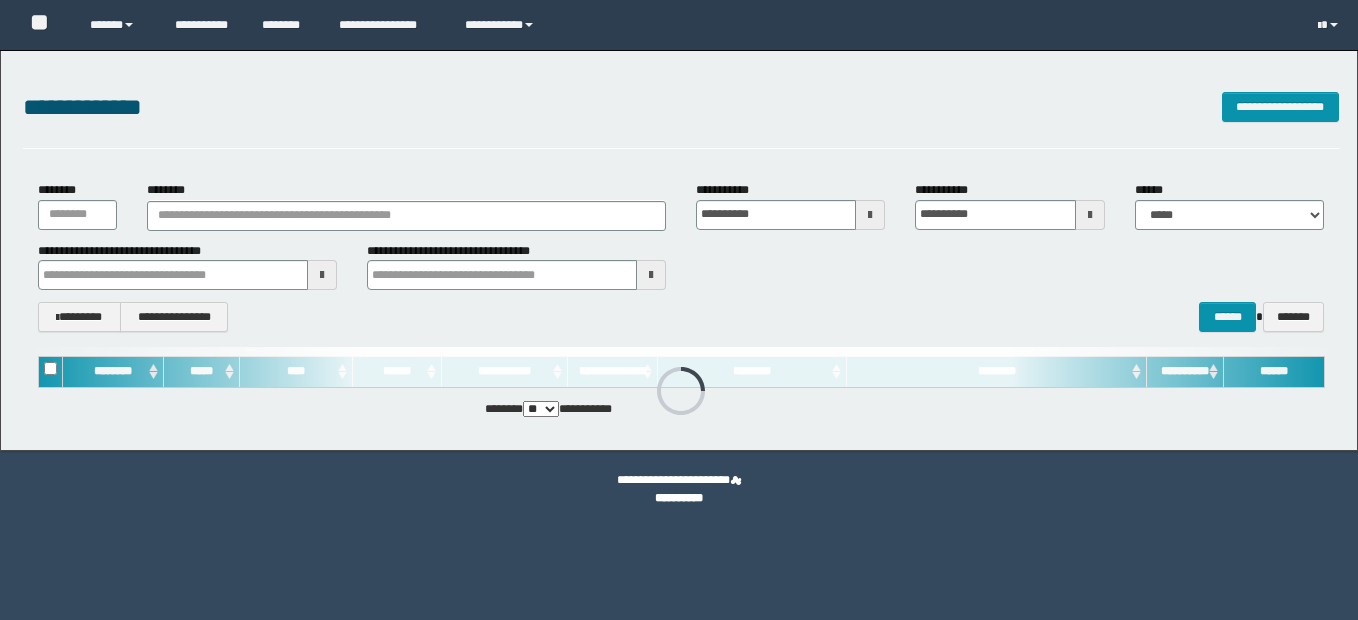 scroll, scrollTop: 0, scrollLeft: 0, axis: both 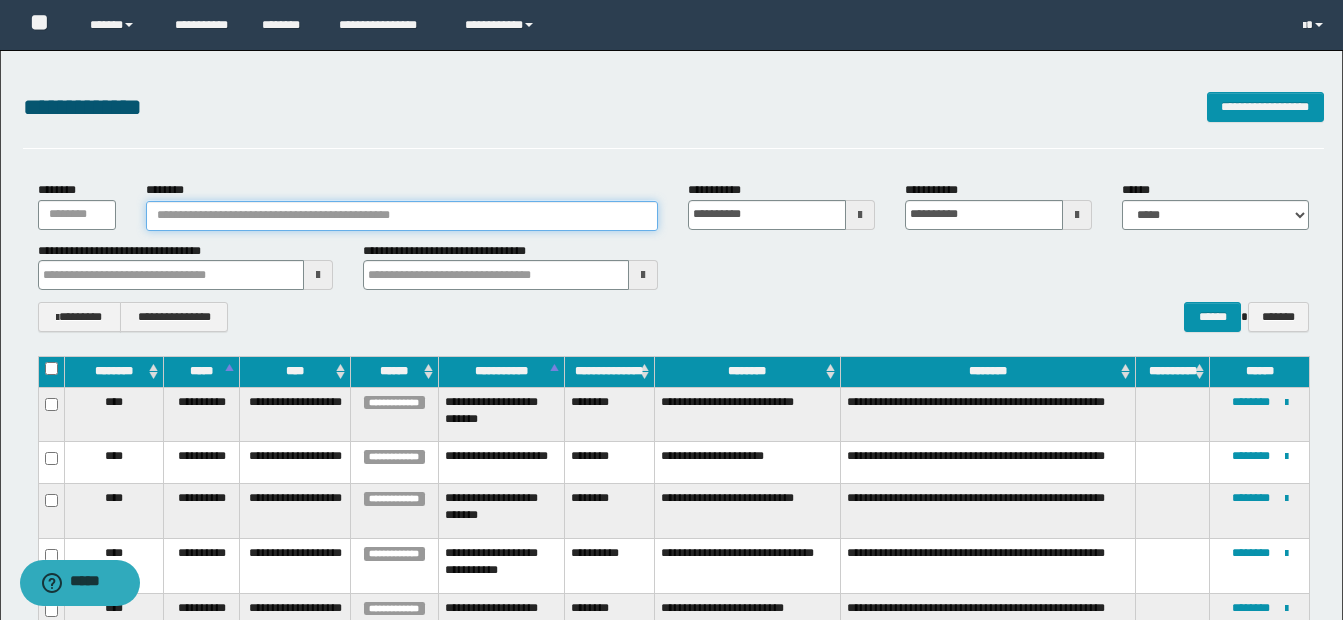 click on "********" at bounding box center [402, 216] 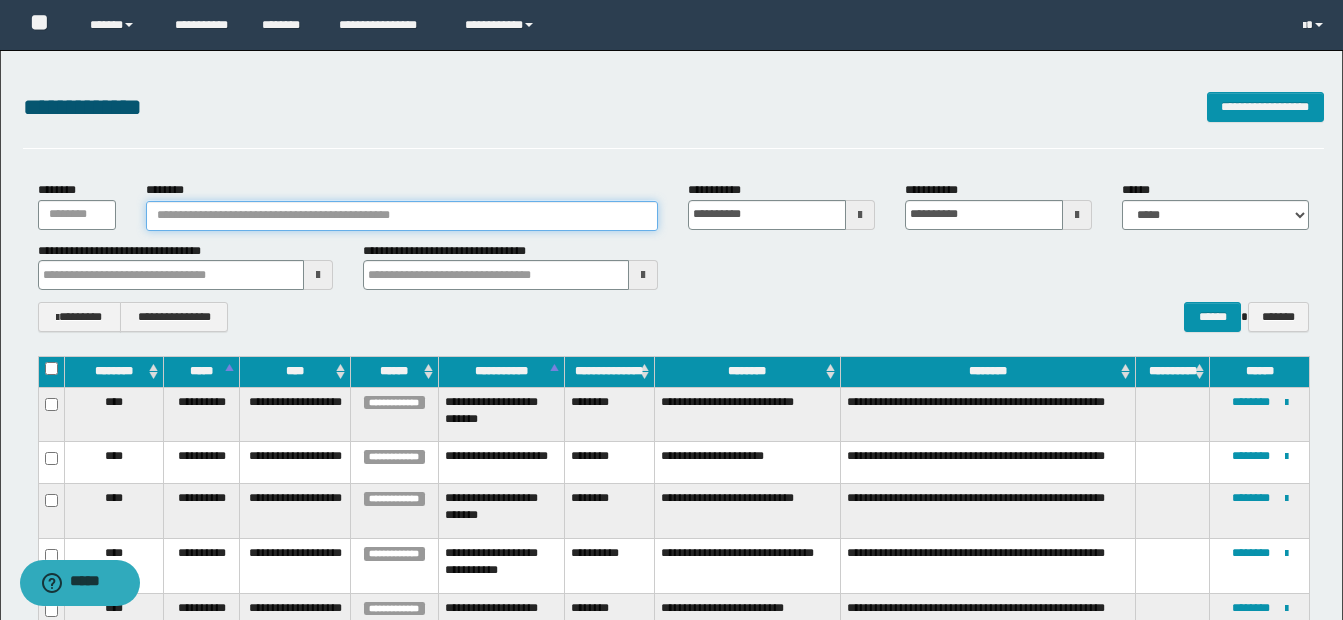 type on "*******" 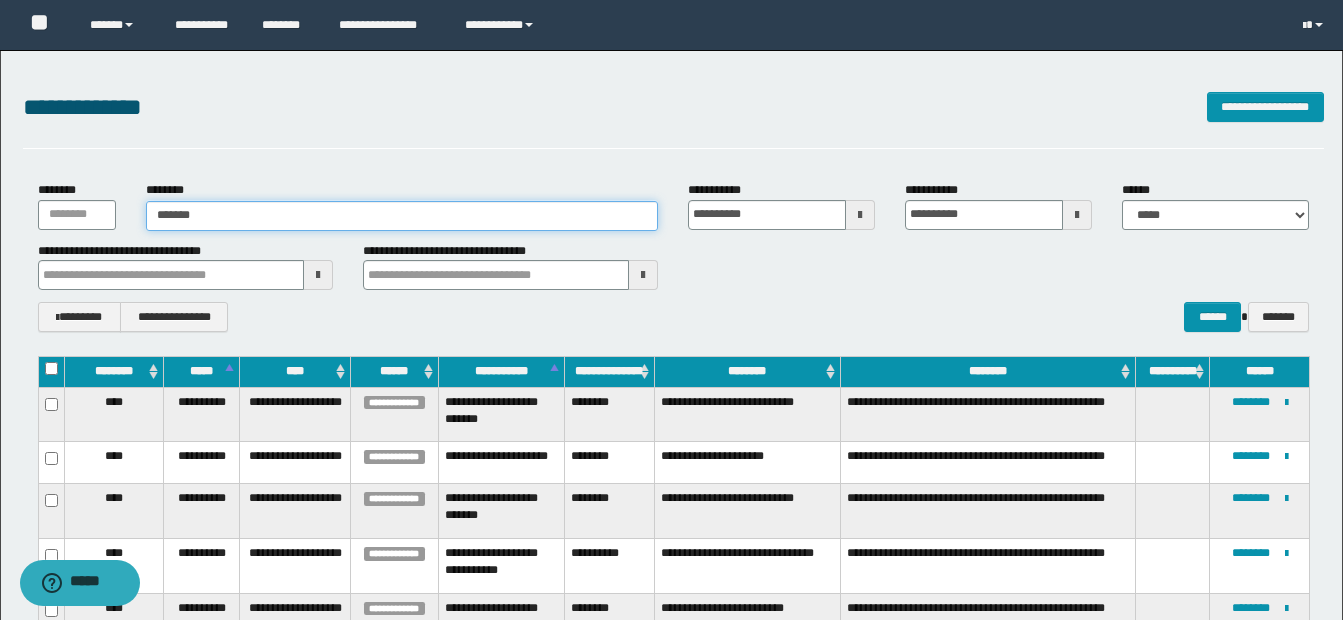 type on "*******" 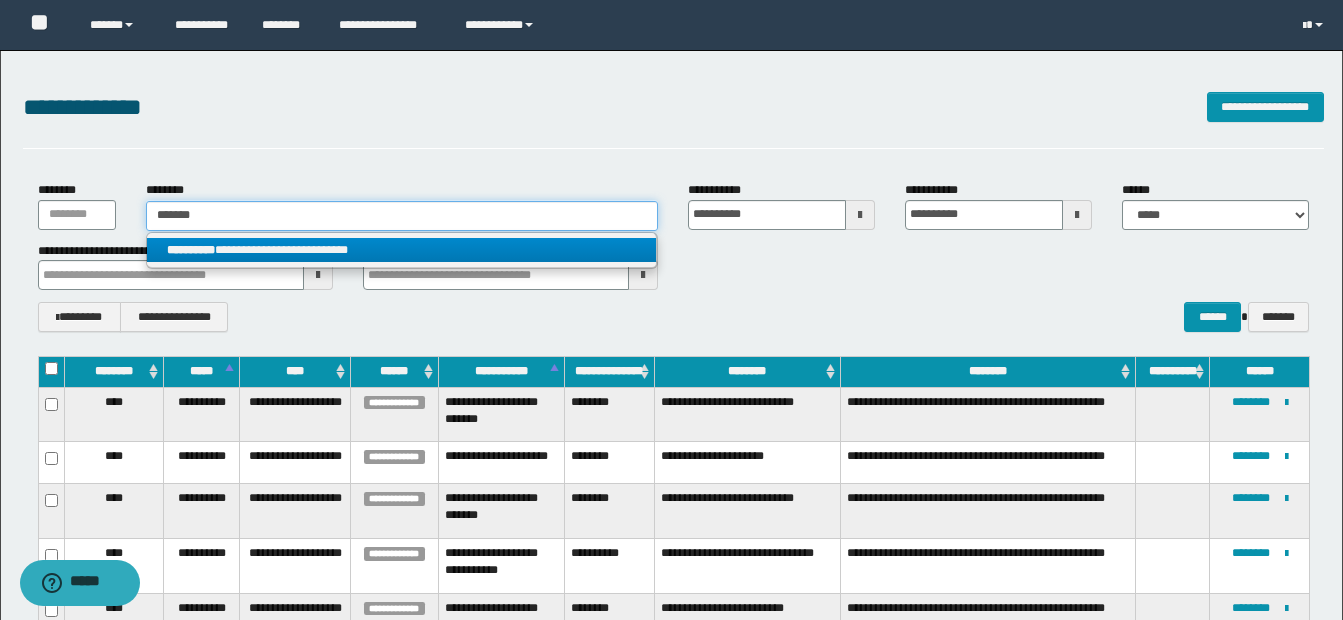type on "*******" 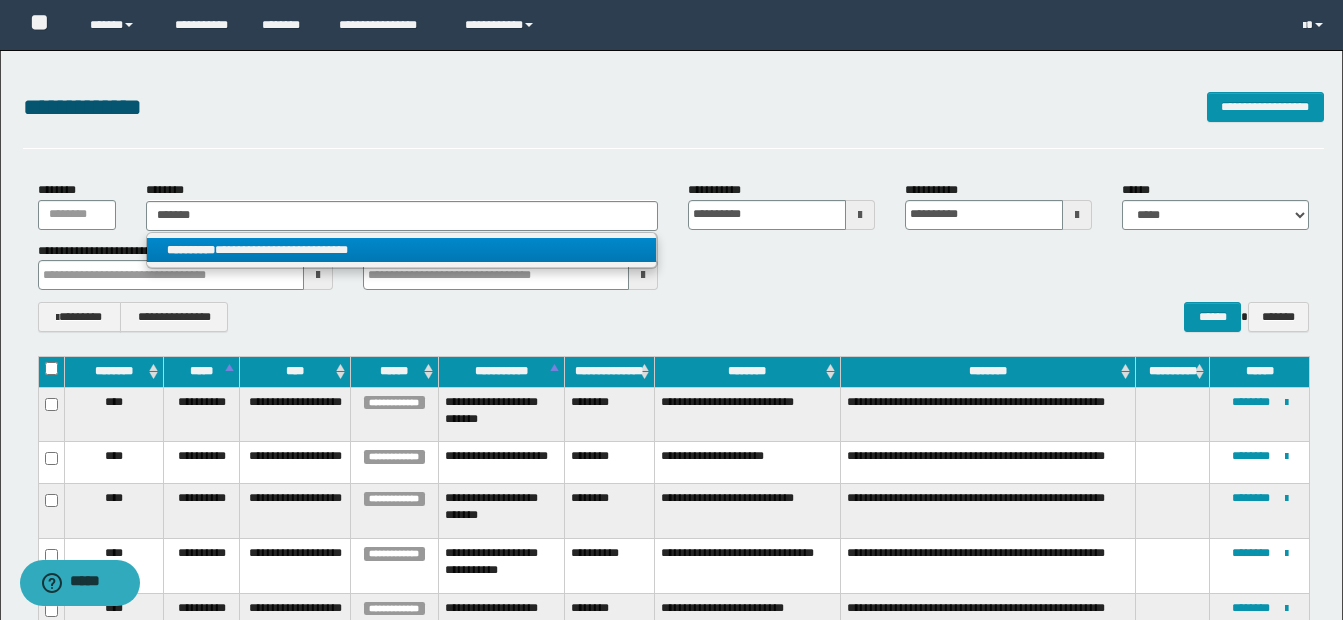 click on "**********" at bounding box center (401, 250) 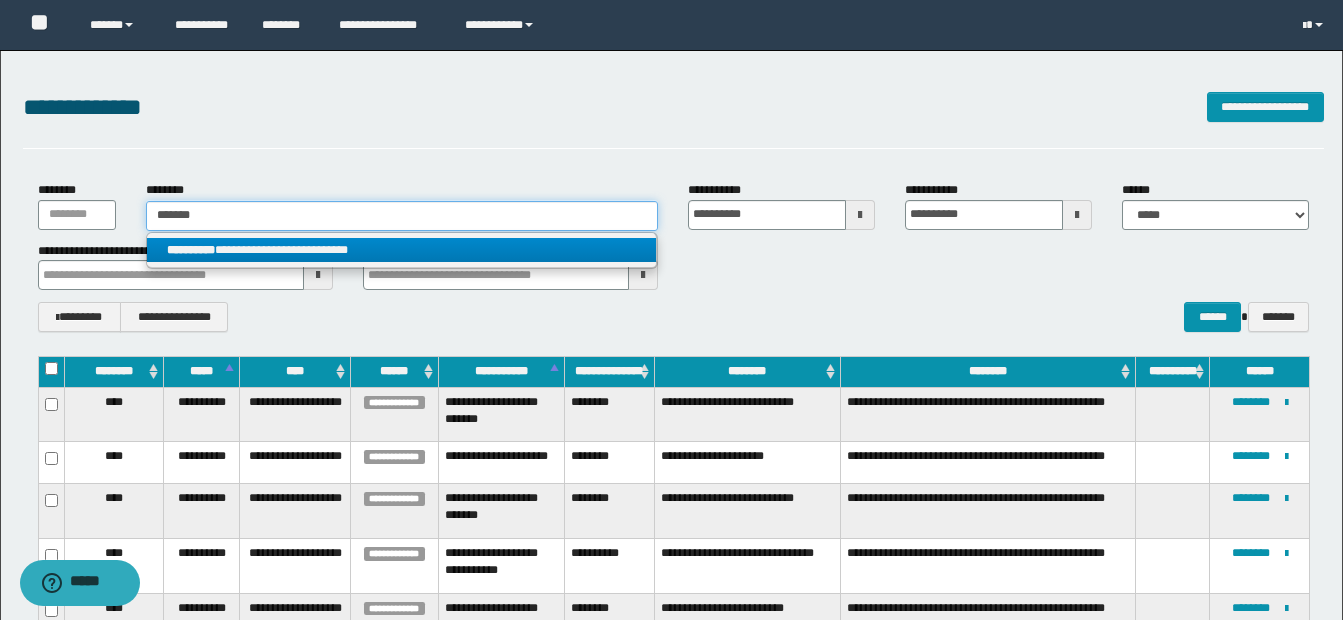 type 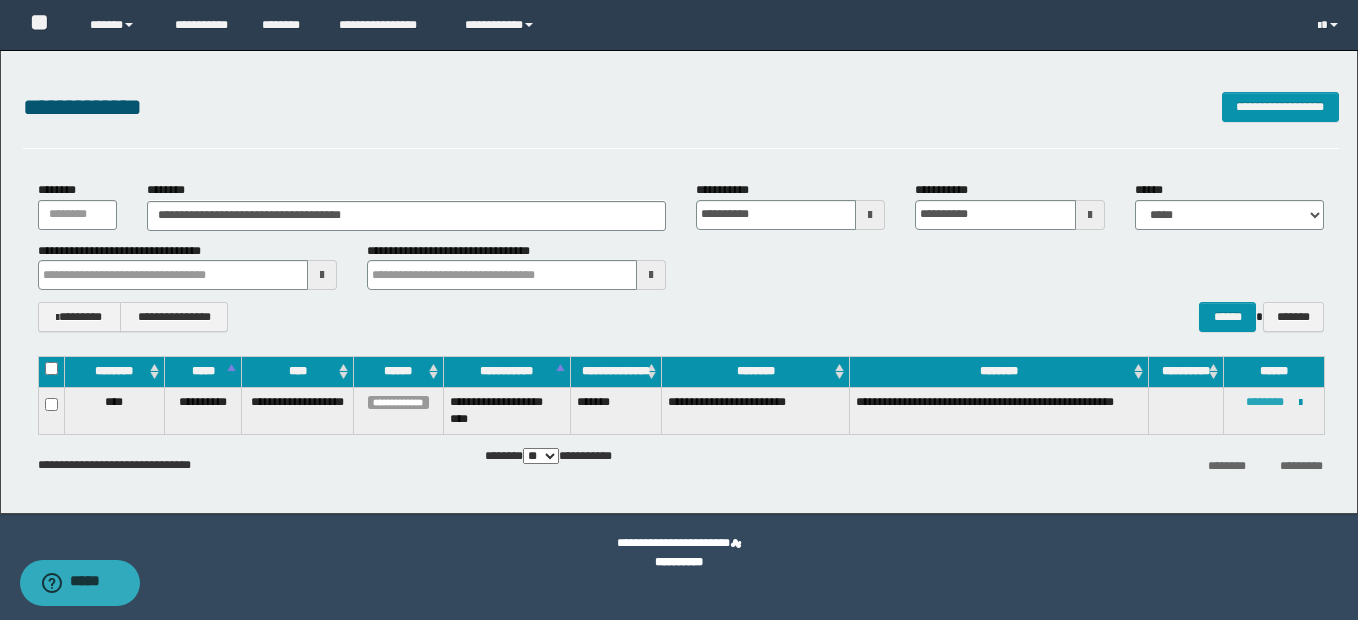 click on "********" at bounding box center [1265, 402] 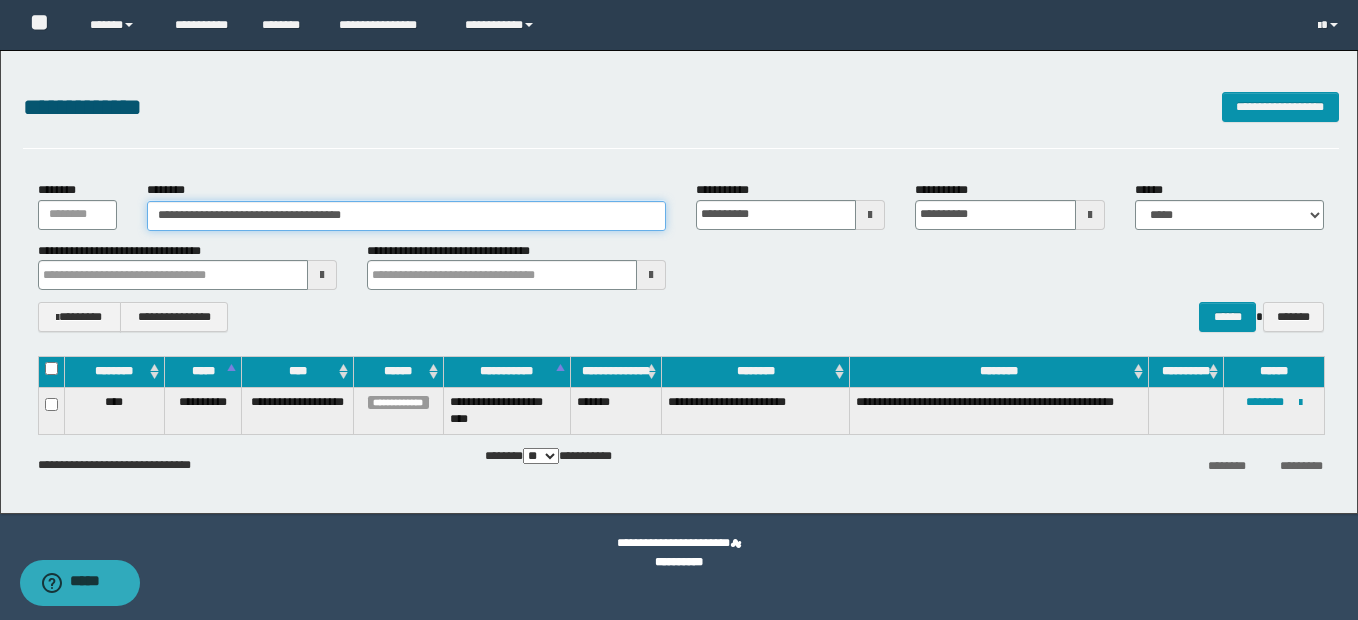 drag, startPoint x: 158, startPoint y: 216, endPoint x: 444, endPoint y: 214, distance: 286.007 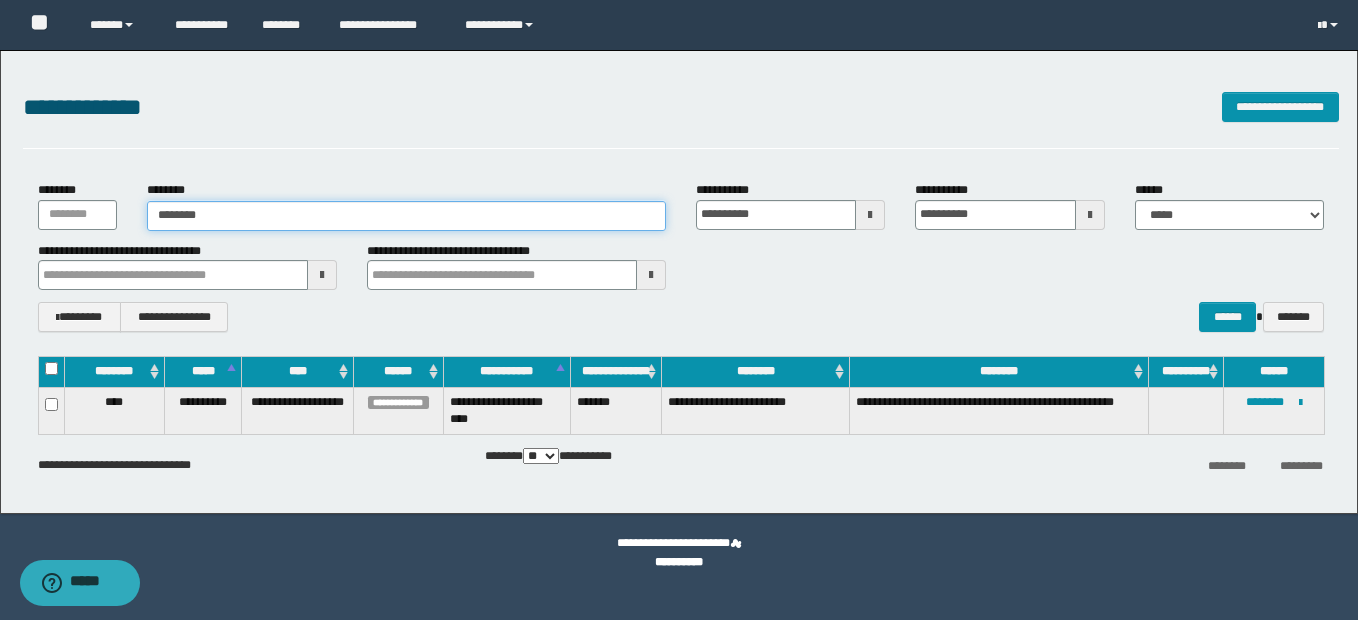 type on "********" 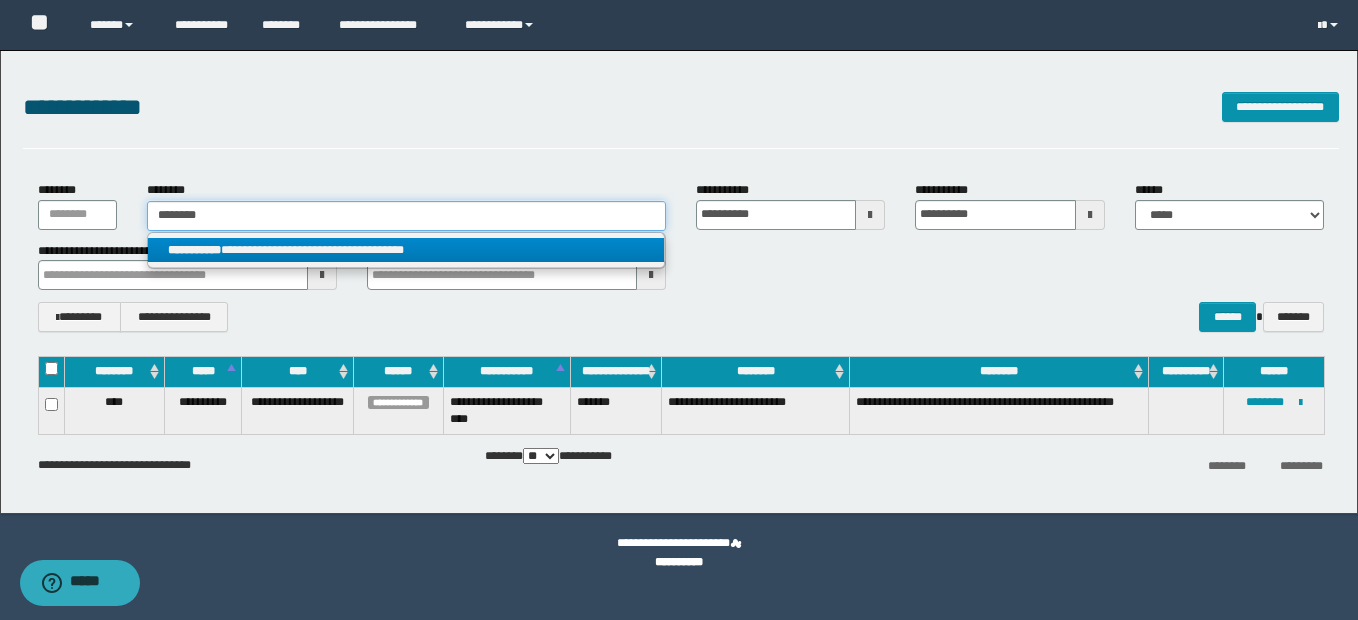 type on "********" 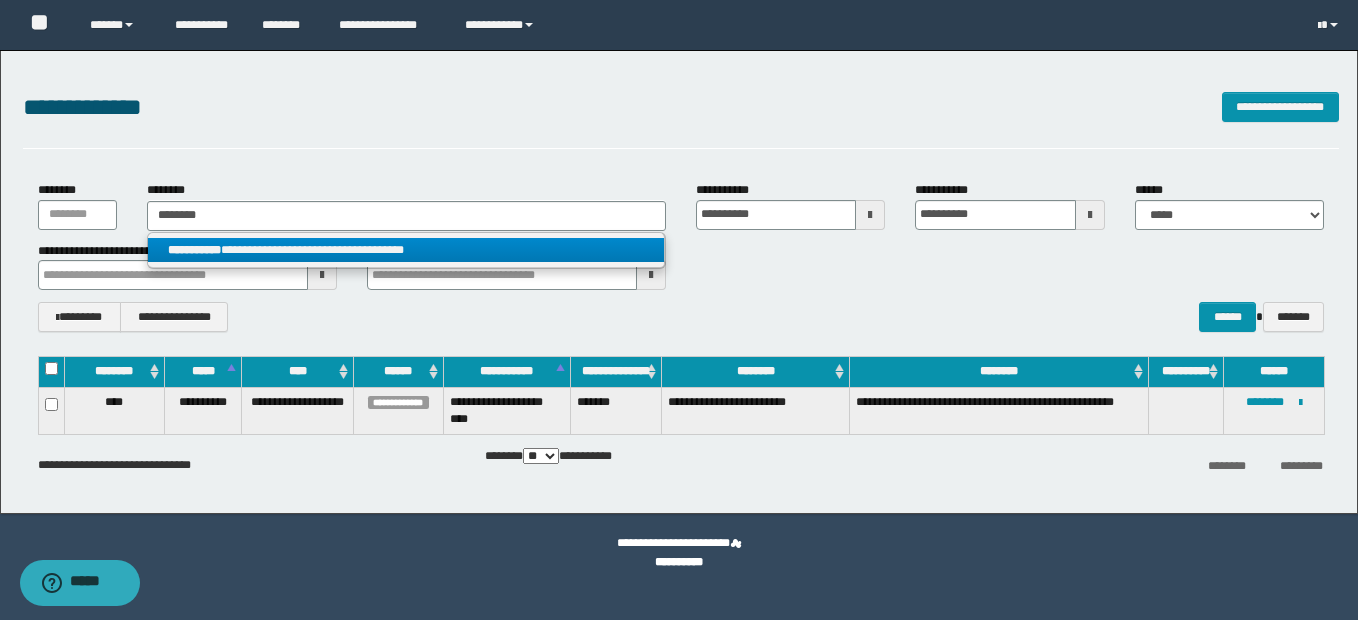 click on "**********" at bounding box center [406, 250] 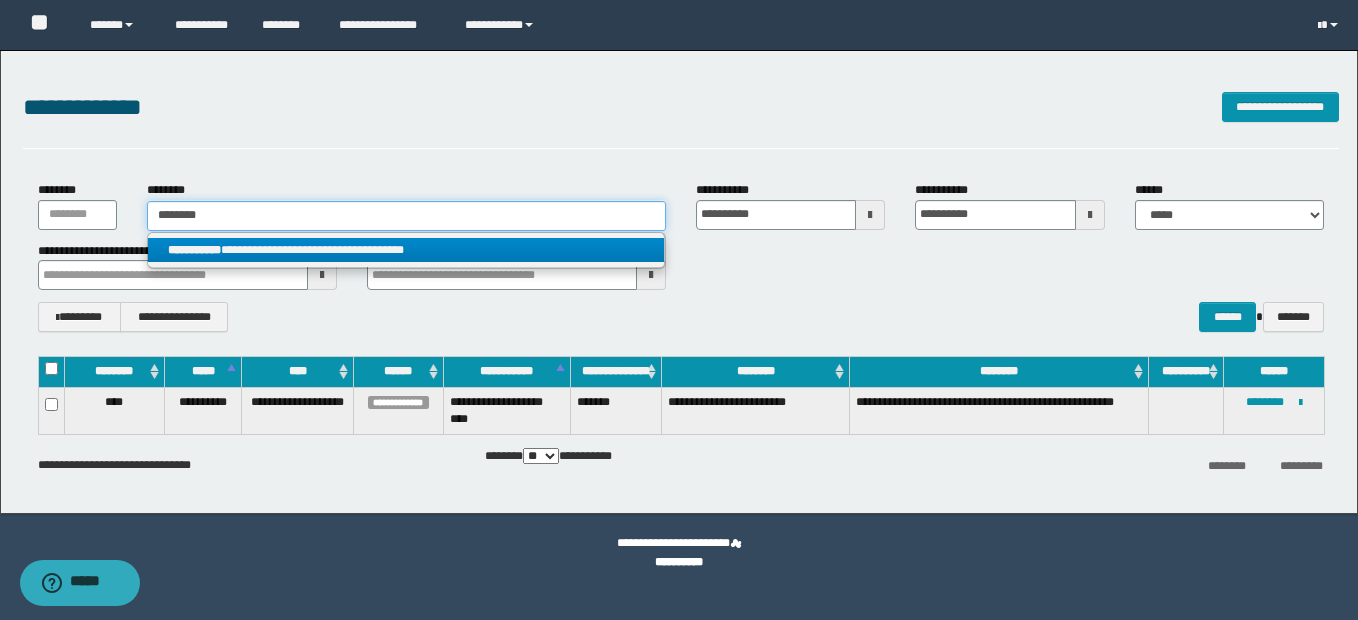 type 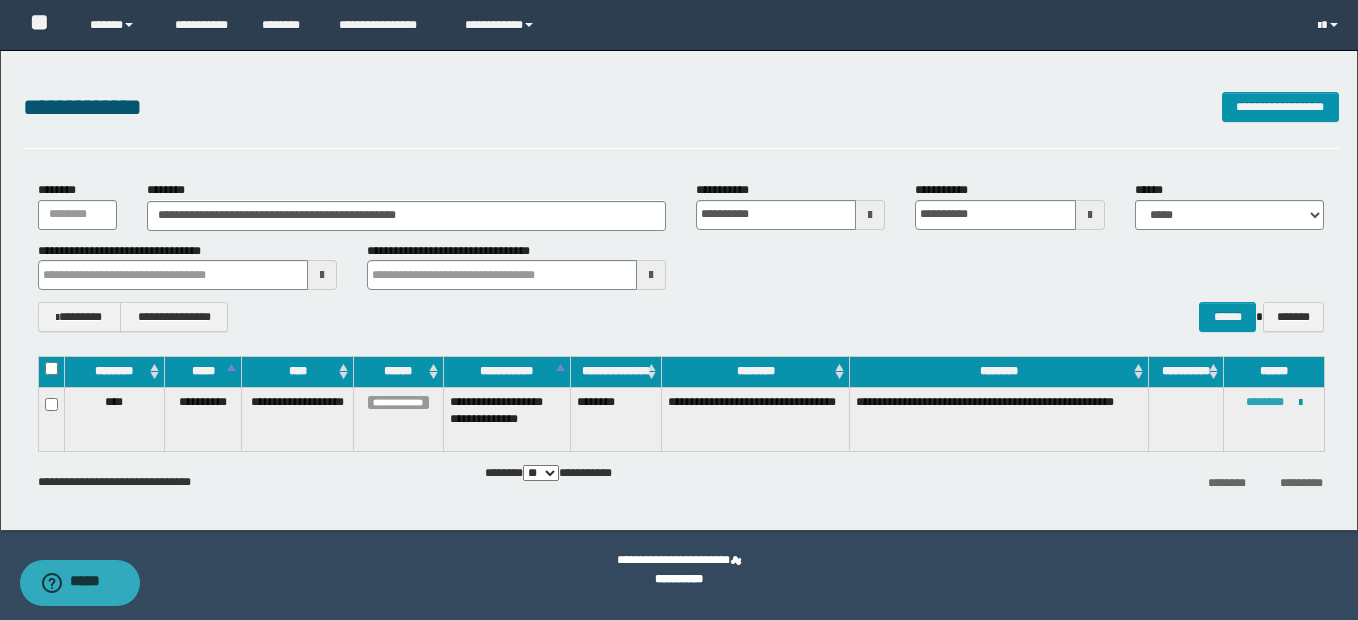 click on "********" at bounding box center [1265, 402] 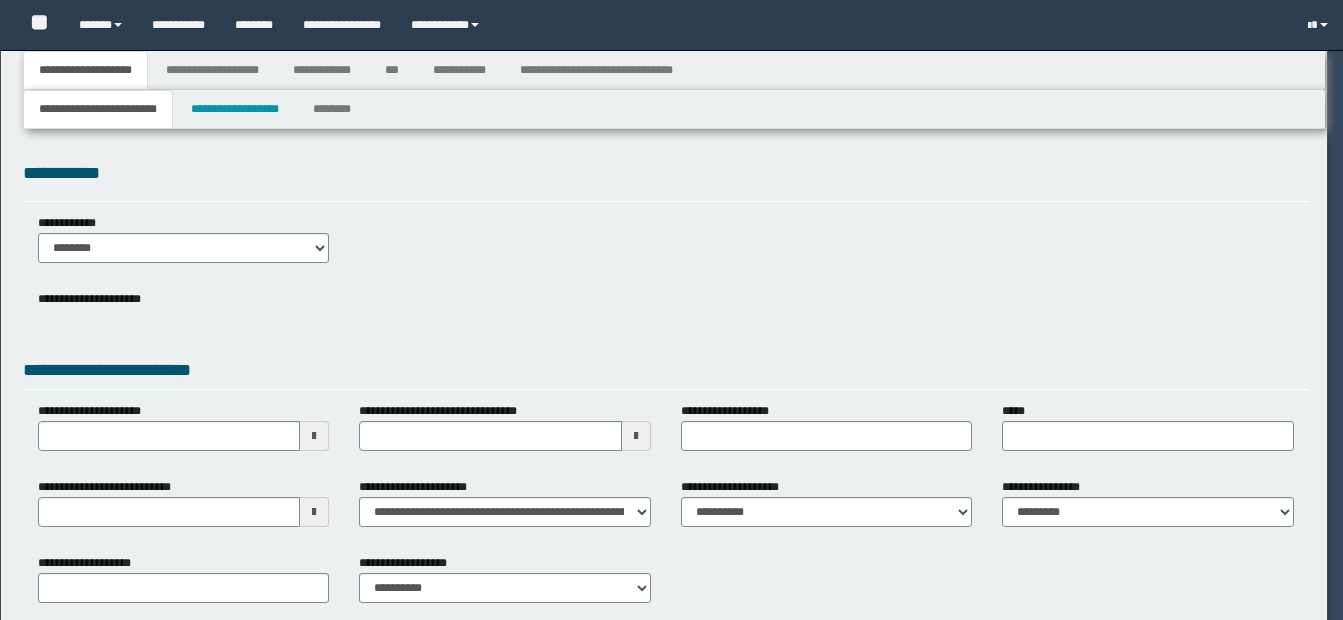 type on "**********" 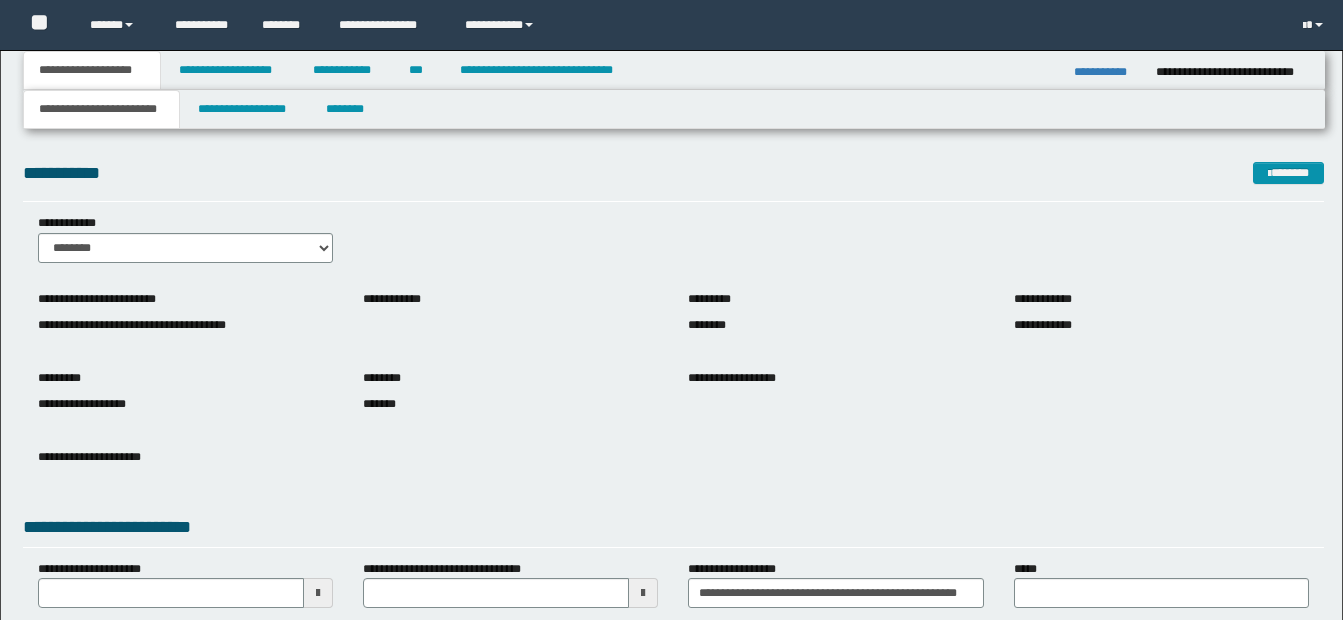 scroll, scrollTop: 0, scrollLeft: 0, axis: both 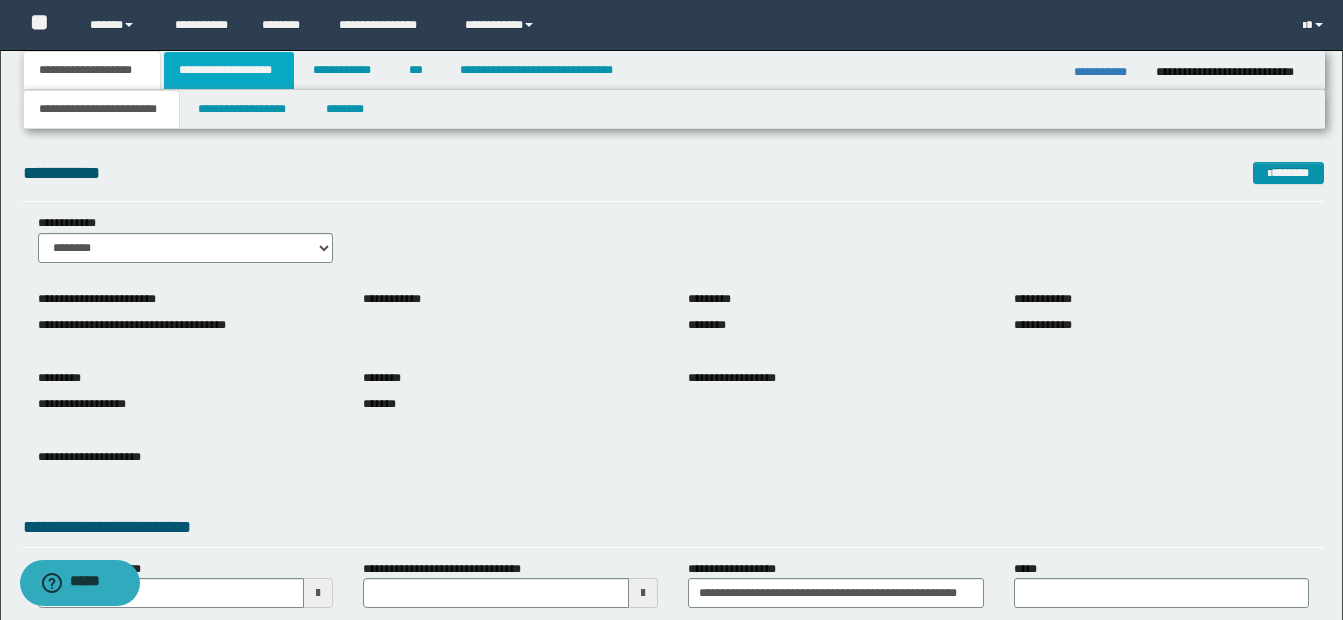click on "**********" at bounding box center [229, 70] 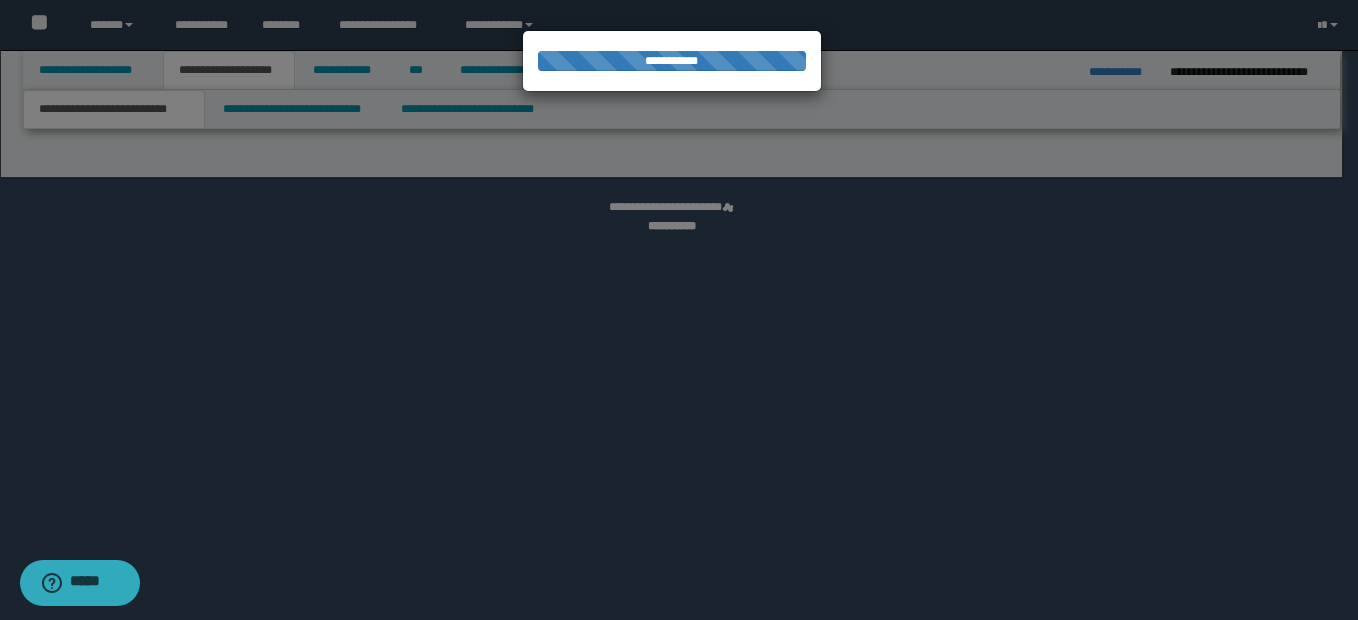 click at bounding box center [679, 310] 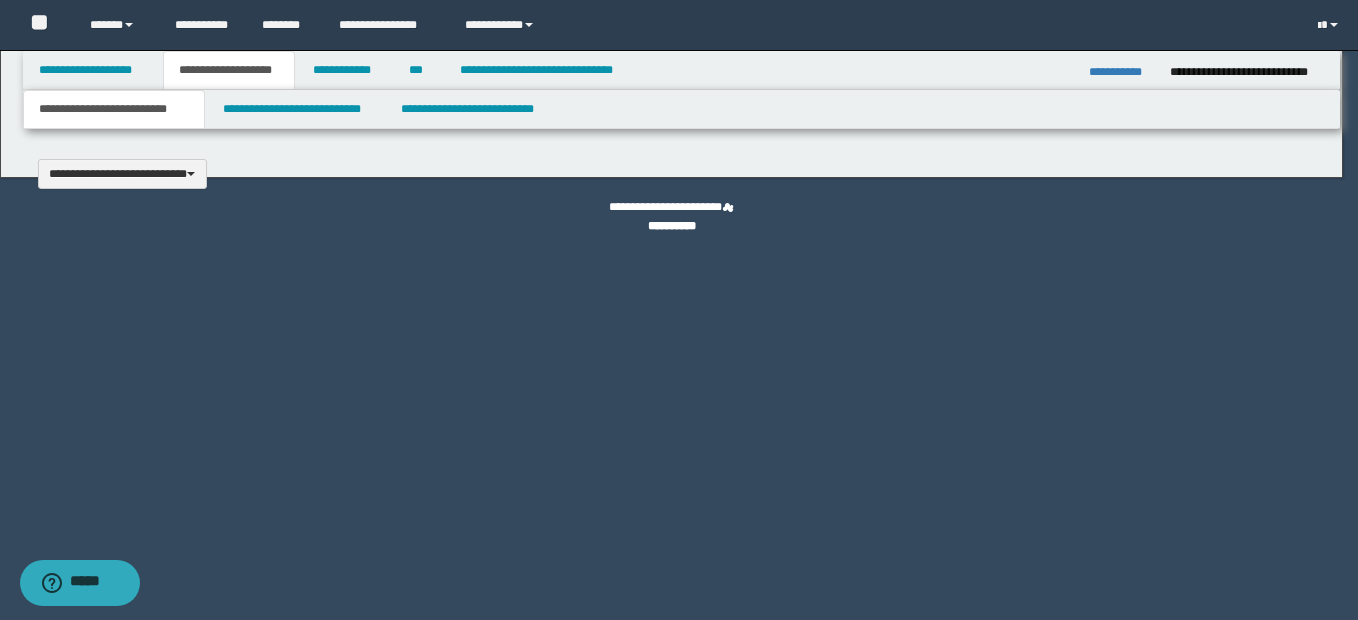 type 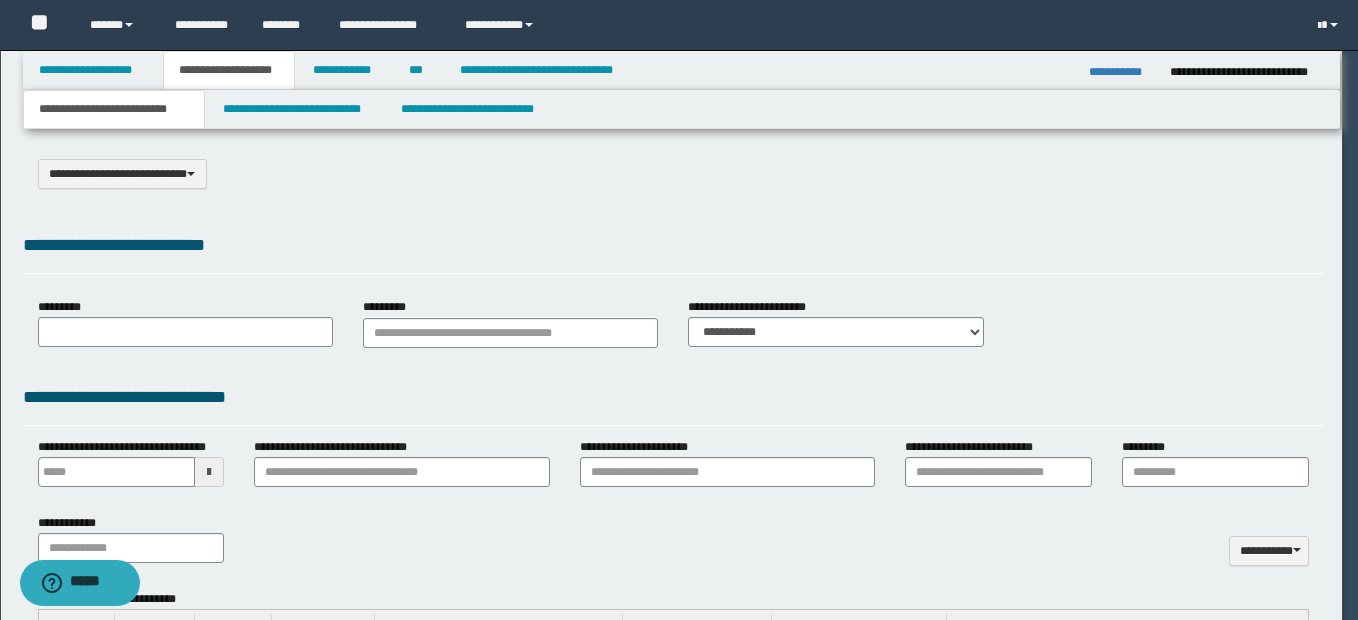 select on "*" 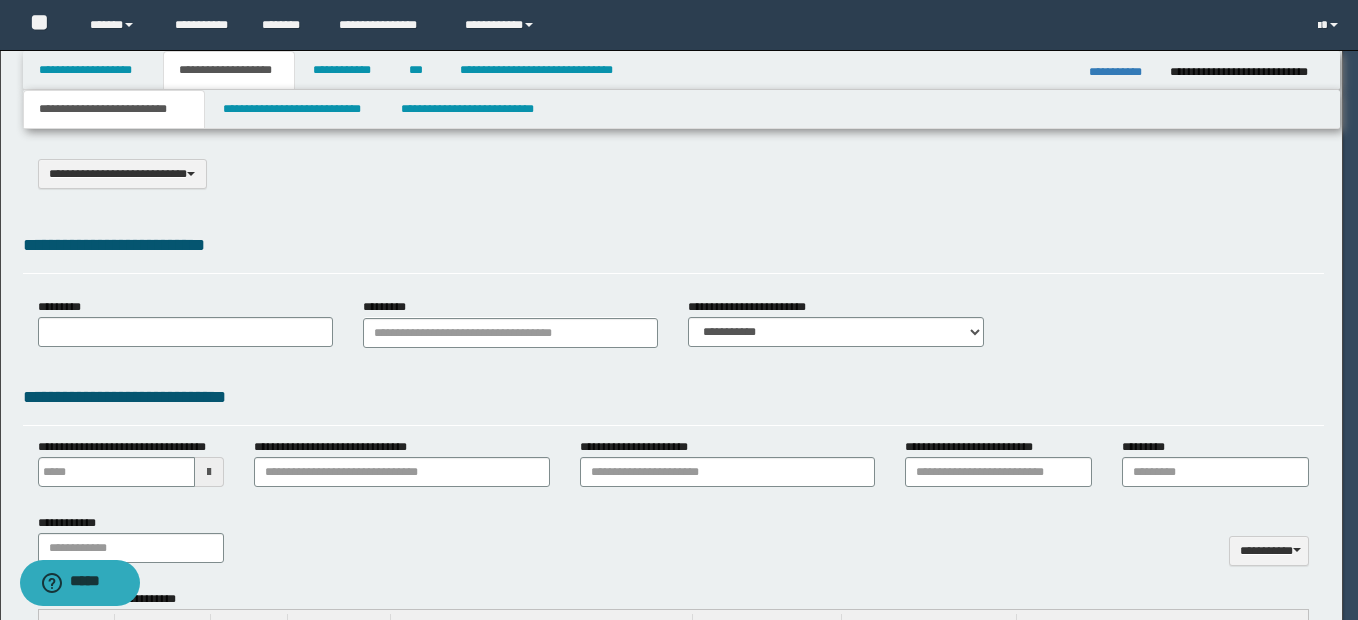 scroll, scrollTop: 0, scrollLeft: 0, axis: both 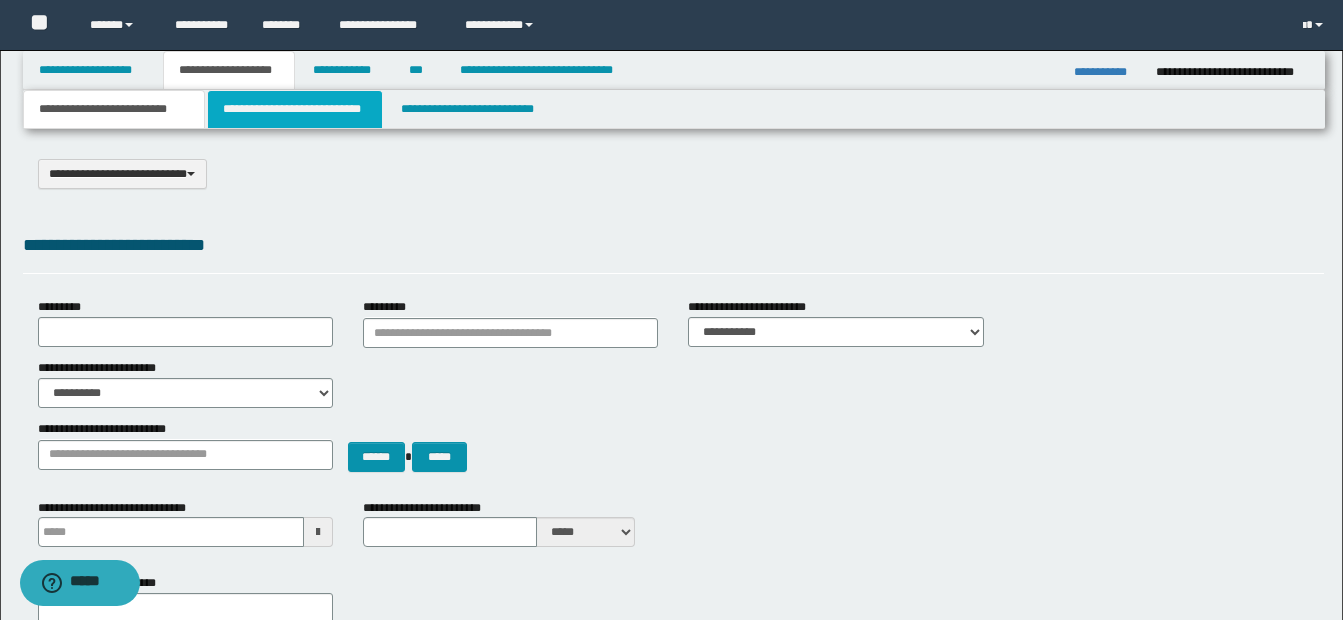 click on "**********" at bounding box center [295, 109] 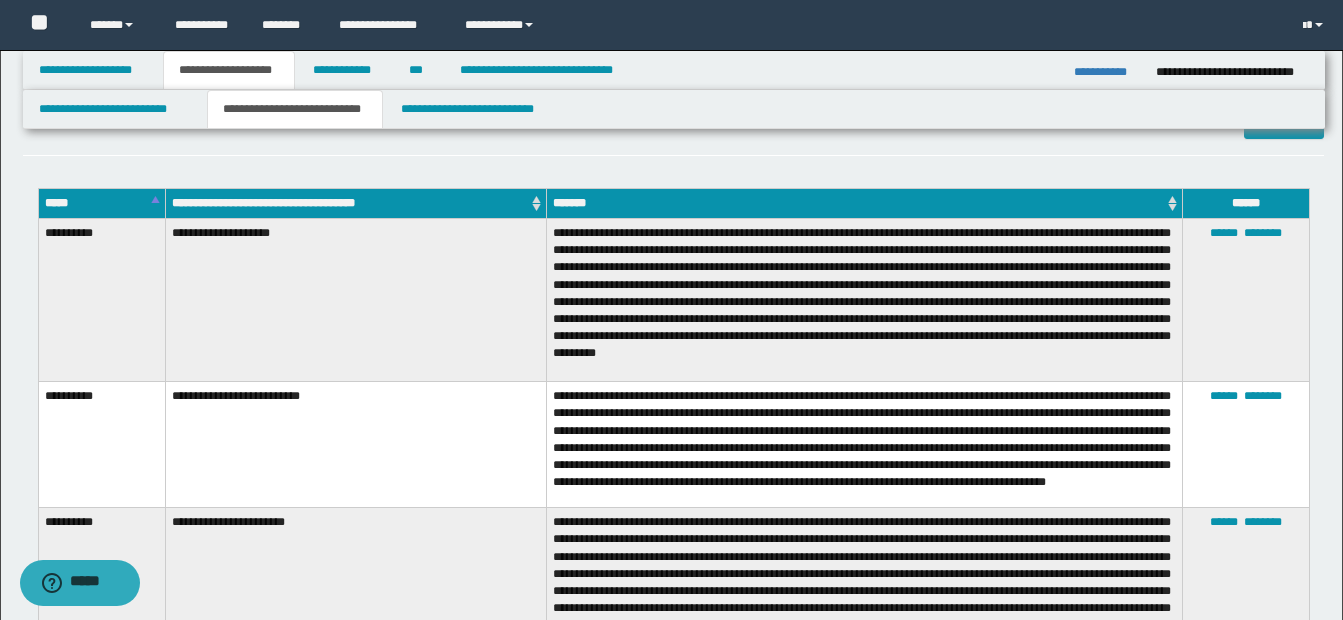 scroll, scrollTop: 1000, scrollLeft: 0, axis: vertical 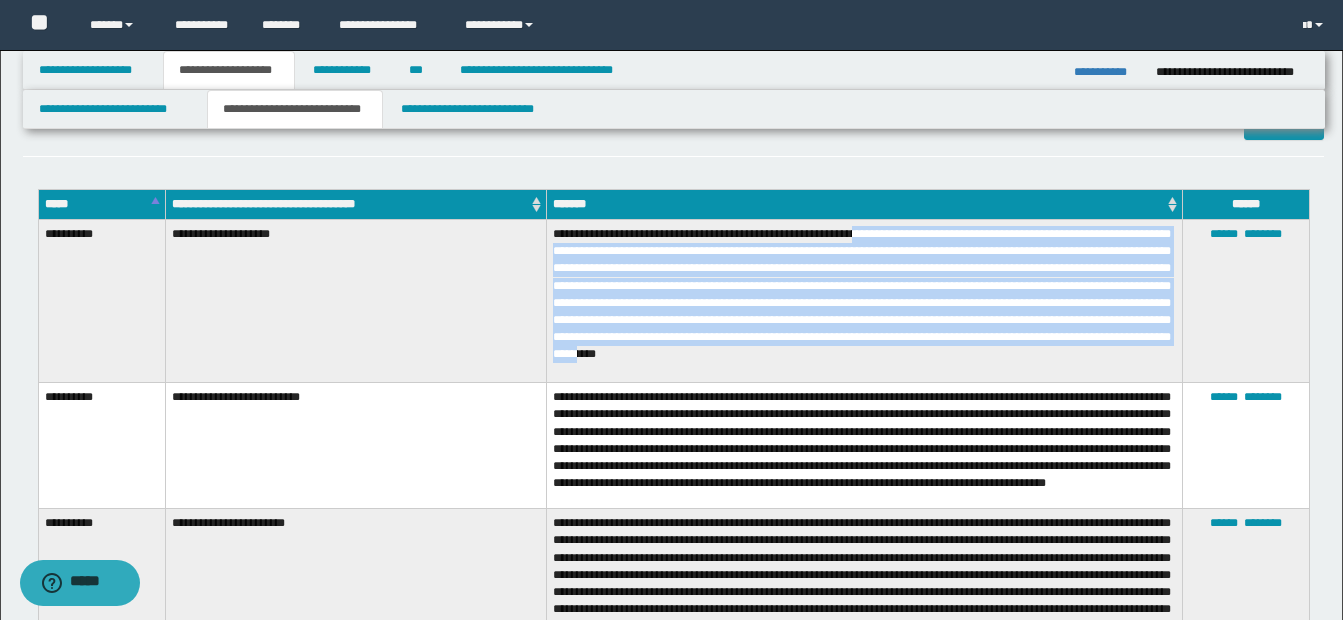 drag, startPoint x: 875, startPoint y: 231, endPoint x: 907, endPoint y: 355, distance: 128.06248 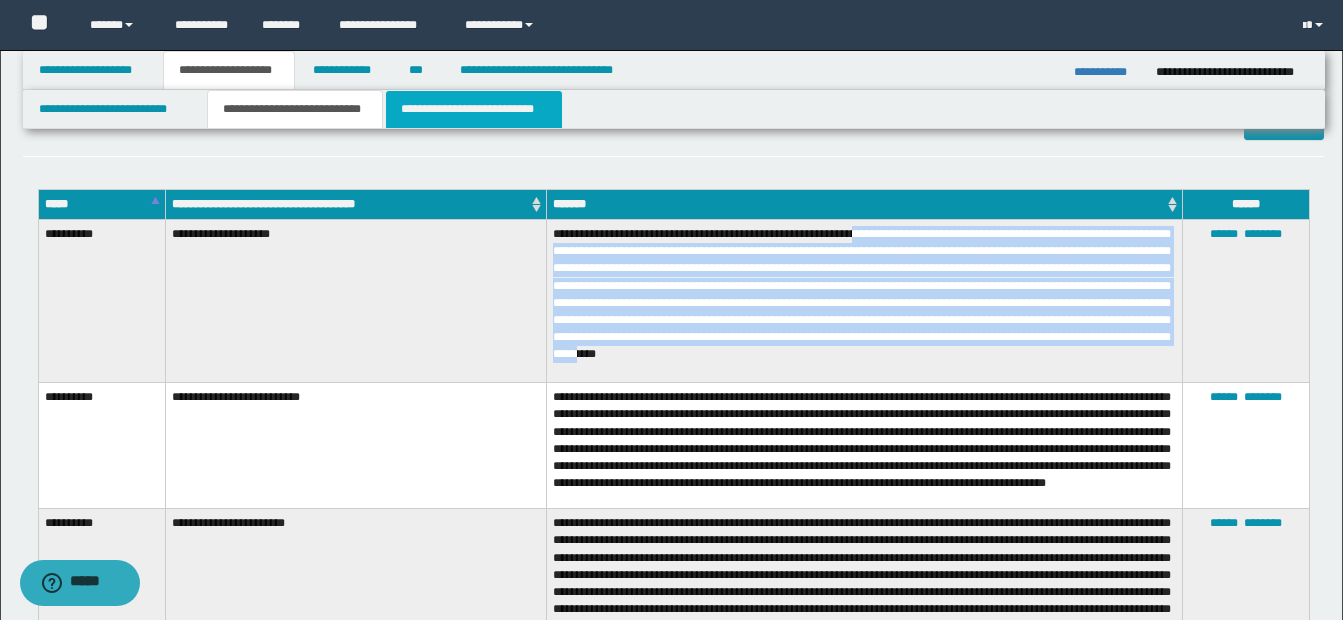 click on "**********" at bounding box center [474, 109] 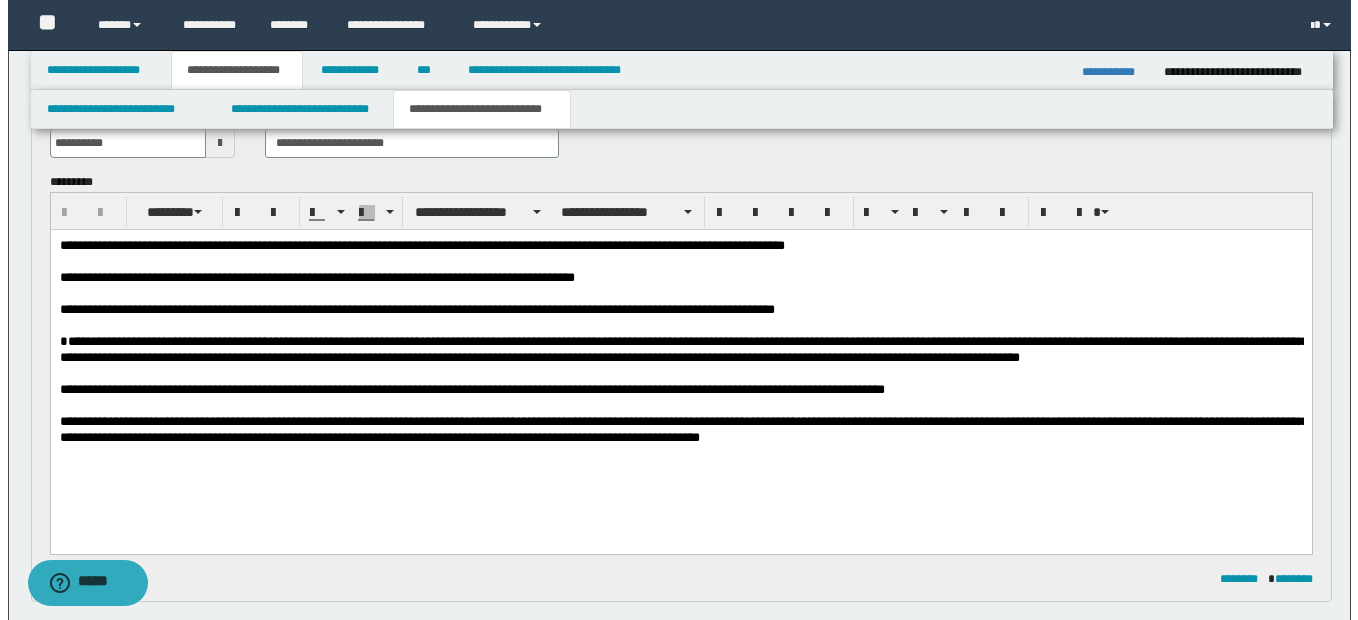 scroll, scrollTop: 500, scrollLeft: 0, axis: vertical 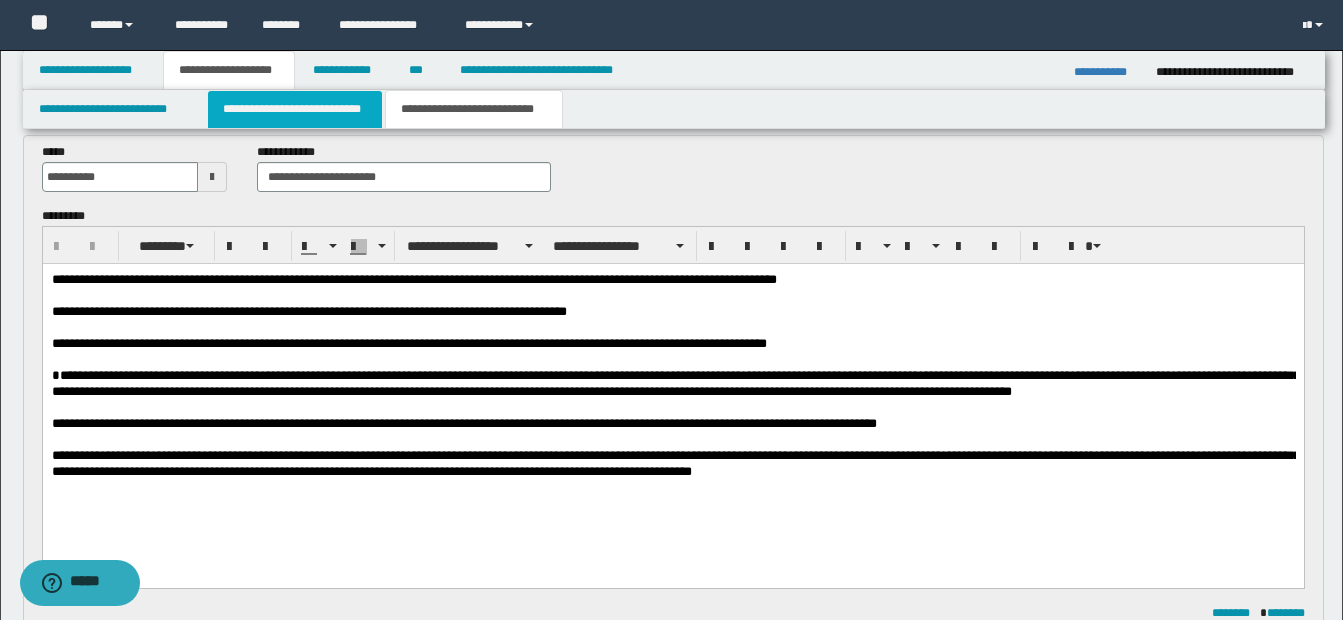 click on "**********" at bounding box center [295, 109] 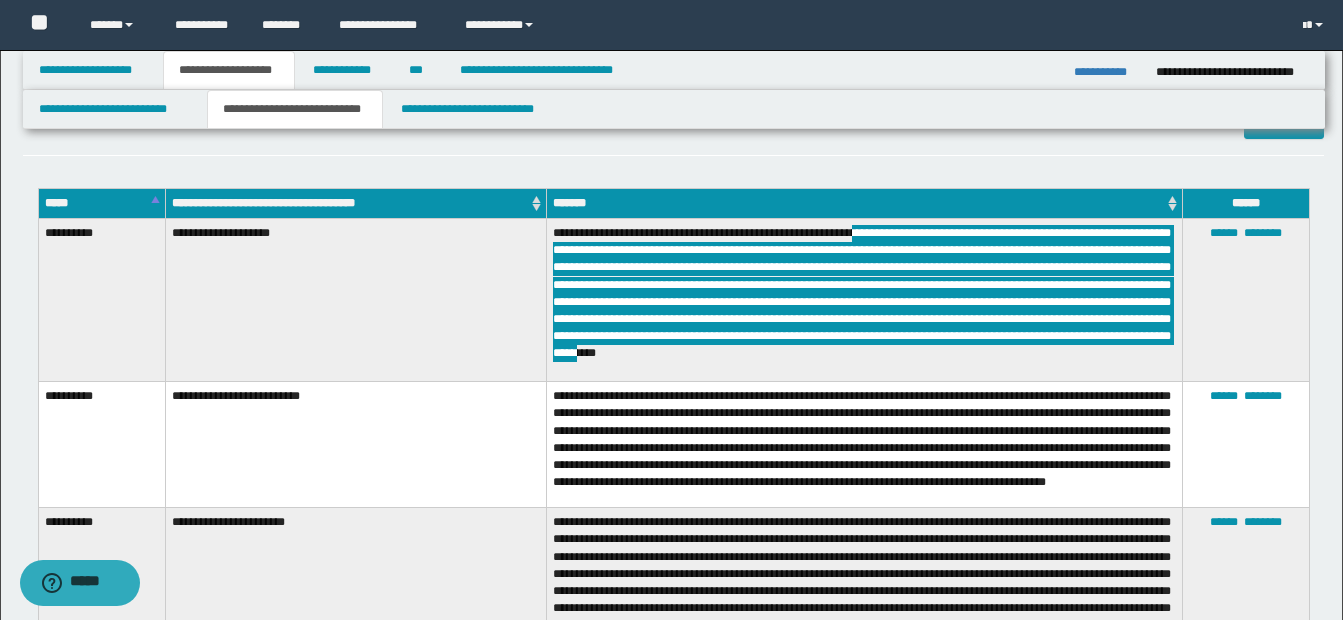 scroll, scrollTop: 1000, scrollLeft: 0, axis: vertical 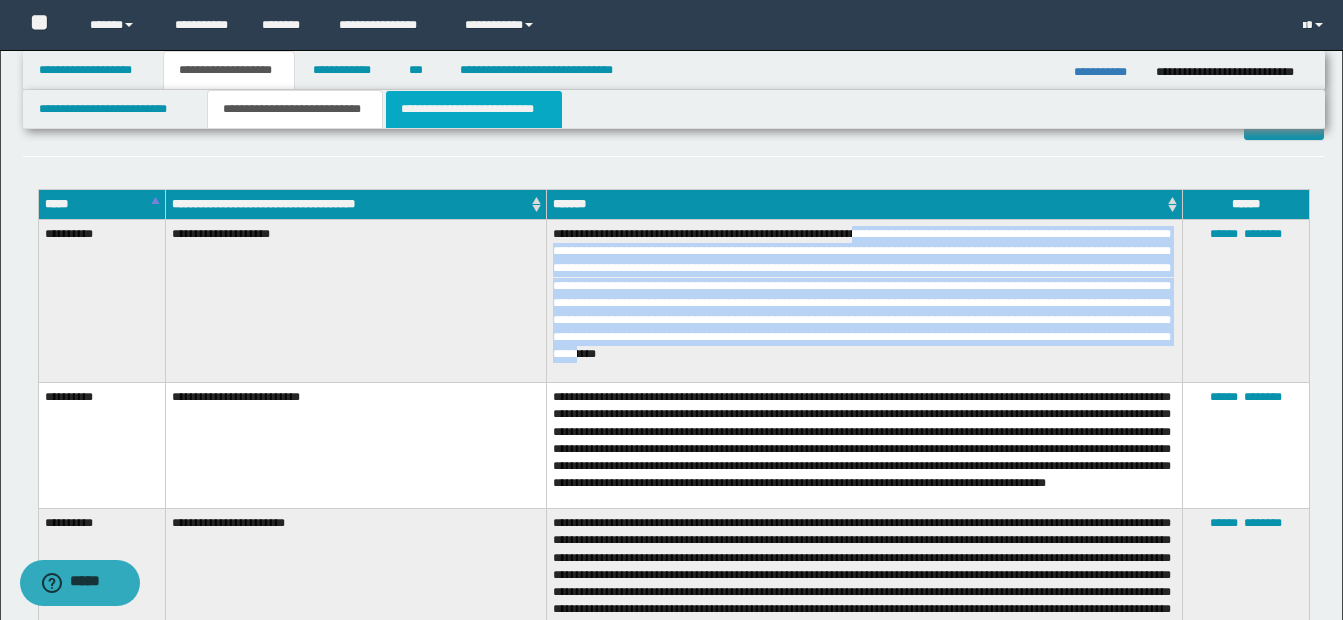click on "**********" at bounding box center (474, 109) 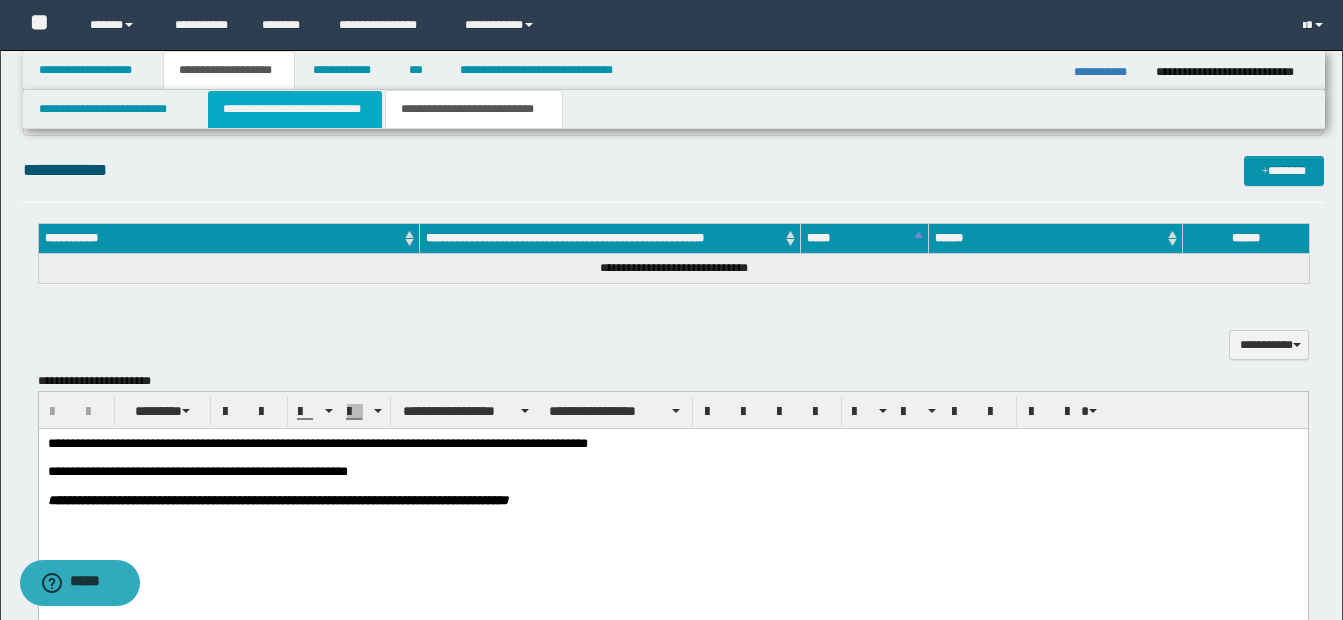 click on "**********" at bounding box center [295, 109] 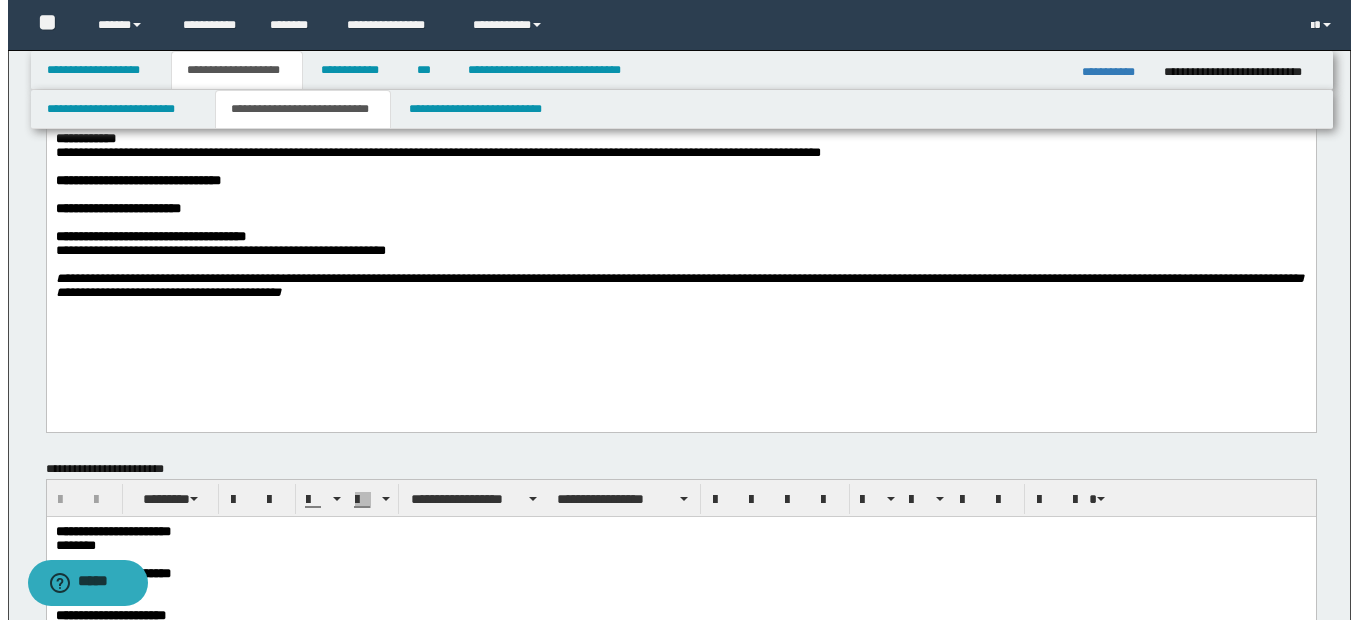 scroll, scrollTop: 0, scrollLeft: 0, axis: both 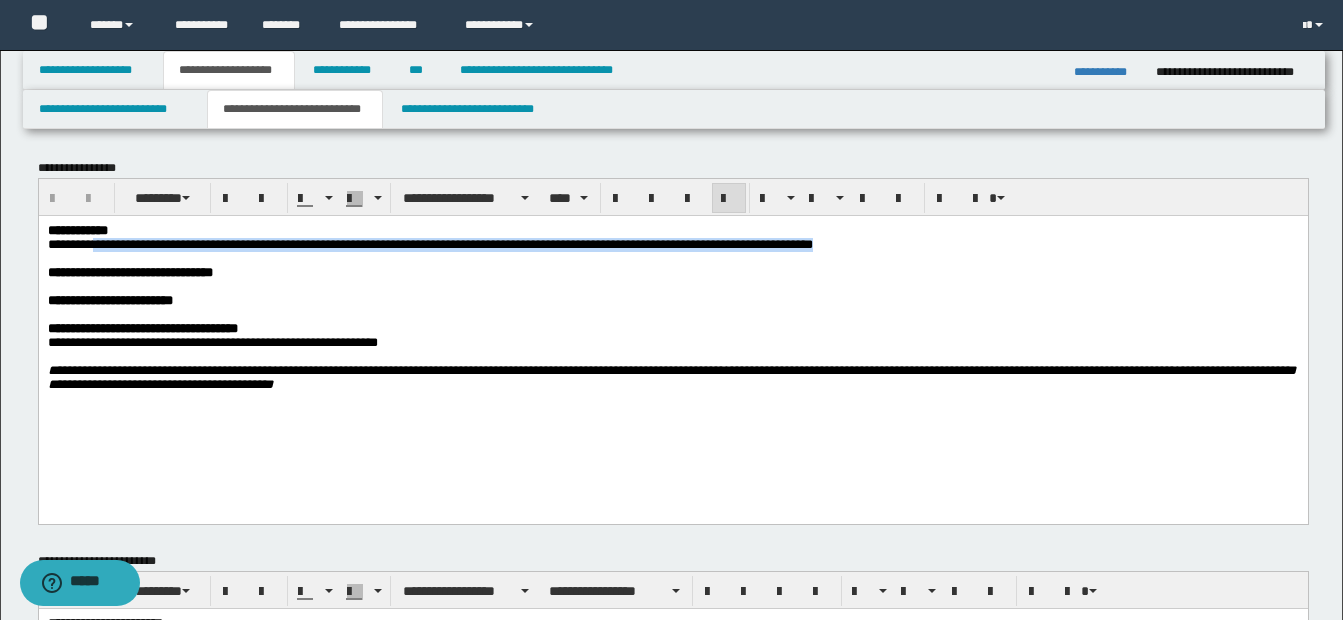 drag, startPoint x: 95, startPoint y: 247, endPoint x: 922, endPoint y: 249, distance: 827.00244 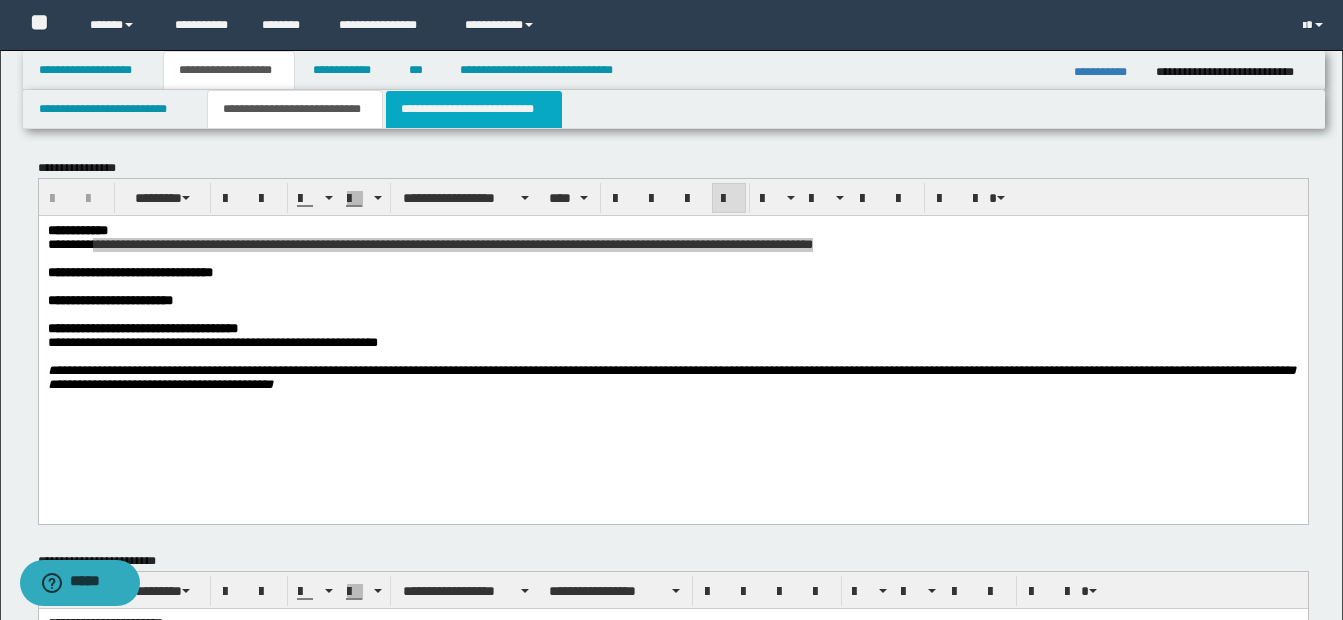click on "**********" at bounding box center (474, 109) 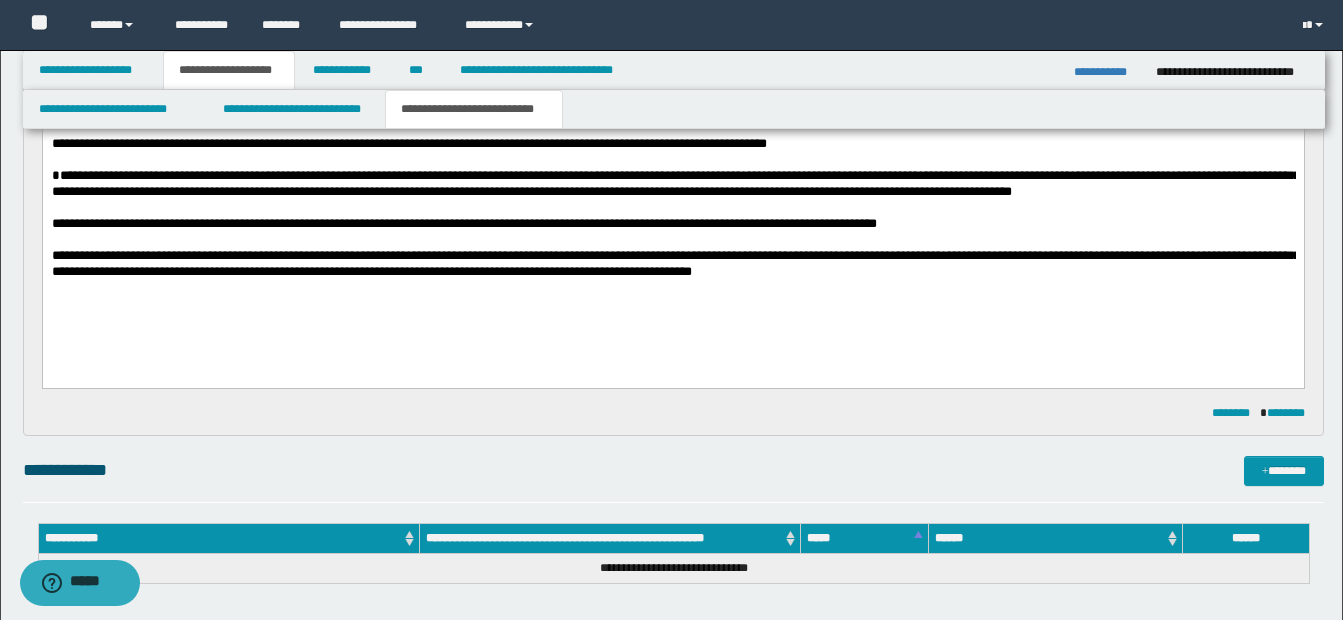 scroll, scrollTop: 1200, scrollLeft: 0, axis: vertical 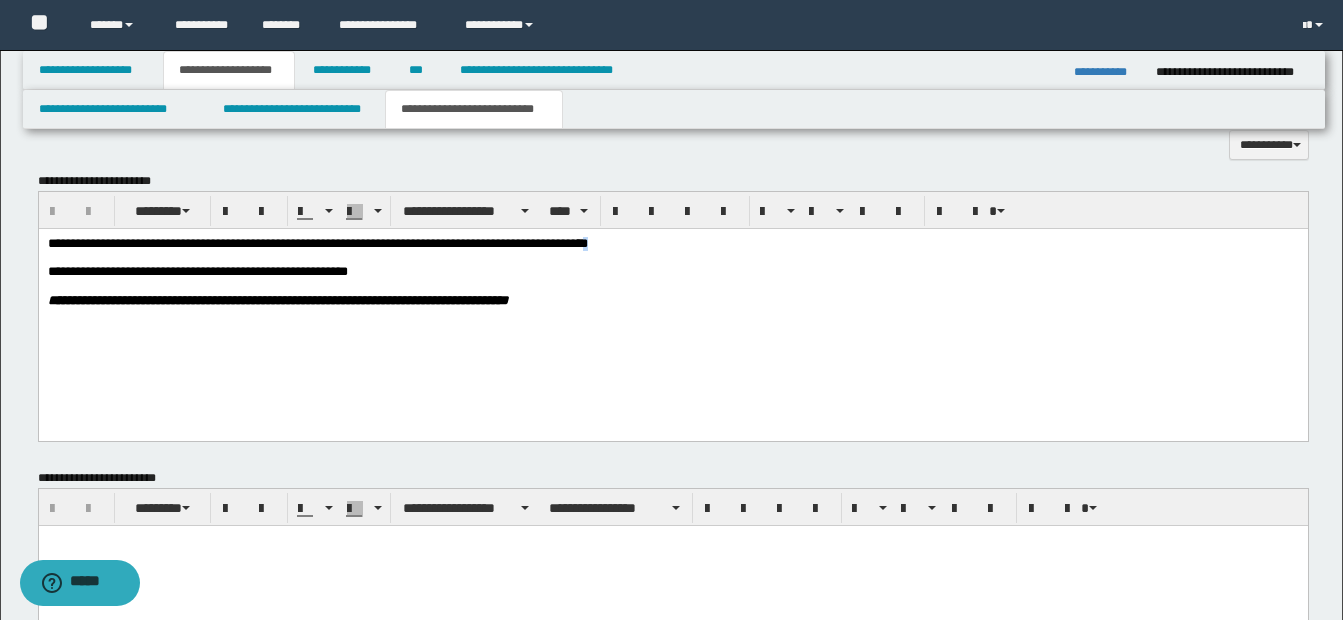 drag, startPoint x: 609, startPoint y: 242, endPoint x: 643, endPoint y: 242, distance: 34 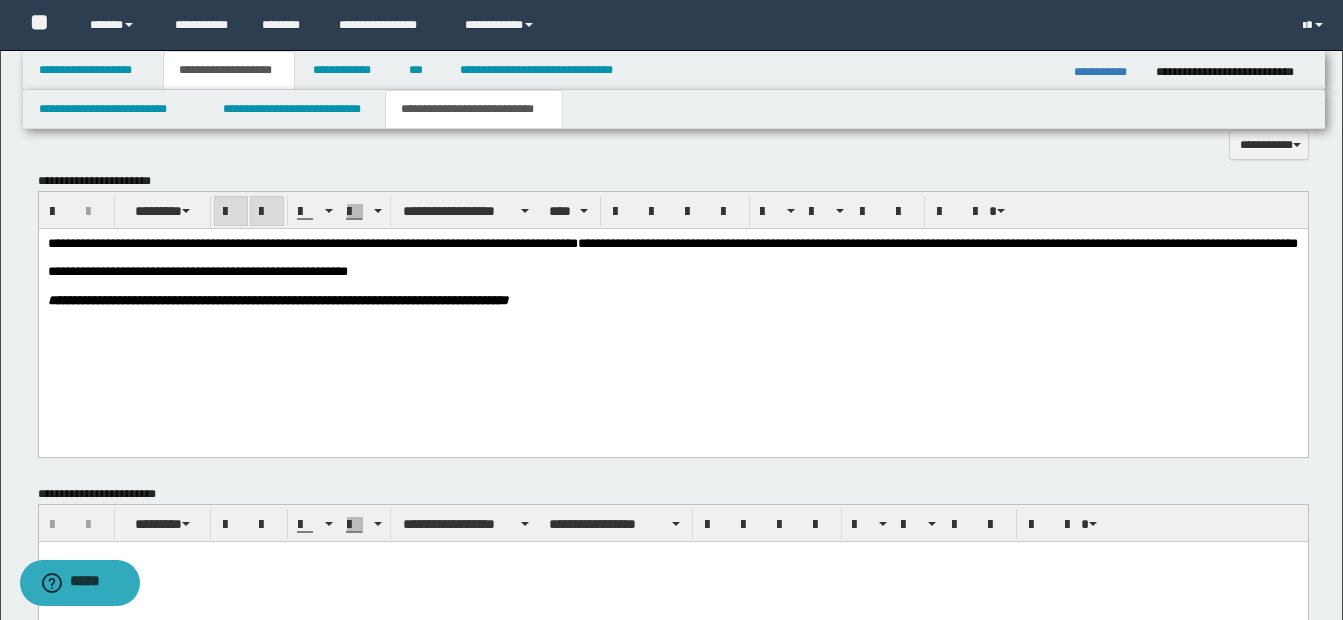 click on "**********" at bounding box center (672, 299) 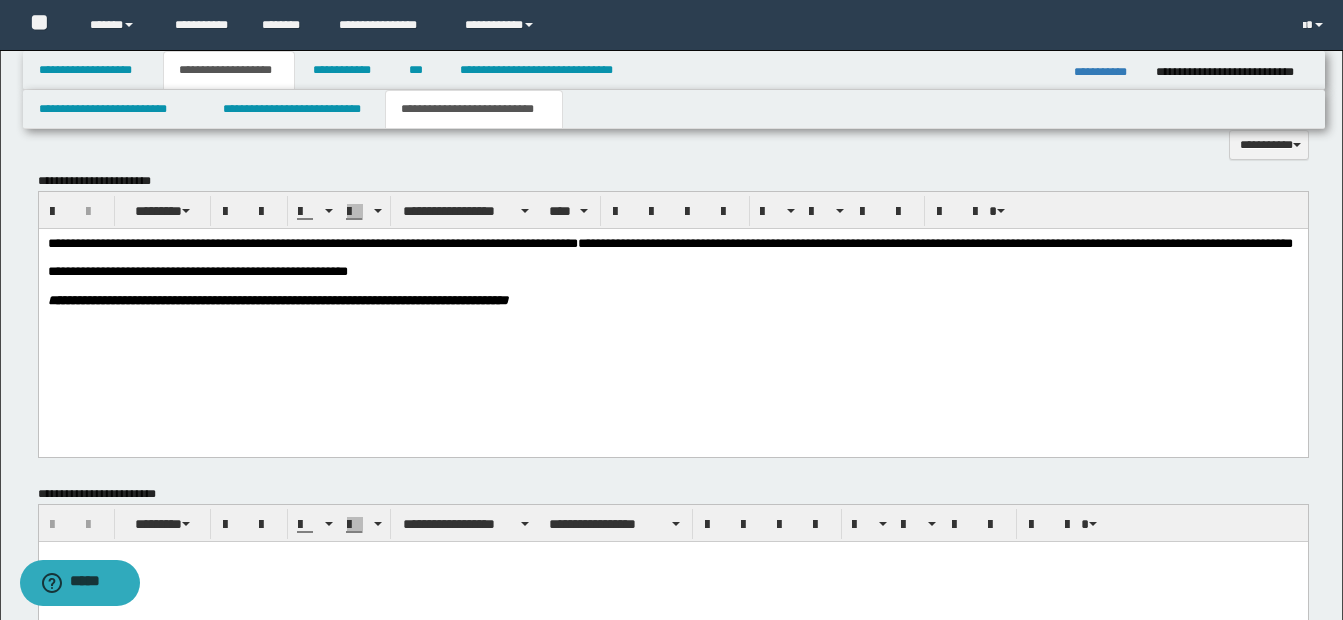click on "**********" at bounding box center [672, 243] 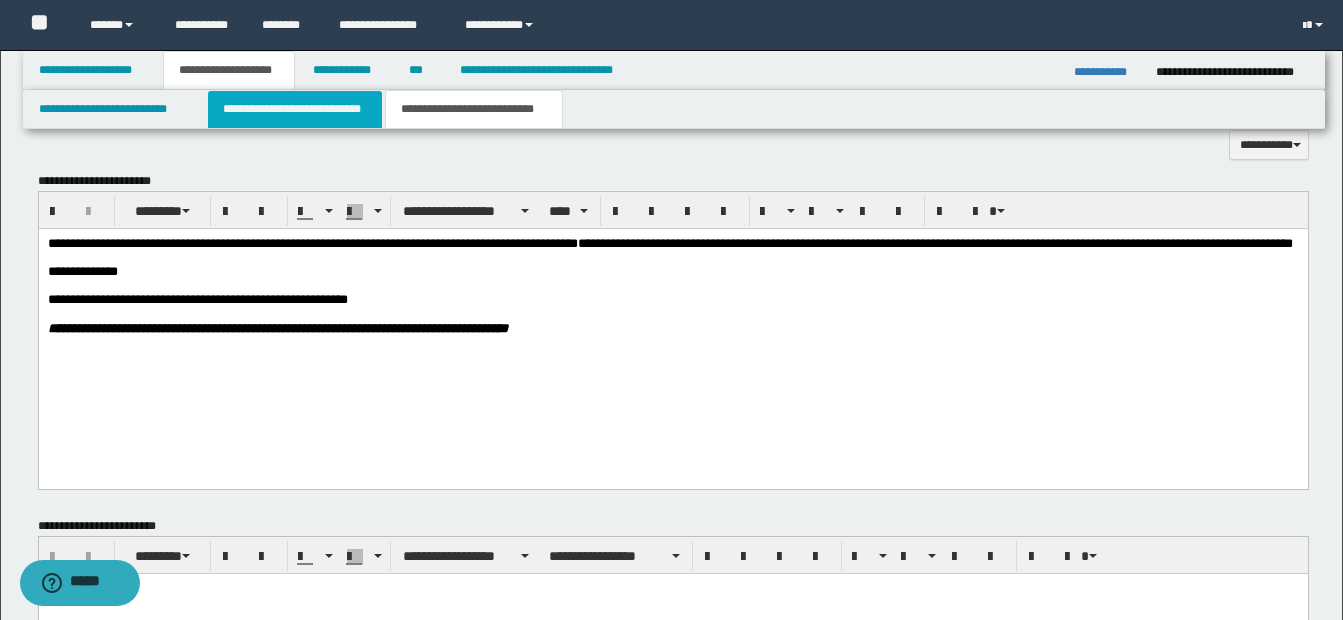 click on "**********" at bounding box center (295, 109) 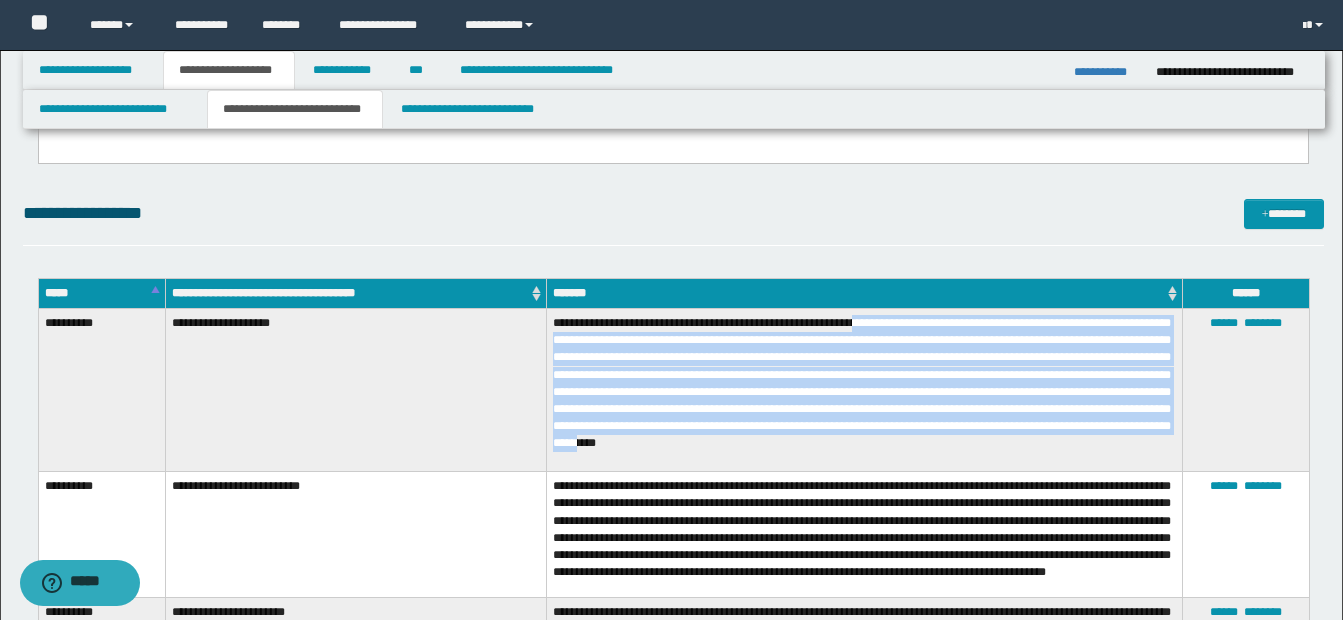 scroll, scrollTop: 900, scrollLeft: 0, axis: vertical 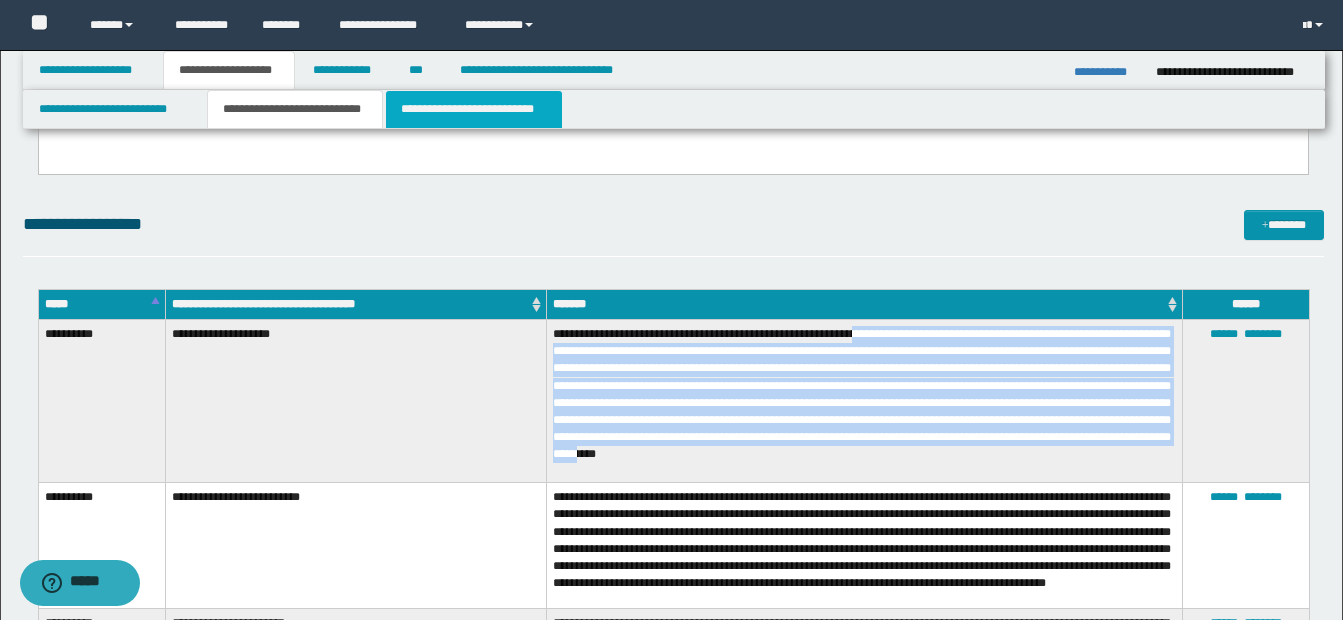 click on "**********" at bounding box center [474, 109] 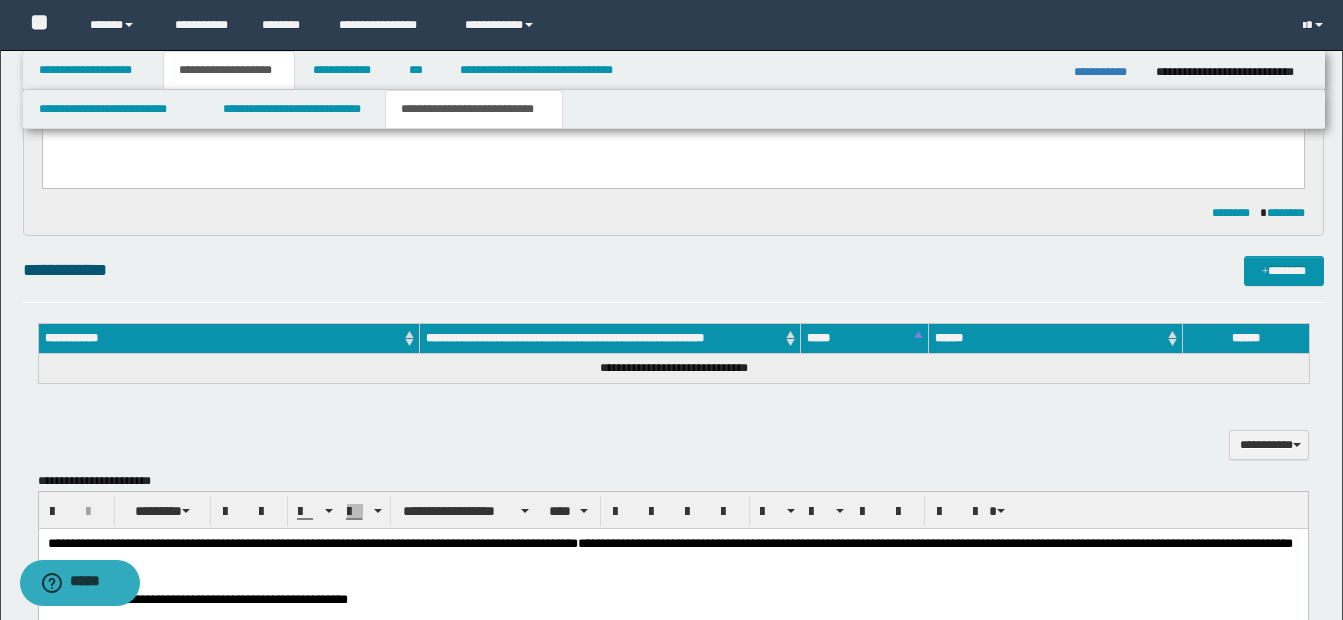scroll, scrollTop: 1200, scrollLeft: 0, axis: vertical 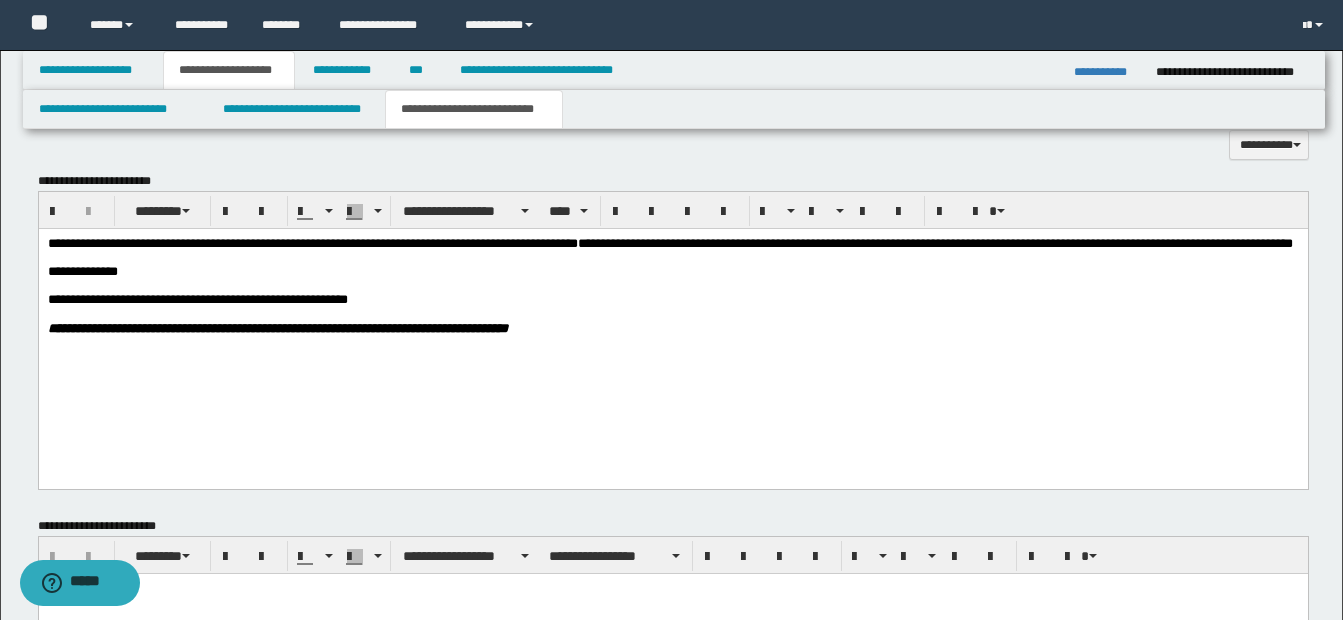 click on "**********" at bounding box center [672, 271] 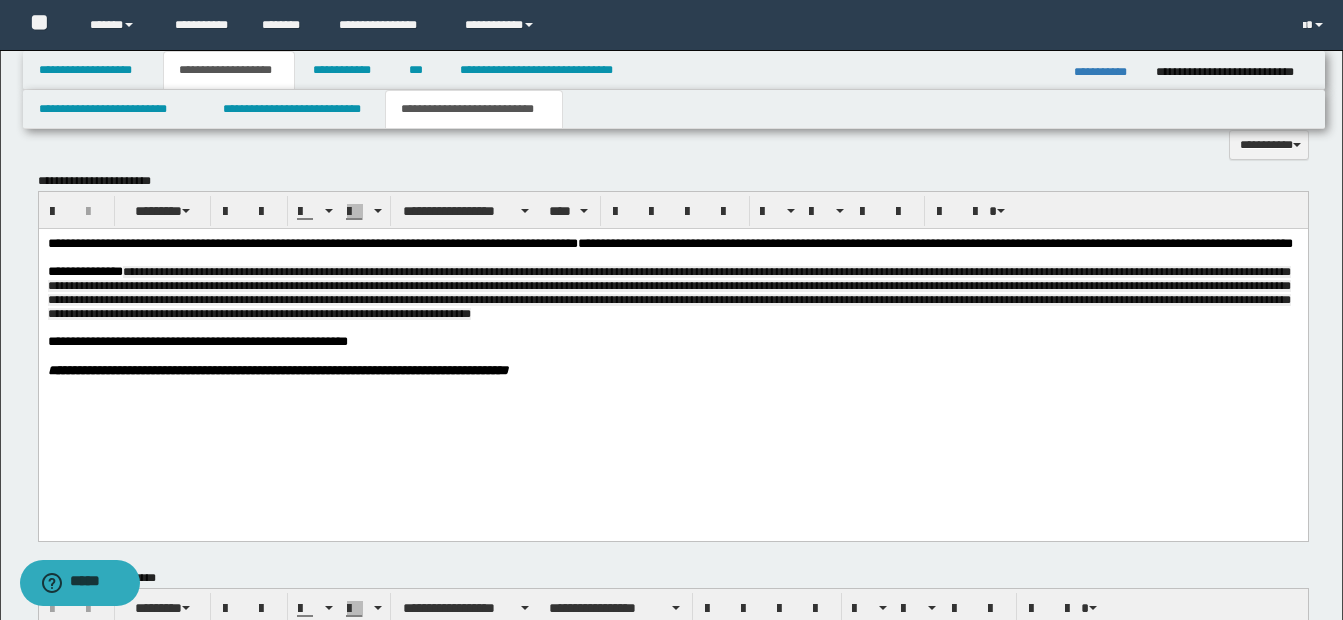 click on "**********" at bounding box center (668, 292) 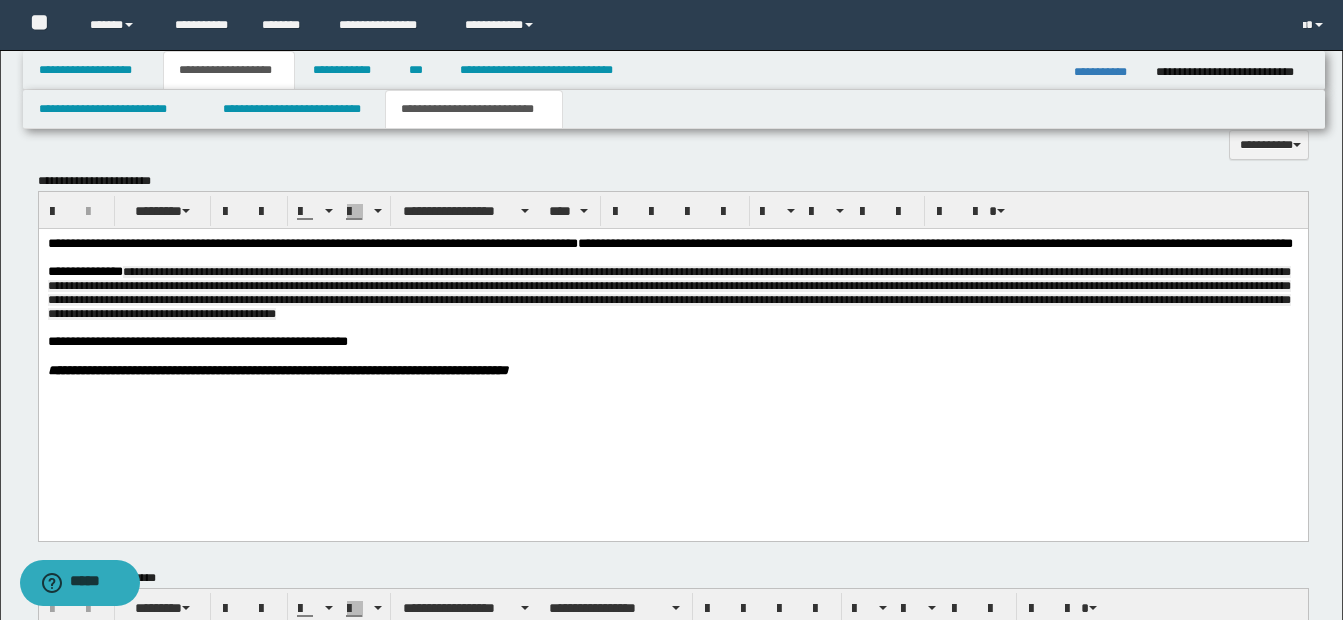 click on "**********" at bounding box center (668, 292) 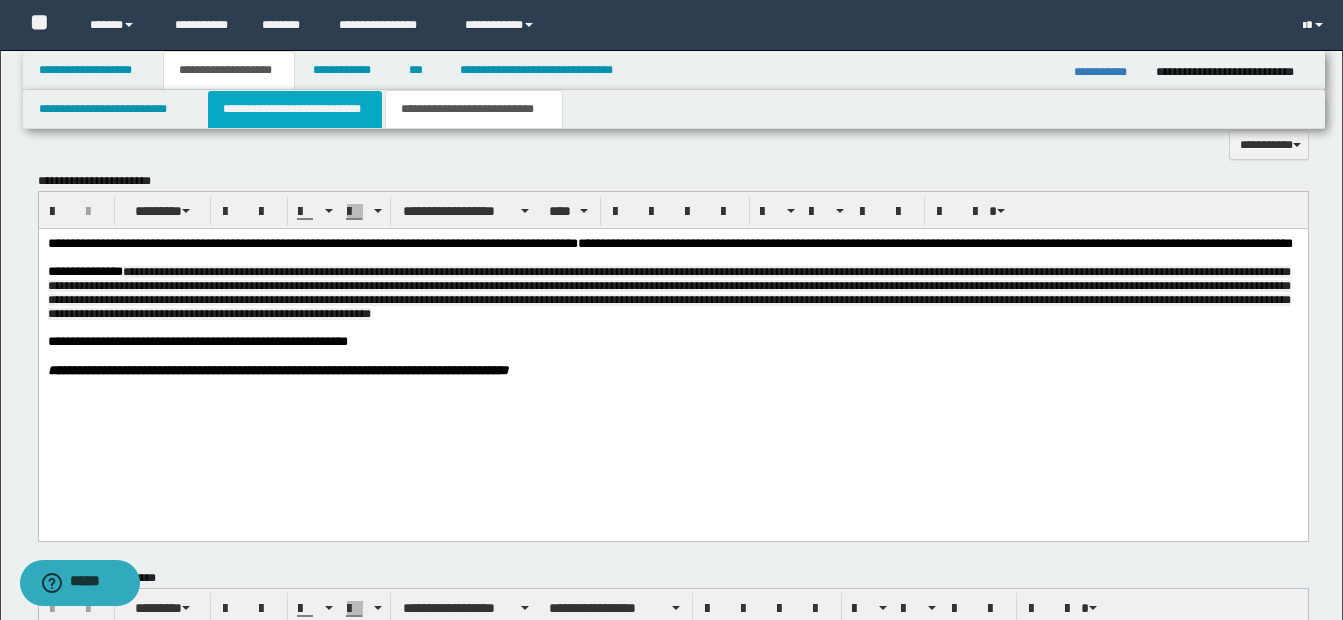 click on "**********" at bounding box center [295, 109] 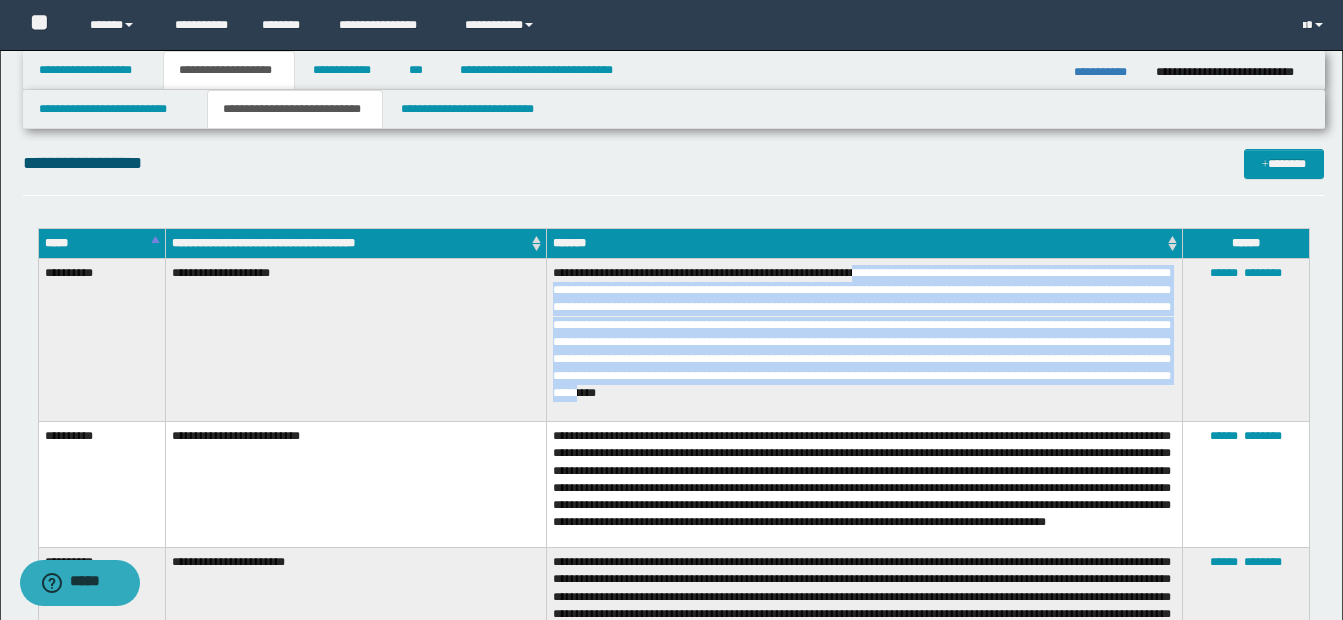 scroll, scrollTop: 900, scrollLeft: 0, axis: vertical 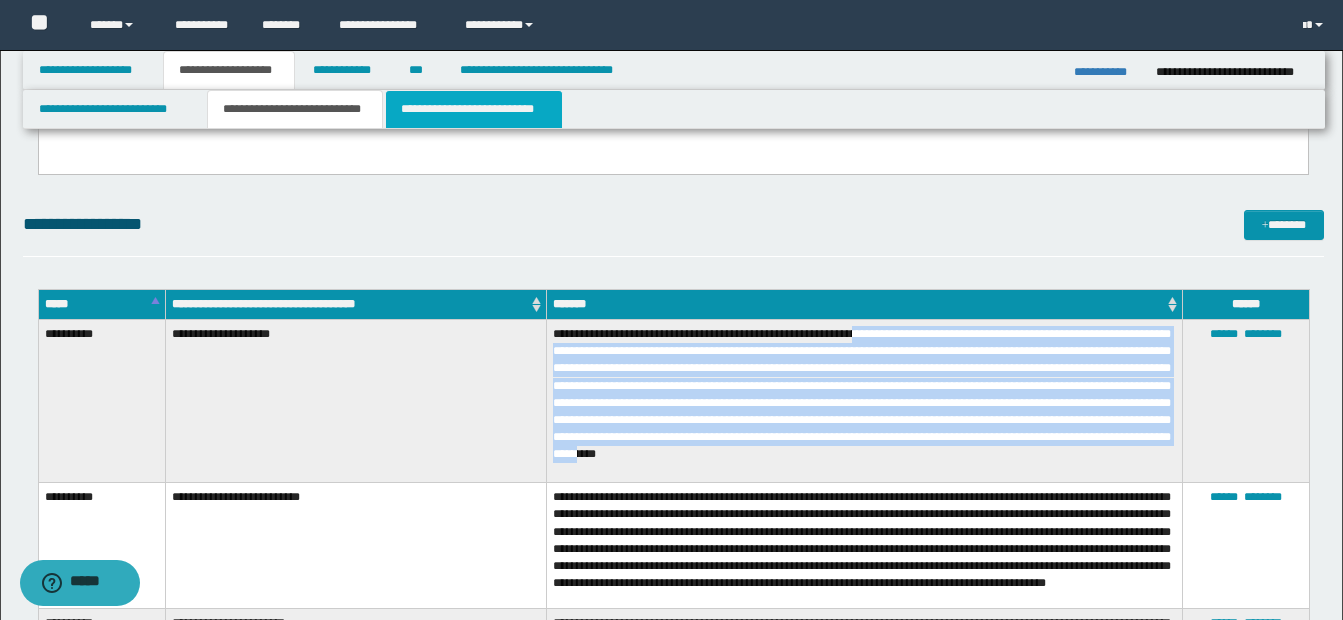 click on "**********" at bounding box center [474, 109] 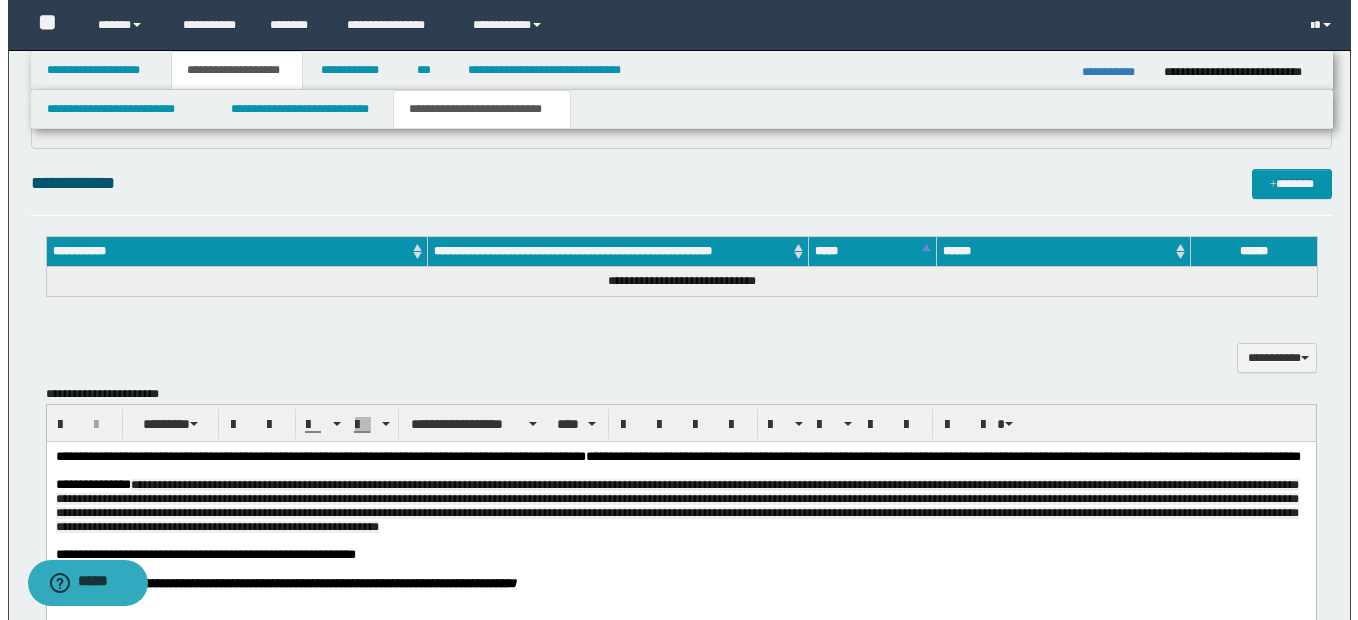 scroll, scrollTop: 1100, scrollLeft: 0, axis: vertical 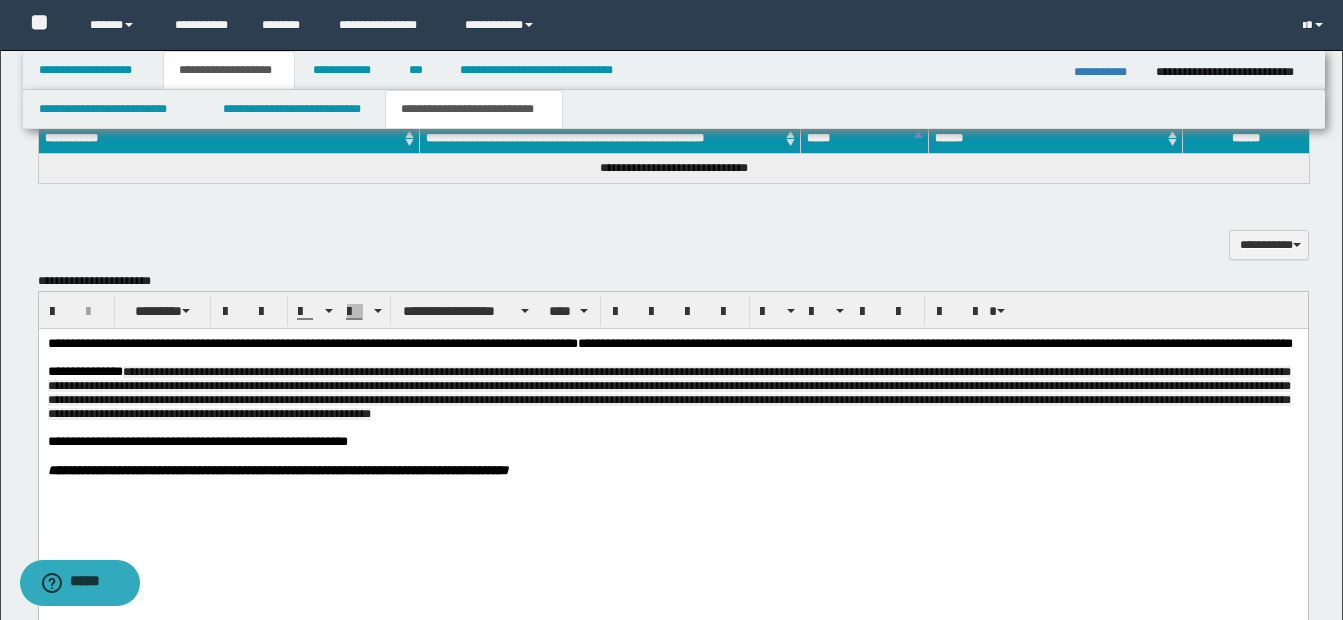 click on "**********" at bounding box center [668, 391] 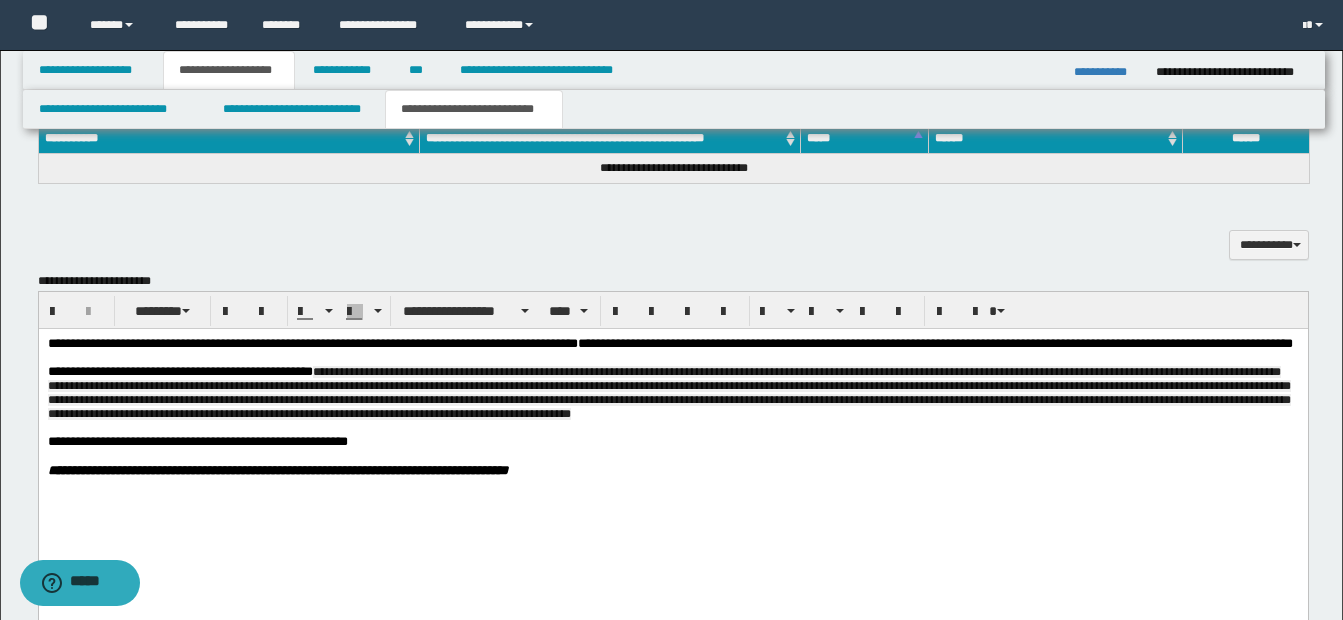 click on "**********" at bounding box center (668, 391) 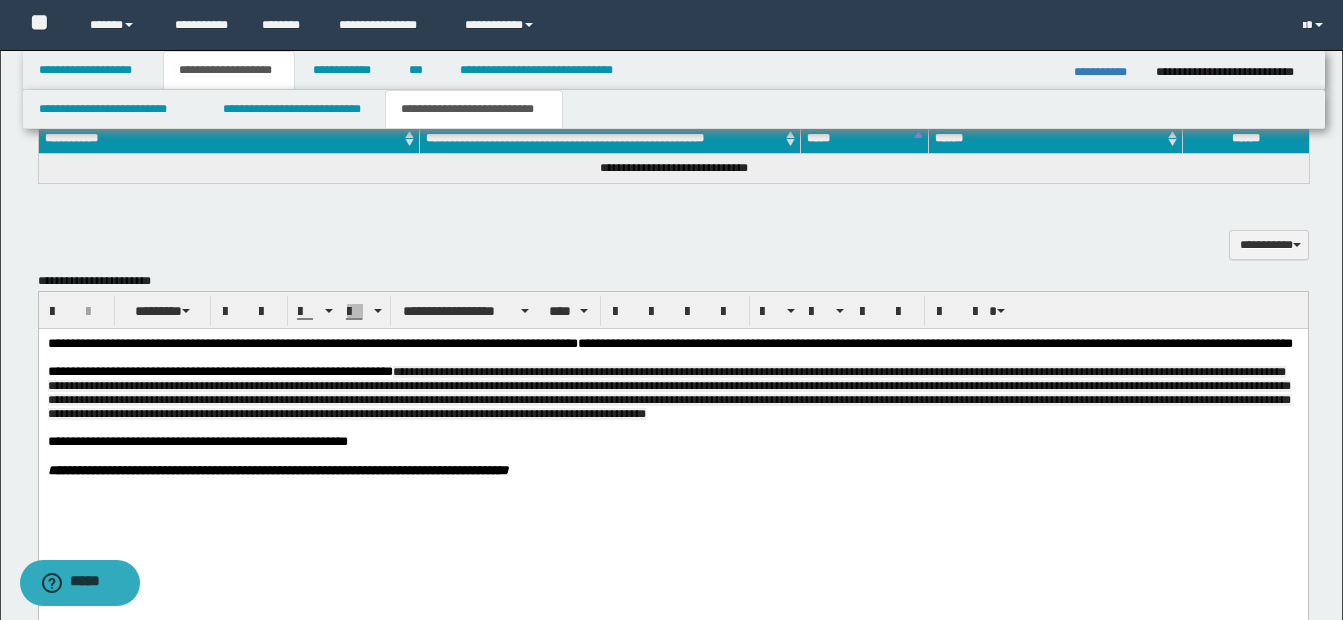 click on "**********" at bounding box center [668, 392] 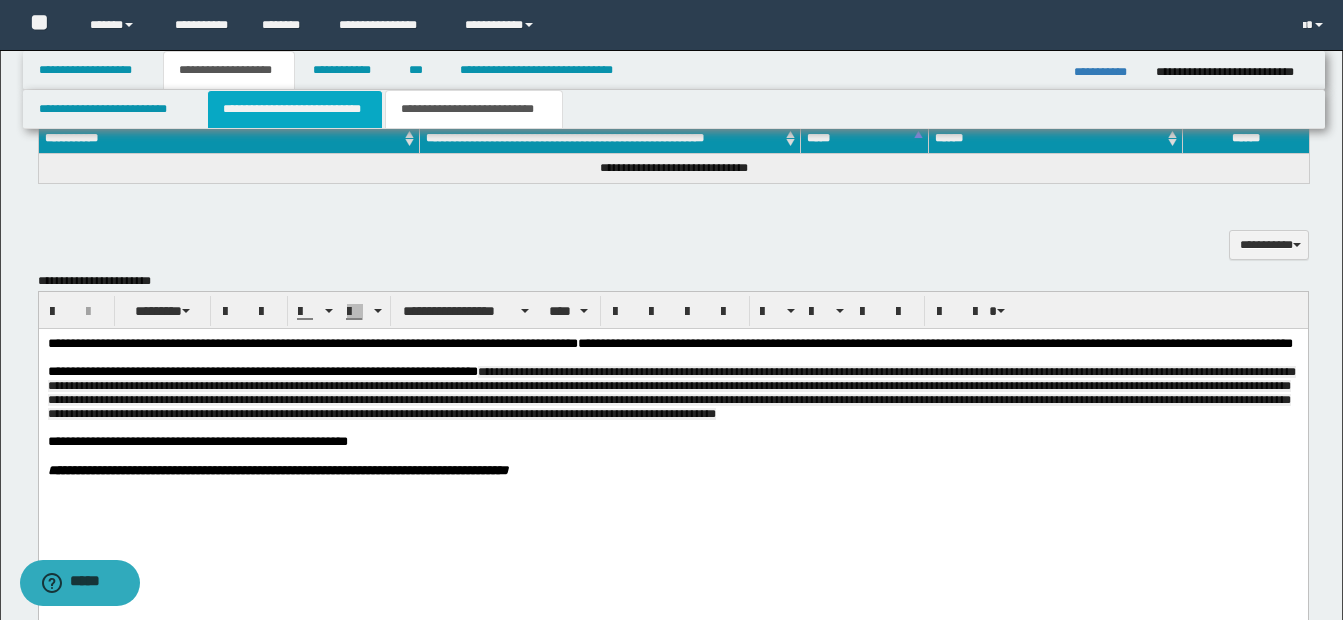click on "**********" at bounding box center (295, 109) 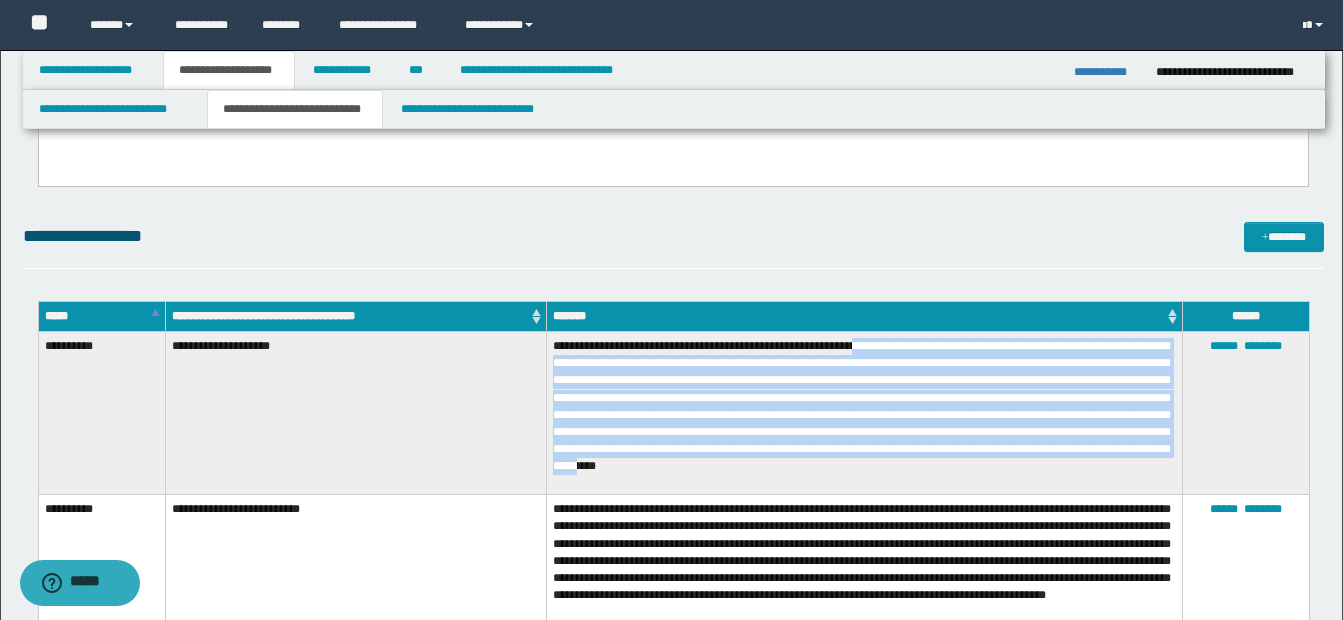 scroll, scrollTop: 900, scrollLeft: 0, axis: vertical 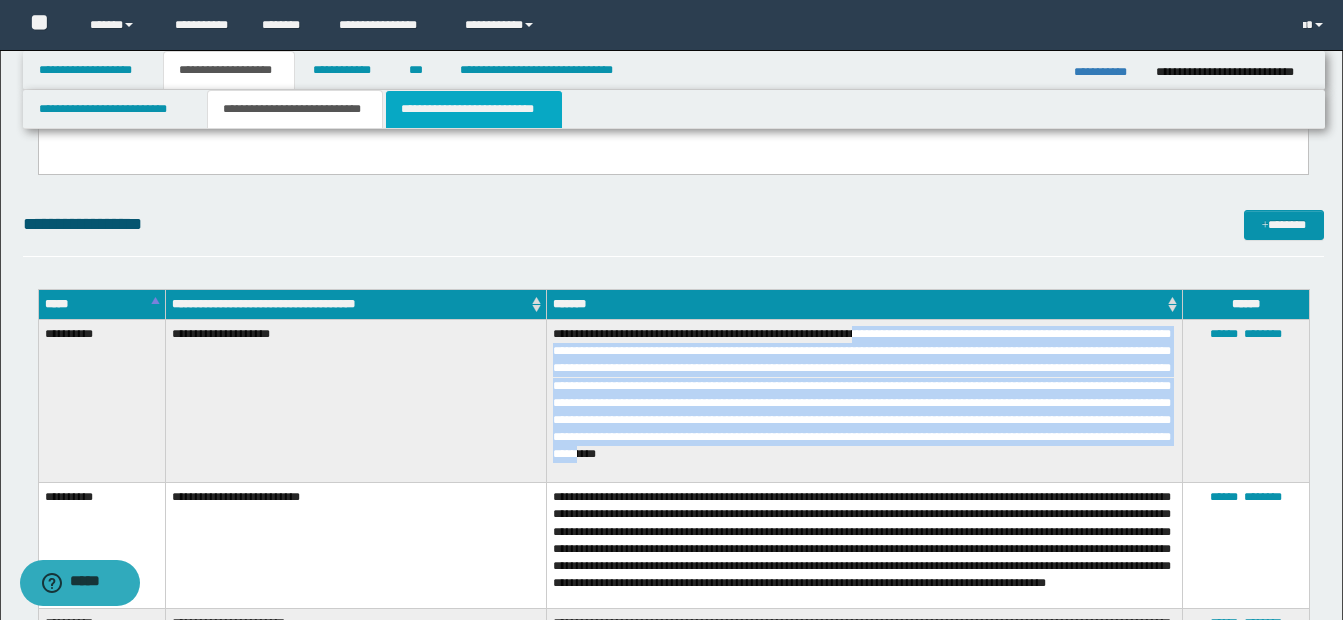 click on "**********" at bounding box center (474, 109) 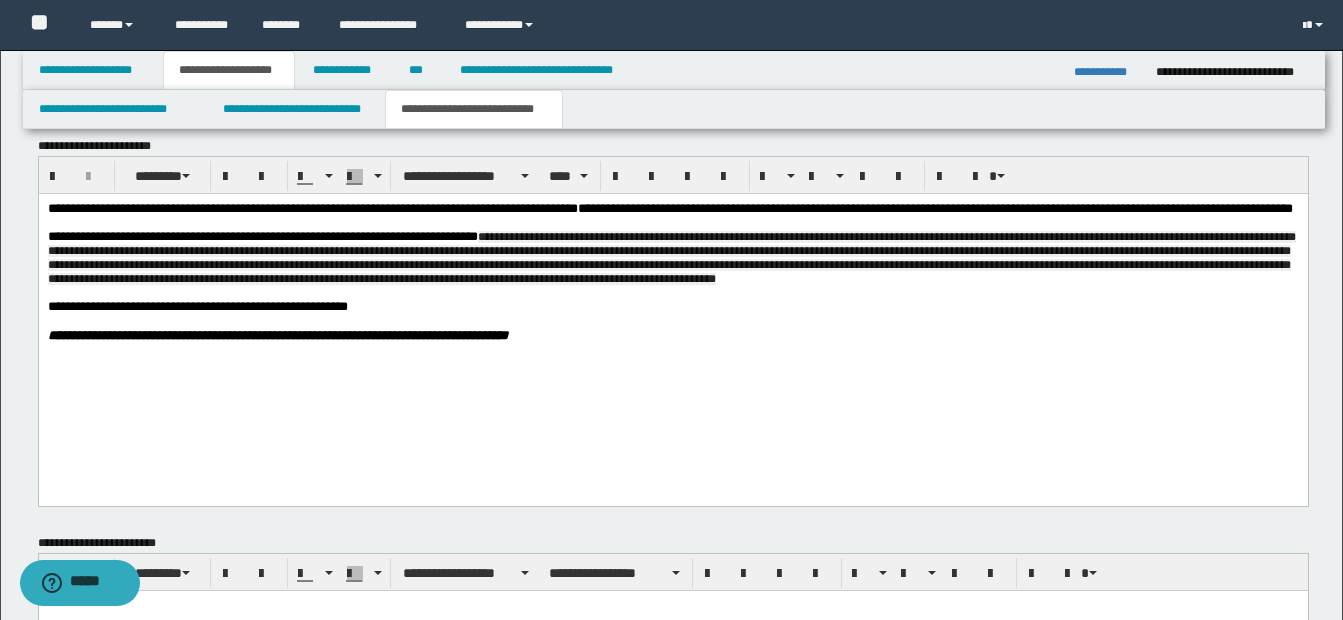 scroll, scrollTop: 1200, scrollLeft: 0, axis: vertical 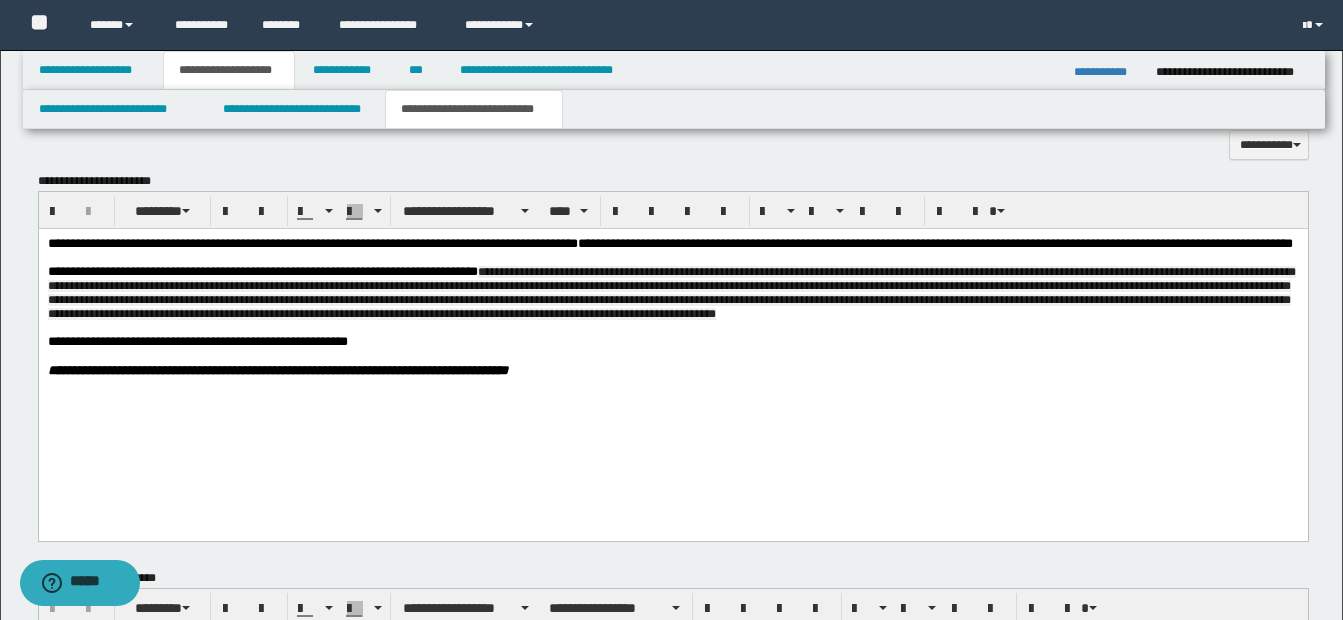 click on "**********" at bounding box center (671, 291) 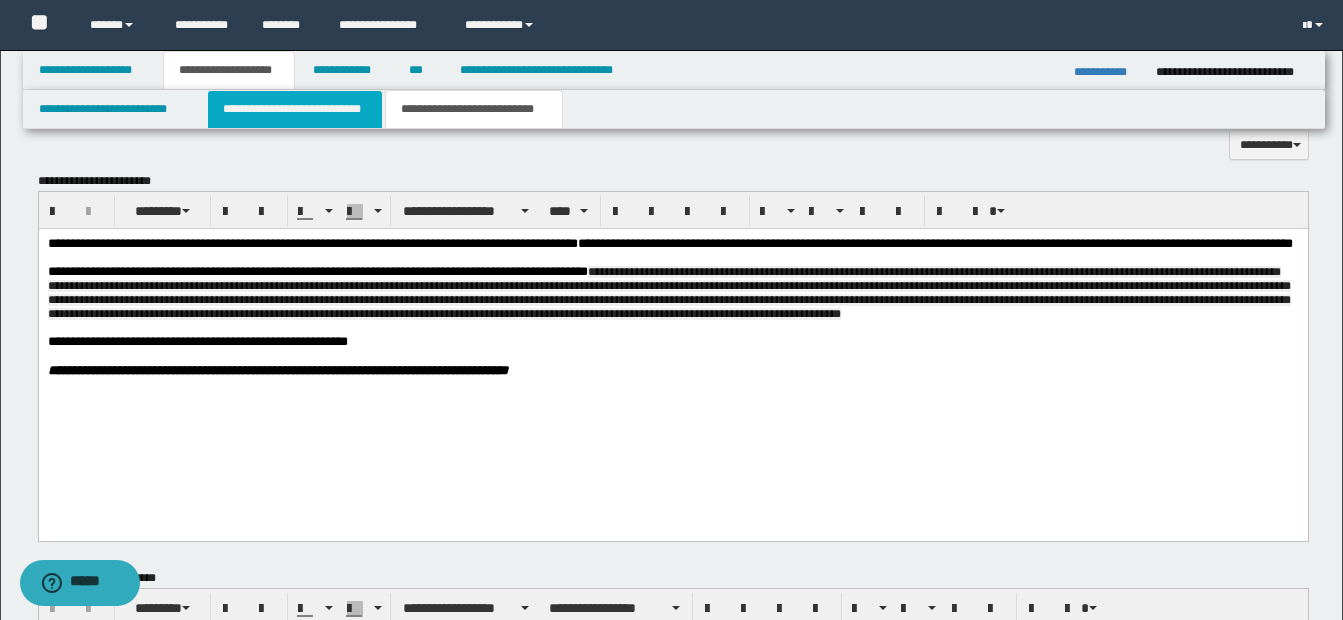 click on "**********" at bounding box center [295, 109] 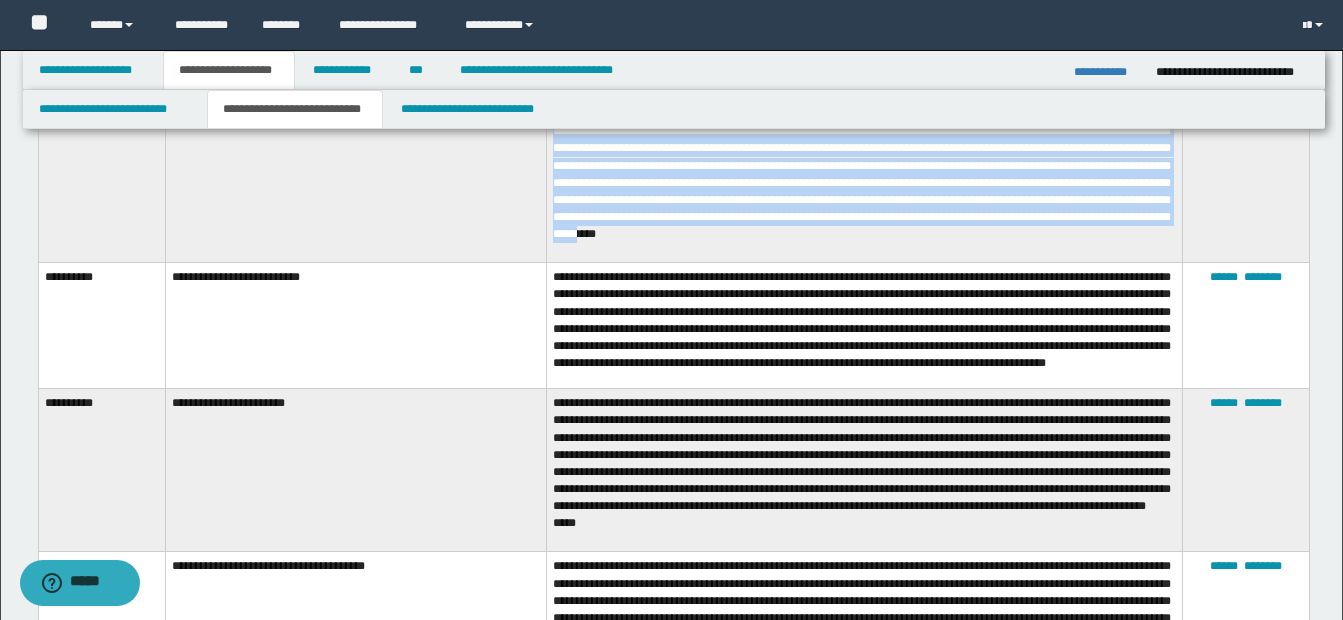 scroll, scrollTop: 1000, scrollLeft: 0, axis: vertical 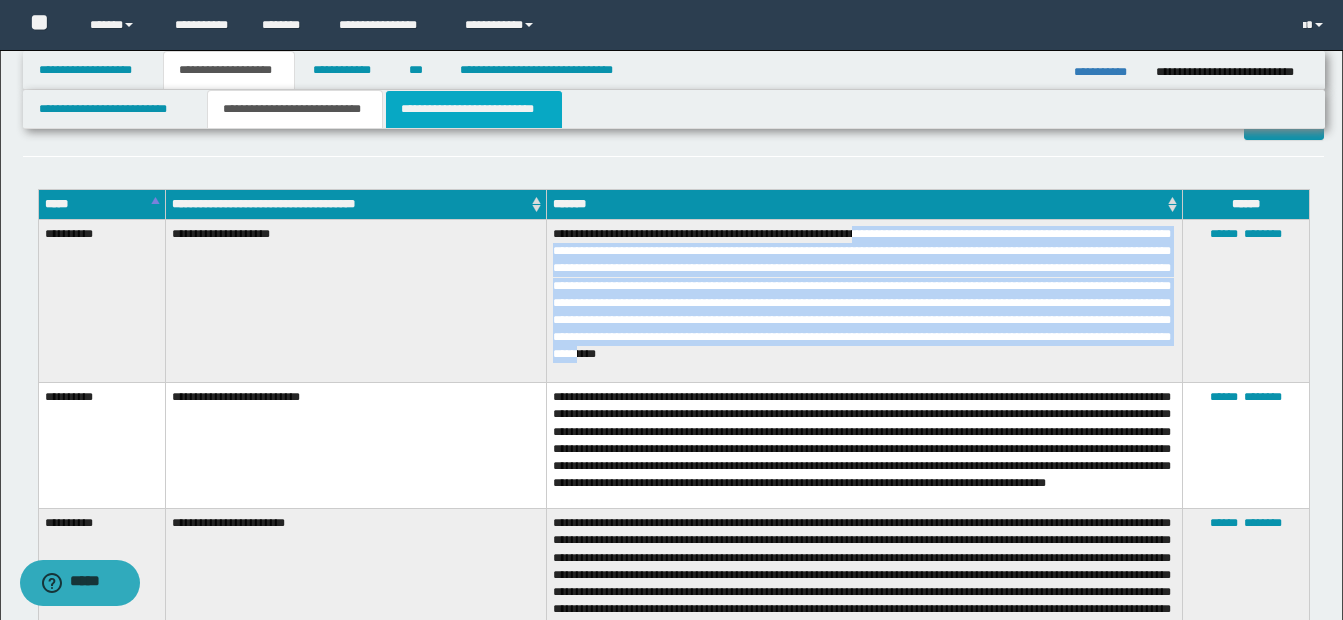 click on "**********" at bounding box center (474, 109) 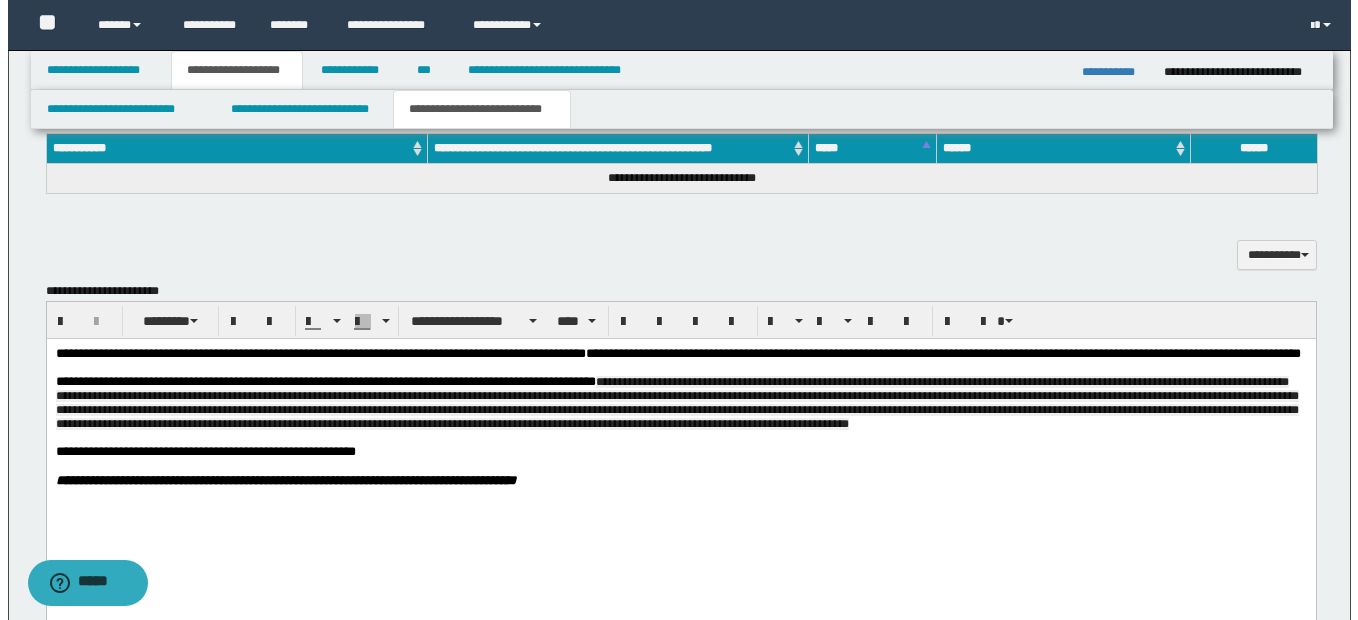 scroll, scrollTop: 1200, scrollLeft: 0, axis: vertical 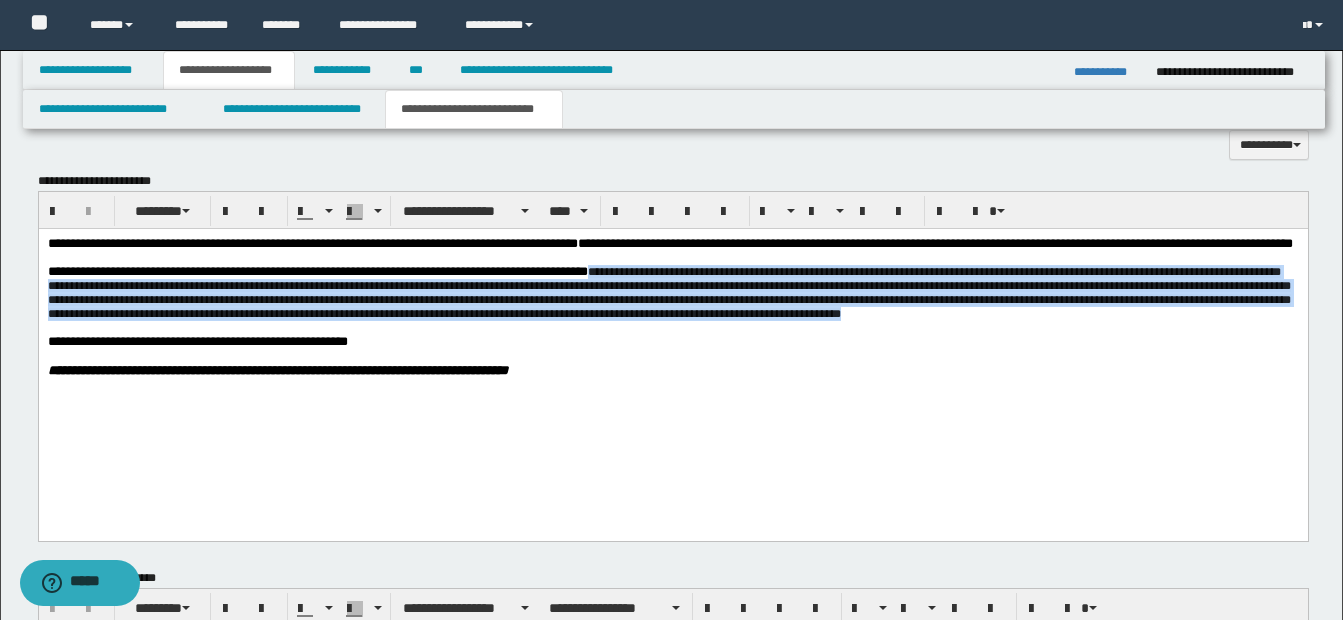 drag, startPoint x: 642, startPoint y: 292, endPoint x: 1225, endPoint y: 347, distance: 585.5886 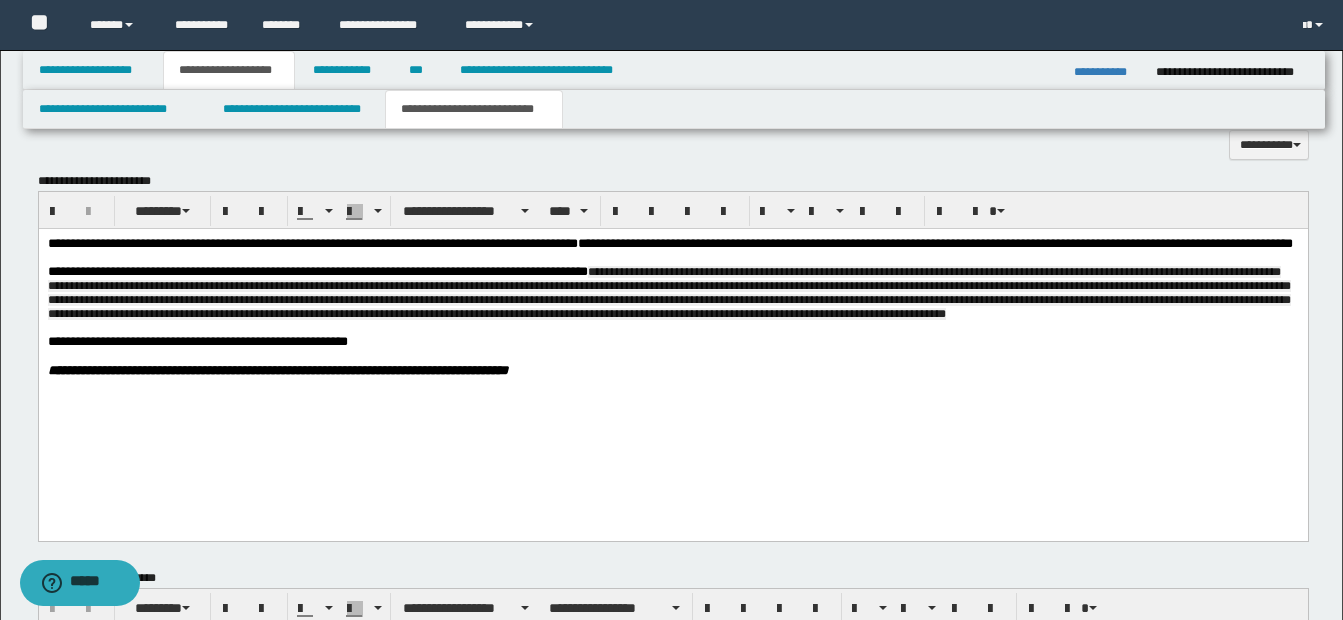 click on "**********" at bounding box center (668, 292) 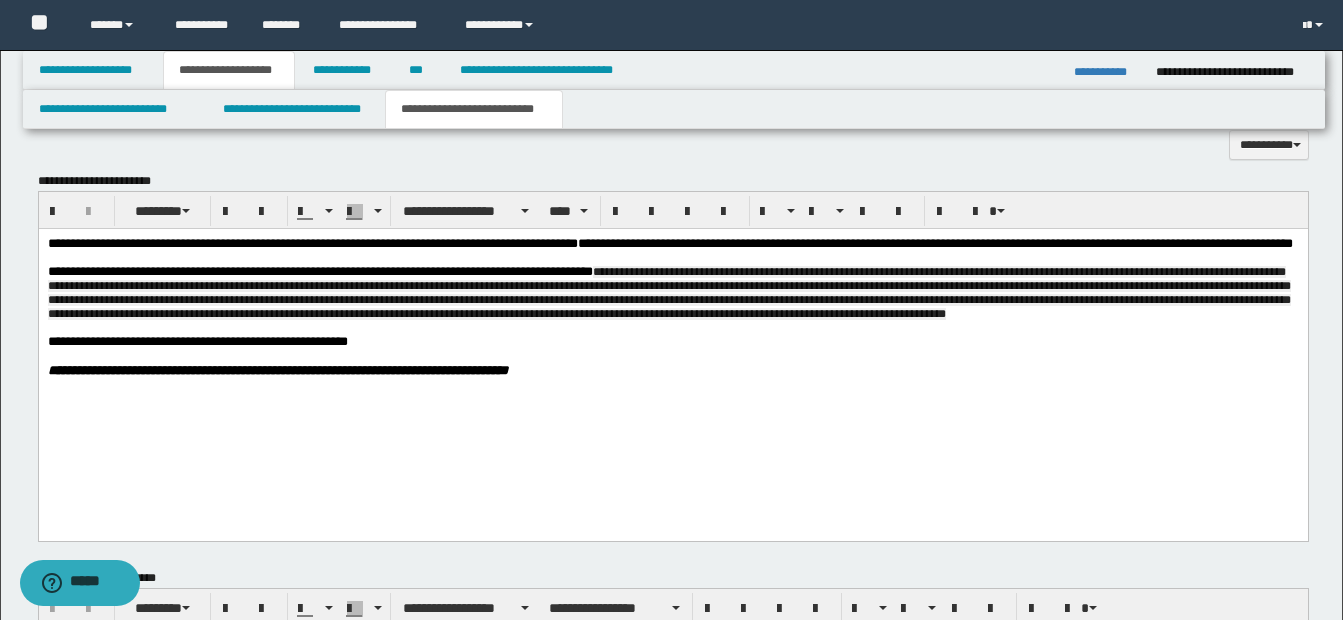 click on "**********" at bounding box center (672, 339) 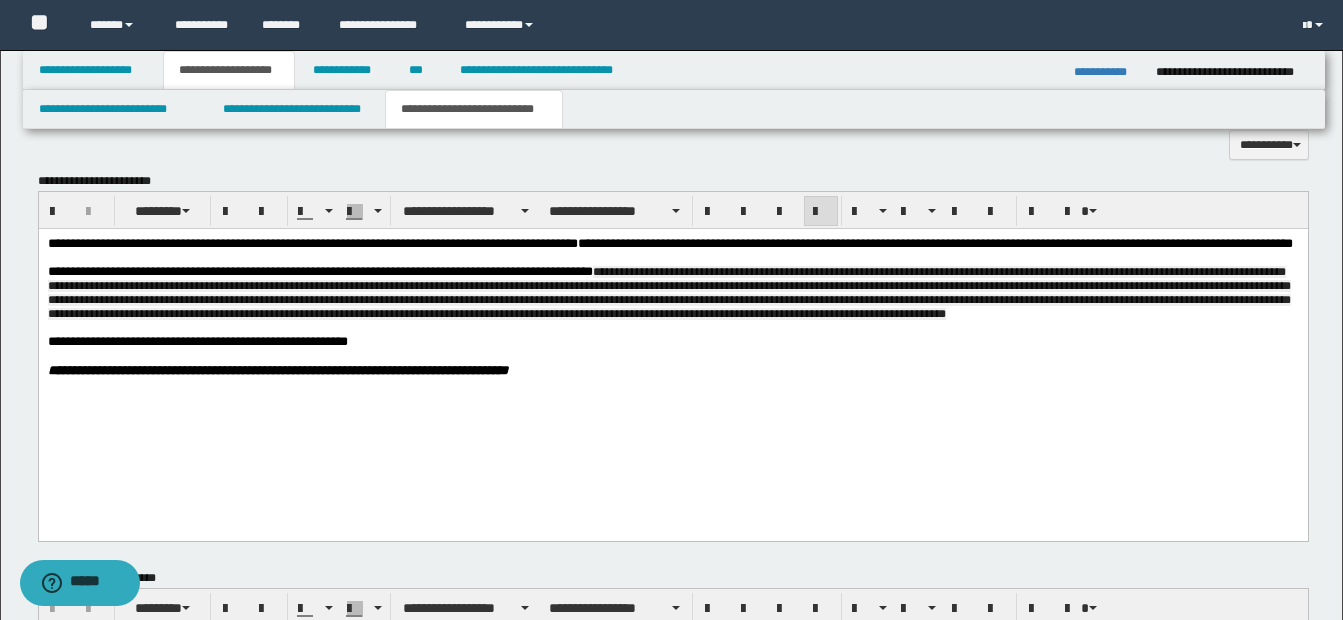 click on "**********" at bounding box center (668, 292) 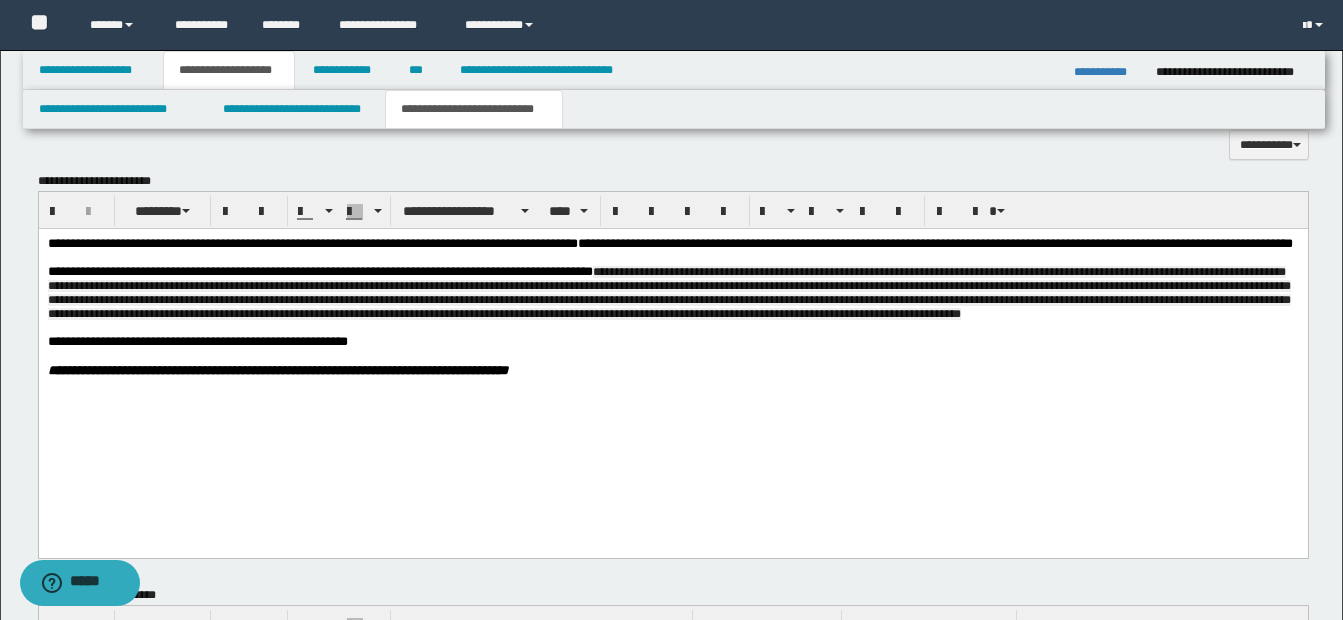 click on "**********" at bounding box center (668, 292) 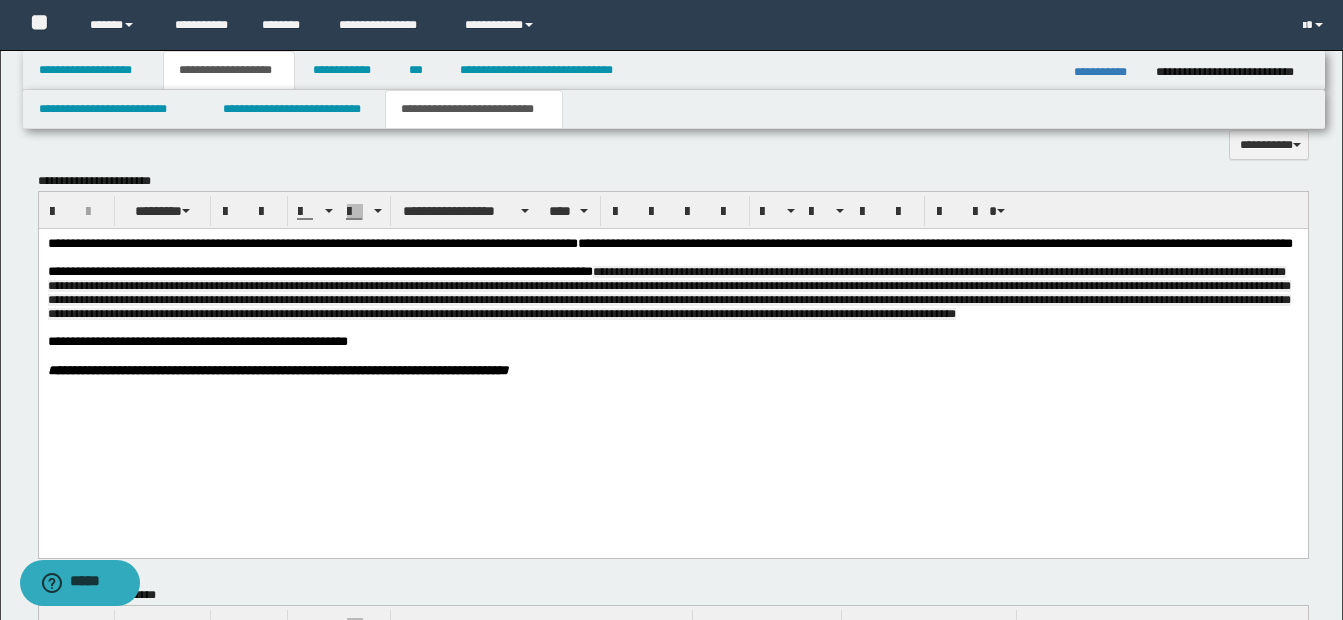 click at bounding box center (672, 327) 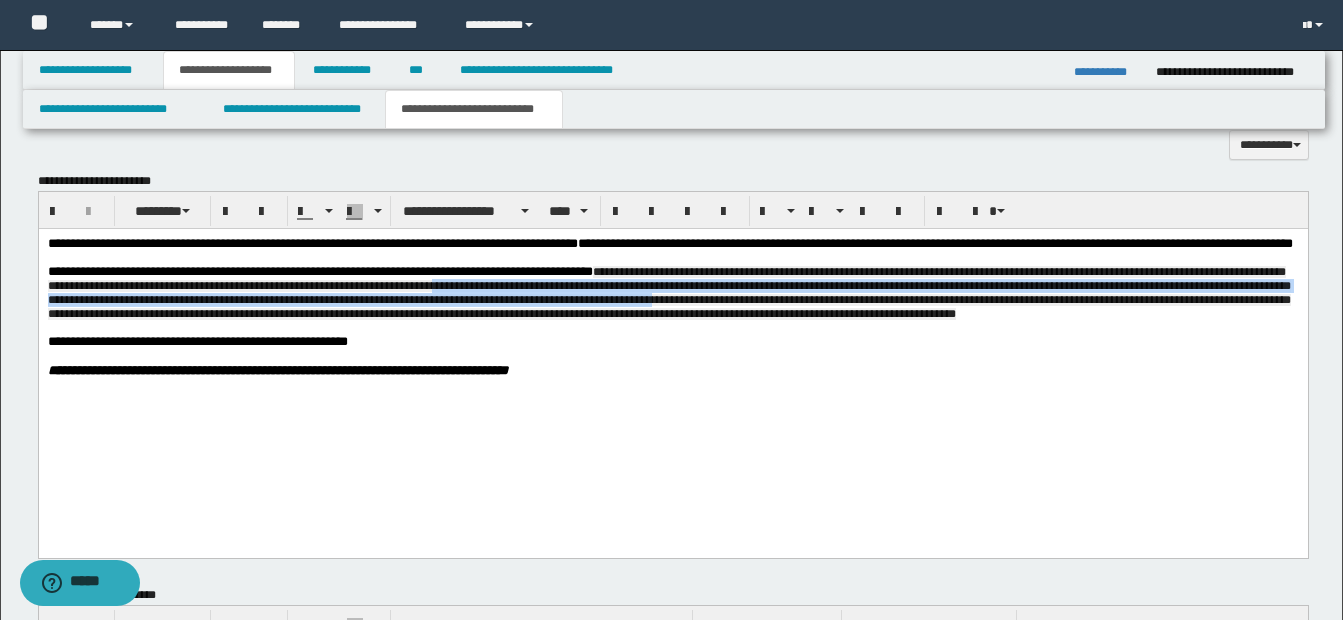 drag, startPoint x: 604, startPoint y: 312, endPoint x: 912, endPoint y: 324, distance: 308.23367 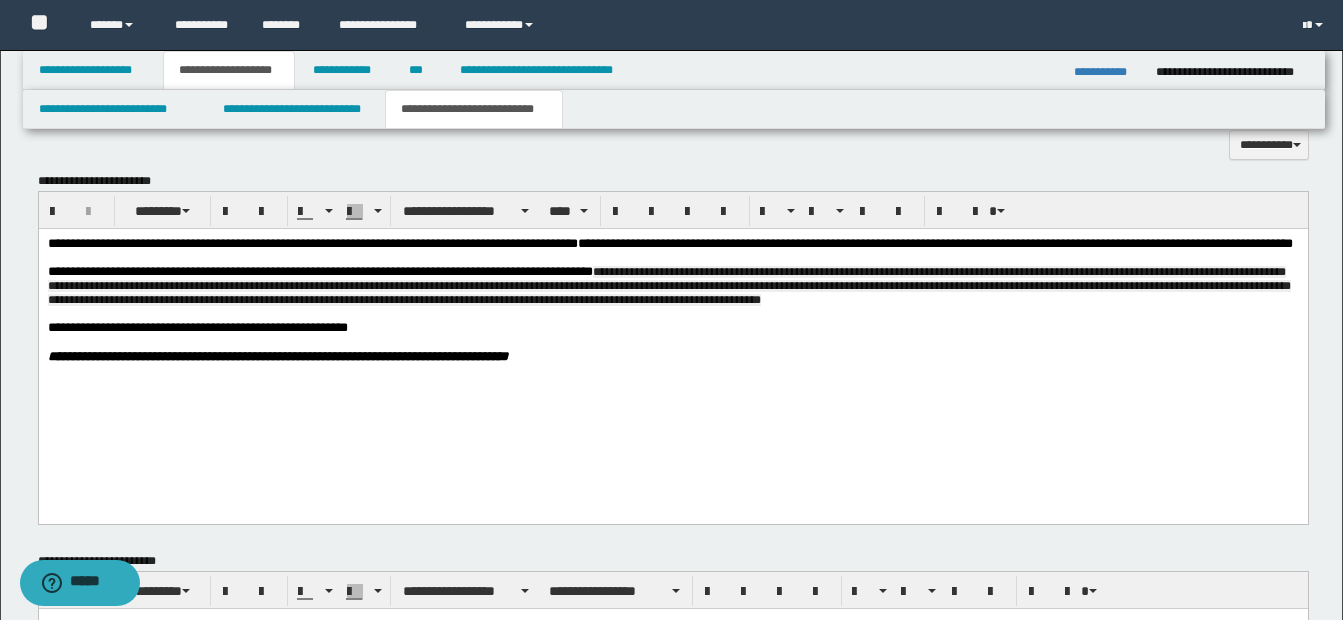click on "**********" at bounding box center [668, 285] 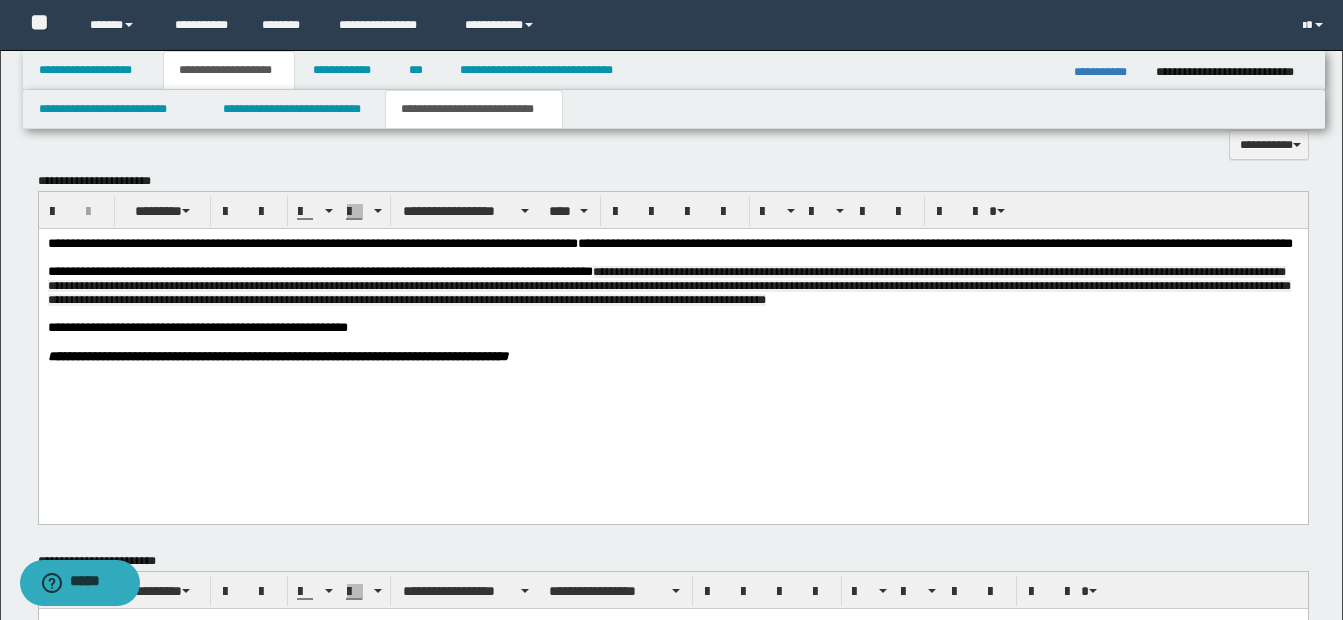 click on "**********" at bounding box center (668, 285) 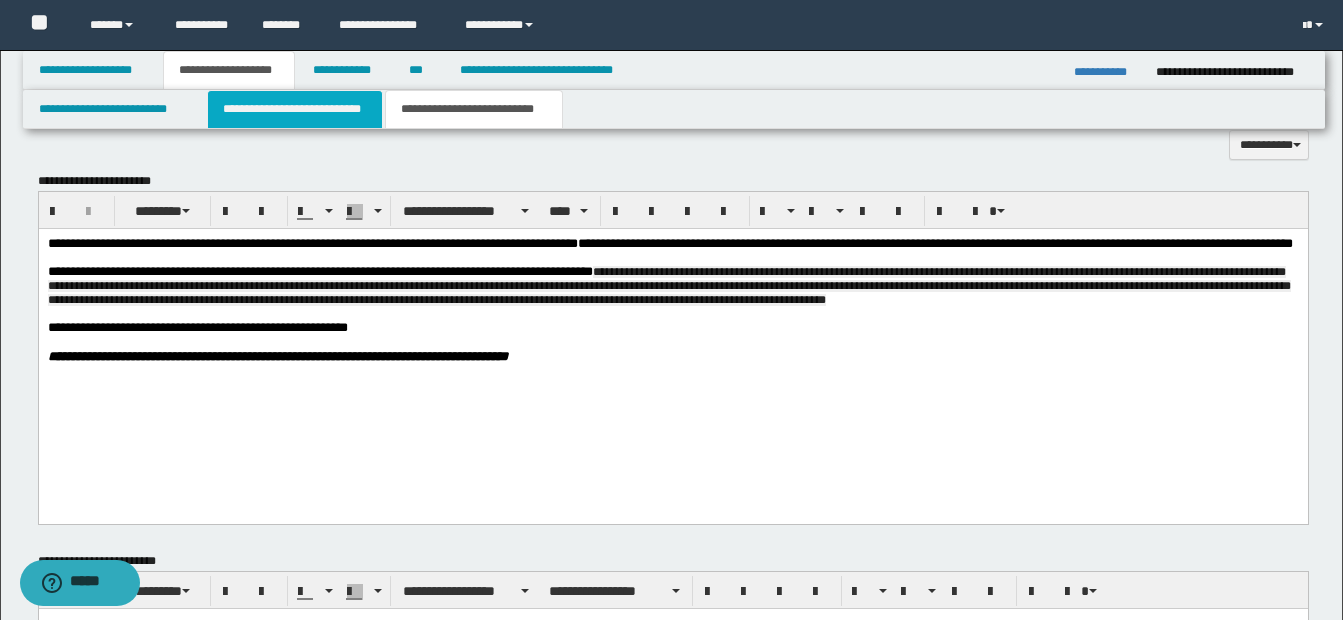 click on "**********" at bounding box center [295, 109] 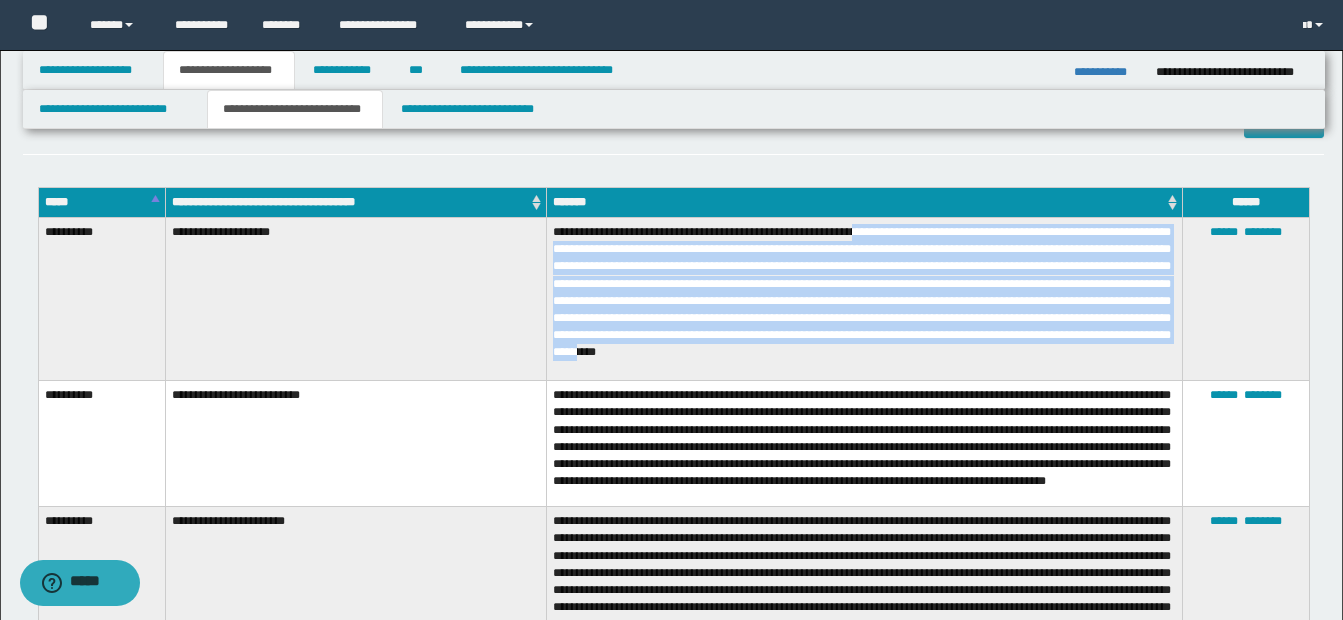 scroll, scrollTop: 1000, scrollLeft: 0, axis: vertical 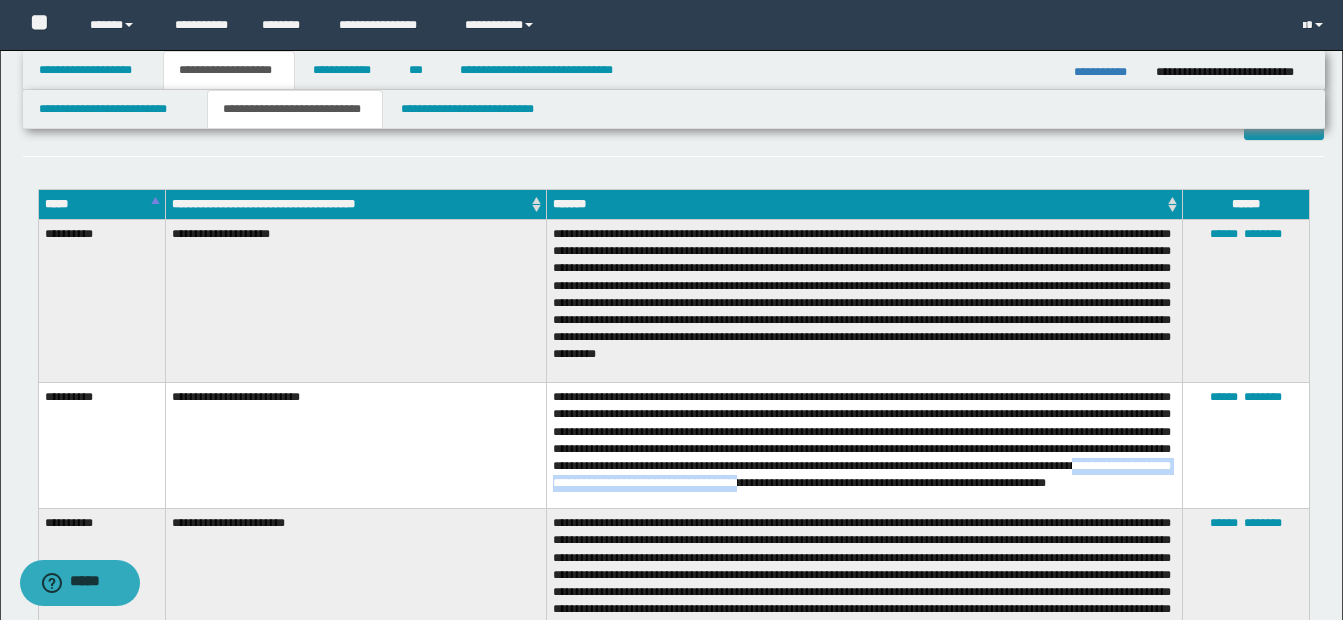 drag, startPoint x: 686, startPoint y: 470, endPoint x: 981, endPoint y: 472, distance: 295.00677 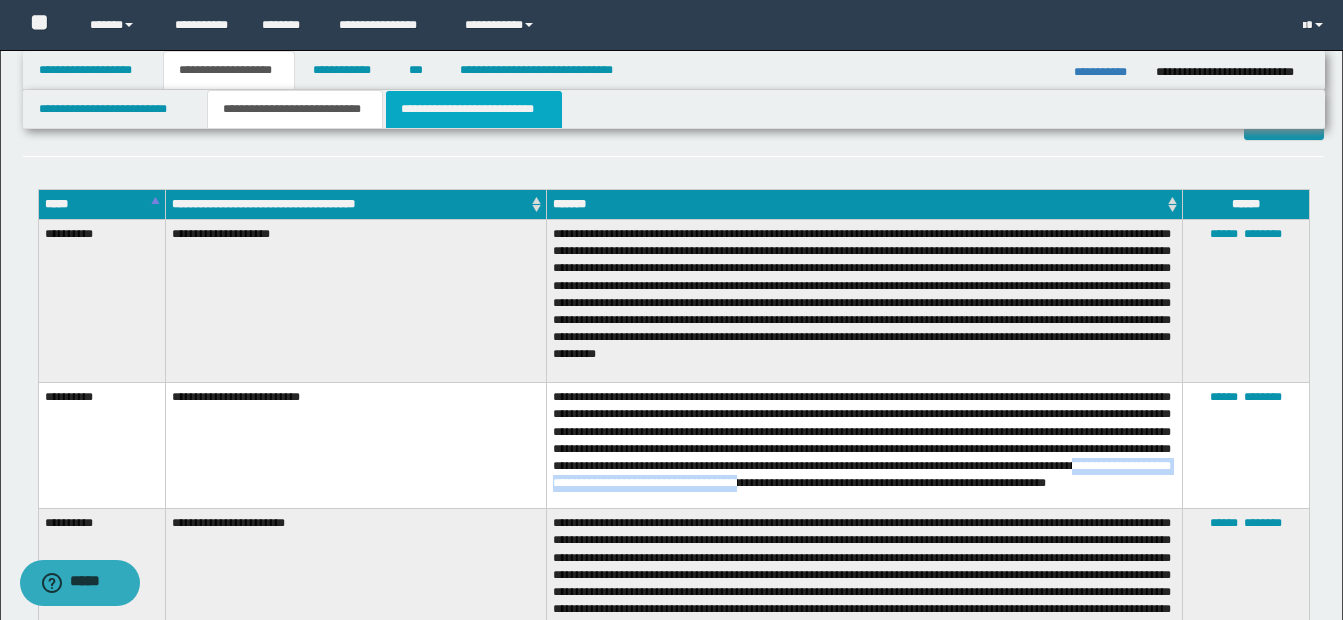 click on "**********" at bounding box center [474, 109] 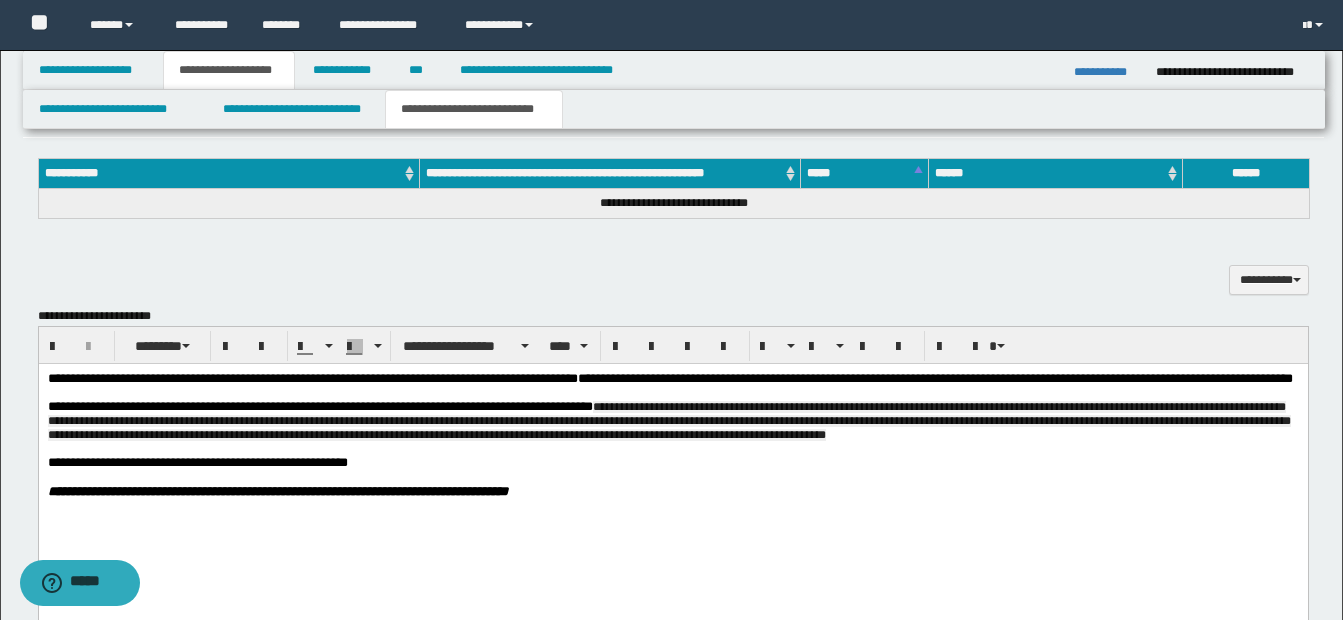 scroll, scrollTop: 1100, scrollLeft: 0, axis: vertical 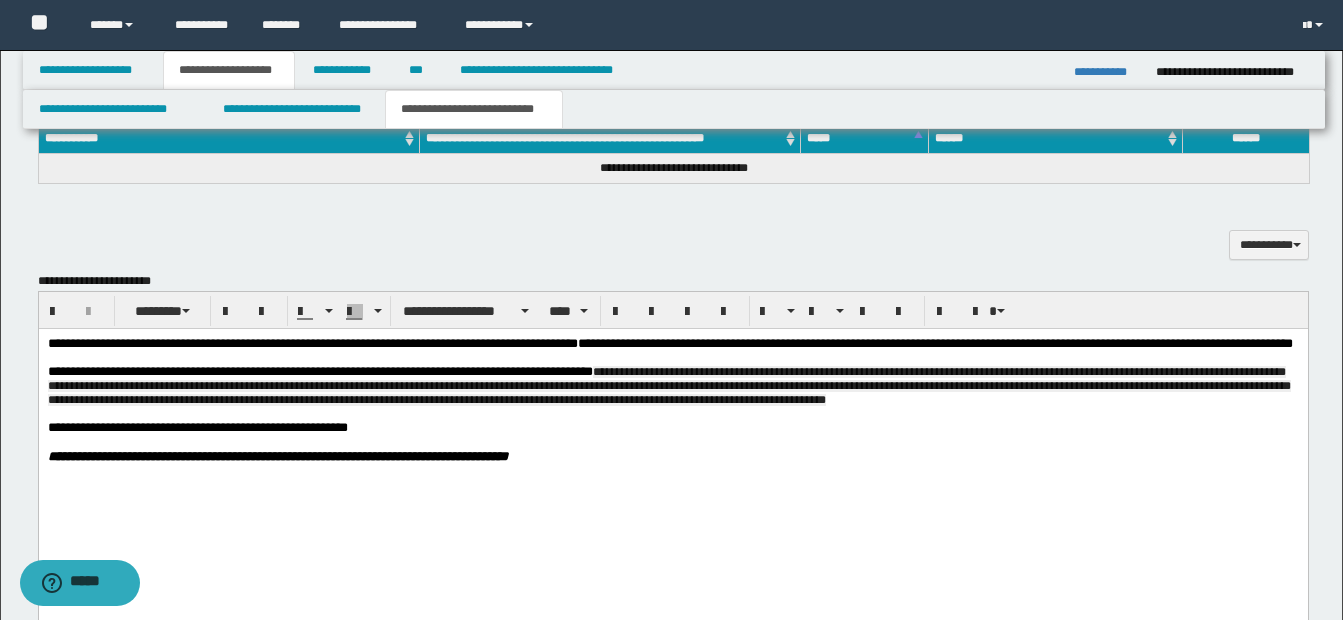 click on "**********" at bounding box center (668, 385) 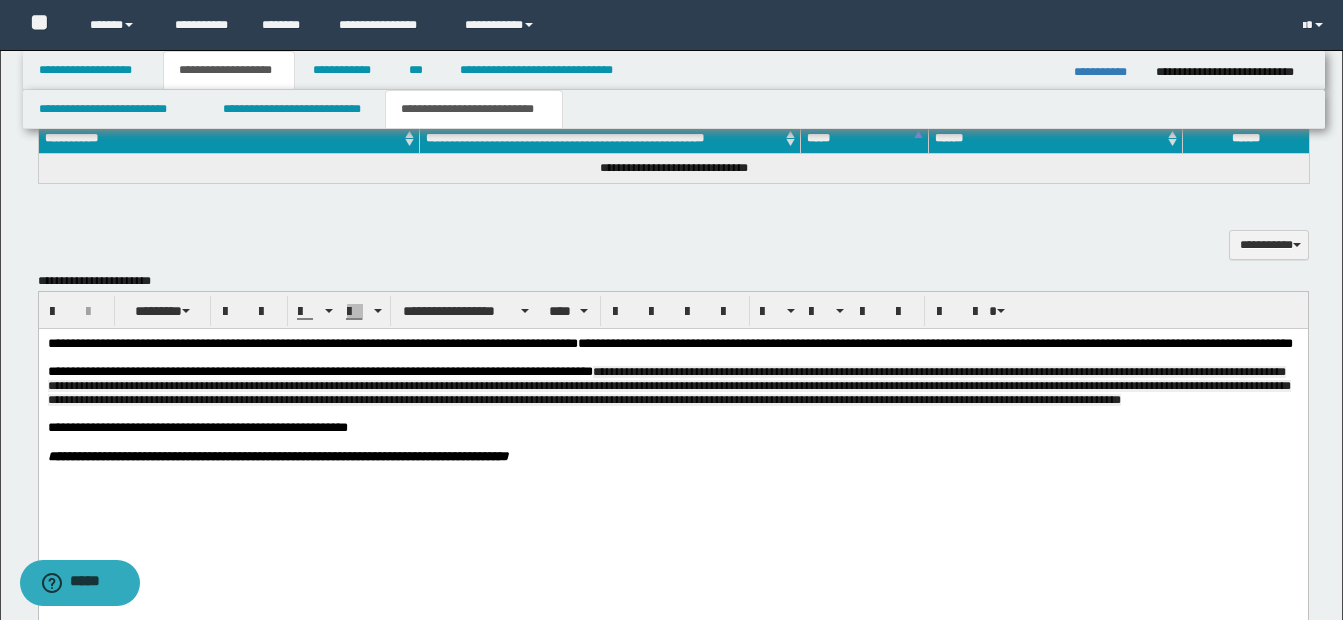 click on "**********" at bounding box center (672, 385) 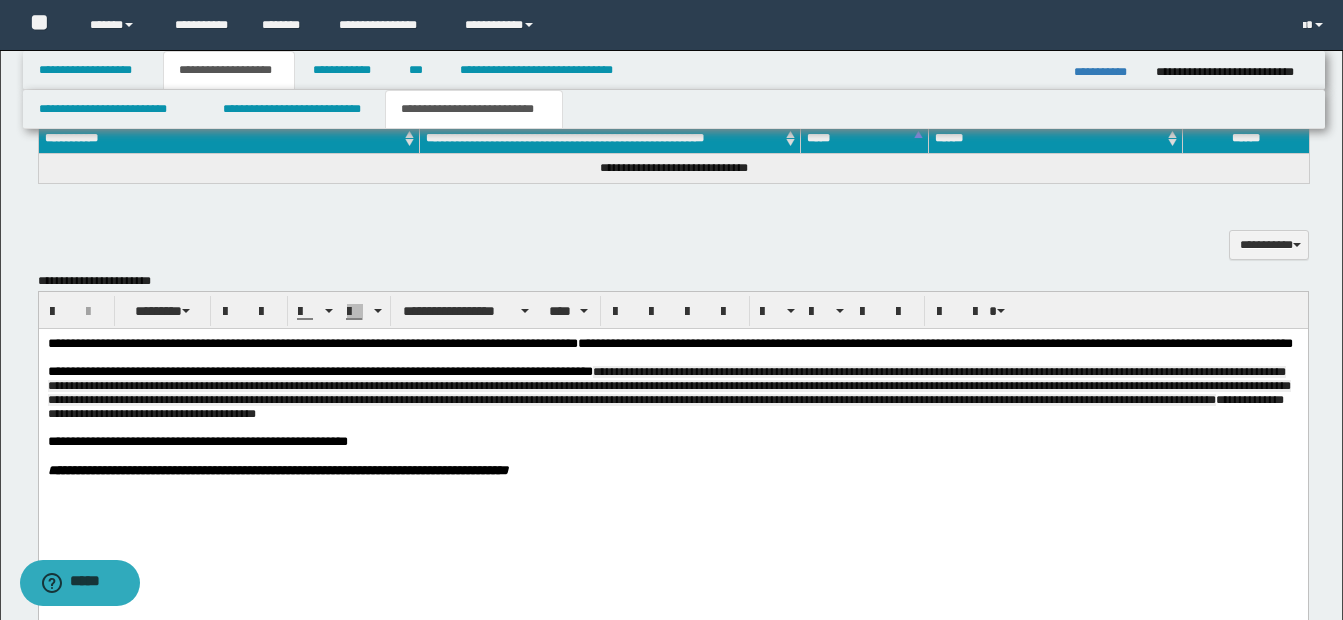 click on "**********" at bounding box center [672, 392] 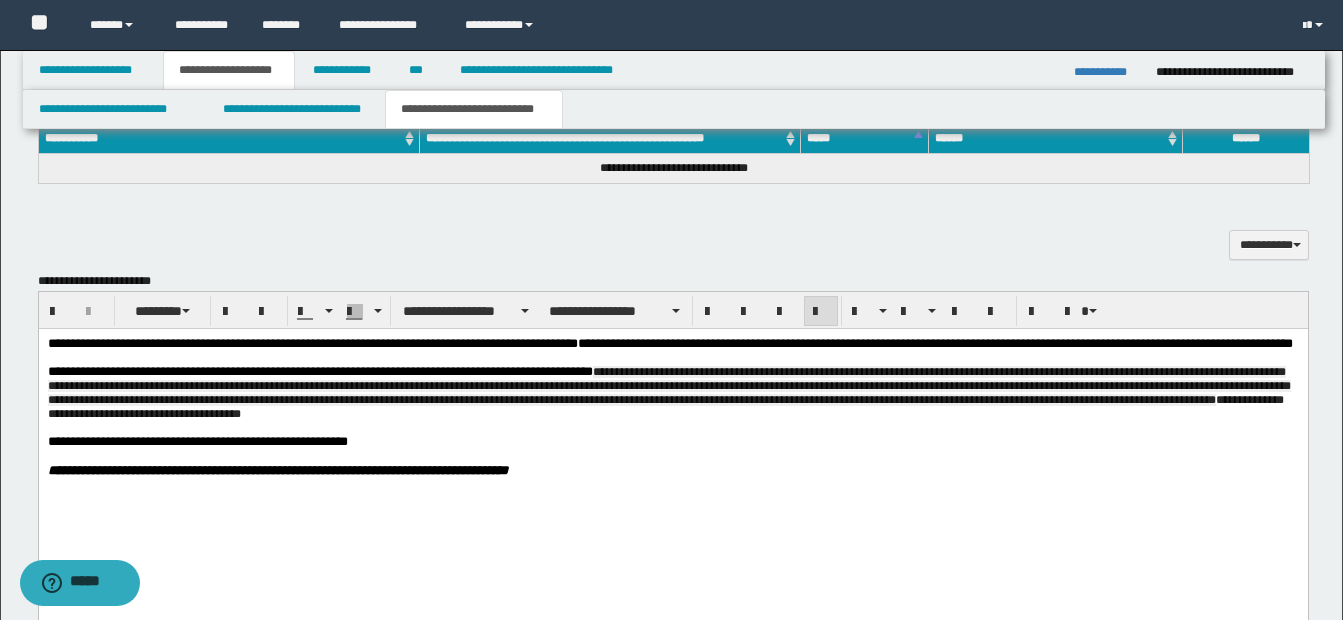 click at bounding box center [696, 455] 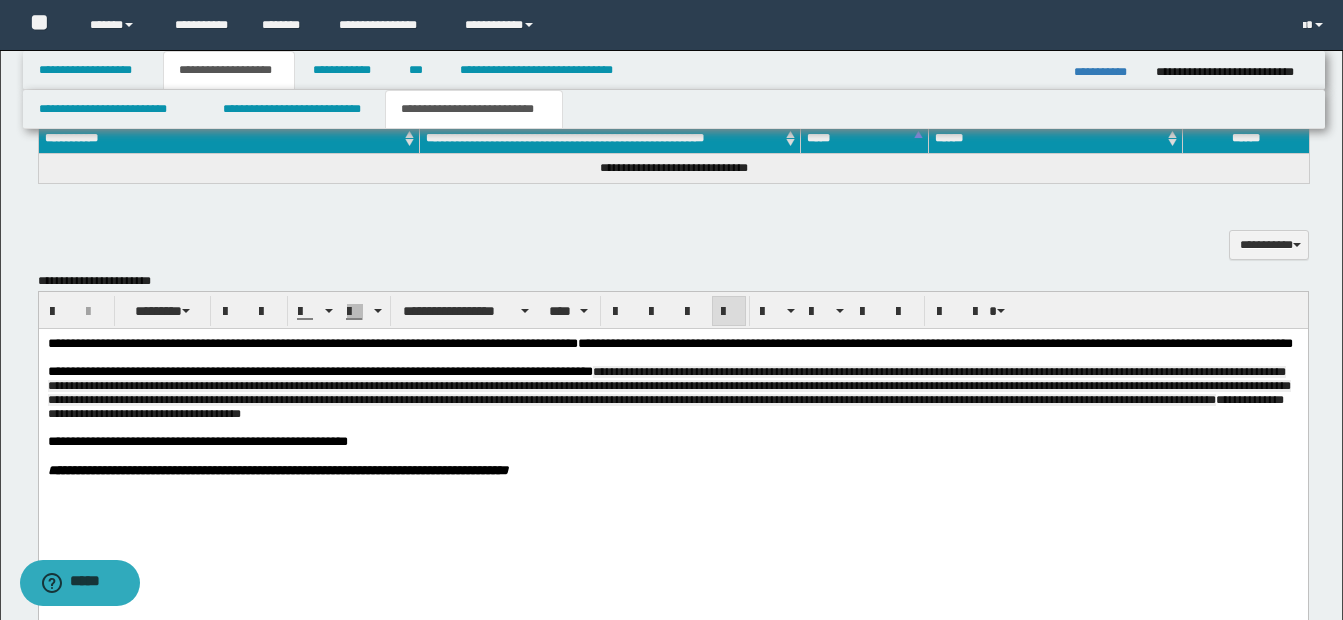 drag, startPoint x: 547, startPoint y: 446, endPoint x: 559, endPoint y: 454, distance: 14.422205 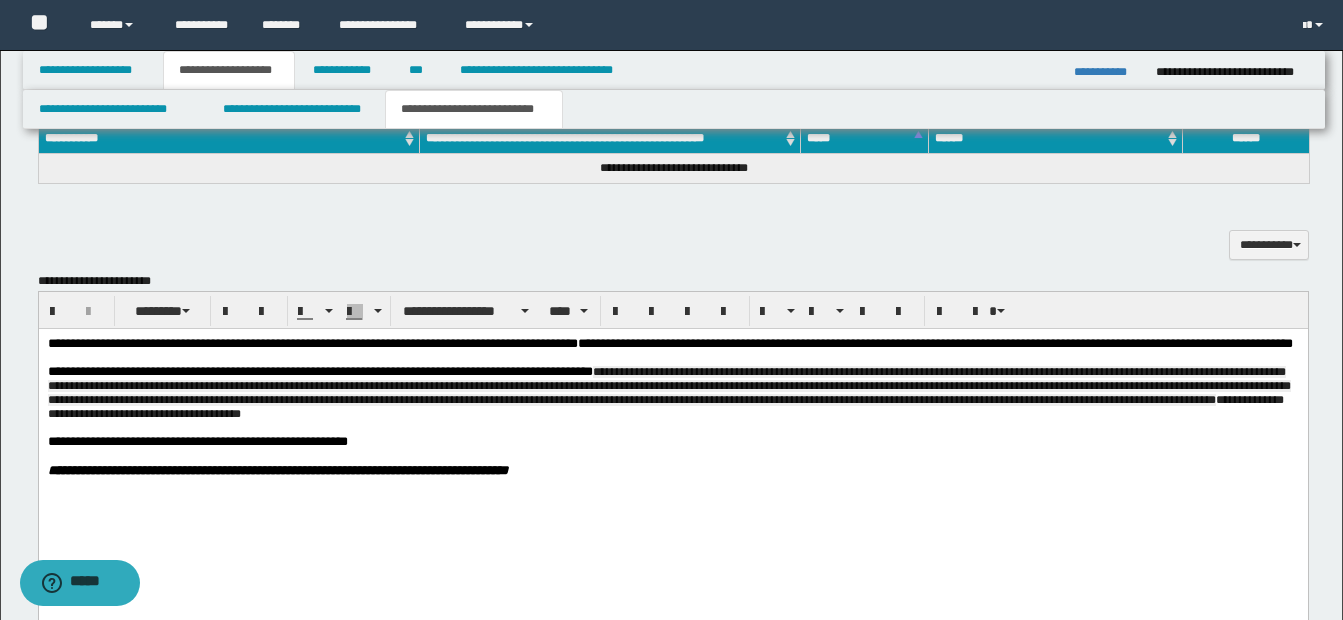 click on "**********" at bounding box center [665, 406] 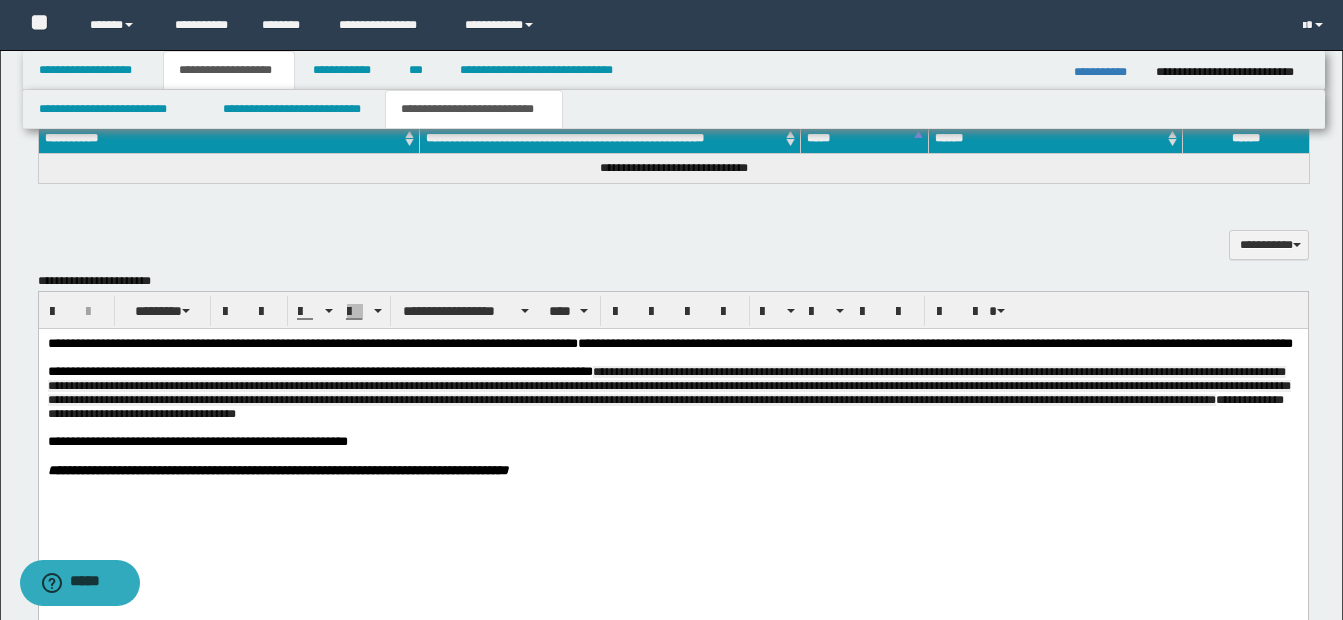 click on "**********" at bounding box center (672, 392) 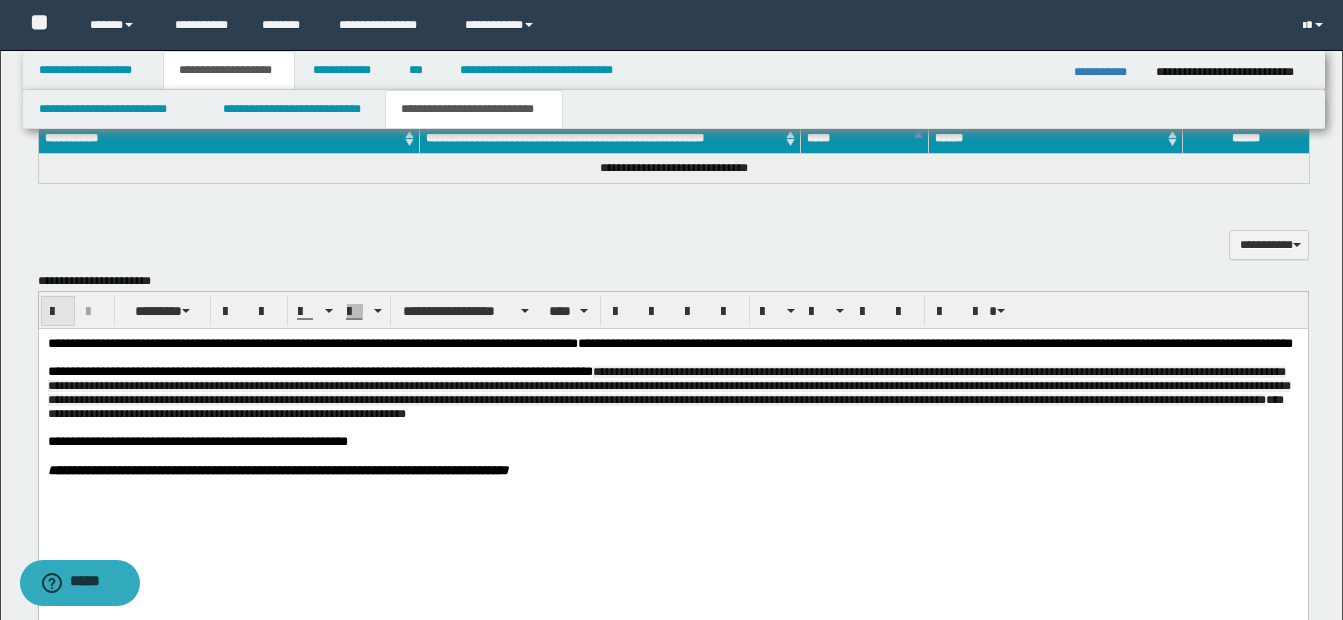 click at bounding box center [58, 312] 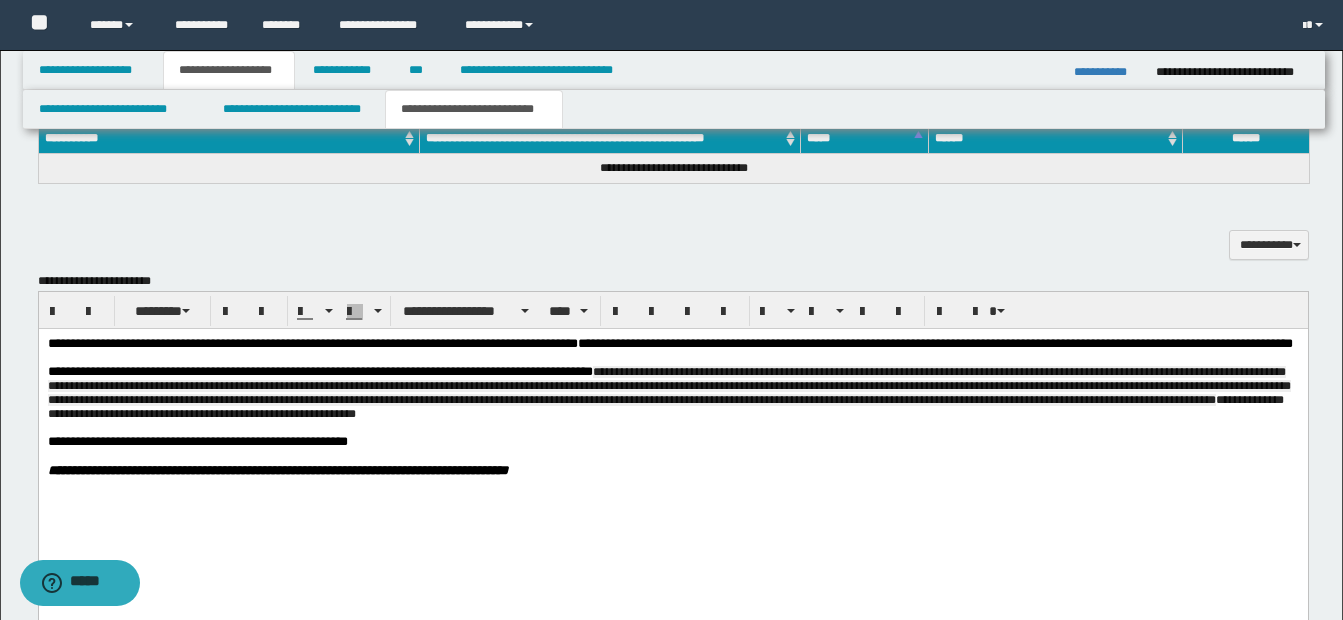 click on "**********" at bounding box center [696, 441] 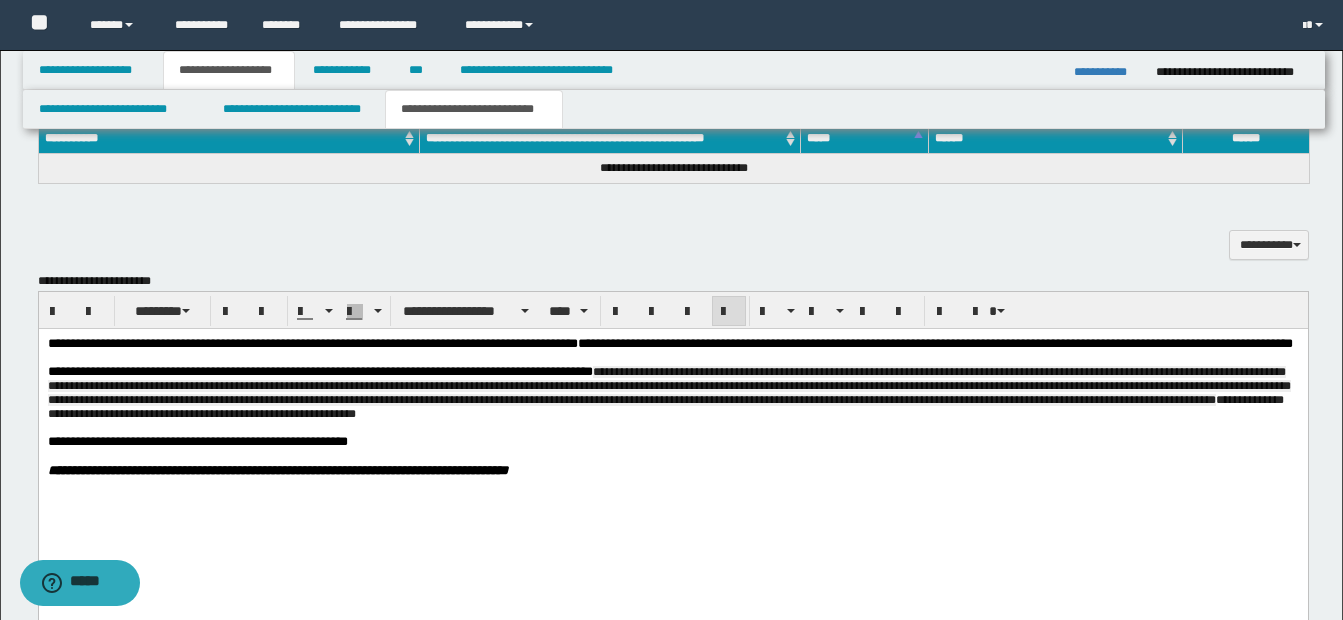 click on "**********" at bounding box center [672, 392] 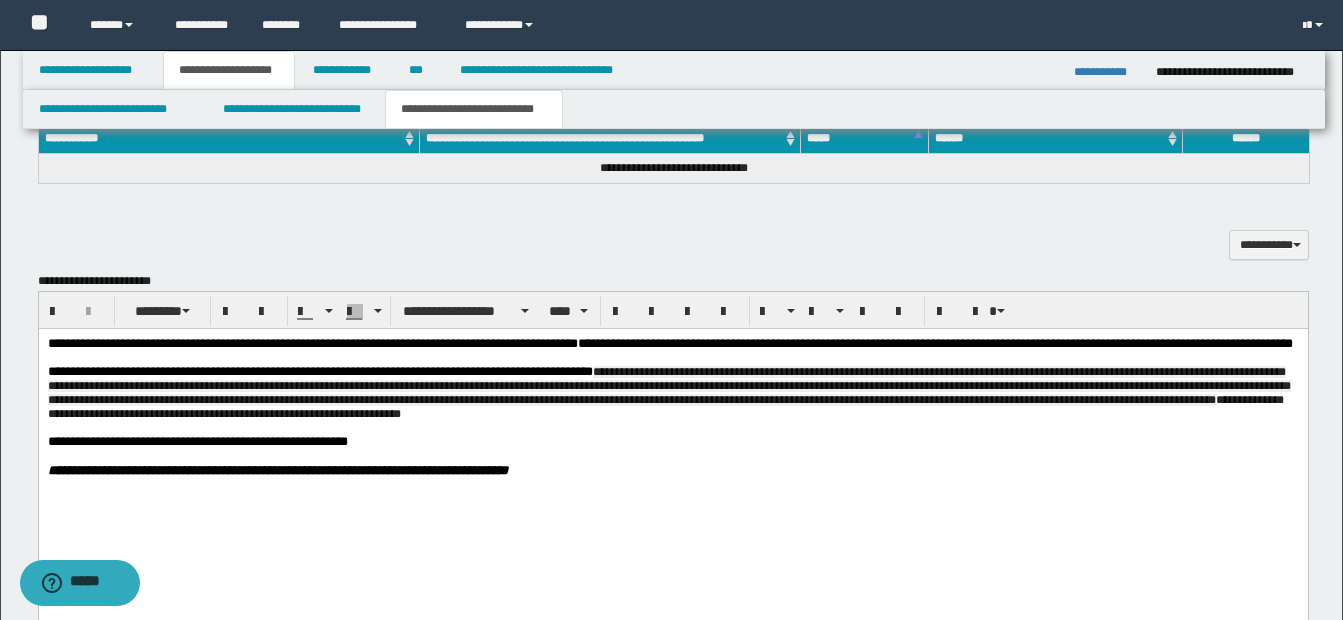 click on "**********" at bounding box center (672, 392) 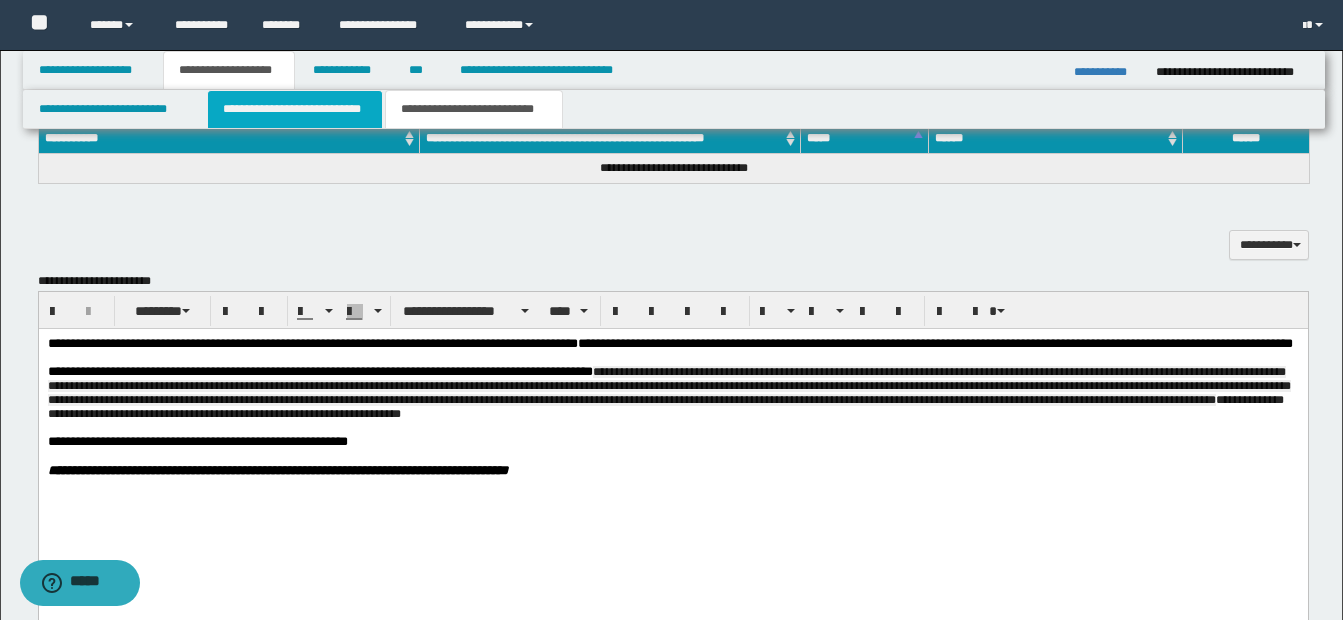 click on "**********" at bounding box center (295, 109) 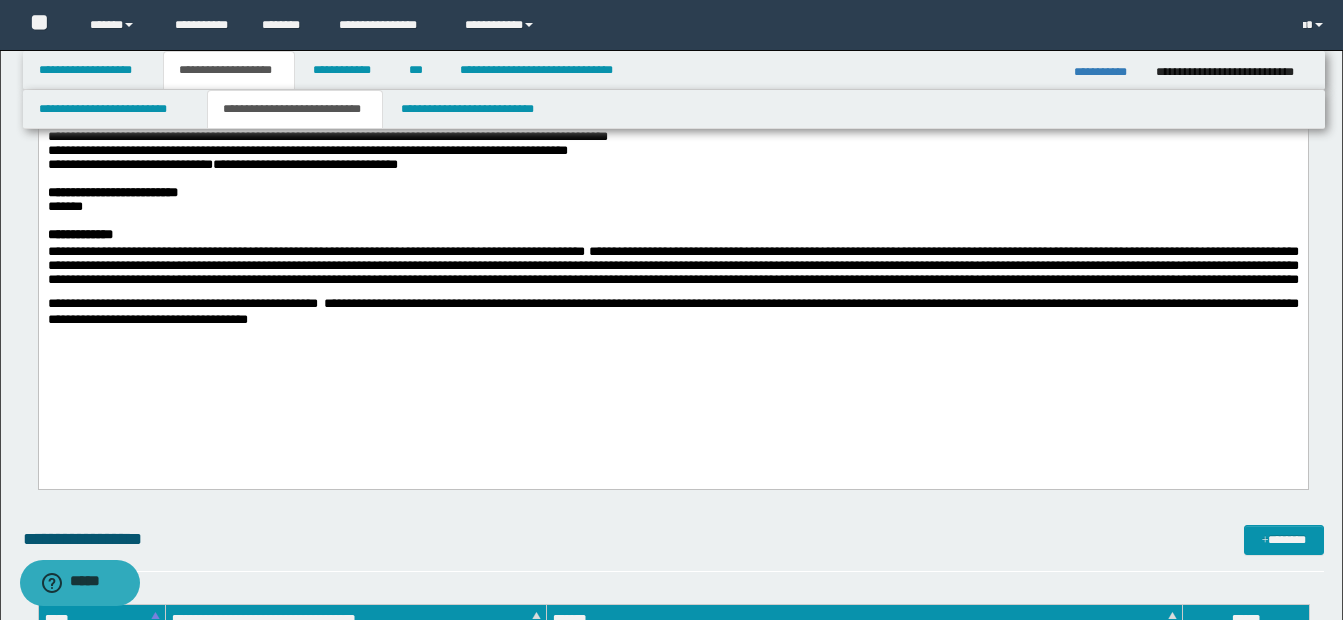 scroll, scrollTop: 400, scrollLeft: 0, axis: vertical 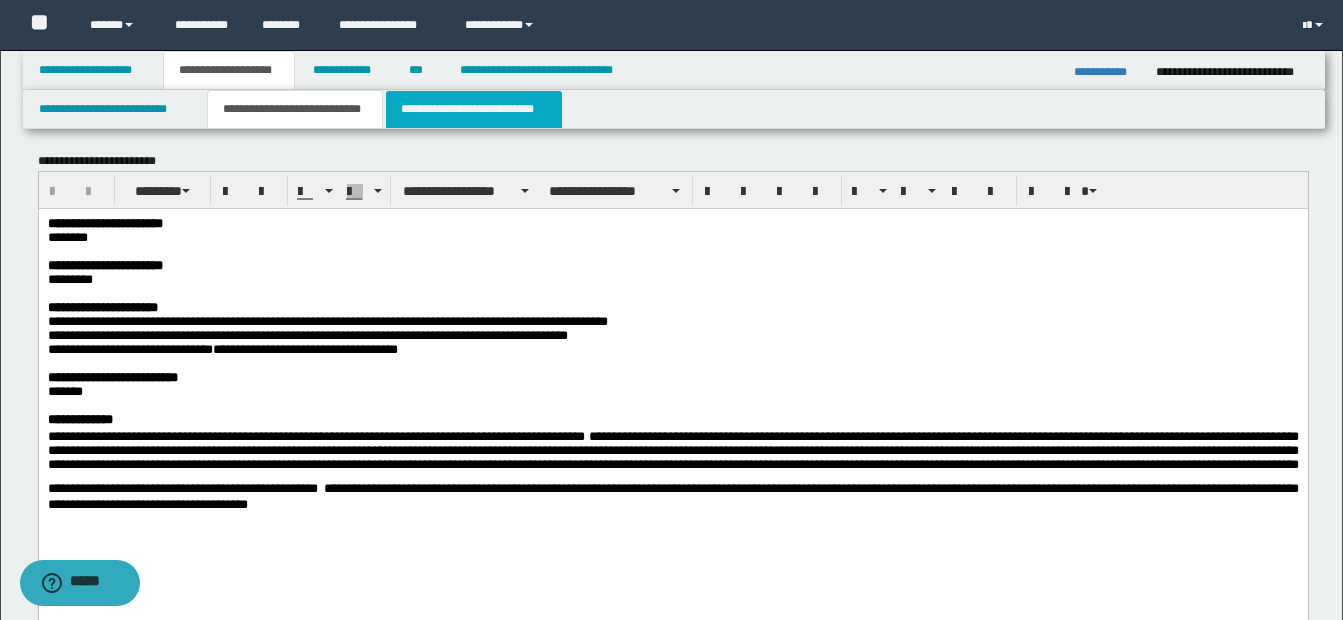 click on "**********" at bounding box center [474, 109] 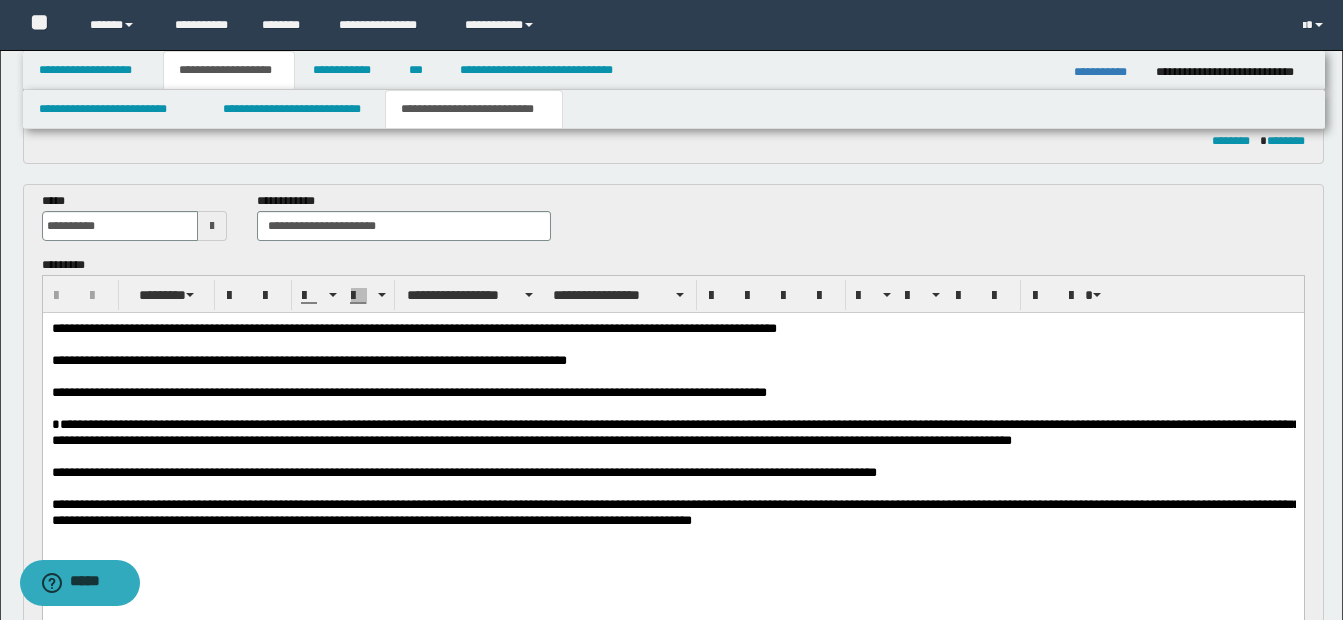 scroll, scrollTop: 500, scrollLeft: 0, axis: vertical 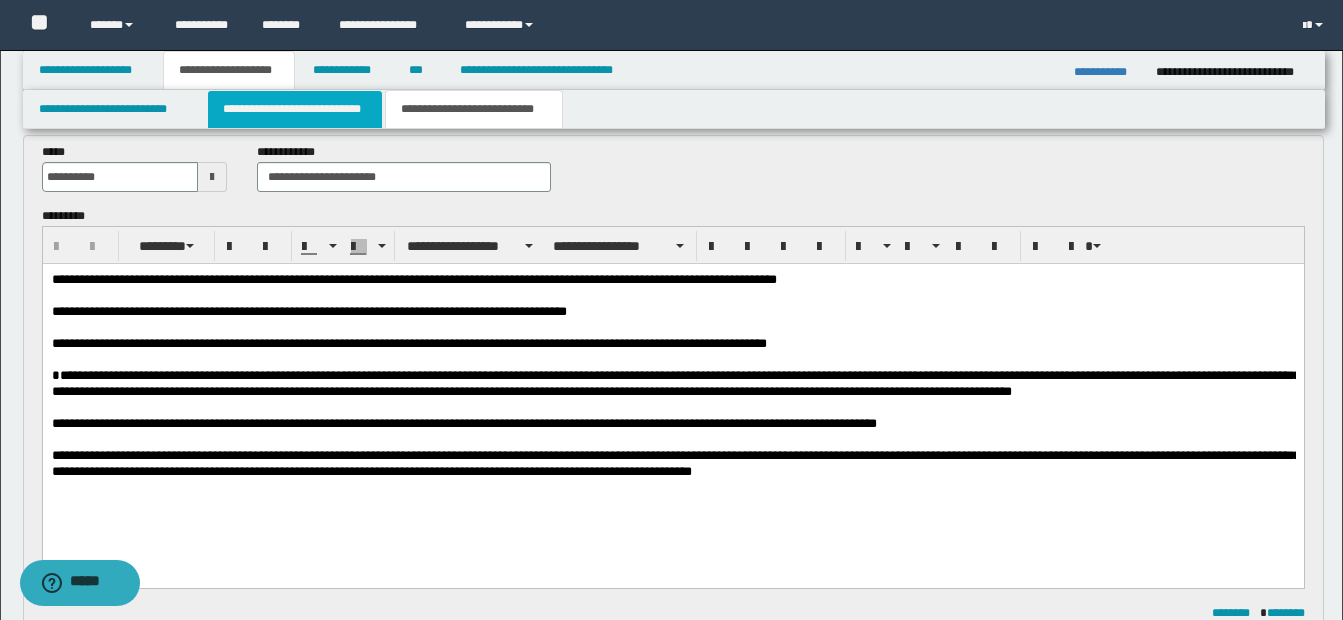 click on "**********" at bounding box center (295, 109) 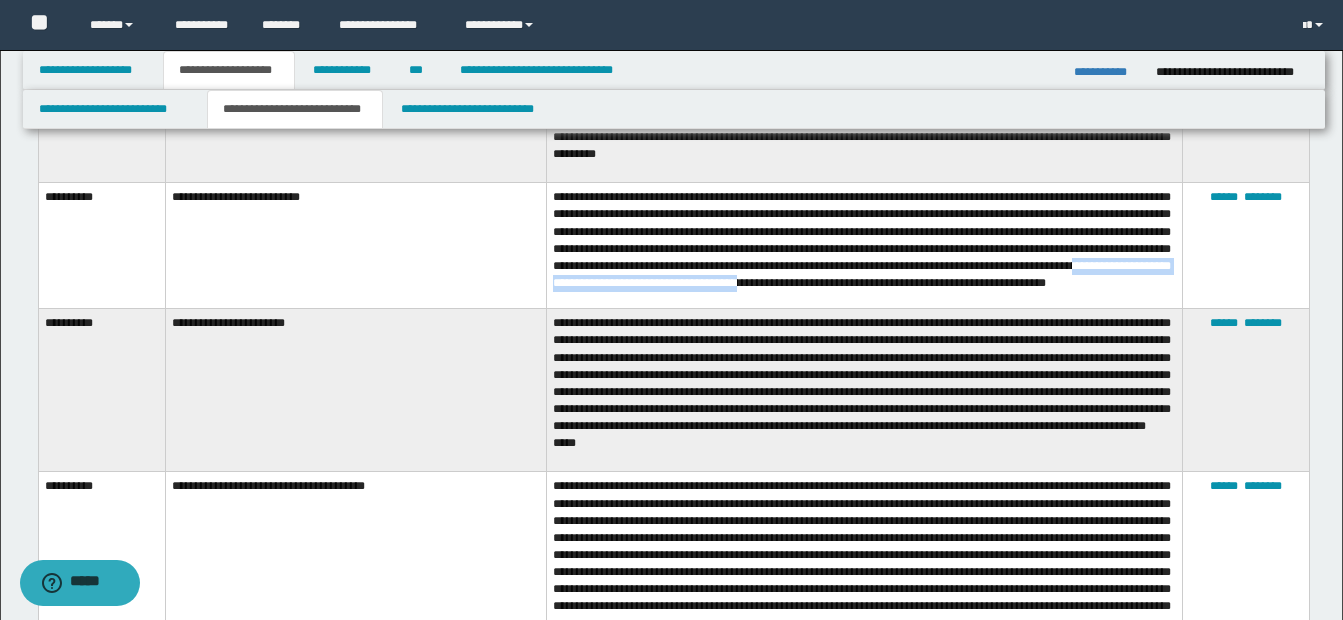 scroll, scrollTop: 1300, scrollLeft: 0, axis: vertical 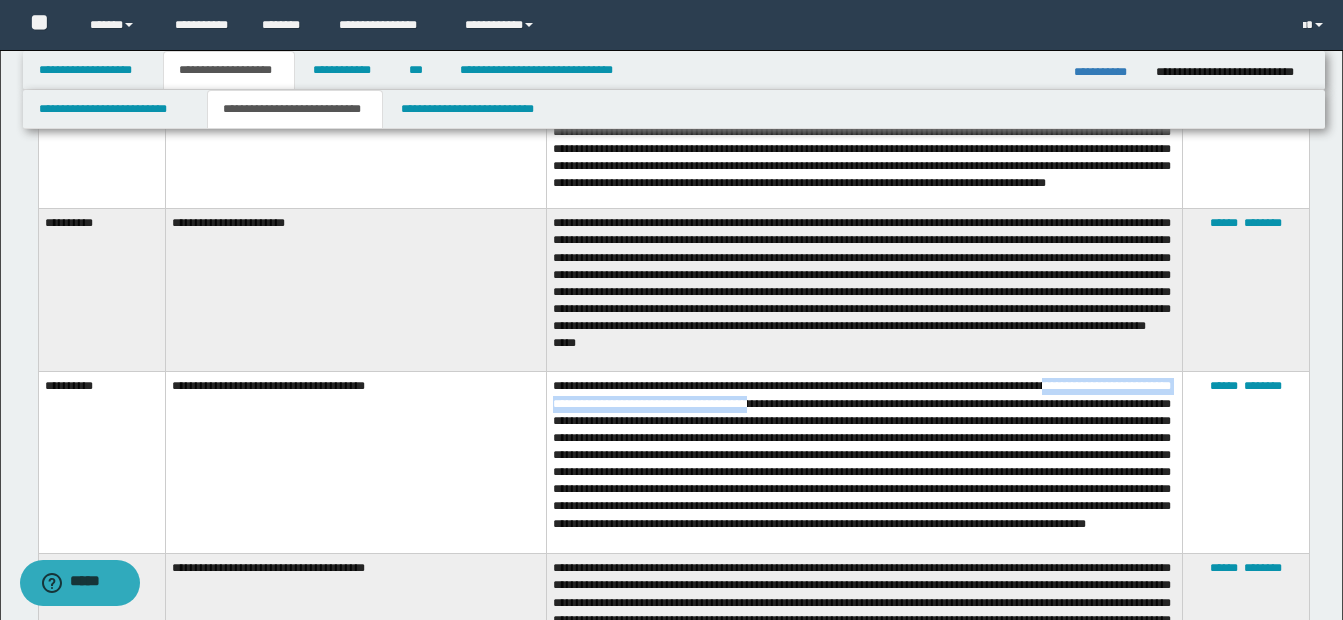 drag, startPoint x: 1097, startPoint y: 364, endPoint x: 828, endPoint y: 383, distance: 269.67017 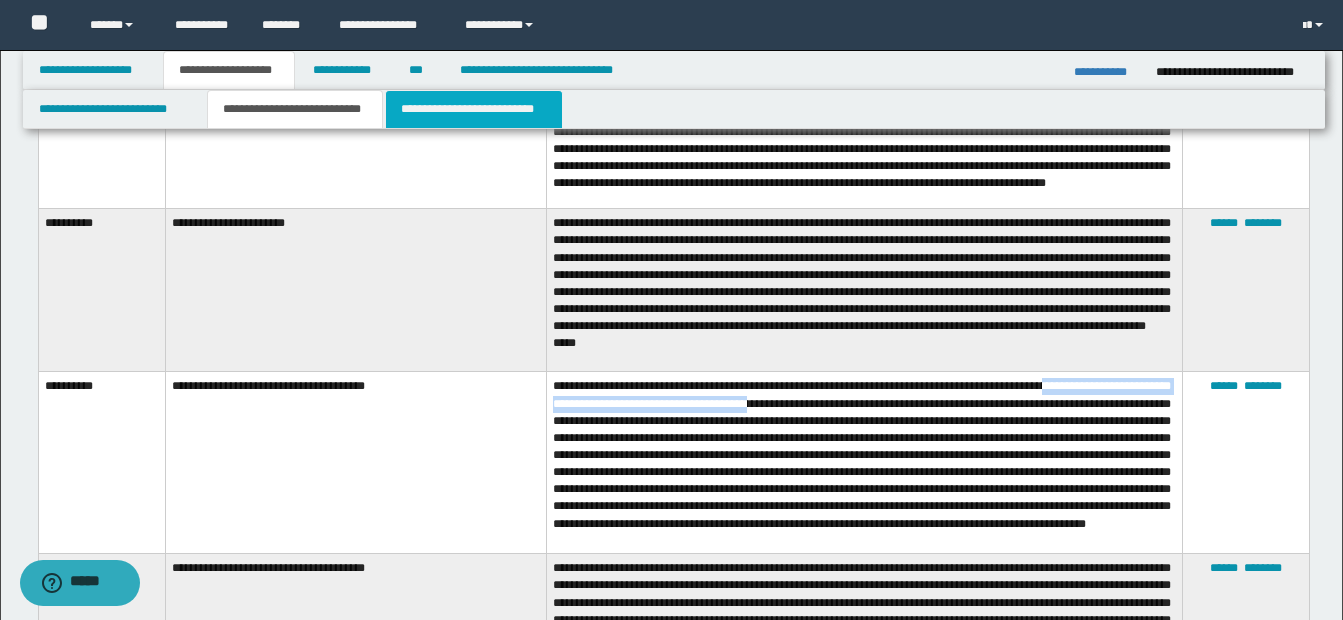 click on "**********" at bounding box center [474, 109] 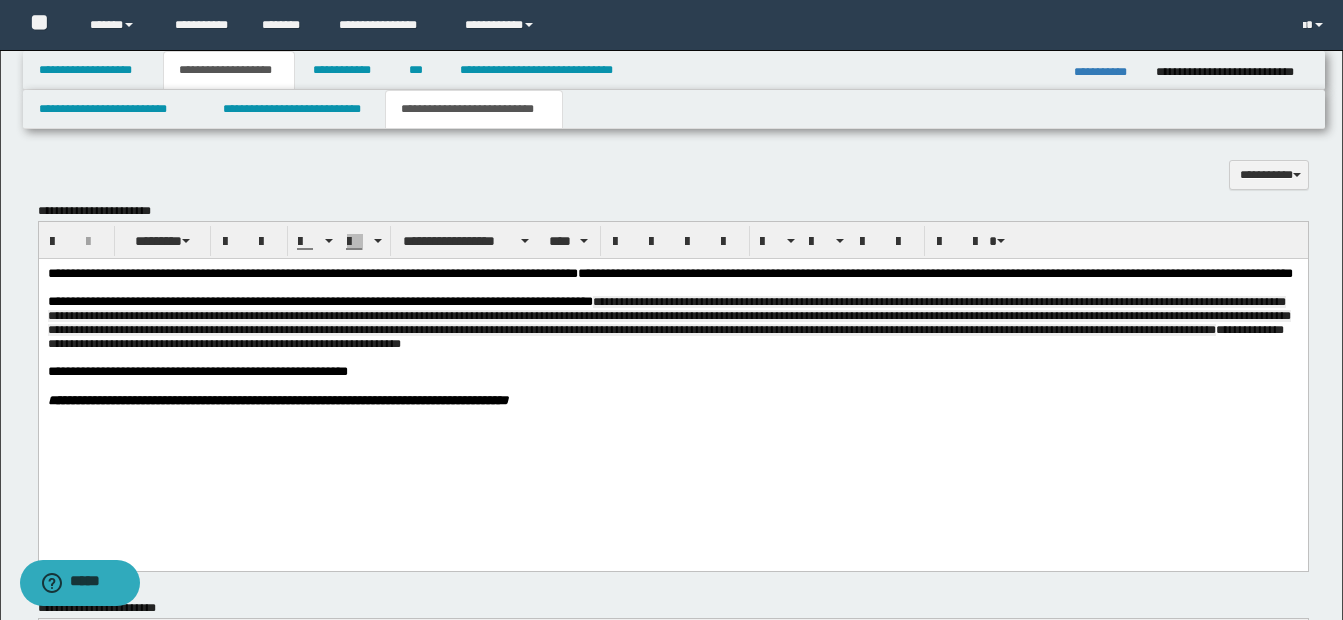 scroll, scrollTop: 1200, scrollLeft: 0, axis: vertical 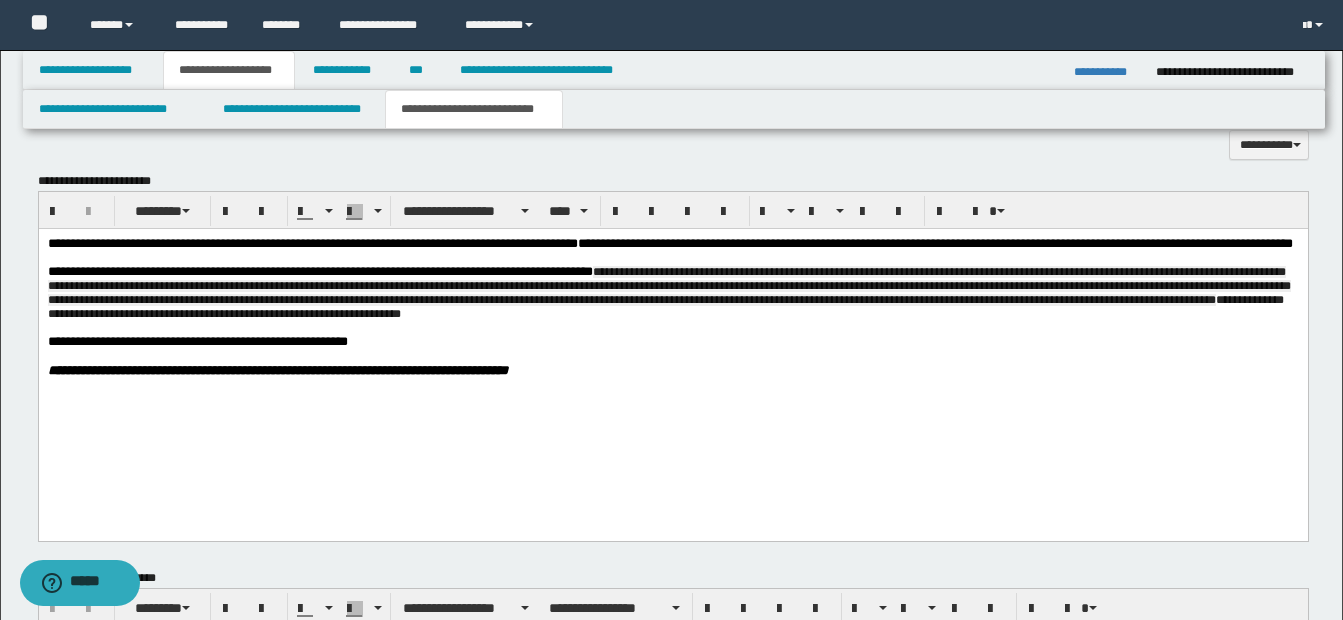 click on "**********" at bounding box center (672, 292) 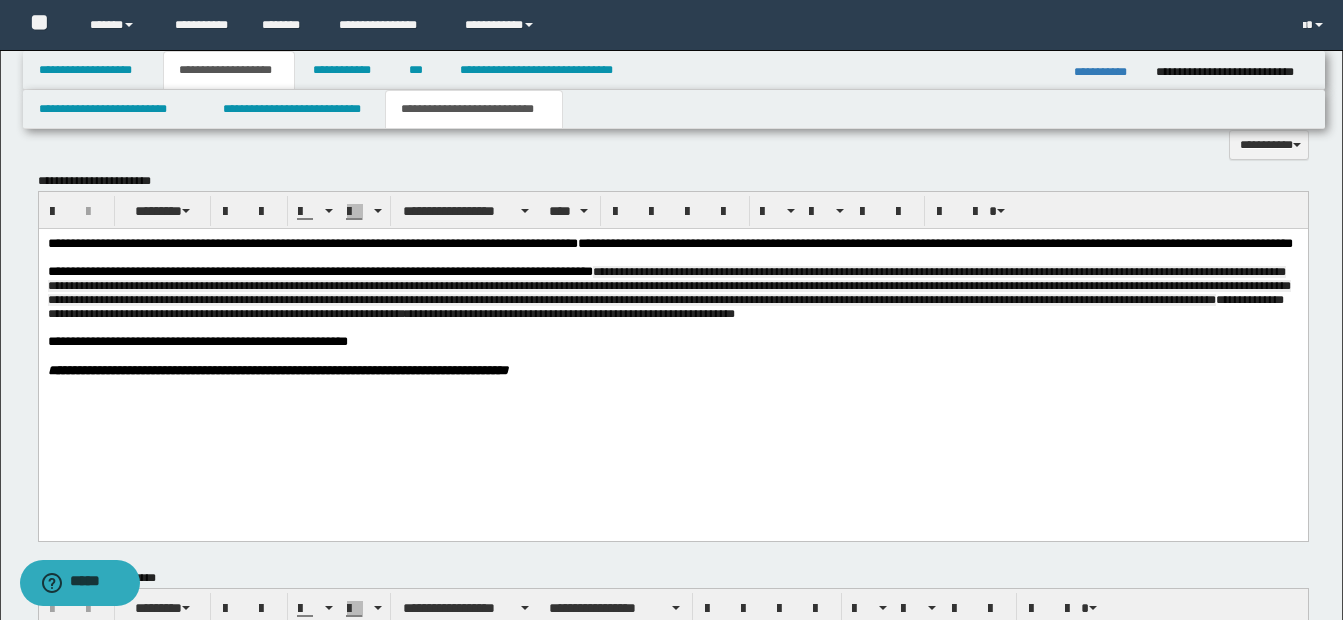 click on "**********" at bounding box center (665, 306) 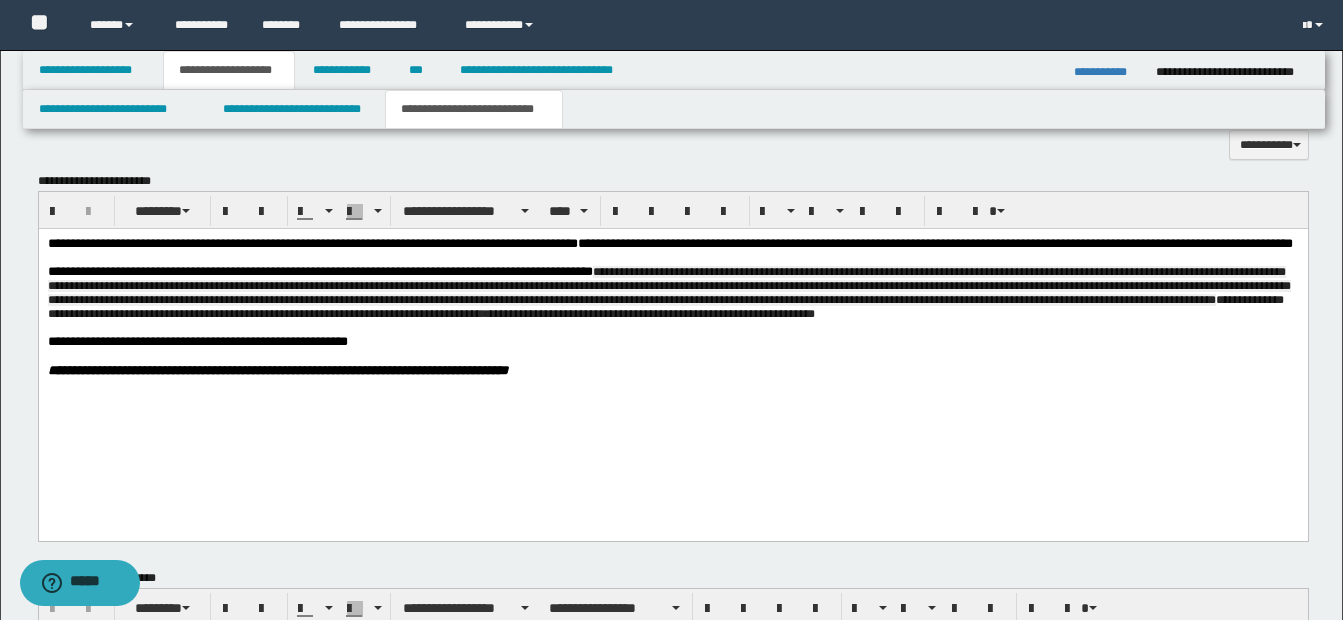 click on "**********" at bounding box center (672, 339) 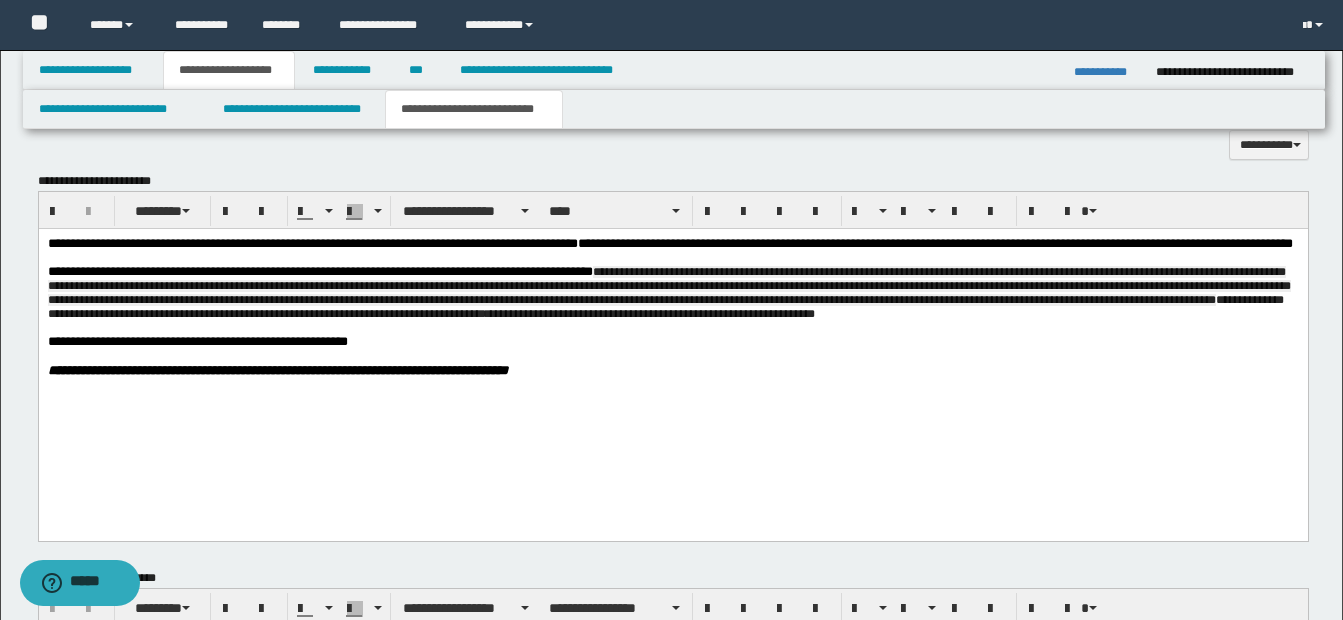 click on "**********" at bounding box center [665, 306] 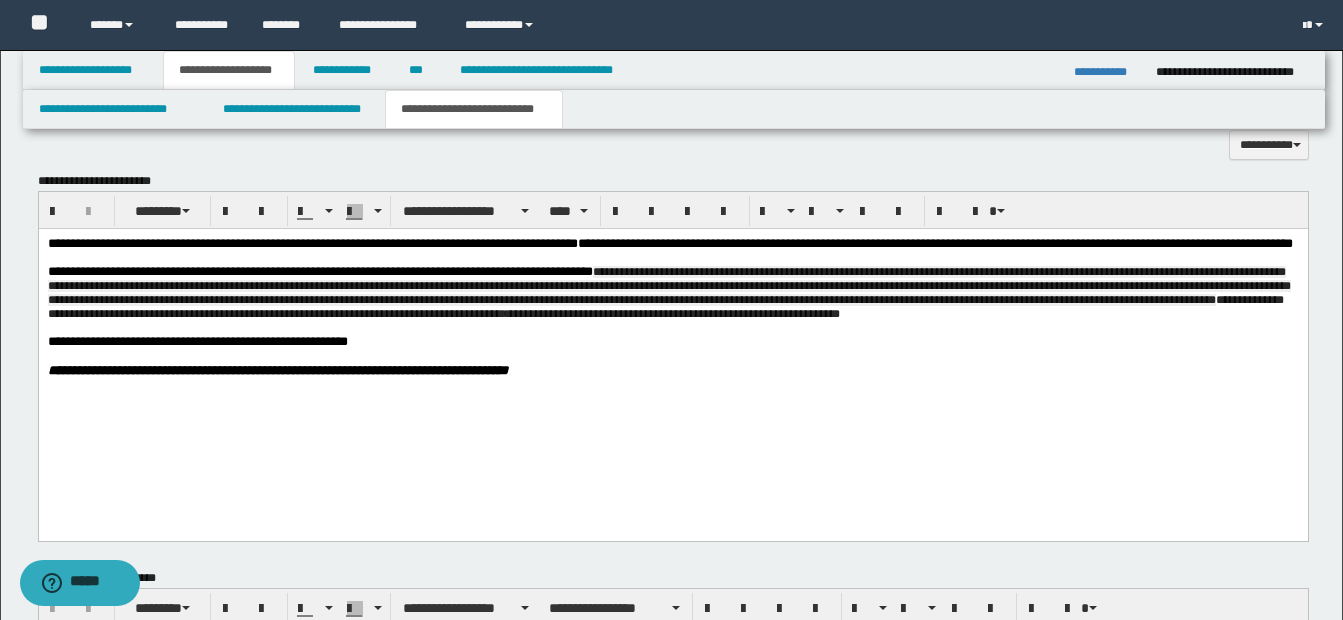 click at bounding box center (696, 355) 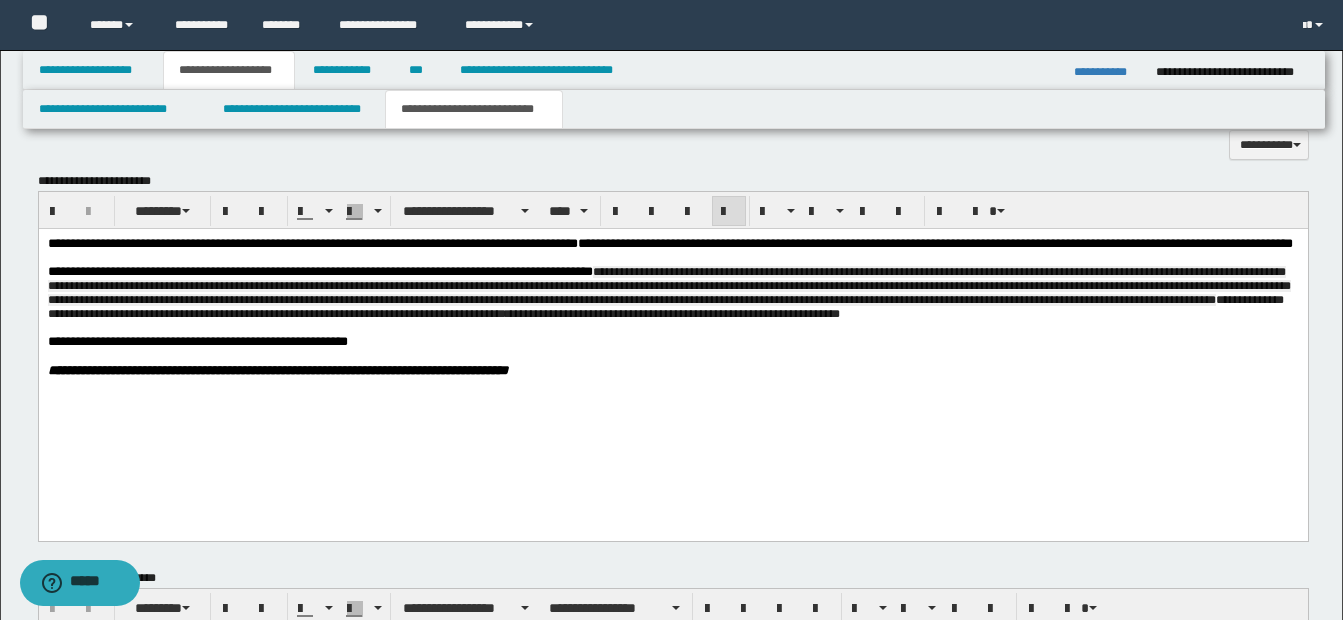 click on "**********" at bounding box center [665, 306] 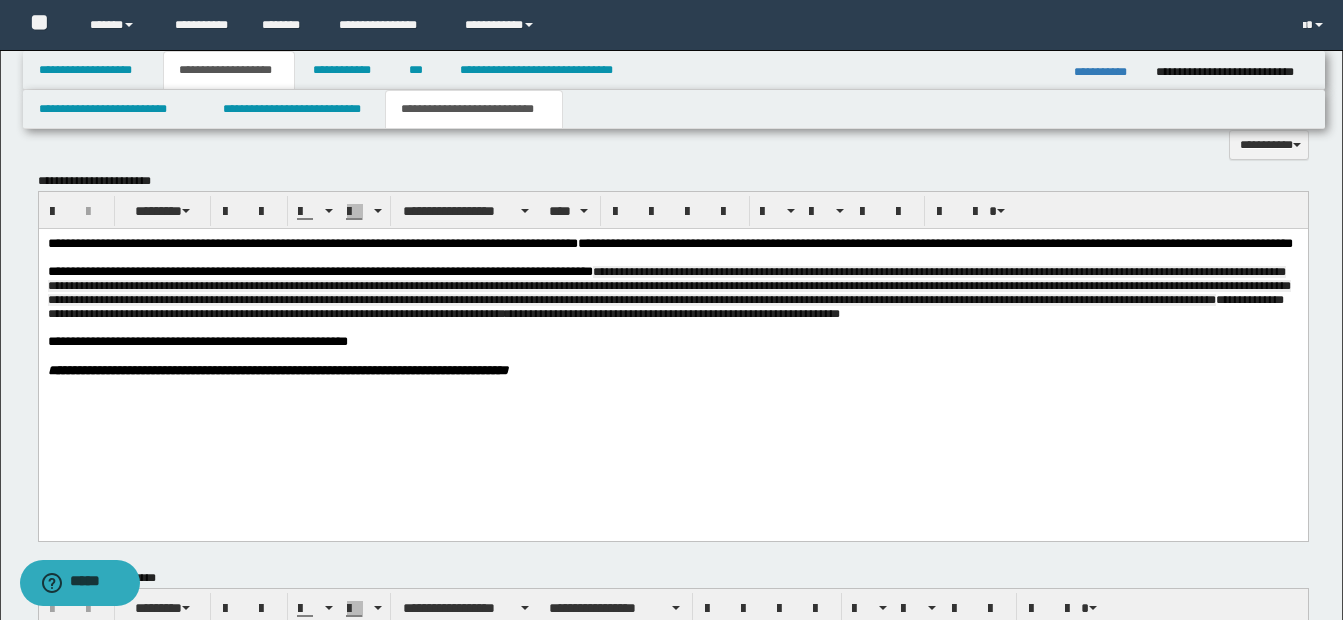 click on "**********" at bounding box center [665, 306] 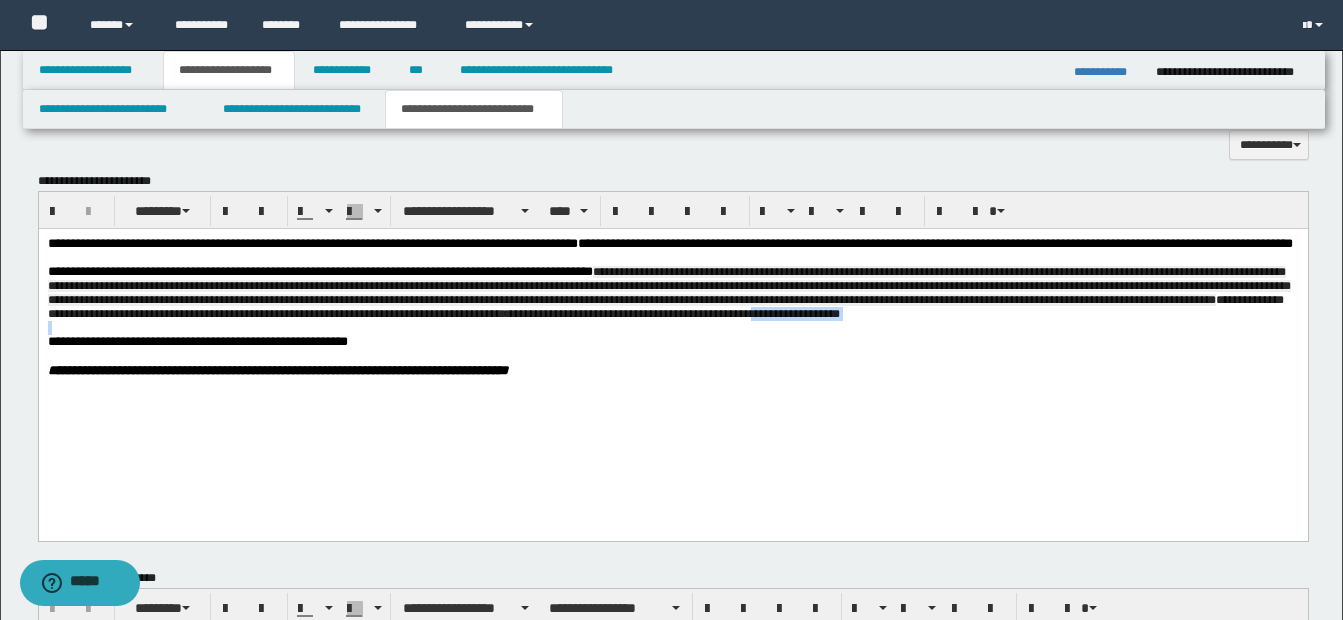 drag, startPoint x: 1092, startPoint y: 338, endPoint x: 1217, endPoint y: 362, distance: 127.28315 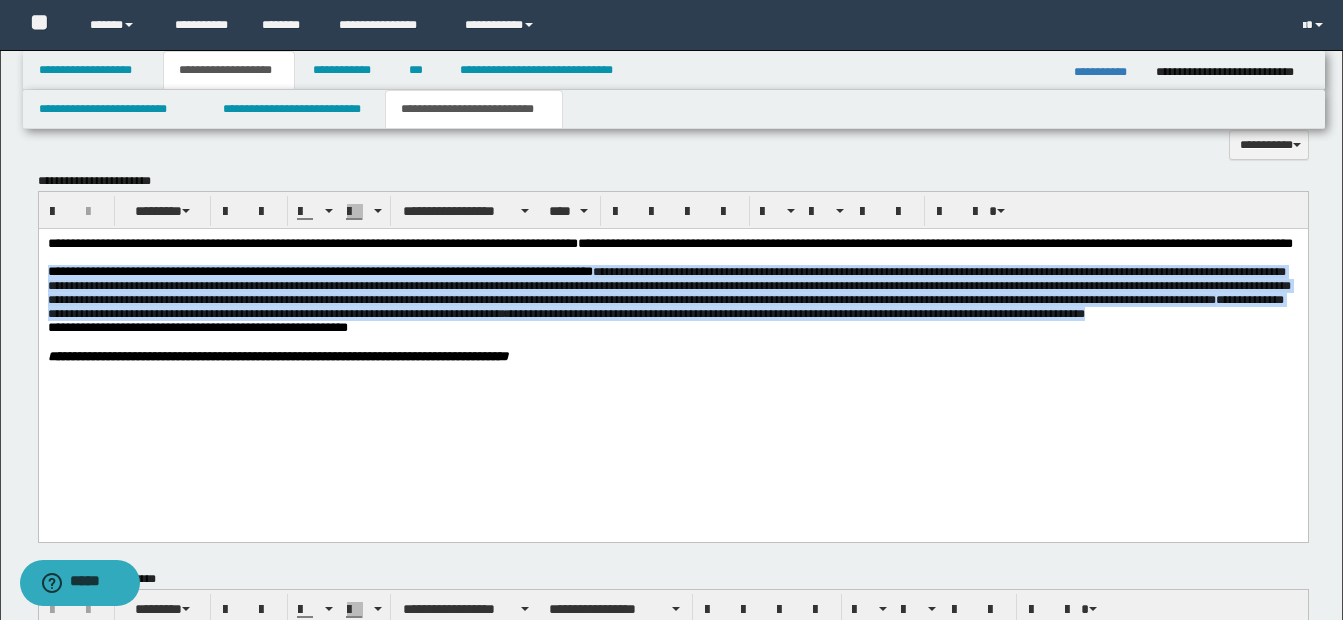 drag, startPoint x: 48, startPoint y: 297, endPoint x: 204, endPoint y: 354, distance: 166.08733 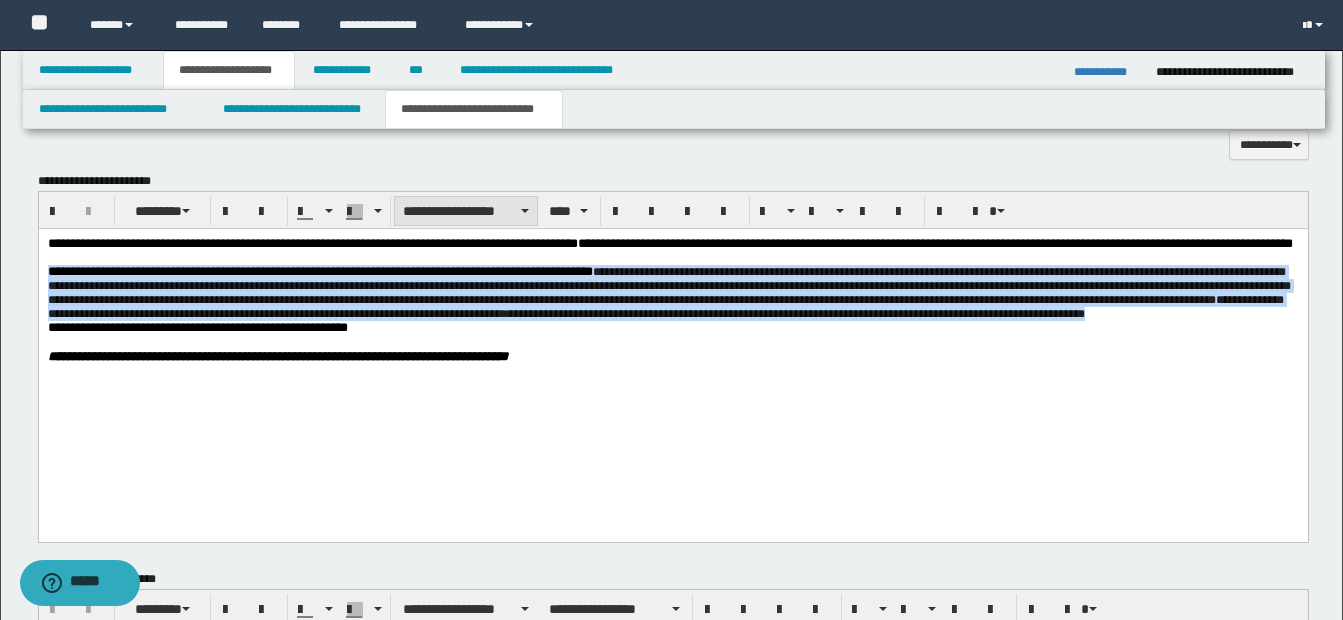 click on "**********" at bounding box center [466, 211] 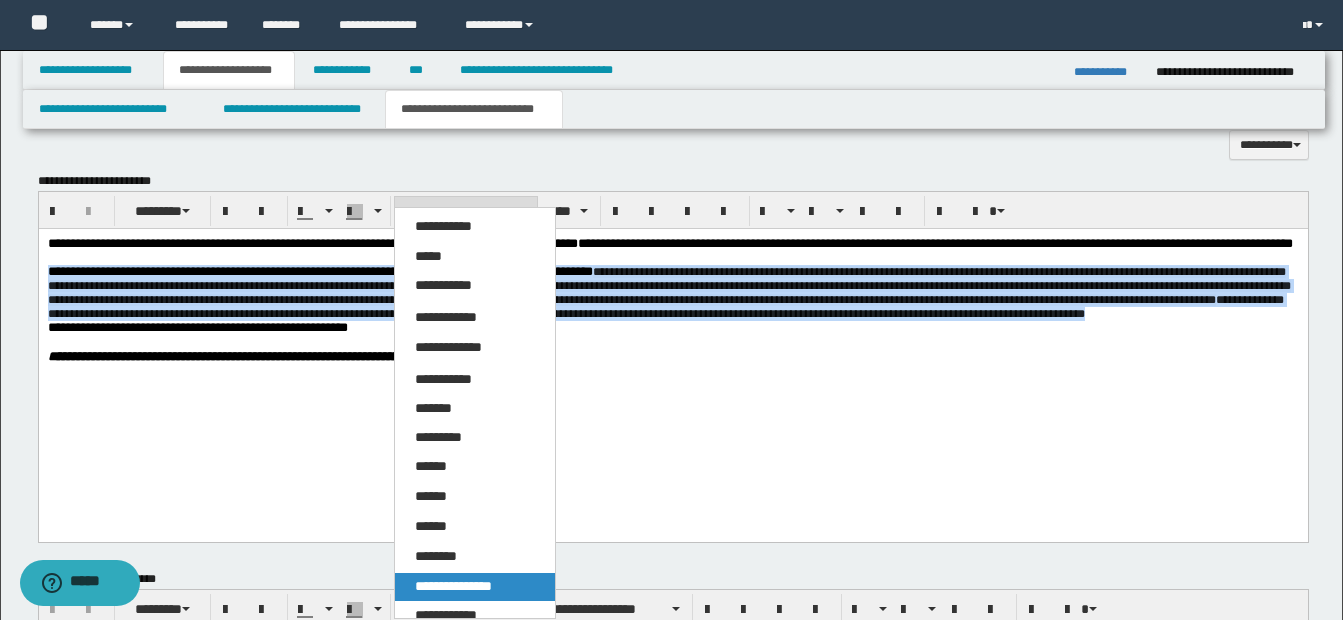 click on "**********" at bounding box center (453, 586) 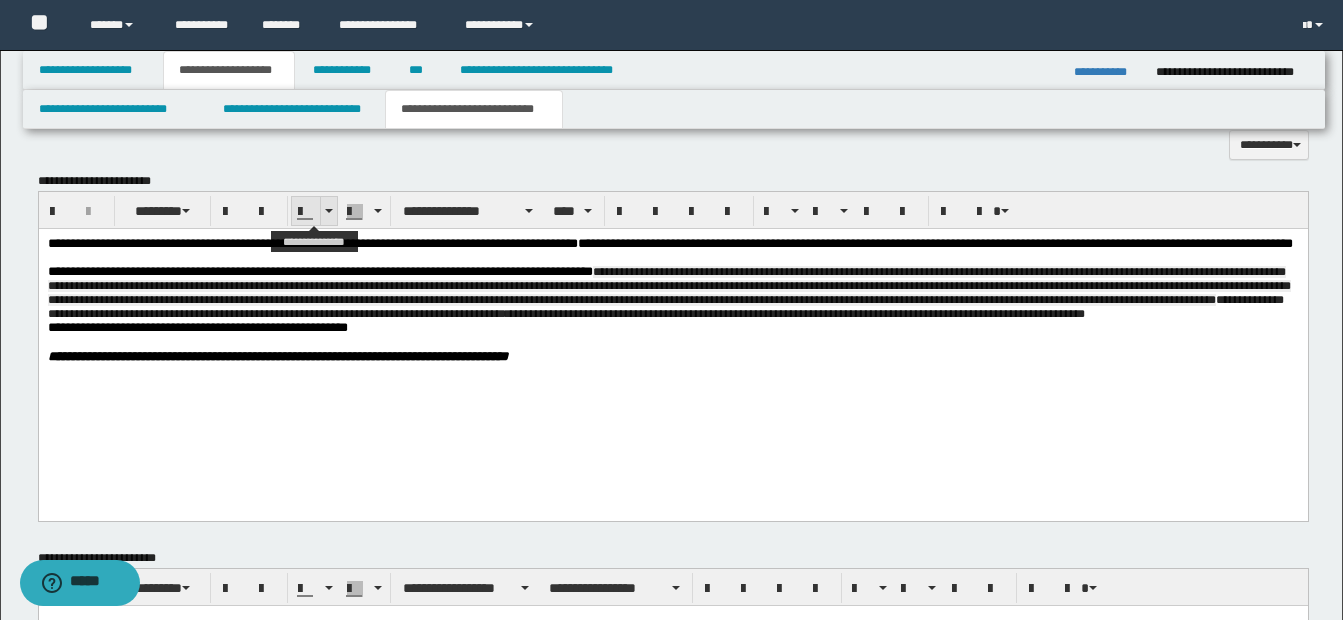 click at bounding box center (328, 211) 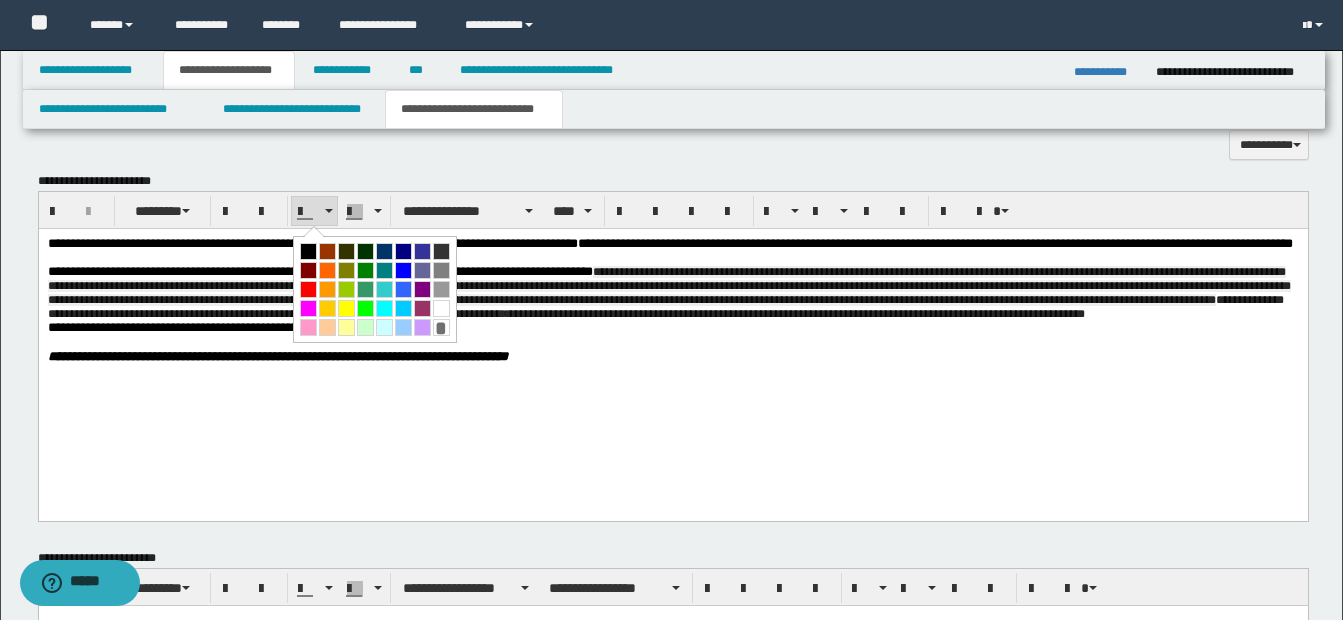 click at bounding box center (308, 251) 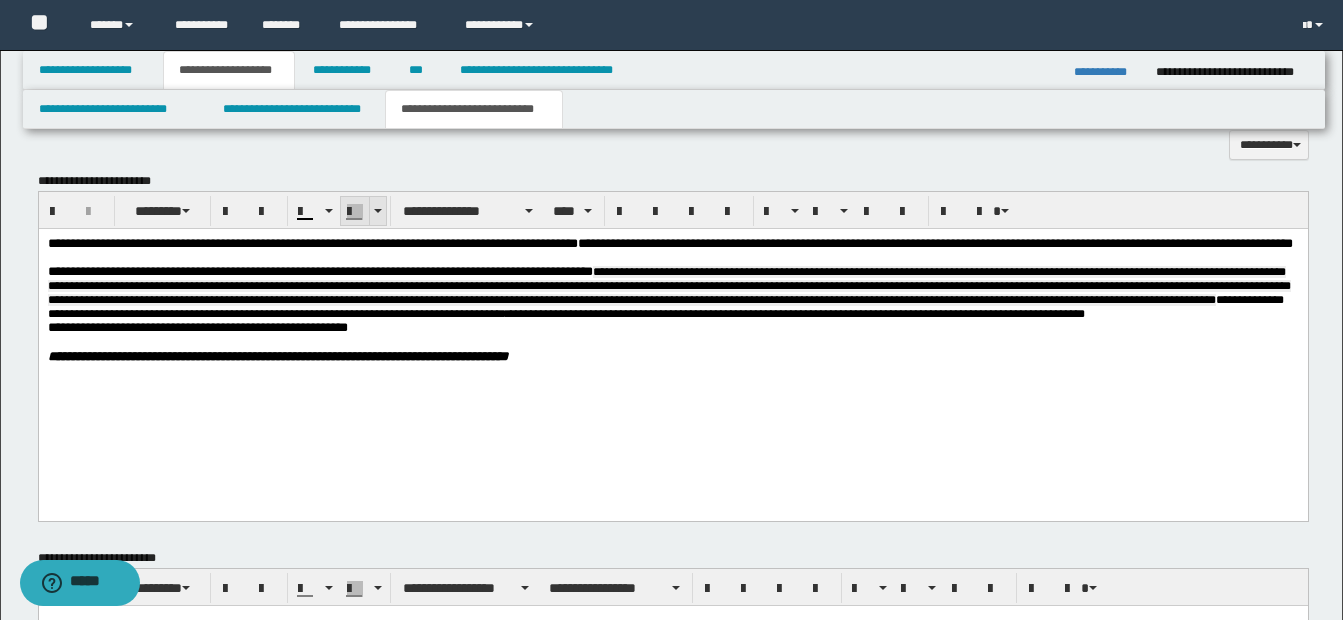 click at bounding box center (378, 211) 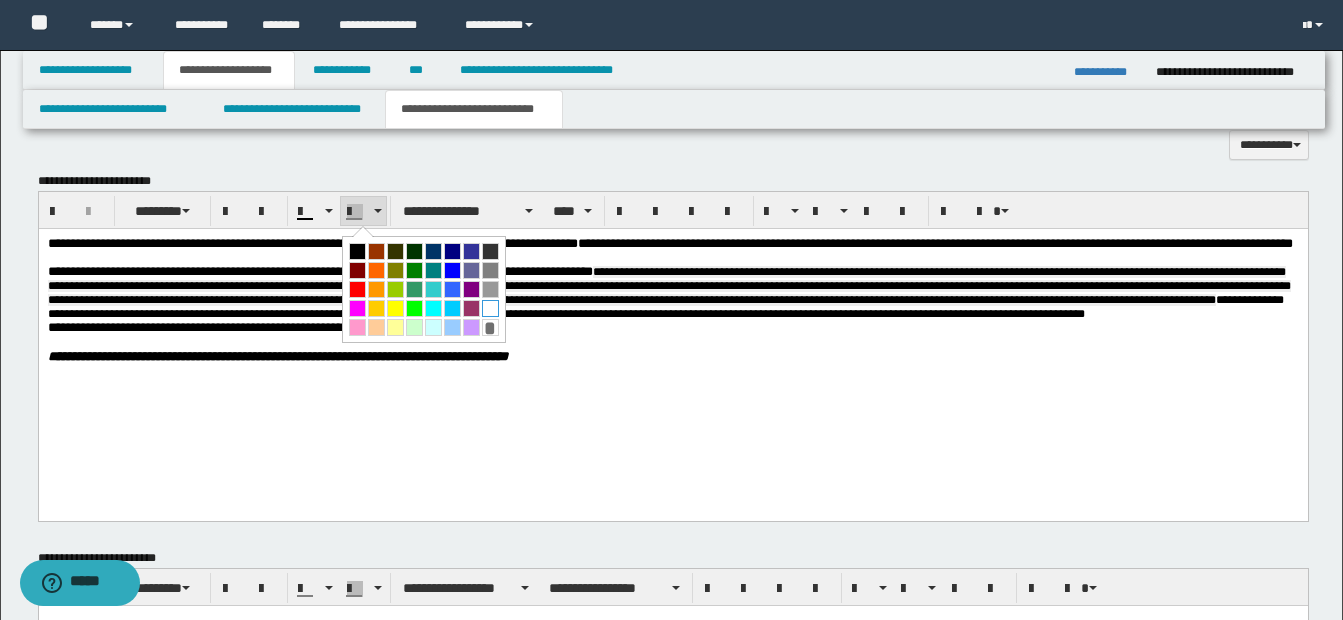 click at bounding box center [490, 308] 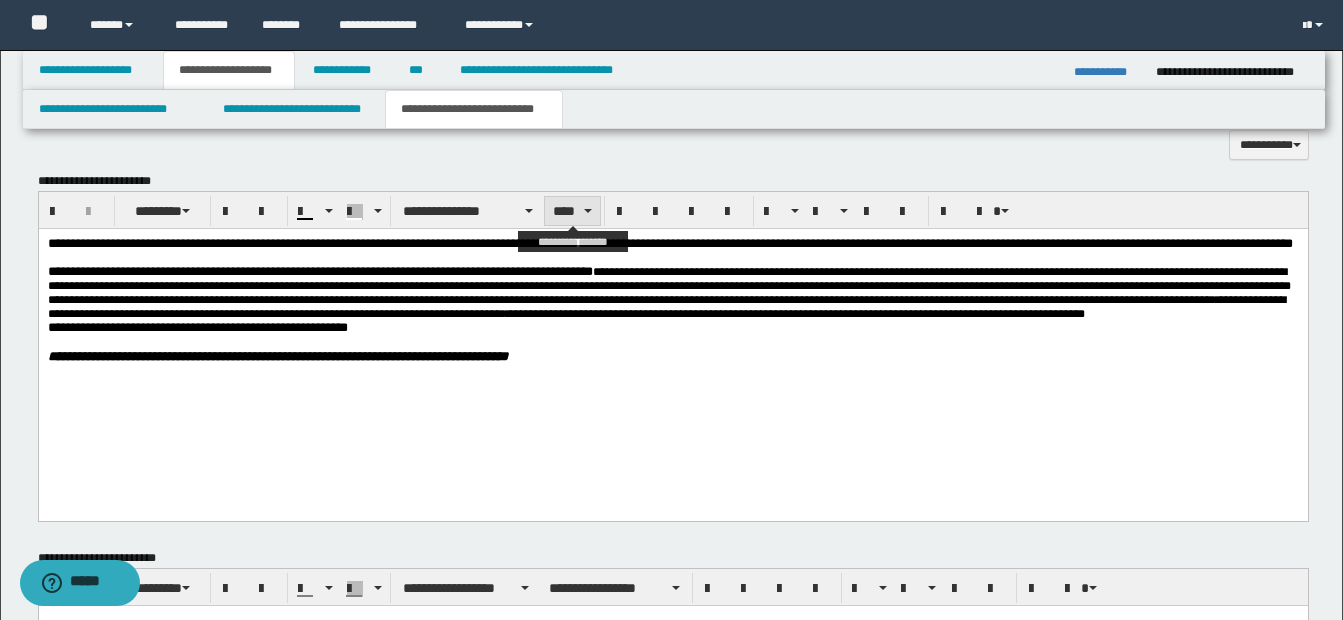 click on "****" at bounding box center (572, 211) 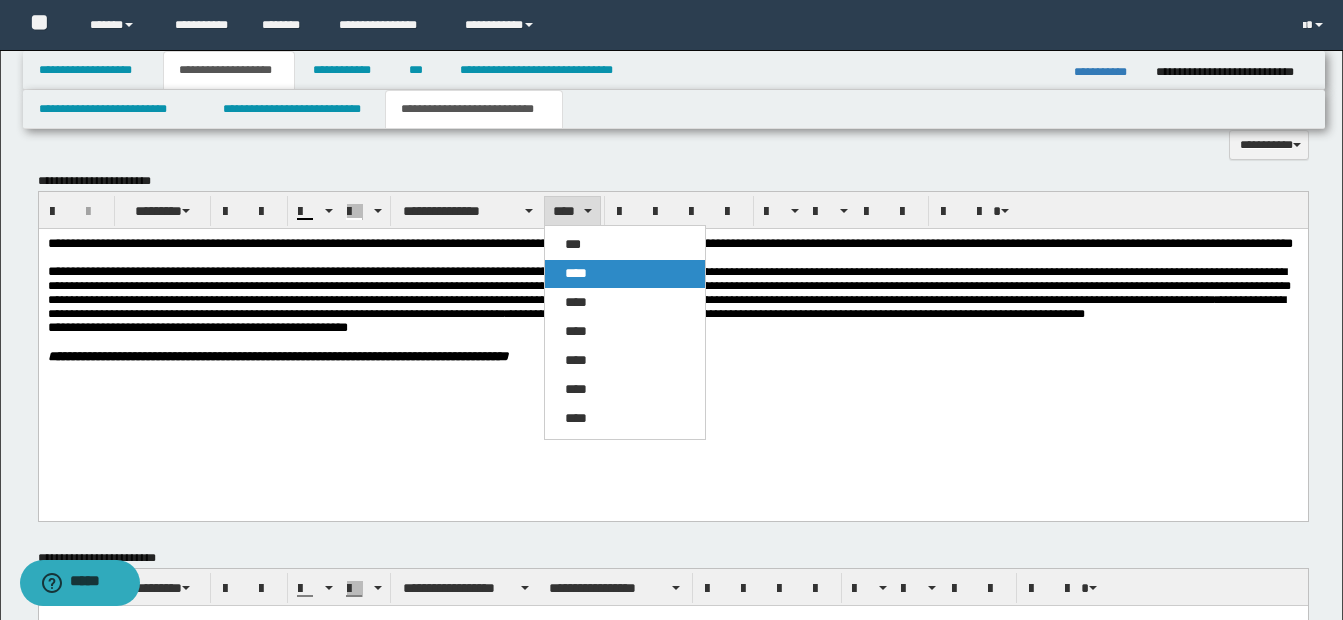 click on "****" at bounding box center [576, 273] 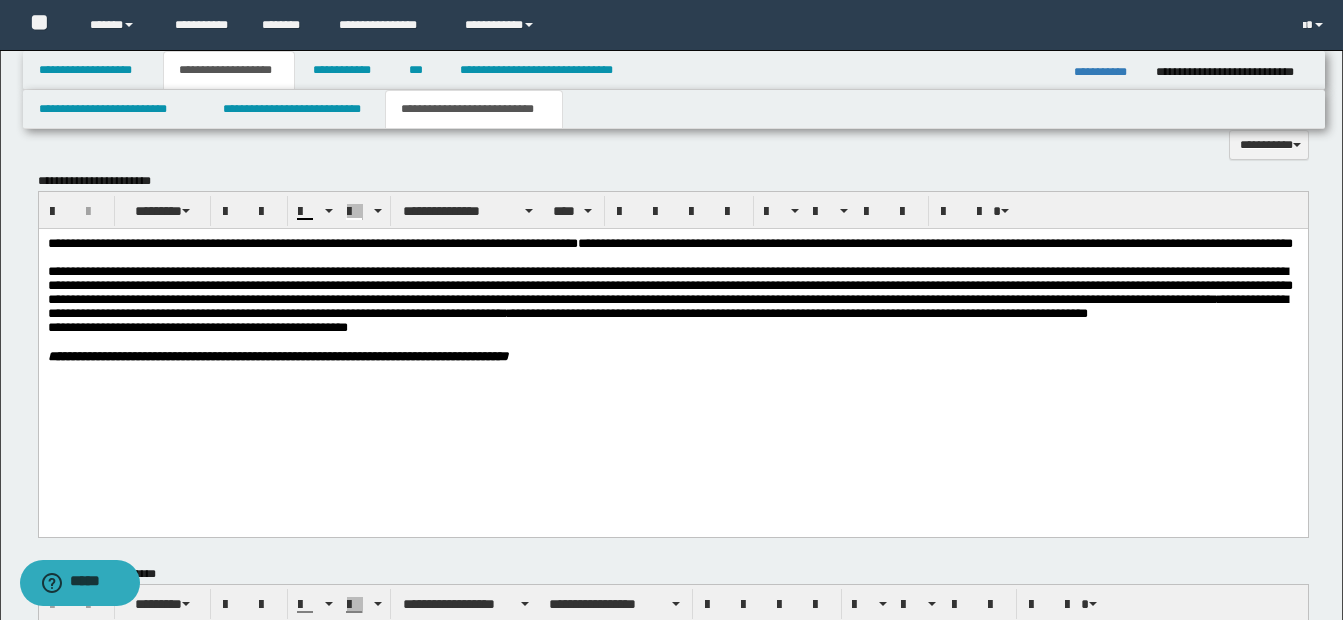 click on "**********" at bounding box center (672, 292) 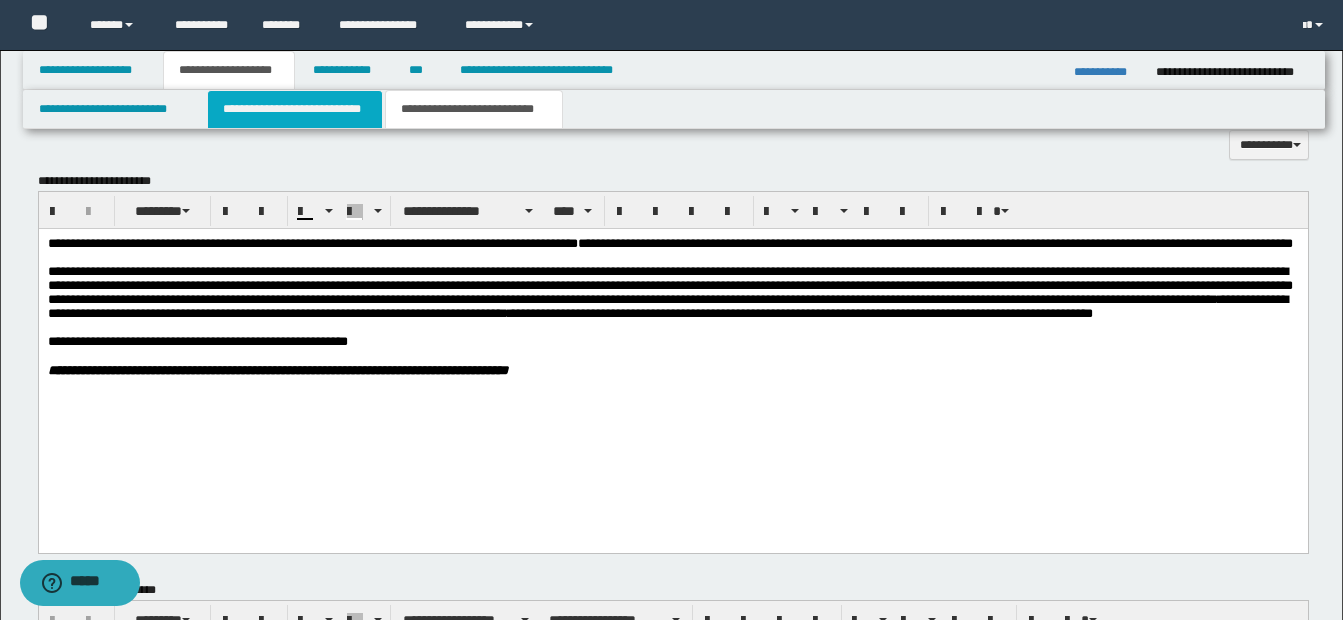 click on "**********" at bounding box center (295, 109) 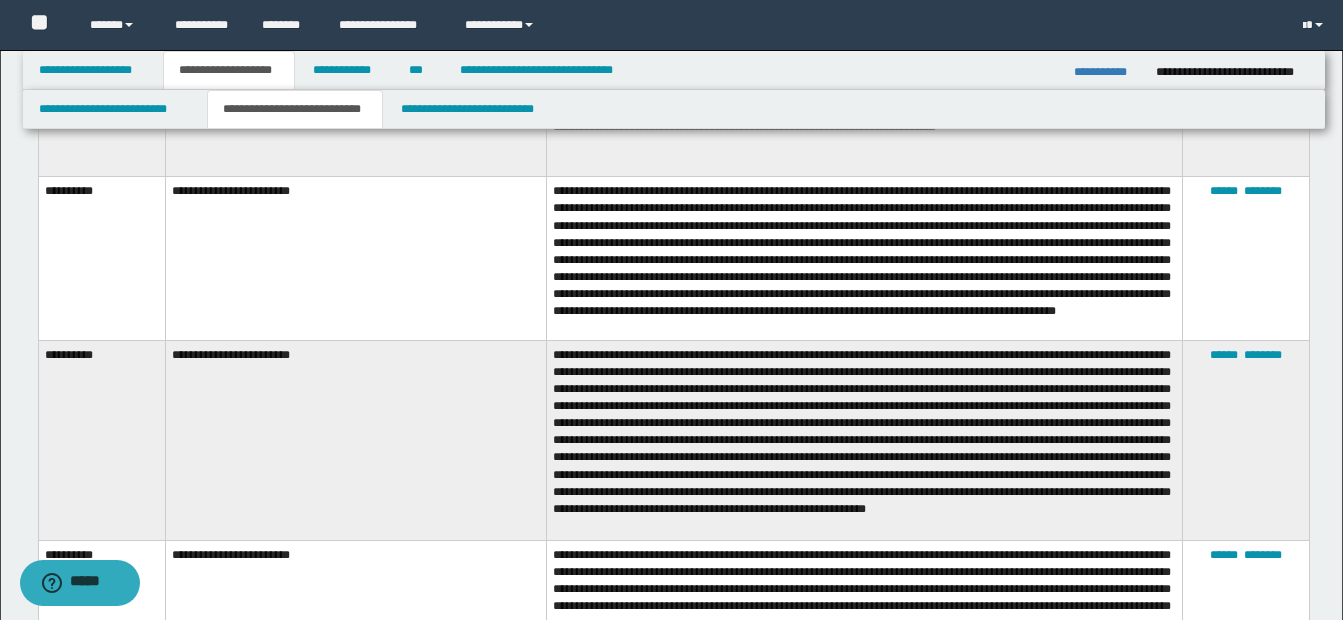 scroll, scrollTop: 2100, scrollLeft: 0, axis: vertical 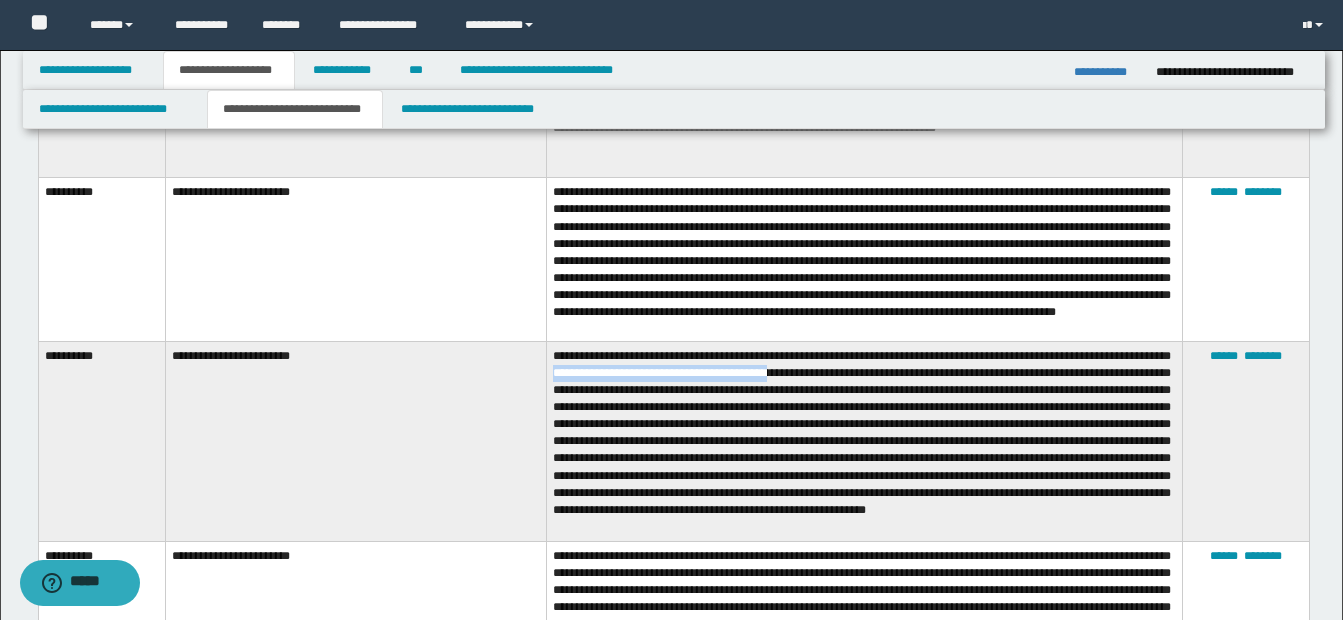 drag, startPoint x: 608, startPoint y: 361, endPoint x: 819, endPoint y: 362, distance: 211.00237 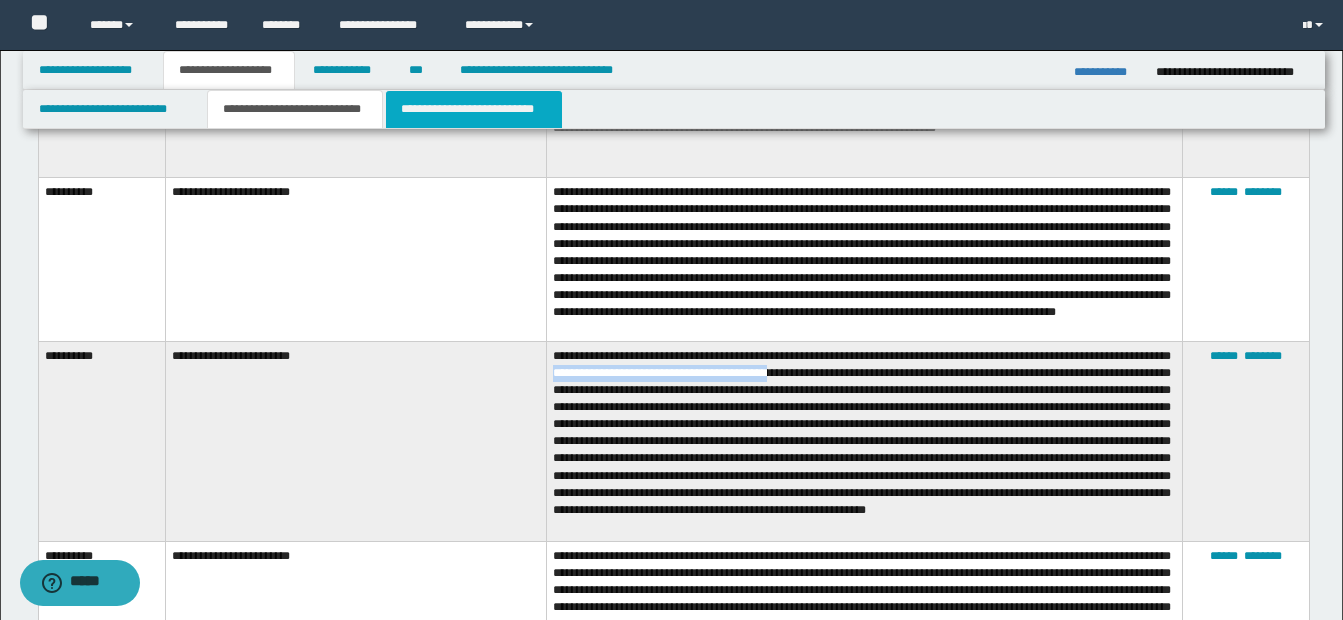 click on "**********" at bounding box center (474, 109) 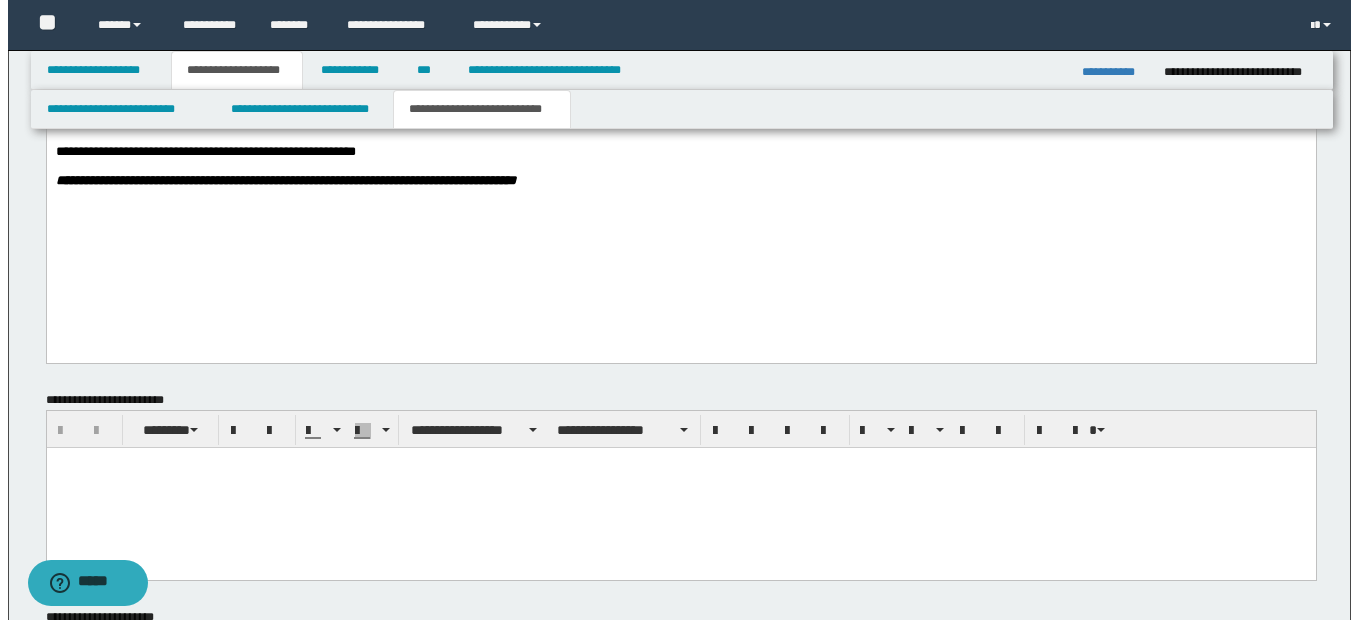 scroll, scrollTop: 1243, scrollLeft: 0, axis: vertical 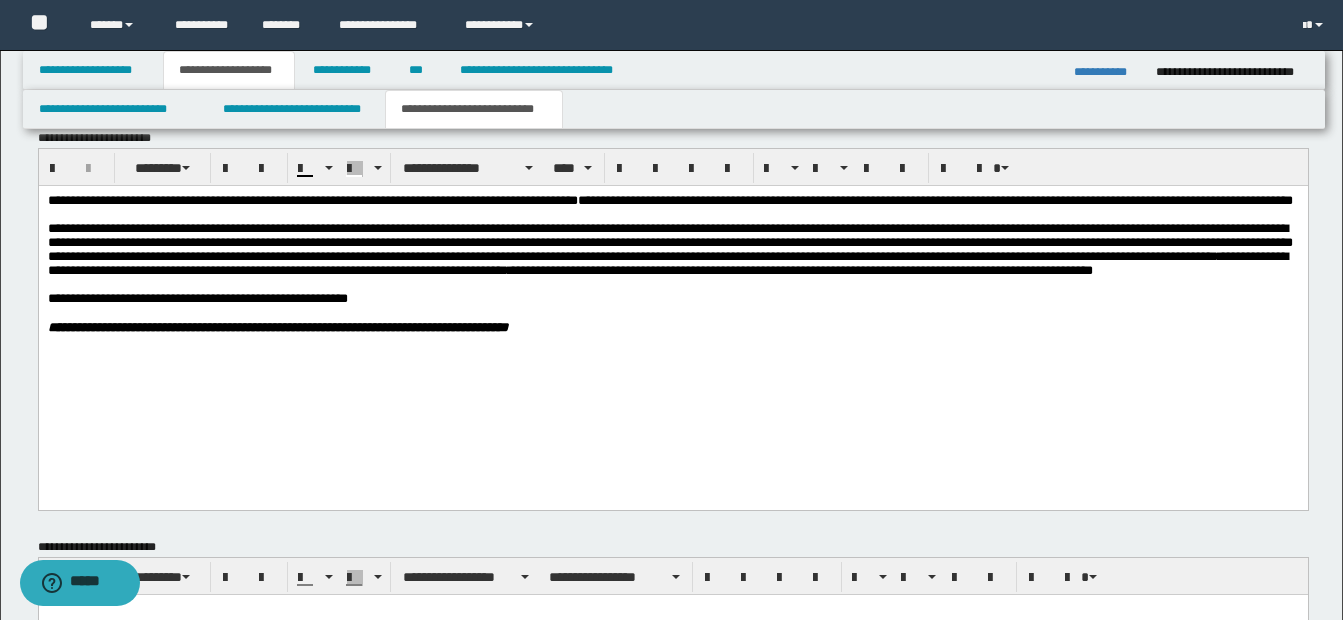 click on "**********" at bounding box center [672, 249] 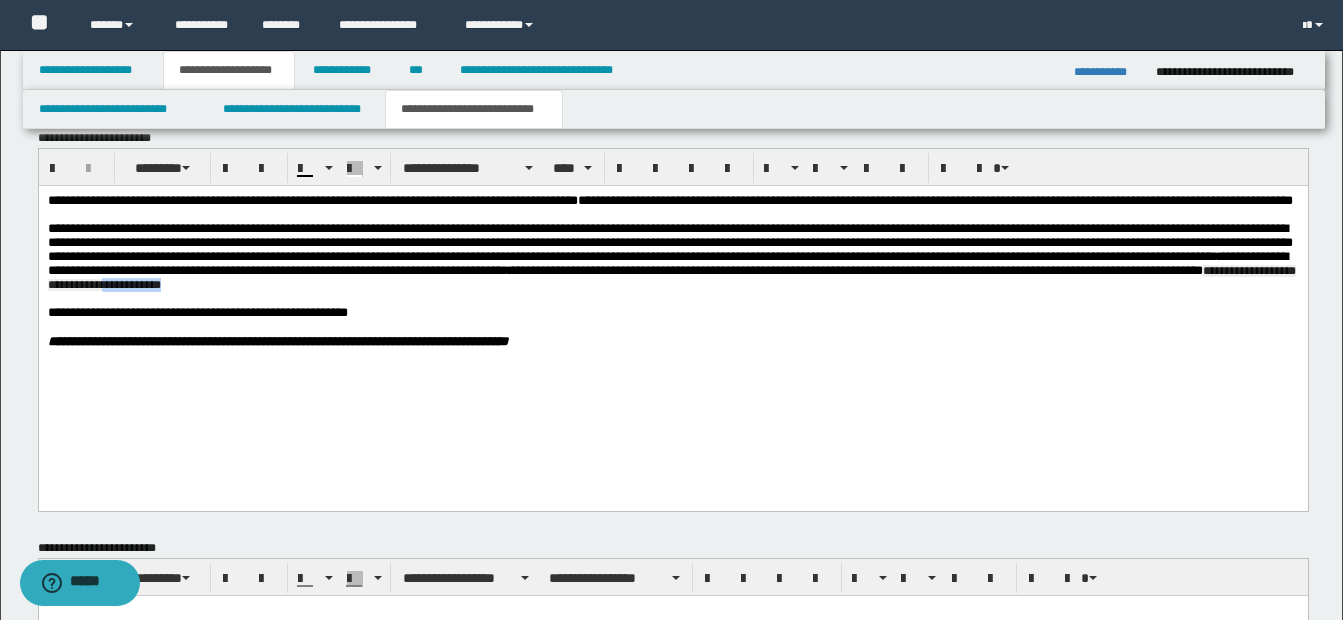 drag, startPoint x: 537, startPoint y: 311, endPoint x: 613, endPoint y: 311, distance: 76 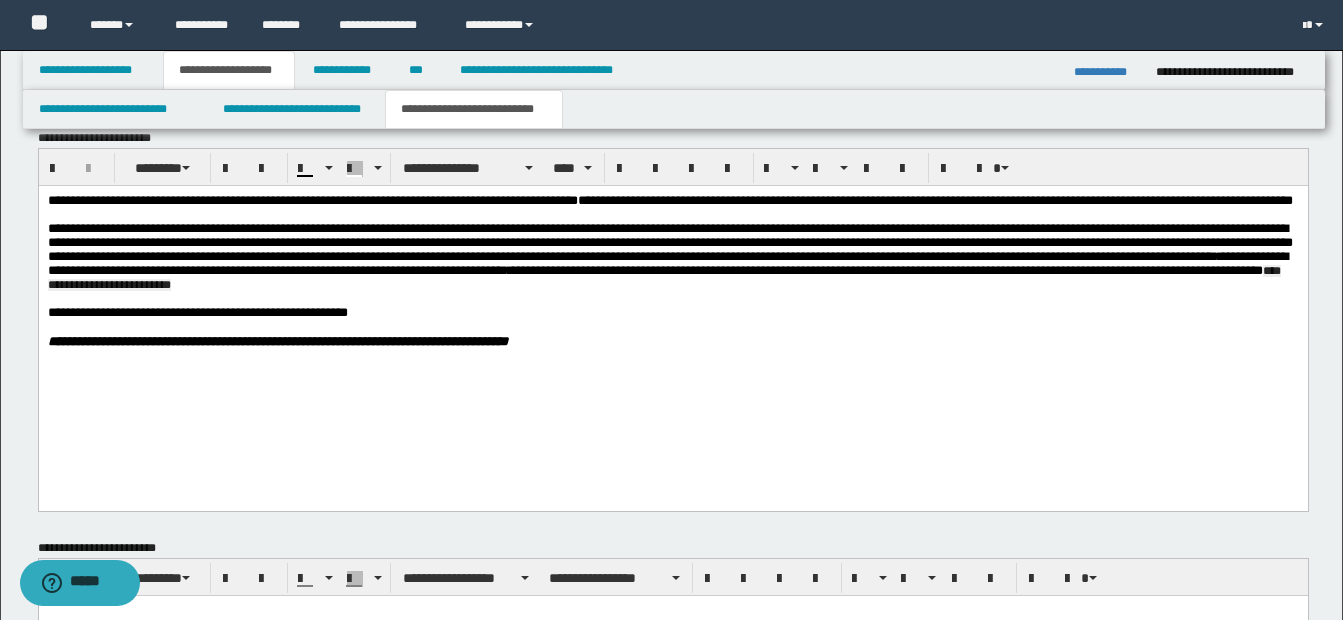 click on "**********" at bounding box center [667, 269] 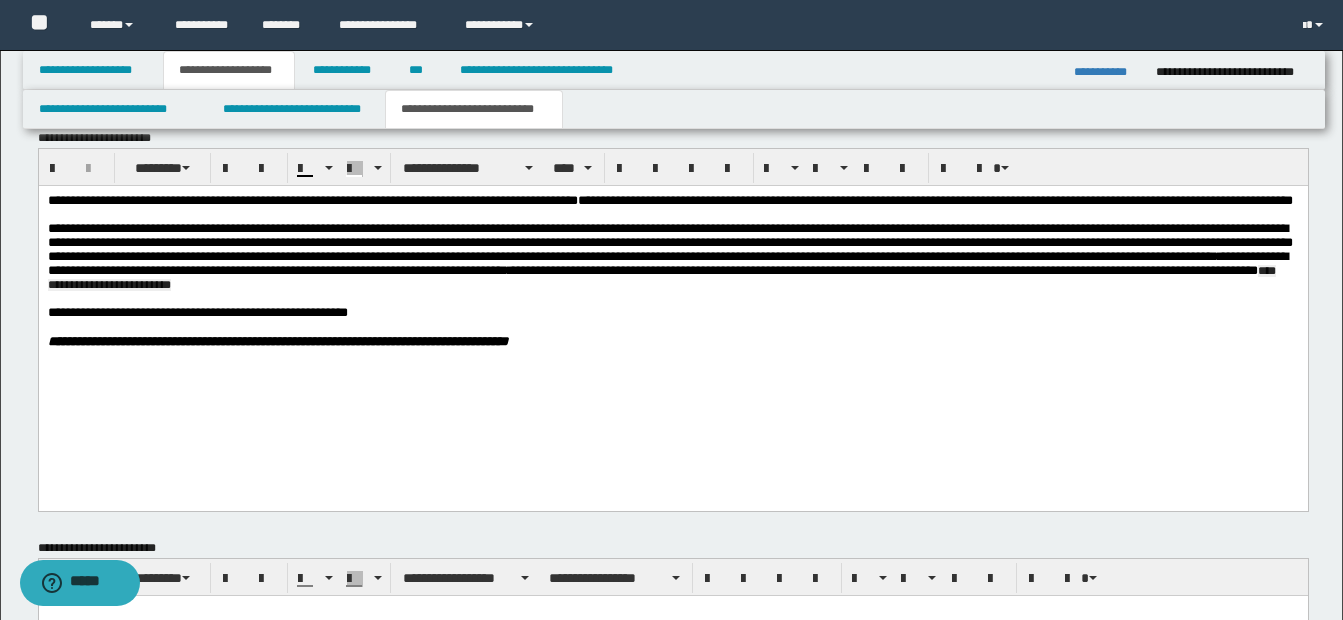 click at bounding box center (672, 298) 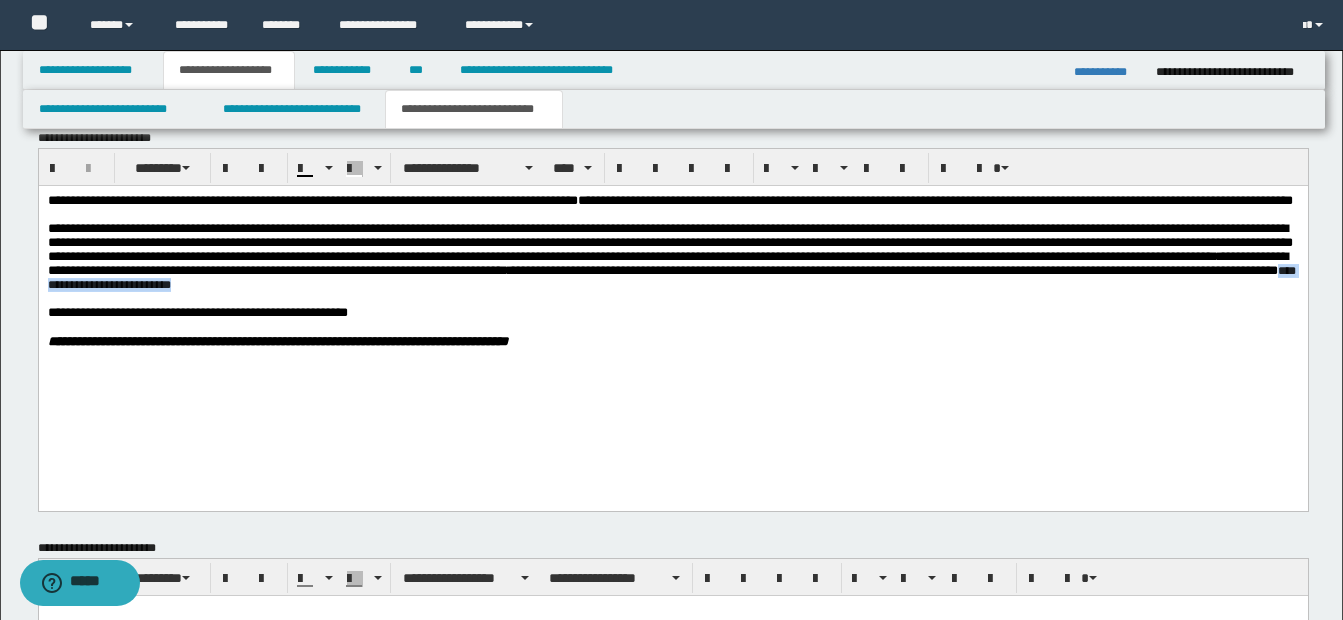 drag, startPoint x: 482, startPoint y: 312, endPoint x: 664, endPoint y: 312, distance: 182 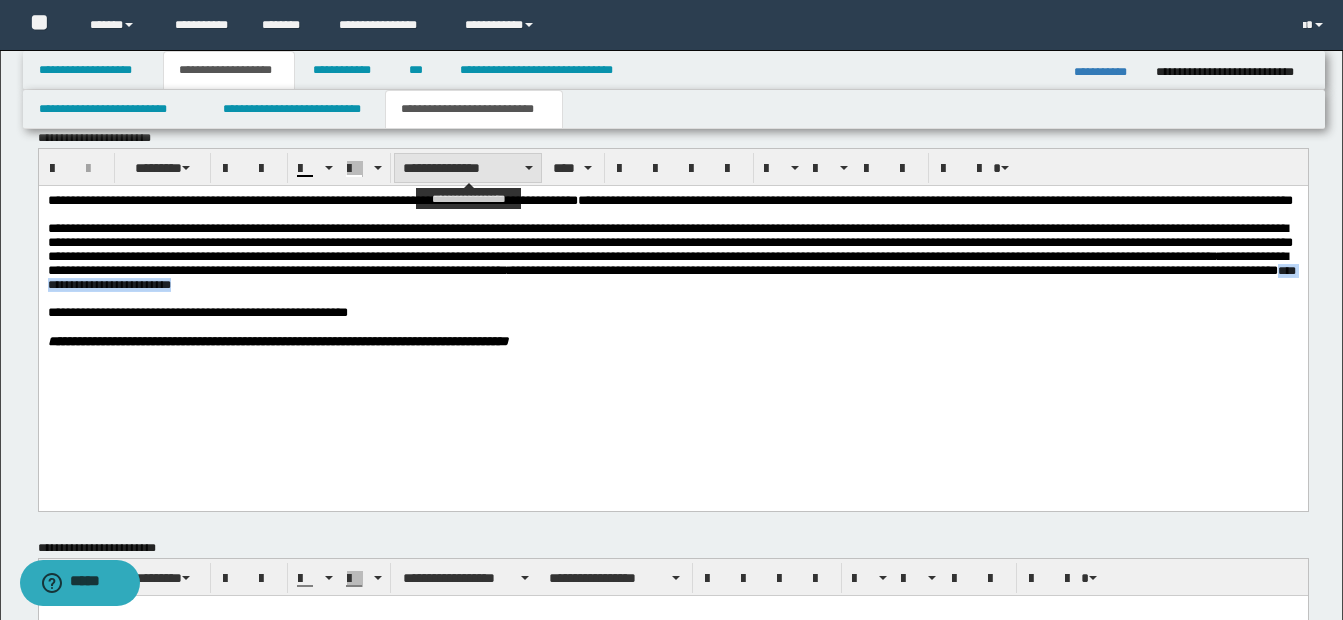click on "**********" at bounding box center [468, 168] 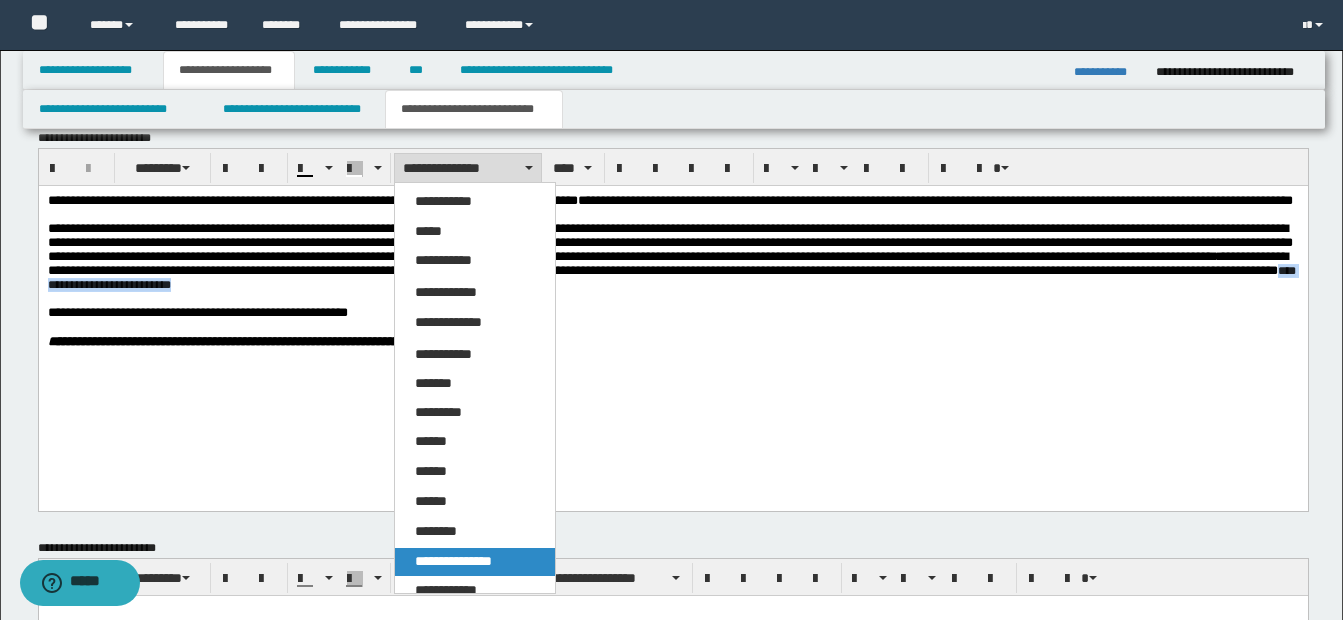 click on "**********" at bounding box center [453, 561] 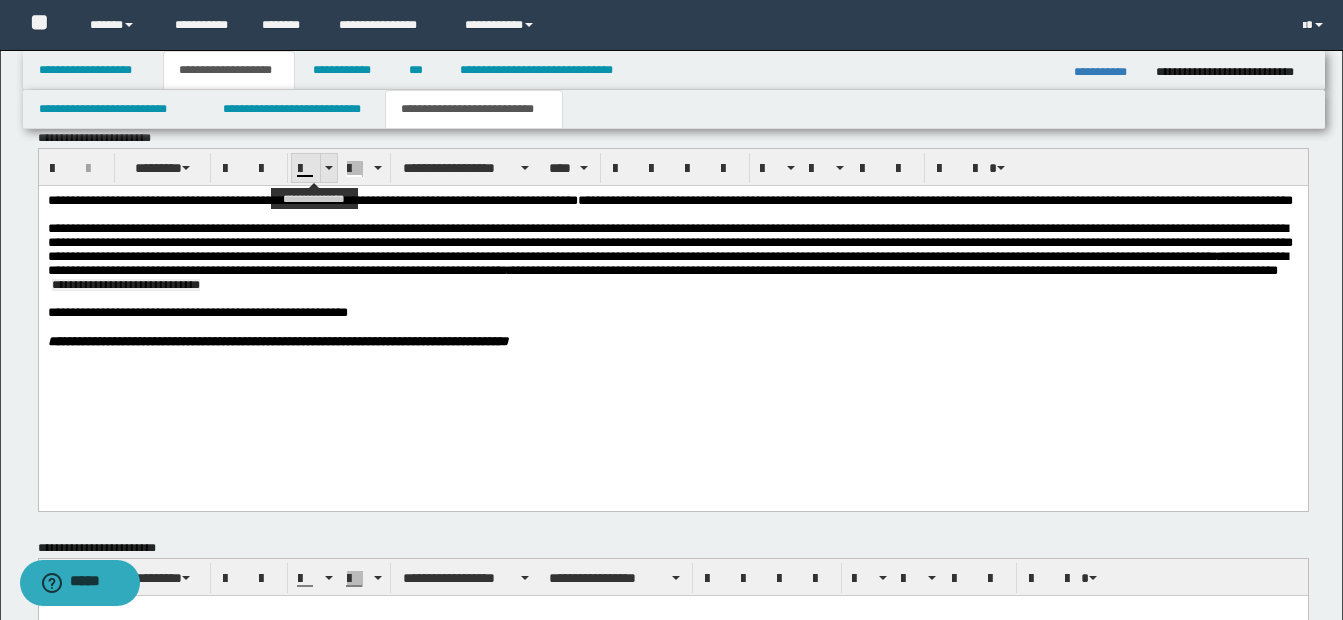 click at bounding box center [329, 168] 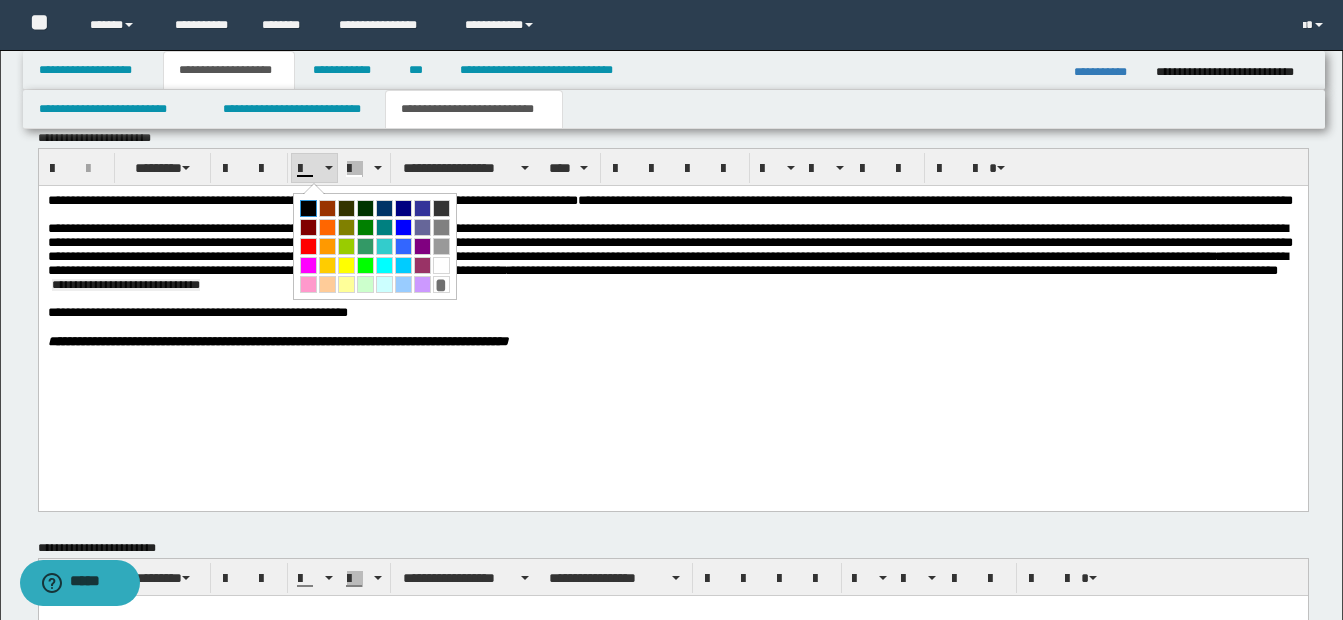 drag, startPoint x: 307, startPoint y: 206, endPoint x: 311, endPoint y: 1, distance: 205.03902 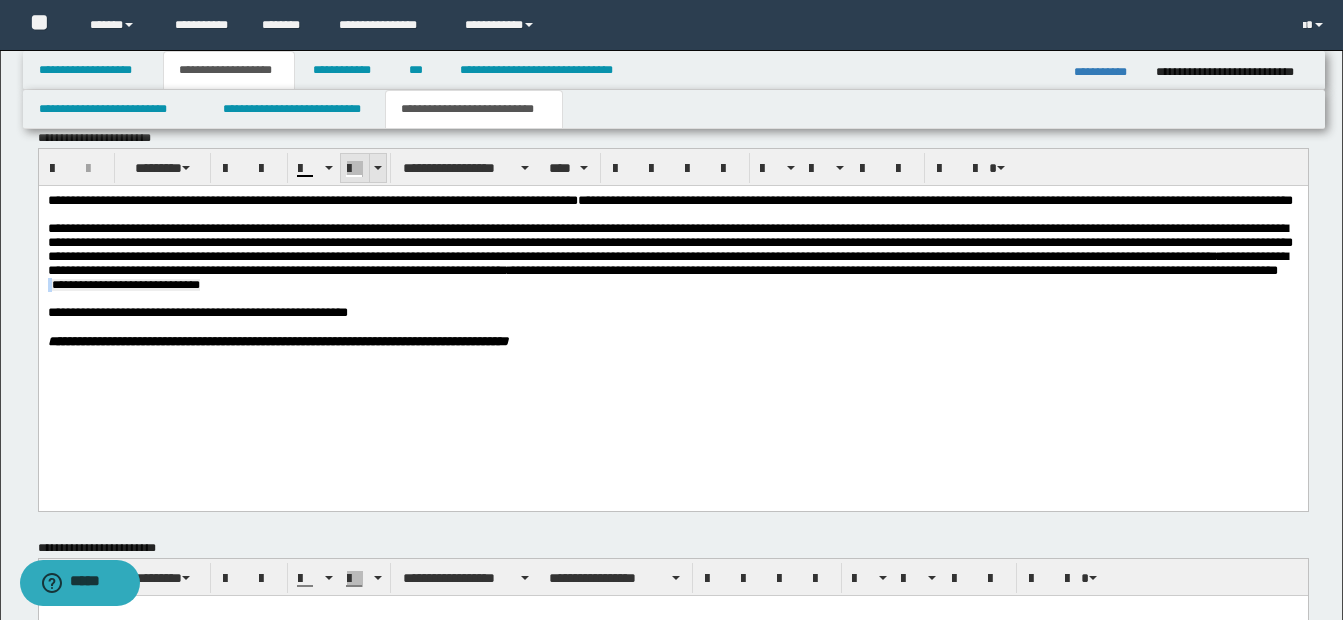 click at bounding box center (378, 168) 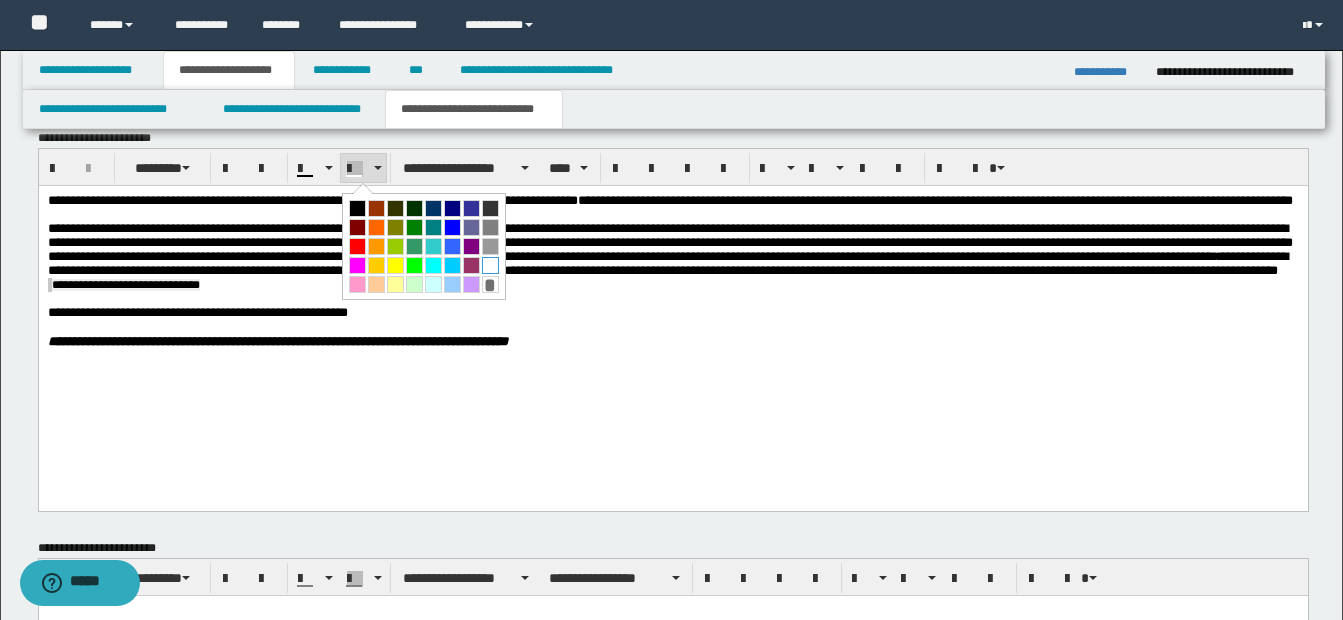click at bounding box center [490, 265] 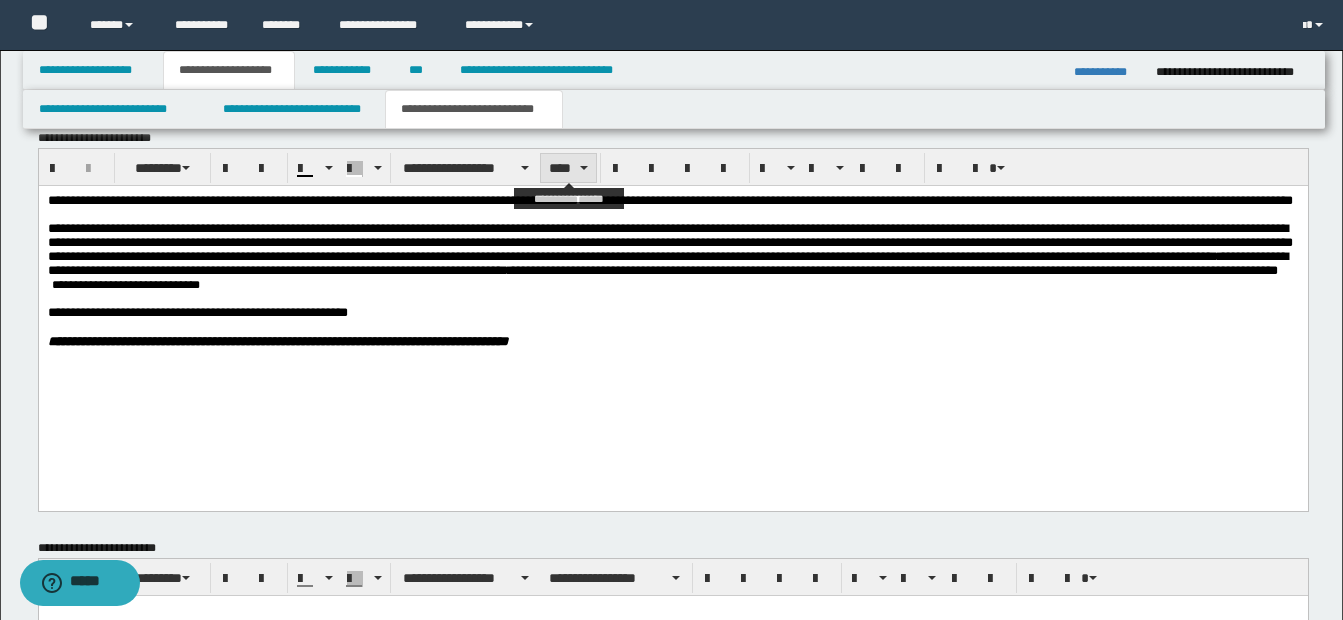 click on "****" at bounding box center (568, 168) 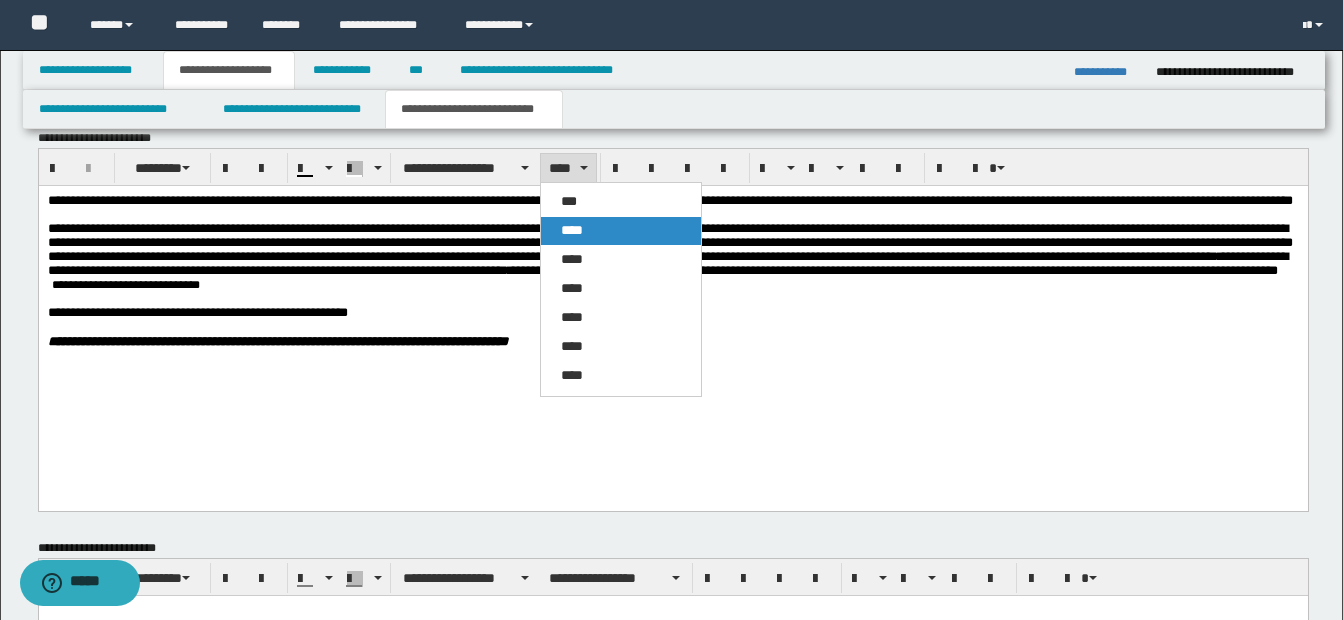 click on "****" at bounding box center (572, 230) 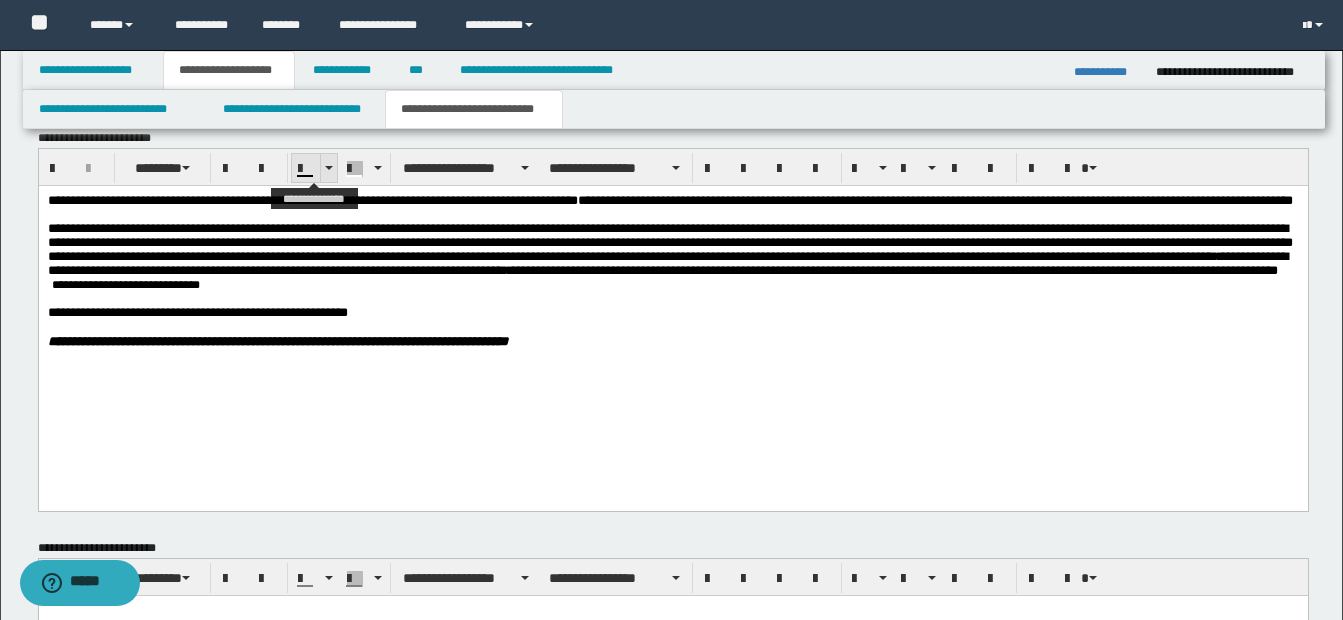 click at bounding box center (329, 168) 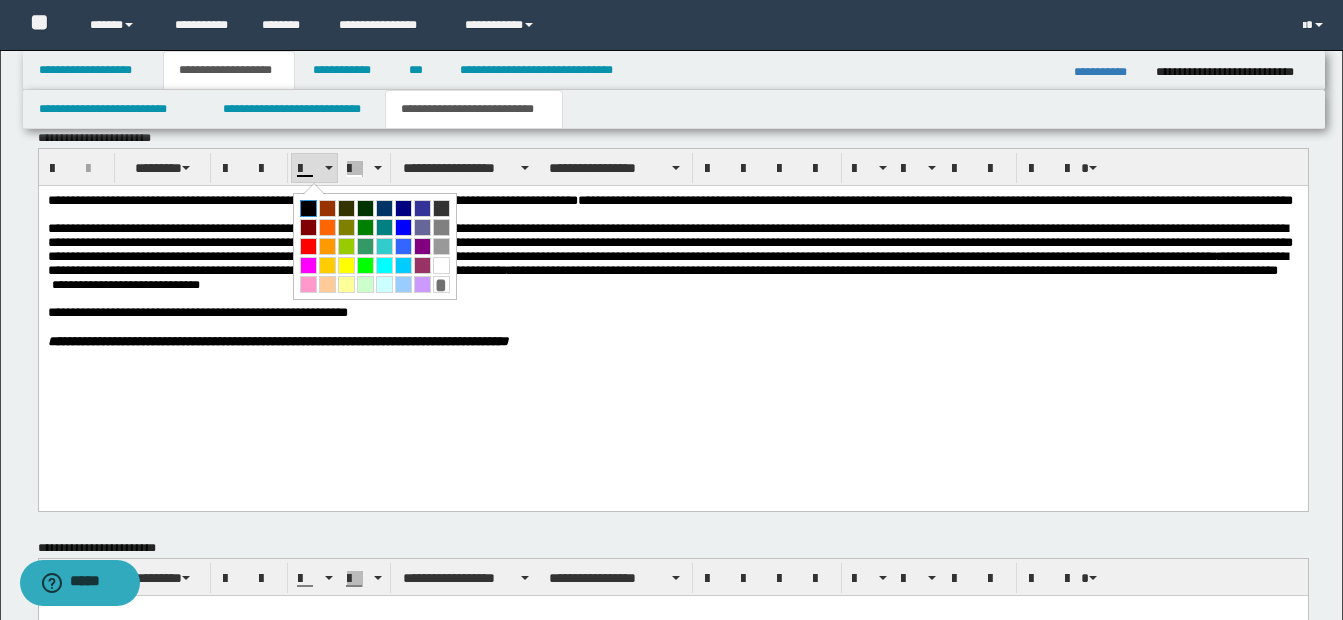 click at bounding box center (308, 208) 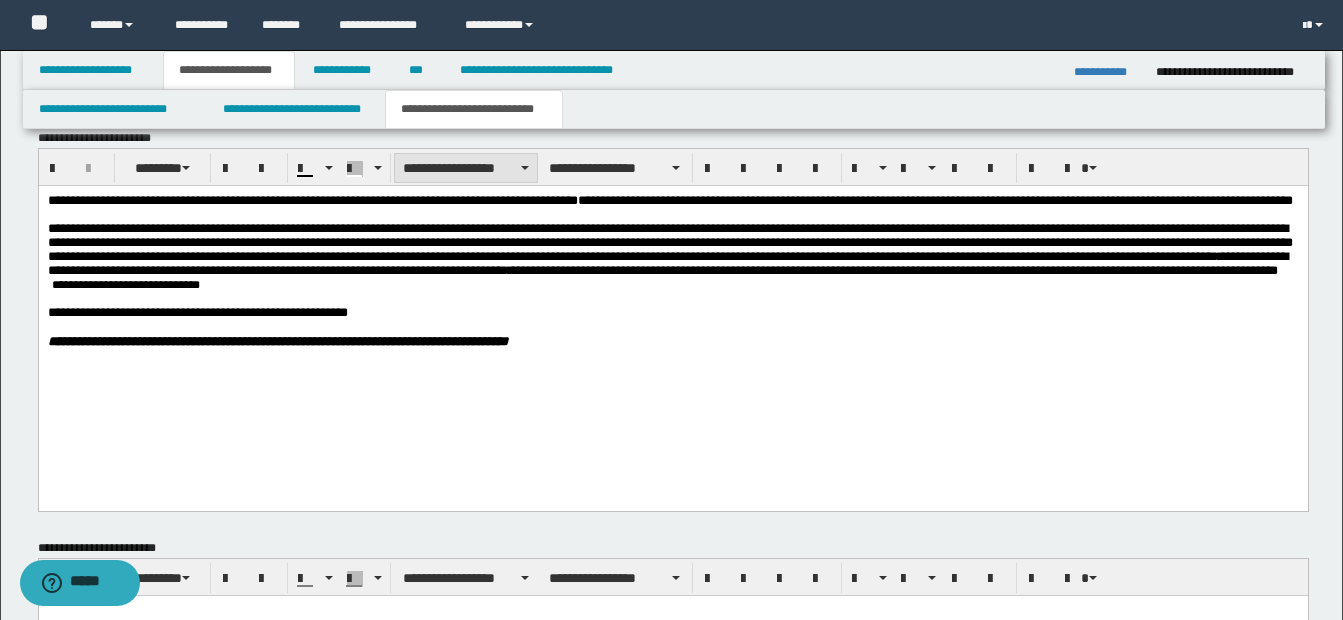 click on "**********" at bounding box center [466, 168] 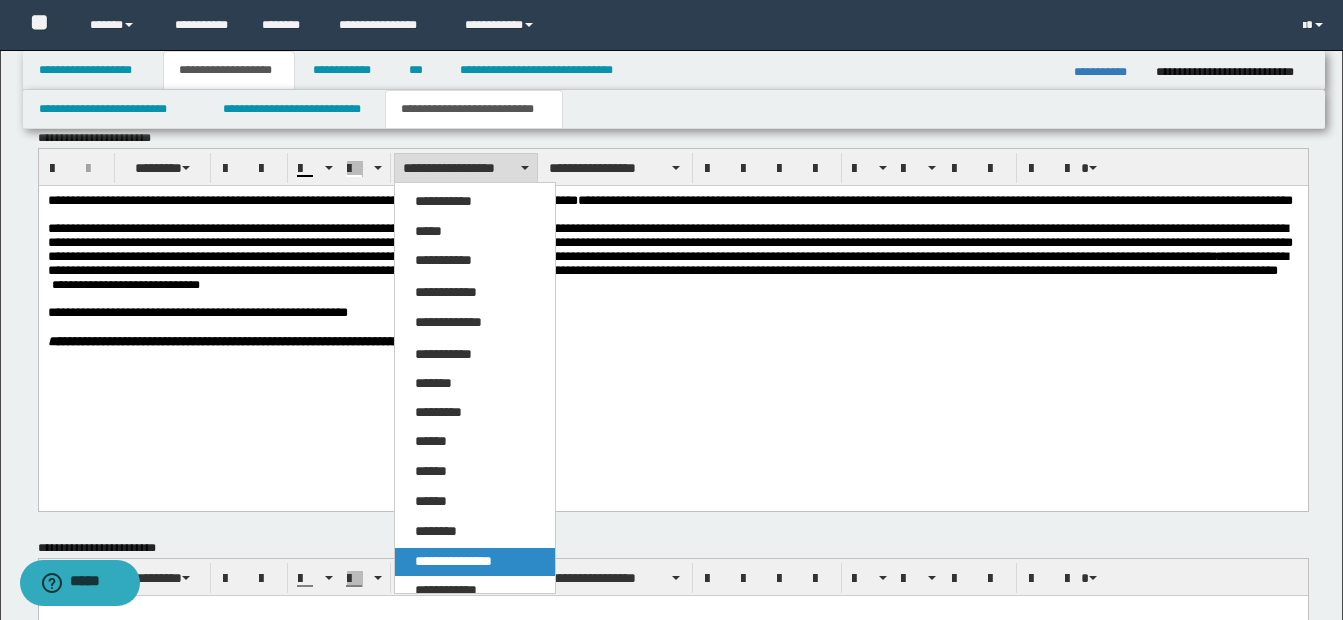 click on "**********" at bounding box center (453, 561) 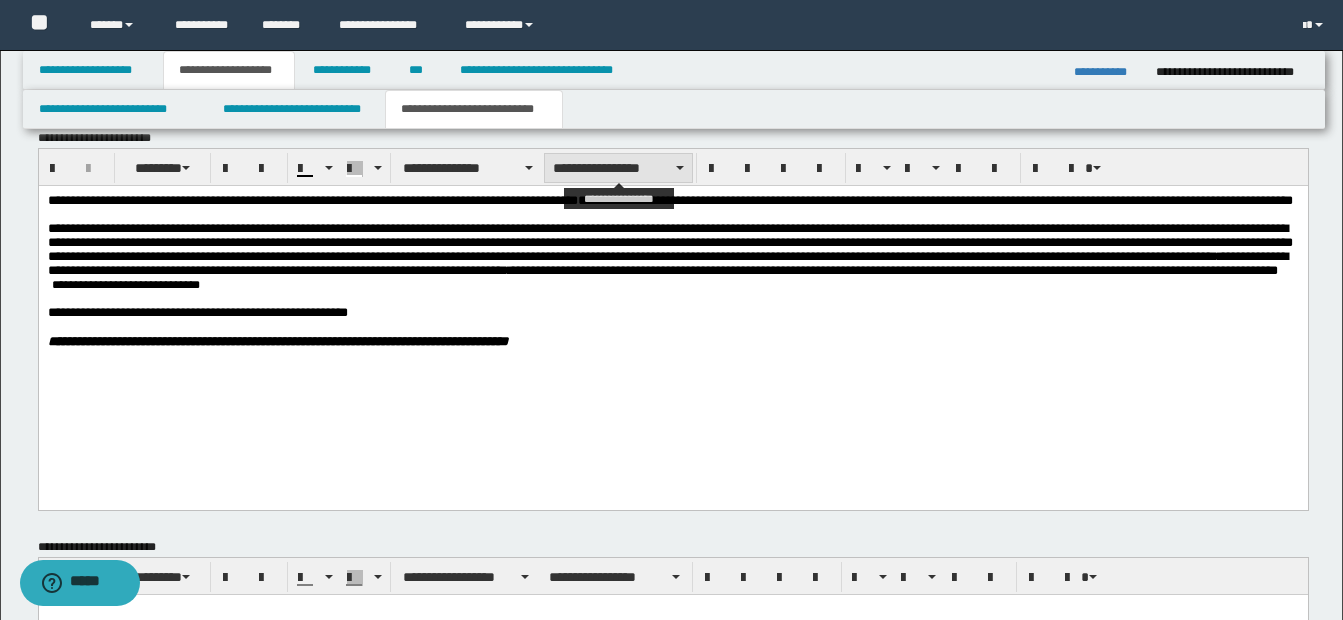 click on "**********" at bounding box center [618, 168] 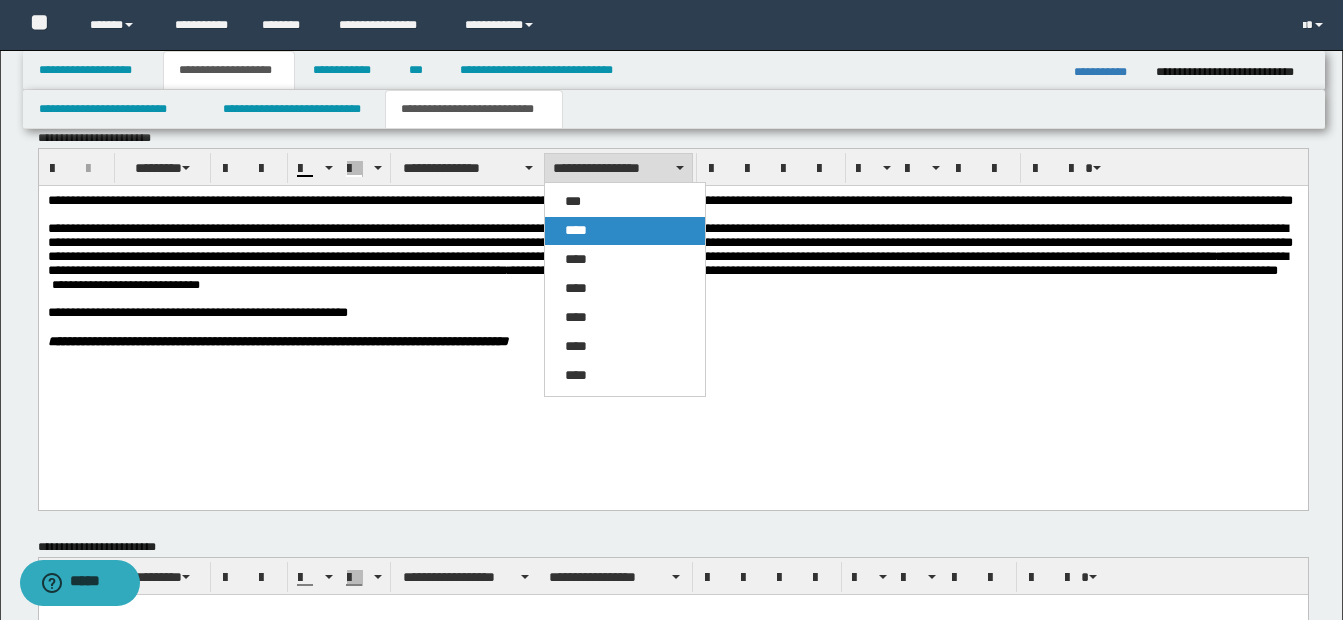 drag, startPoint x: 586, startPoint y: 228, endPoint x: 598, endPoint y: 125, distance: 103.69667 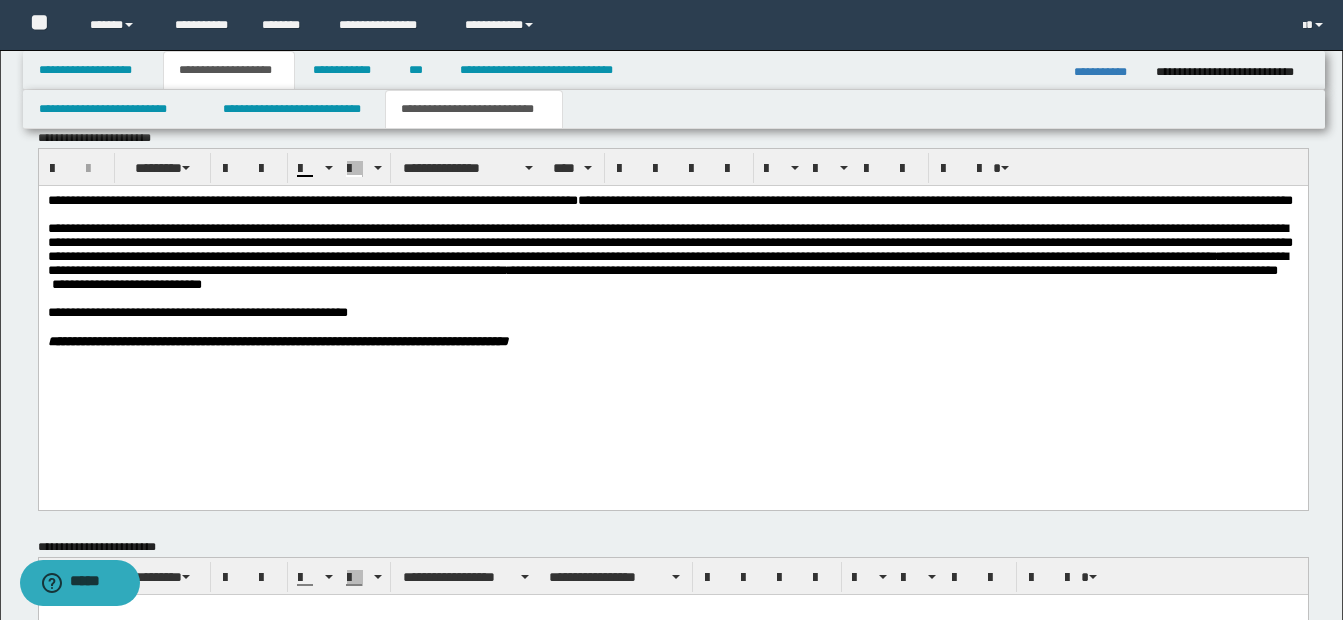 click at bounding box center (672, 298) 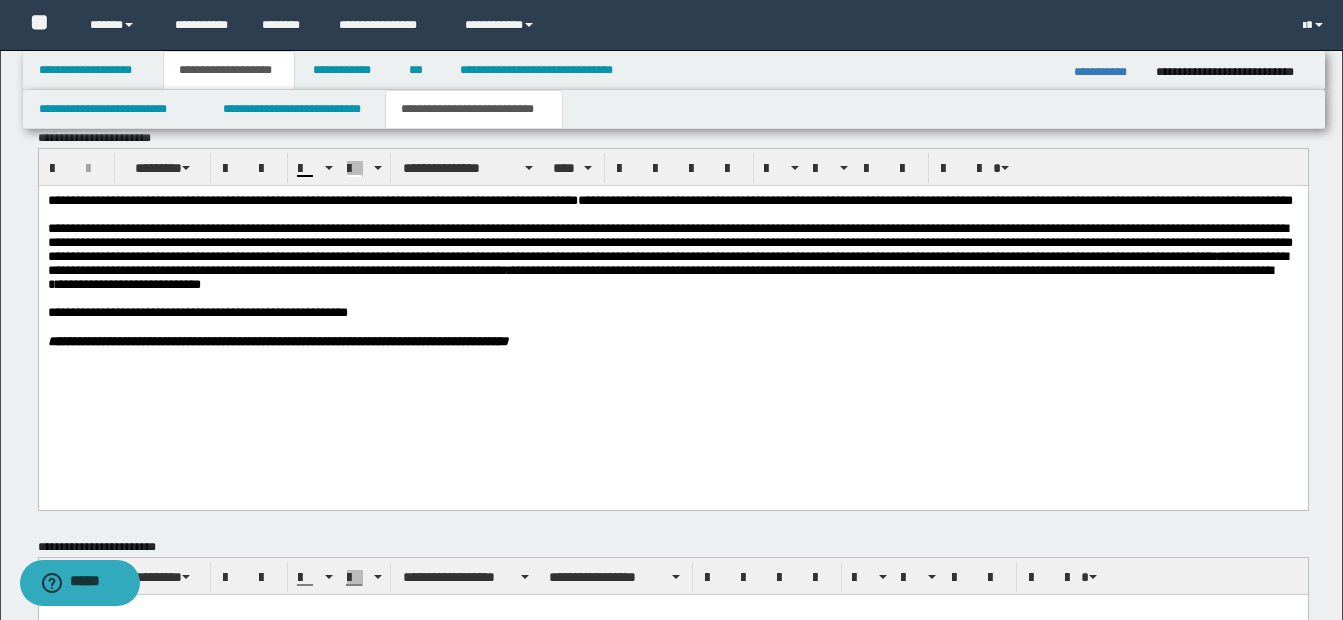 click on "**********" at bounding box center (127, 283) 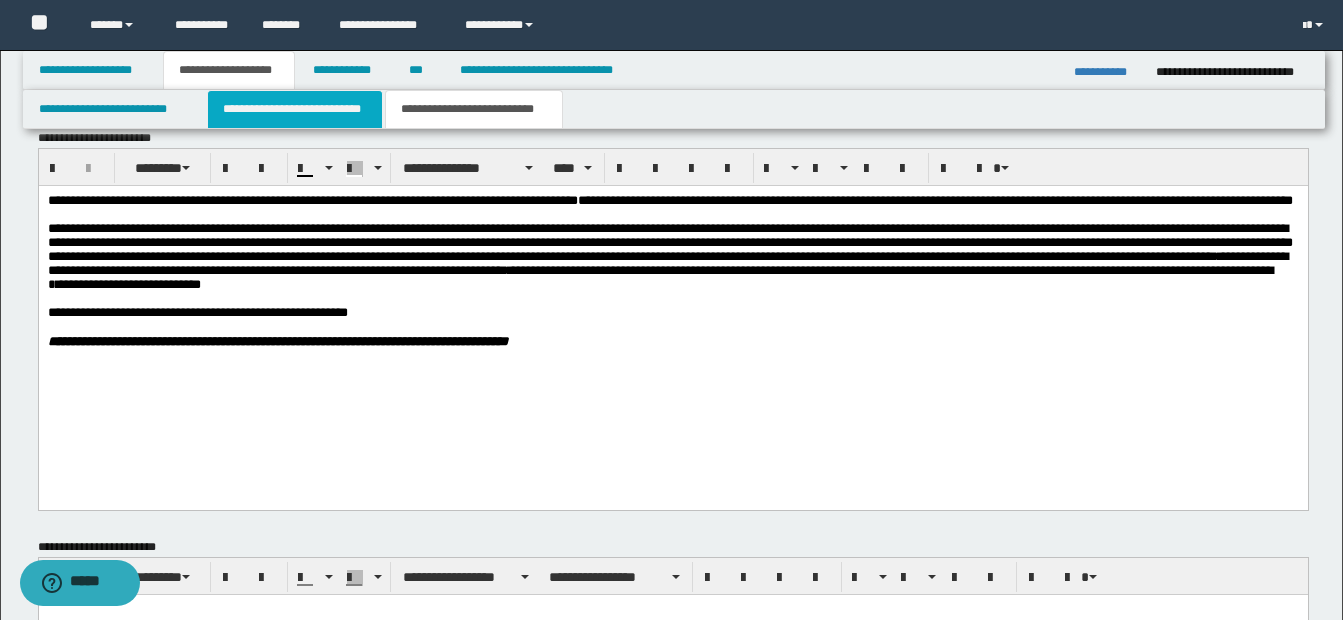 click on "**********" at bounding box center [295, 109] 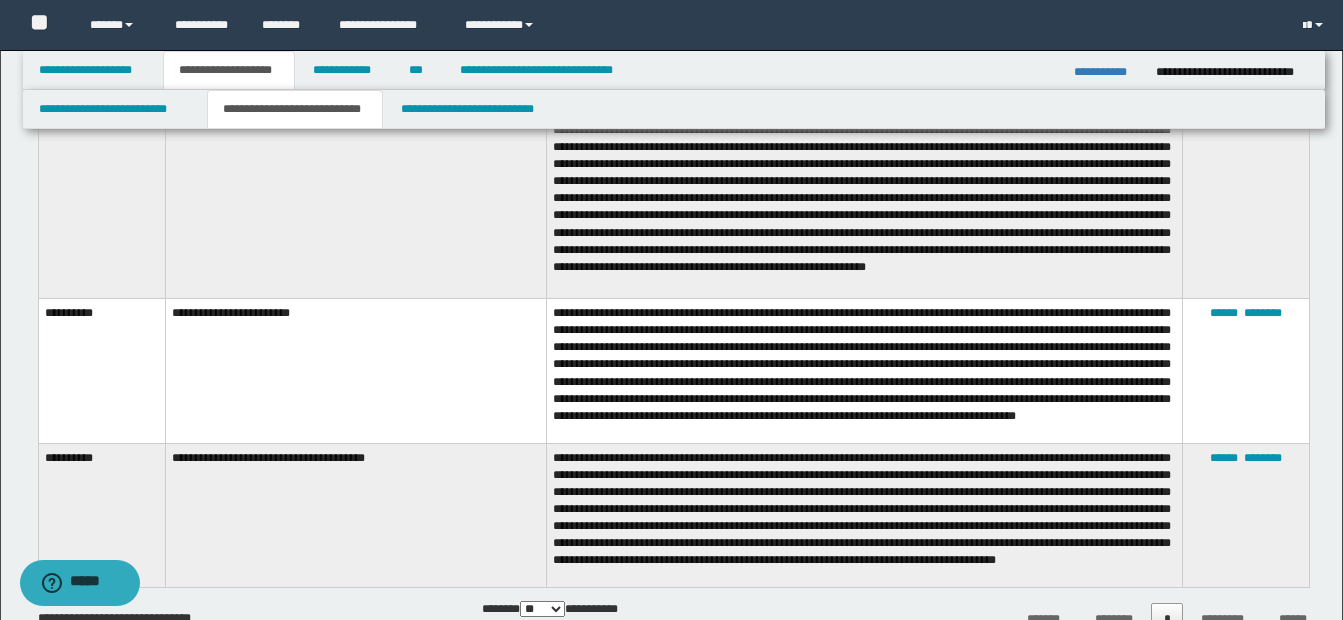 scroll, scrollTop: 2243, scrollLeft: 0, axis: vertical 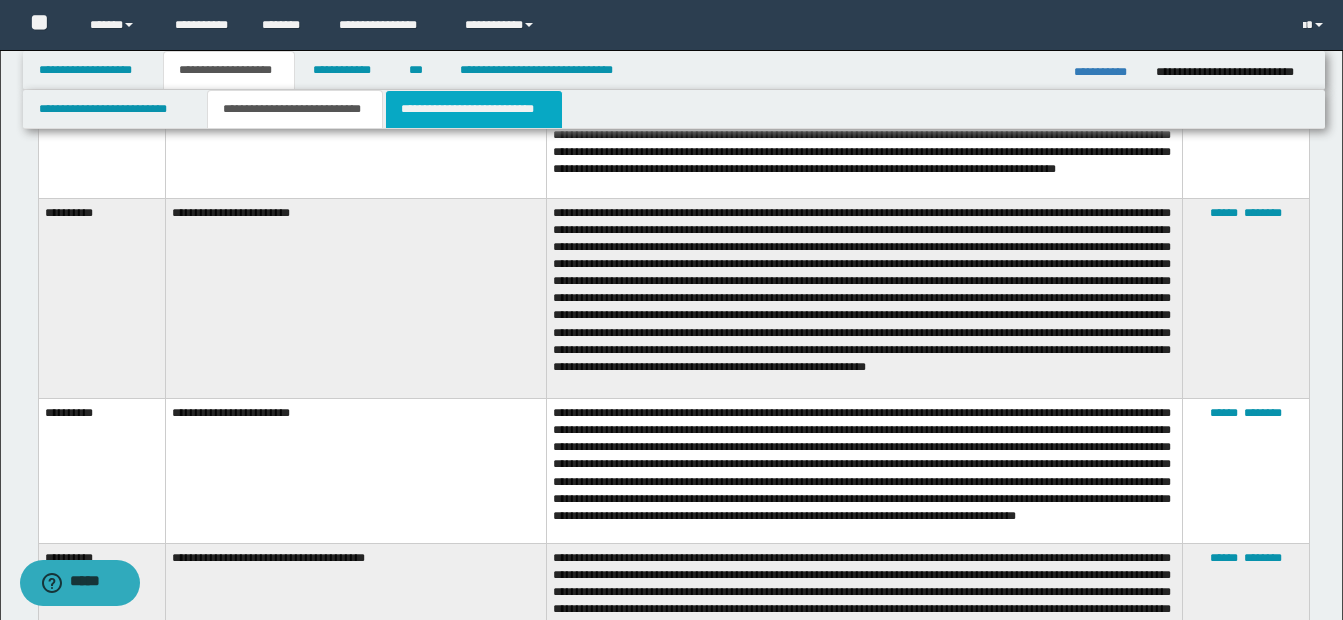 click on "**********" at bounding box center [474, 109] 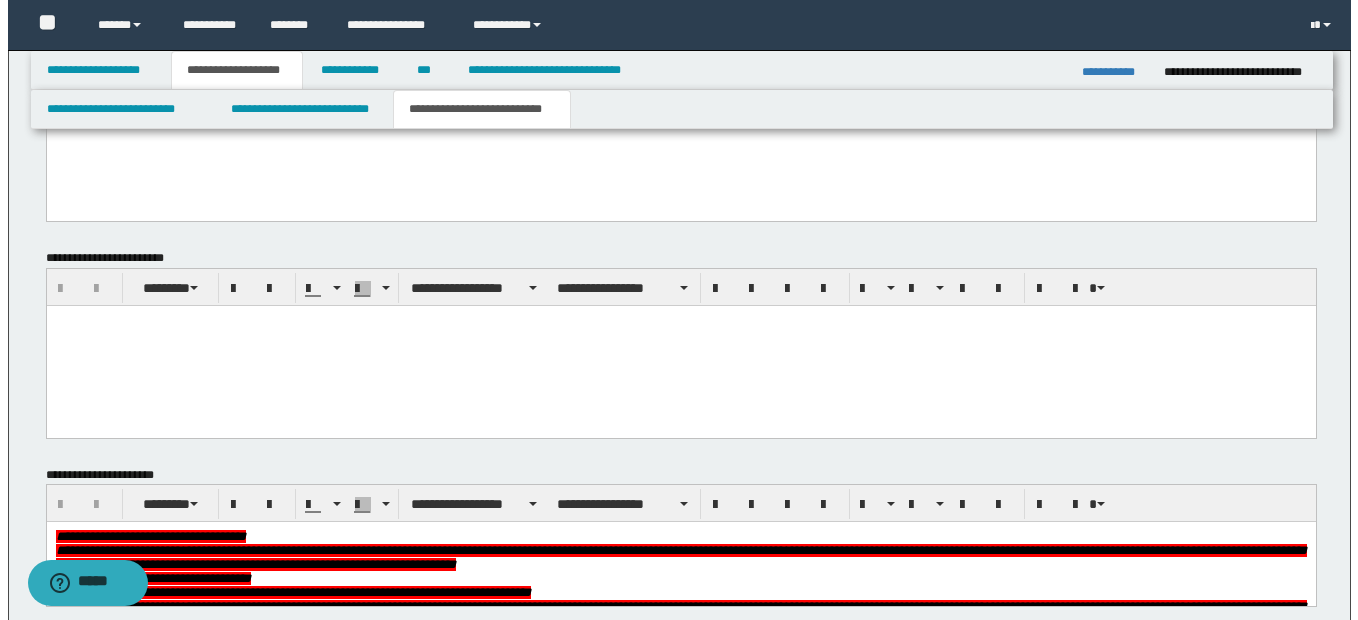 scroll, scrollTop: 1243, scrollLeft: 0, axis: vertical 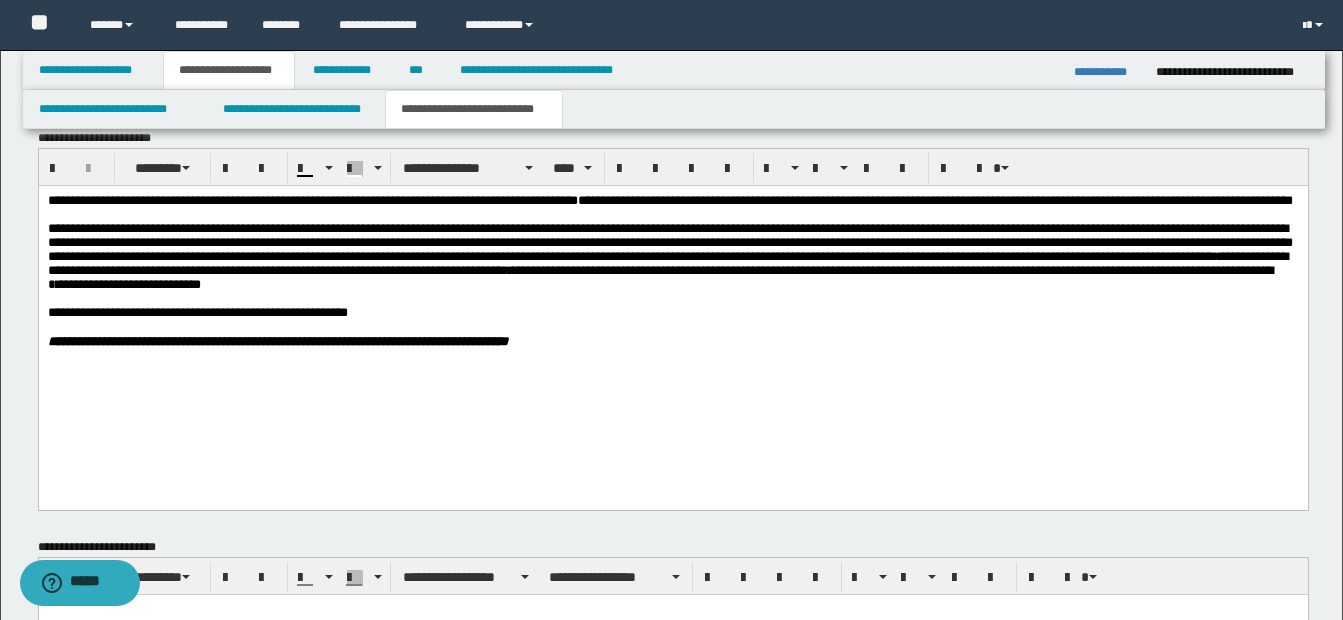 click on "**********" at bounding box center (667, 269) 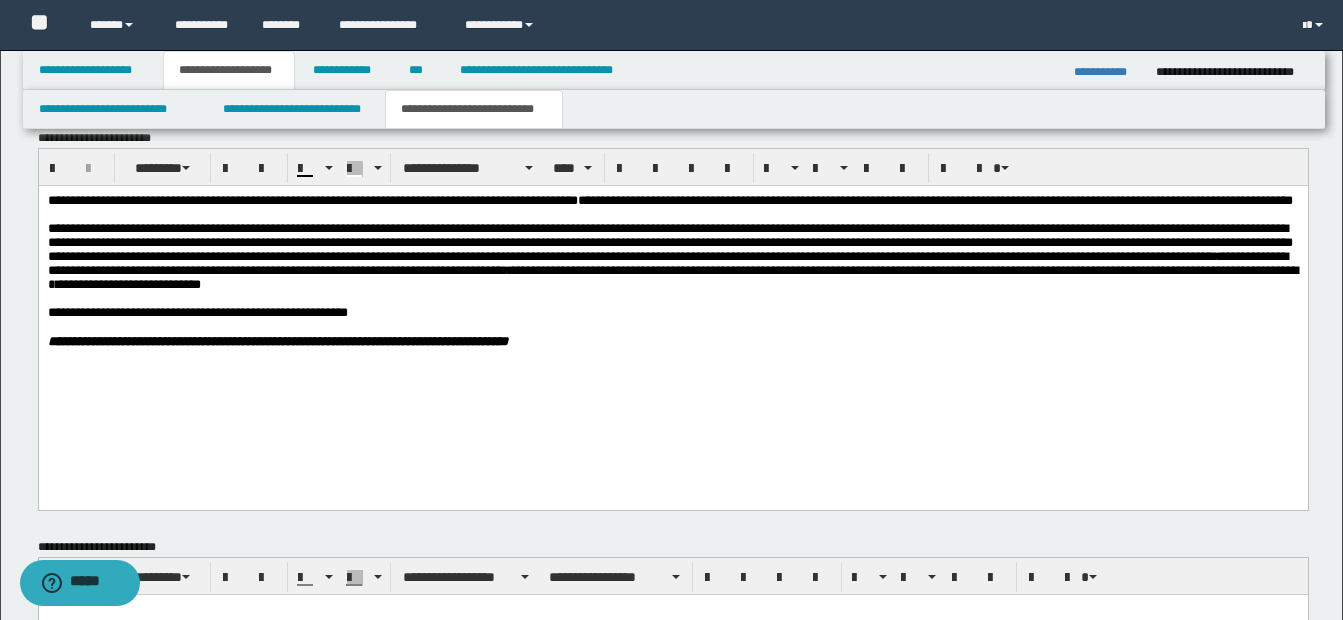 click on "**********" at bounding box center (672, 269) 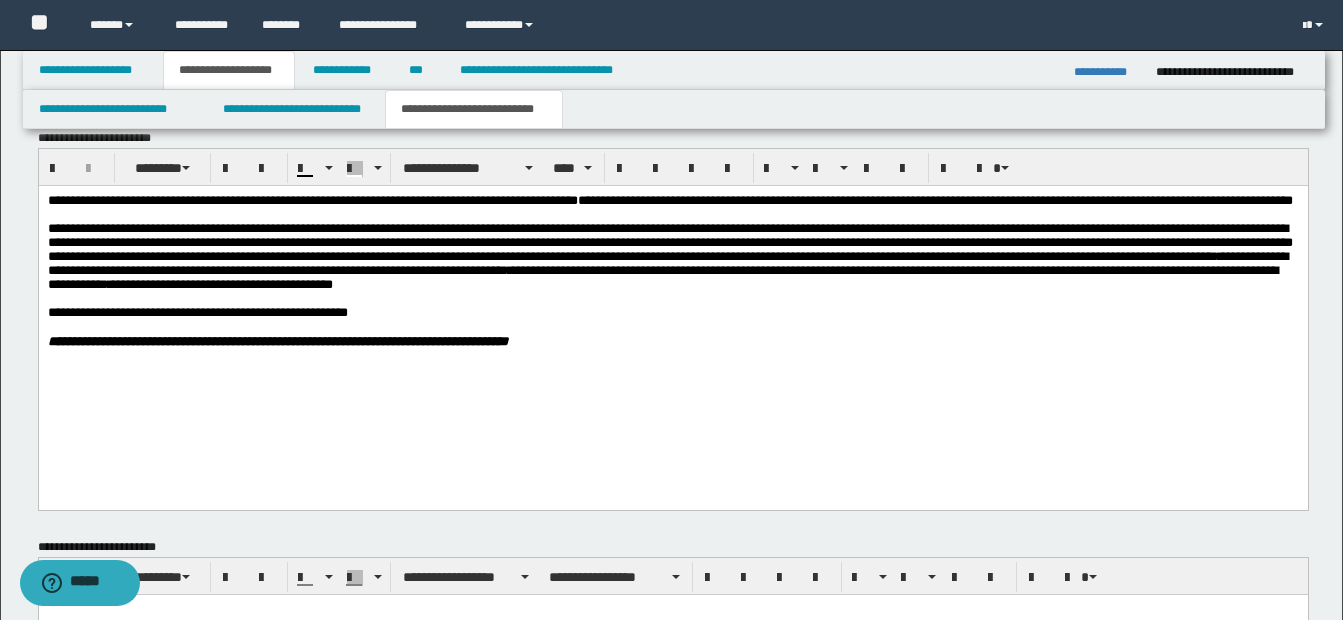 click on "**********" at bounding box center (667, 269) 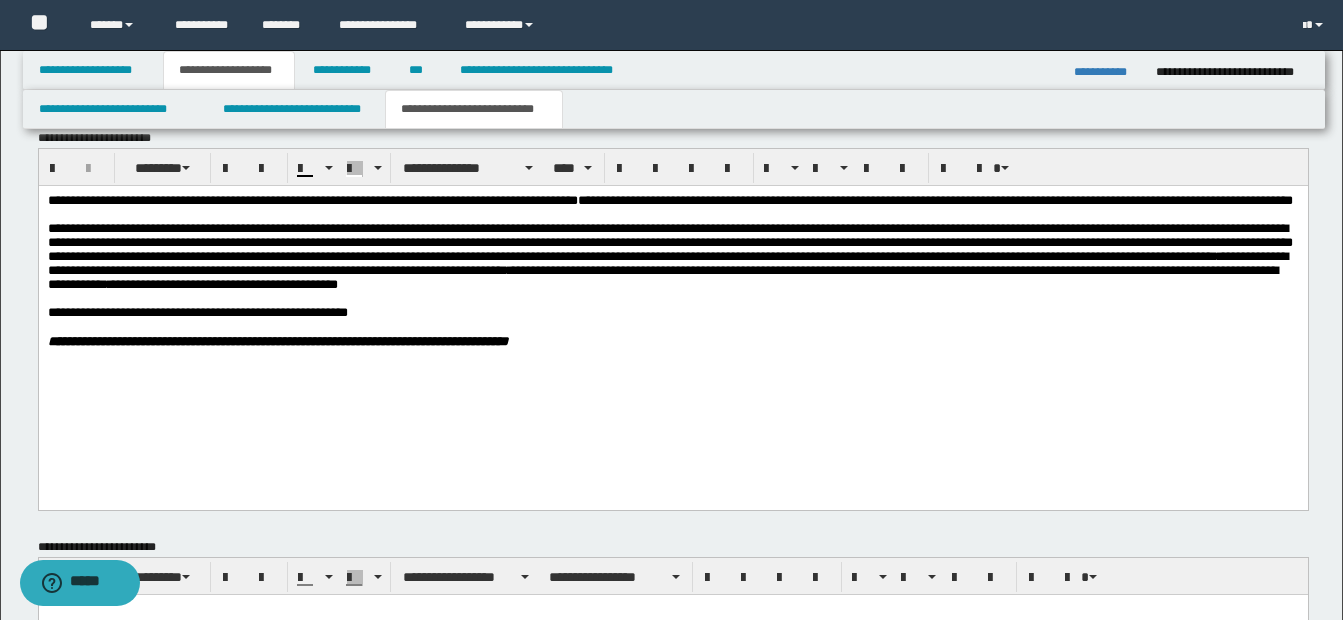 drag, startPoint x: 787, startPoint y: 314, endPoint x: 878, endPoint y: 445, distance: 159.5055 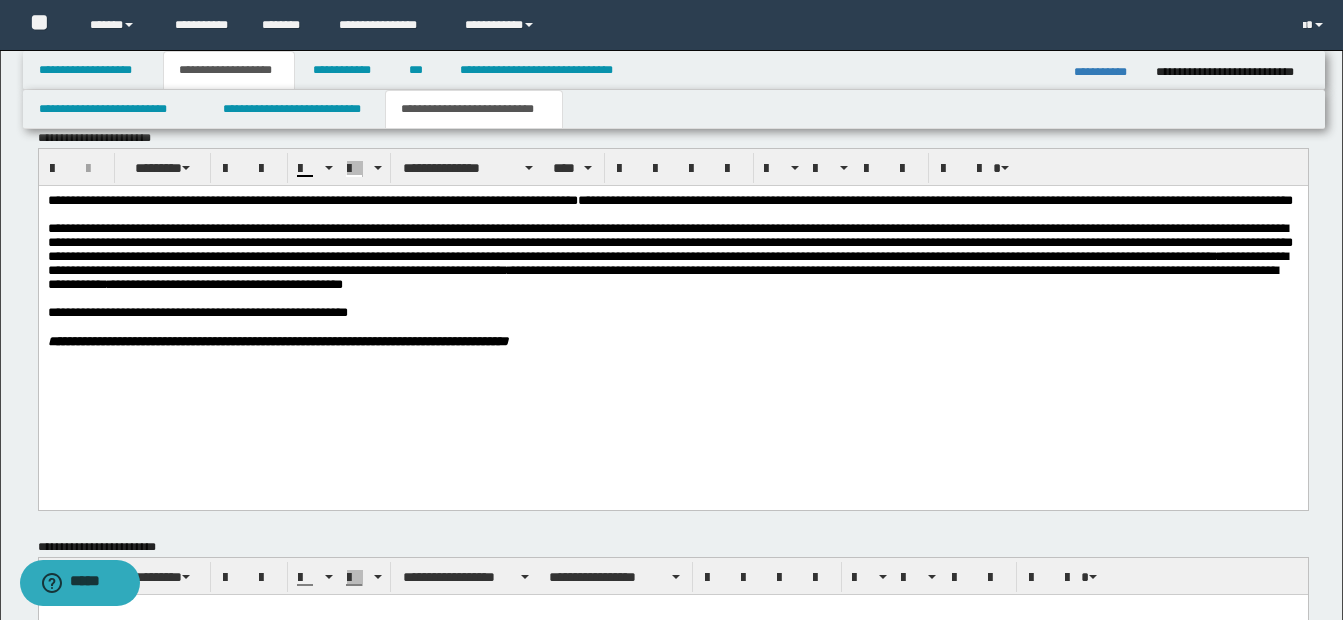 click on "**********" at bounding box center (672, 256) 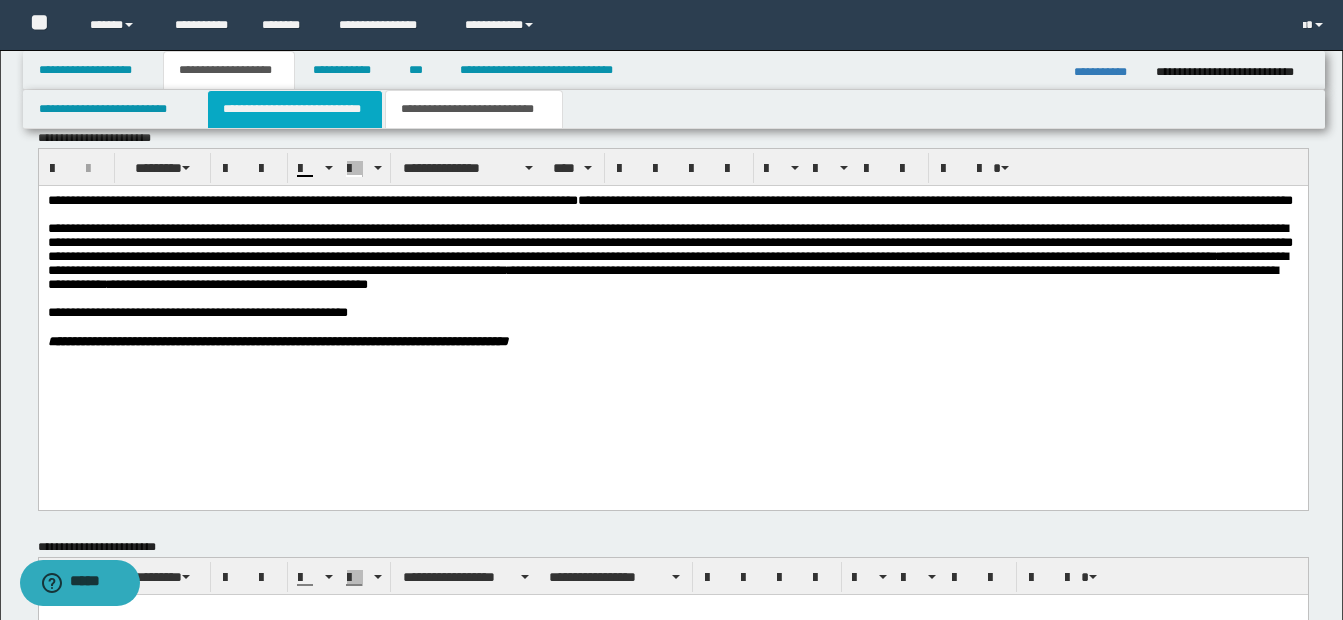 click on "**********" at bounding box center [295, 109] 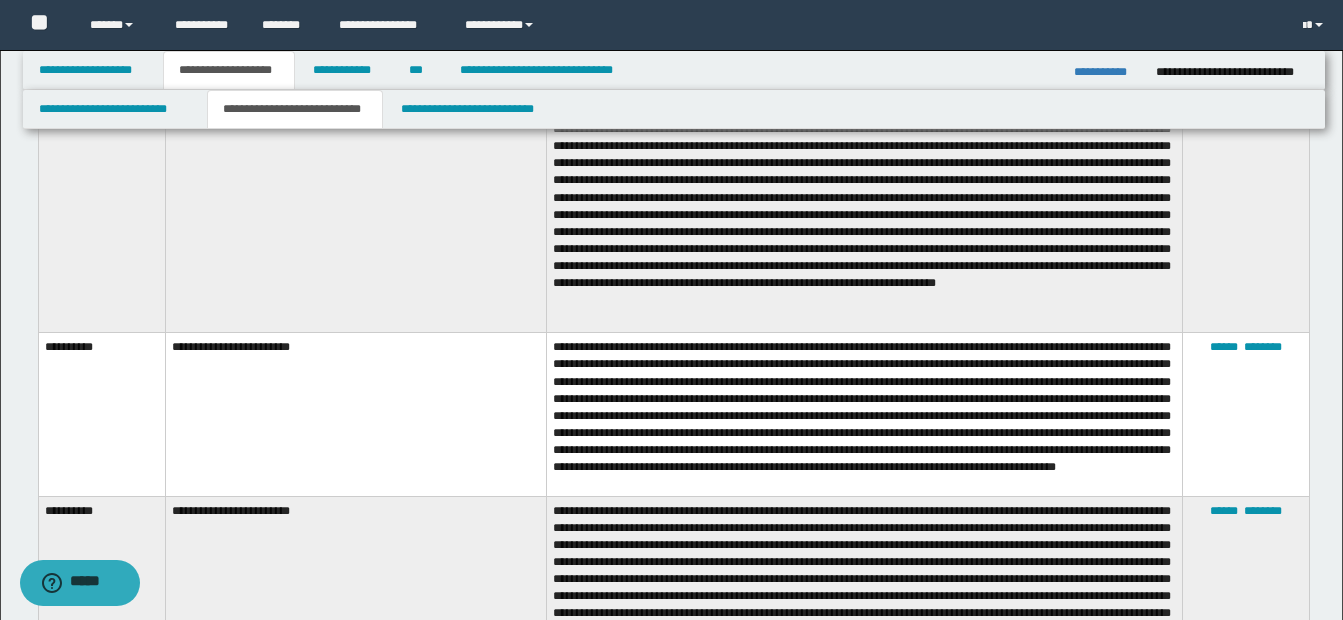 scroll, scrollTop: 2143, scrollLeft: 0, axis: vertical 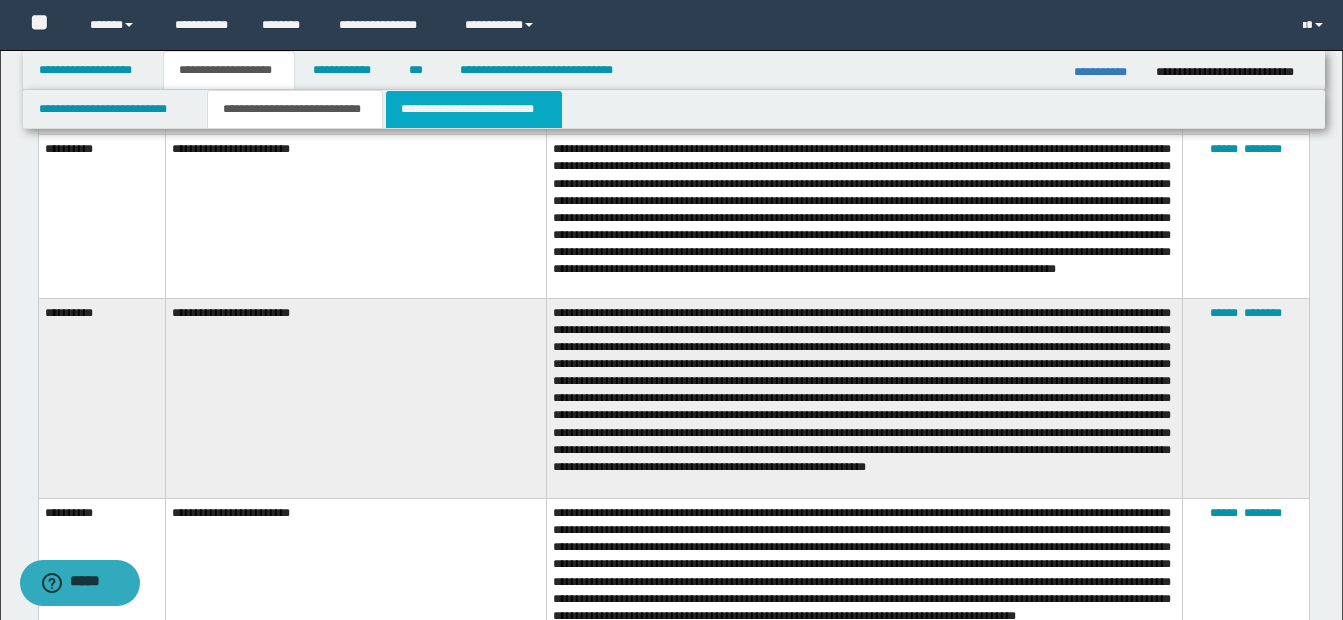 click on "**********" at bounding box center [474, 109] 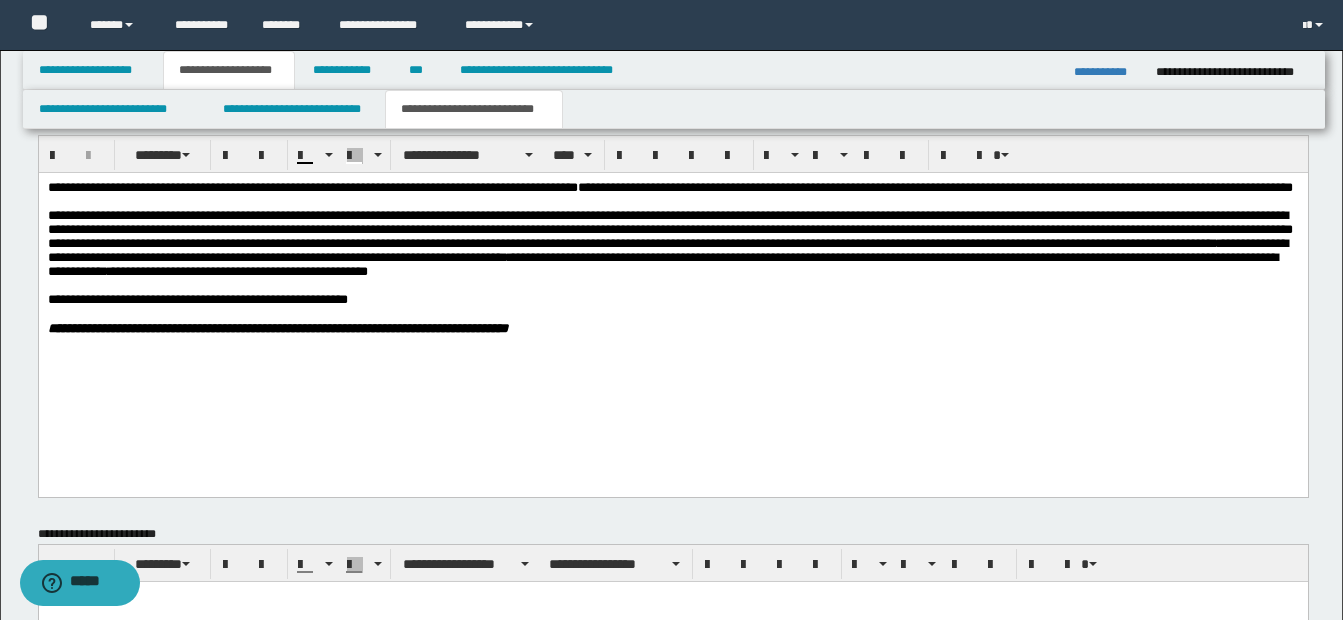 scroll, scrollTop: 1243, scrollLeft: 0, axis: vertical 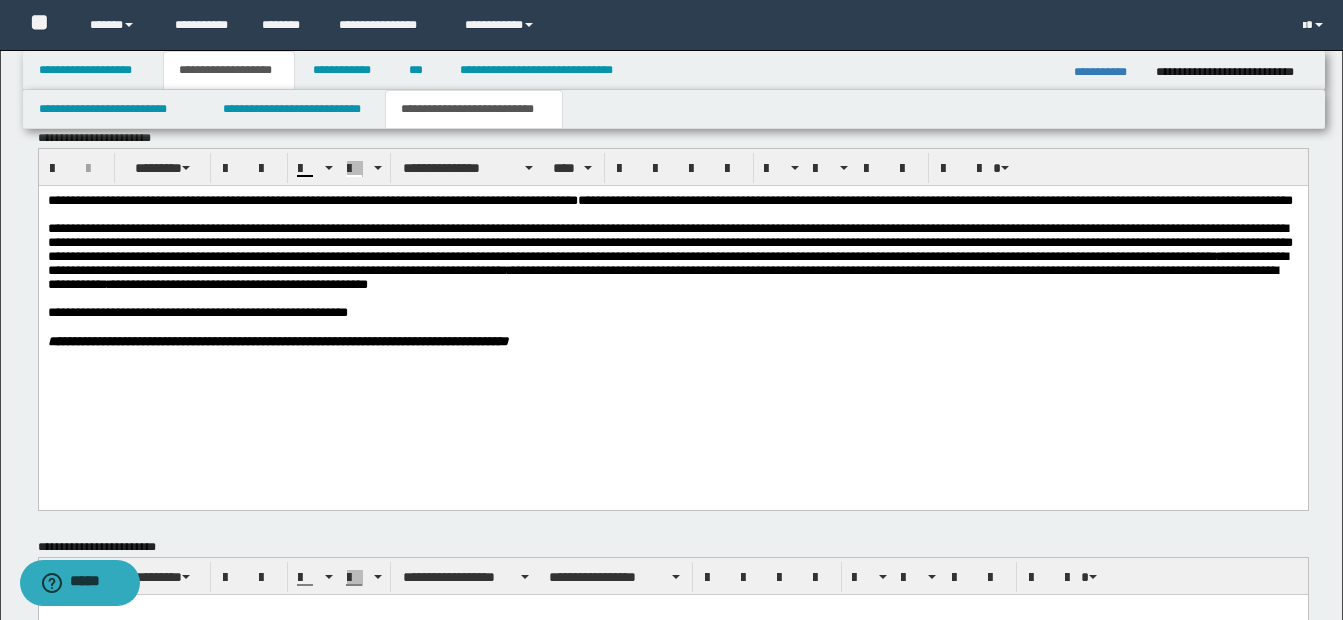 click on "**********" at bounding box center [672, 256] 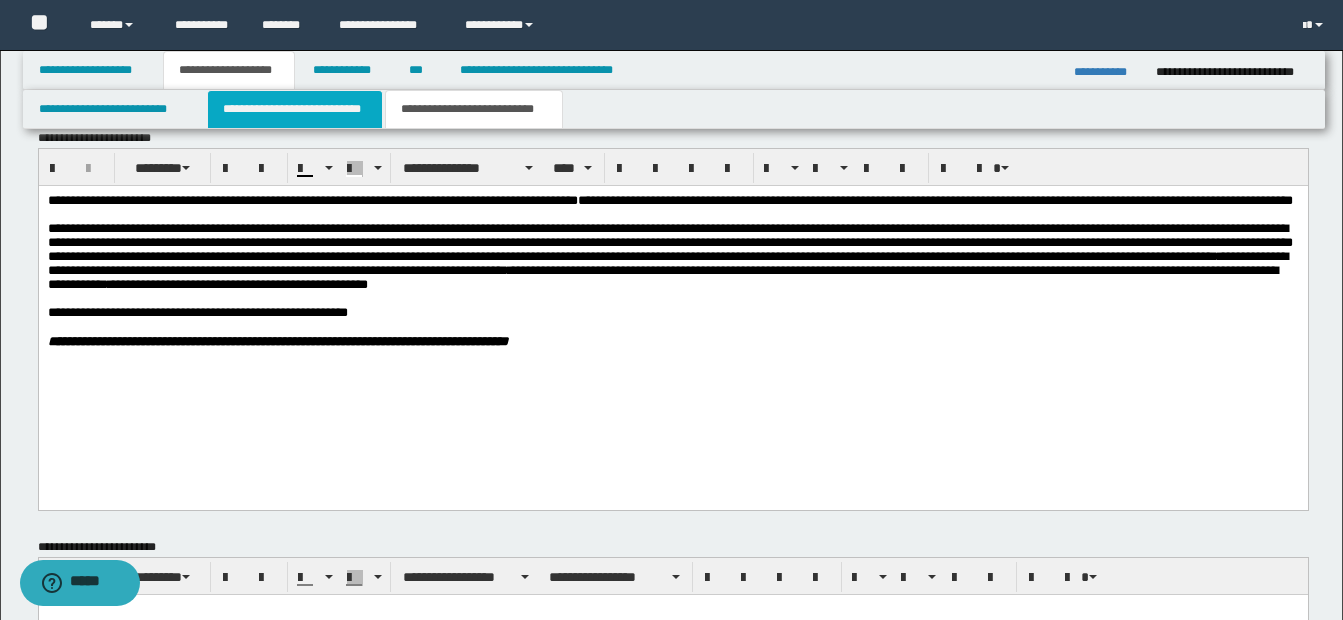 click on "**********" at bounding box center (295, 109) 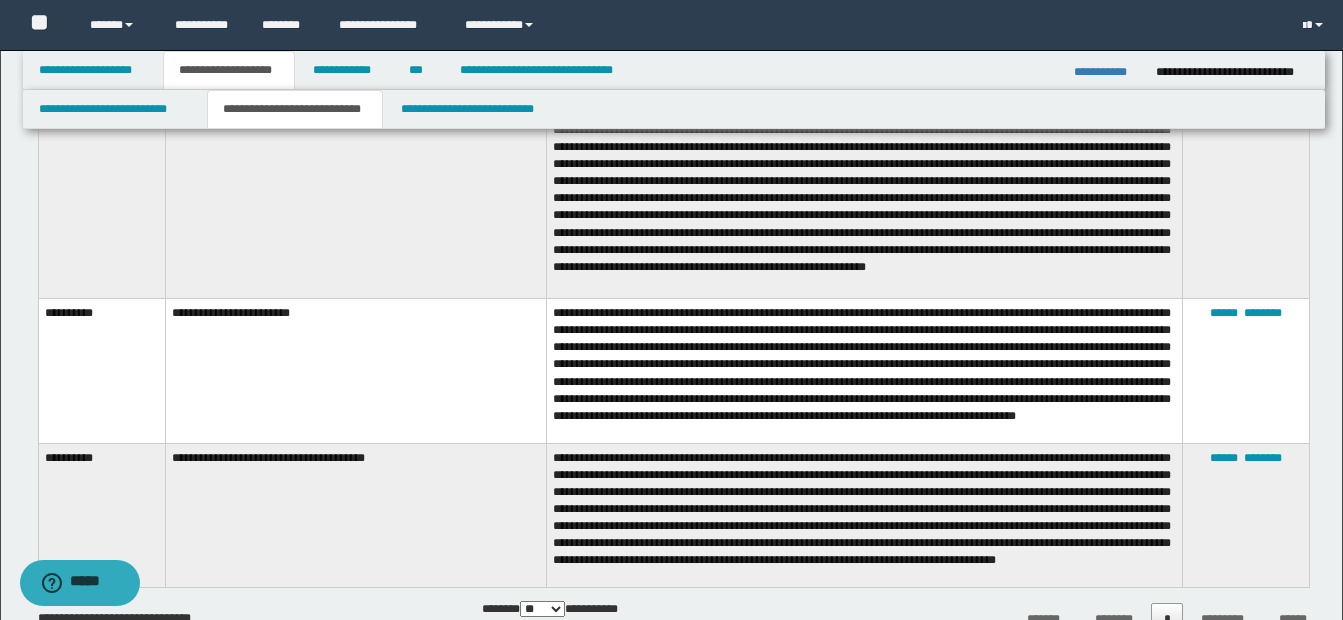 scroll, scrollTop: 2243, scrollLeft: 0, axis: vertical 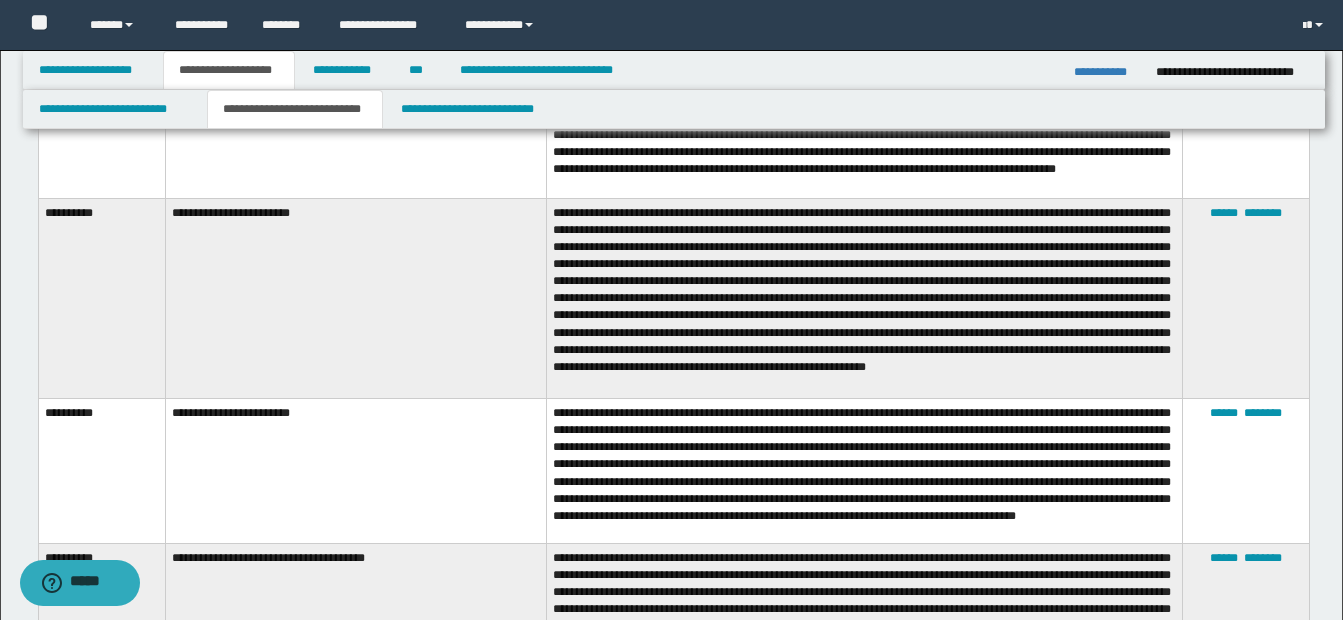 click at bounding box center (865, 298) 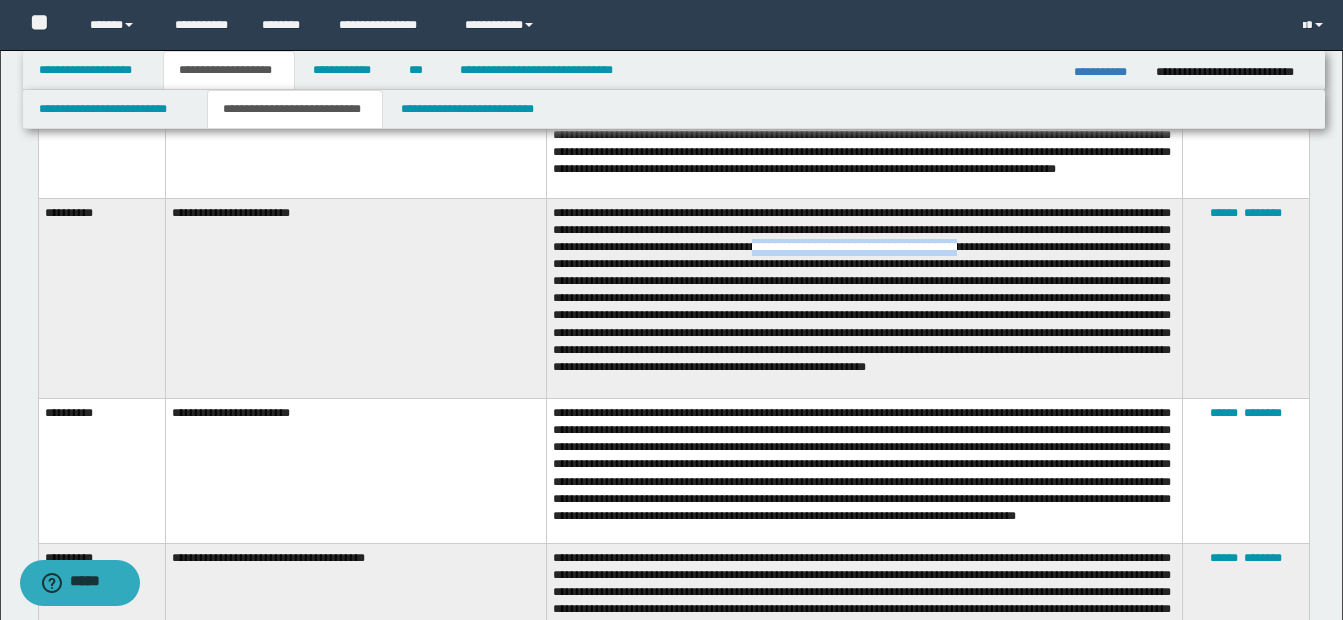 drag, startPoint x: 847, startPoint y: 236, endPoint x: 1085, endPoint y: 238, distance: 238.0084 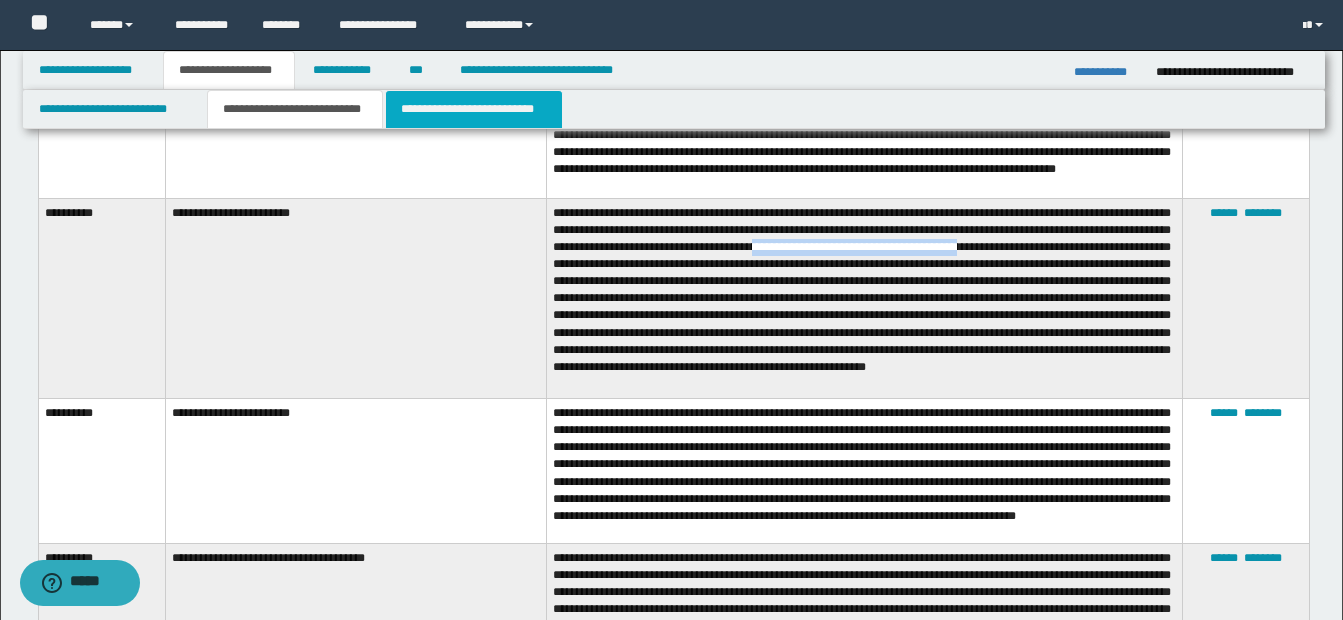click on "**********" at bounding box center [474, 109] 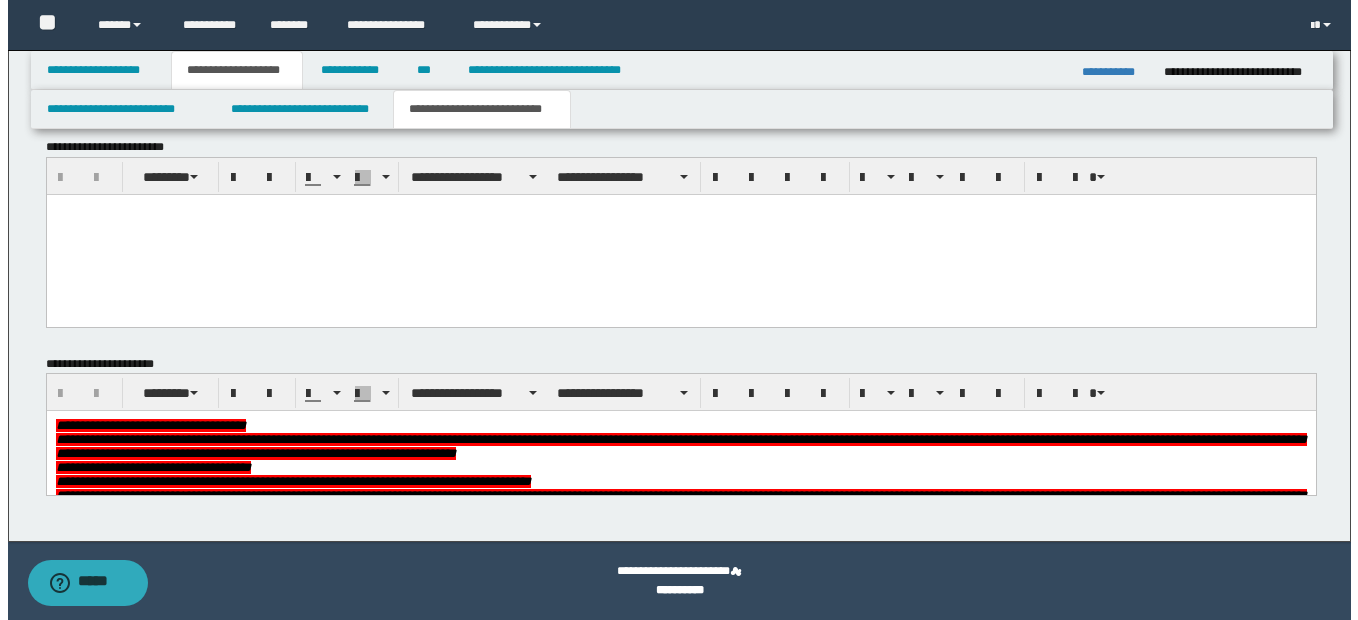scroll, scrollTop: 1243, scrollLeft: 0, axis: vertical 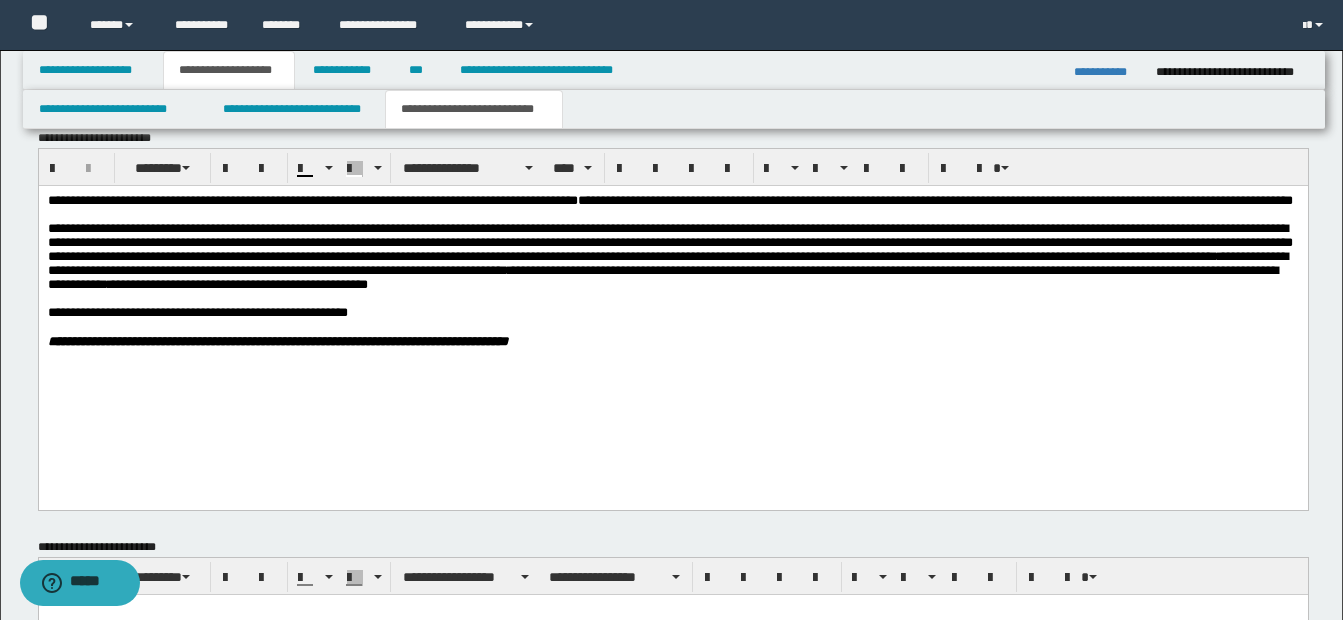 click on "**********" at bounding box center (672, 256) 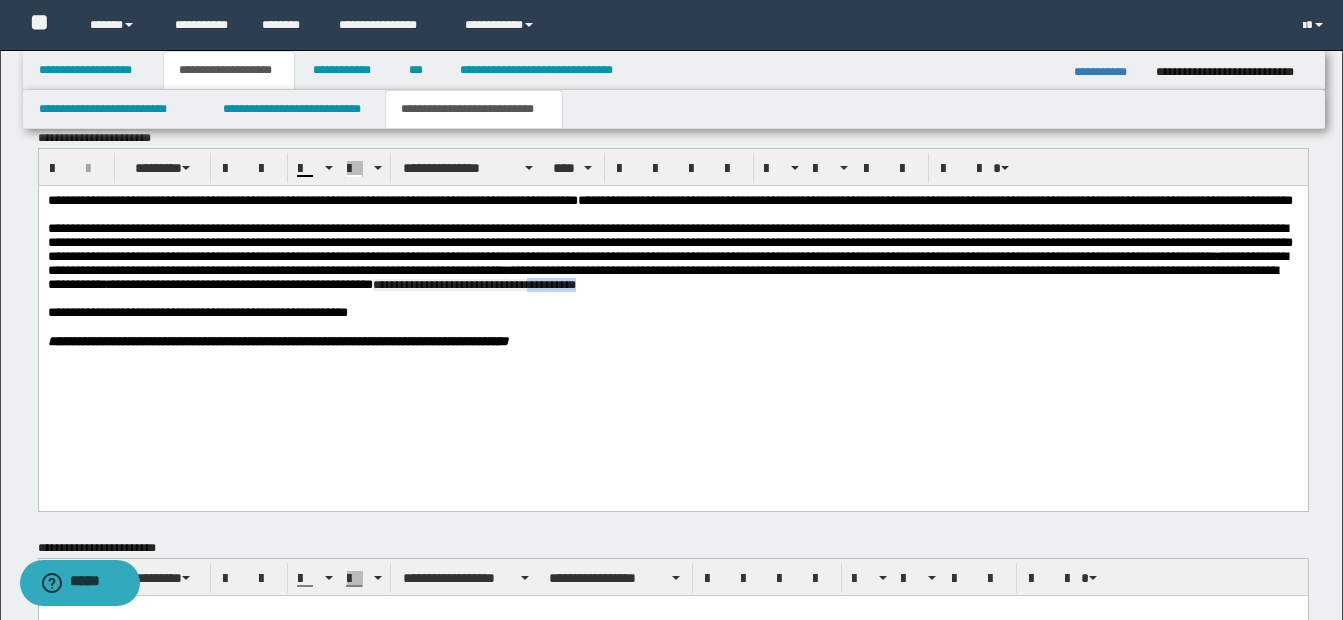 drag, startPoint x: 1006, startPoint y: 317, endPoint x: 1082, endPoint y: 316, distance: 76.00658 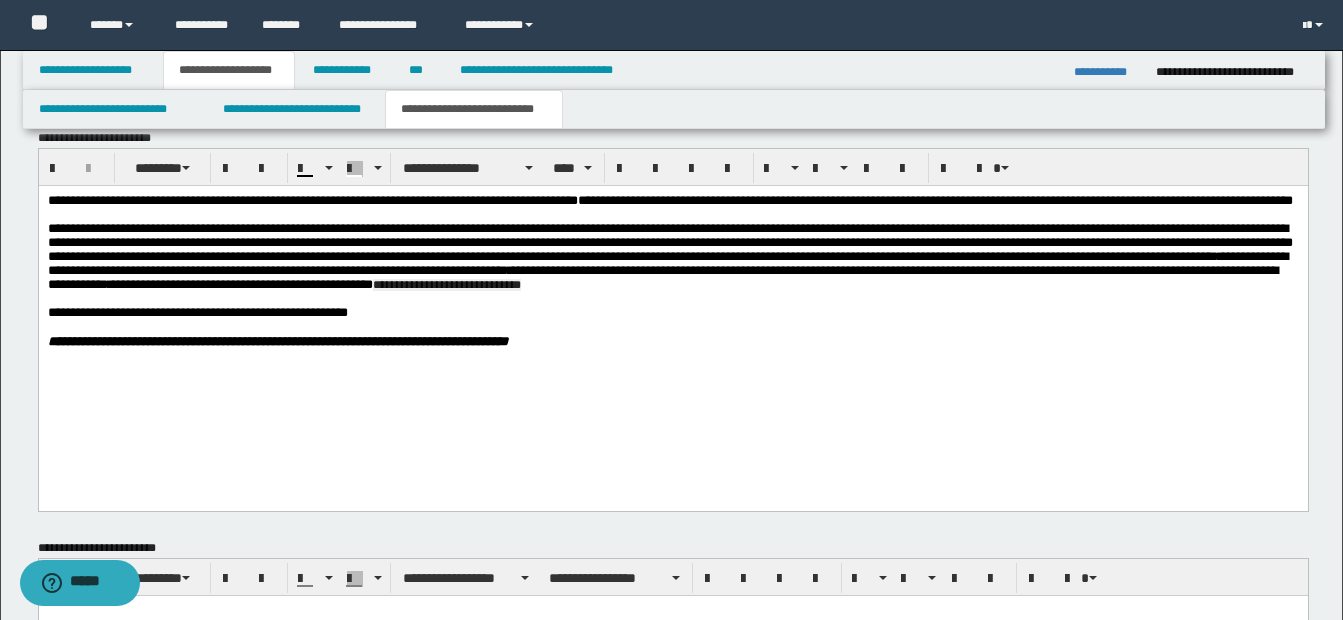 click on "**********" at bounding box center (446, 284) 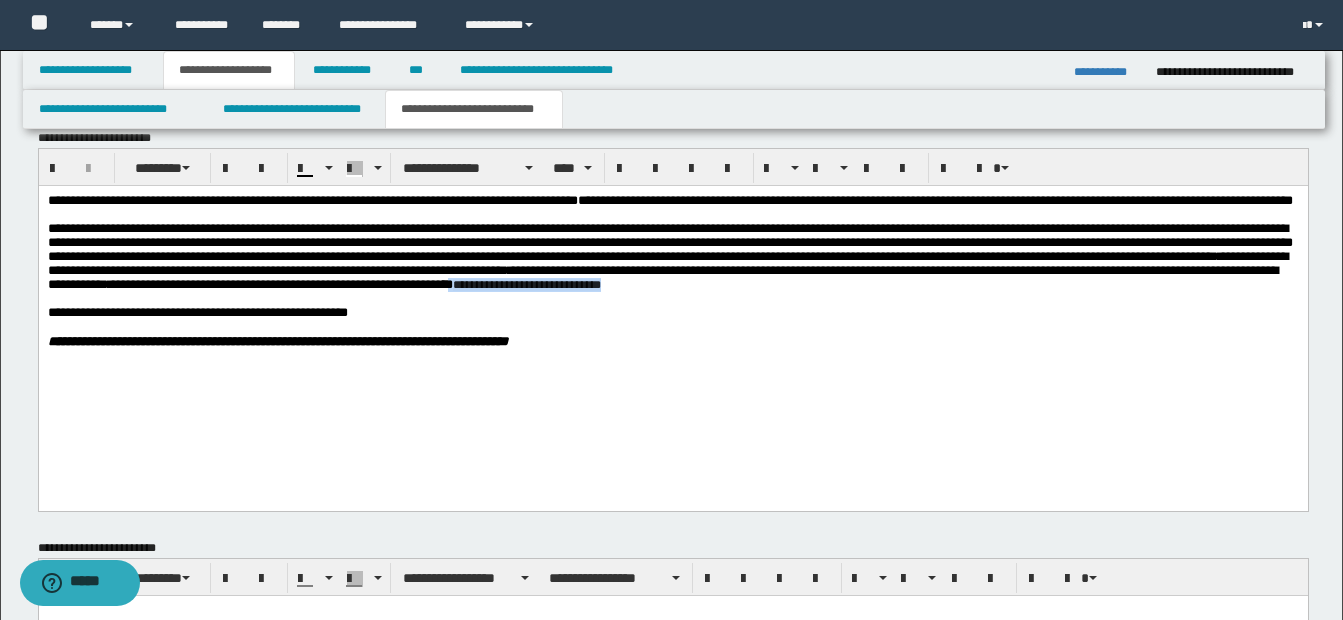 drag, startPoint x: 918, startPoint y: 315, endPoint x: 1132, endPoint y: 318, distance: 214.02103 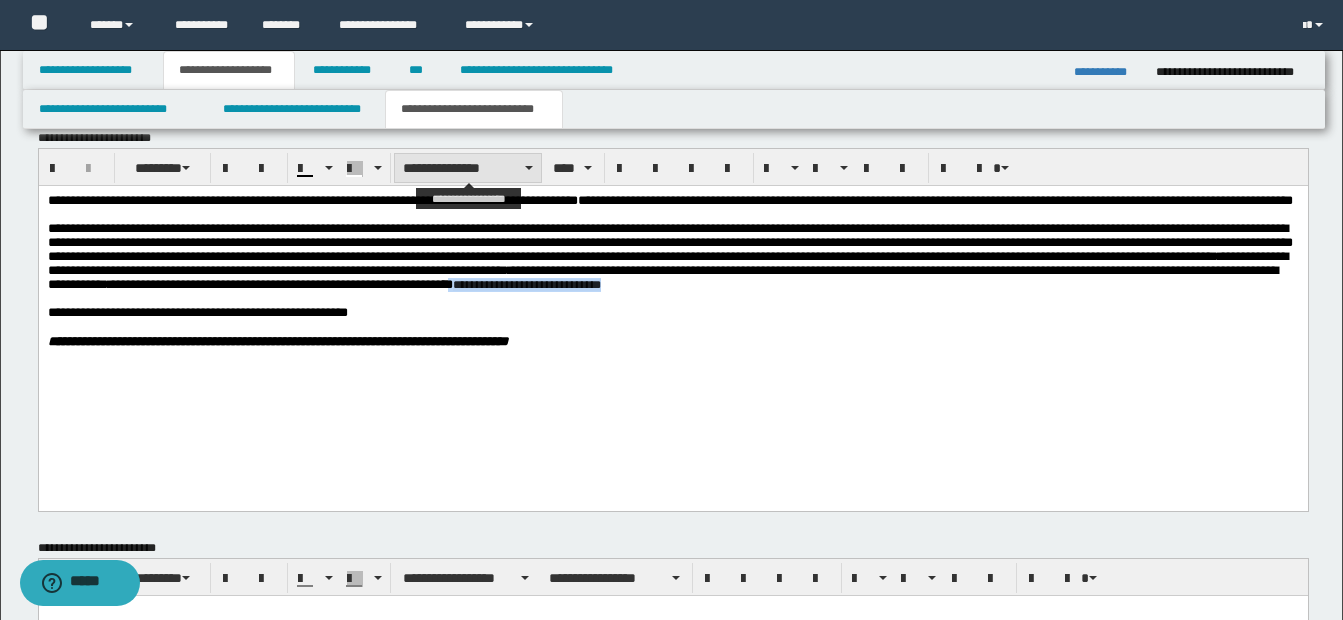 click on "**********" at bounding box center (468, 168) 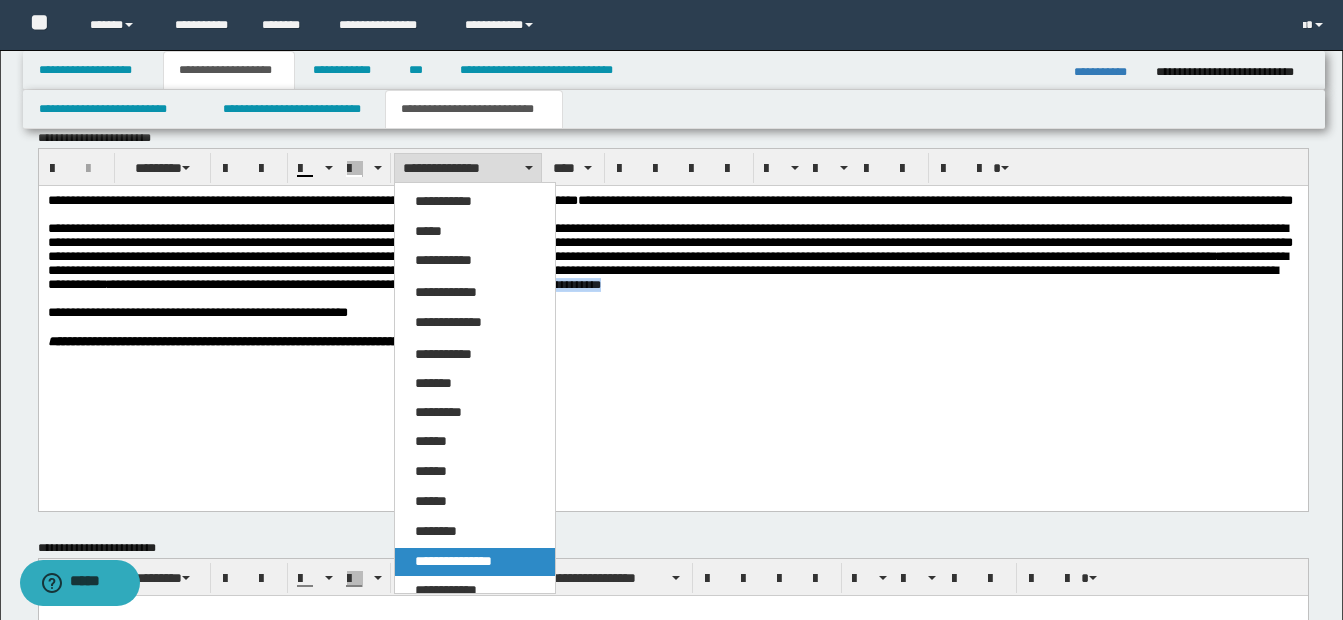 click on "**********" at bounding box center [453, 561] 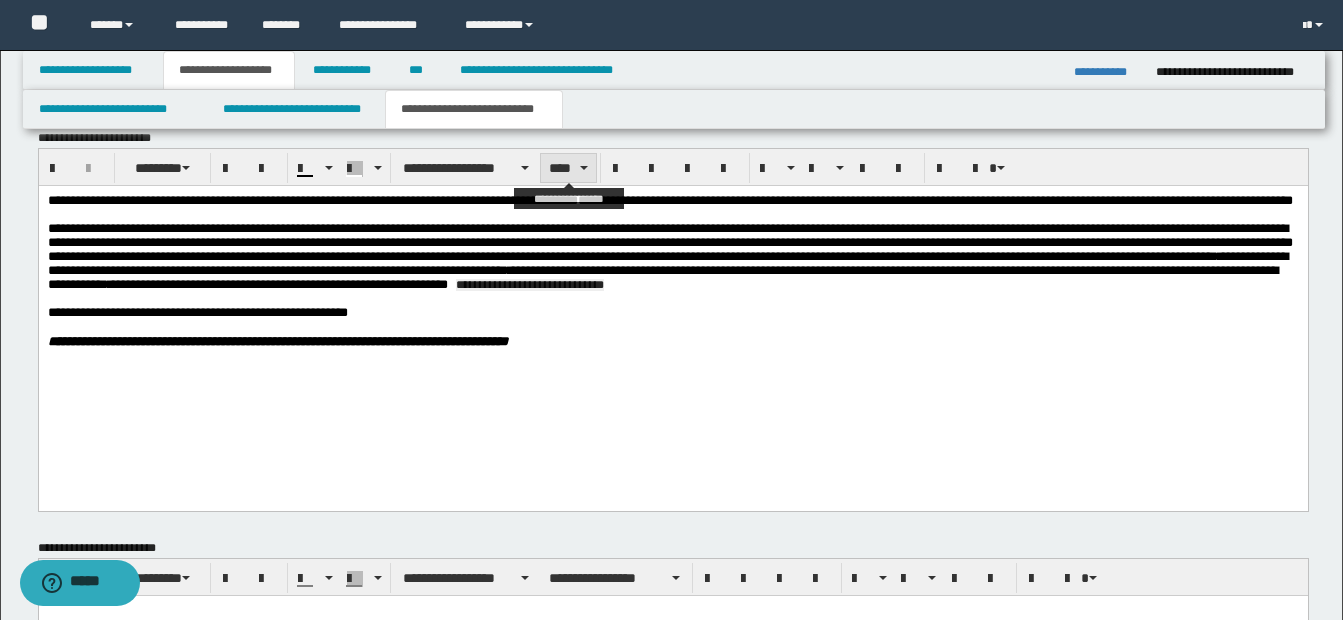 click on "****" at bounding box center [568, 168] 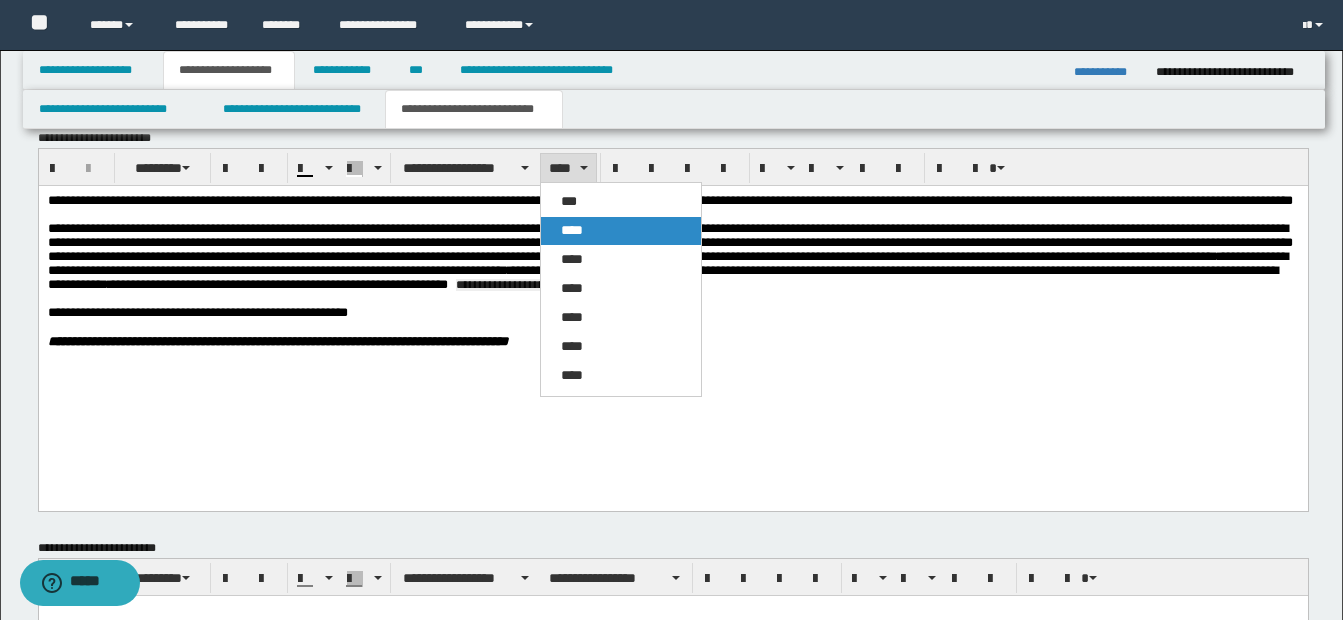 click on "****" at bounding box center (572, 230) 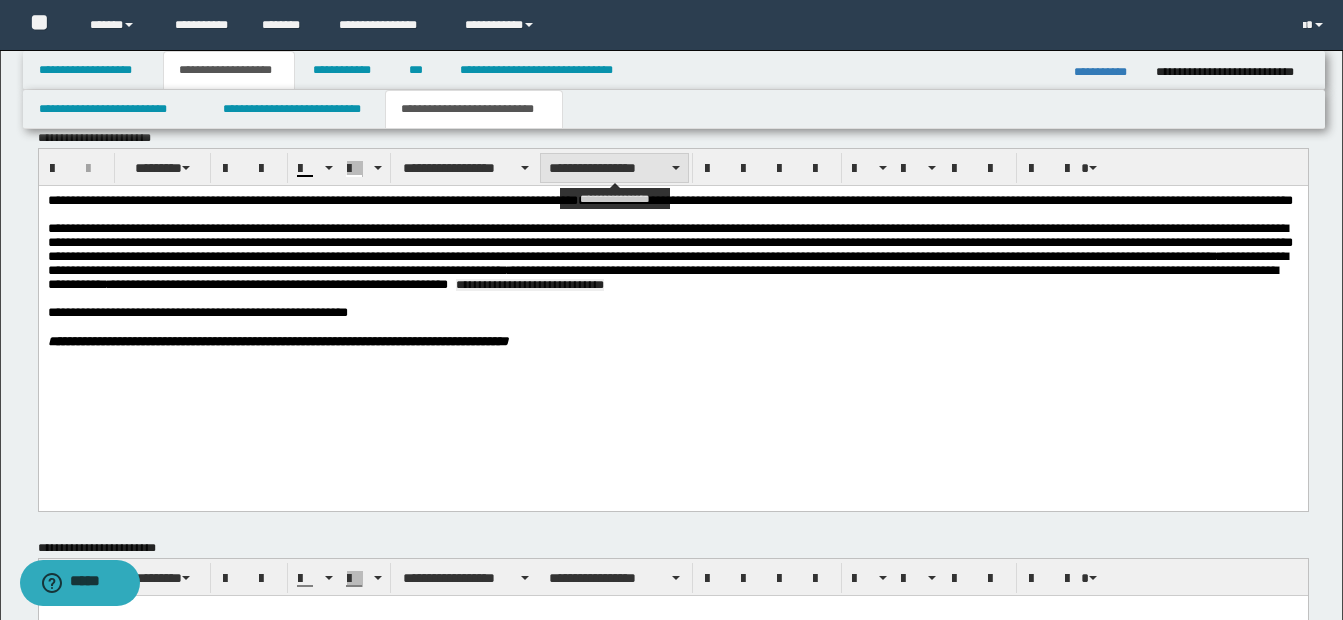click on "**********" at bounding box center (614, 168) 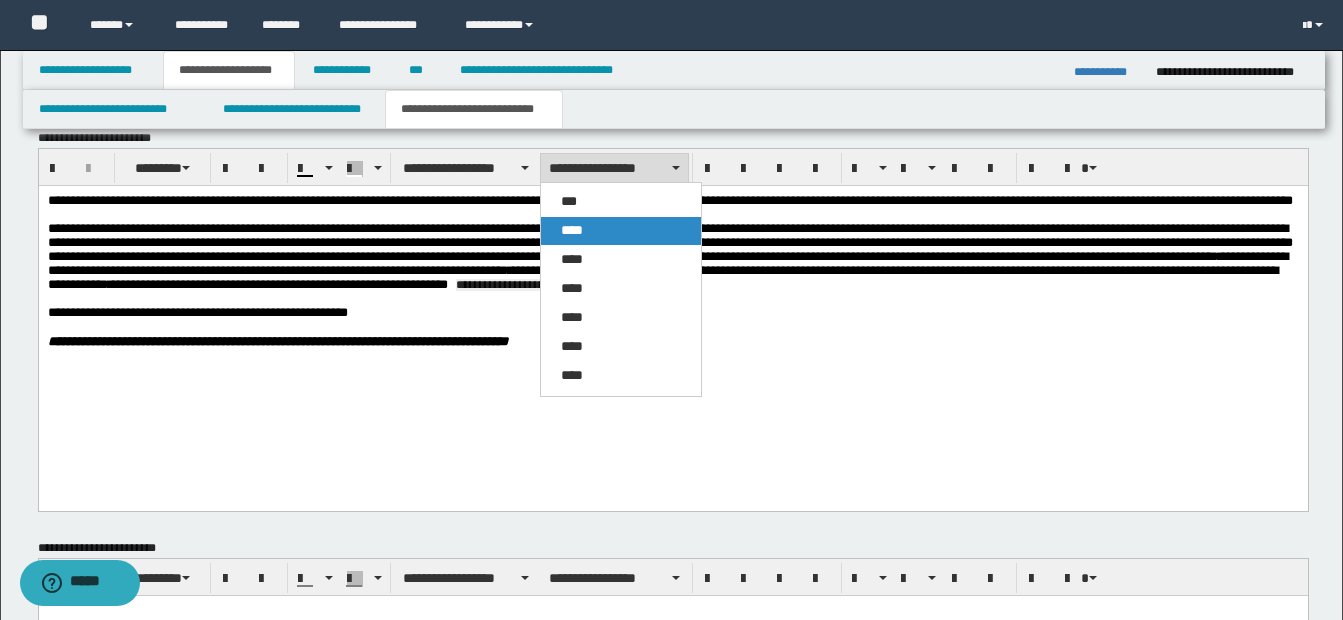 click on "****" at bounding box center (621, 231) 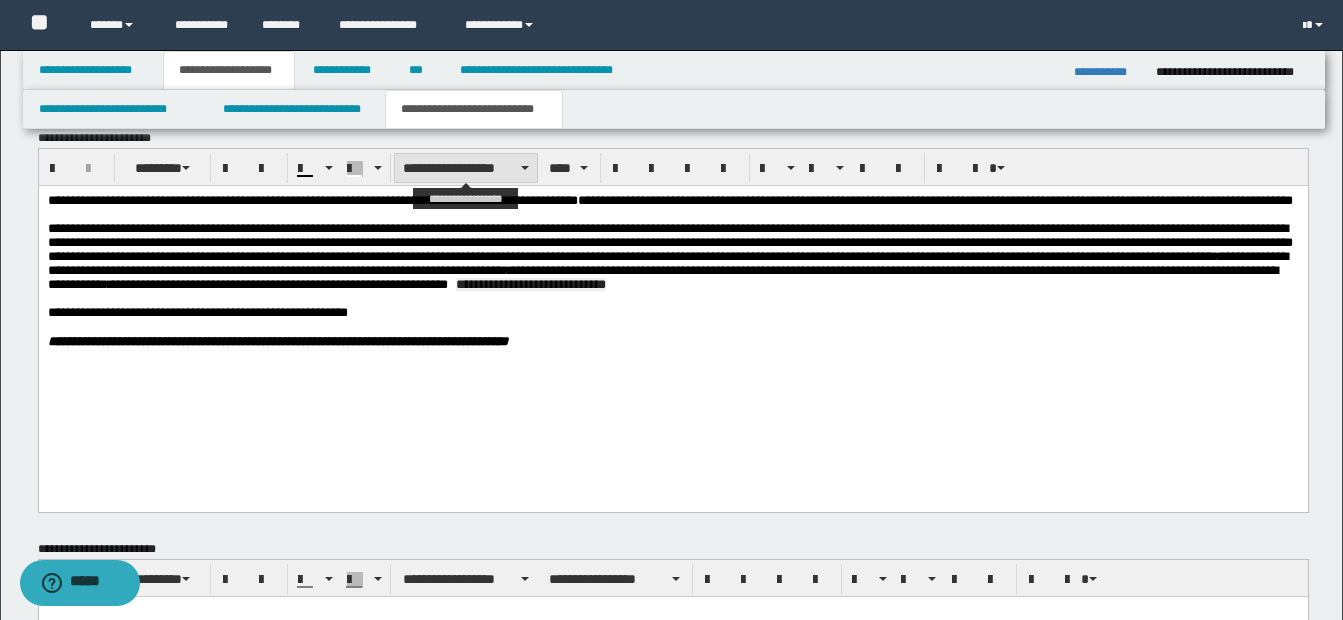 click on "**********" at bounding box center (466, 168) 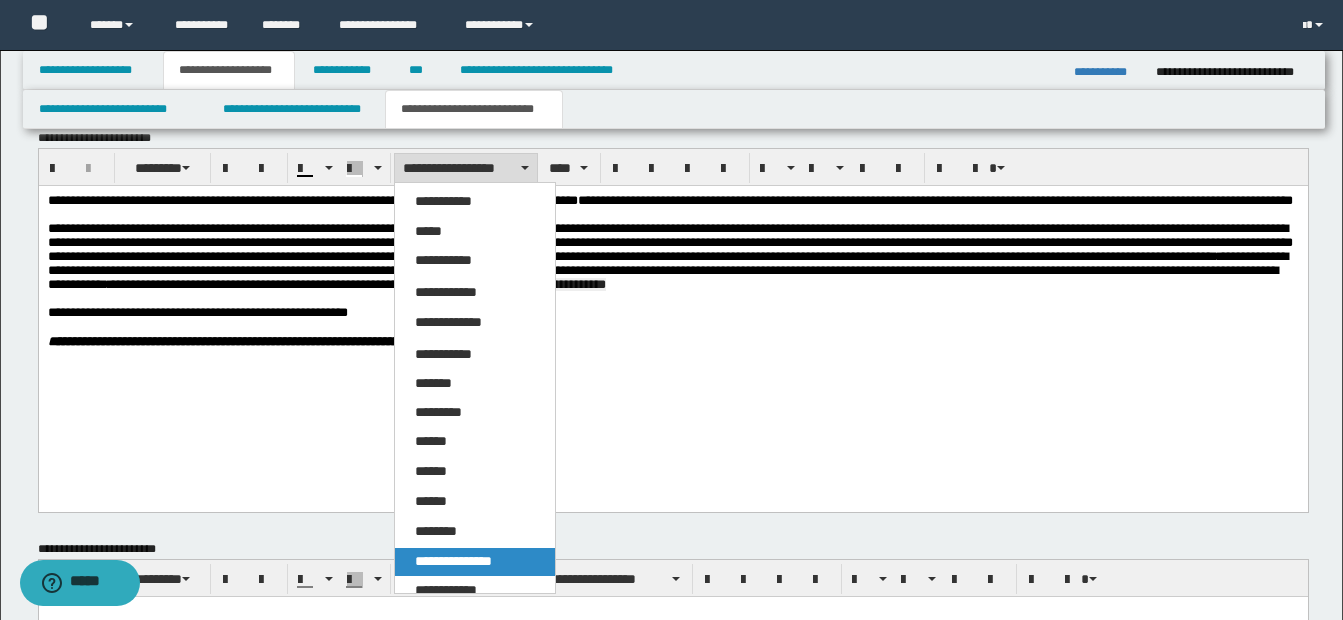 click on "**********" at bounding box center [475, 562] 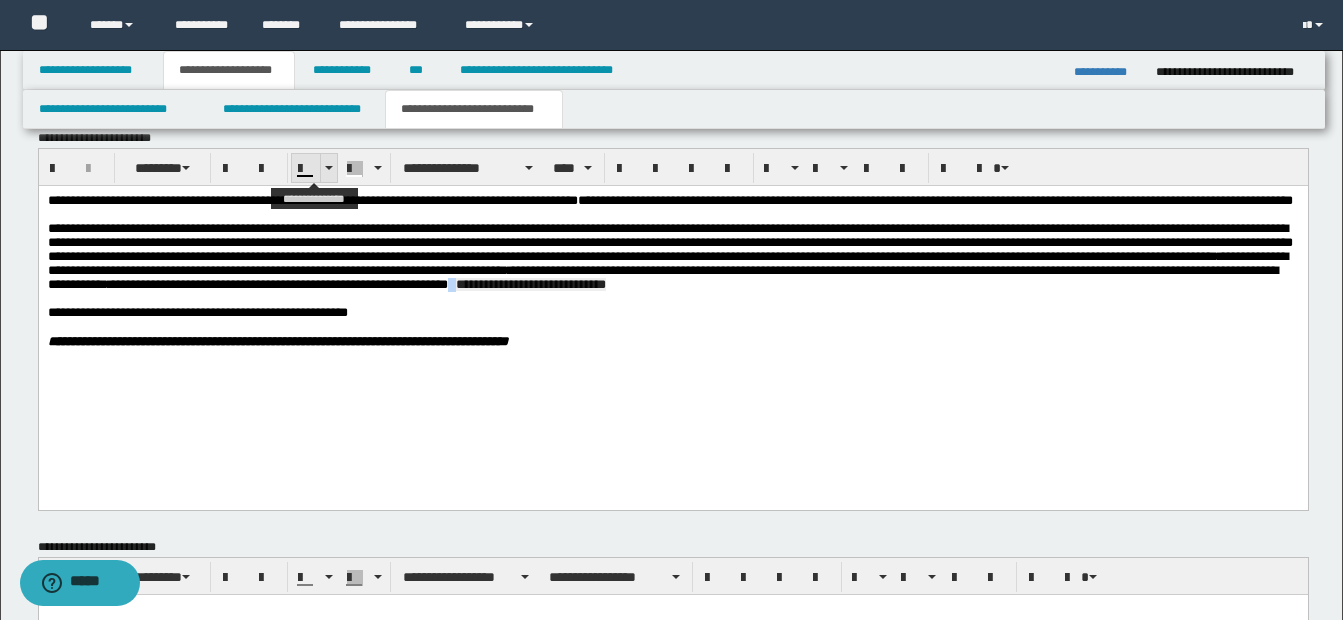 click at bounding box center (329, 168) 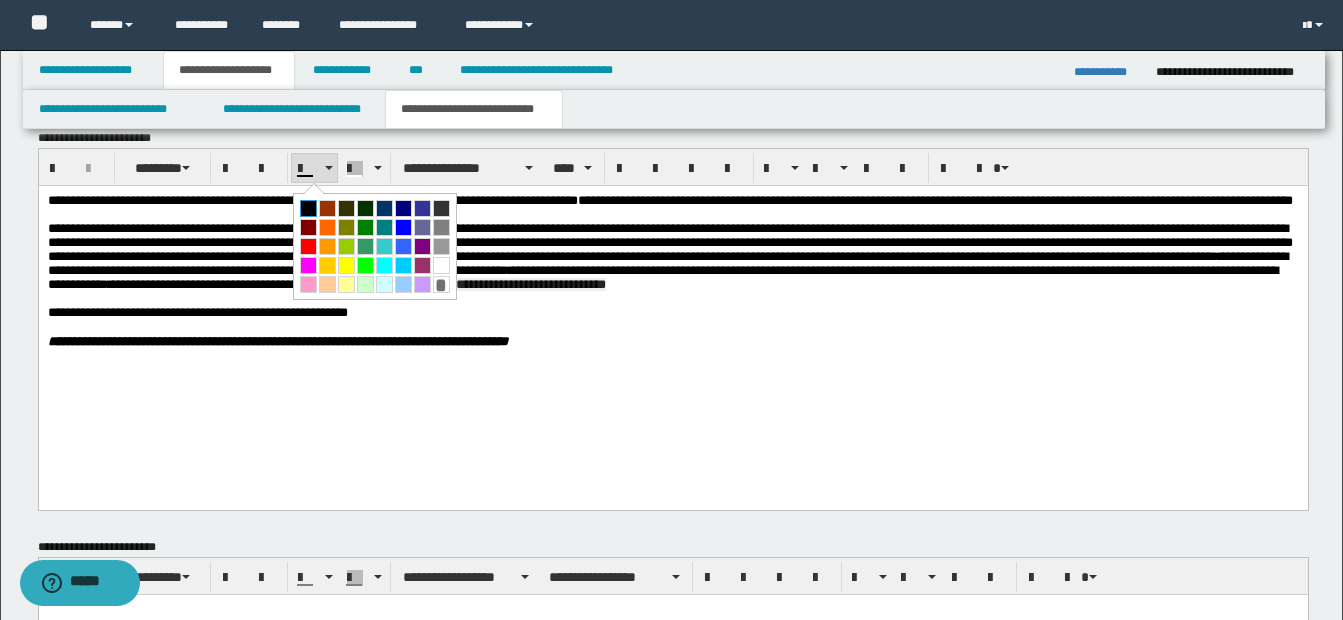 drag, startPoint x: 309, startPoint y: 207, endPoint x: 299, endPoint y: 3, distance: 204.24495 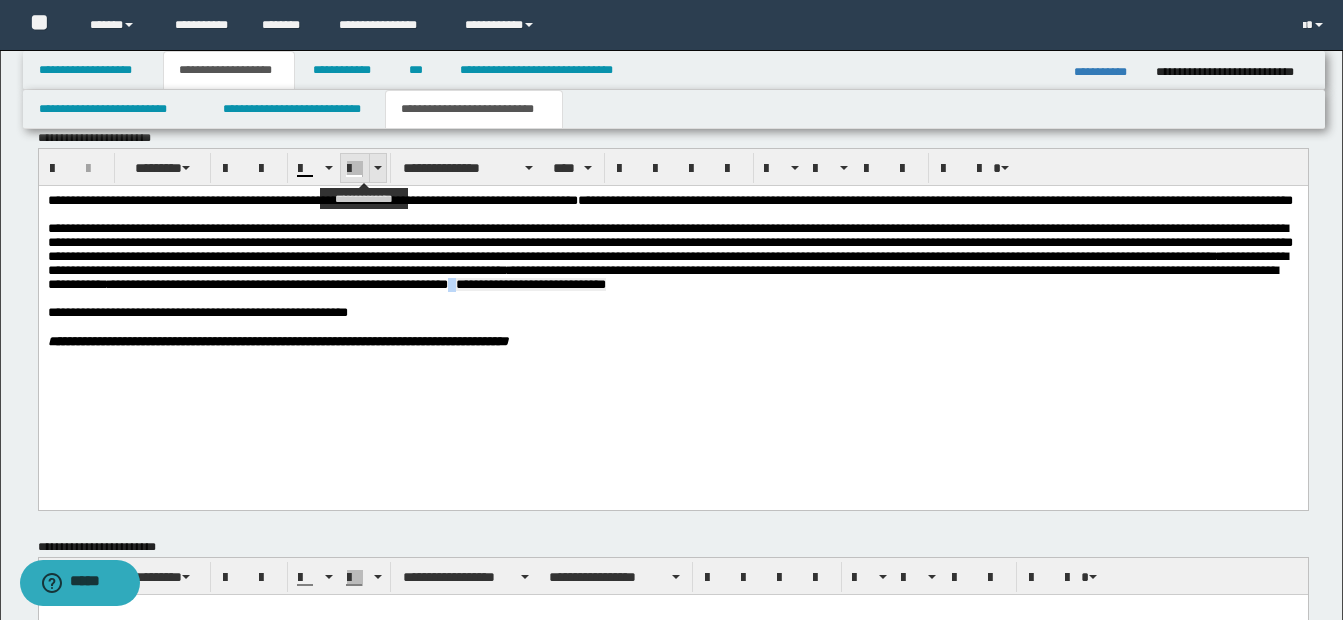 click at bounding box center (378, 168) 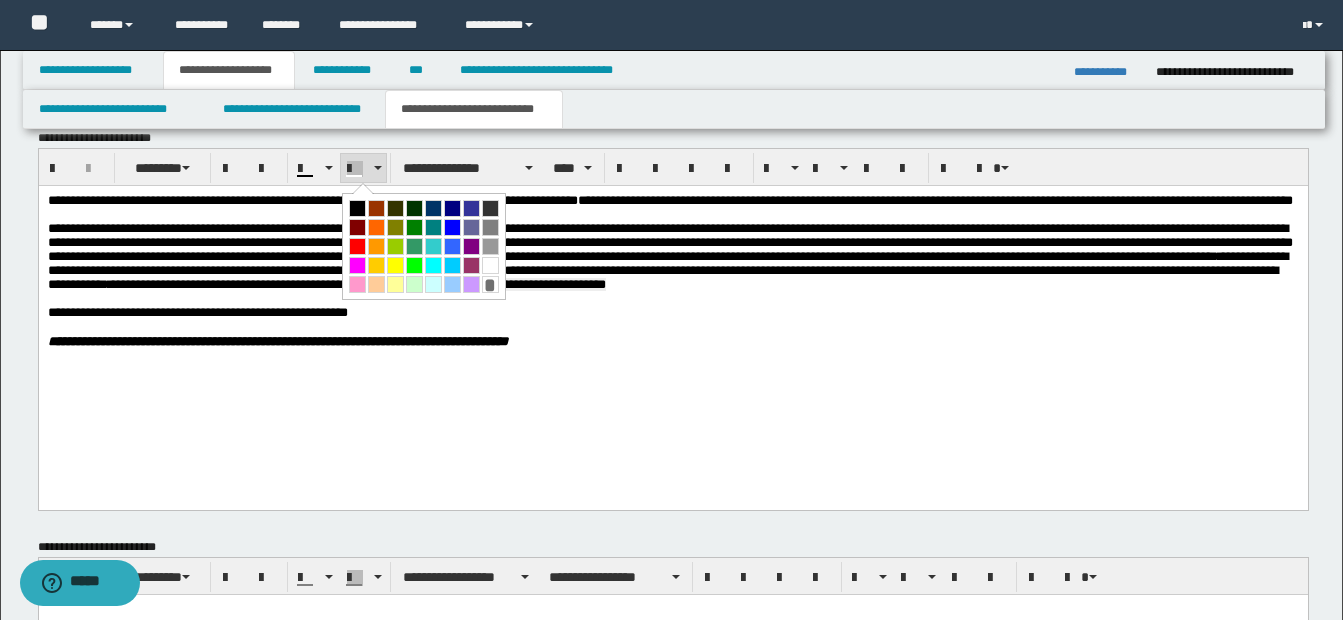 click at bounding box center (490, 265) 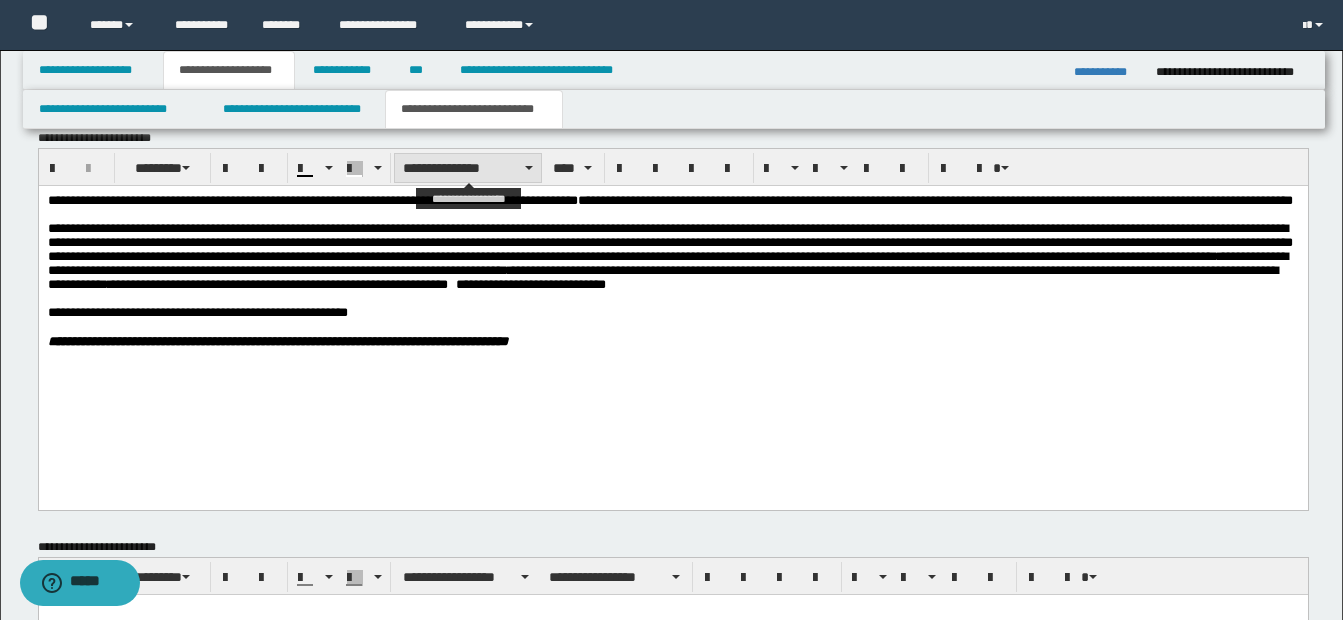 click on "**********" at bounding box center (468, 168) 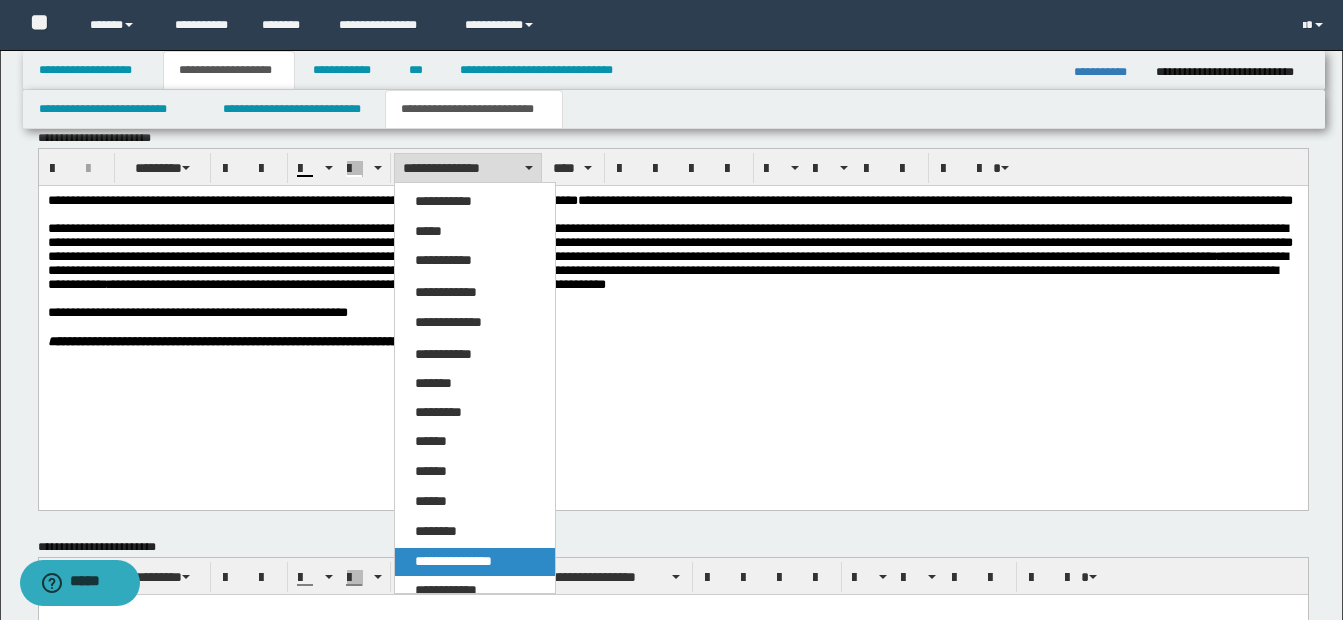 click on "**********" at bounding box center [475, 562] 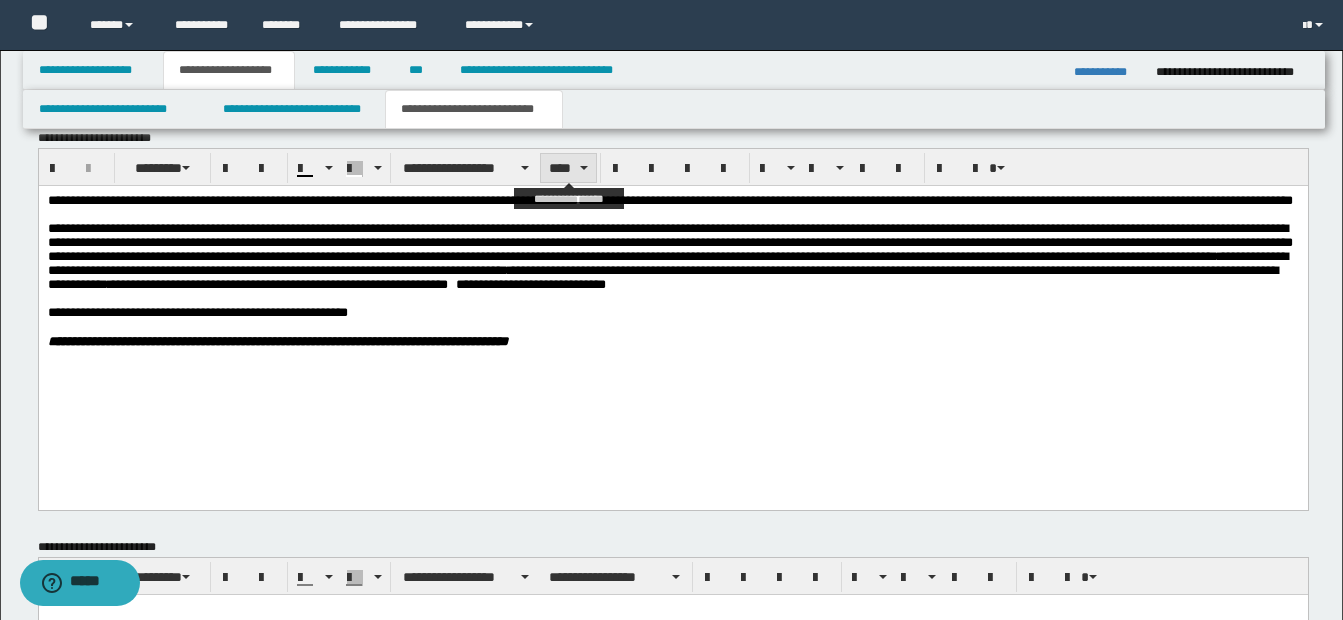 click on "****" at bounding box center (568, 168) 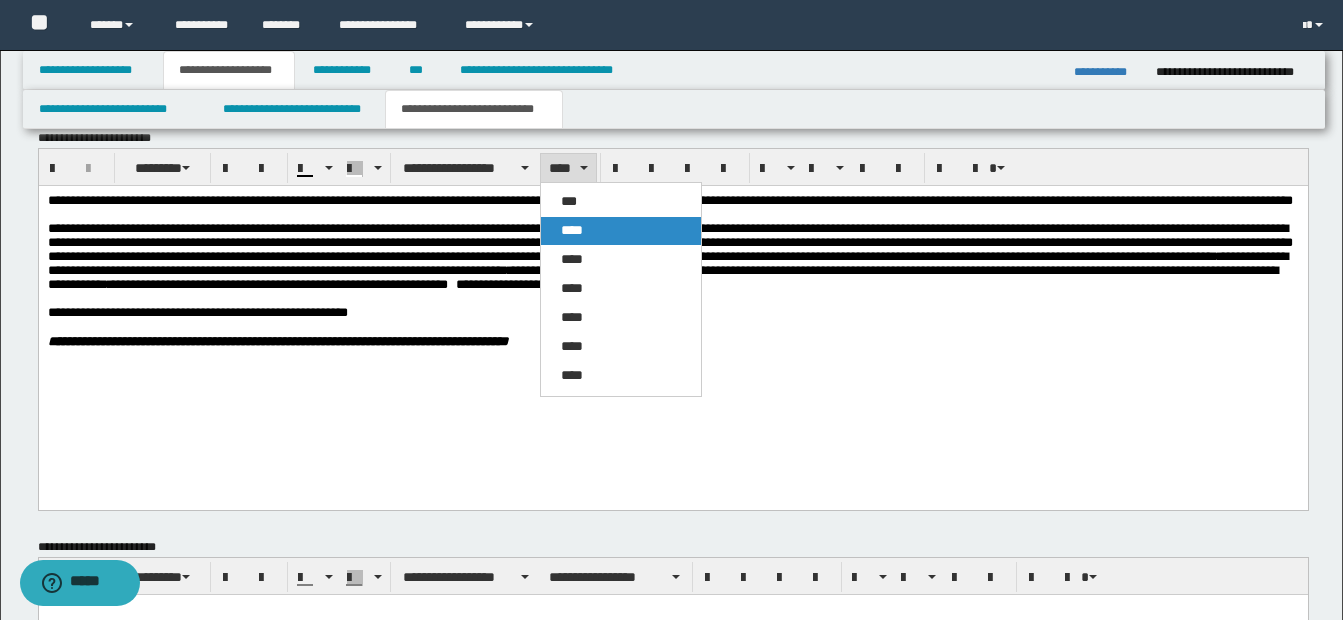 click on "****" at bounding box center [572, 230] 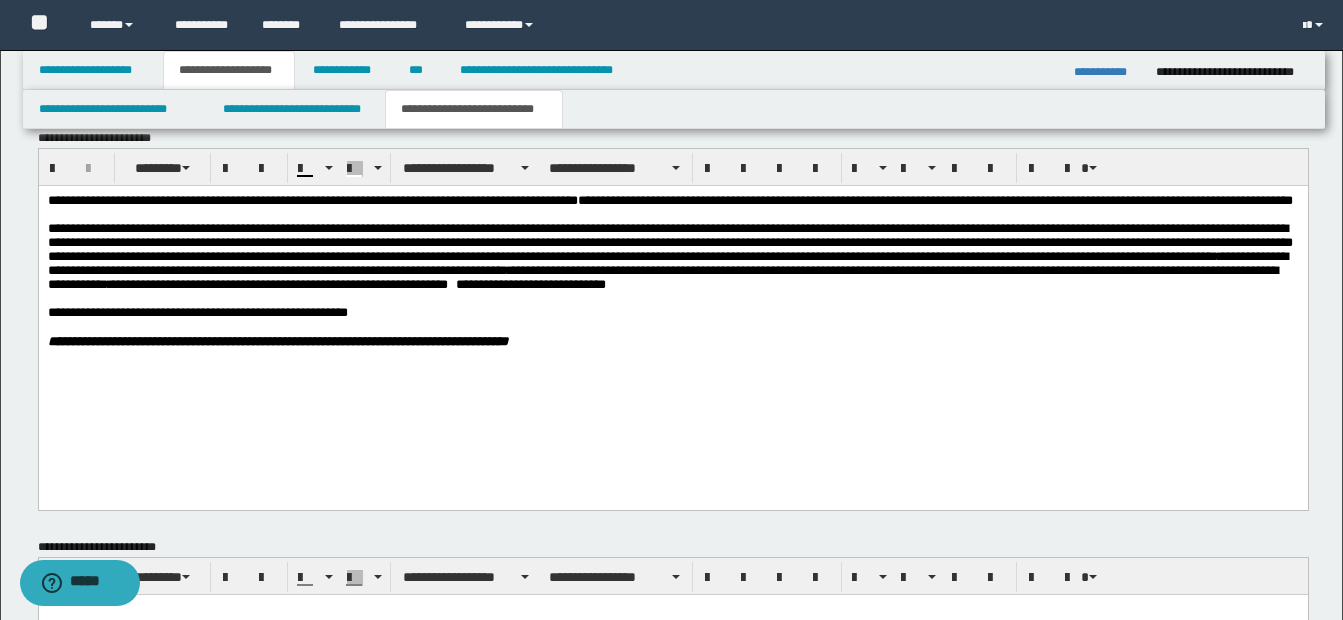 click on "**********" at bounding box center [672, 303] 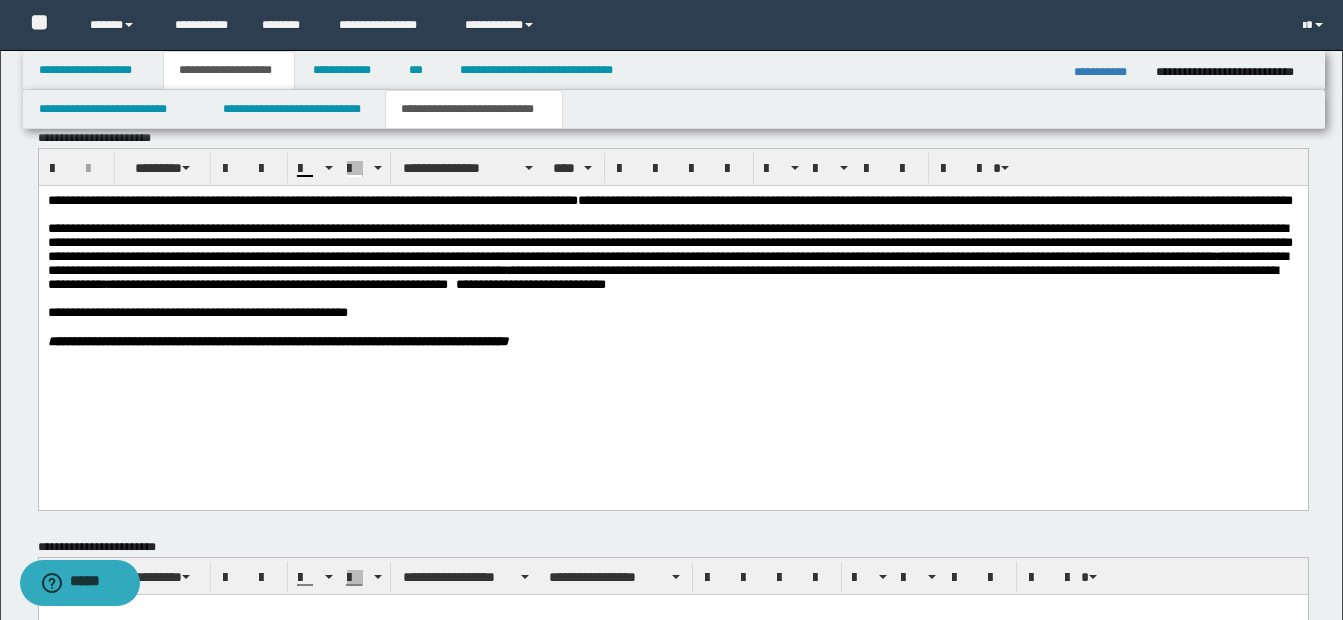 click on "**********" at bounding box center (672, 256) 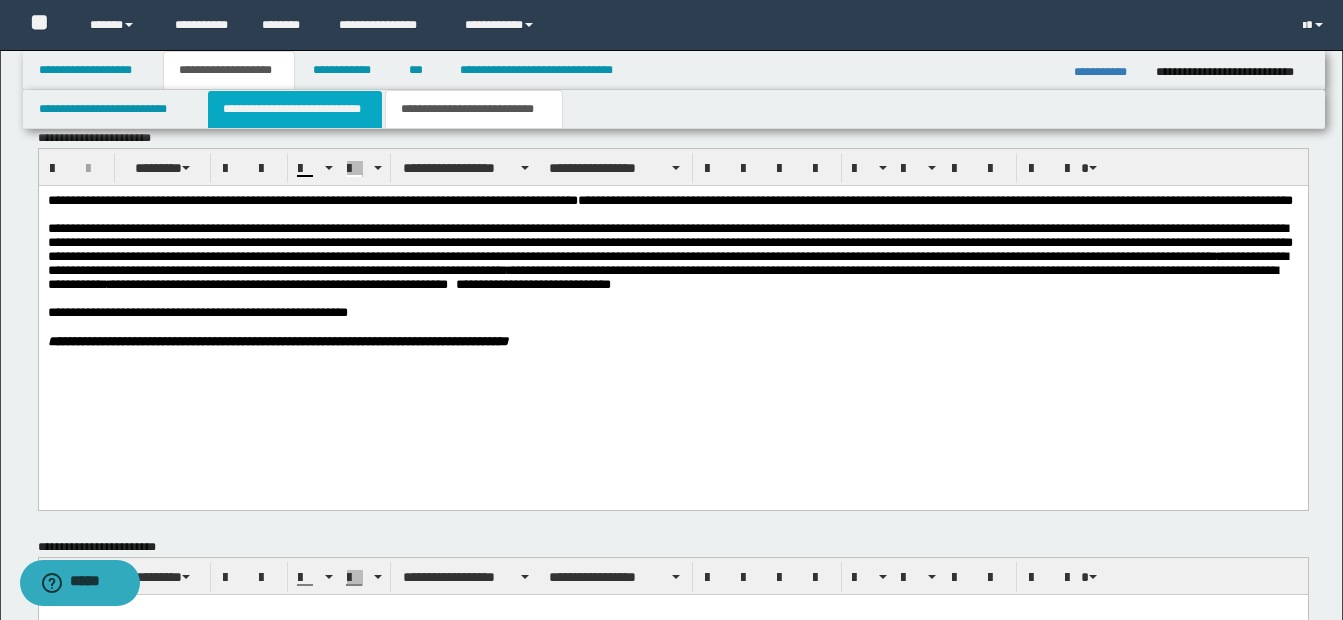 click on "**********" at bounding box center [295, 109] 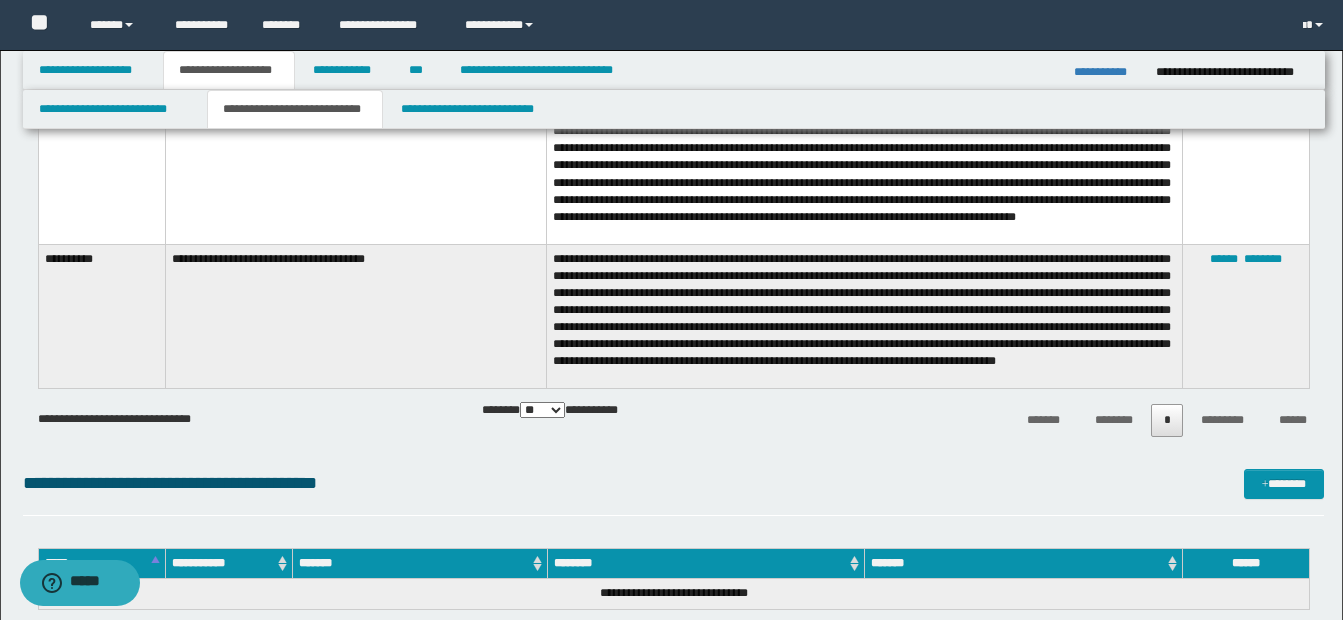scroll, scrollTop: 2543, scrollLeft: 0, axis: vertical 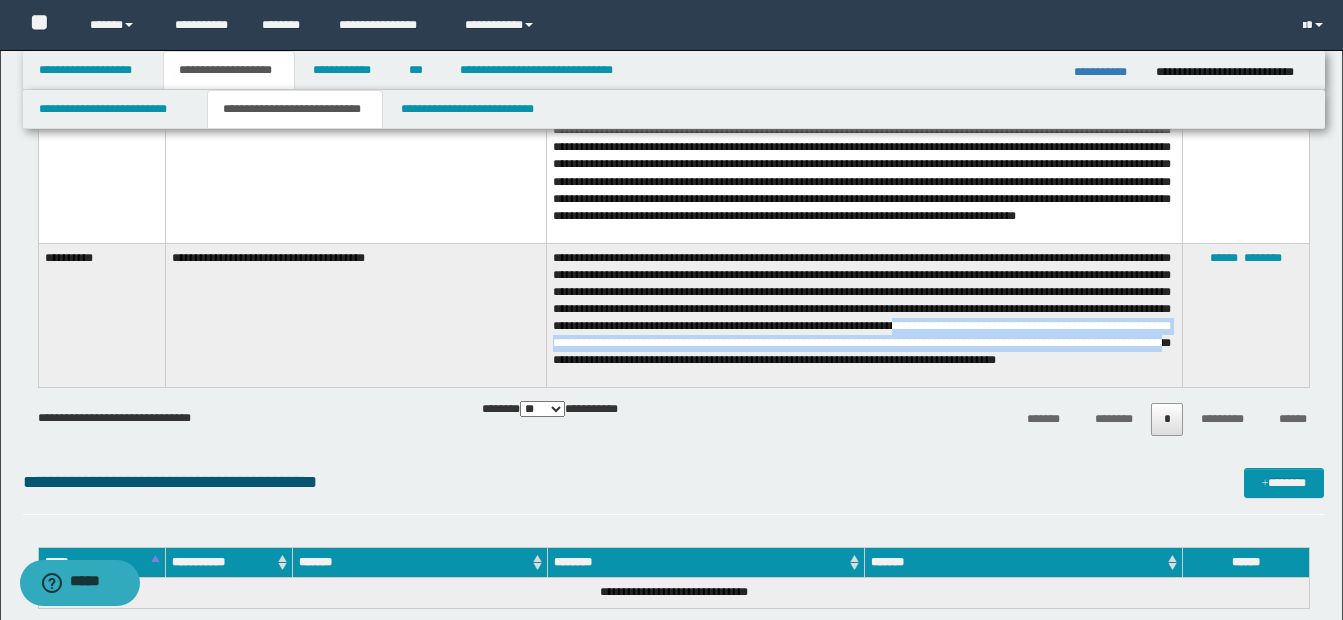 drag, startPoint x: 549, startPoint y: 337, endPoint x: 954, endPoint y: 357, distance: 405.49353 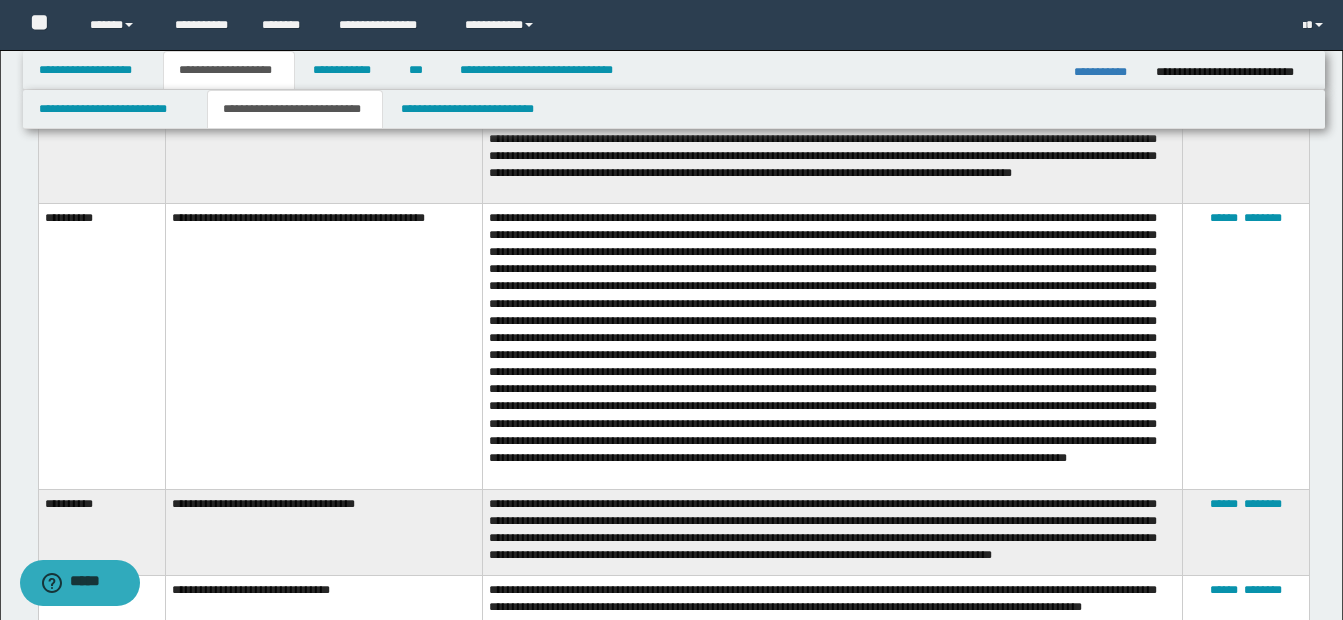 scroll, scrollTop: 3743, scrollLeft: 0, axis: vertical 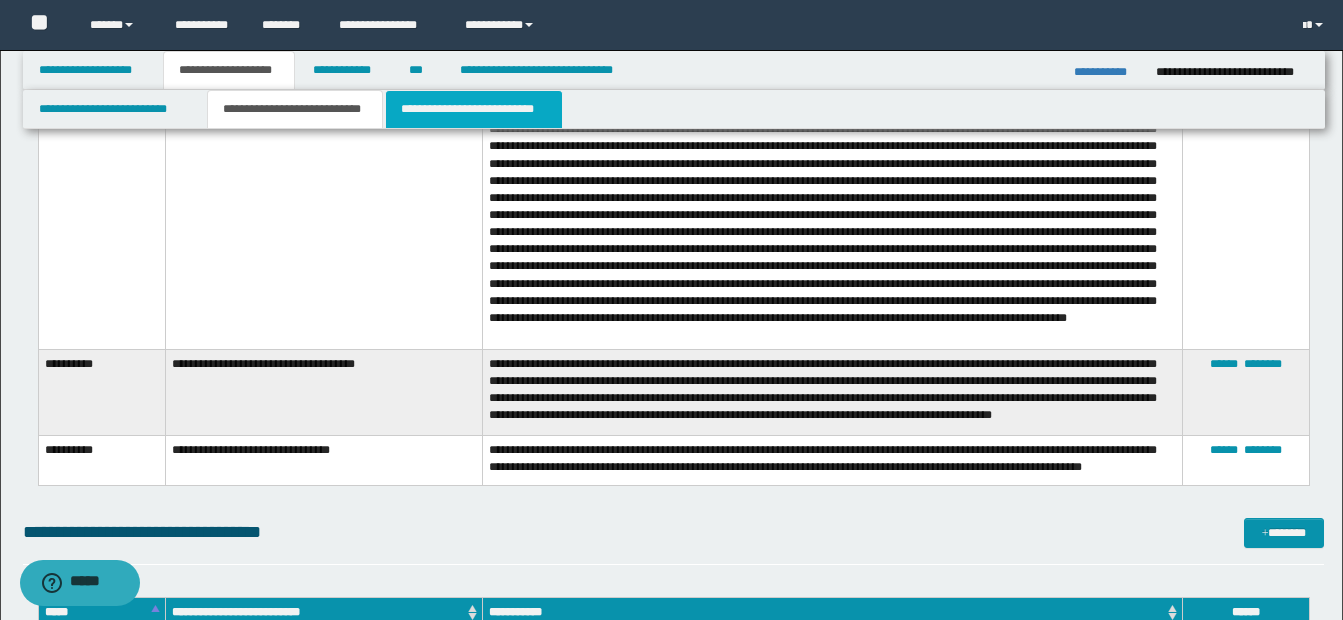 click on "**********" at bounding box center (474, 109) 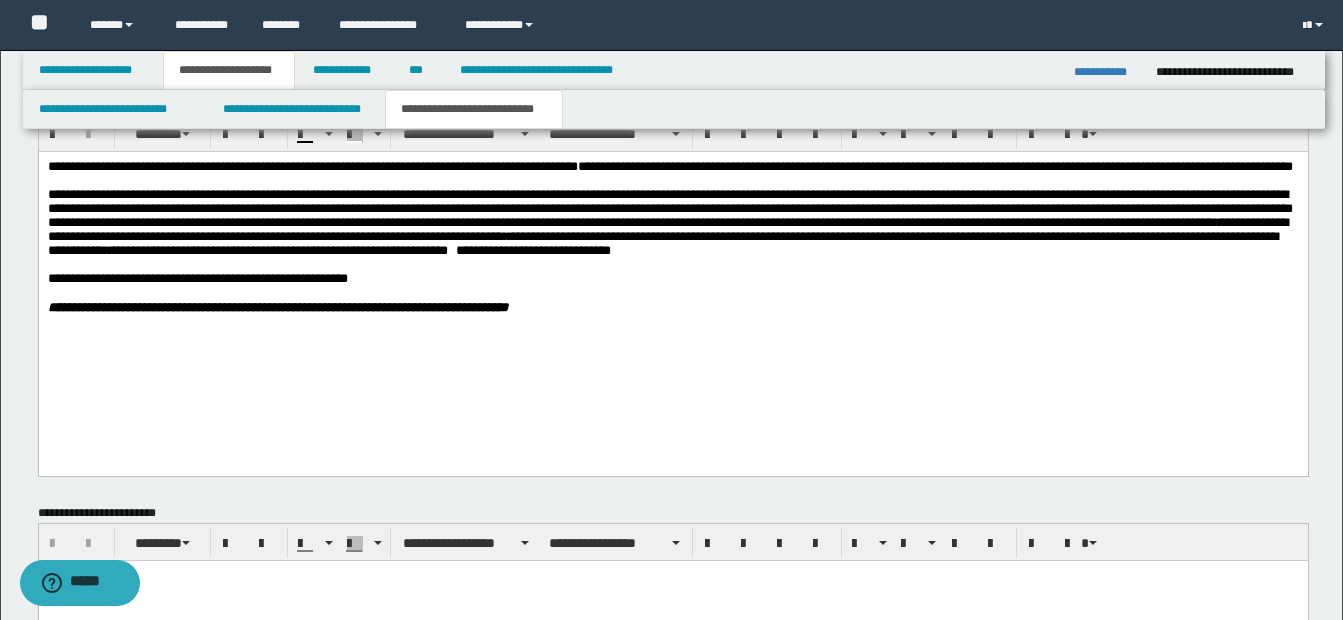 scroll, scrollTop: 1243, scrollLeft: 0, axis: vertical 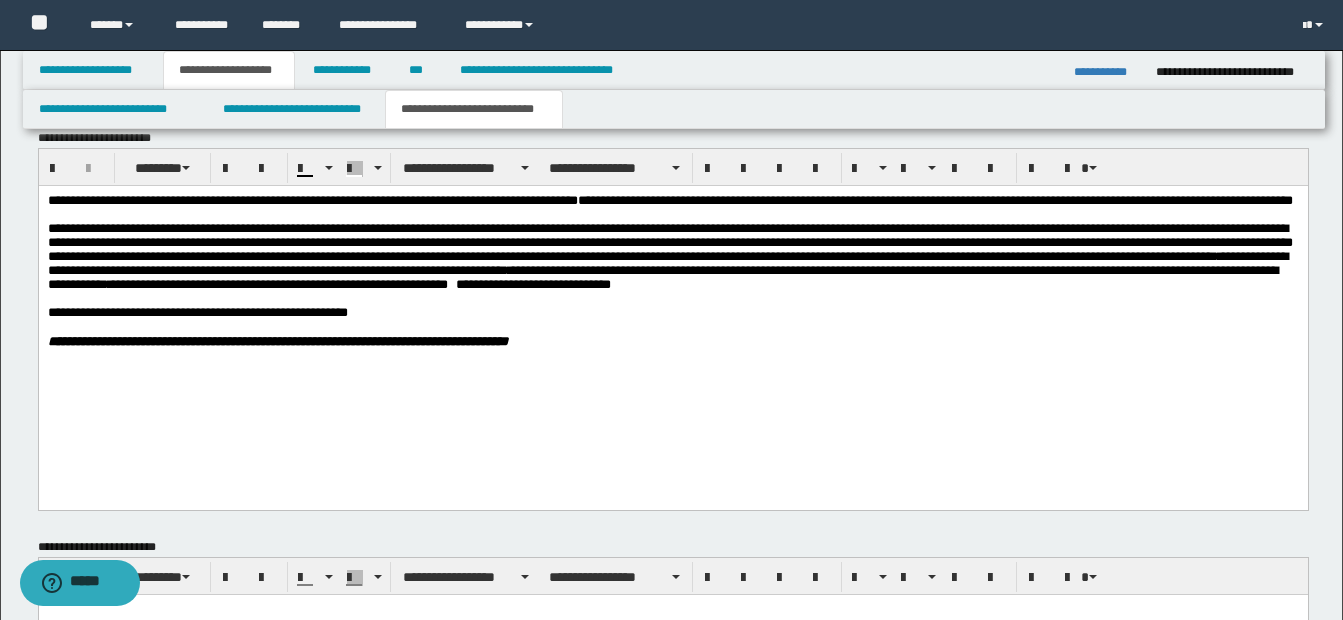 click on "**********" at bounding box center [672, 256] 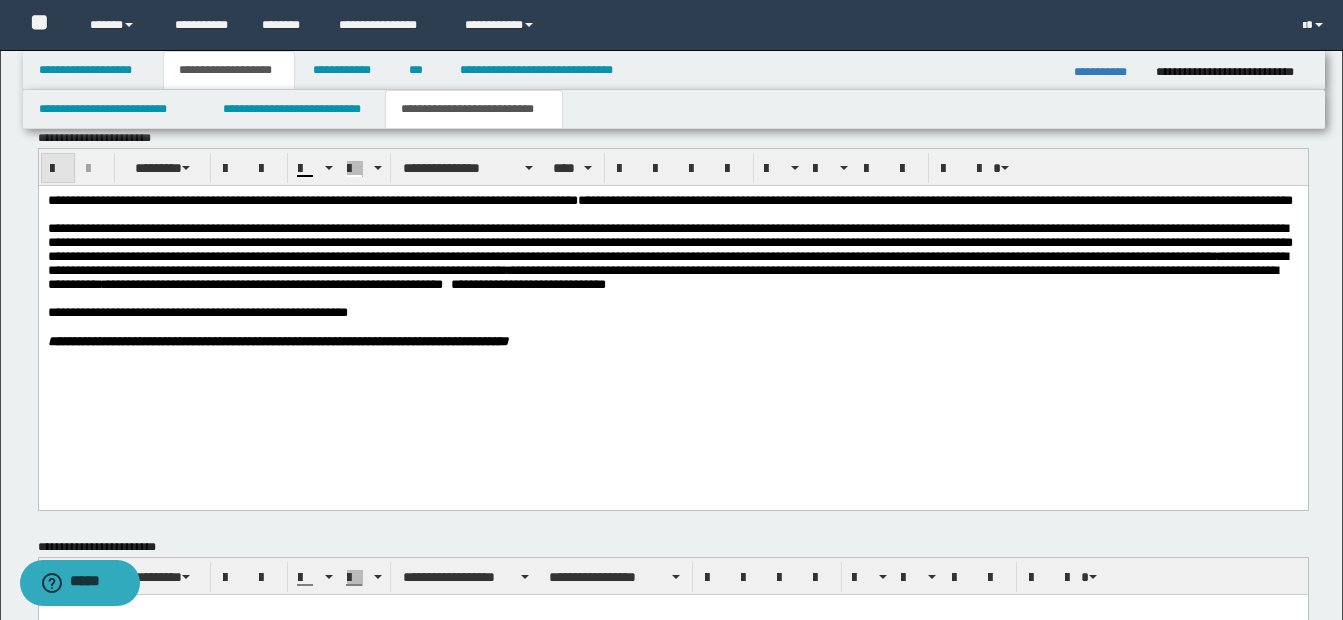 click at bounding box center (58, 169) 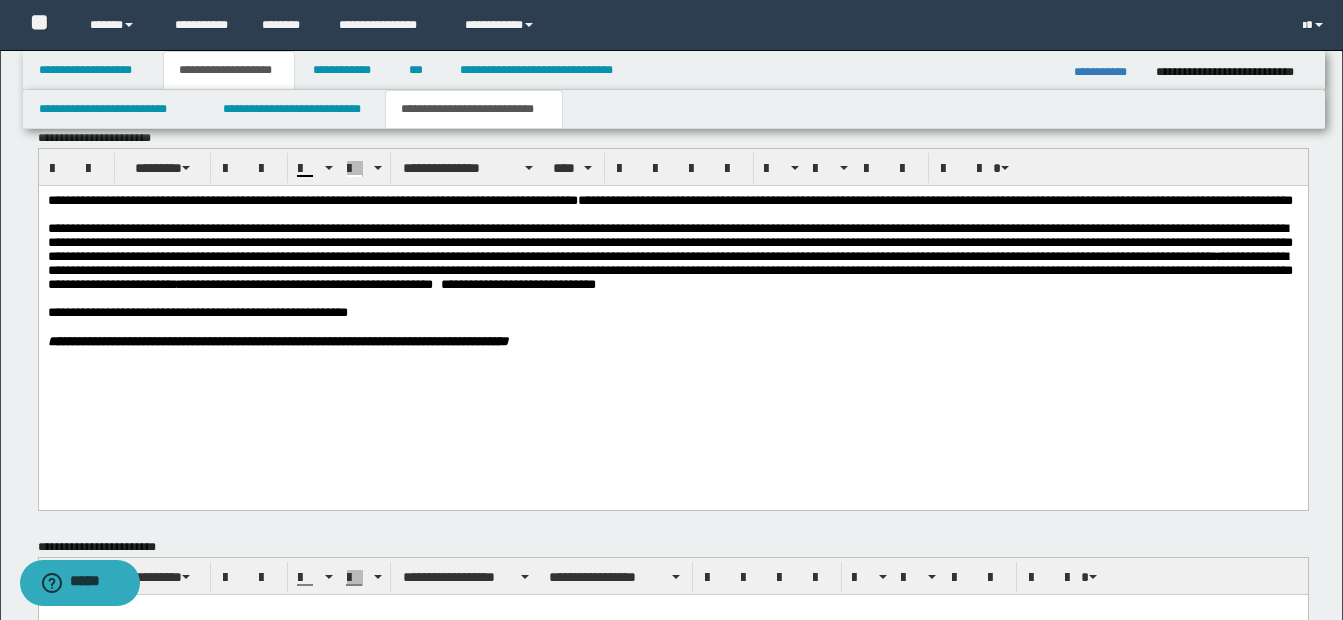 click at bounding box center (672, 298) 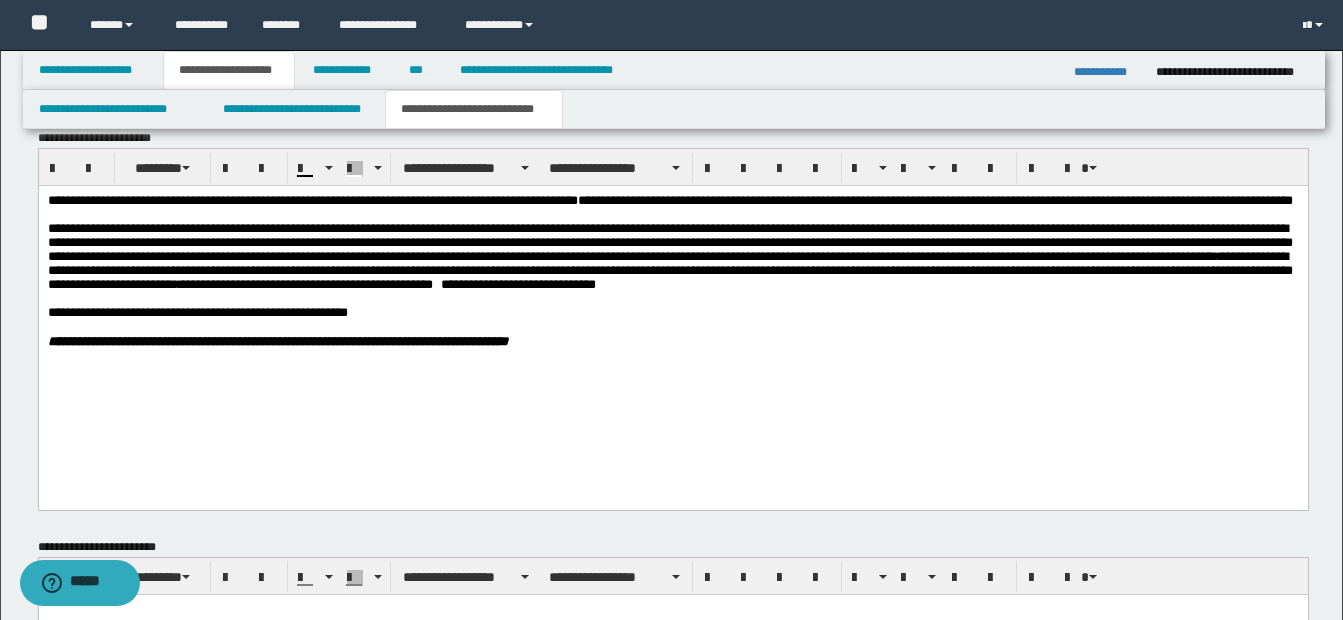 click on "**********" at bounding box center [672, 256] 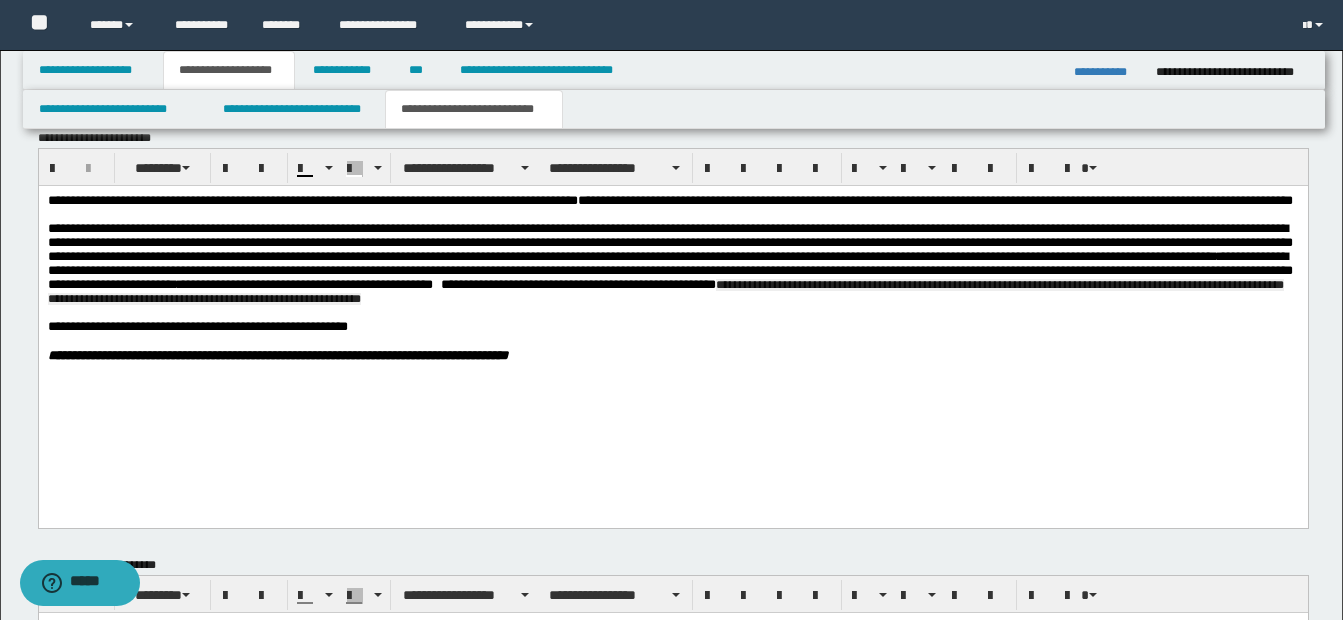 click on "**********" at bounding box center (665, 291) 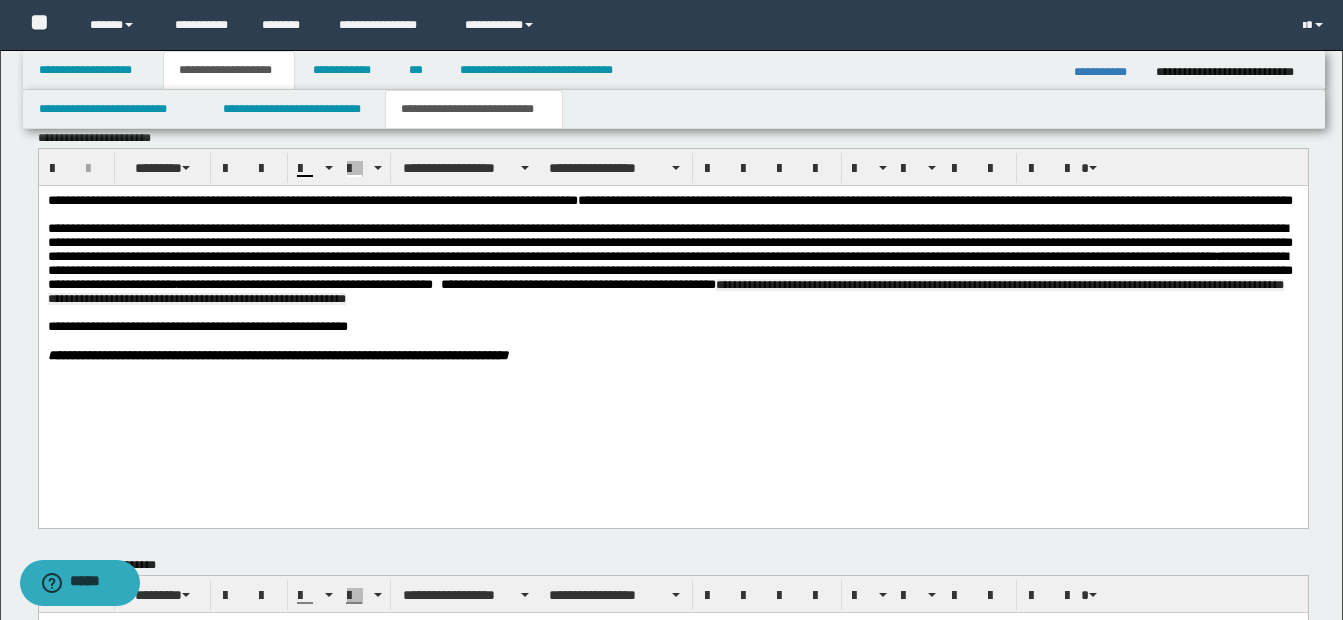 click at bounding box center (672, 312) 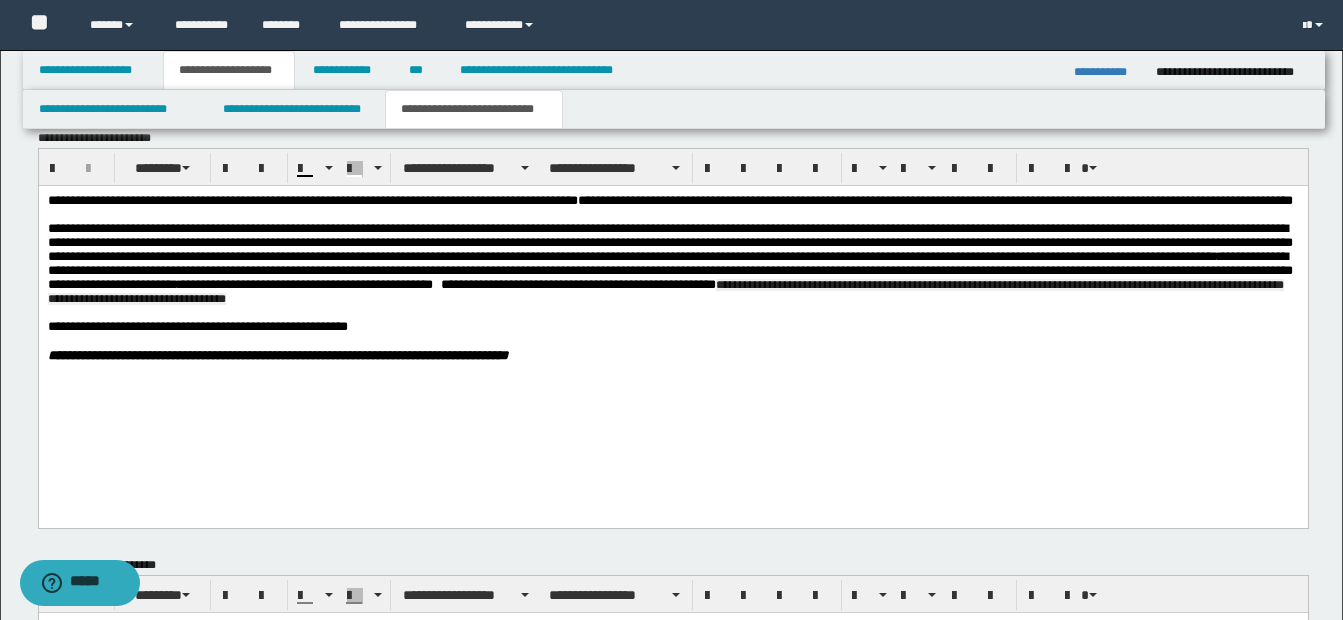 click on "**********" at bounding box center (672, 310) 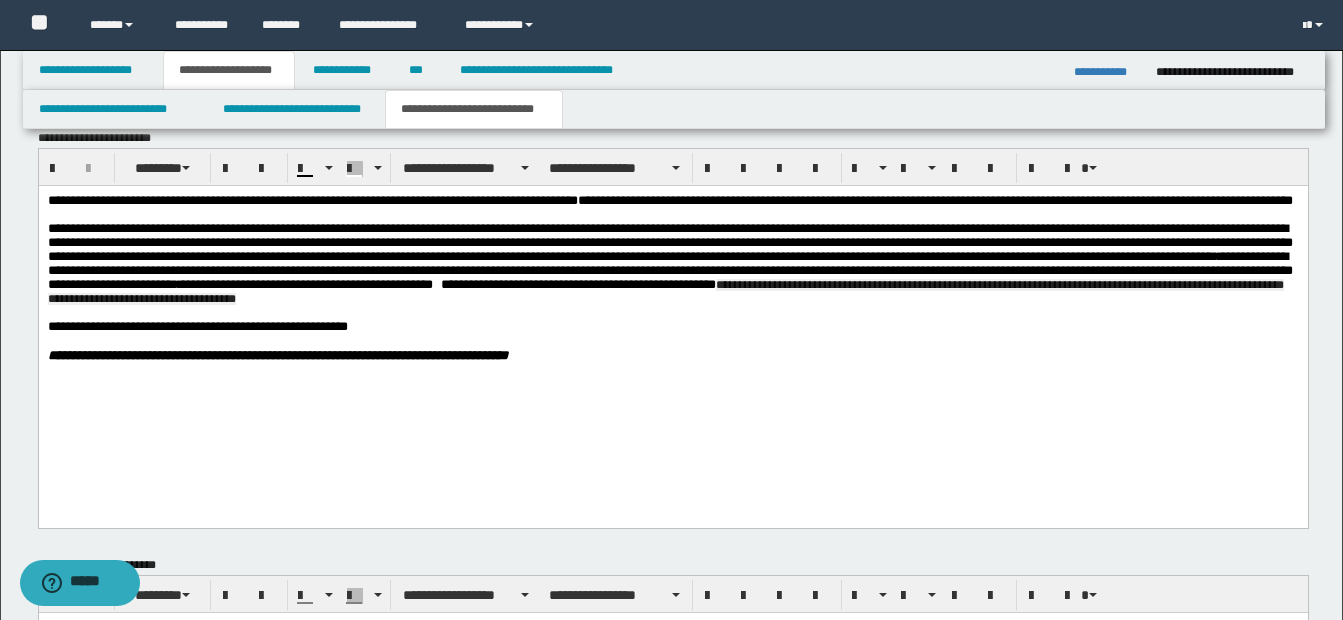 drag, startPoint x: 829, startPoint y: 412, endPoint x: 751, endPoint y: 388, distance: 81.608826 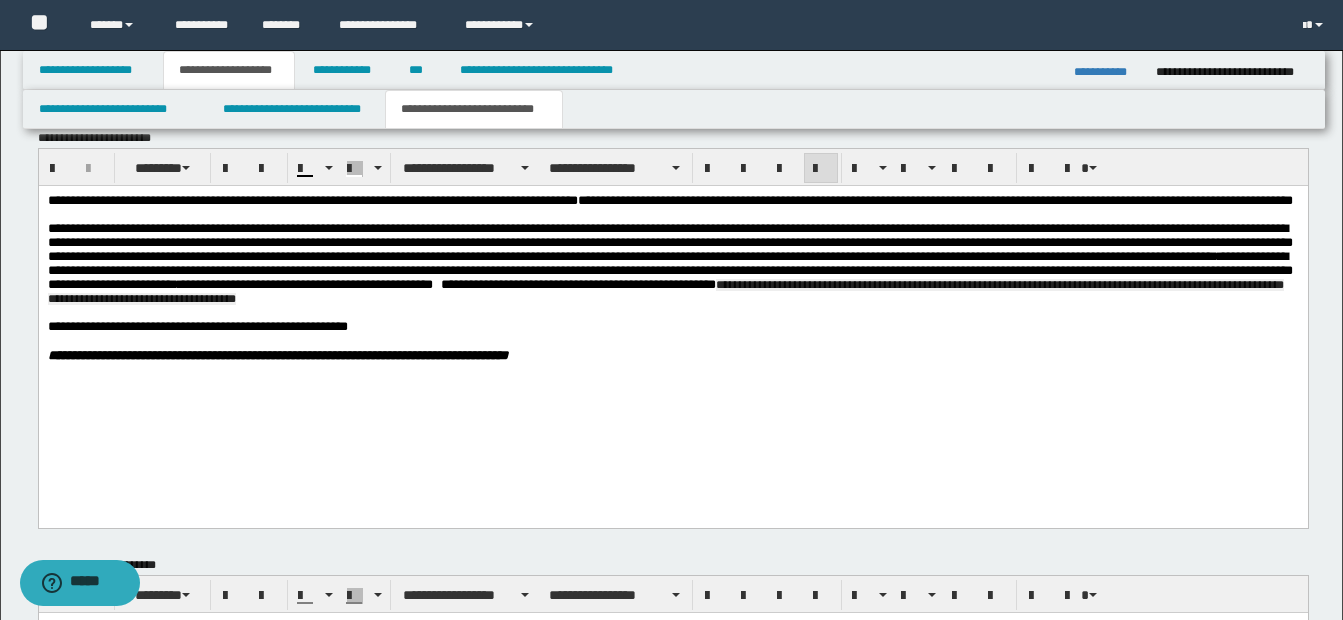 click on "**********" at bounding box center (672, 263) 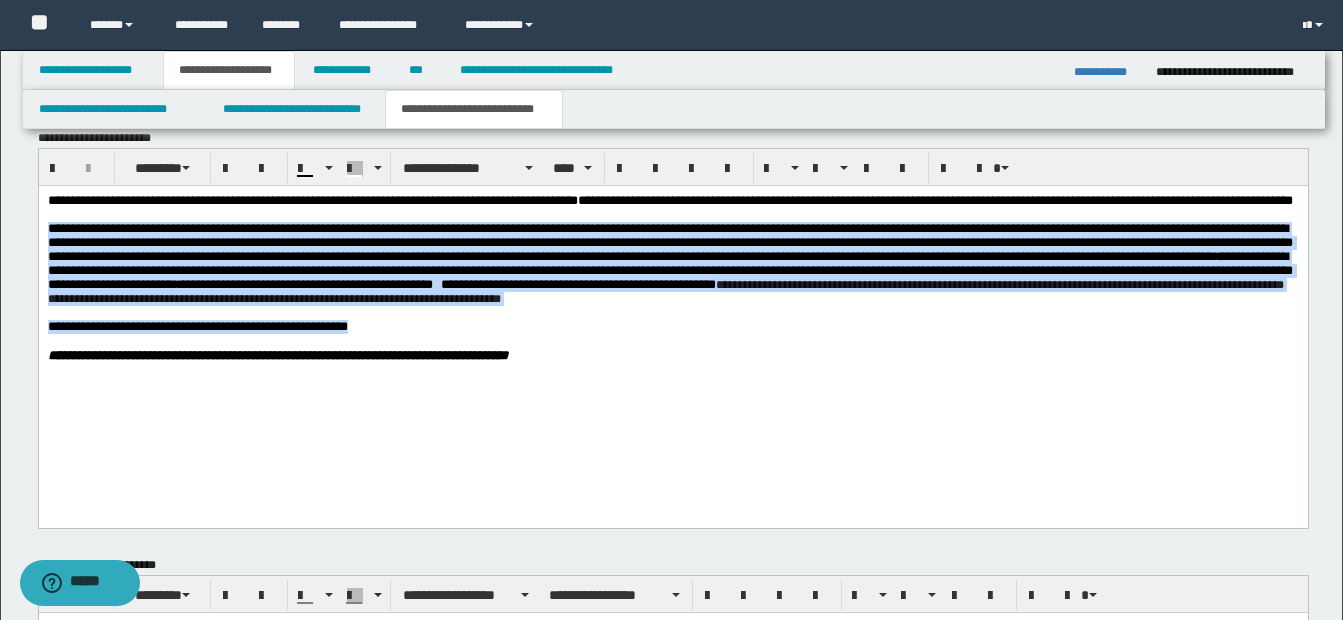 drag, startPoint x: 46, startPoint y: 249, endPoint x: 753, endPoint y: 356, distance: 715.051 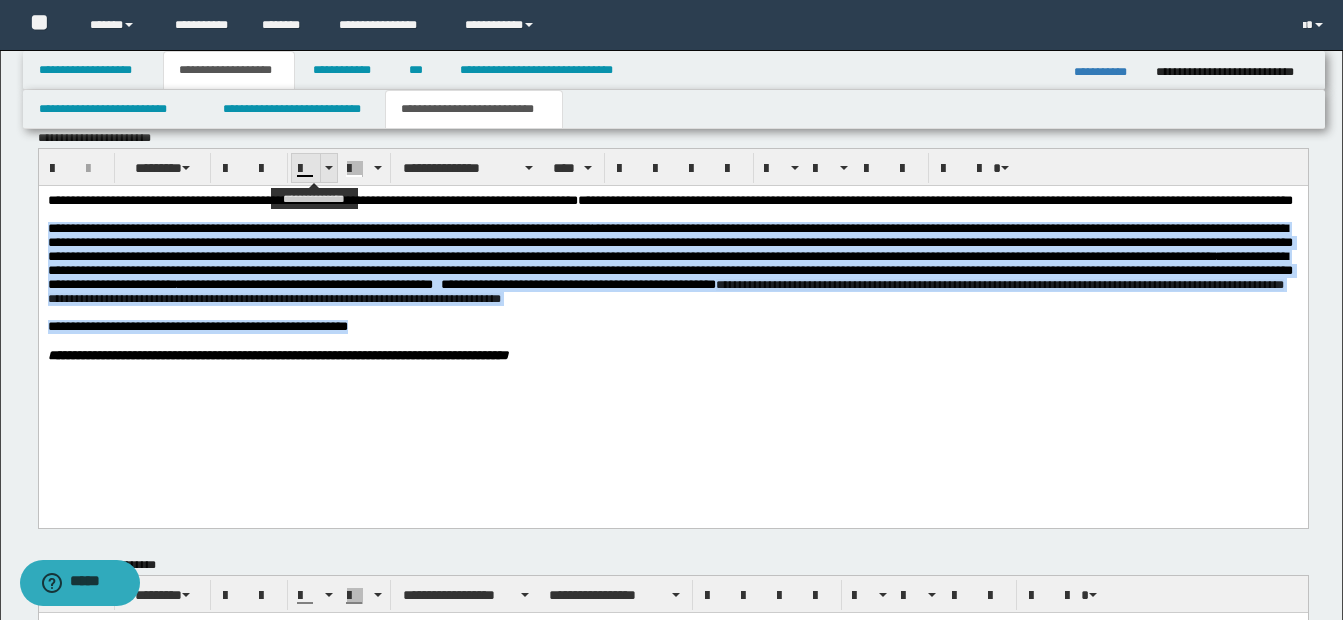 click at bounding box center [329, 168] 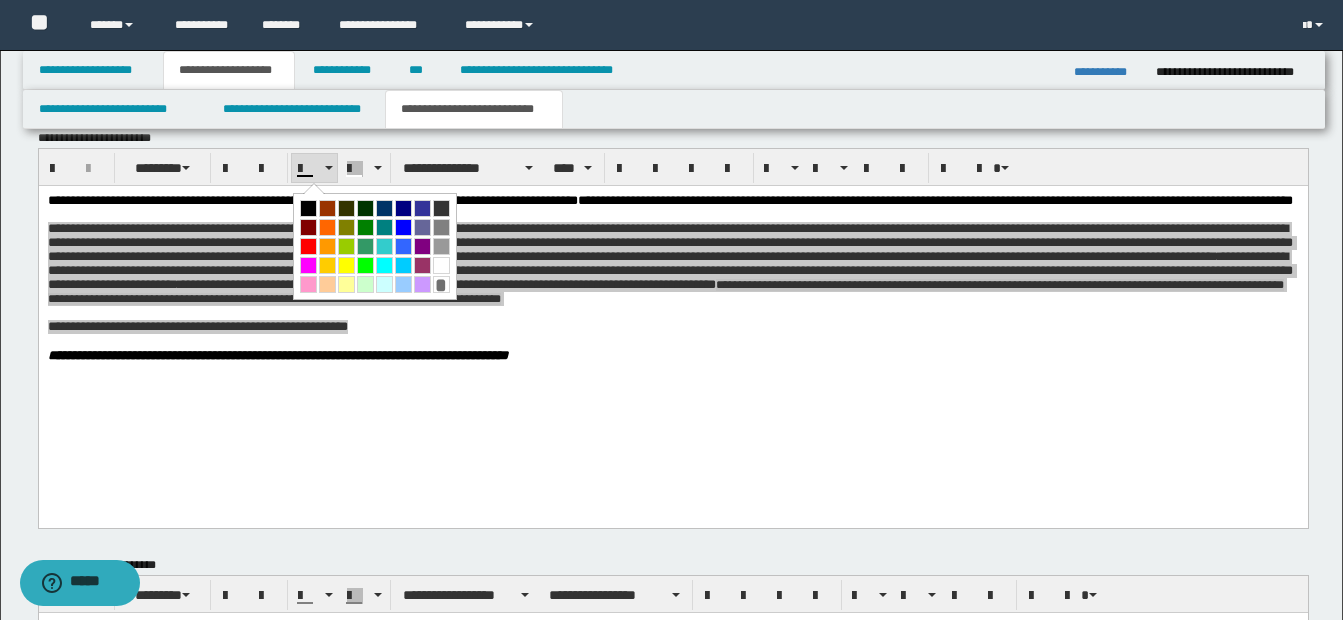 click at bounding box center [308, 208] 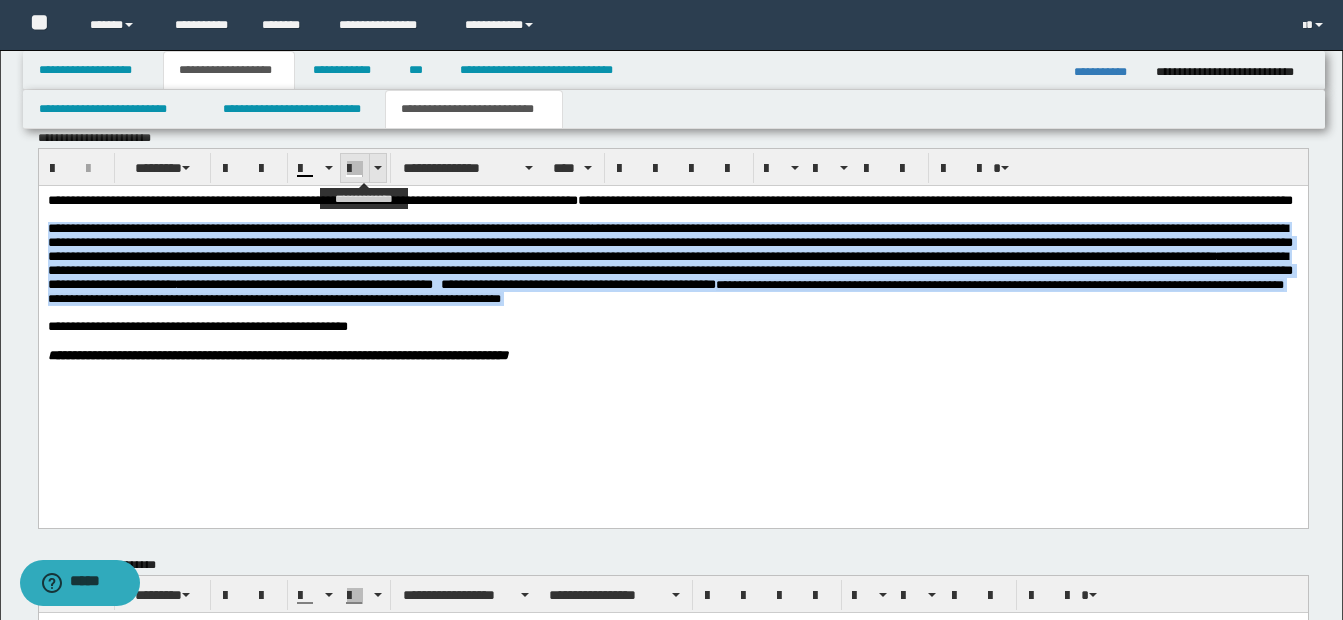 click at bounding box center [377, 168] 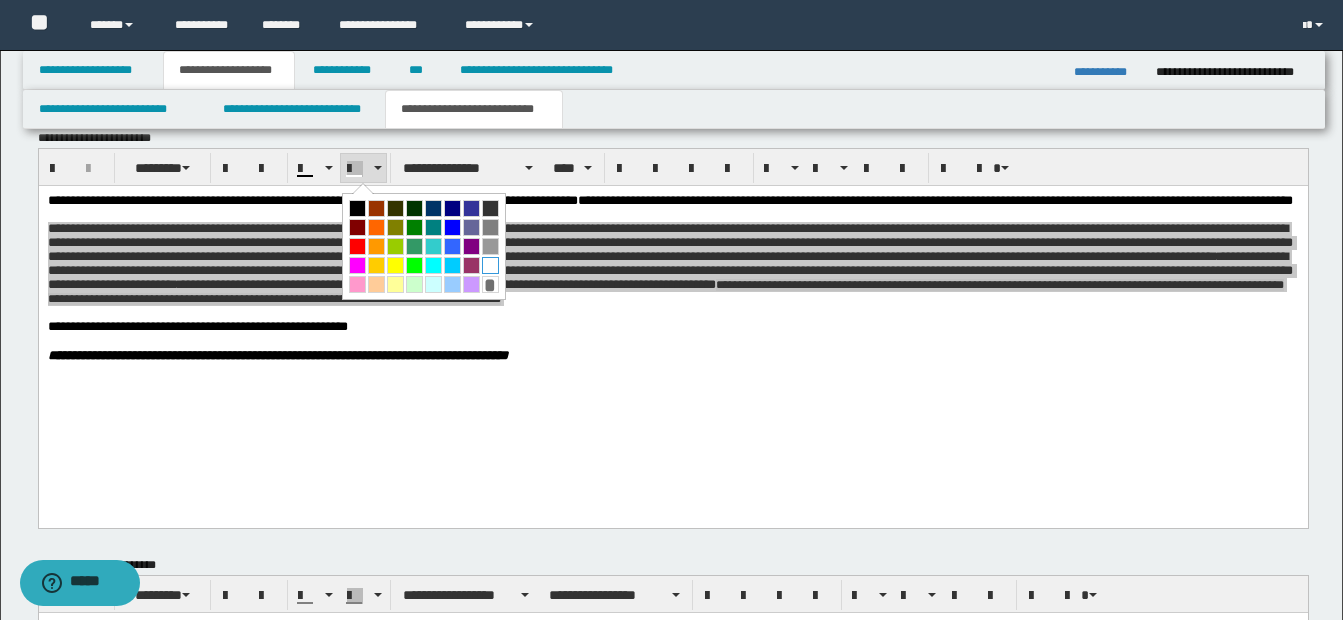 click at bounding box center (490, 265) 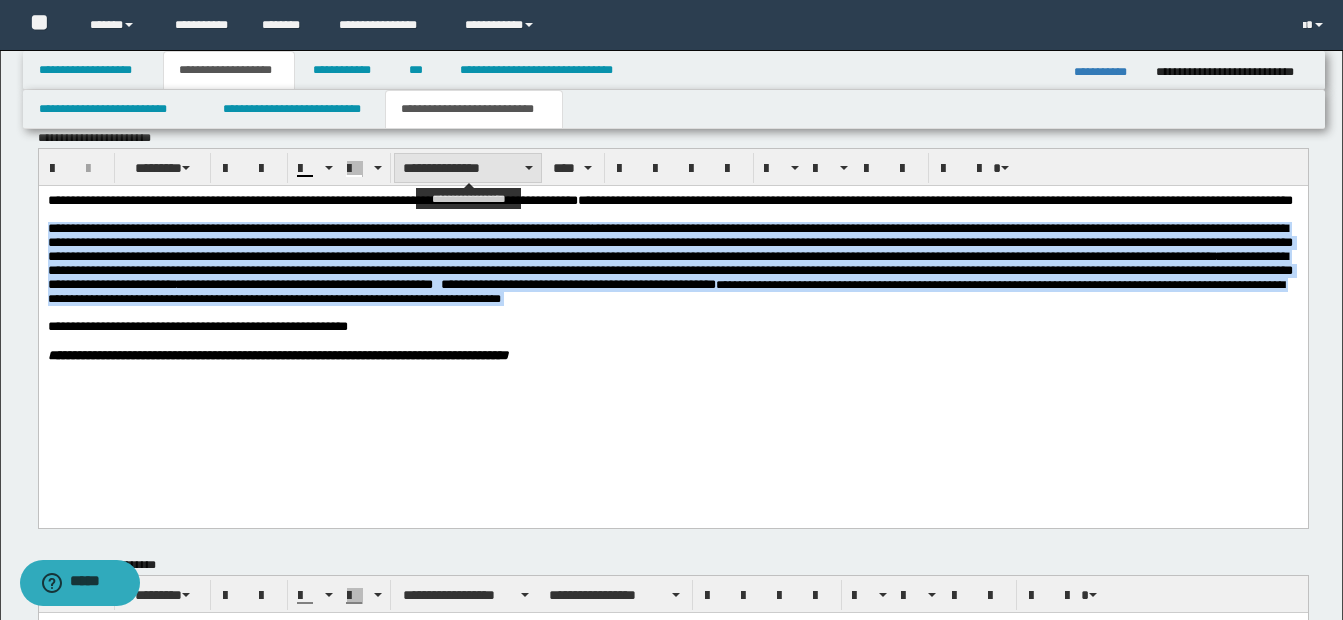 click on "**********" at bounding box center [468, 168] 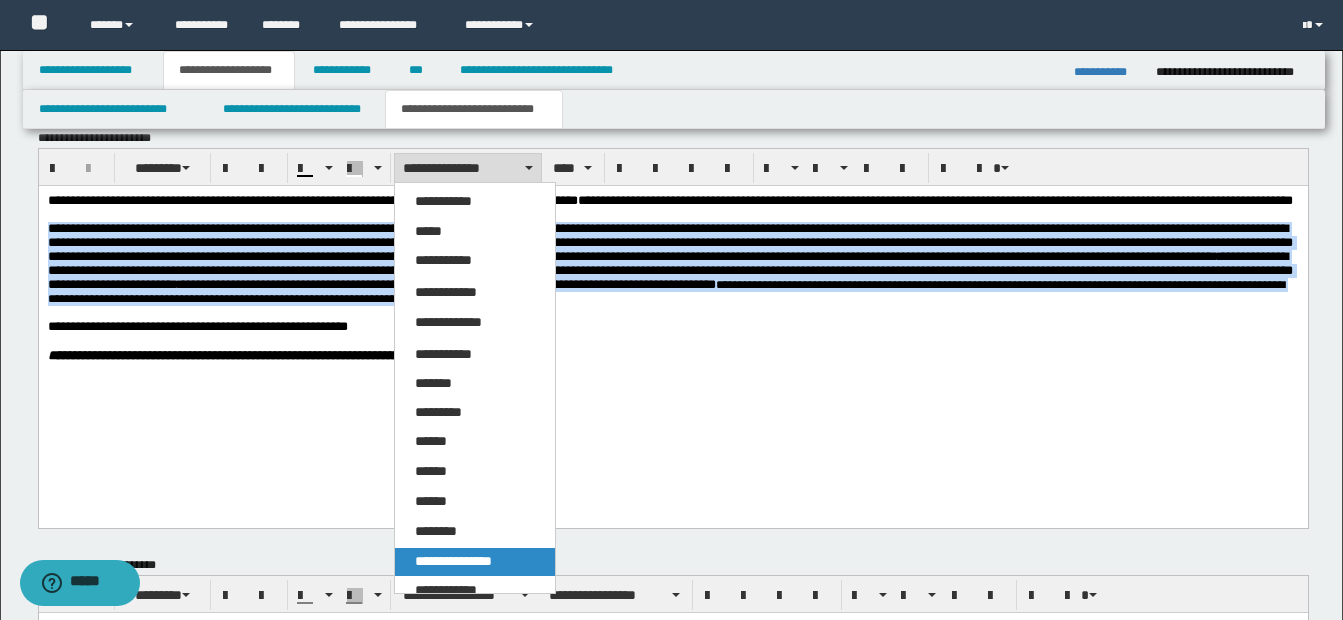 click on "**********" at bounding box center [453, 561] 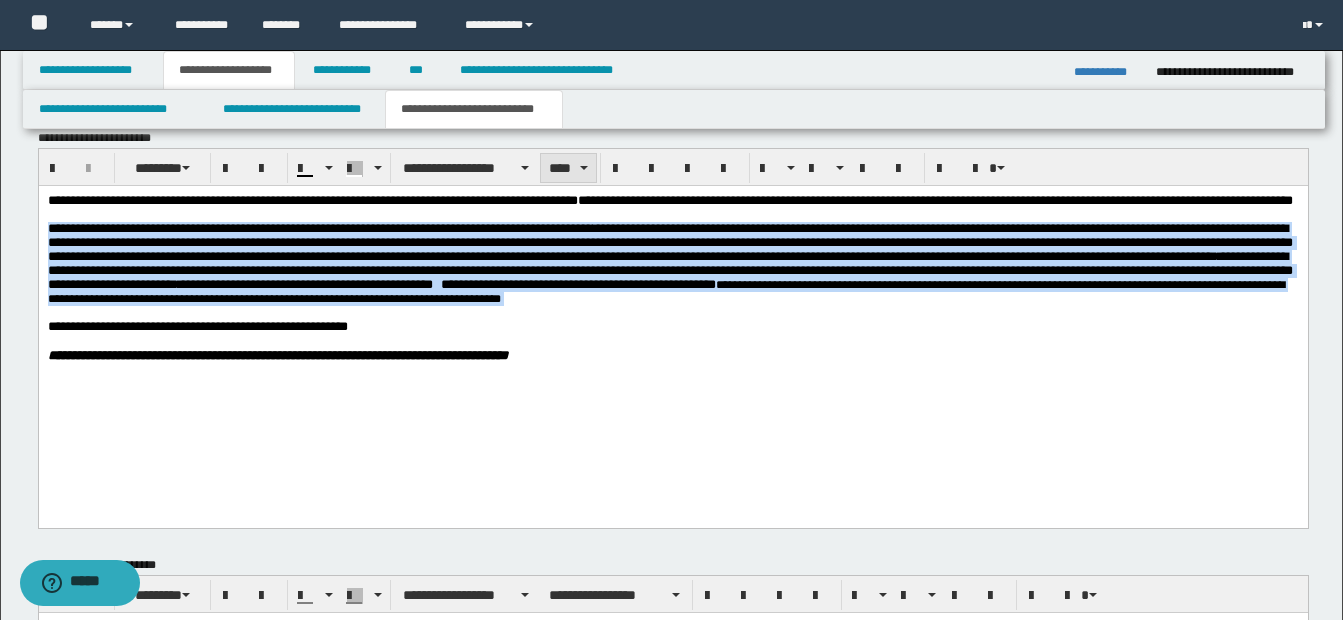 click on "****" at bounding box center [568, 168] 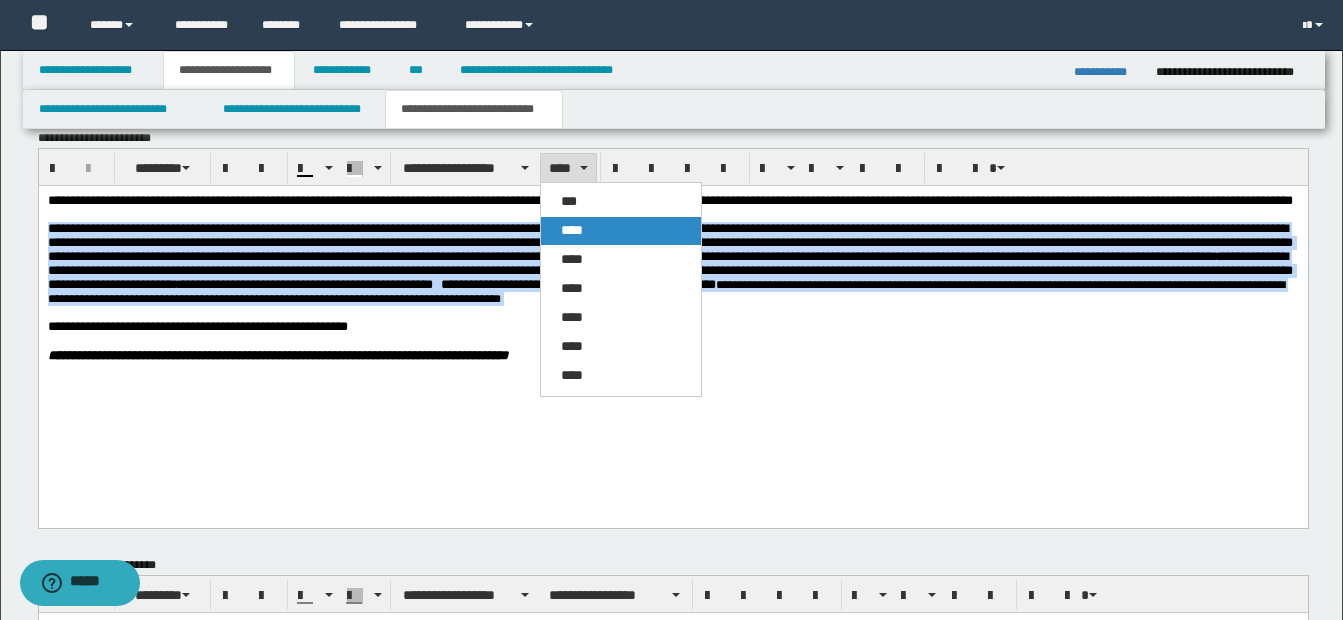 click on "****" at bounding box center (572, 230) 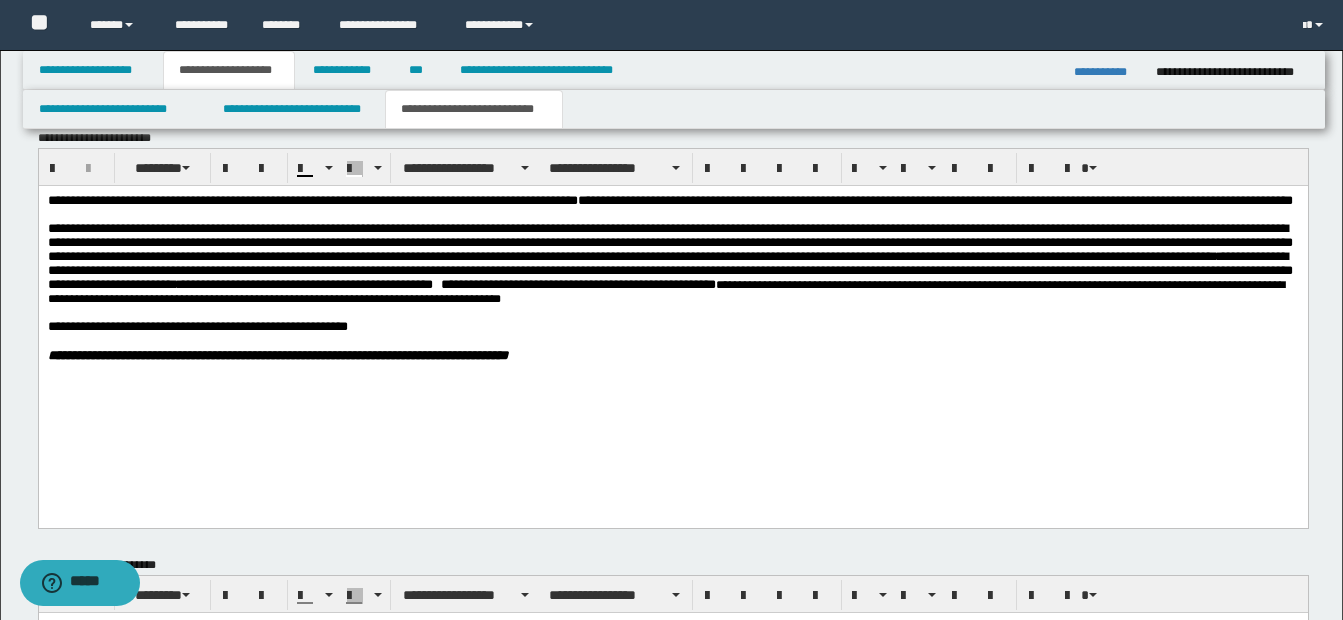 click on "**********" at bounding box center [672, 310] 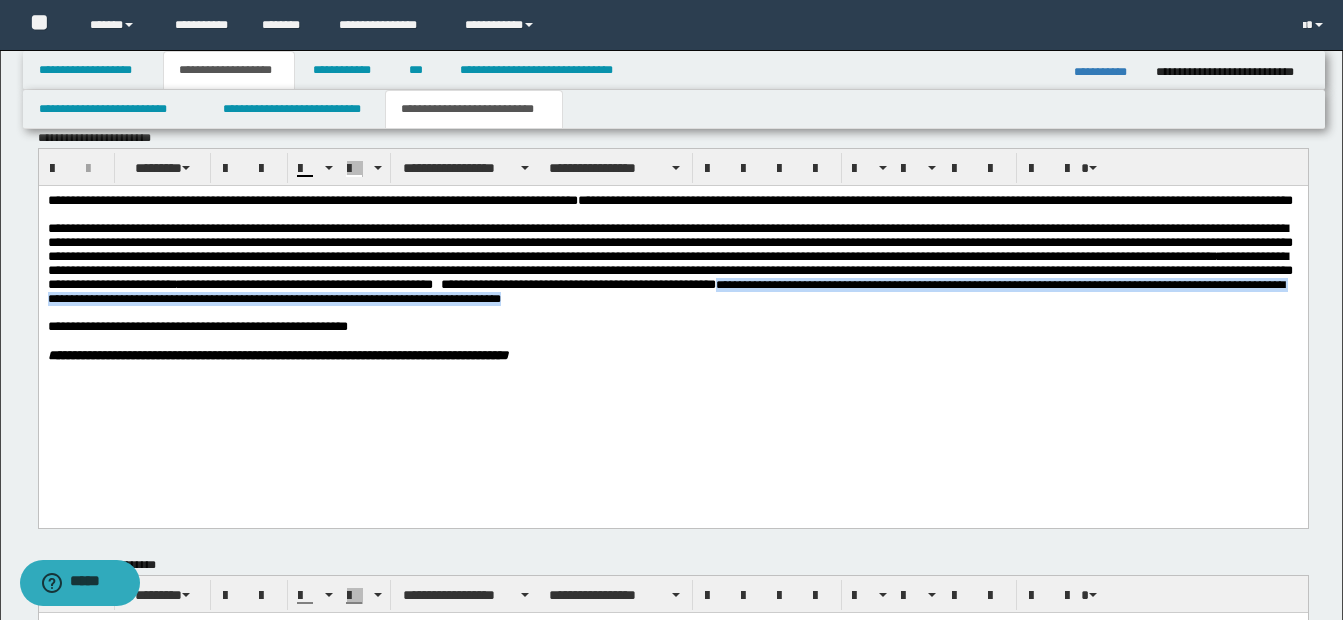 drag, startPoint x: 1224, startPoint y: 312, endPoint x: 1246, endPoint y: 329, distance: 27.802877 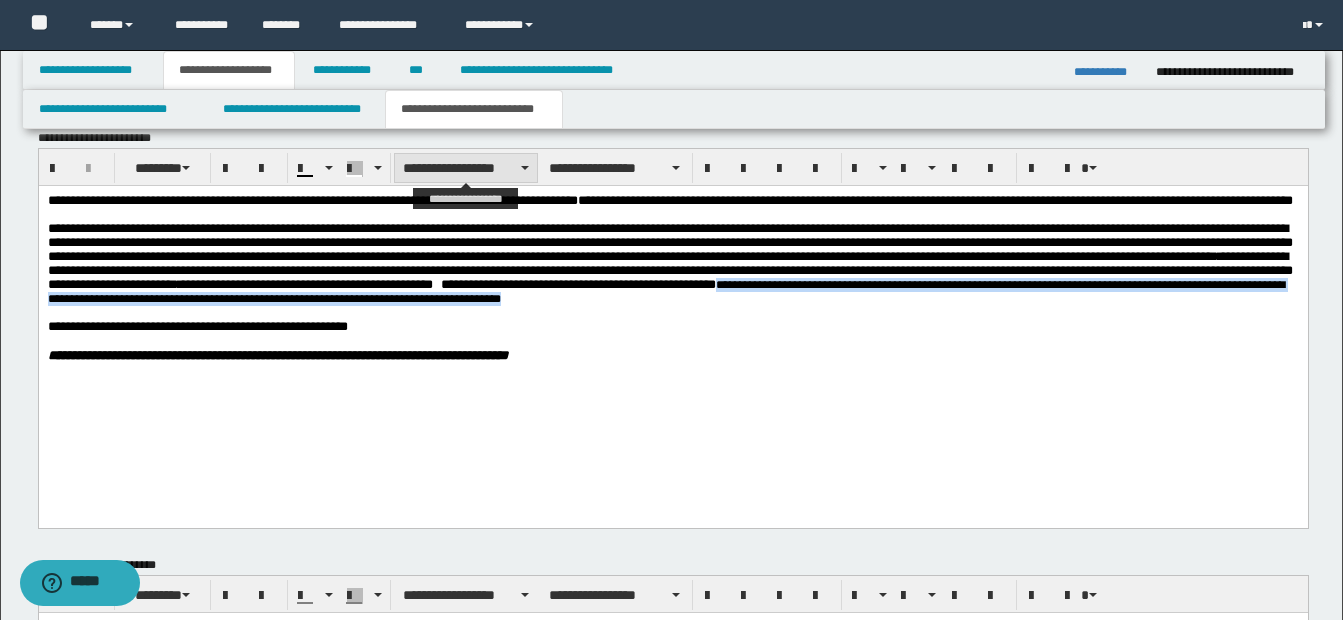click on "**********" at bounding box center [466, 168] 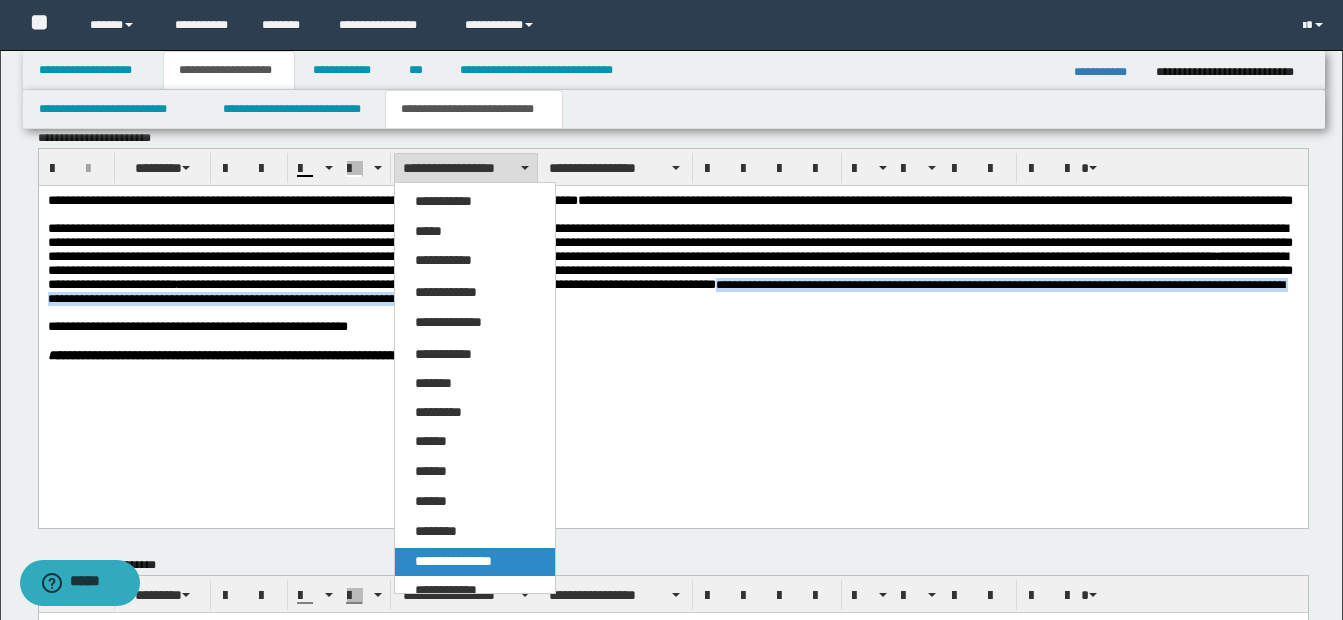 click on "**********" at bounding box center [453, 561] 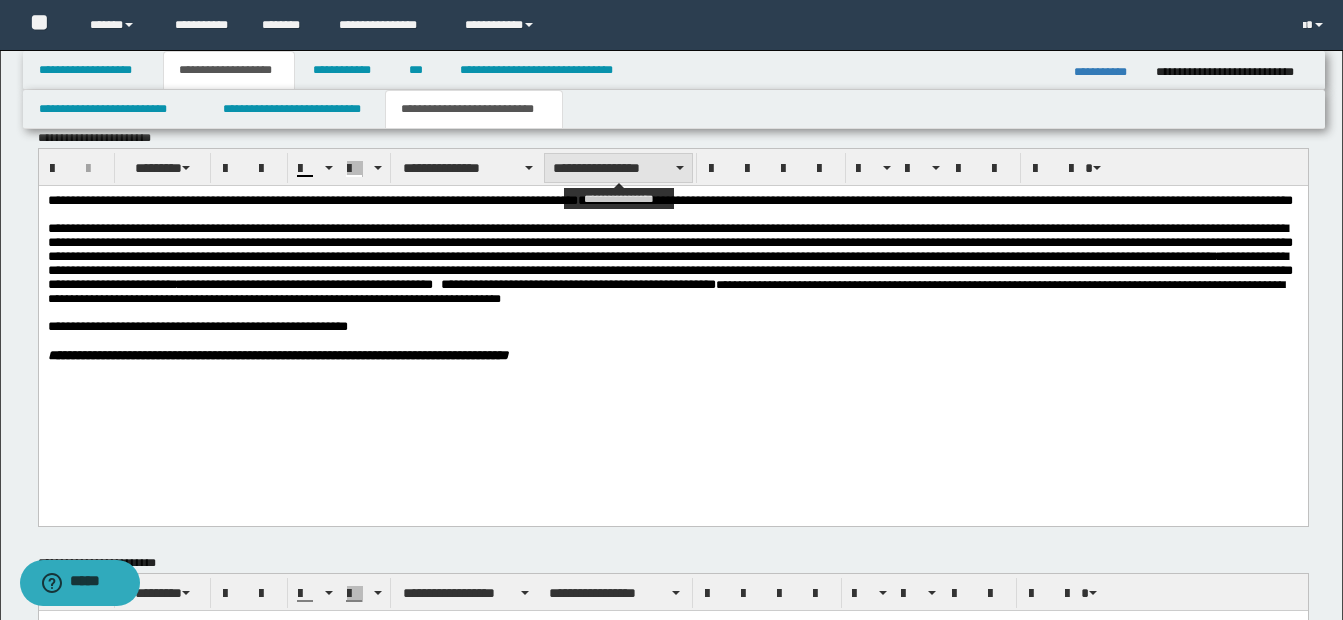 click on "**********" at bounding box center [618, 168] 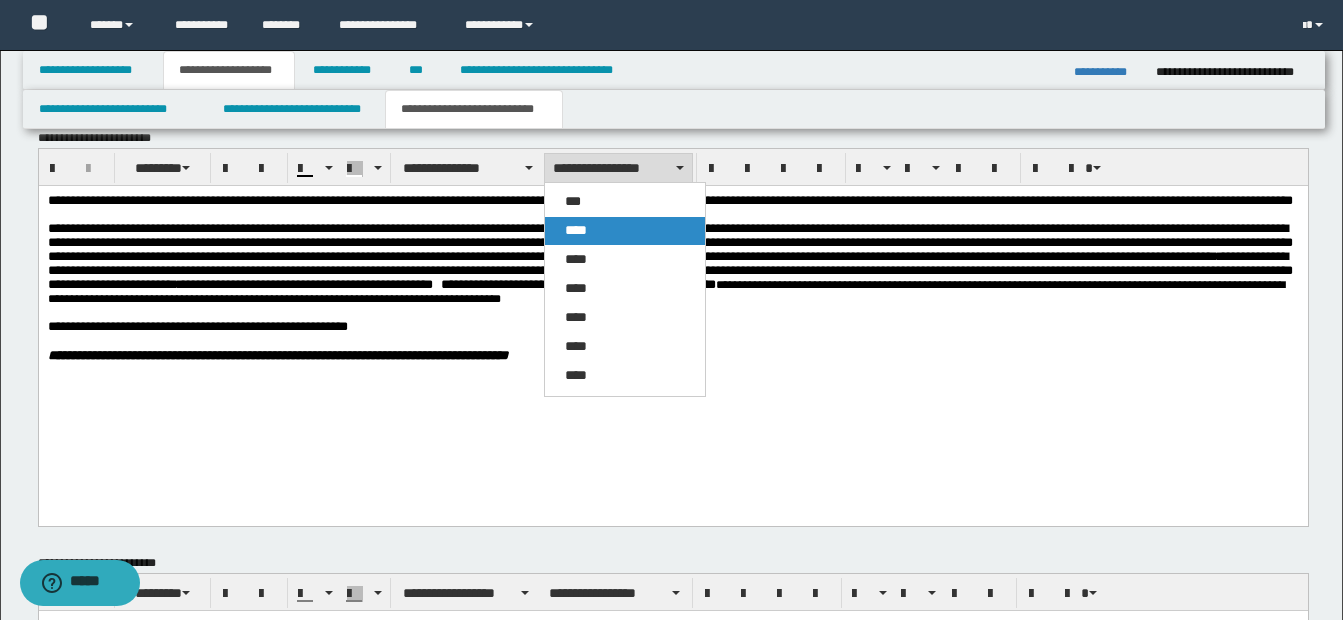 click on "****" at bounding box center (576, 230) 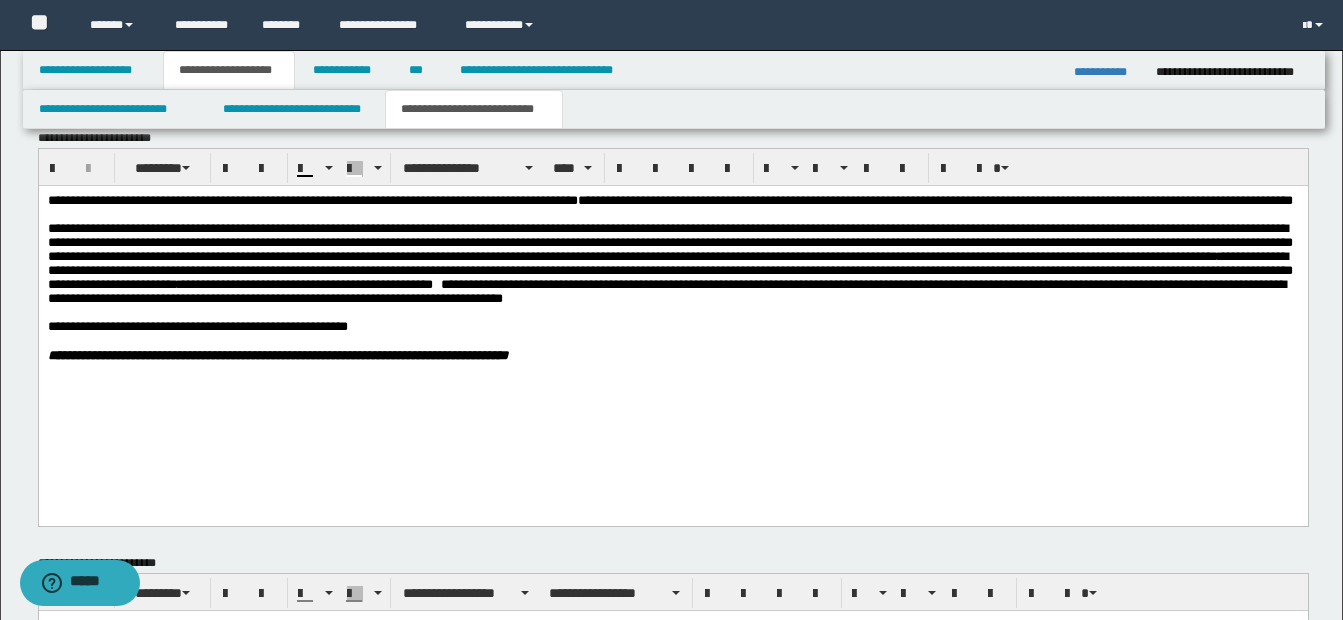 click at bounding box center (672, 370) 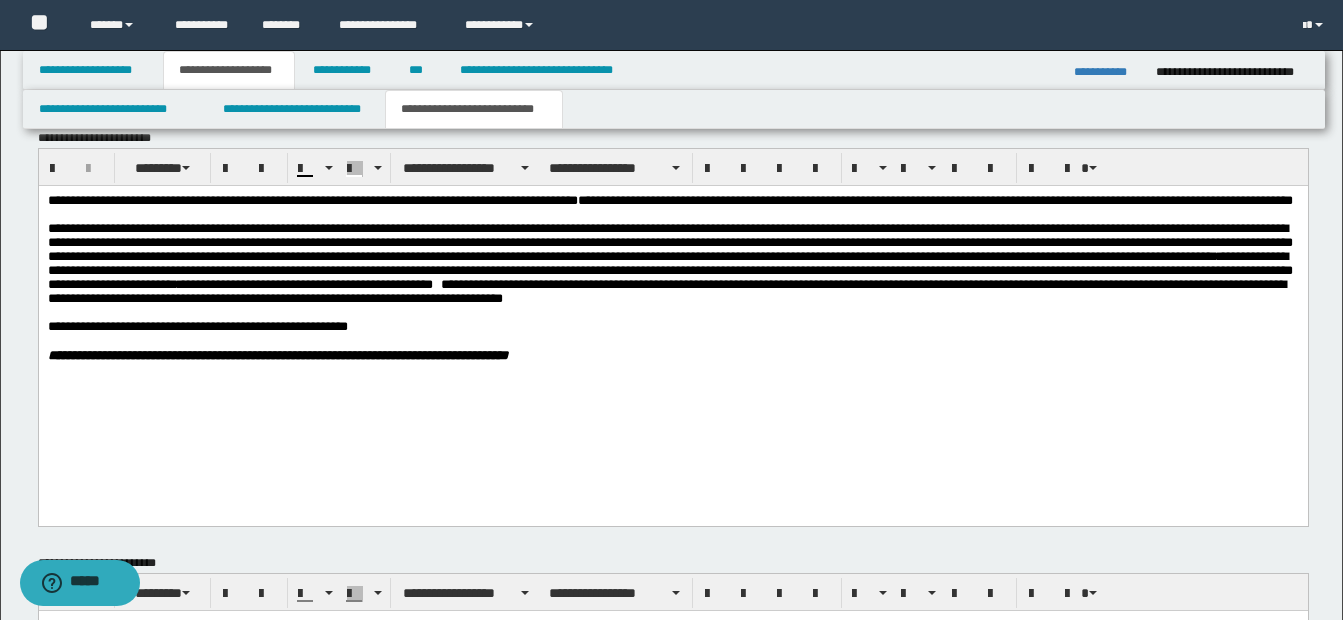 click at bounding box center (672, 312) 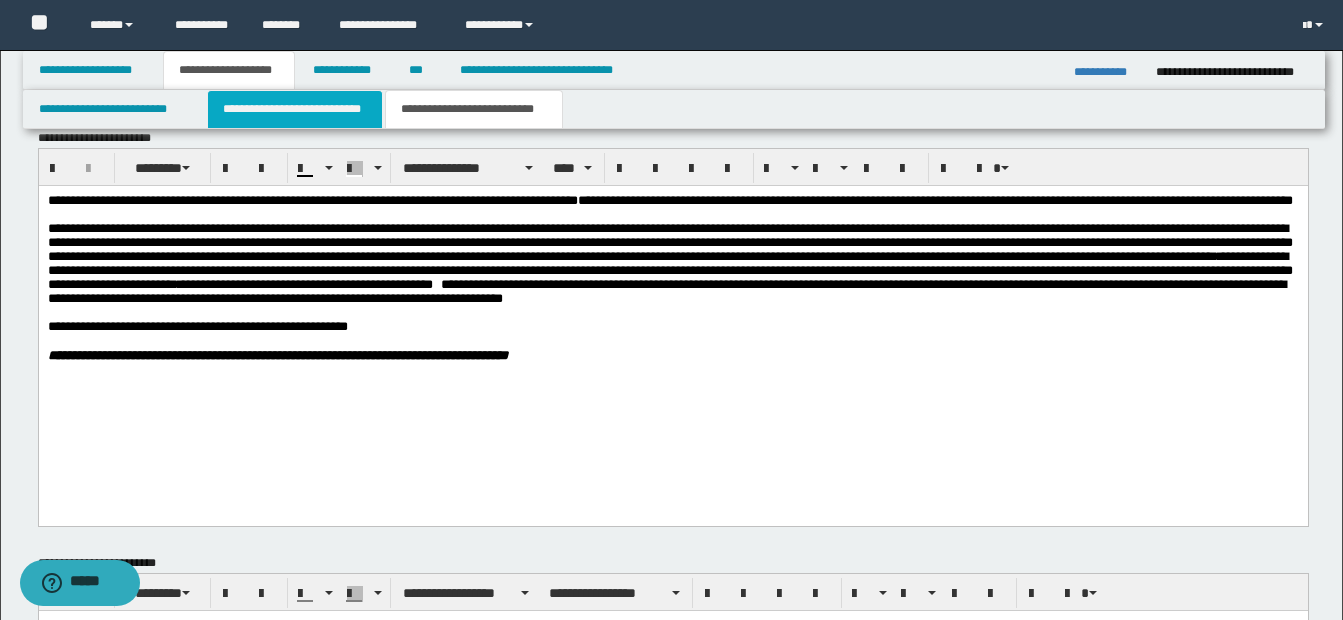 click on "**********" at bounding box center (295, 109) 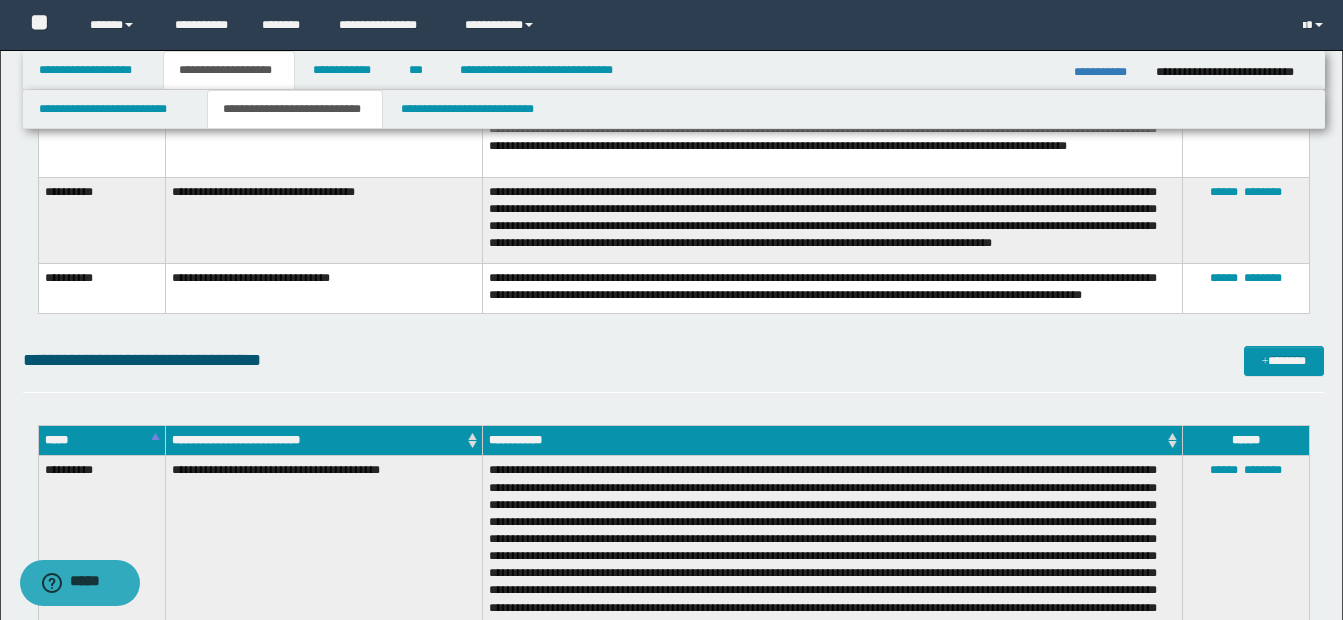 scroll, scrollTop: 3743, scrollLeft: 0, axis: vertical 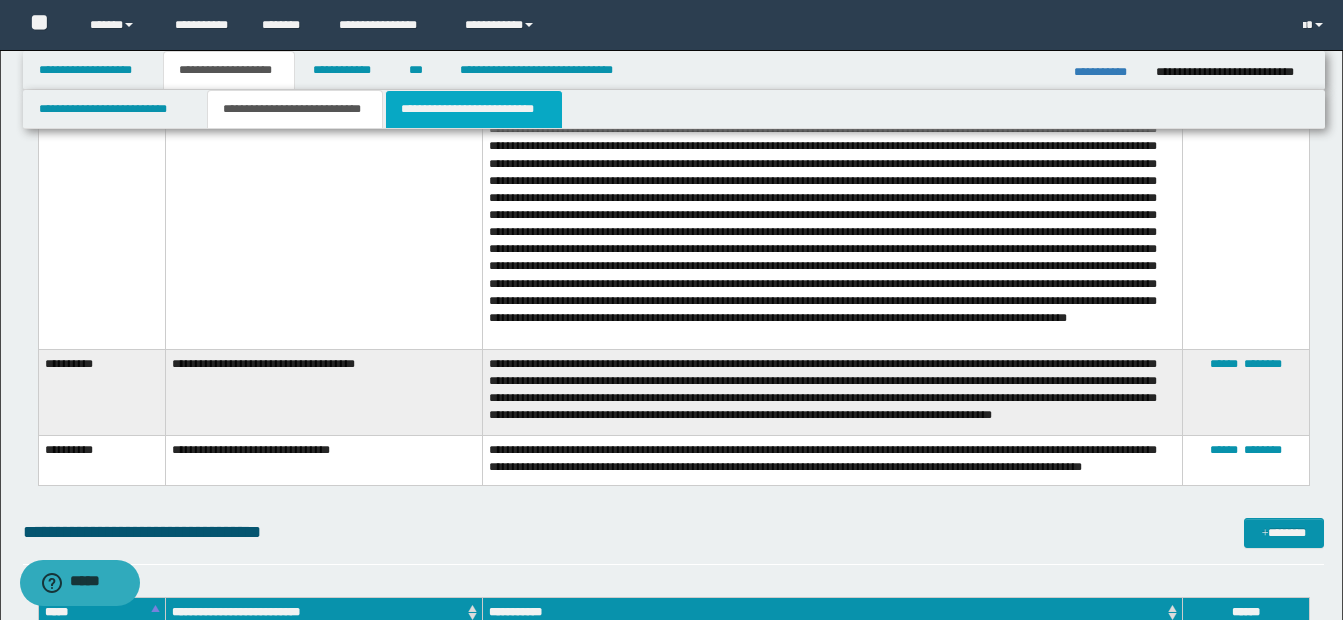 click on "**********" at bounding box center [474, 109] 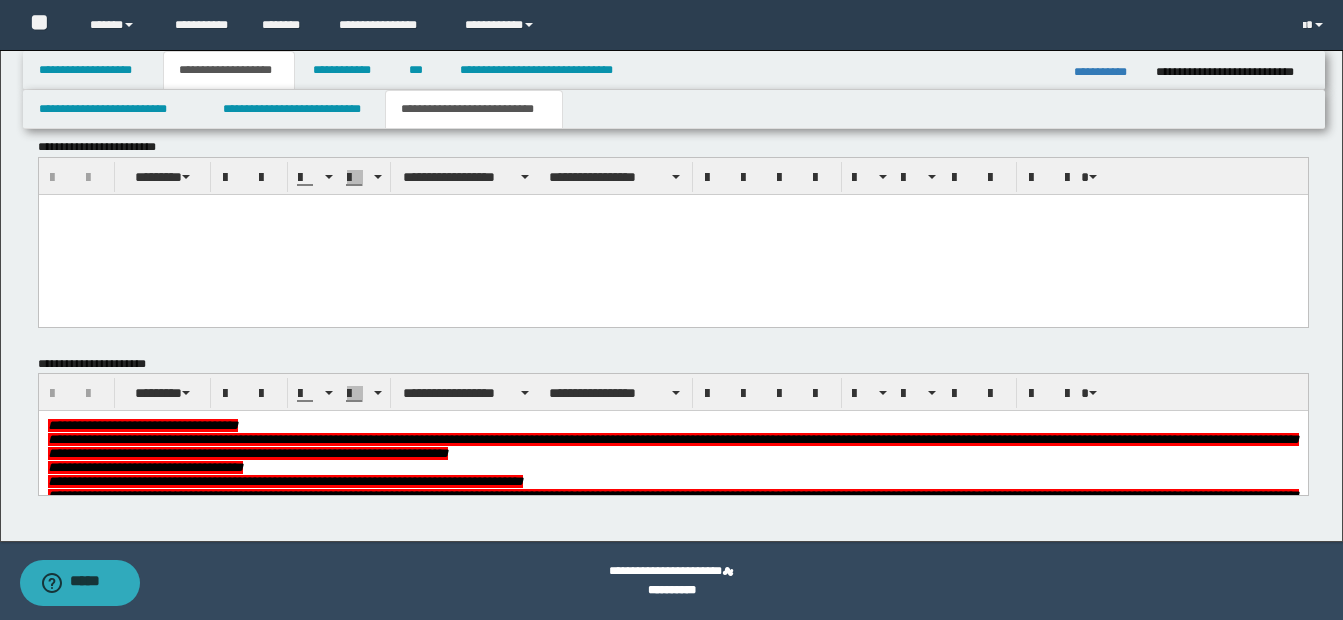 scroll, scrollTop: 1259, scrollLeft: 0, axis: vertical 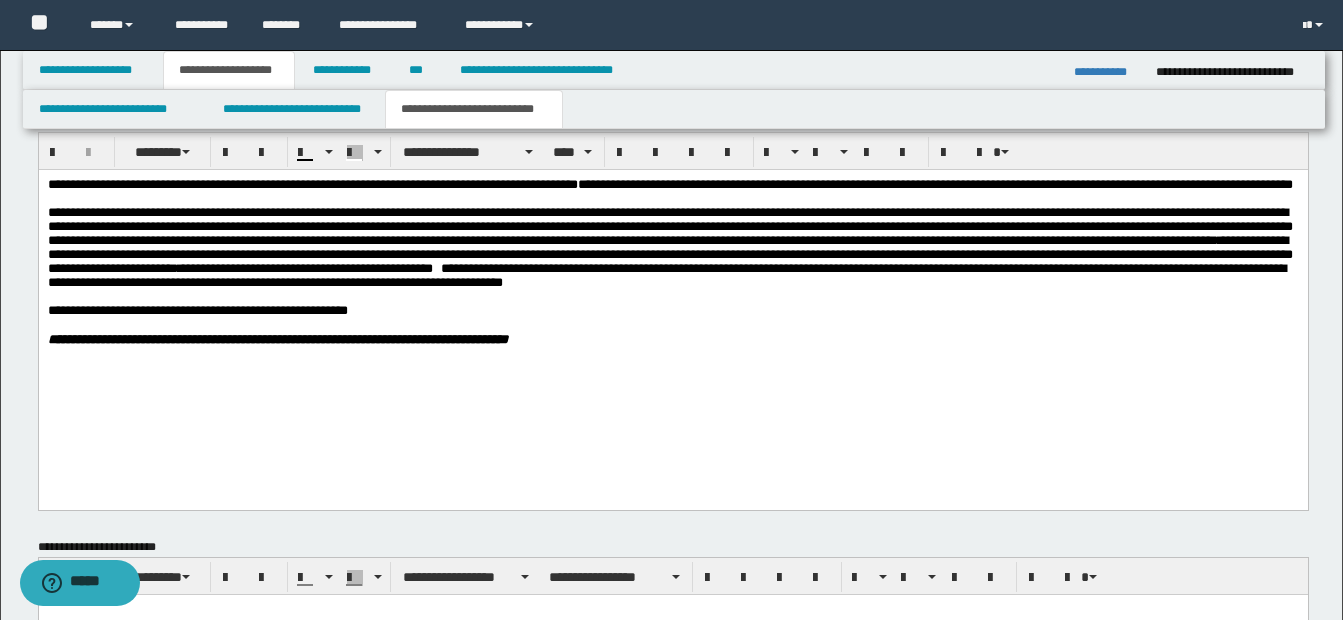 click at bounding box center [672, 296] 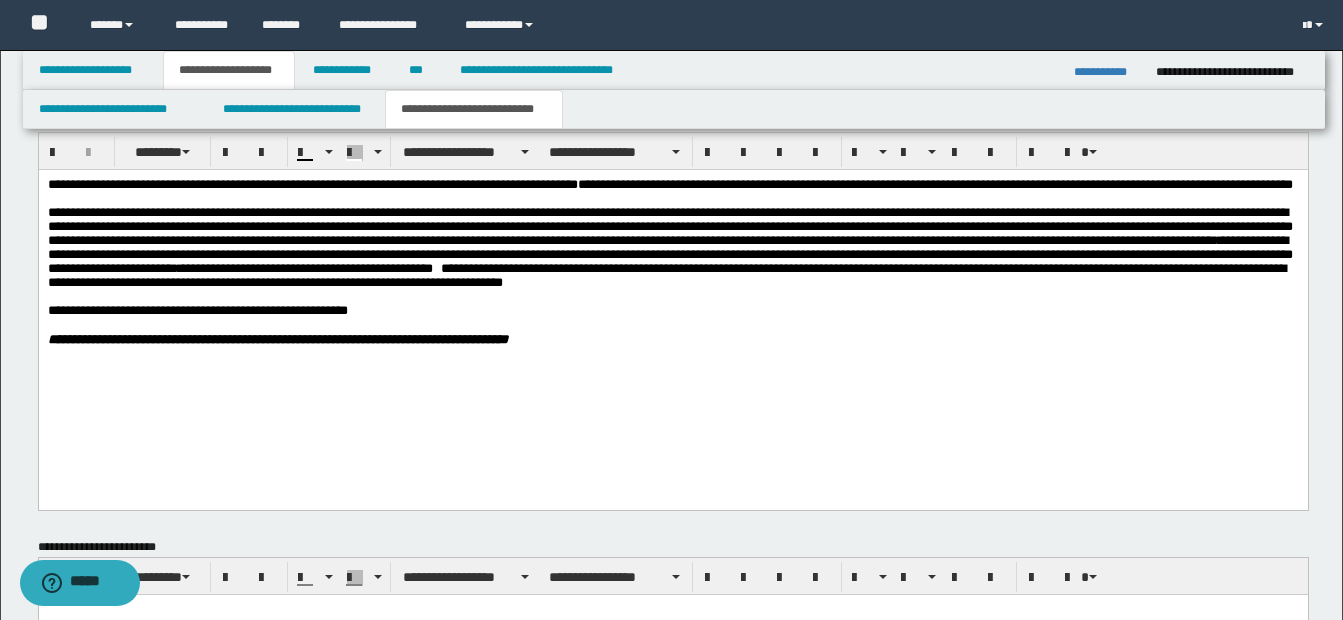 click on "**********" at bounding box center [672, 247] 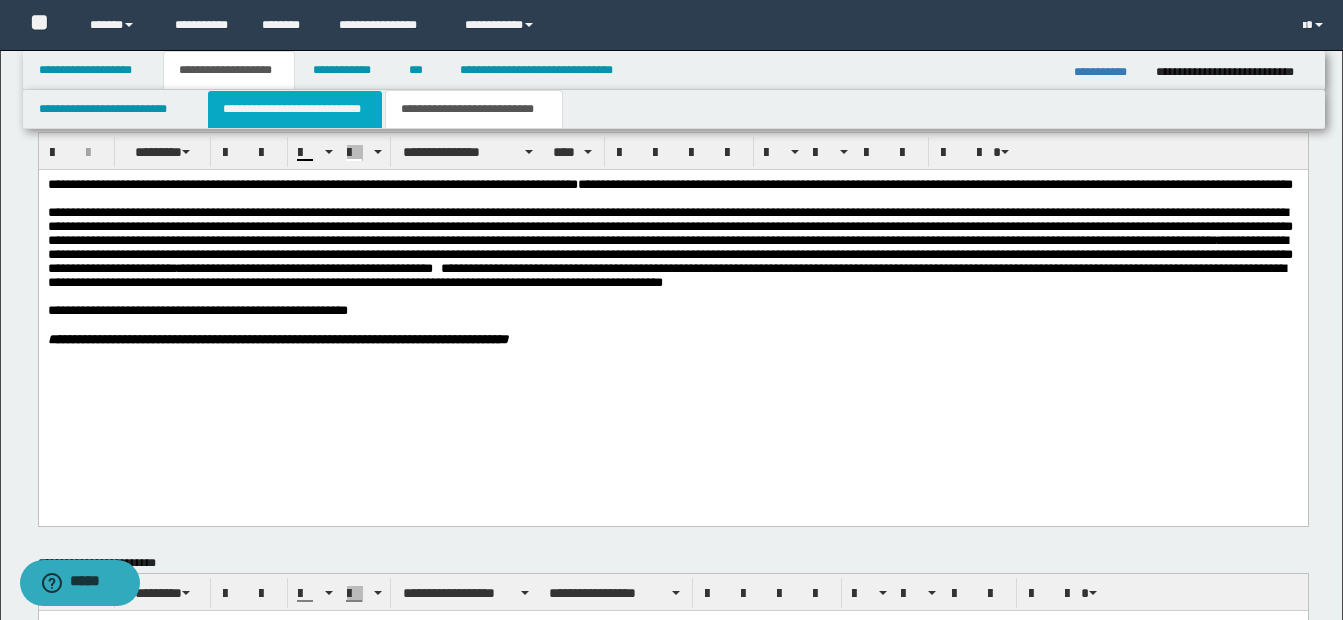 click on "**********" at bounding box center (295, 109) 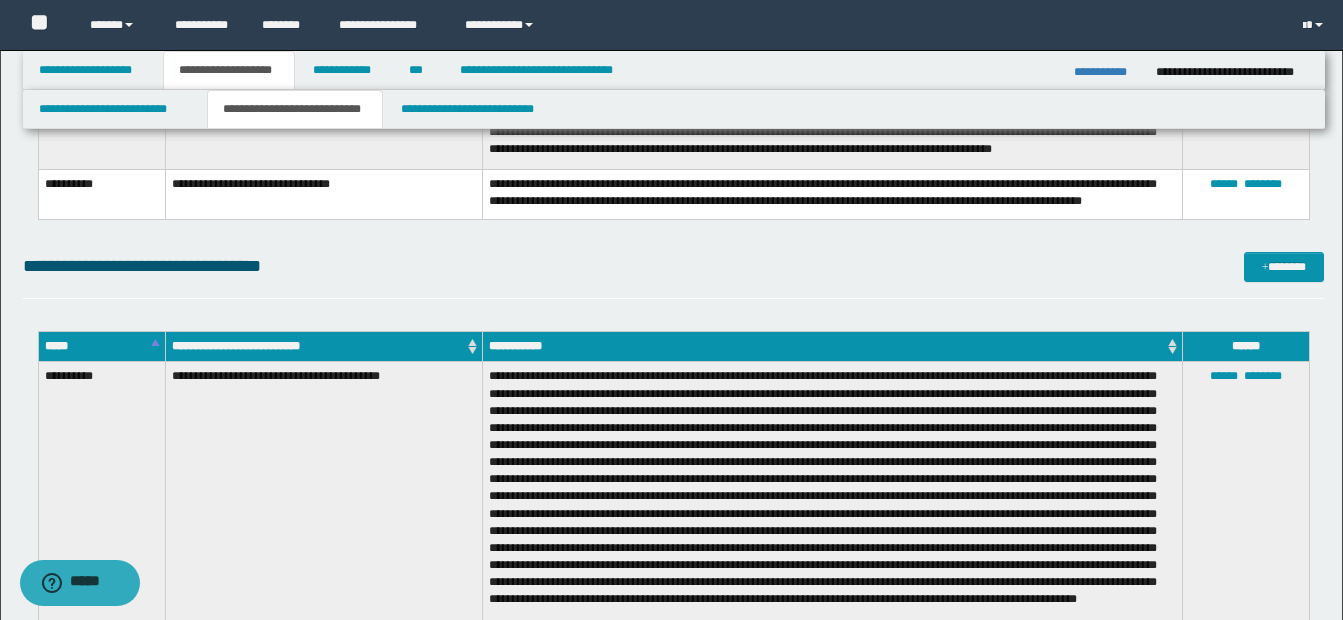 scroll, scrollTop: 3759, scrollLeft: 0, axis: vertical 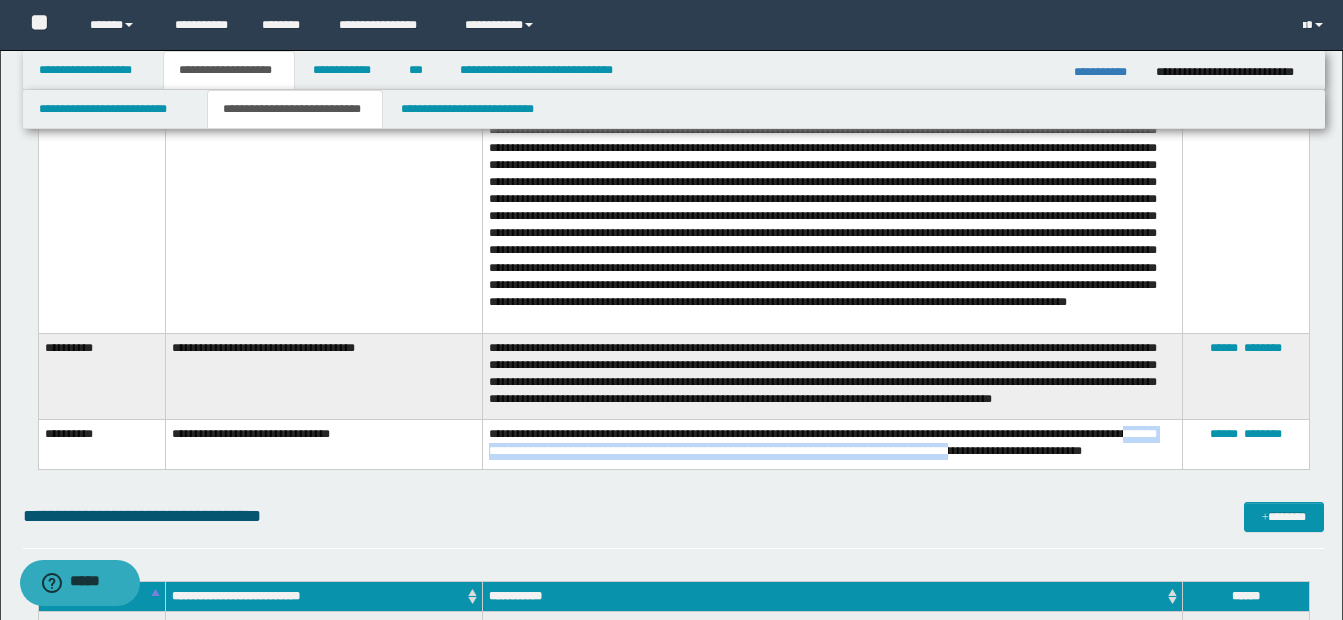 drag, startPoint x: 489, startPoint y: 454, endPoint x: 1024, endPoint y: 457, distance: 535.0084 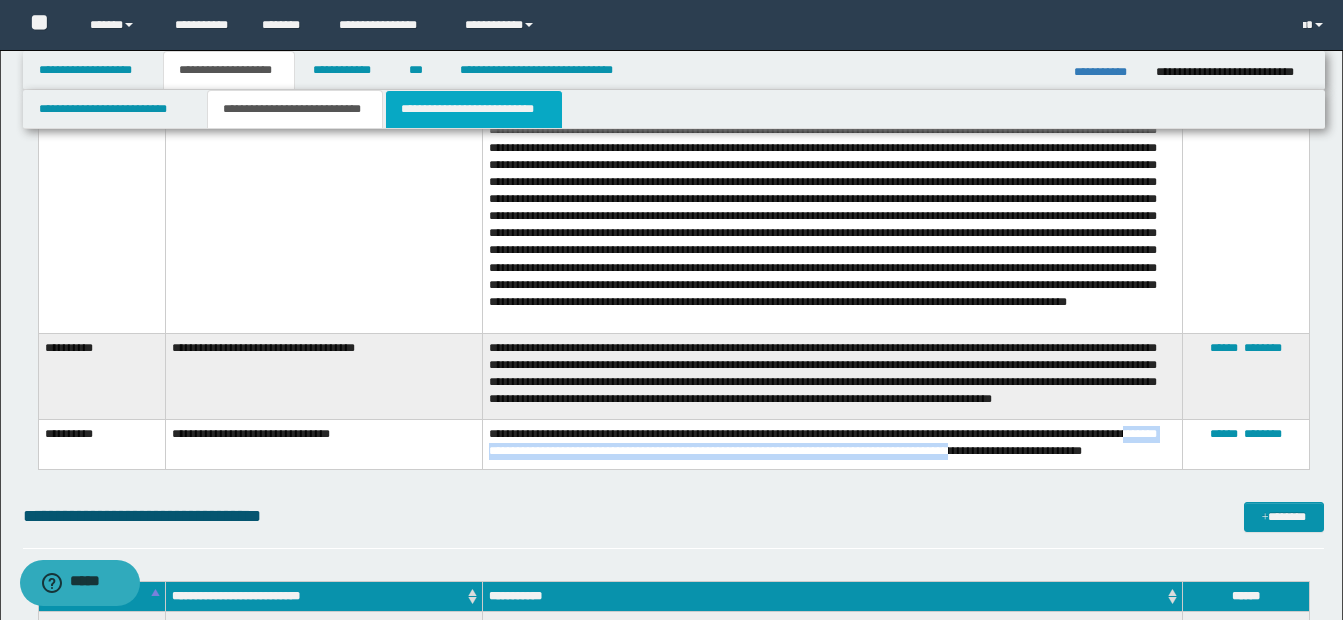 click on "**********" at bounding box center (474, 109) 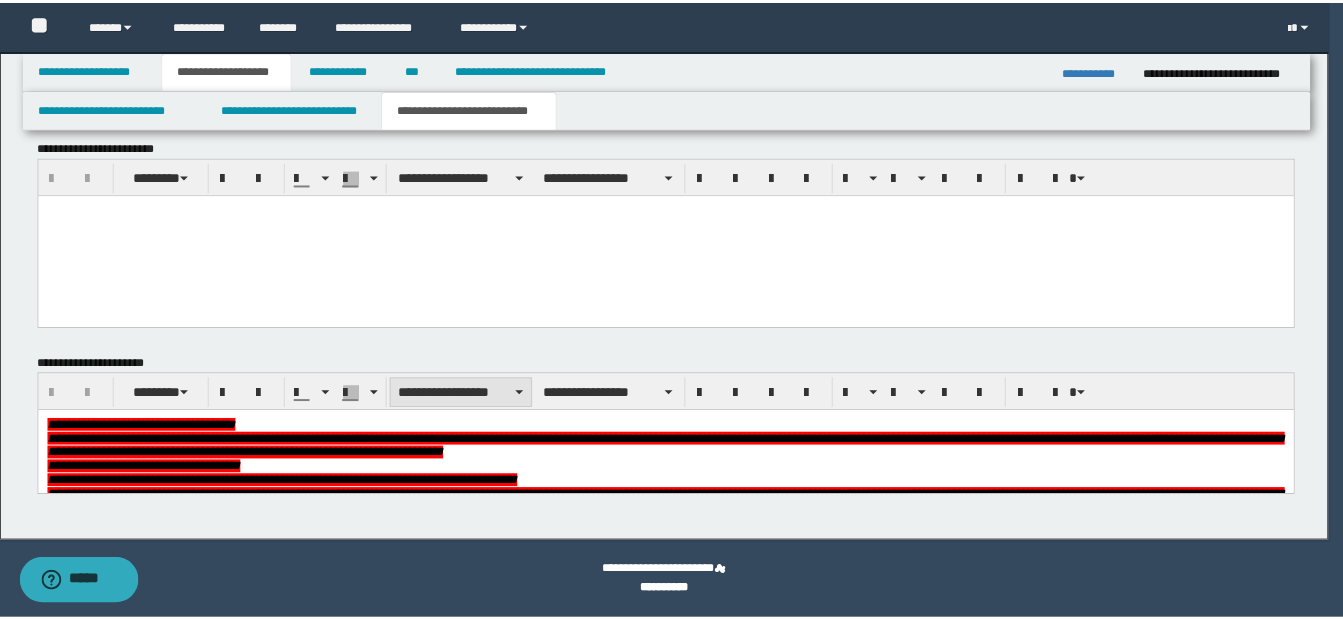 scroll, scrollTop: 1375, scrollLeft: 0, axis: vertical 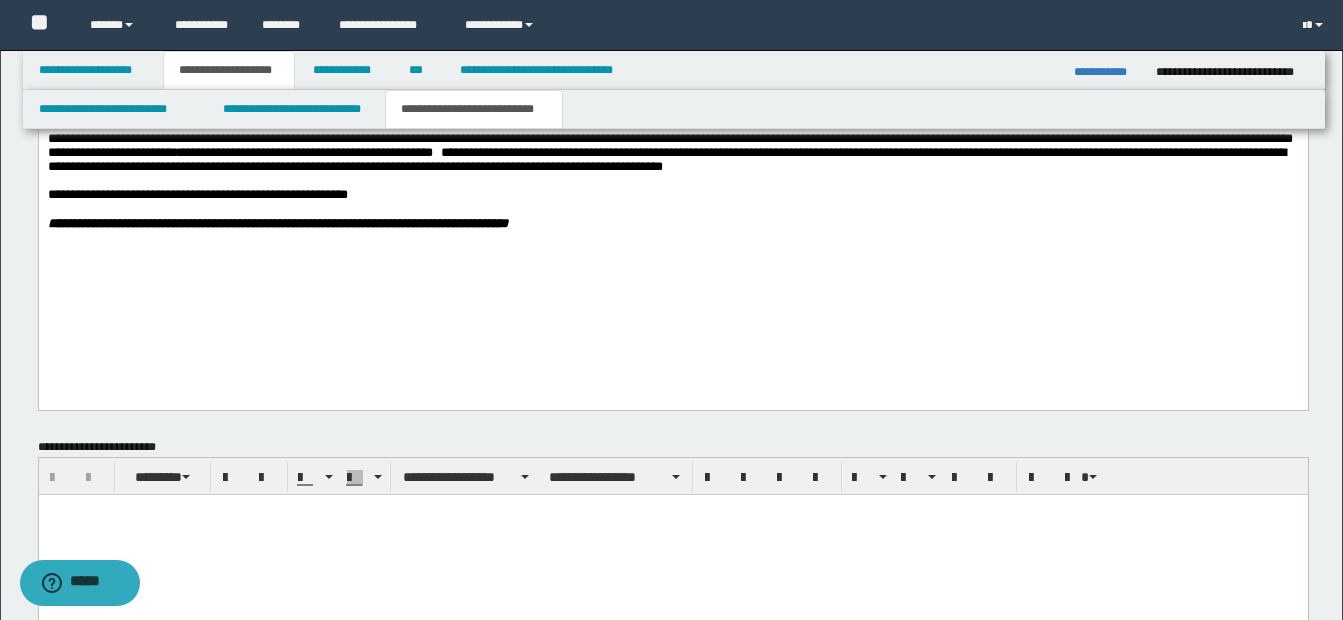 click on "**********" at bounding box center [672, 131] 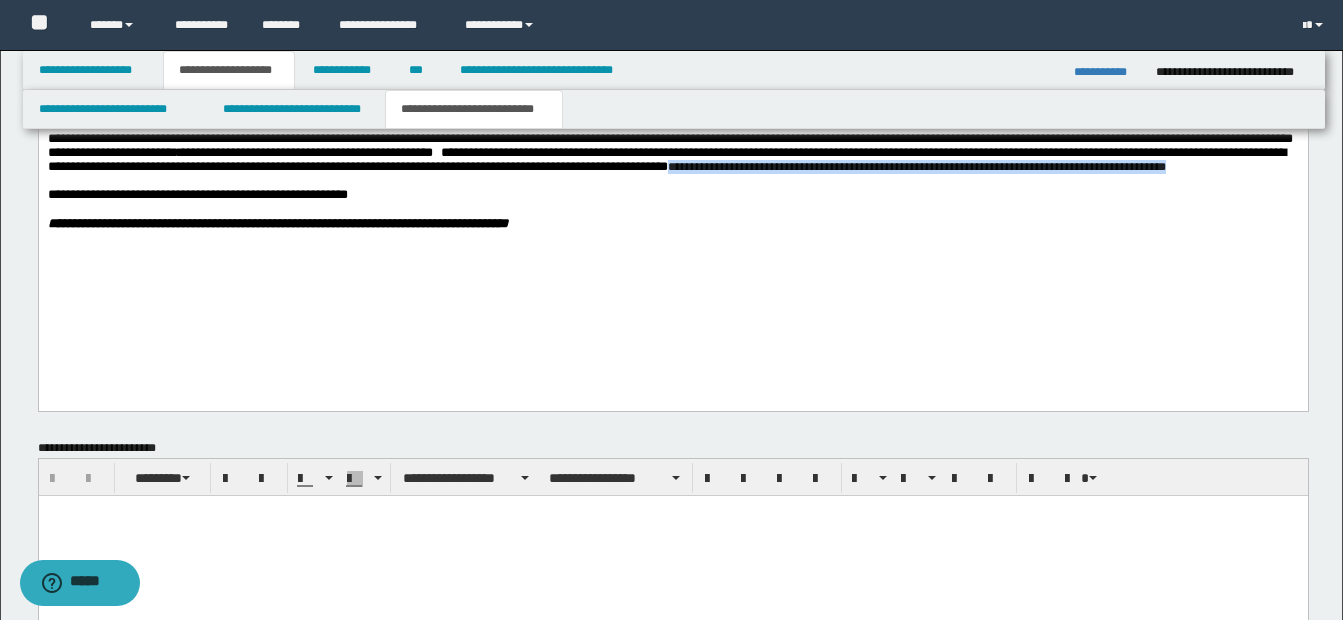 drag, startPoint x: 88, startPoint y: 214, endPoint x: 673, endPoint y: 214, distance: 585 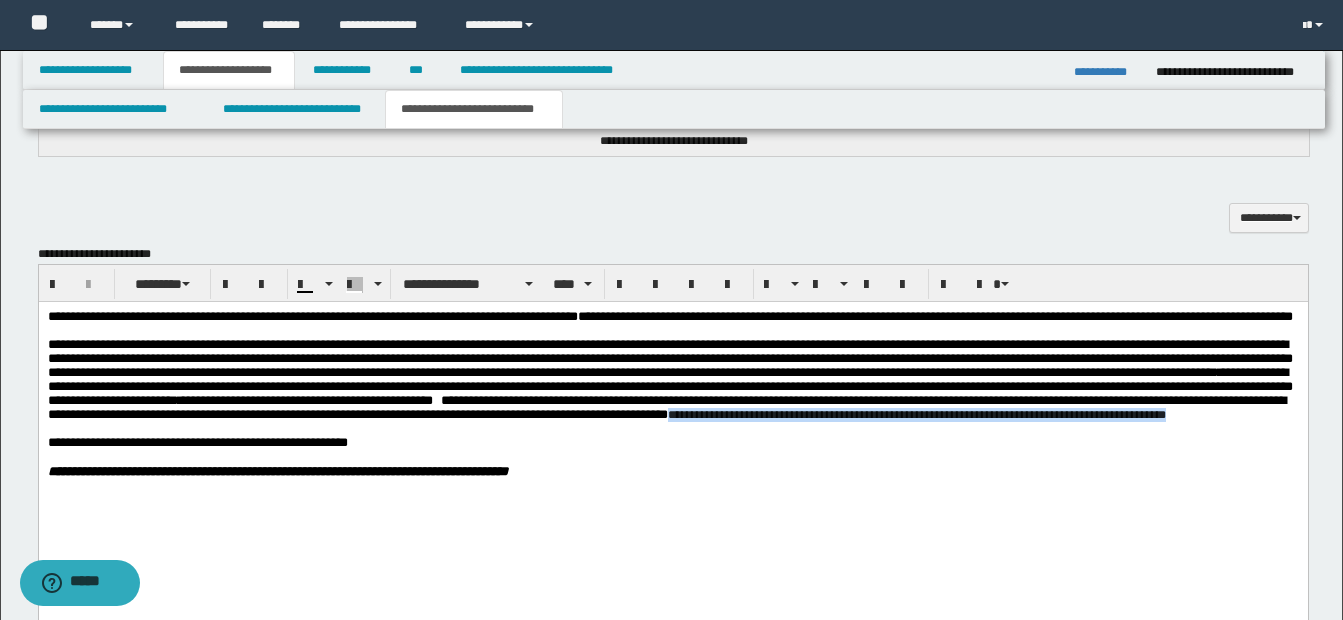 scroll, scrollTop: 1075, scrollLeft: 0, axis: vertical 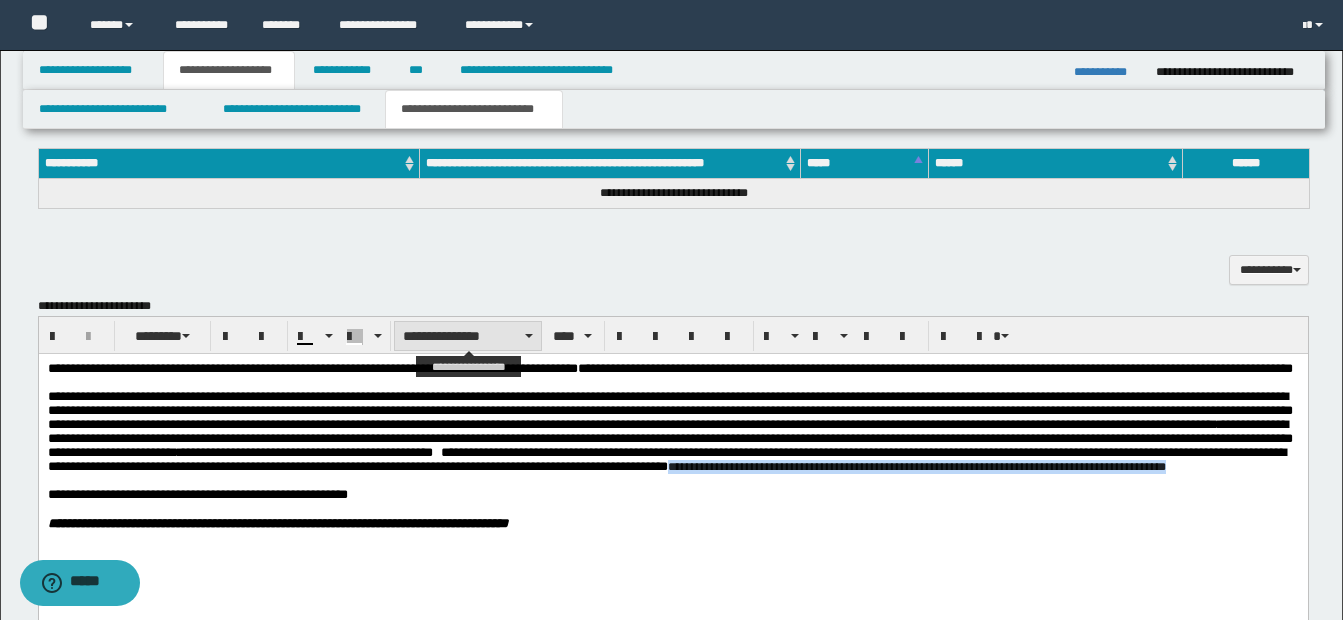 click on "**********" at bounding box center (468, 336) 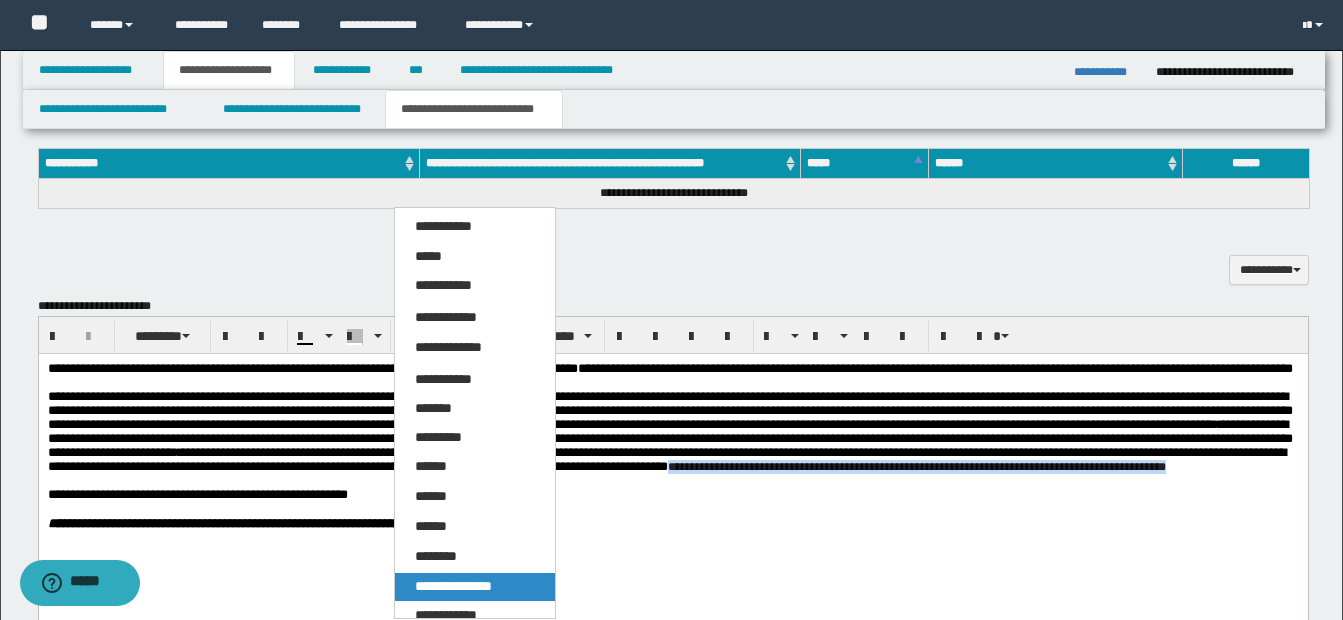 drag, startPoint x: 457, startPoint y: 583, endPoint x: 417, endPoint y: 230, distance: 355.25906 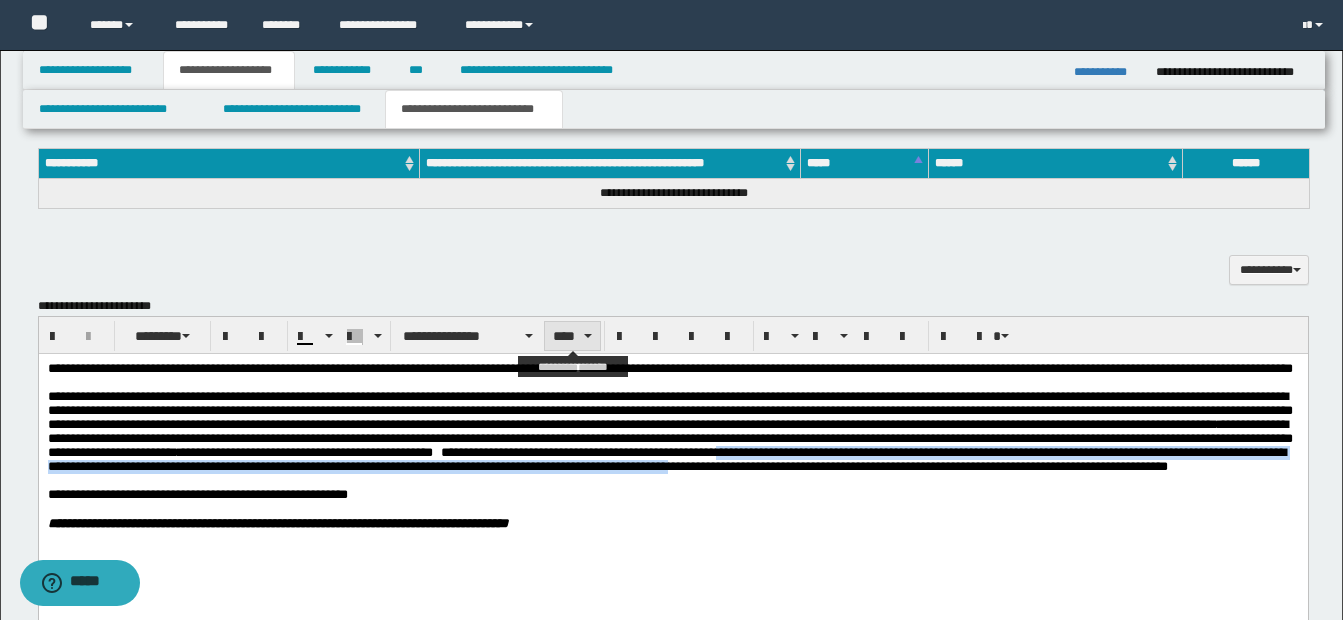 click on "****" at bounding box center (572, 336) 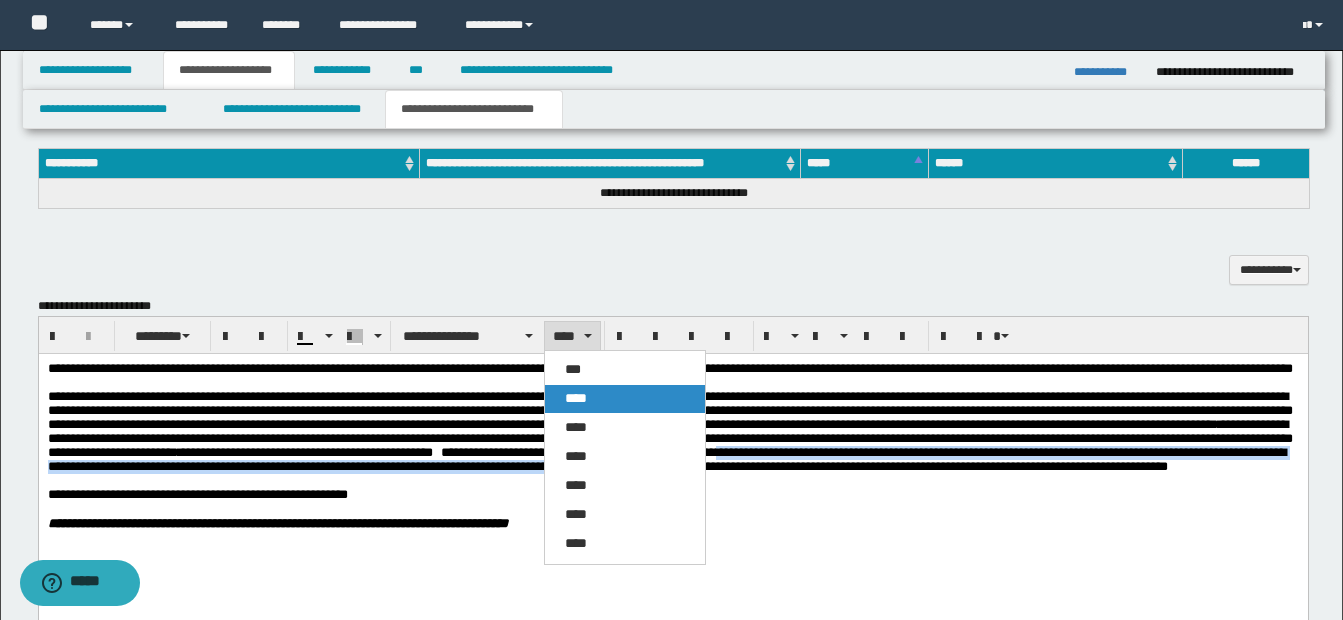 click on "****" at bounding box center [576, 398] 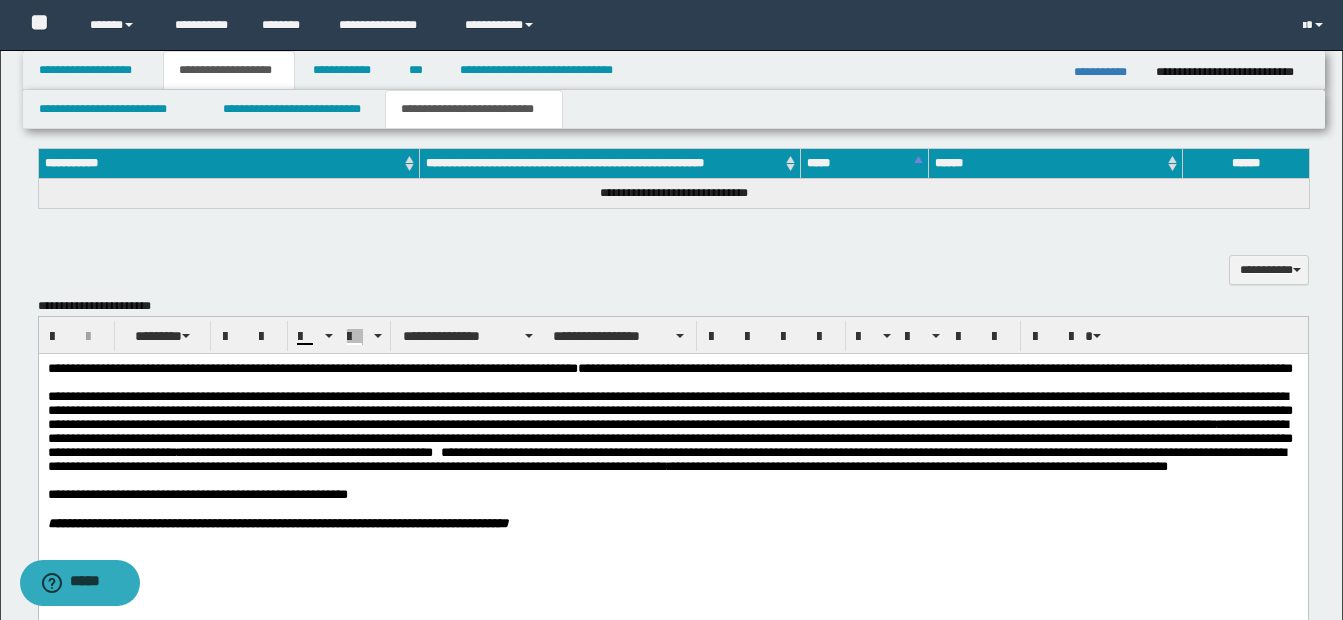 click at bounding box center [672, 480] 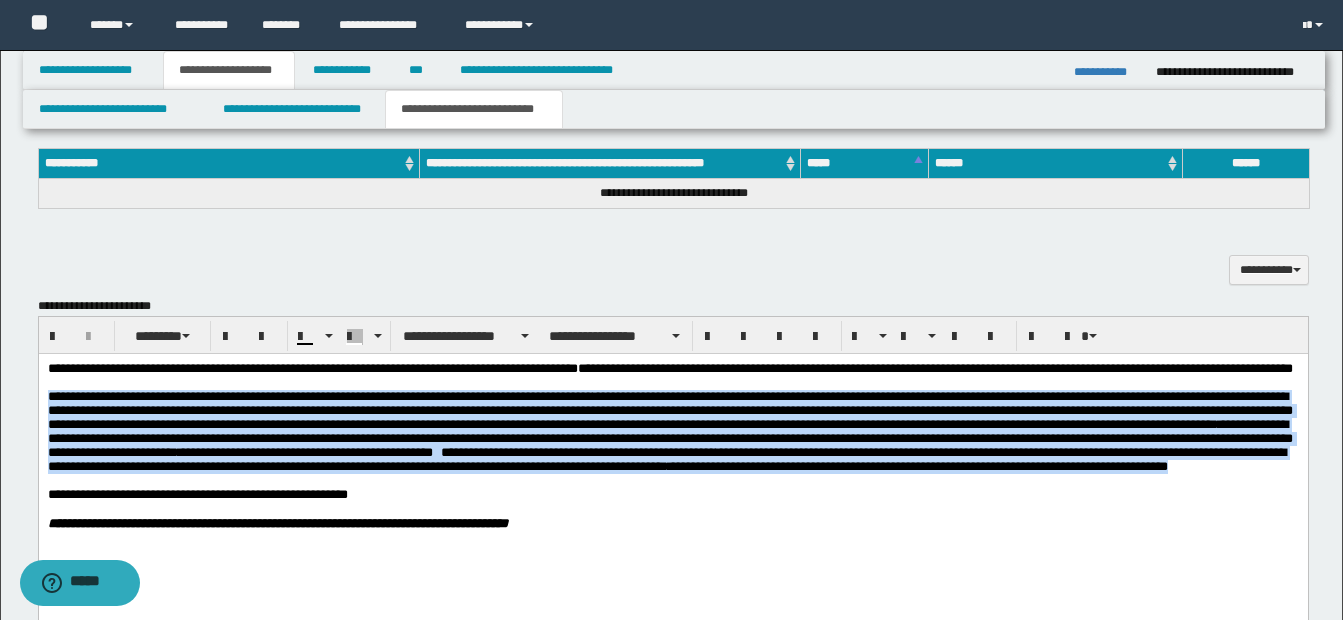 drag, startPoint x: 49, startPoint y: 418, endPoint x: 694, endPoint y: 516, distance: 652.40247 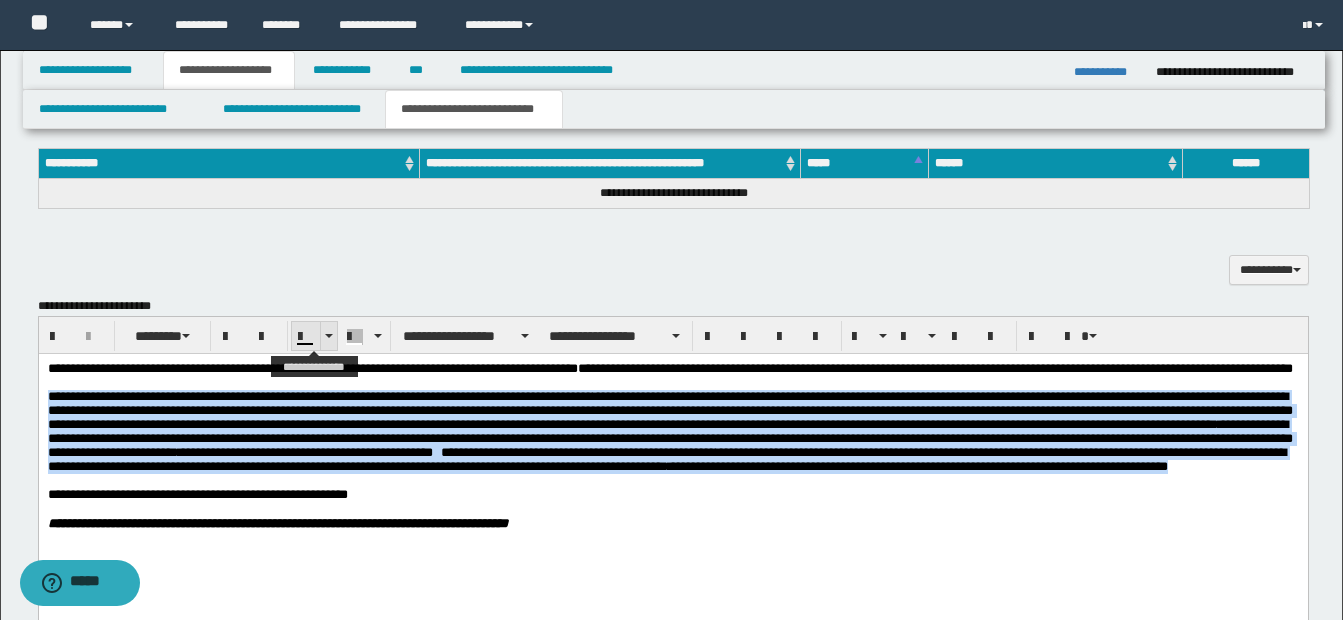click at bounding box center (329, 336) 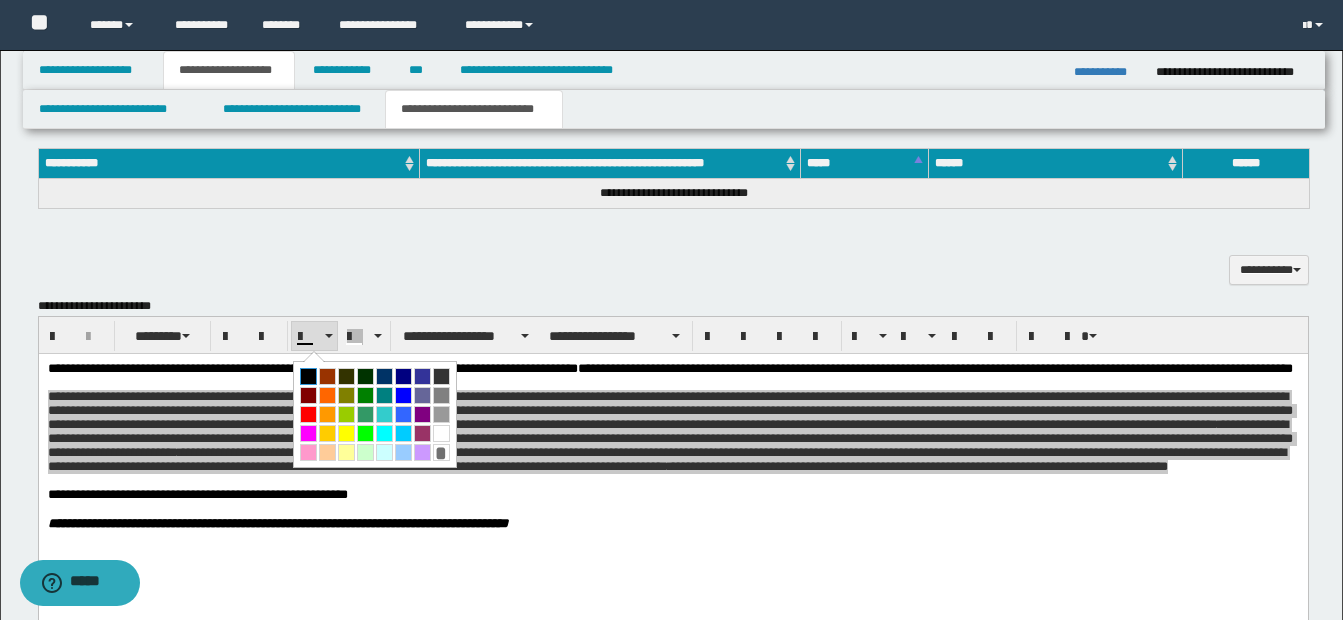 click at bounding box center (308, 376) 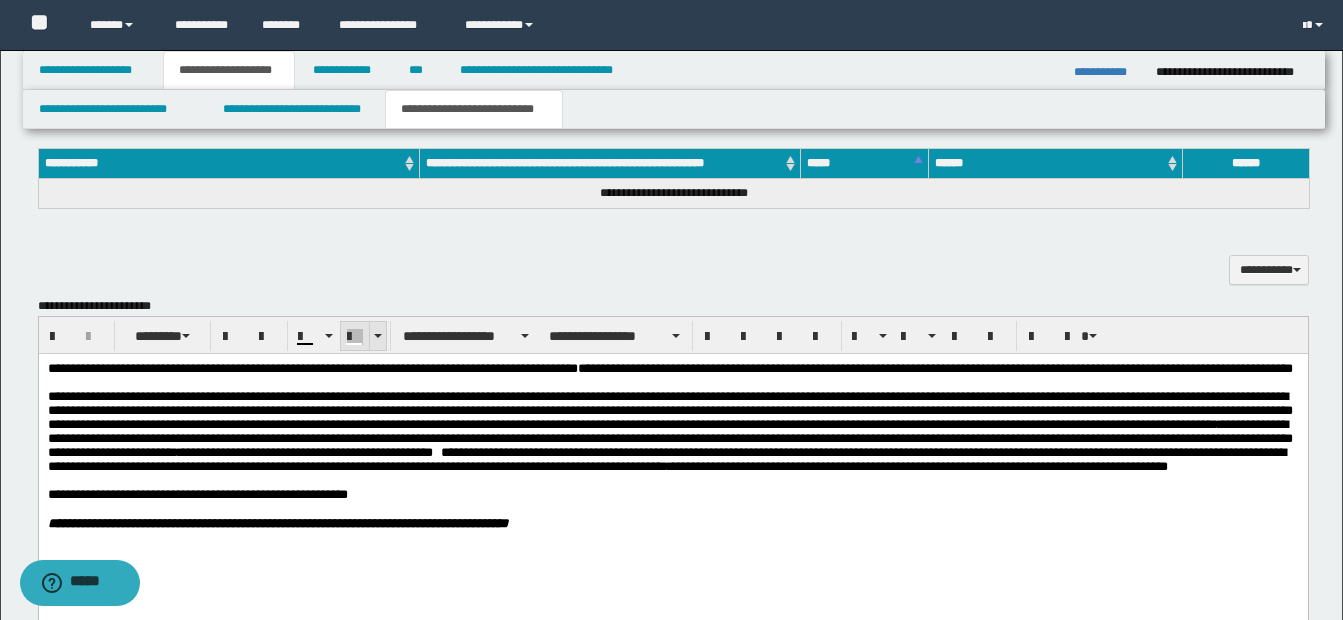 click at bounding box center (378, 336) 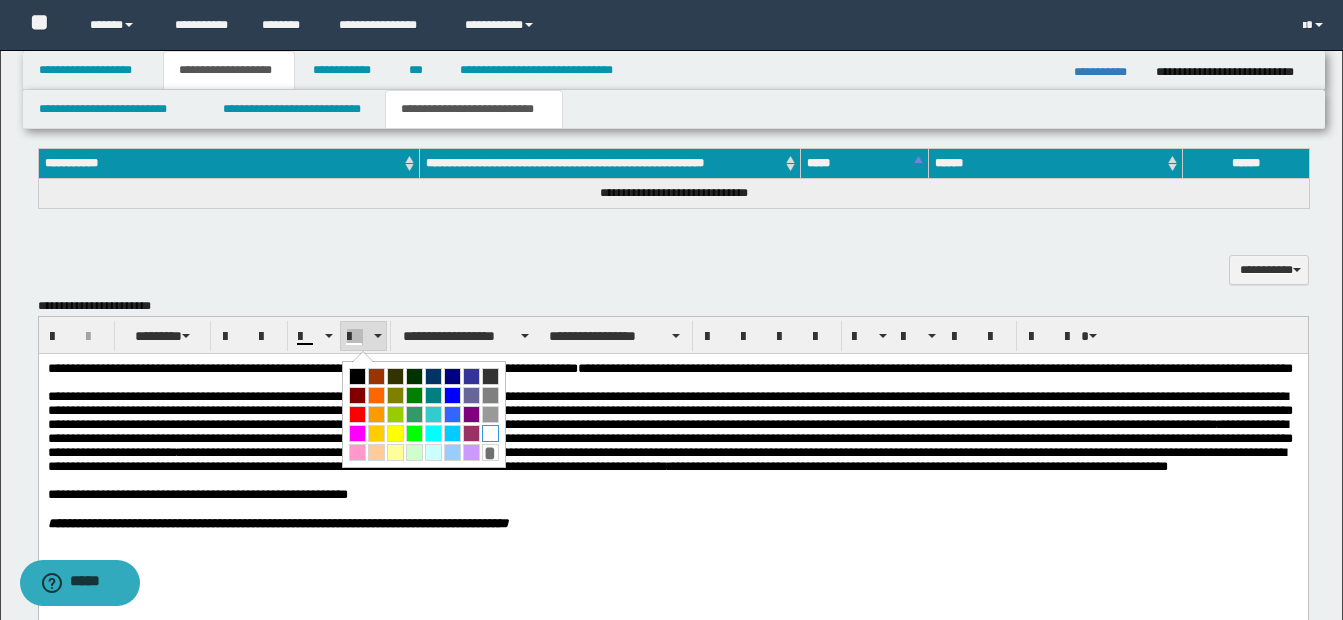 click at bounding box center [490, 433] 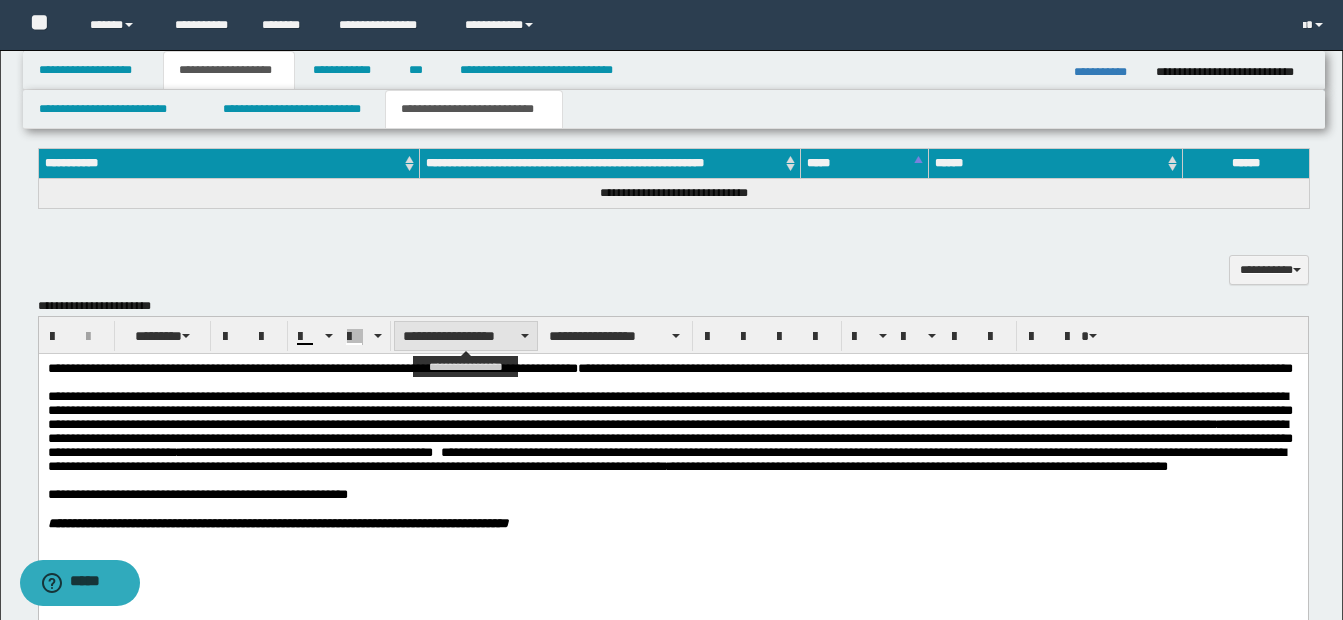 click on "**********" at bounding box center [466, 336] 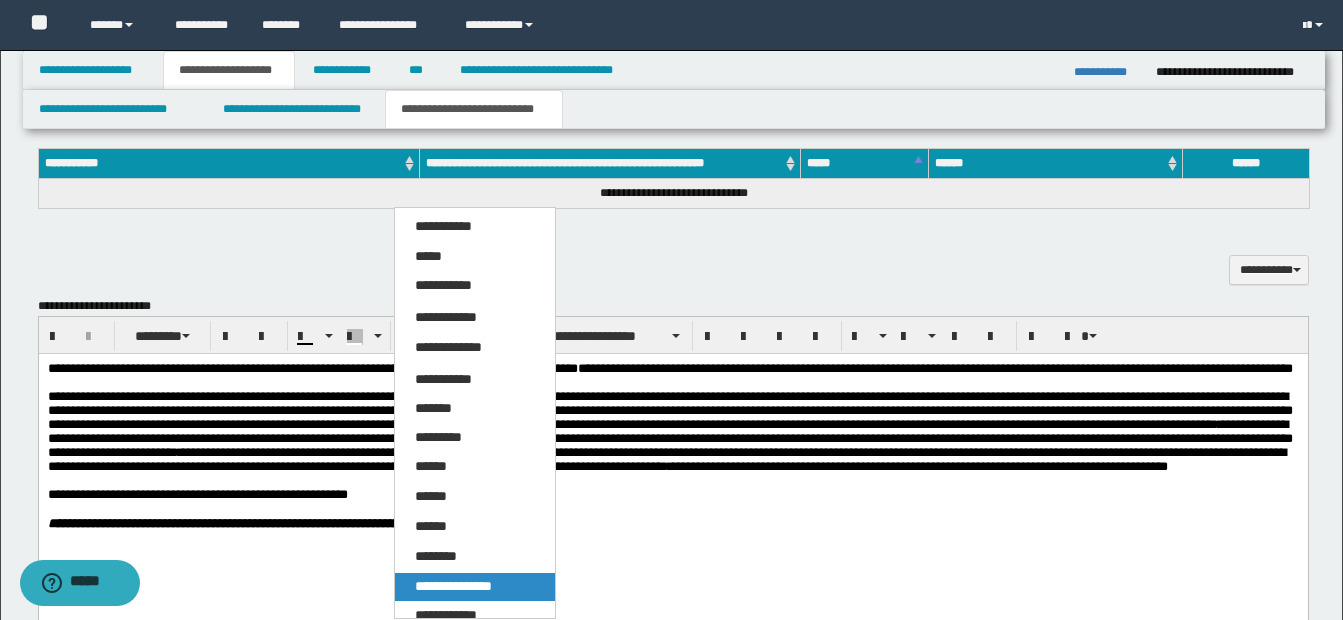 click on "**********" at bounding box center (475, 587) 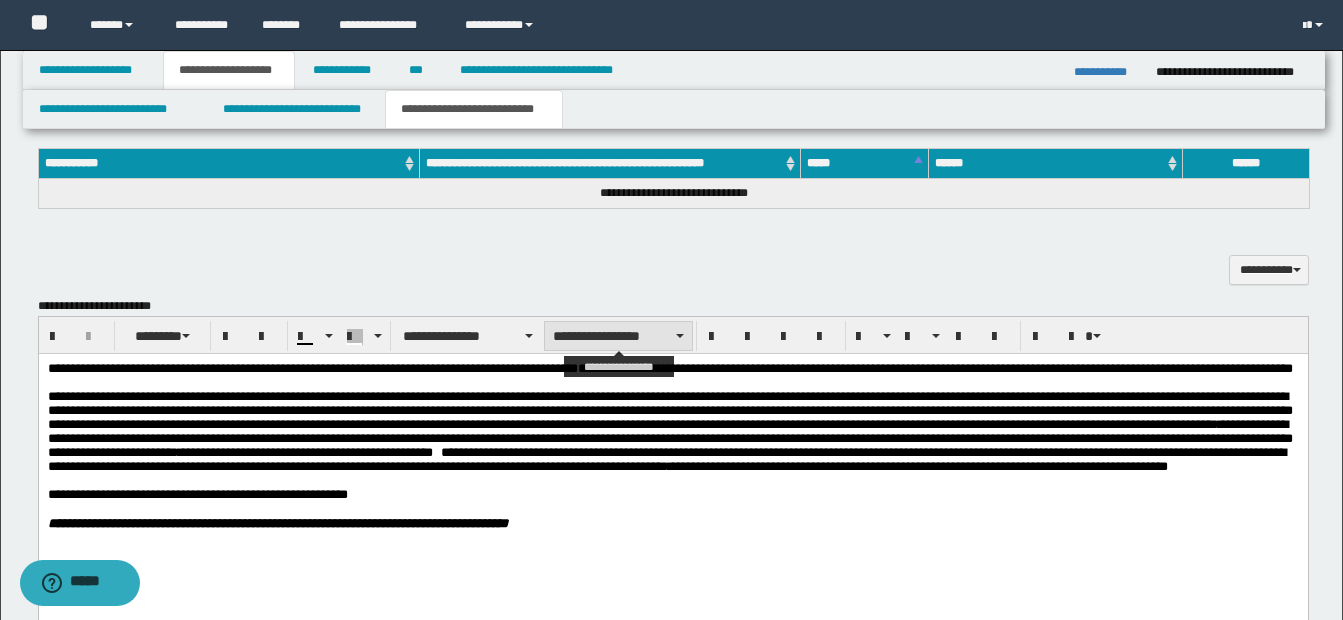 click on "**********" at bounding box center (618, 336) 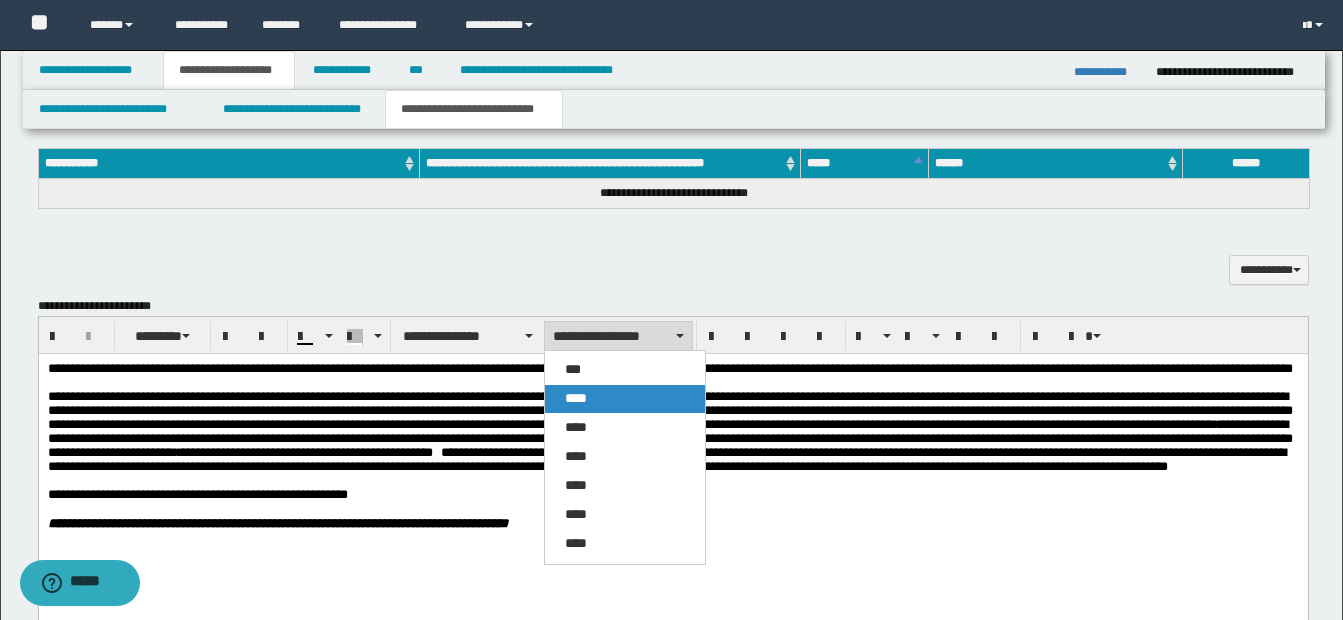 drag, startPoint x: 583, startPoint y: 401, endPoint x: 607, endPoint y: 194, distance: 208.38666 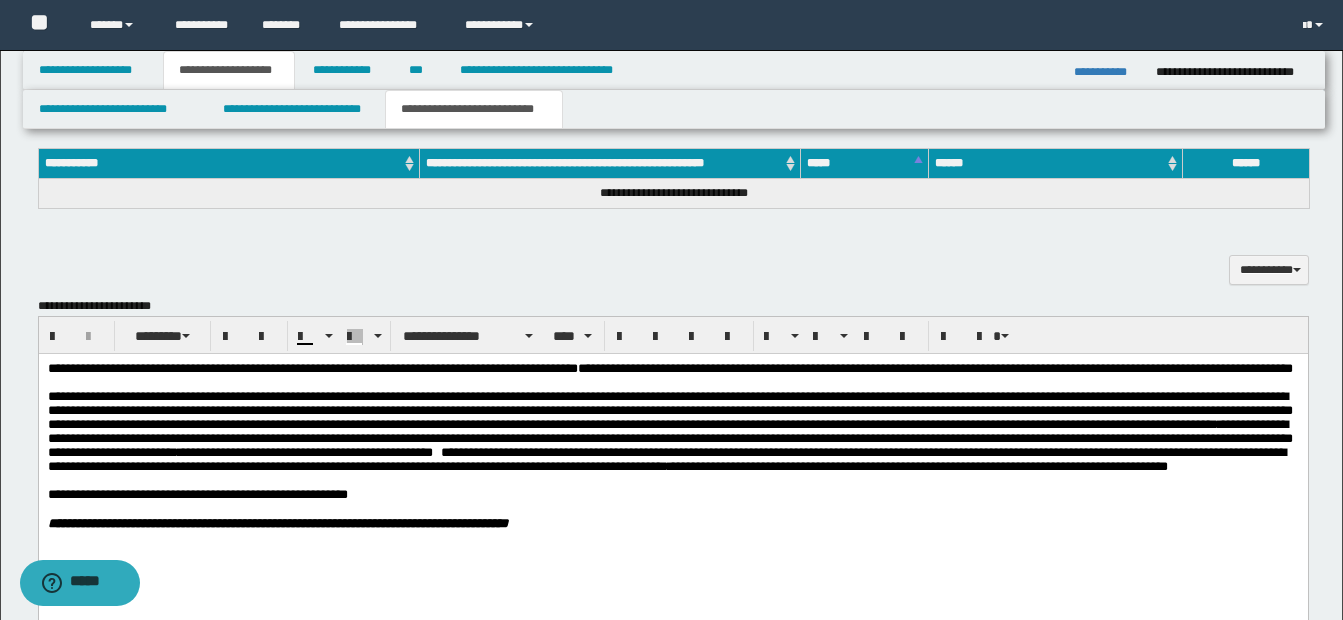click on "**********" at bounding box center [696, 494] 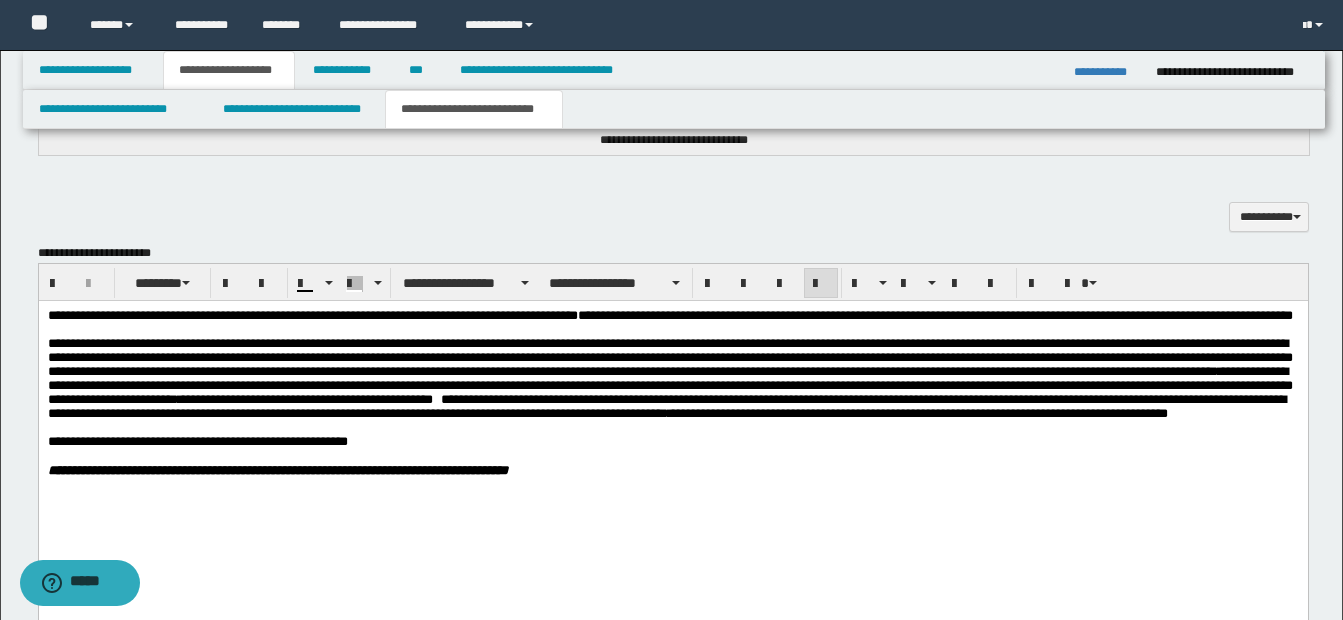 scroll, scrollTop: 1175, scrollLeft: 0, axis: vertical 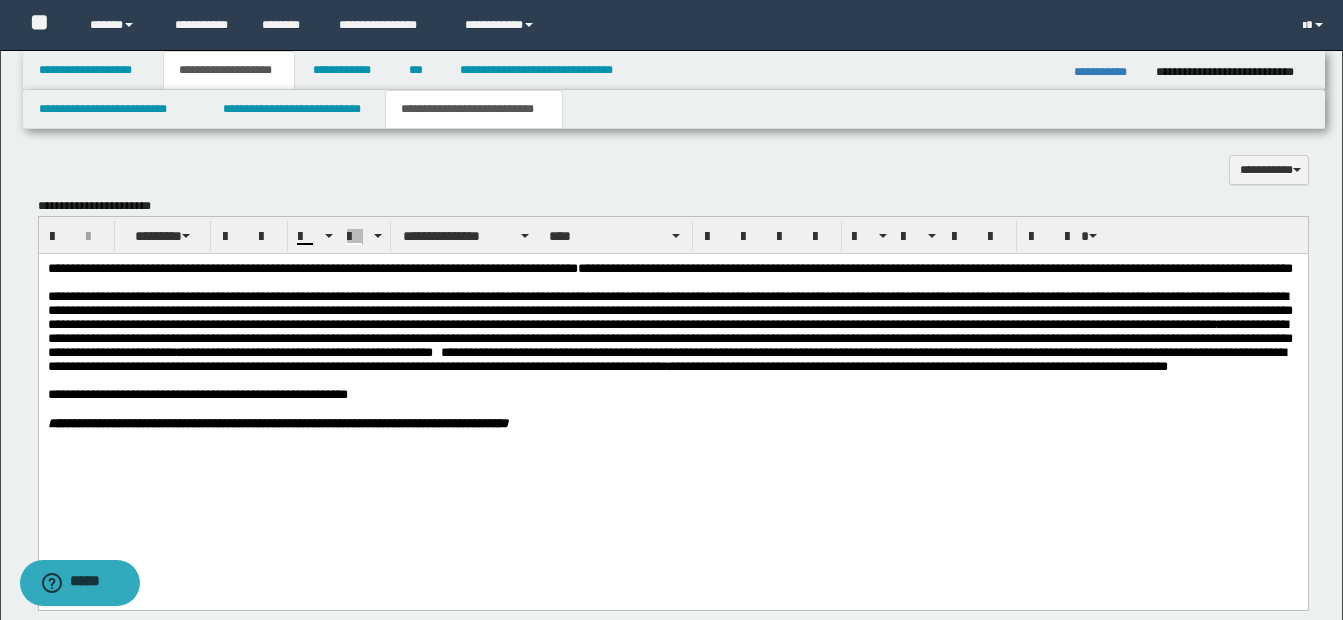 click on "**********" at bounding box center (672, 331) 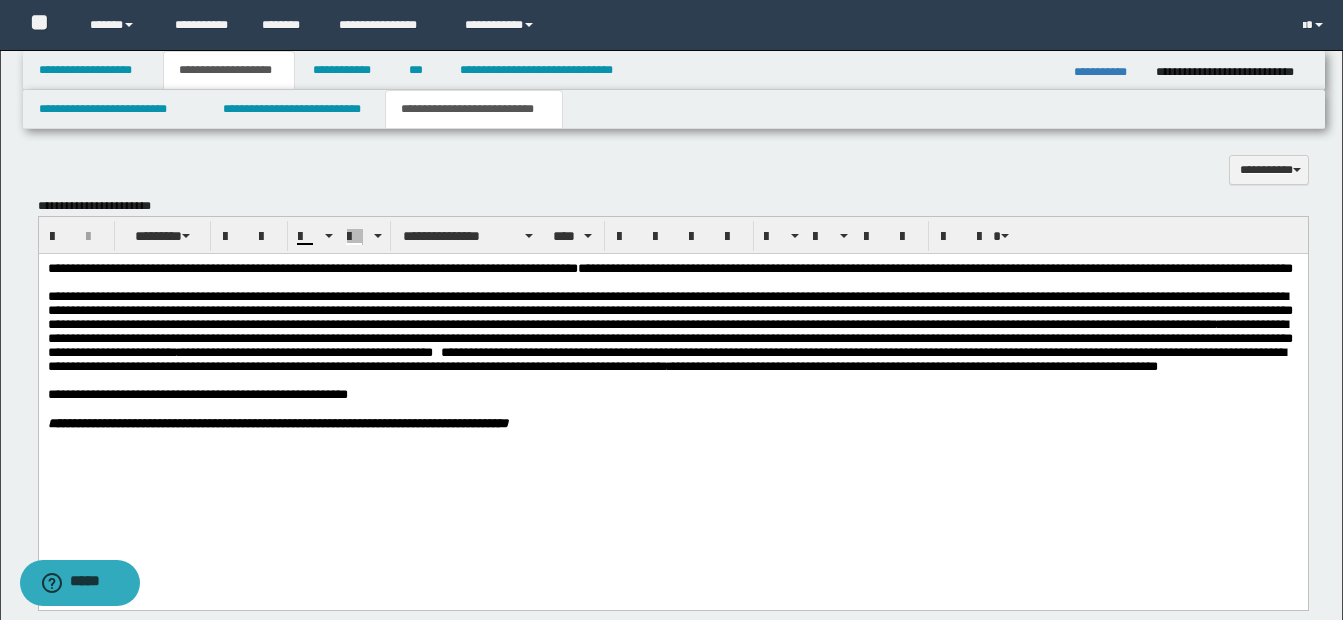 click on "**********" at bounding box center [666, 358] 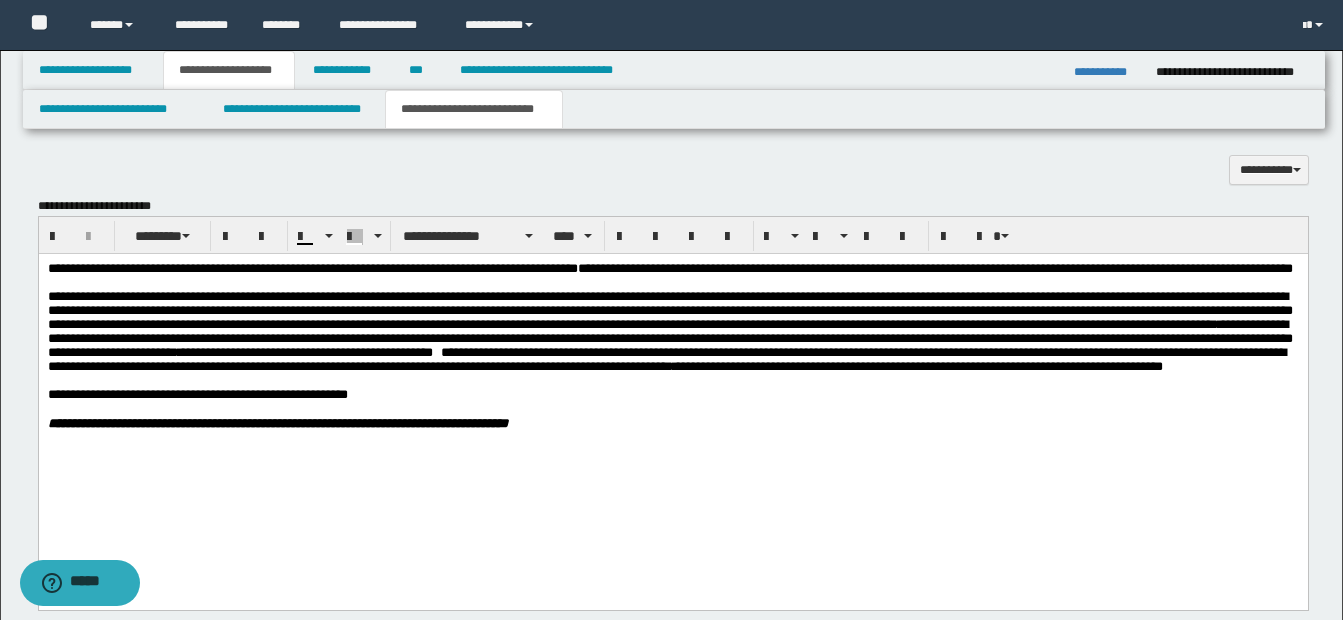 click on "**********" at bounding box center (917, 365) 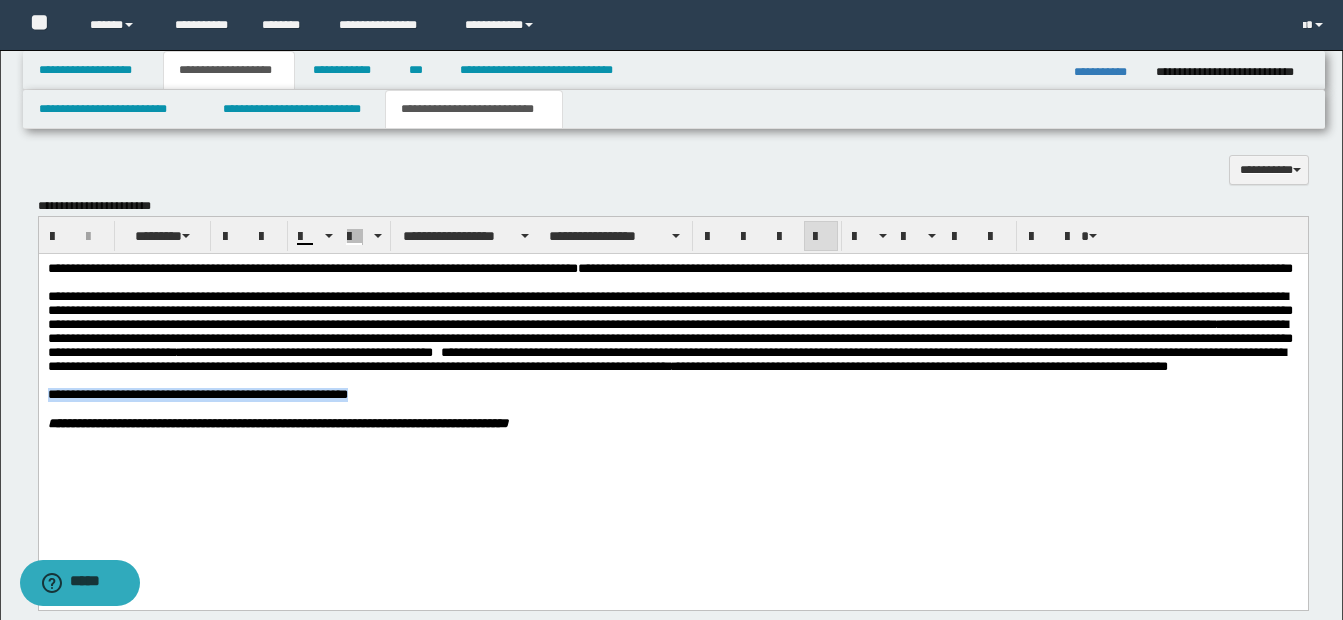 drag, startPoint x: 45, startPoint y: 442, endPoint x: 415, endPoint y: 442, distance: 370 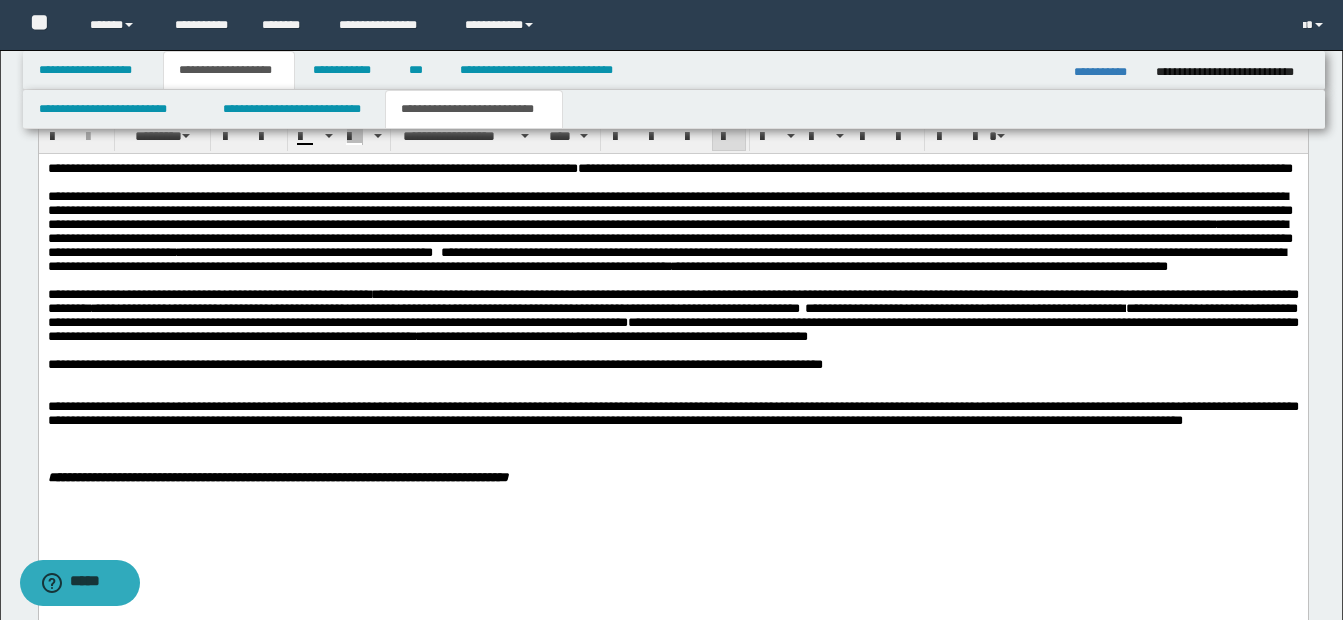 scroll, scrollTop: 1175, scrollLeft: 0, axis: vertical 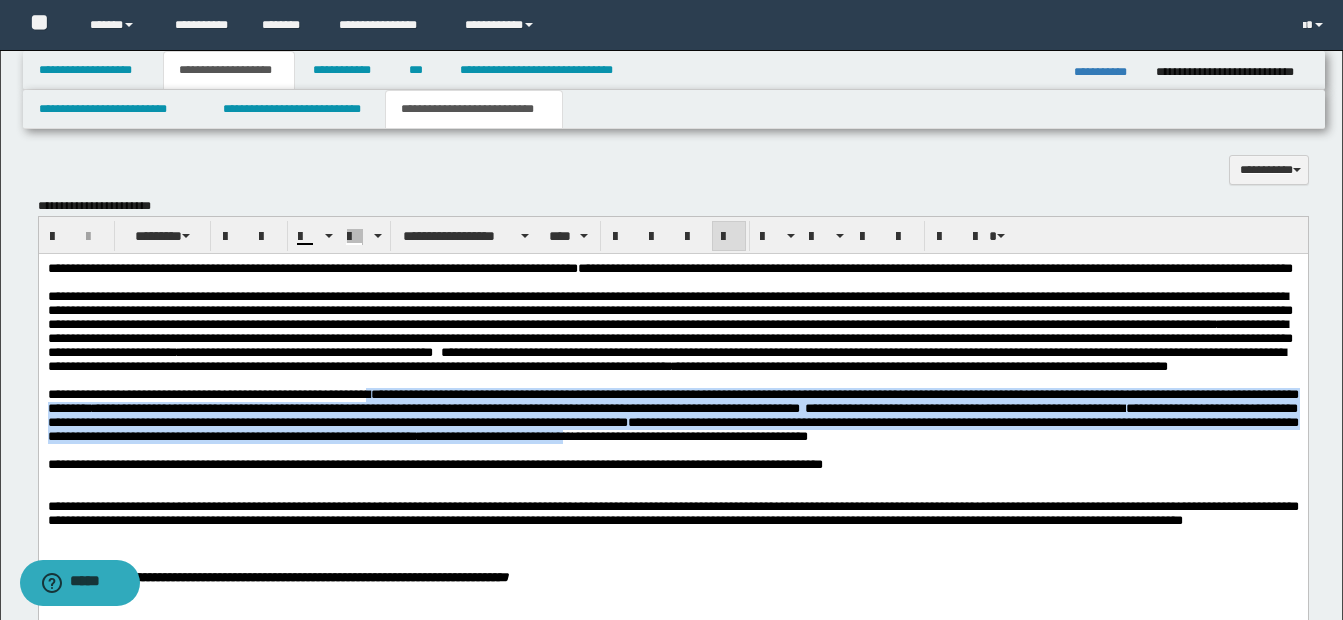 drag, startPoint x: 373, startPoint y: 442, endPoint x: 786, endPoint y: 498, distance: 416.77933 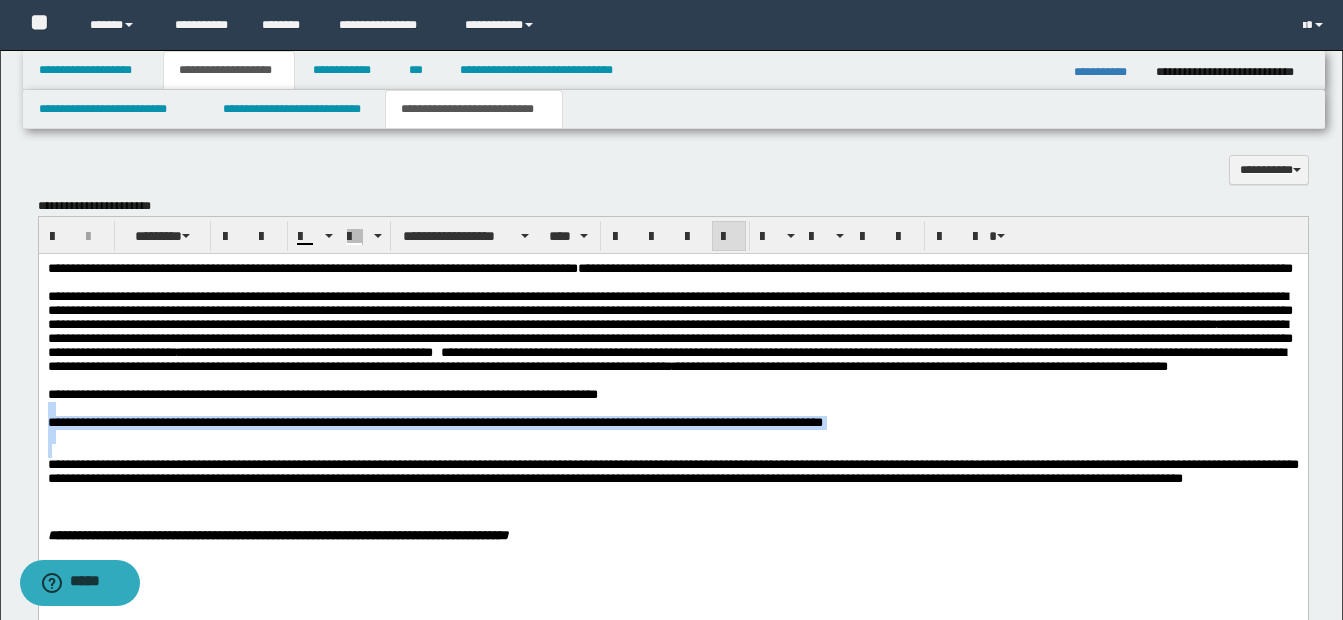 drag, startPoint x: 674, startPoint y: 441, endPoint x: 939, endPoint y: 520, distance: 276.52487 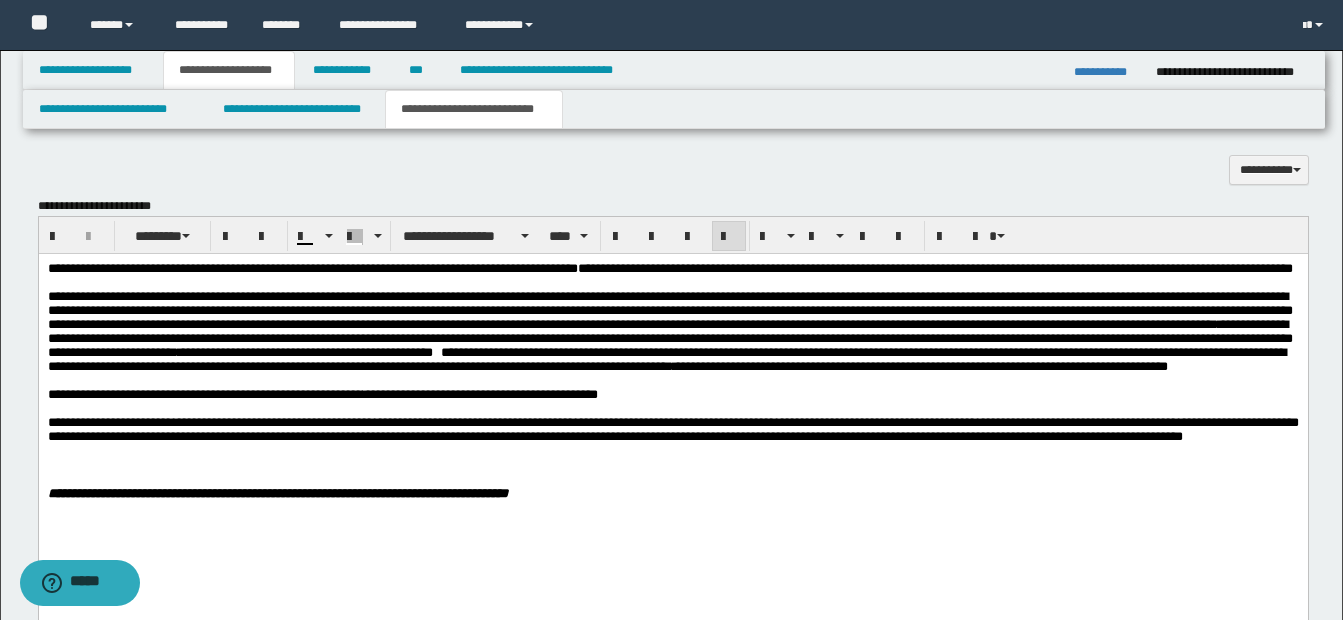 click on "**********" at bounding box center (672, 394) 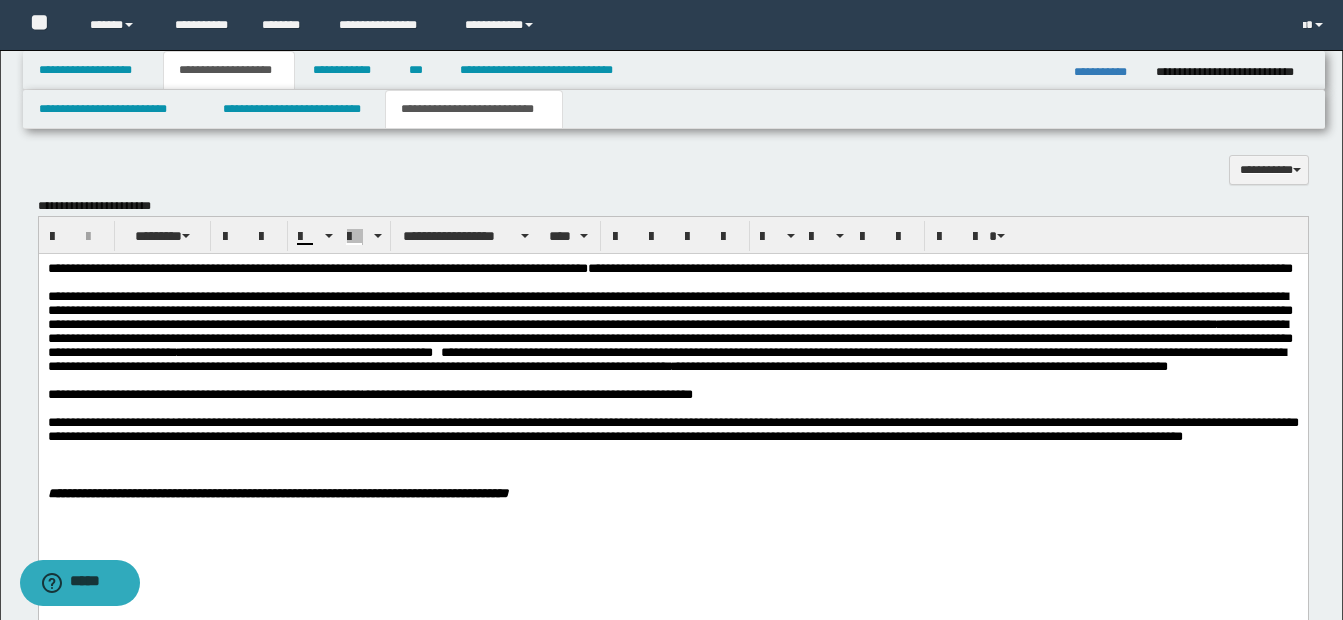 click on "**********" at bounding box center (672, 394) 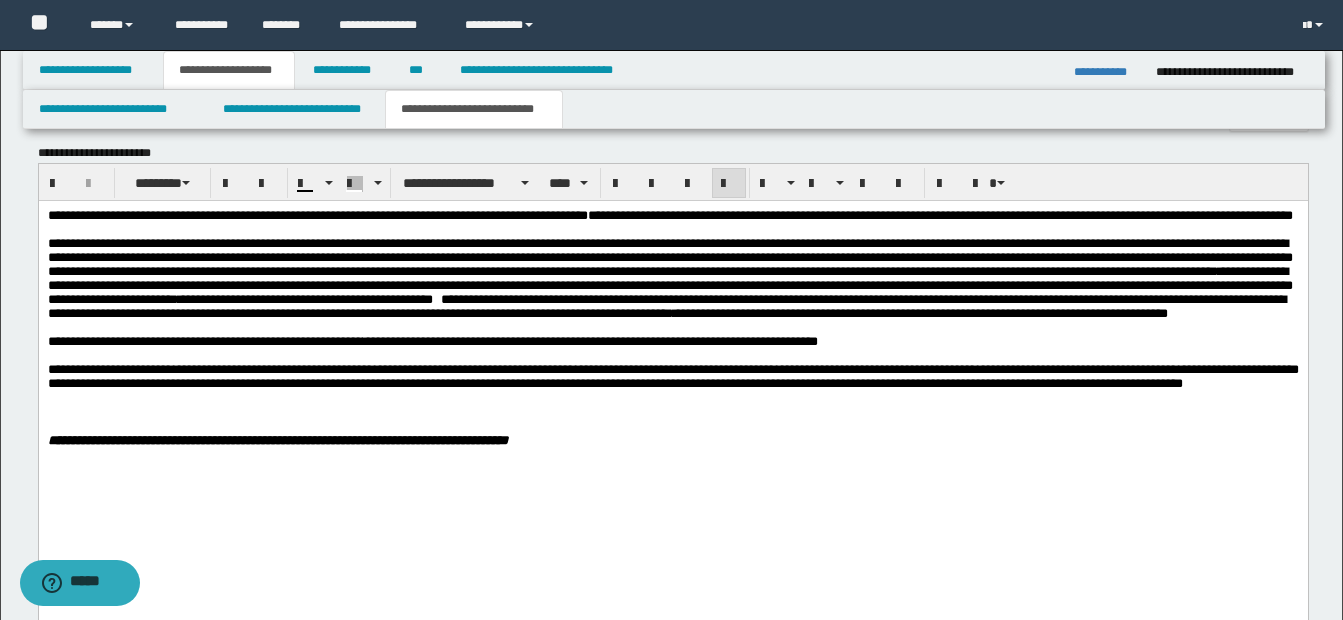 scroll, scrollTop: 1275, scrollLeft: 0, axis: vertical 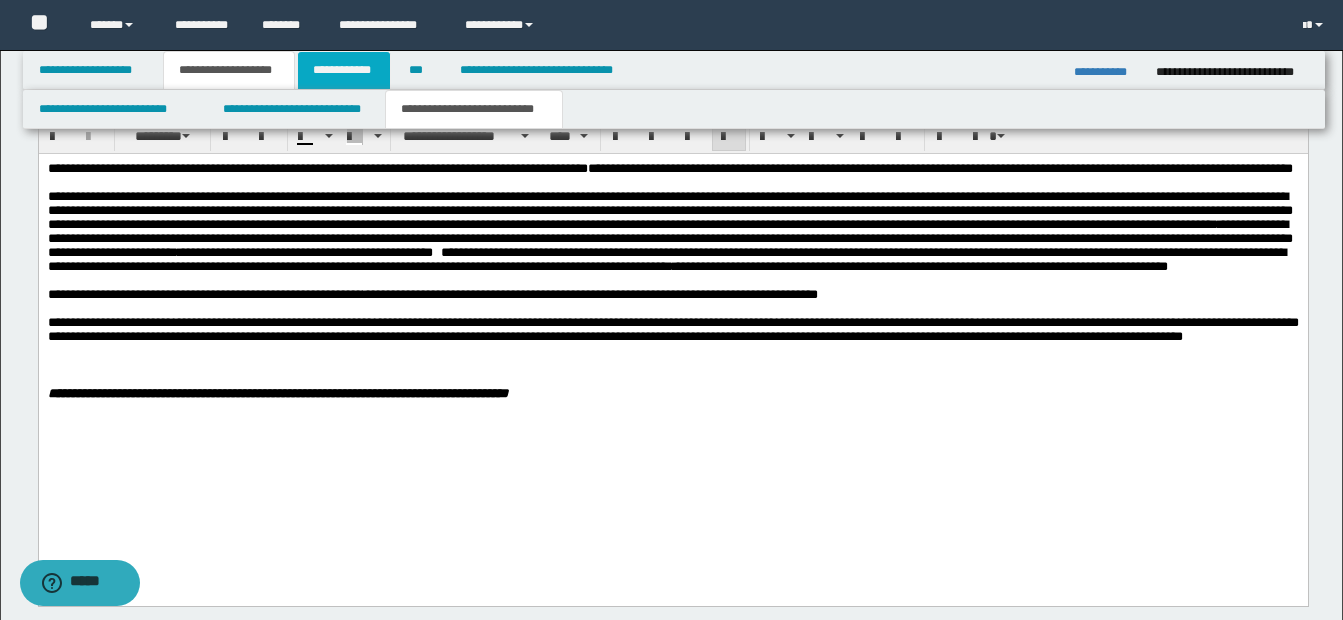 click on "**********" at bounding box center [344, 70] 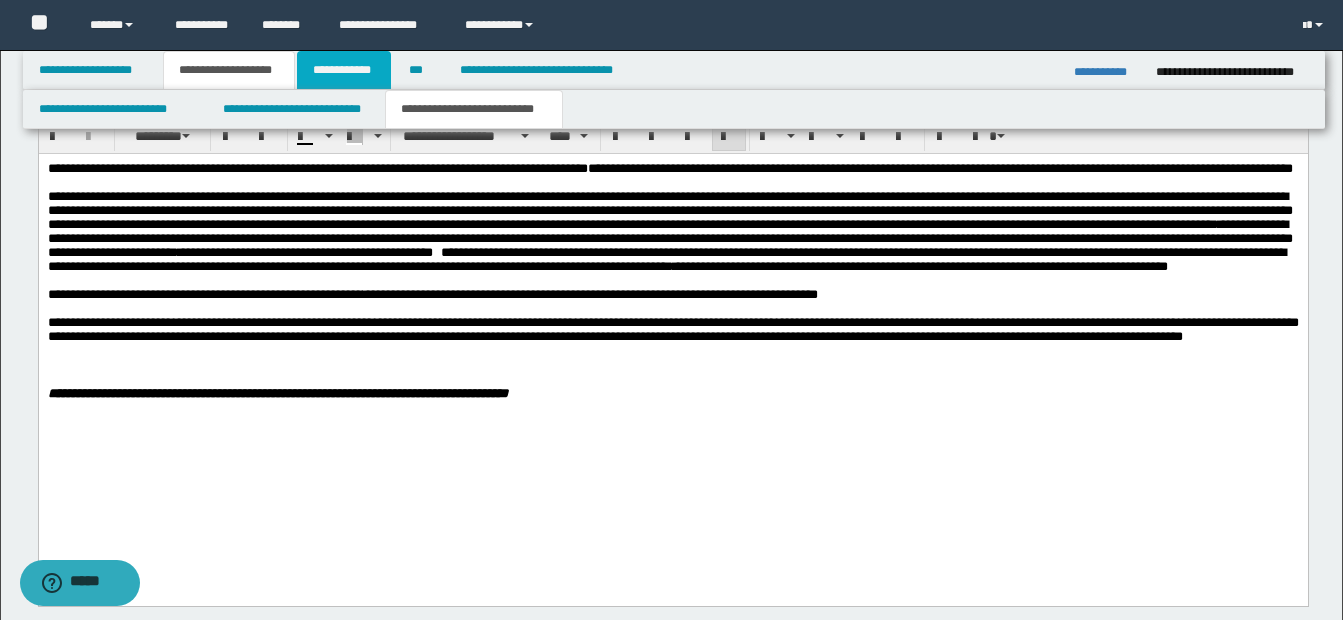scroll, scrollTop: 529, scrollLeft: 0, axis: vertical 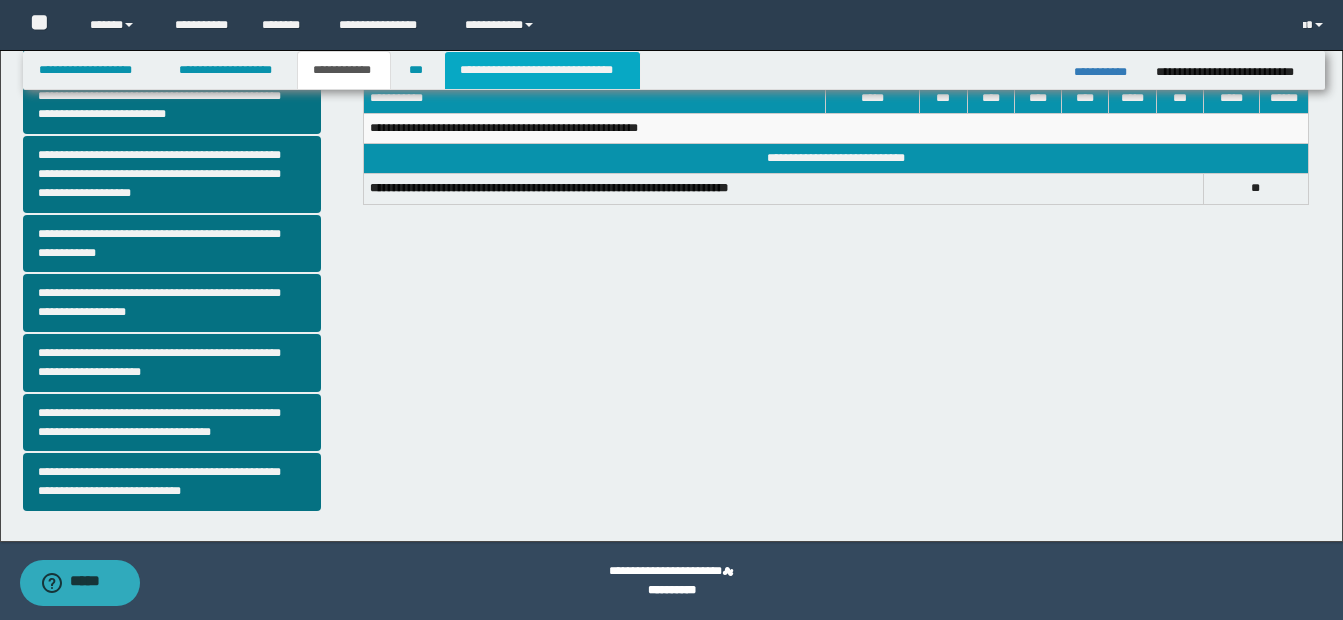 click on "**********" at bounding box center (542, 70) 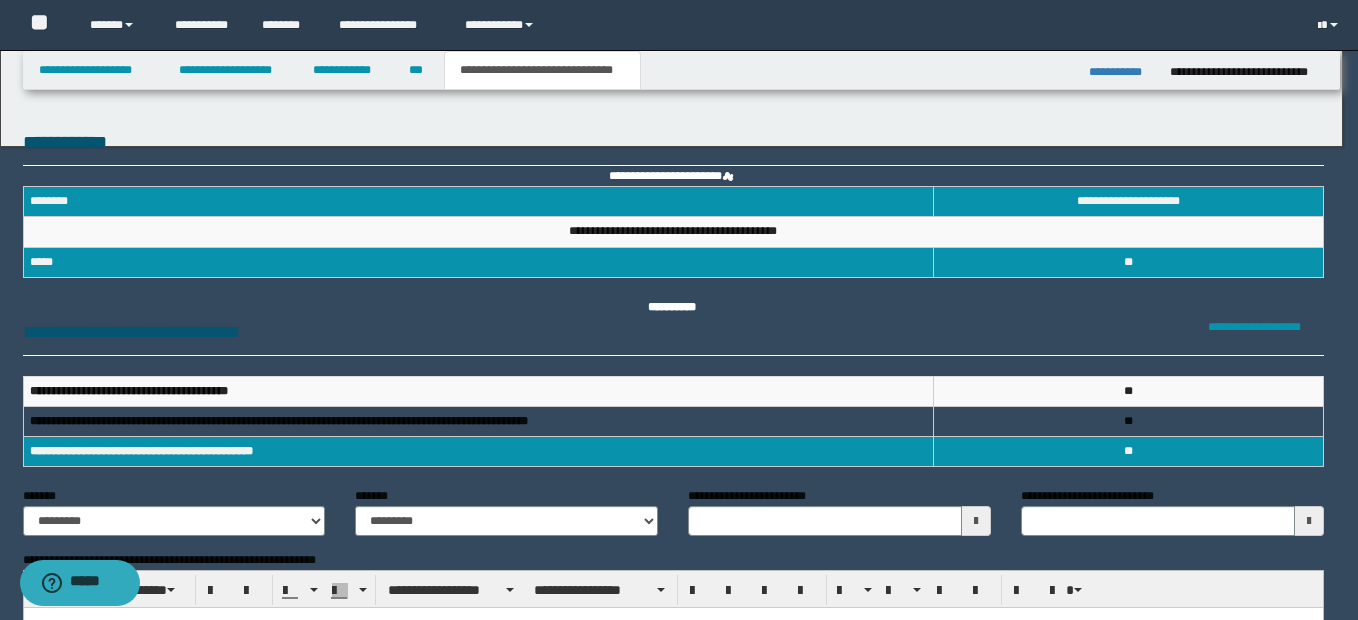 scroll, scrollTop: 0, scrollLeft: 0, axis: both 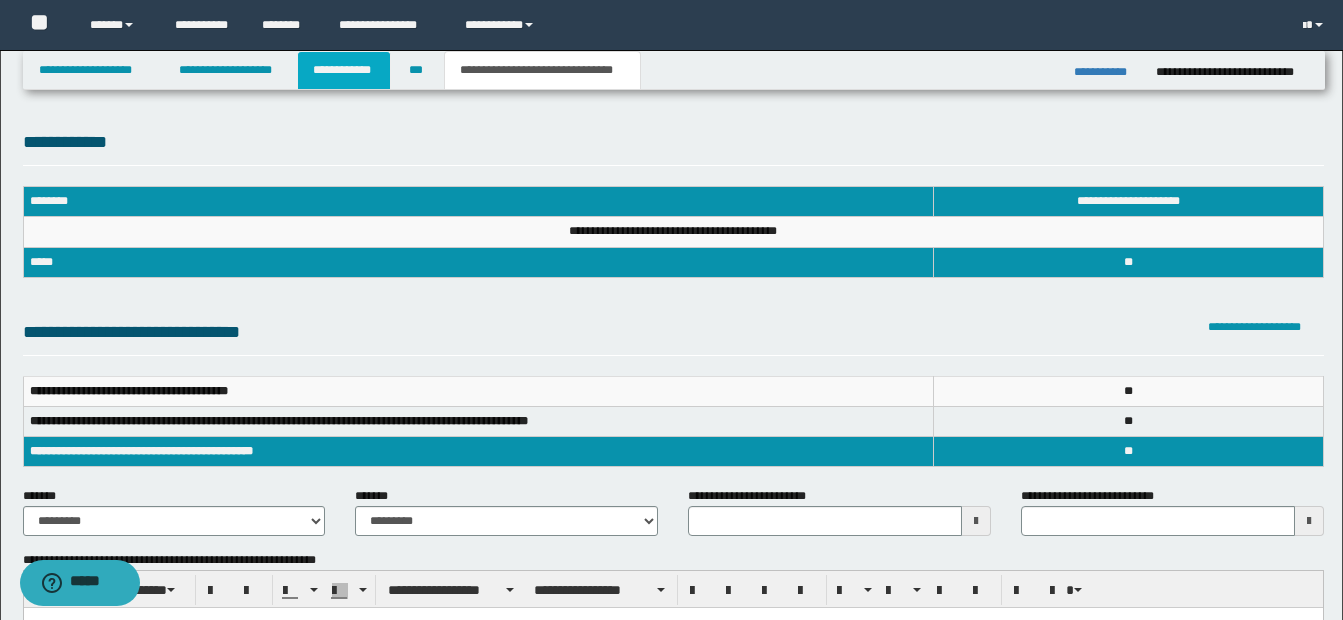 click on "**********" at bounding box center (344, 70) 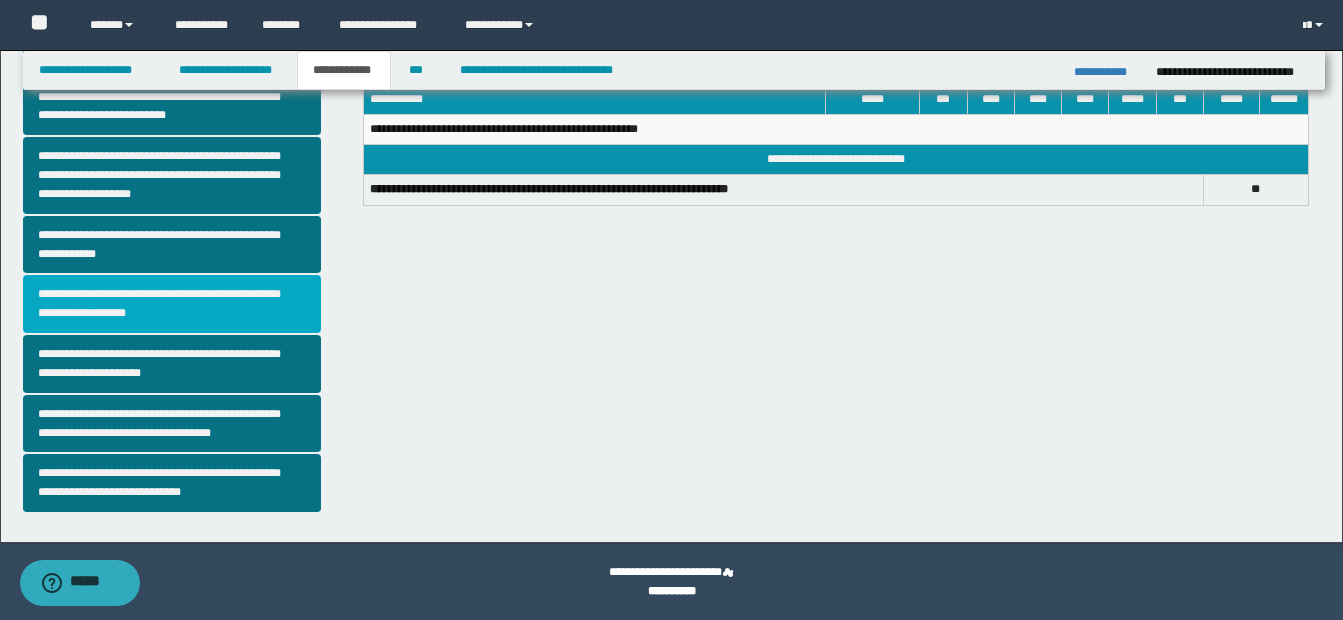 scroll, scrollTop: 529, scrollLeft: 0, axis: vertical 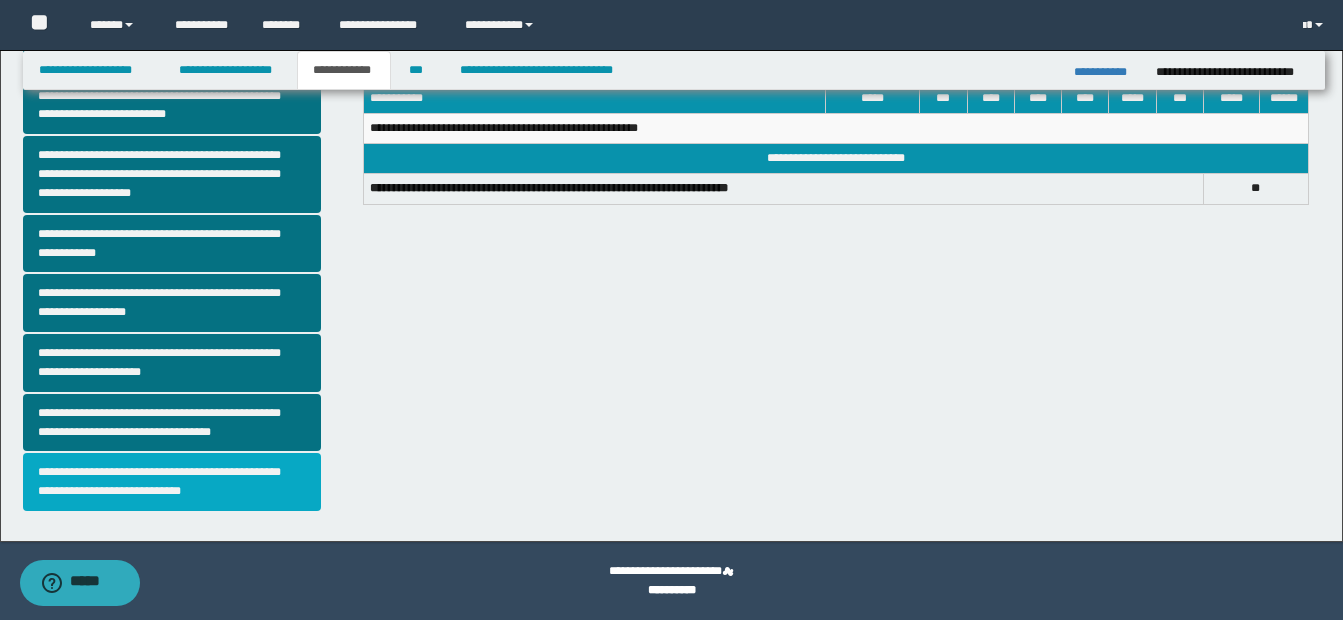 click on "**********" at bounding box center [172, 482] 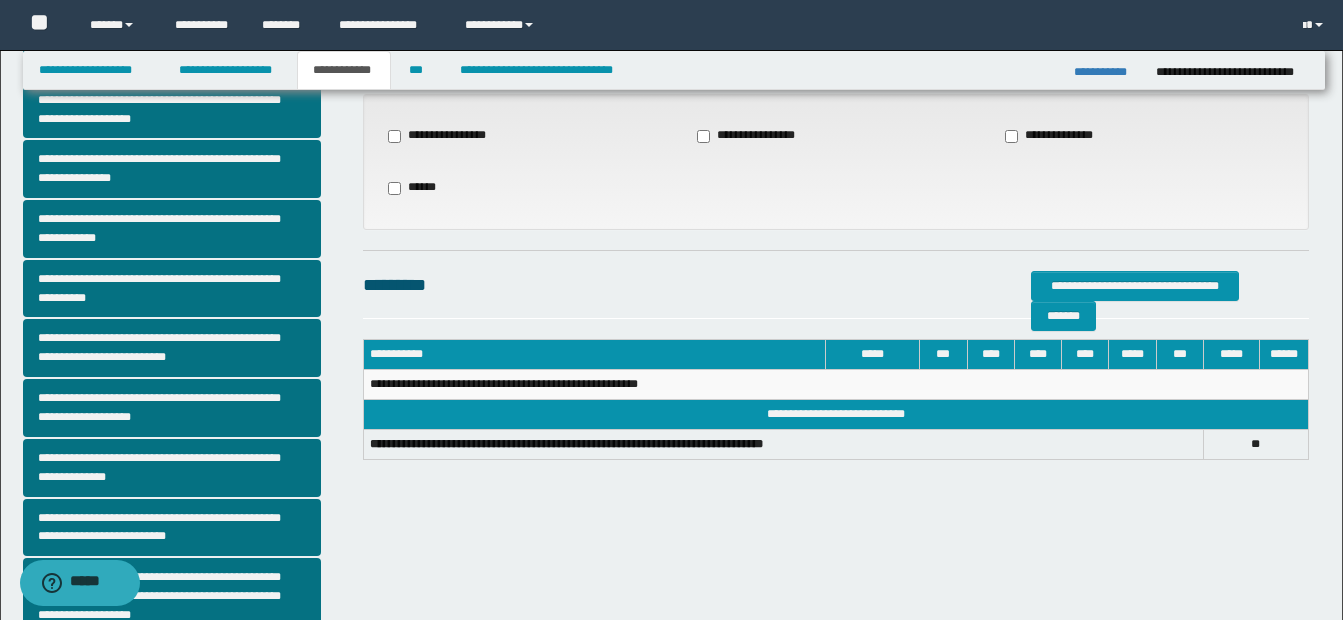 scroll, scrollTop: 0, scrollLeft: 0, axis: both 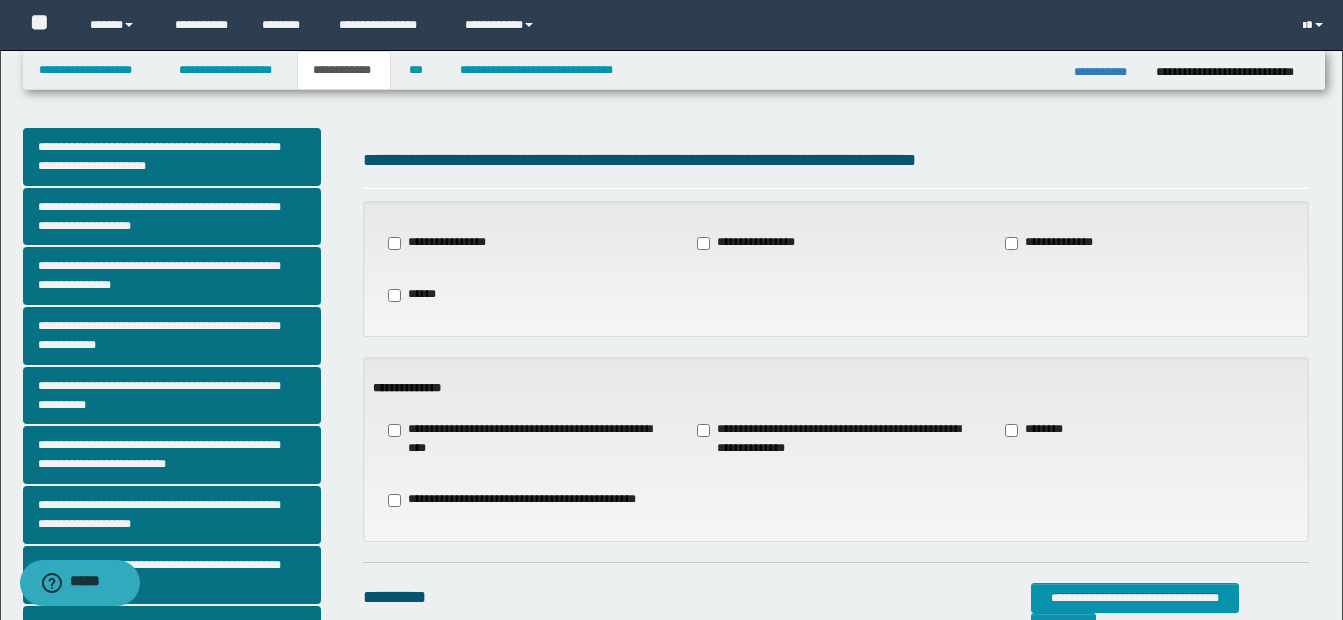 click on "**********" at bounding box center [836, 439] 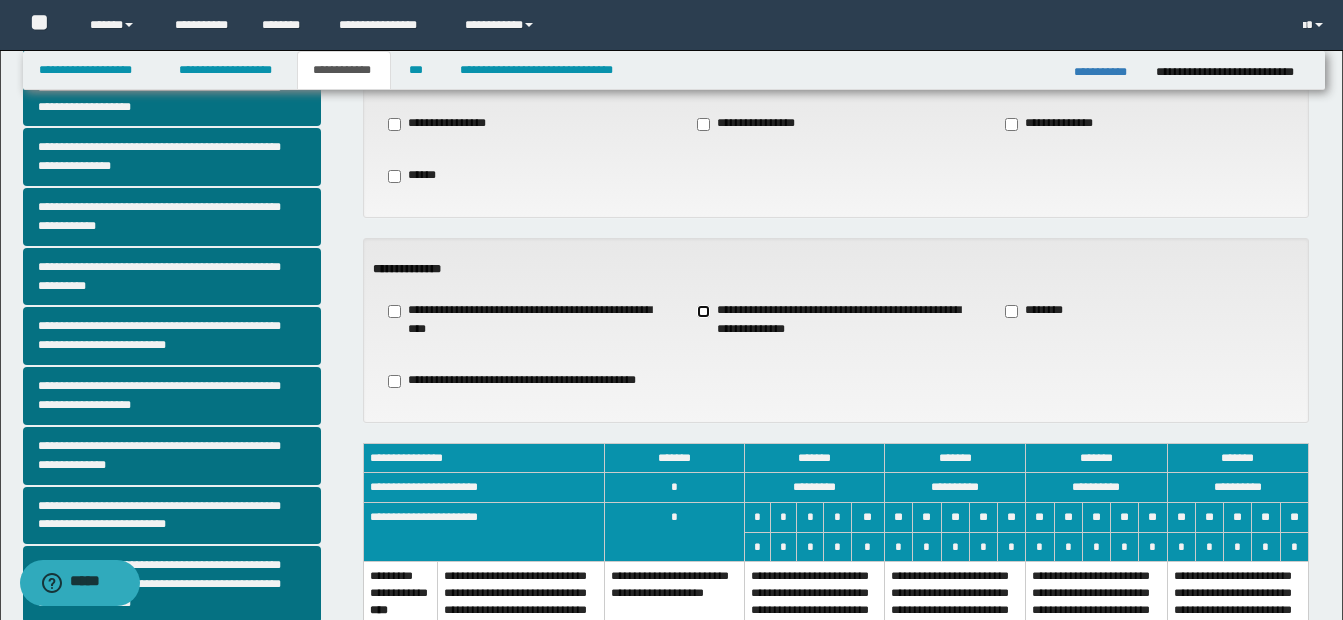 scroll, scrollTop: 300, scrollLeft: 0, axis: vertical 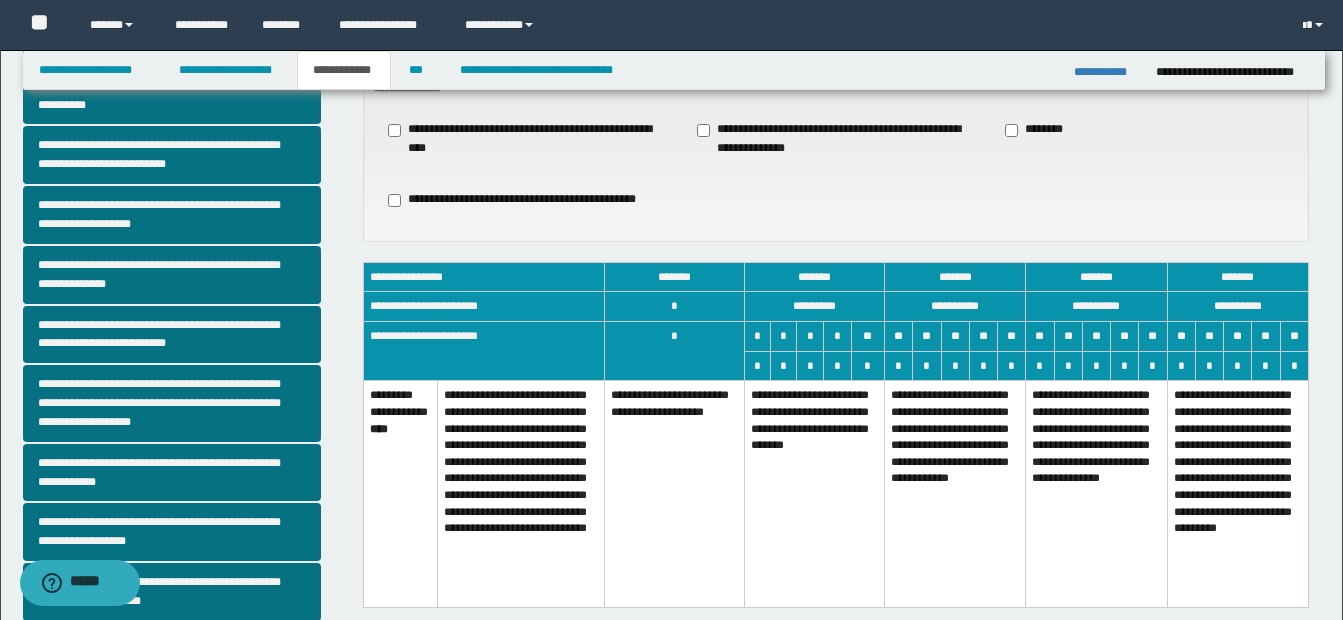 click on "**********" at bounding box center (1096, 494) 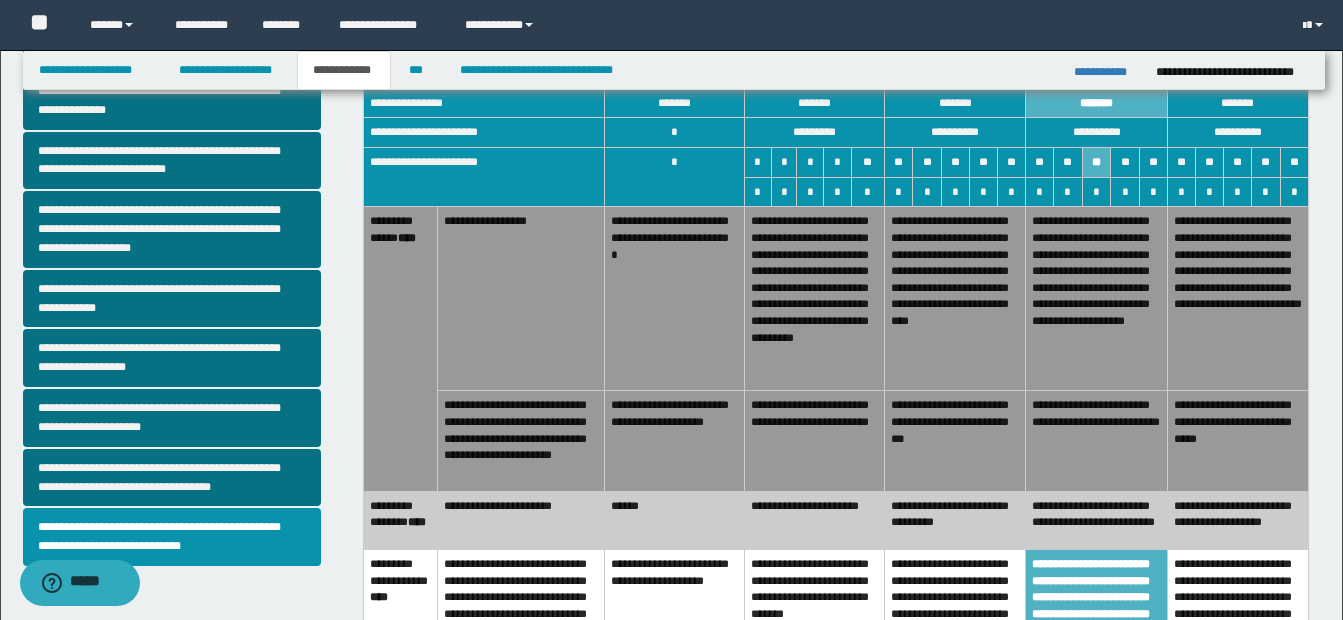 scroll, scrollTop: 500, scrollLeft: 0, axis: vertical 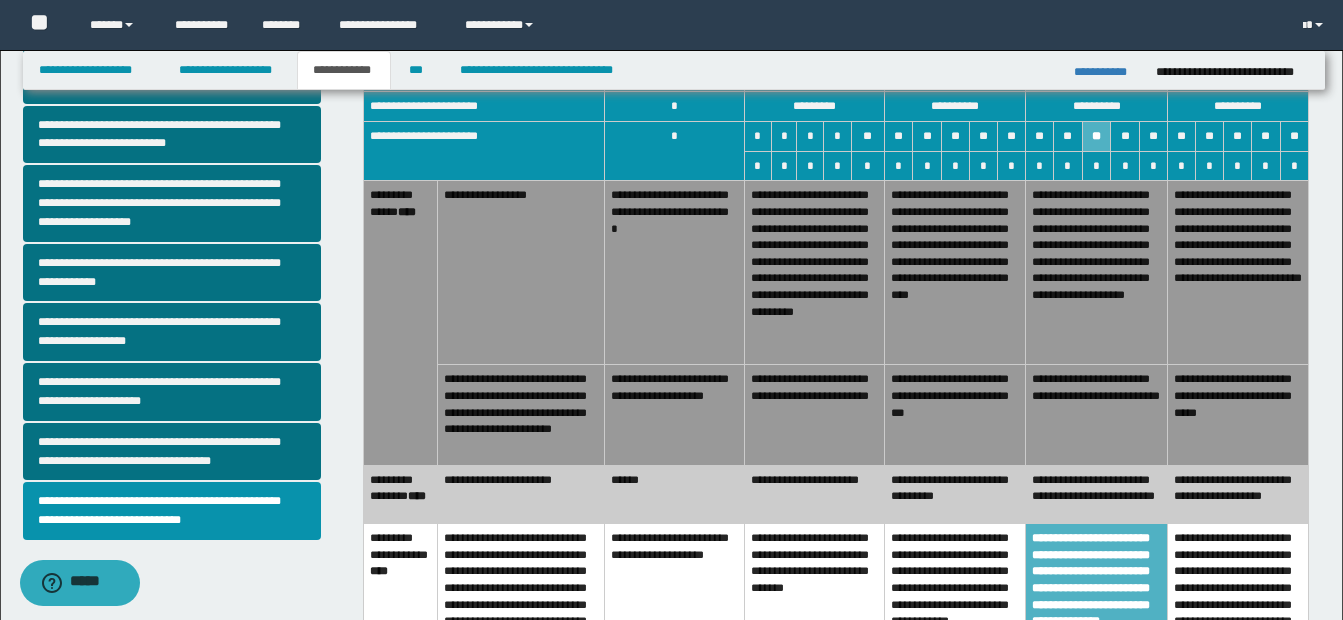 click on "******" at bounding box center (675, 494) 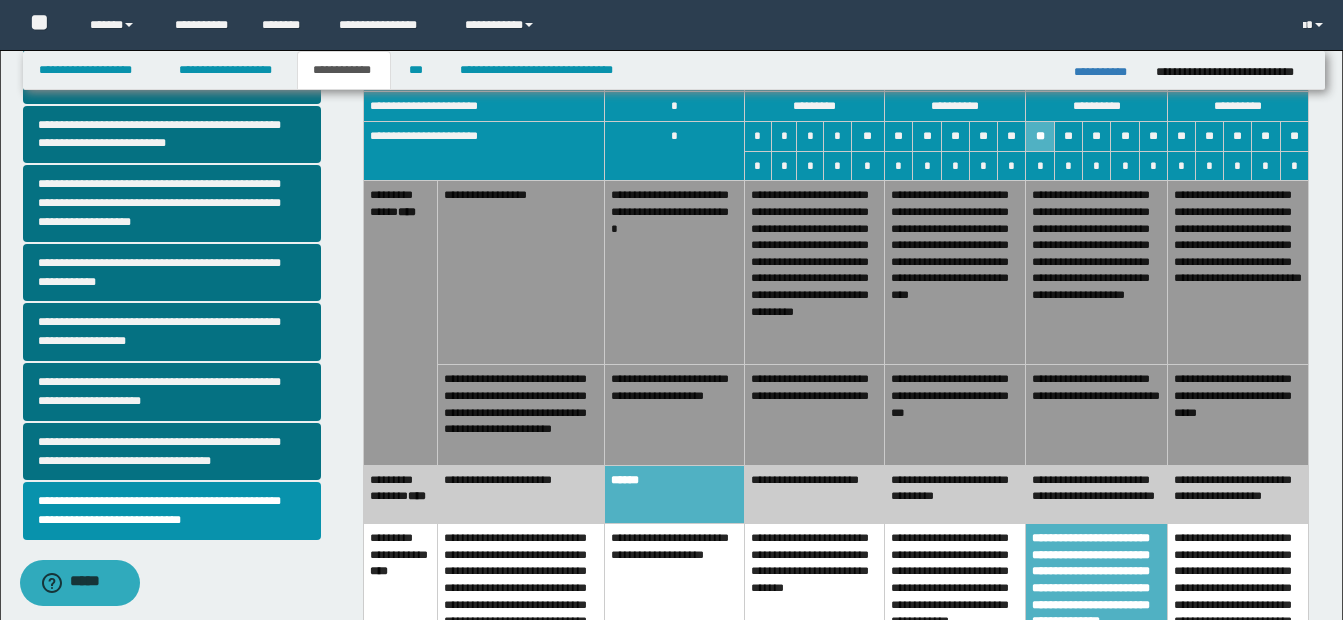 click on "**********" at bounding box center [1096, 415] 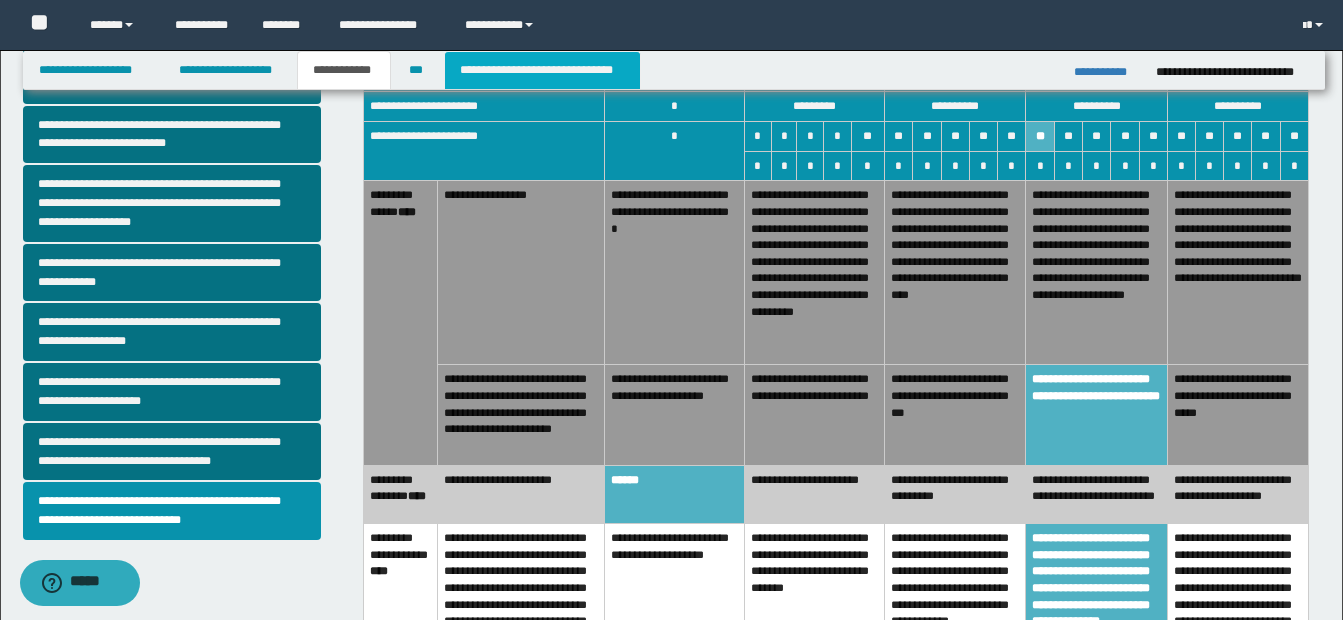 click on "**********" at bounding box center (542, 70) 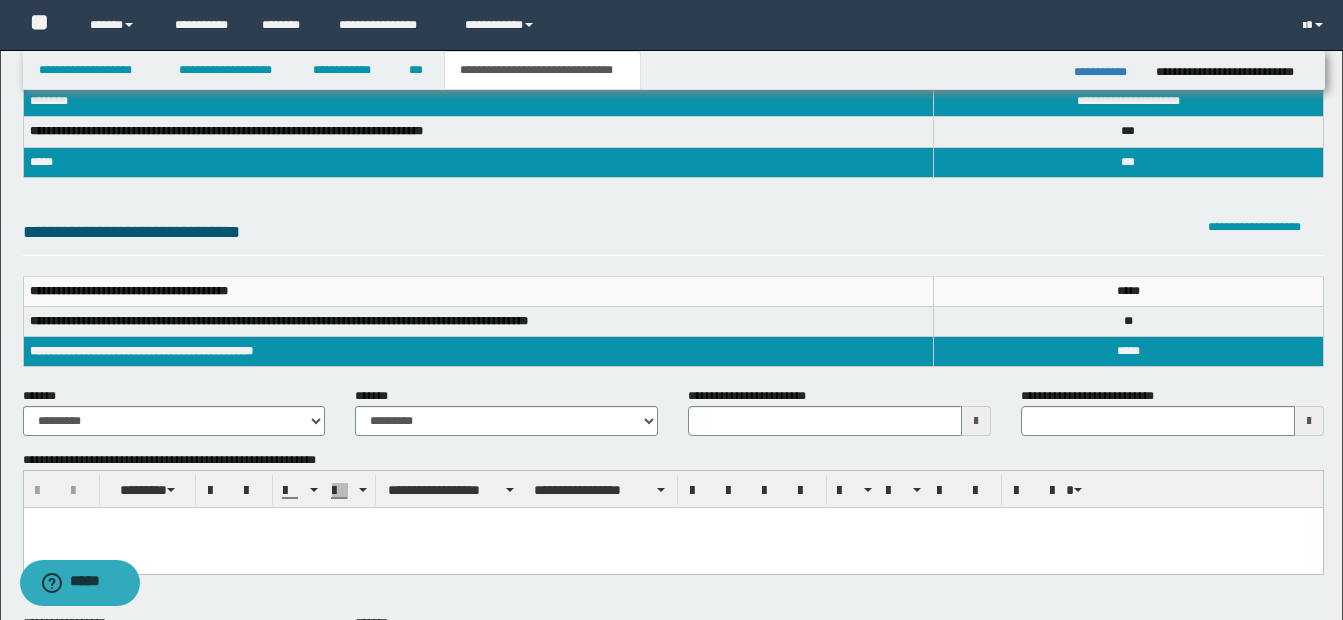 scroll, scrollTop: 0, scrollLeft: 0, axis: both 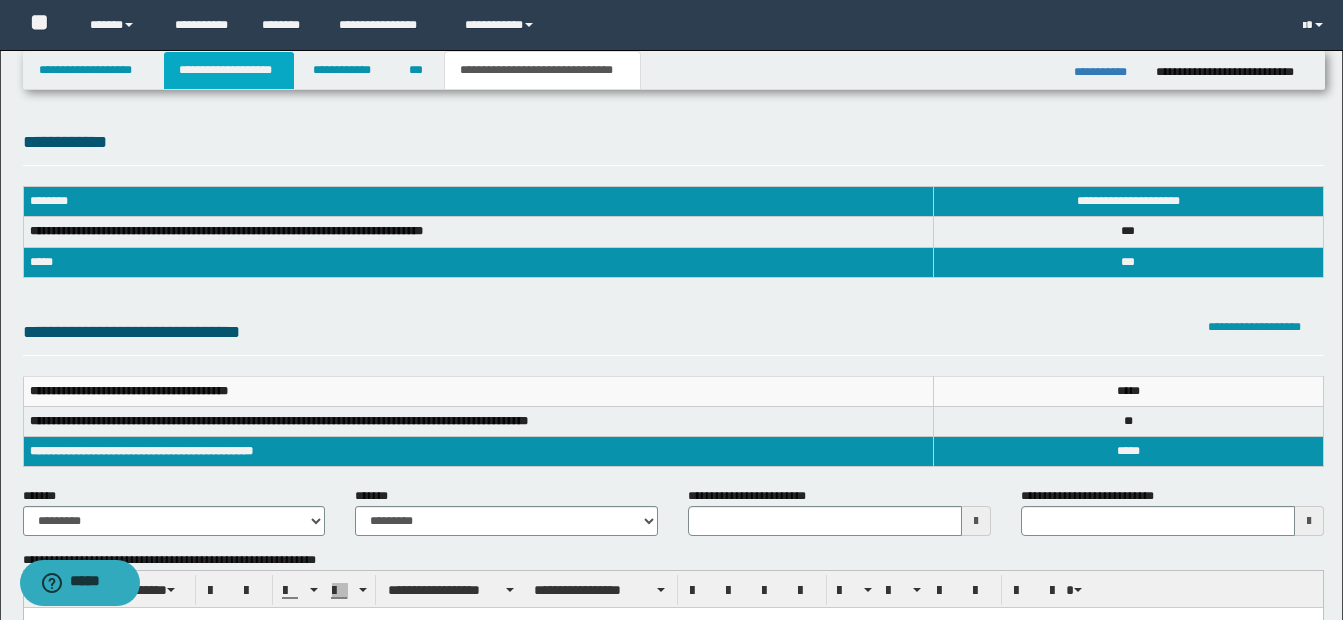 click on "**********" at bounding box center [229, 70] 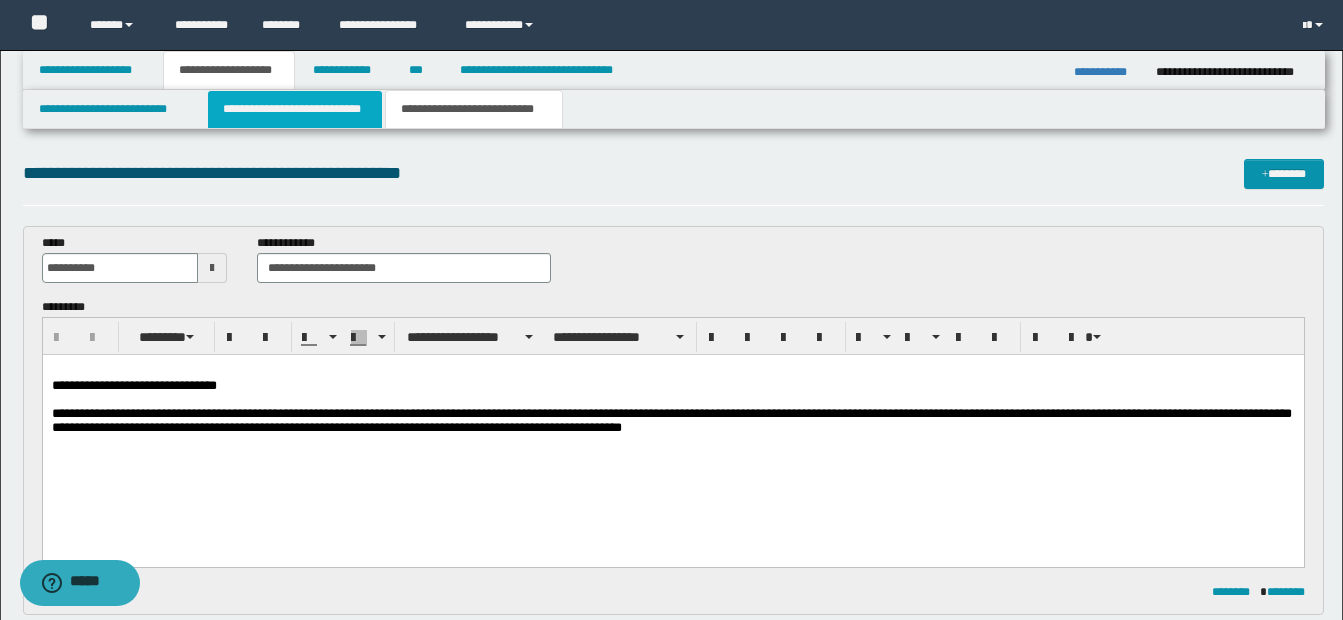 click on "**********" at bounding box center [295, 109] 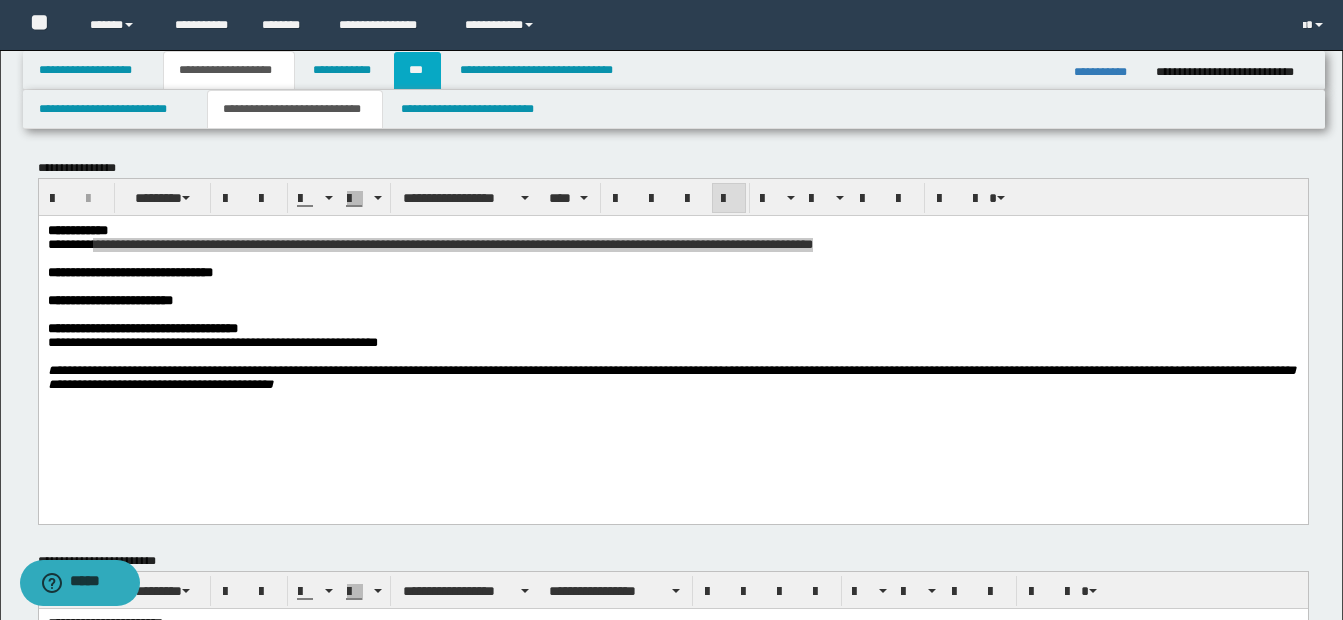 click on "***" at bounding box center (417, 70) 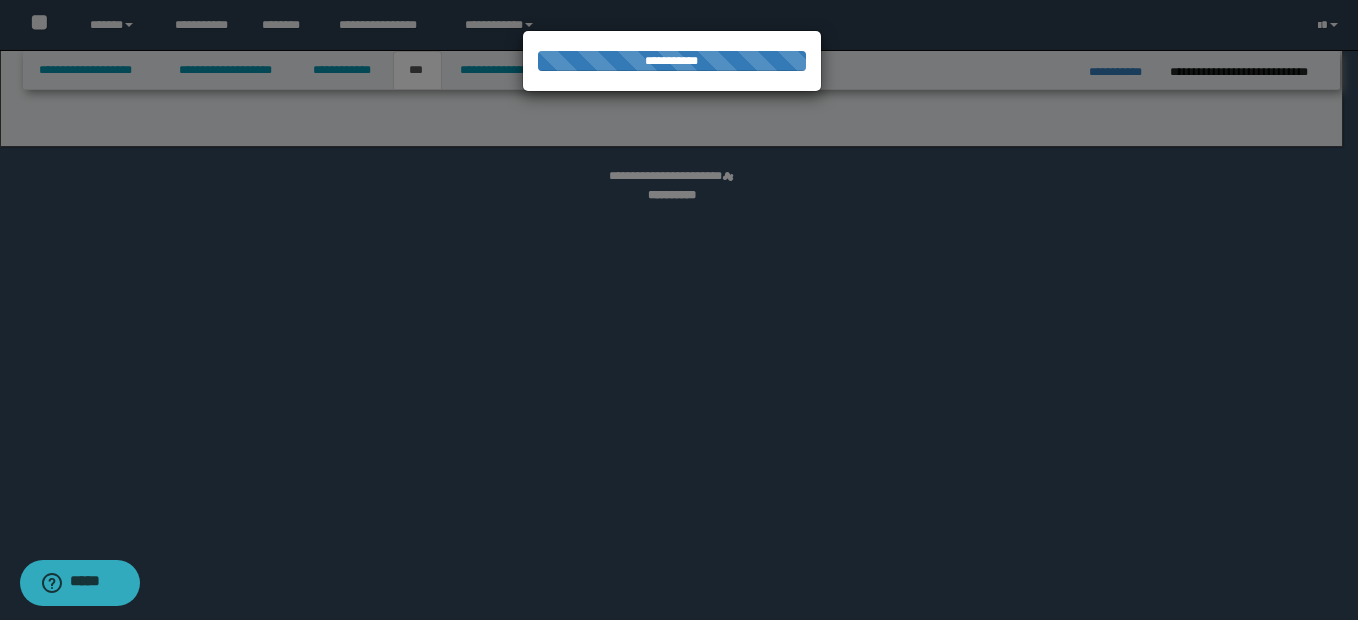 select on "***" 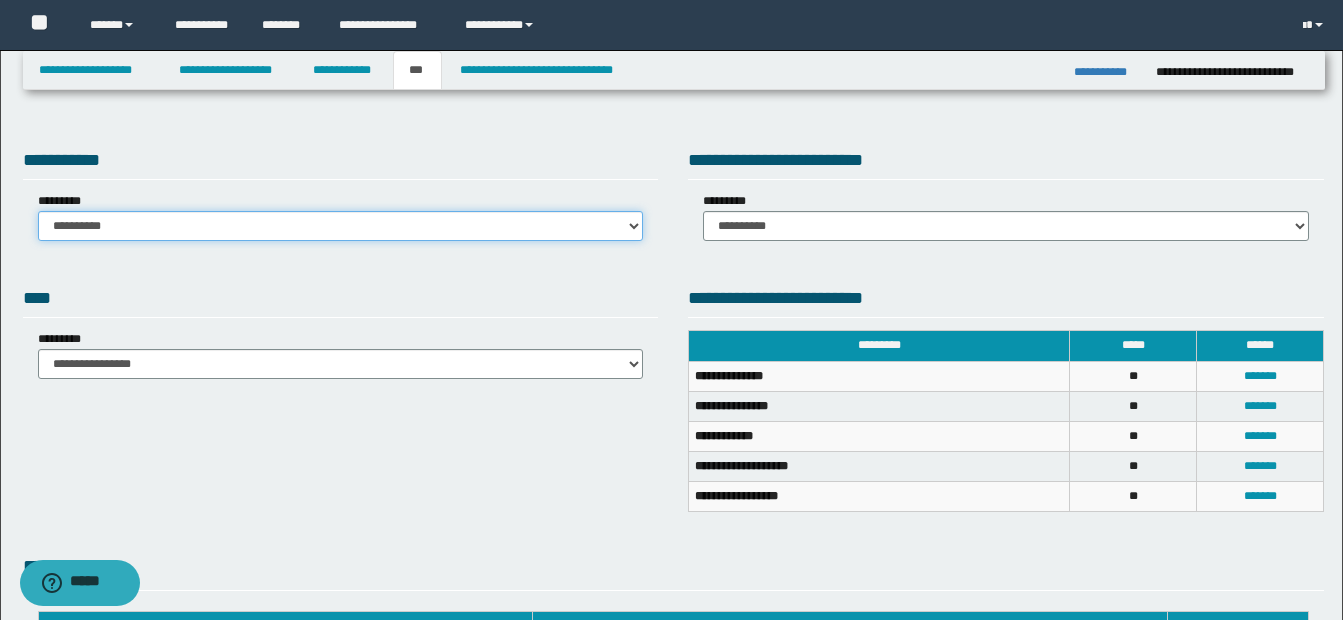 click on "**********" at bounding box center (341, 226) 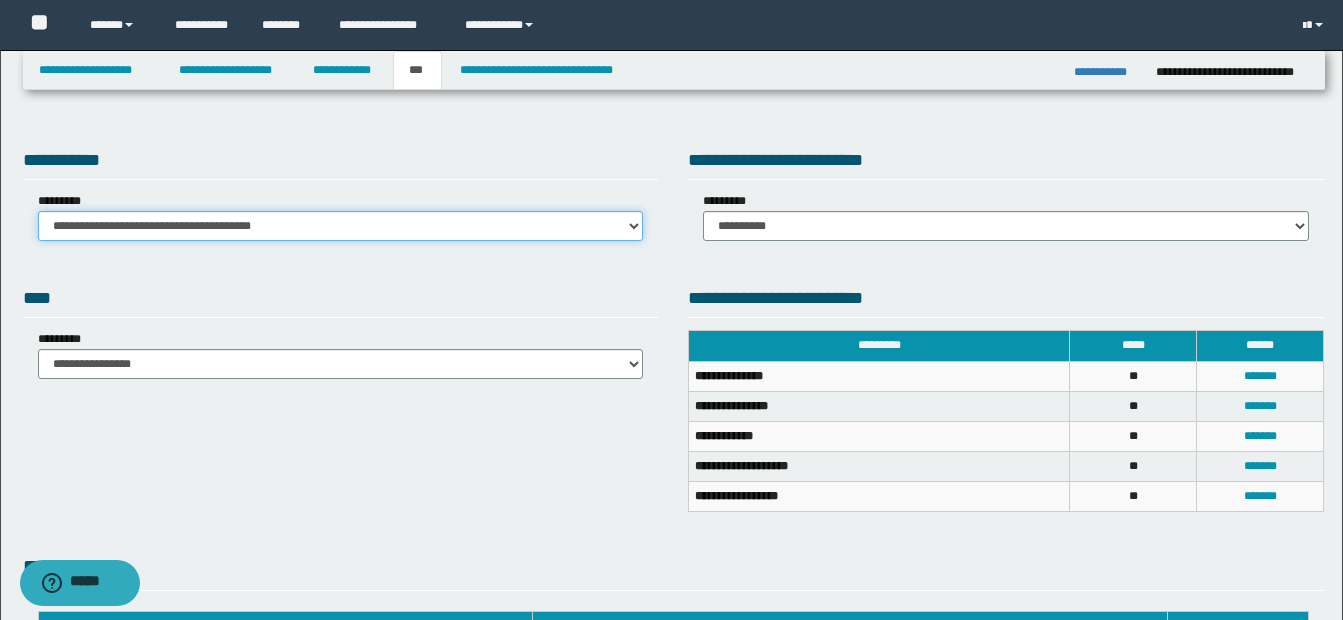 click on "**********" at bounding box center [341, 226] 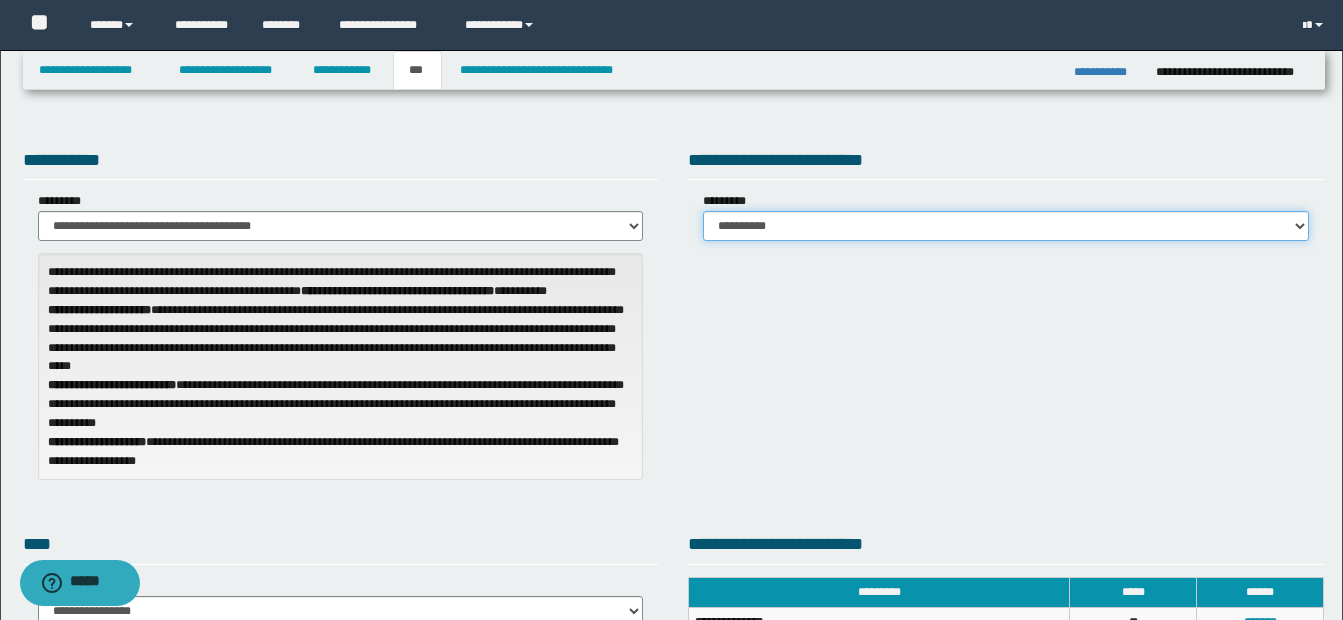 click on "**********" at bounding box center [1006, 226] 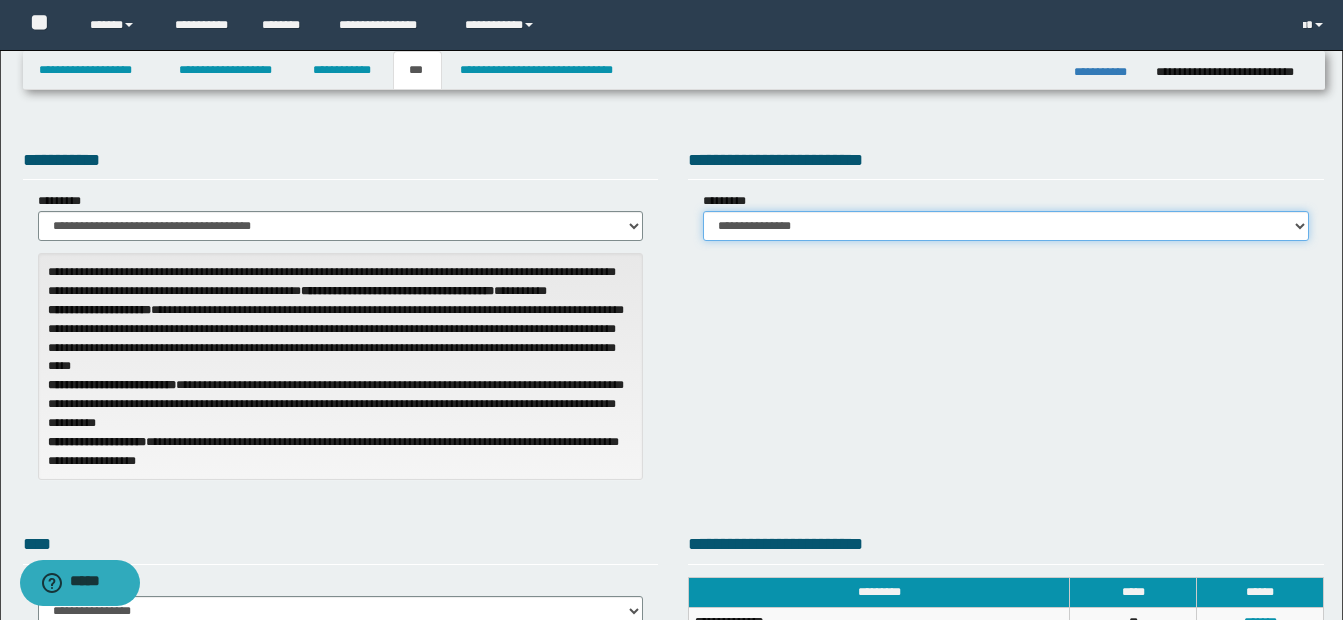 click on "**********" at bounding box center (1006, 226) 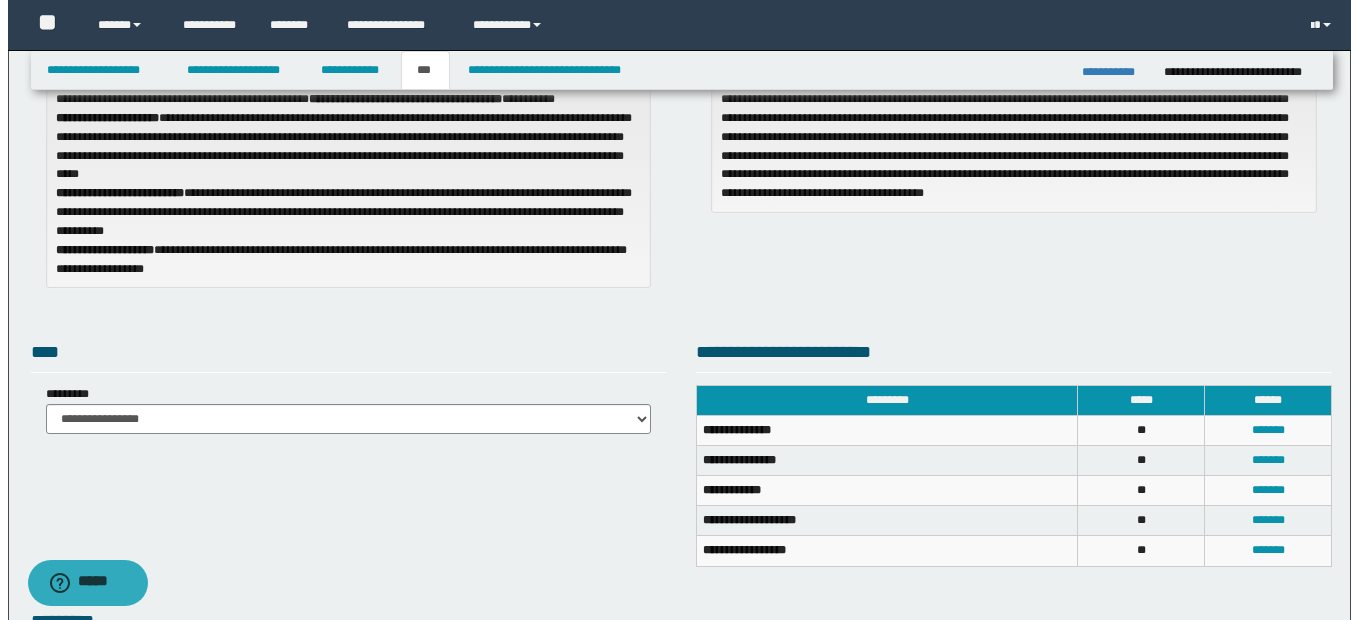scroll, scrollTop: 400, scrollLeft: 0, axis: vertical 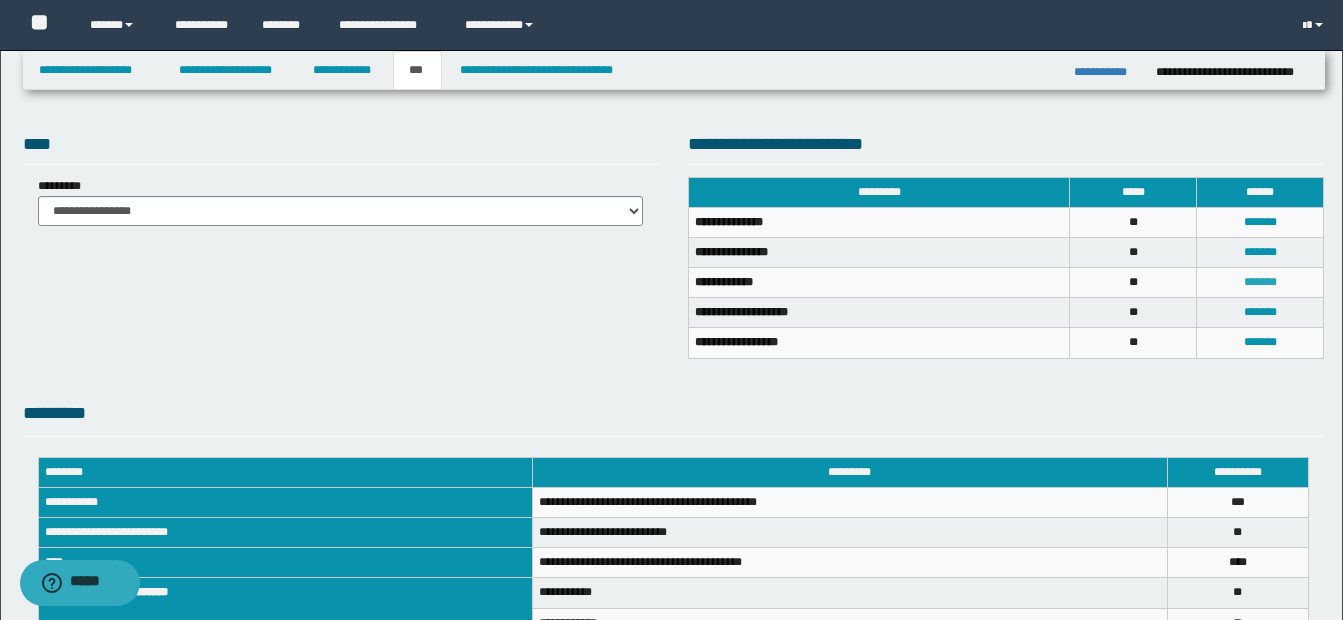 click on "*******" at bounding box center (1260, 282) 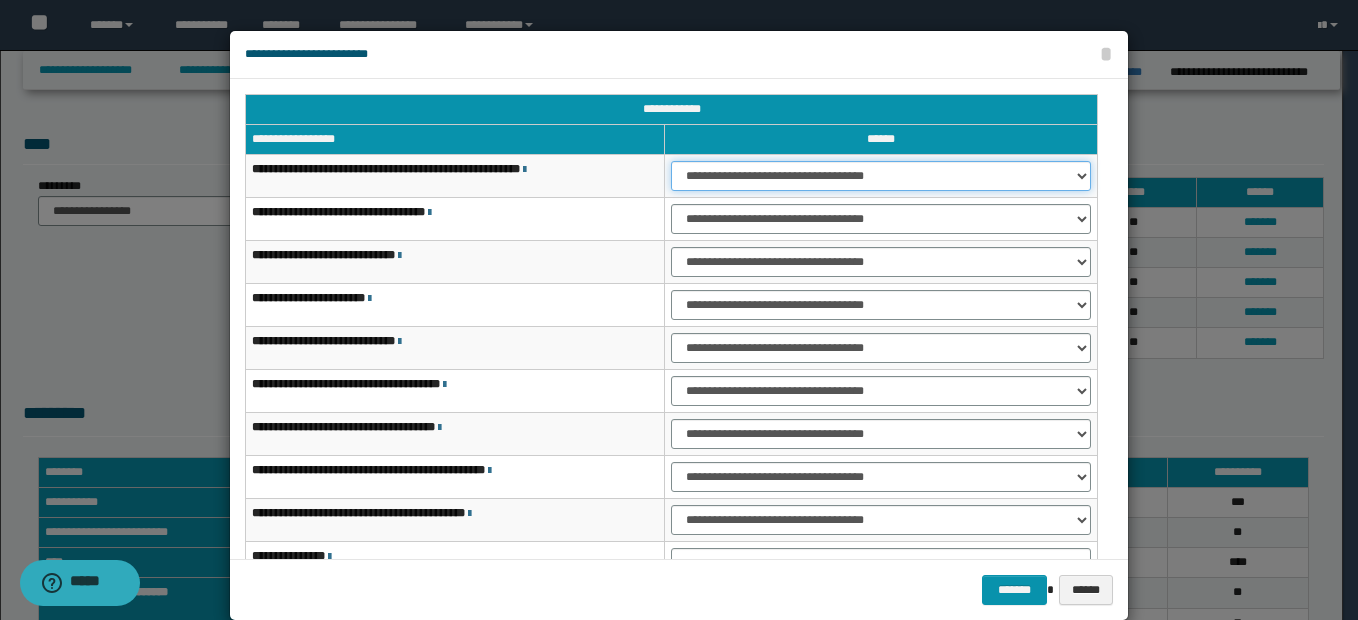 click on "**********" at bounding box center [881, 176] 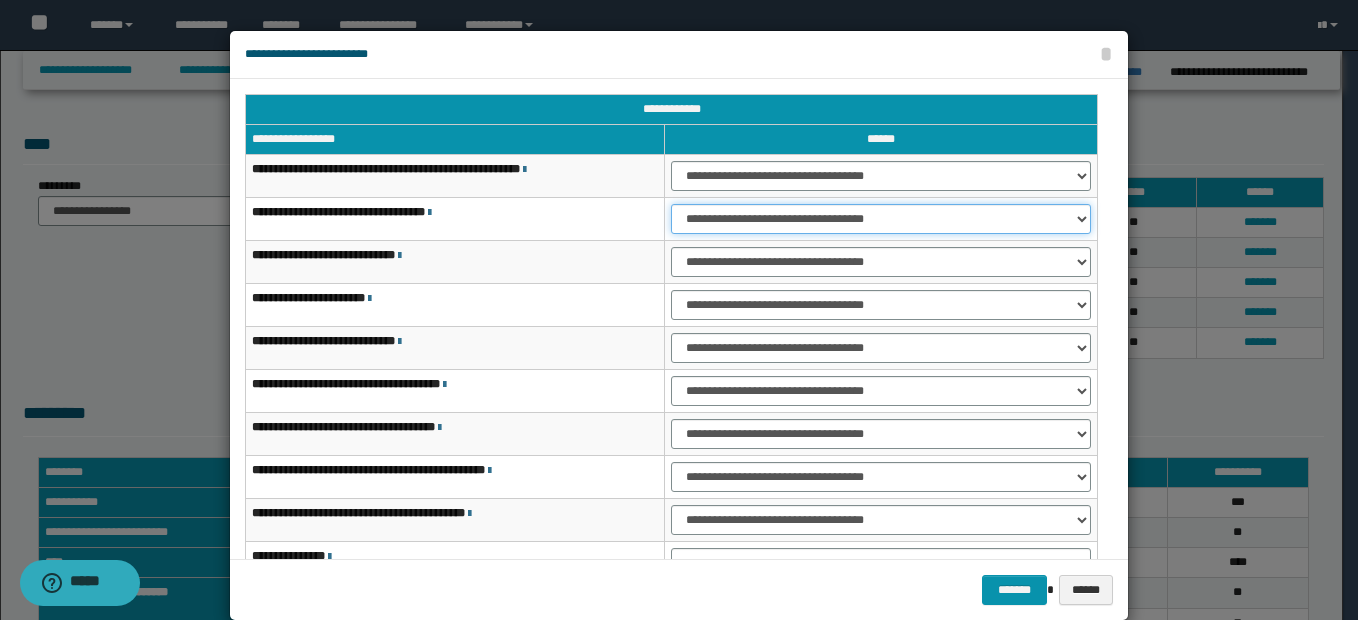 click on "**********" at bounding box center (881, 219) 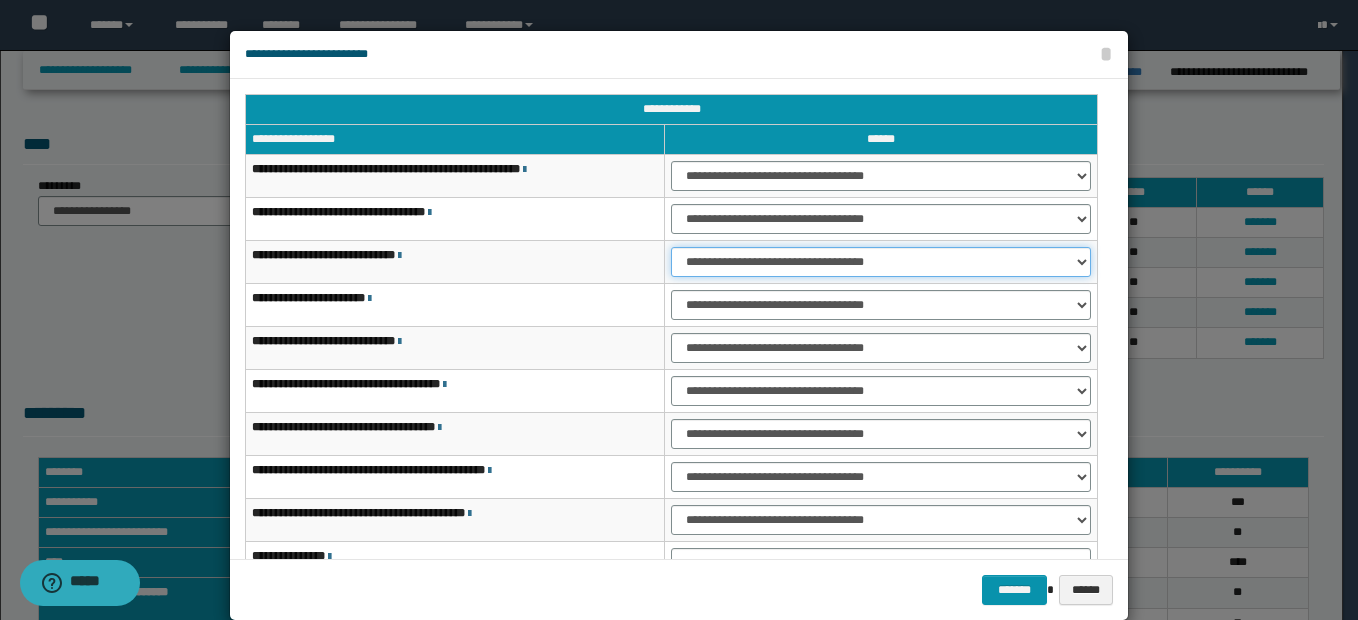 click on "**********" at bounding box center (881, 262) 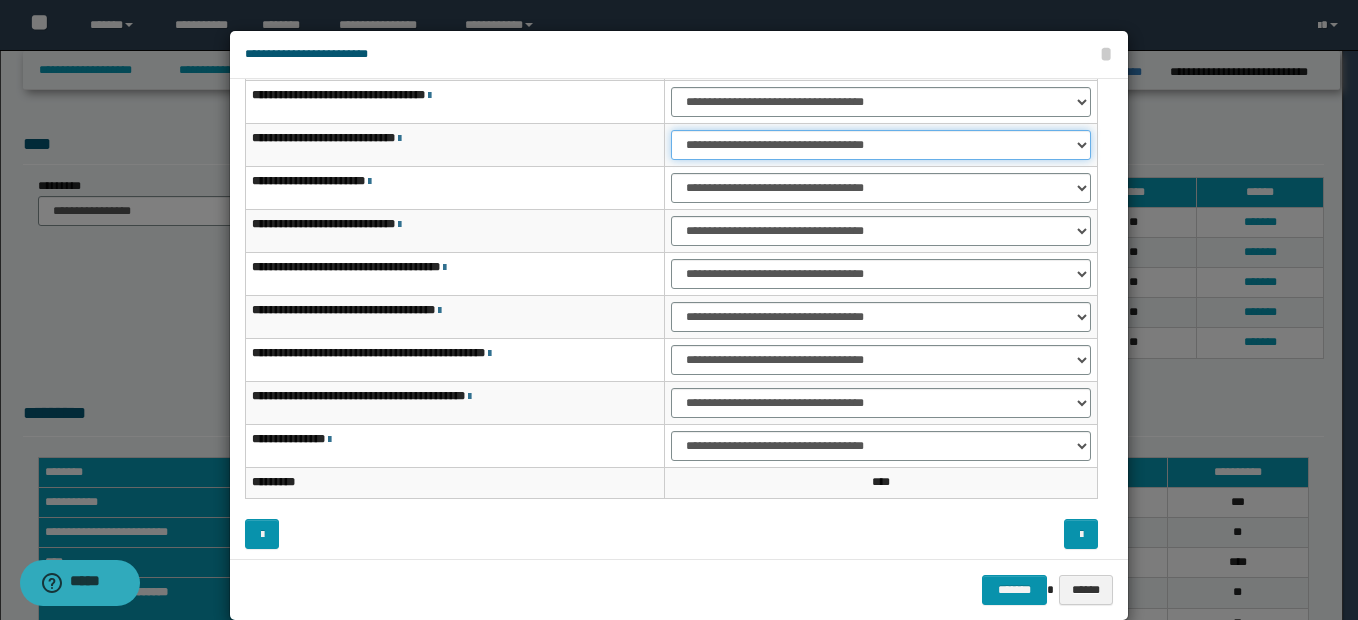 scroll, scrollTop: 121, scrollLeft: 0, axis: vertical 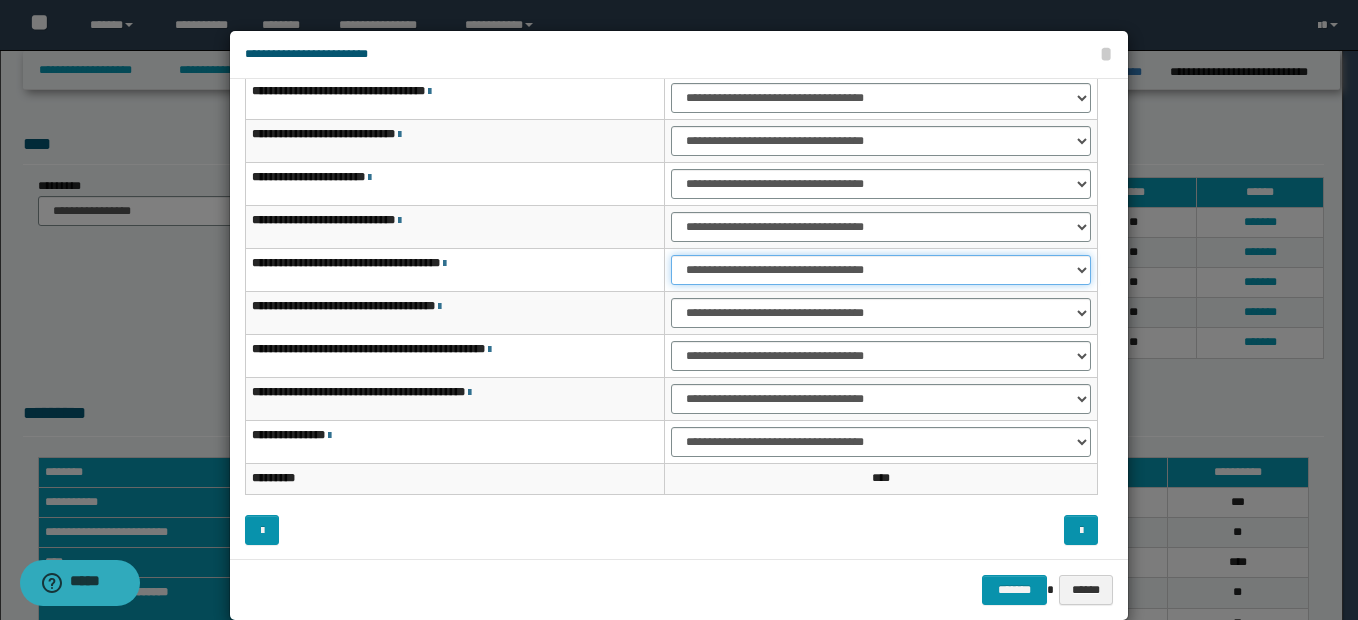 drag, startPoint x: 732, startPoint y: 262, endPoint x: 732, endPoint y: 286, distance: 24 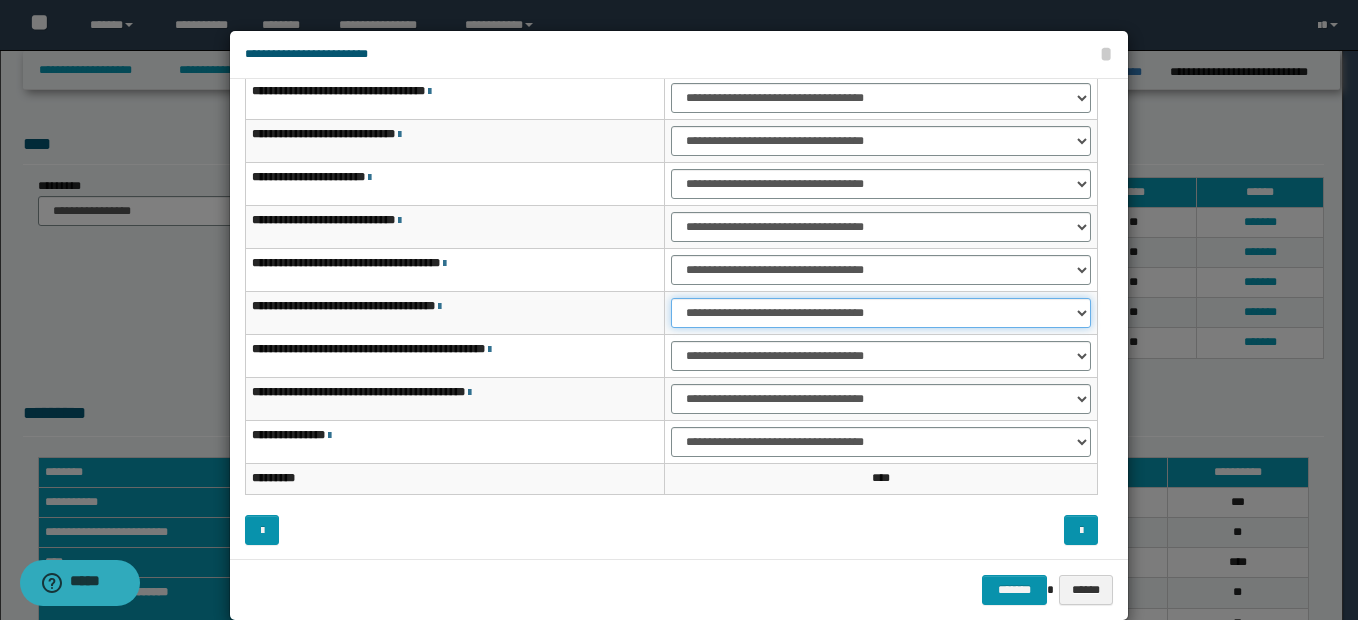 click on "**********" at bounding box center [881, 313] 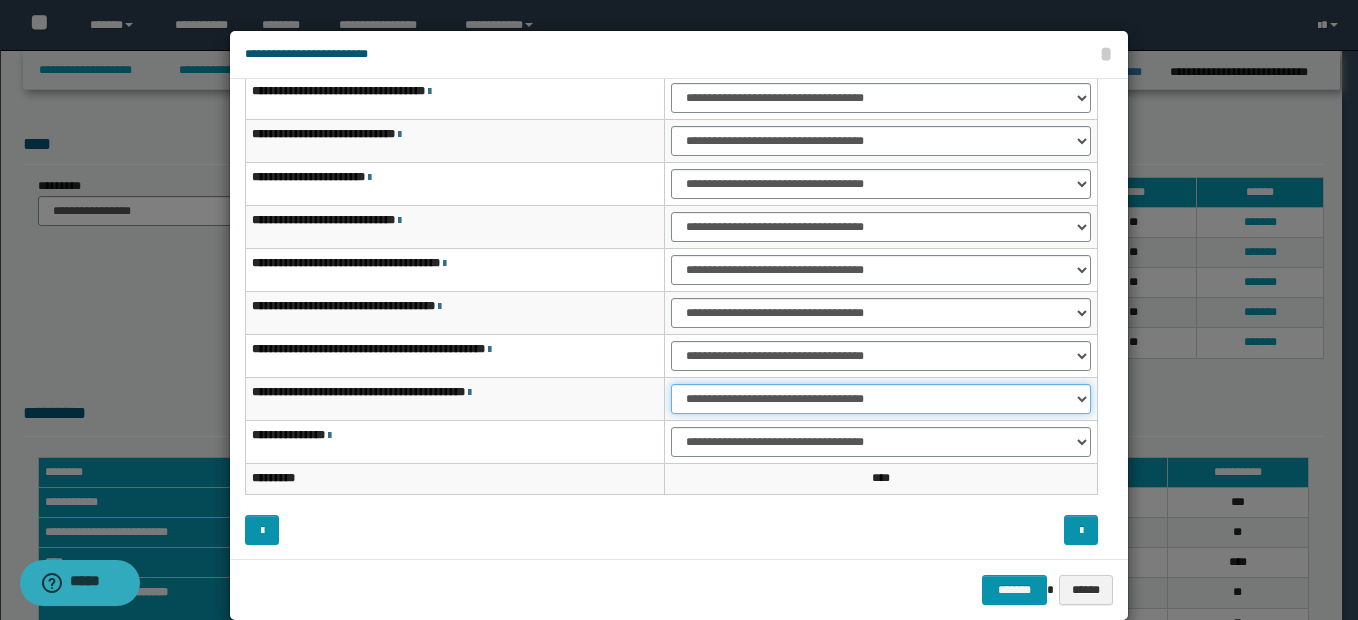drag, startPoint x: 711, startPoint y: 394, endPoint x: 723, endPoint y: 415, distance: 24.186773 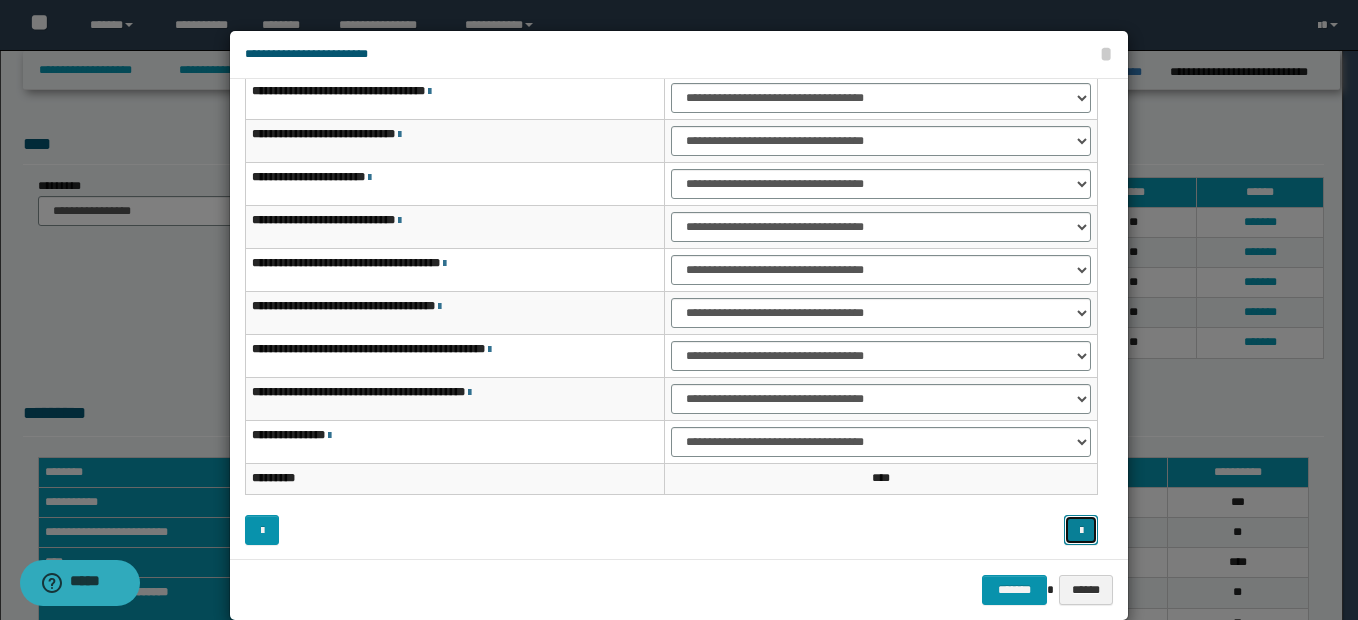 click at bounding box center [1081, 530] 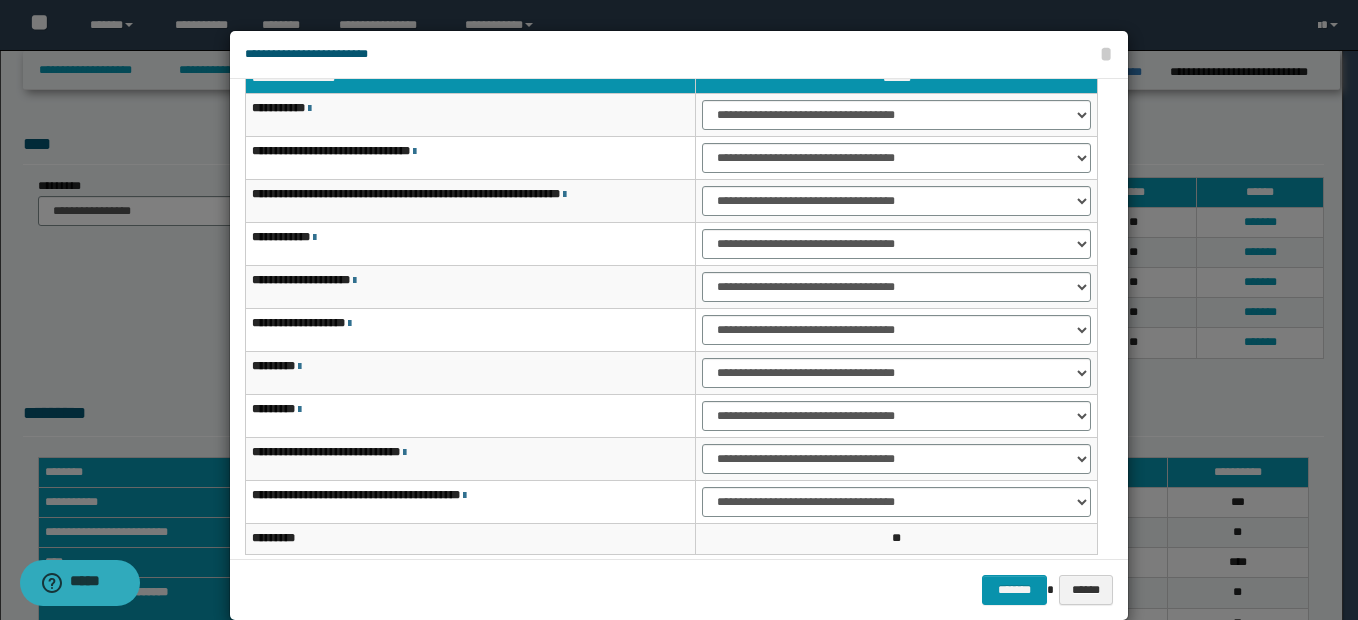 scroll, scrollTop: 0, scrollLeft: 0, axis: both 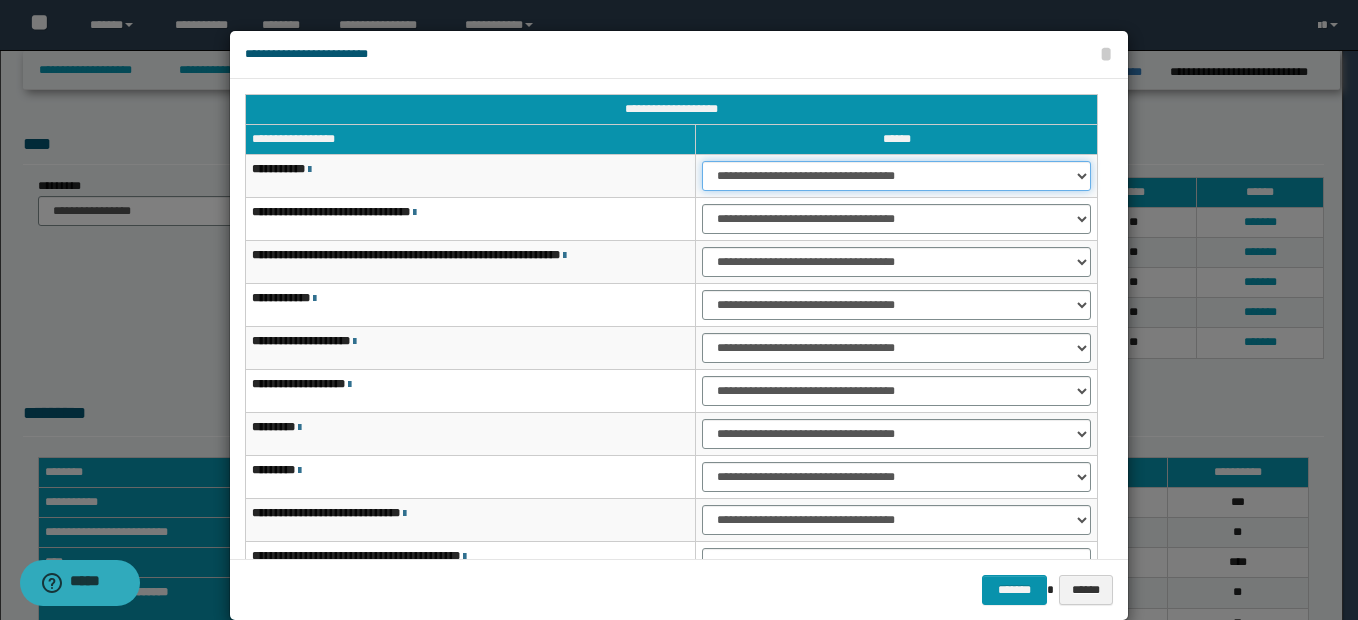 click on "**********" at bounding box center [896, 176] 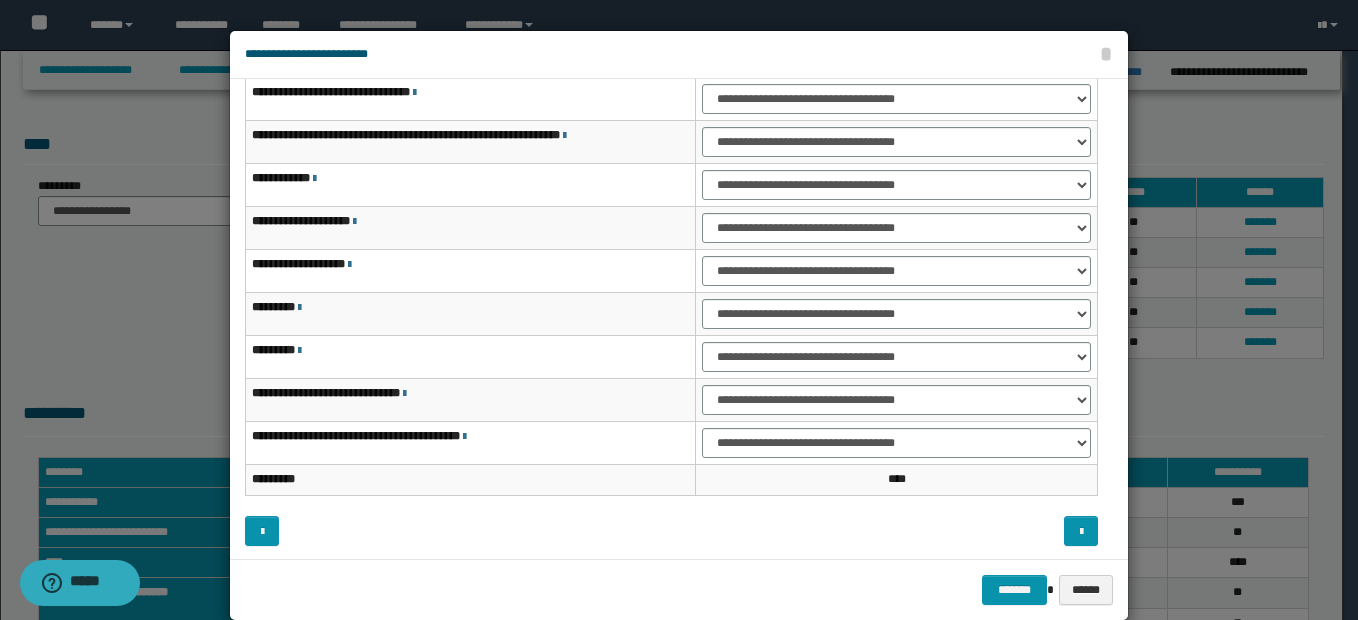 scroll, scrollTop: 121, scrollLeft: 0, axis: vertical 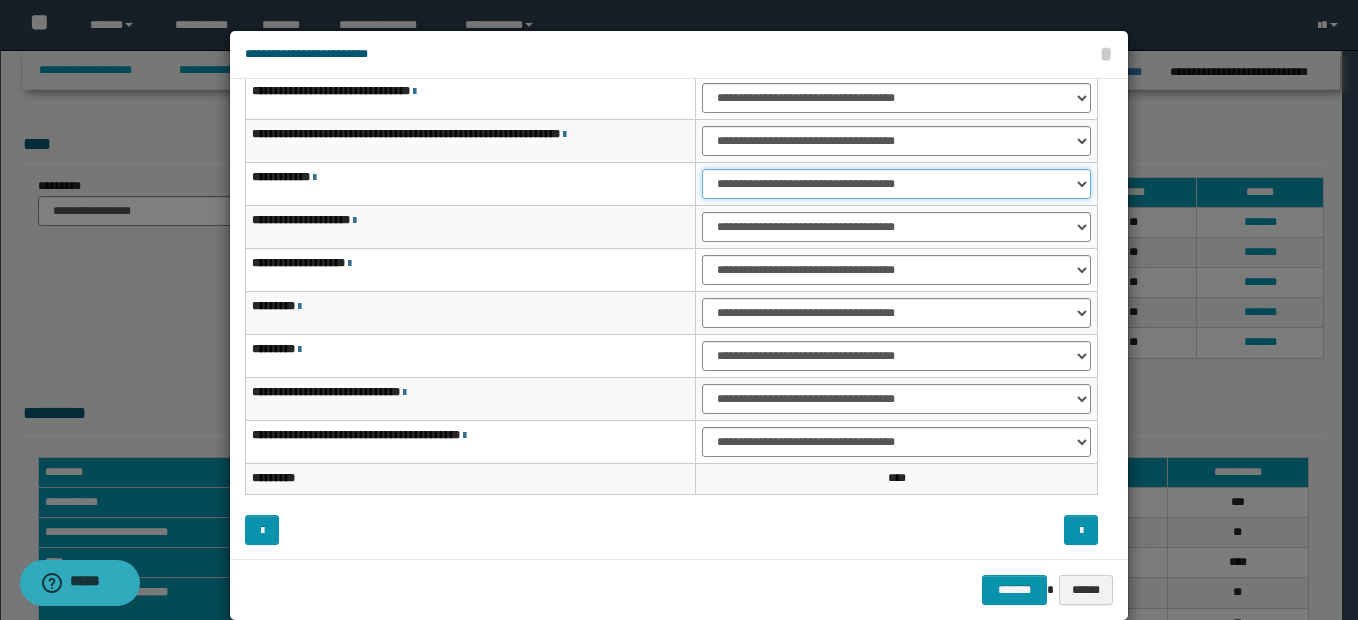 drag, startPoint x: 721, startPoint y: 182, endPoint x: 721, endPoint y: 199, distance: 17 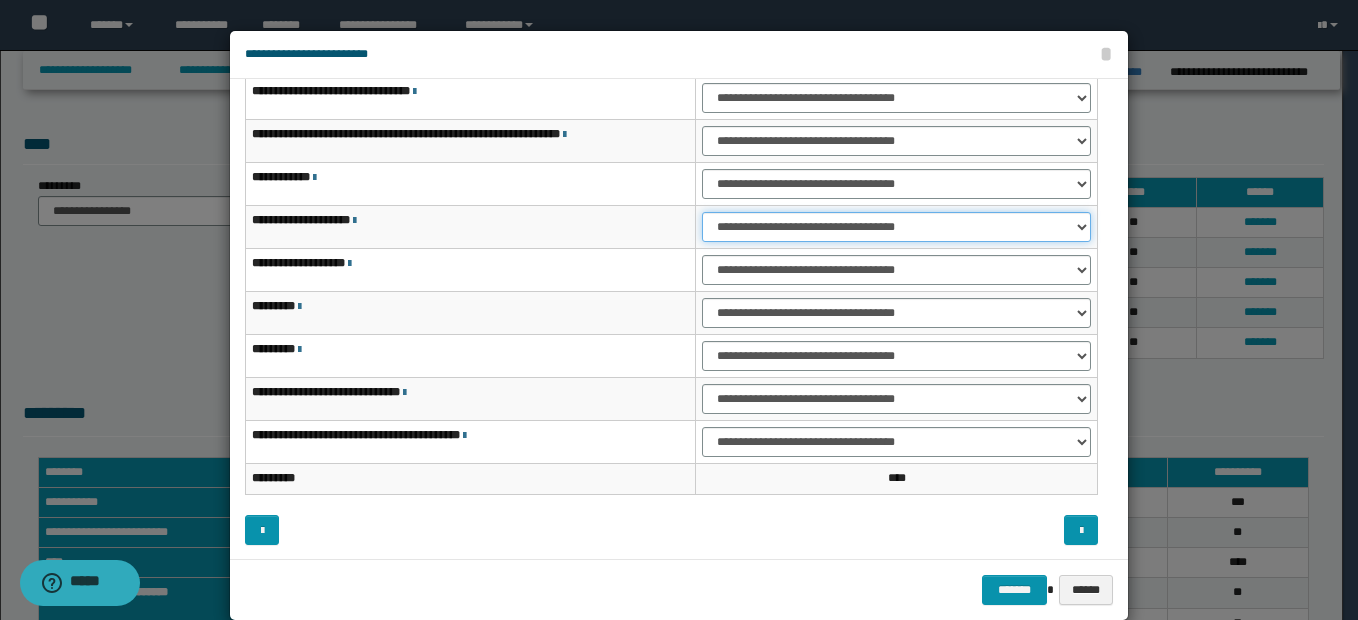 drag, startPoint x: 731, startPoint y: 231, endPoint x: 730, endPoint y: 243, distance: 12.0415945 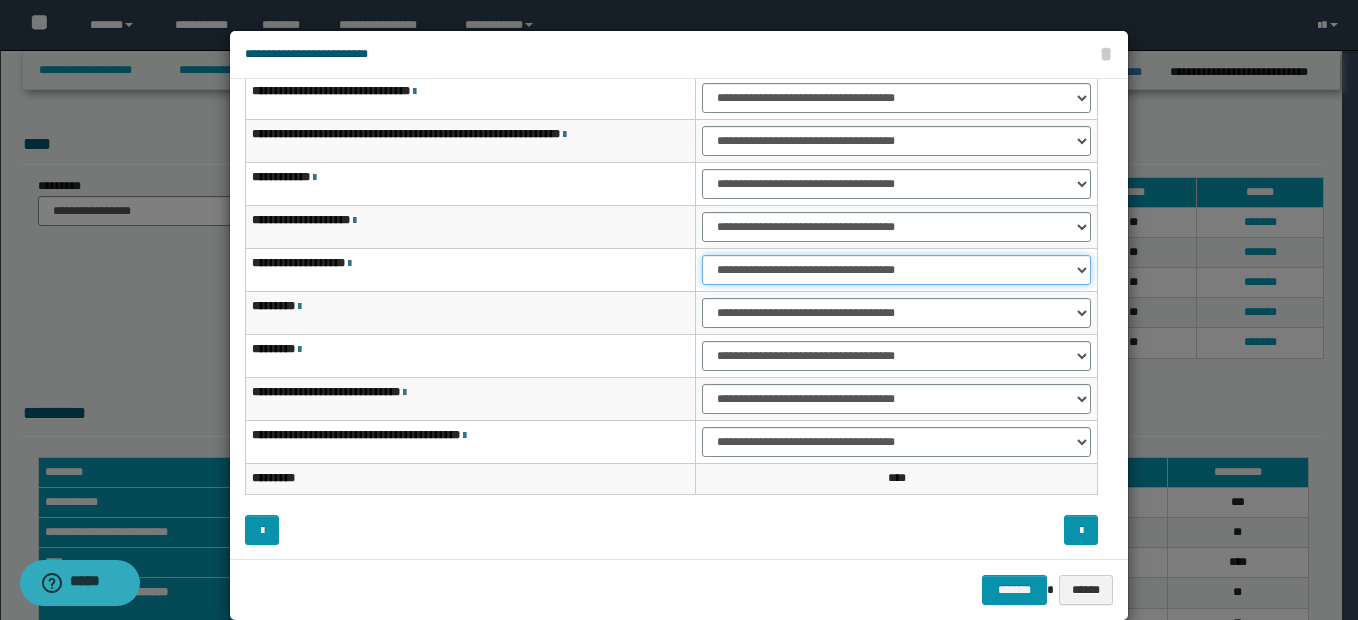 click on "**********" at bounding box center [896, 270] 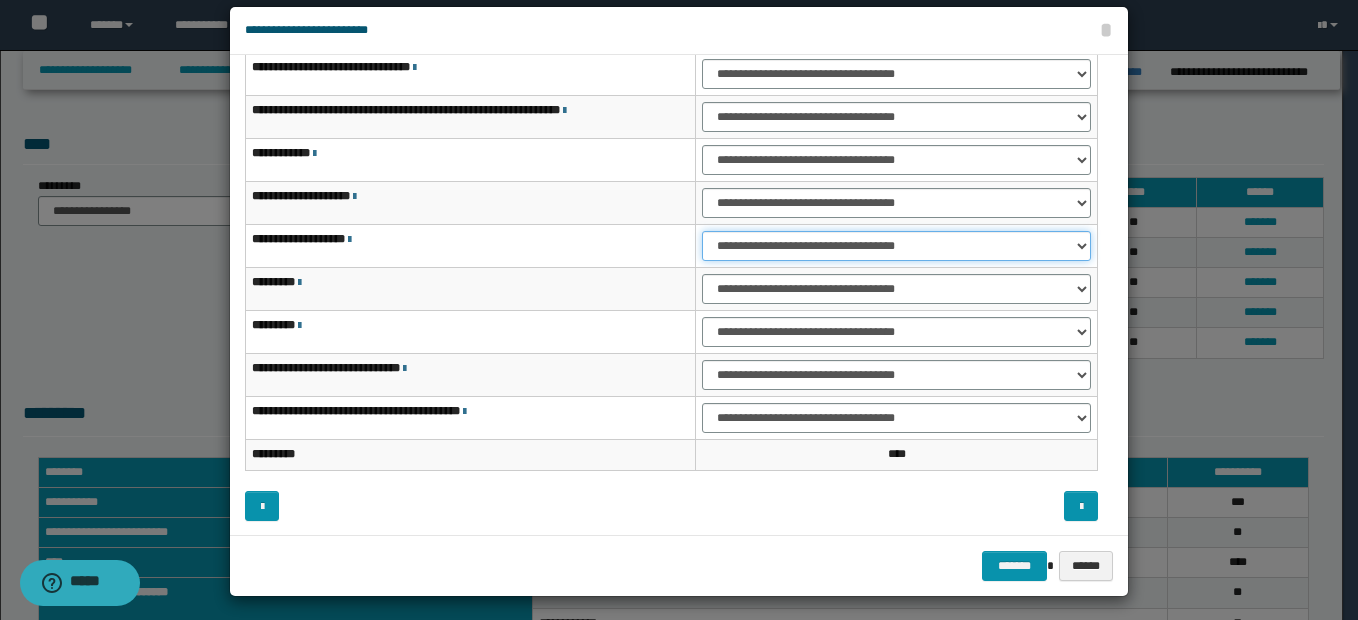 scroll, scrollTop: 31, scrollLeft: 0, axis: vertical 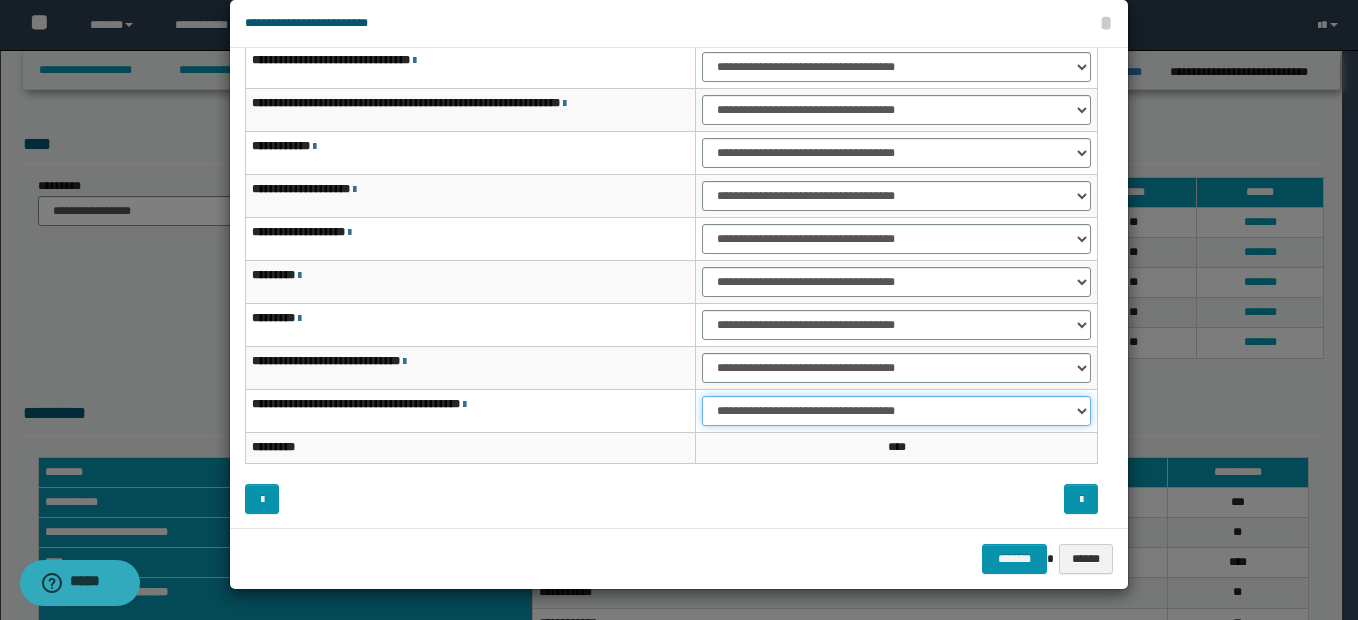 click on "**********" at bounding box center [896, 411] 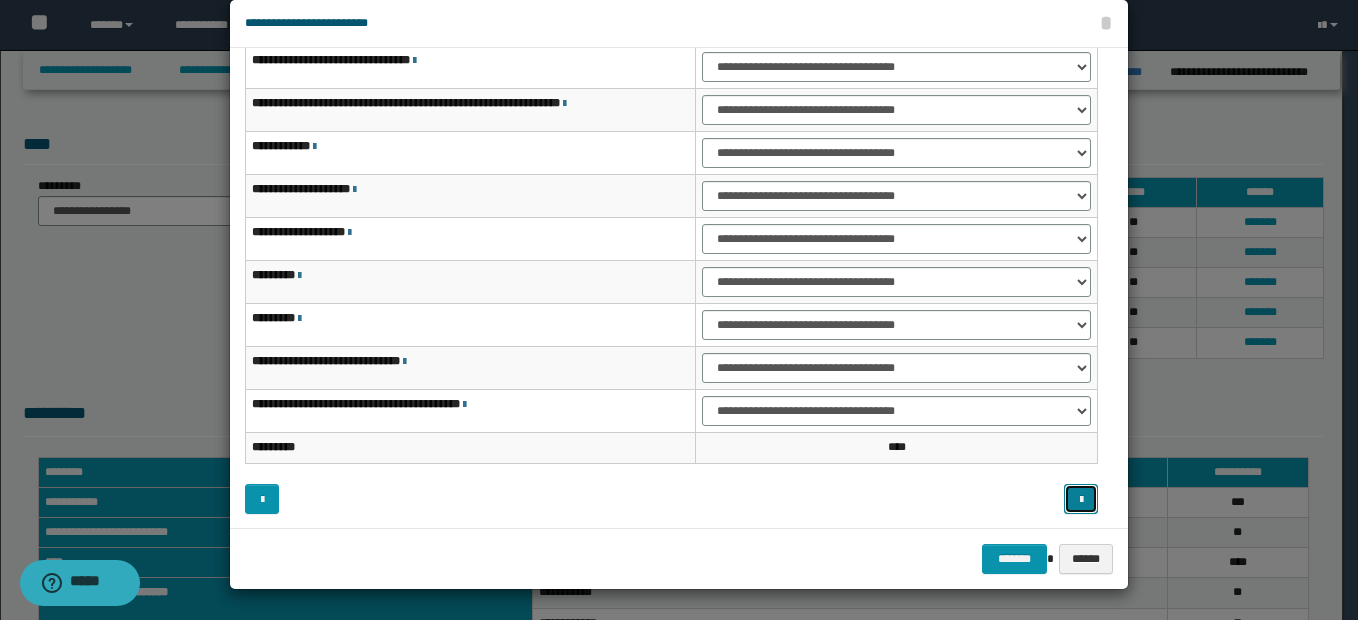click at bounding box center (1081, 499) 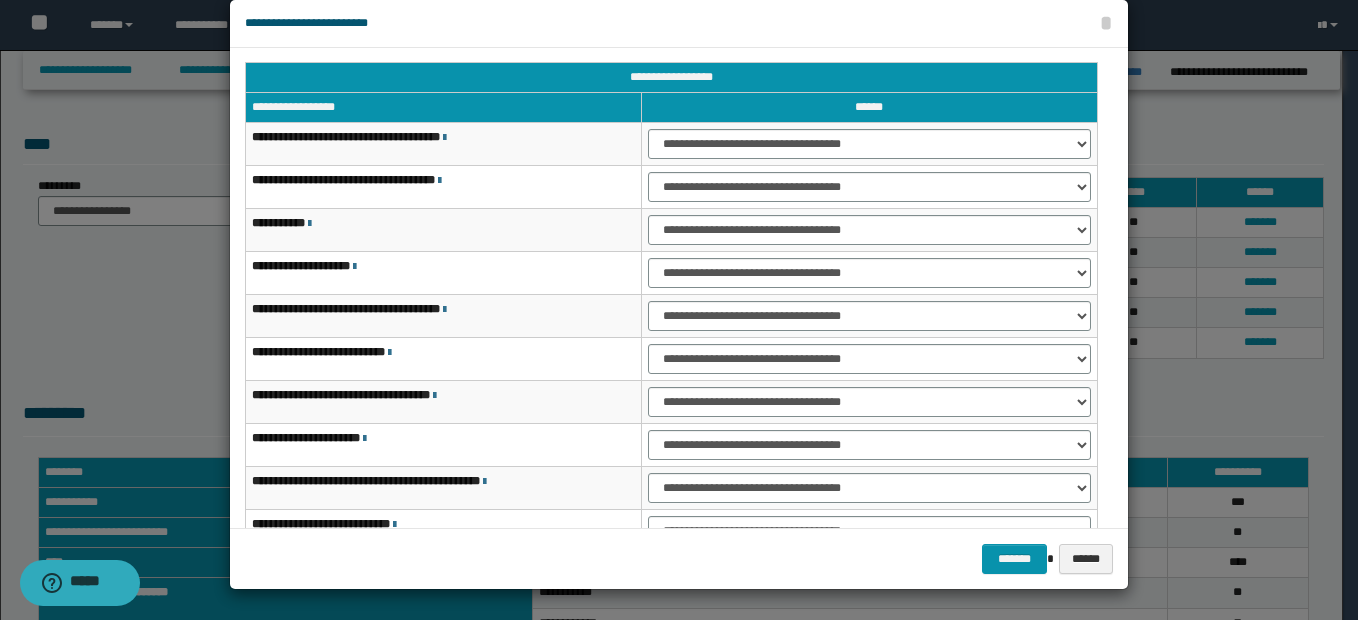scroll, scrollTop: 0, scrollLeft: 0, axis: both 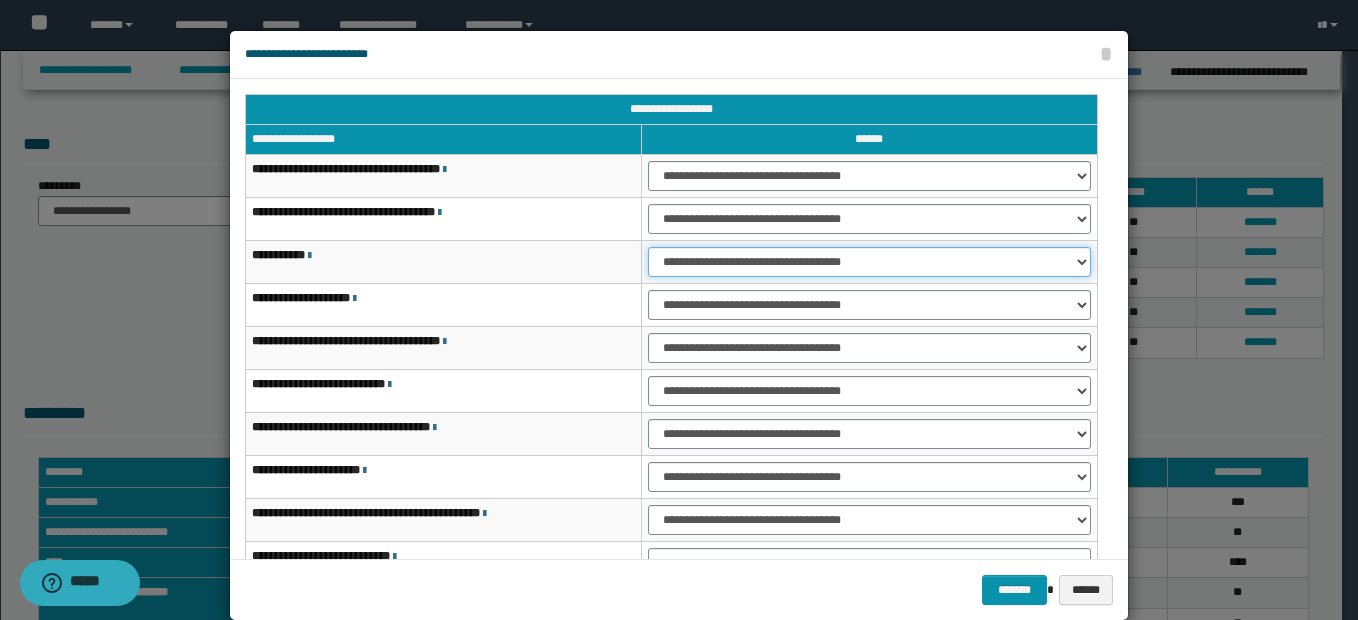 drag, startPoint x: 653, startPoint y: 267, endPoint x: 661, endPoint y: 278, distance: 13.601471 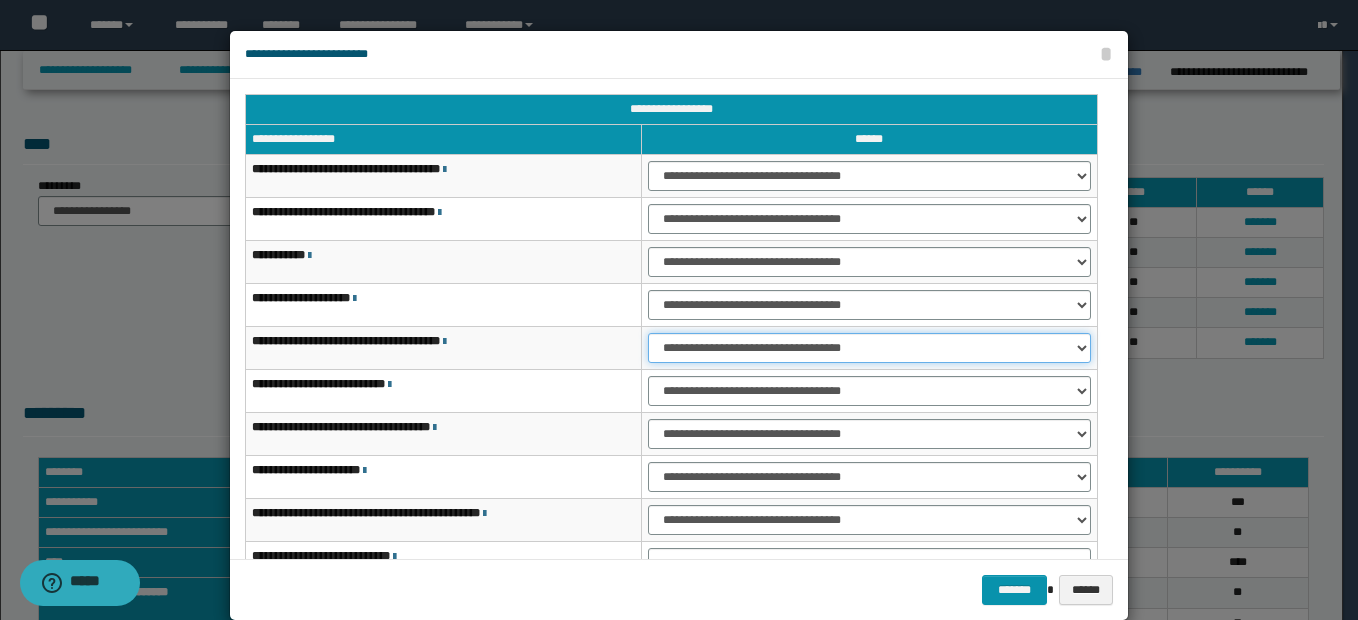 click on "**********" at bounding box center [869, 348] 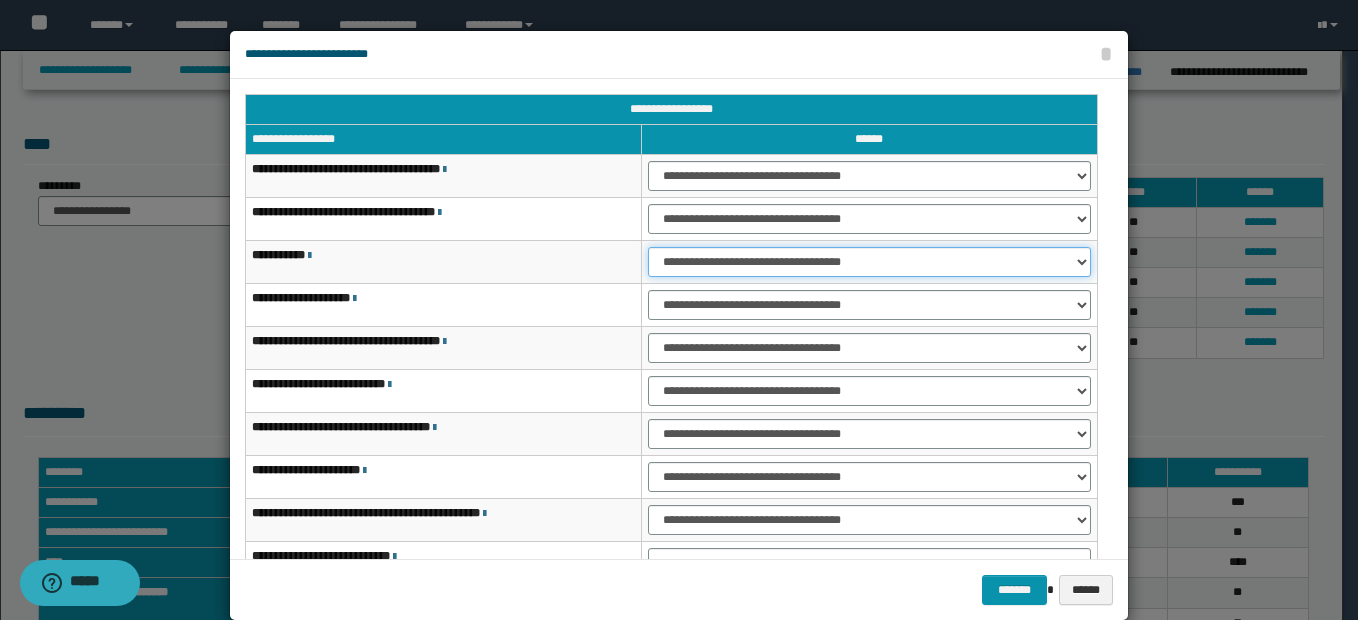 click on "**********" at bounding box center [869, 262] 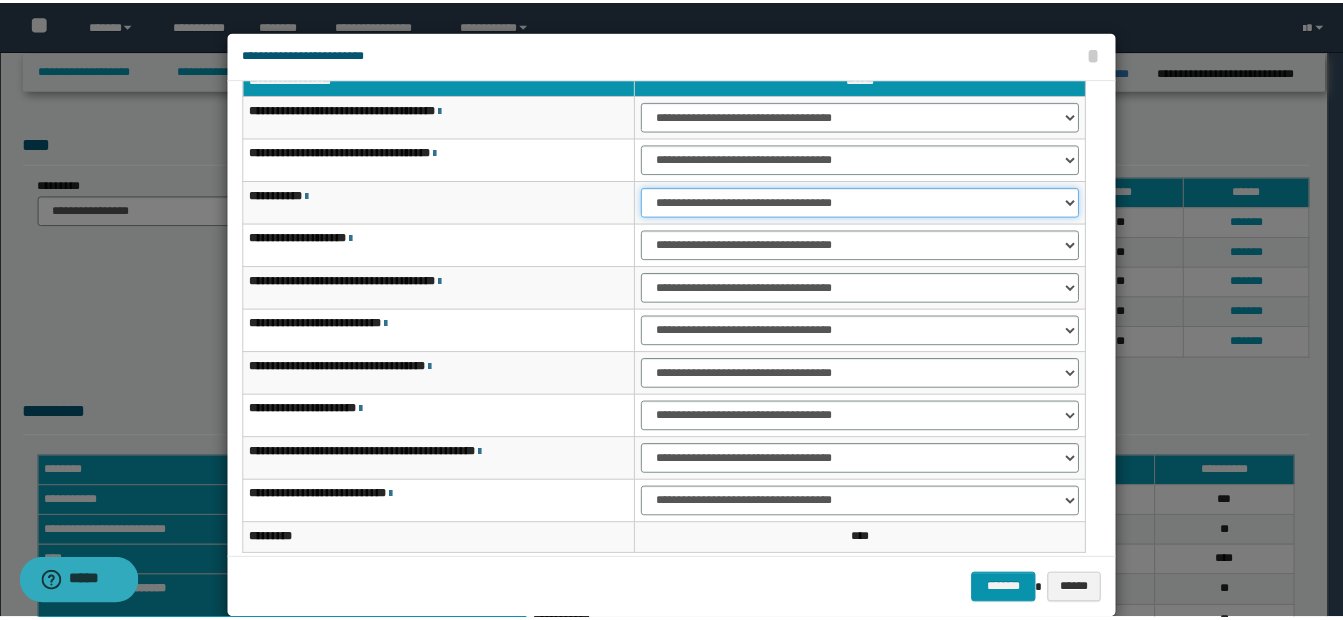 scroll, scrollTop: 121, scrollLeft: 0, axis: vertical 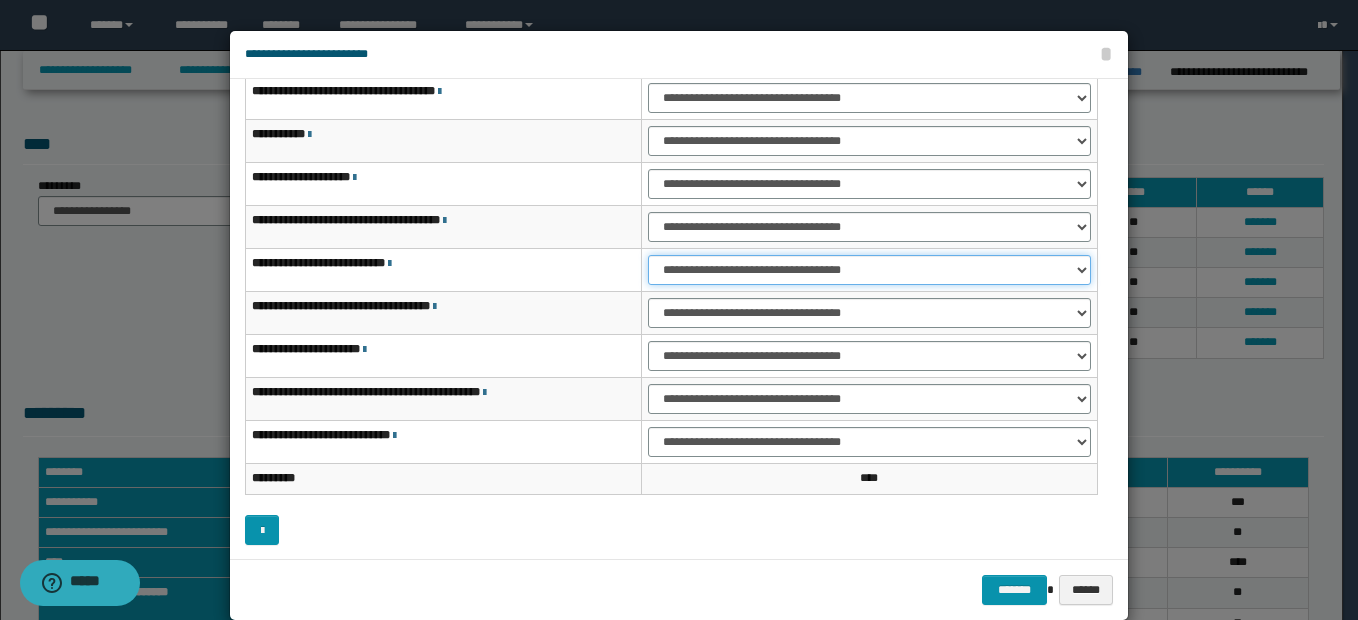 click on "**********" at bounding box center (869, 270) 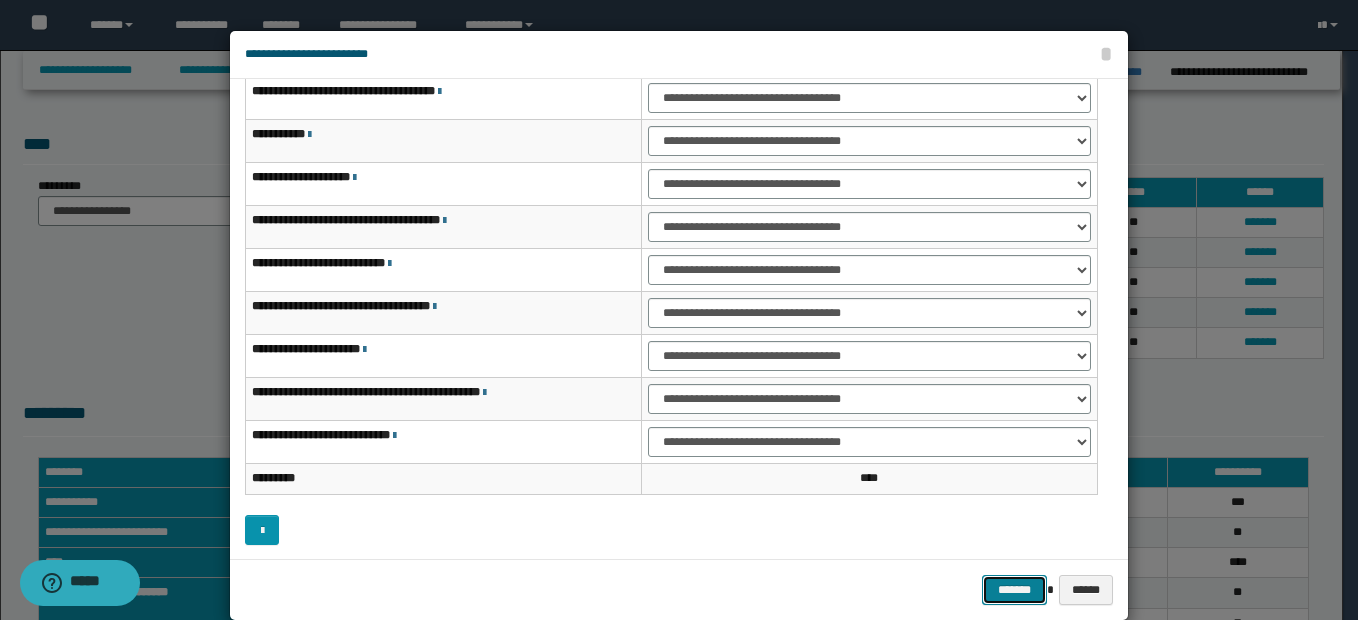 click on "*******" at bounding box center (1014, 590) 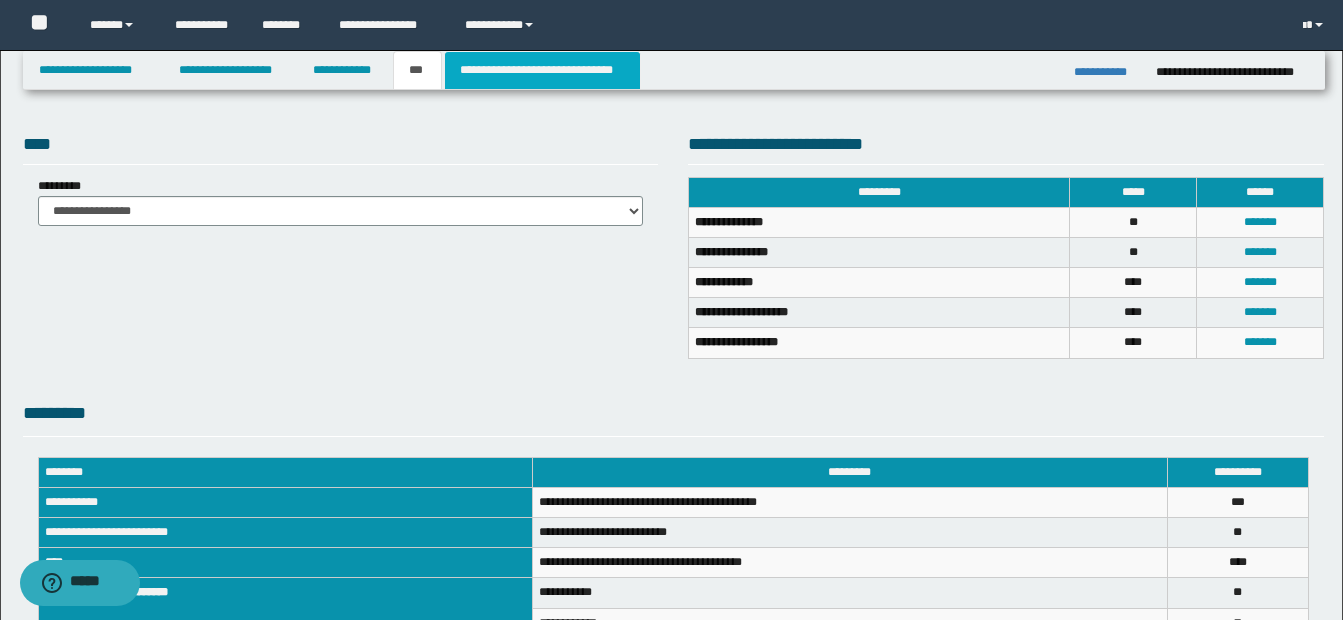 click on "**********" at bounding box center [542, 70] 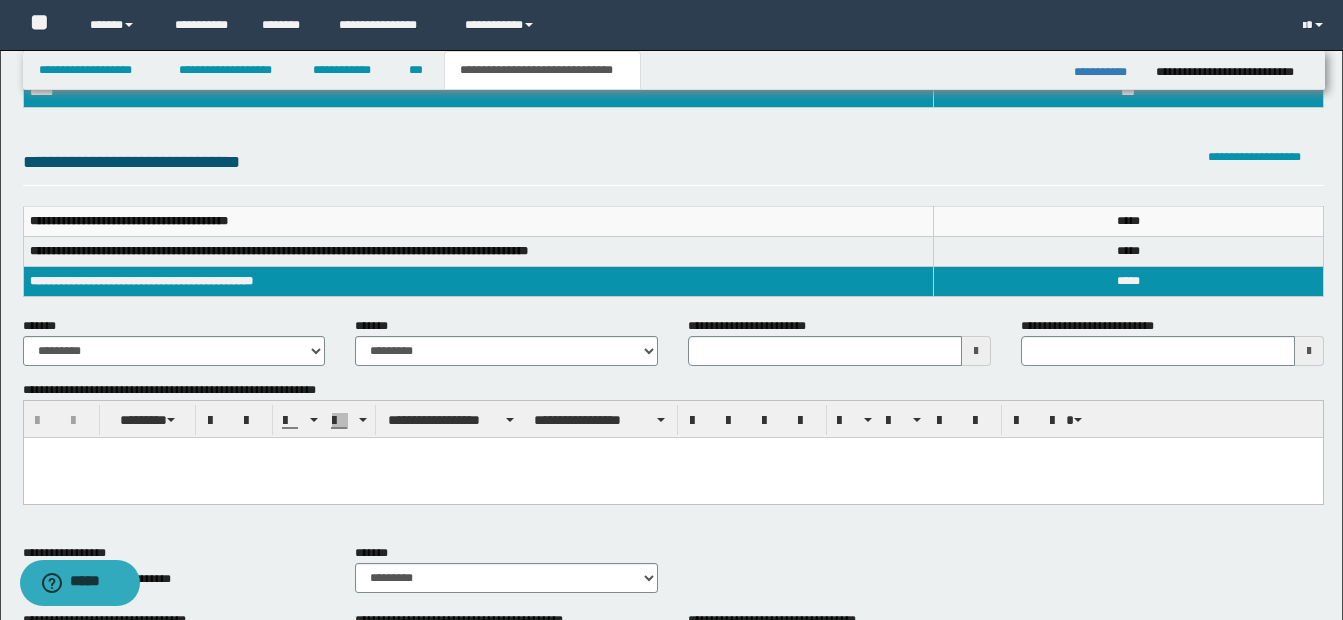 scroll, scrollTop: 200, scrollLeft: 0, axis: vertical 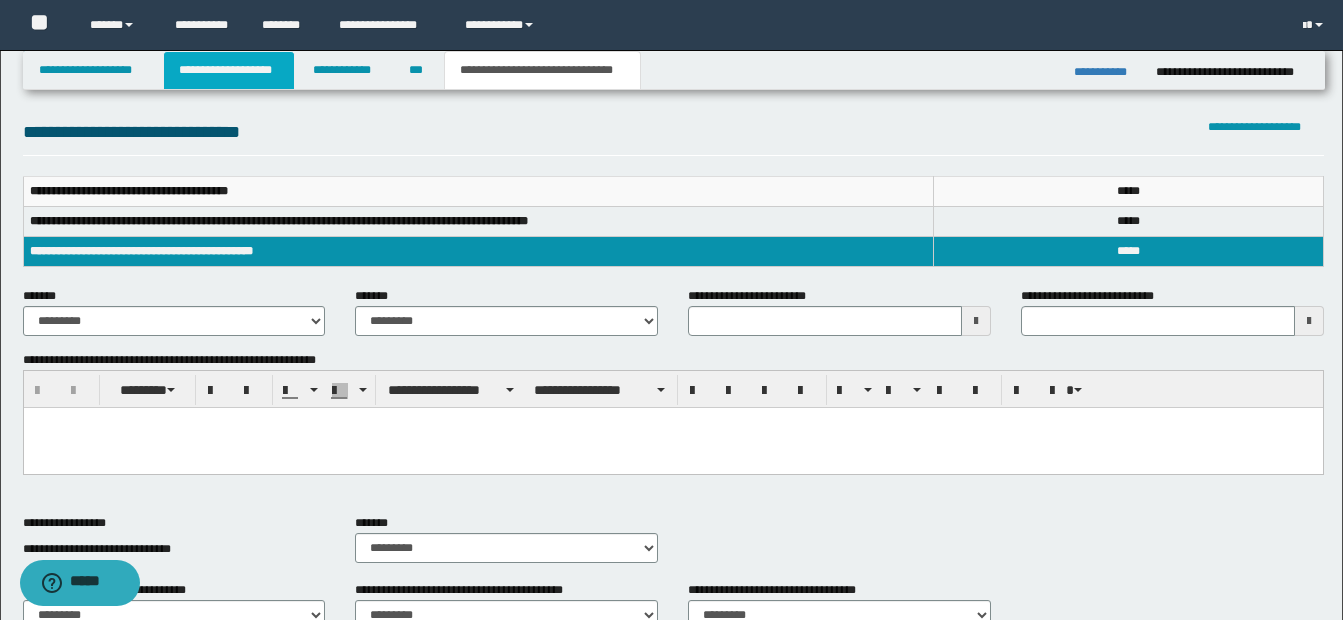 click on "**********" at bounding box center (229, 70) 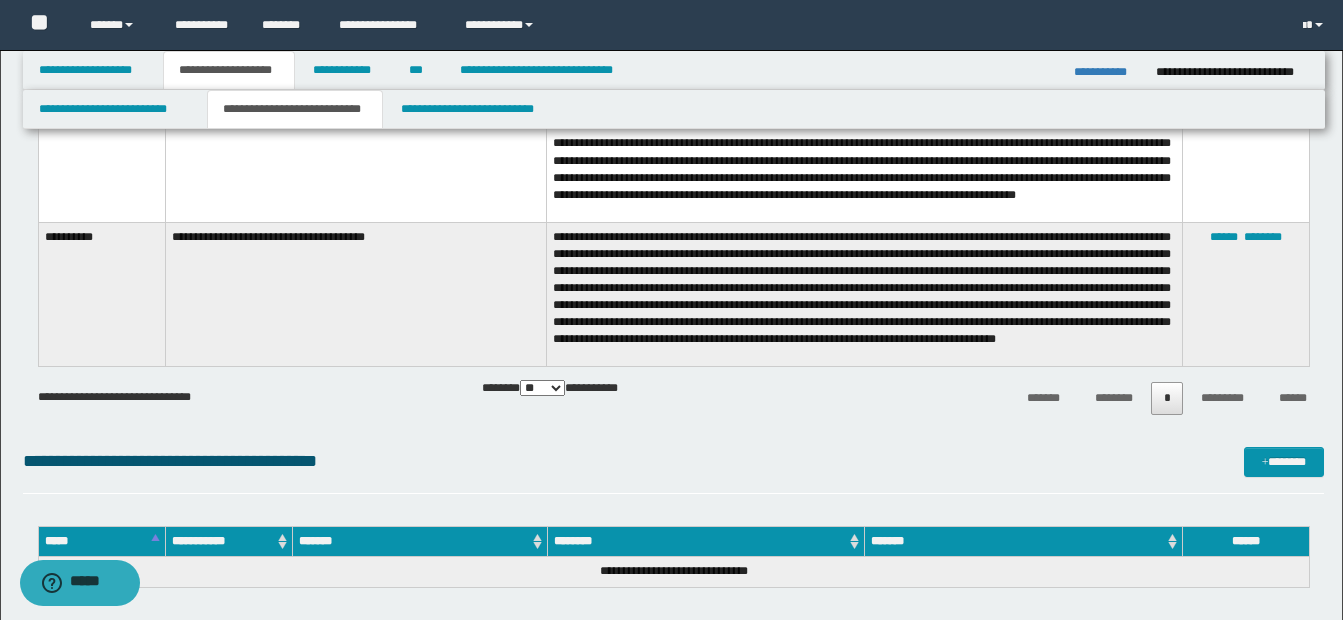 scroll, scrollTop: 2531, scrollLeft: 0, axis: vertical 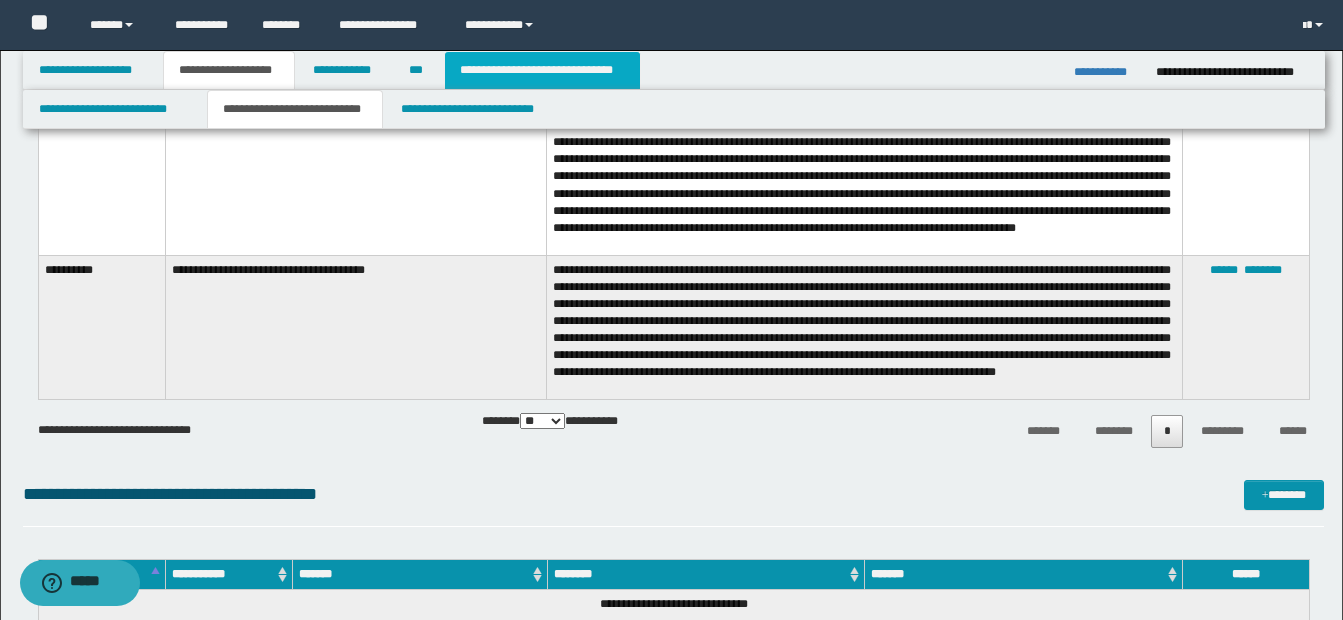 click on "**********" at bounding box center (542, 70) 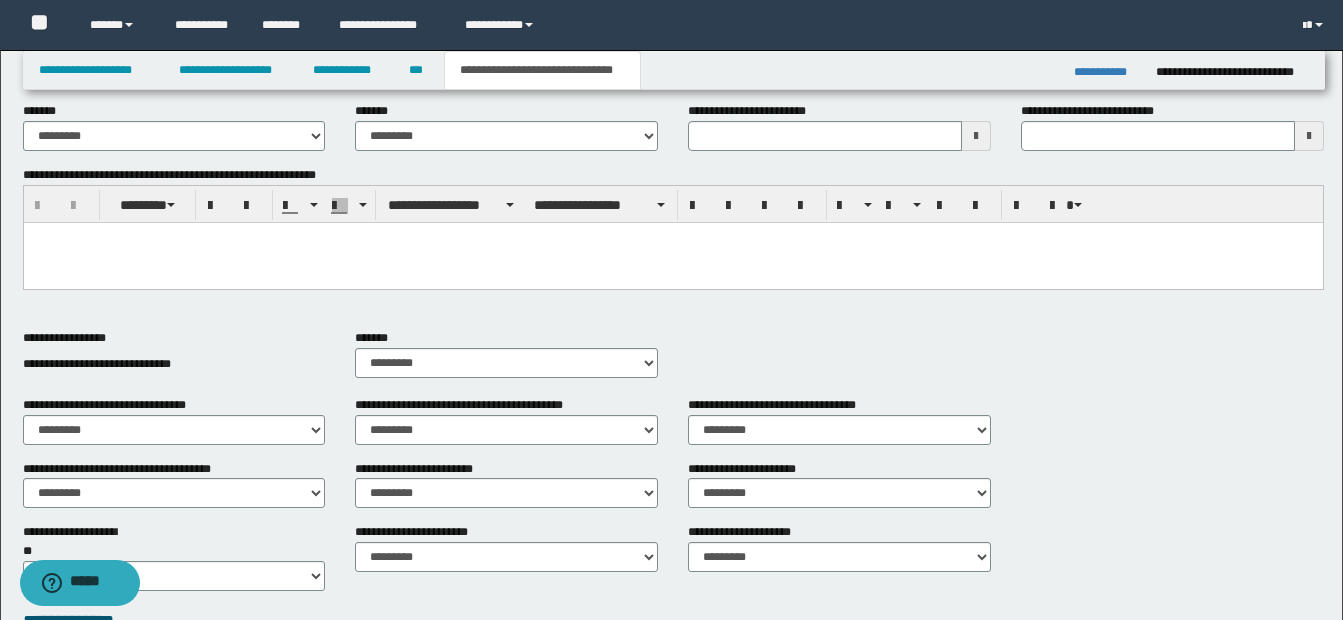 scroll, scrollTop: 113, scrollLeft: 0, axis: vertical 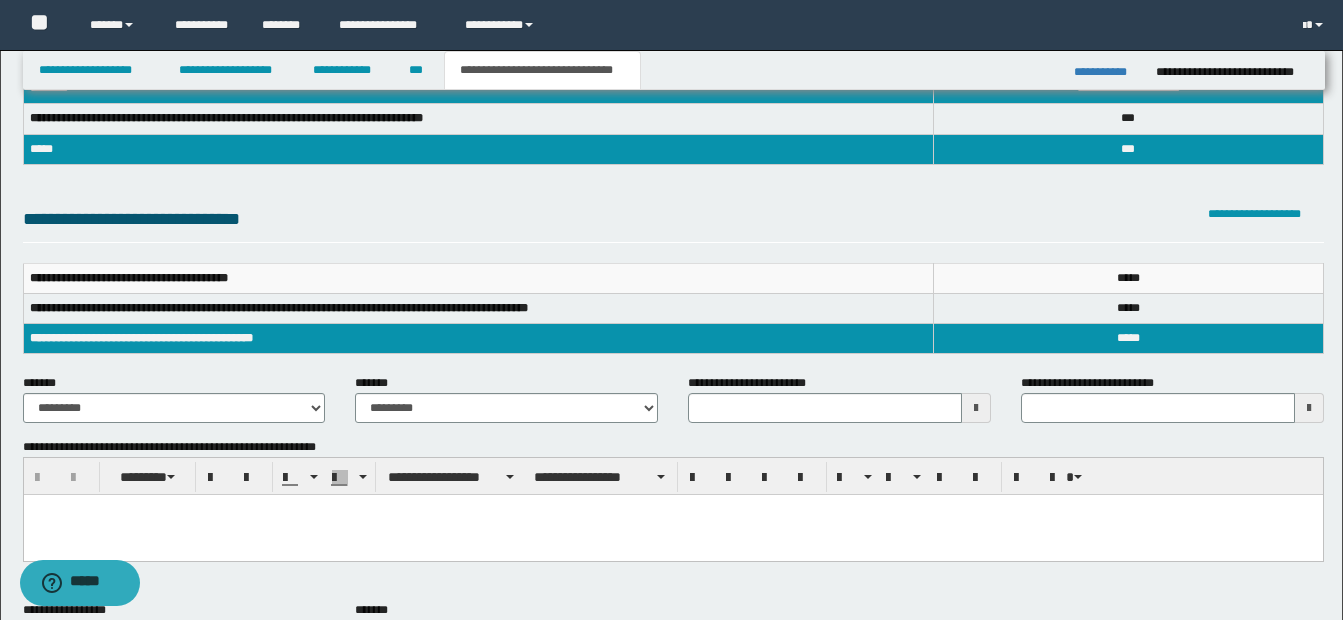 click at bounding box center (976, 408) 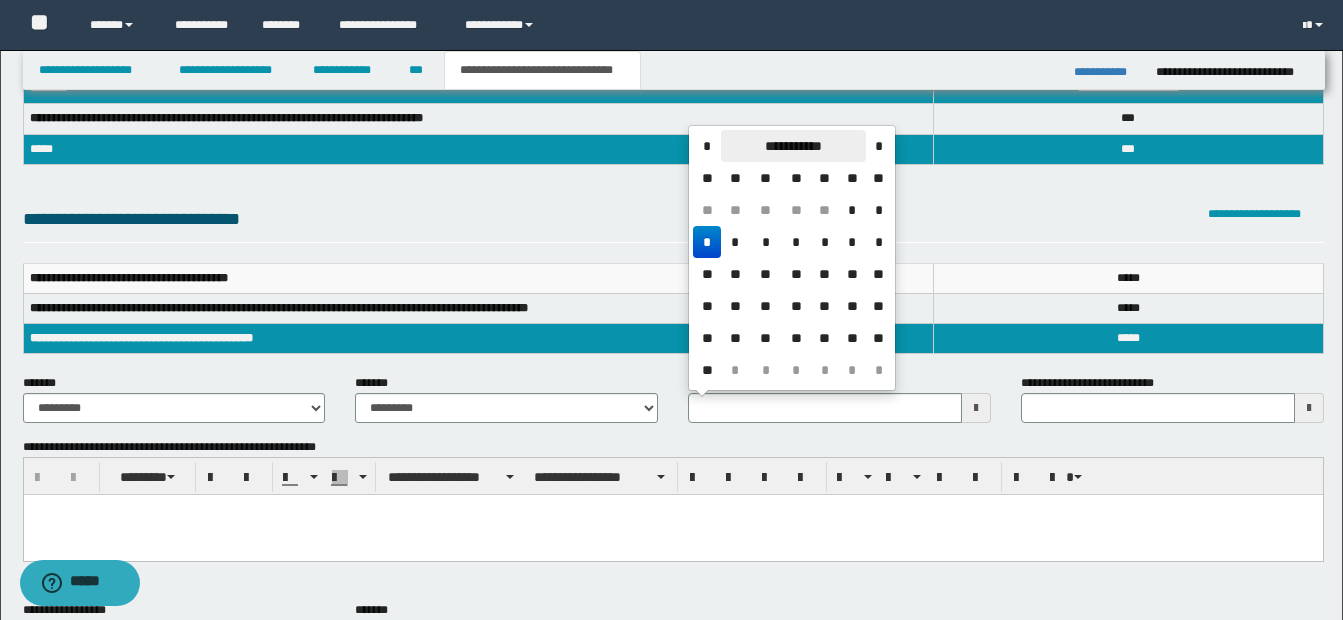 click on "**********" at bounding box center [793, 146] 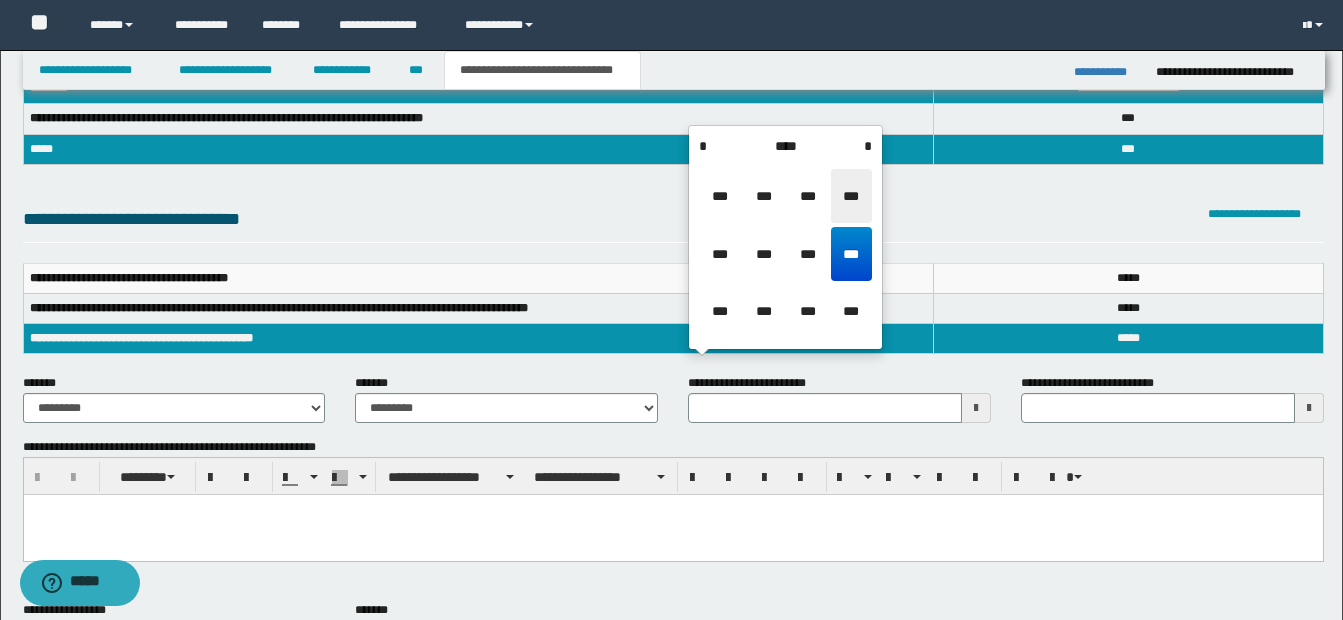 click on "***" at bounding box center (851, 196) 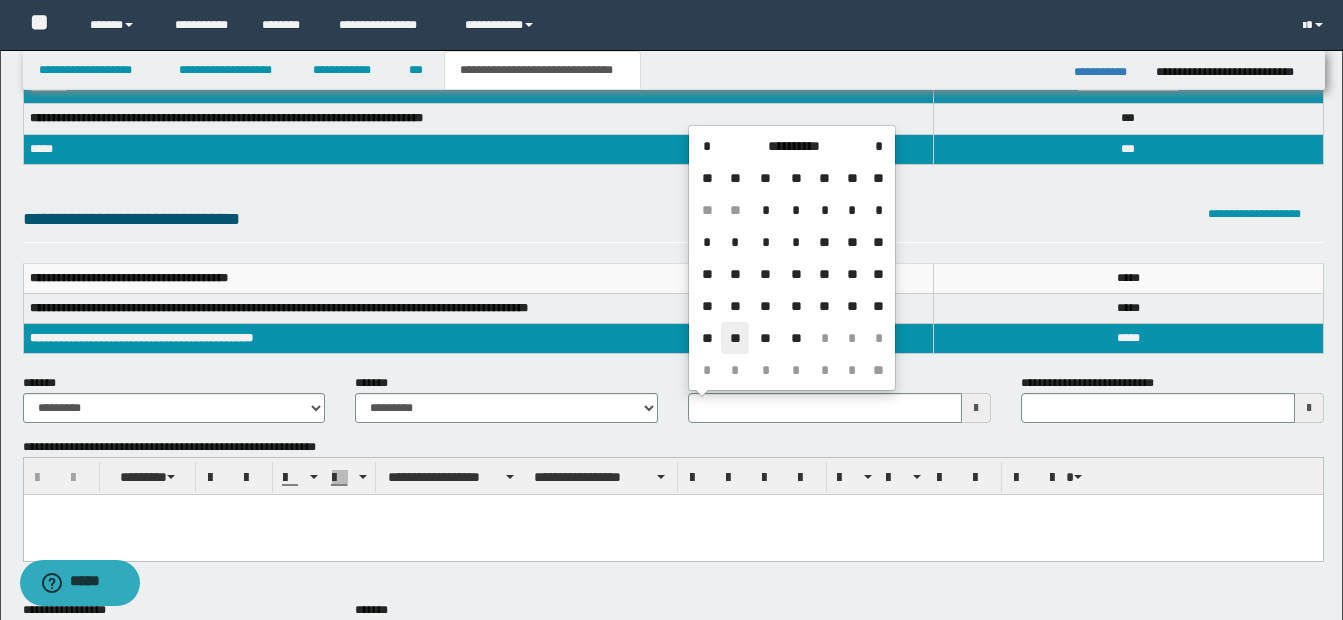 click on "**" at bounding box center [735, 338] 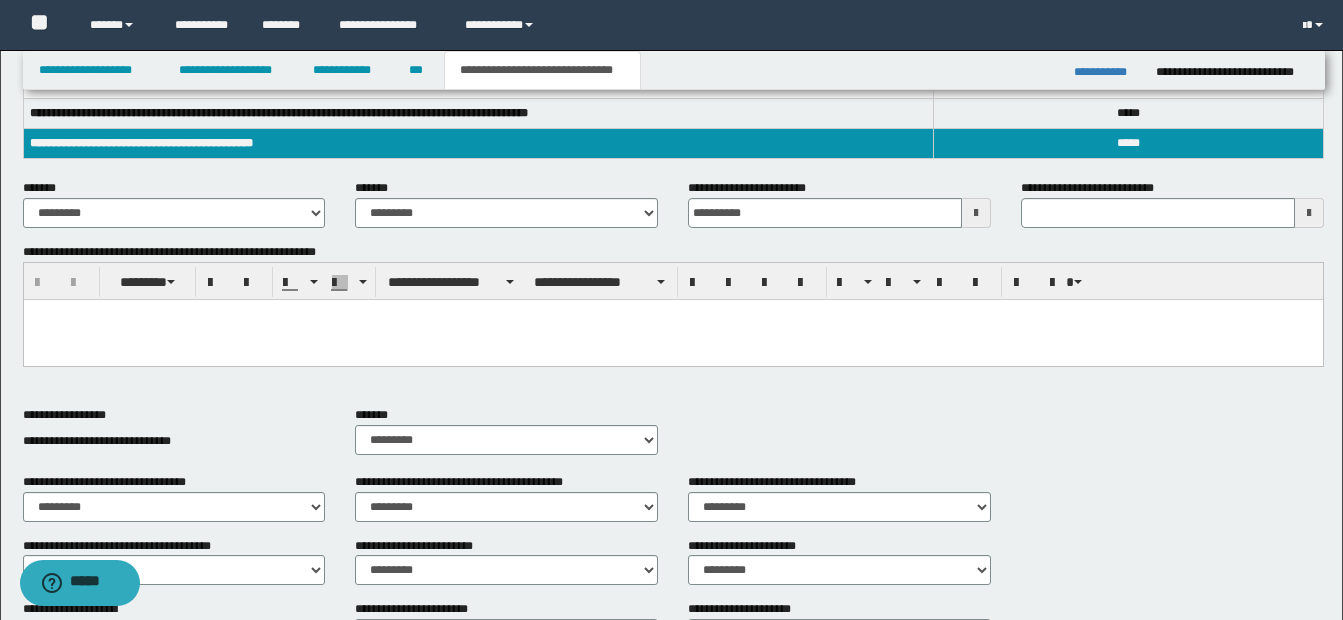 scroll, scrollTop: 313, scrollLeft: 0, axis: vertical 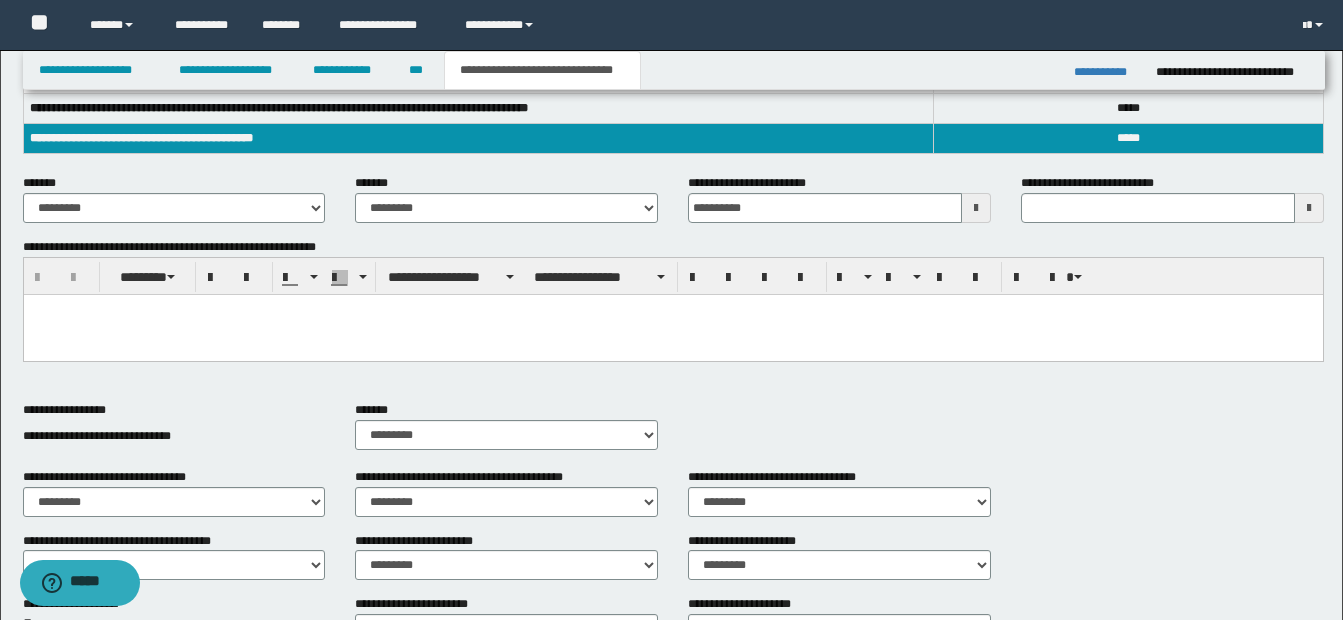 click at bounding box center [672, 310] 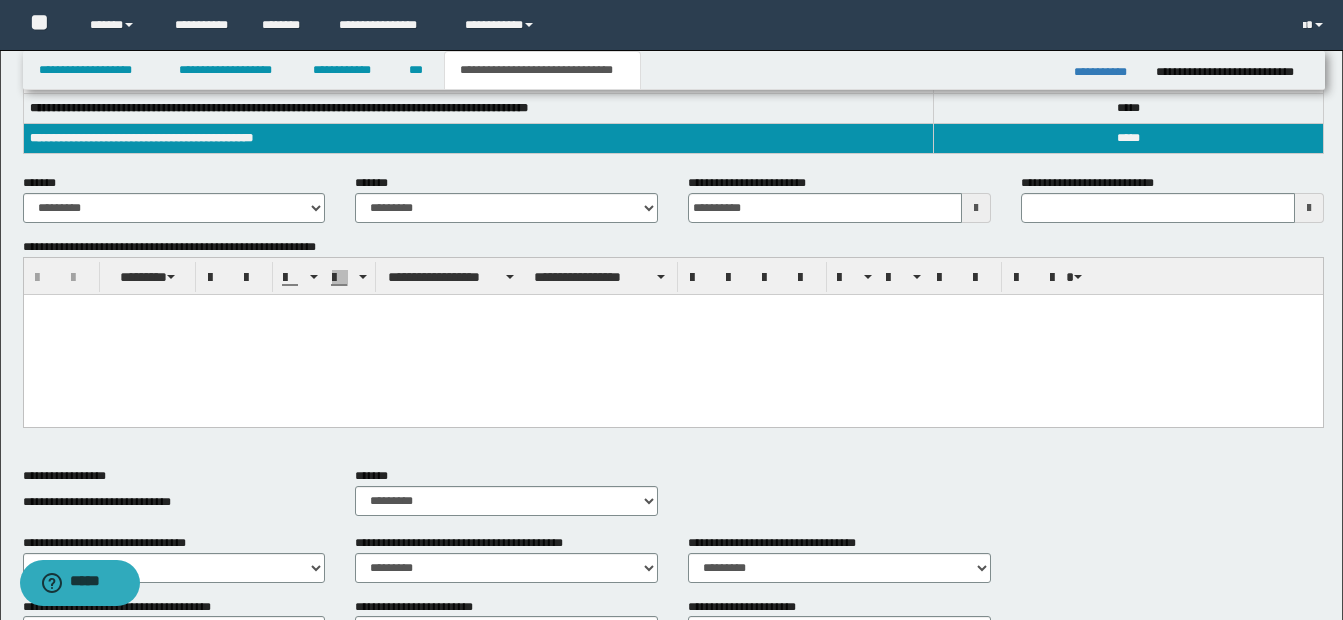 type 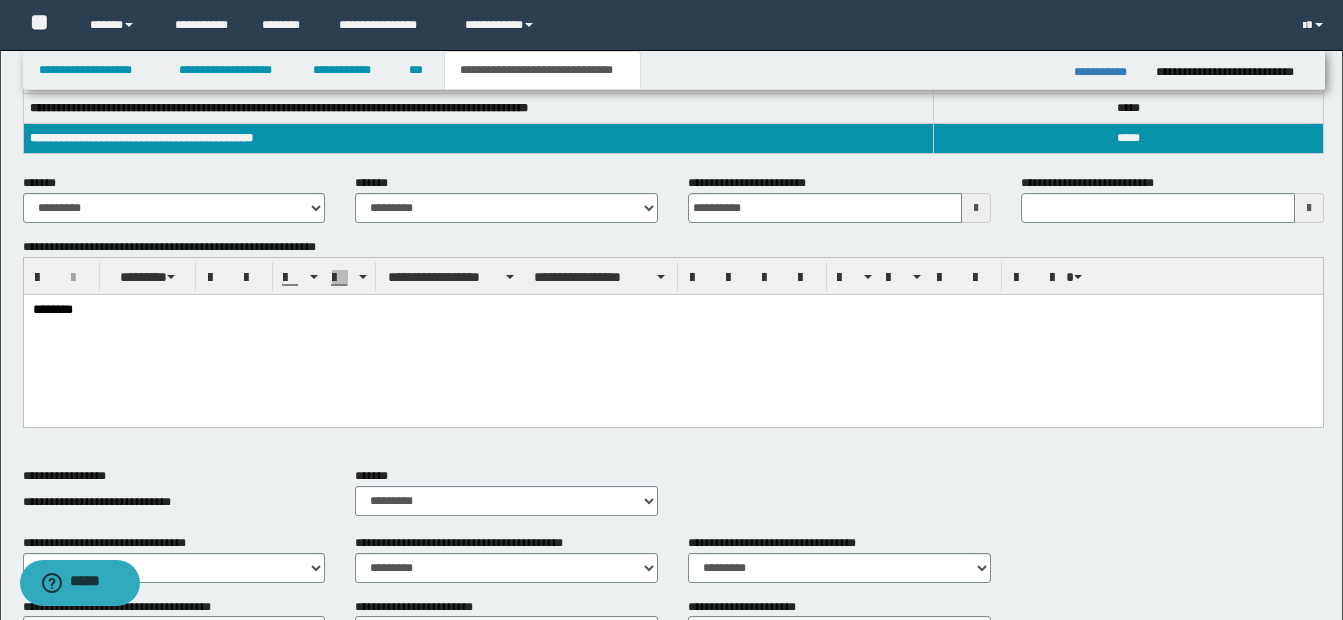 click on "********" at bounding box center (672, 311) 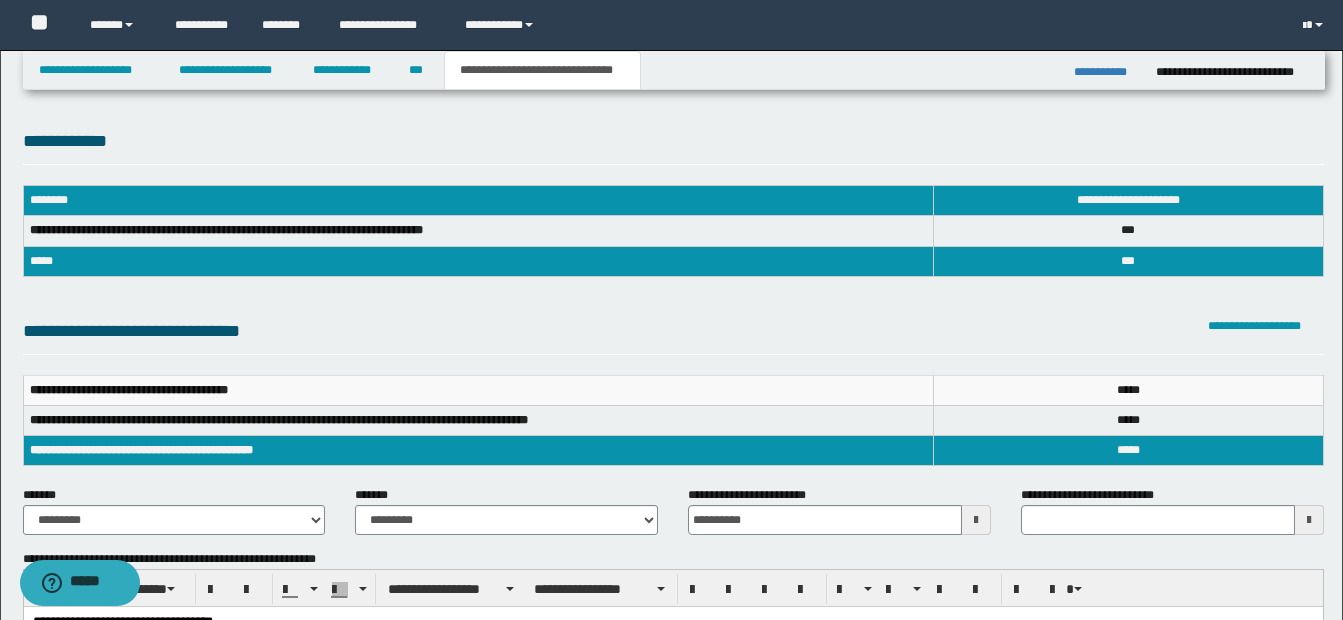 scroll, scrollTop: 0, scrollLeft: 0, axis: both 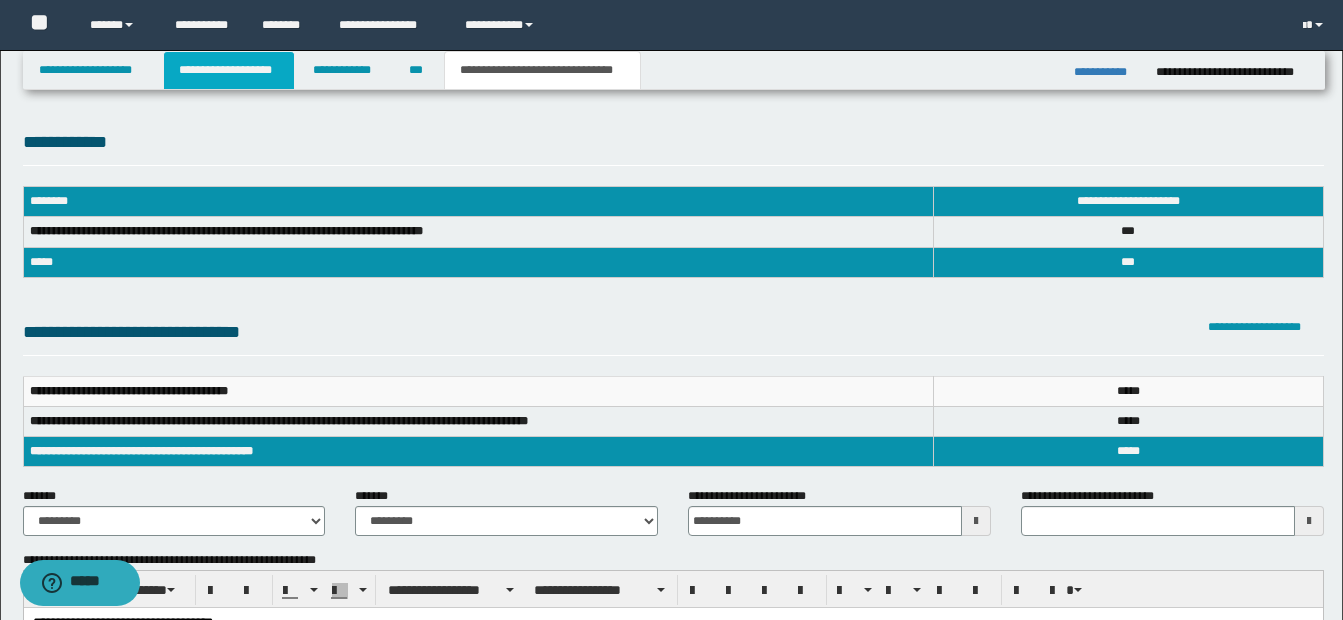 click on "**********" at bounding box center (229, 70) 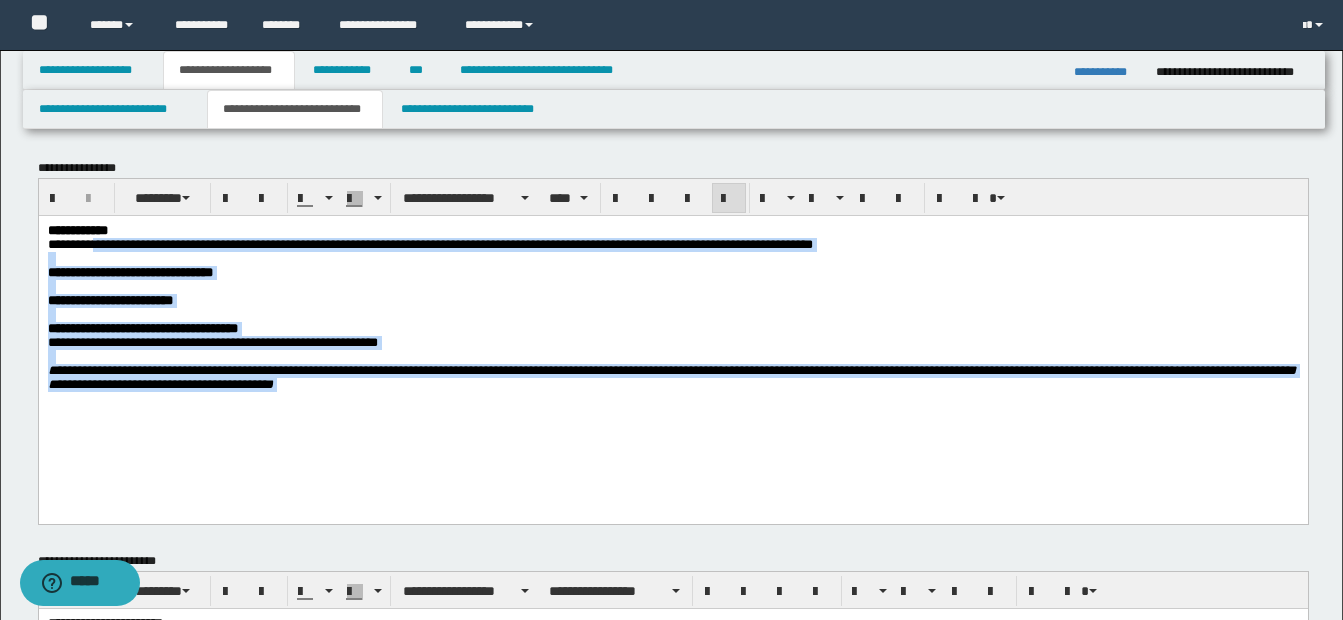 click on "**********" at bounding box center [672, 334] 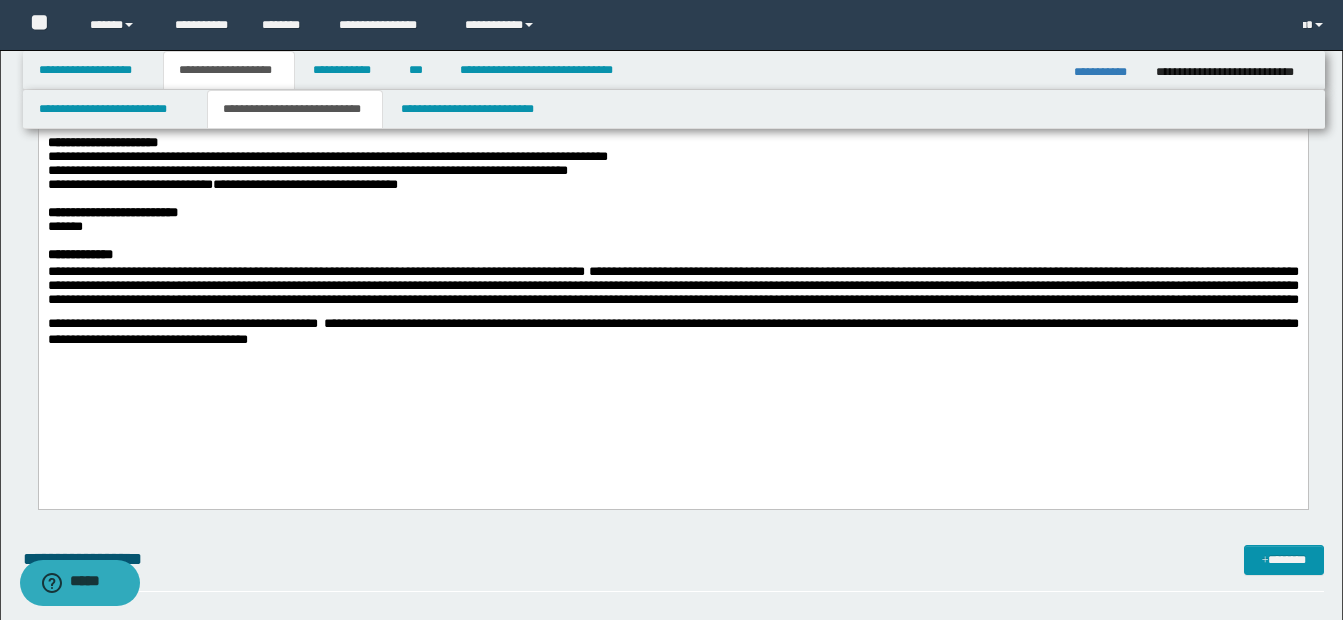 scroll, scrollTop: 600, scrollLeft: 0, axis: vertical 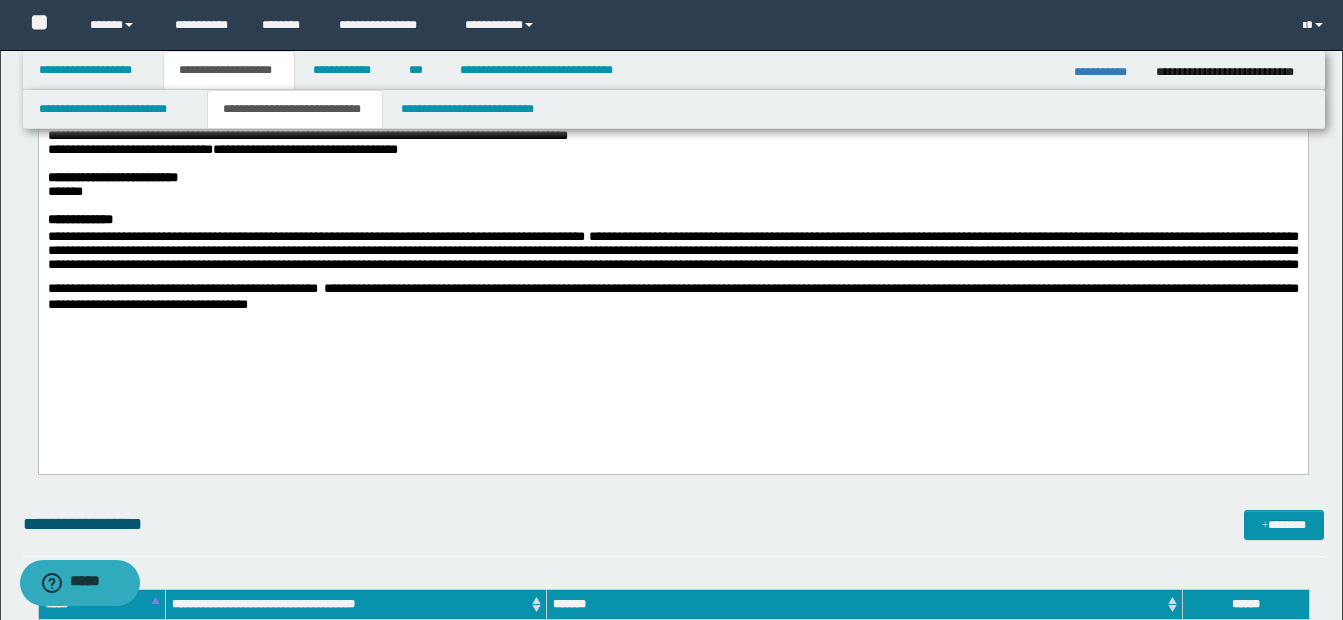 click on "**********" at bounding box center (672, 268) 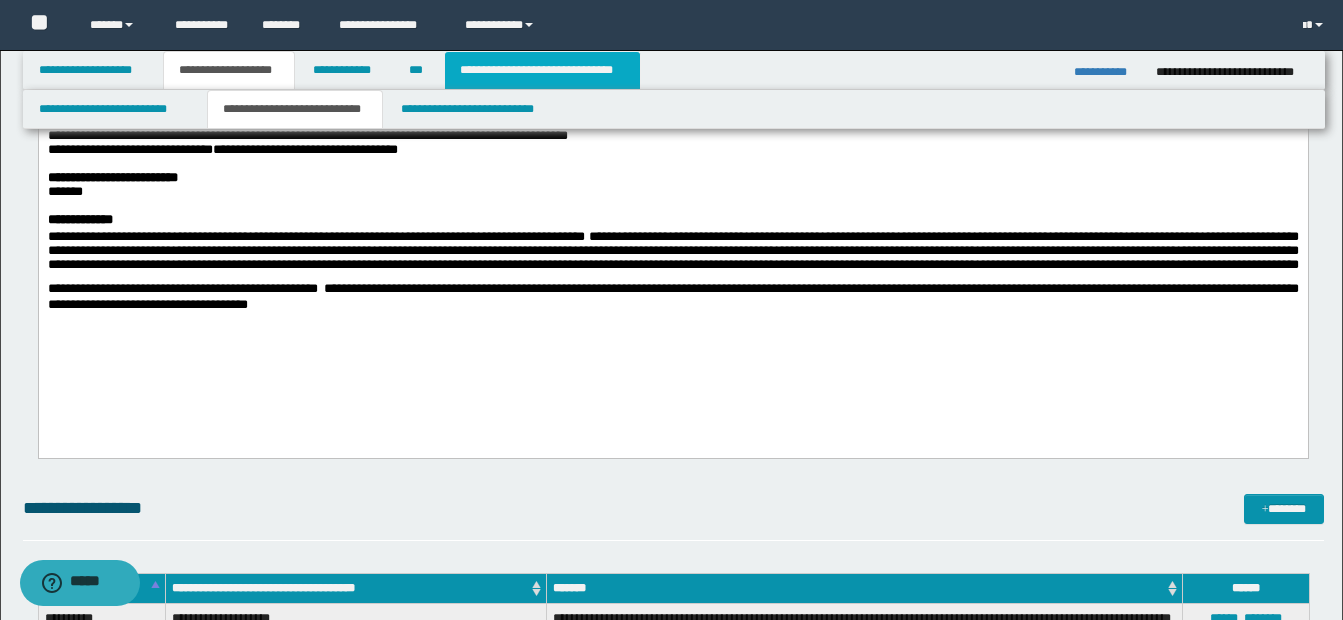 click on "**********" at bounding box center (542, 70) 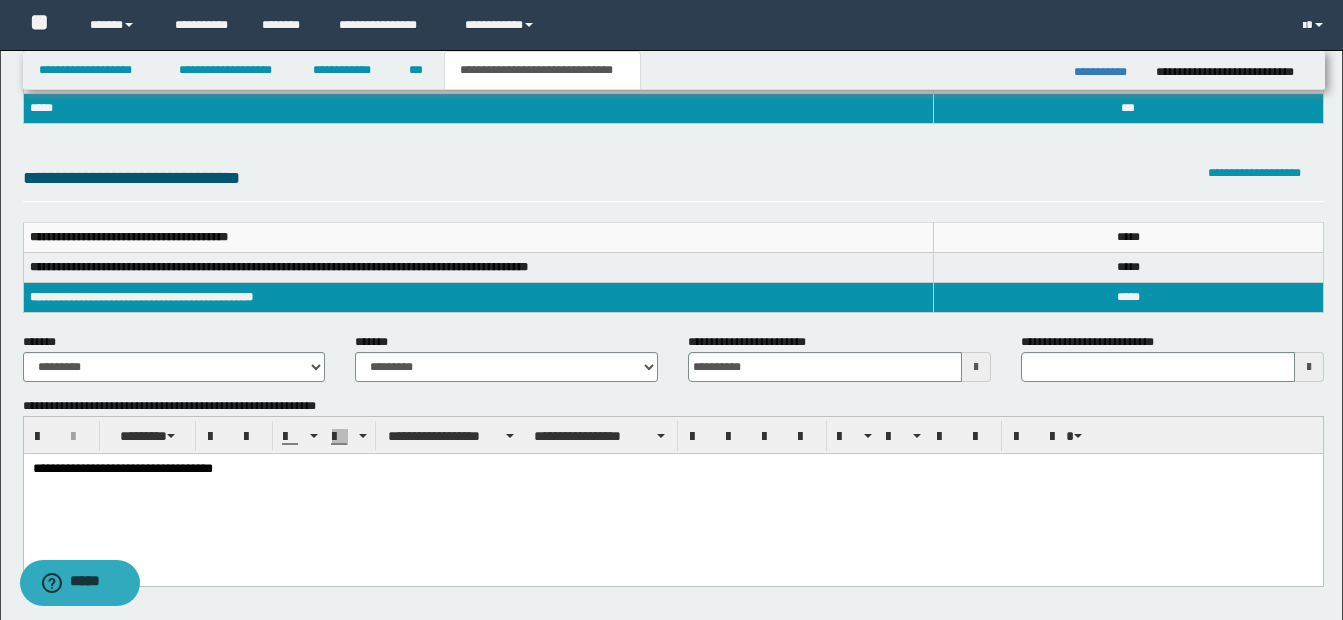 scroll, scrollTop: 200, scrollLeft: 0, axis: vertical 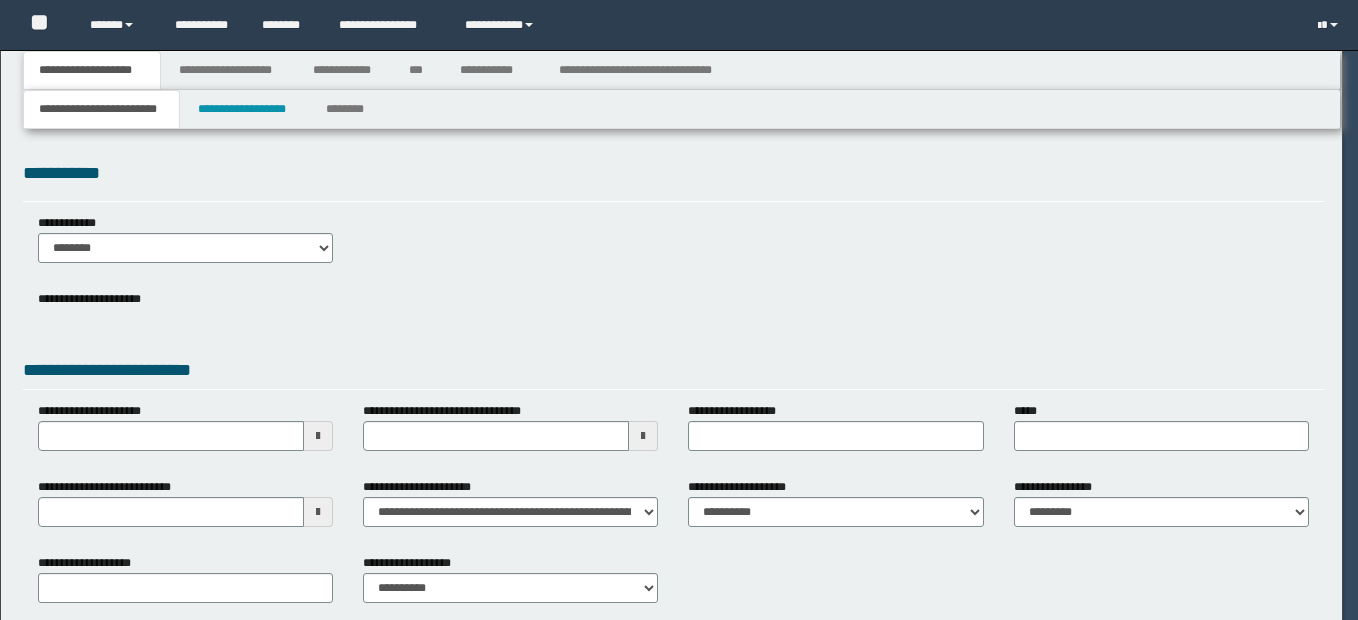 type on "**********" 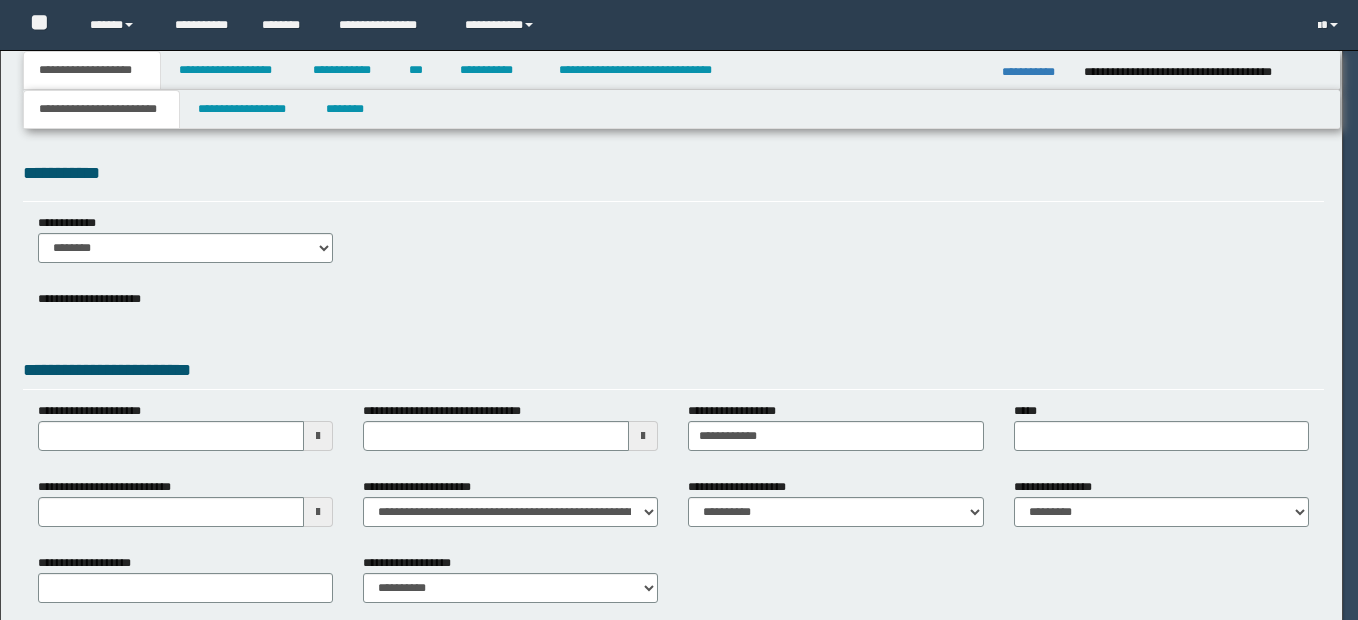 scroll, scrollTop: 0, scrollLeft: 0, axis: both 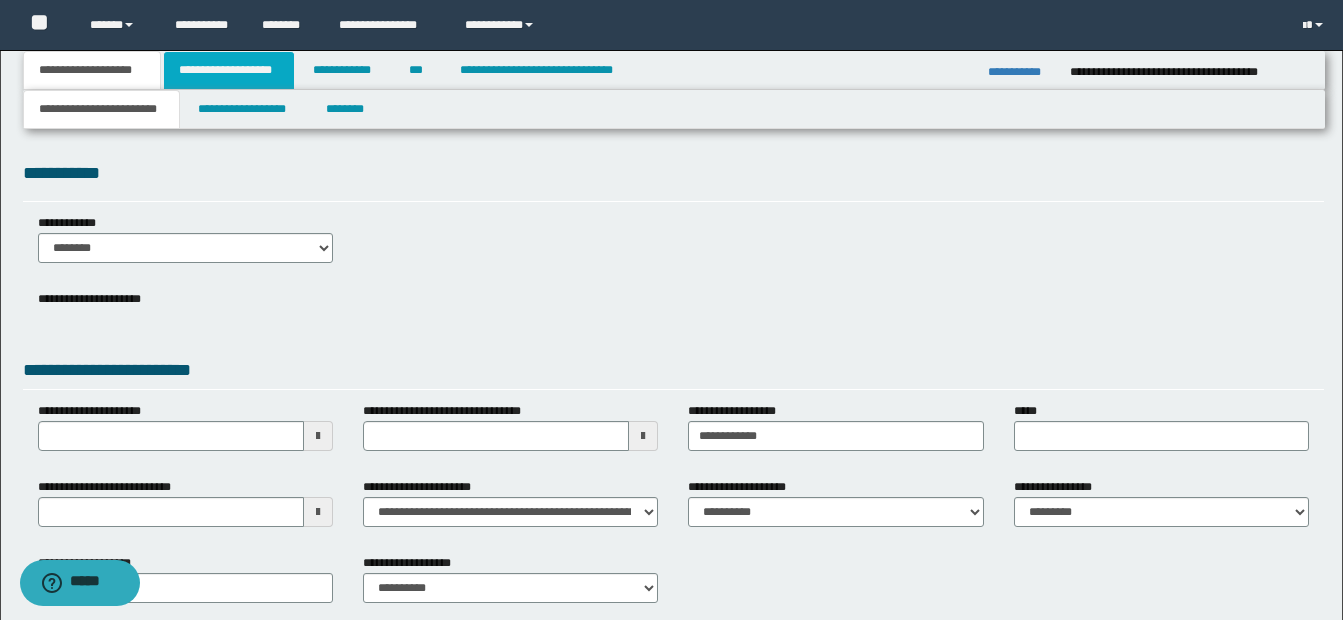 click on "**********" at bounding box center [229, 70] 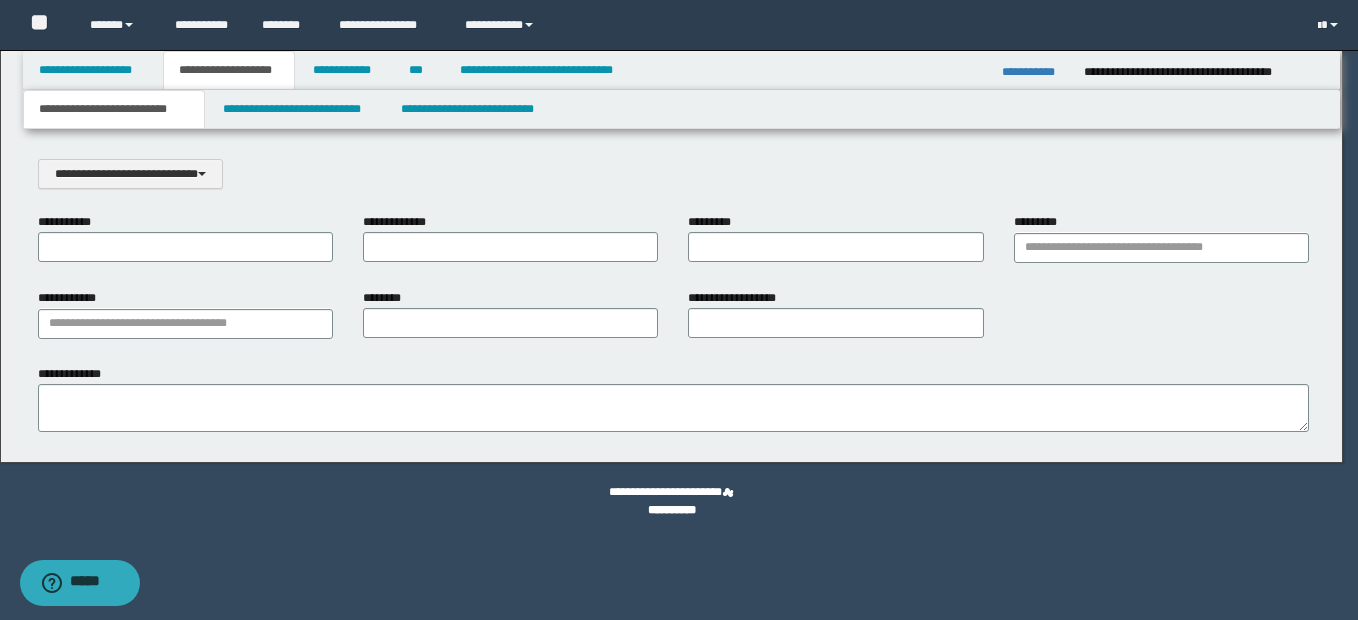 scroll, scrollTop: 0, scrollLeft: 0, axis: both 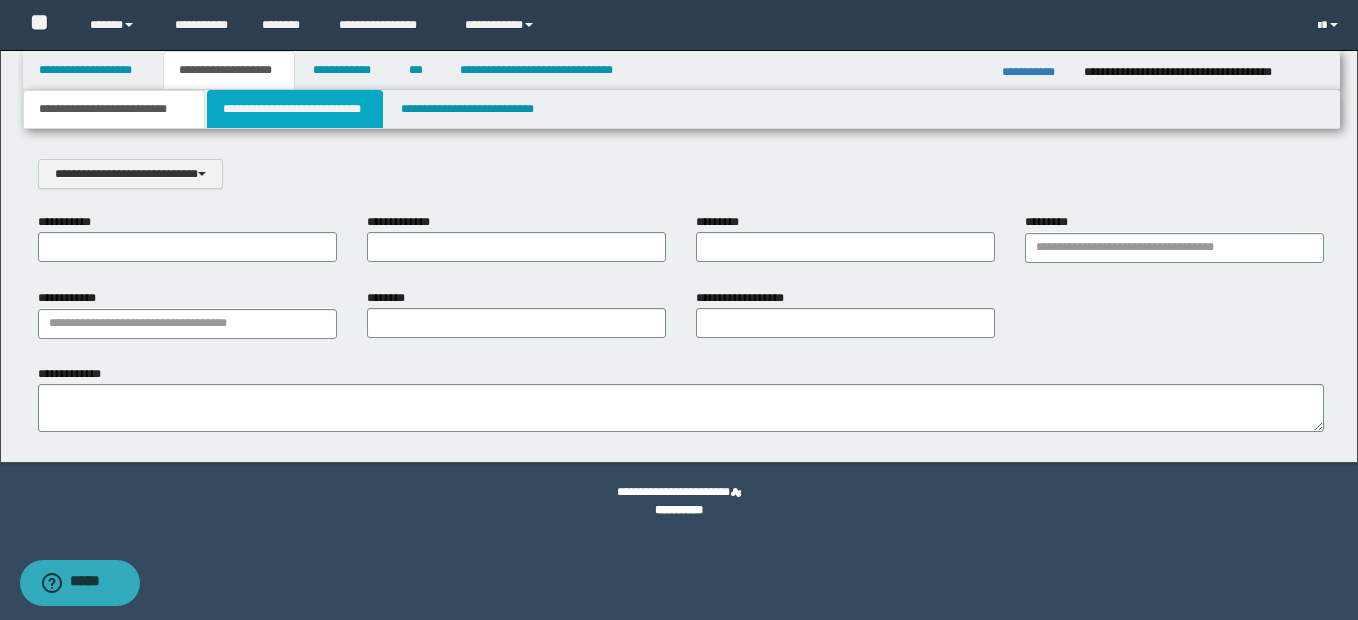 click on "**********" at bounding box center [295, 109] 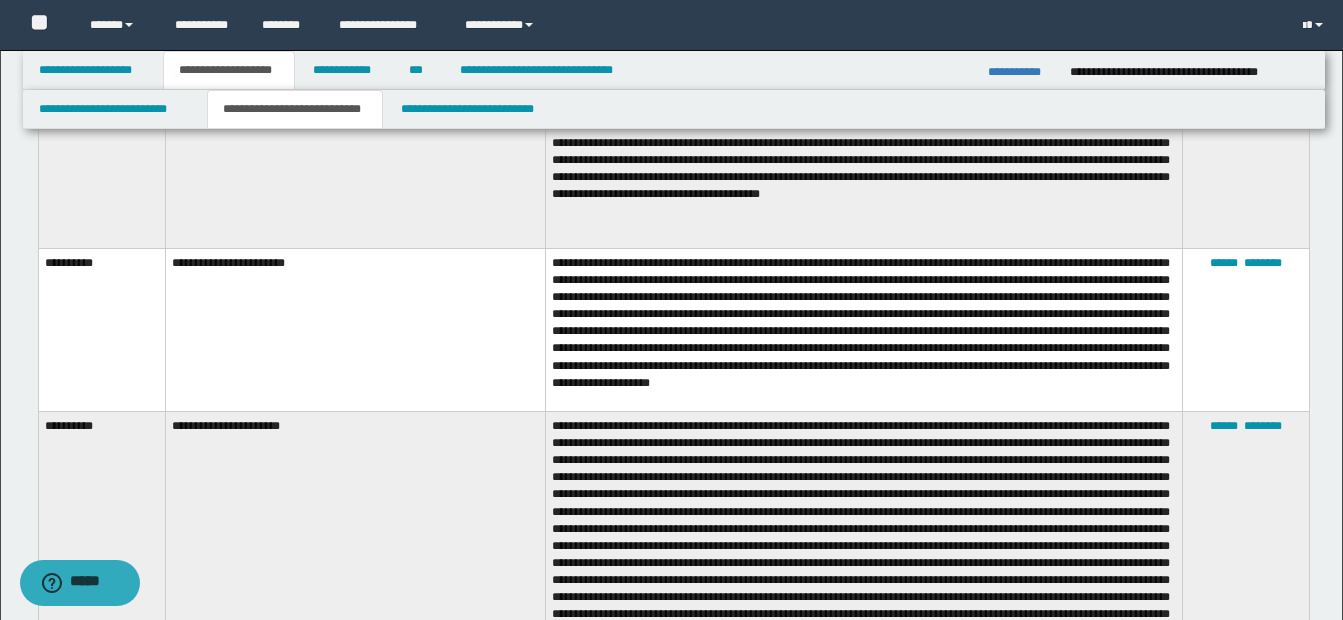 scroll, scrollTop: 2000, scrollLeft: 0, axis: vertical 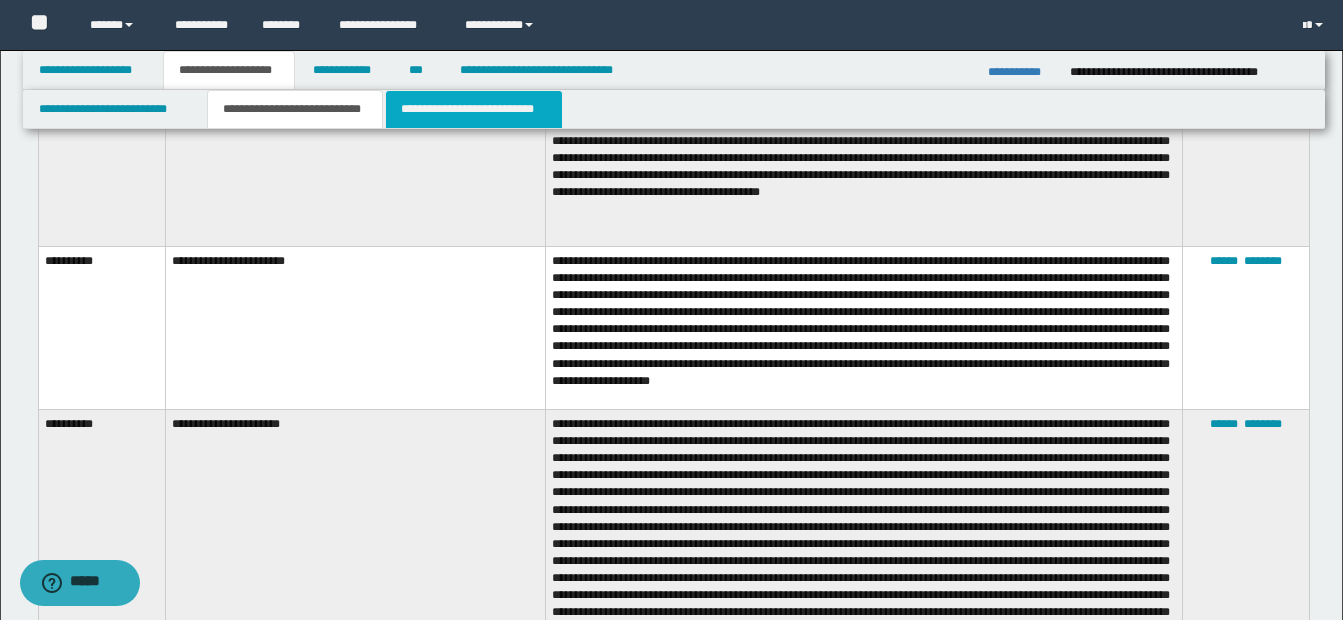 click on "**********" at bounding box center (474, 109) 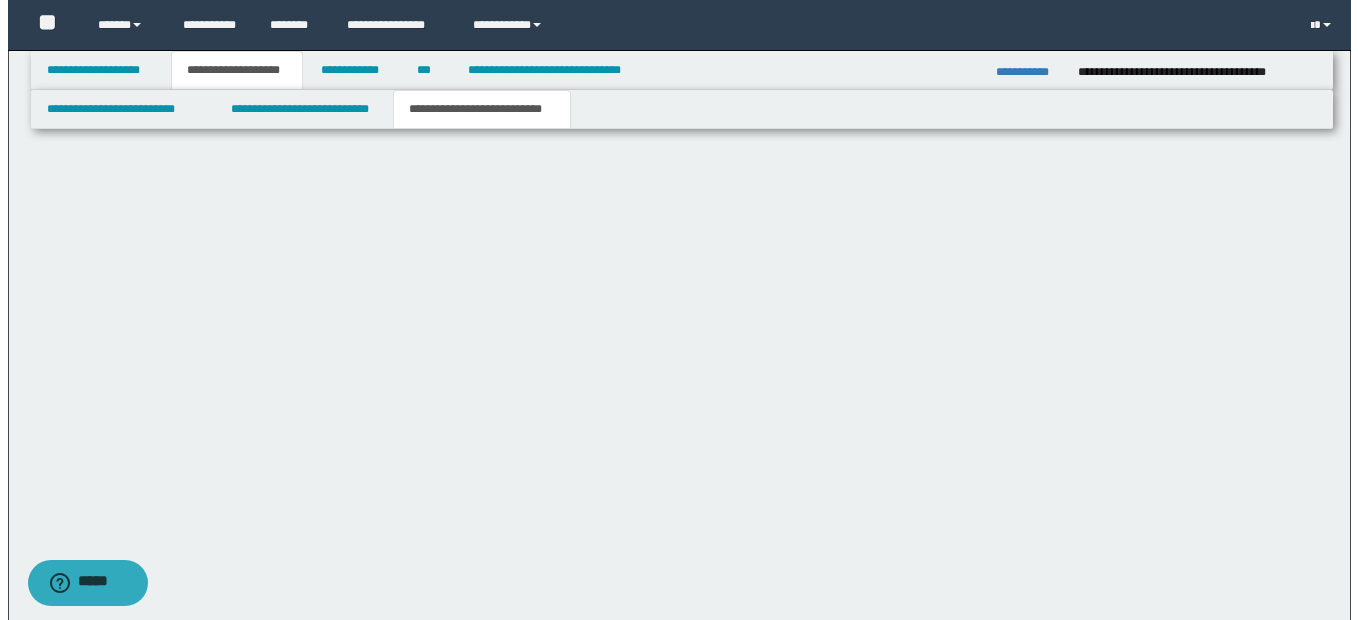 scroll, scrollTop: 0, scrollLeft: 0, axis: both 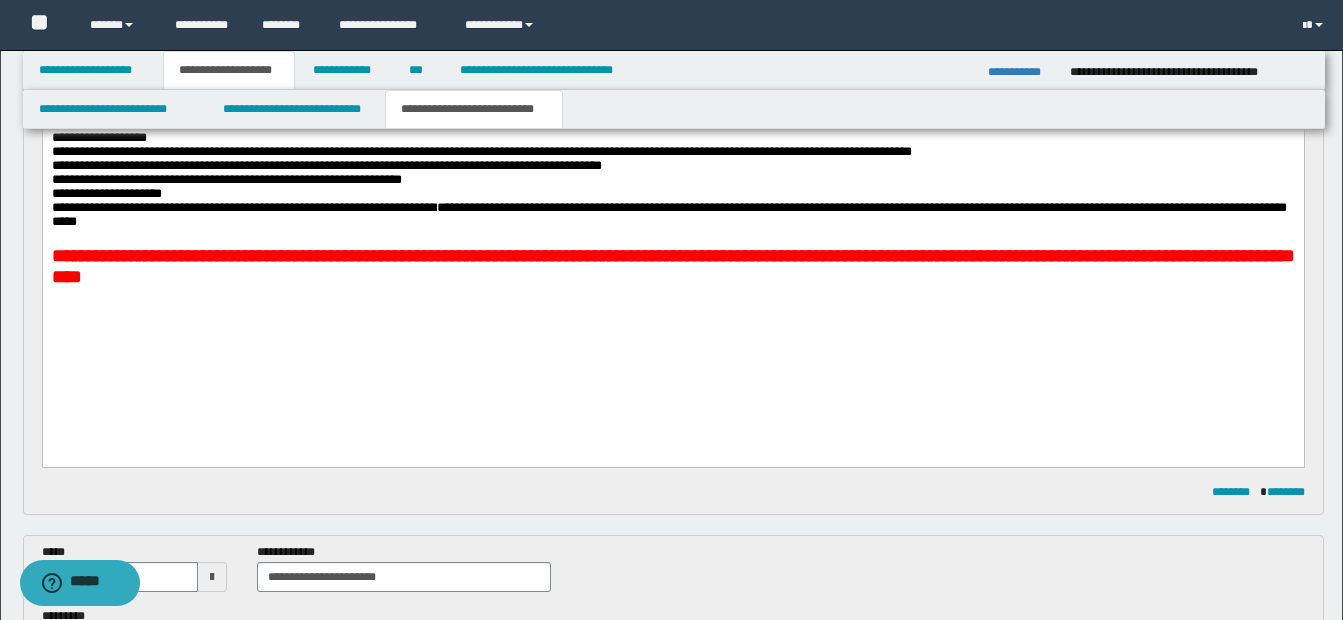 click on "**********" at bounding box center [672, 267] 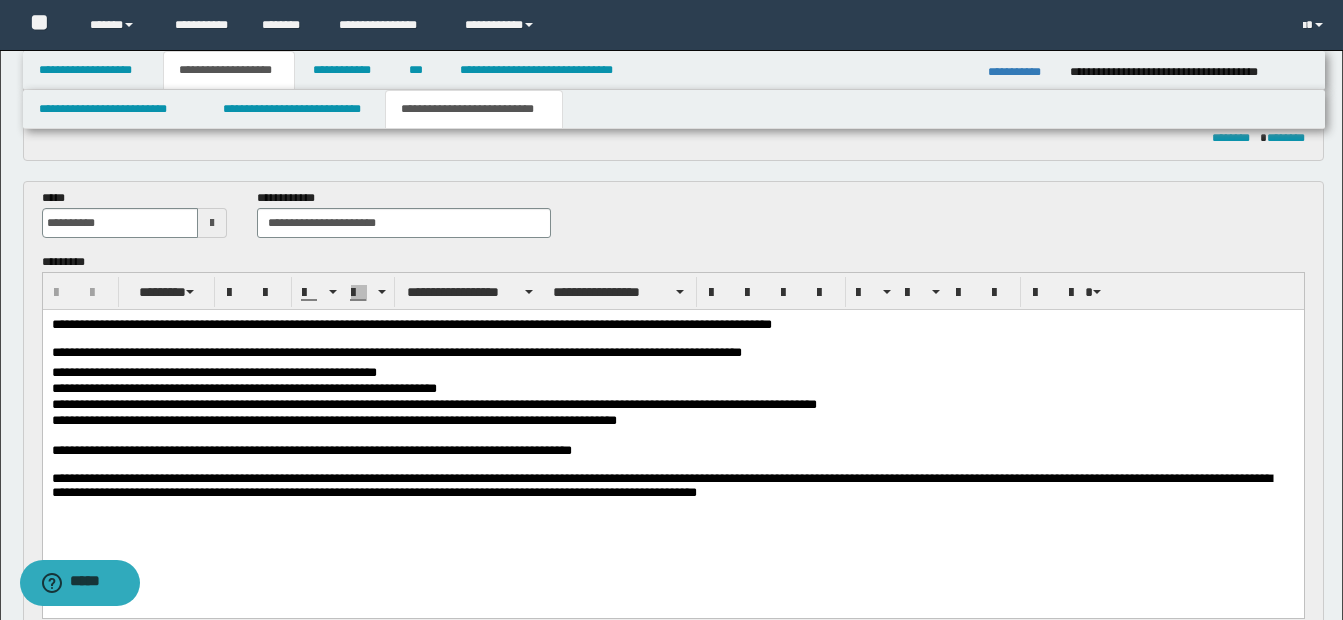 scroll, scrollTop: 800, scrollLeft: 0, axis: vertical 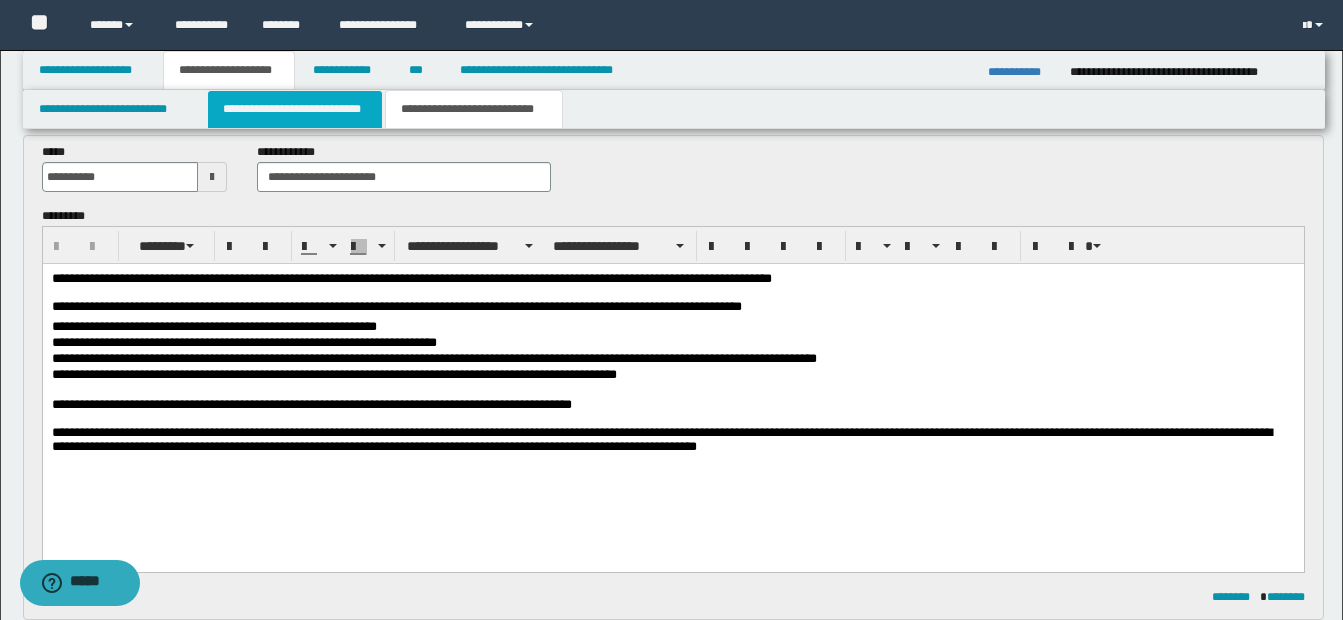drag, startPoint x: 250, startPoint y: 110, endPoint x: 265, endPoint y: 724, distance: 614.1832 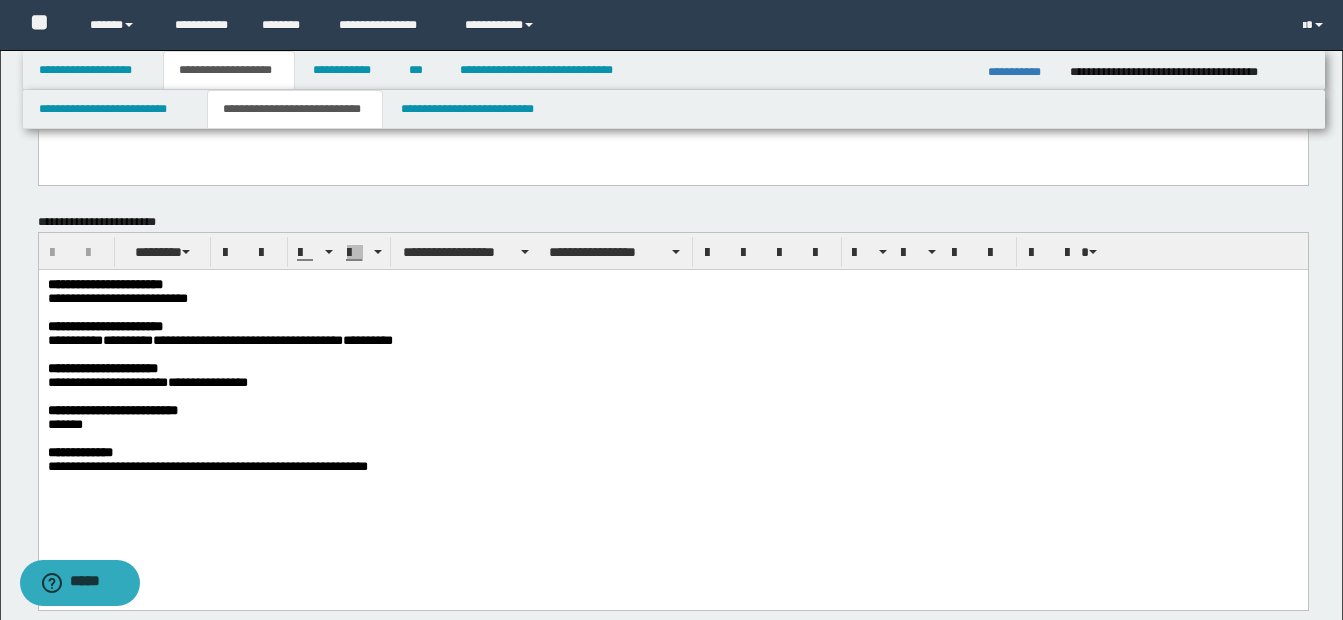 scroll, scrollTop: 1100, scrollLeft: 0, axis: vertical 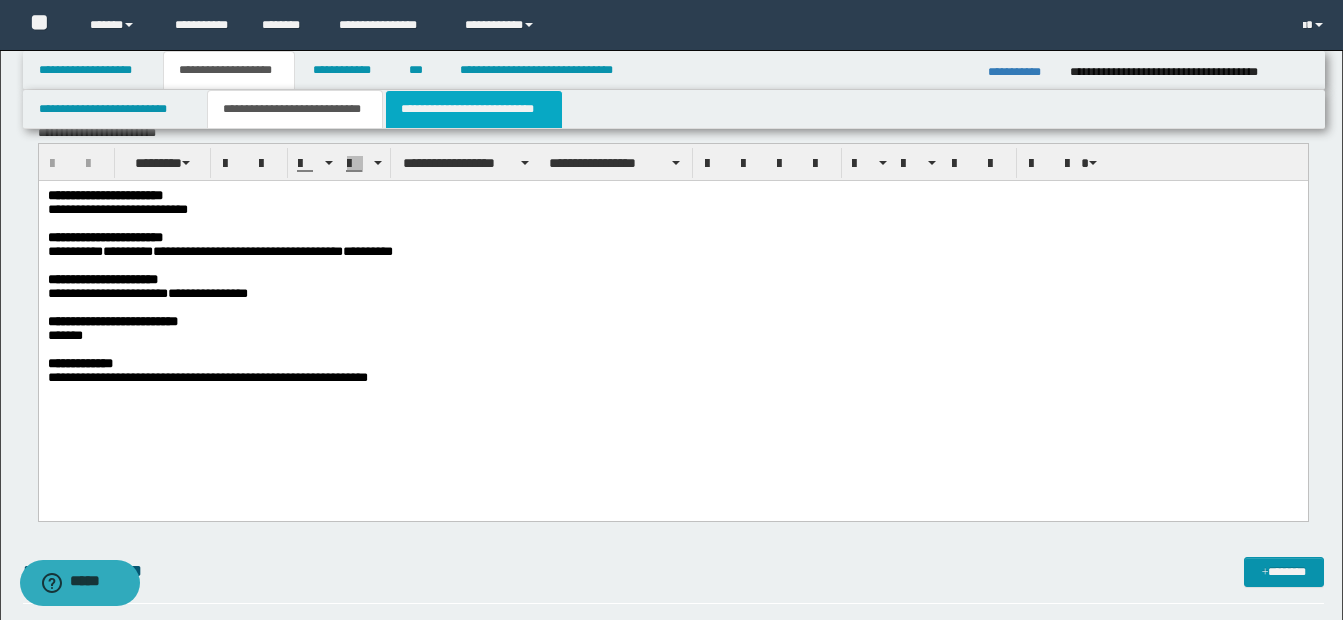 click on "**********" at bounding box center (474, 109) 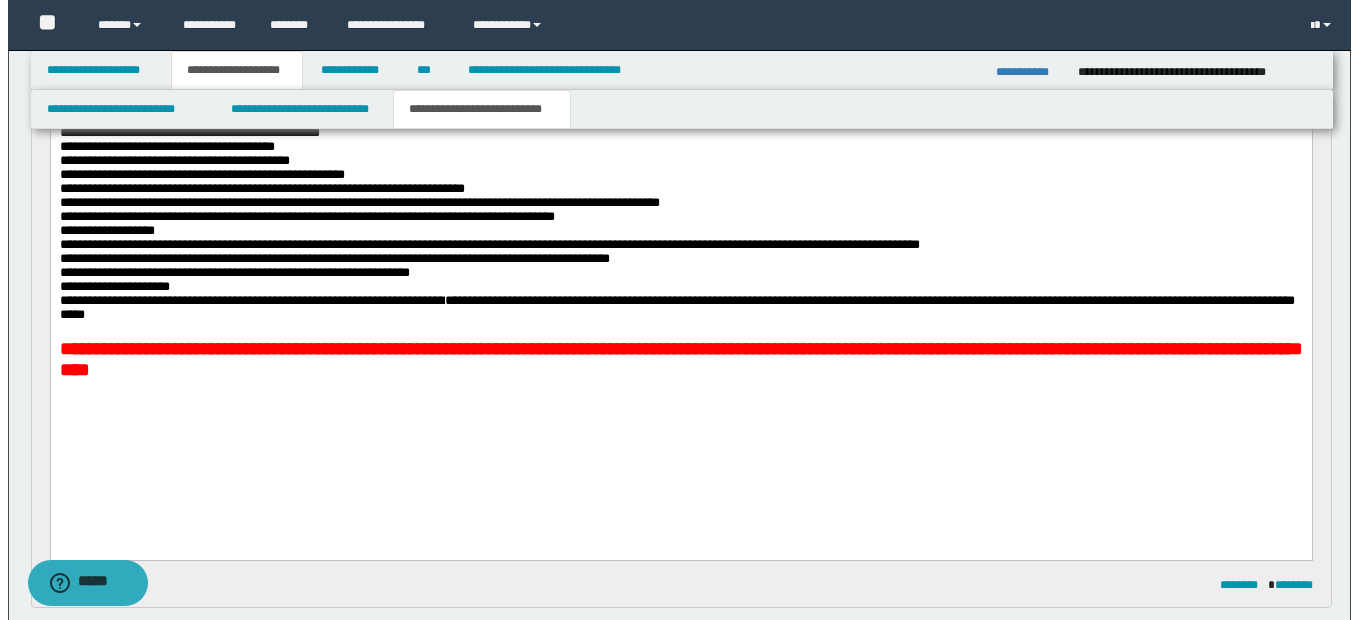 scroll, scrollTop: 300, scrollLeft: 0, axis: vertical 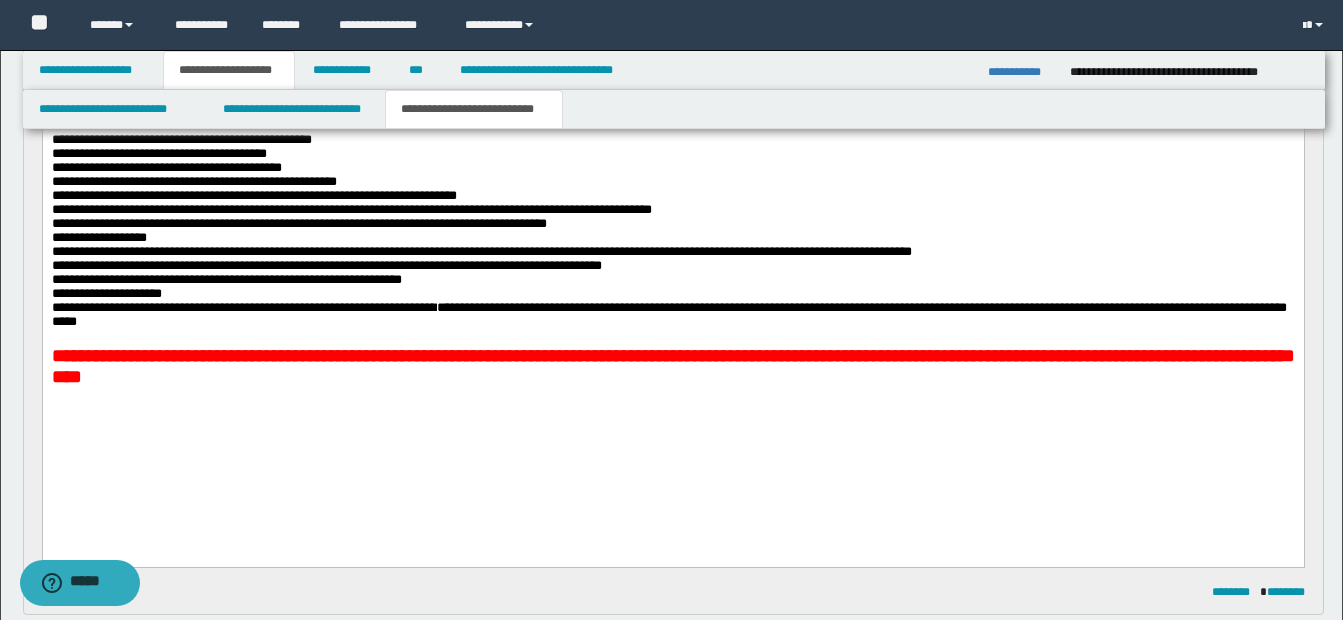 click on "**********" at bounding box center [672, 265] 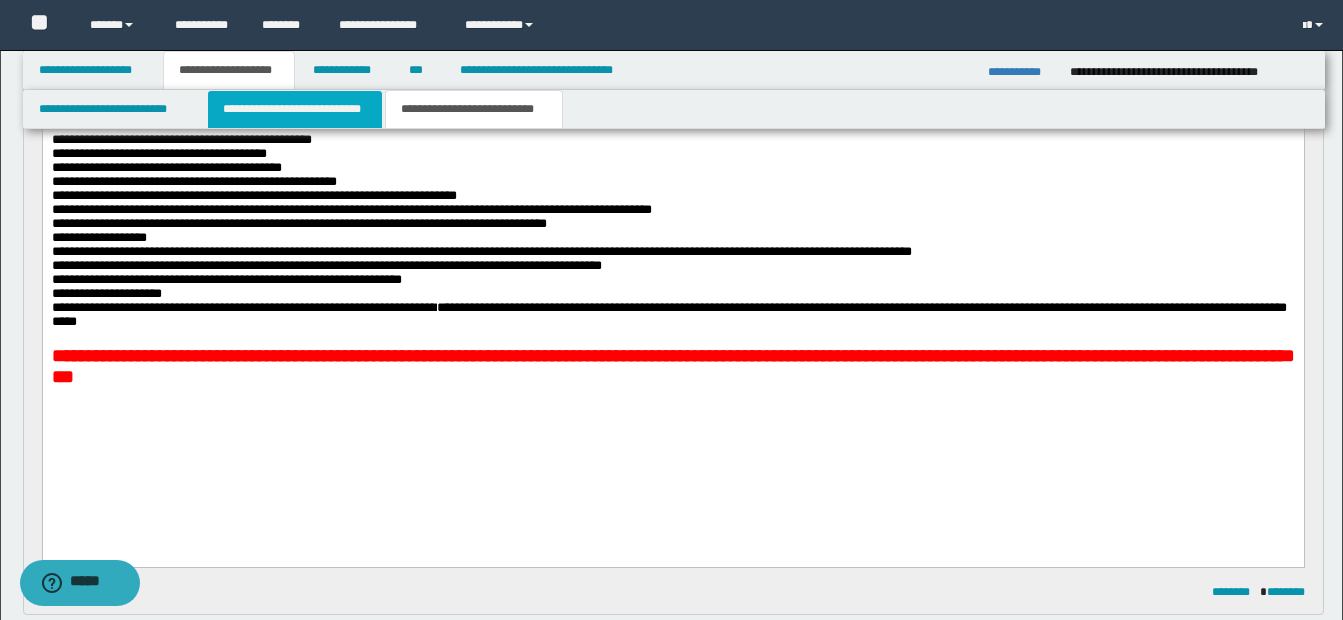 click on "**********" at bounding box center (295, 109) 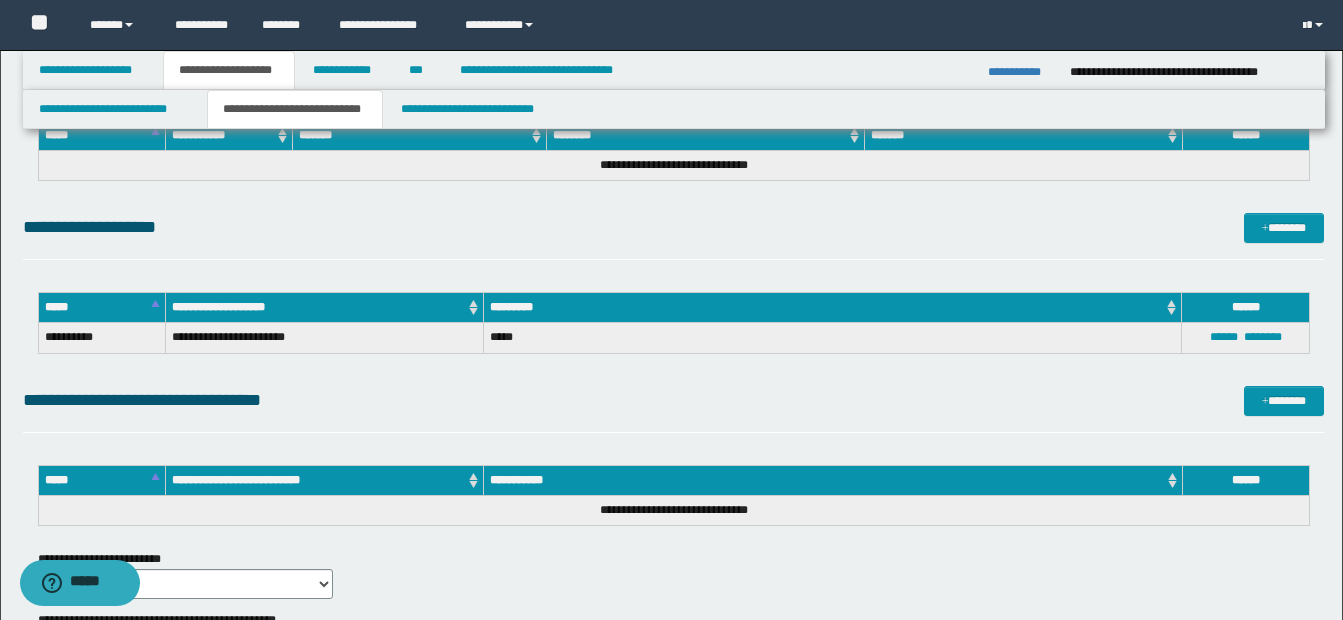 scroll, scrollTop: 3500, scrollLeft: 0, axis: vertical 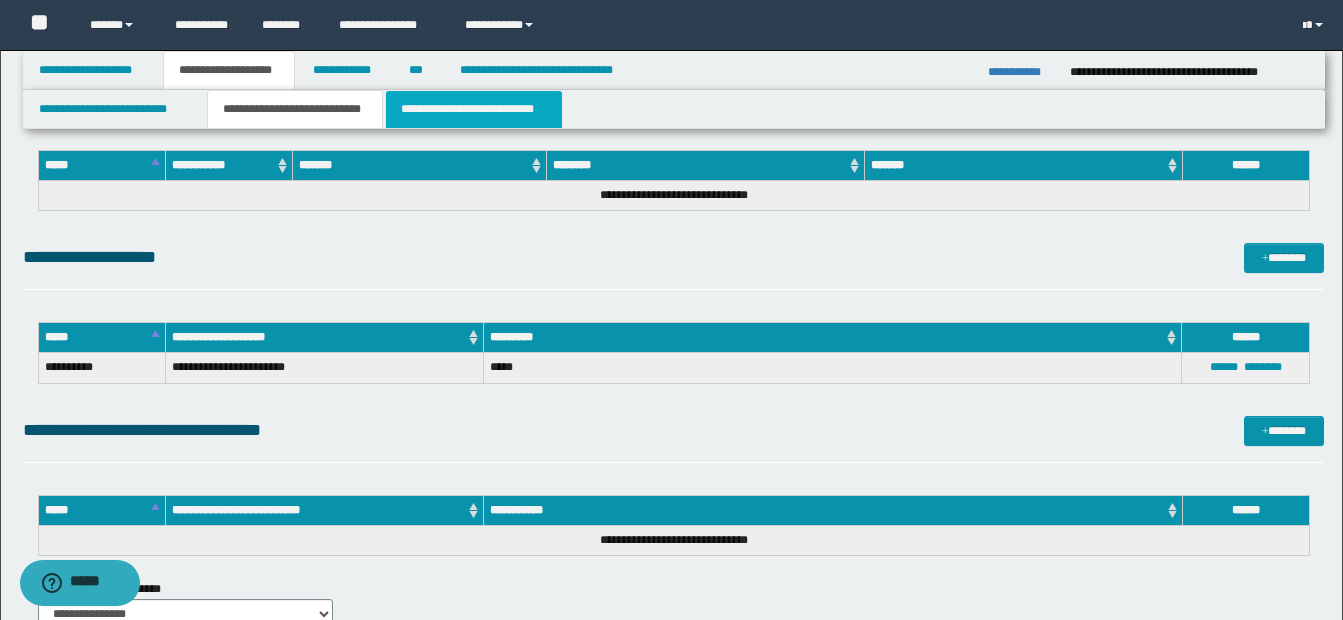 click on "**********" at bounding box center [474, 109] 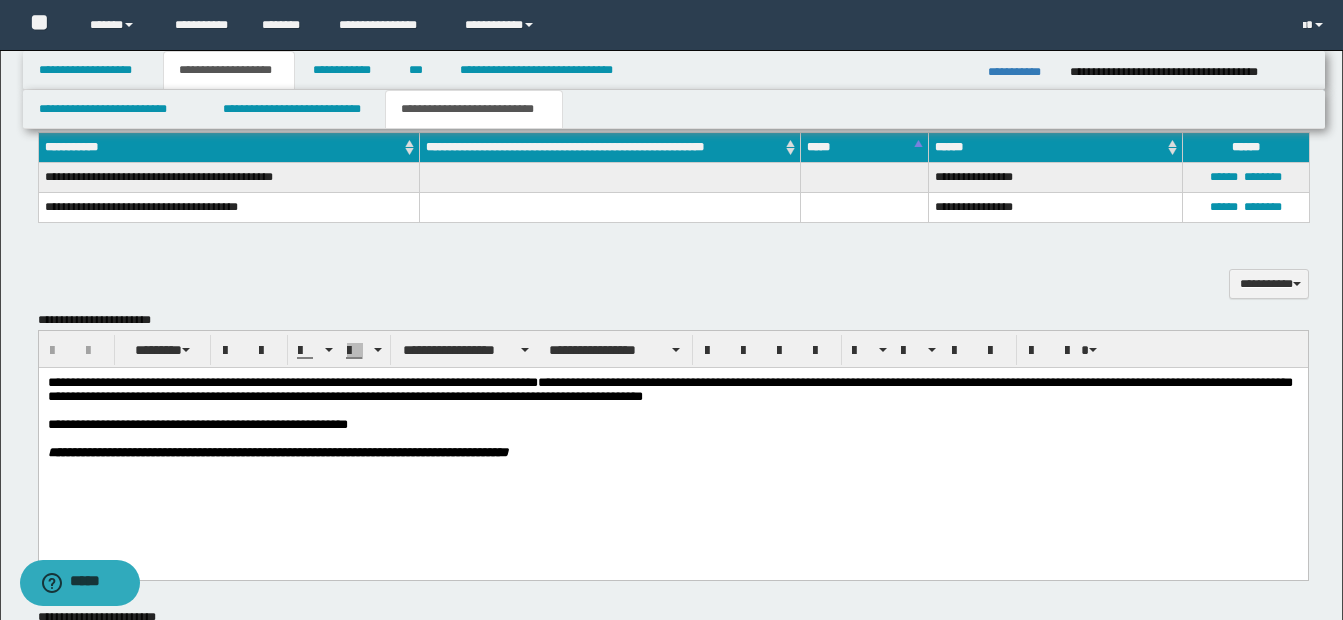 scroll, scrollTop: 1345, scrollLeft: 0, axis: vertical 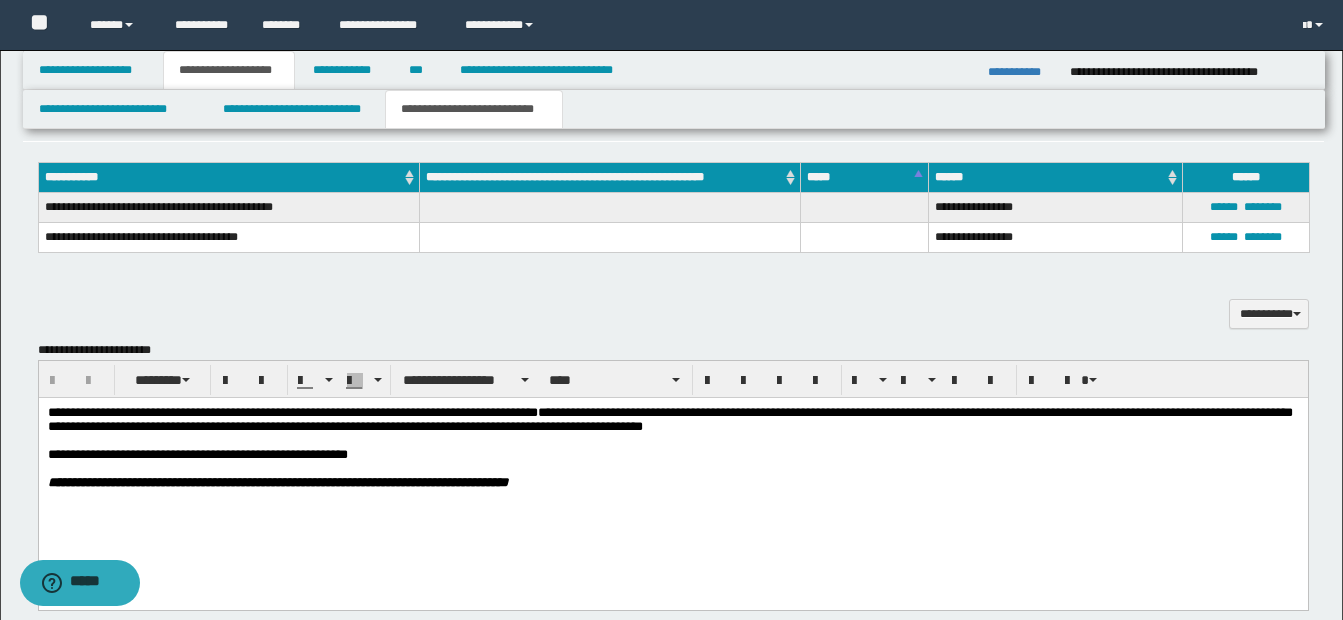 click on "**********" at bounding box center [672, 419] 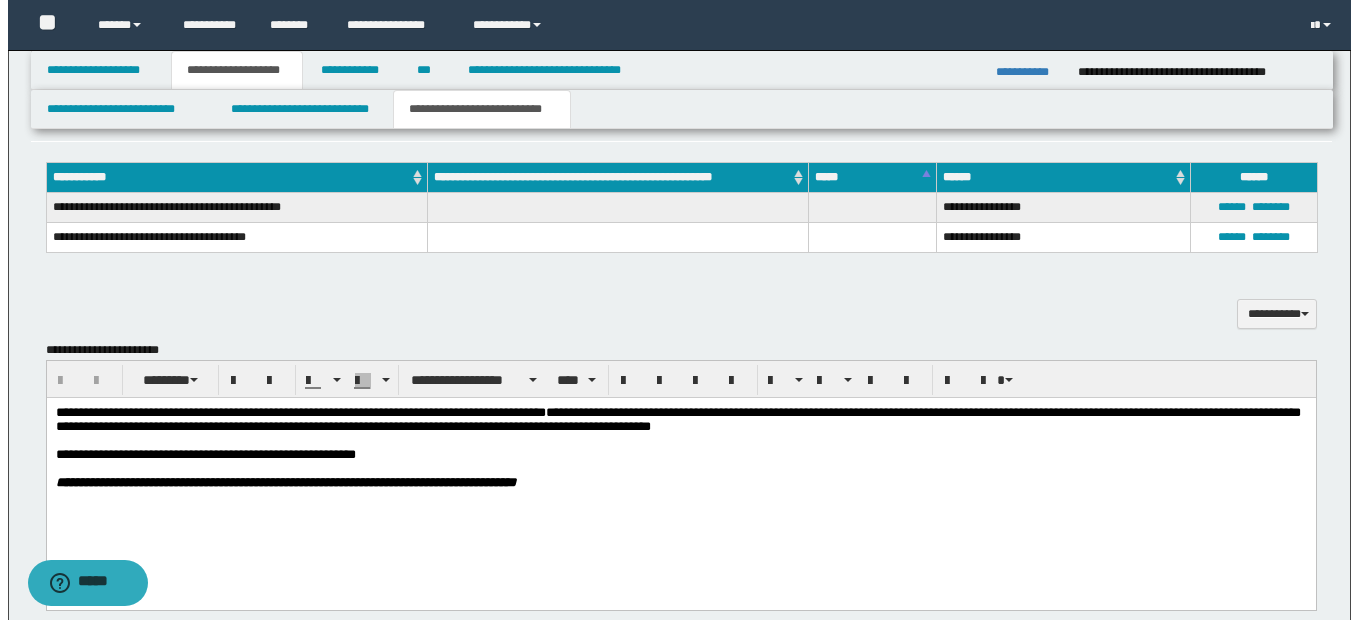 scroll, scrollTop: 1245, scrollLeft: 0, axis: vertical 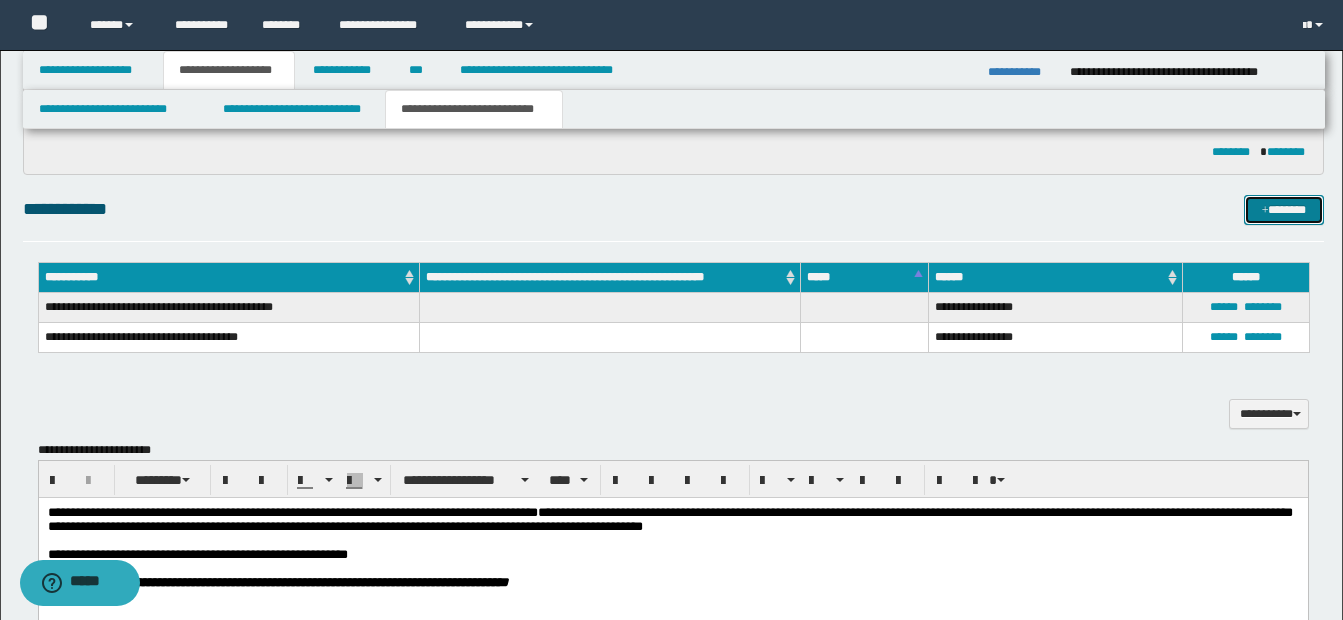 click on "*******" at bounding box center (1284, 210) 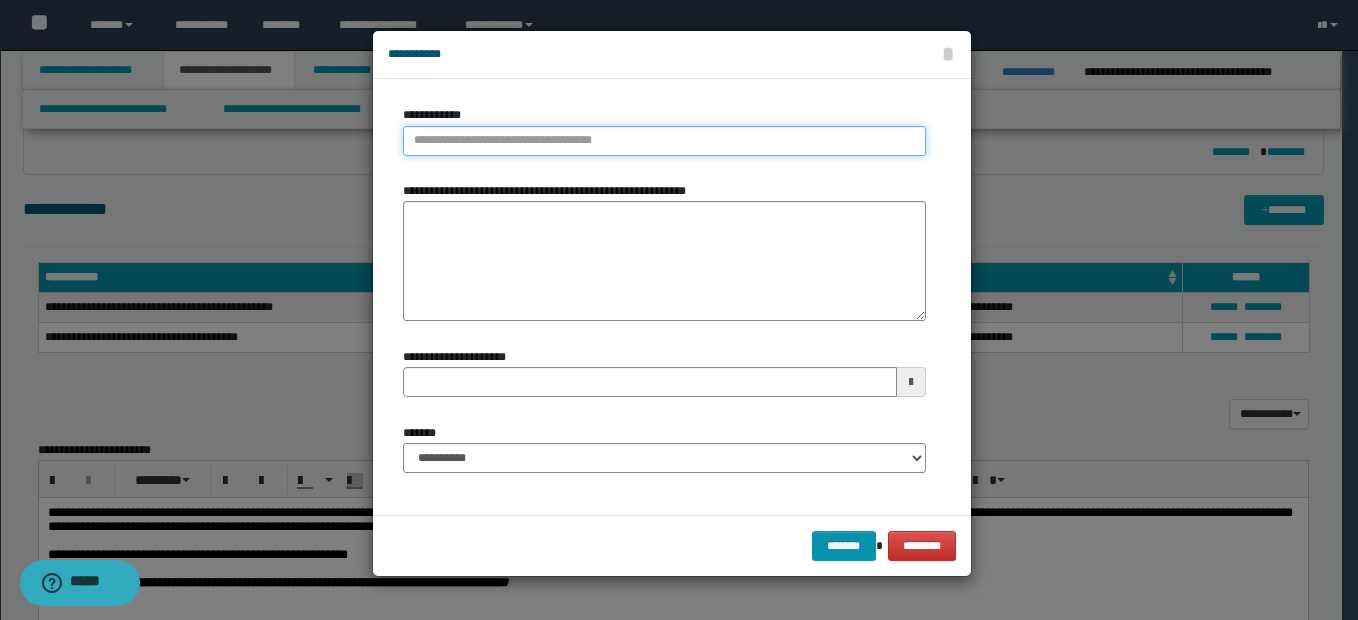 click on "**********" at bounding box center [664, 141] 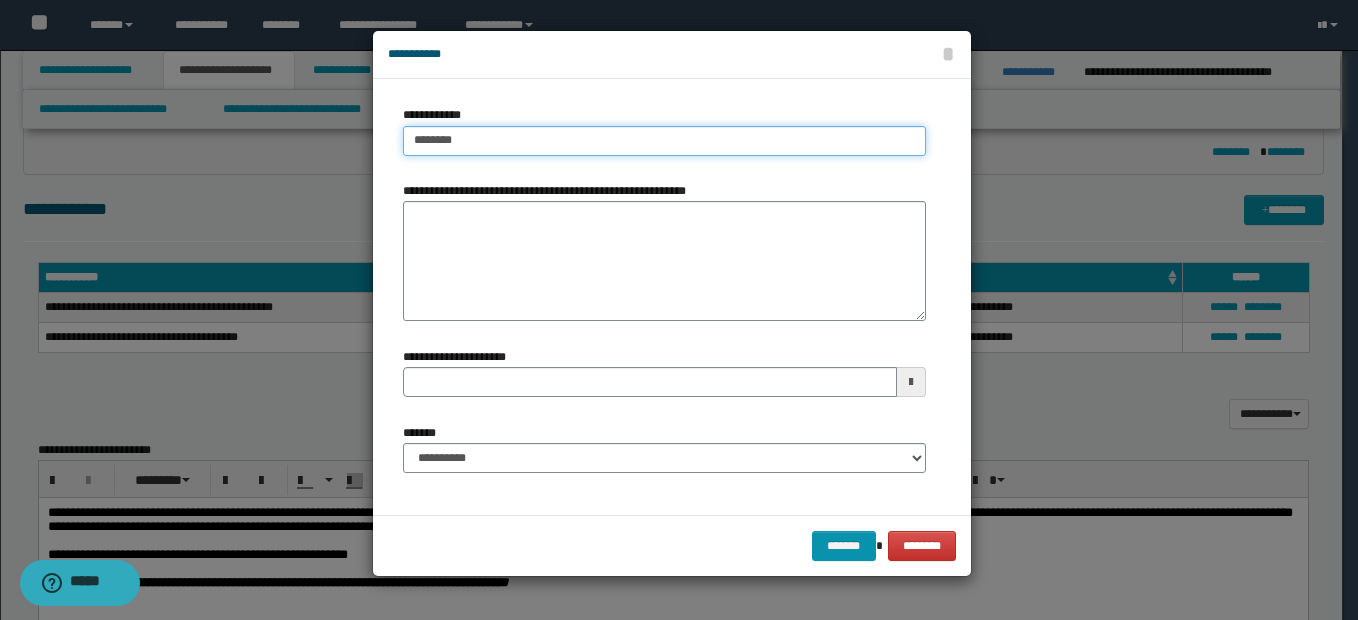 type on "********" 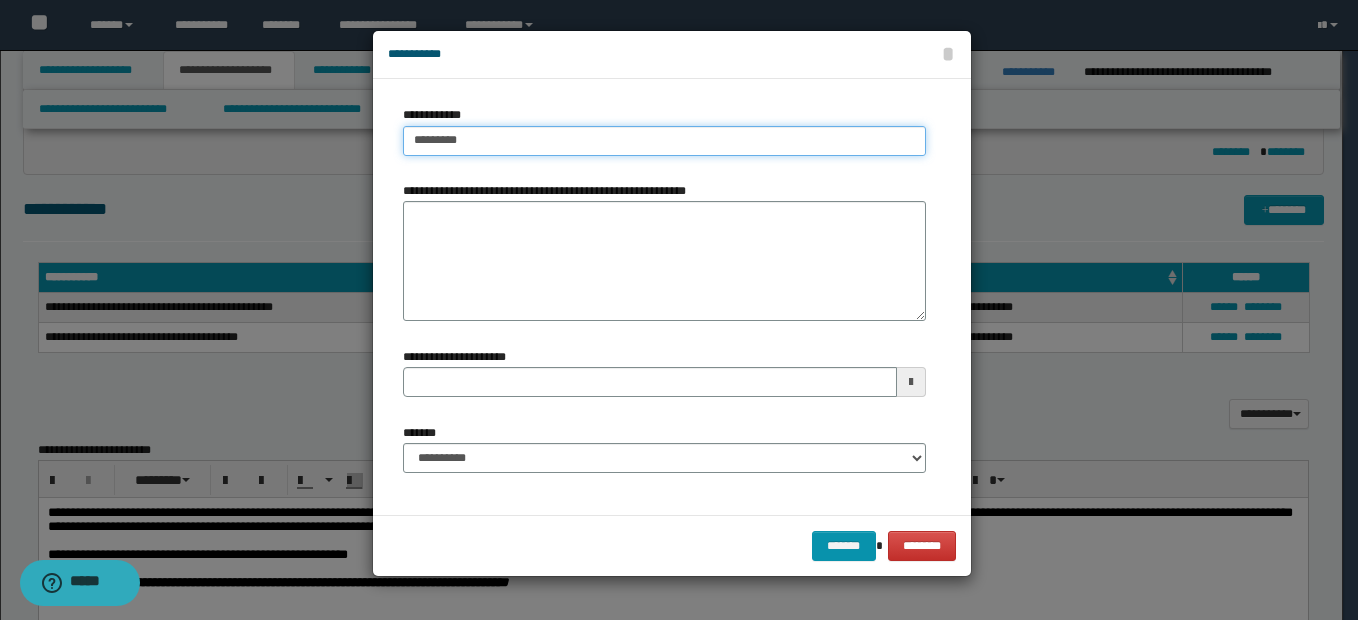 type on "**********" 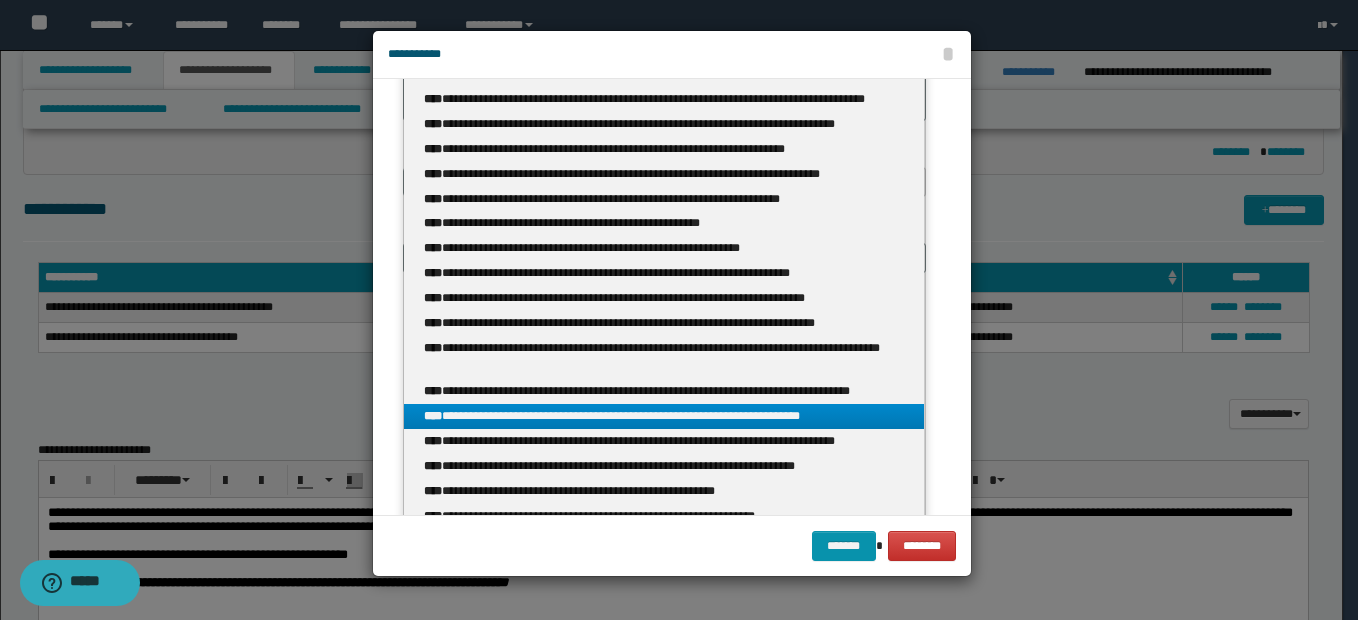 scroll, scrollTop: 295, scrollLeft: 0, axis: vertical 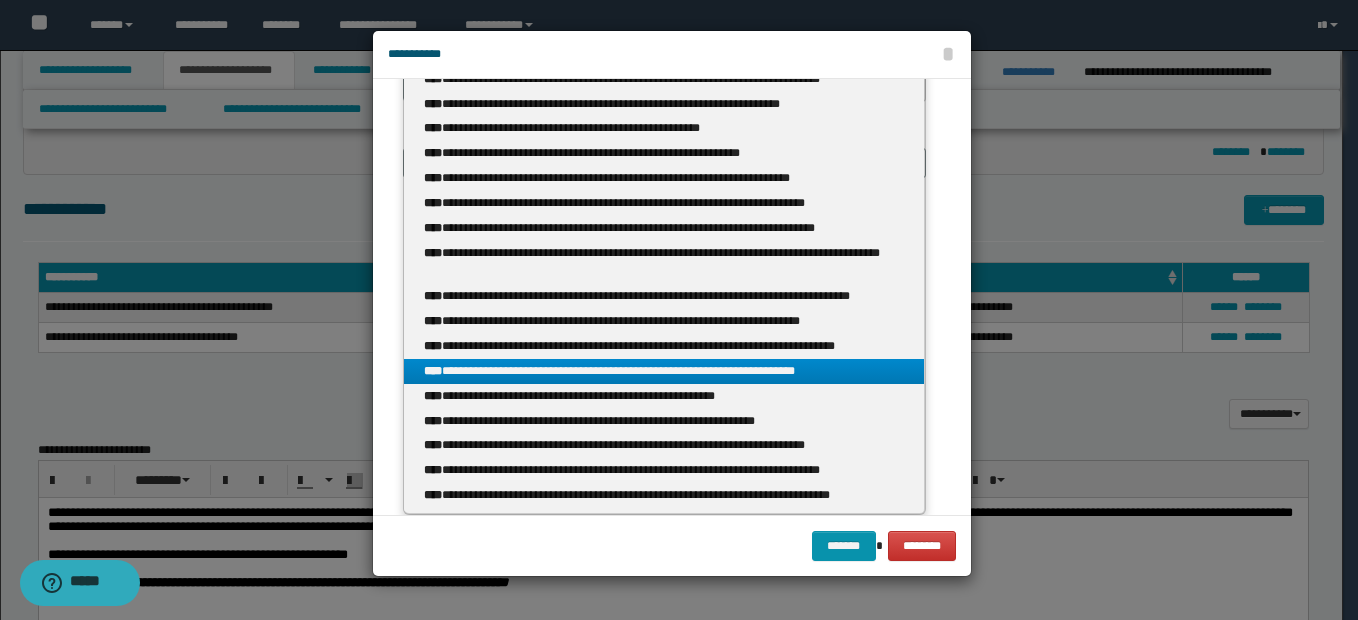 type on "********" 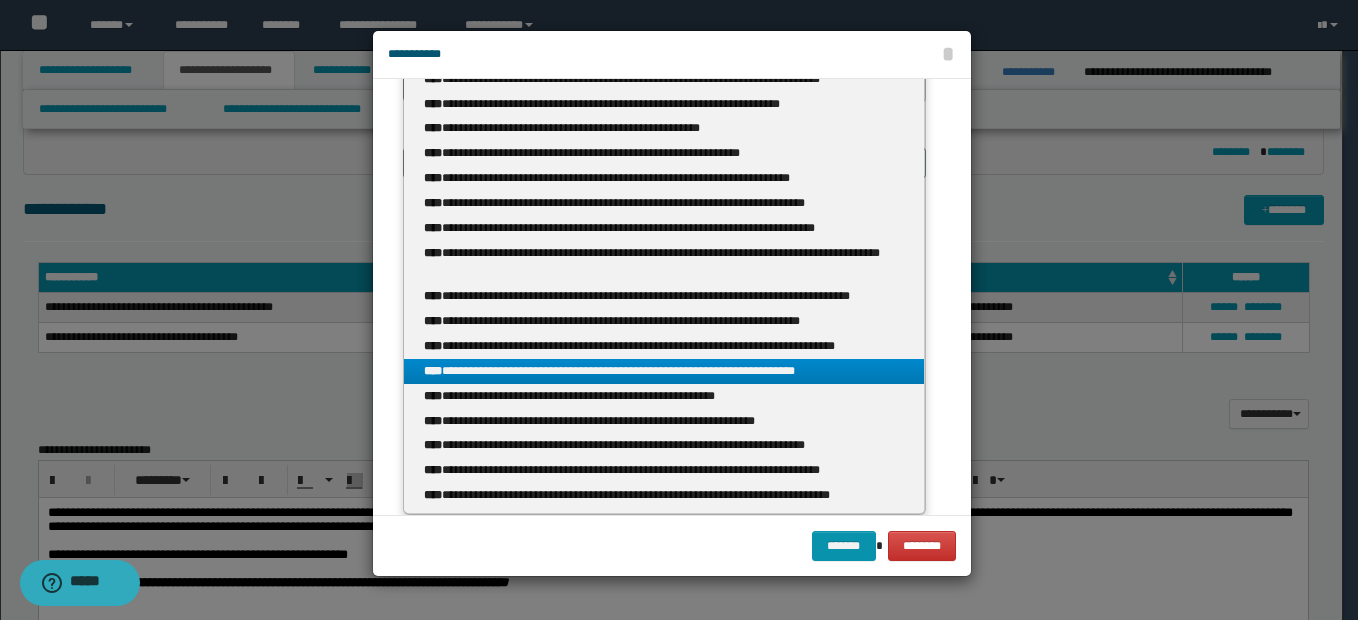 type 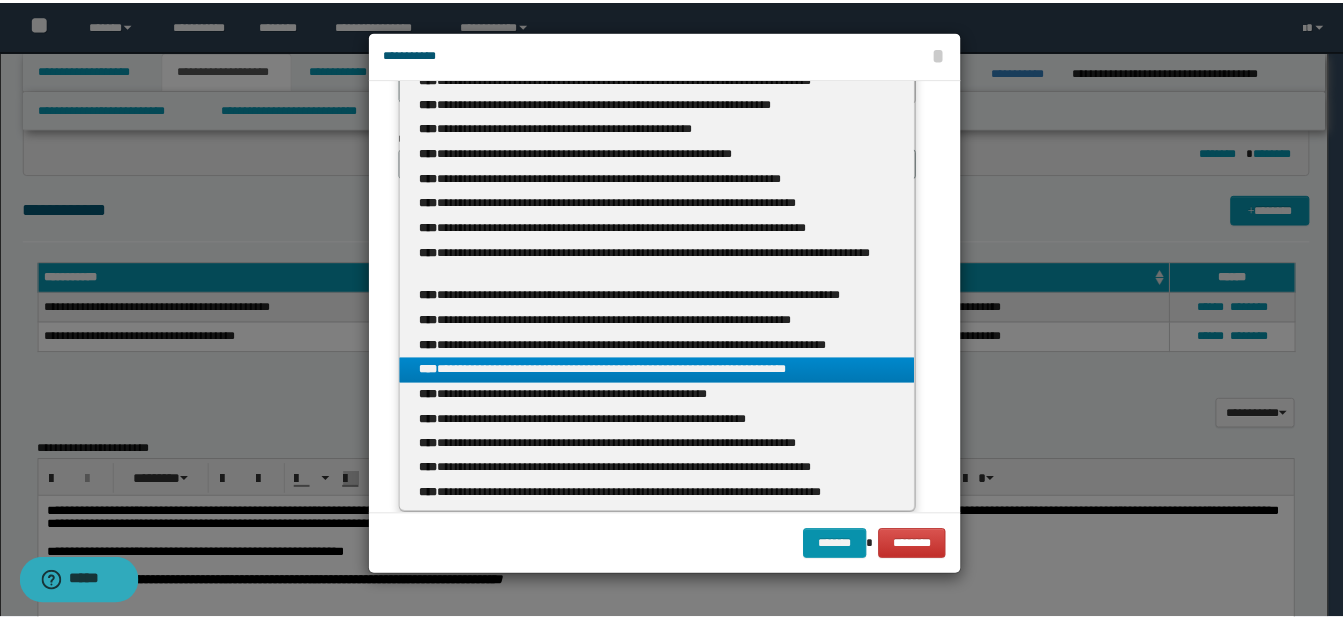 scroll, scrollTop: 0, scrollLeft: 0, axis: both 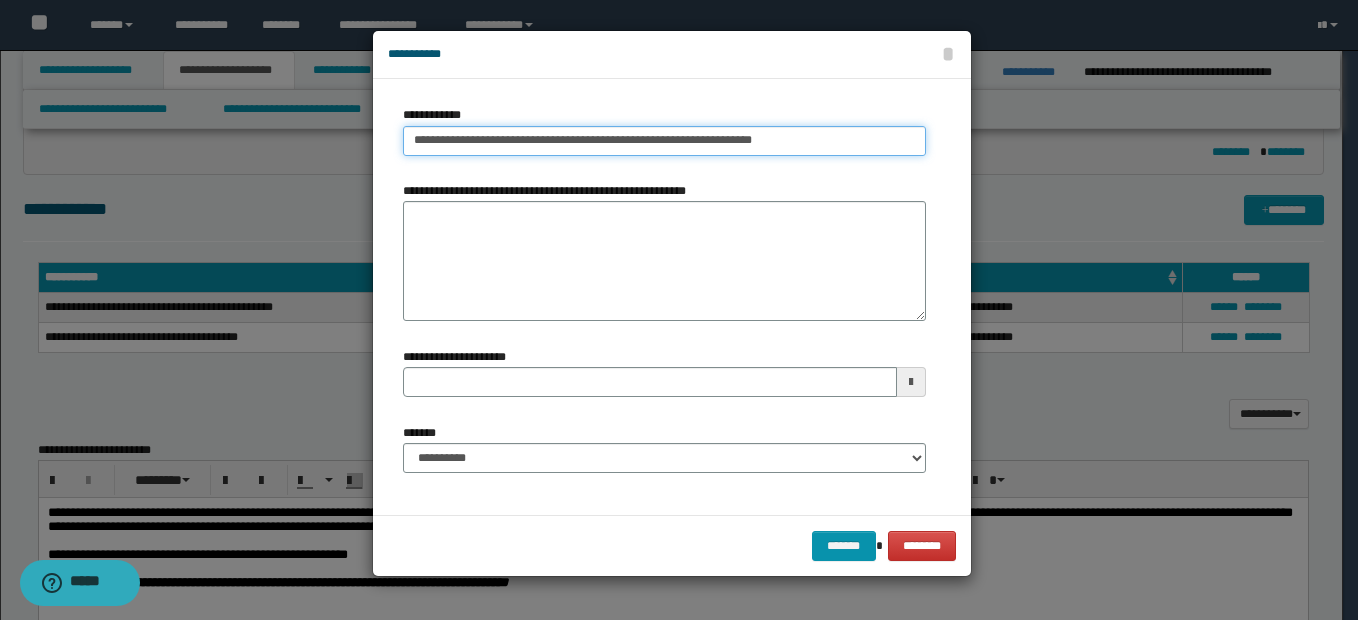 type 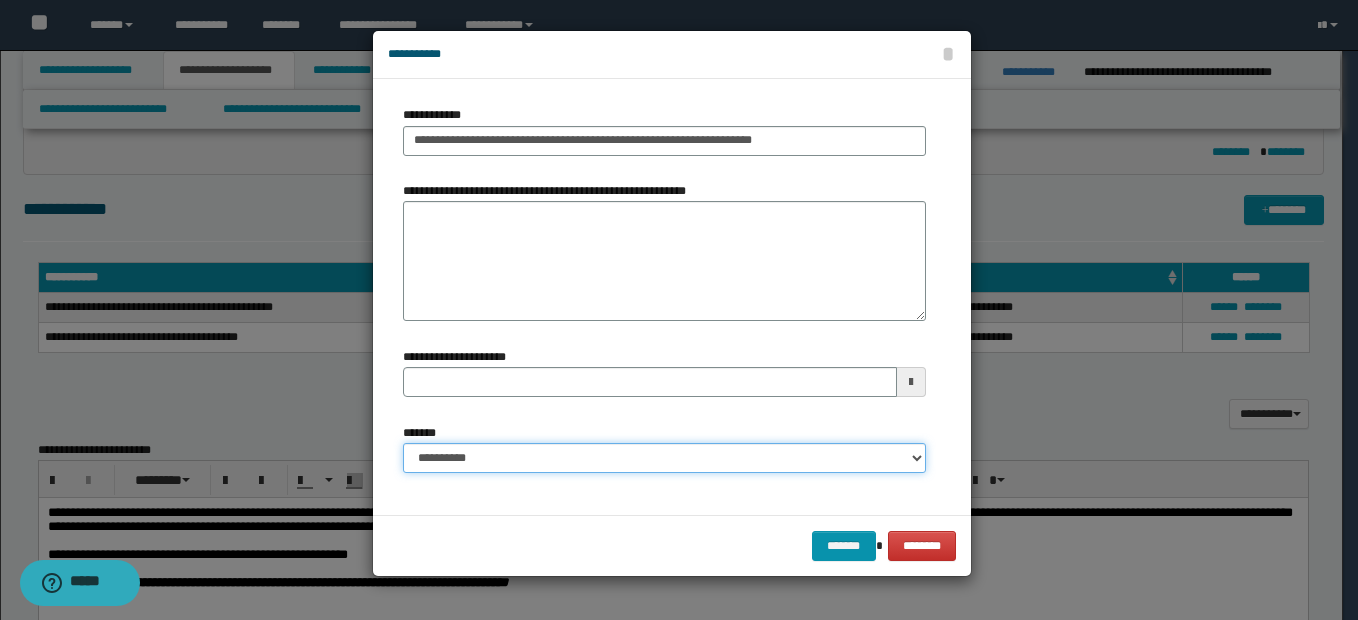 click on "**********" at bounding box center [664, 458] 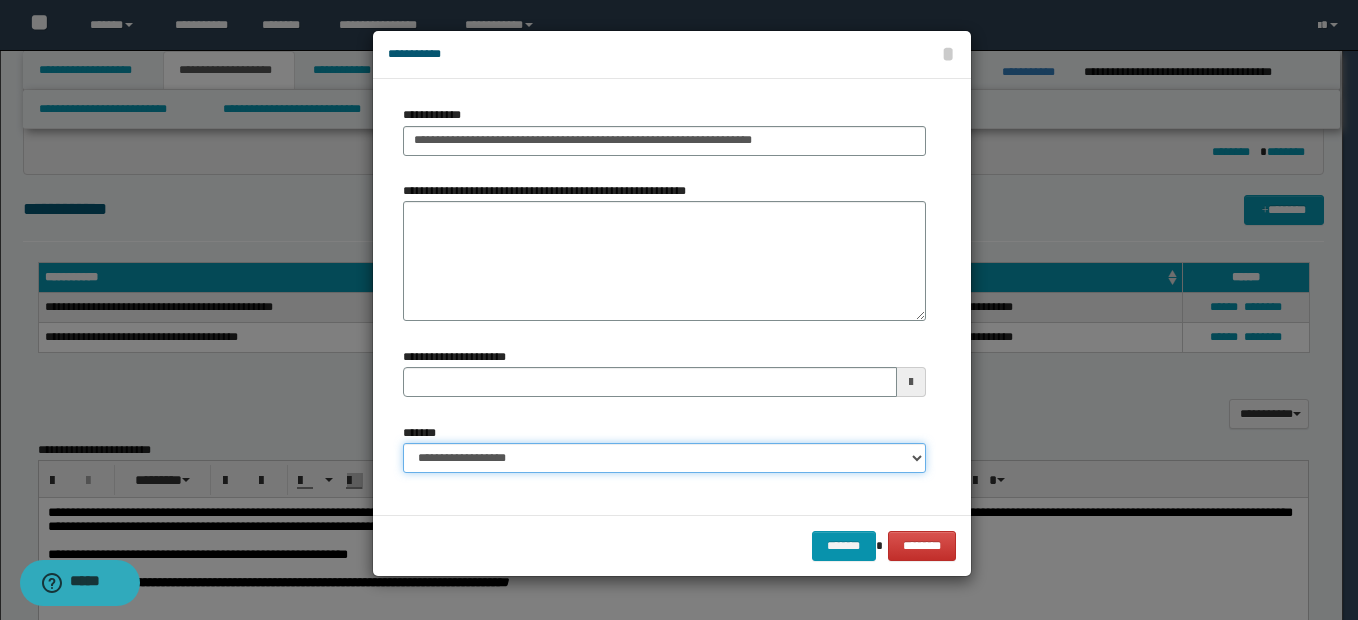 type 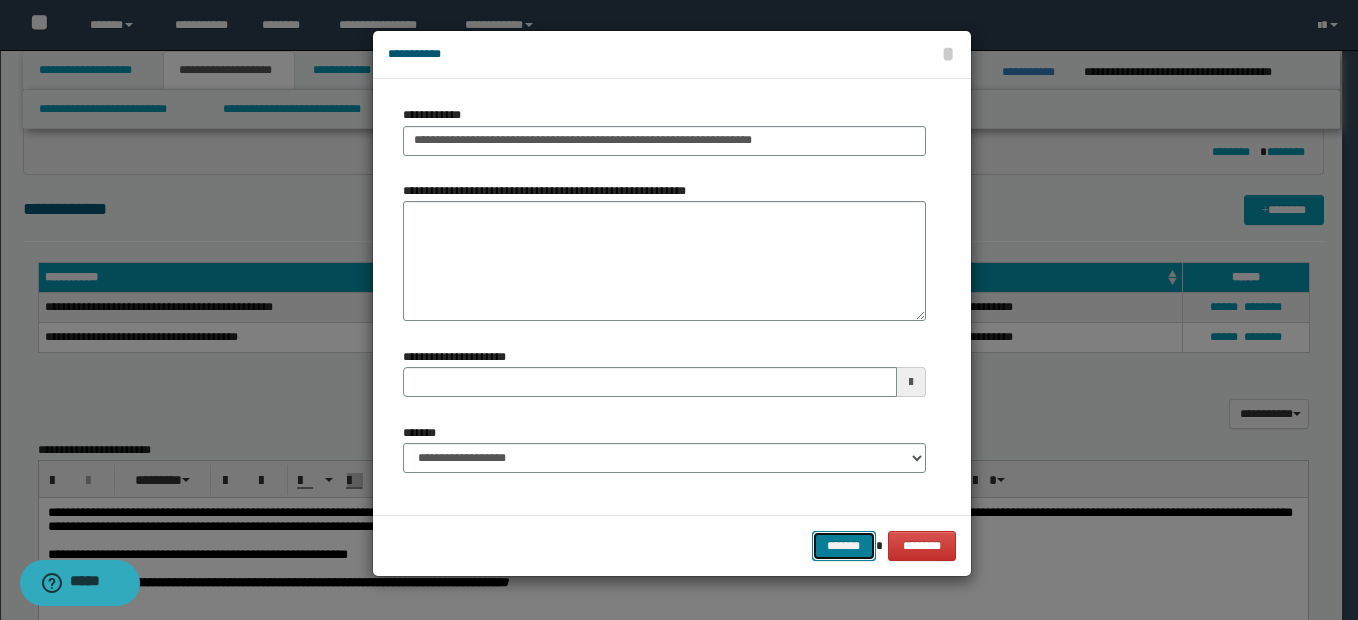 click on "*******" at bounding box center (844, 546) 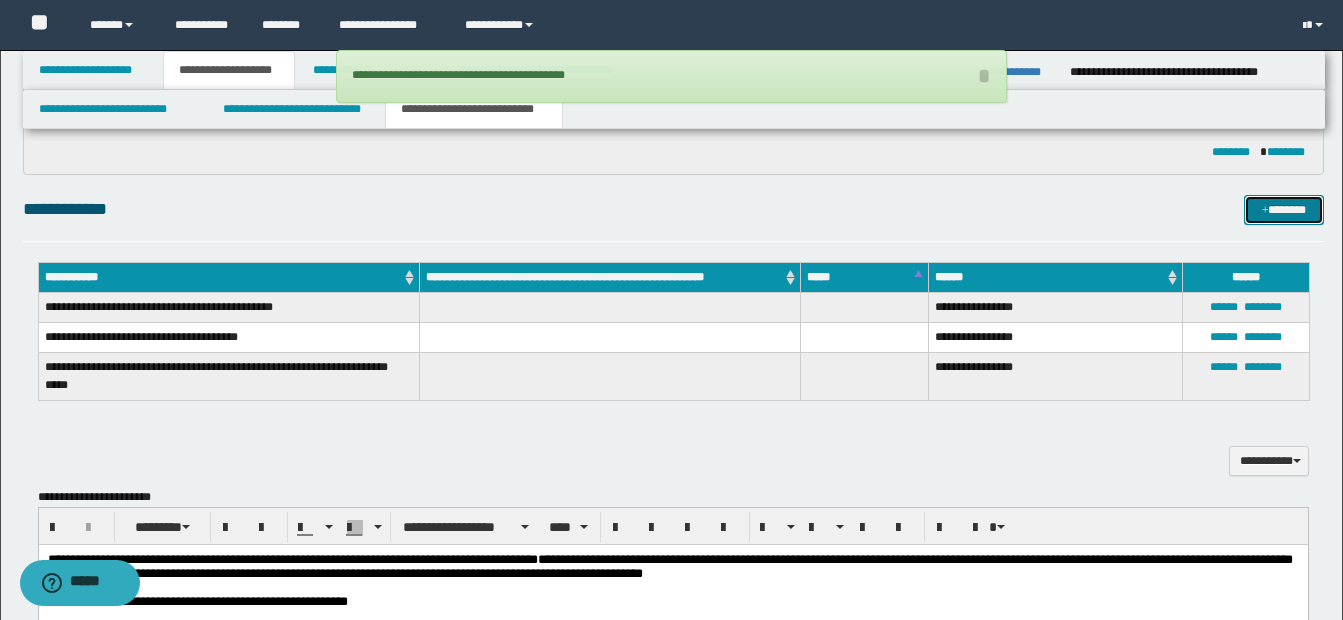 click on "*******" at bounding box center (1284, 210) 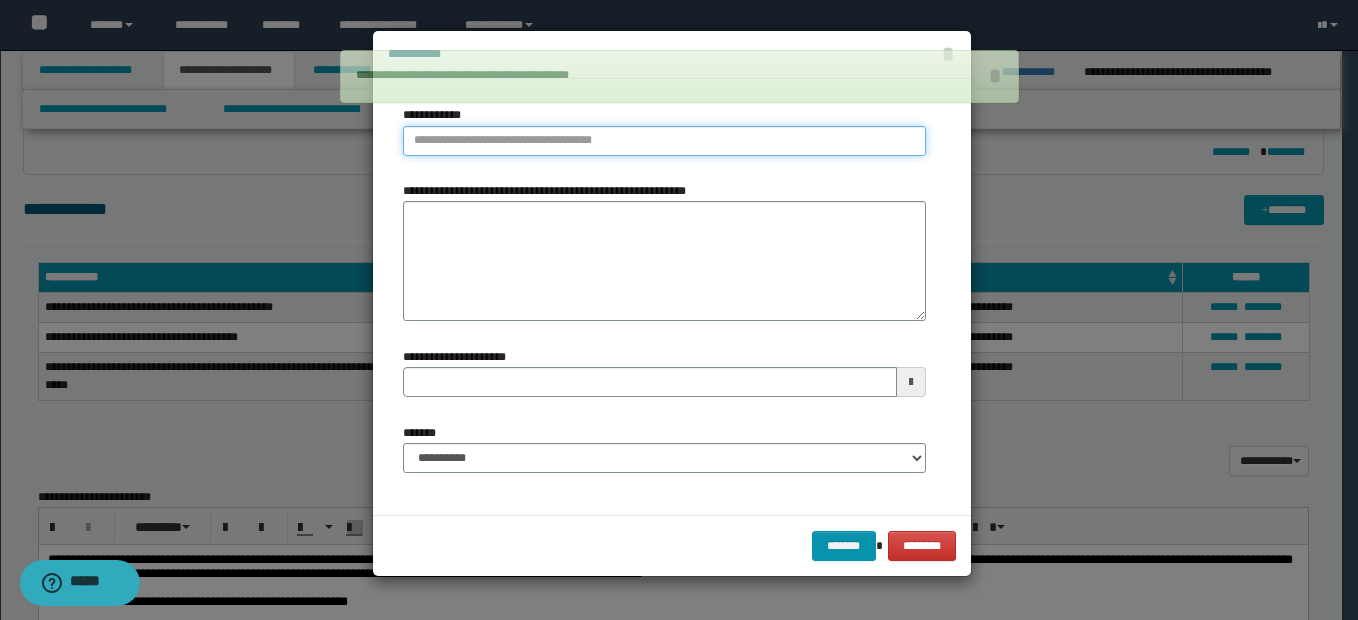 type on "**********" 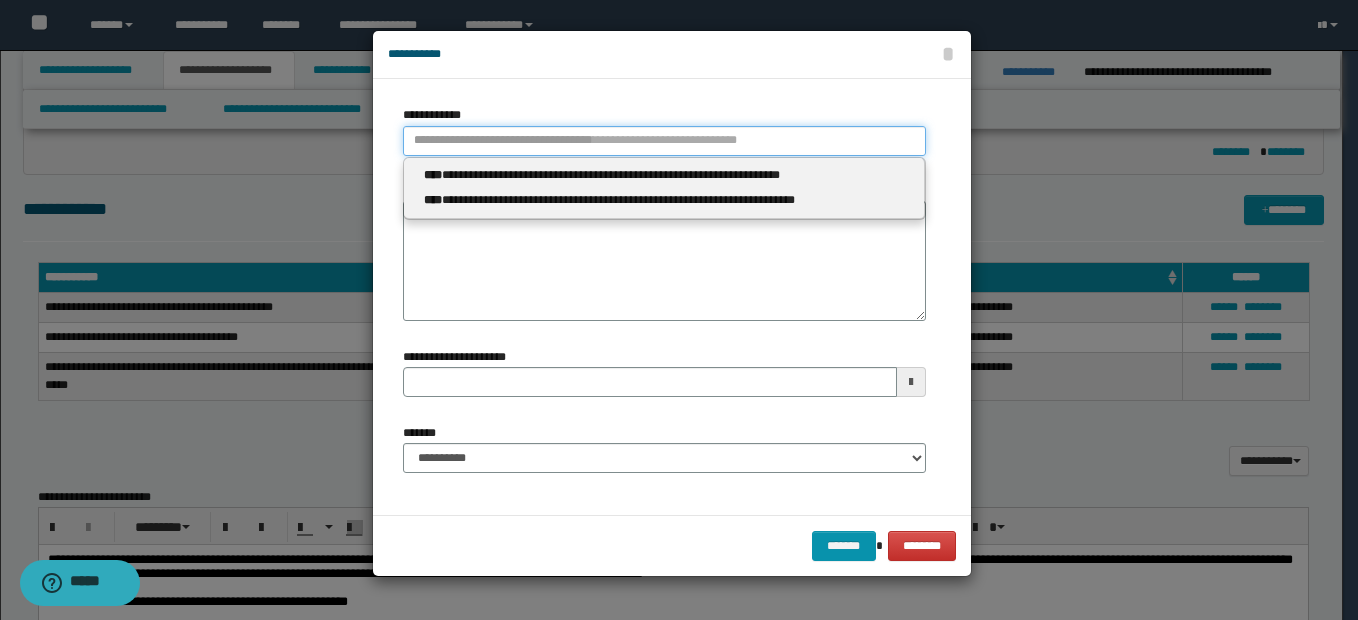 click on "**********" at bounding box center (664, 141) 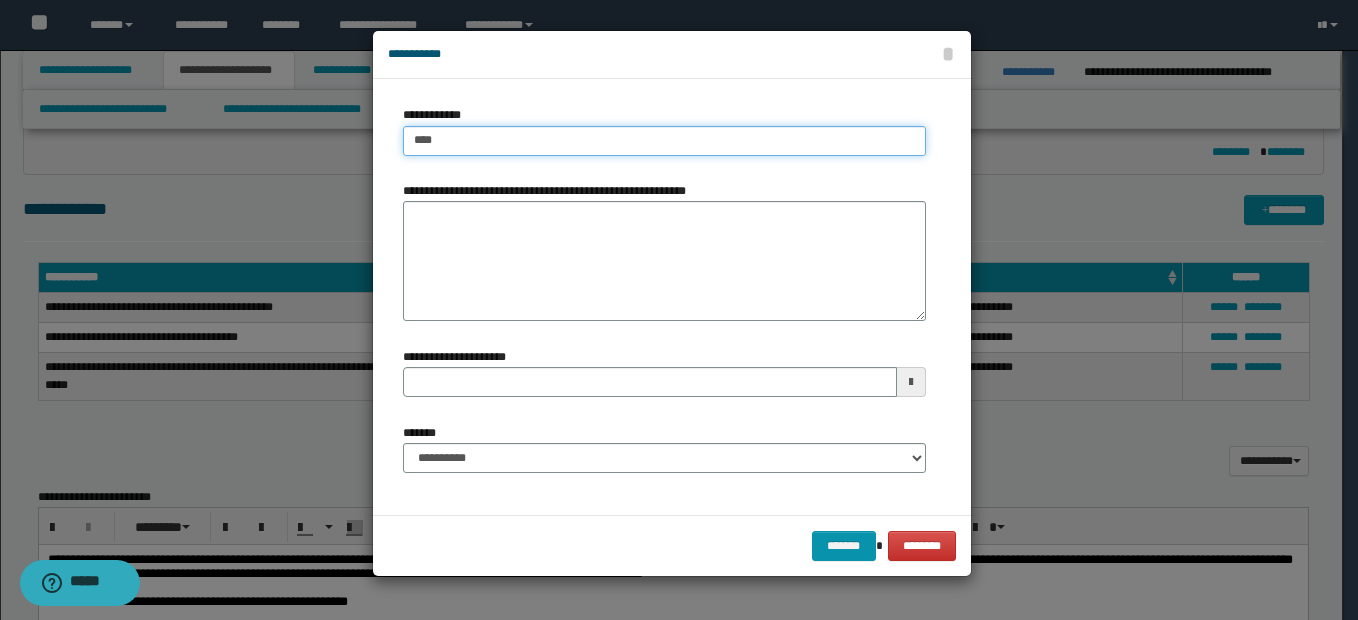 type on "*****" 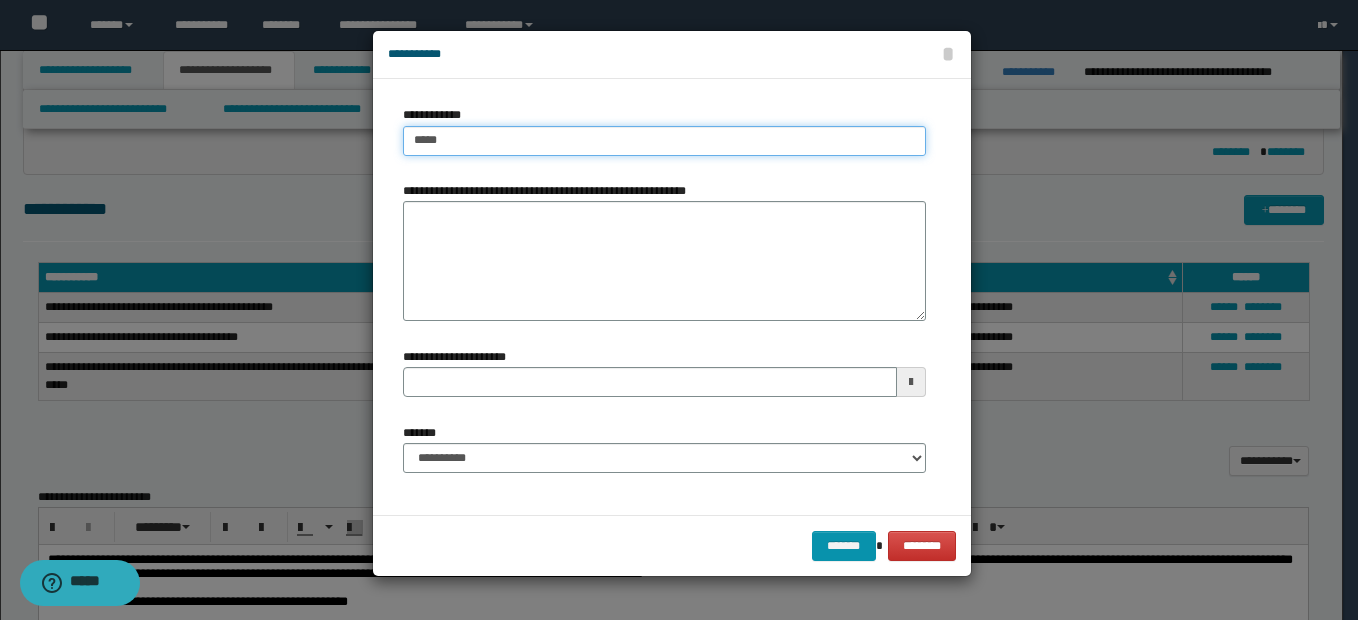 type on "*****" 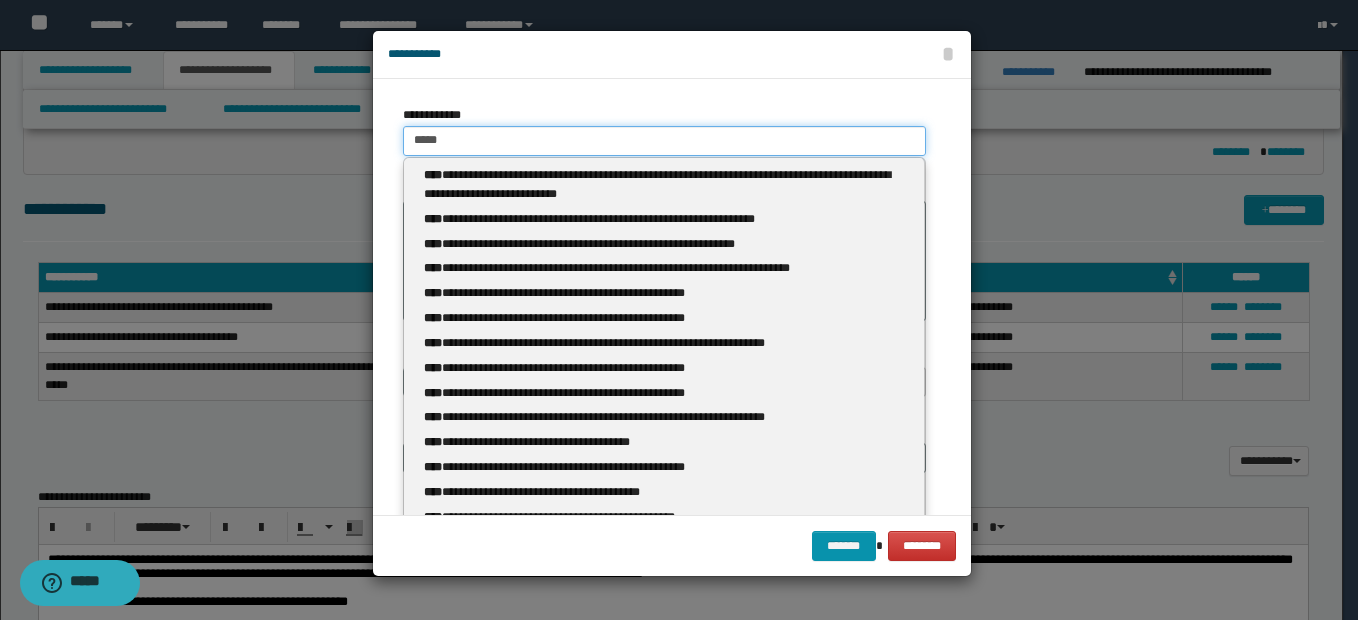 type 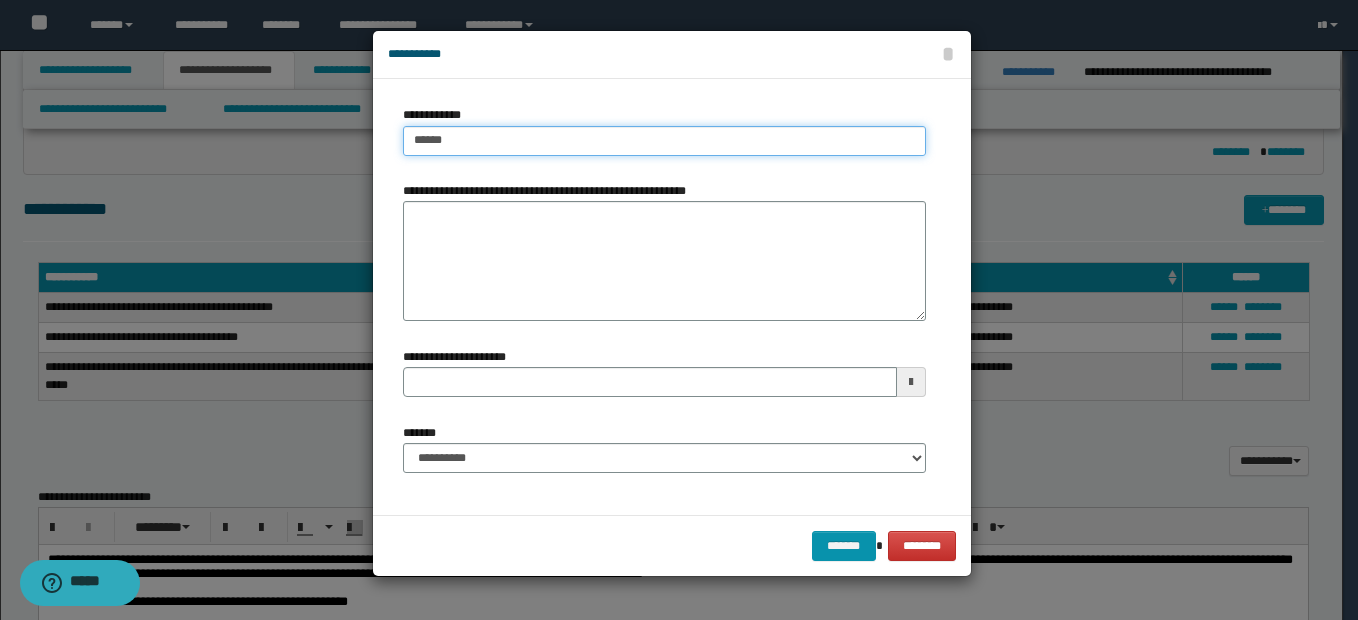 type on "*****" 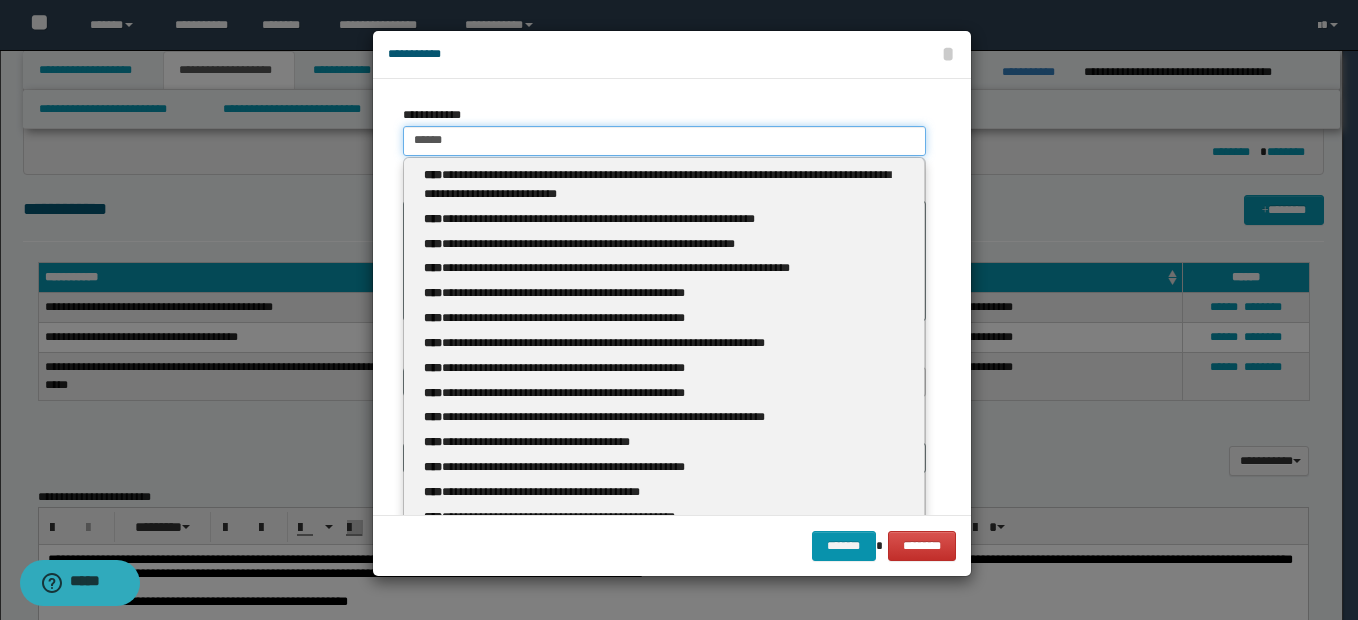 type 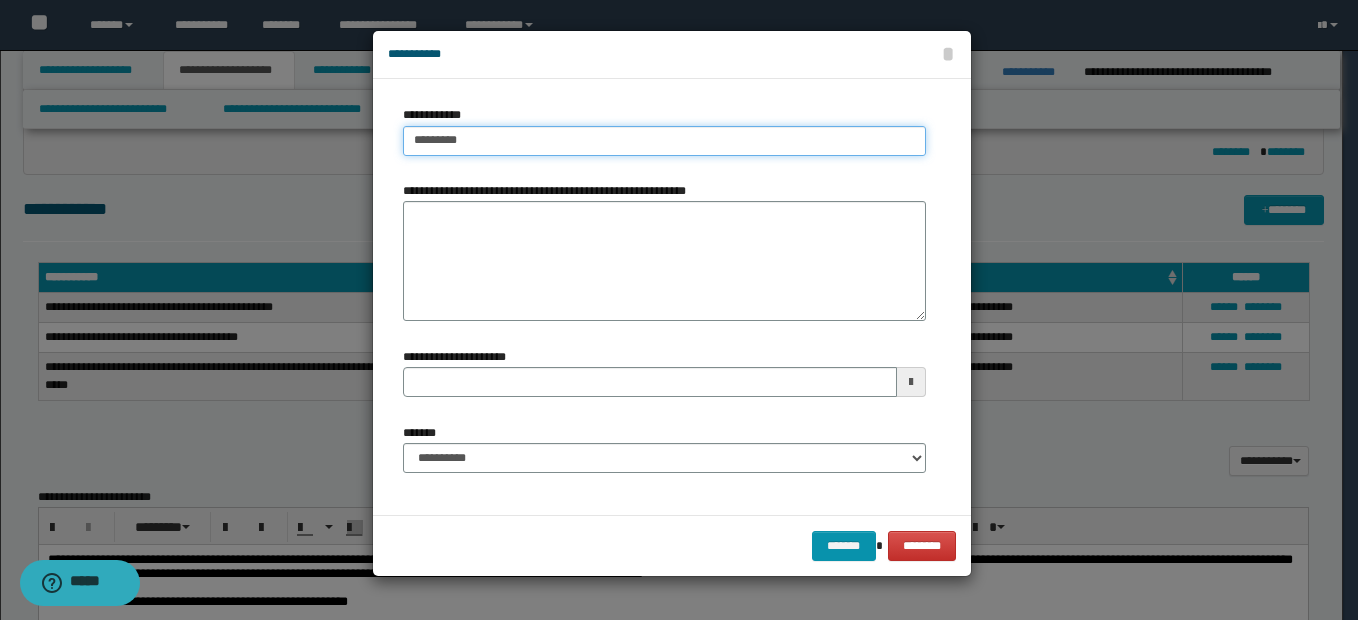 type on "**********" 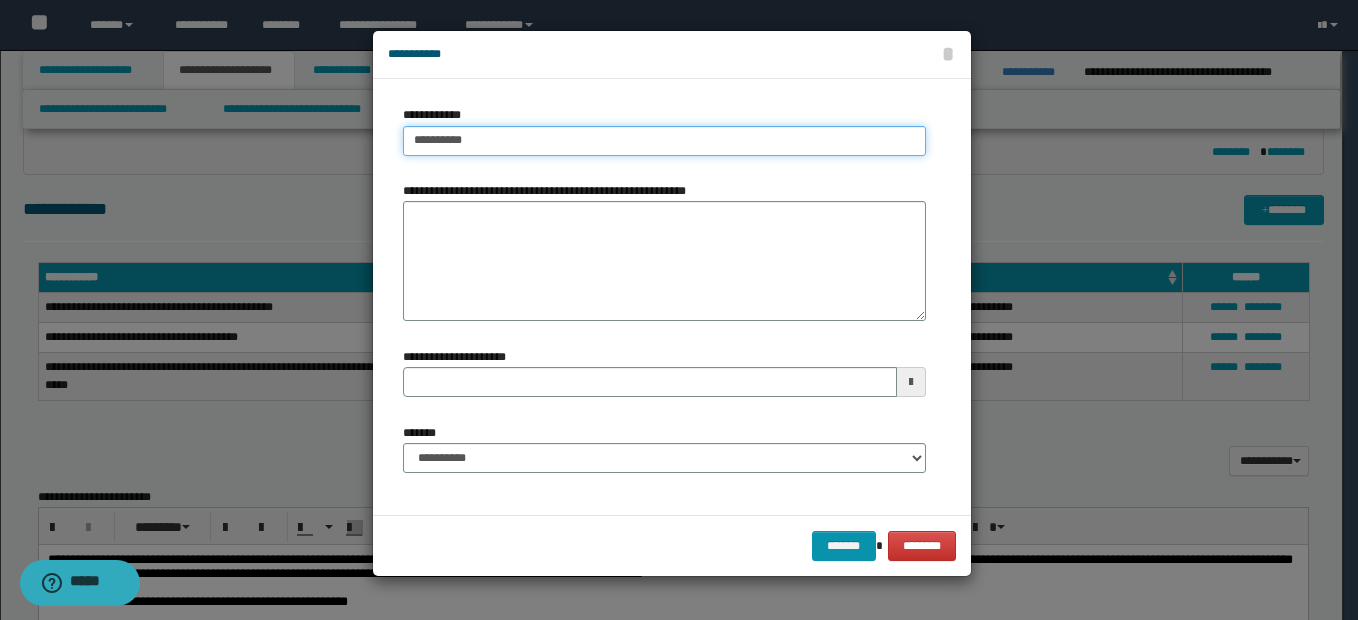 type on "**********" 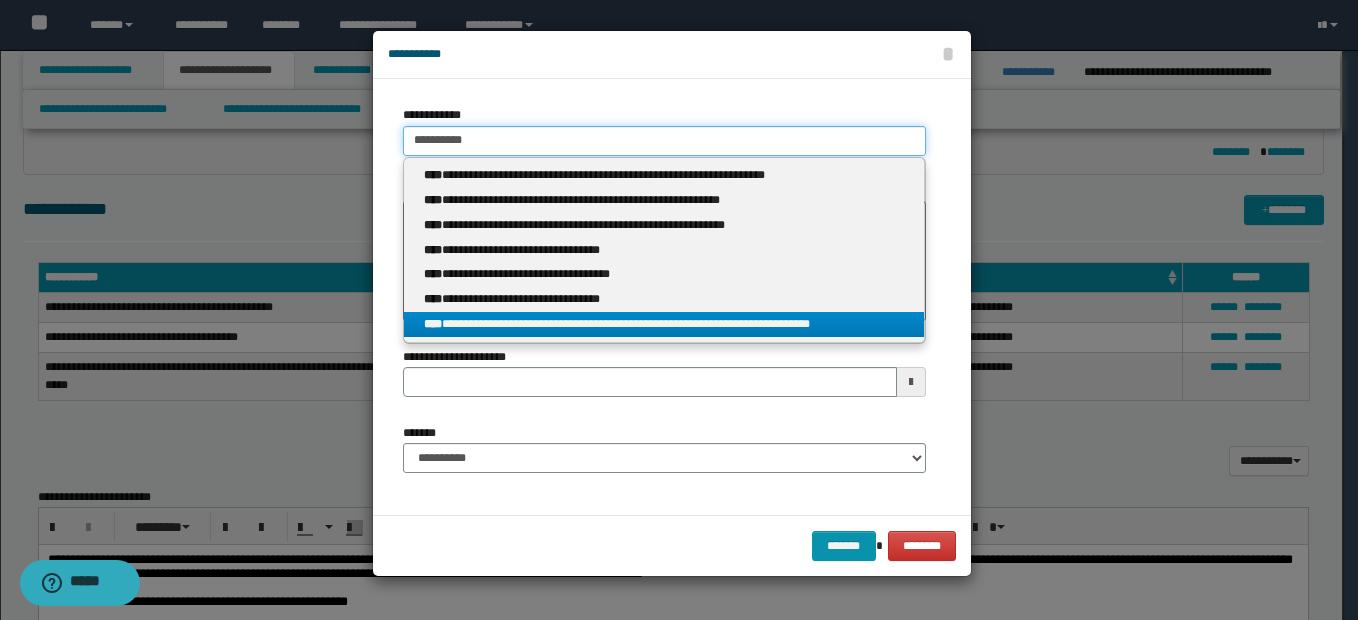 type on "**********" 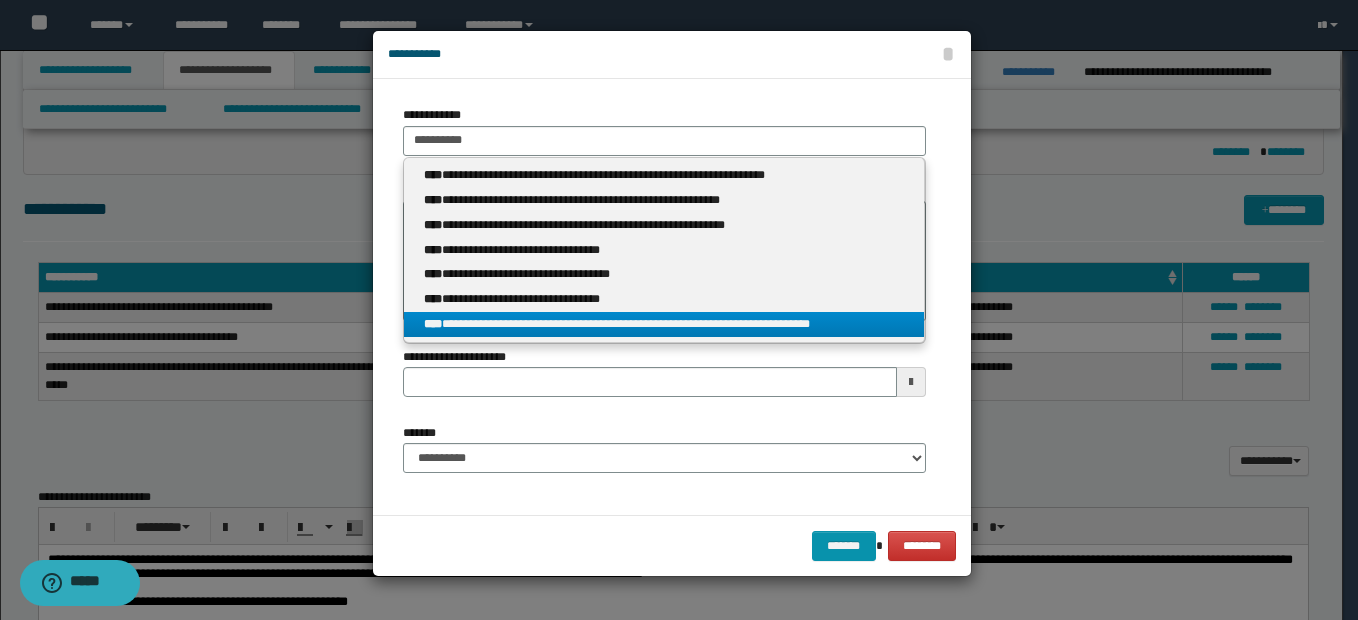 click on "**********" at bounding box center (664, 324) 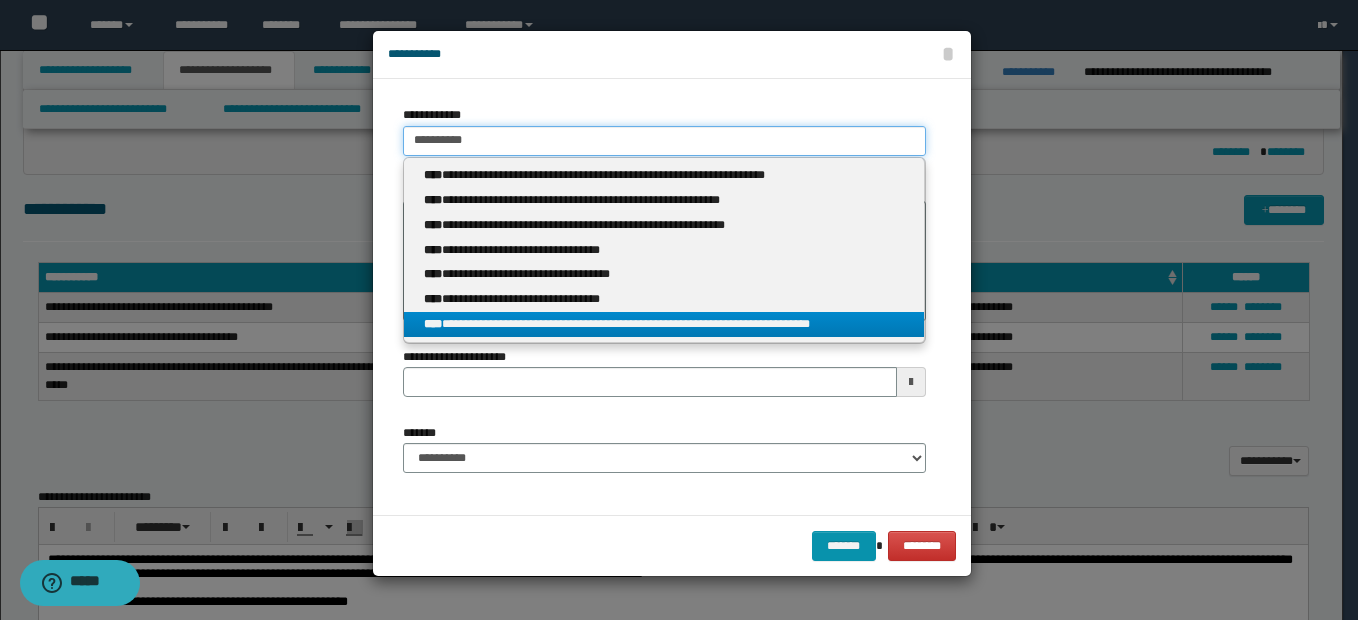 type 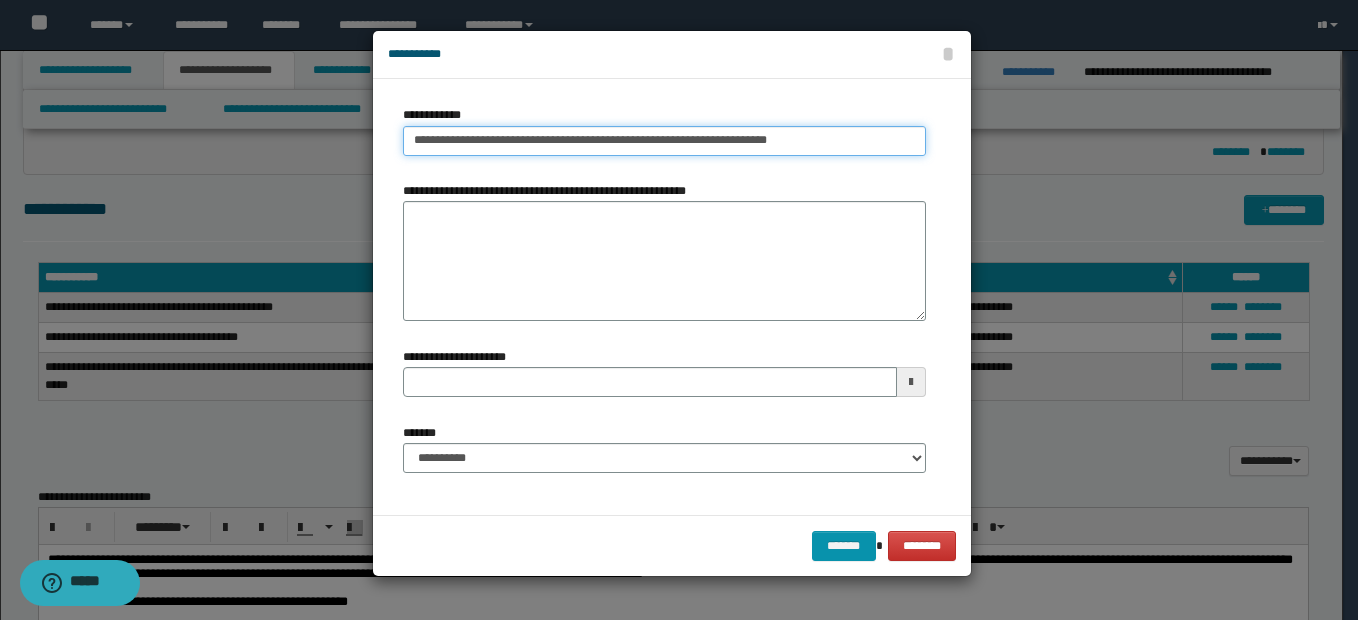 type 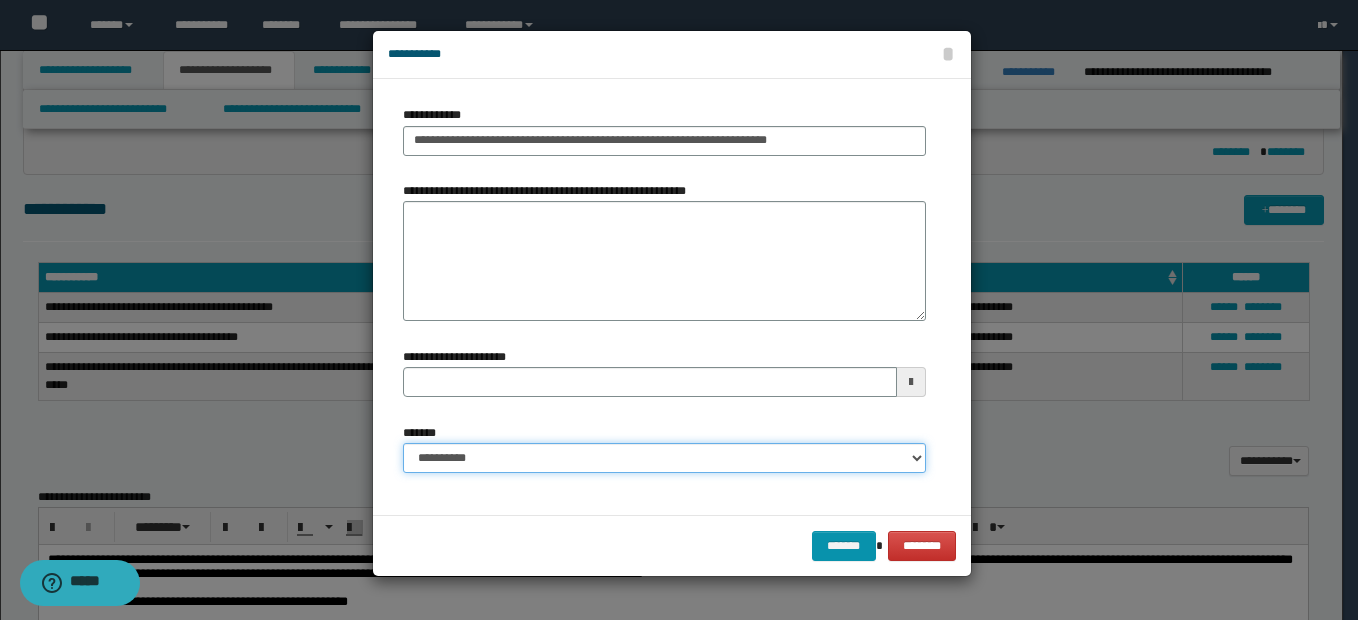 click on "**********" at bounding box center (664, 458) 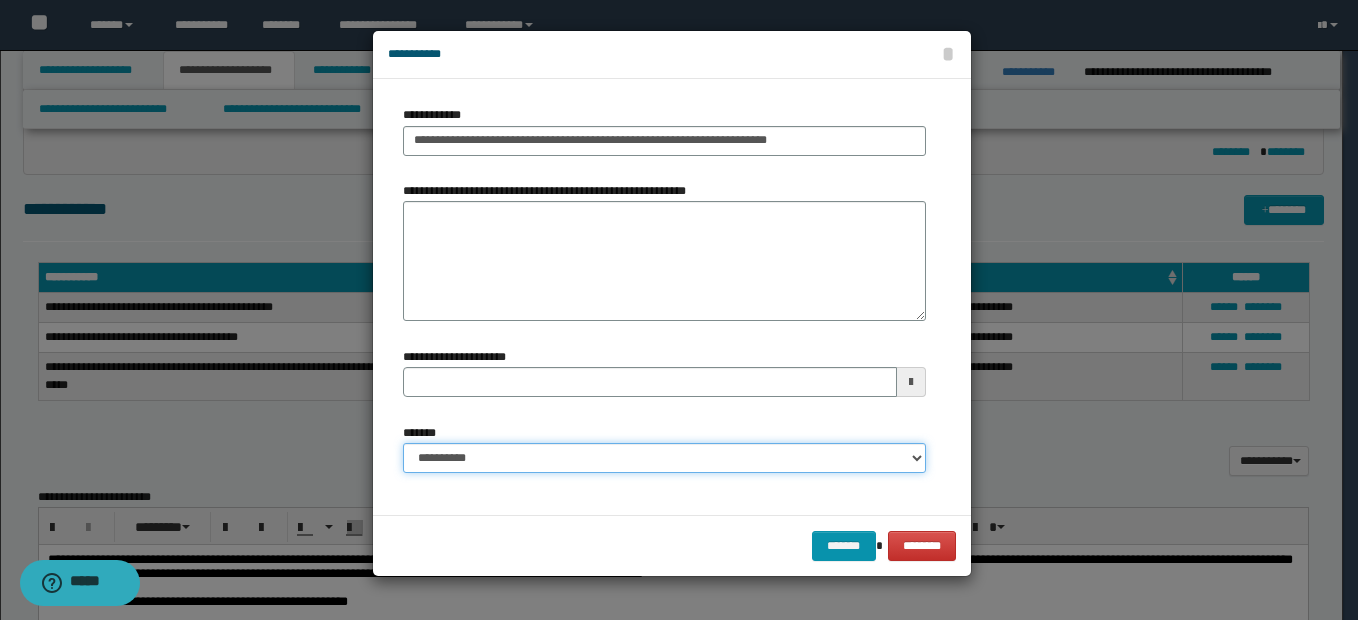 select on "*" 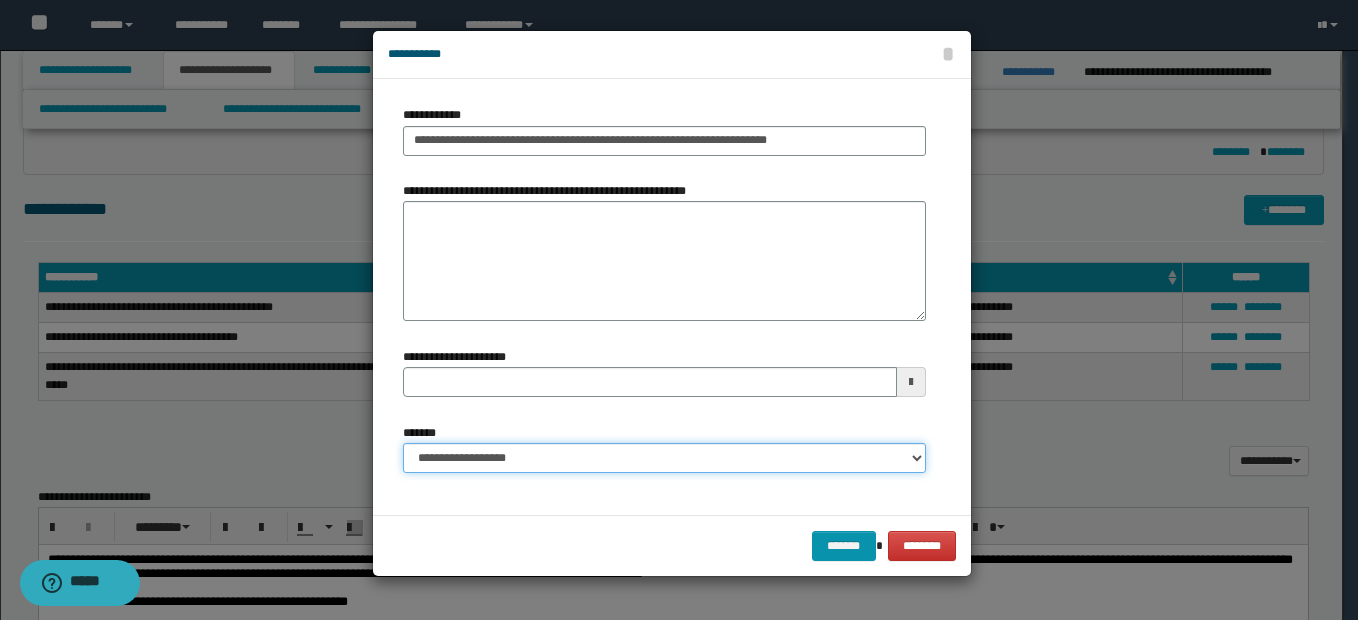click on "**********" at bounding box center [664, 458] 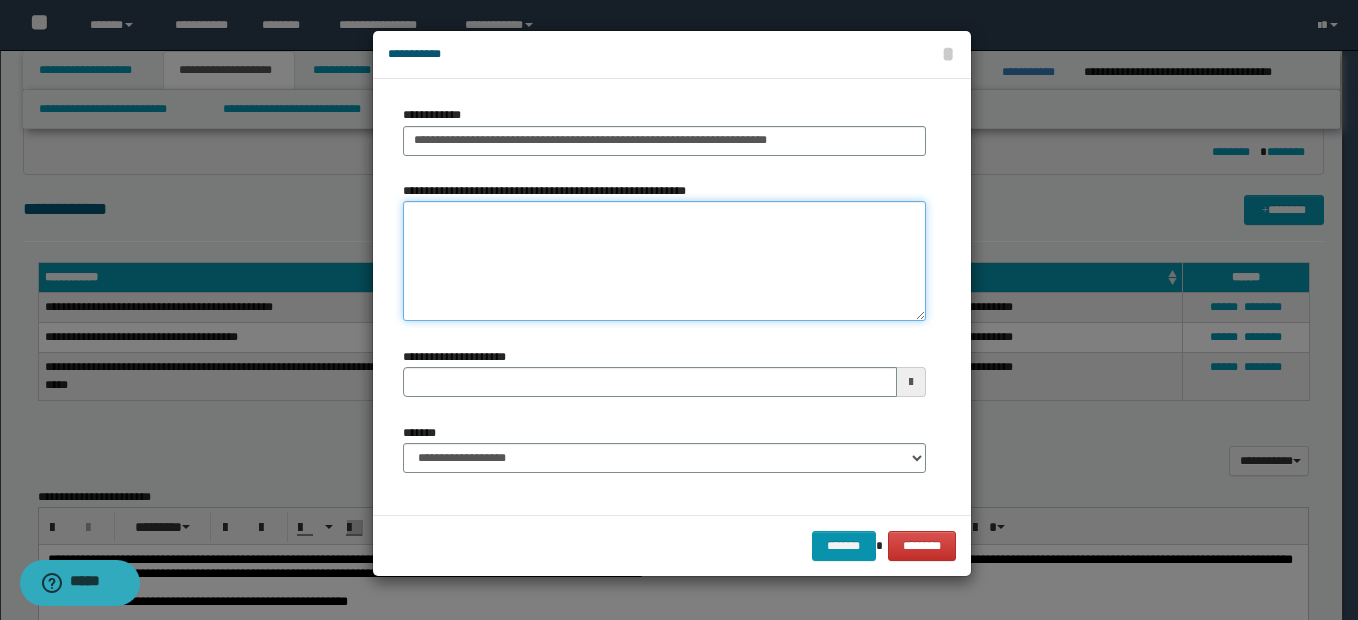click on "**********" at bounding box center [664, 261] 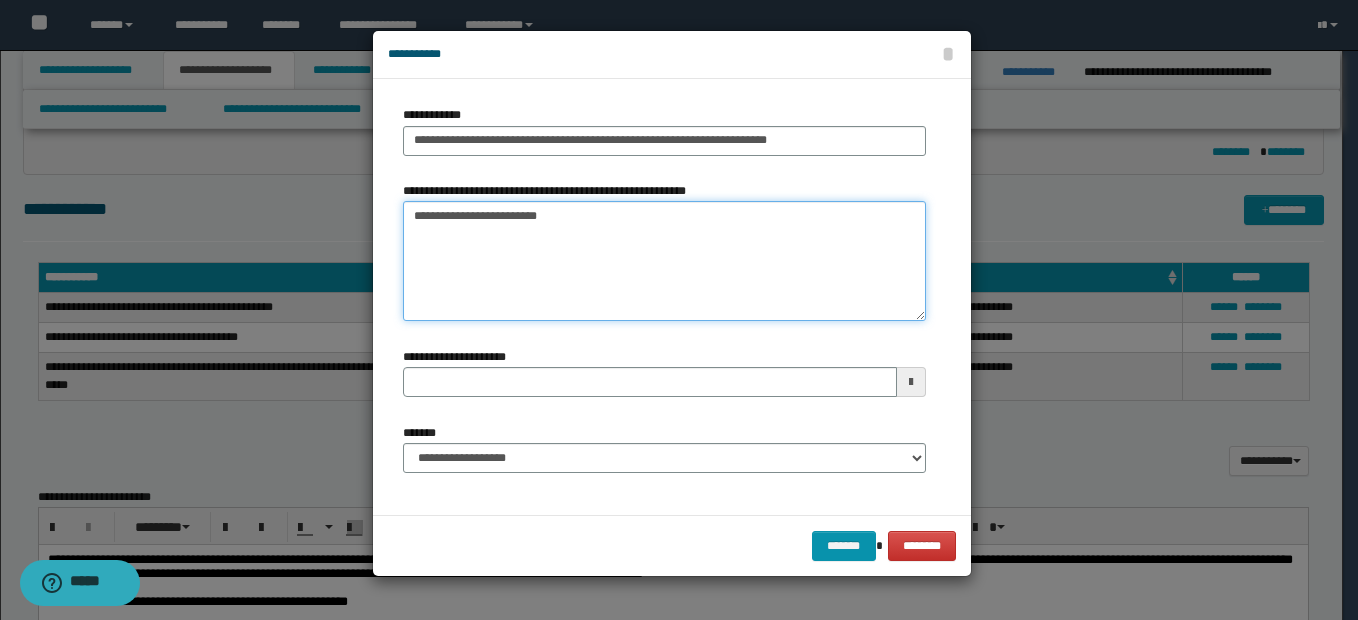 type on "**********" 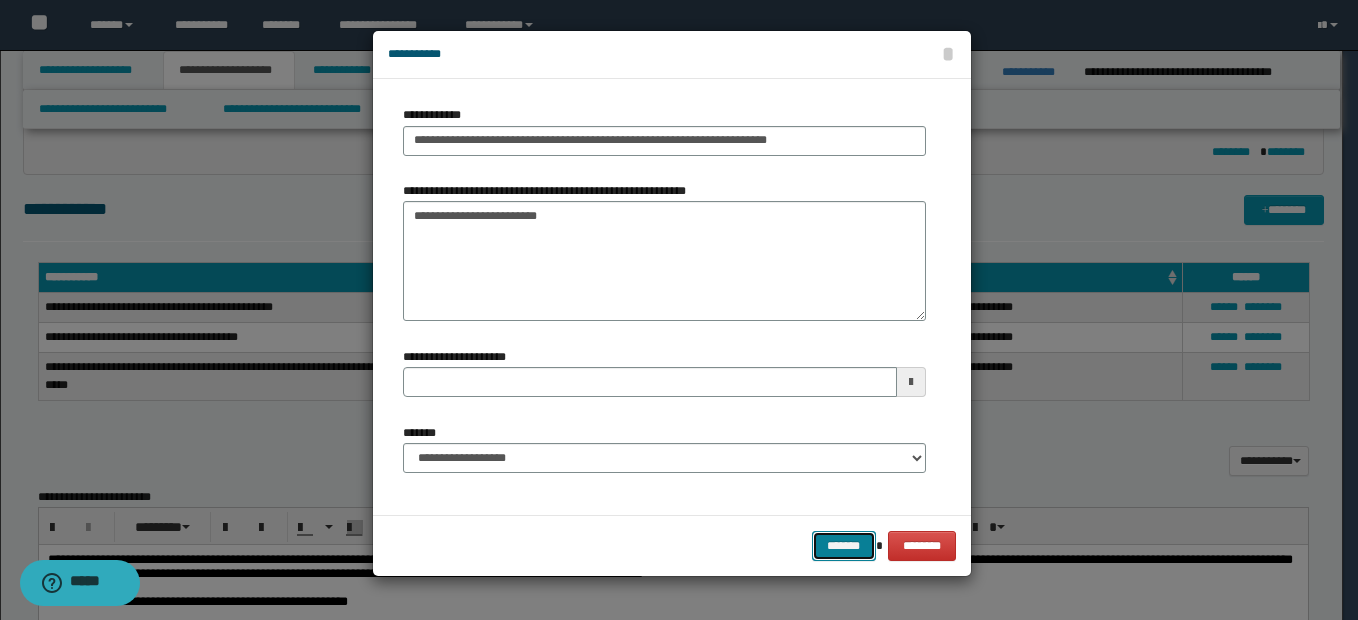 click on "*******" at bounding box center [844, 546] 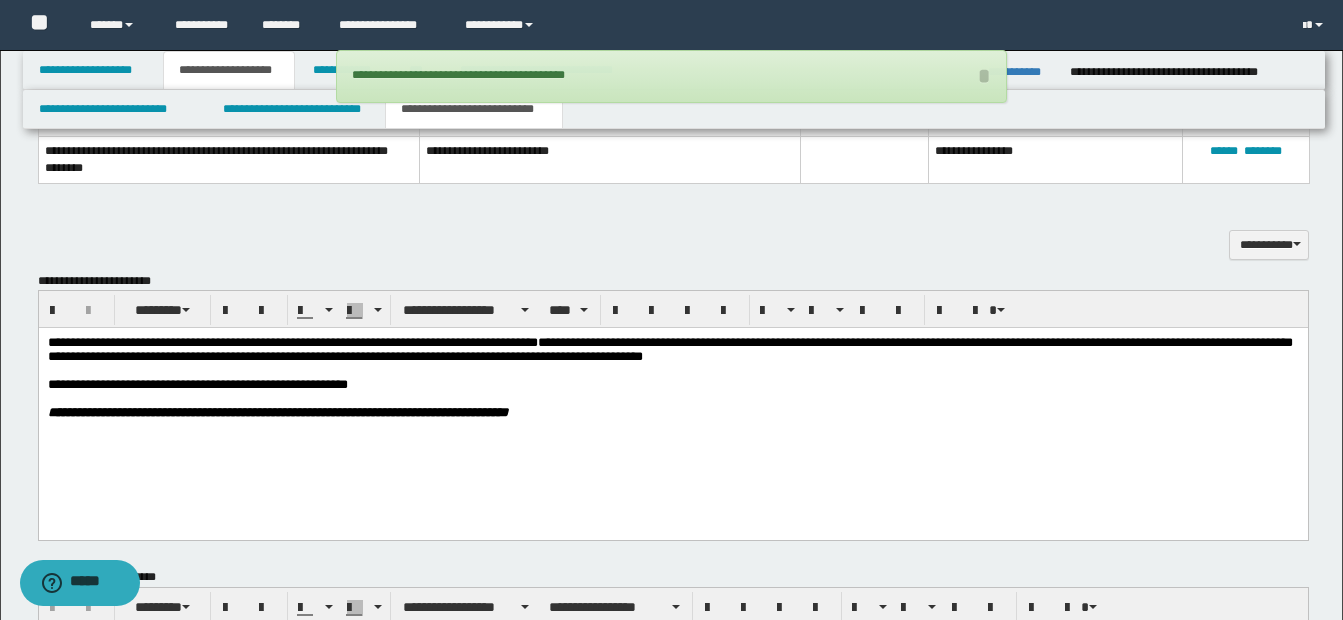 scroll, scrollTop: 1545, scrollLeft: 0, axis: vertical 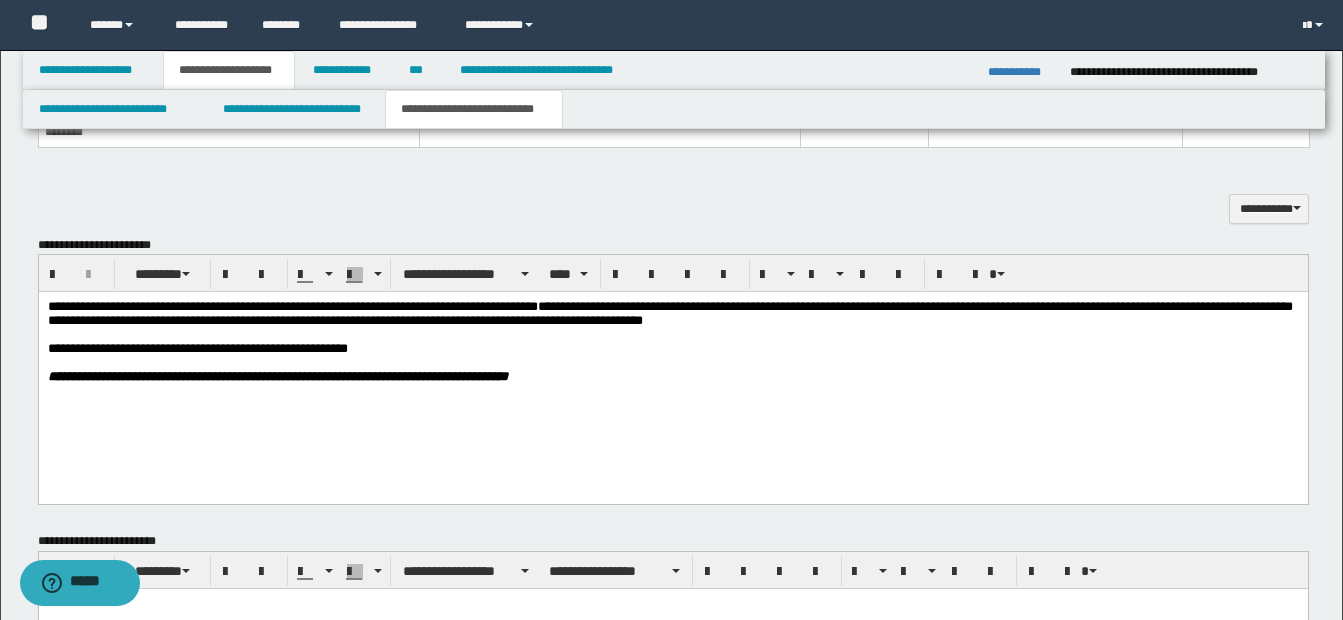 type 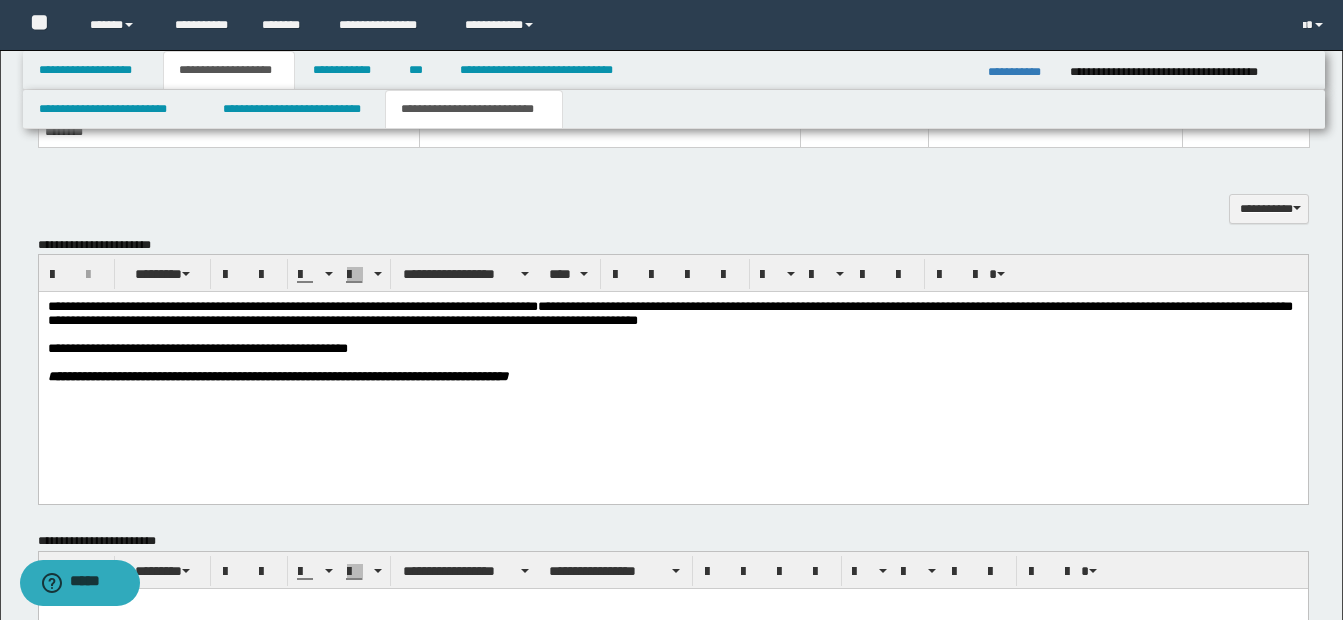 scroll, scrollTop: 1345, scrollLeft: 0, axis: vertical 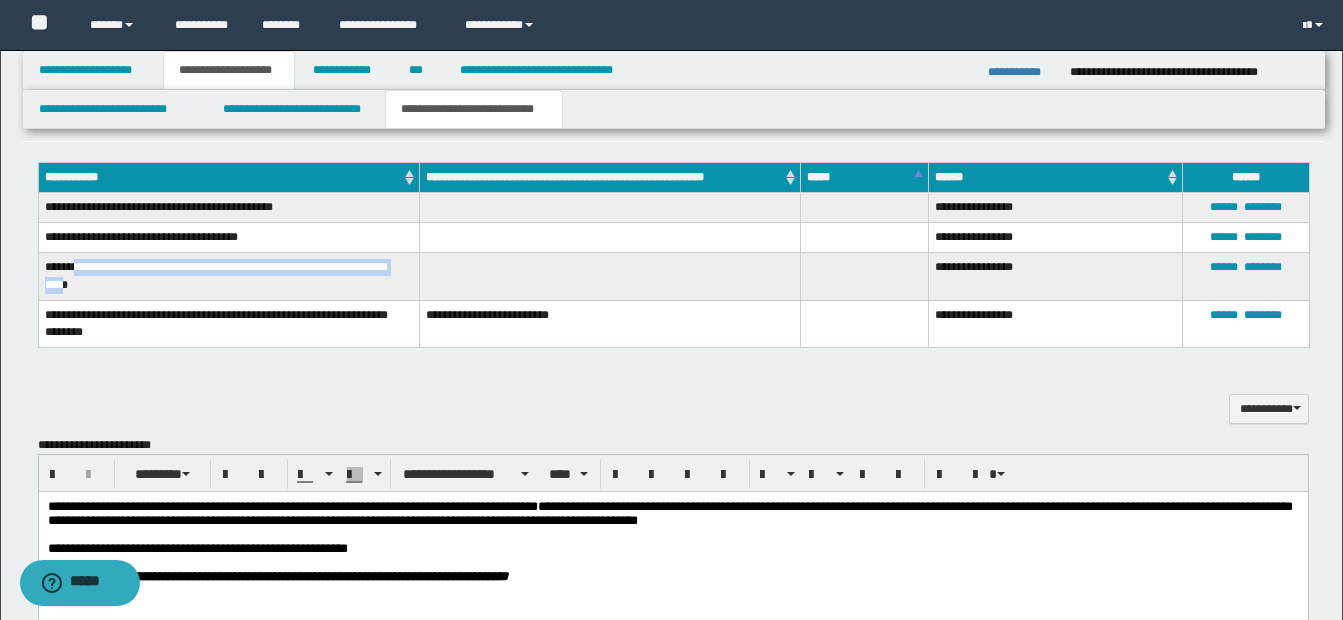 drag, startPoint x: 79, startPoint y: 264, endPoint x: 106, endPoint y: 281, distance: 31.906113 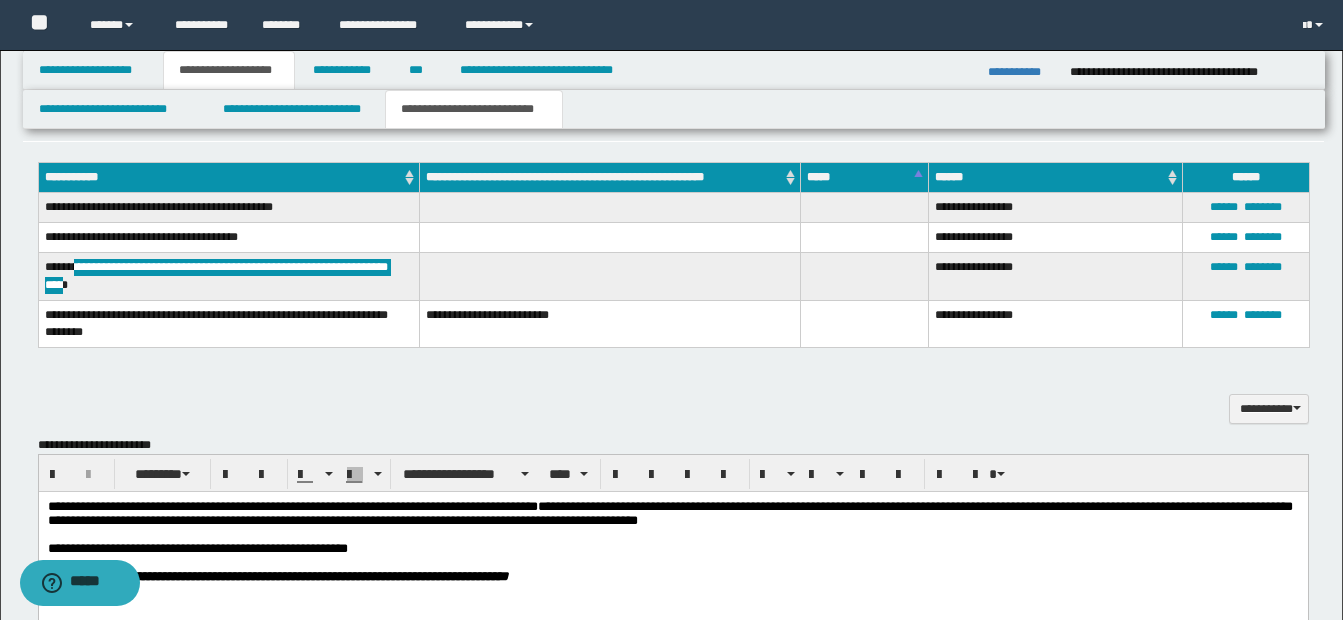 click on "**********" at bounding box center (672, 514) 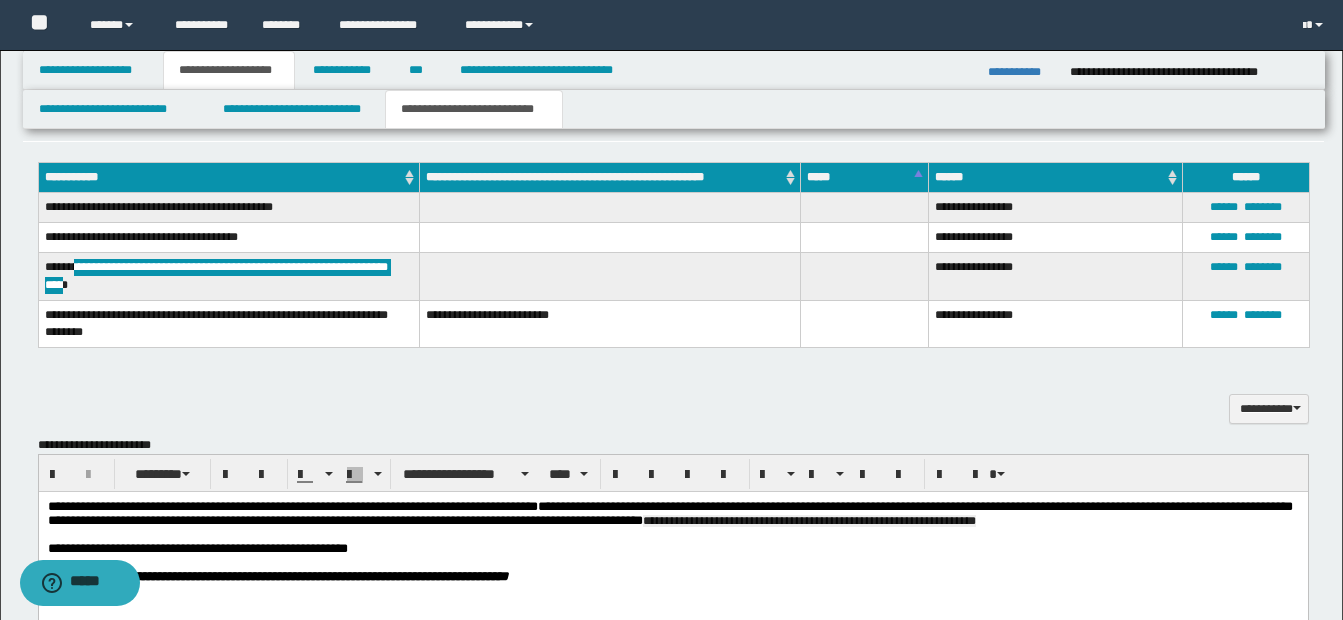 click on "**********" at bounding box center (808, 521) 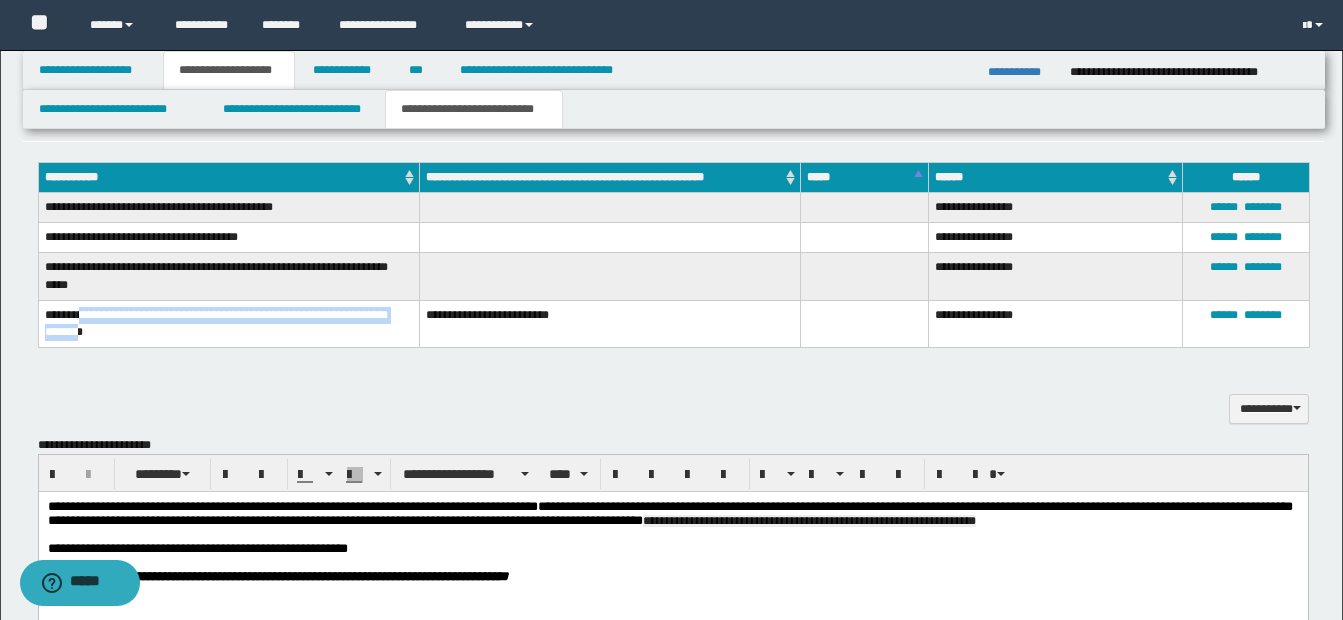 drag, startPoint x: 84, startPoint y: 317, endPoint x: 134, endPoint y: 332, distance: 52.201534 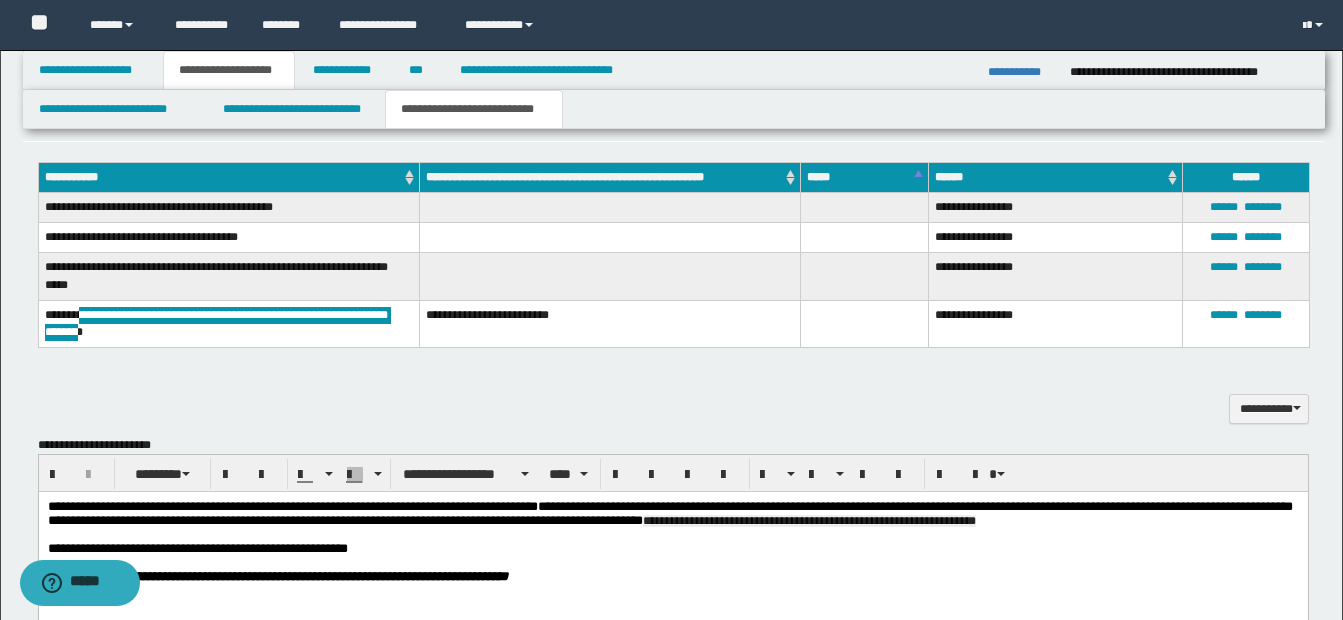 click on "**********" at bounding box center [621, 520] 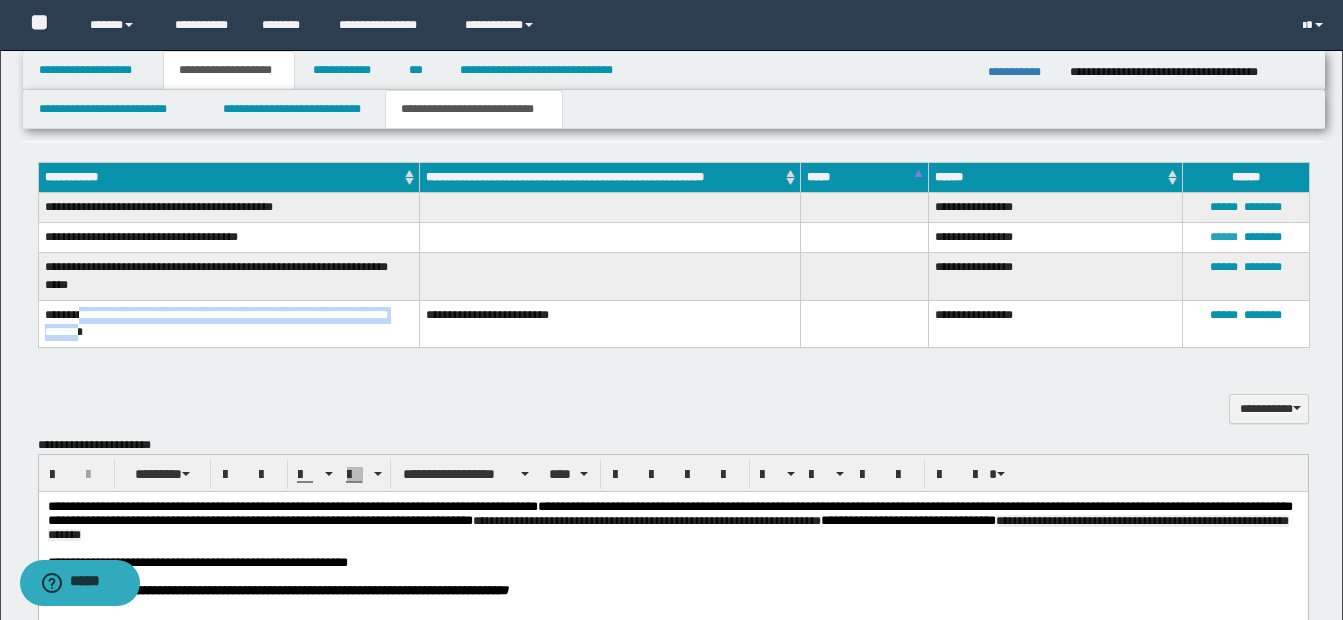 click on "******" at bounding box center [1224, 237] 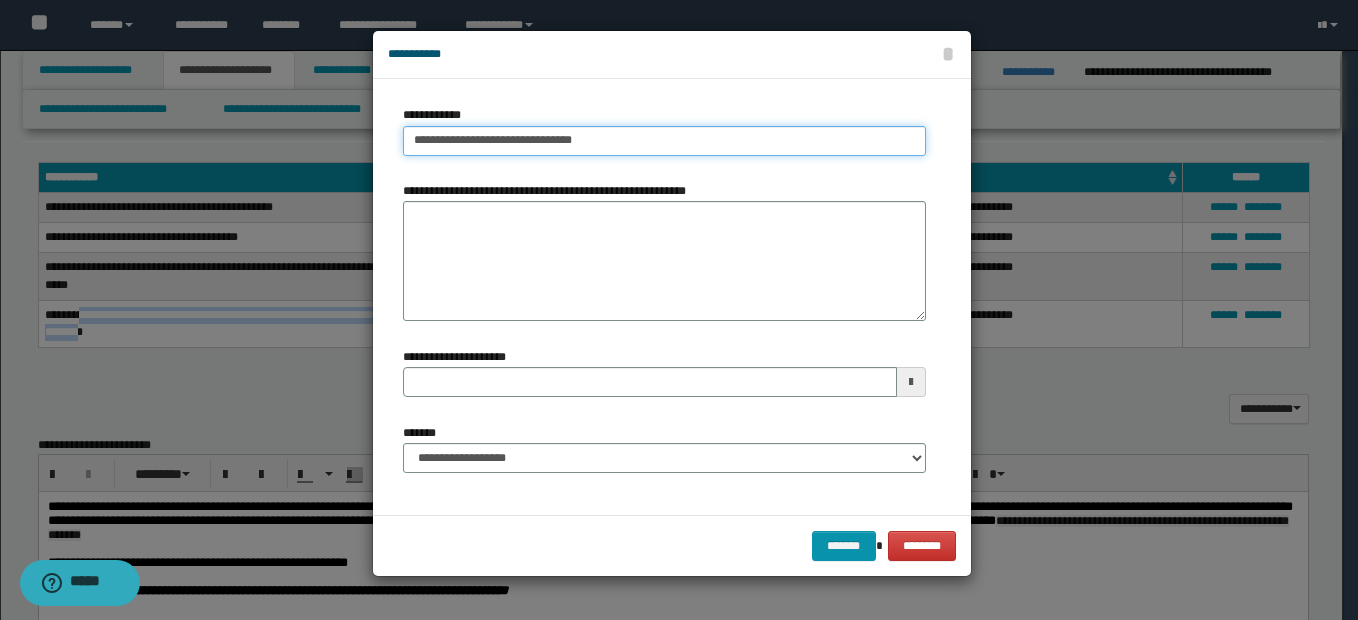 type on "**********" 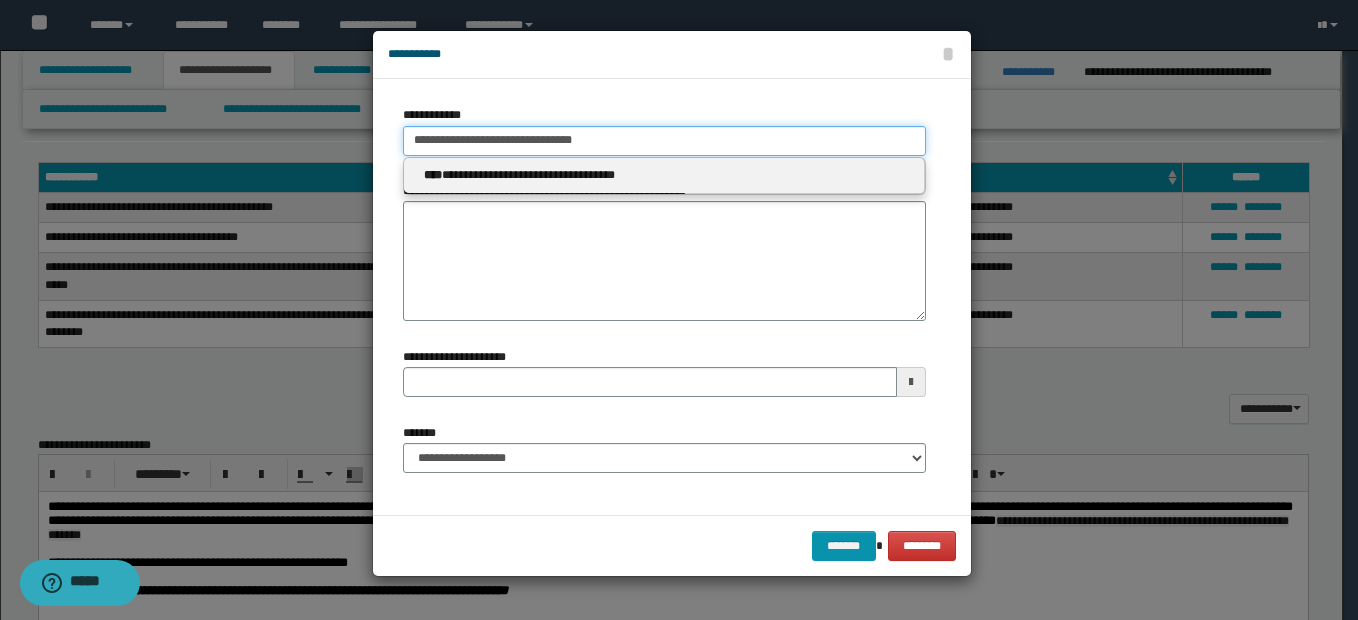 drag, startPoint x: 411, startPoint y: 136, endPoint x: 724, endPoint y: 150, distance: 313.31296 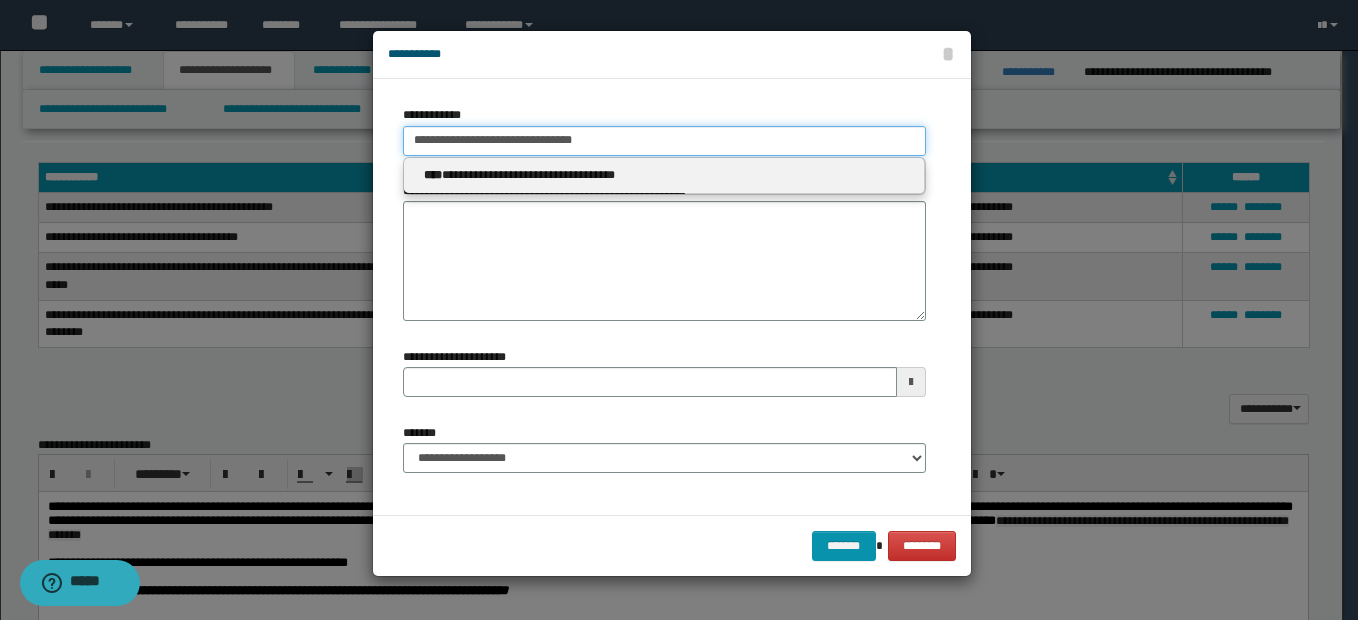 type 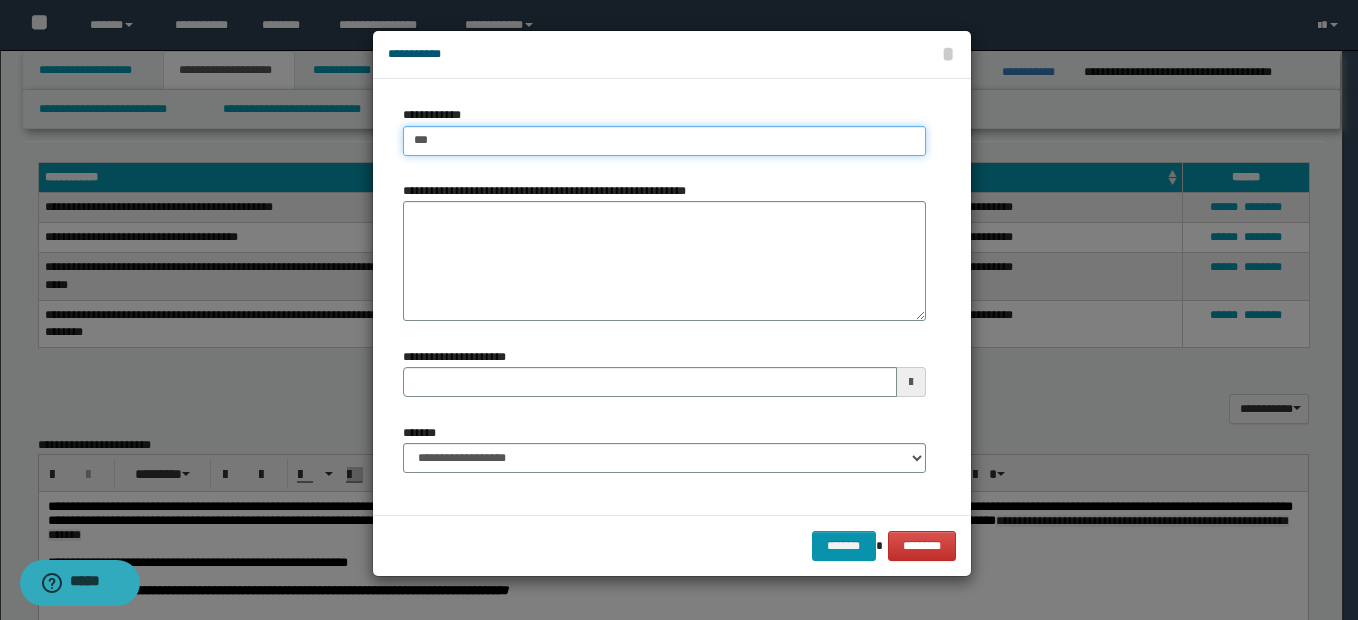 type on "****" 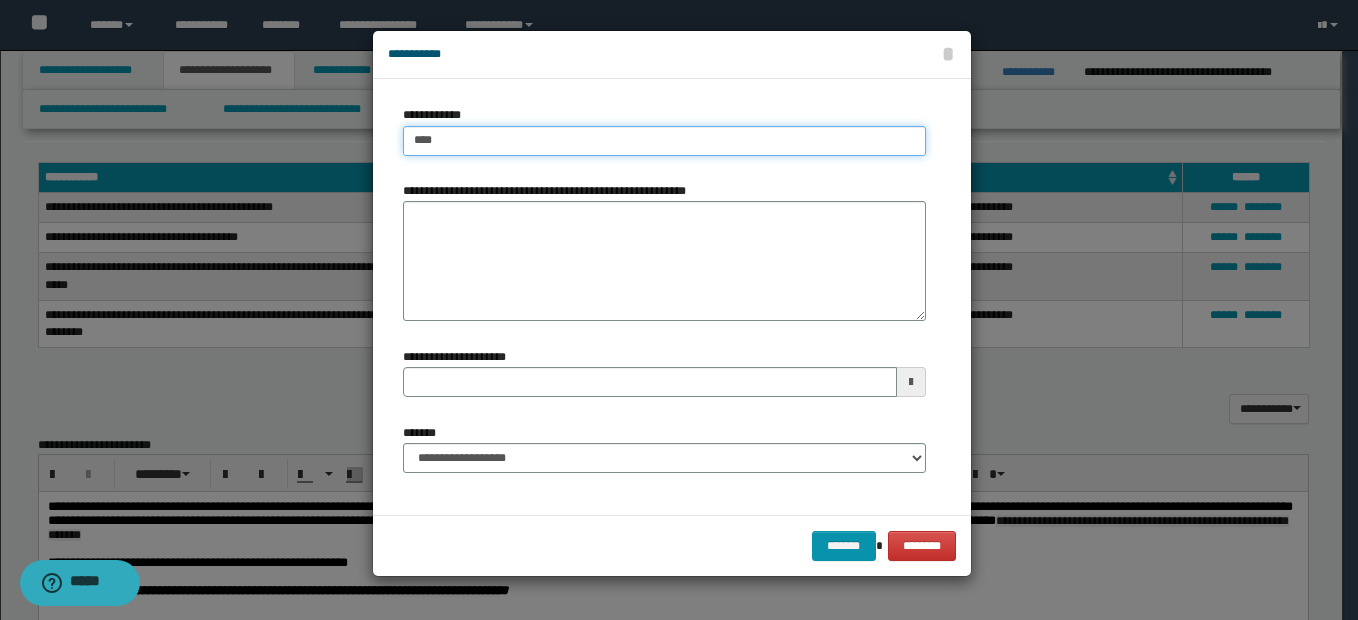 type on "****" 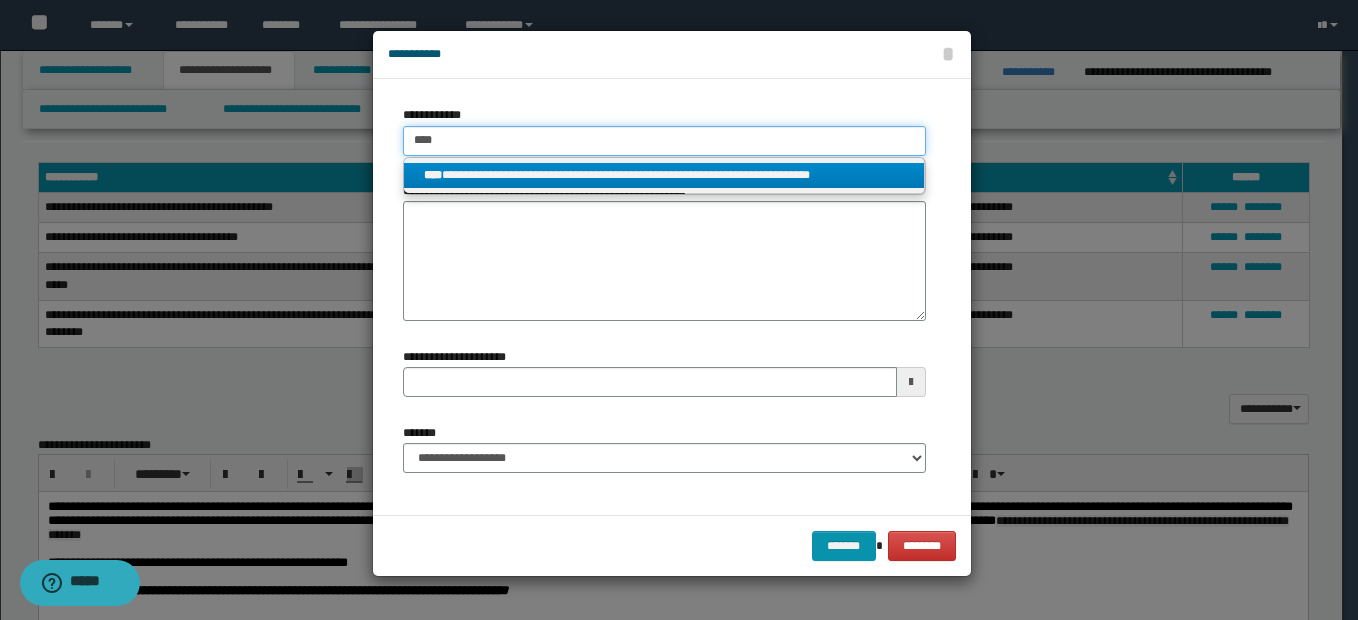 type on "****" 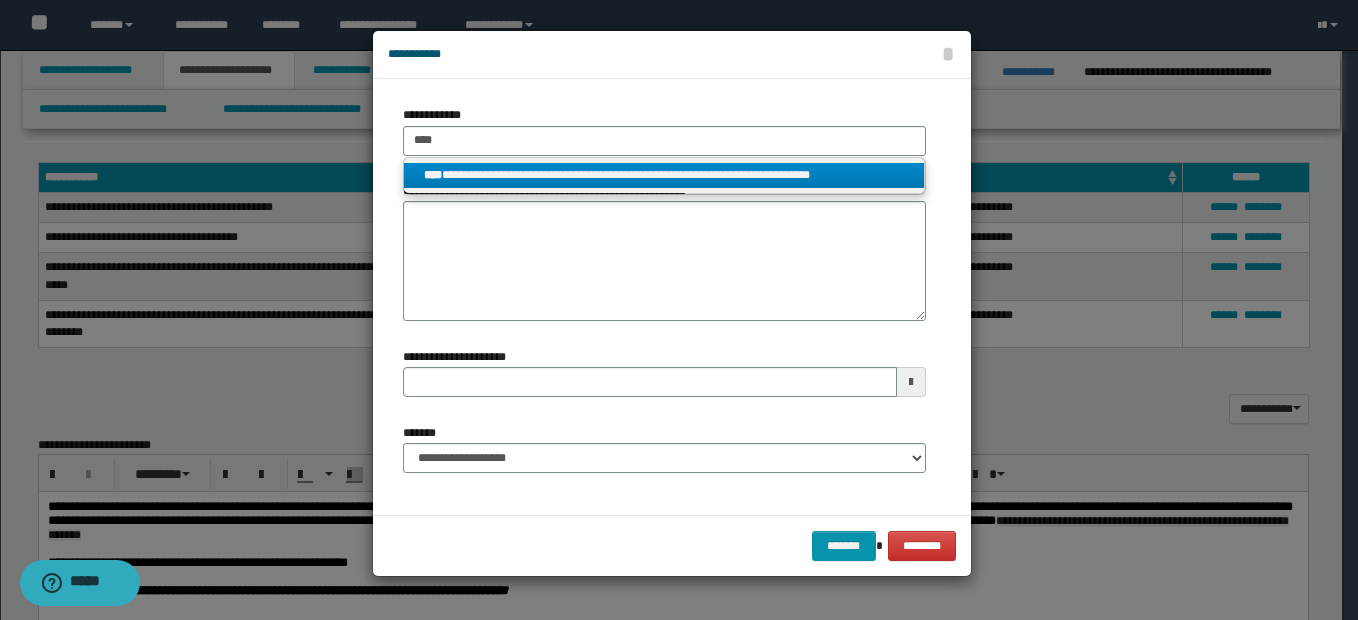 click on "**********" at bounding box center [664, 175] 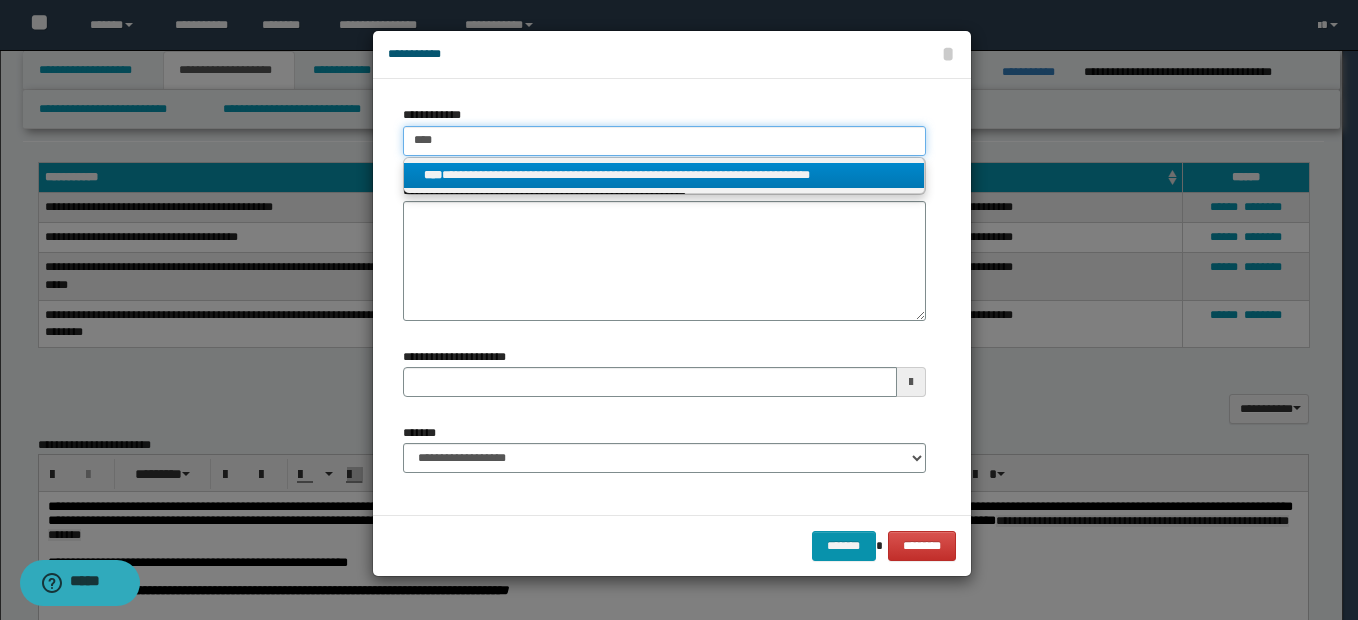 type 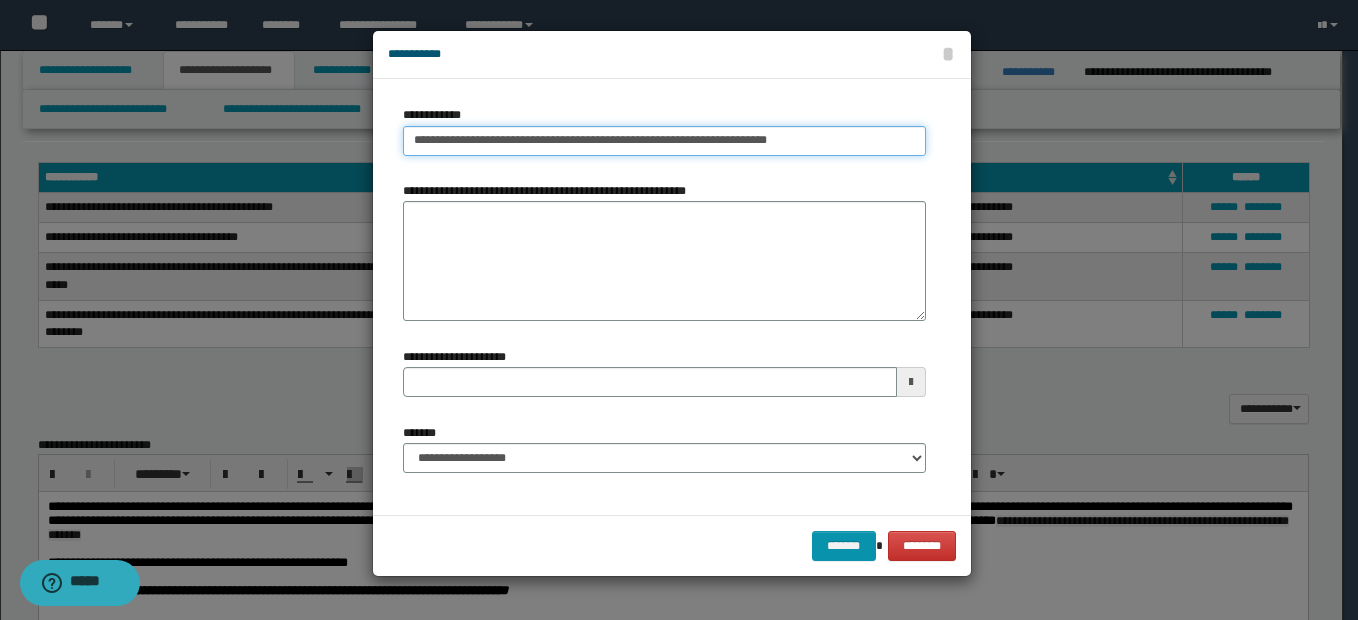 type 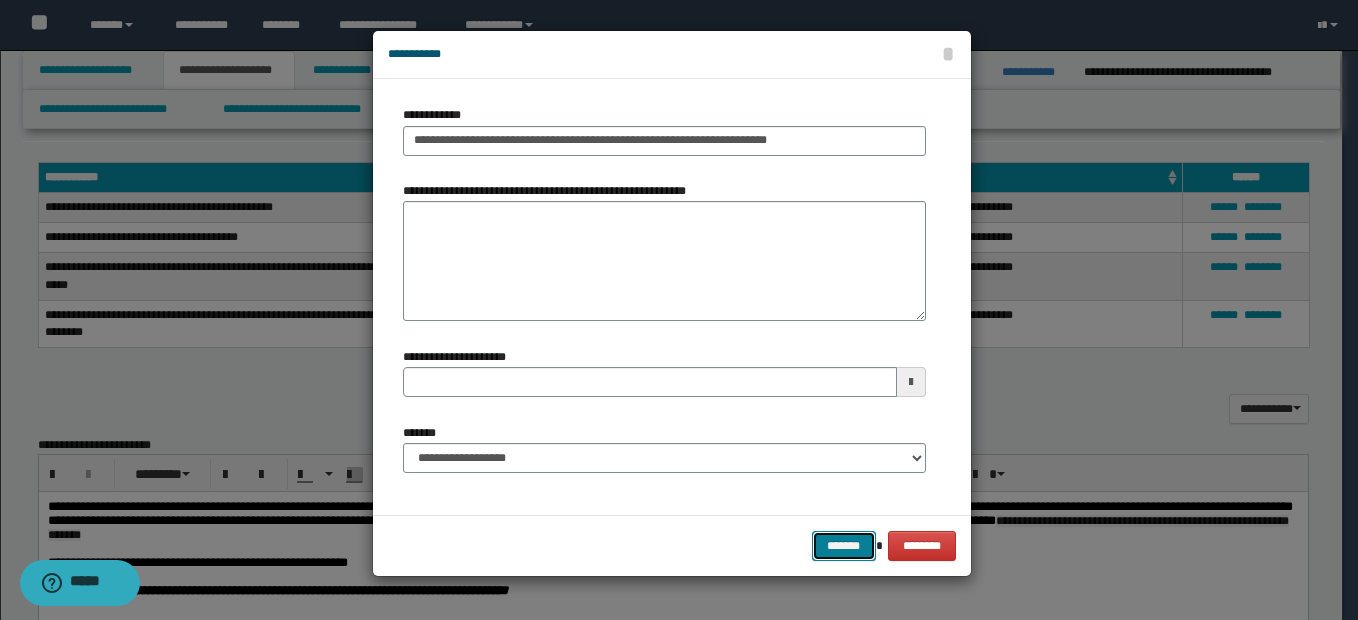 click on "*******" at bounding box center [844, 546] 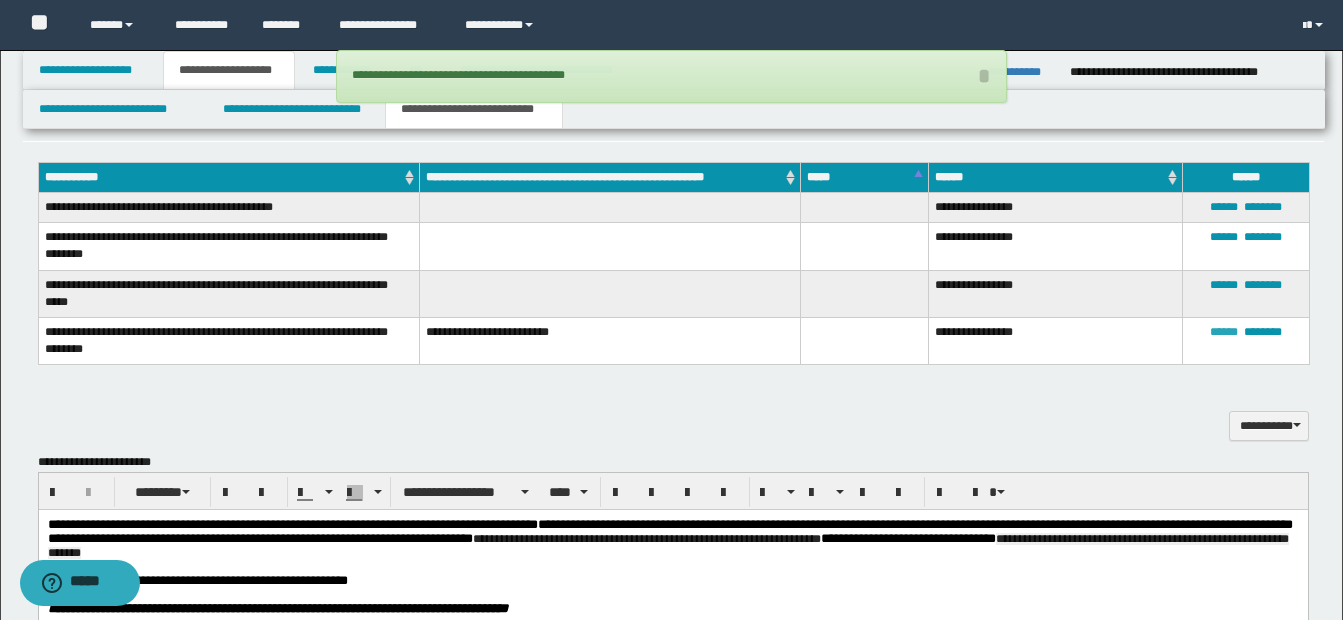 click on "******" at bounding box center (1224, 332) 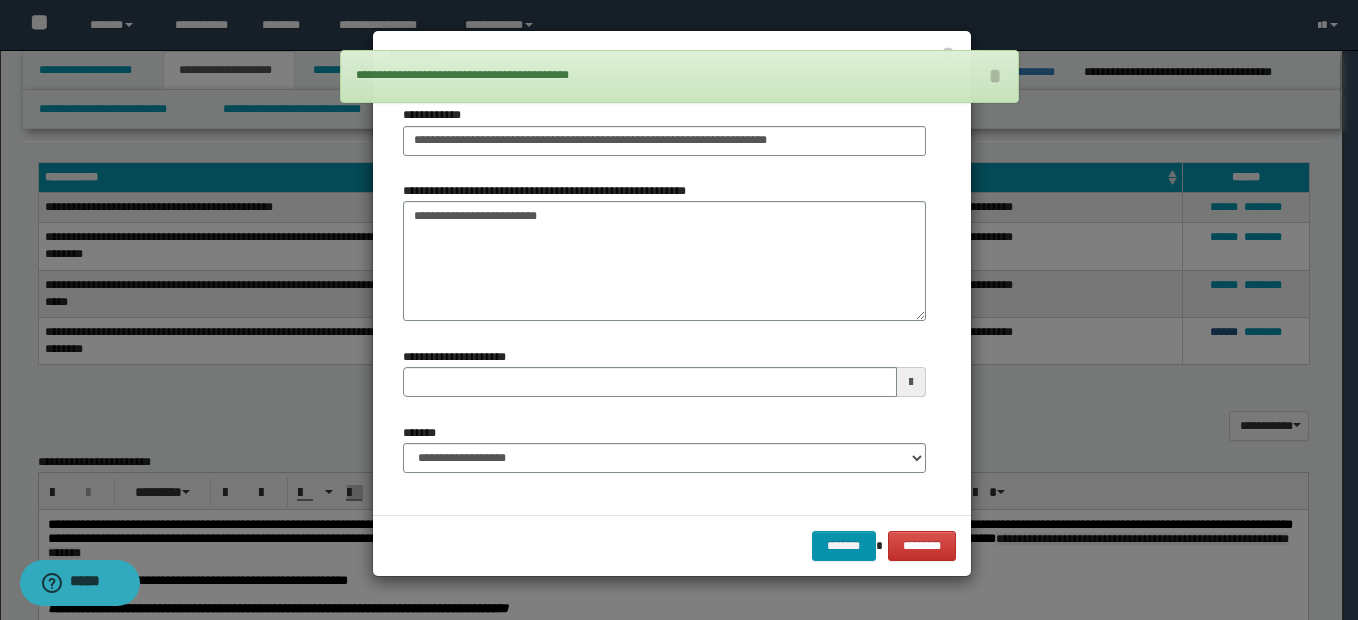 type 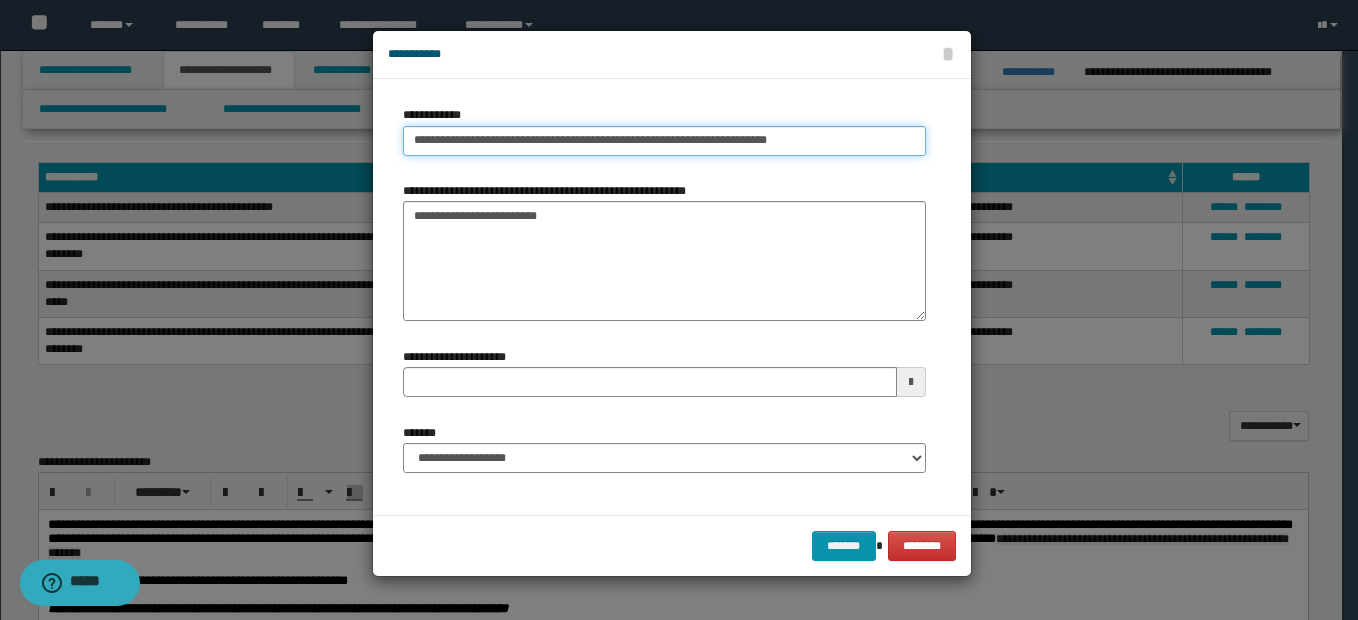 type on "**********" 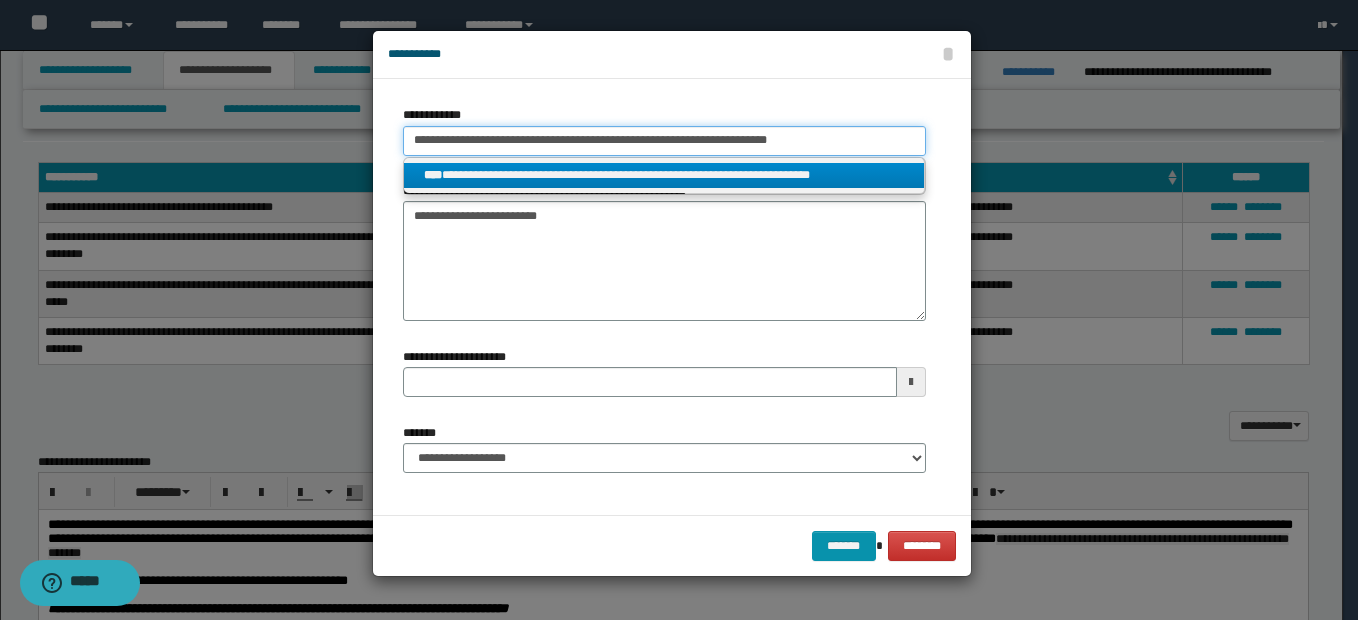 drag, startPoint x: 416, startPoint y: 138, endPoint x: 946, endPoint y: 163, distance: 530.5893 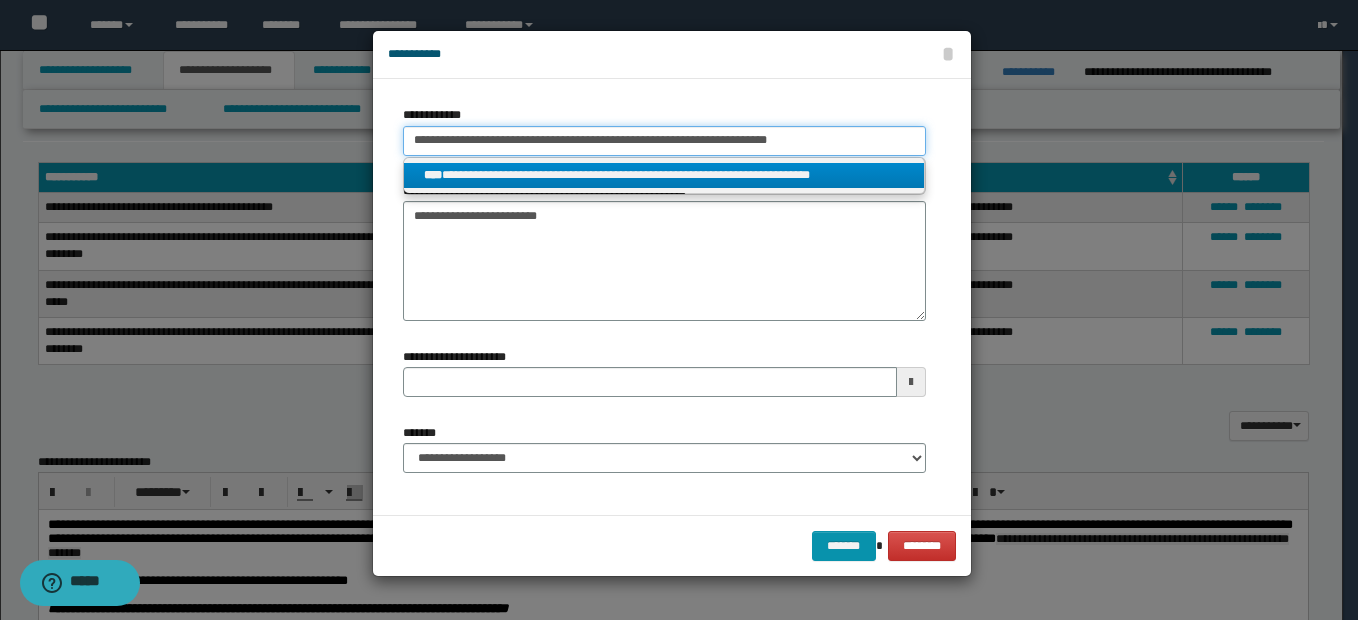 type 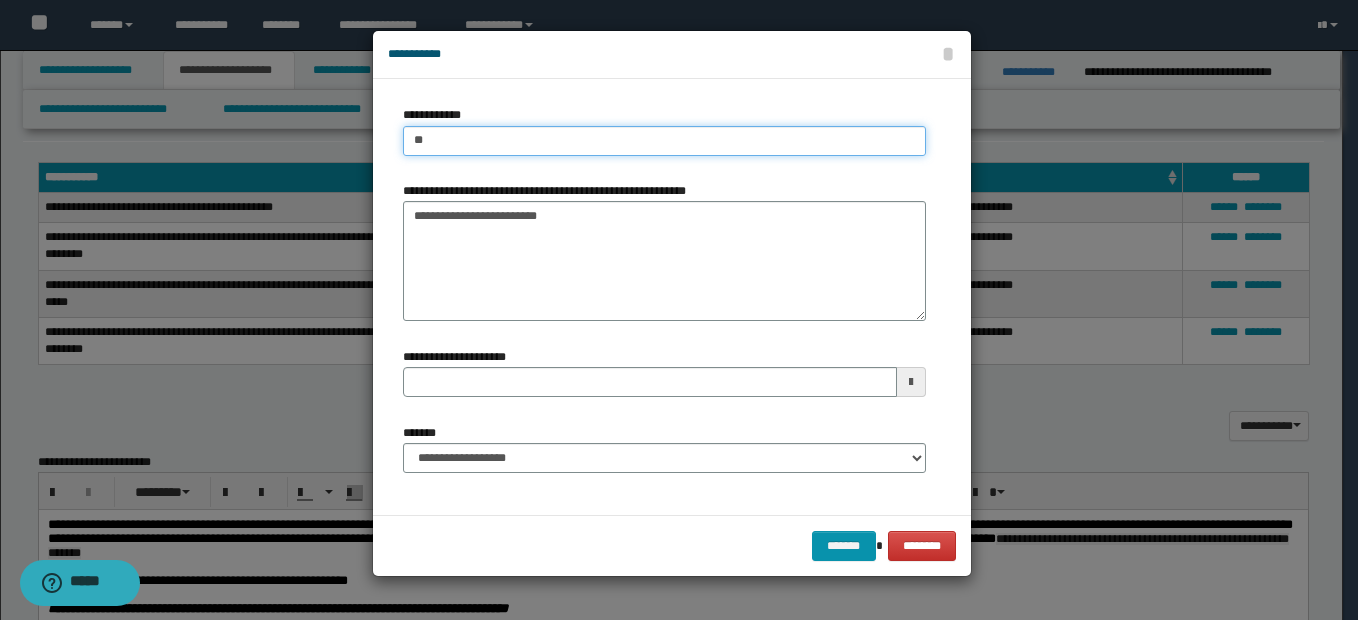 type on "***" 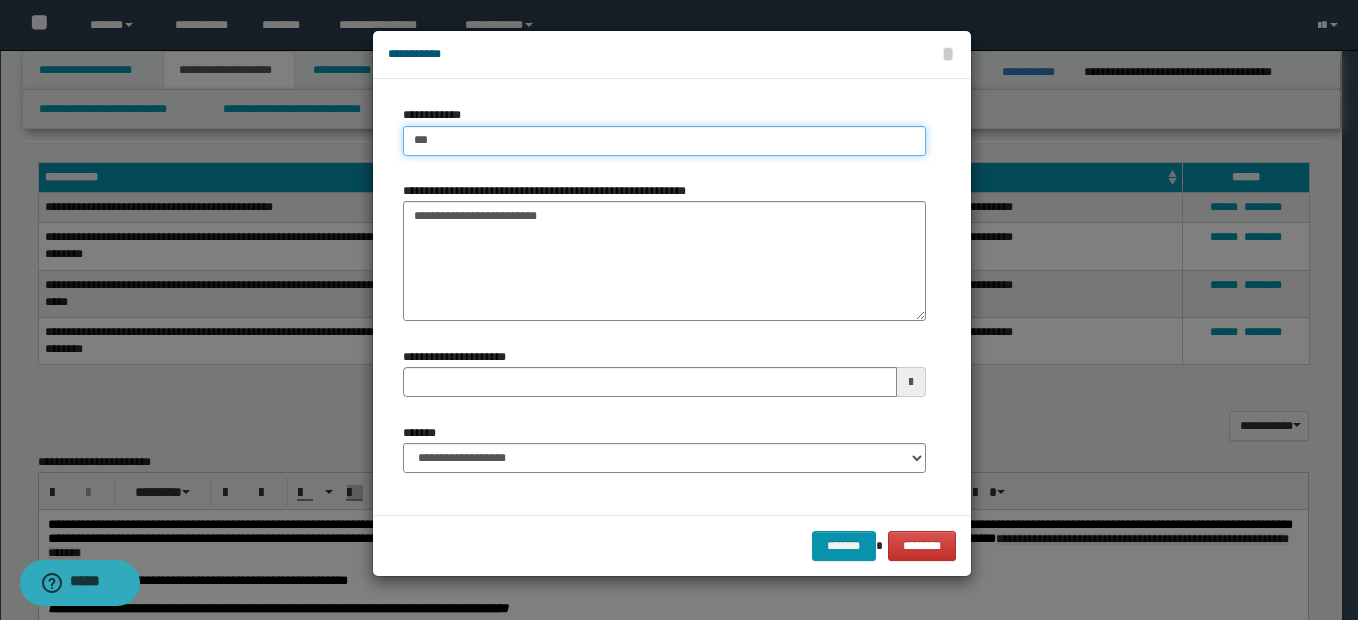 type on "***" 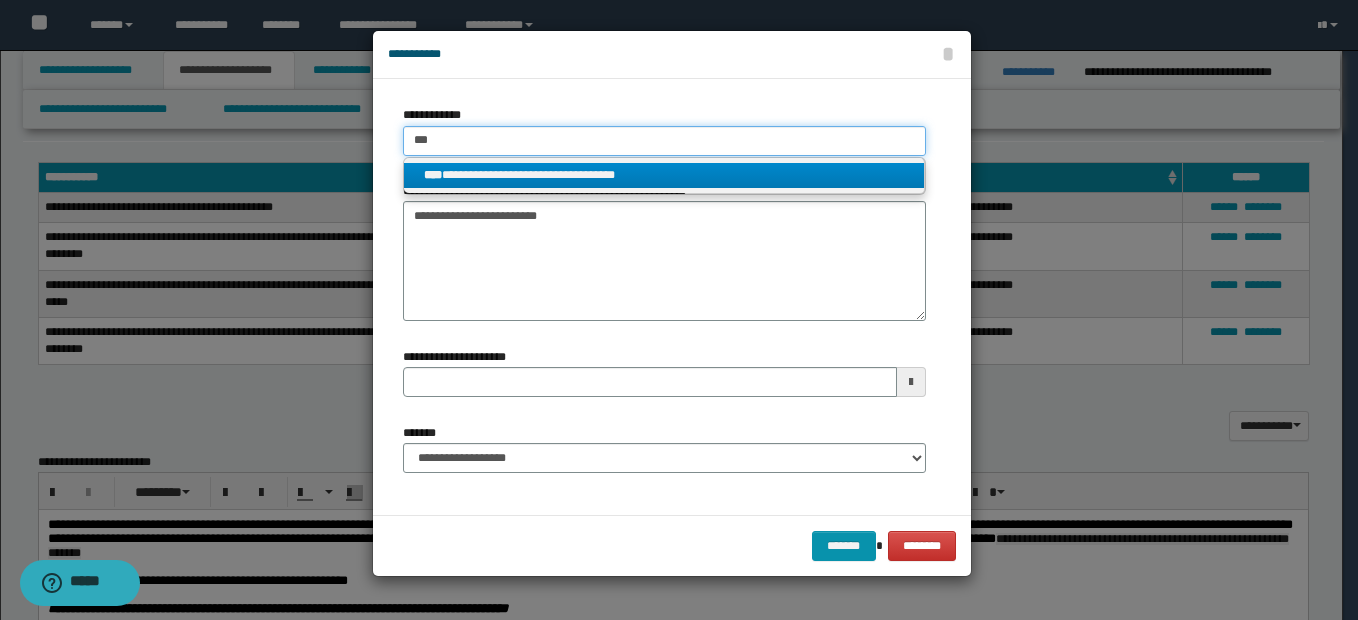 type on "***" 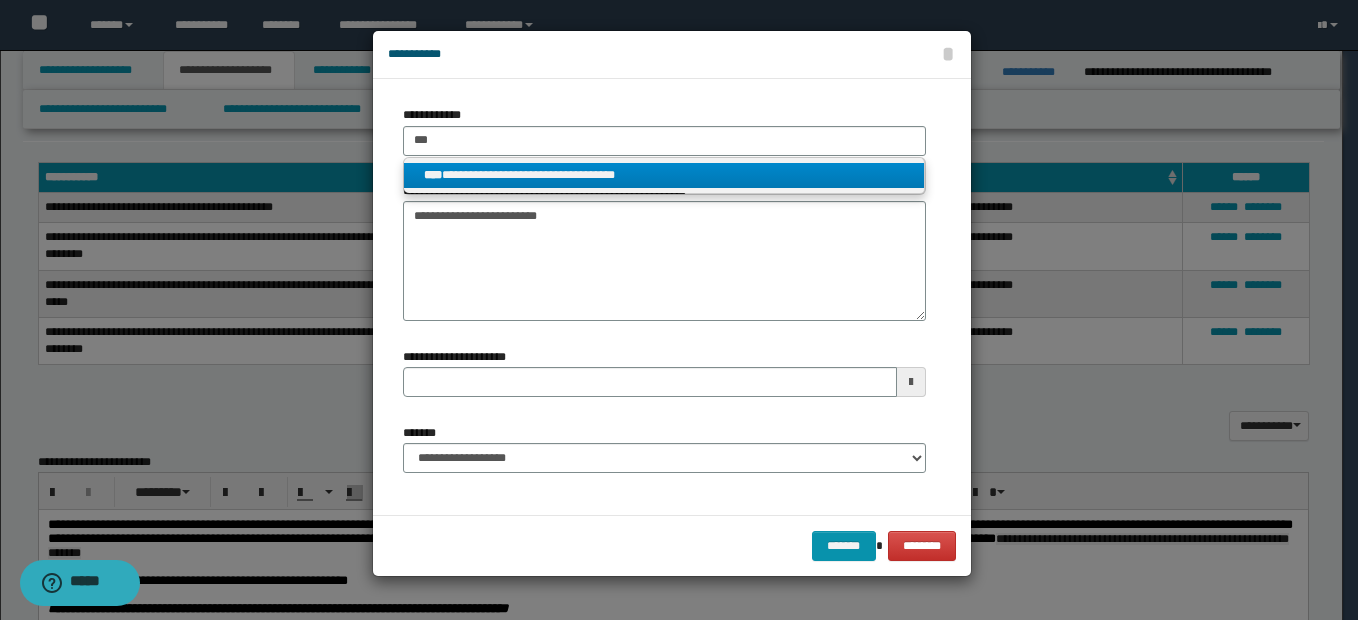 click on "**********" at bounding box center (664, 175) 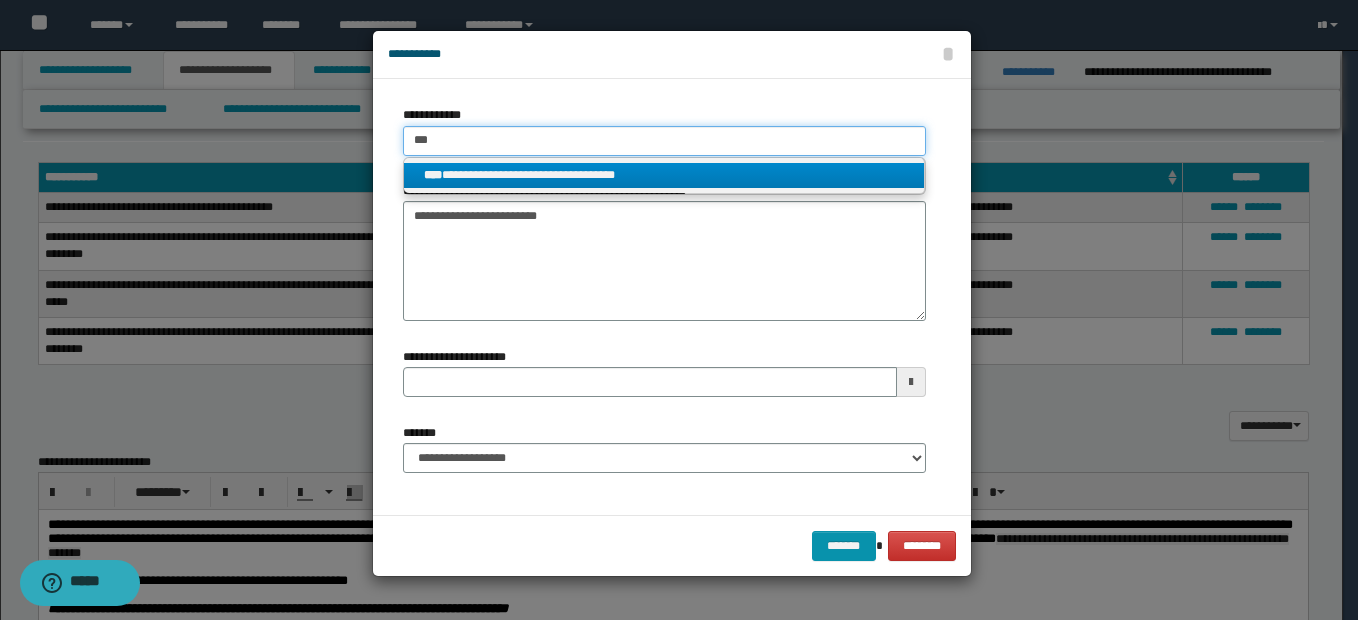 type 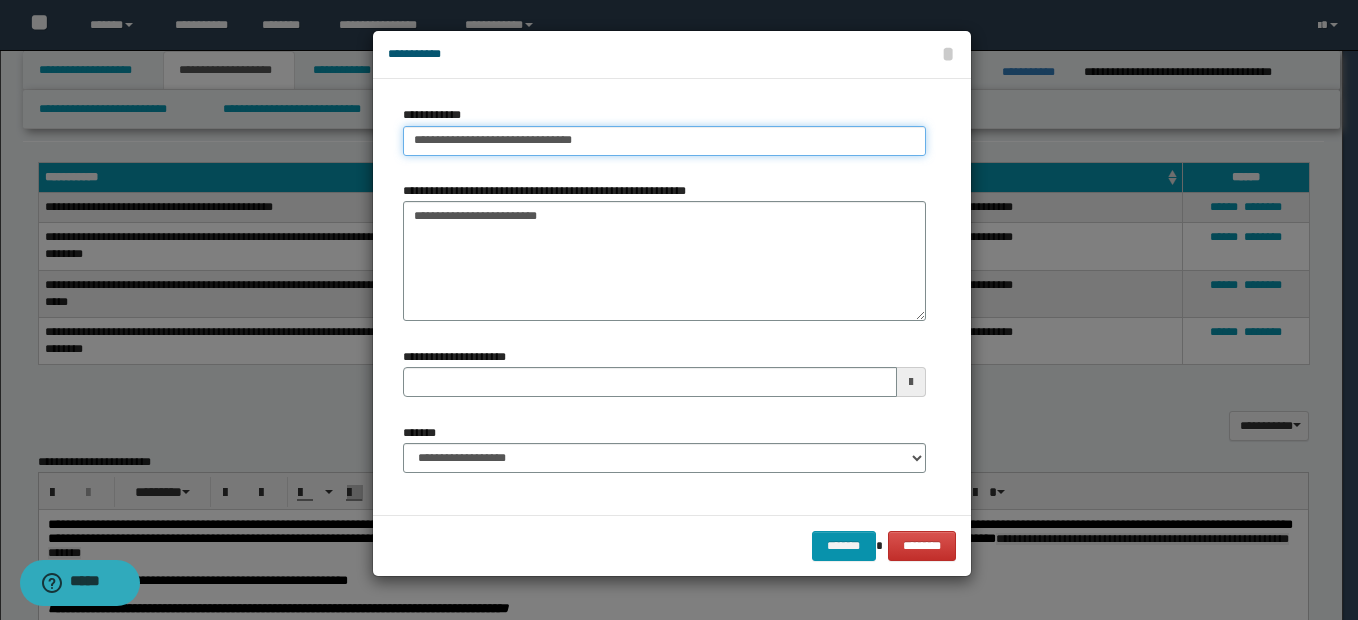 type 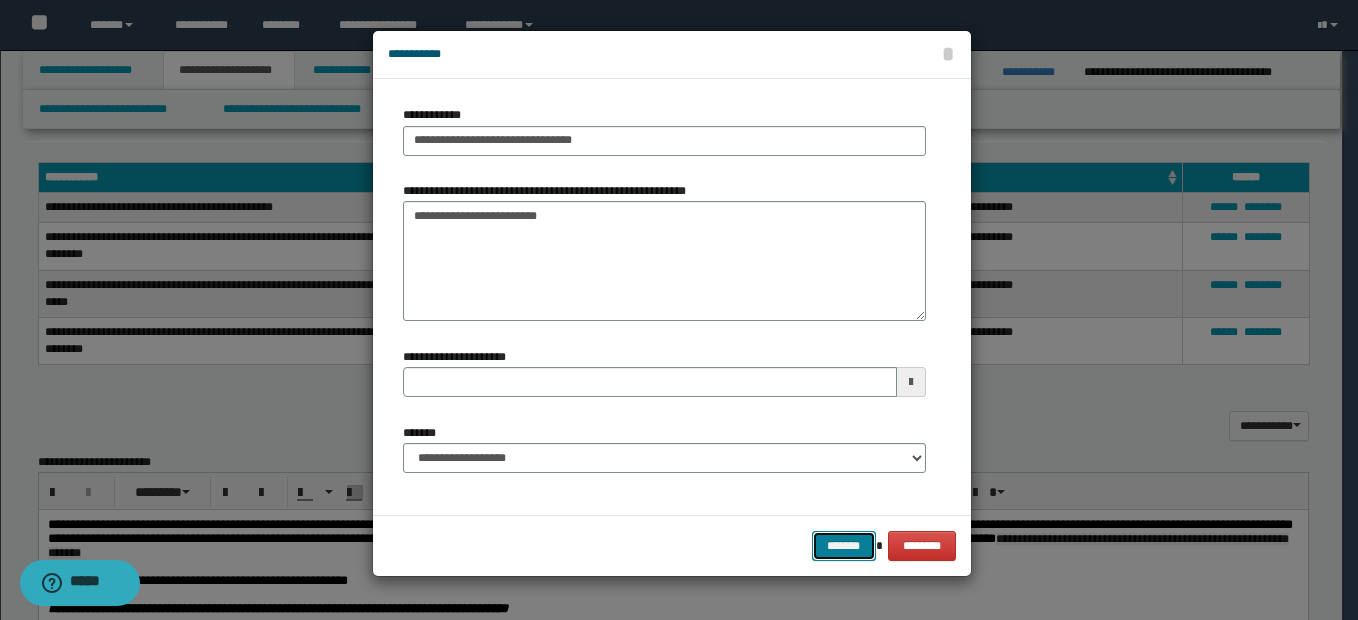 click on "*******" at bounding box center (844, 546) 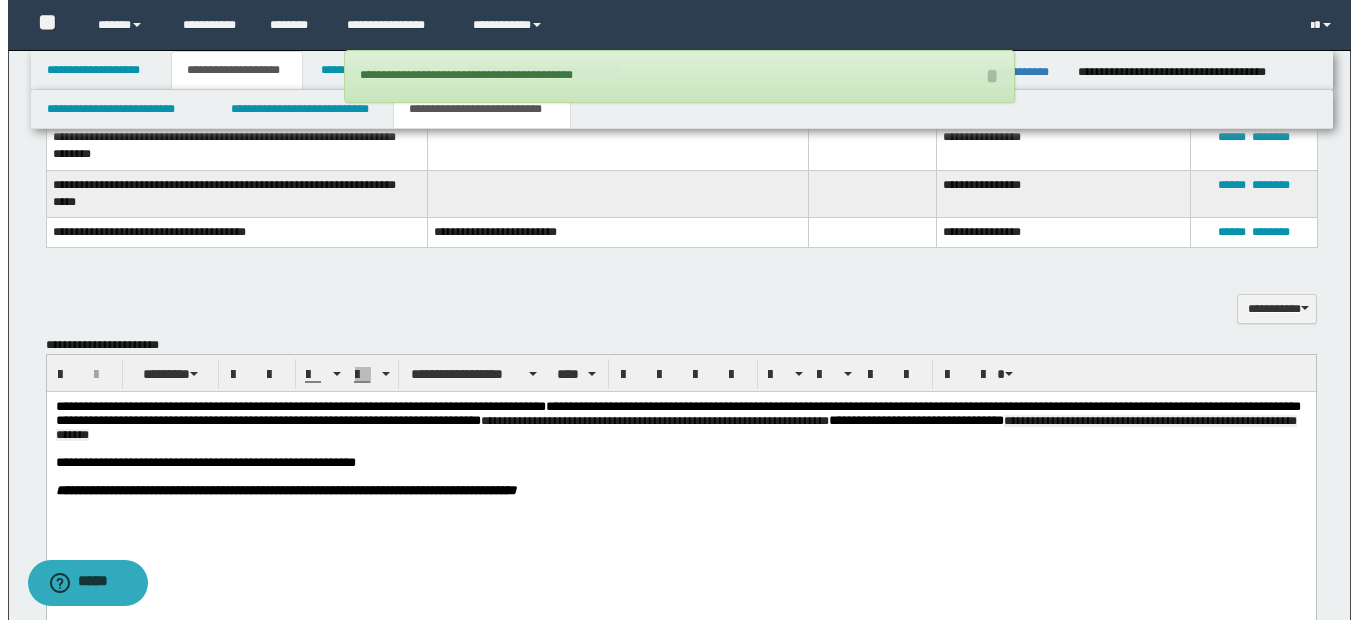 scroll, scrollTop: 1345, scrollLeft: 0, axis: vertical 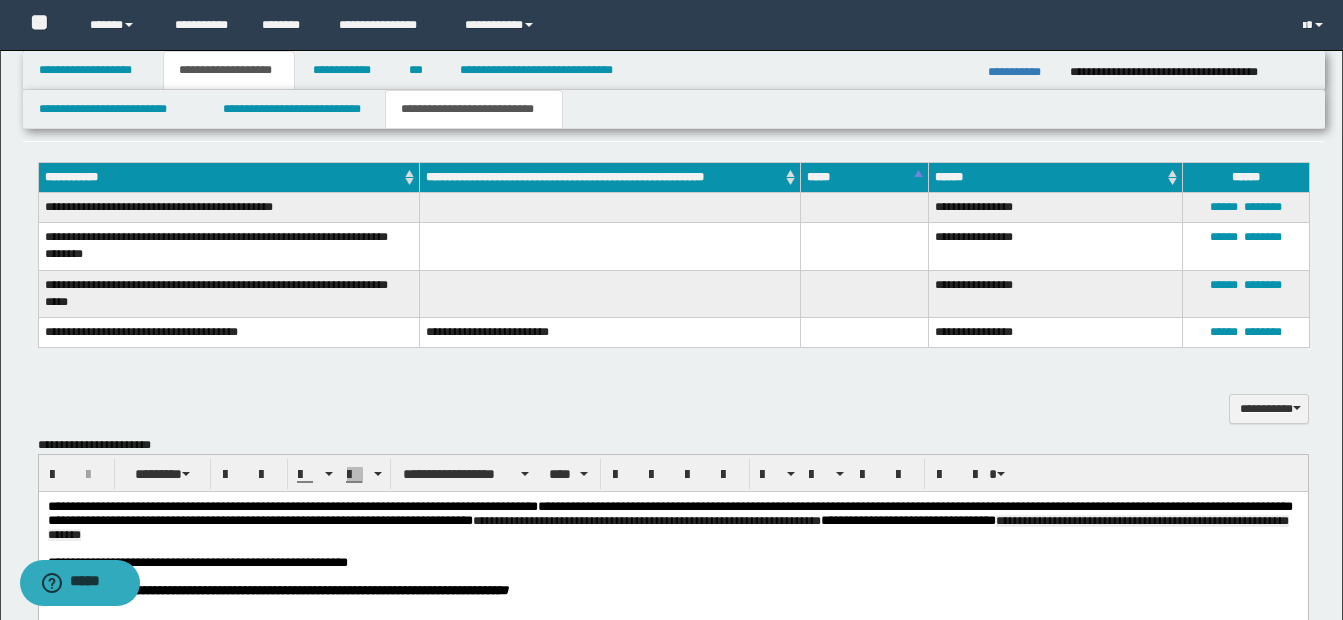 click on "******    ********" at bounding box center [1245, 332] 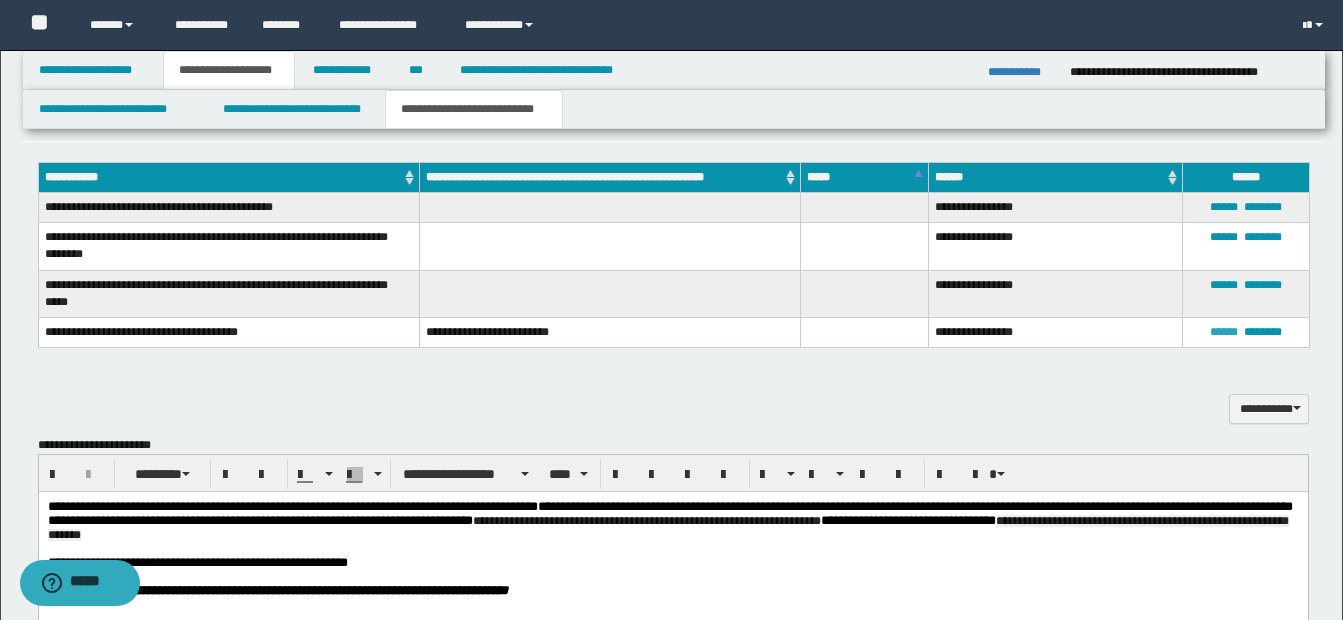 click on "******" at bounding box center (1224, 332) 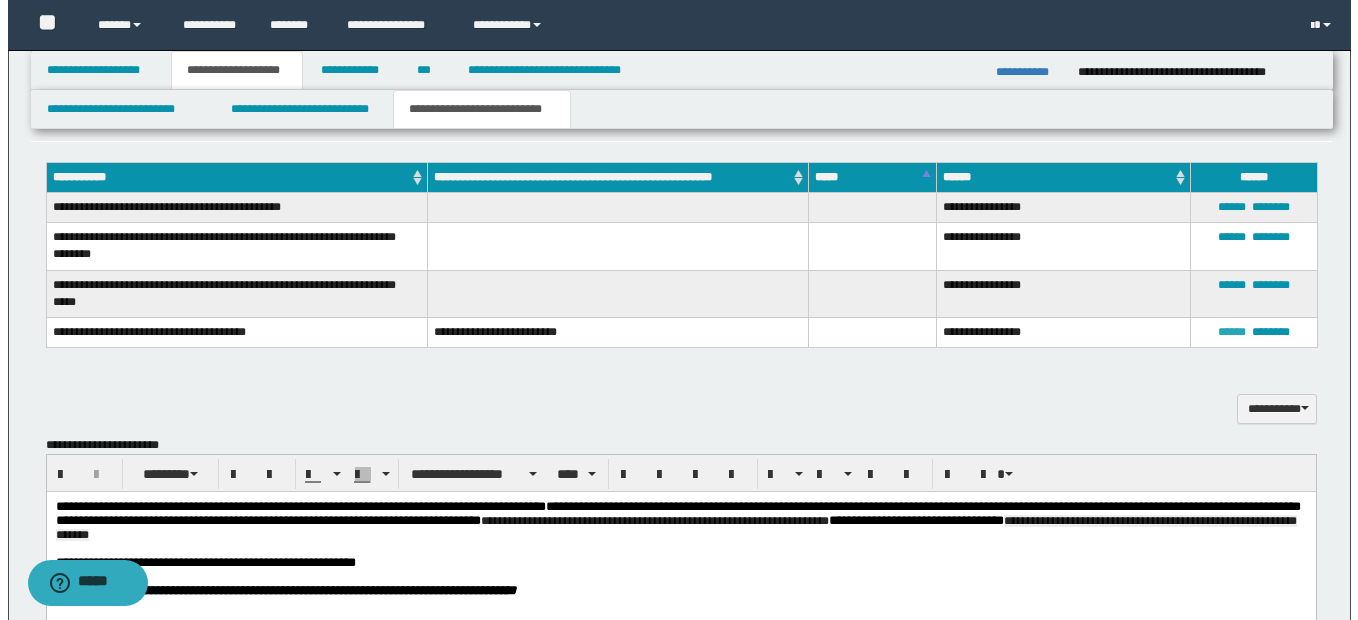 type on "**********" 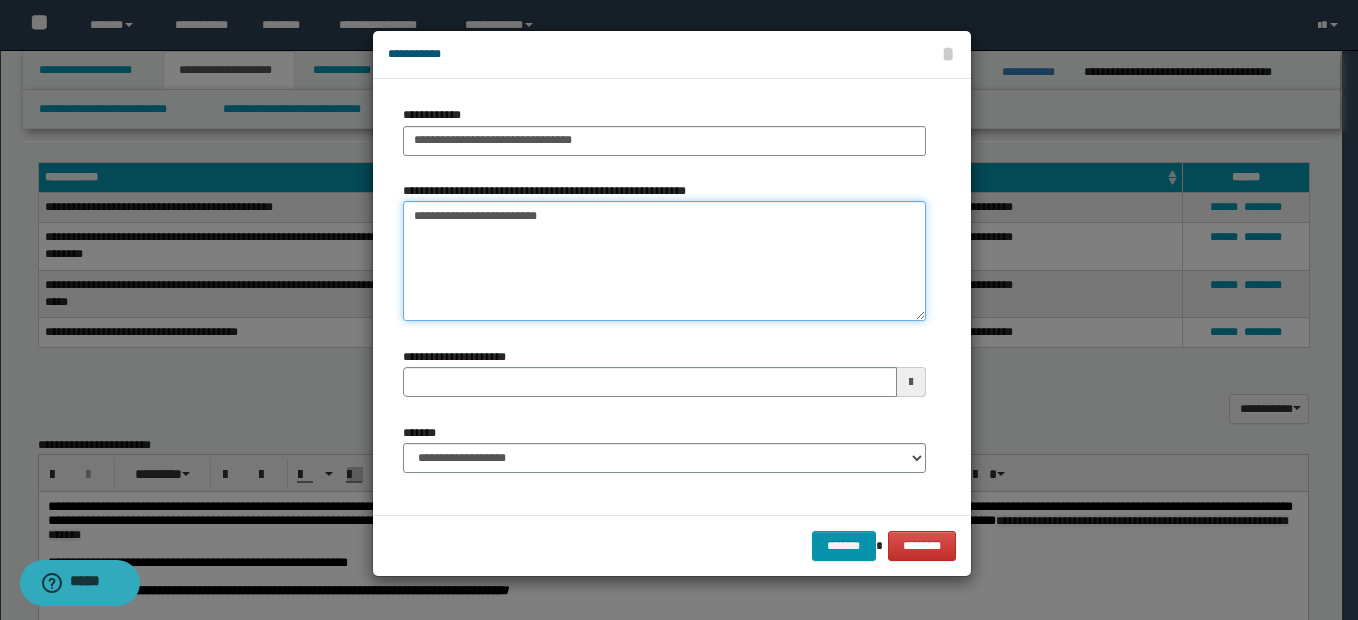 drag, startPoint x: 414, startPoint y: 215, endPoint x: 610, endPoint y: 222, distance: 196.12495 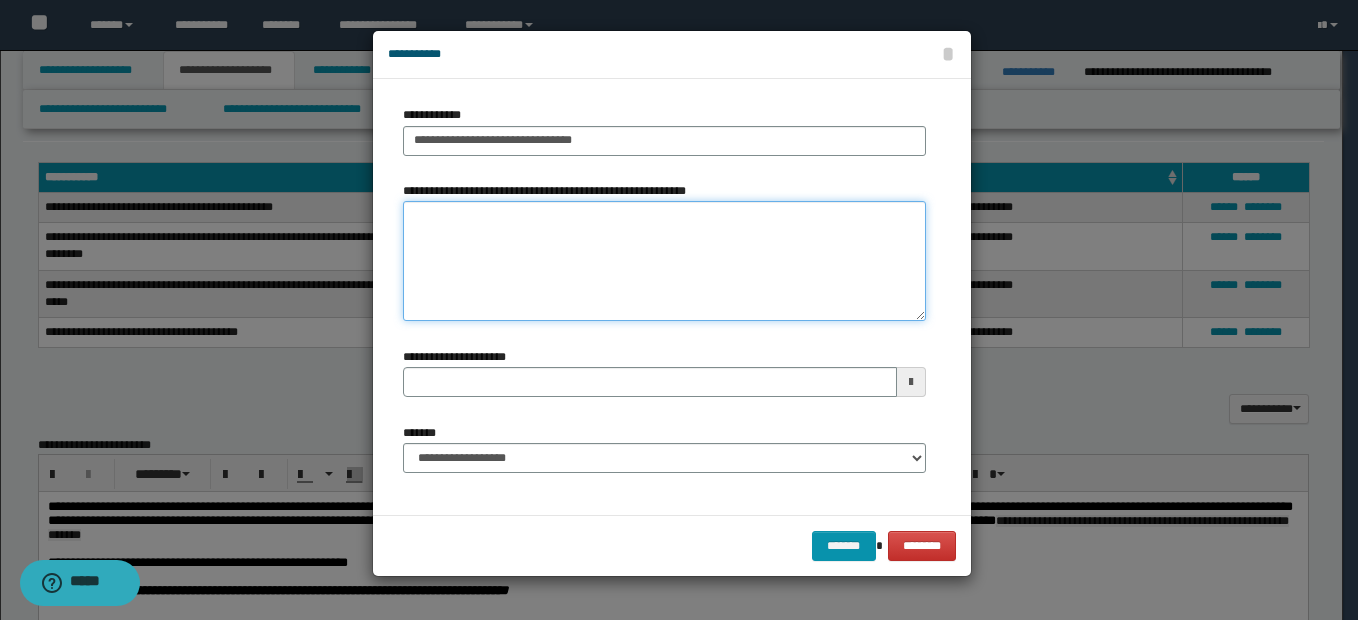 type 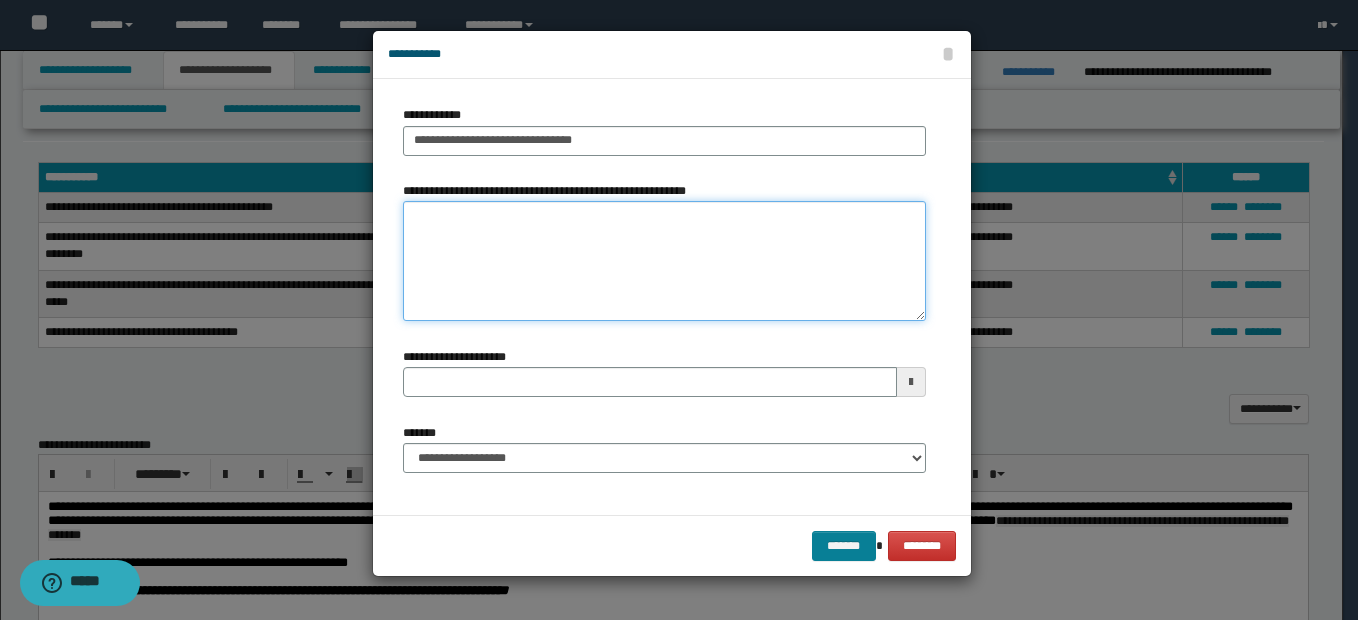type 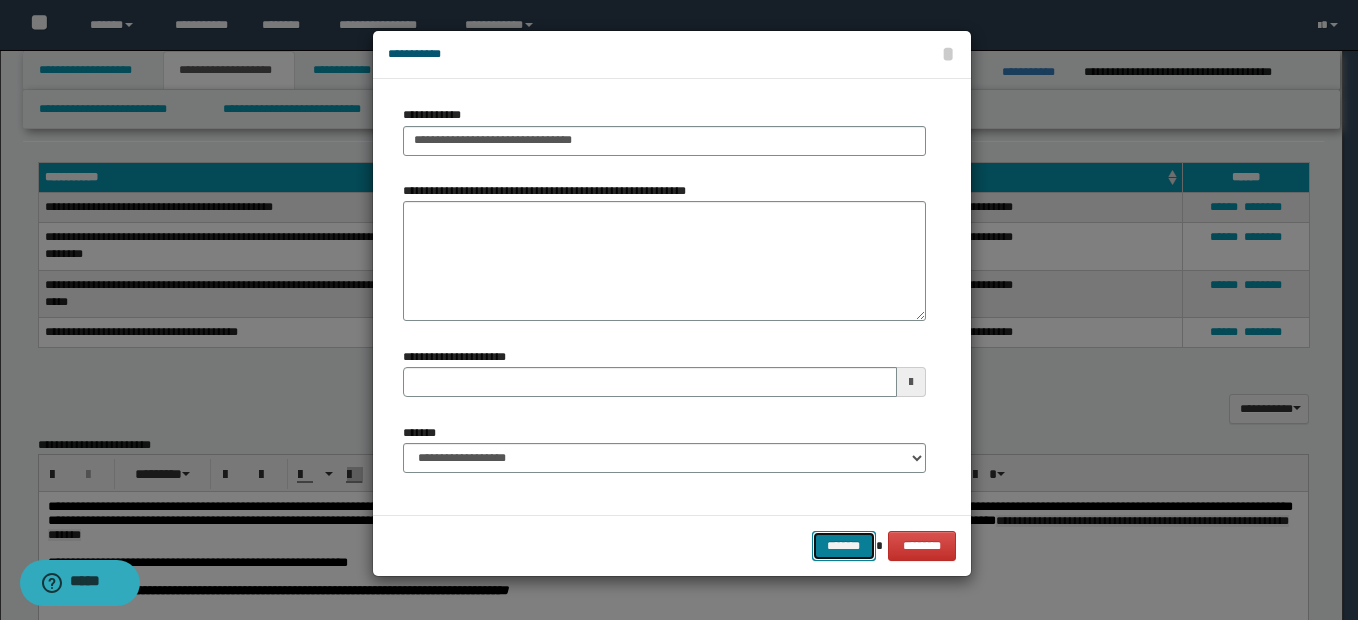 click on "*******" at bounding box center (844, 546) 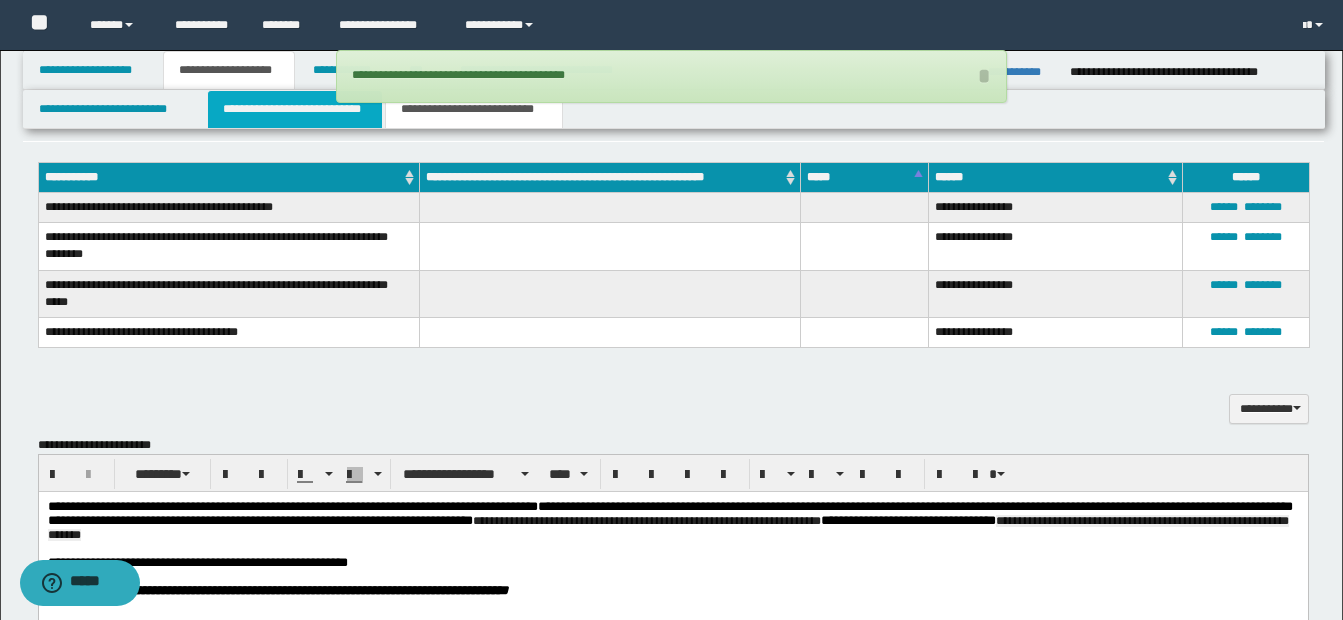 click on "**********" at bounding box center [295, 109] 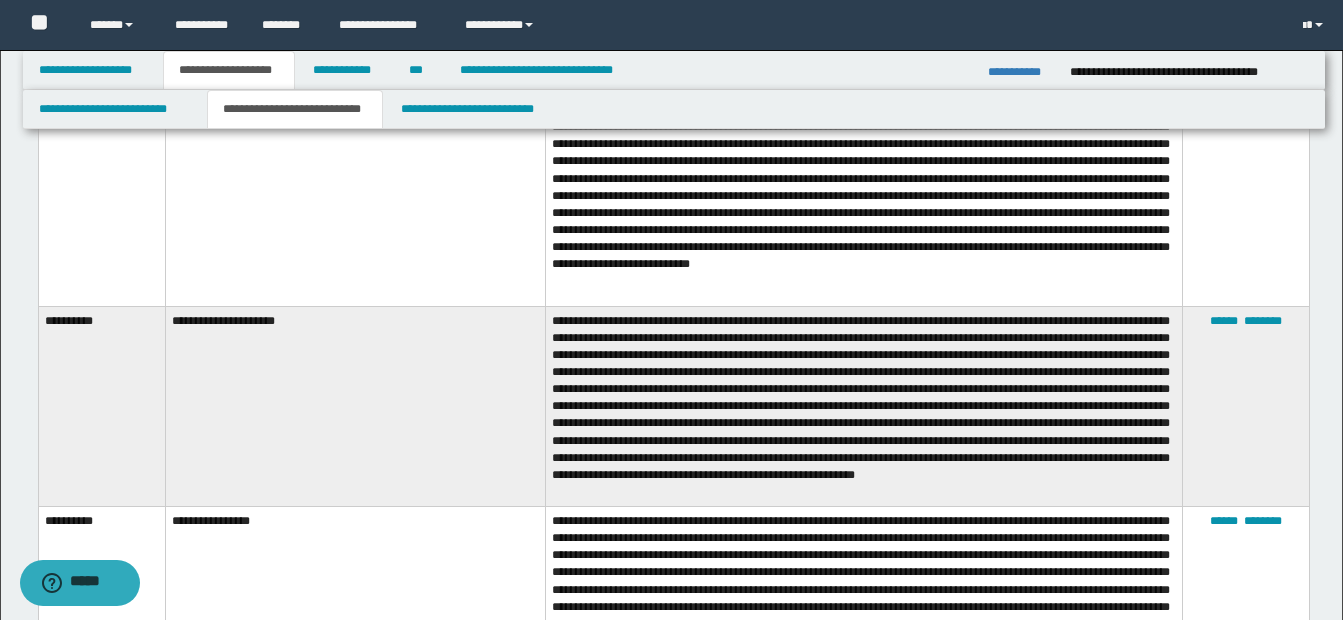 scroll, scrollTop: 2745, scrollLeft: 0, axis: vertical 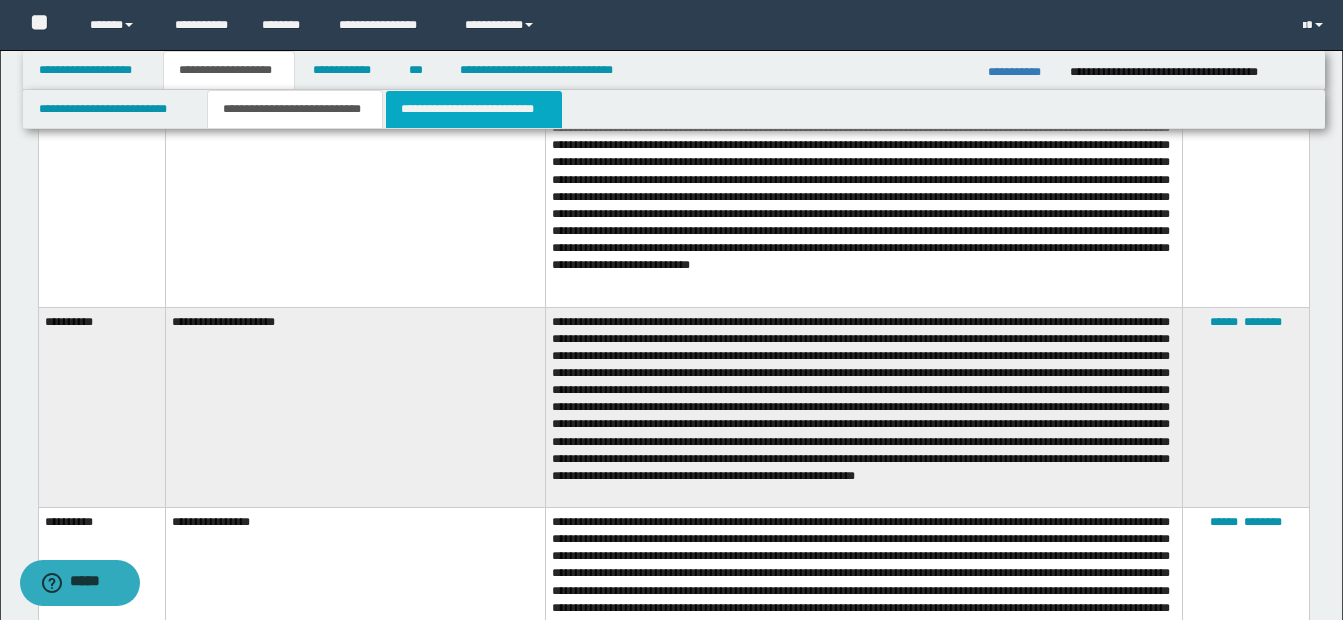 click on "**********" at bounding box center [474, 109] 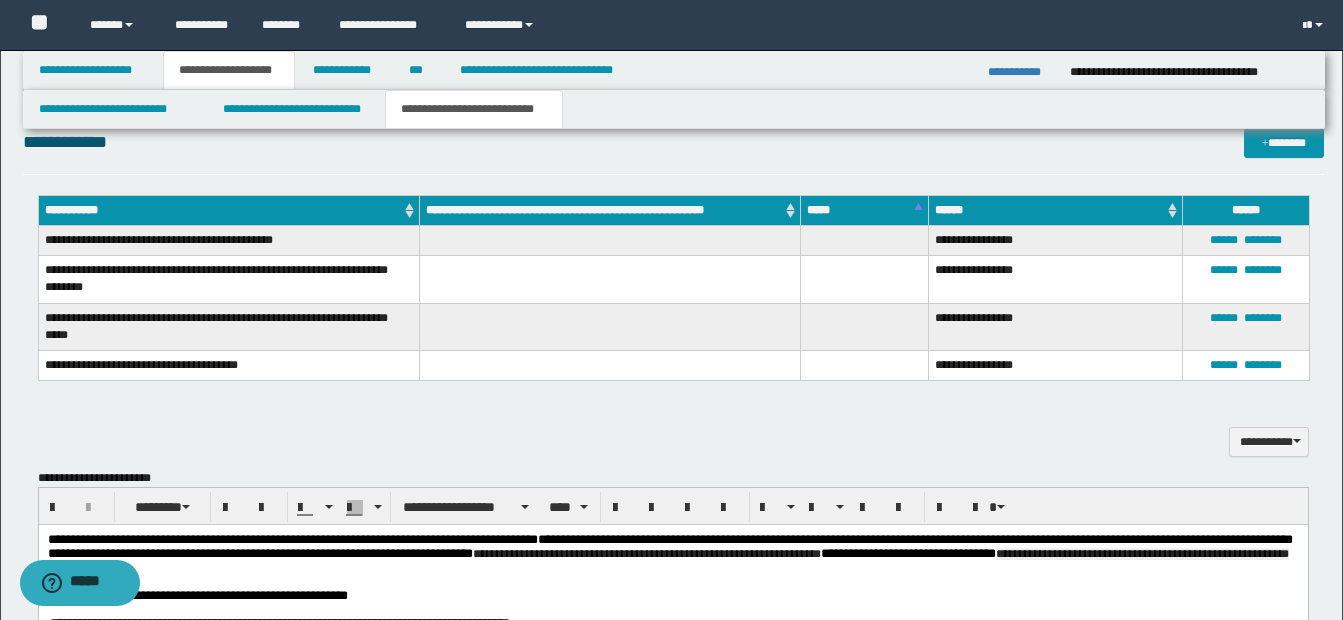 scroll, scrollTop: 1358, scrollLeft: 0, axis: vertical 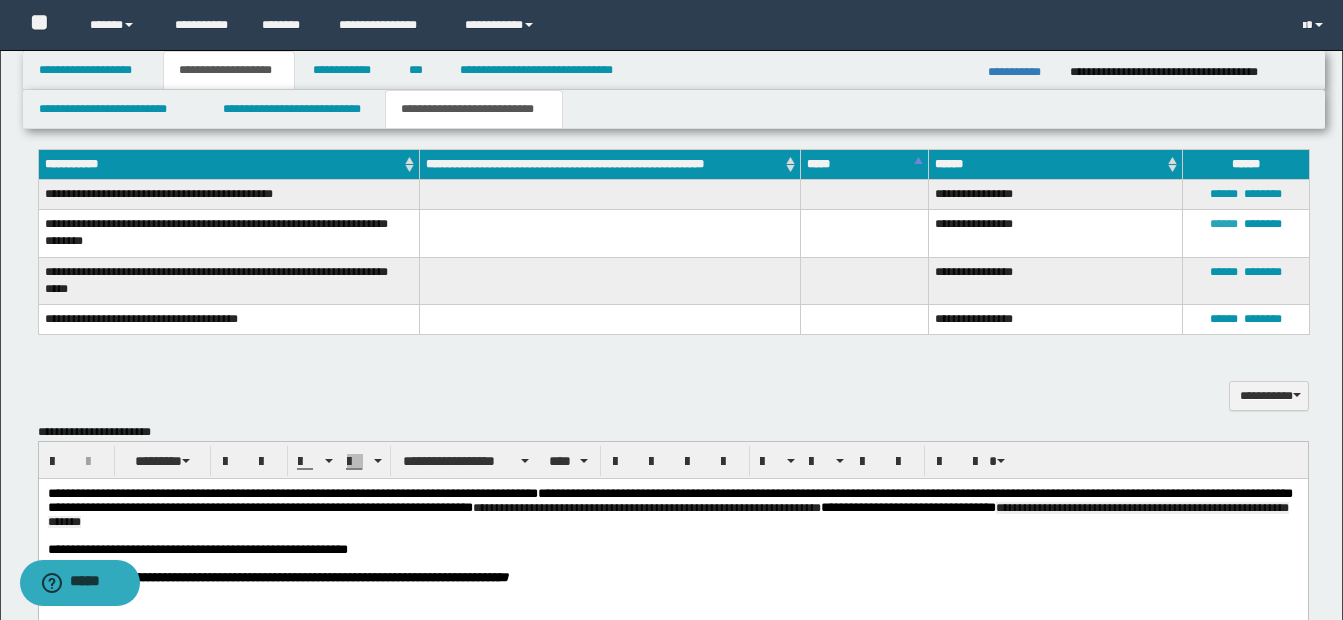 click on "******" at bounding box center [1224, 224] 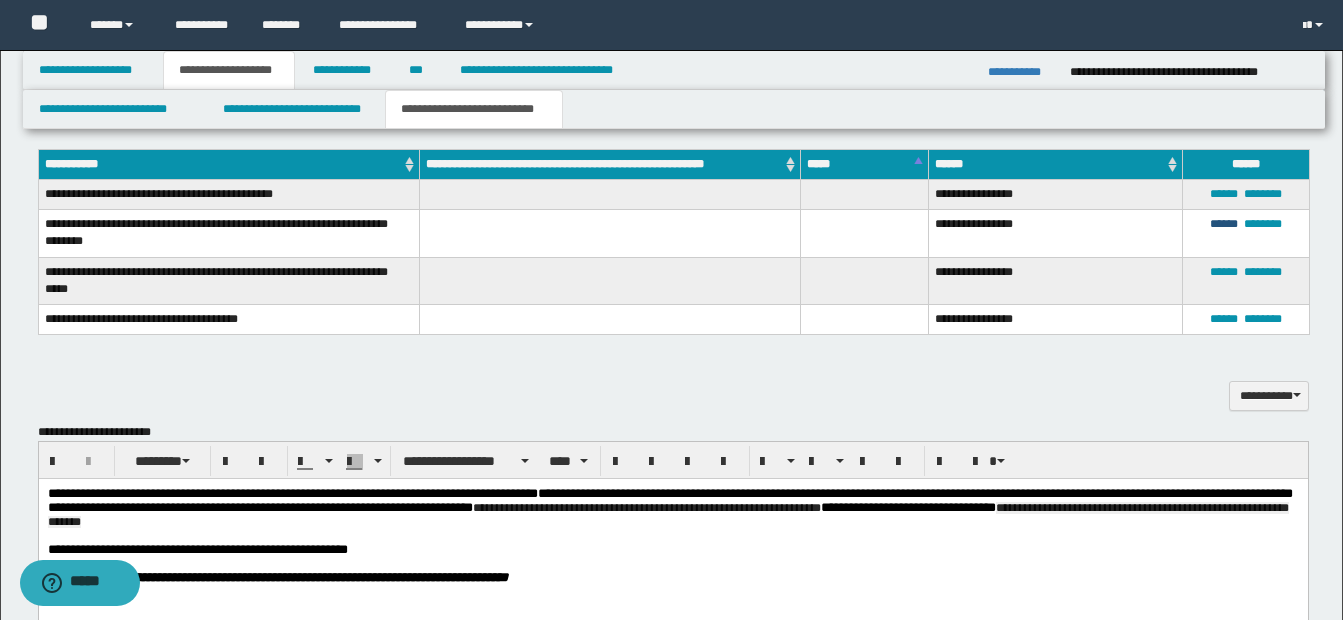 type on "**********" 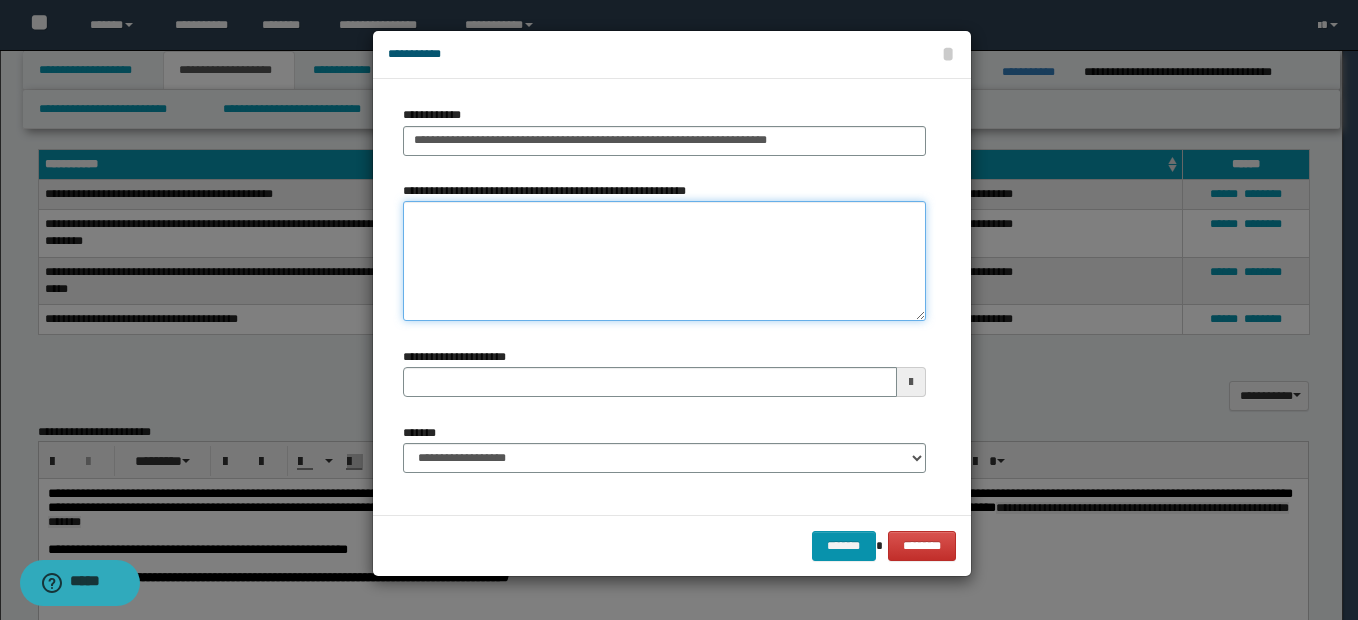 click on "**********" at bounding box center [664, 261] 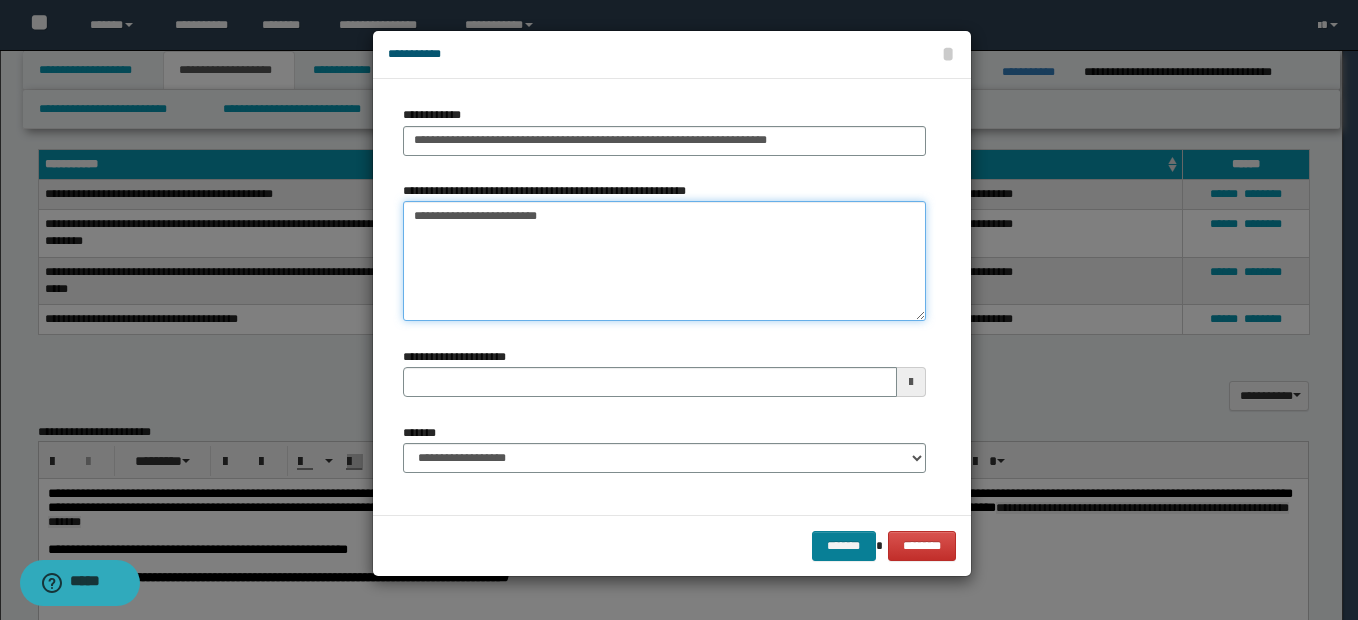 type on "**********" 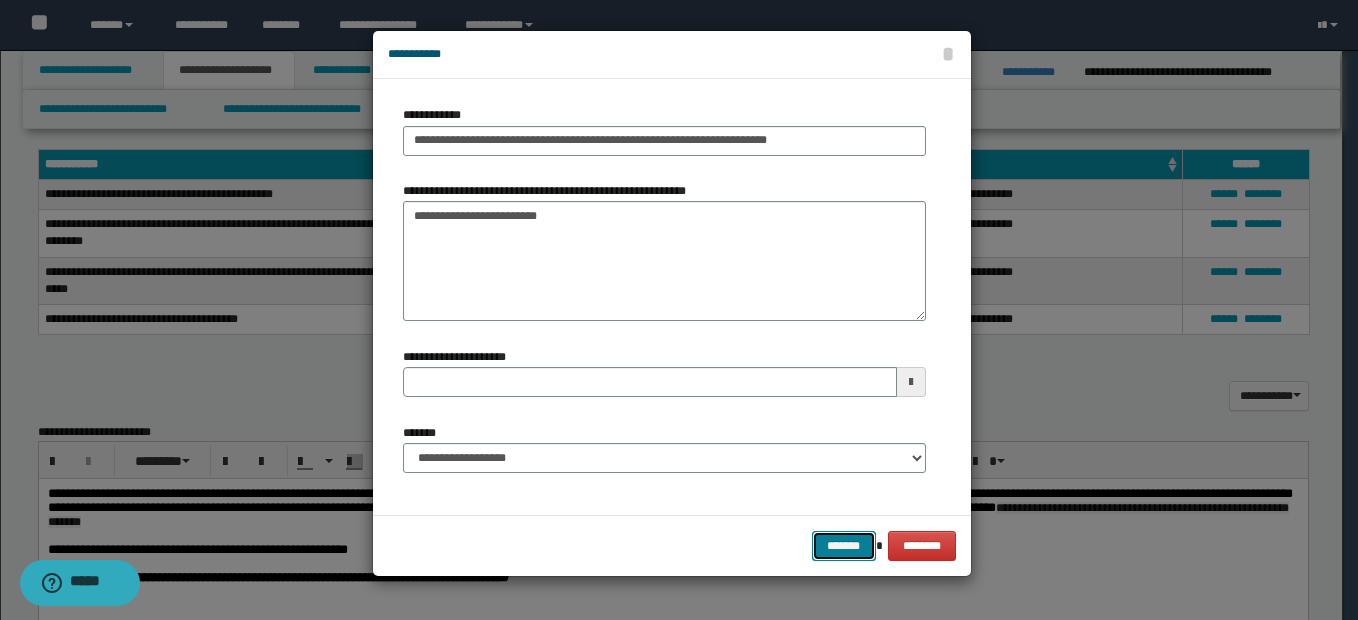 click on "*******" at bounding box center (844, 546) 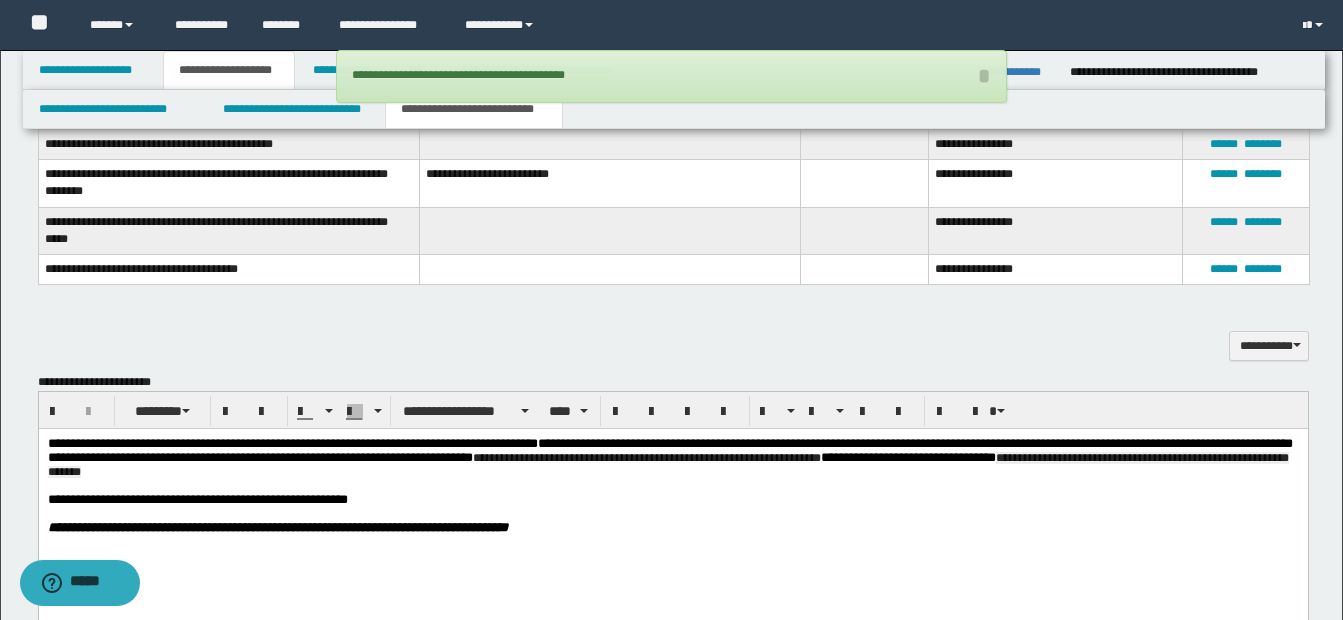 scroll, scrollTop: 1458, scrollLeft: 0, axis: vertical 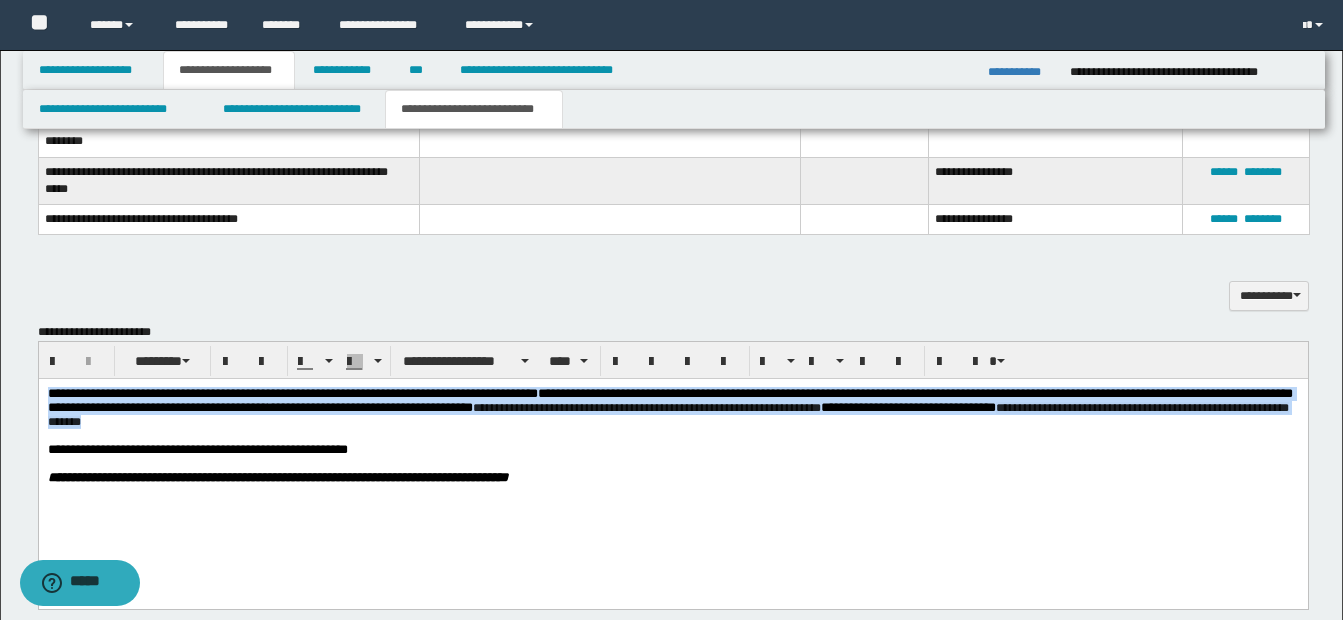 drag, startPoint x: 47, startPoint y: 394, endPoint x: 414, endPoint y: 434, distance: 369.1734 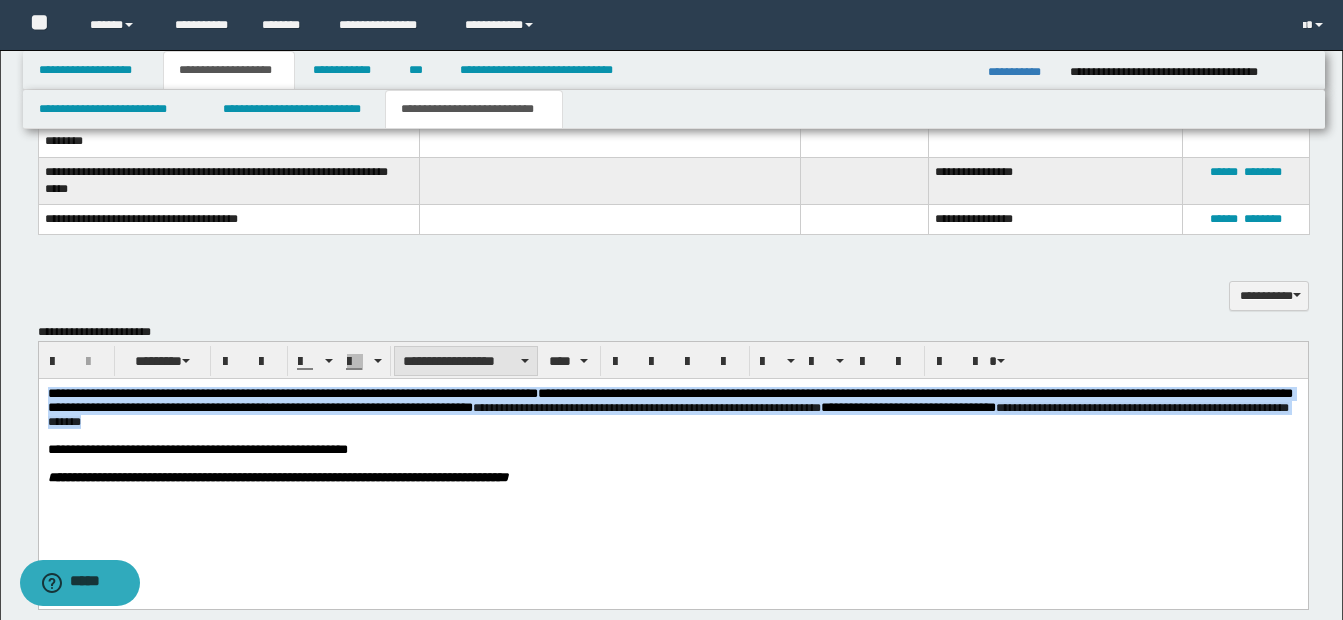 click on "**********" at bounding box center (466, 361) 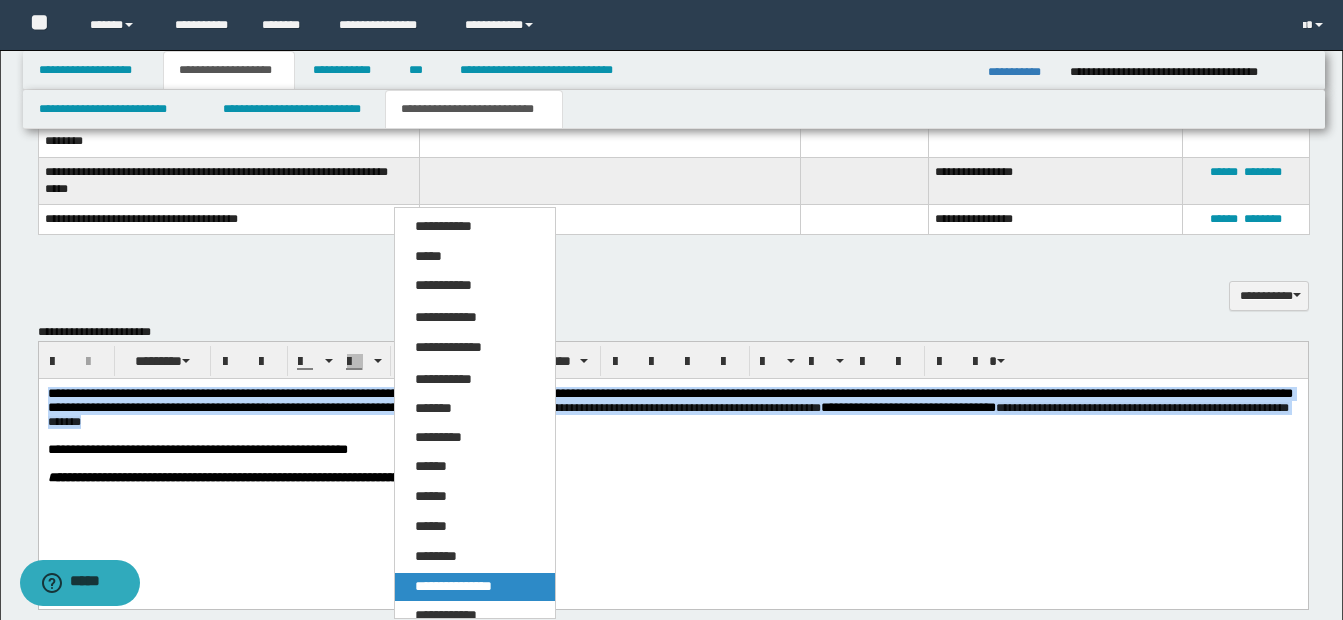 drag, startPoint x: 470, startPoint y: 585, endPoint x: 443, endPoint y: 198, distance: 387.9407 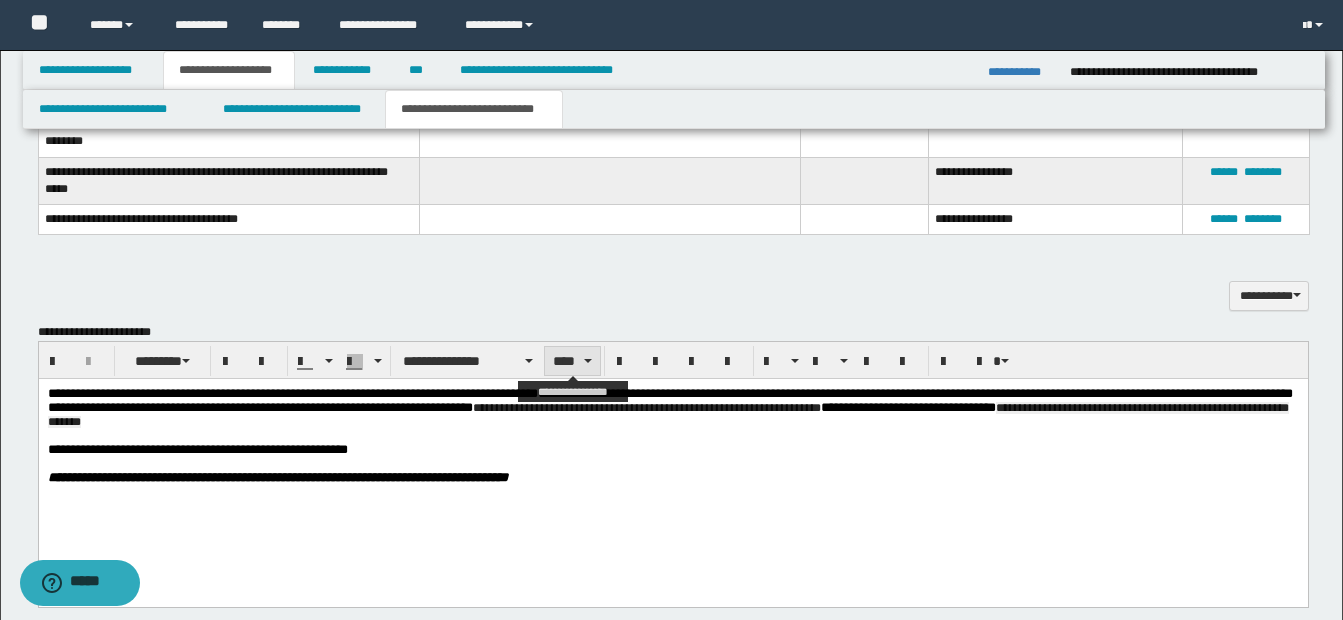 click at bounding box center [588, 361] 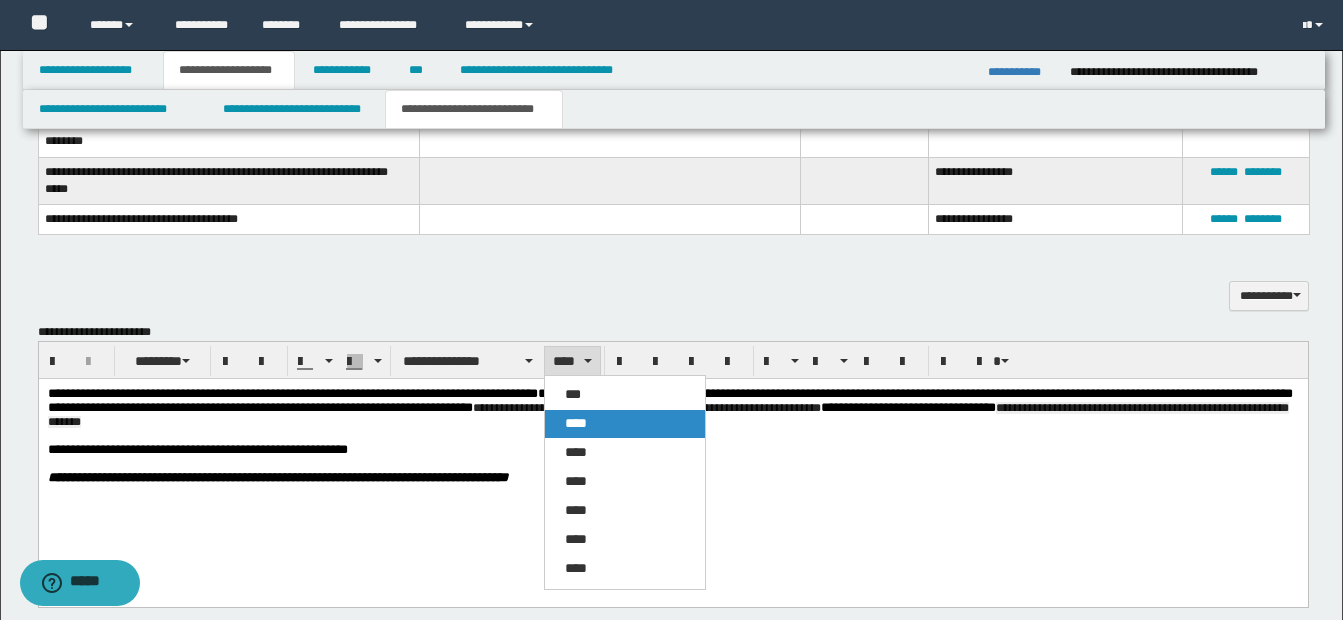 drag, startPoint x: 575, startPoint y: 418, endPoint x: 495, endPoint y: 41, distance: 385.3946 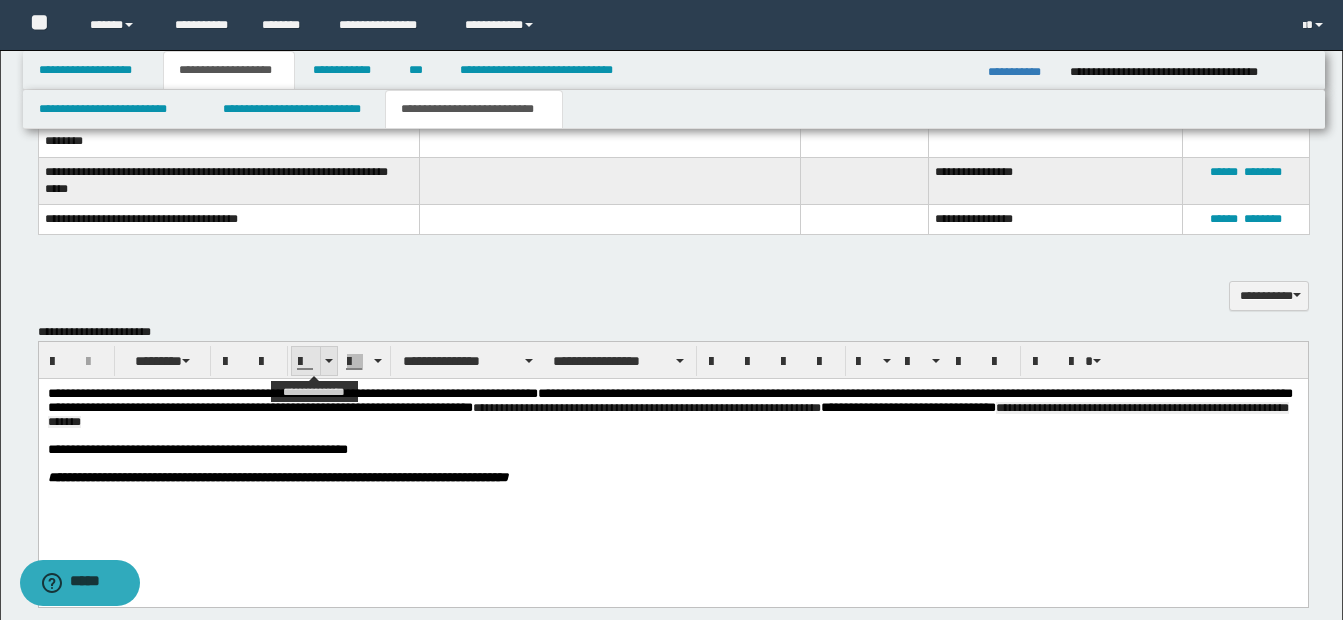 click at bounding box center (328, 361) 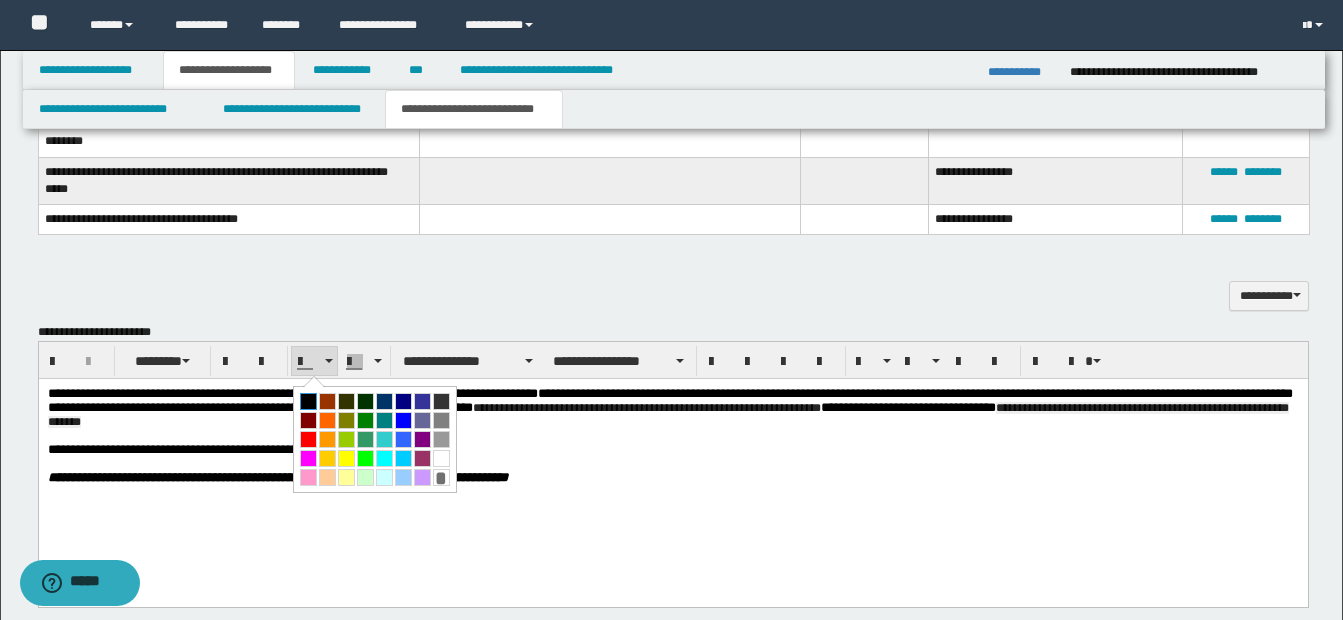 click at bounding box center [308, 401] 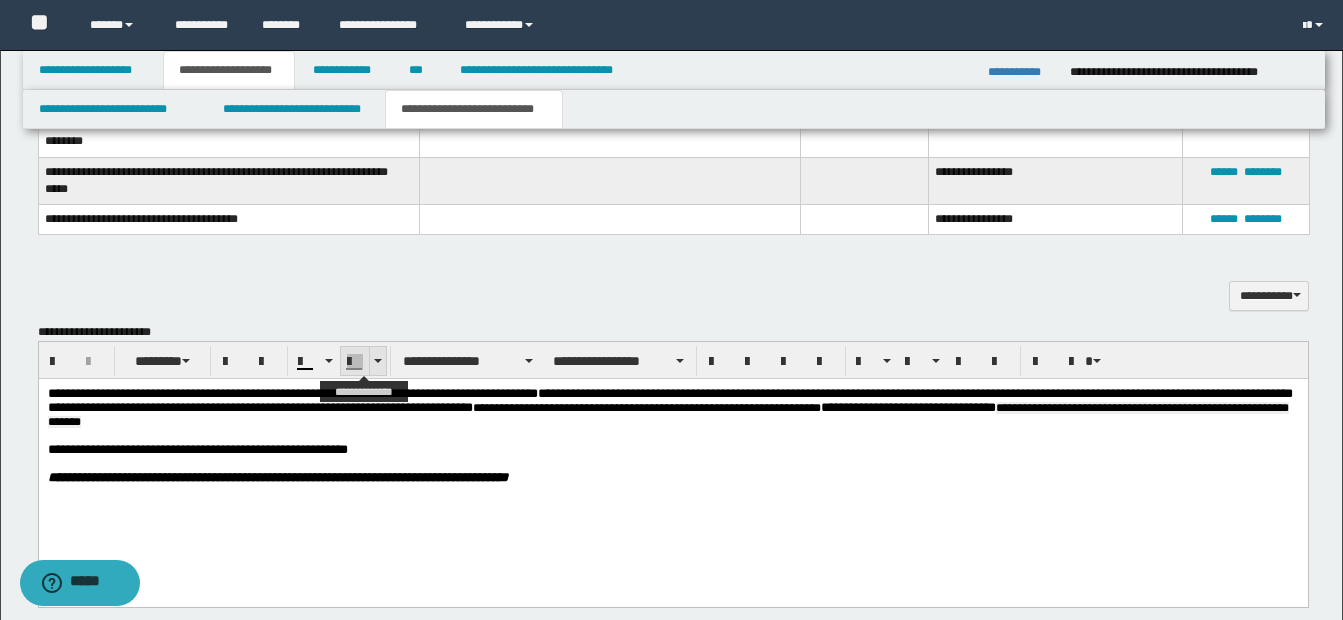 click at bounding box center [378, 361] 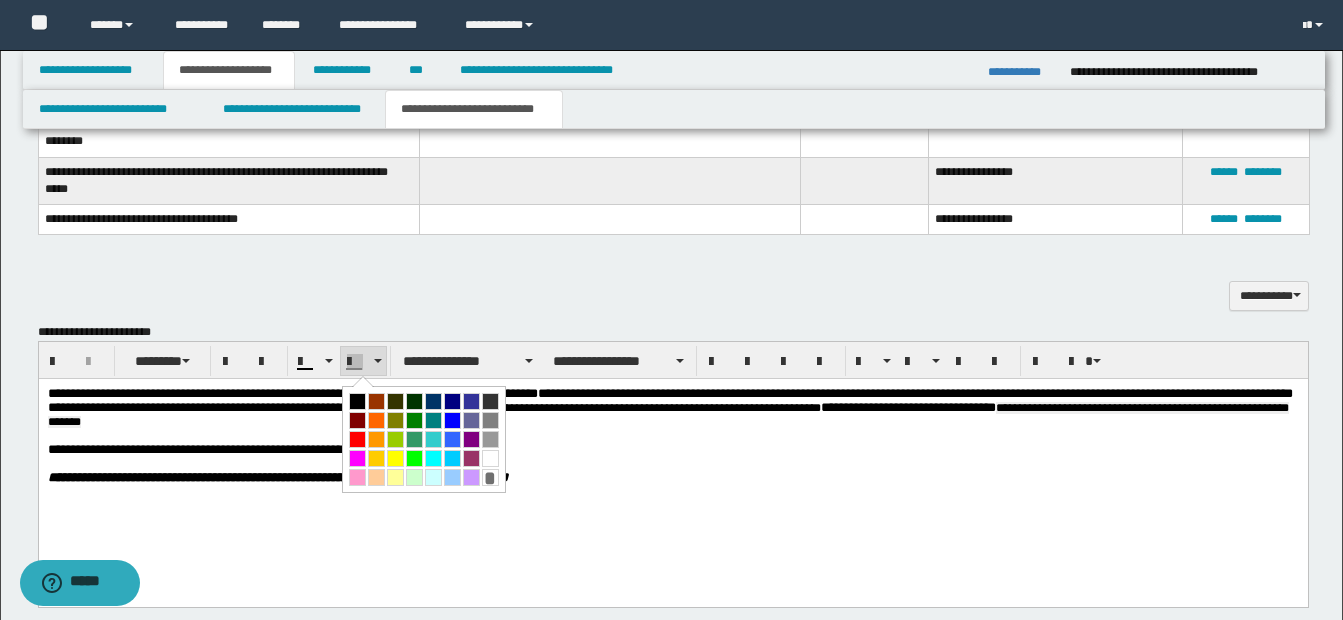 drag, startPoint x: 488, startPoint y: 453, endPoint x: 300, endPoint y: 70, distance: 426.65326 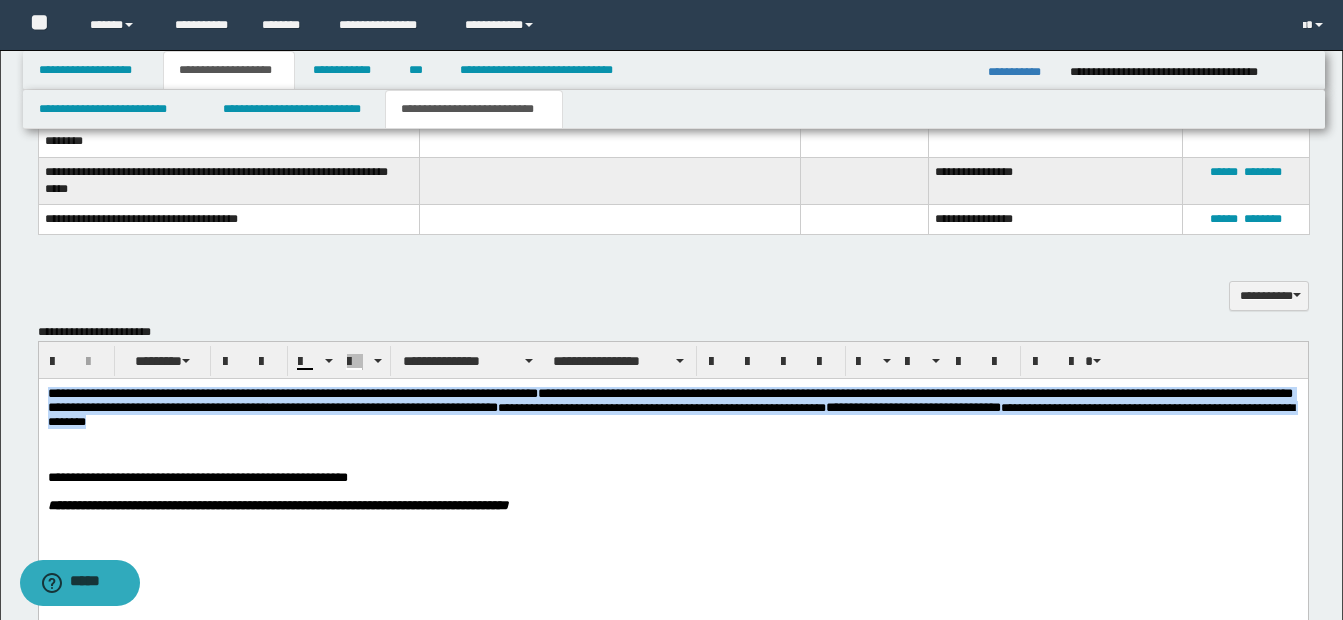 drag, startPoint x: 45, startPoint y: 388, endPoint x: 323, endPoint y: 432, distance: 281.46048 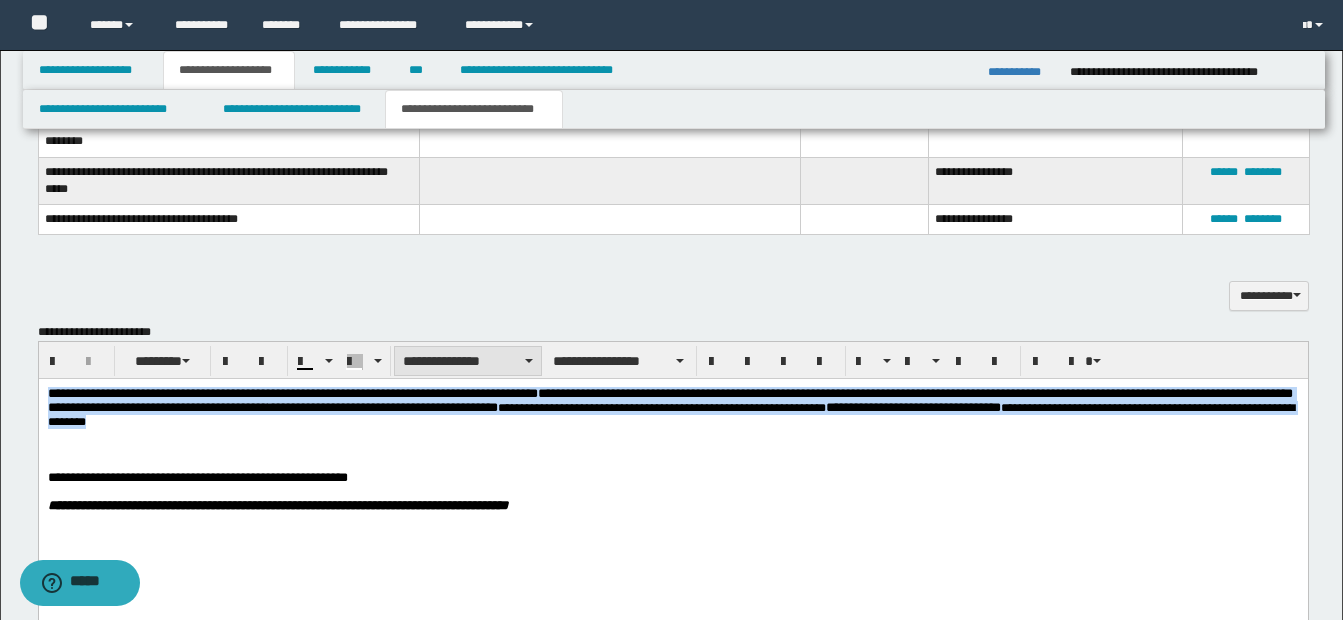 click on "**********" at bounding box center (468, 361) 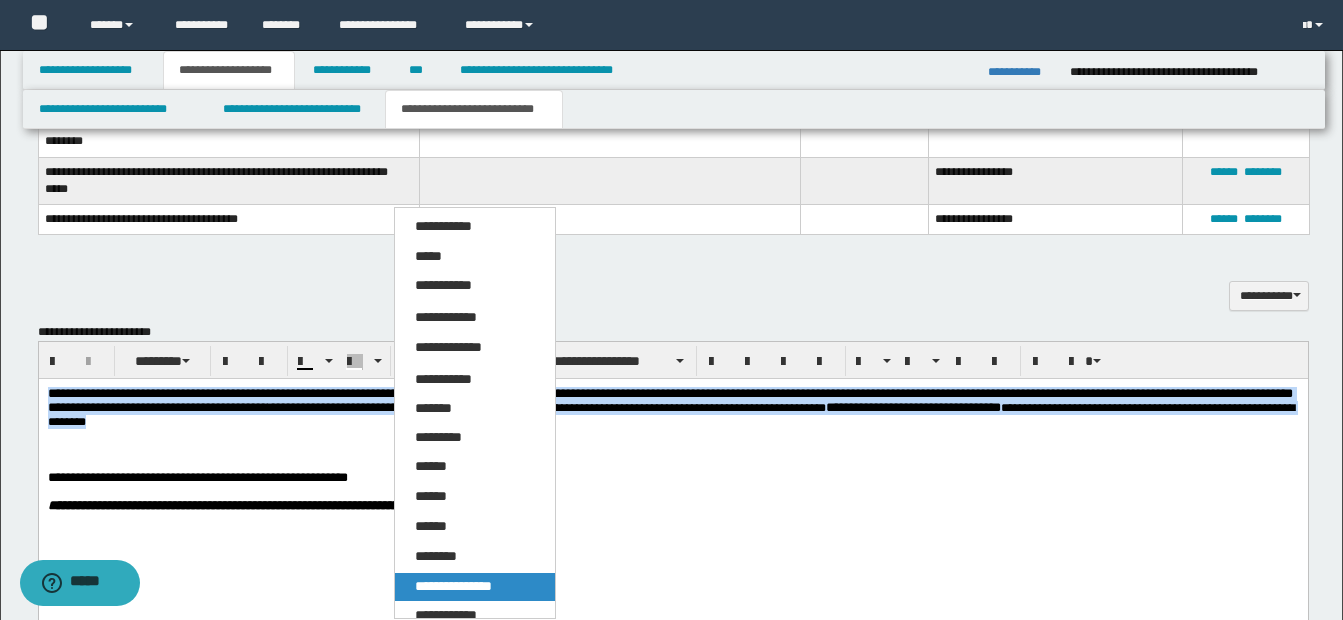 click on "**********" at bounding box center (453, 586) 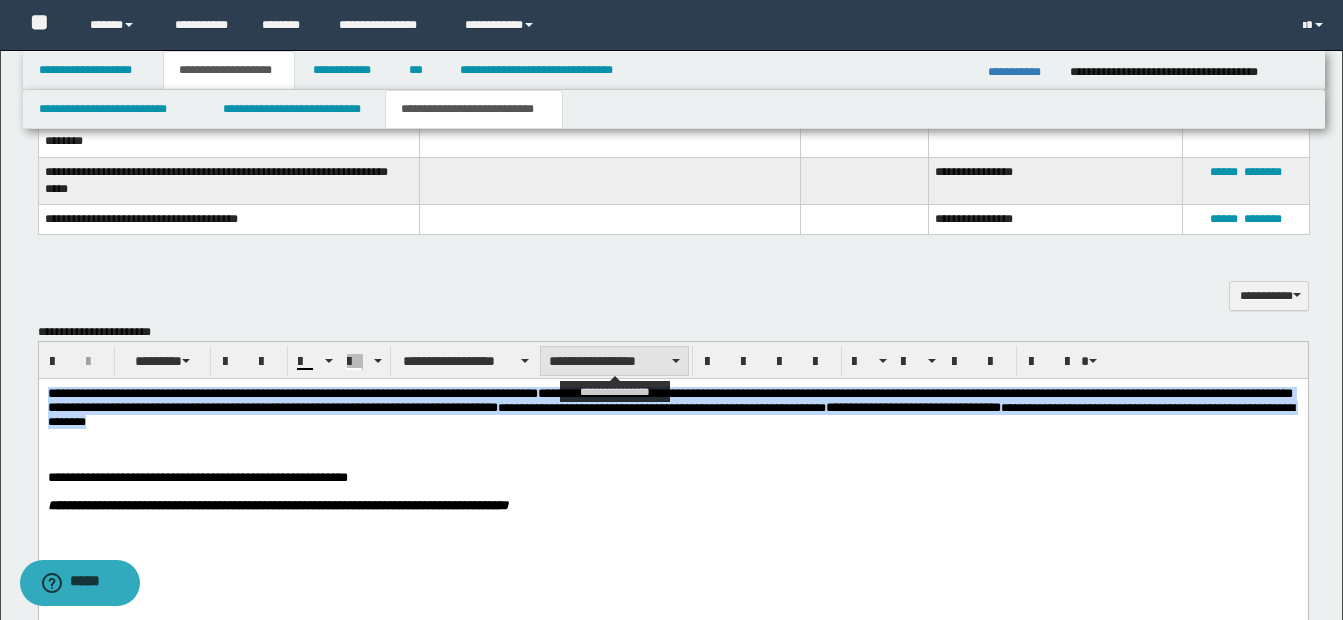 click on "**********" at bounding box center [614, 361] 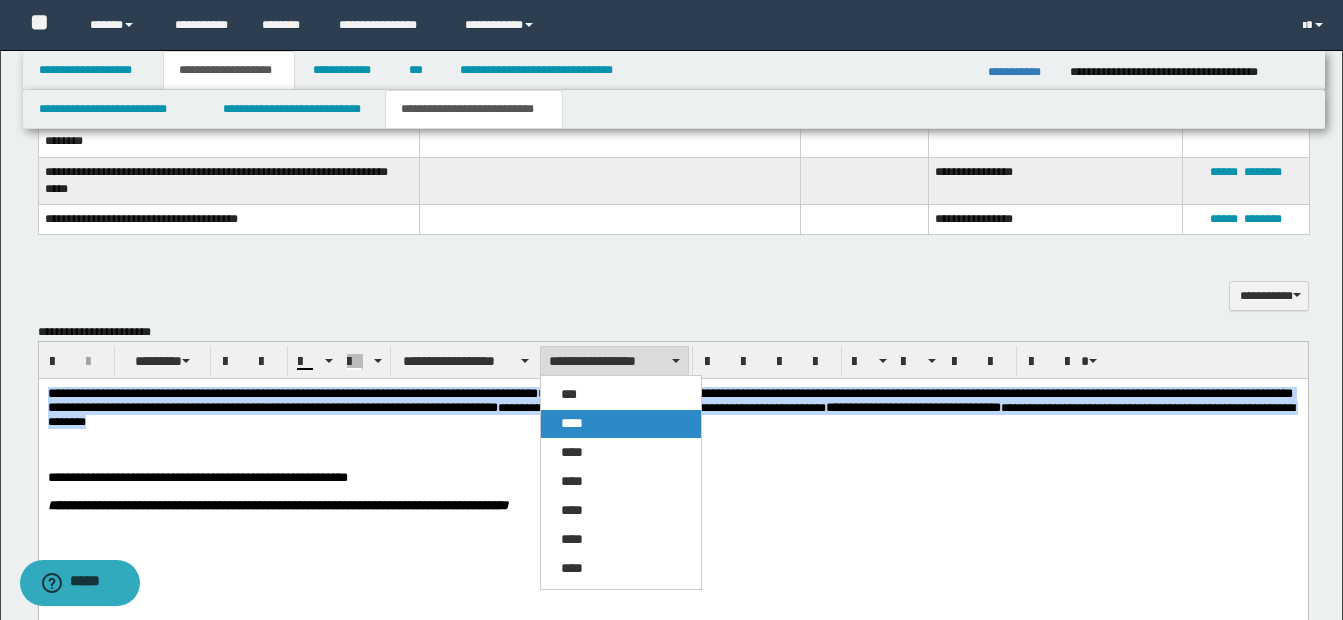 click on "****" at bounding box center [572, 423] 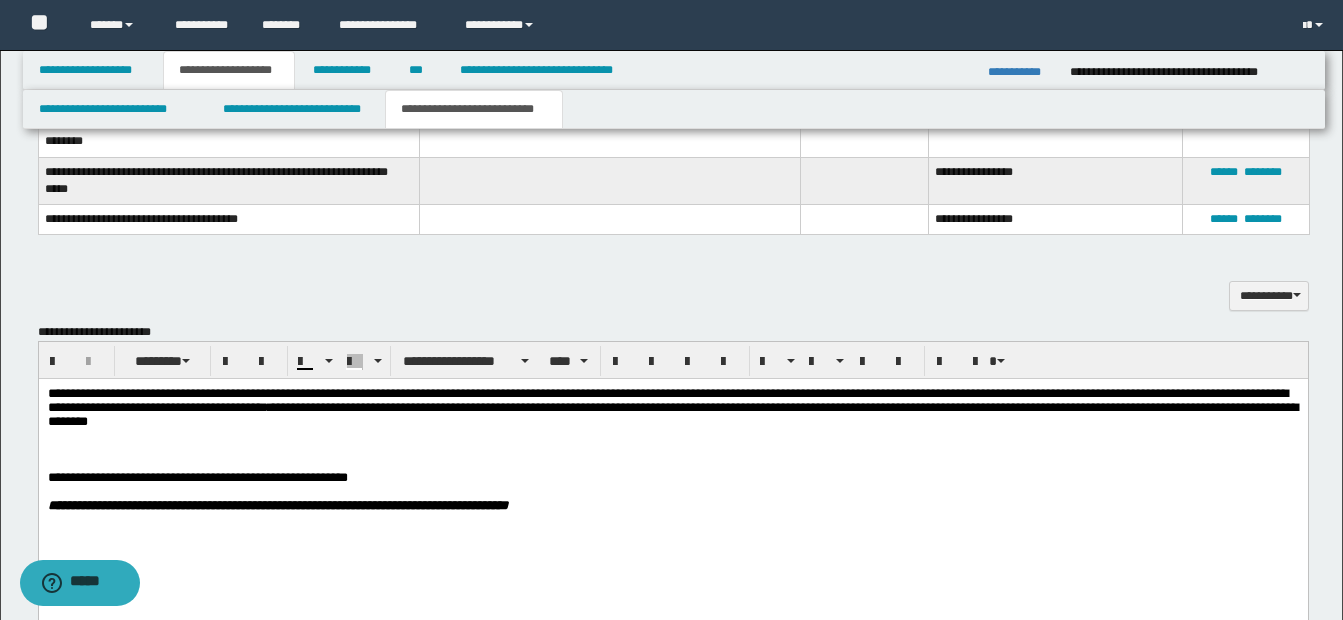 click at bounding box center [672, 436] 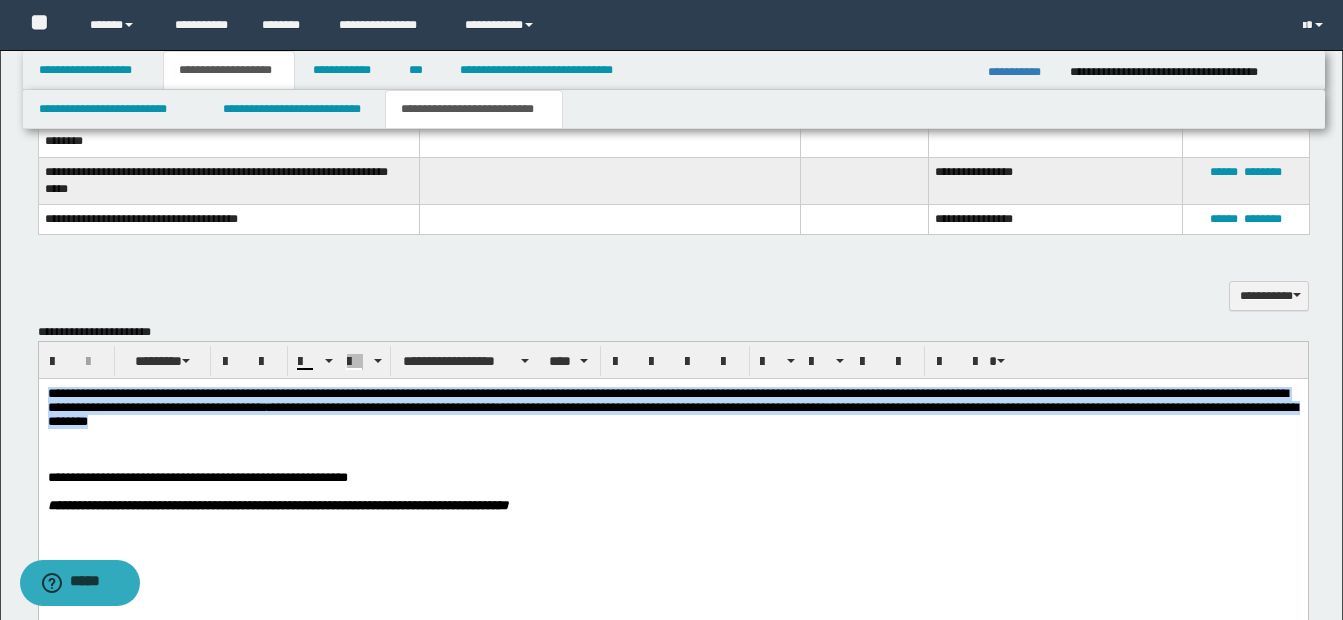 drag, startPoint x: 45, startPoint y: 392, endPoint x: 393, endPoint y: 425, distance: 349.56116 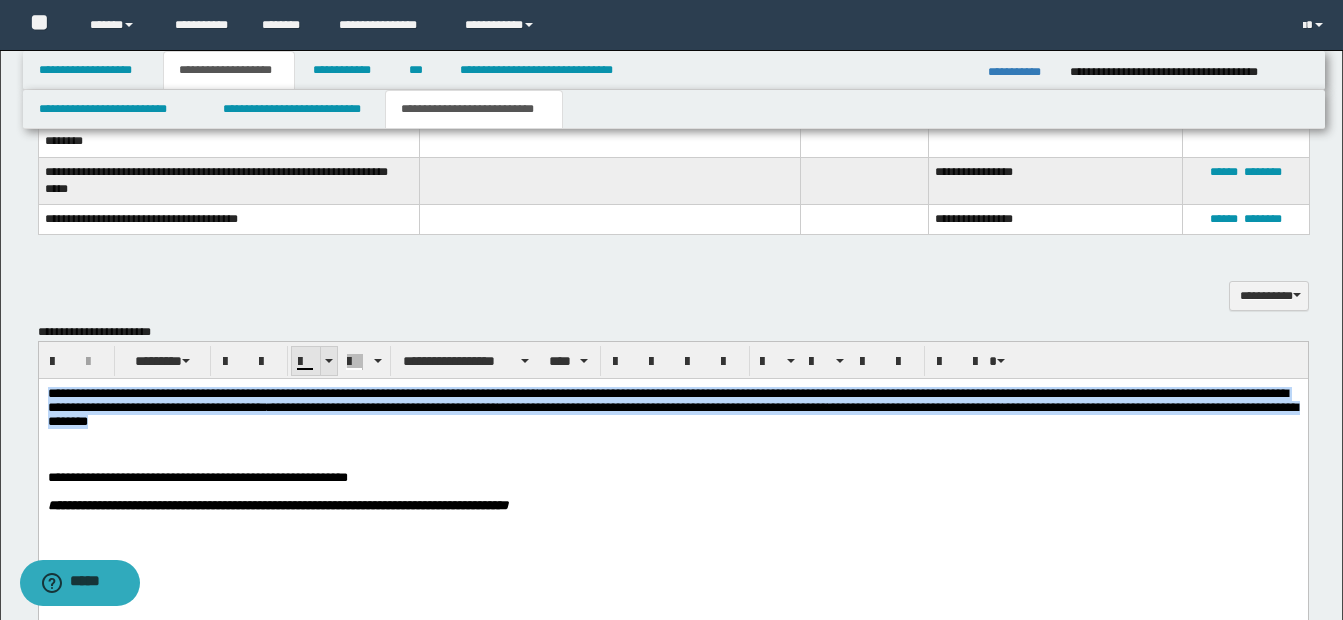 click at bounding box center (329, 361) 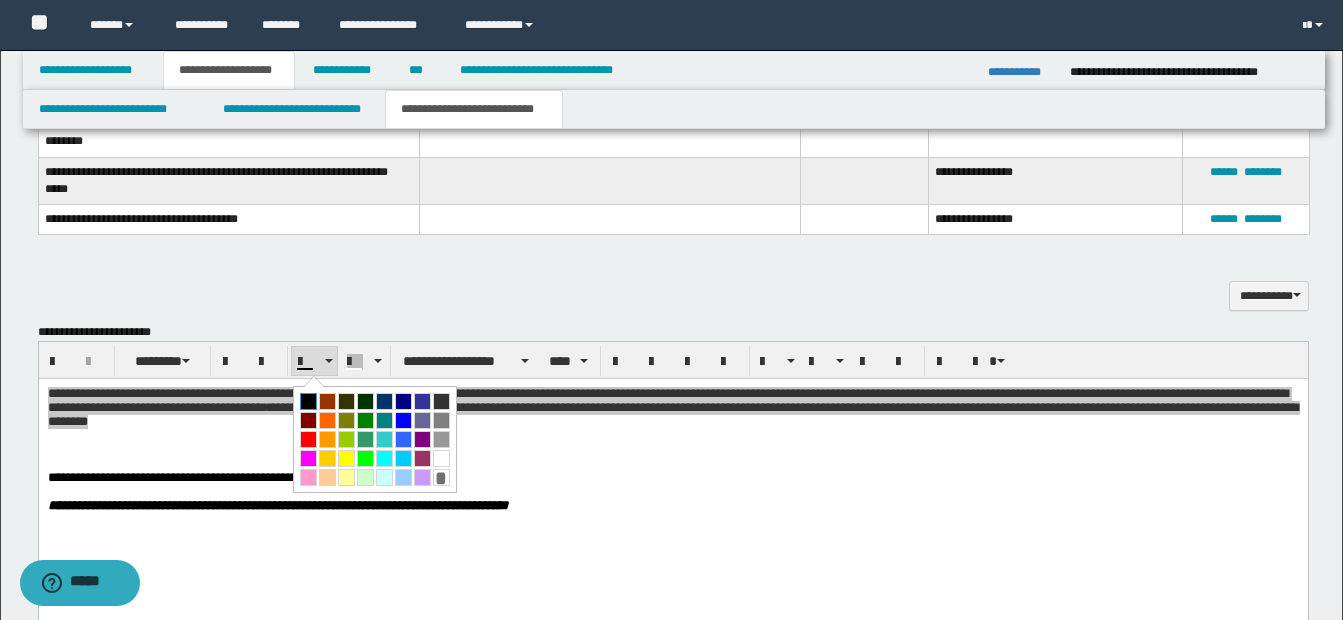 click at bounding box center (308, 401) 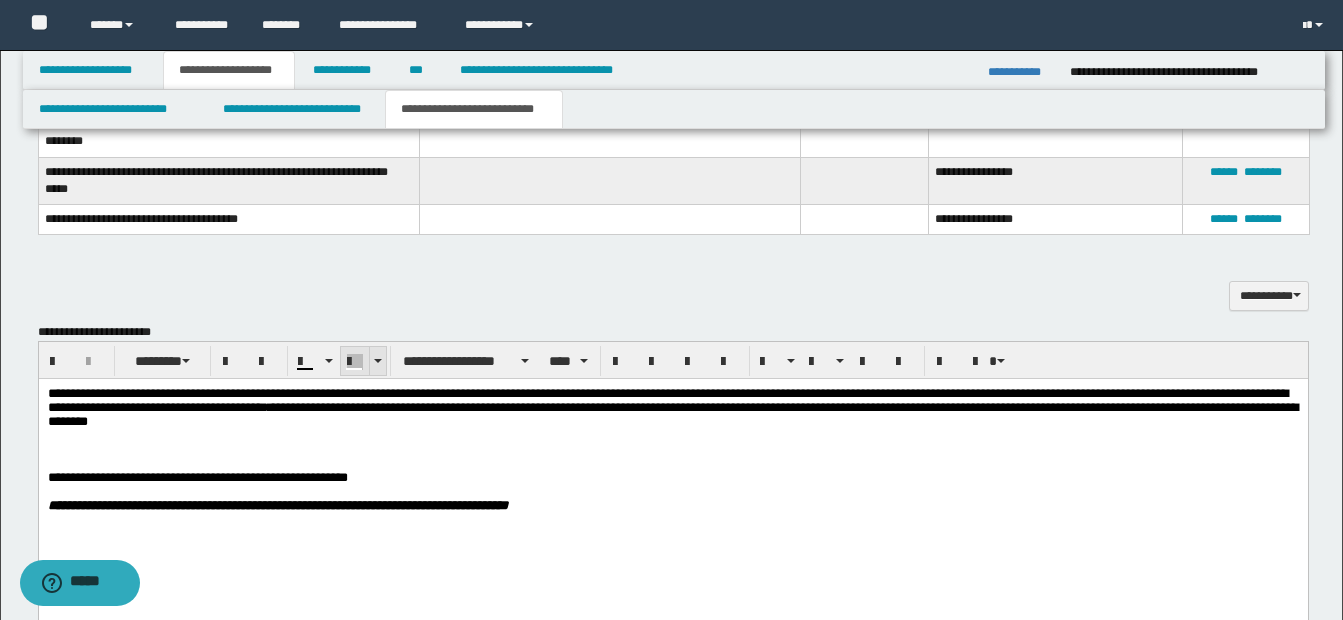 drag, startPoint x: 379, startPoint y: 361, endPoint x: 355, endPoint y: 4, distance: 357.80582 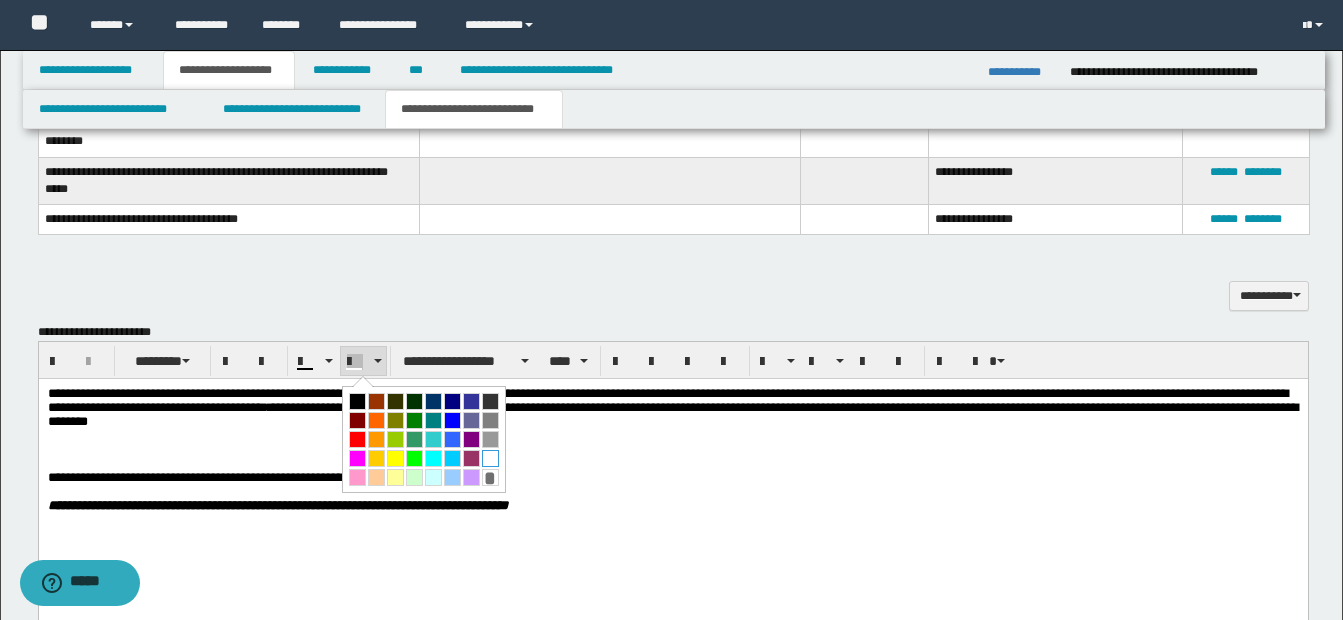 click at bounding box center [490, 458] 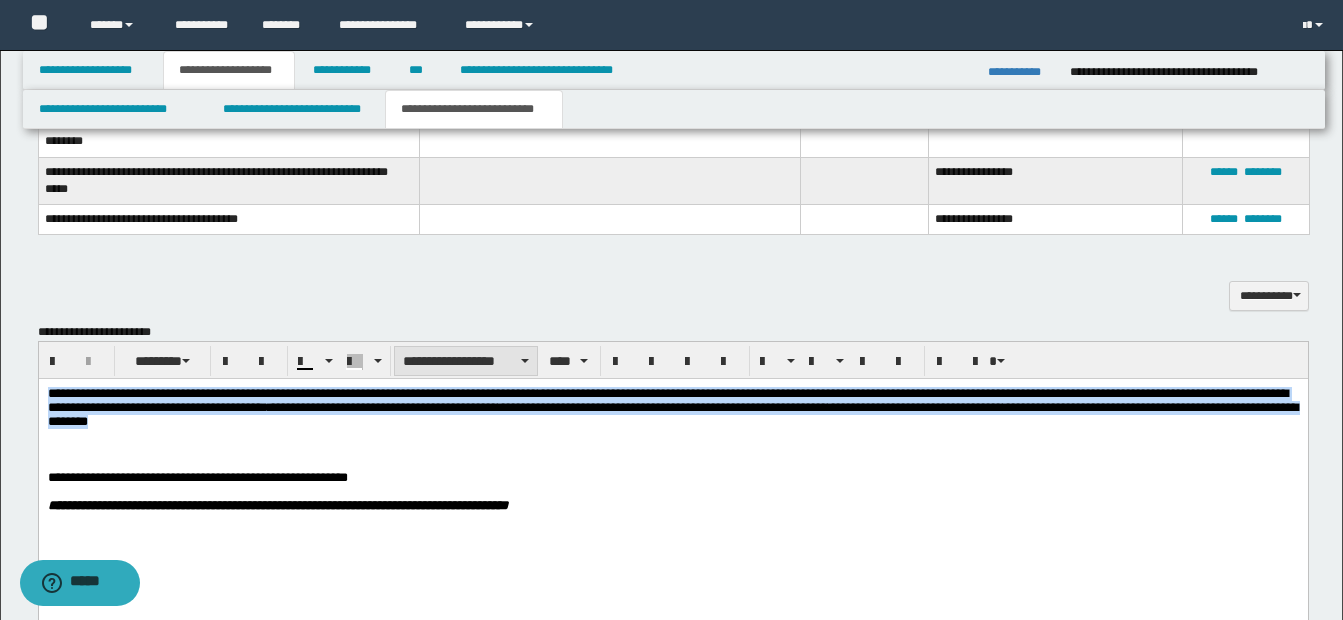 click on "**********" at bounding box center (466, 361) 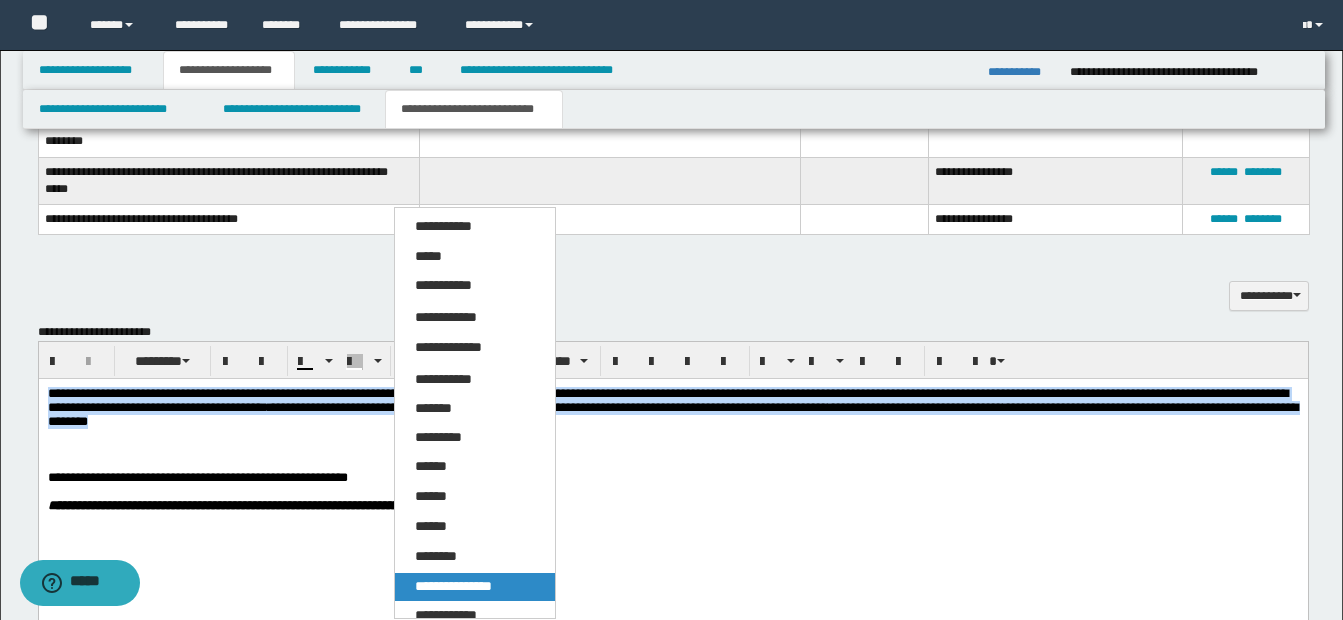 click on "**********" at bounding box center [453, 586] 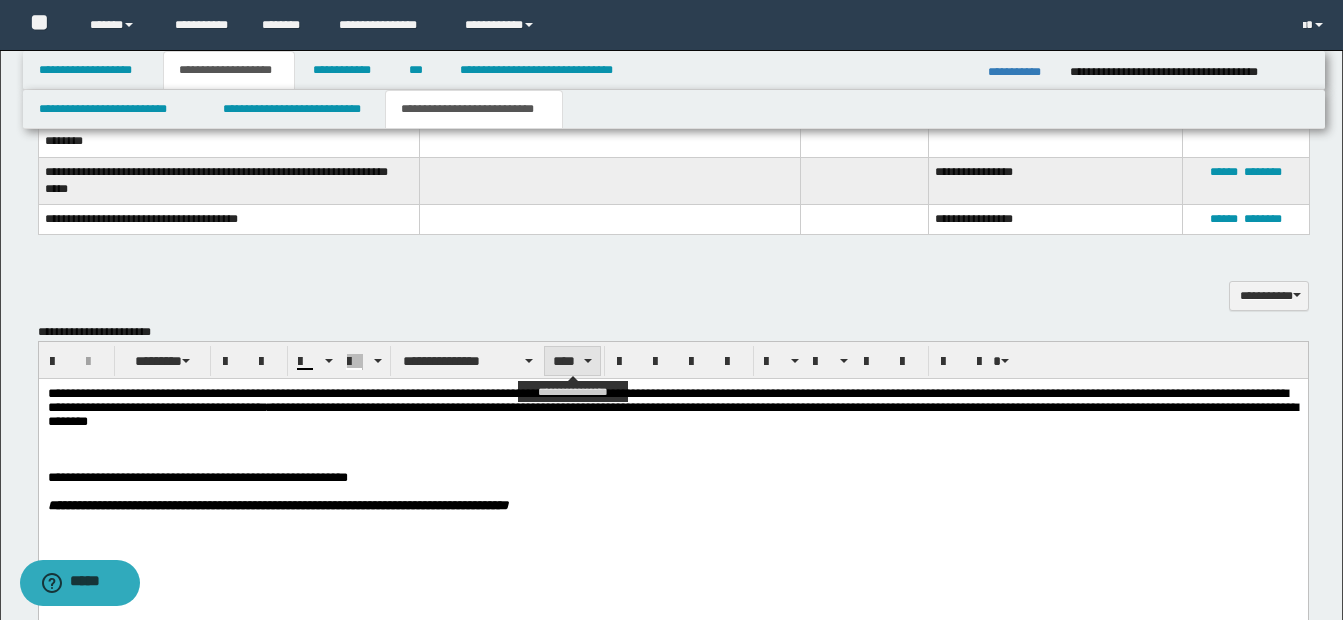 click on "****" at bounding box center (572, 361) 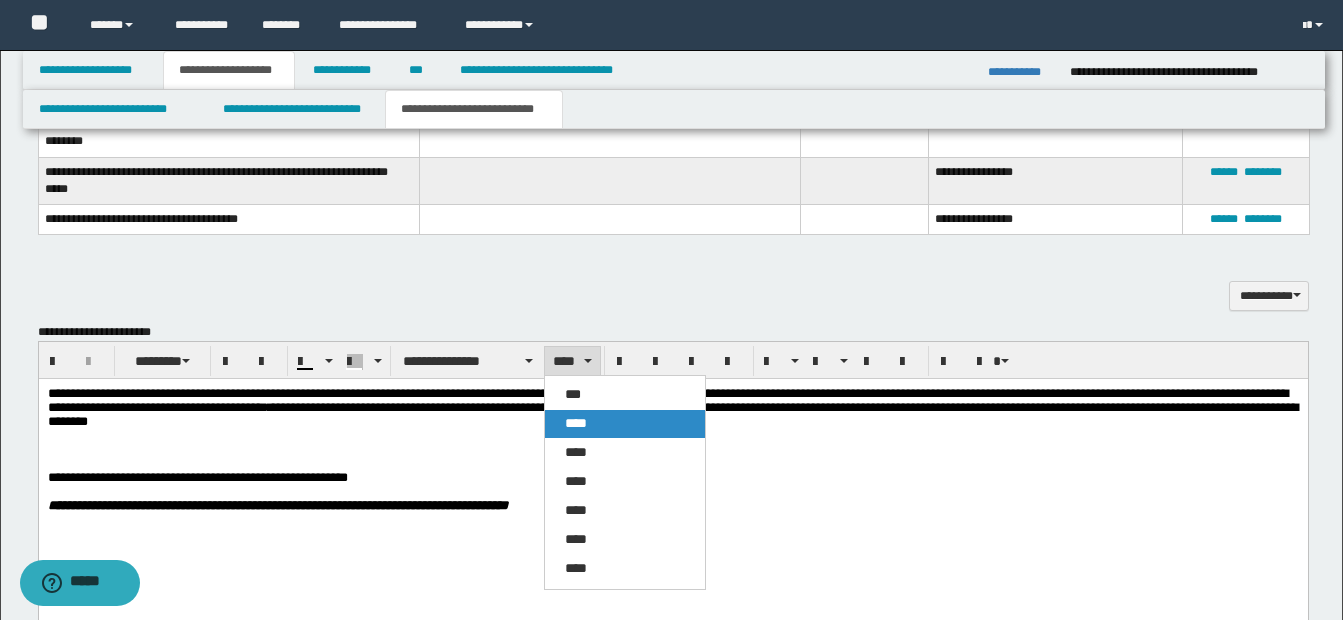 drag, startPoint x: 586, startPoint y: 421, endPoint x: 557, endPoint y: 58, distance: 364.15656 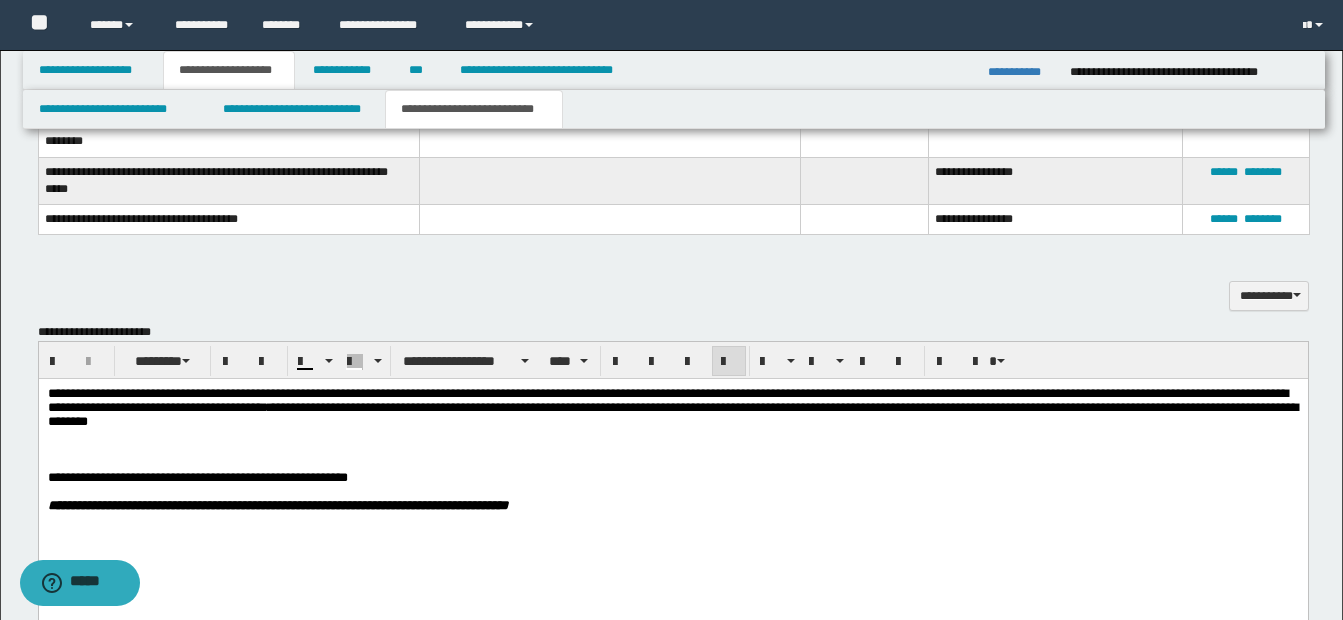 click on "**********" at bounding box center [696, 478] 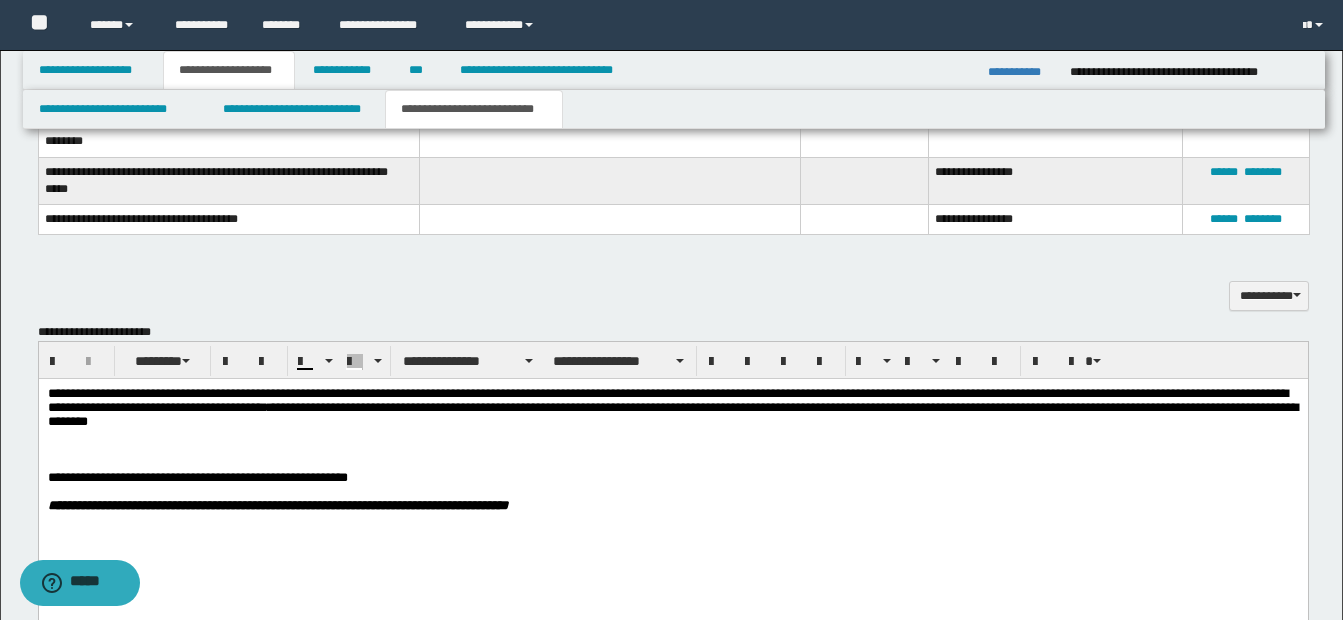 click on "**********" at bounding box center [672, 408] 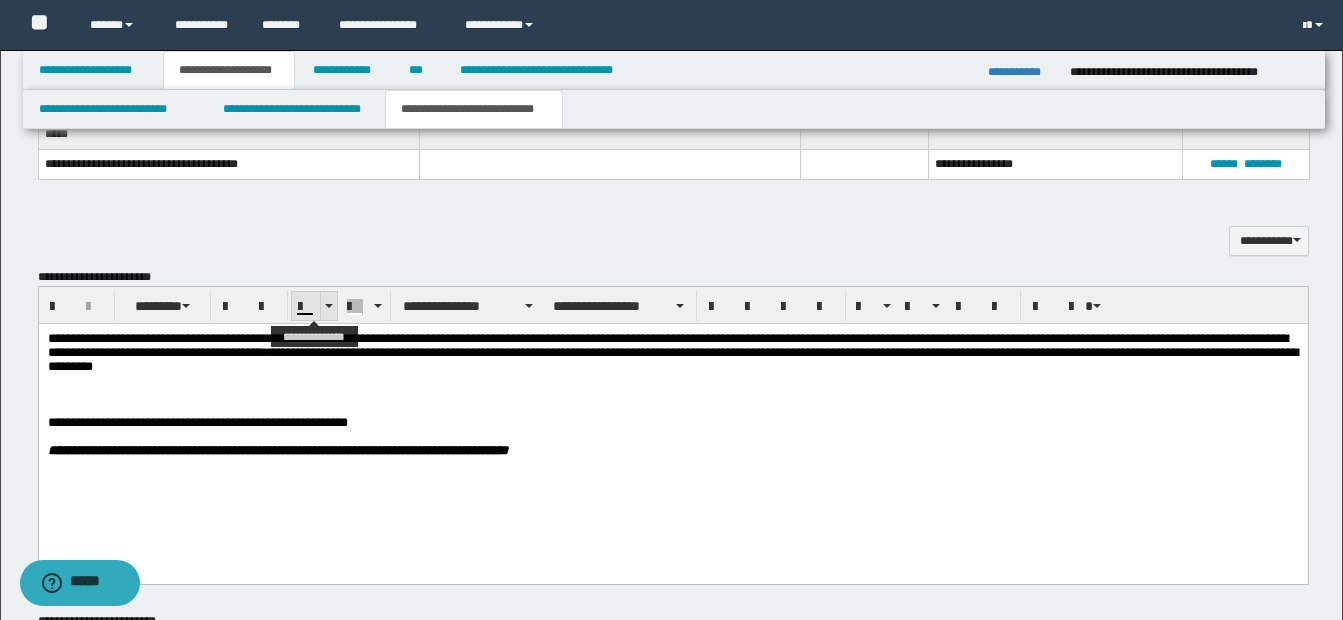 scroll, scrollTop: 1558, scrollLeft: 0, axis: vertical 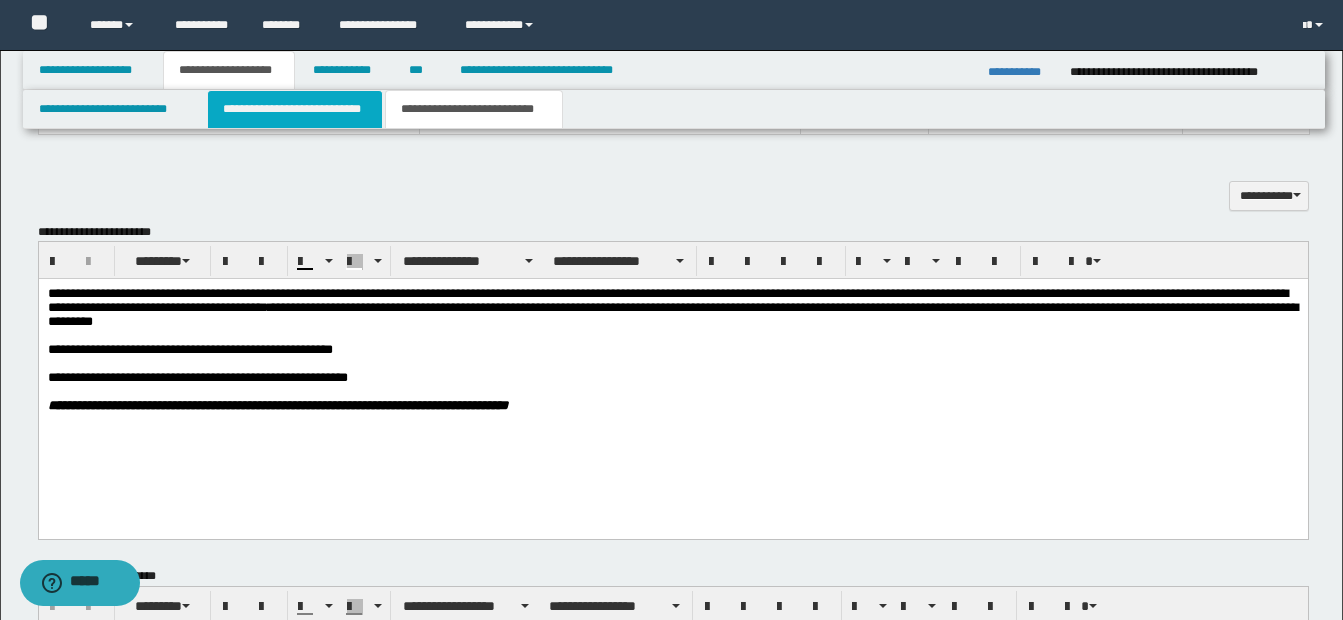 click on "**********" at bounding box center [295, 109] 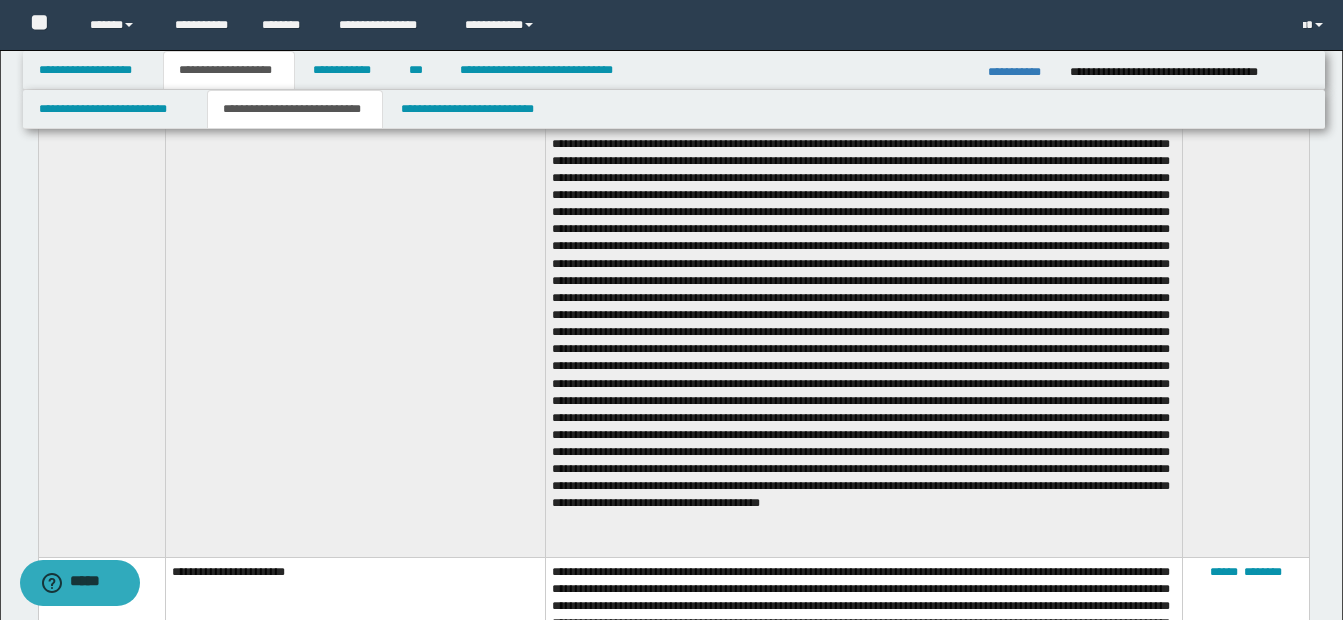 scroll, scrollTop: 1958, scrollLeft: 0, axis: vertical 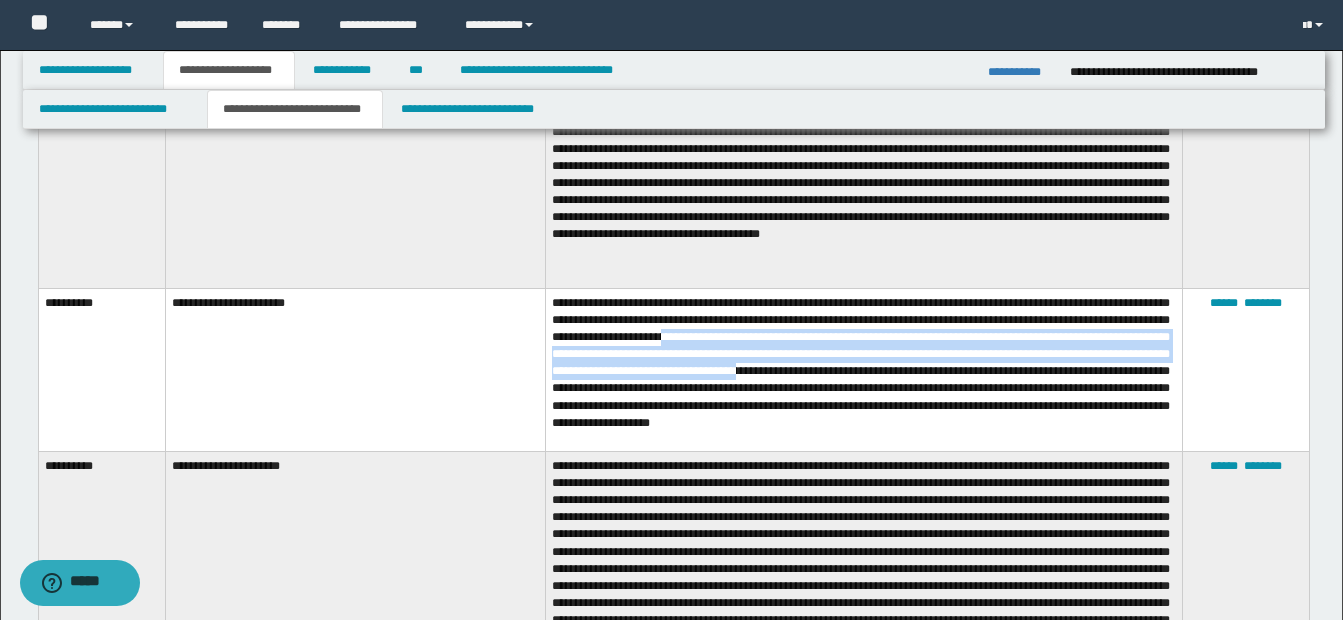 drag, startPoint x: 844, startPoint y: 332, endPoint x: 1076, endPoint y: 365, distance: 234.33524 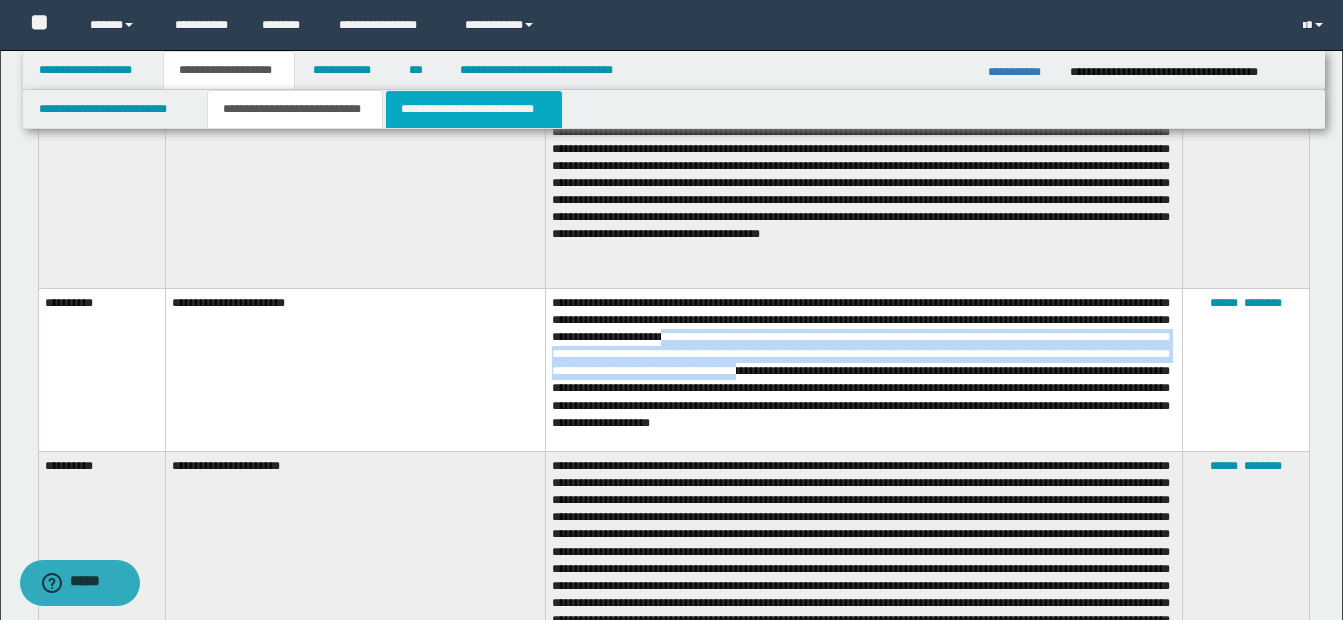 click on "**********" at bounding box center (474, 109) 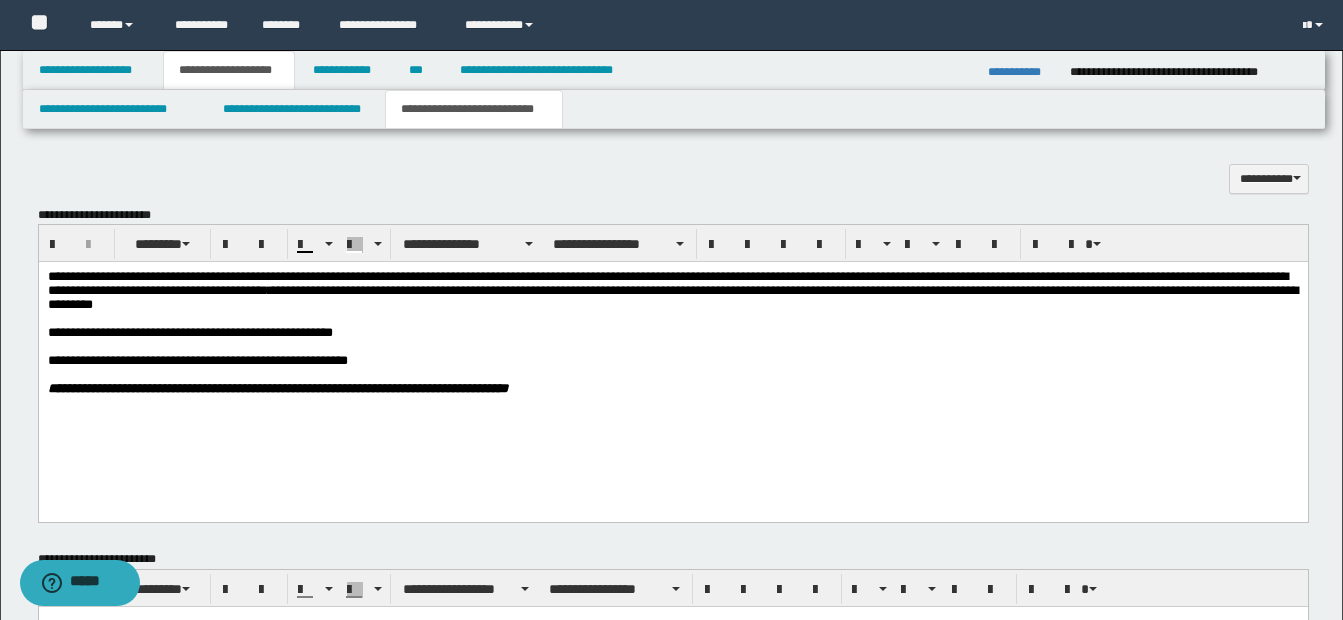 scroll, scrollTop: 1558, scrollLeft: 0, axis: vertical 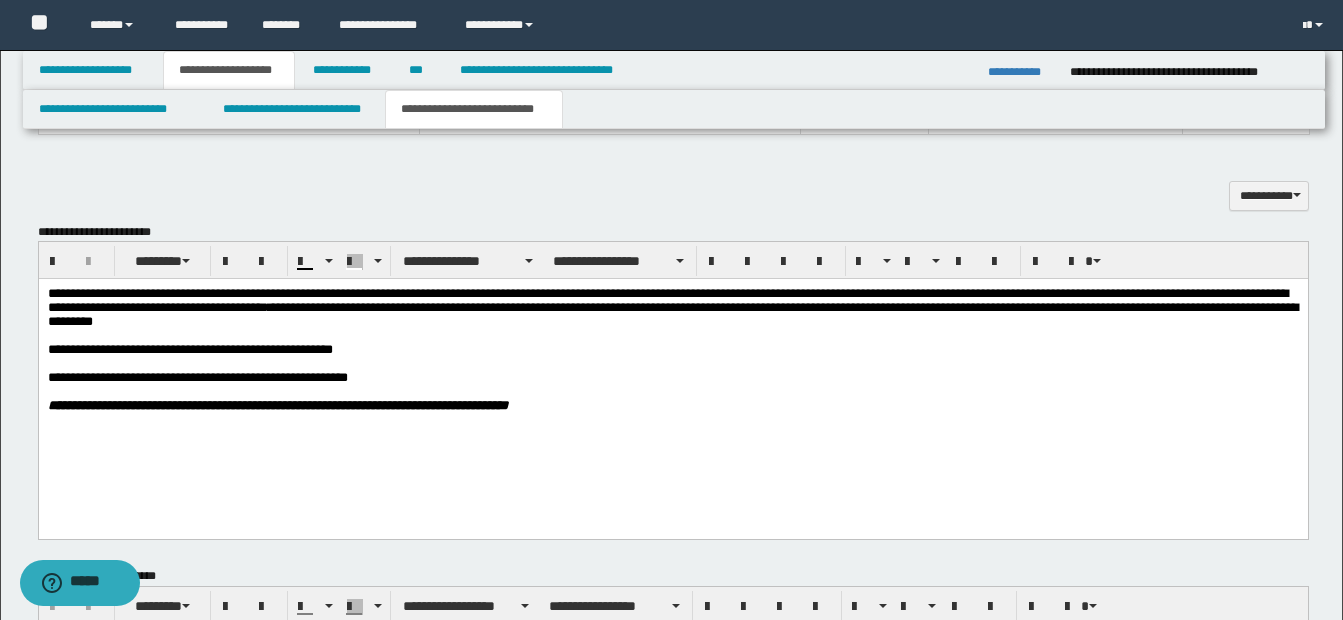 click on "**********" at bounding box center [672, 350] 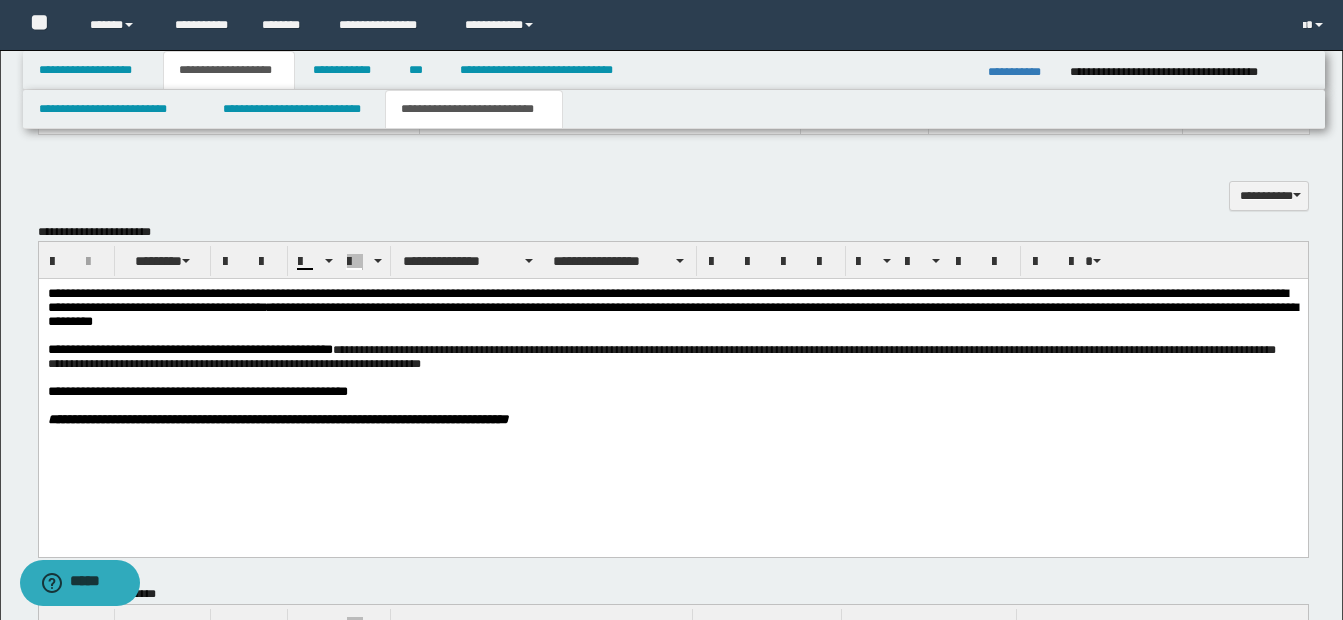 click on "**********" at bounding box center (661, 357) 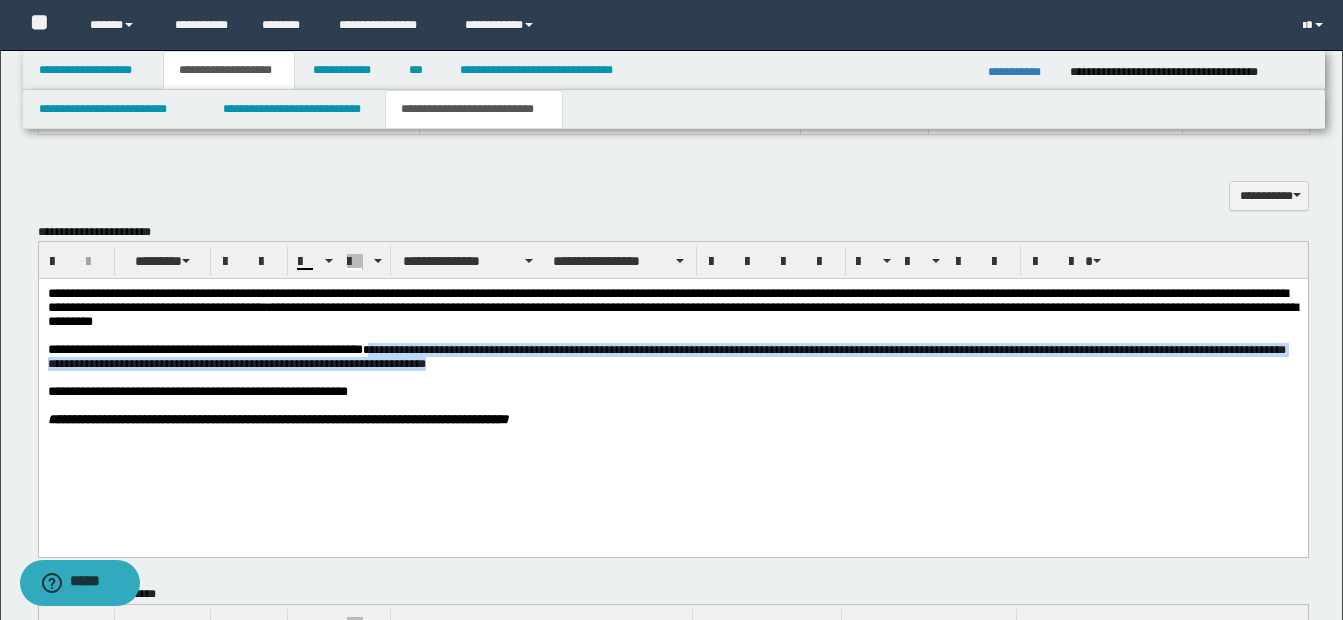 drag, startPoint x: 429, startPoint y: 358, endPoint x: 668, endPoint y: 371, distance: 239.3533 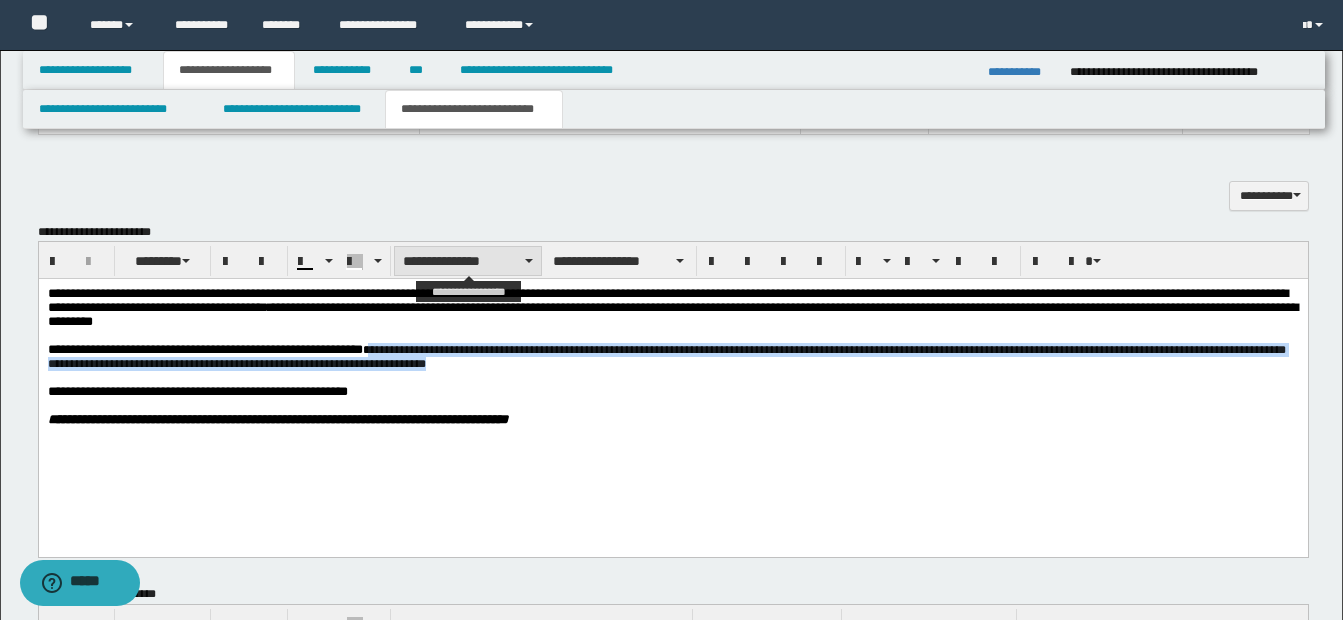 click on "**********" at bounding box center [468, 261] 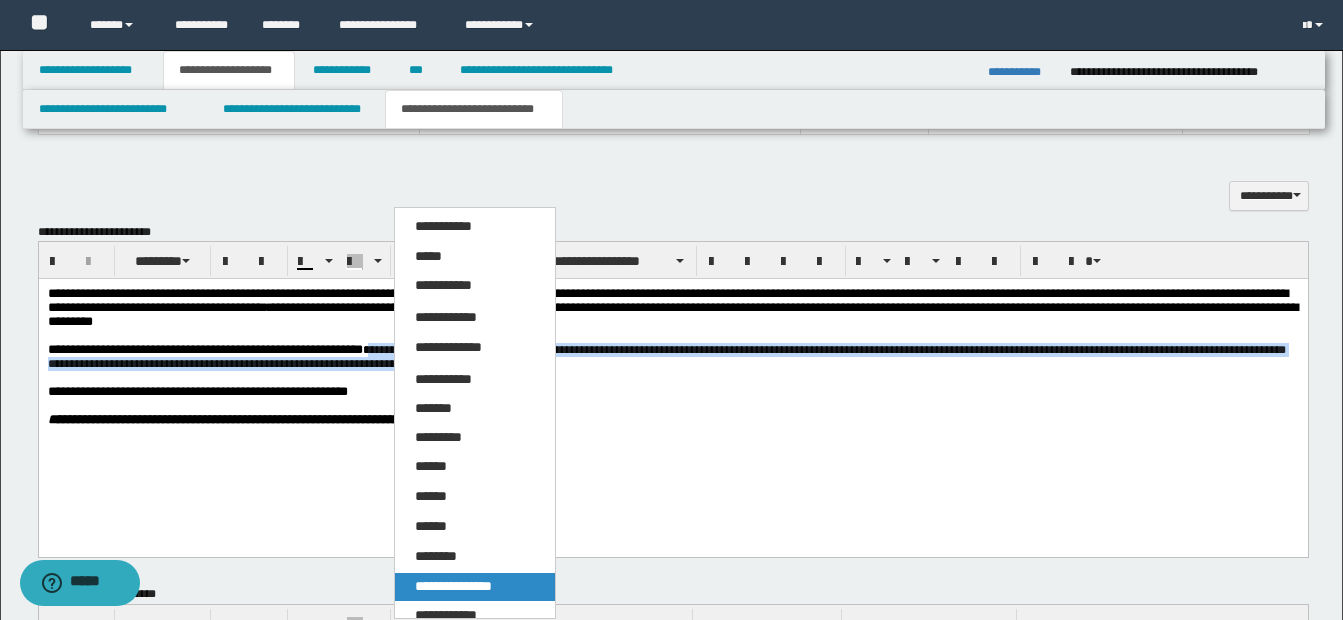click on "**********" at bounding box center [453, 586] 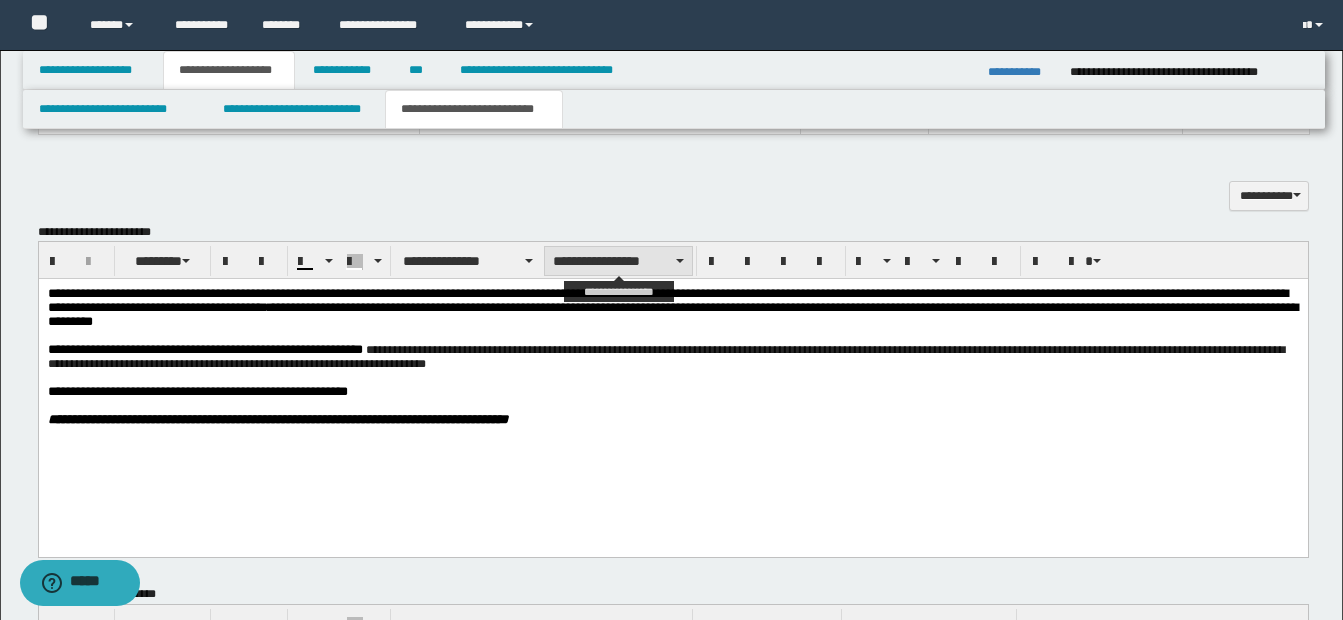 click on "**********" at bounding box center (618, 261) 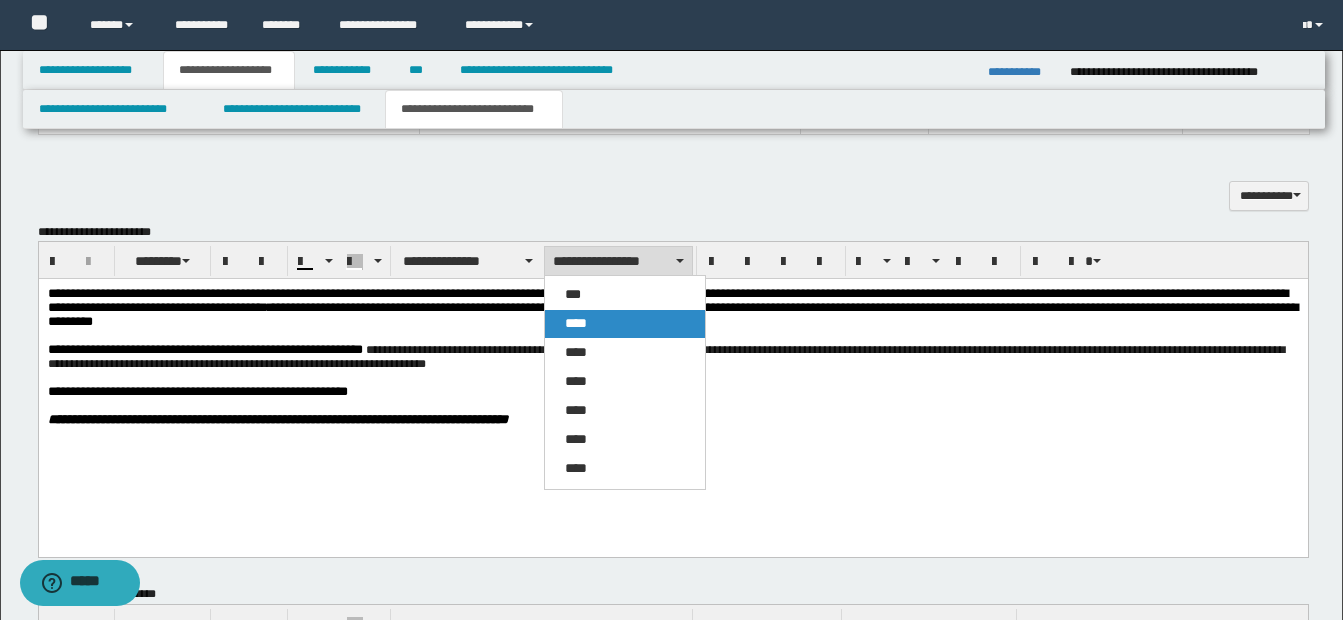 click on "****" at bounding box center [625, 324] 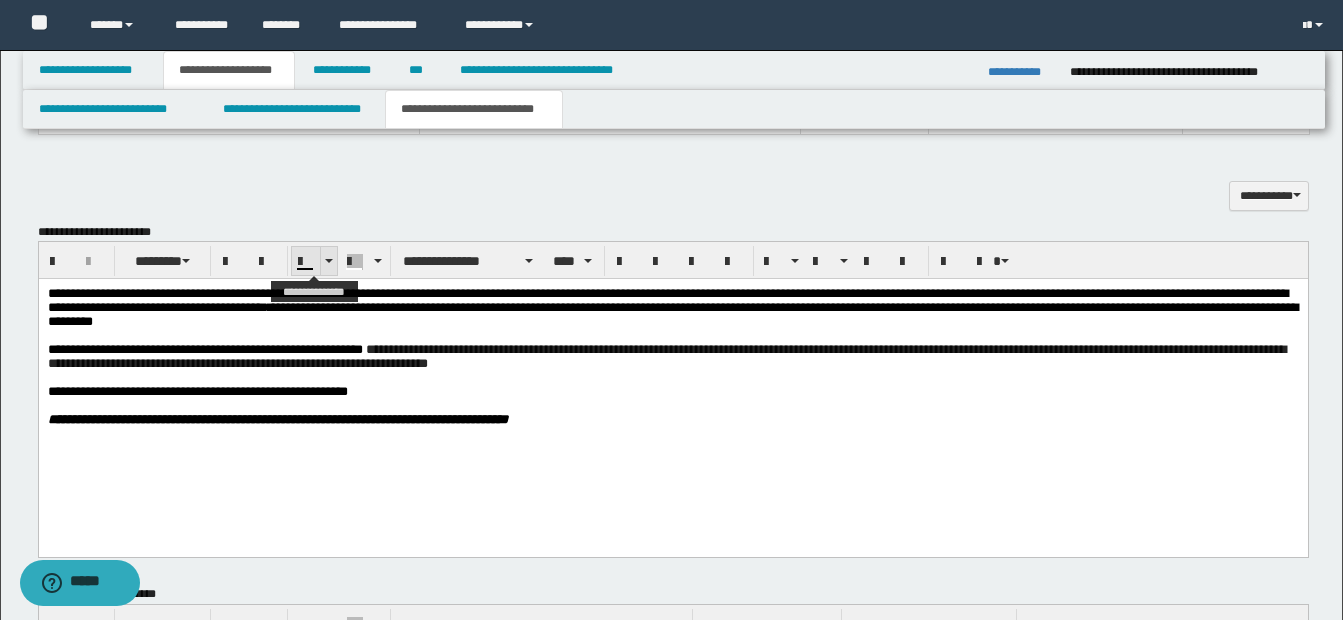 click at bounding box center [328, 261] 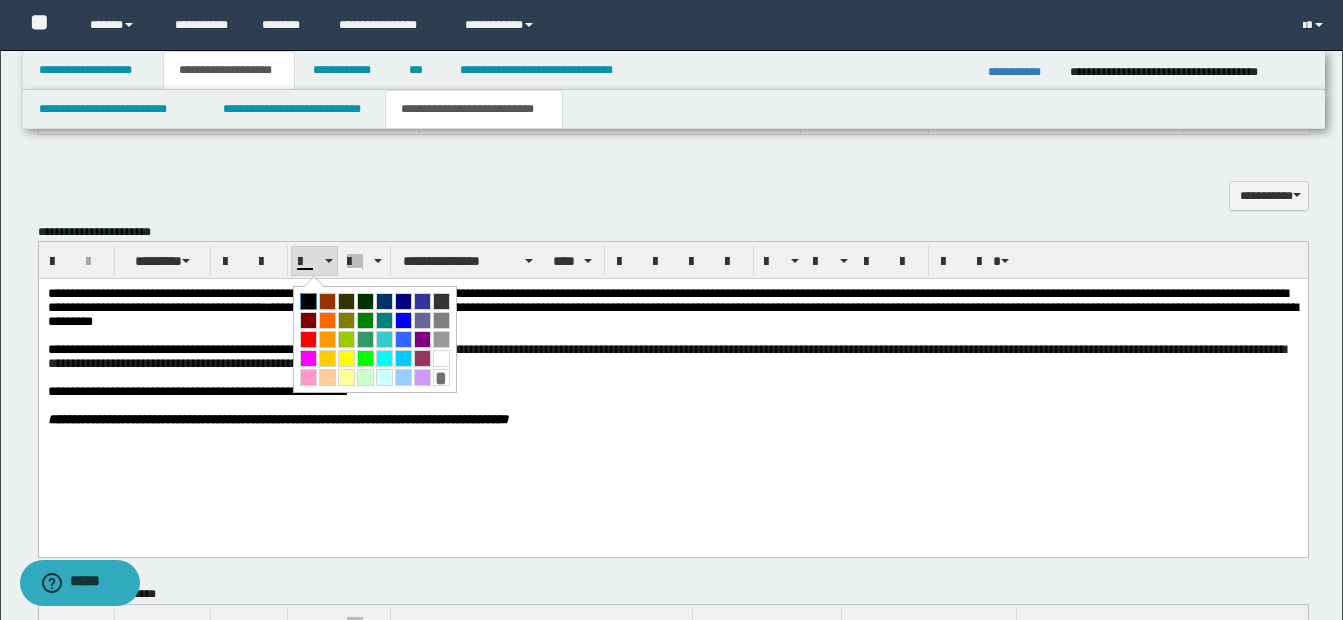 click at bounding box center [308, 301] 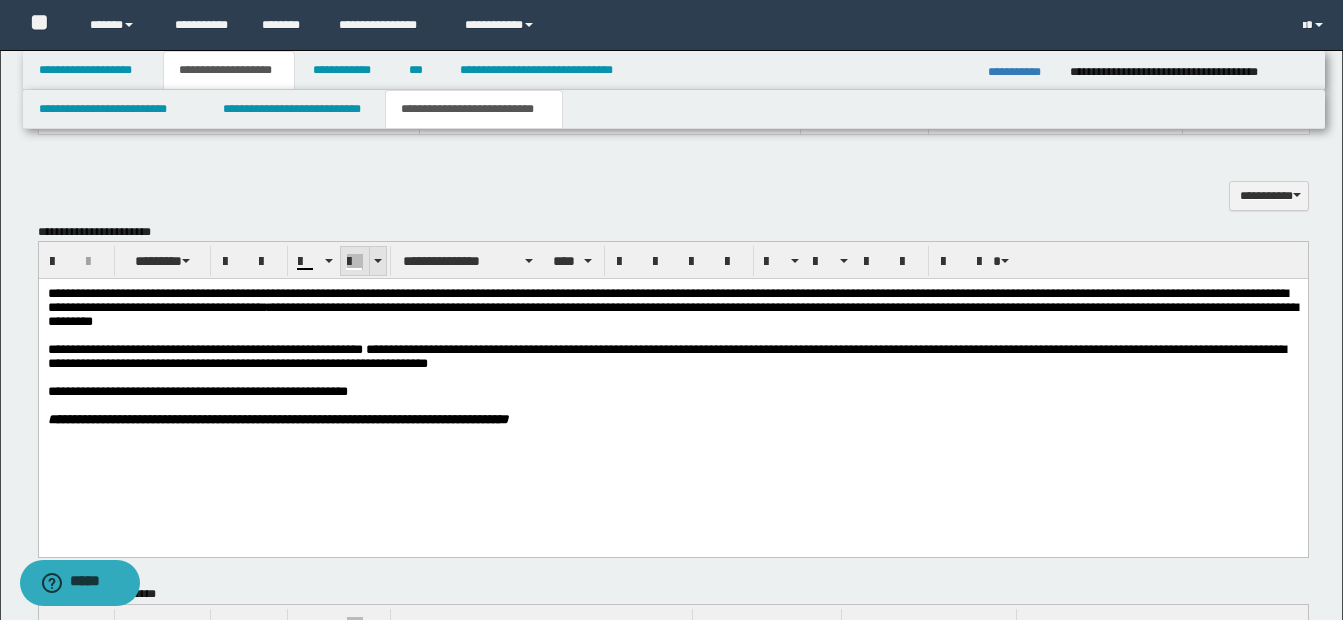 click at bounding box center [377, 261] 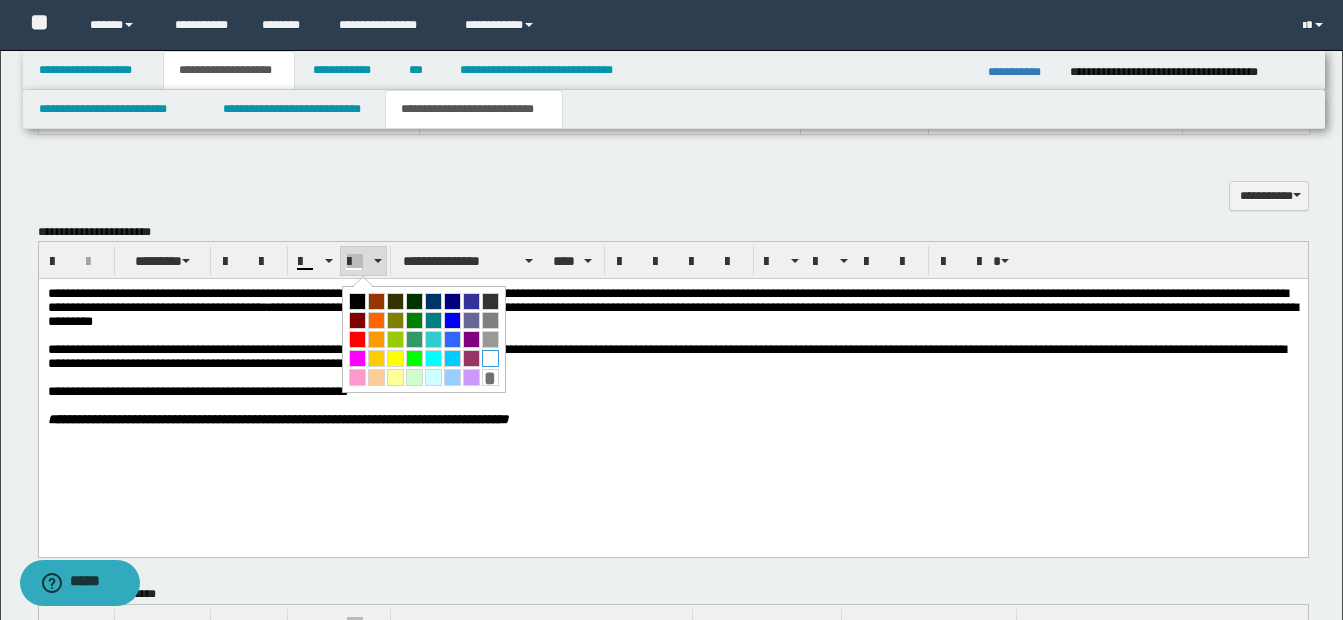 click at bounding box center [490, 358] 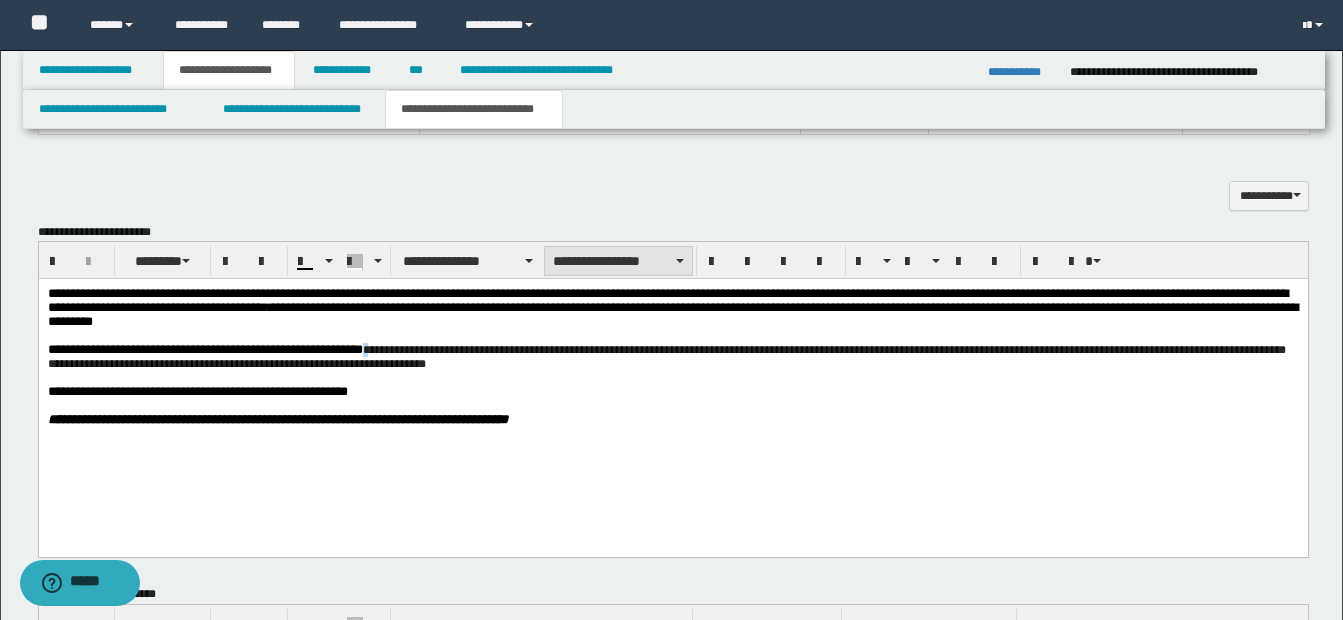 click on "**********" at bounding box center (618, 261) 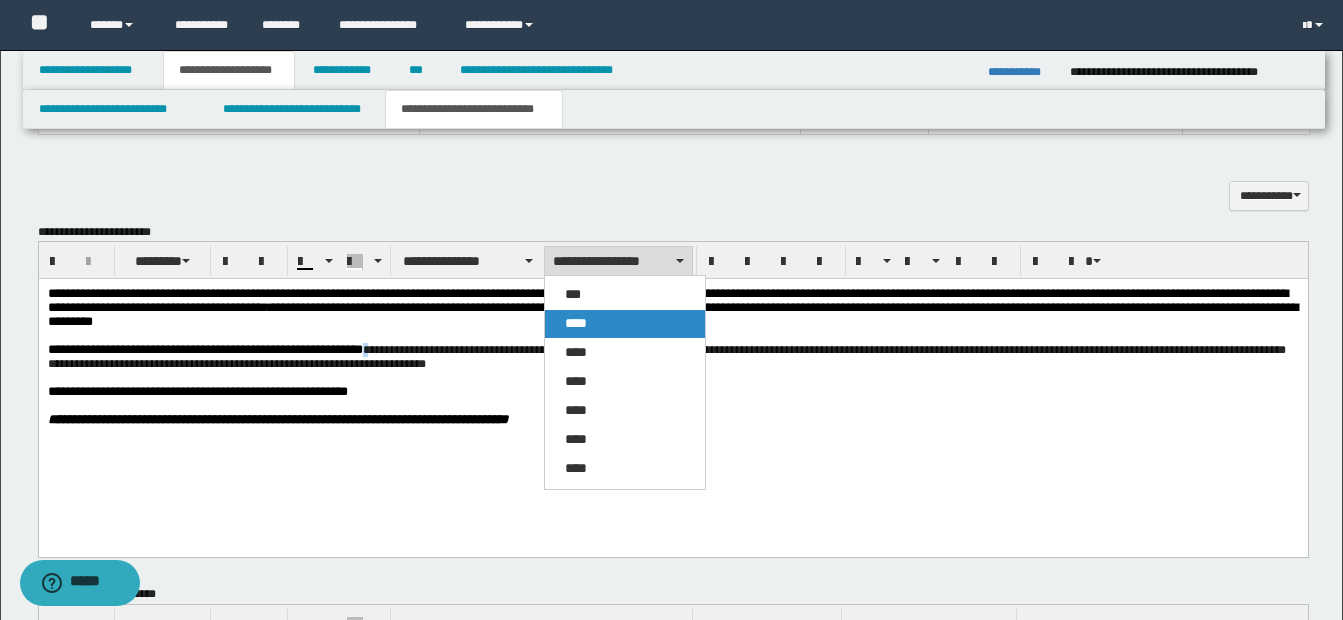 click on "****" at bounding box center (576, 323) 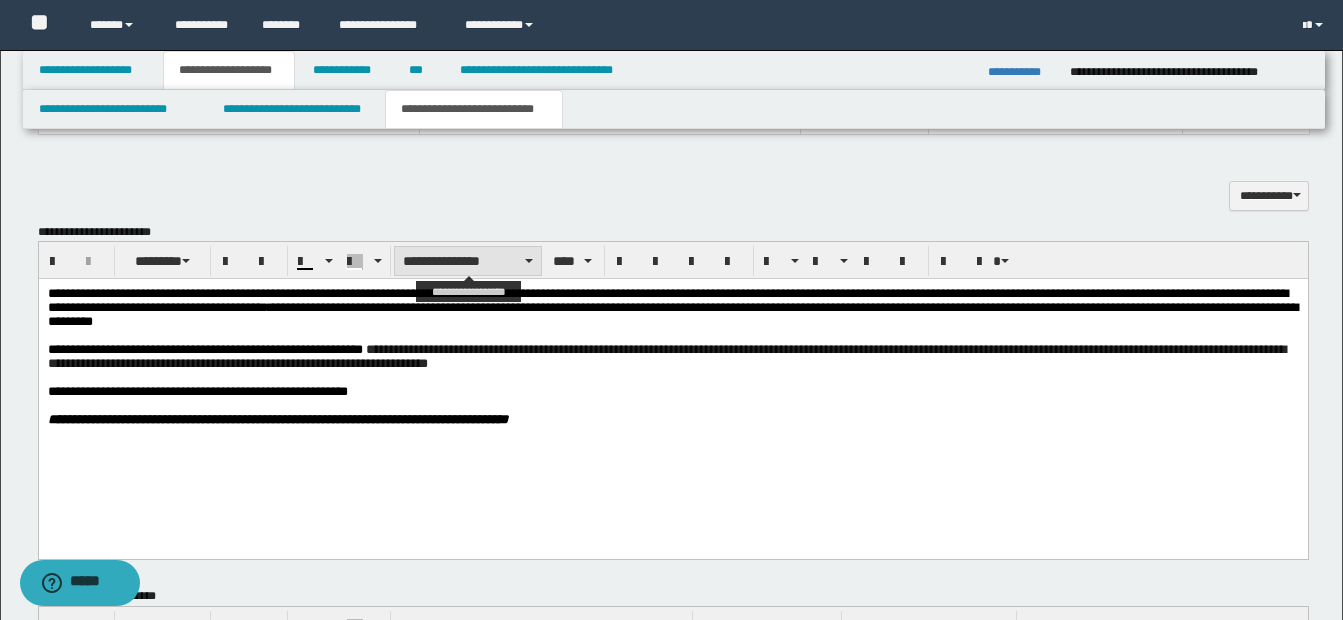 click on "**********" at bounding box center (468, 261) 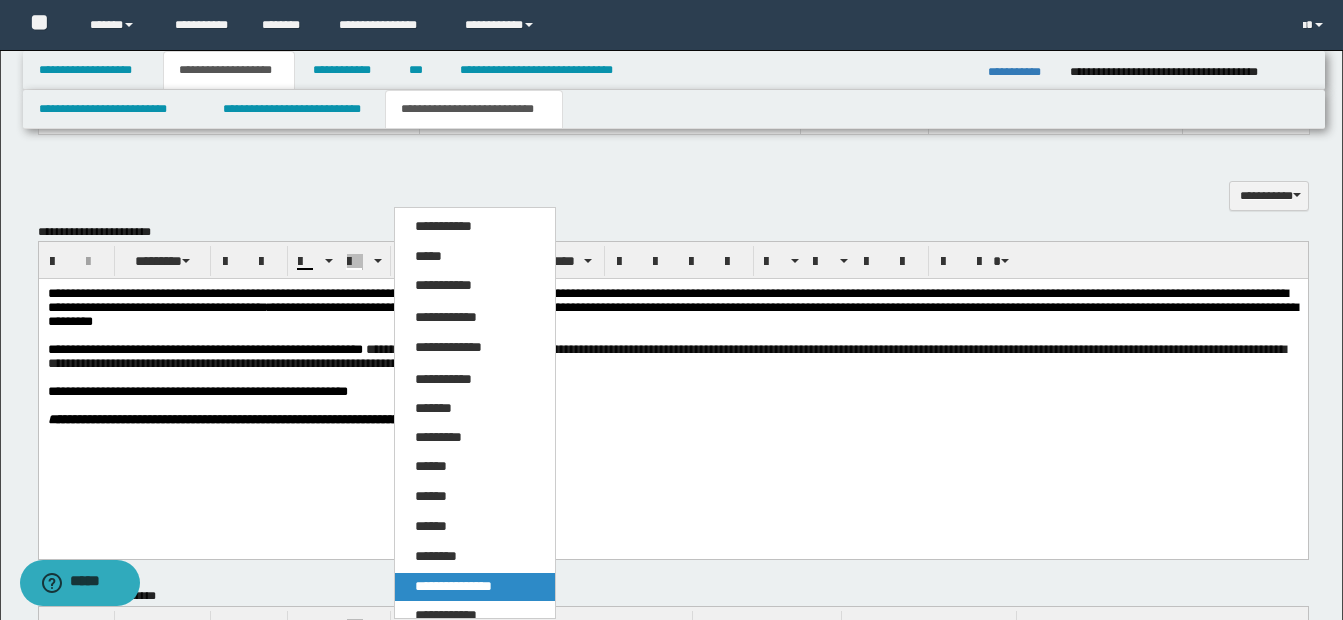 click on "**********" at bounding box center [475, 587] 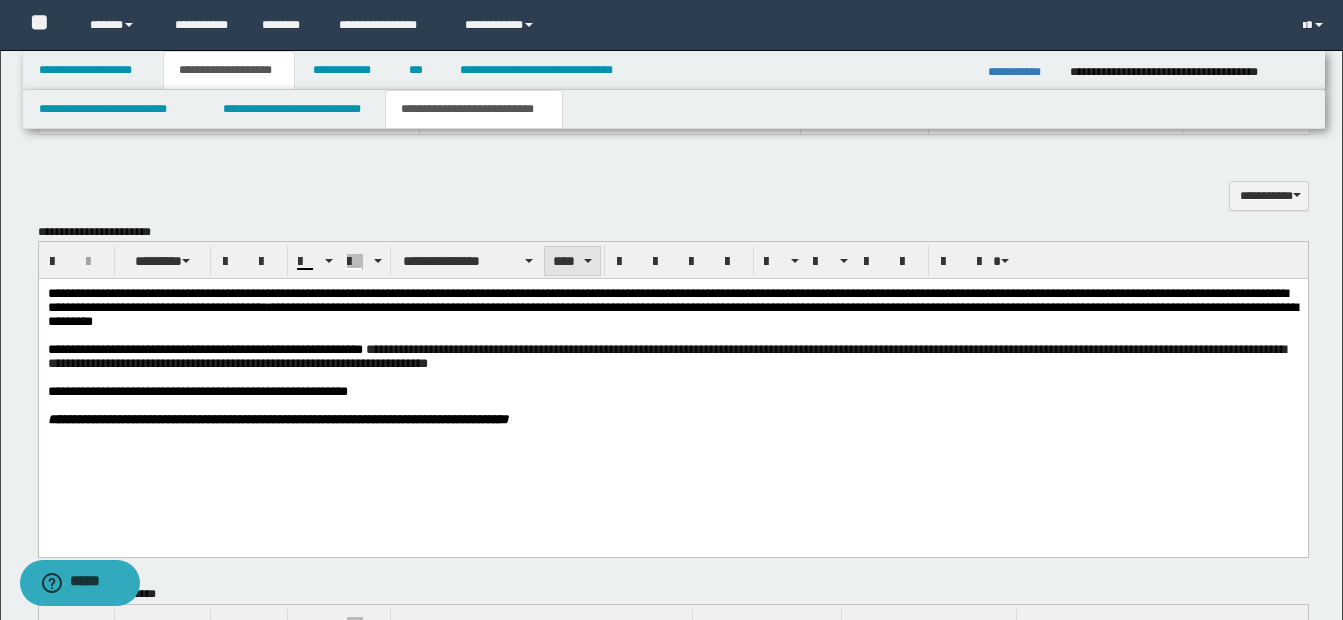 click on "****" at bounding box center (572, 261) 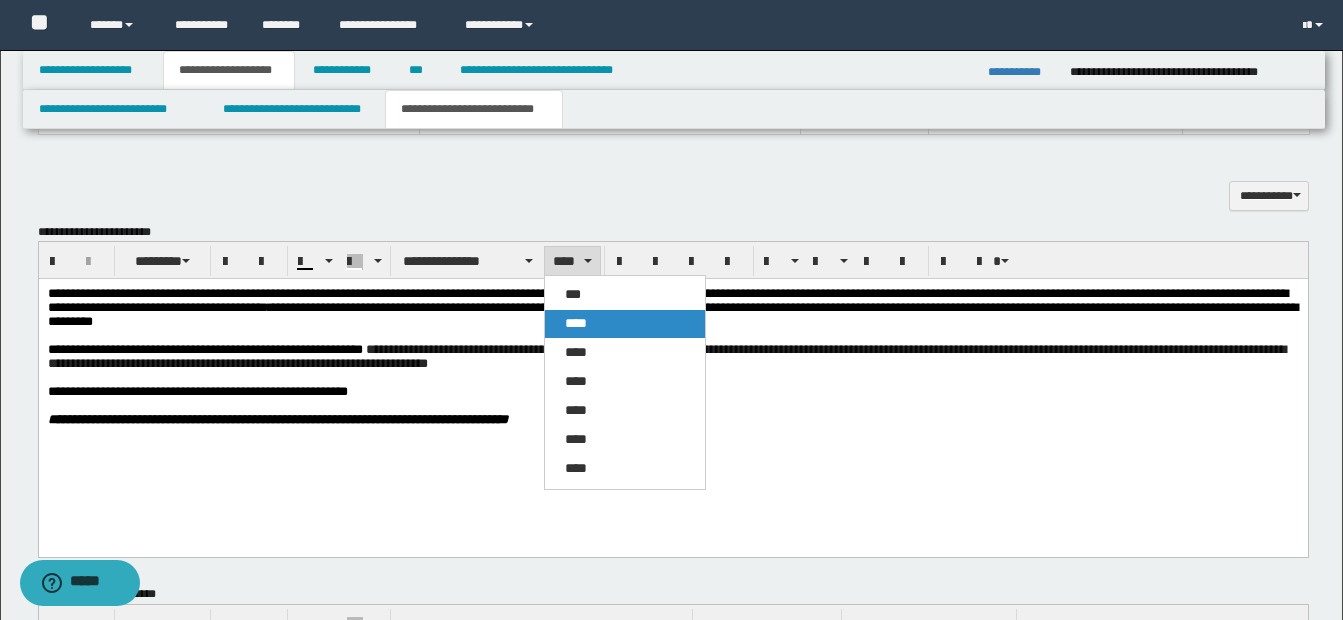 drag, startPoint x: 585, startPoint y: 325, endPoint x: 528, endPoint y: 178, distance: 157.6642 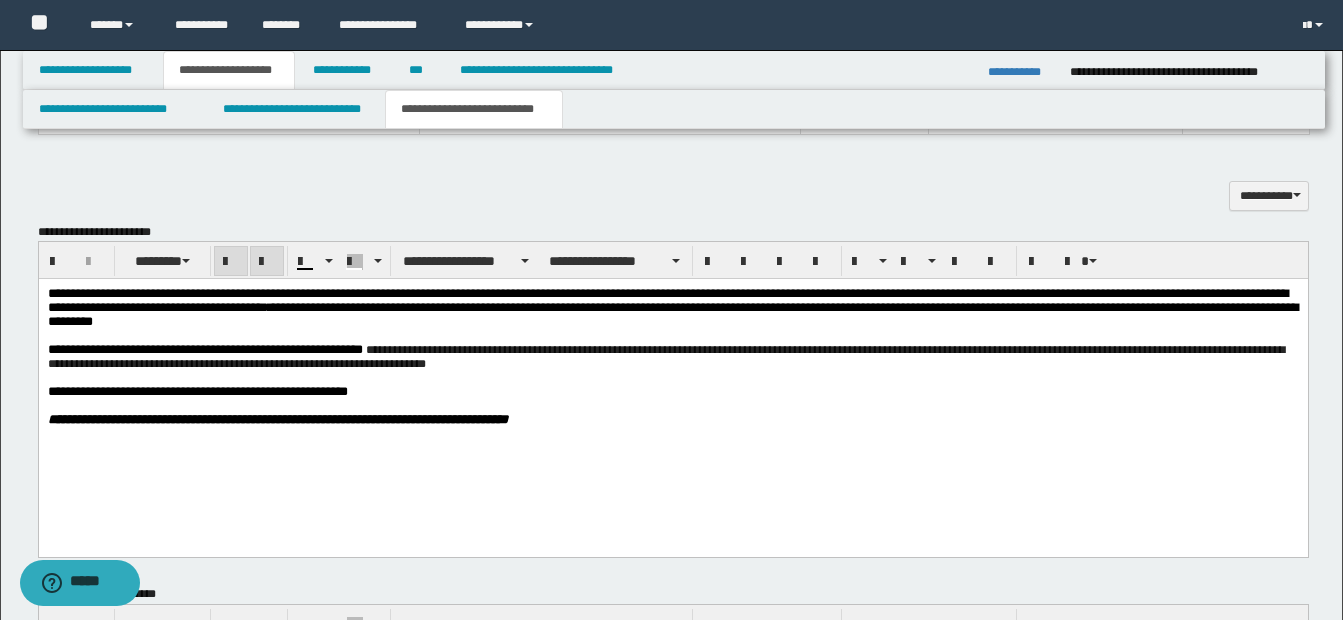 click on "**********" at bounding box center [672, 382] 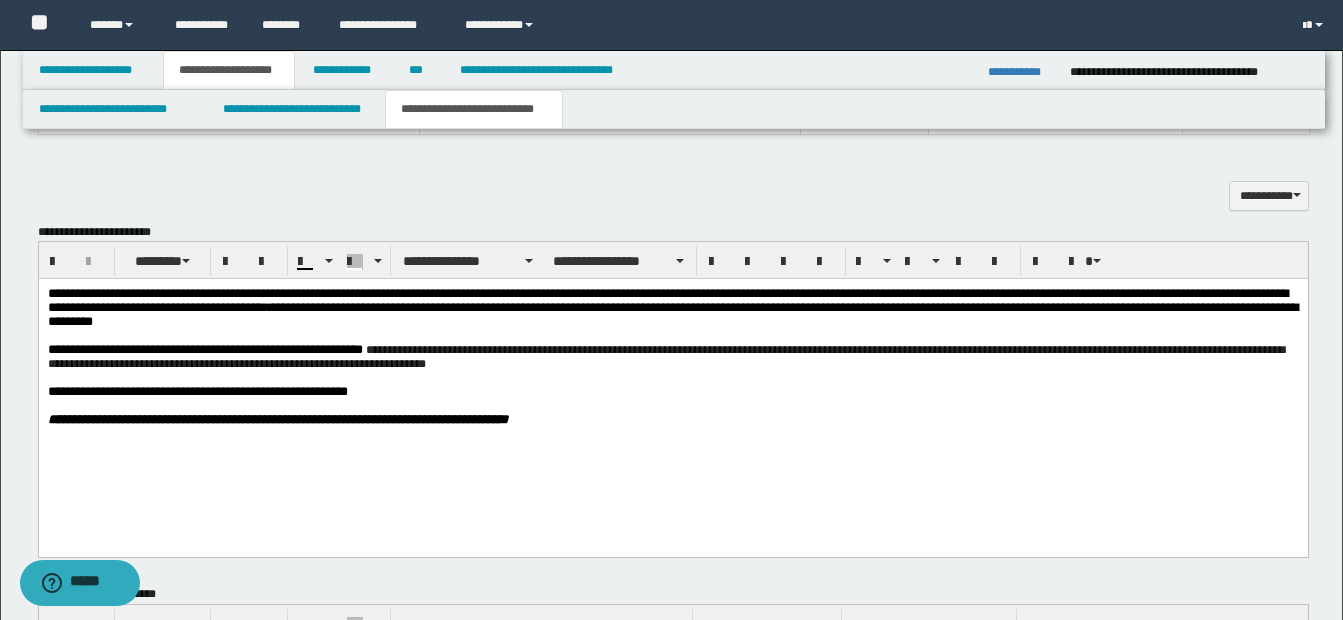 click on "**********" at bounding box center [665, 357] 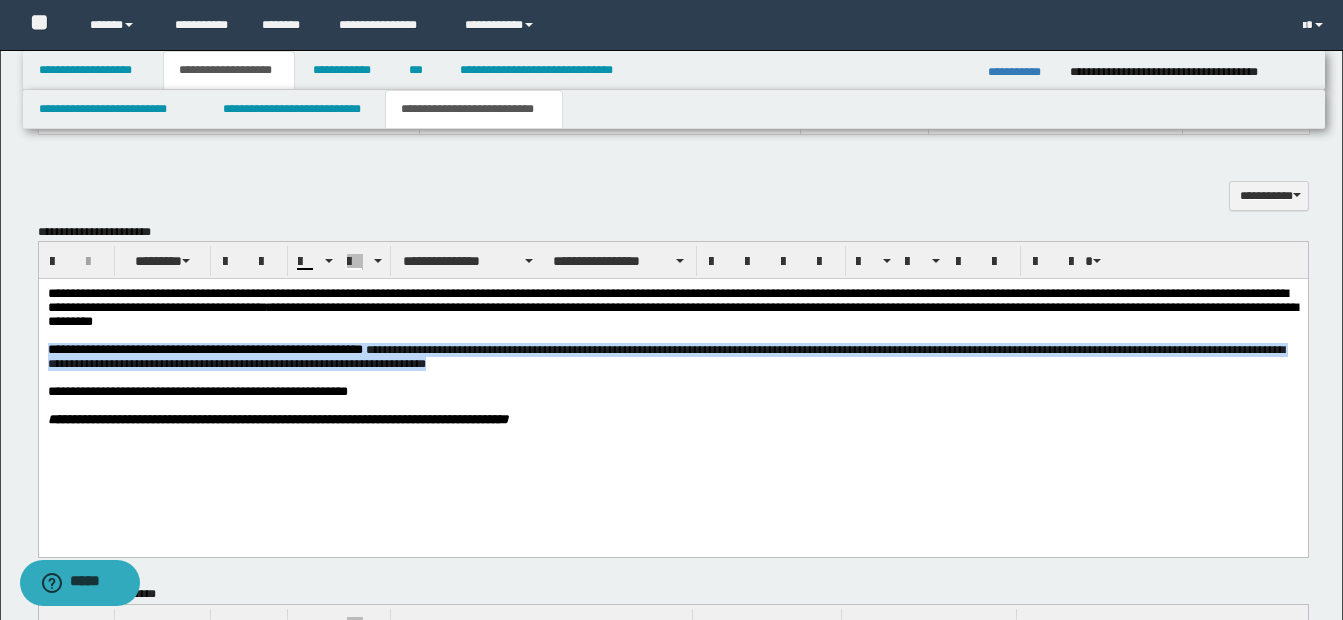 drag, startPoint x: 47, startPoint y: 357, endPoint x: 595, endPoint y: 379, distance: 548.4414 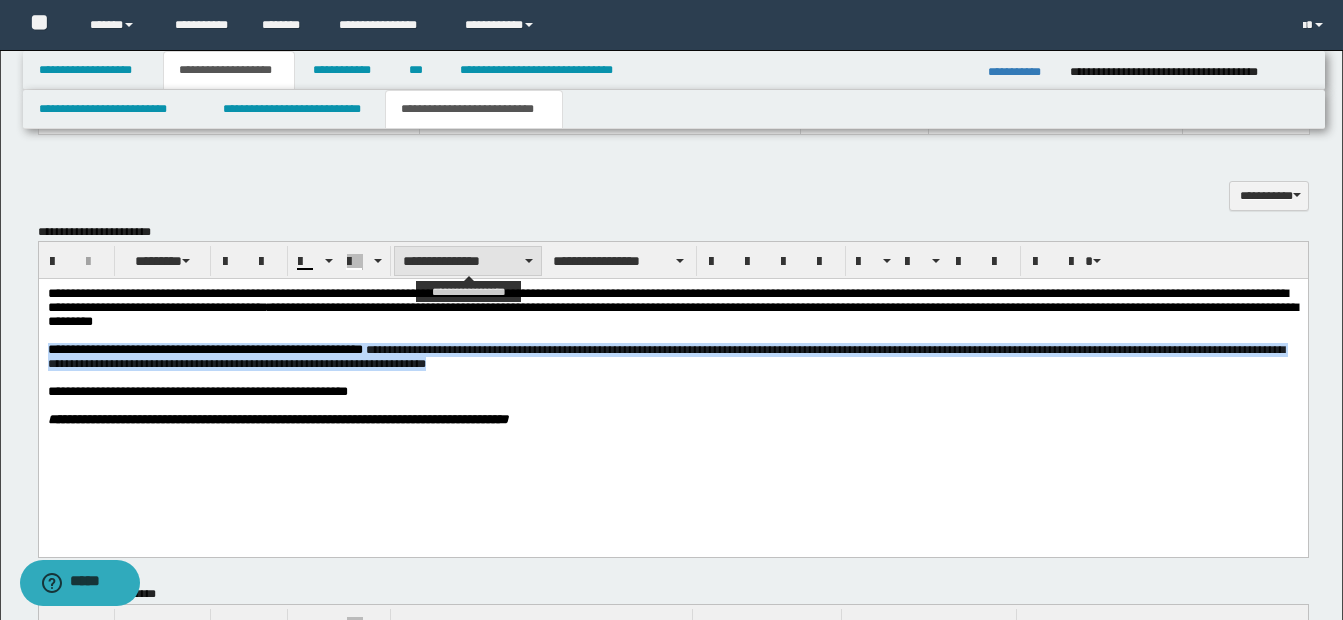 click on "**********" at bounding box center [468, 261] 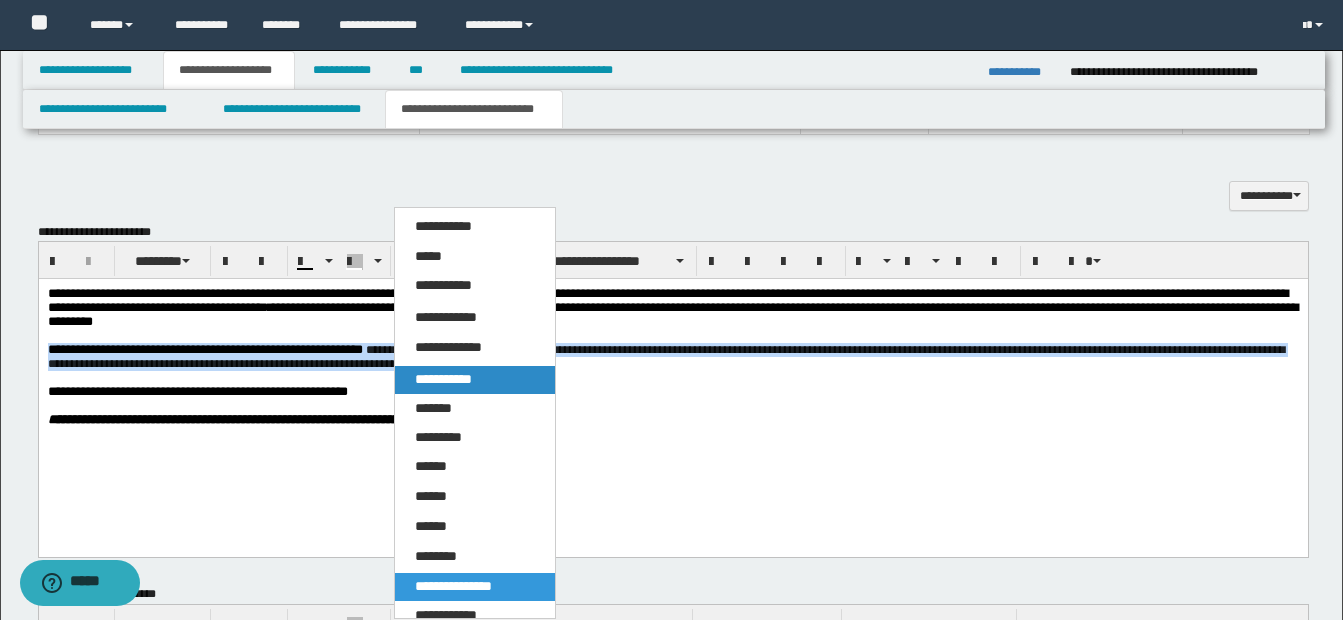 drag, startPoint x: 442, startPoint y: 374, endPoint x: 404, endPoint y: 95, distance: 281.57593 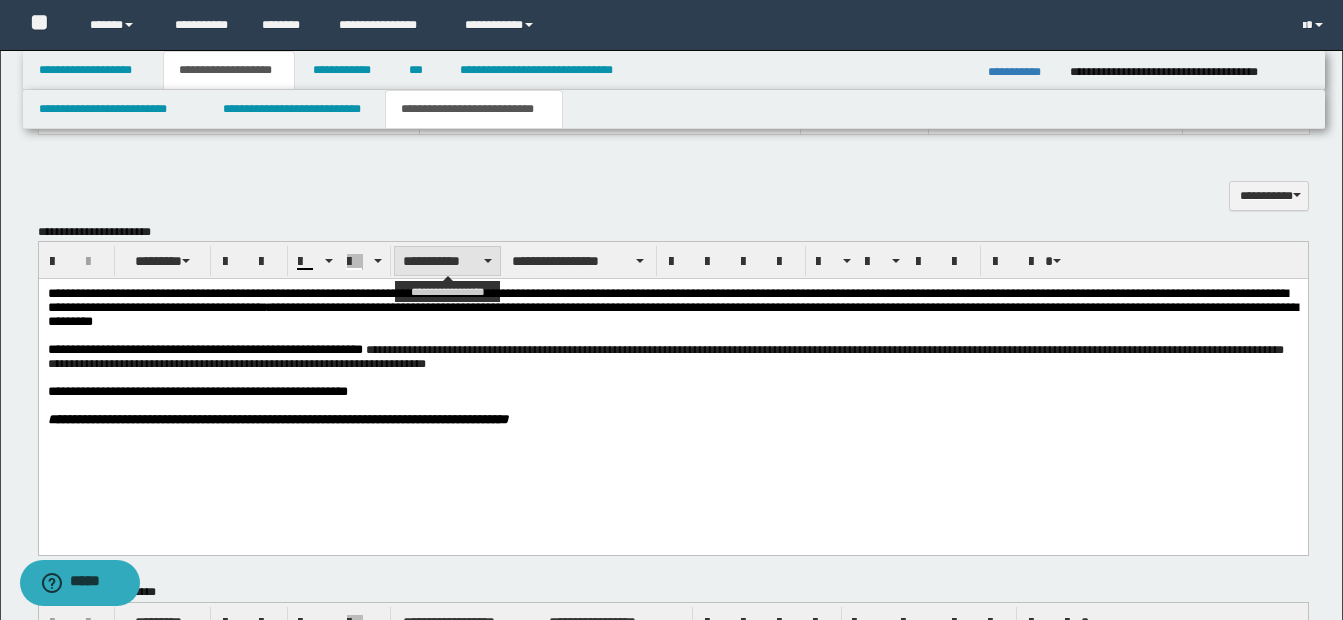 click on "**********" at bounding box center [448, 261] 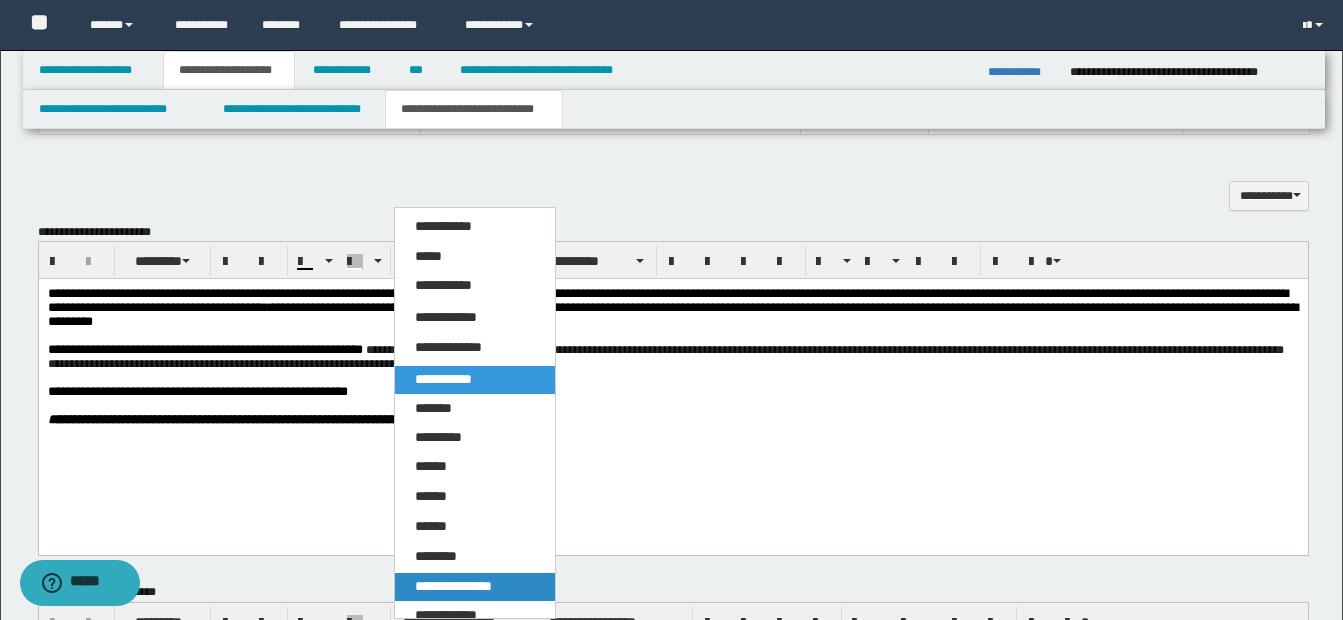 click on "**********" at bounding box center [453, 586] 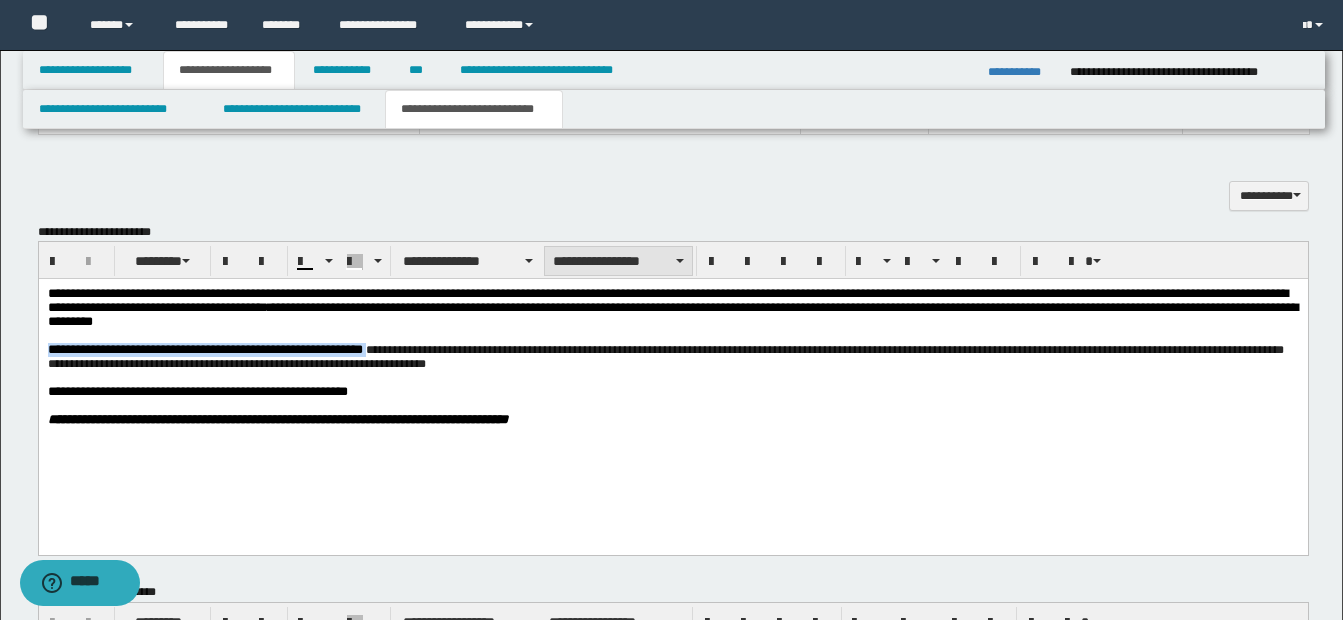 click on "**********" at bounding box center (618, 261) 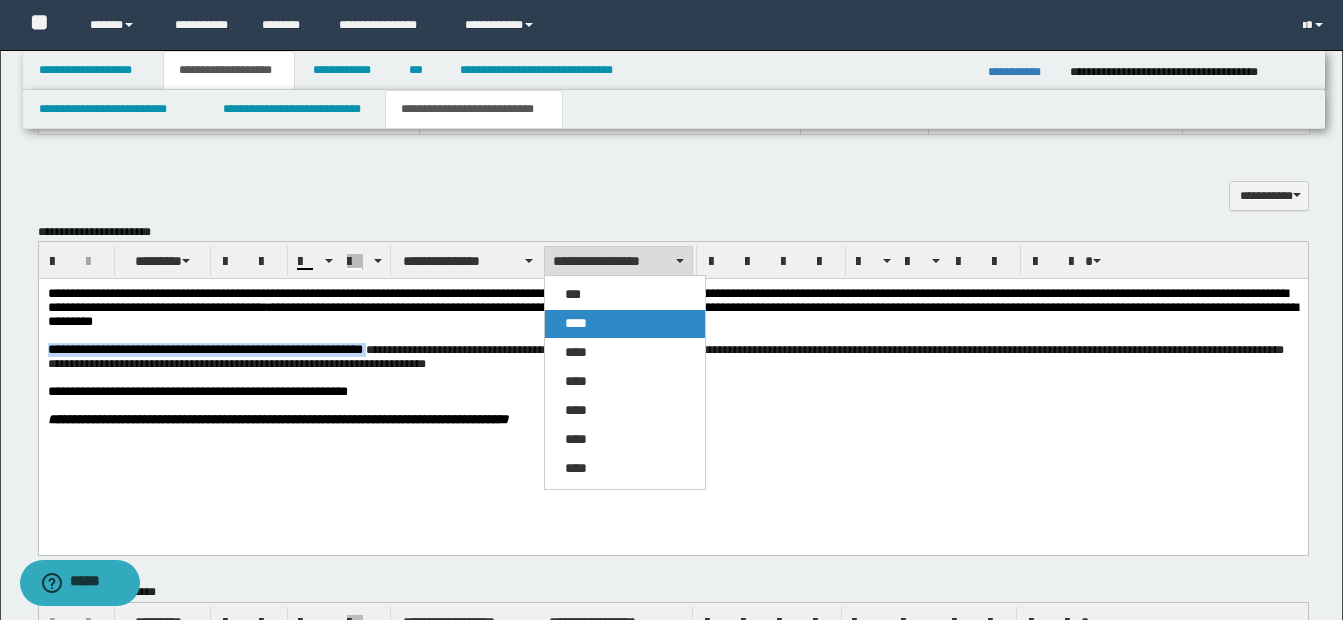 click on "****" at bounding box center [576, 323] 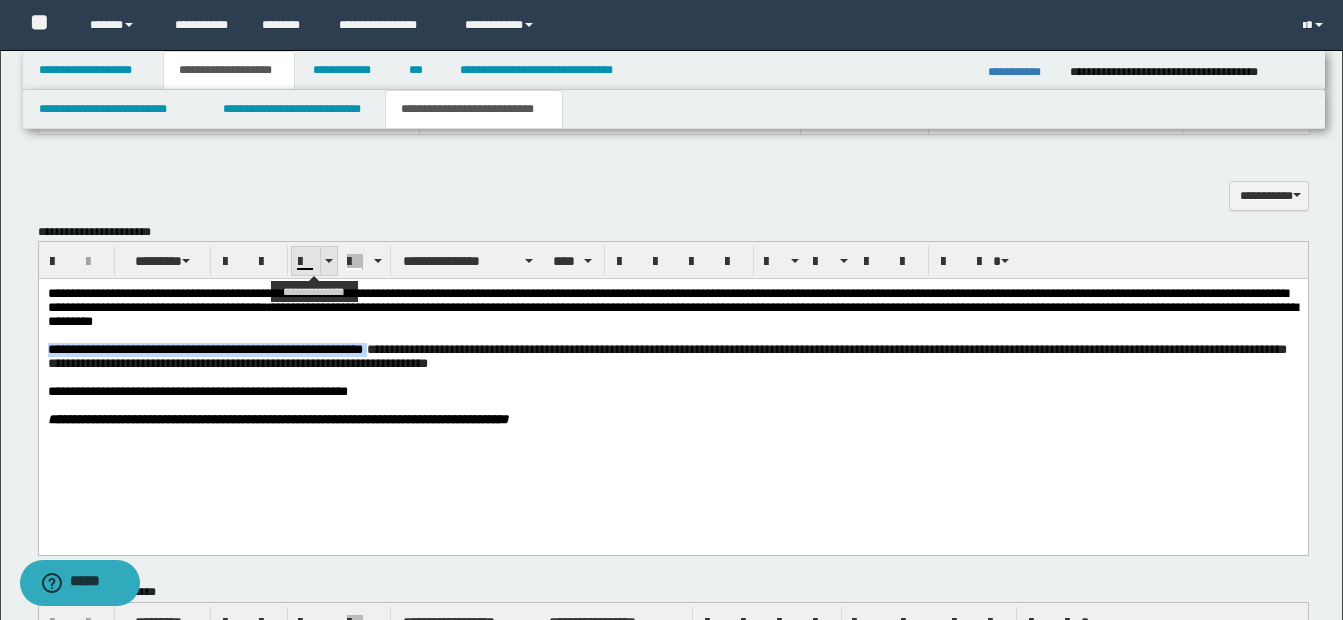 click at bounding box center (328, 261) 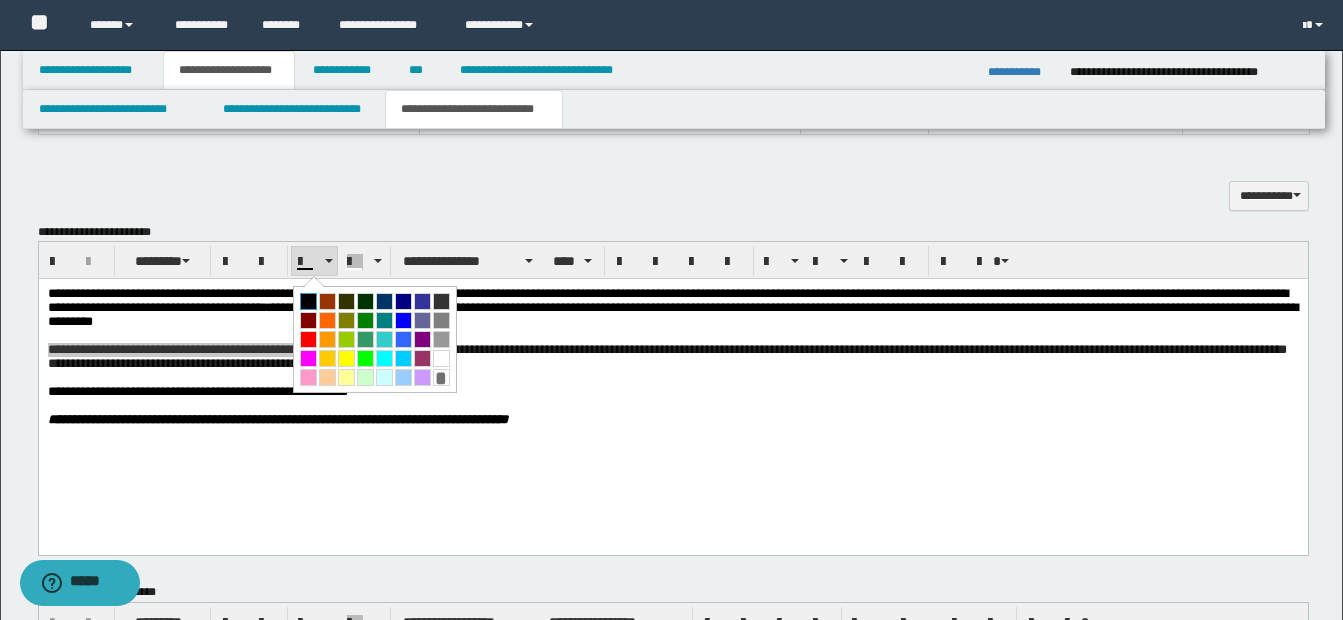 click at bounding box center [308, 301] 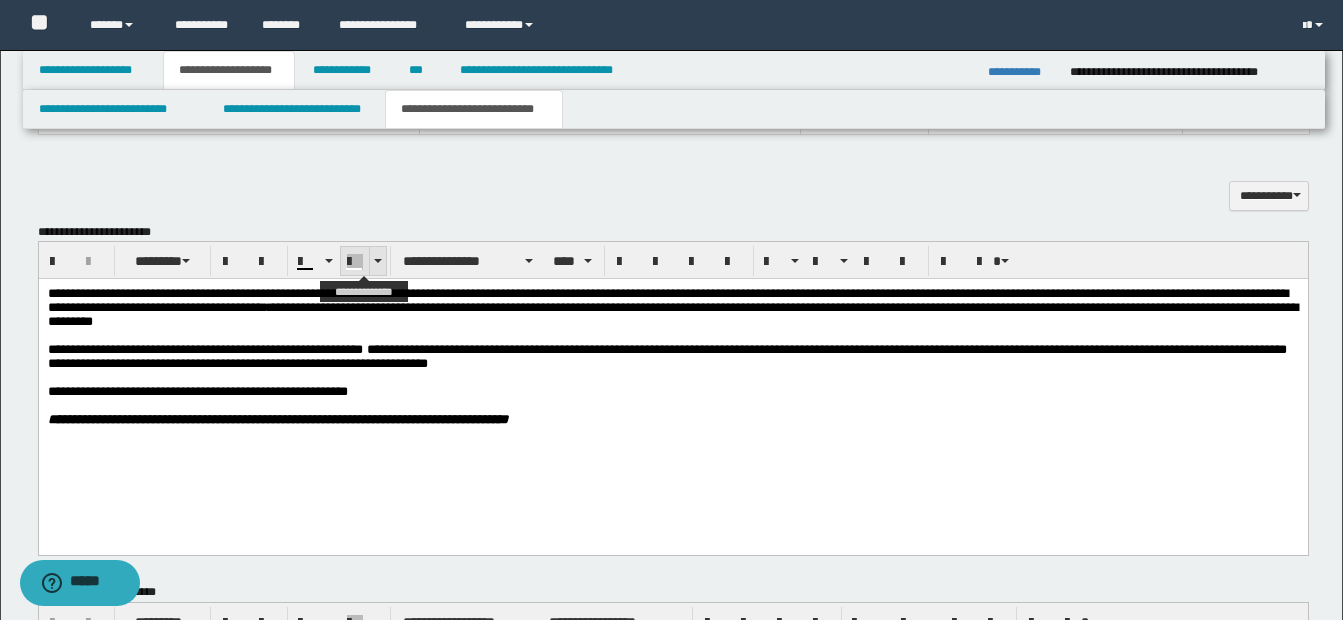 click at bounding box center [377, 261] 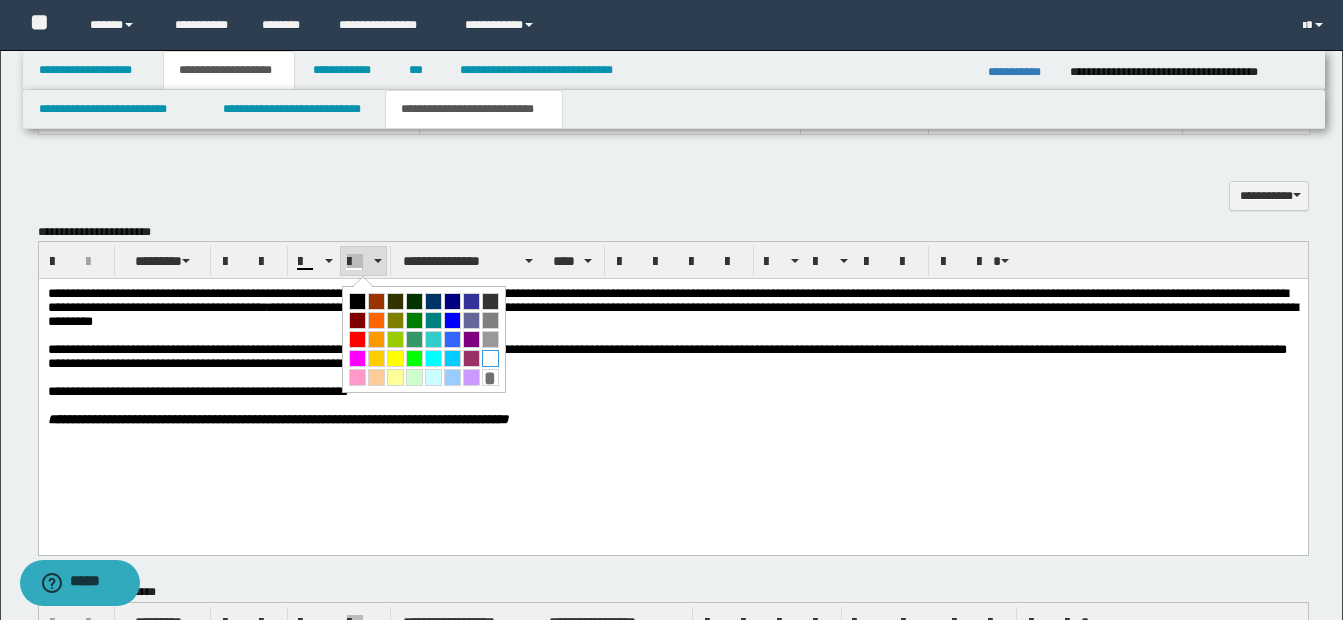 click at bounding box center [490, 358] 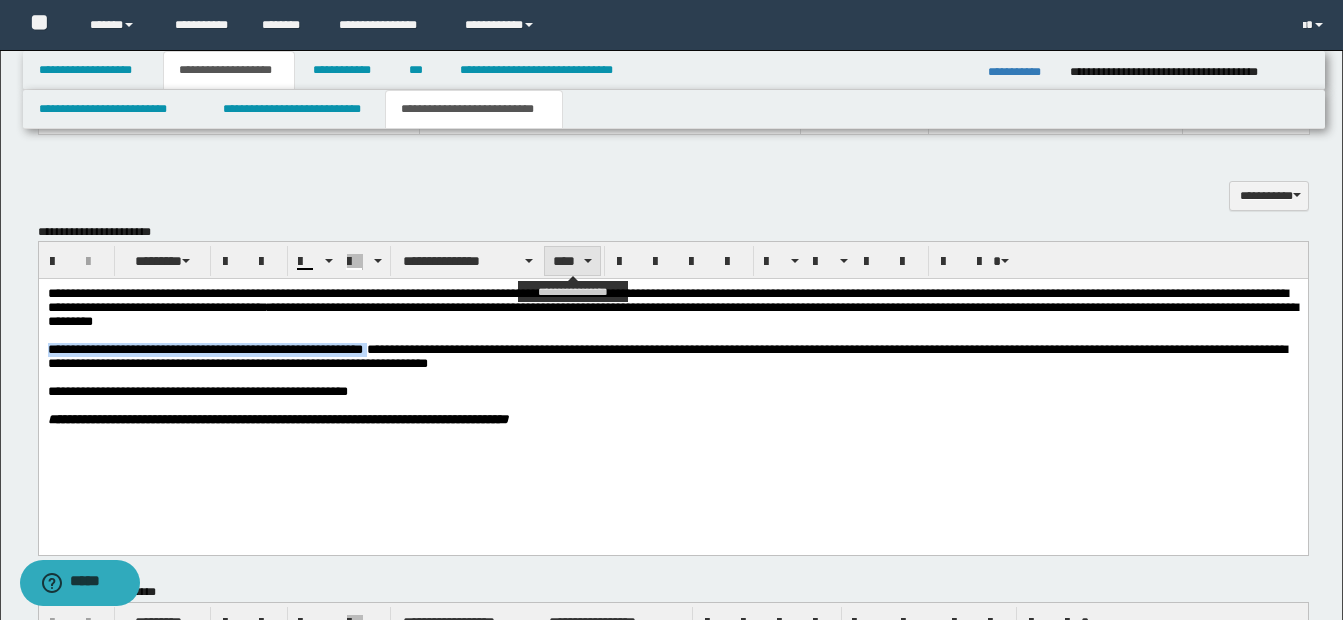 click on "****" at bounding box center [572, 261] 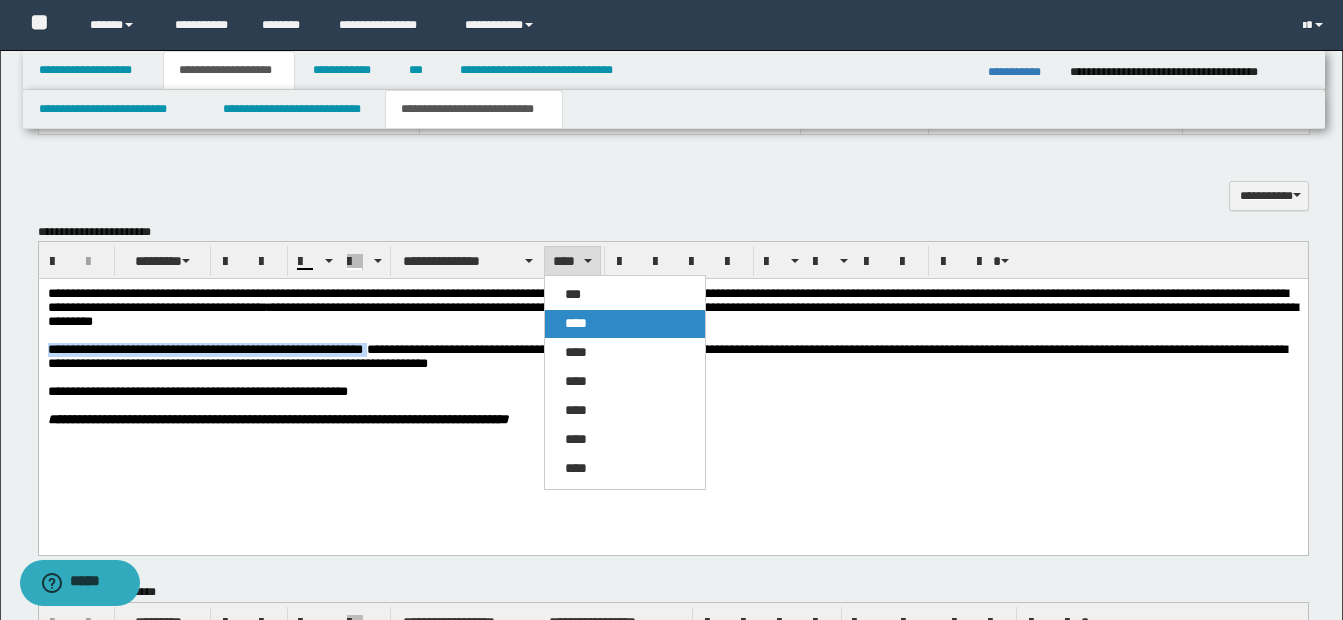 click on "****" at bounding box center (576, 323) 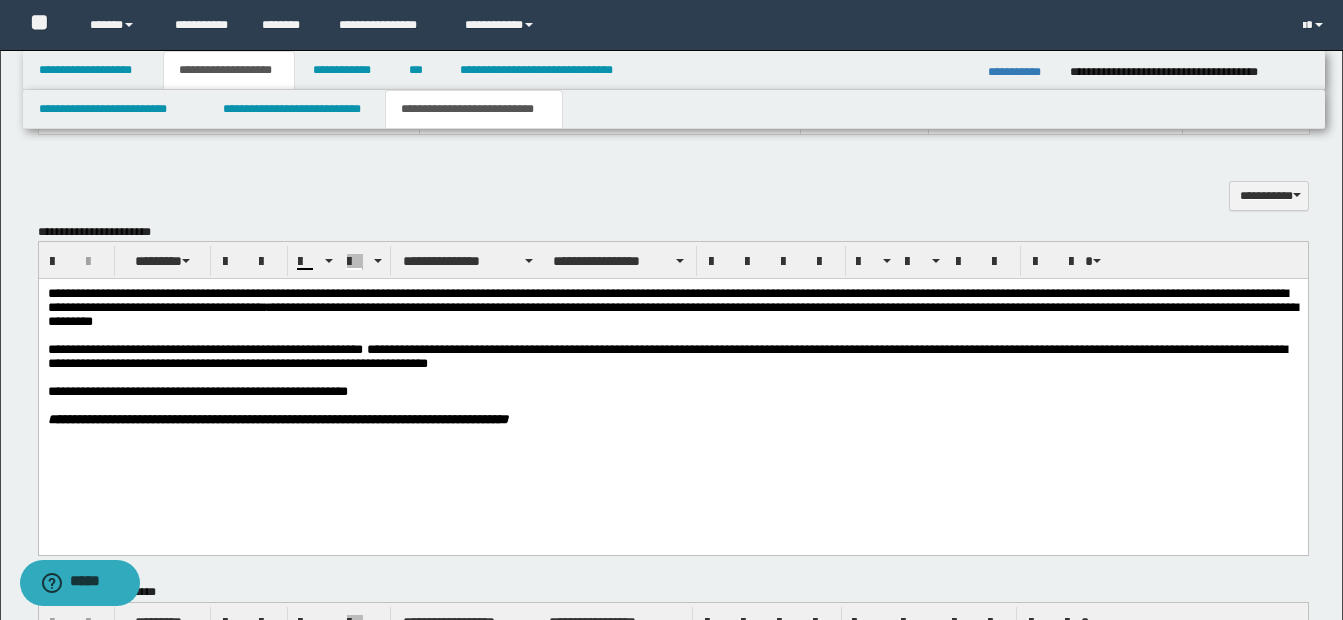click on "**********" at bounding box center (672, 420) 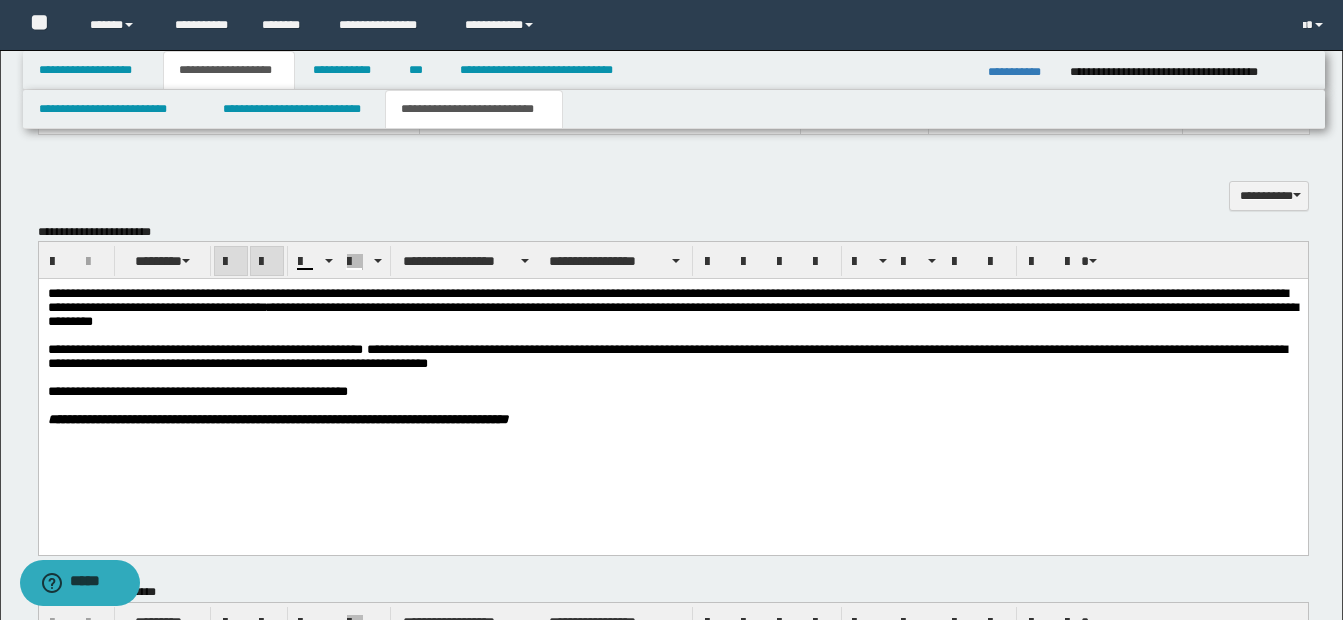 click on "**********" at bounding box center (666, 356) 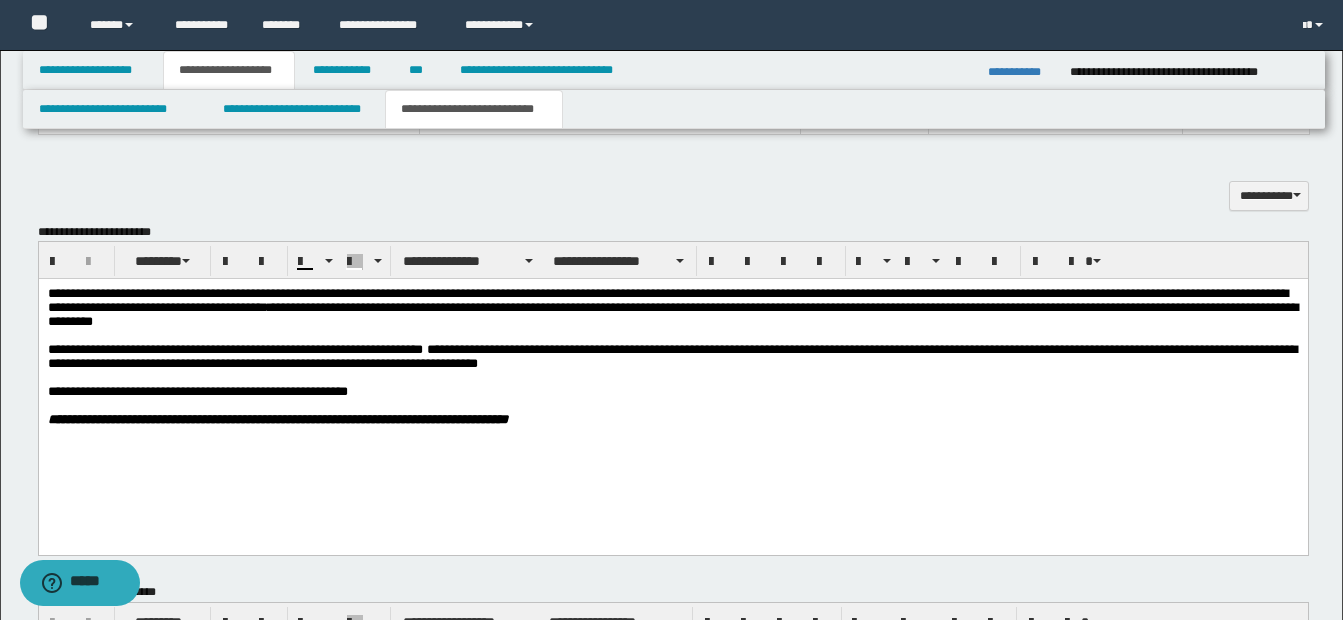 click at bounding box center [696, 406] 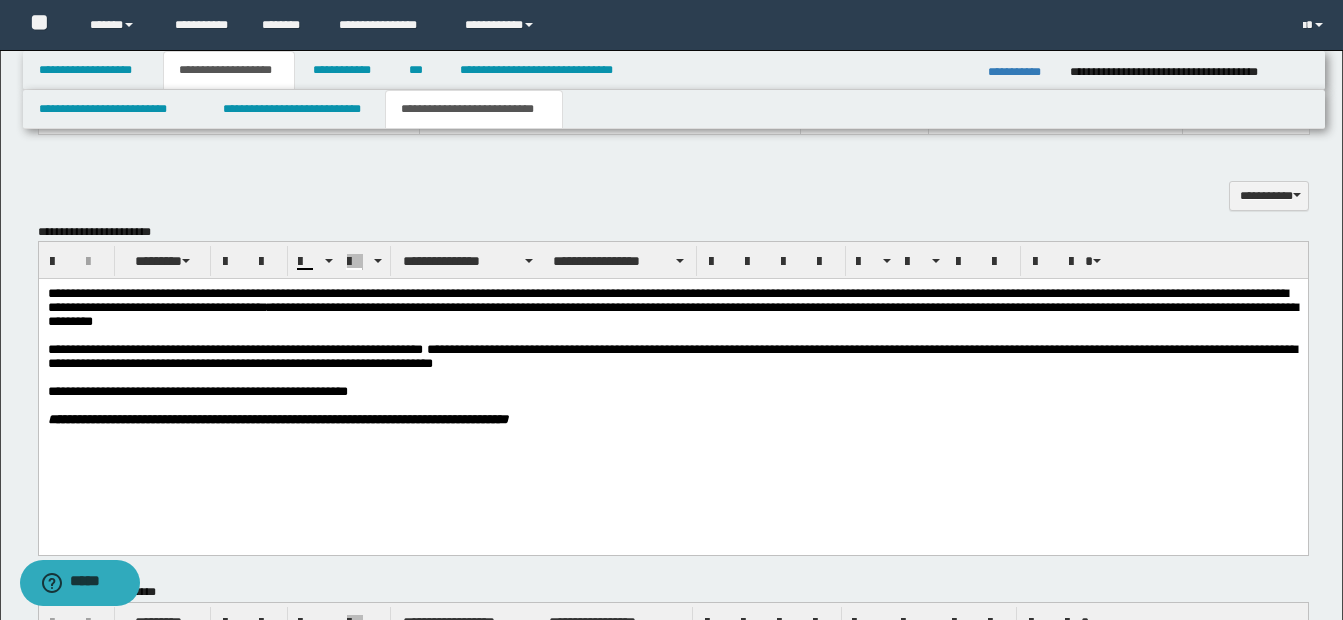 click on "**********" at bounding box center (671, 356) 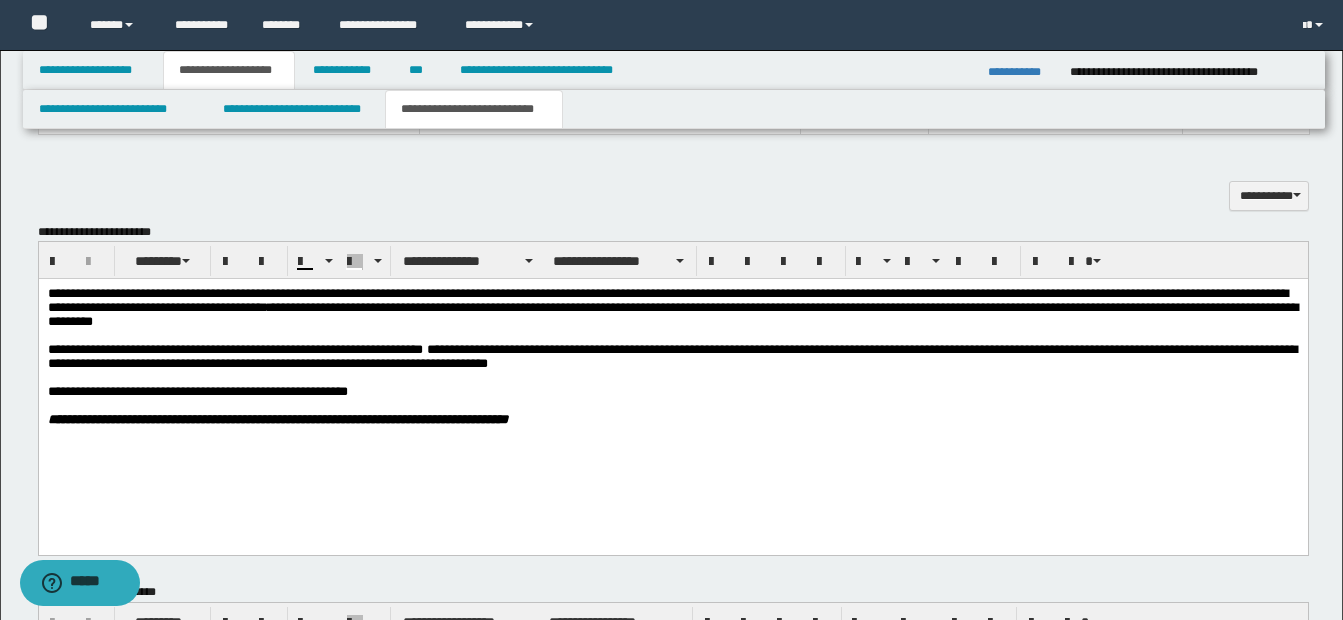 click on "**********" at bounding box center [671, 356] 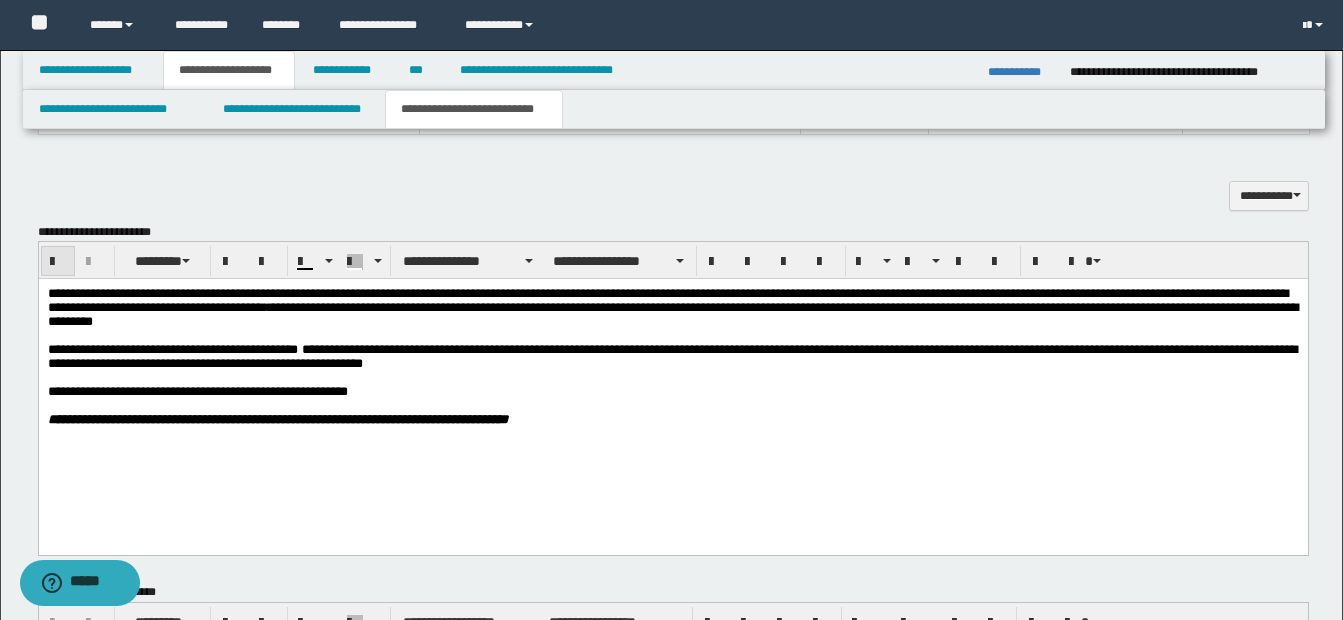 click at bounding box center [58, 262] 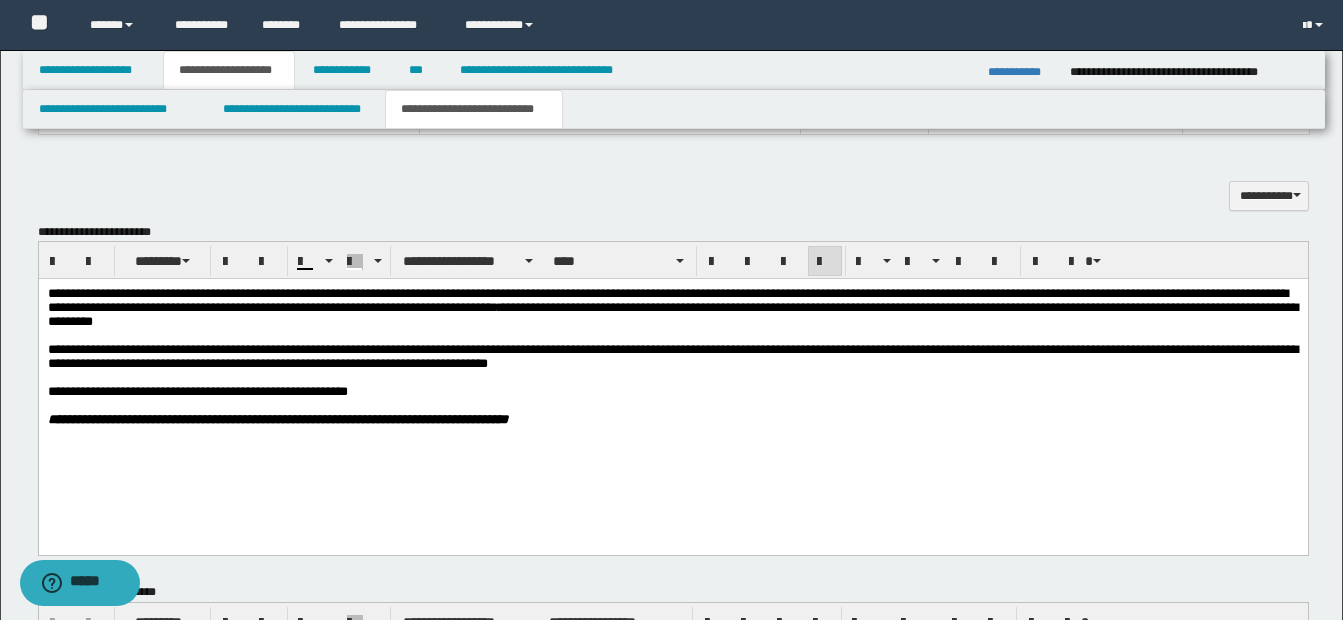 click at bounding box center [696, 406] 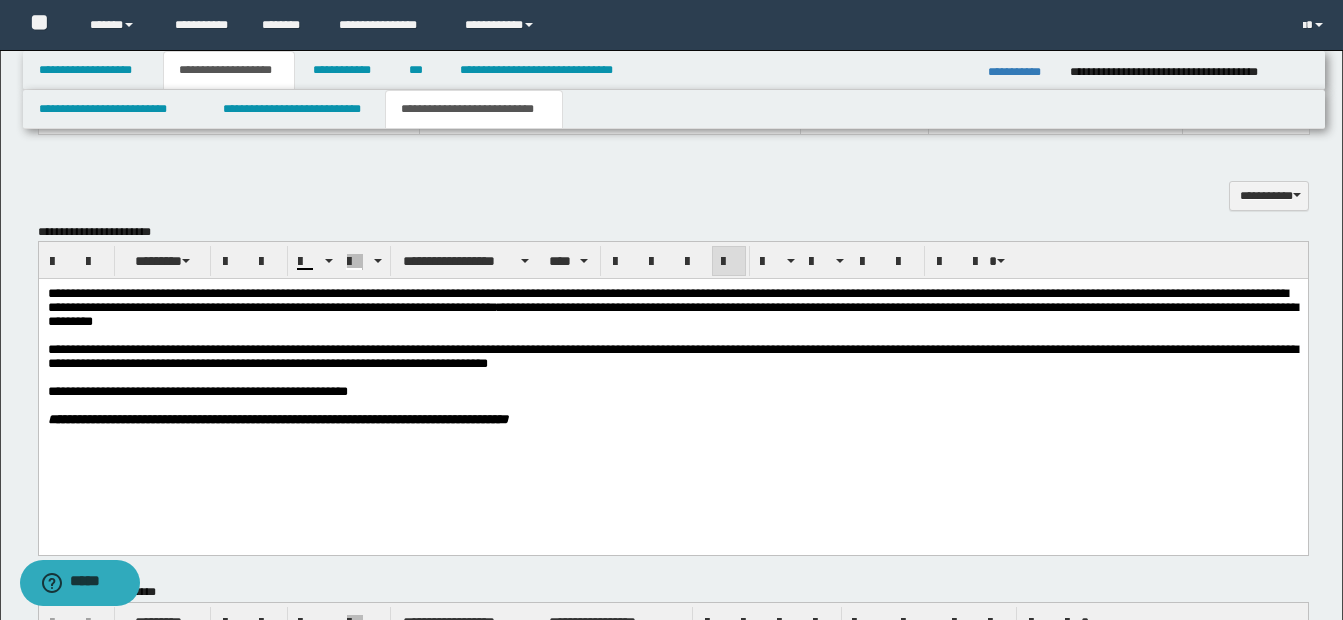 click on "**********" at bounding box center [672, 356] 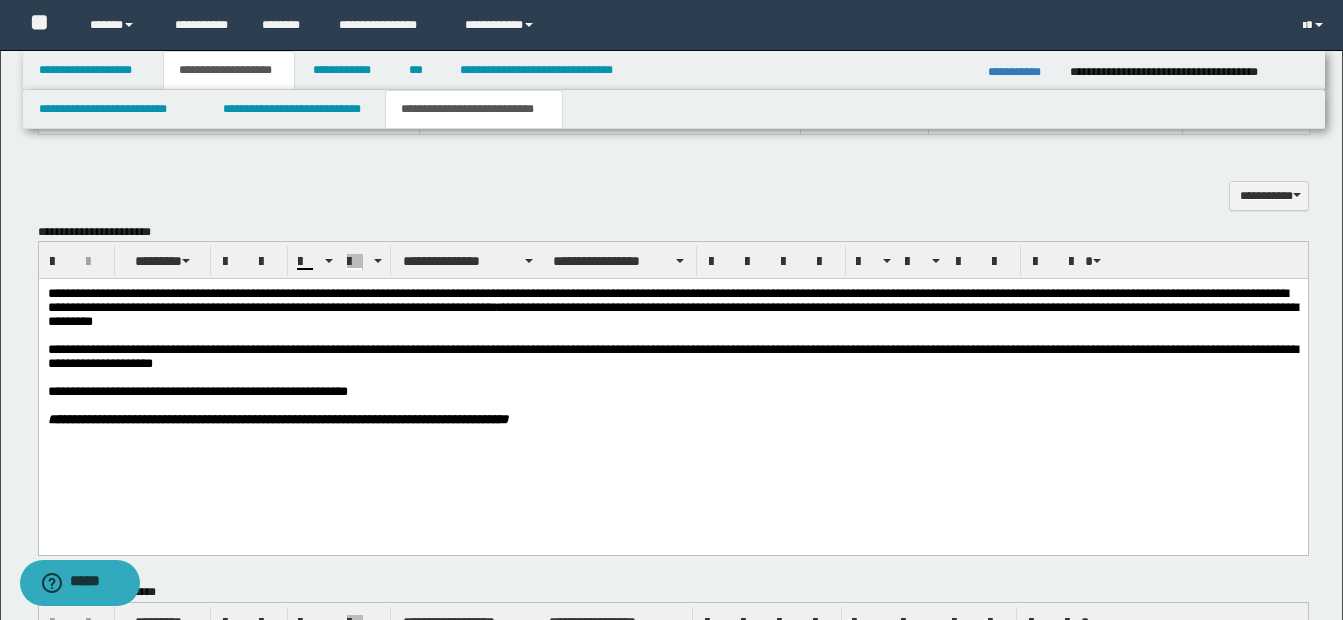 click on "**********" at bounding box center (672, 356) 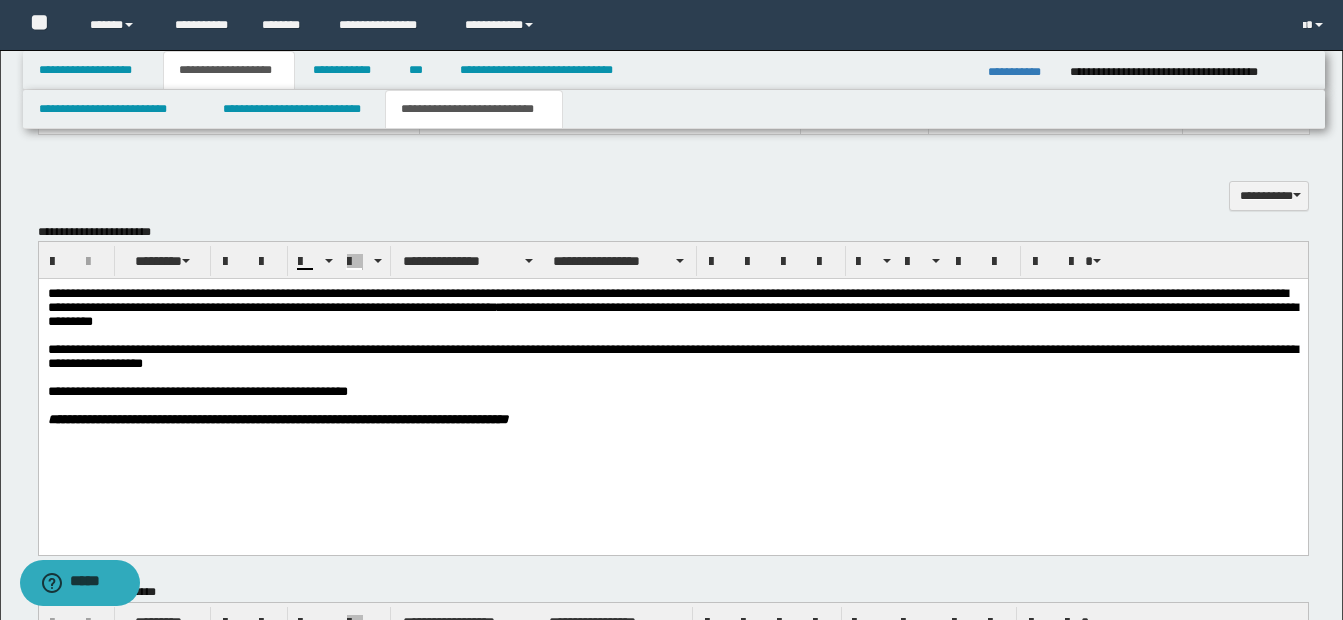 click on "**********" at bounding box center (672, 356) 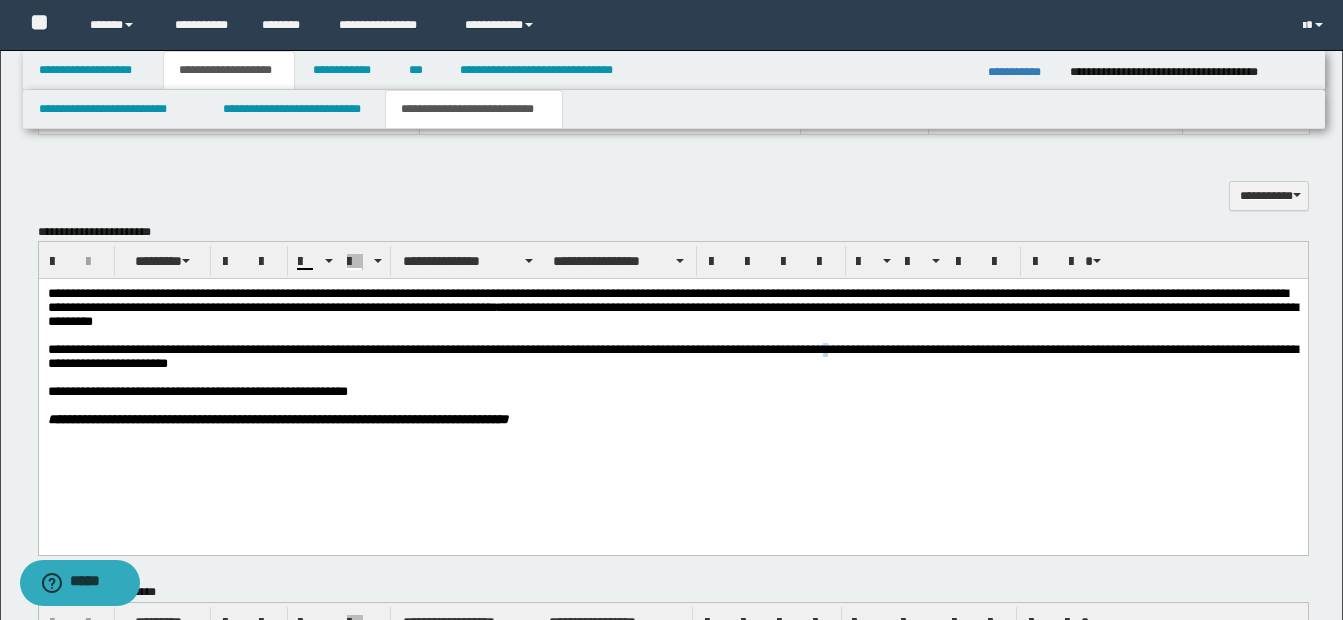 click on "**********" at bounding box center [672, 356] 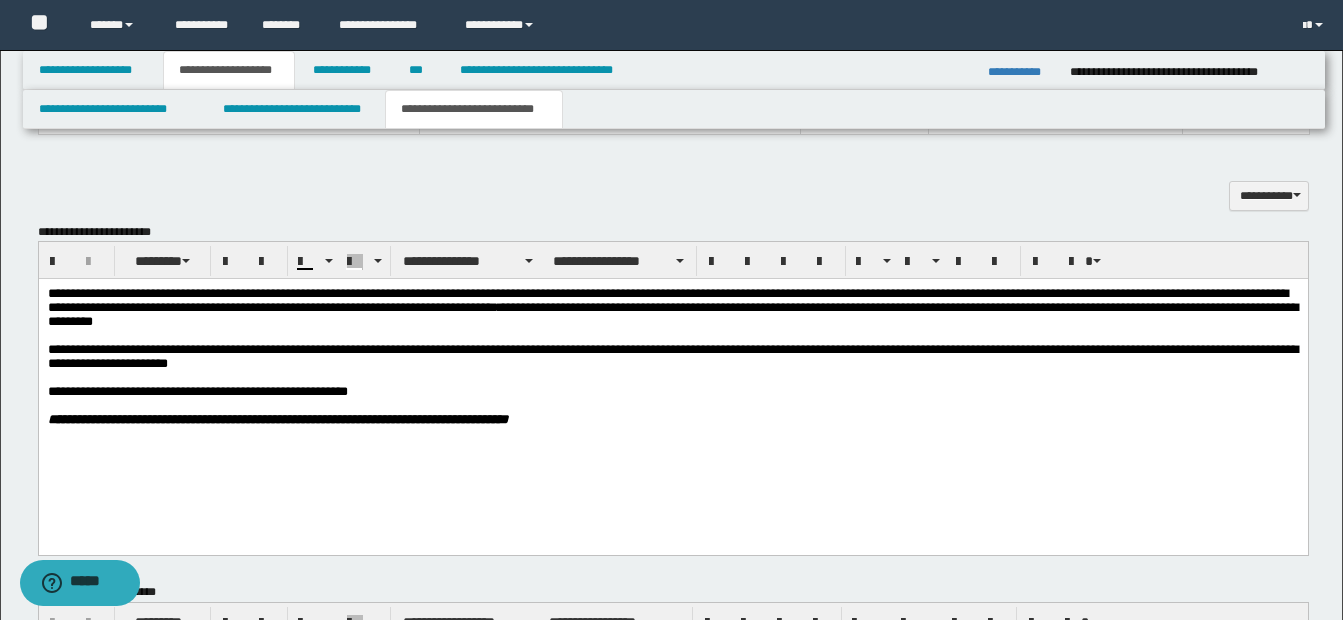 click on "**********" at bounding box center (696, 392) 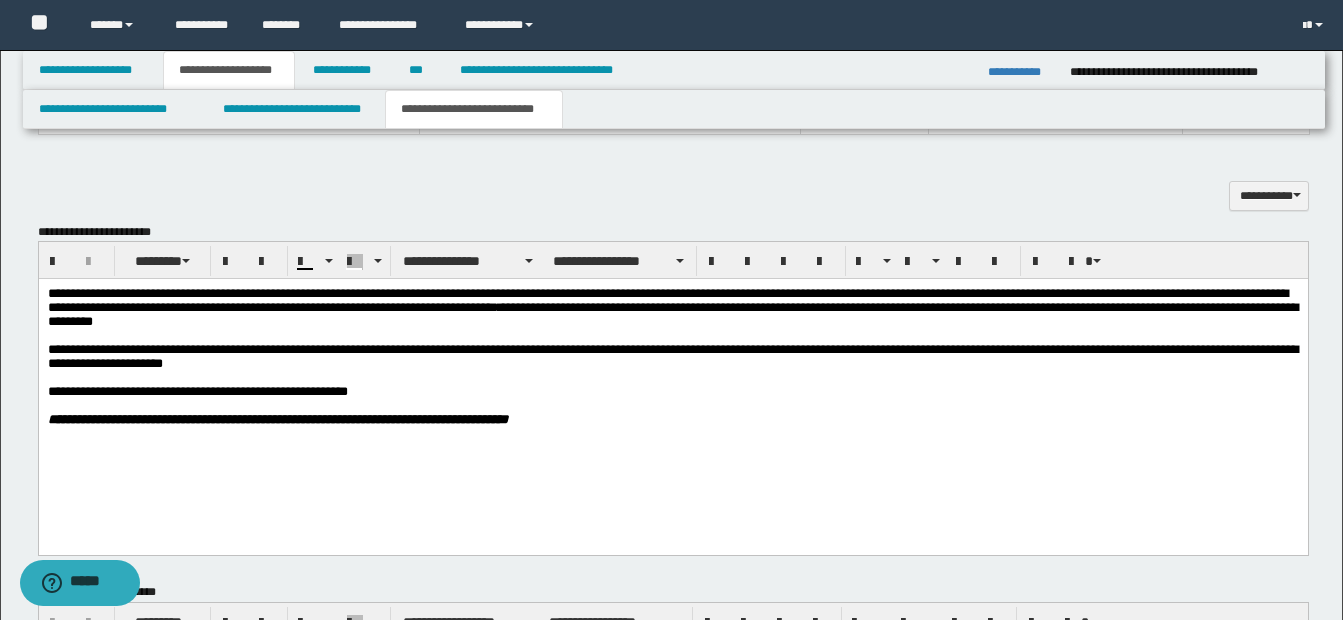 click on "**********" at bounding box center (672, 356) 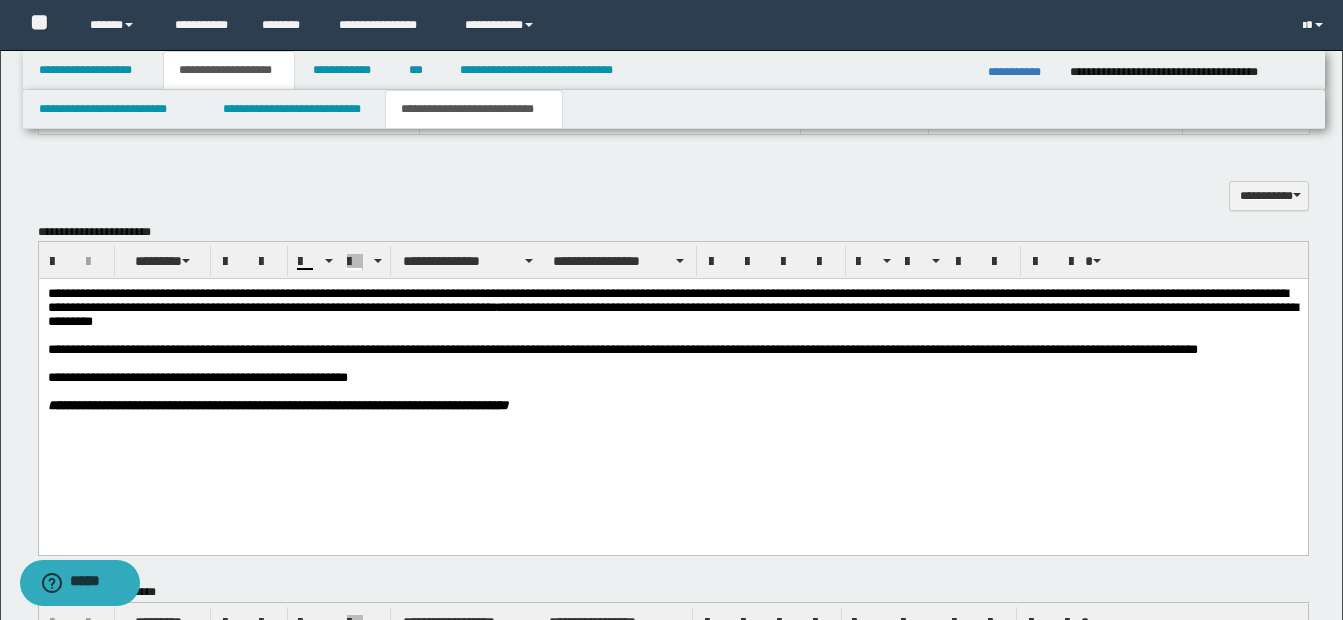 click at bounding box center [672, 364] 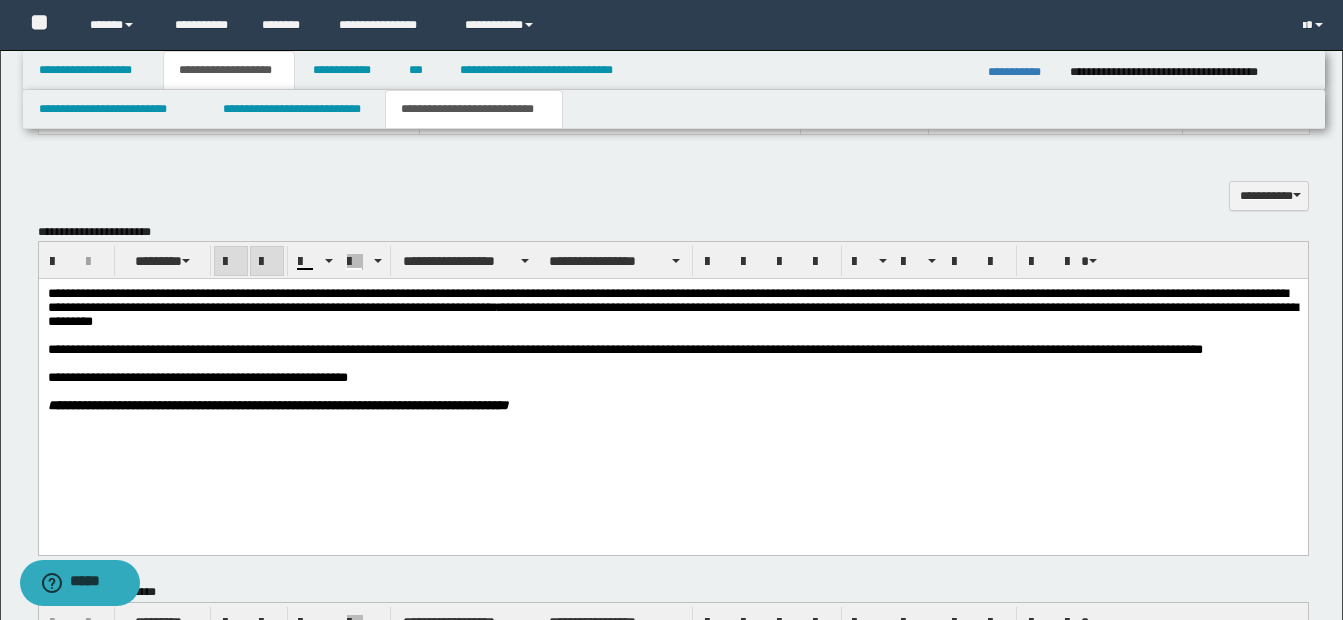 click on "**********" at bounding box center [672, 375] 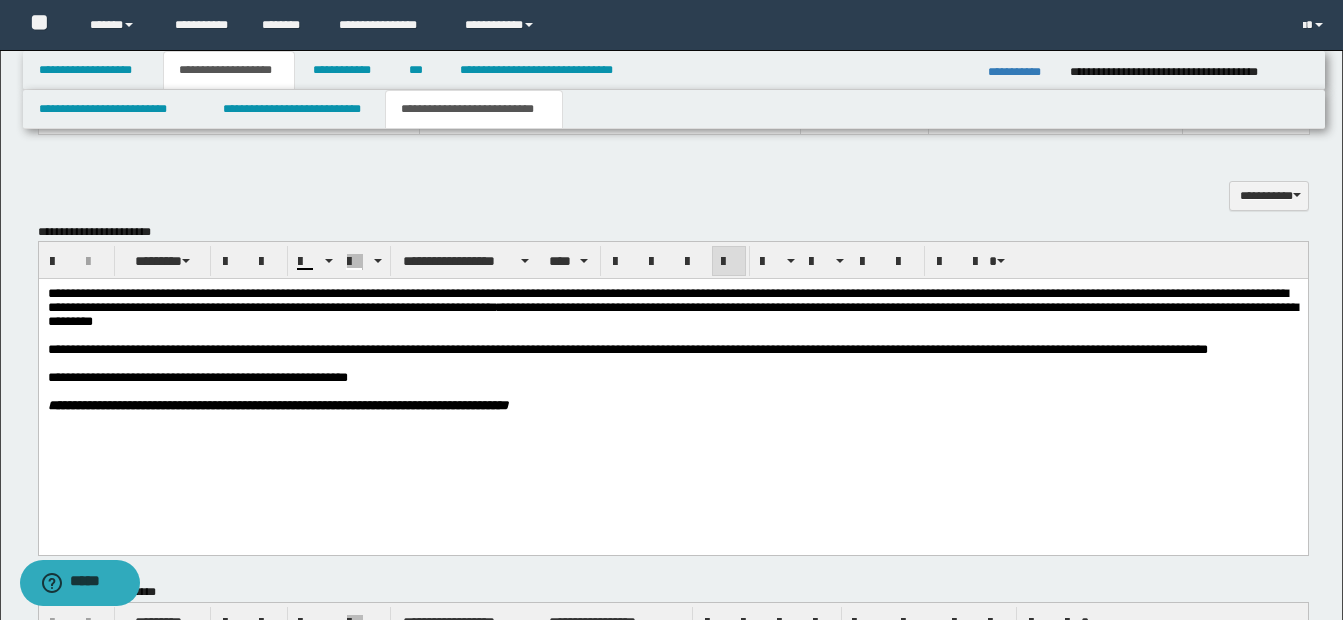click on "**********" at bounding box center [696, 378] 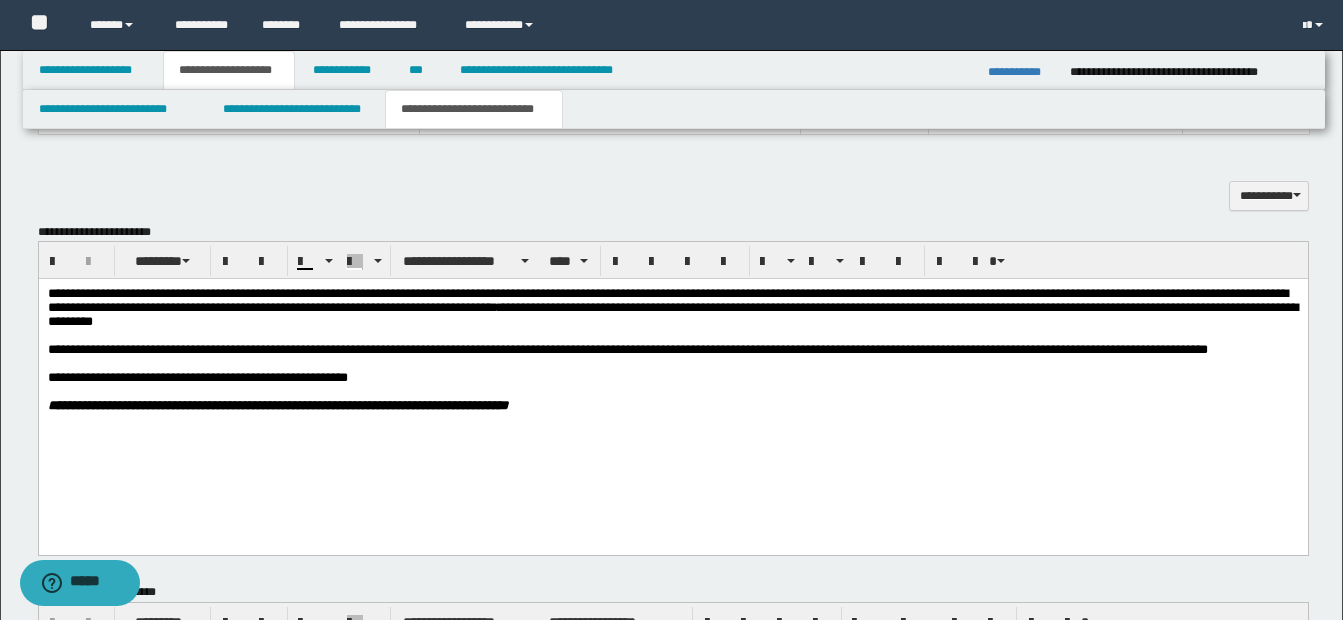 click on "**********" at bounding box center [814, 349] 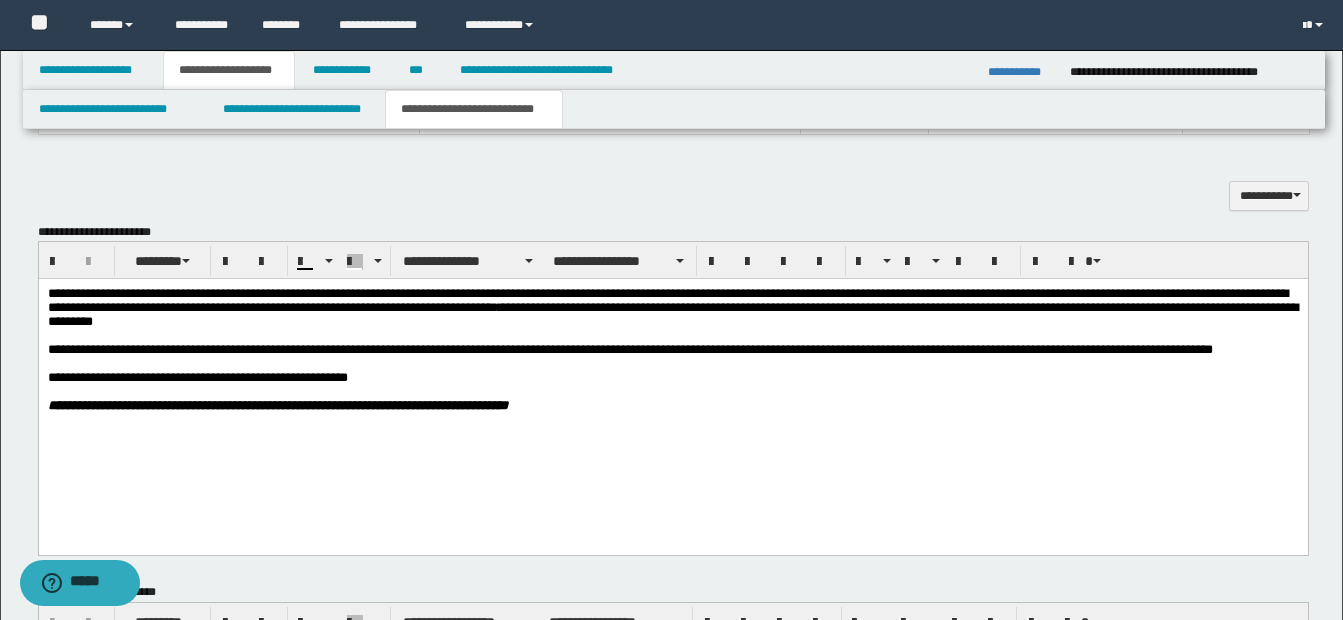 click on "**********" at bounding box center [672, 375] 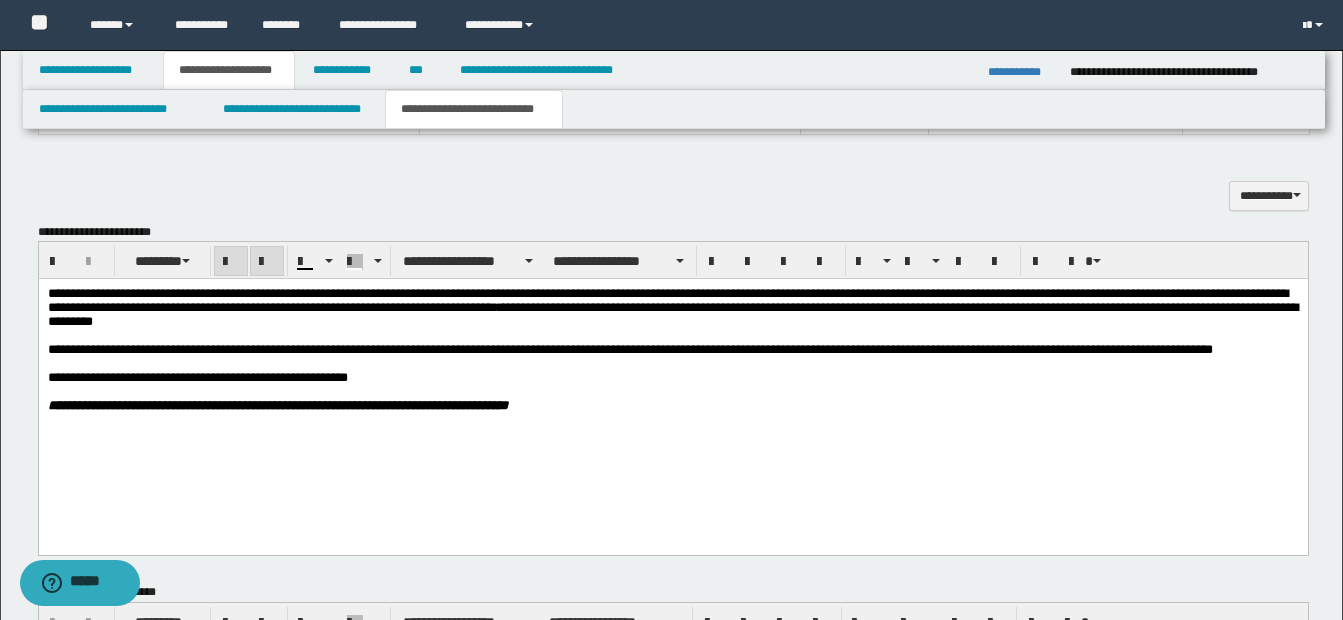 click on "**********" at bounding box center [672, 375] 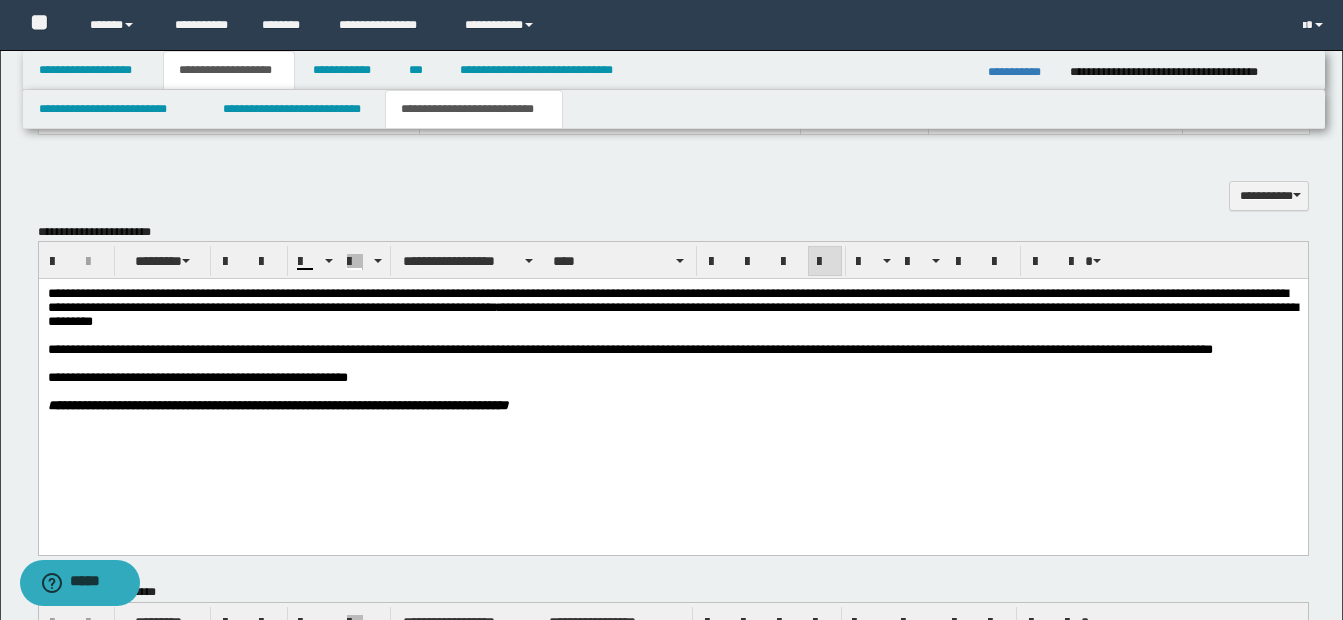 click on "**********" at bounding box center (696, 378) 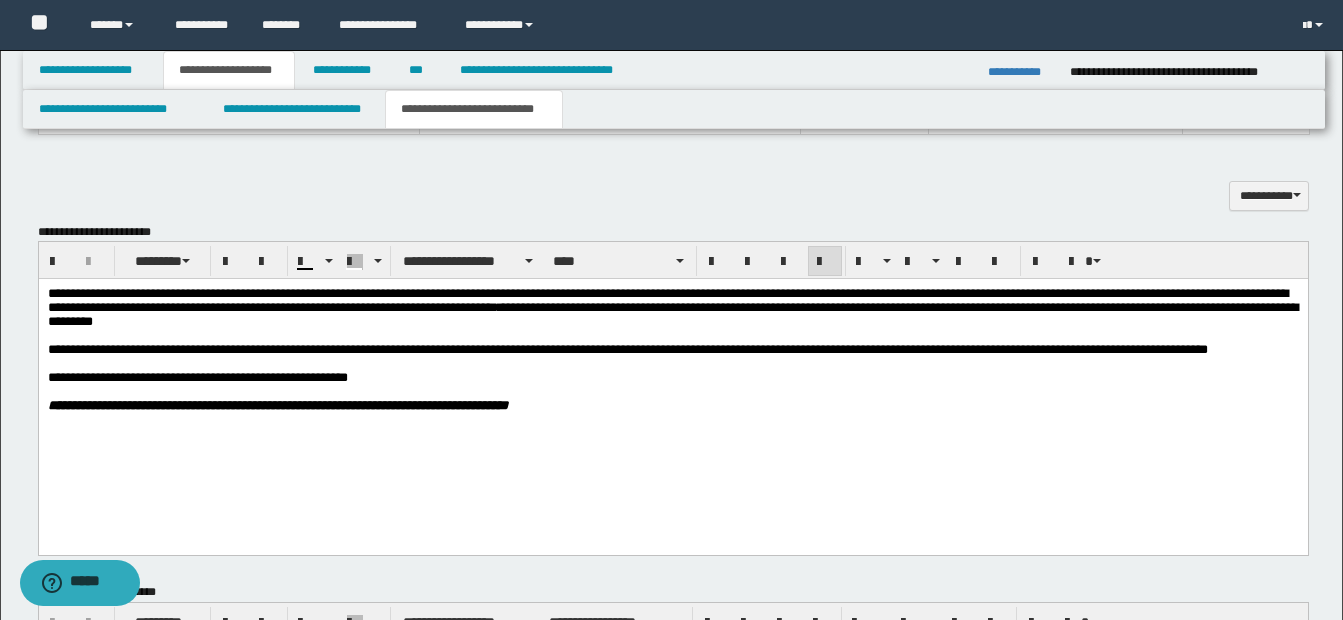 click at bounding box center (696, 392) 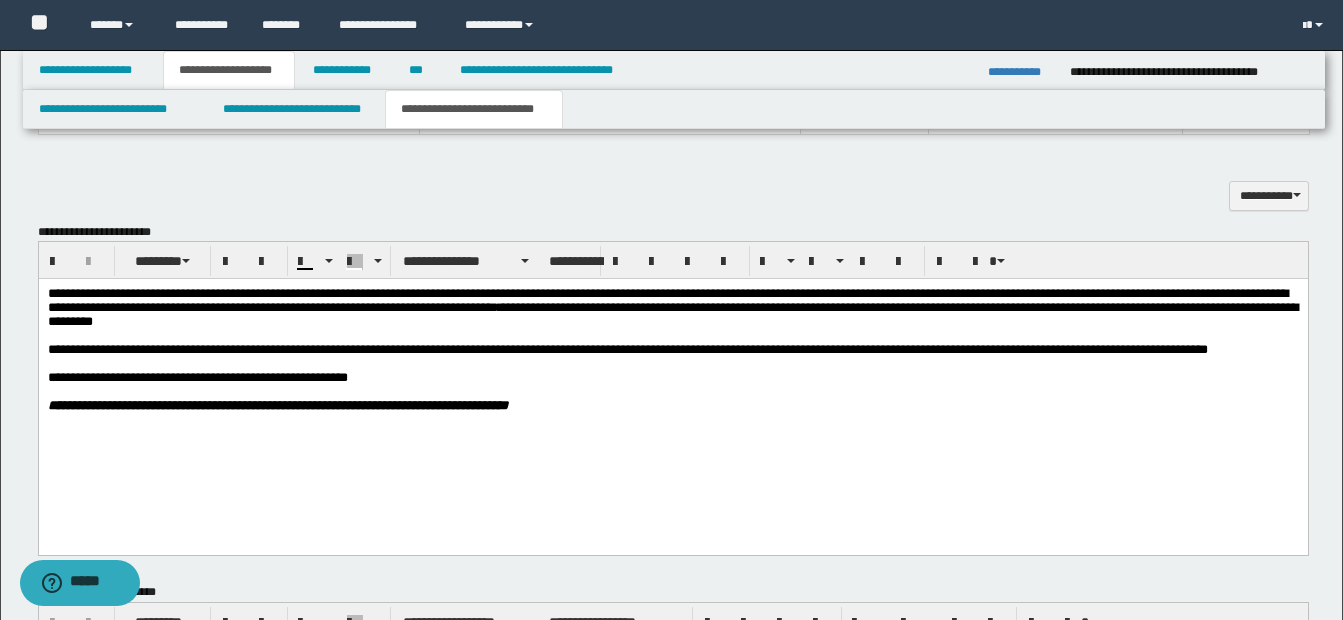 click on "**********" at bounding box center [672, 350] 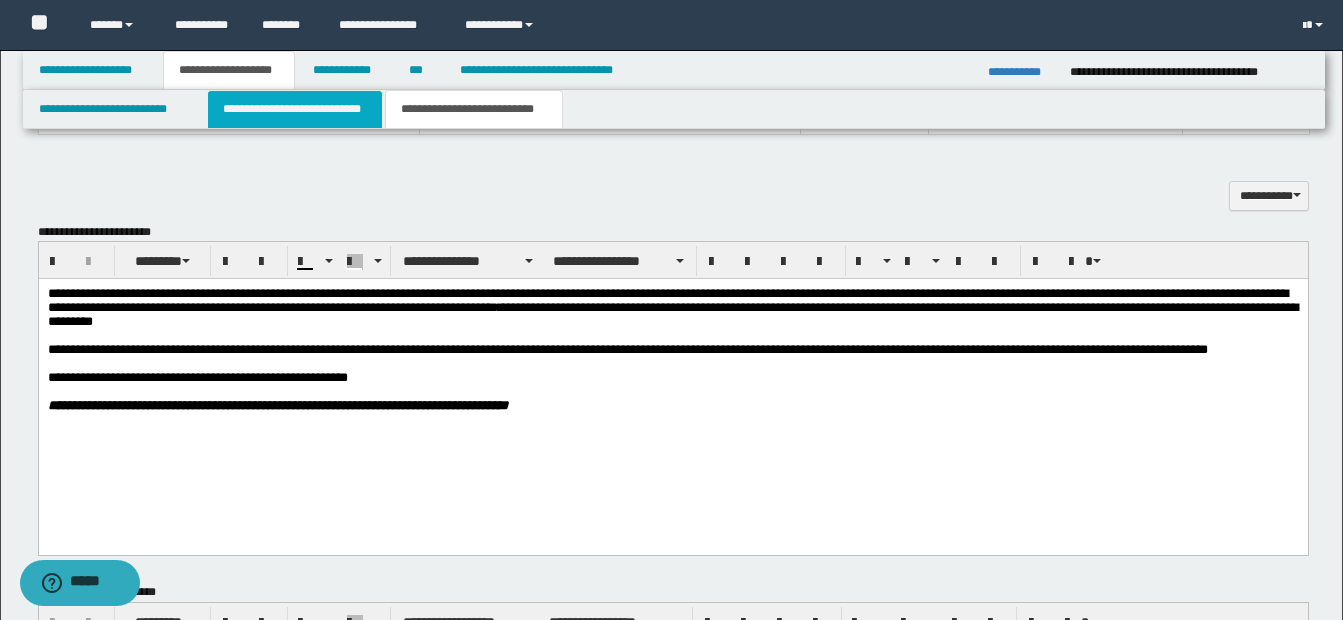 click on "**********" at bounding box center (295, 109) 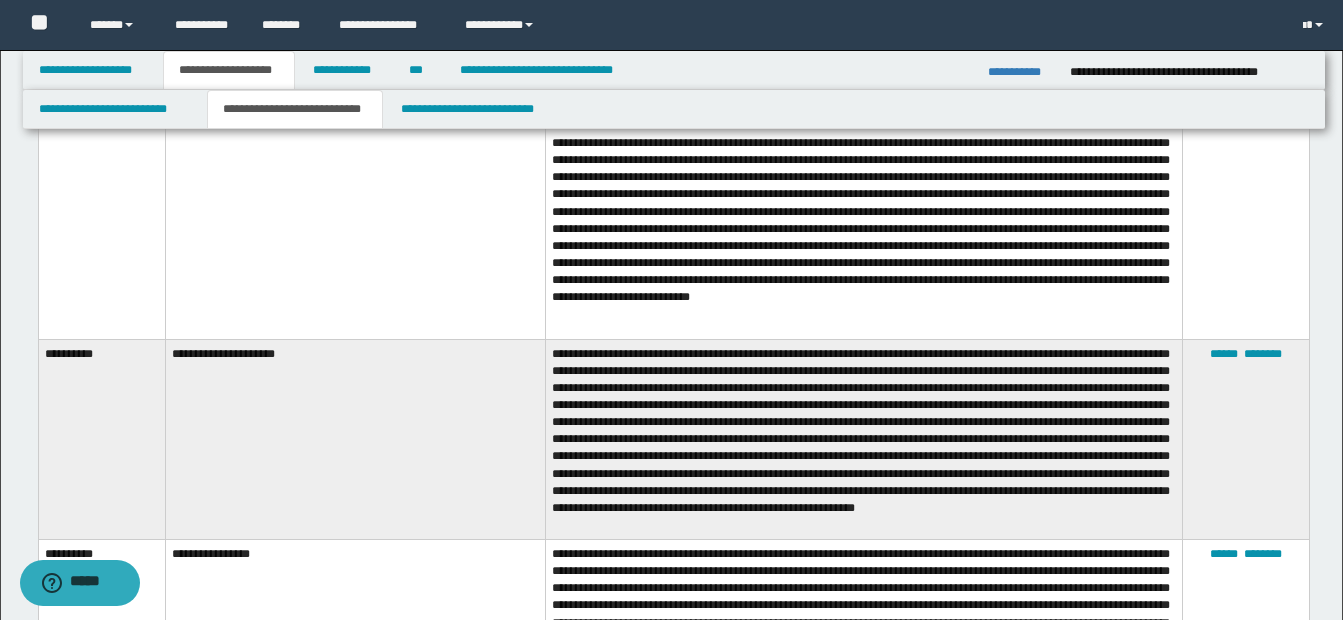 scroll, scrollTop: 2758, scrollLeft: 0, axis: vertical 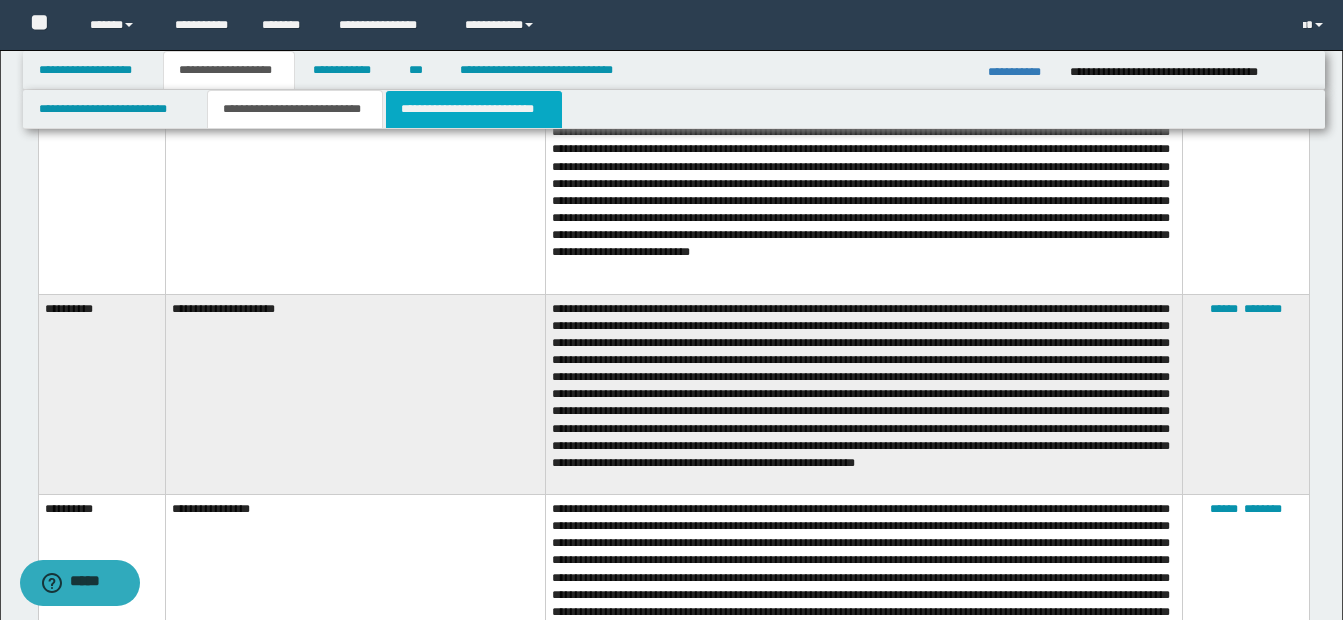 click on "**********" at bounding box center [474, 109] 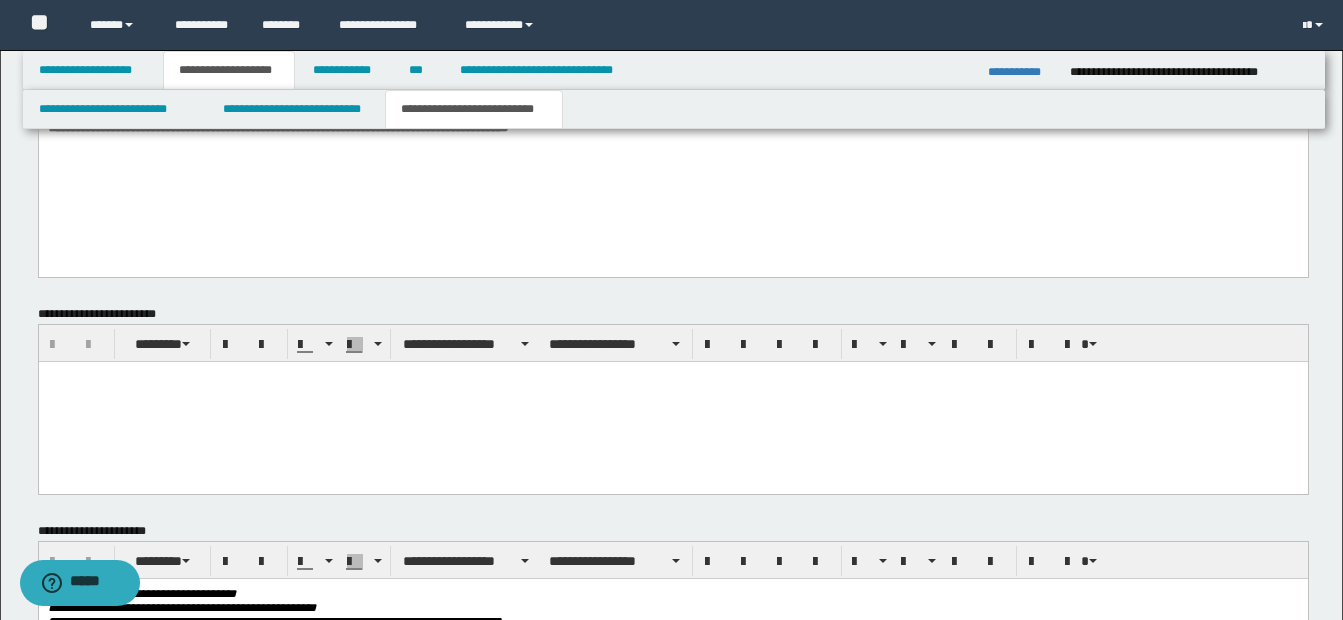 scroll, scrollTop: 1604, scrollLeft: 0, axis: vertical 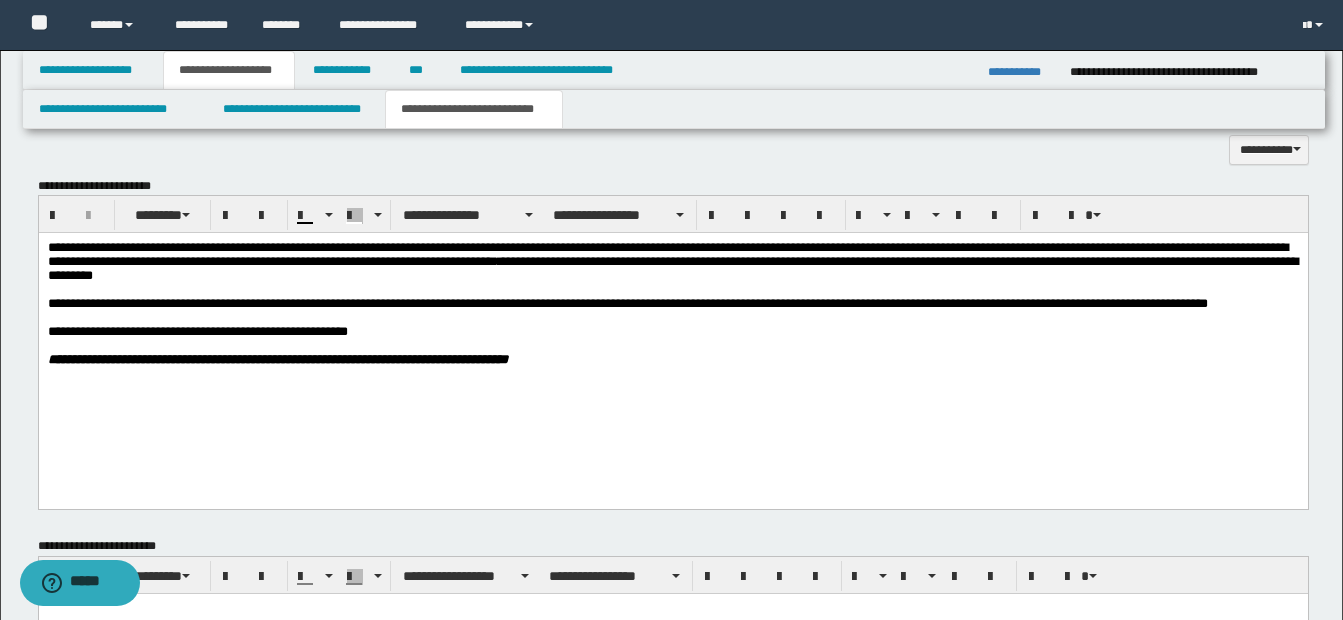 click on "**********" at bounding box center (672, 304) 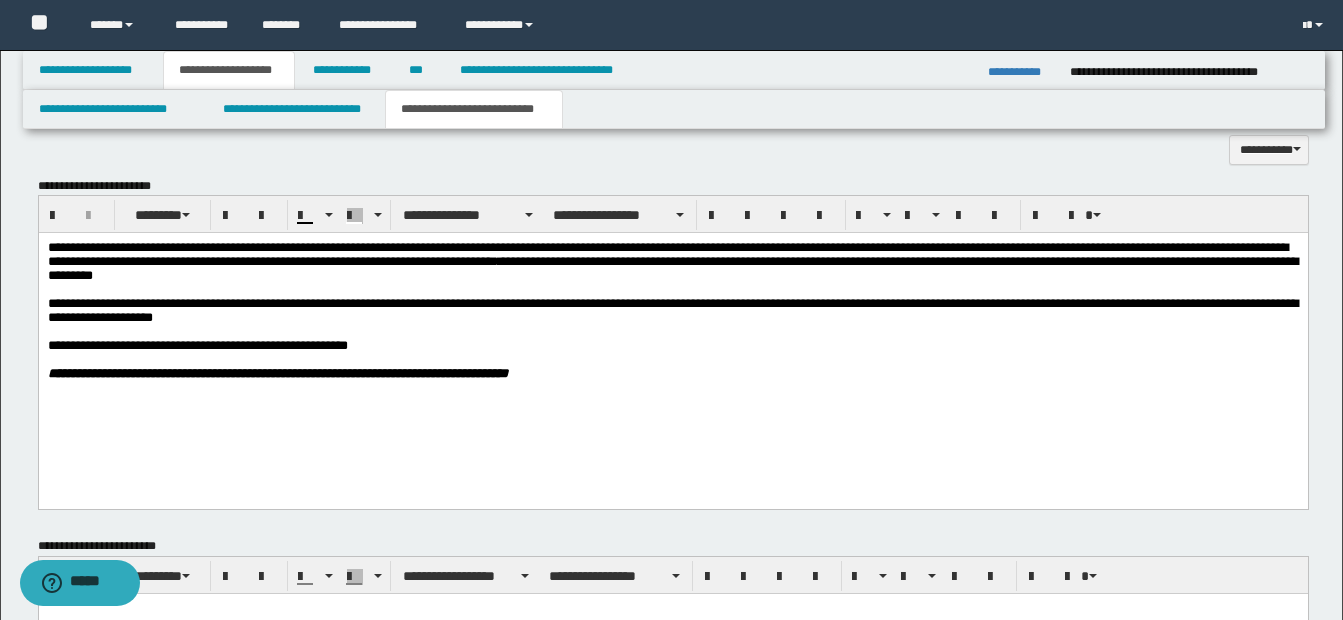 click on "**********" at bounding box center (672, 311) 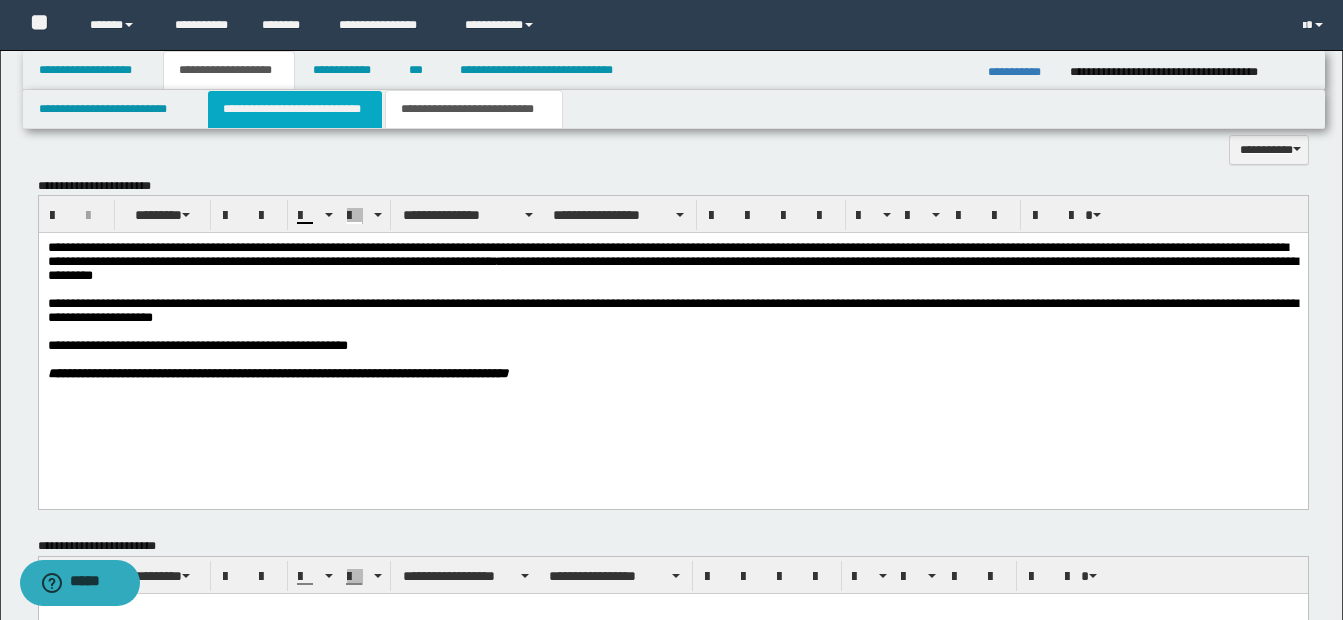 click on "**********" at bounding box center [295, 109] 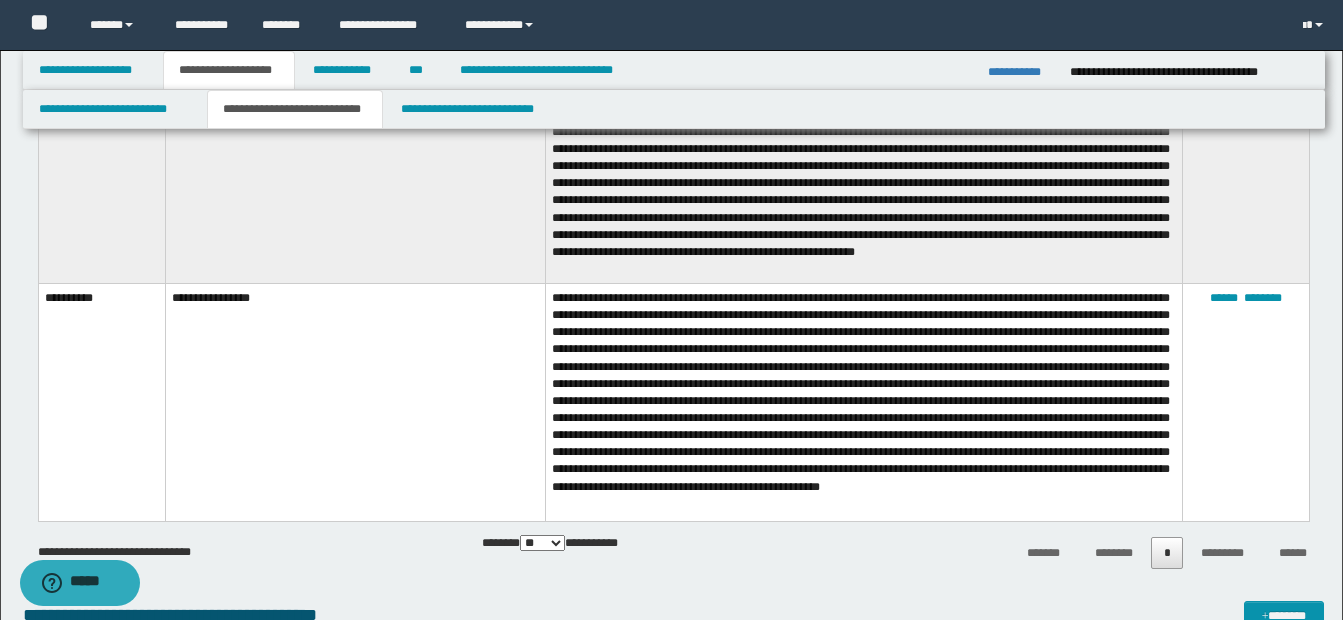 scroll, scrollTop: 3004, scrollLeft: 0, axis: vertical 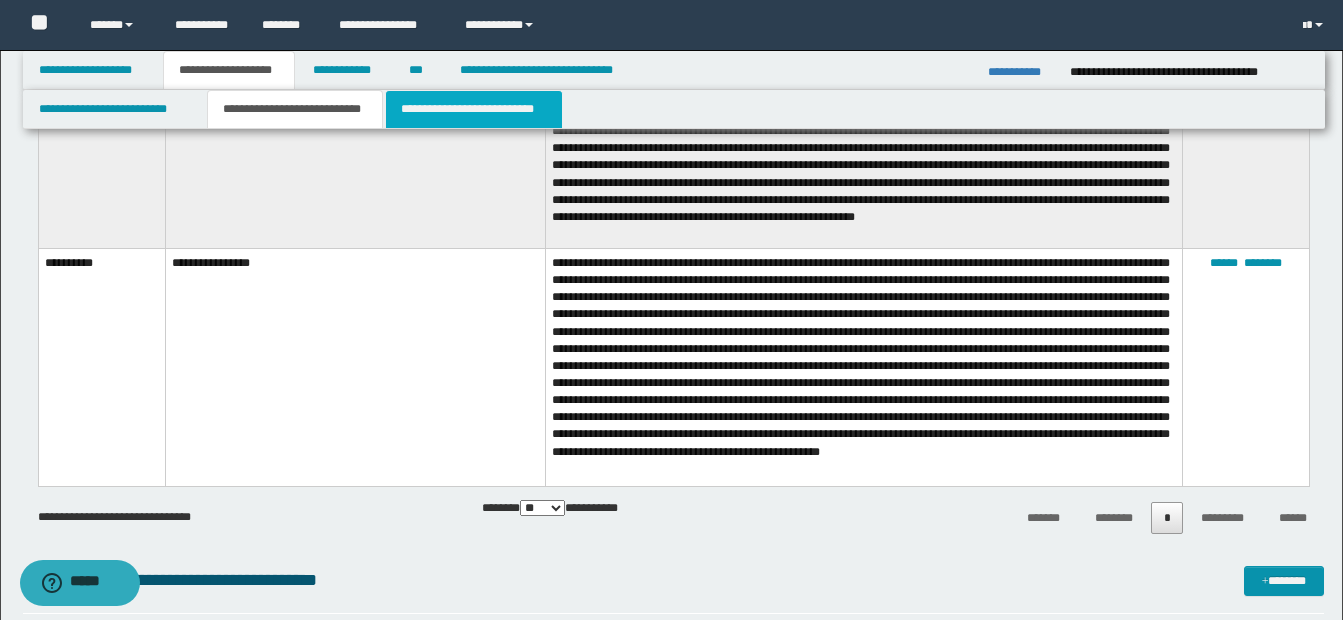 click on "**********" at bounding box center [474, 109] 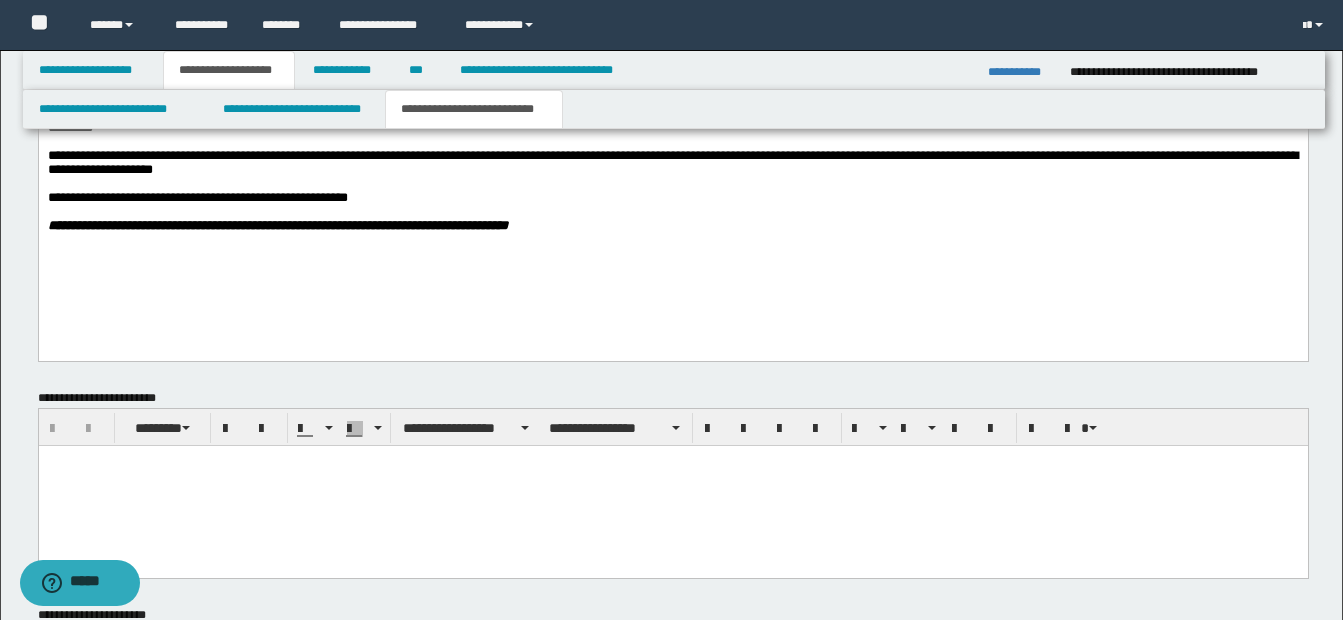 scroll, scrollTop: 1704, scrollLeft: 0, axis: vertical 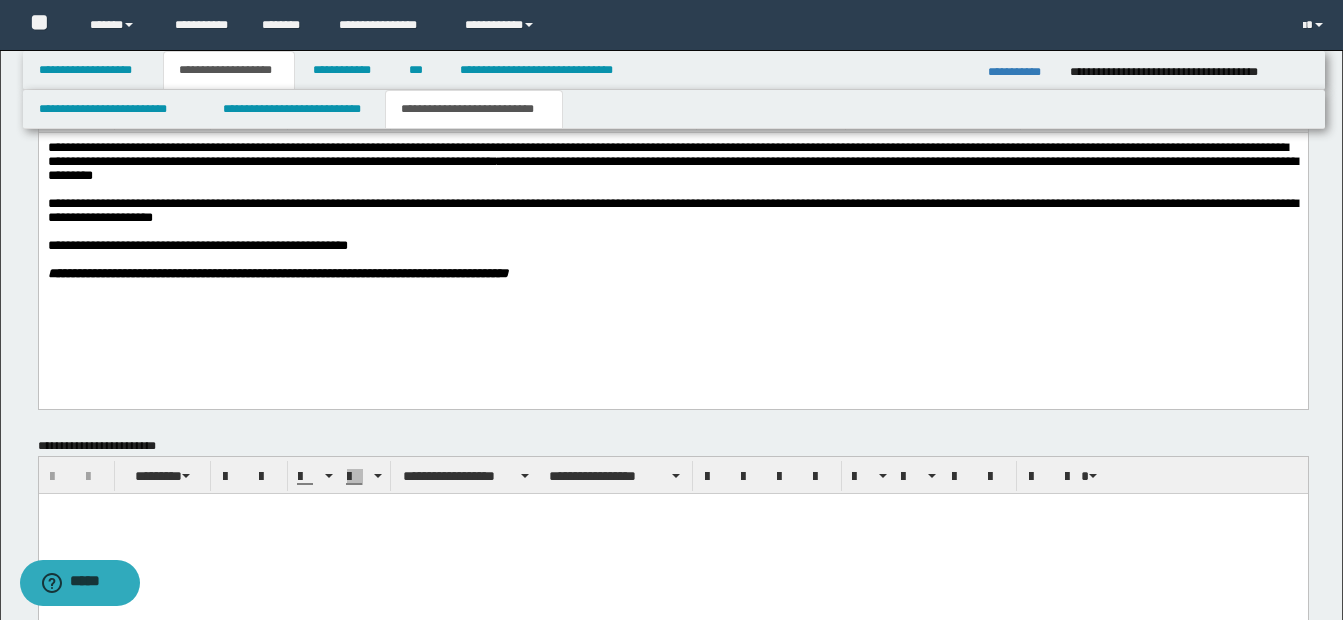 click on "**********" at bounding box center (672, 211) 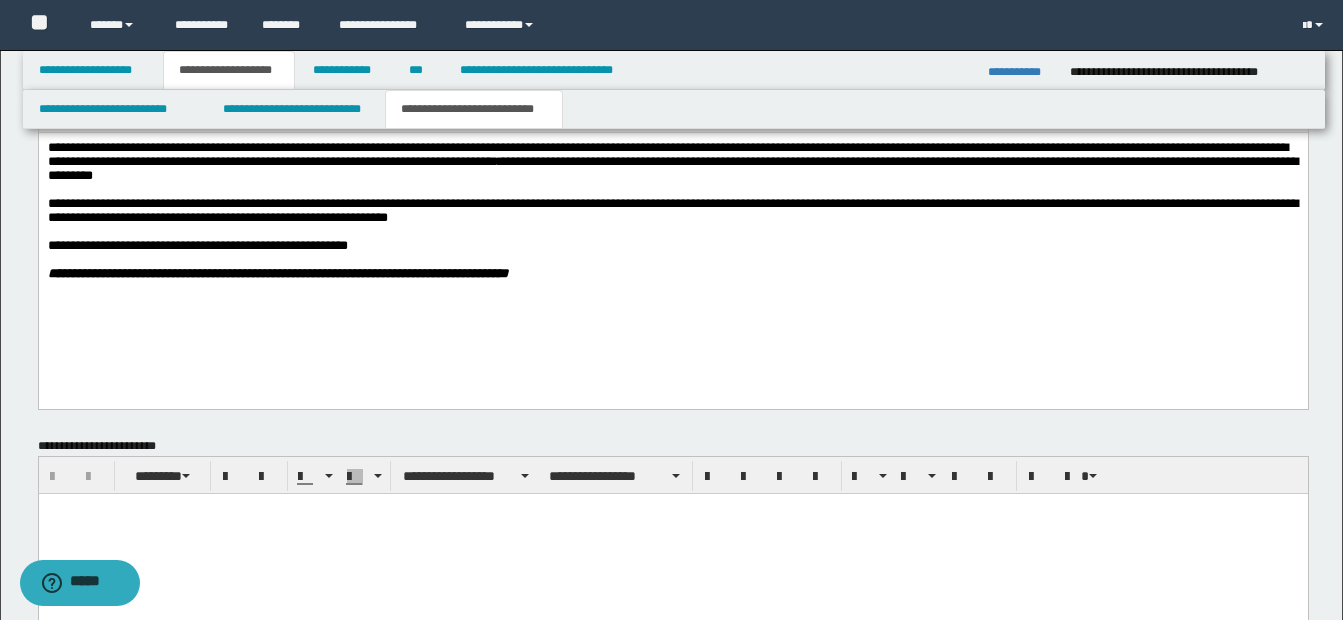 click on "**********" at bounding box center [672, 211] 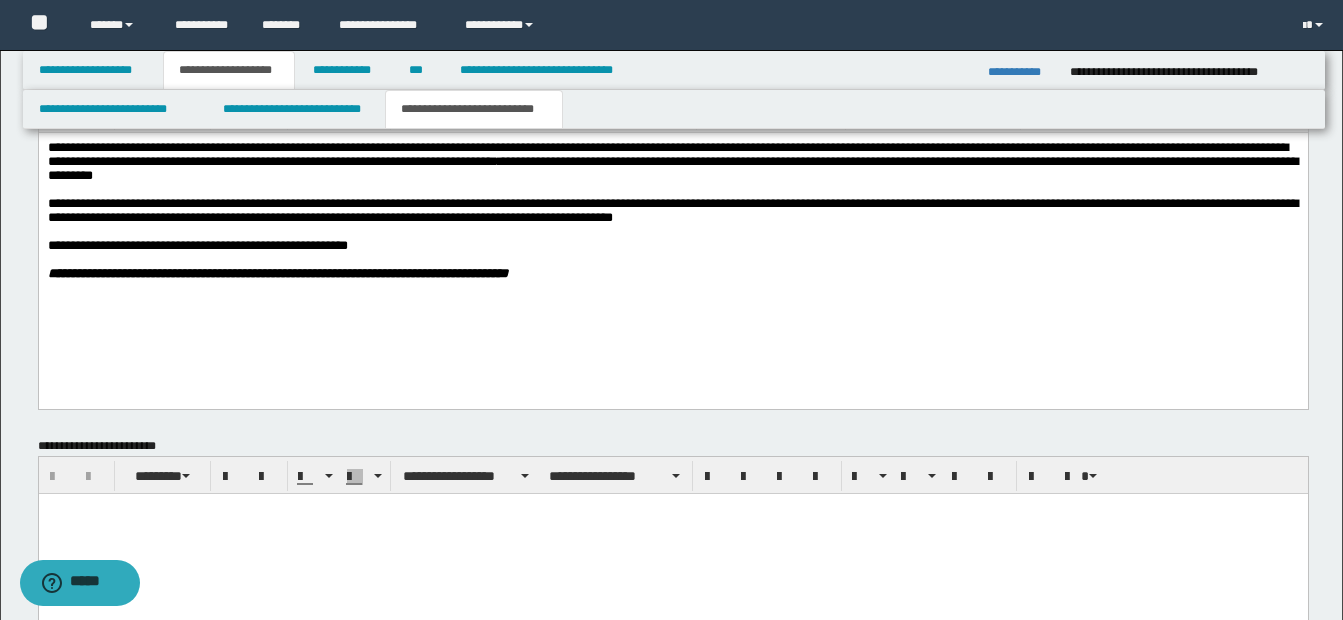 click on "**********" at bounding box center [672, 211] 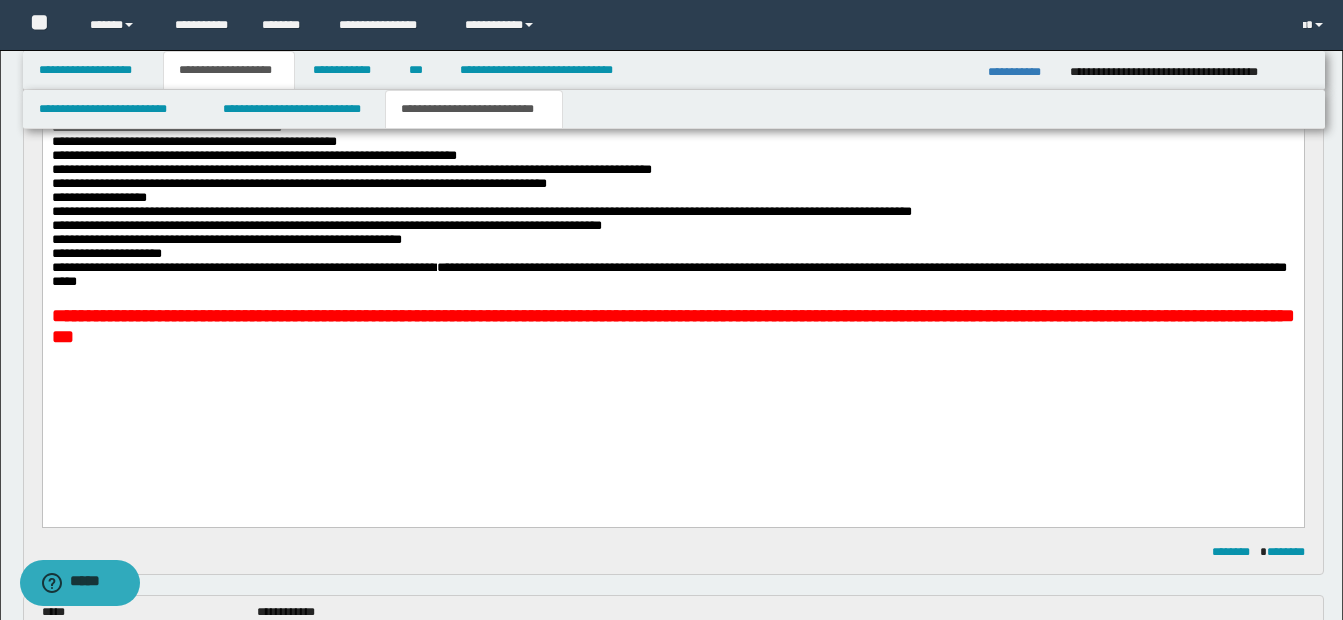 scroll, scrollTop: 304, scrollLeft: 0, axis: vertical 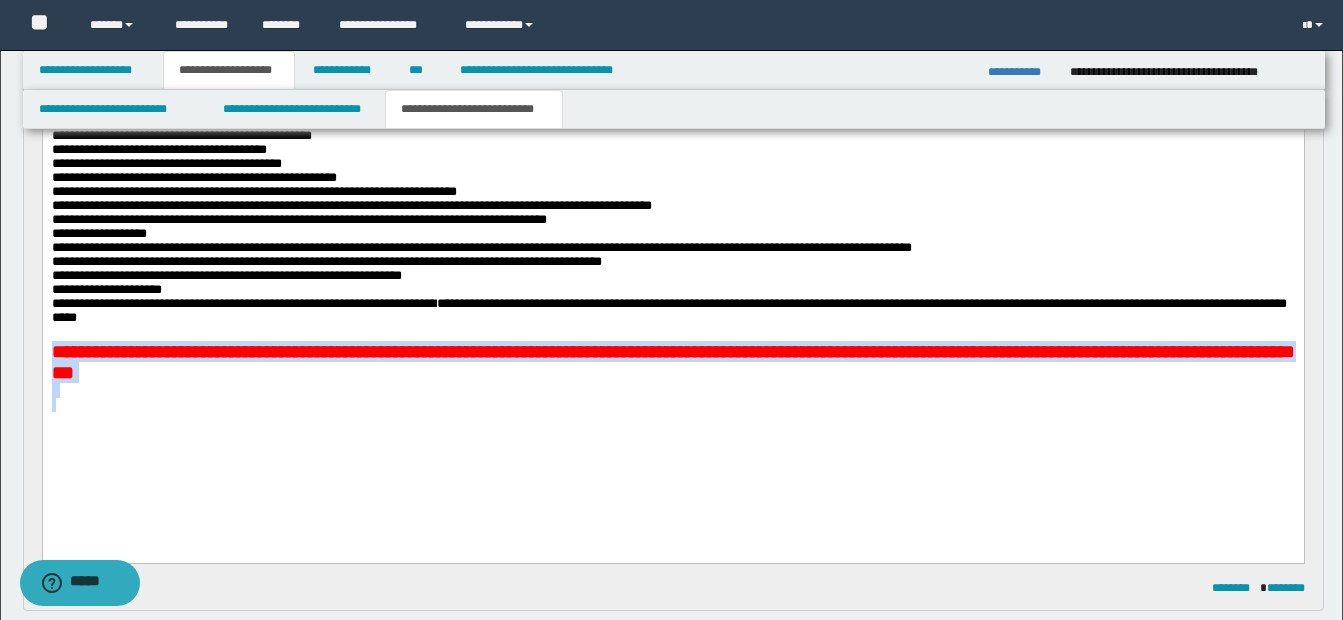 drag, startPoint x: 55, startPoint y: 386, endPoint x: 508, endPoint y: 491, distance: 465.00967 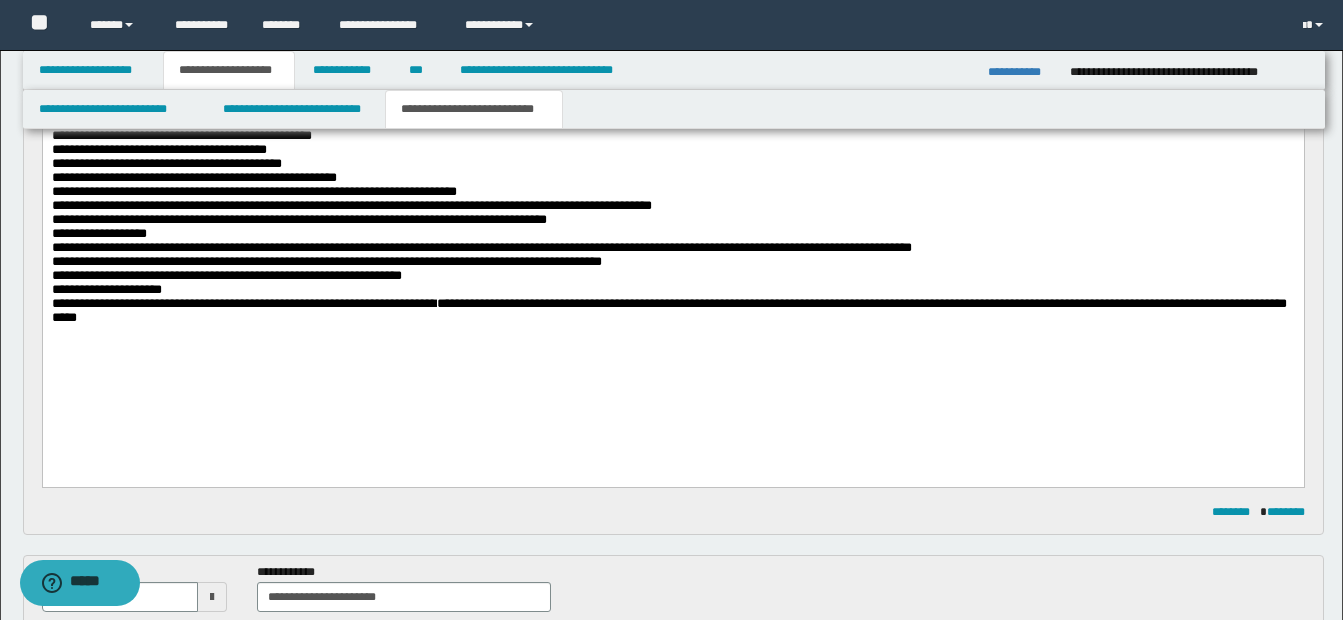 click on "**********" at bounding box center (672, 225) 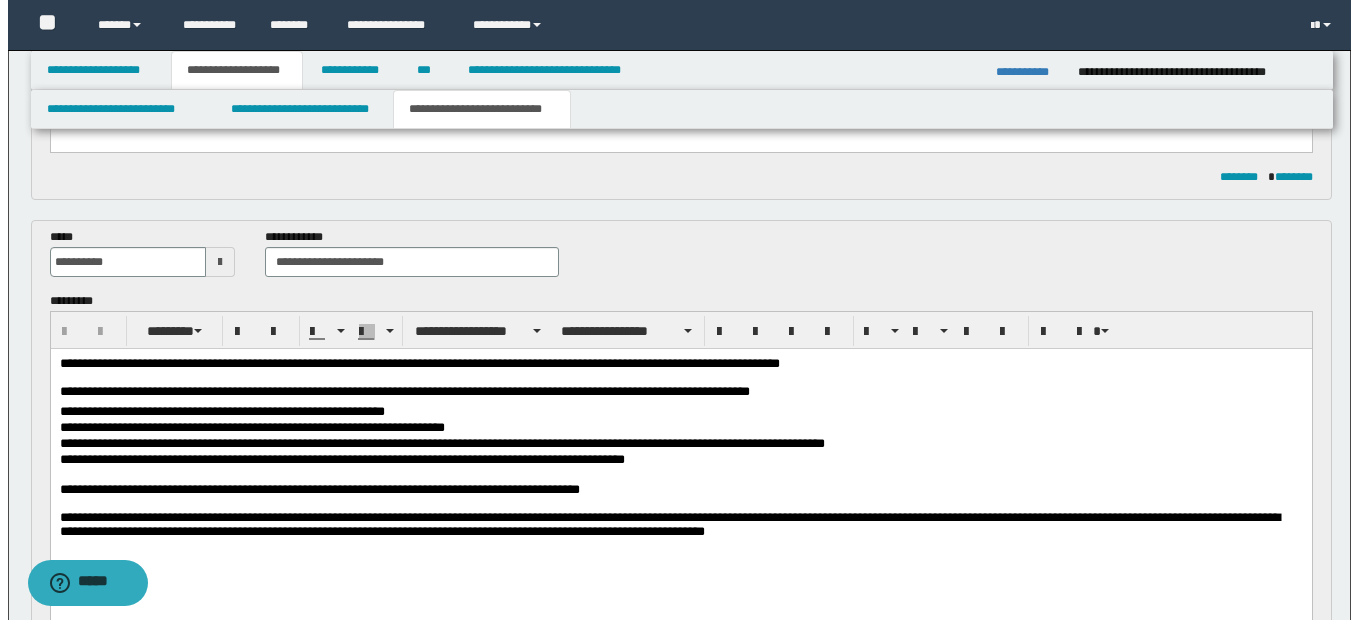 scroll, scrollTop: 1004, scrollLeft: 0, axis: vertical 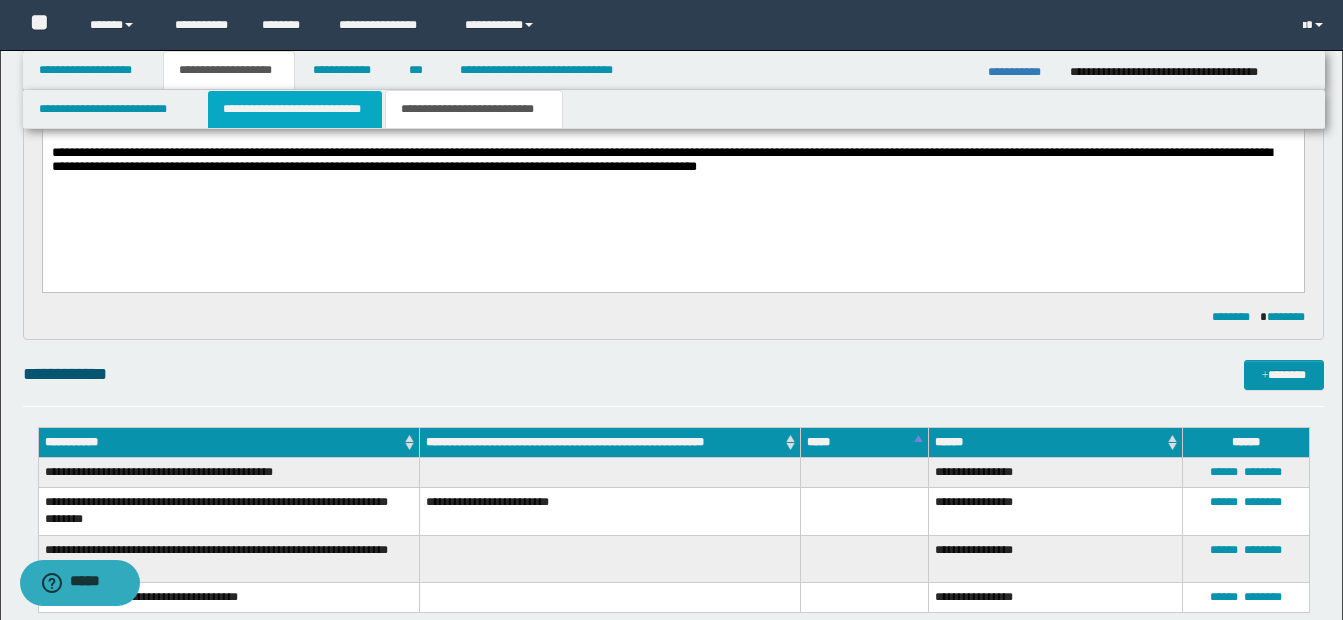 click on "**********" at bounding box center (295, 109) 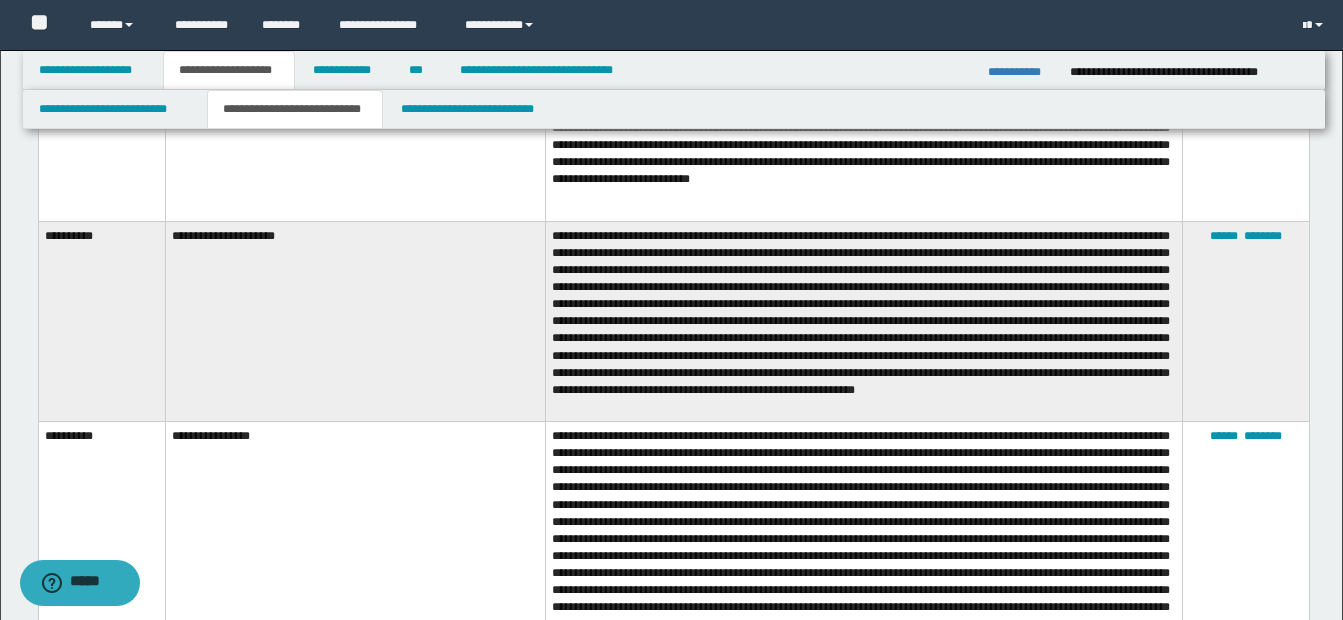 scroll, scrollTop: 2733, scrollLeft: 0, axis: vertical 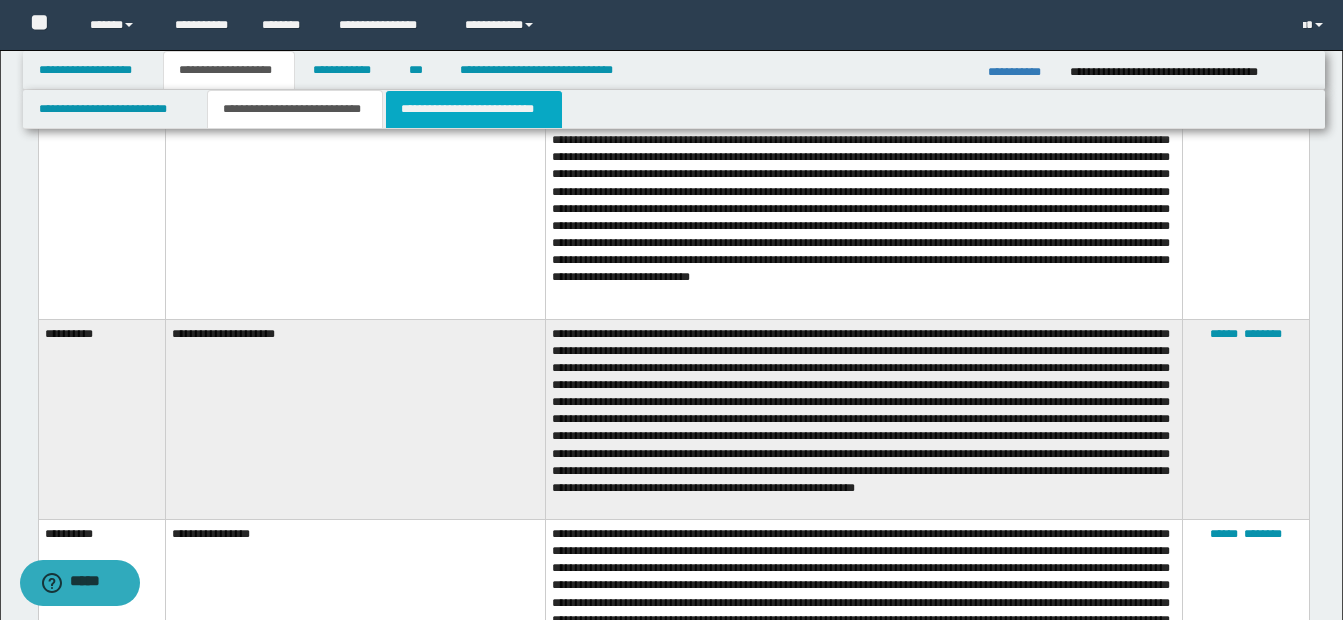 click on "**********" at bounding box center (474, 109) 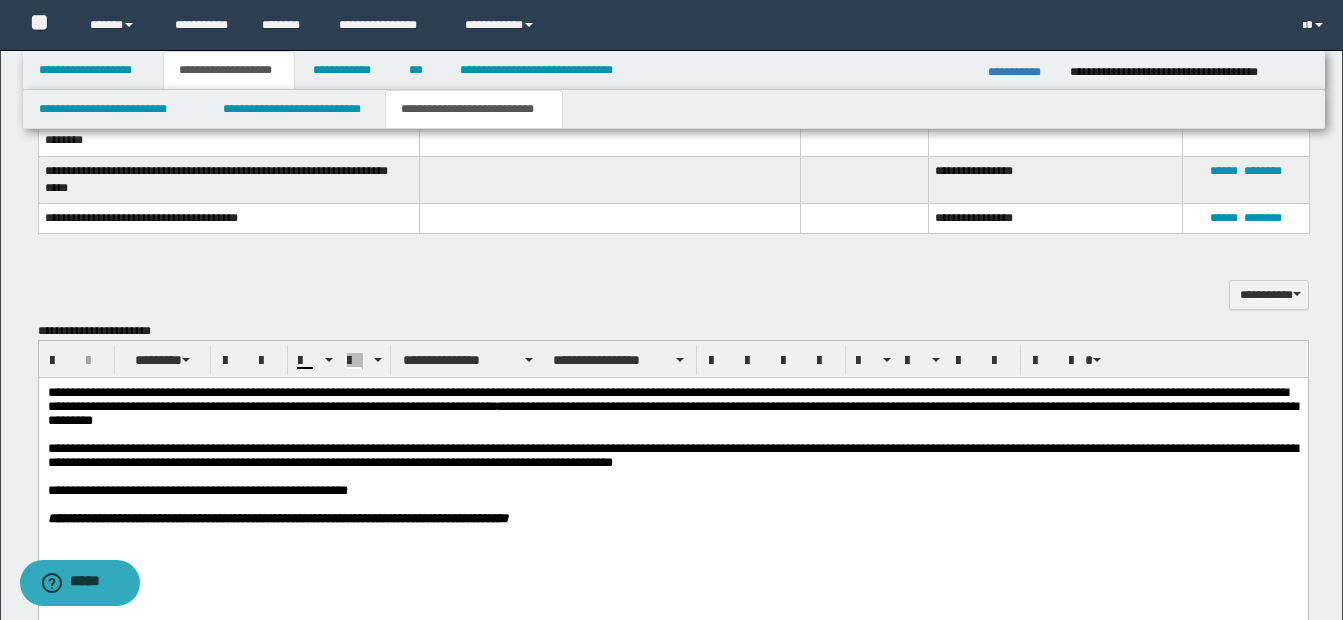 scroll, scrollTop: 1428, scrollLeft: 0, axis: vertical 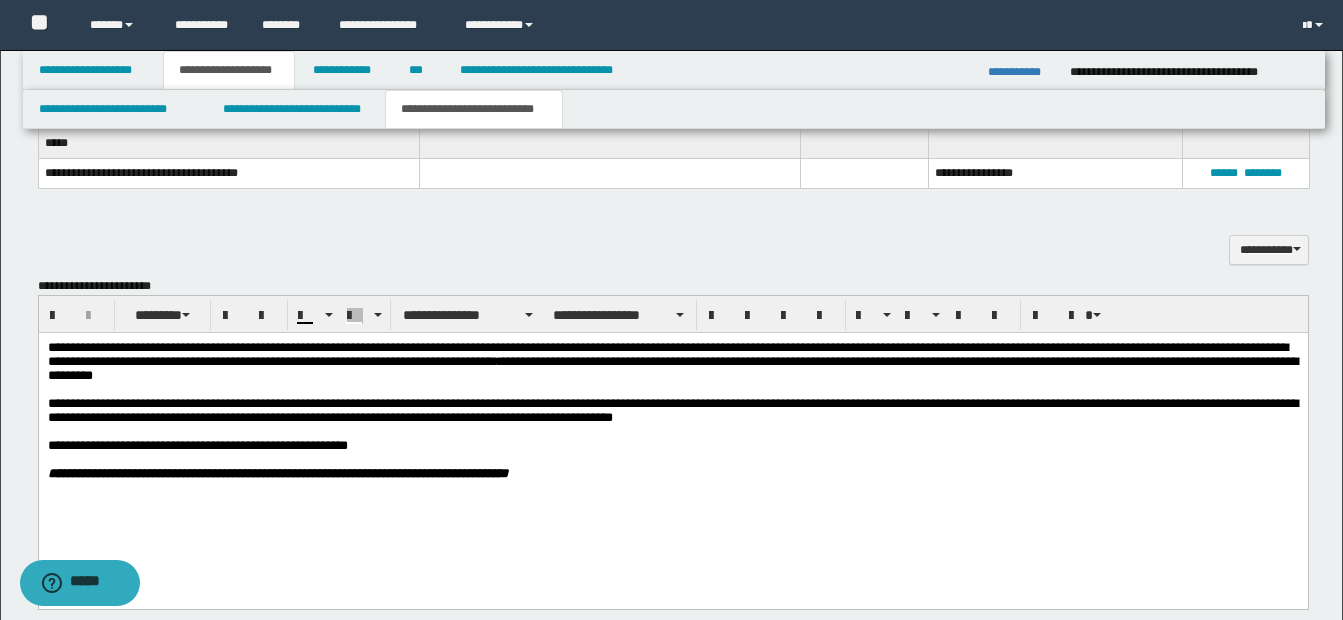 click on "**********" at bounding box center (672, 410) 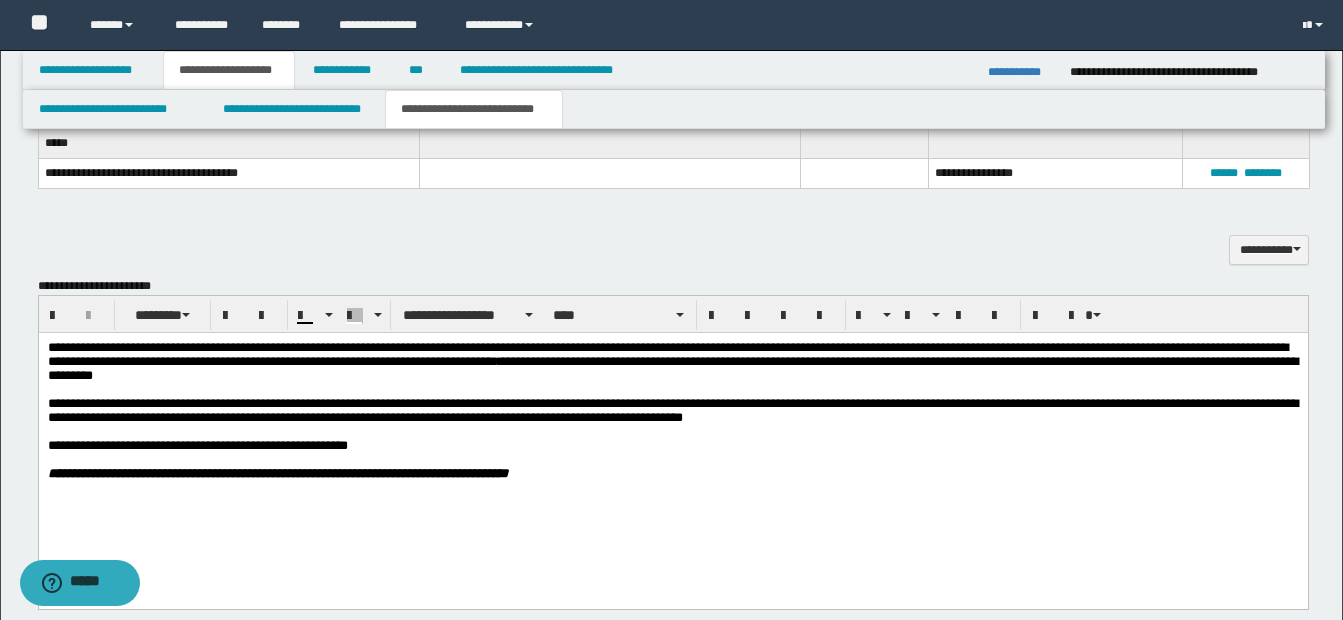 click at bounding box center (672, 432) 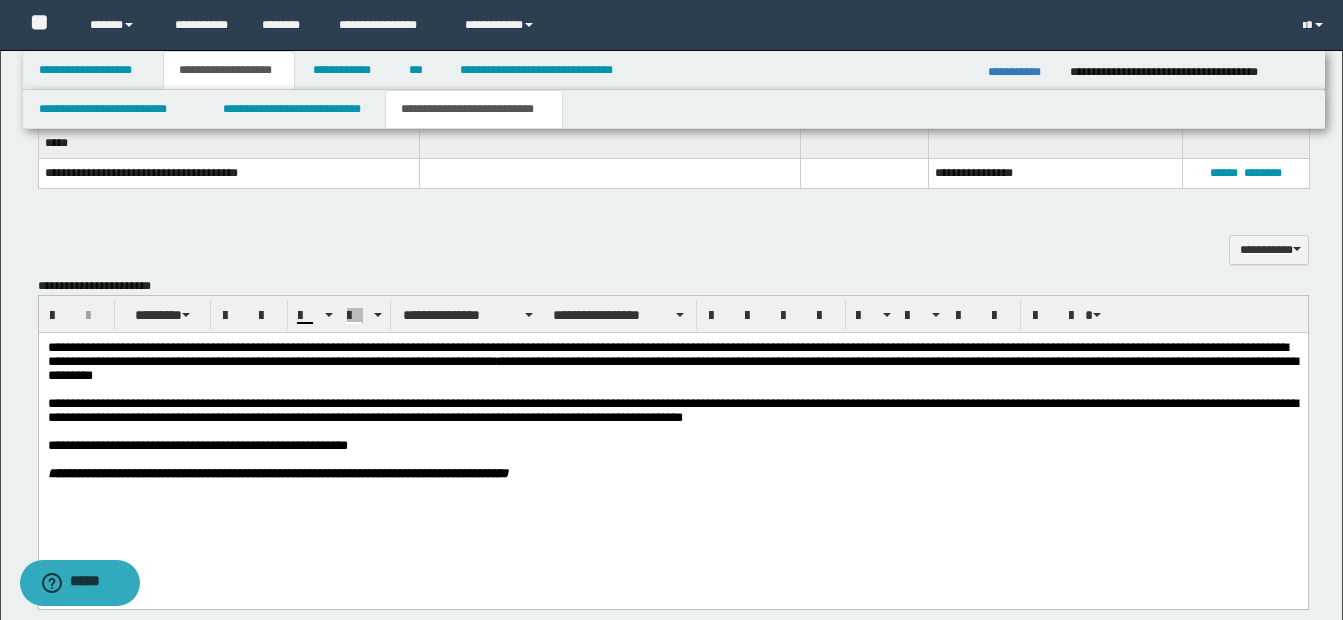 click on "**********" at bounding box center [672, 411] 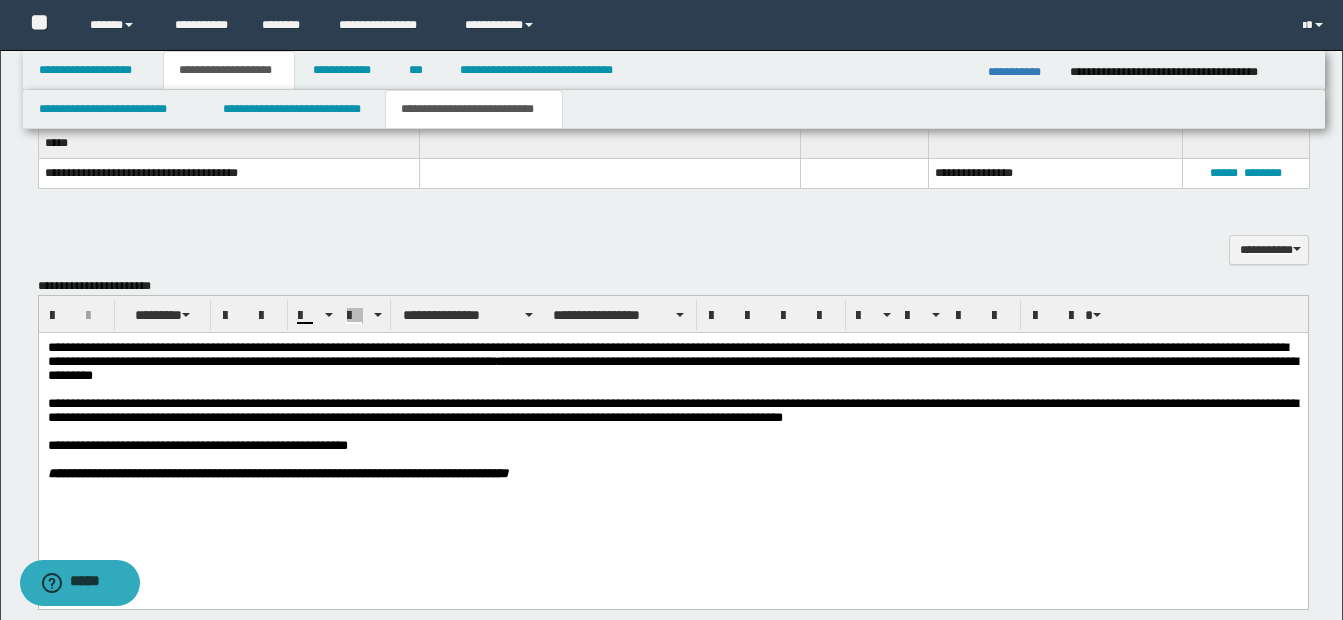 click on "**********" at bounding box center [672, 411] 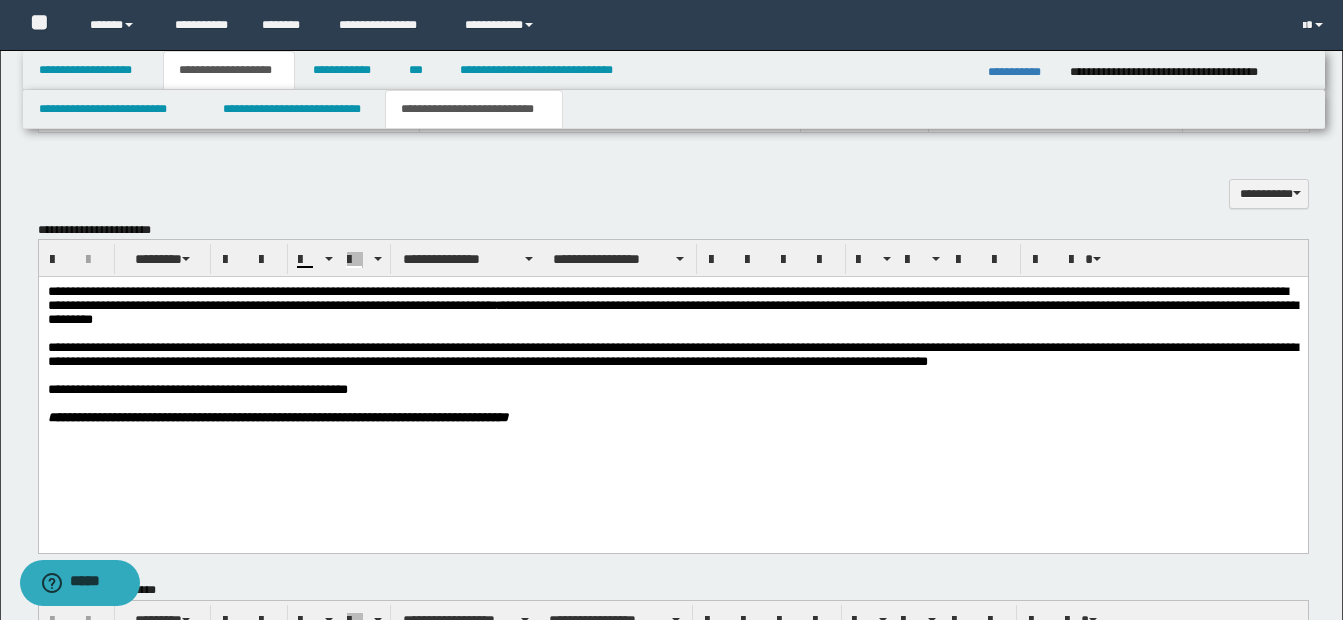 scroll, scrollTop: 1528, scrollLeft: 0, axis: vertical 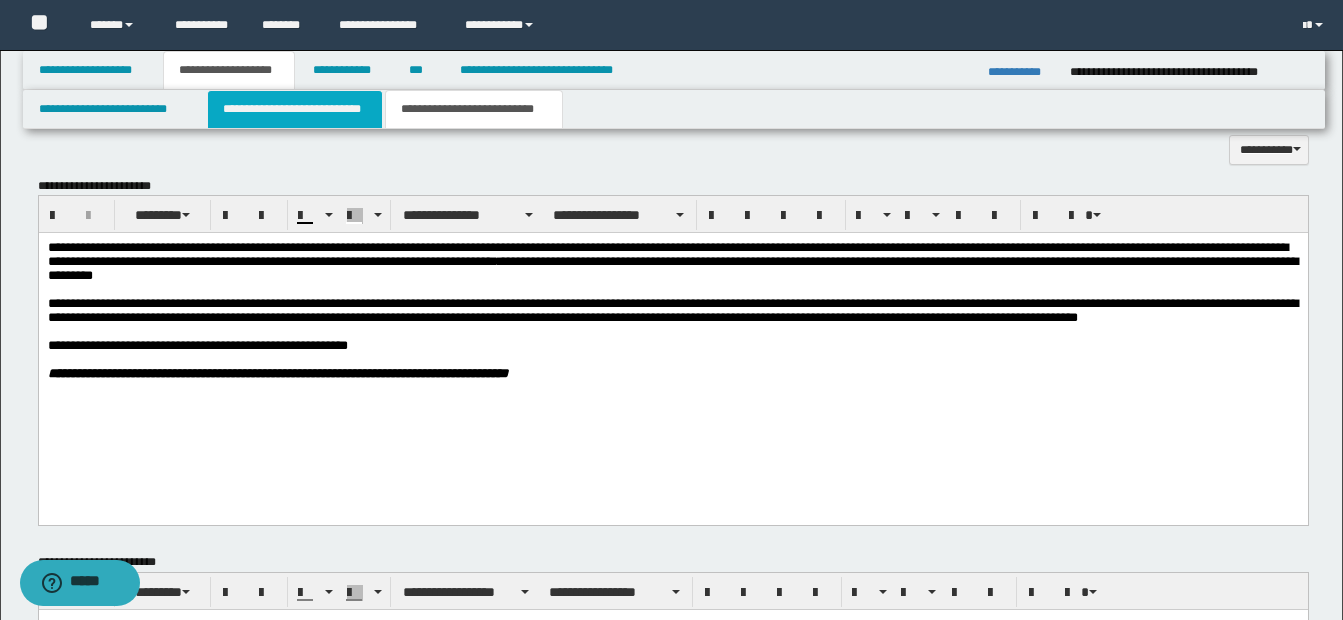 click on "**********" at bounding box center (295, 109) 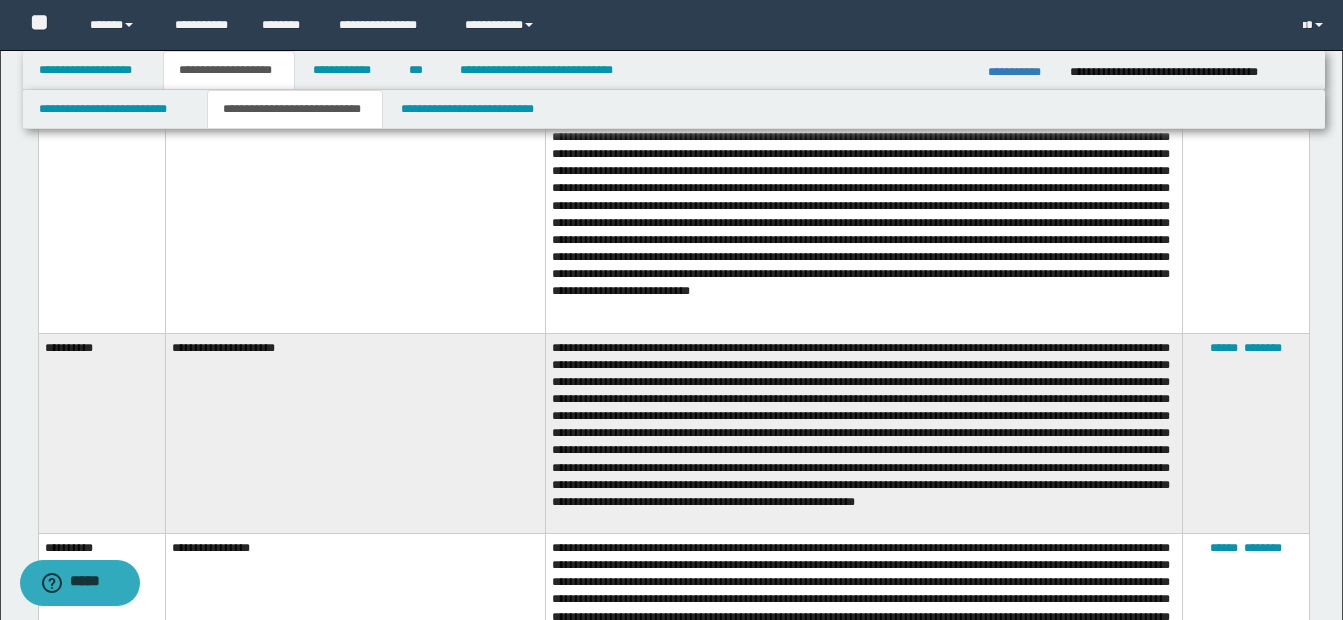 scroll, scrollTop: 2528, scrollLeft: 0, axis: vertical 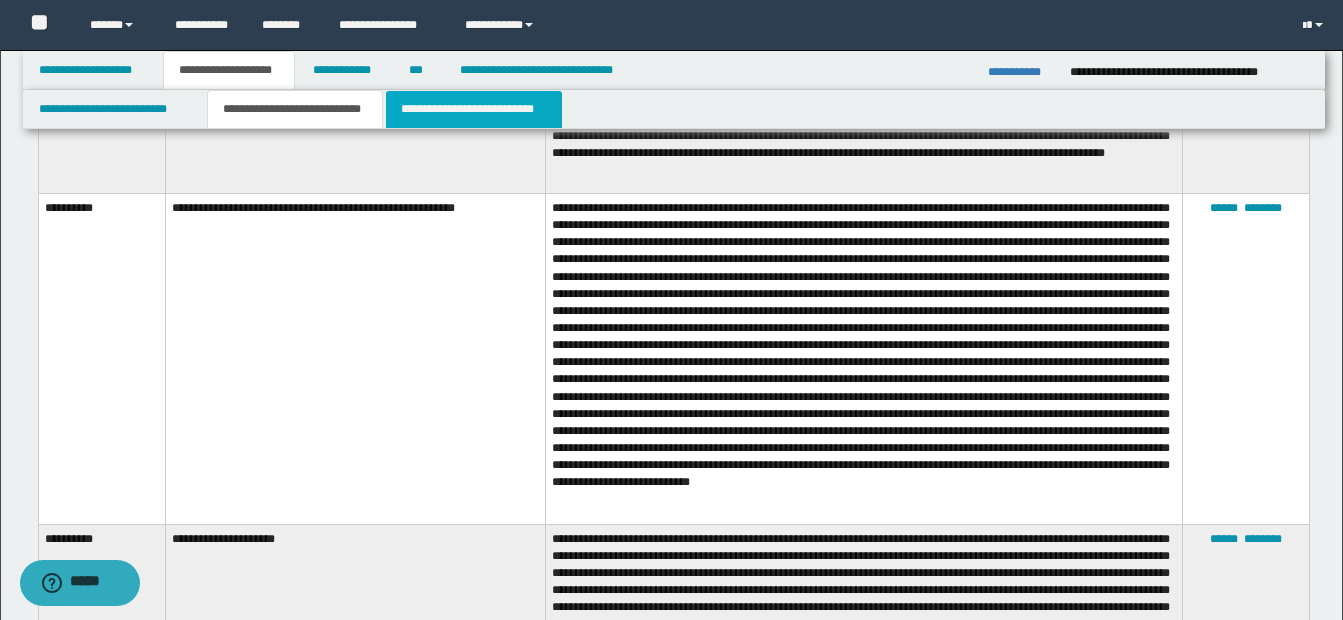 click on "**********" at bounding box center (474, 109) 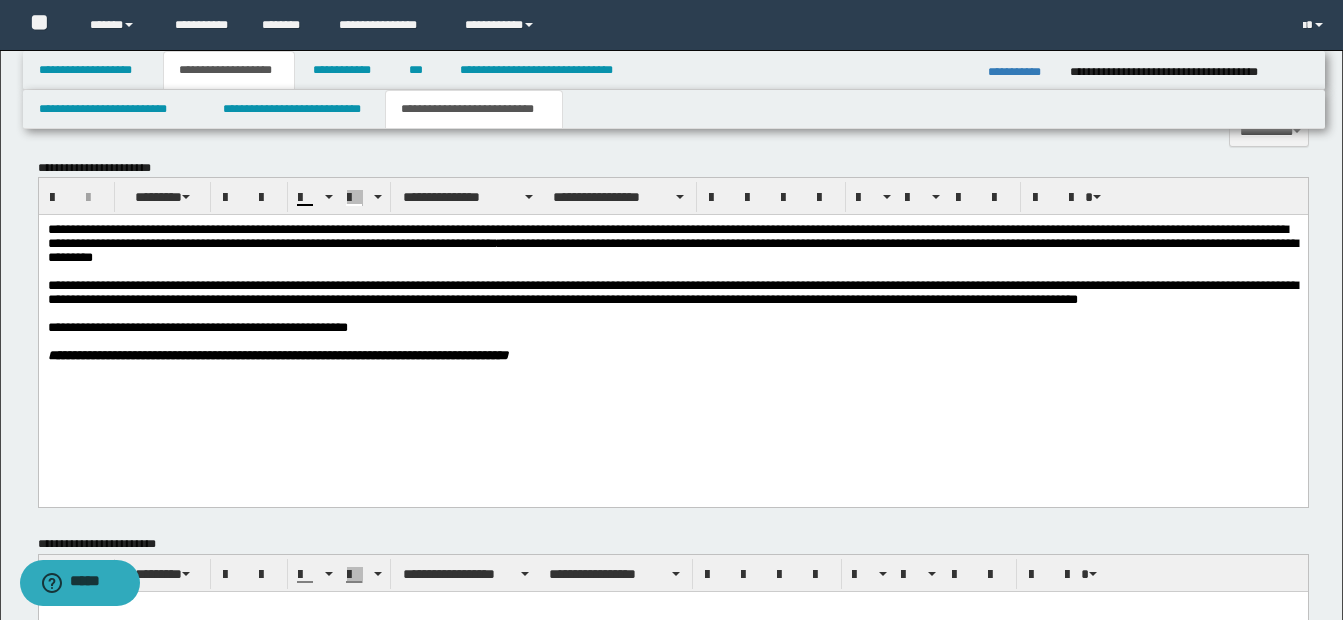 scroll, scrollTop: 1544, scrollLeft: 0, axis: vertical 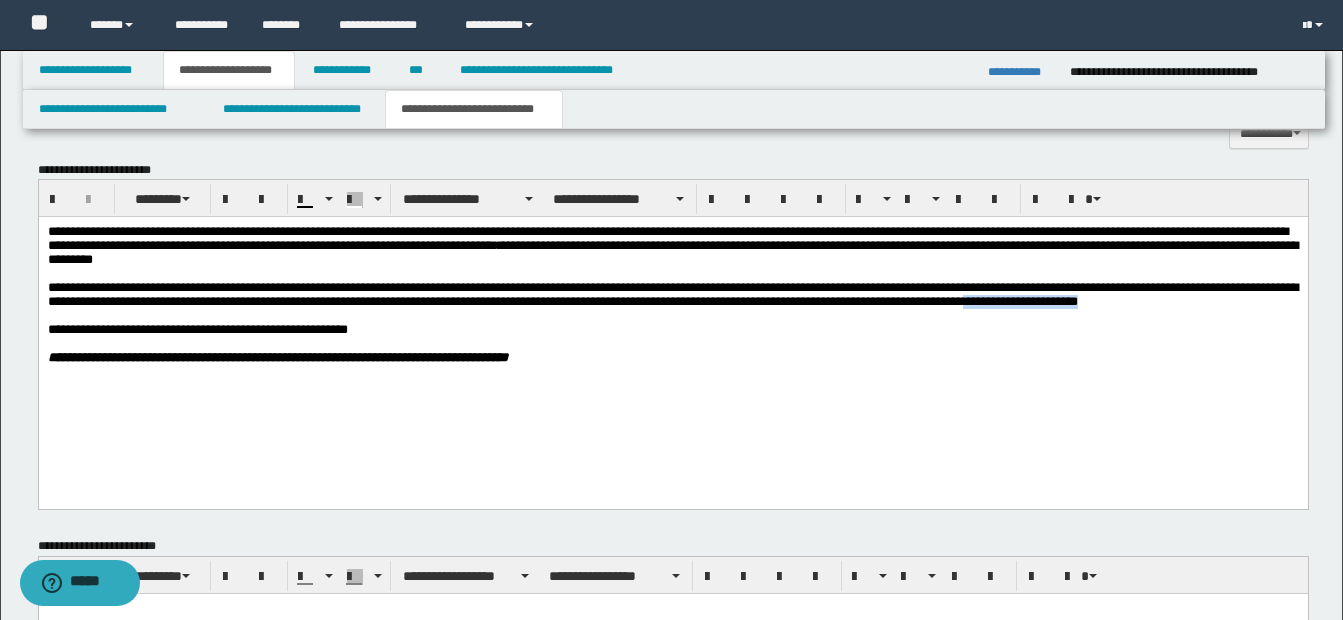 drag, startPoint x: 1171, startPoint y: 316, endPoint x: 1243, endPoint y: 323, distance: 72.33948 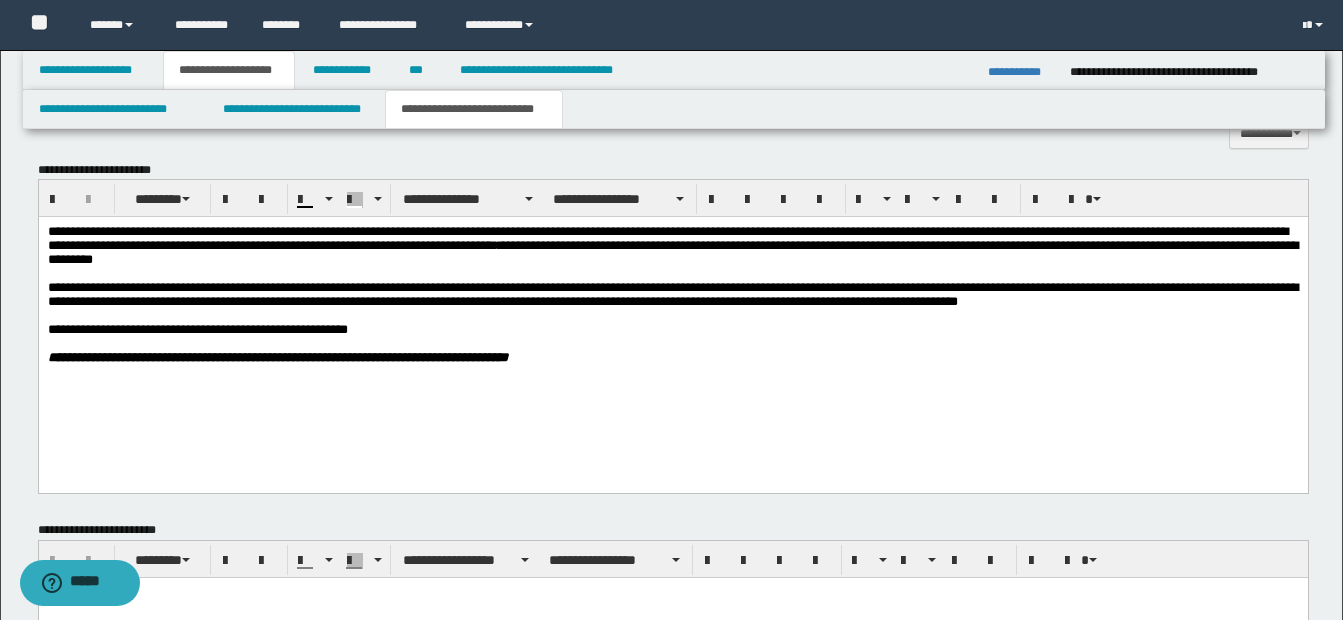 click on "**********" at bounding box center [672, 294] 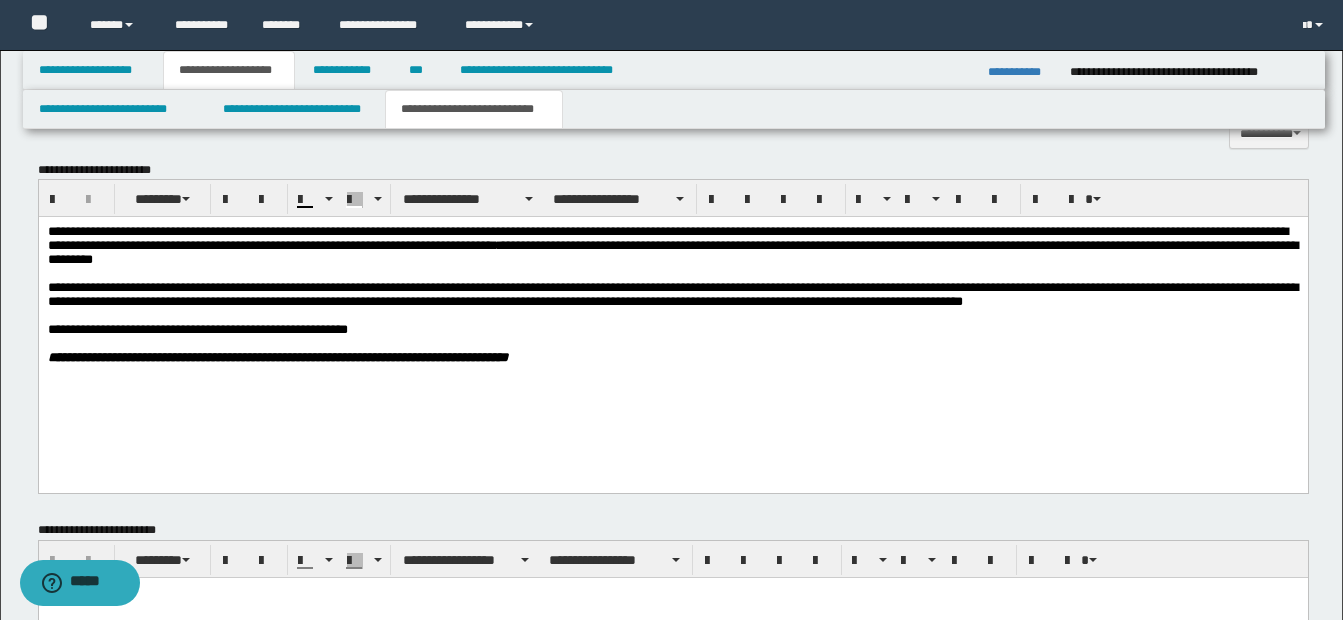 click on "**********" at bounding box center [672, 295] 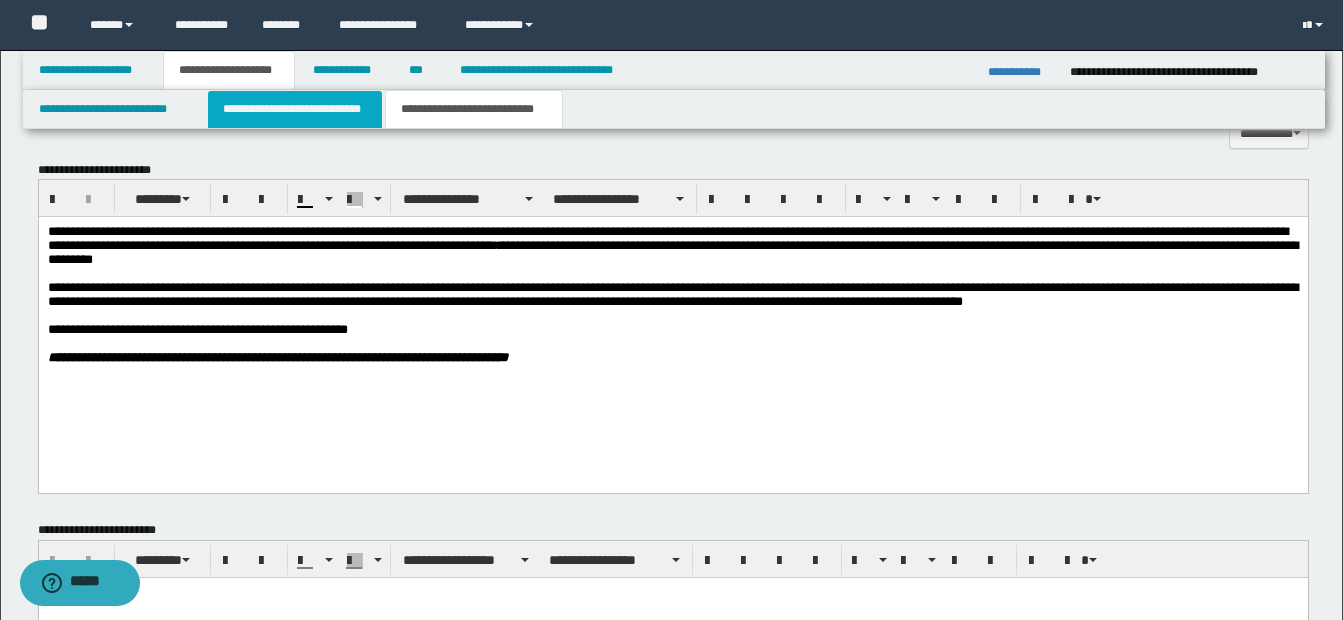click on "**********" at bounding box center (295, 109) 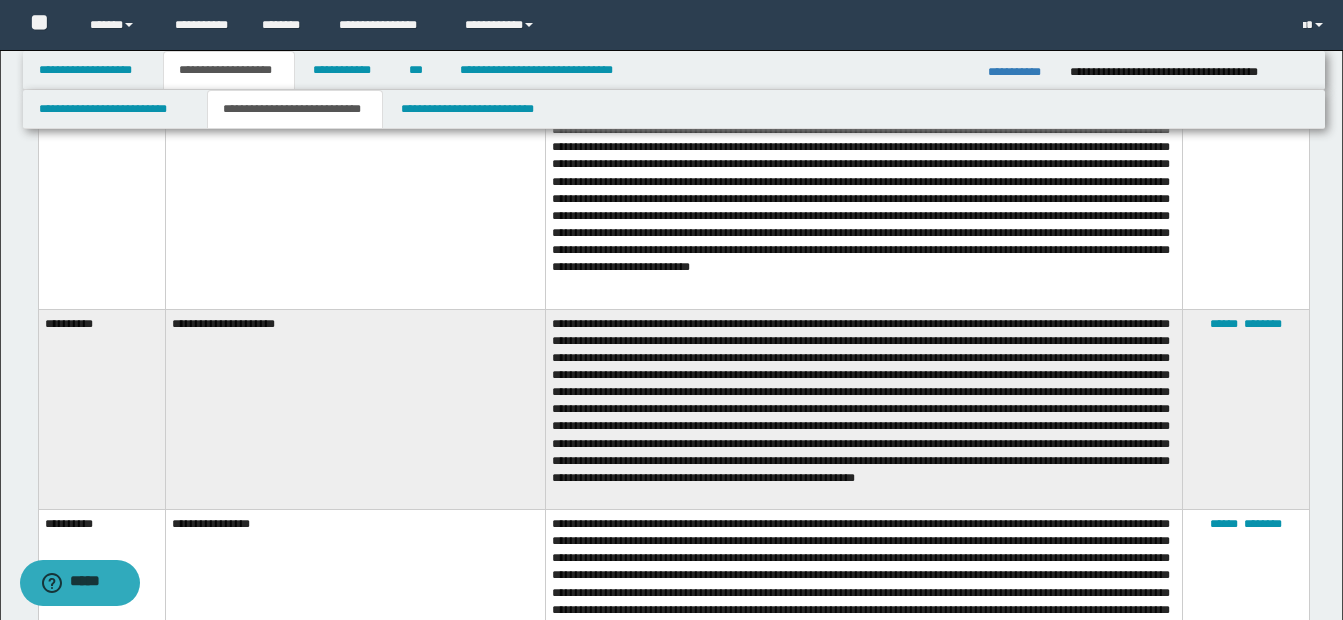 scroll, scrollTop: 2744, scrollLeft: 0, axis: vertical 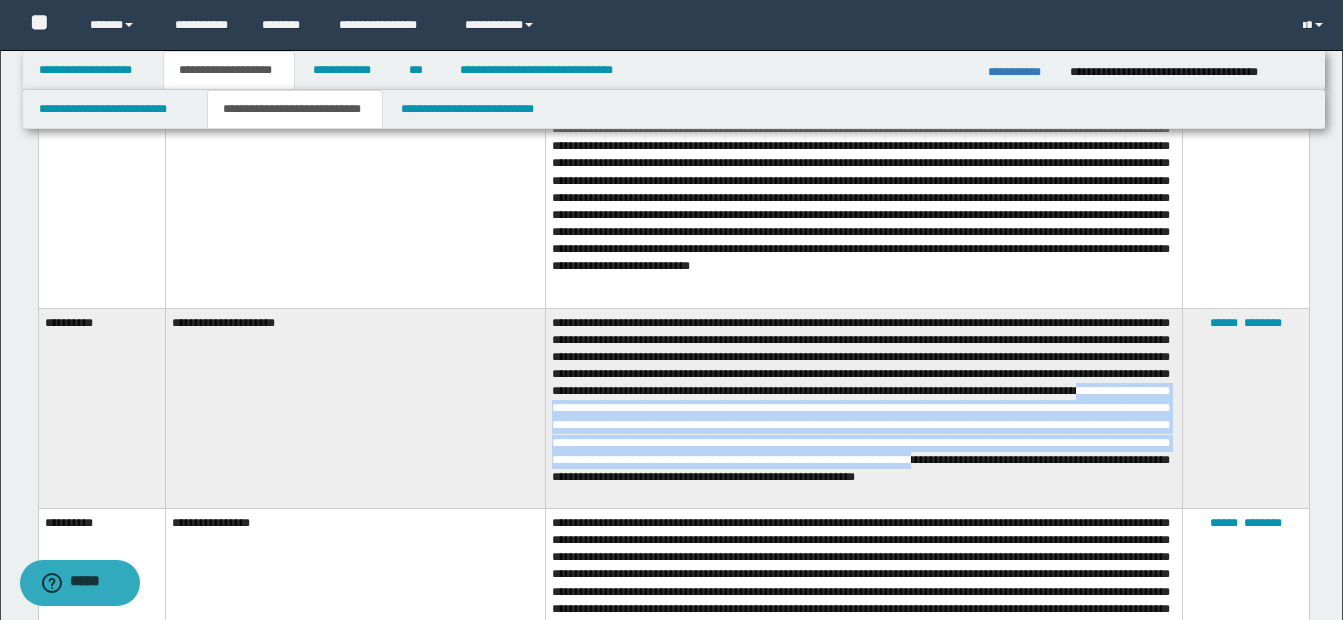 drag, startPoint x: 856, startPoint y: 410, endPoint x: 952, endPoint y: 483, distance: 120.60265 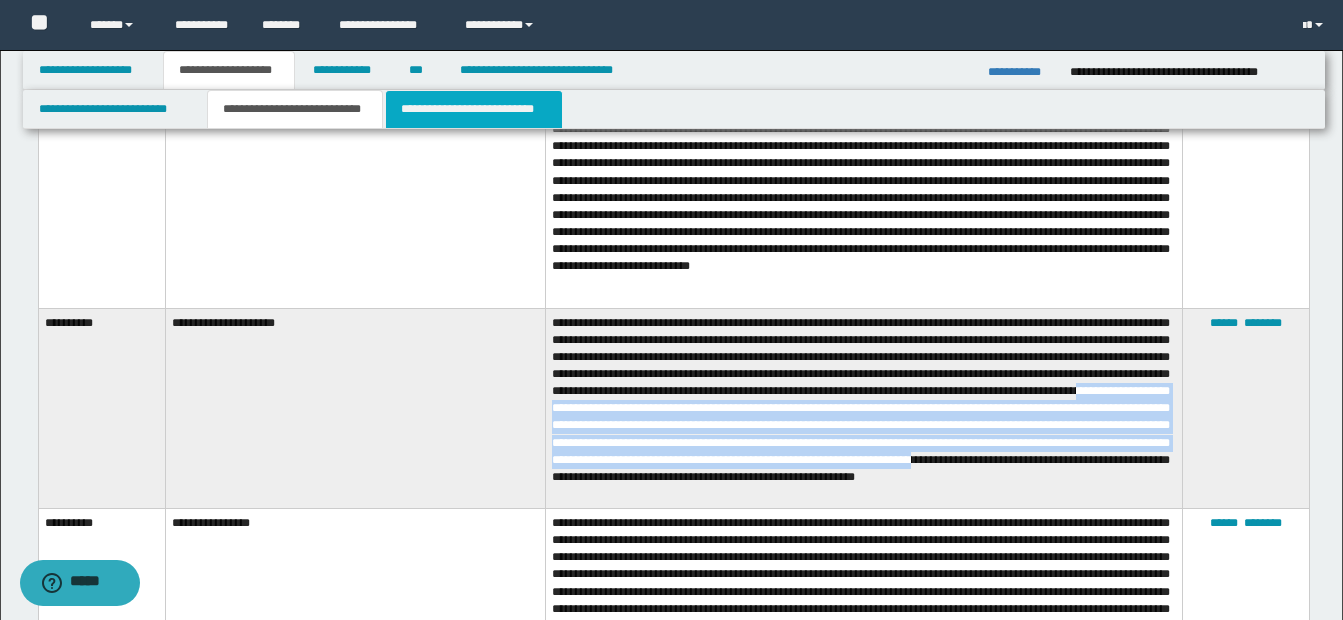 click on "**********" at bounding box center [474, 109] 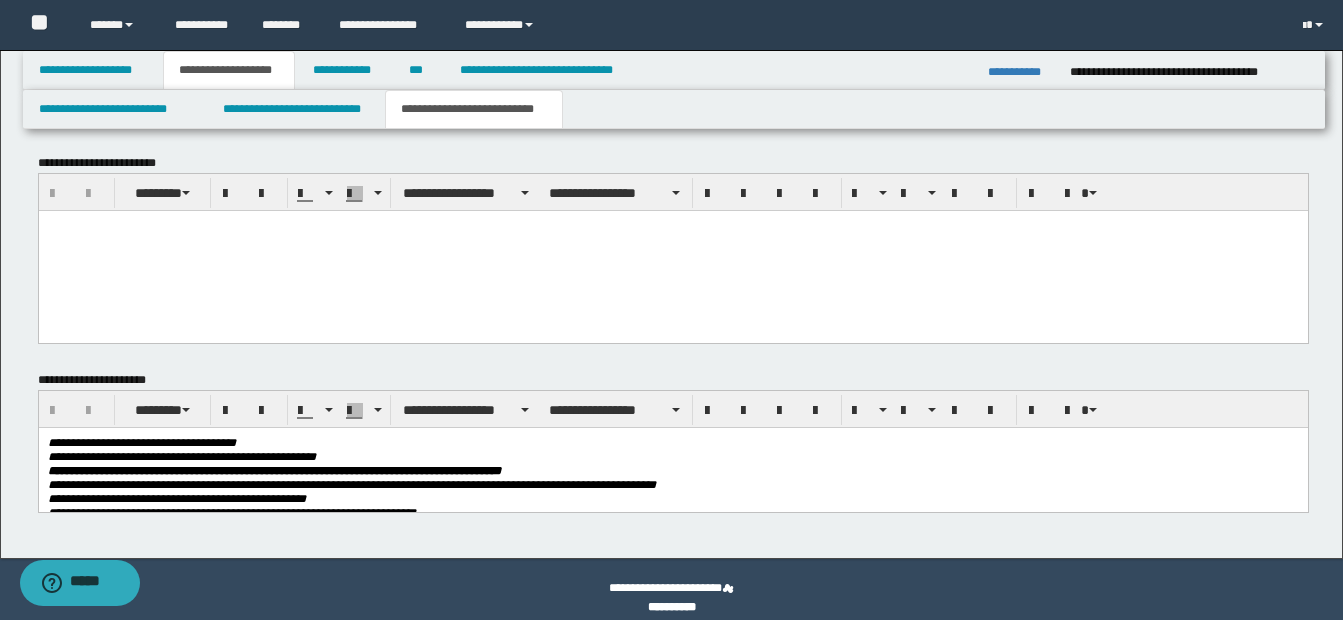 scroll, scrollTop: 1428, scrollLeft: 0, axis: vertical 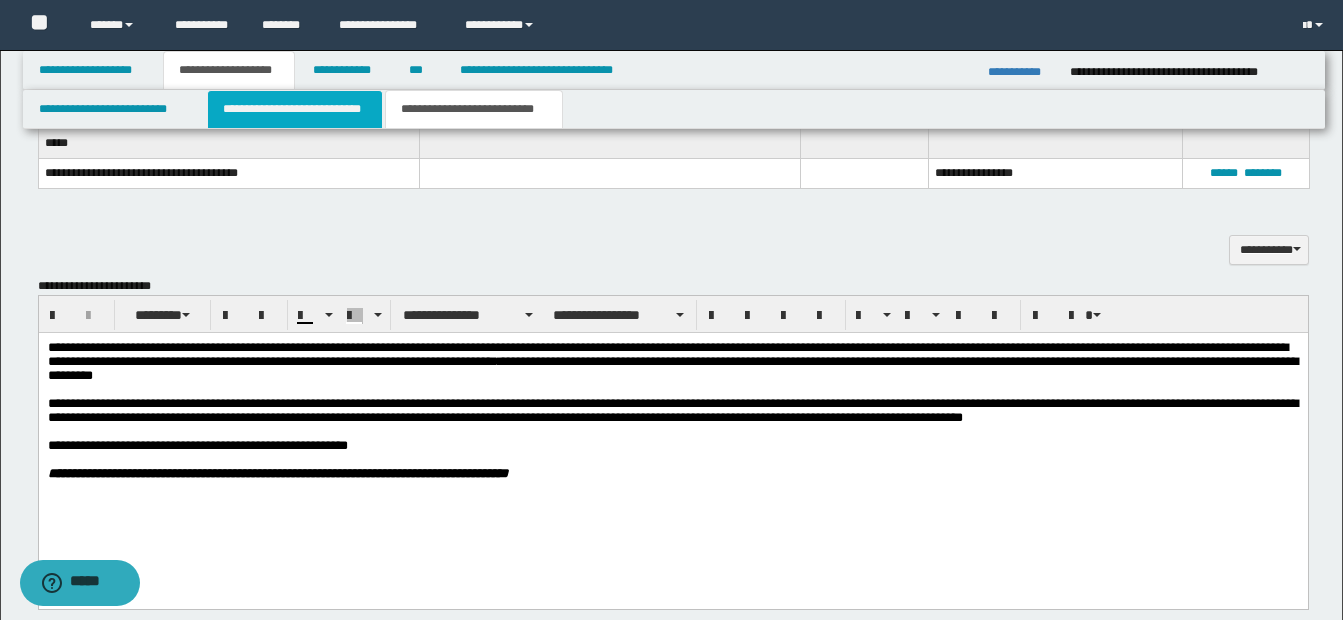 click on "**********" at bounding box center (295, 109) 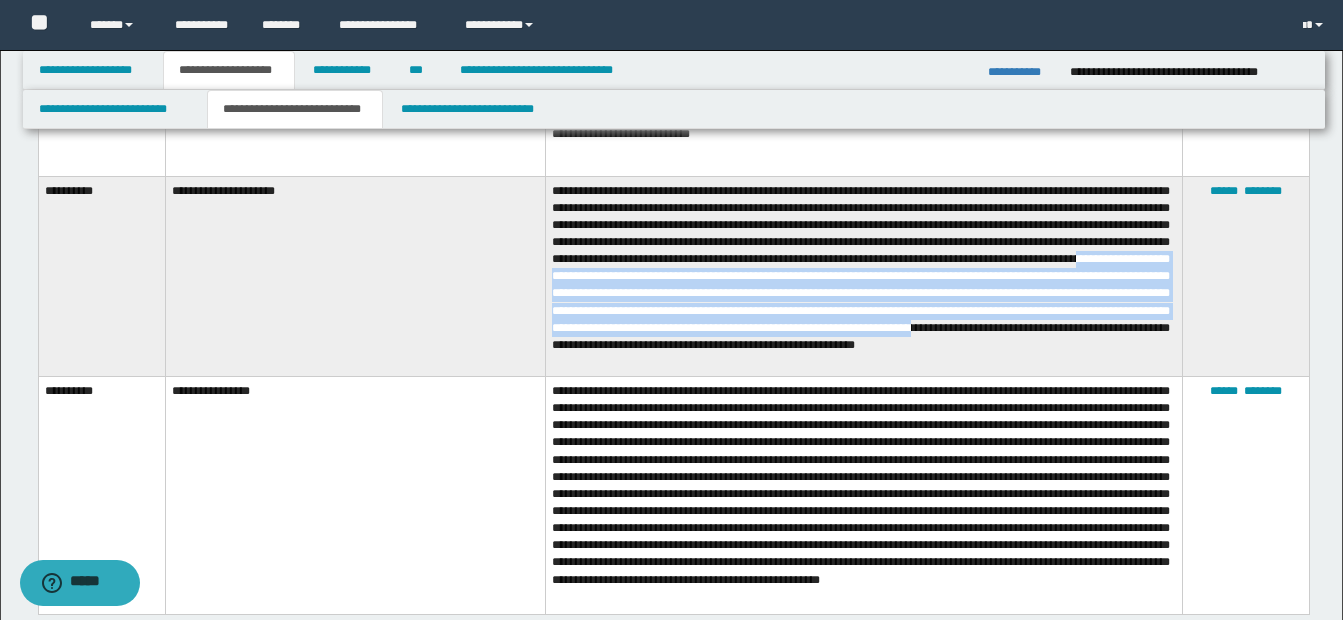 scroll, scrollTop: 2828, scrollLeft: 0, axis: vertical 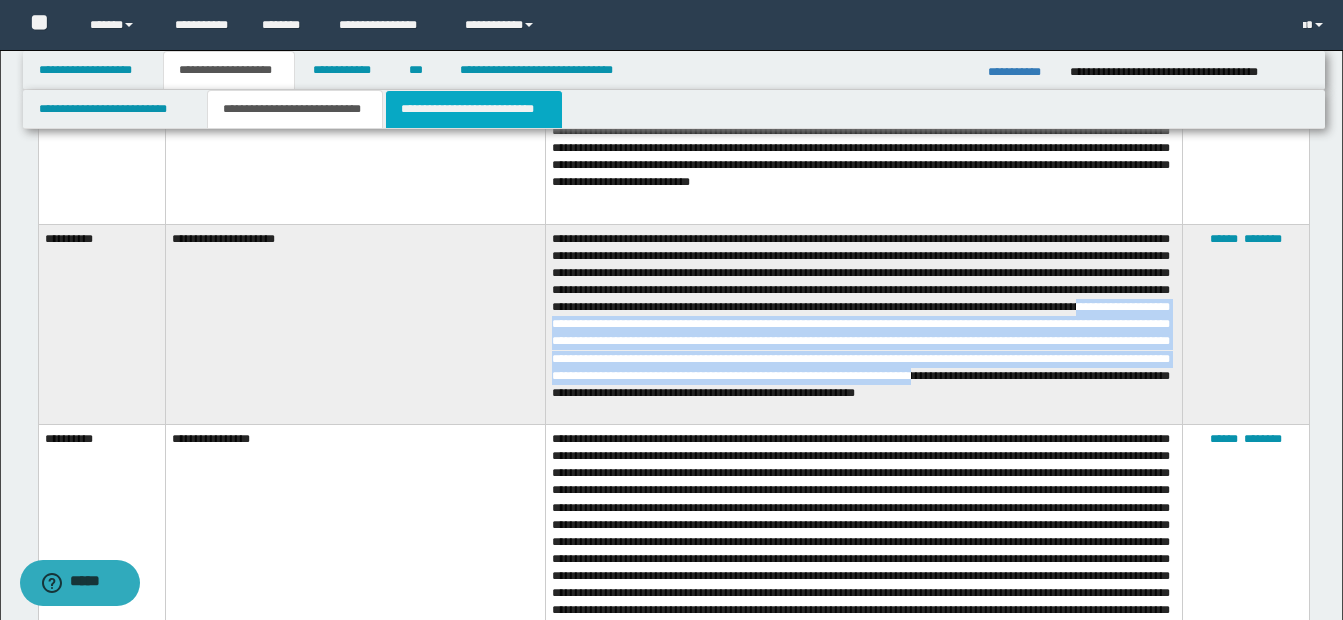 click on "**********" at bounding box center (474, 109) 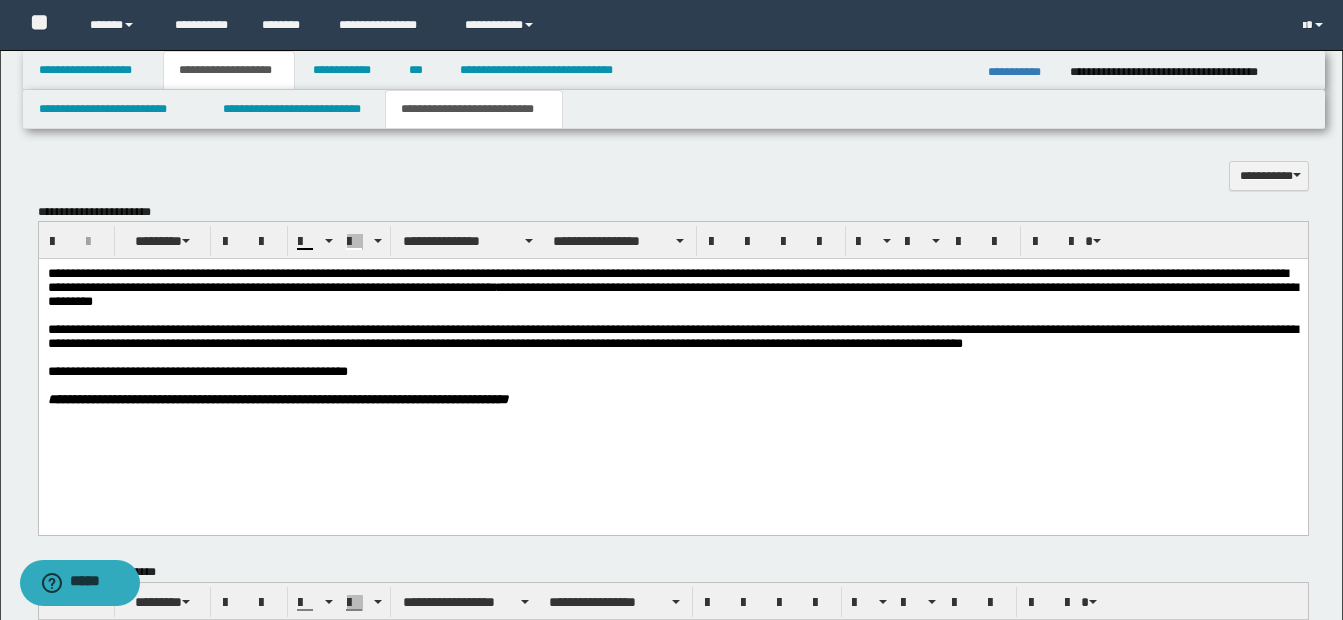 scroll, scrollTop: 1428, scrollLeft: 0, axis: vertical 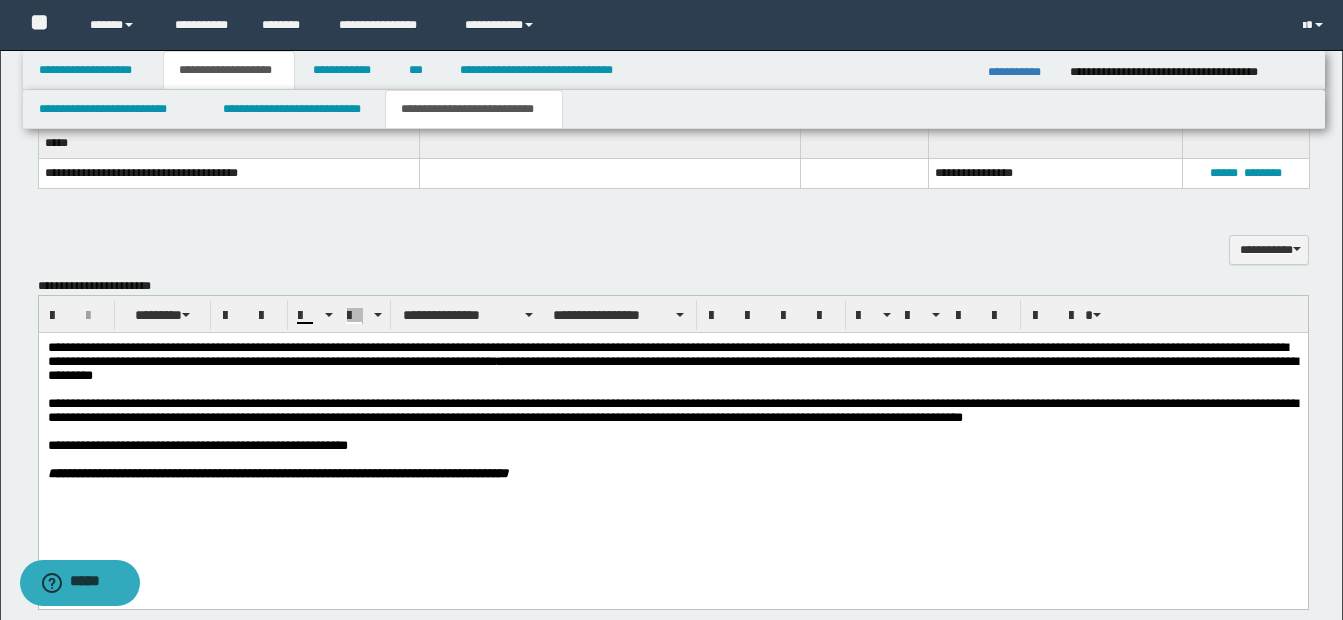 click on "**********" at bounding box center (672, 410) 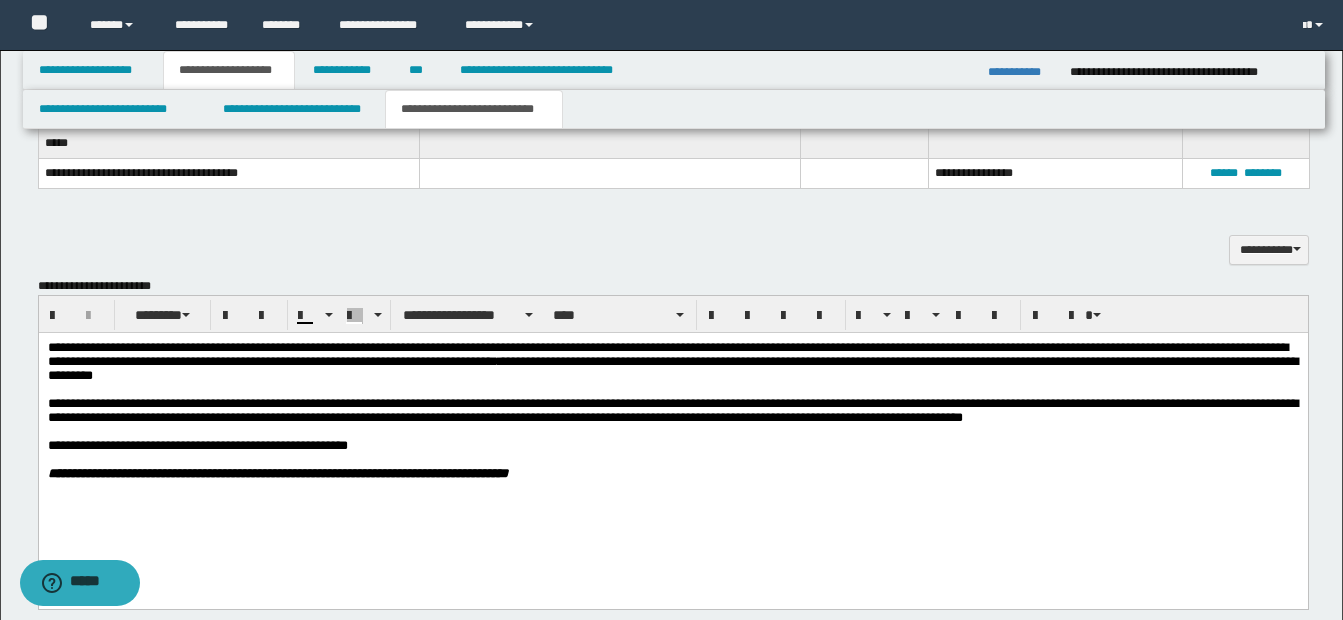 click at bounding box center (672, 432) 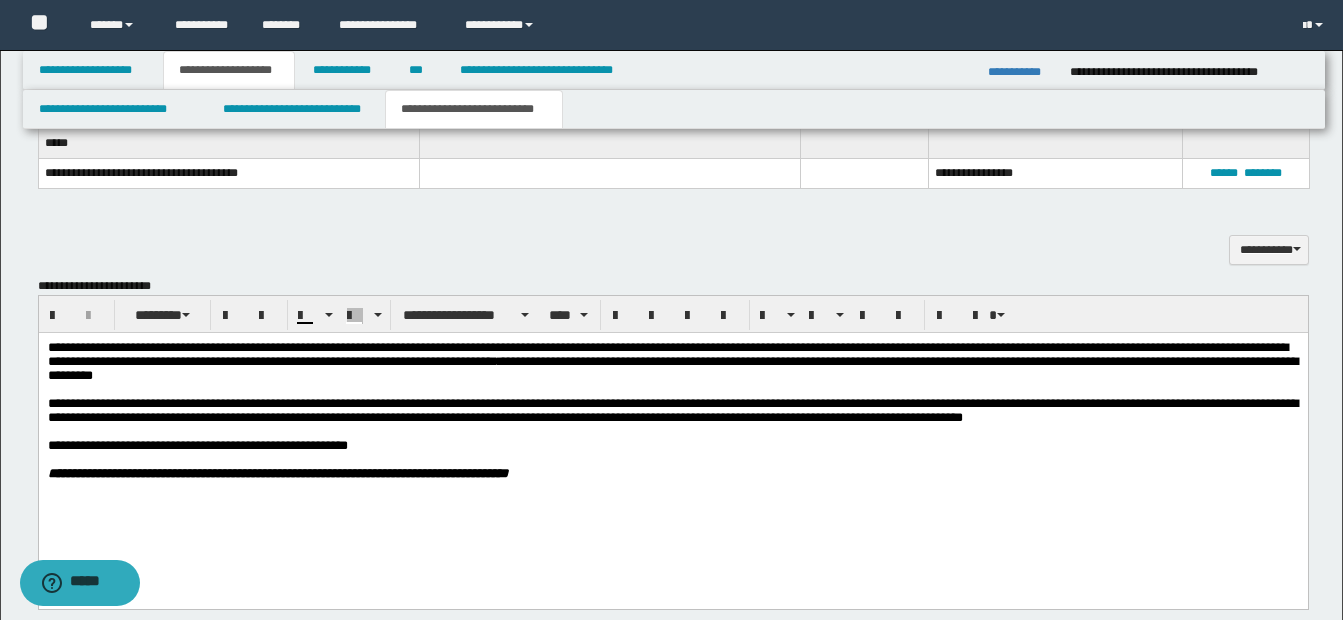 click on "**********" at bounding box center (672, 411) 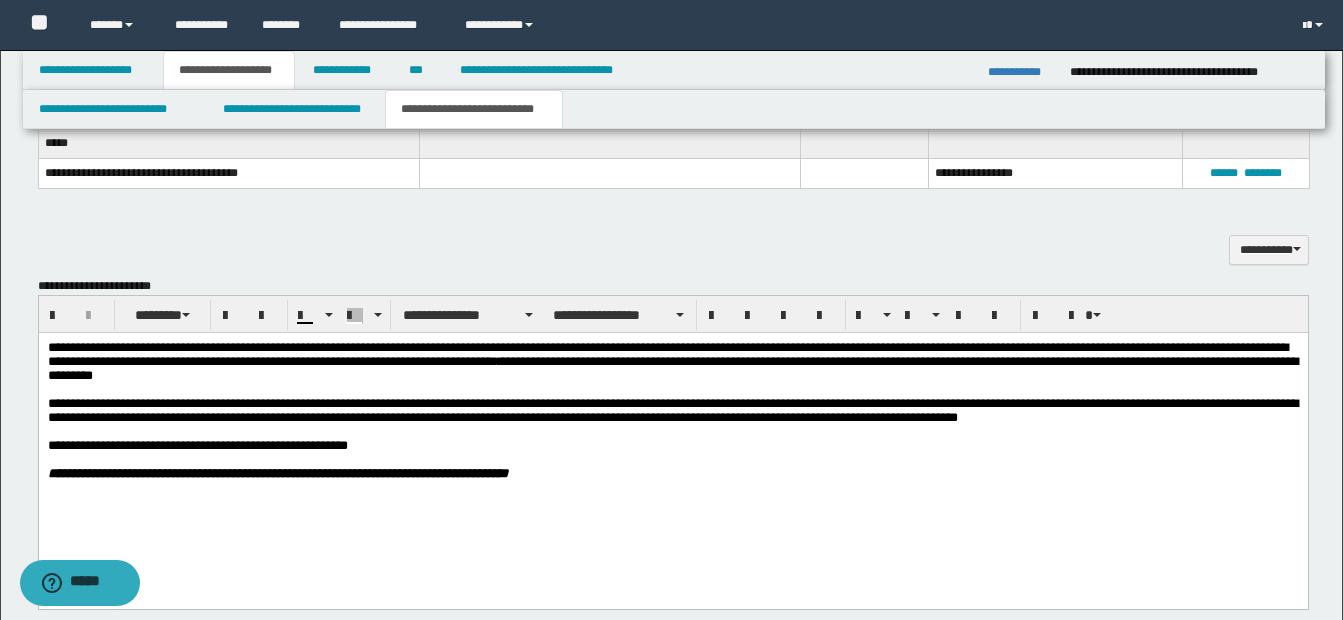 click on "**********" at bounding box center (672, 410) 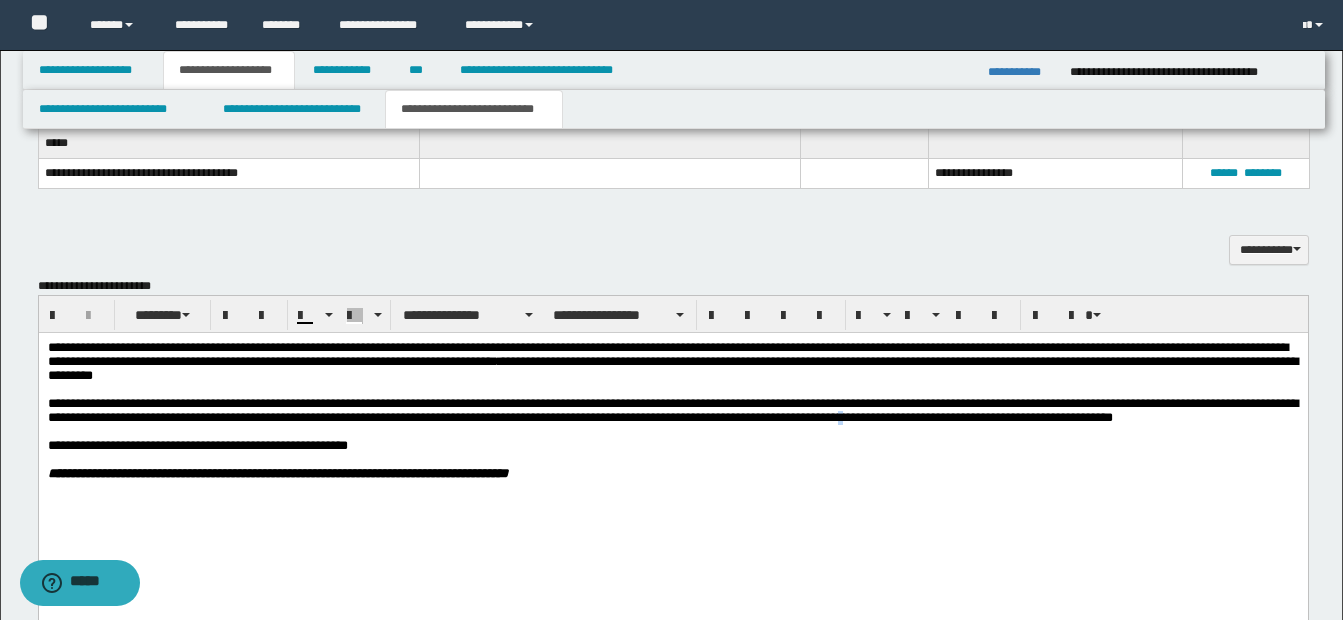 click on "**********" at bounding box center [672, 410] 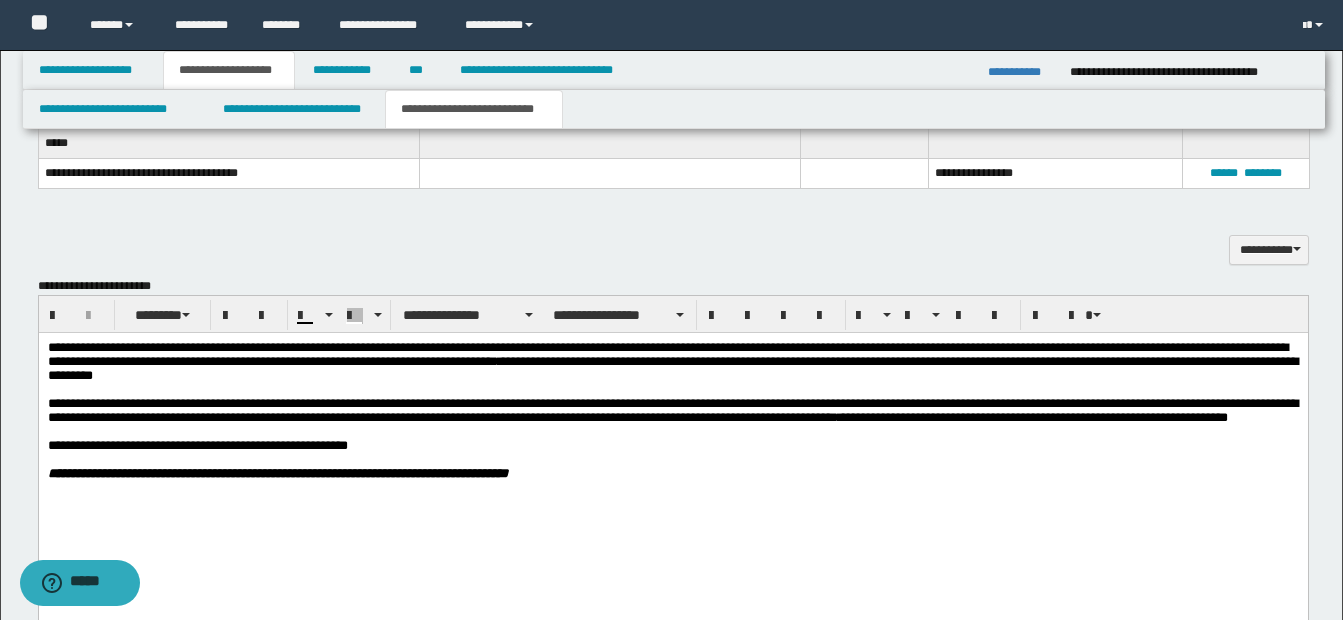 click on "**********" at bounding box center (672, 411) 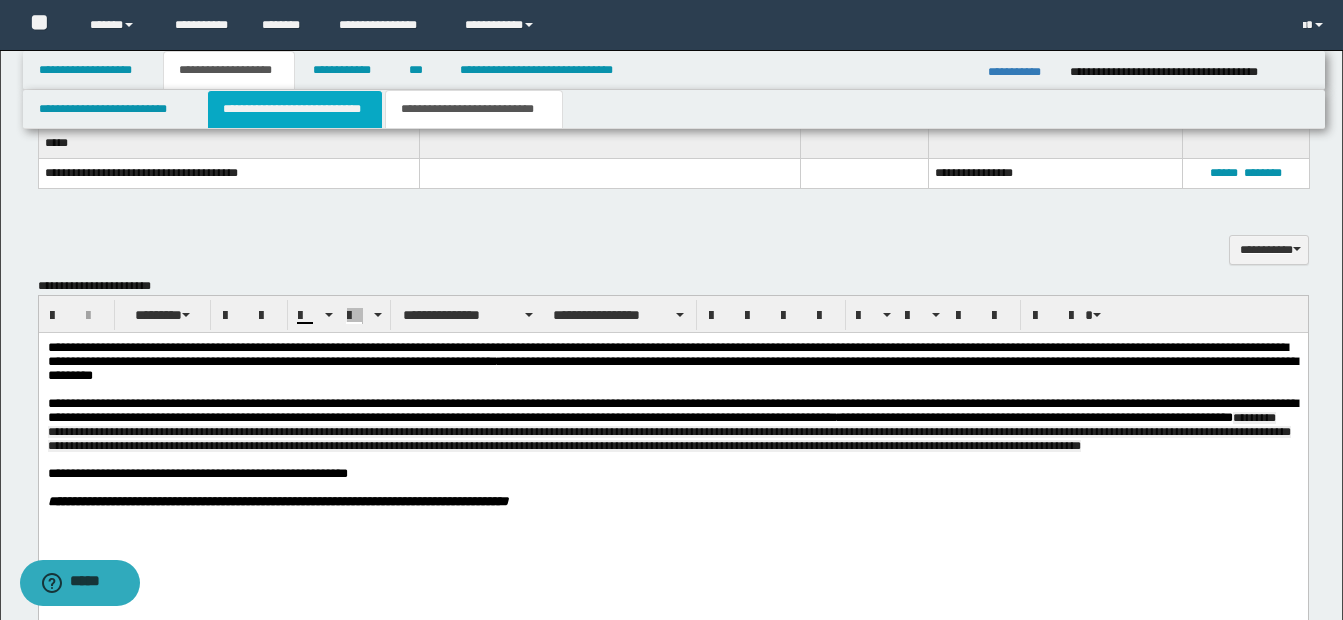 click on "**********" at bounding box center [295, 109] 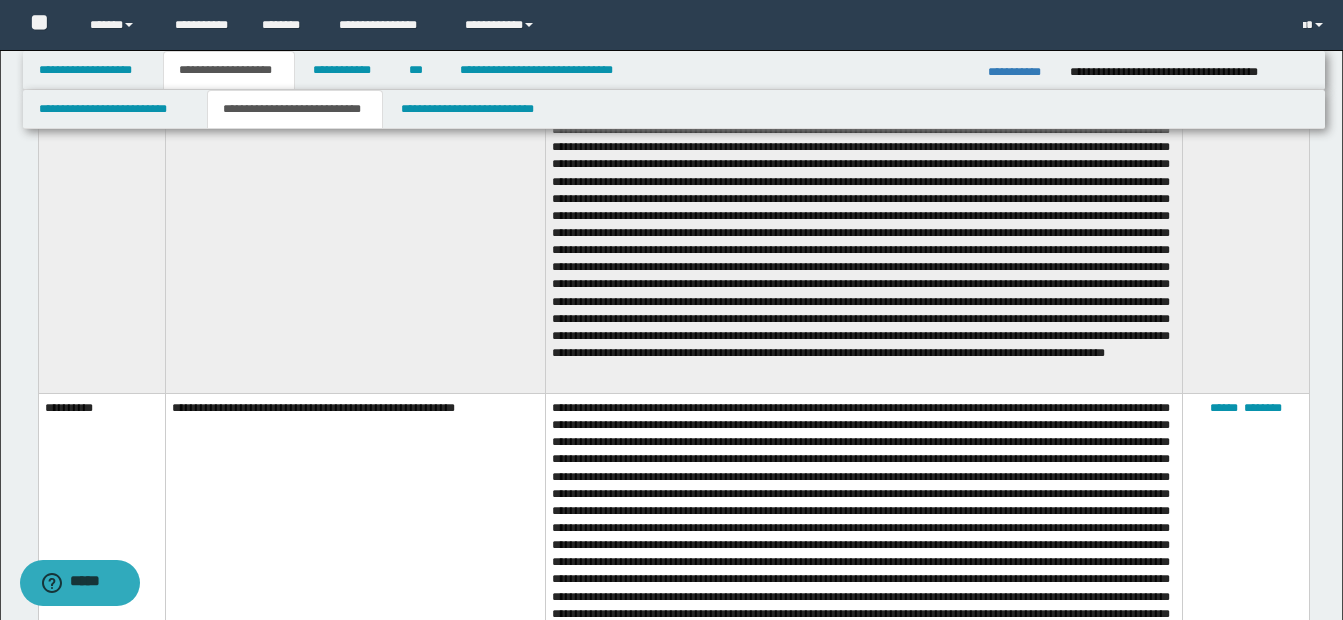scroll, scrollTop: 2528, scrollLeft: 0, axis: vertical 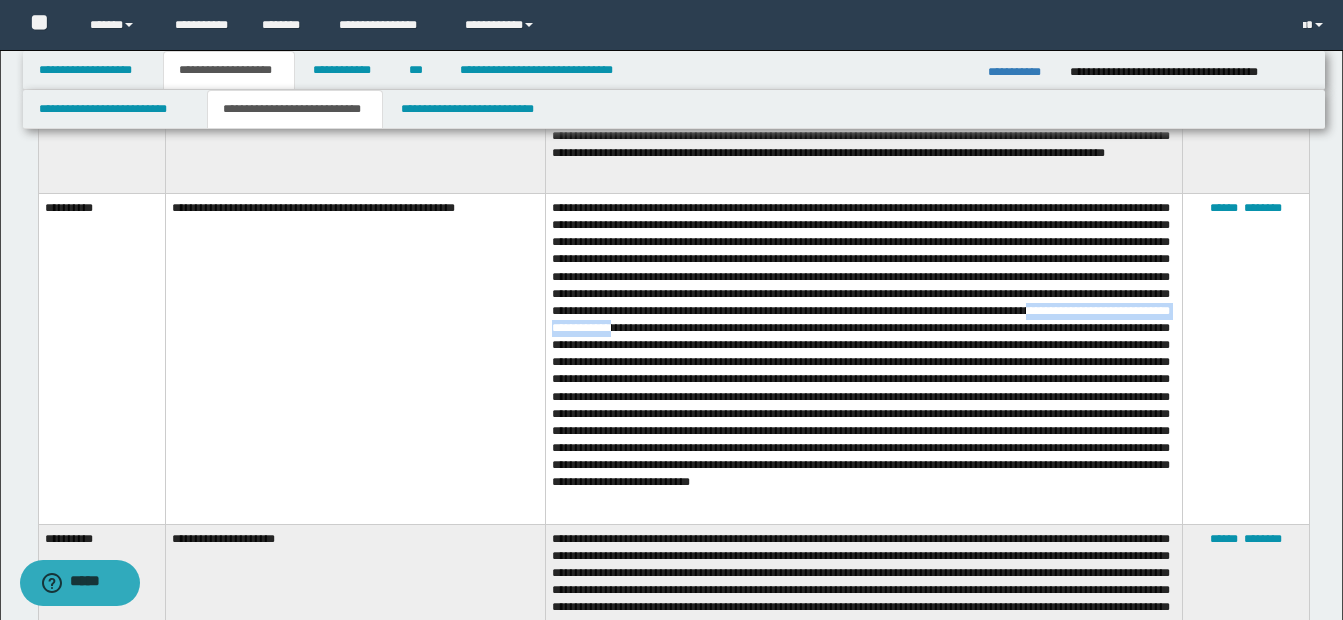 drag, startPoint x: 844, startPoint y: 322, endPoint x: 1067, endPoint y: 322, distance: 223 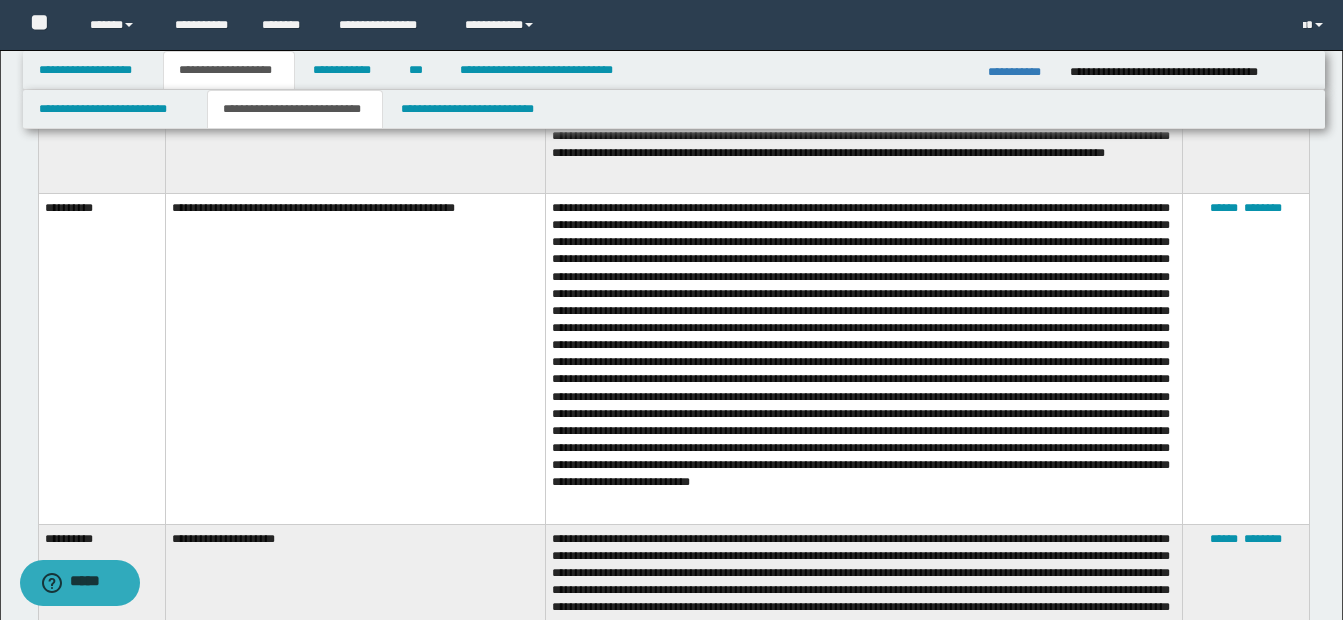 drag, startPoint x: 1067, startPoint y: 322, endPoint x: 1043, endPoint y: 389, distance: 71.168816 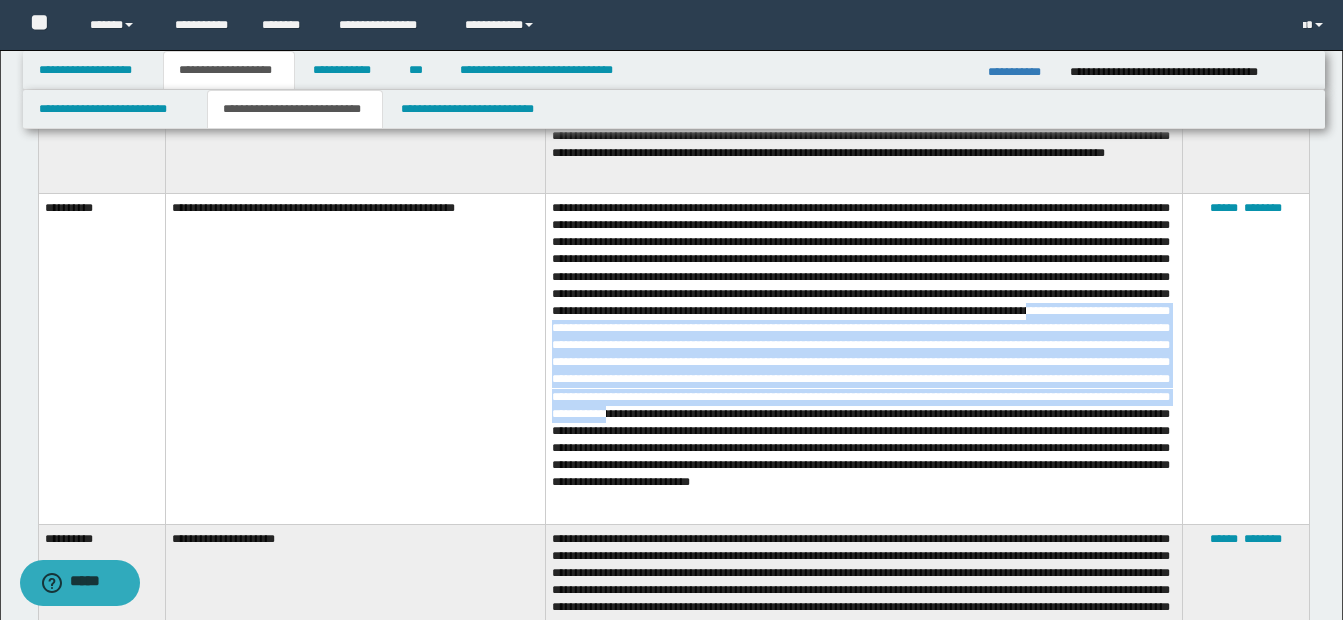 drag, startPoint x: 844, startPoint y: 323, endPoint x: 787, endPoint y: 423, distance: 115.1043 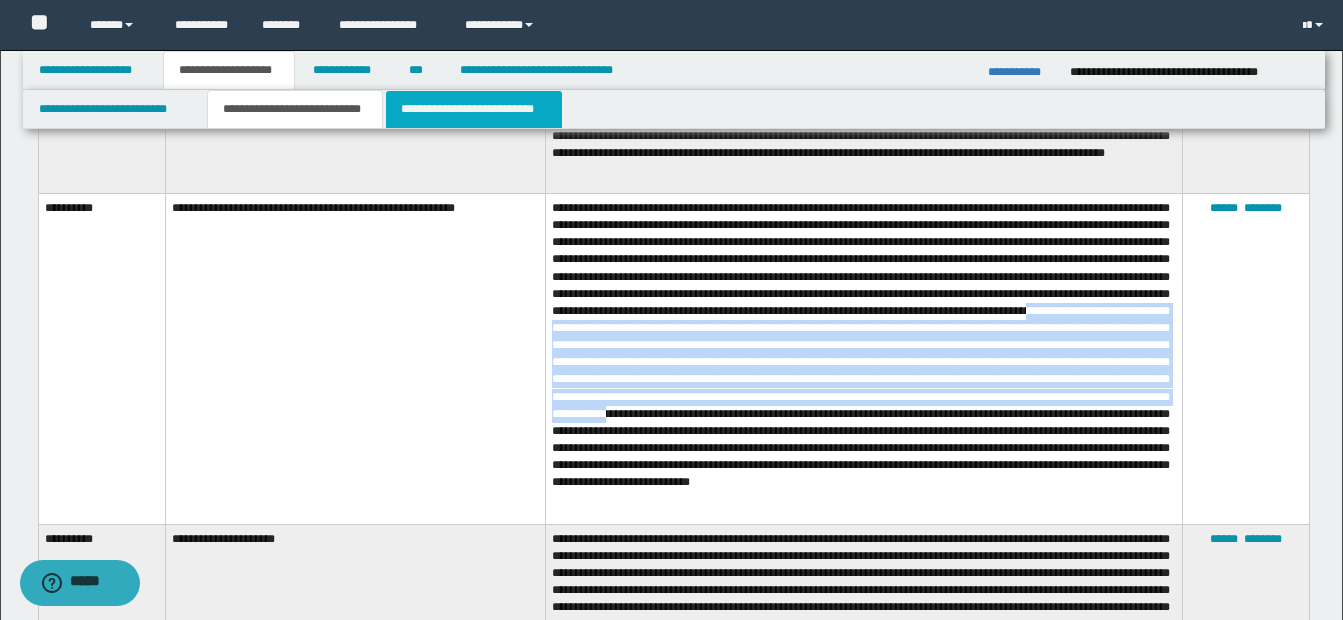 click on "**********" at bounding box center [474, 109] 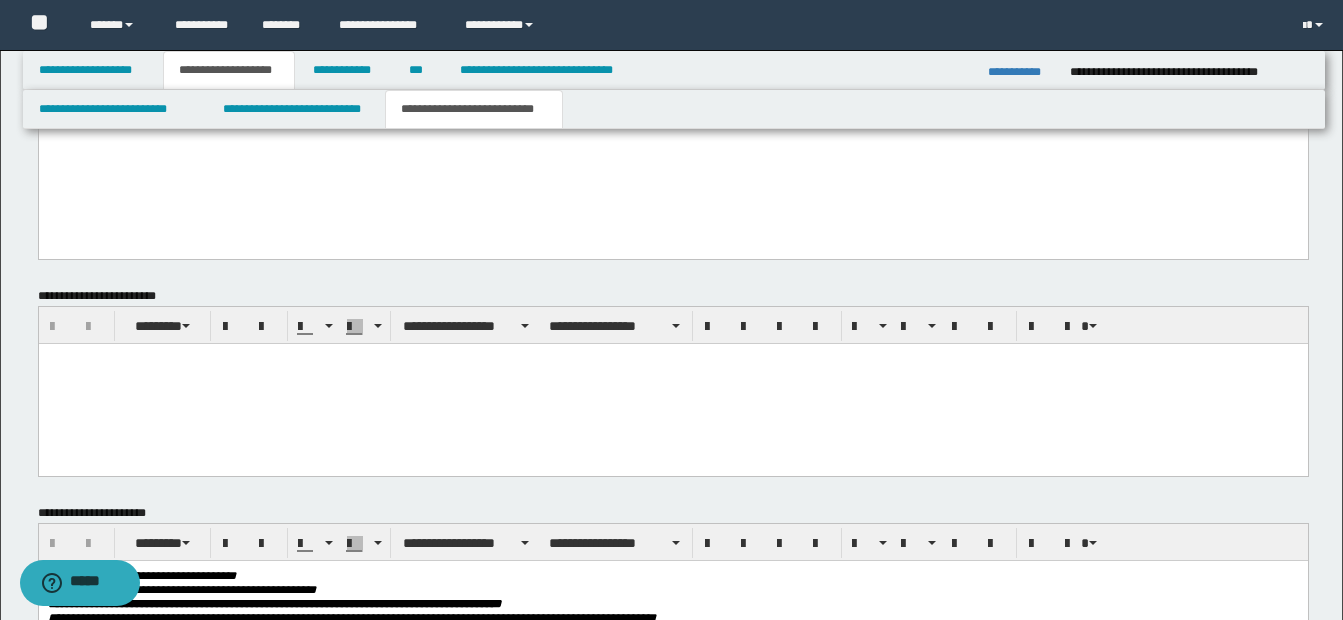 scroll, scrollTop: 1579, scrollLeft: 0, axis: vertical 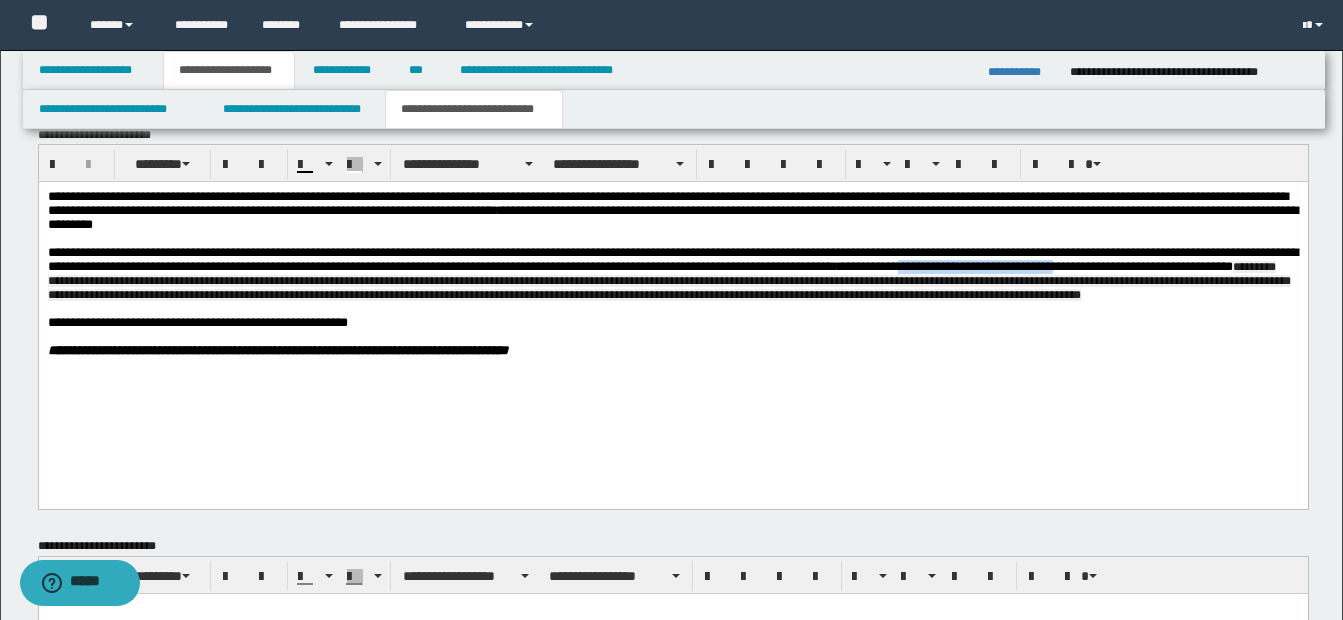 drag, startPoint x: 1106, startPoint y: 277, endPoint x: 1265, endPoint y: 278, distance: 159.00314 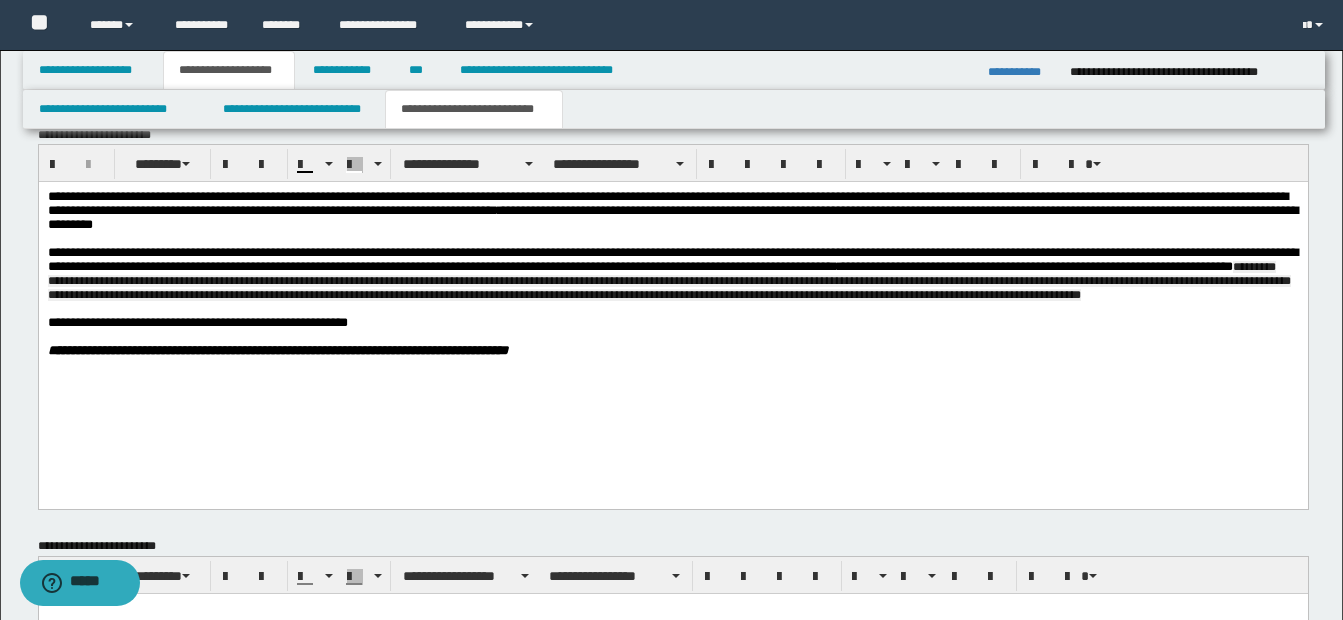 click at bounding box center (696, 337) 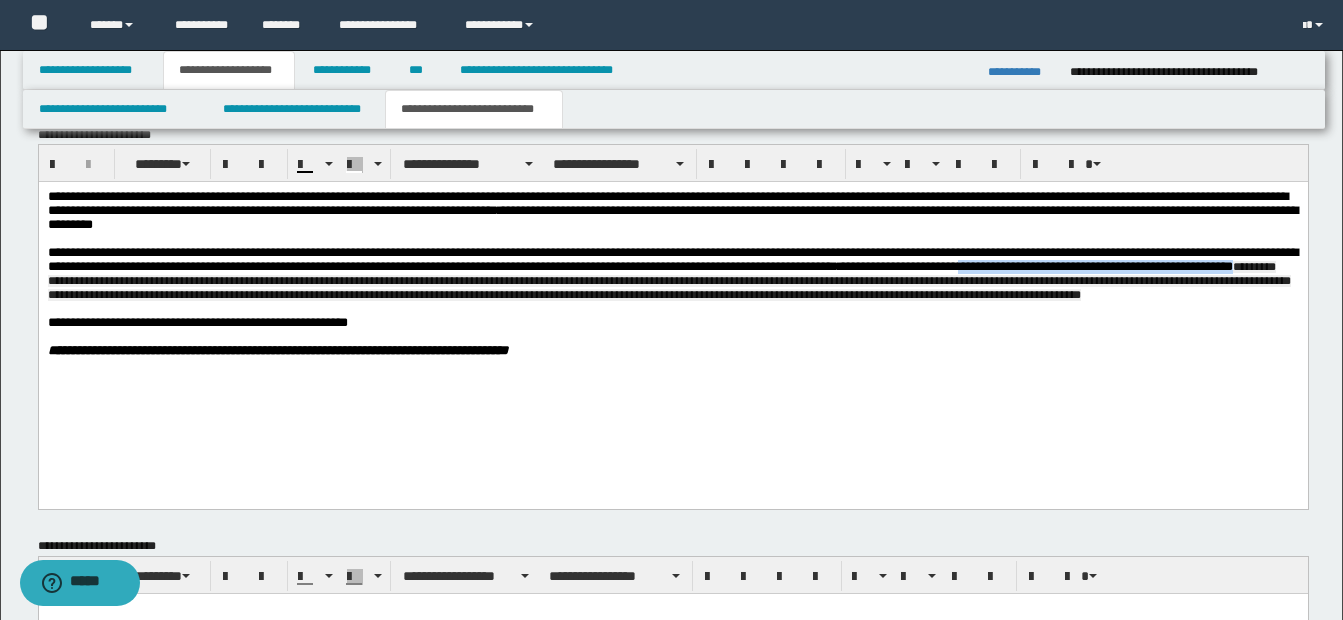 drag, startPoint x: 1164, startPoint y: 280, endPoint x: 232, endPoint y: 294, distance: 932.10516 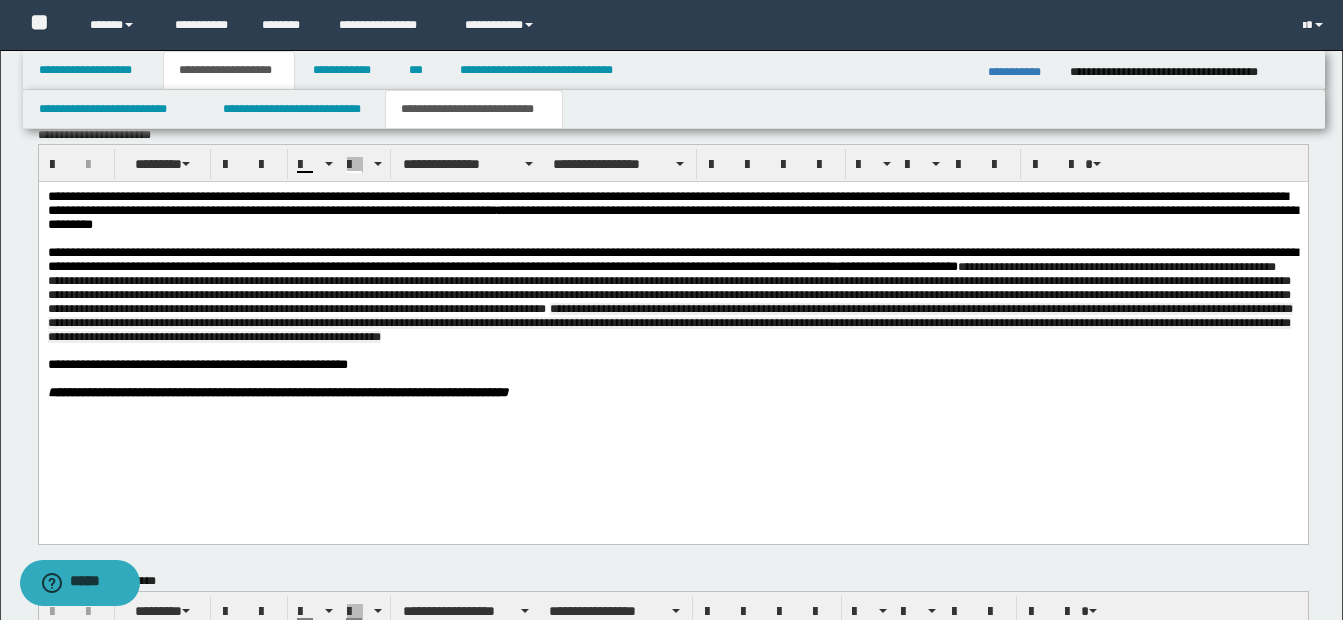 click on "**********" at bounding box center (668, 288) 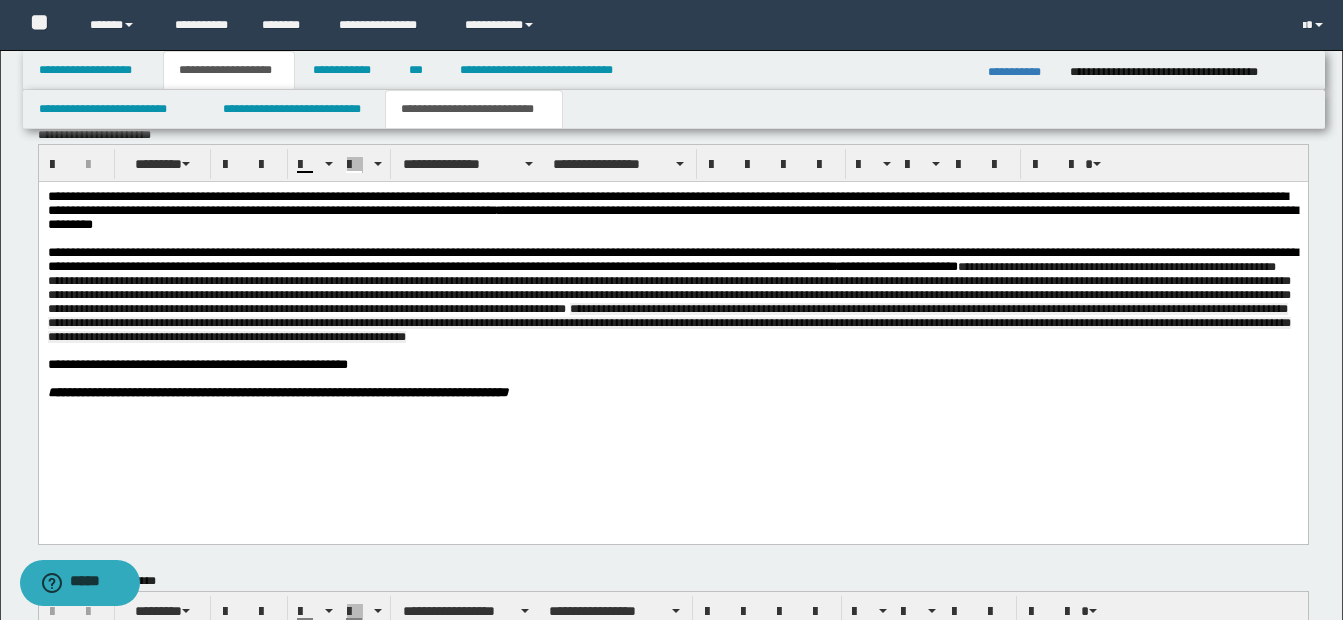 click on "**********" at bounding box center [668, 288] 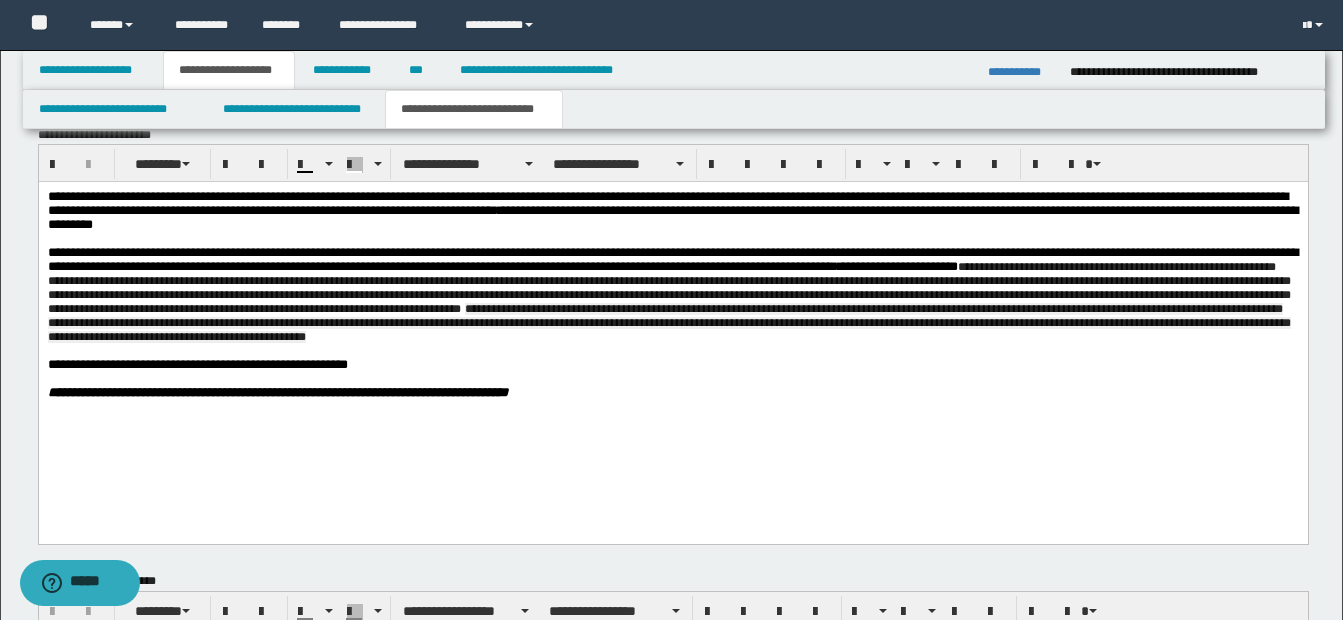 click on "**********" at bounding box center [668, 288] 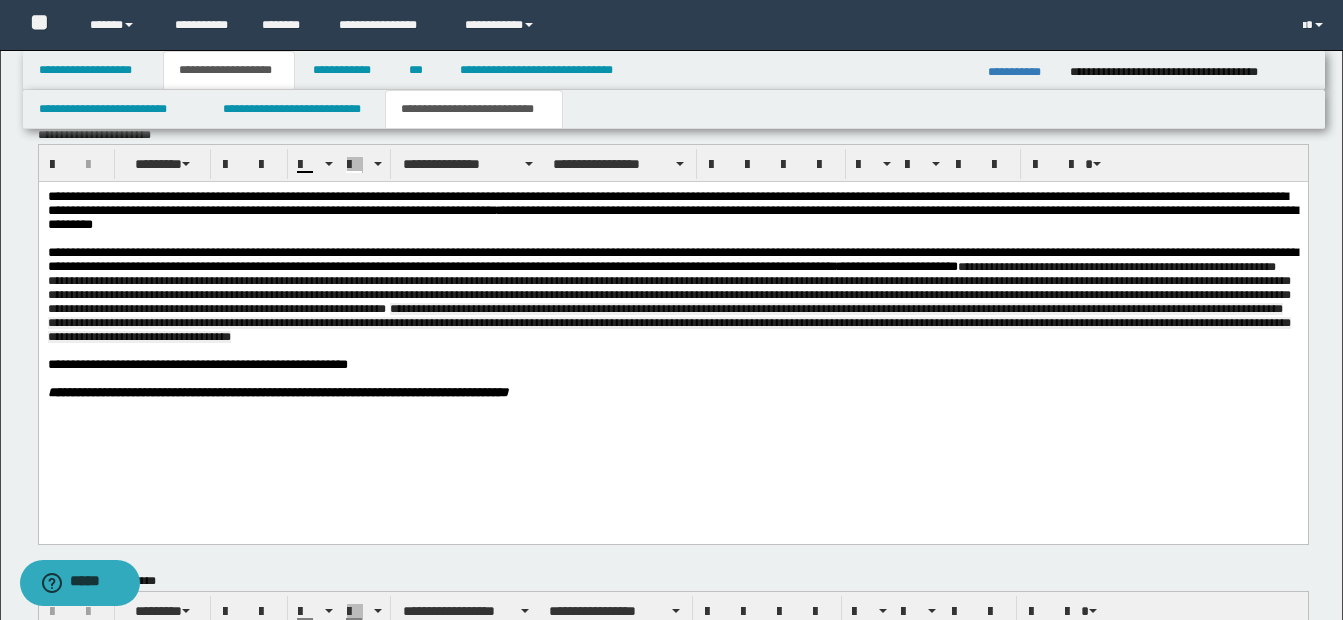 click on "**********" at bounding box center [668, 288] 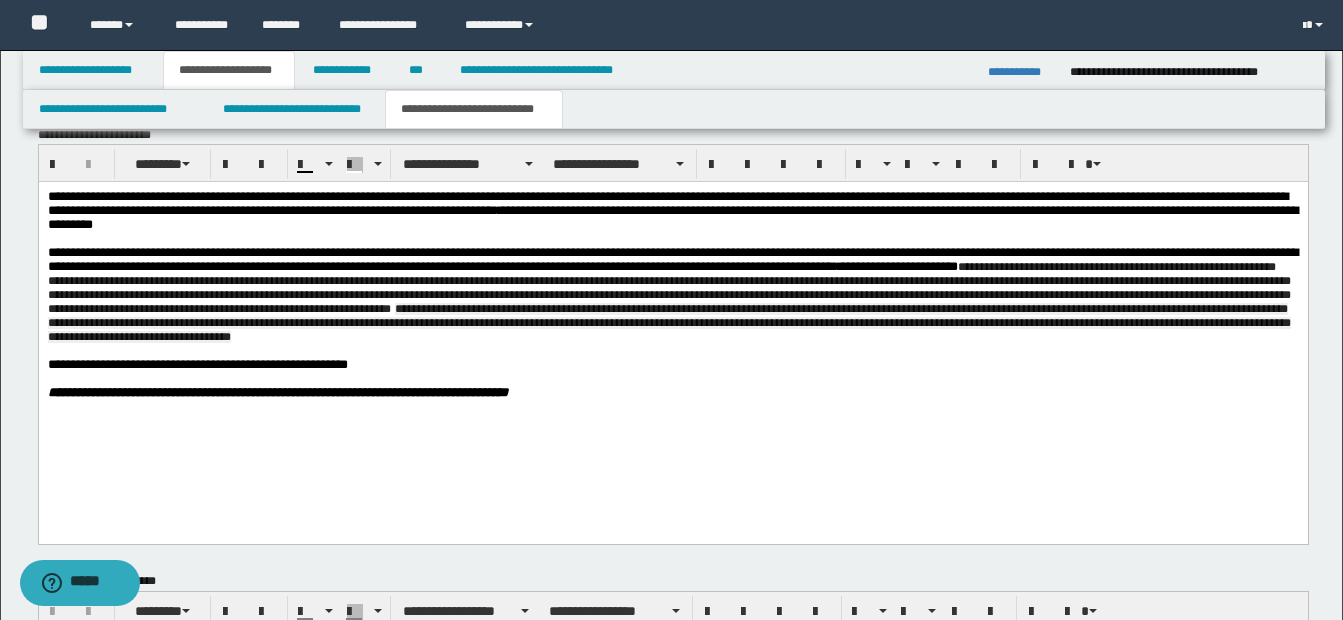 click on "**********" at bounding box center (668, 288) 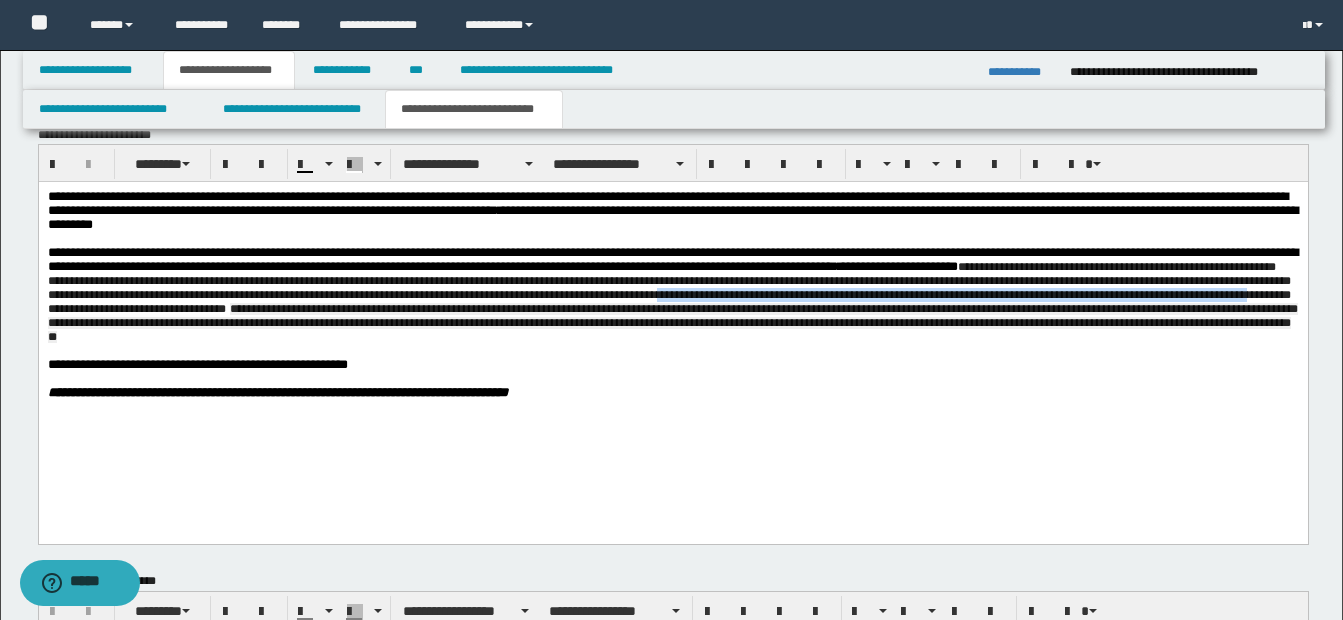drag, startPoint x: 1018, startPoint y: 310, endPoint x: 437, endPoint y: 324, distance: 581.16864 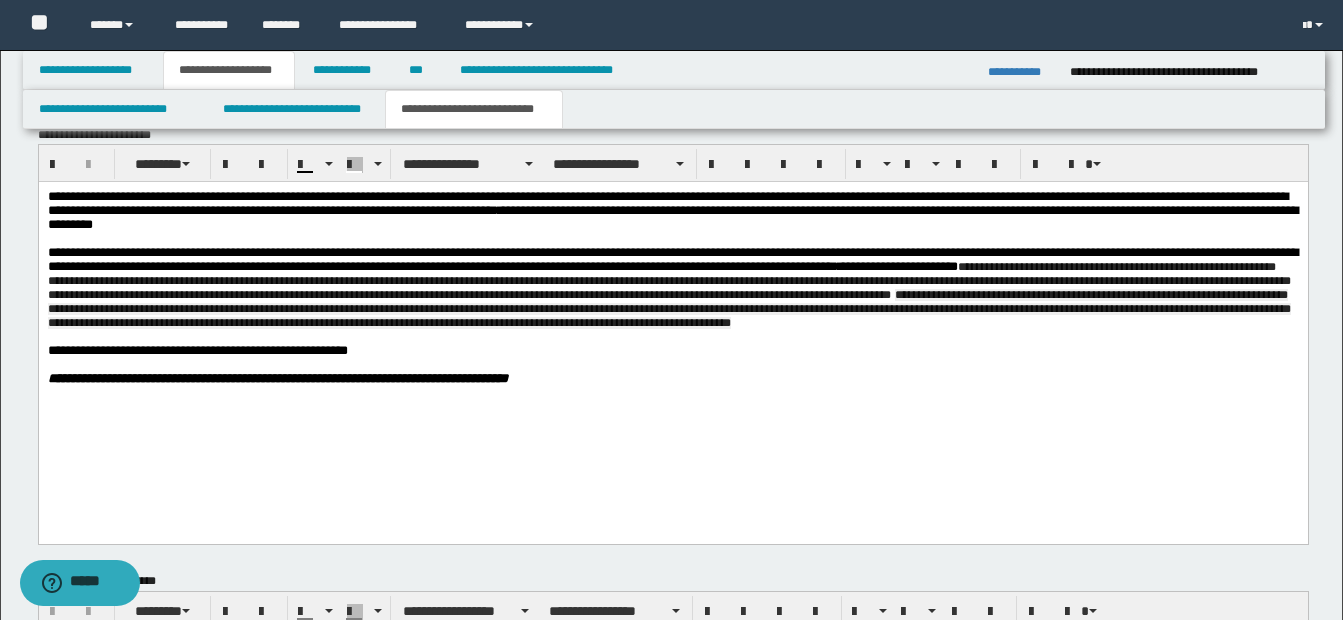 click on "**********" at bounding box center [668, 281] 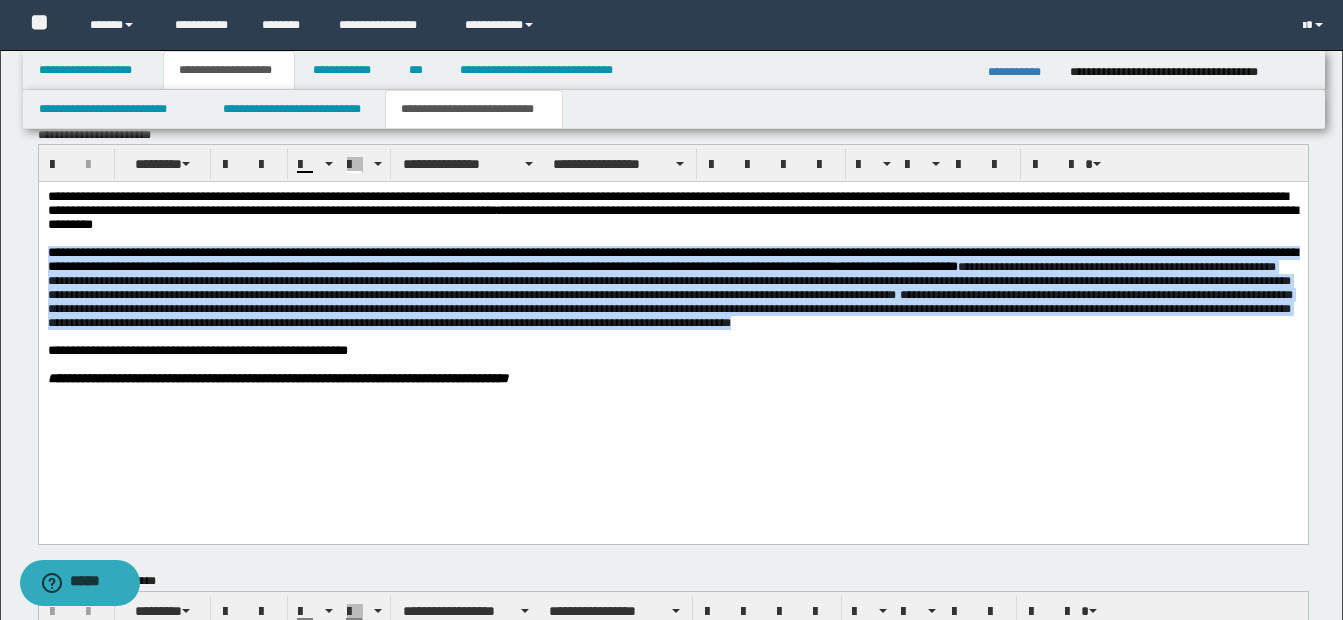 drag, startPoint x: 47, startPoint y: 256, endPoint x: 101, endPoint y: 359, distance: 116.297035 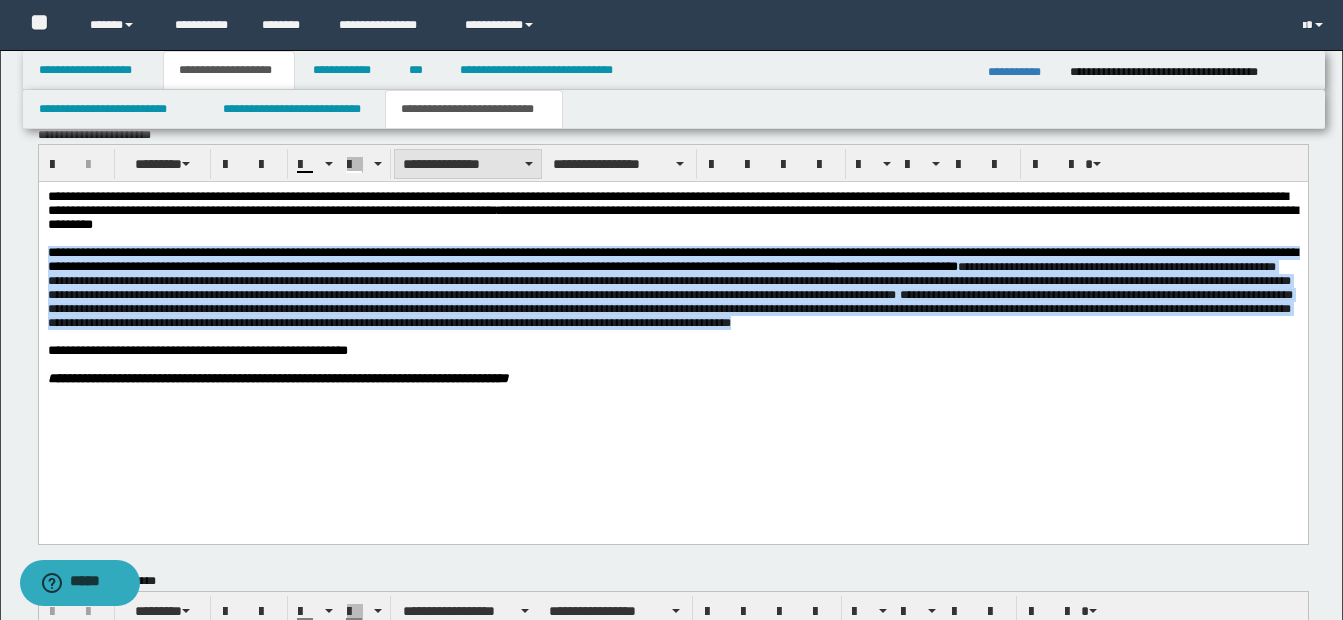 click on "**********" at bounding box center [468, 164] 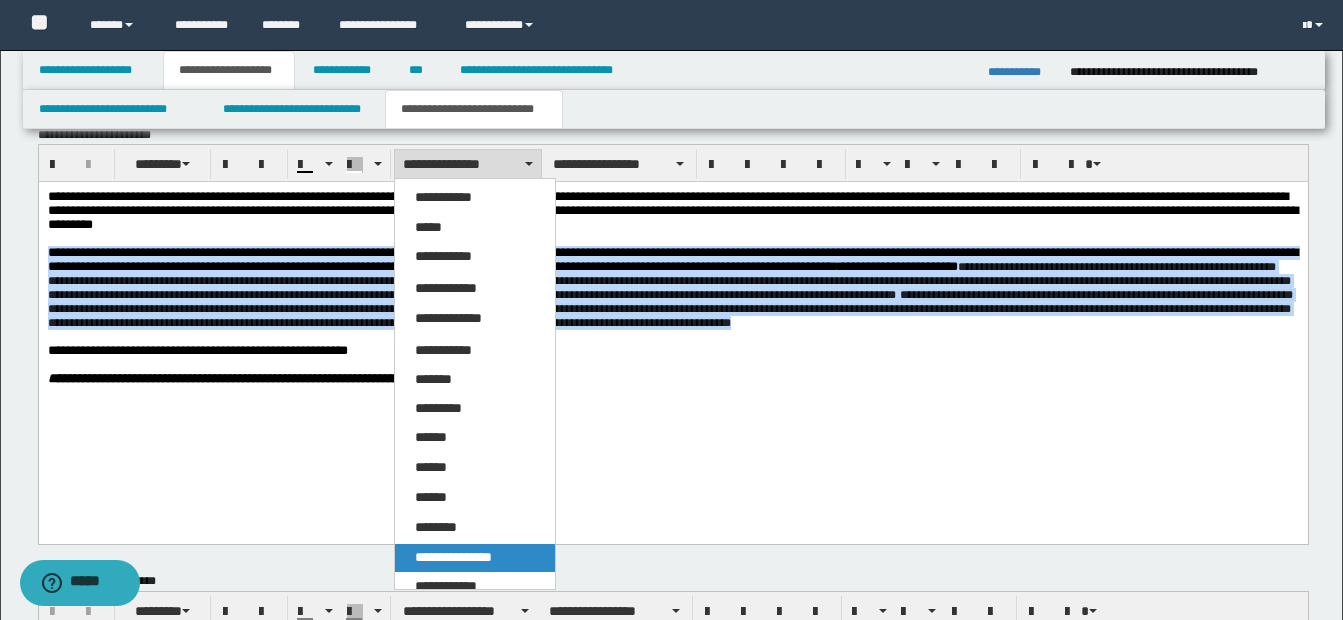 click on "**********" at bounding box center (453, 557) 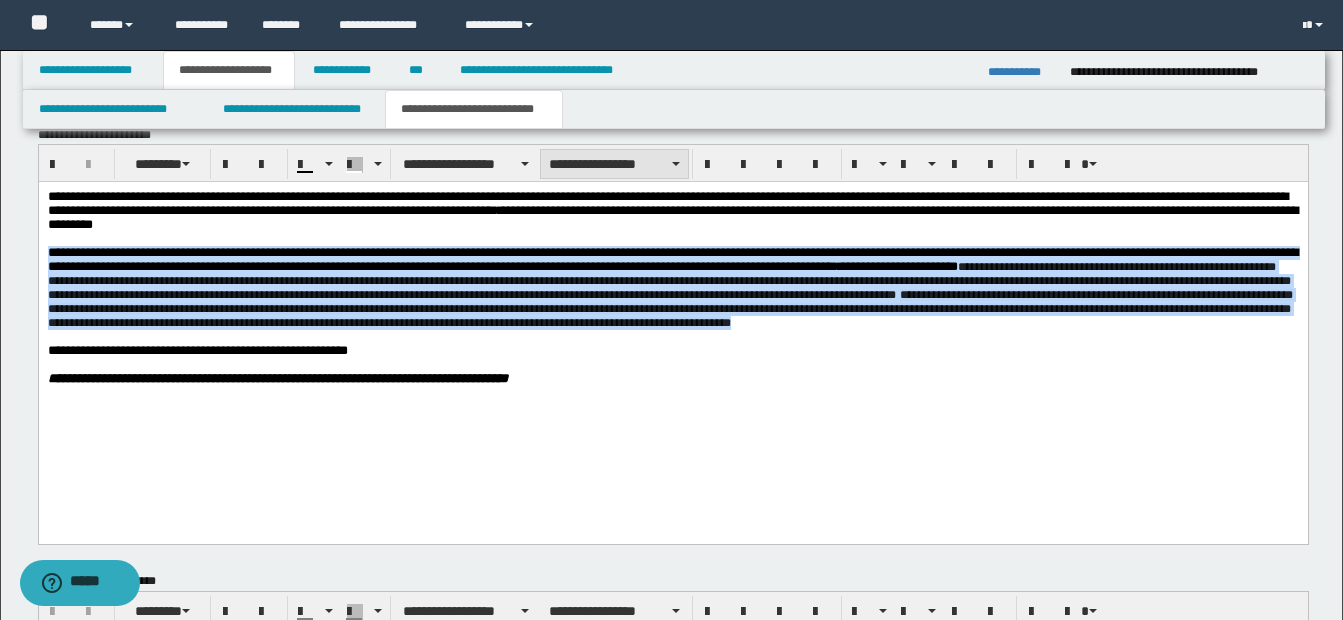 click on "**********" at bounding box center (614, 164) 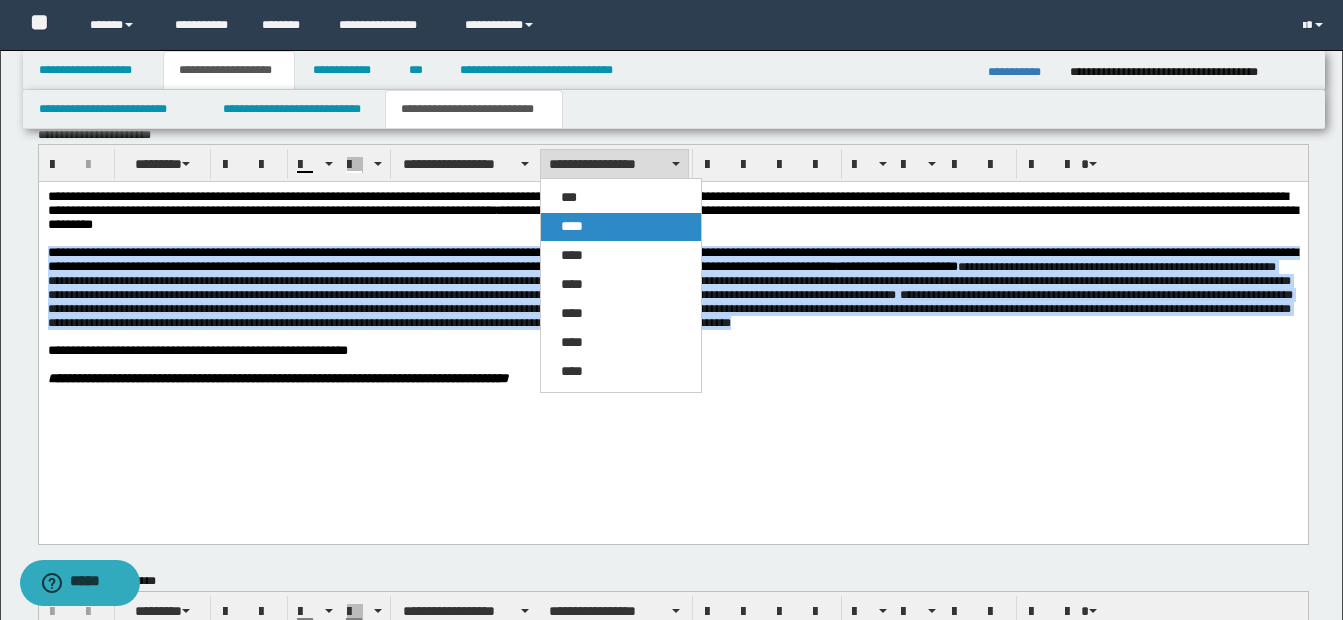 click on "****" at bounding box center (572, 226) 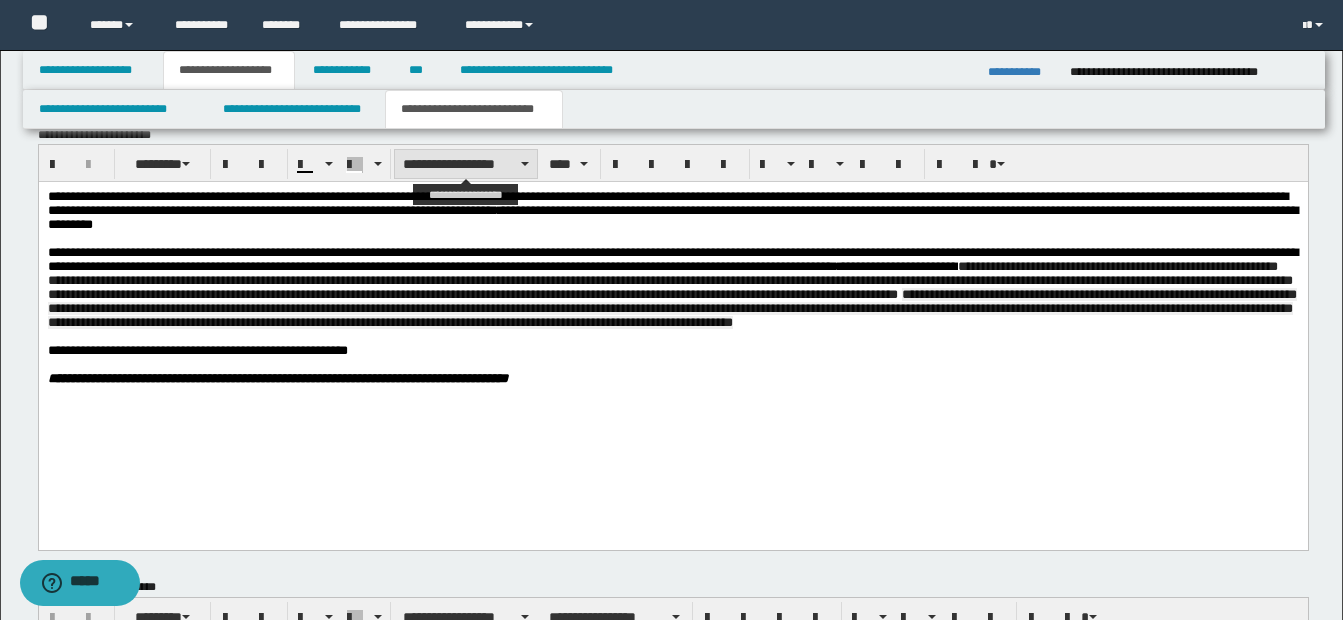 click on "**********" at bounding box center (466, 164) 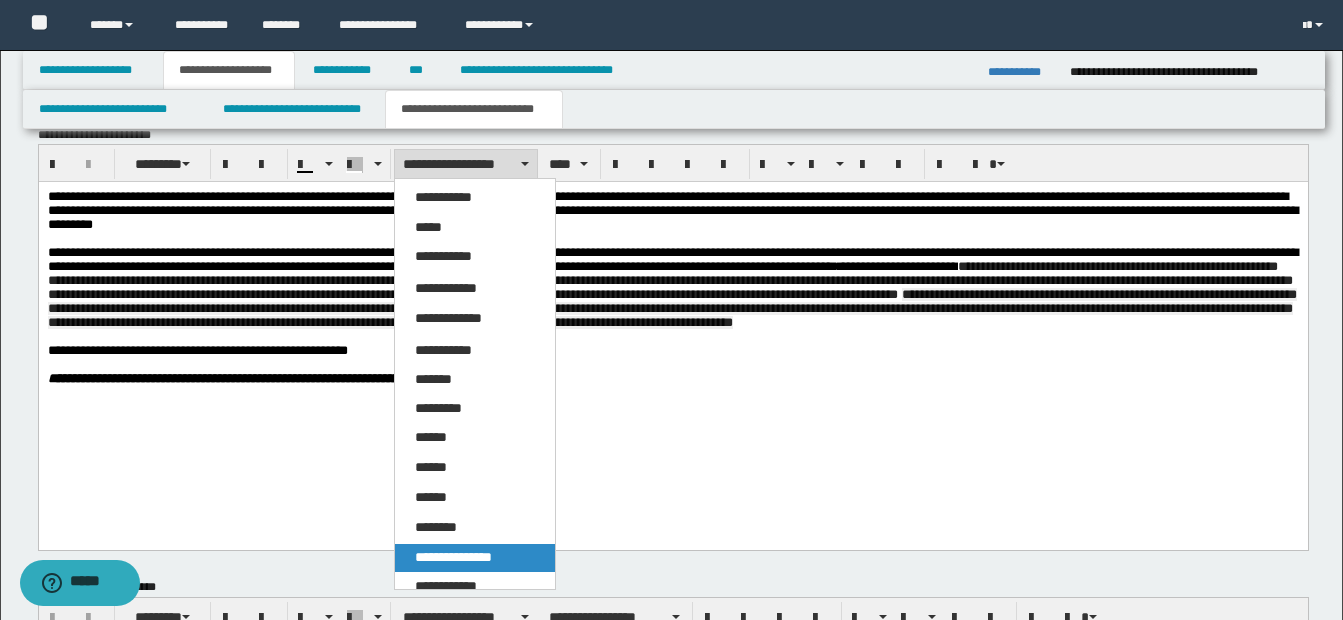click on "**********" at bounding box center (453, 557) 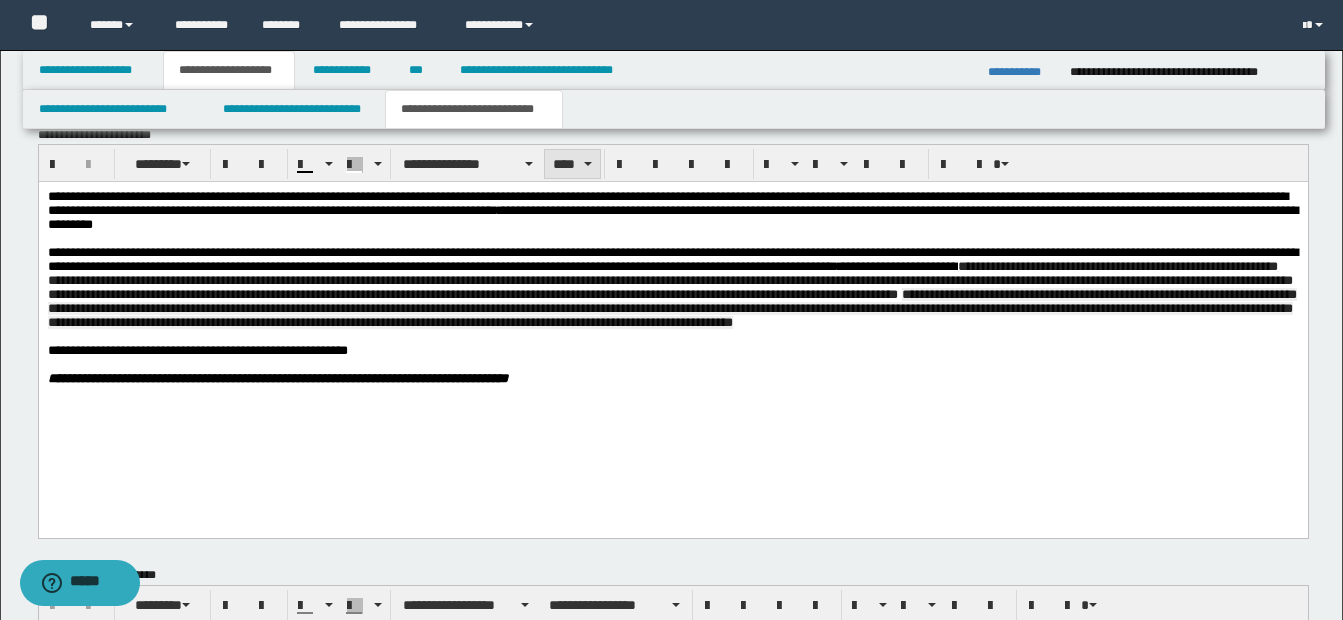 click on "****" at bounding box center [572, 164] 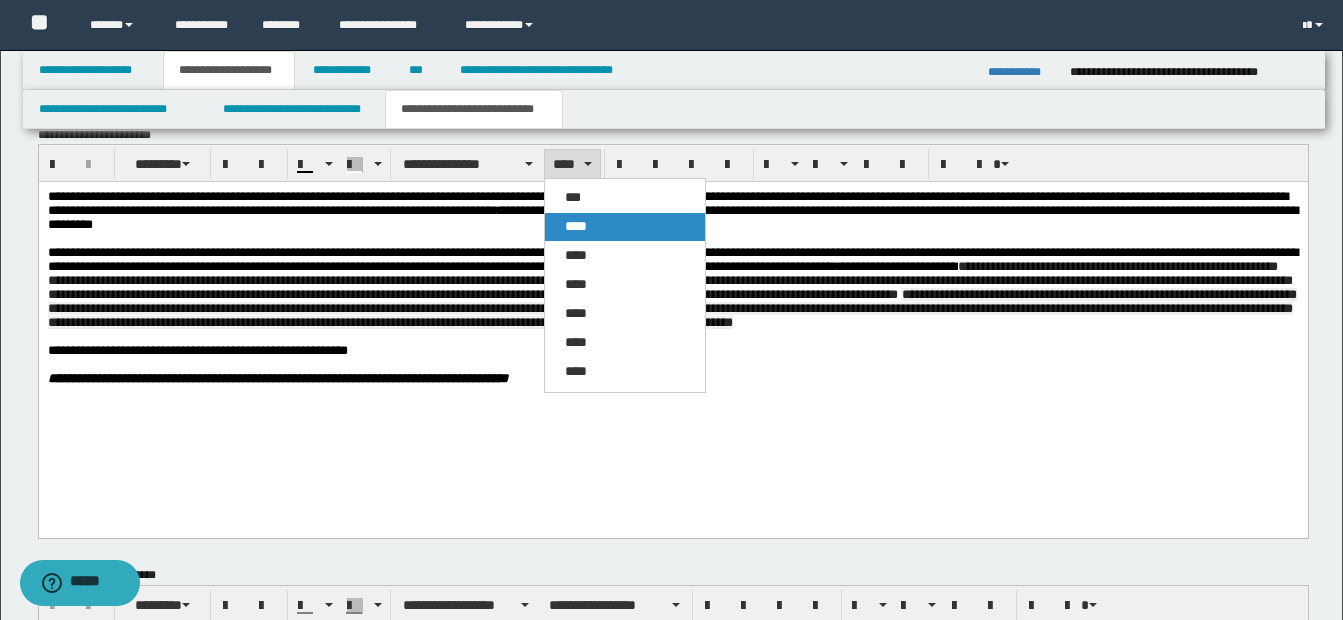 click on "****" at bounding box center (576, 226) 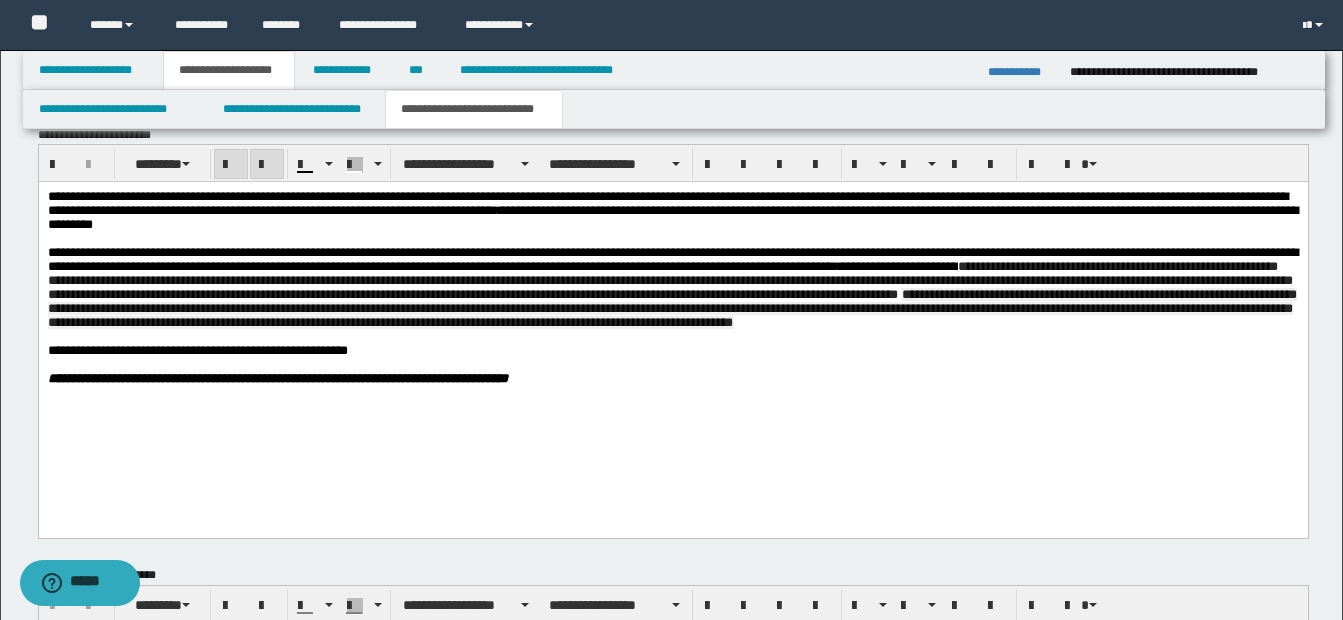 click on "**********" at bounding box center (672, 379) 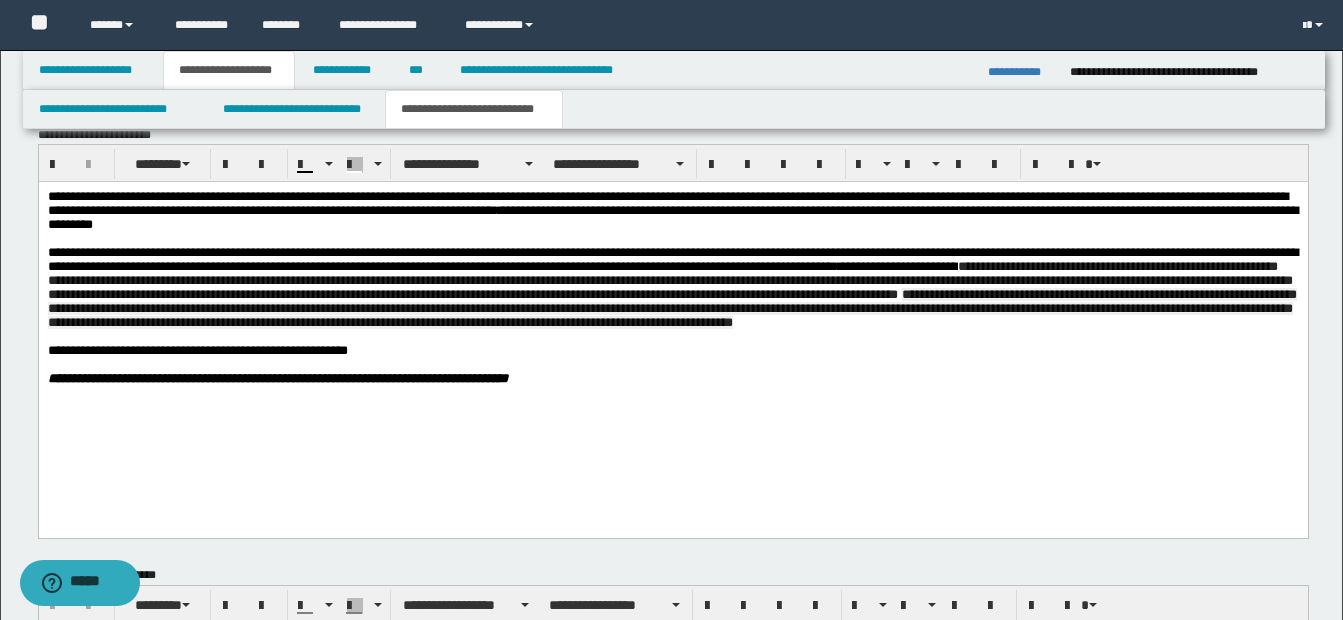 click on "**********" at bounding box center (669, 280) 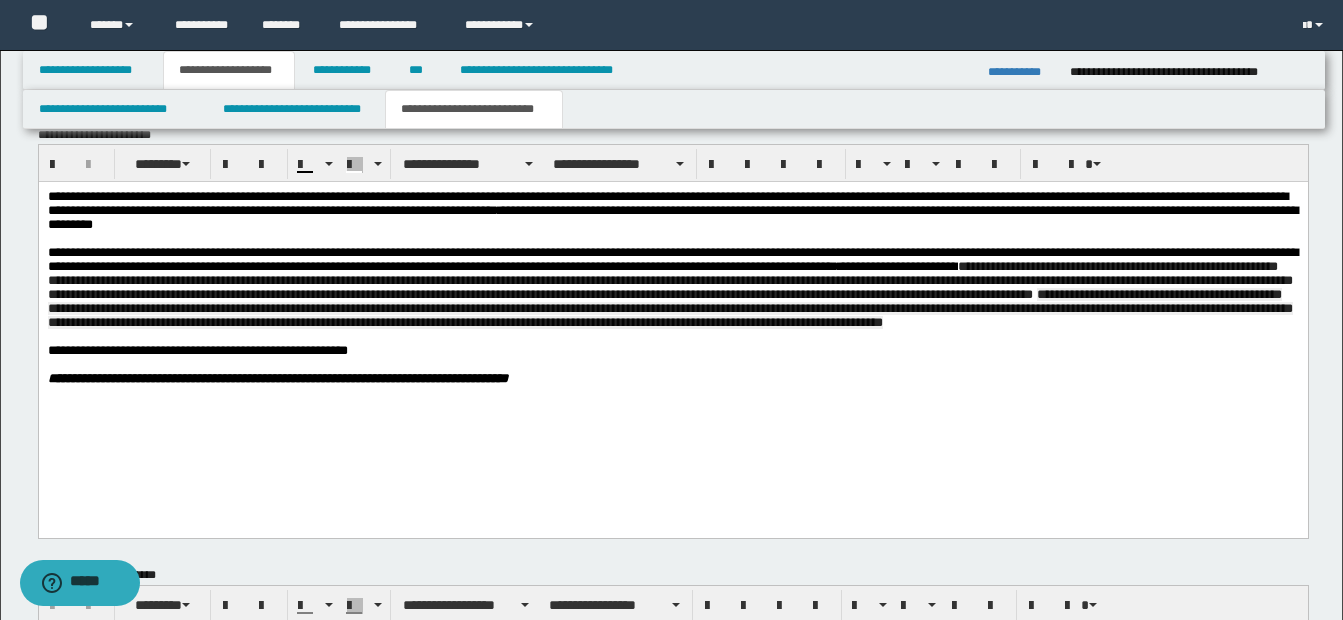 click on "**********" at bounding box center (672, 287) 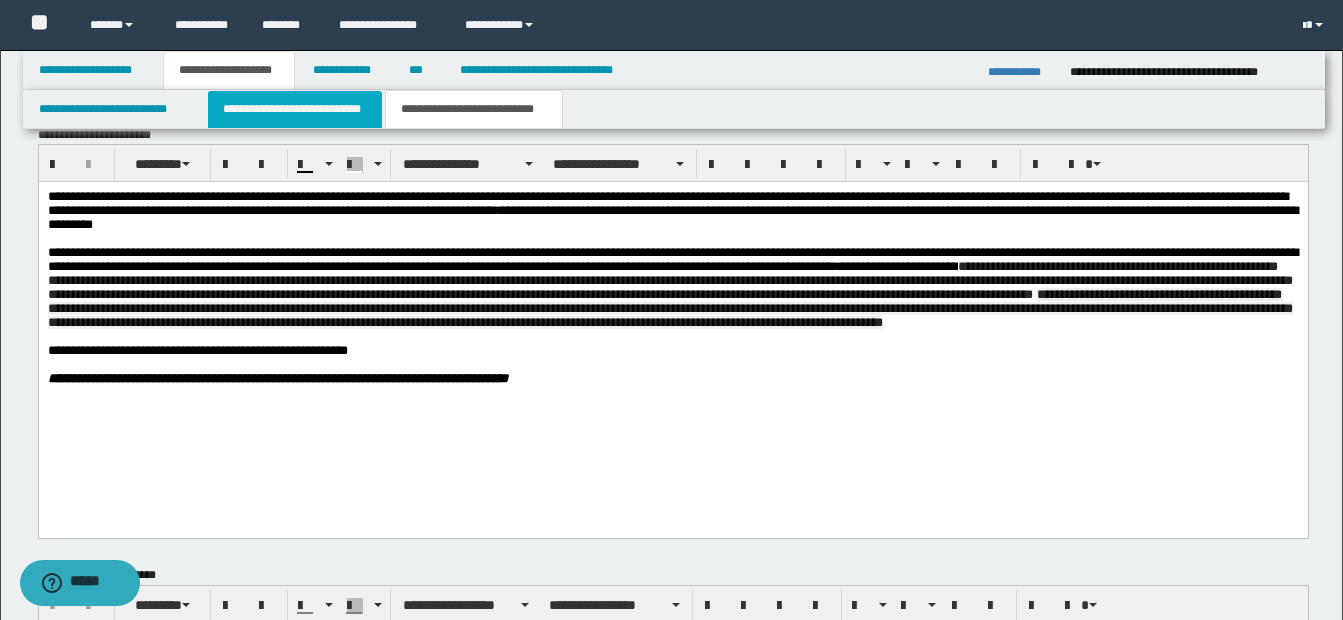click on "**********" at bounding box center (295, 109) 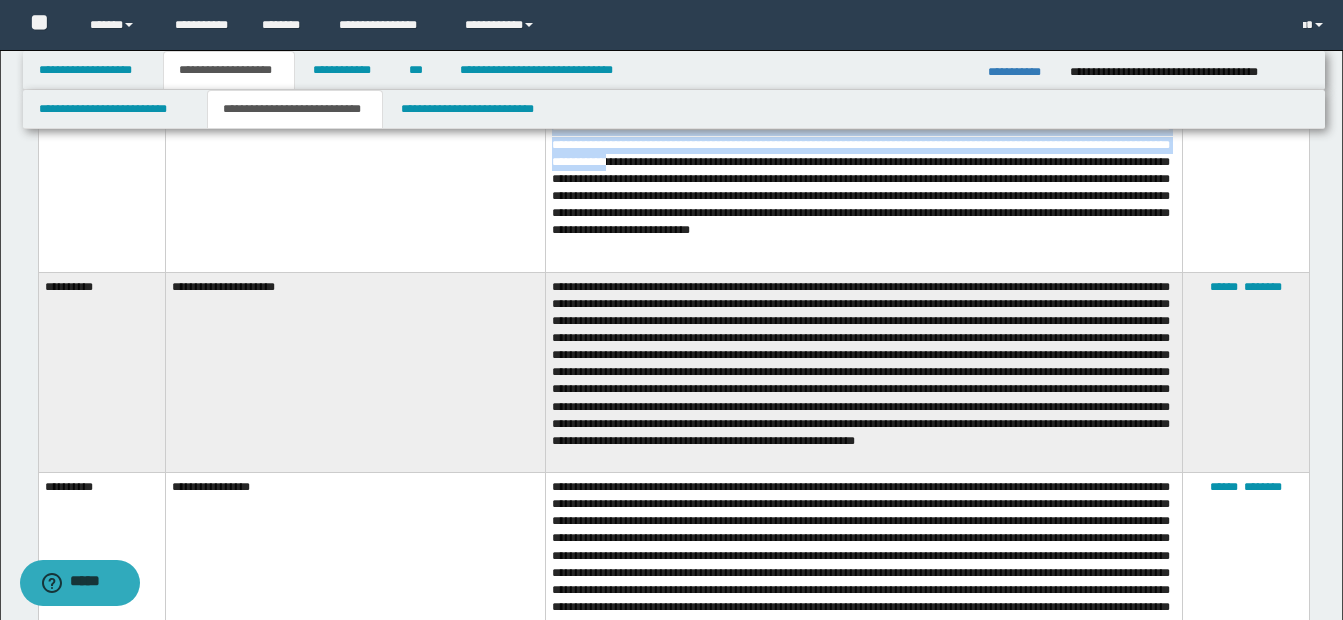 scroll, scrollTop: 2779, scrollLeft: 0, axis: vertical 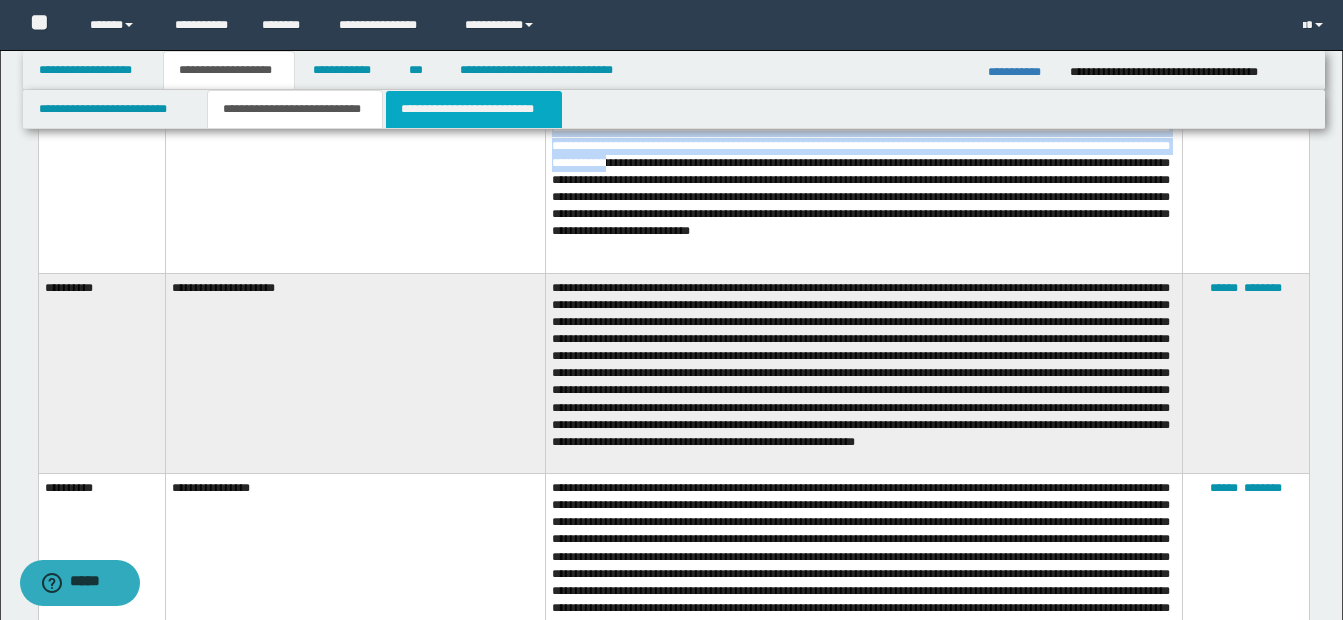 click on "**********" at bounding box center (474, 109) 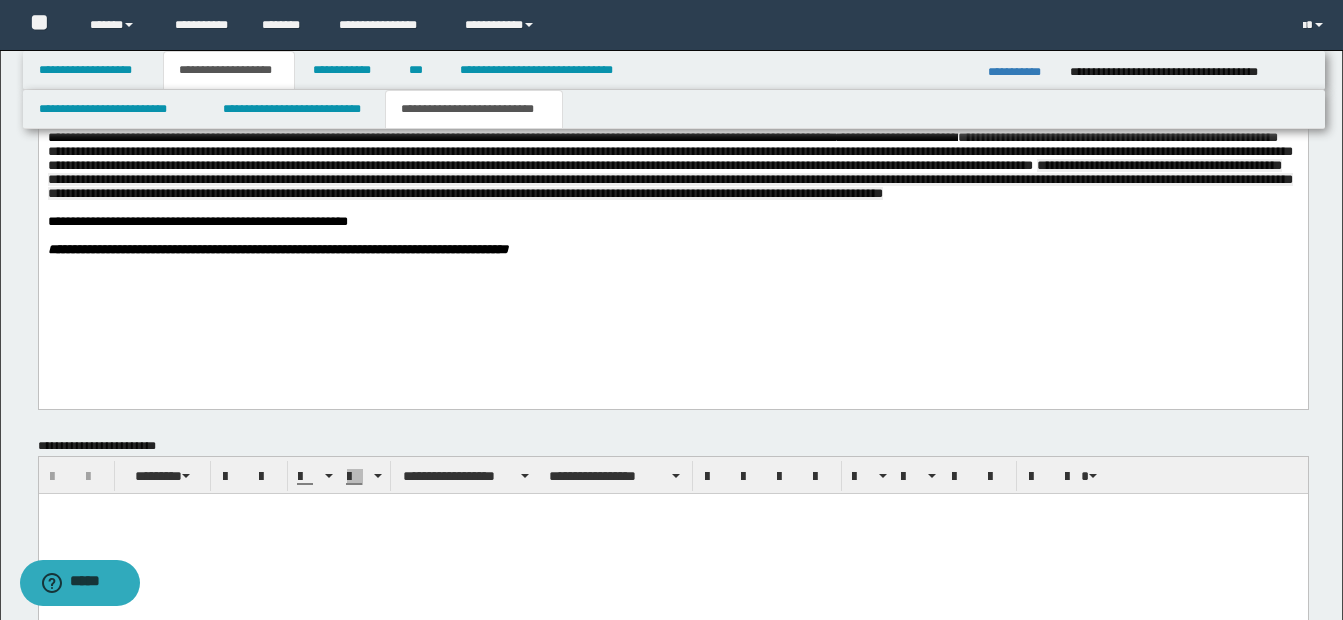 scroll, scrollTop: 1508, scrollLeft: 0, axis: vertical 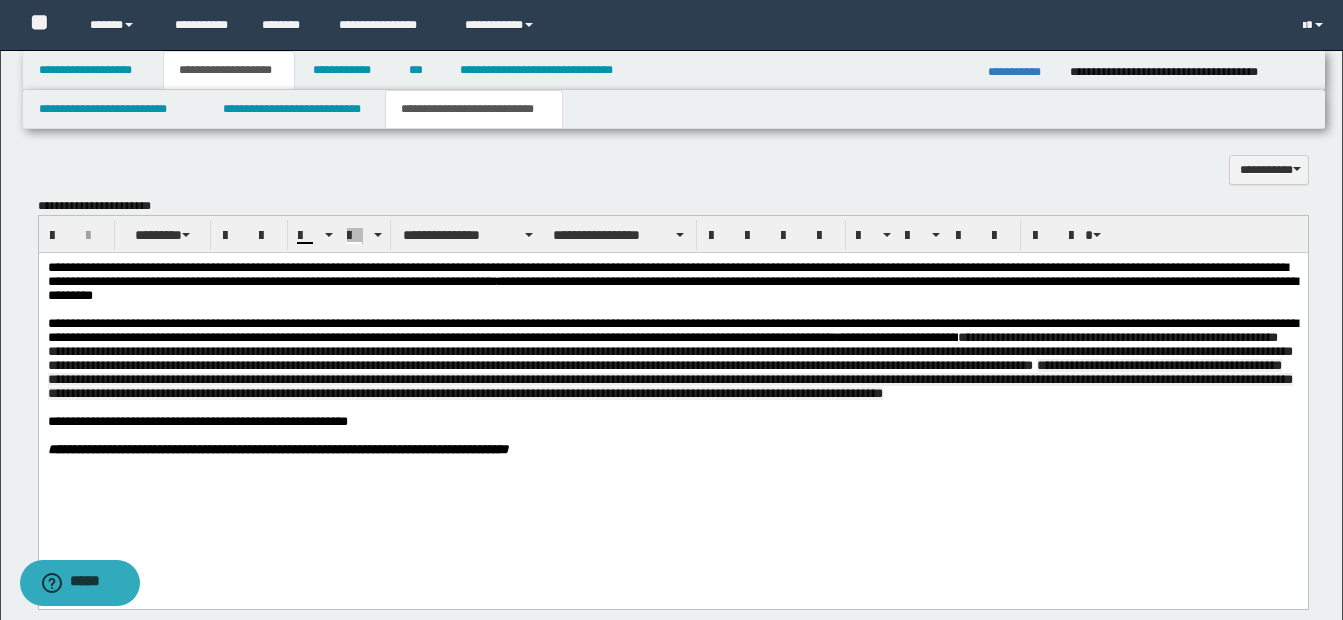 click on "**********" at bounding box center (672, 358) 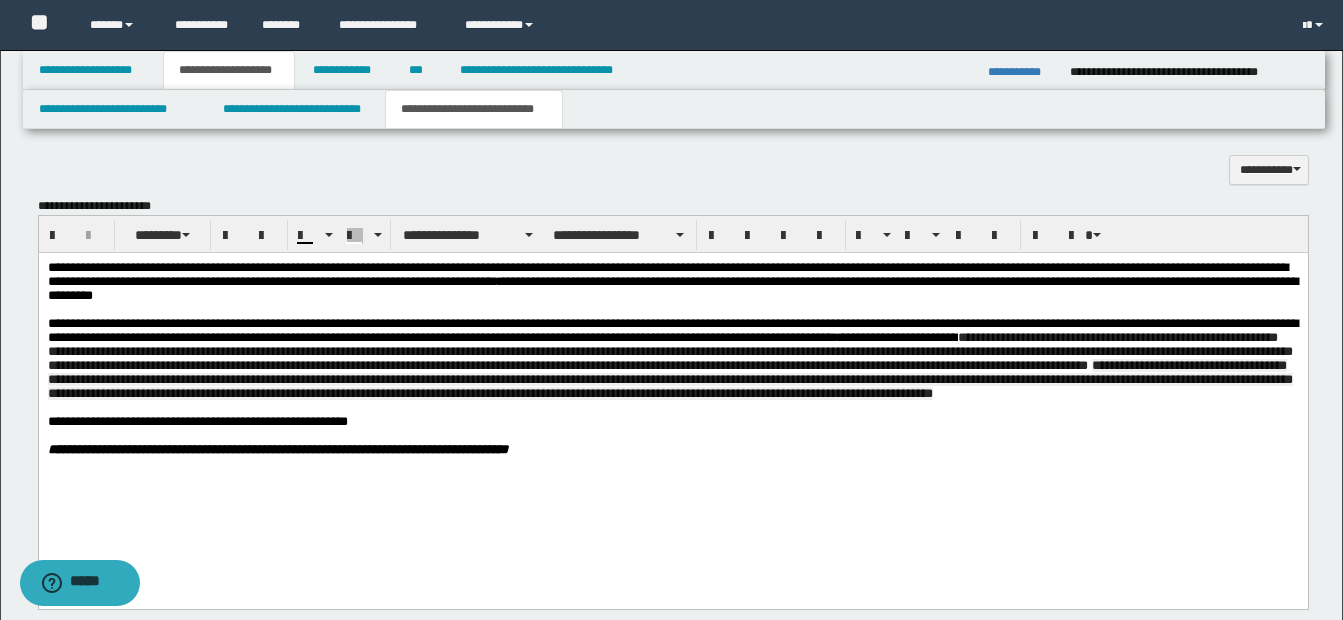 drag, startPoint x: 960, startPoint y: 346, endPoint x: 1015, endPoint y: 347, distance: 55.00909 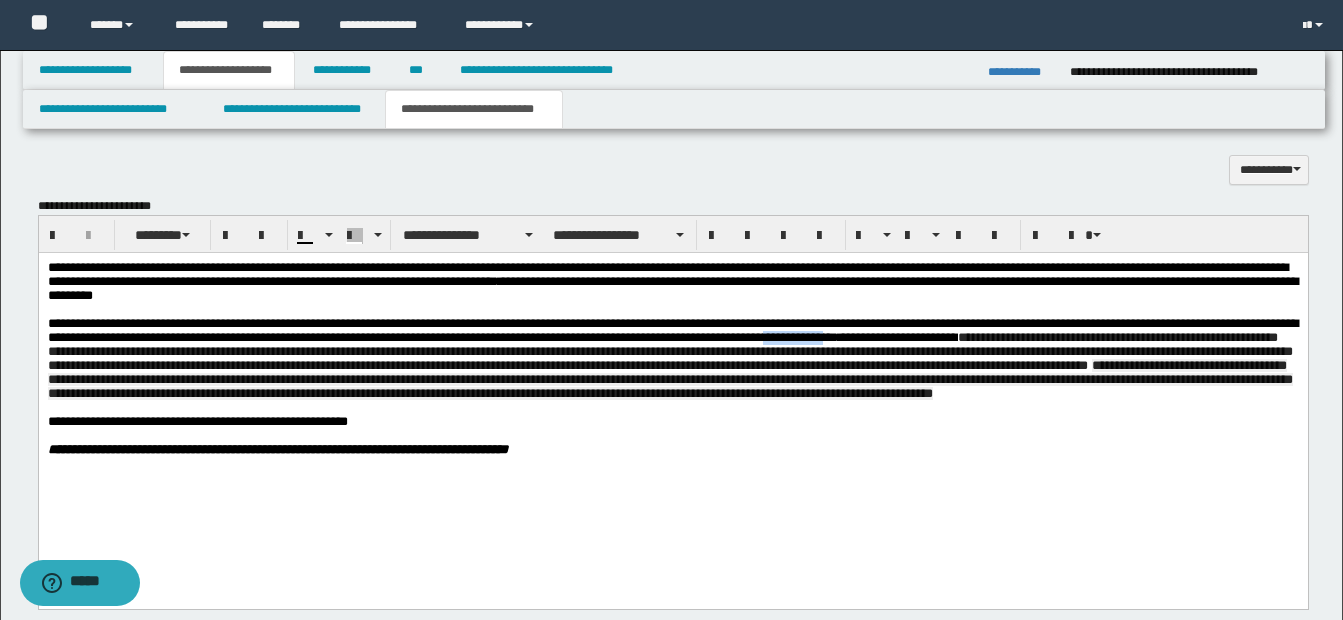 drag, startPoint x: 961, startPoint y: 347, endPoint x: 1023, endPoint y: 347, distance: 62 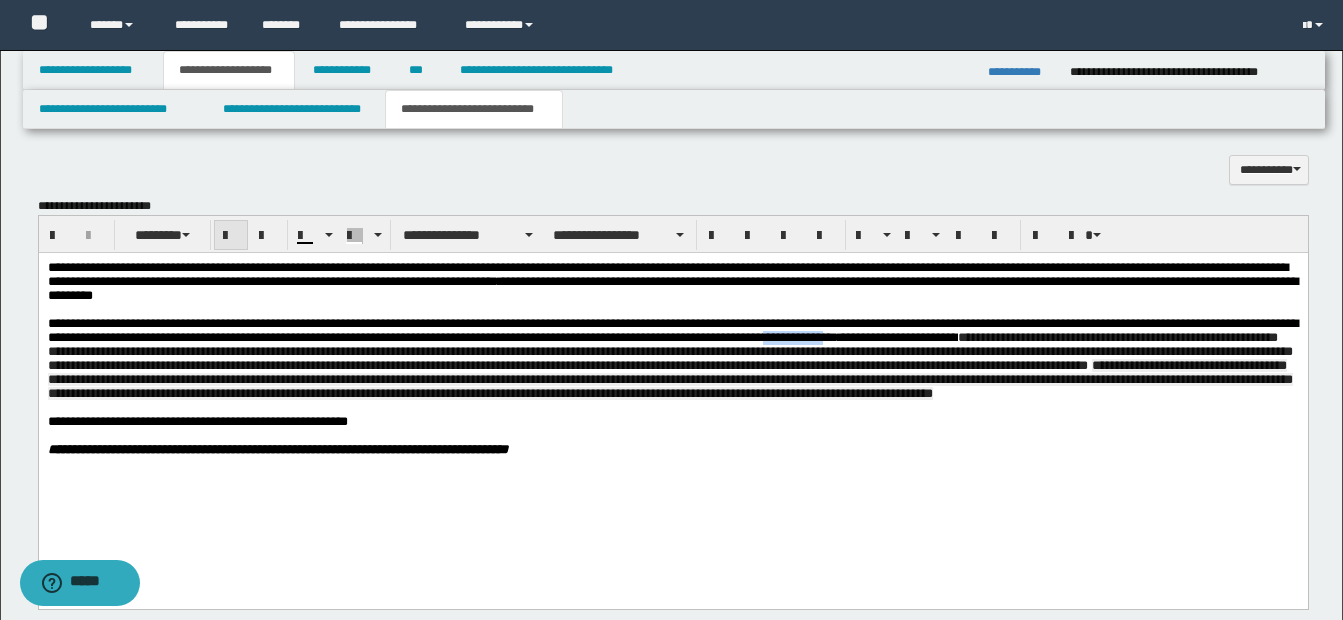 drag, startPoint x: 230, startPoint y: 228, endPoint x: 199, endPoint y: 48, distance: 182.64993 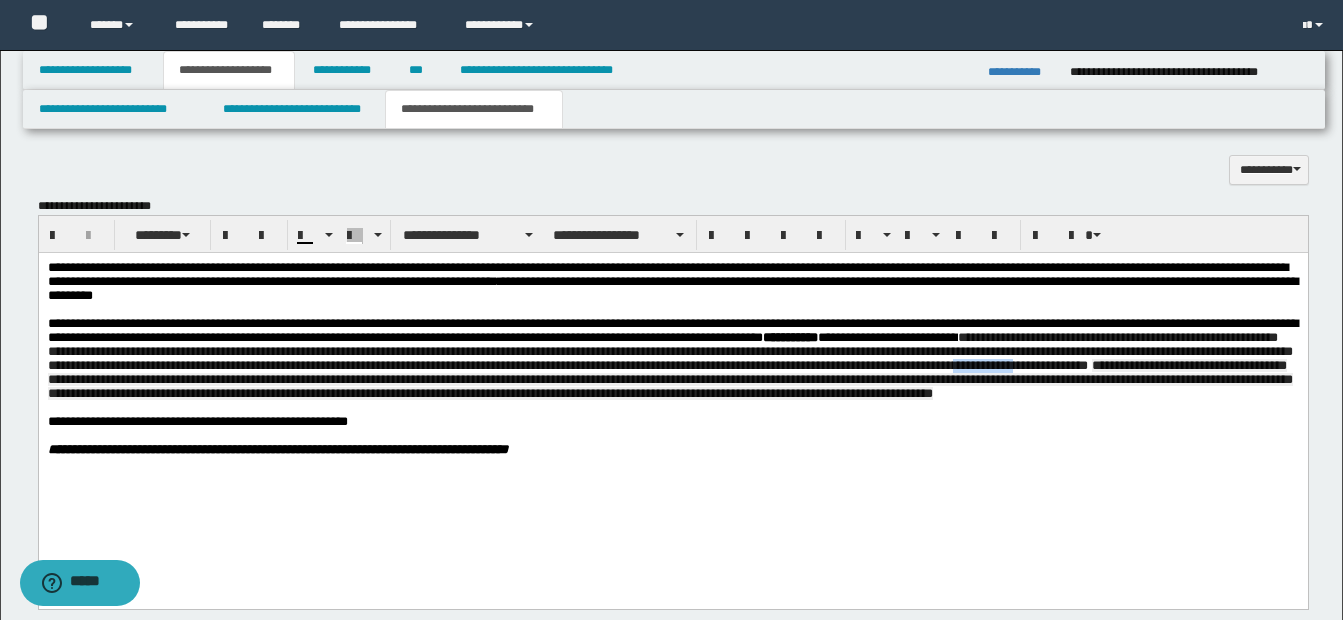 drag, startPoint x: 101, startPoint y: 397, endPoint x: 166, endPoint y: 397, distance: 65 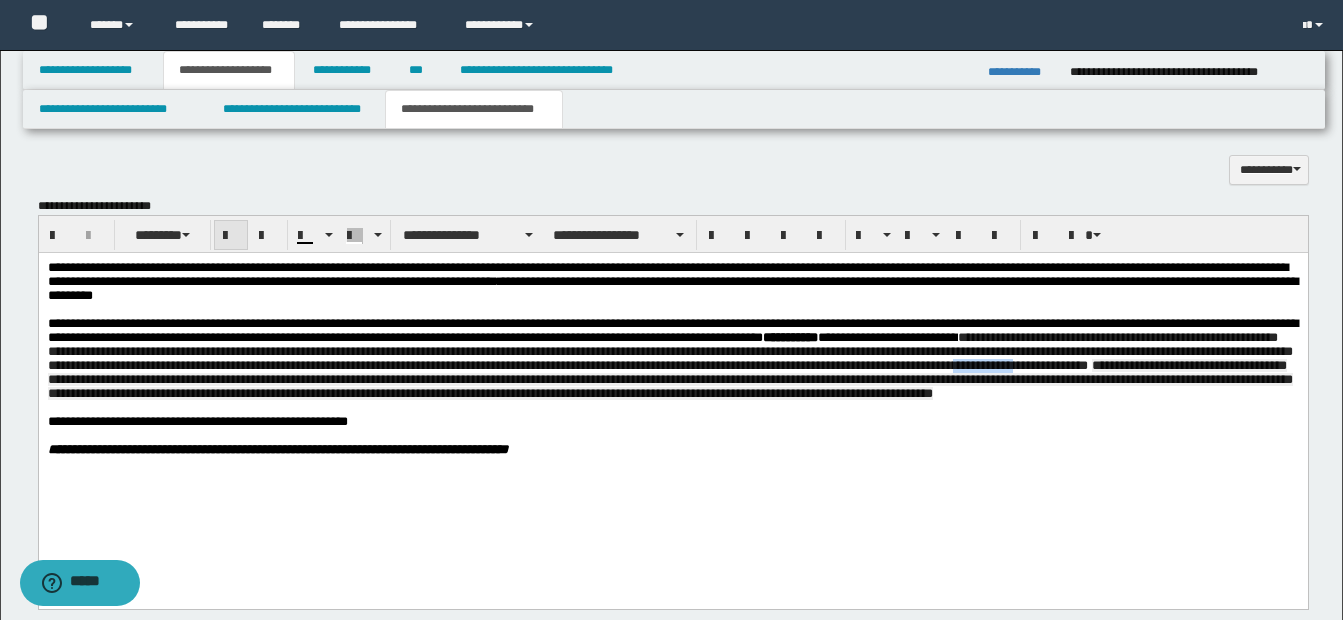 drag, startPoint x: 236, startPoint y: 239, endPoint x: 235, endPoint y: 42, distance: 197.00253 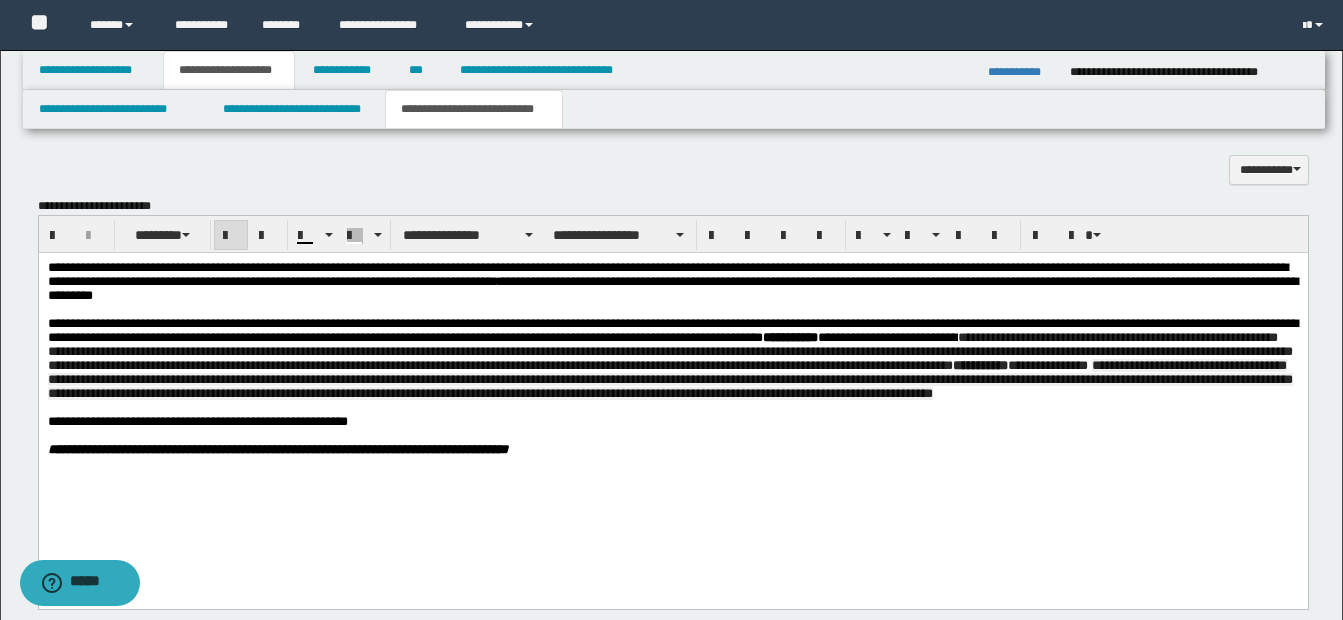 click on "**********" at bounding box center (277, 449) 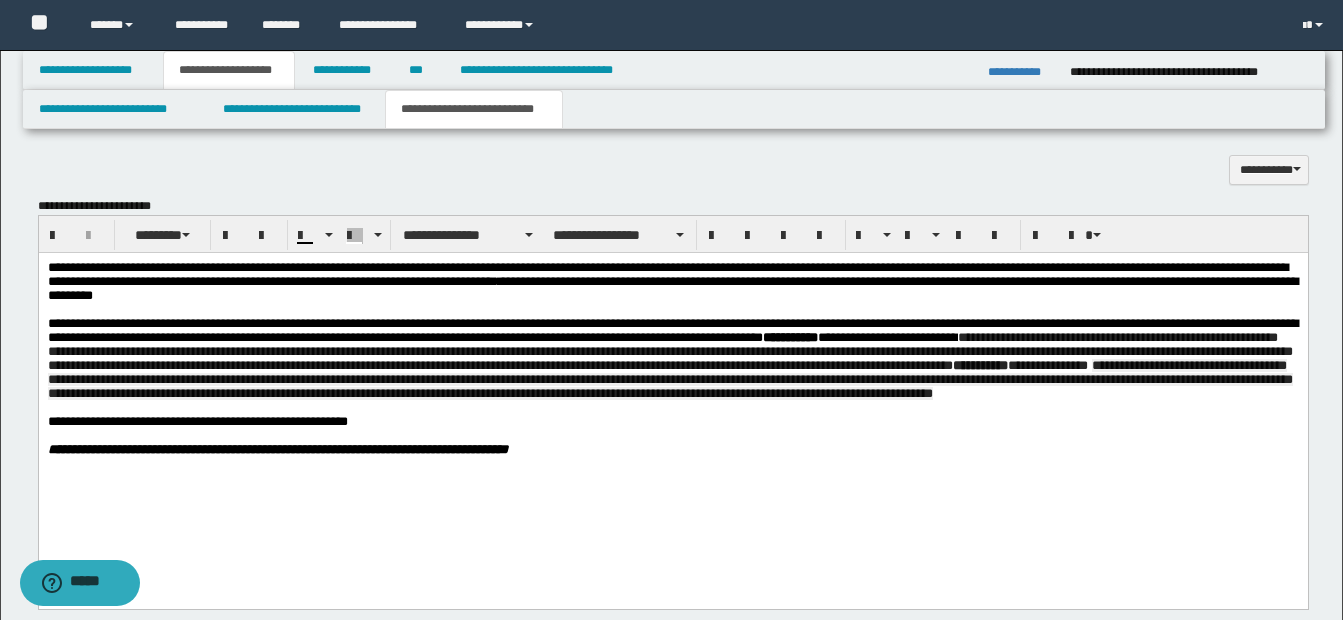drag, startPoint x: 255, startPoint y: 399, endPoint x: 286, endPoint y: 427, distance: 41.773197 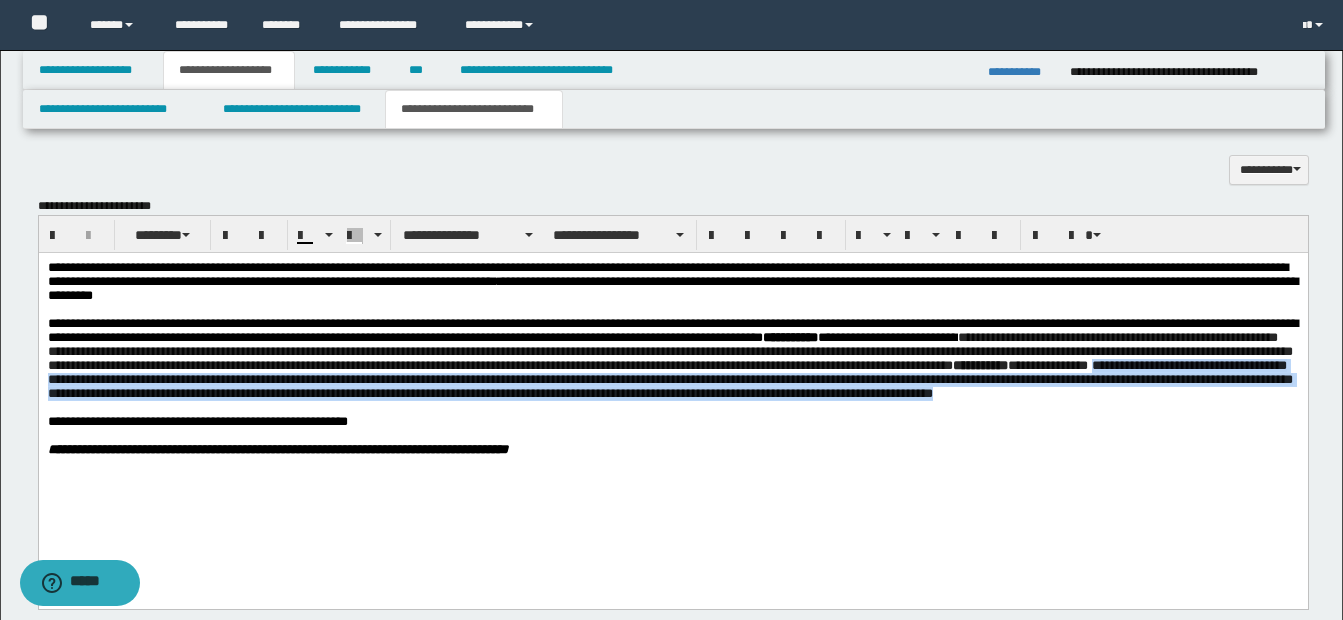 drag, startPoint x: 257, startPoint y: 396, endPoint x: 378, endPoint y: 405, distance: 121.33425 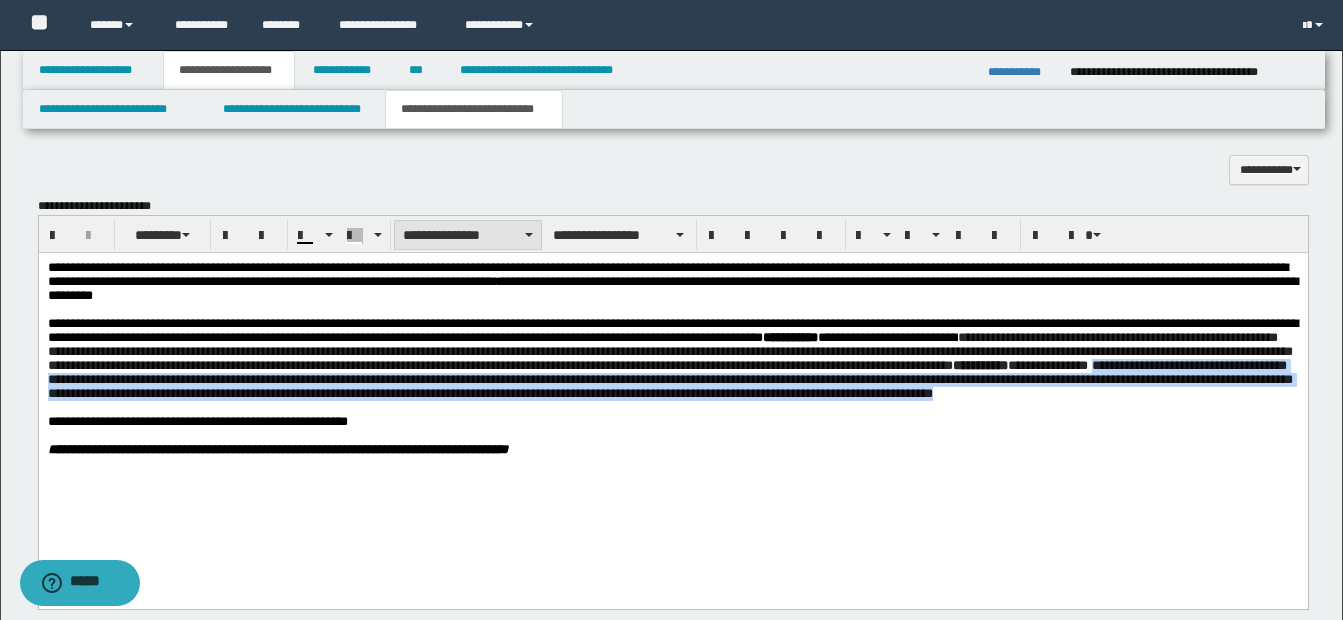 click on "**********" at bounding box center (468, 235) 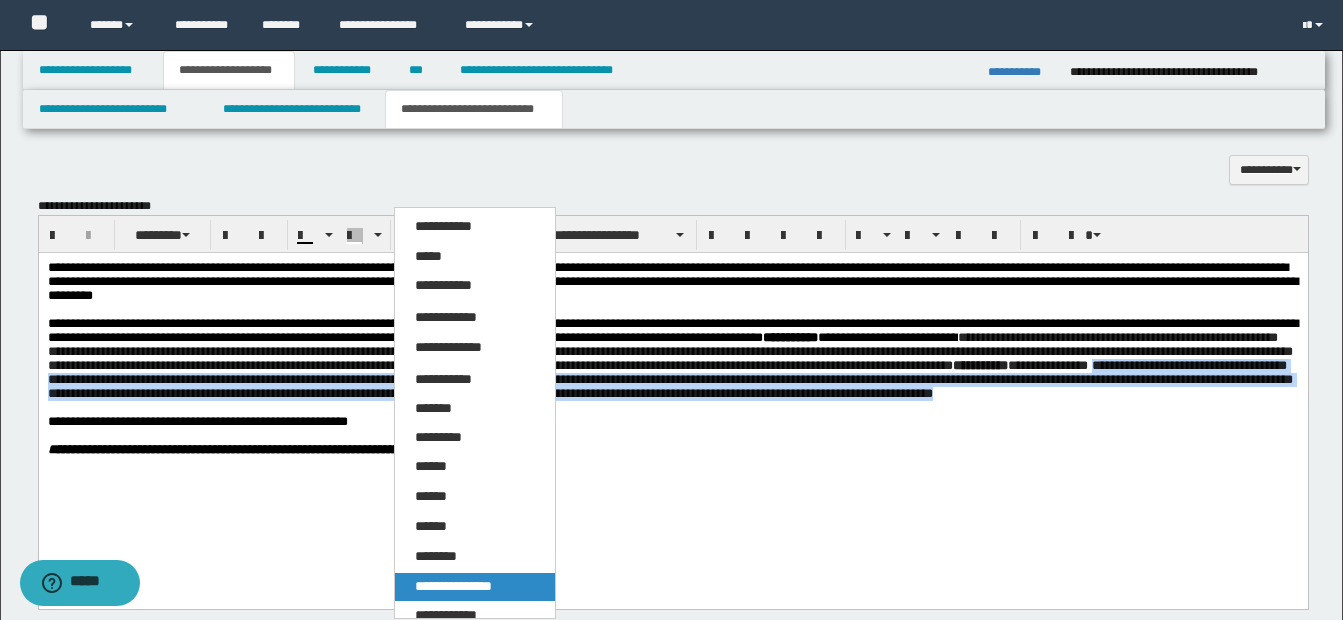 click on "**********" at bounding box center (453, 586) 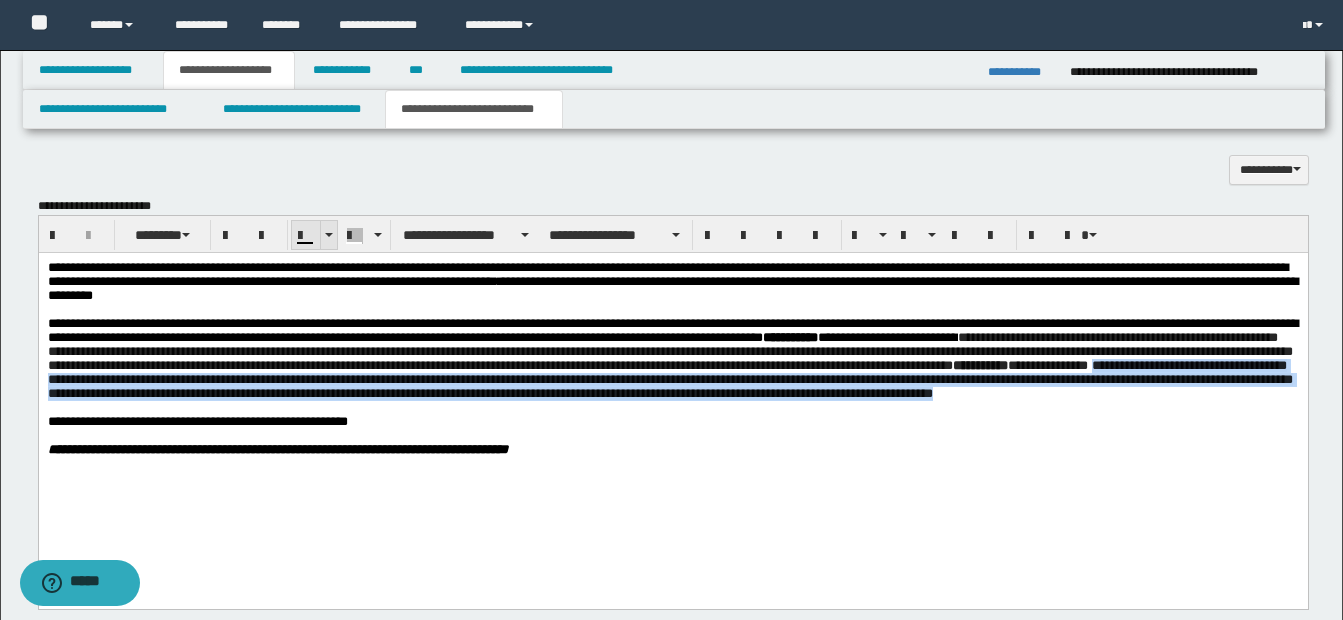 click at bounding box center [328, 235] 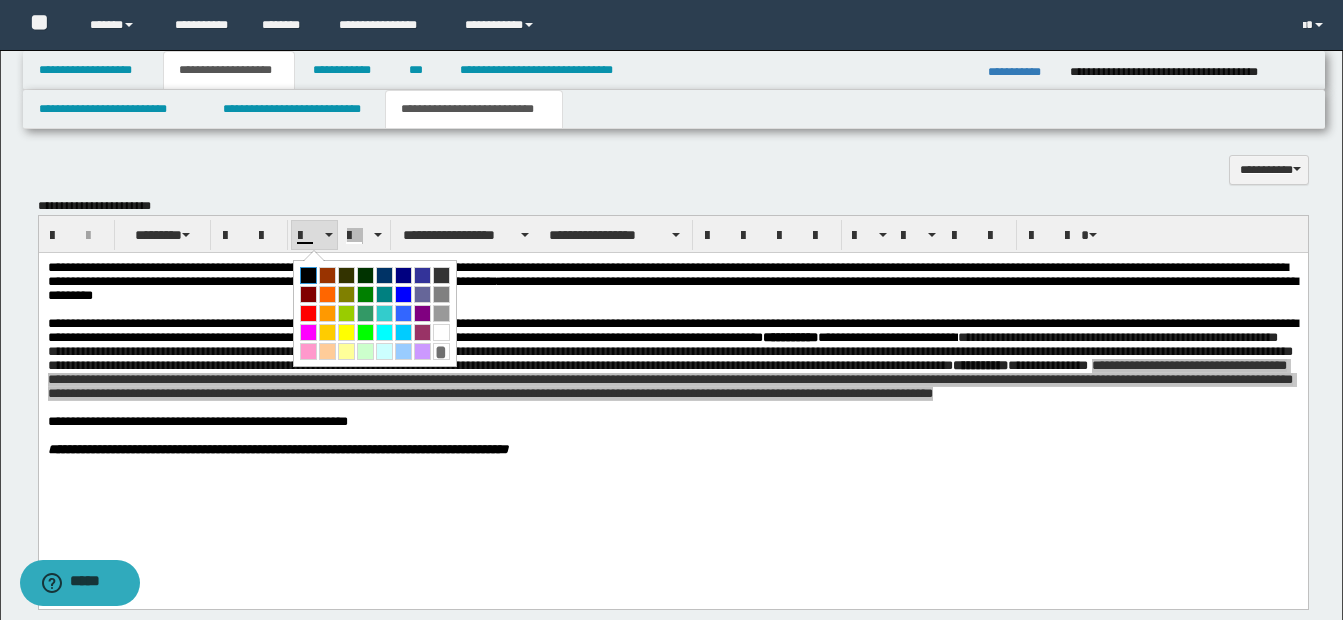 click at bounding box center [308, 275] 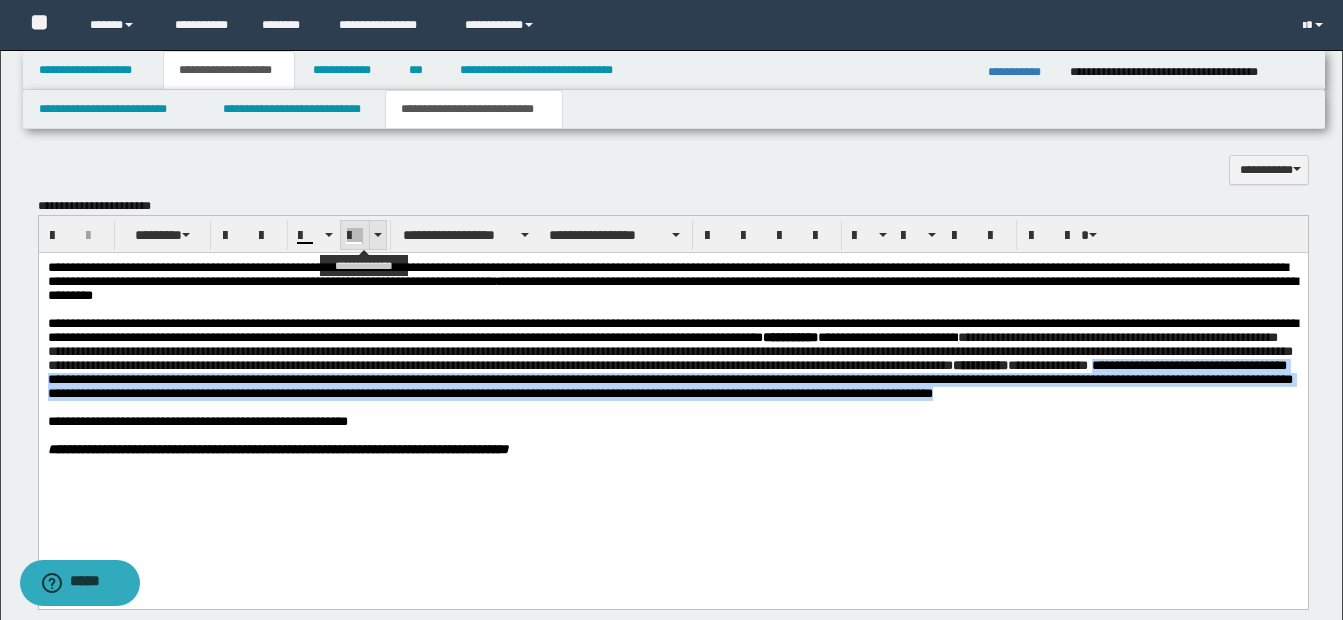 click at bounding box center (377, 235) 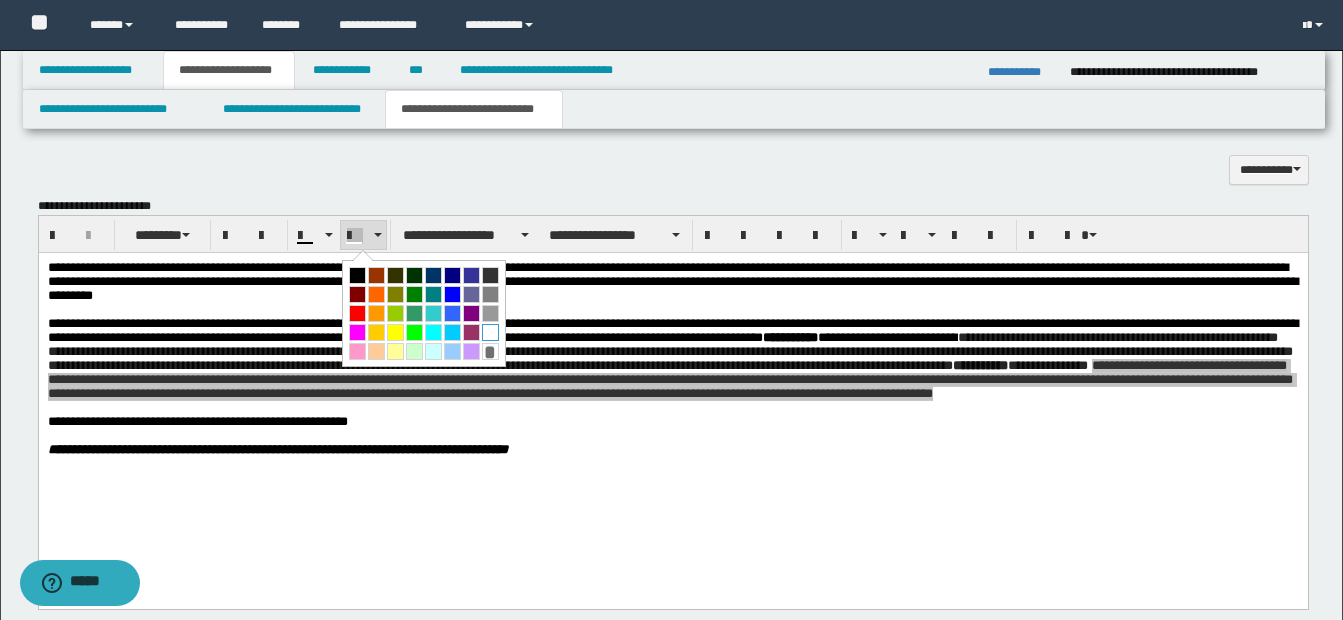 drag, startPoint x: 494, startPoint y: 337, endPoint x: 512, endPoint y: 32, distance: 305.5307 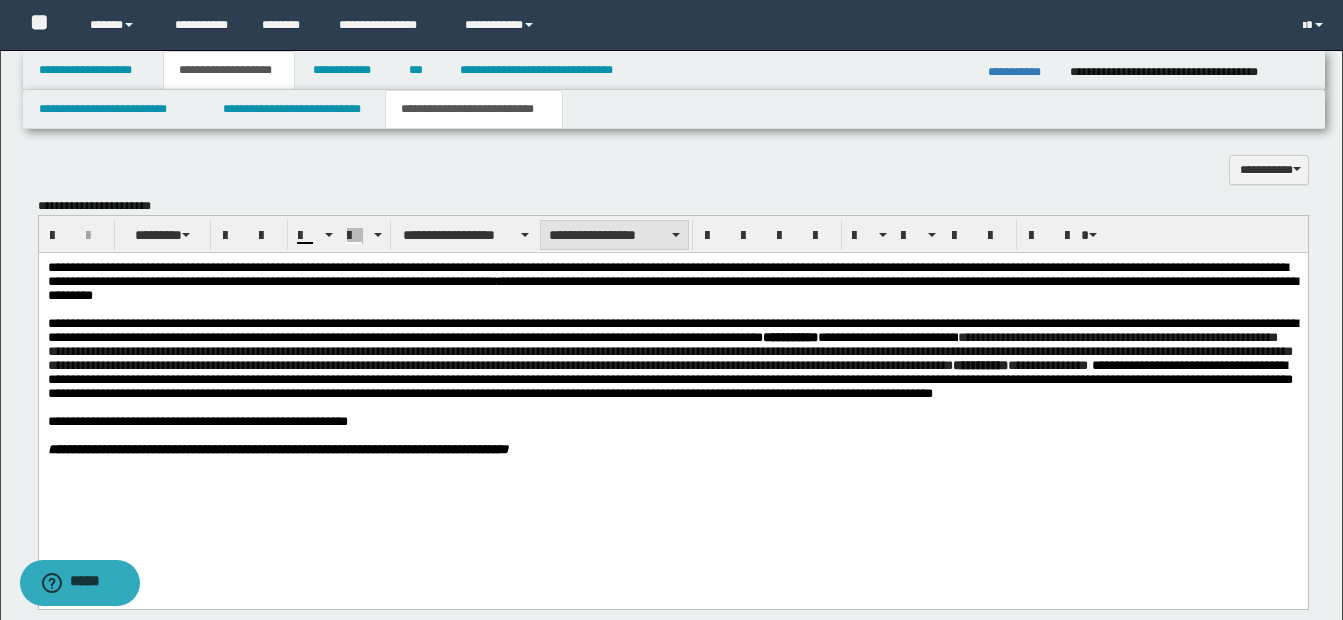 click on "**********" at bounding box center [614, 235] 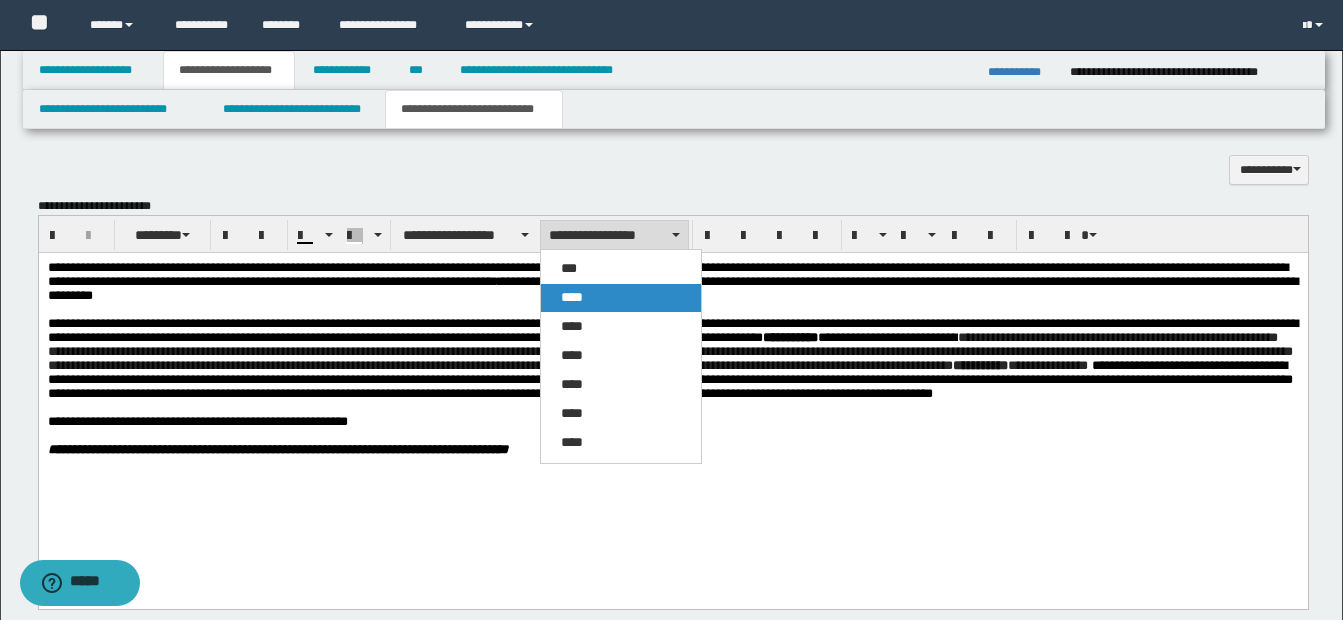 drag, startPoint x: 598, startPoint y: 298, endPoint x: 561, endPoint y: 43, distance: 257.67032 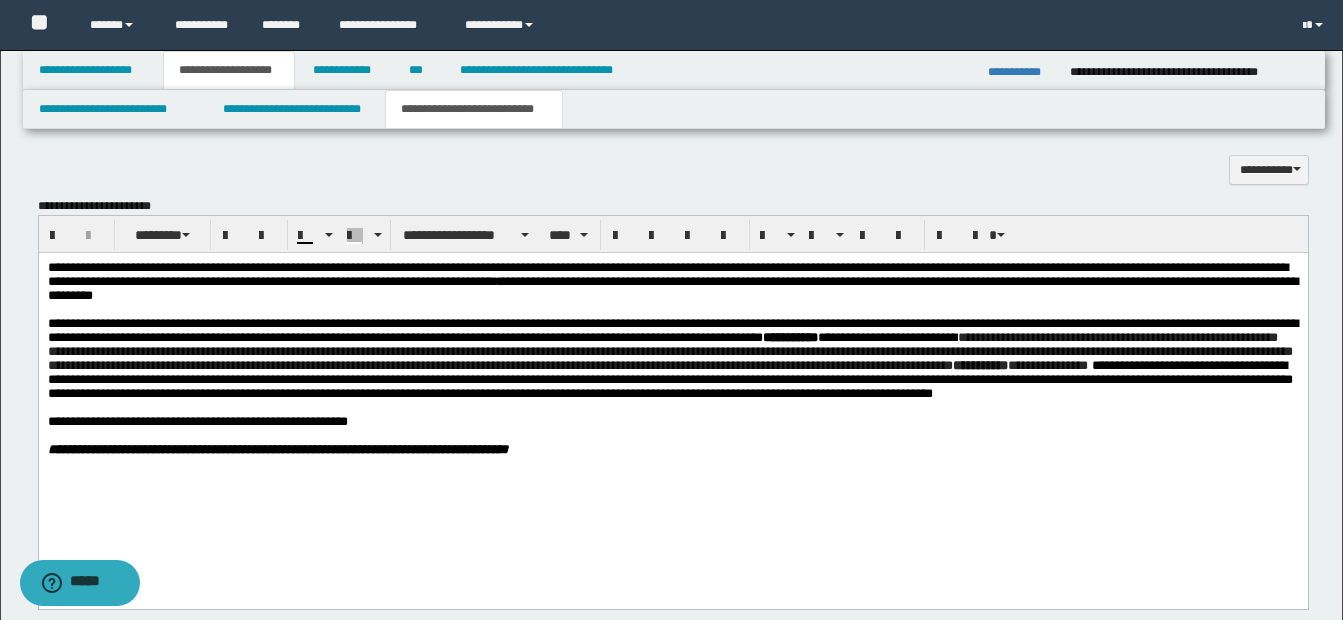 scroll, scrollTop: 1608, scrollLeft: 0, axis: vertical 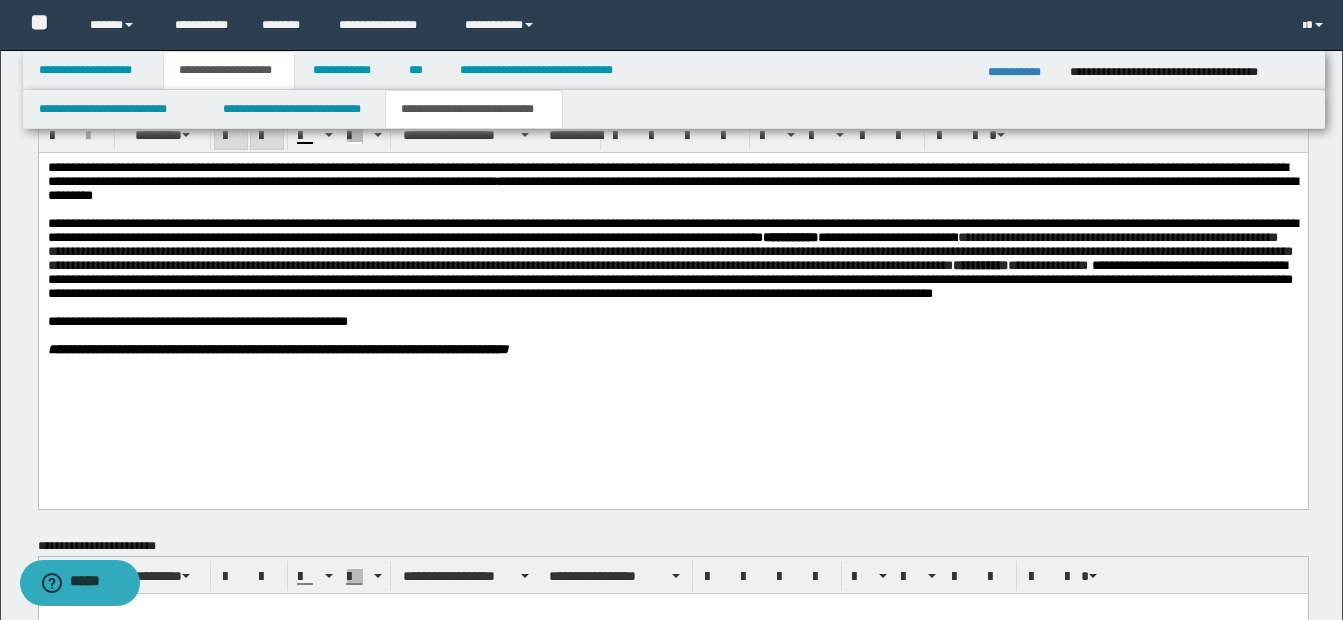 click on "**********" at bounding box center [672, 284] 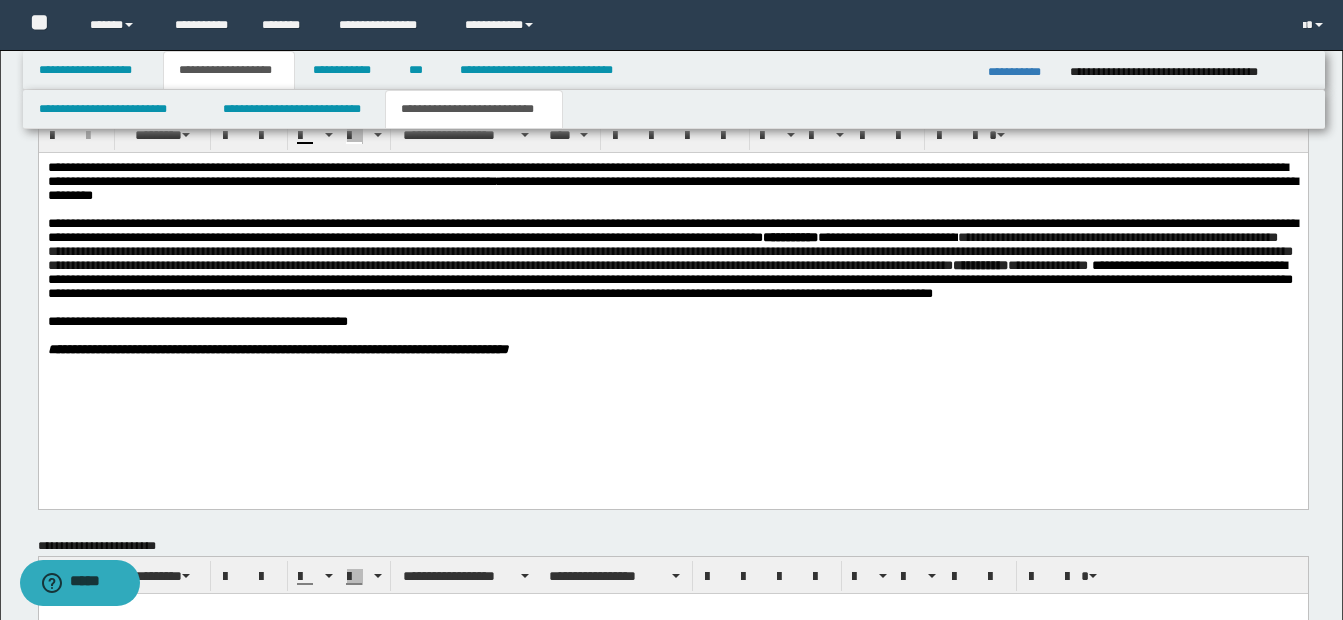 click on "**********" at bounding box center [669, 279] 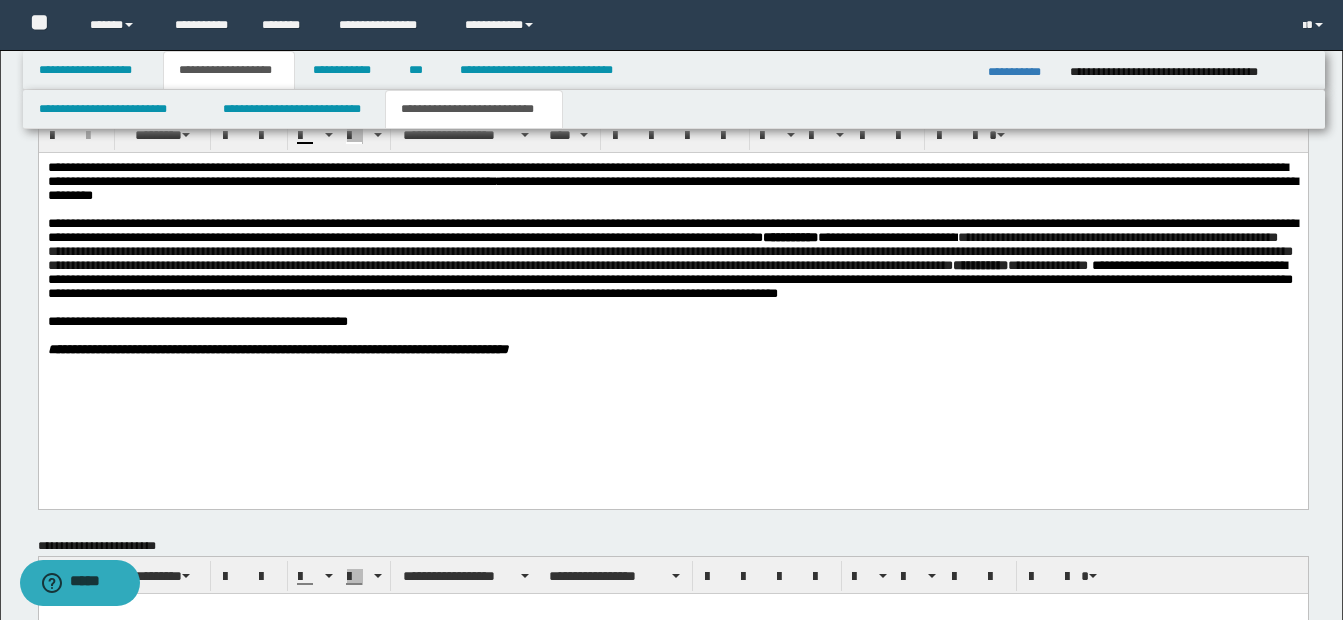 click on "**********" at bounding box center (672, 259) 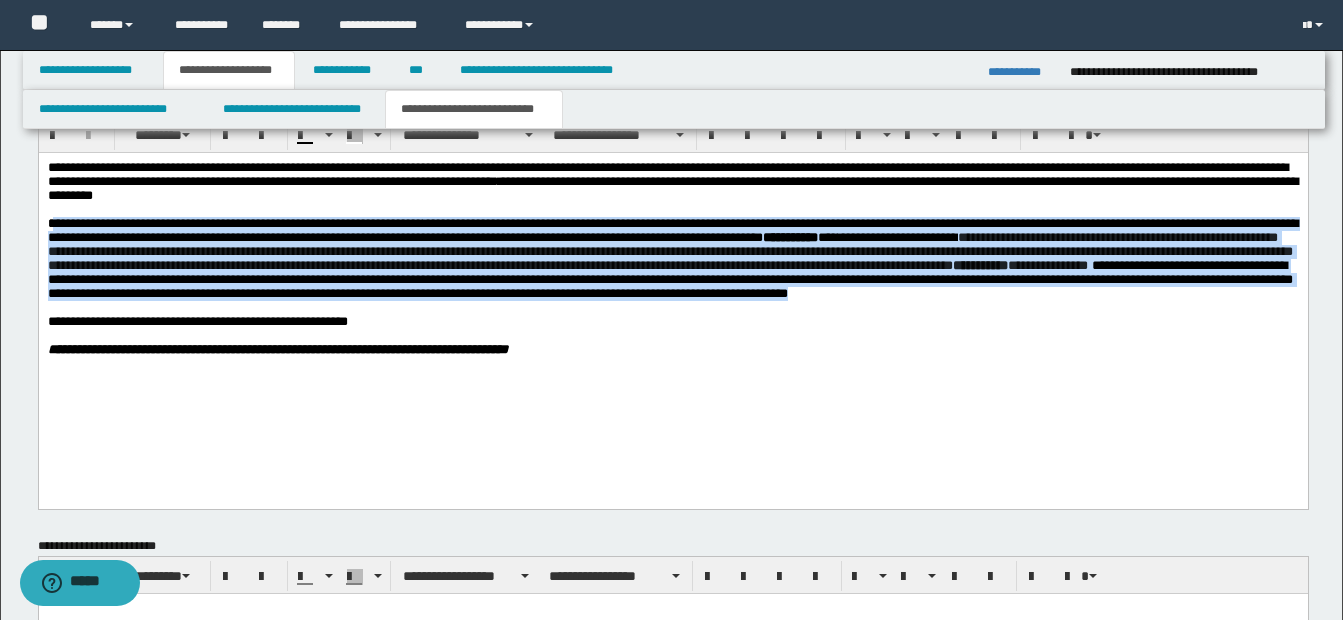 drag, startPoint x: 52, startPoint y: 232, endPoint x: 218, endPoint y: 326, distance: 190.76688 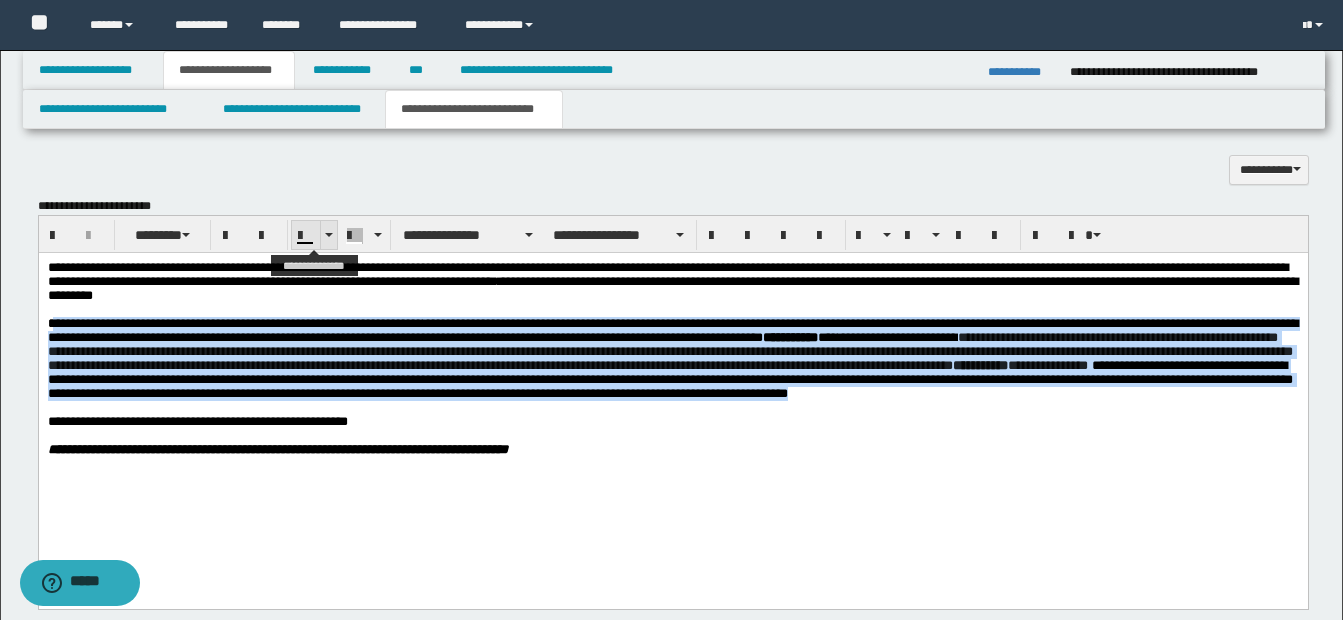 click at bounding box center [329, 235] 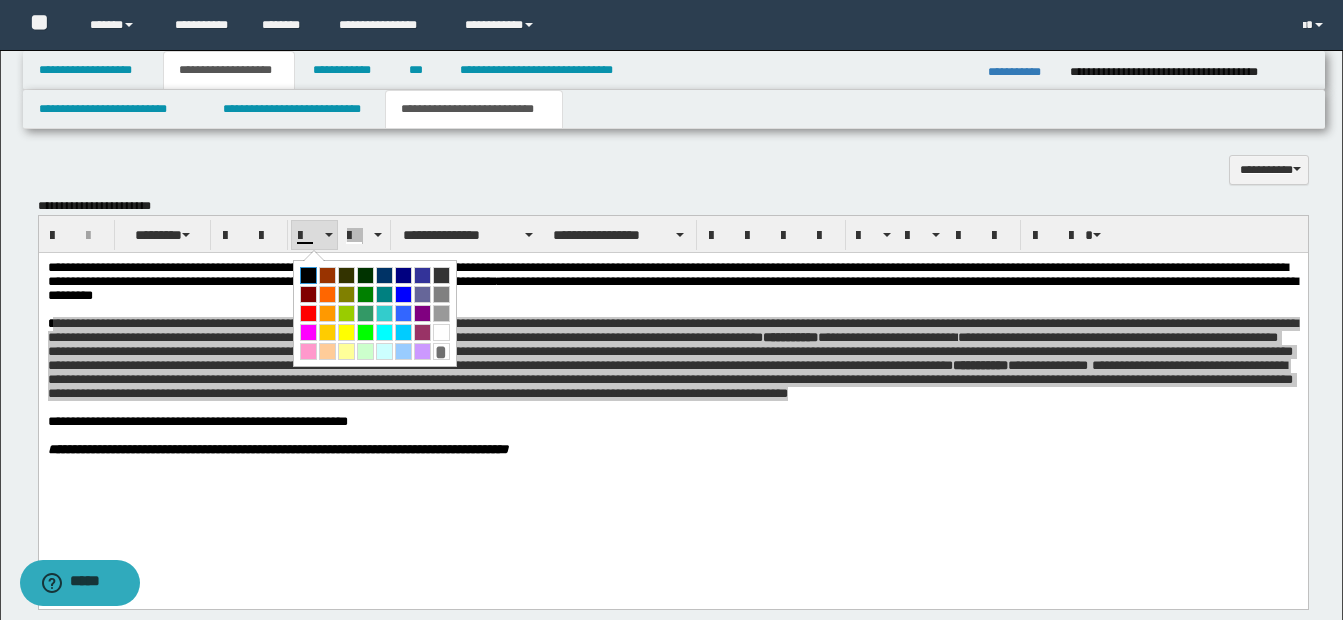 click at bounding box center (308, 275) 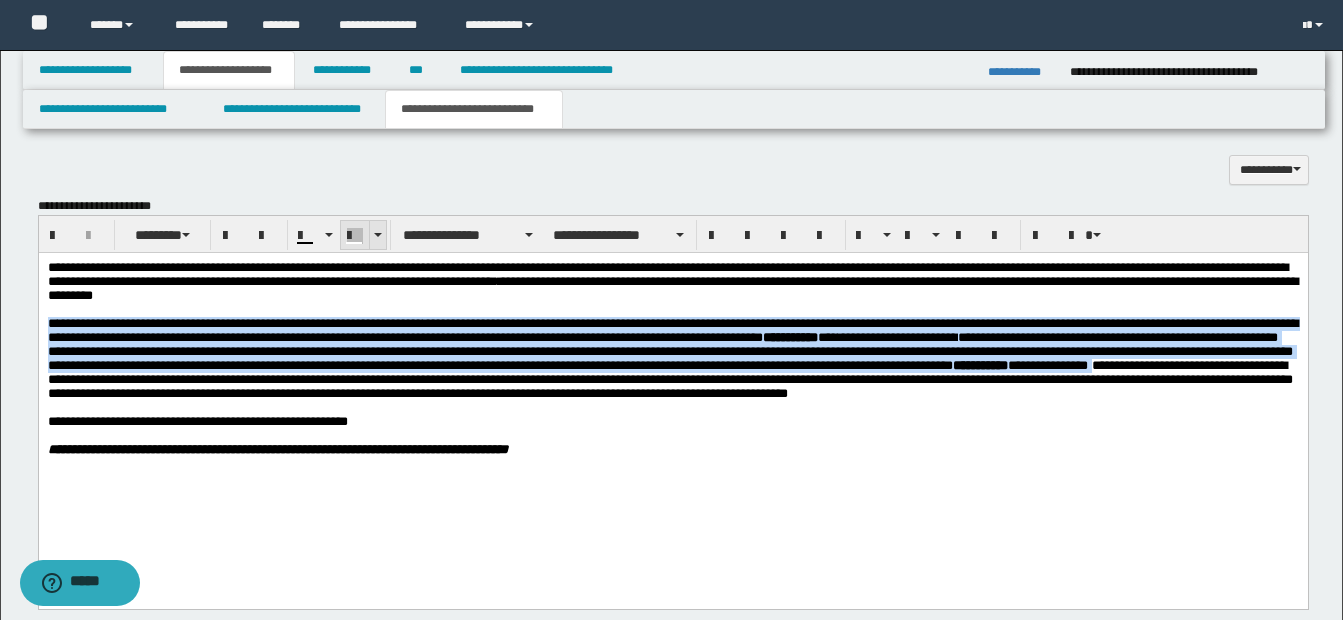 click at bounding box center [377, 235] 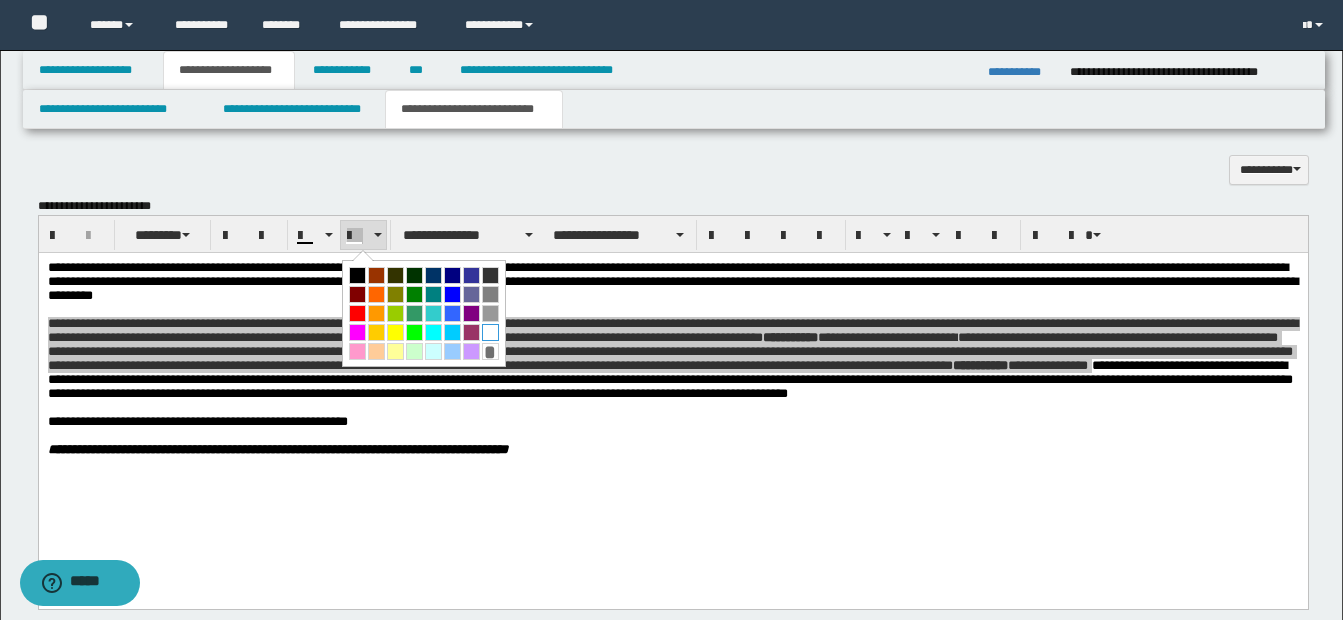 click at bounding box center [490, 332] 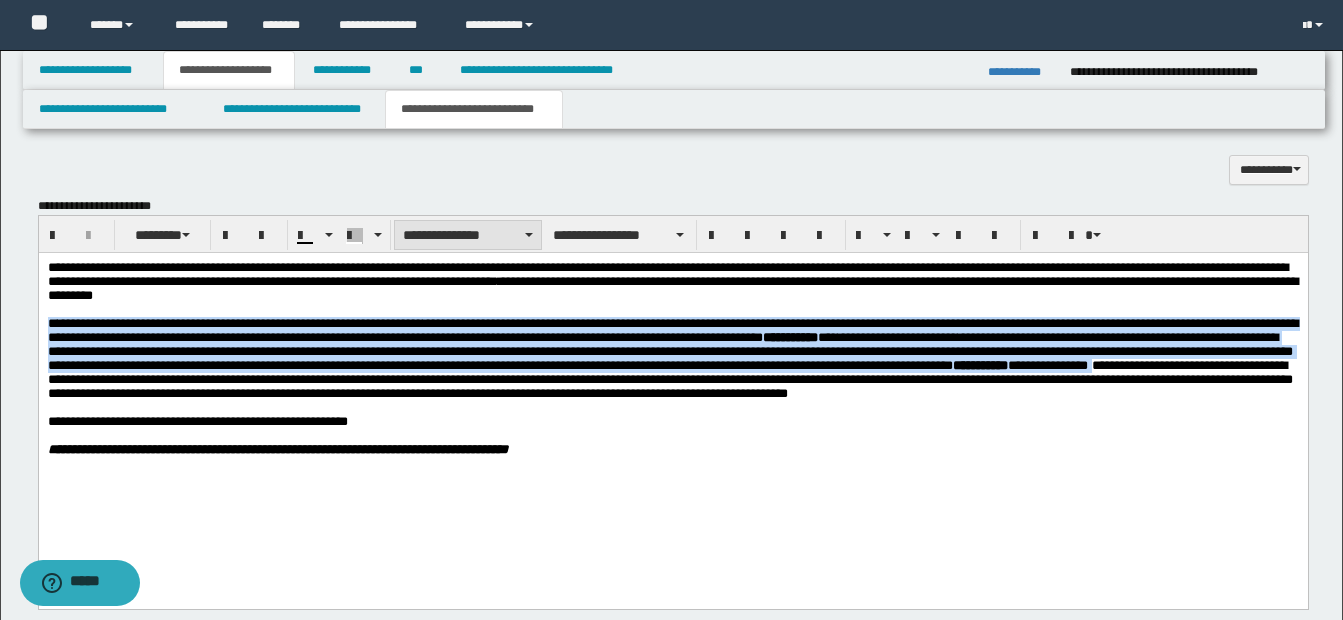 click on "**********" at bounding box center (468, 235) 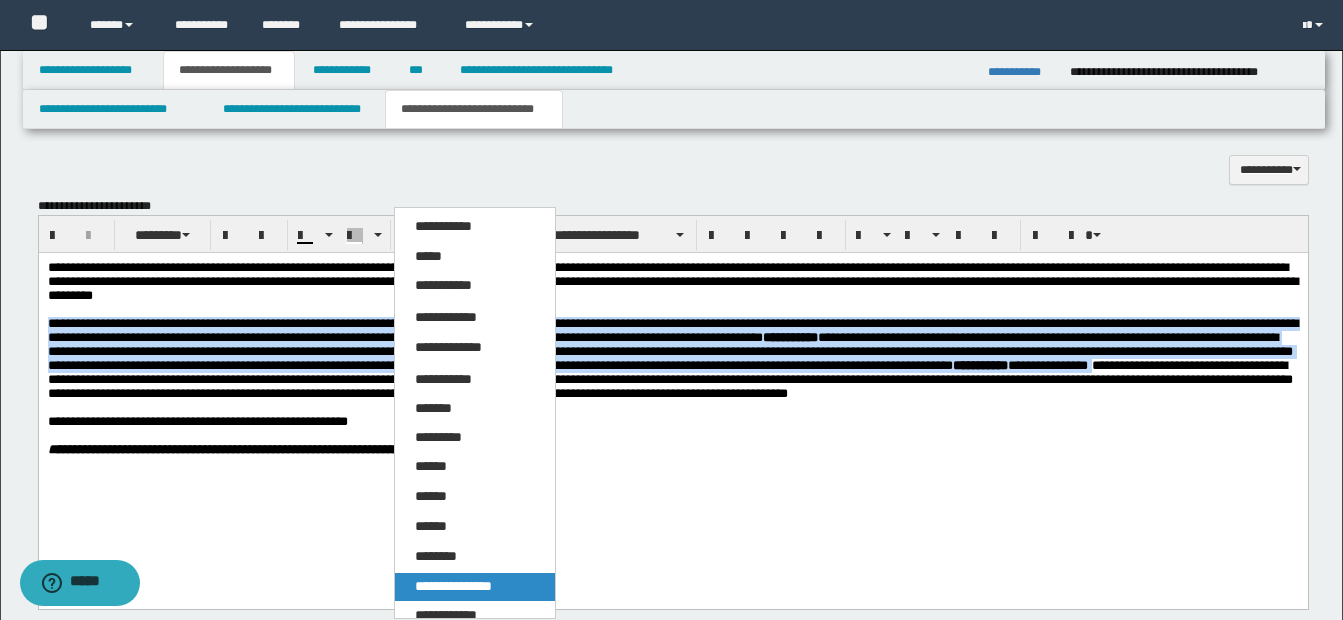 drag, startPoint x: 454, startPoint y: 586, endPoint x: 419, endPoint y: 329, distance: 259.3723 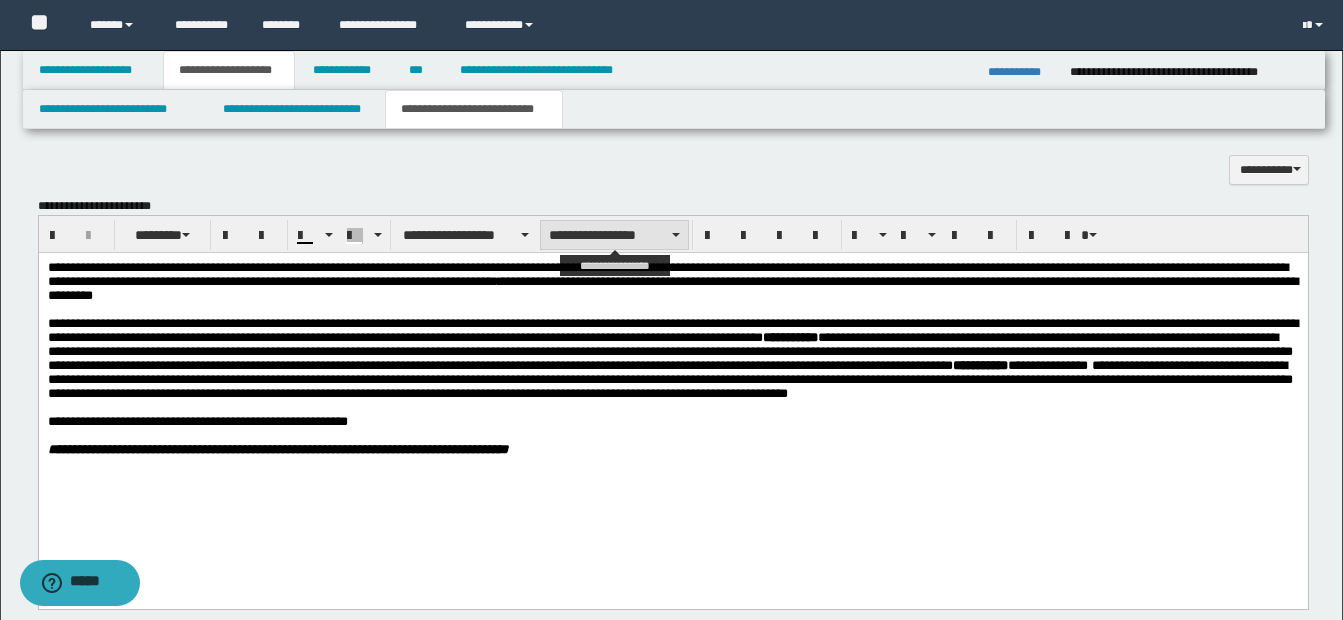 click on "**********" at bounding box center [614, 235] 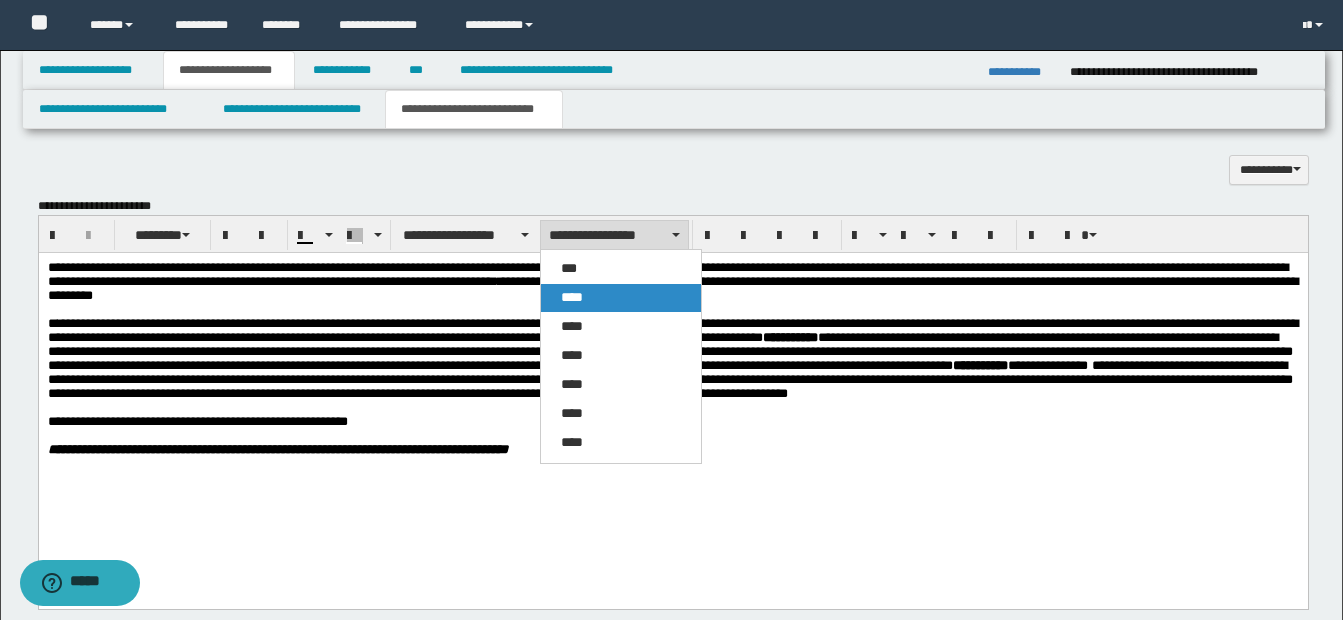 click on "****" at bounding box center [572, 297] 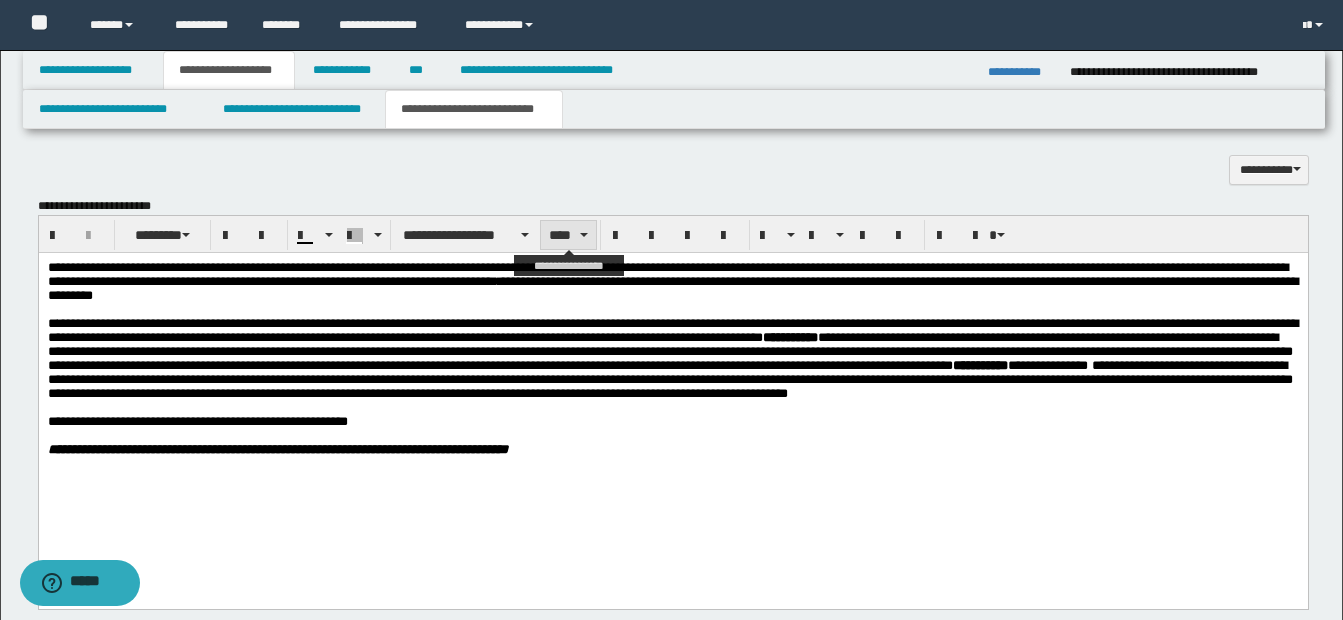 click on "****" at bounding box center [568, 235] 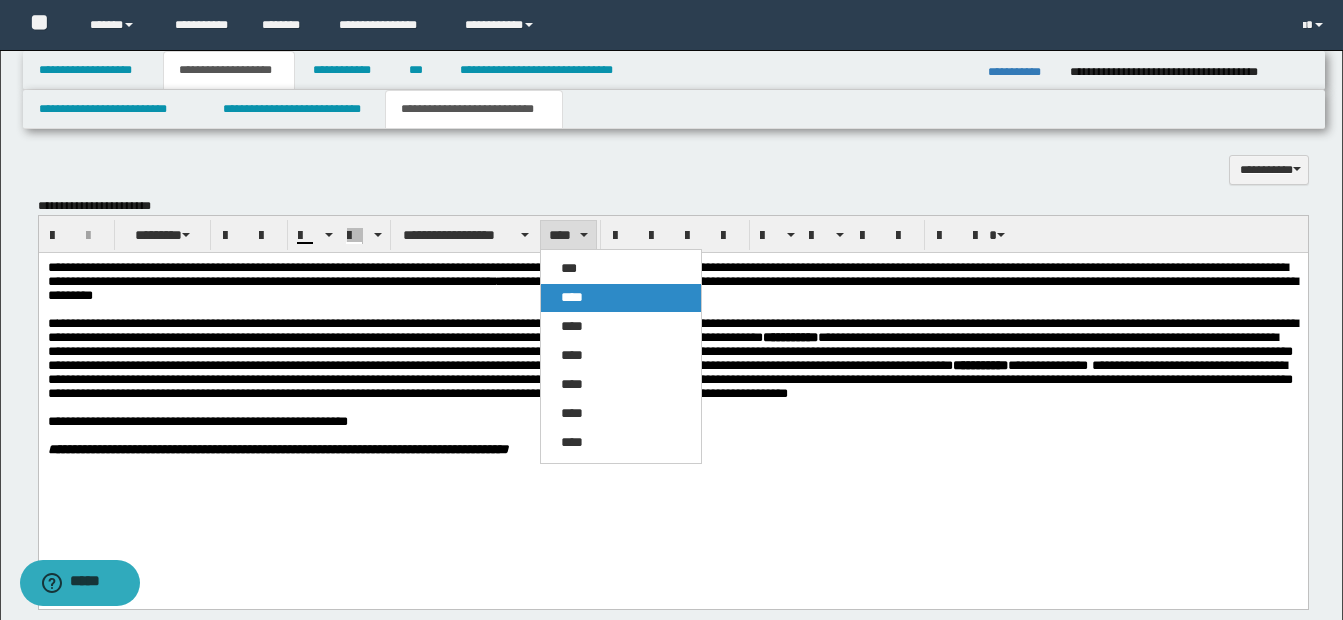 click on "****" at bounding box center [621, 298] 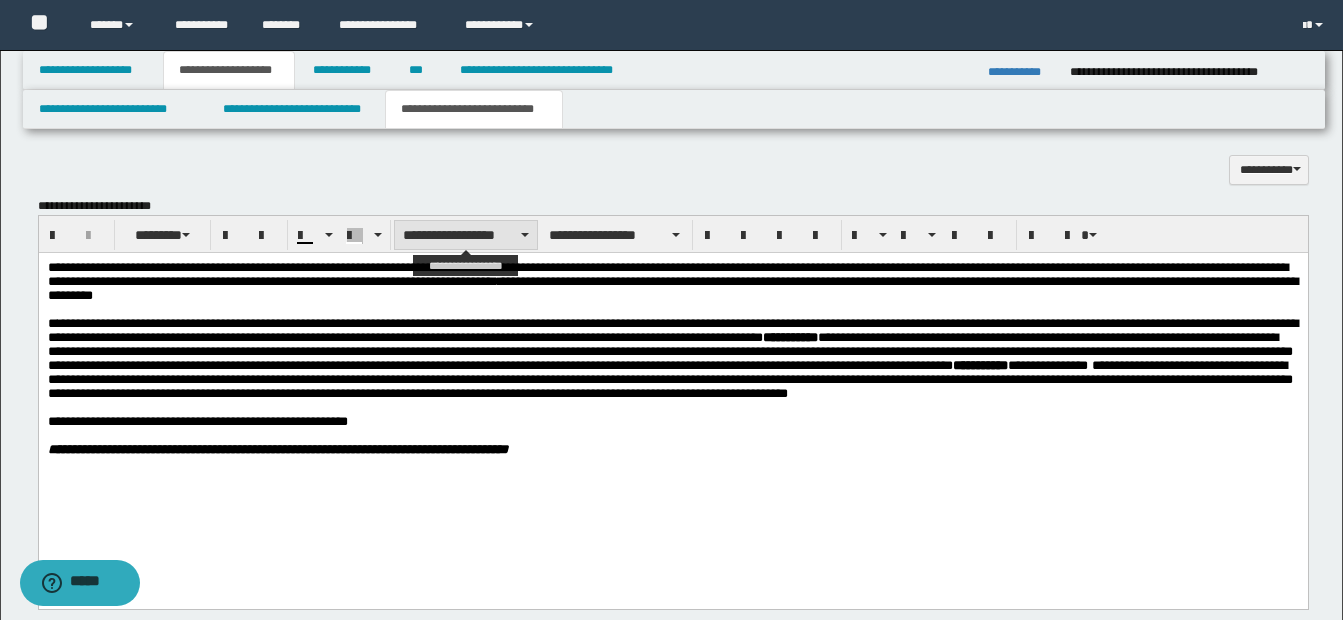 click on "**********" at bounding box center [466, 235] 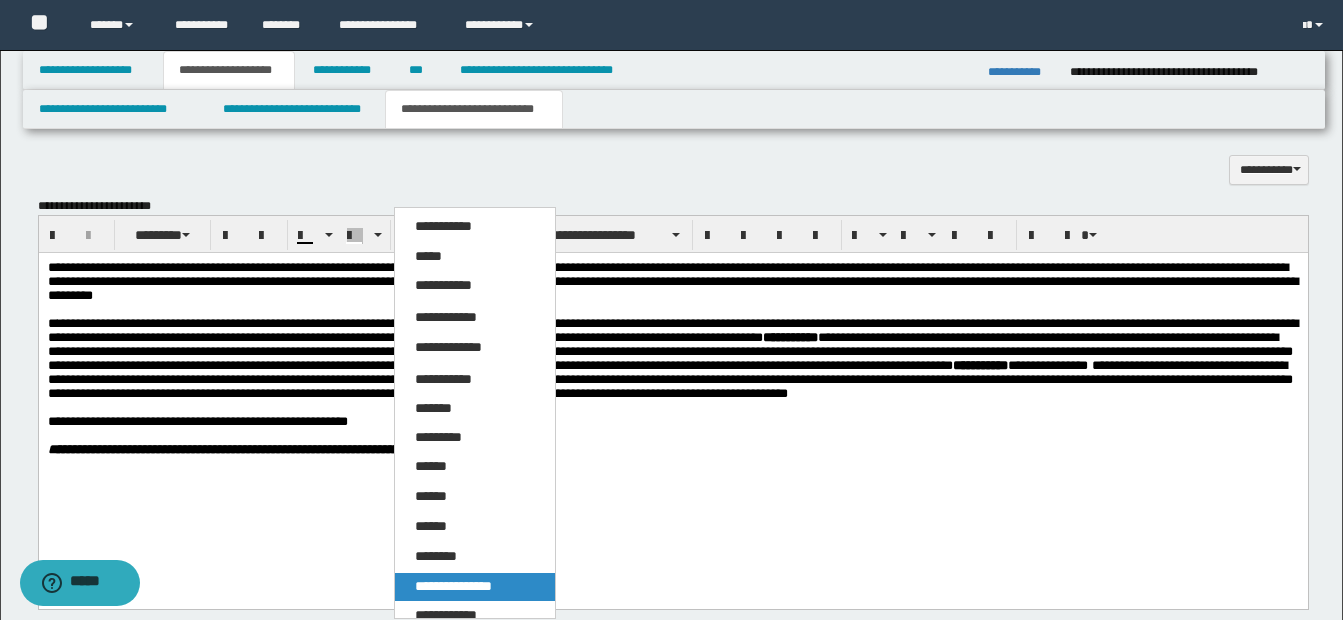 click on "**********" at bounding box center [453, 586] 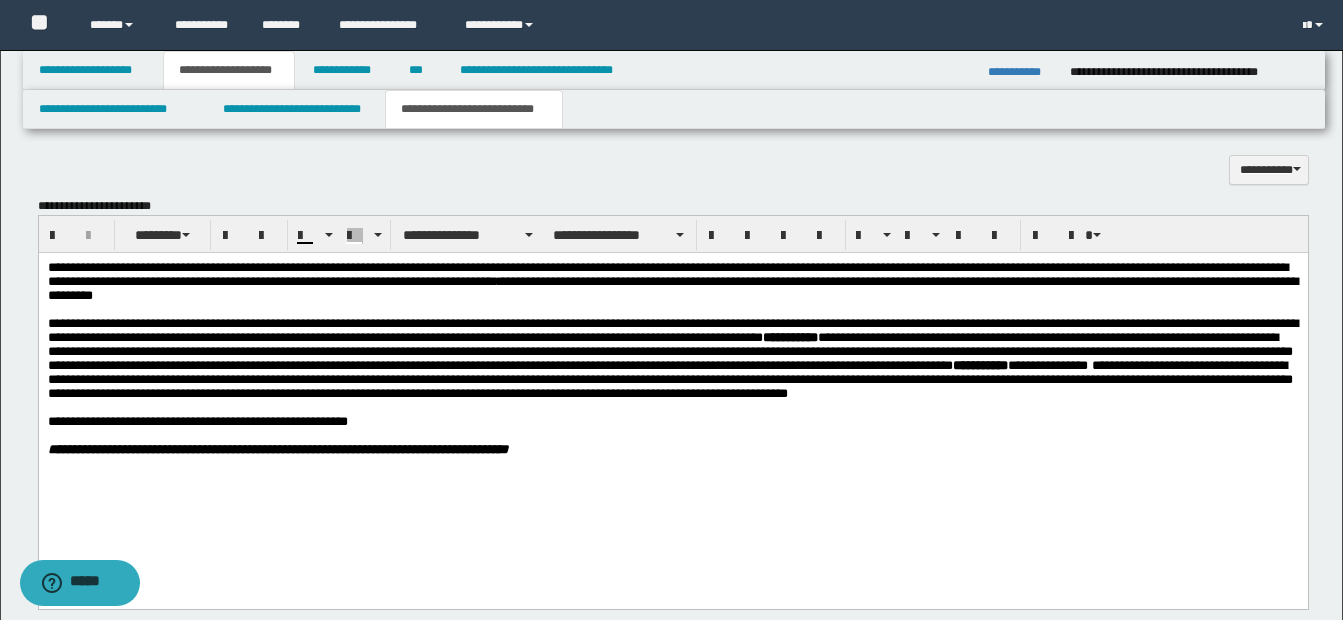 click on "**********" at bounding box center [672, 384] 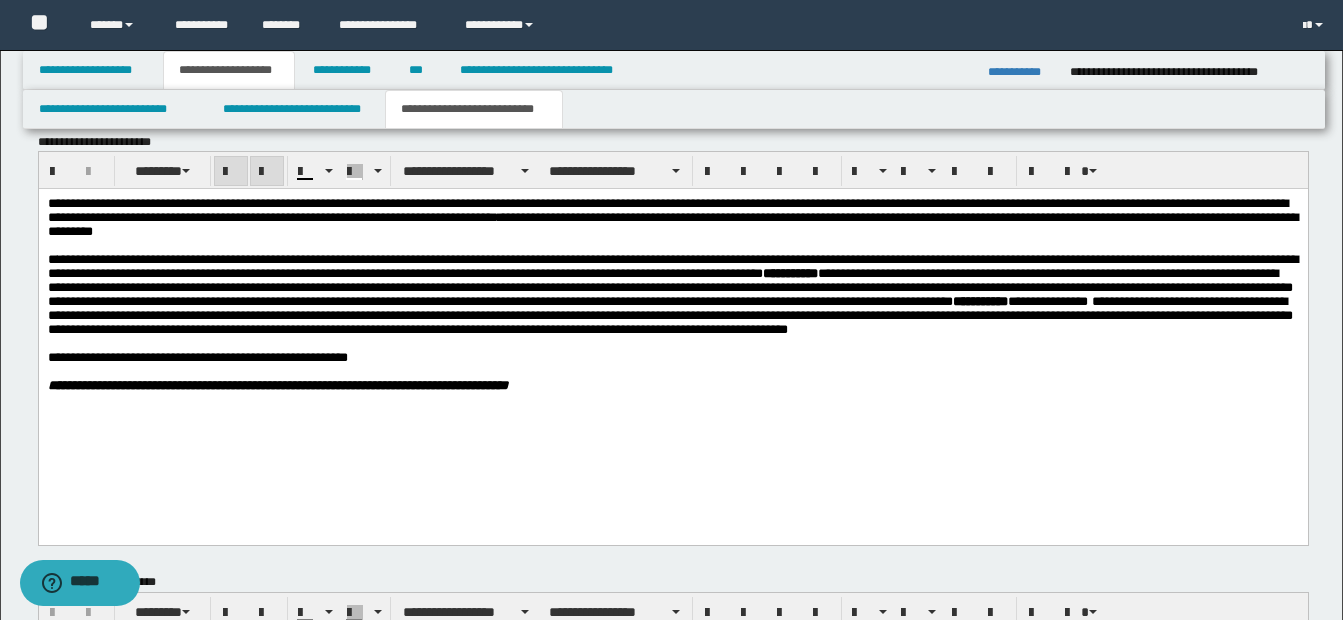 scroll, scrollTop: 1608, scrollLeft: 0, axis: vertical 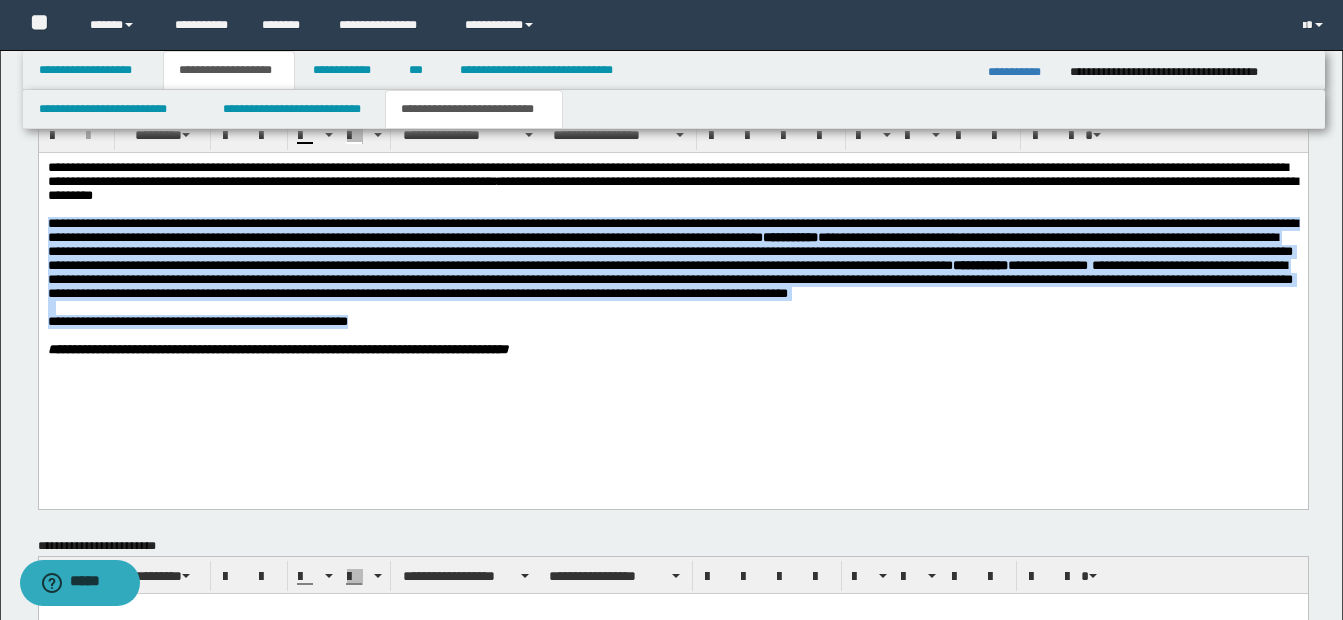drag, startPoint x: 48, startPoint y: 234, endPoint x: 398, endPoint y: 362, distance: 372.67145 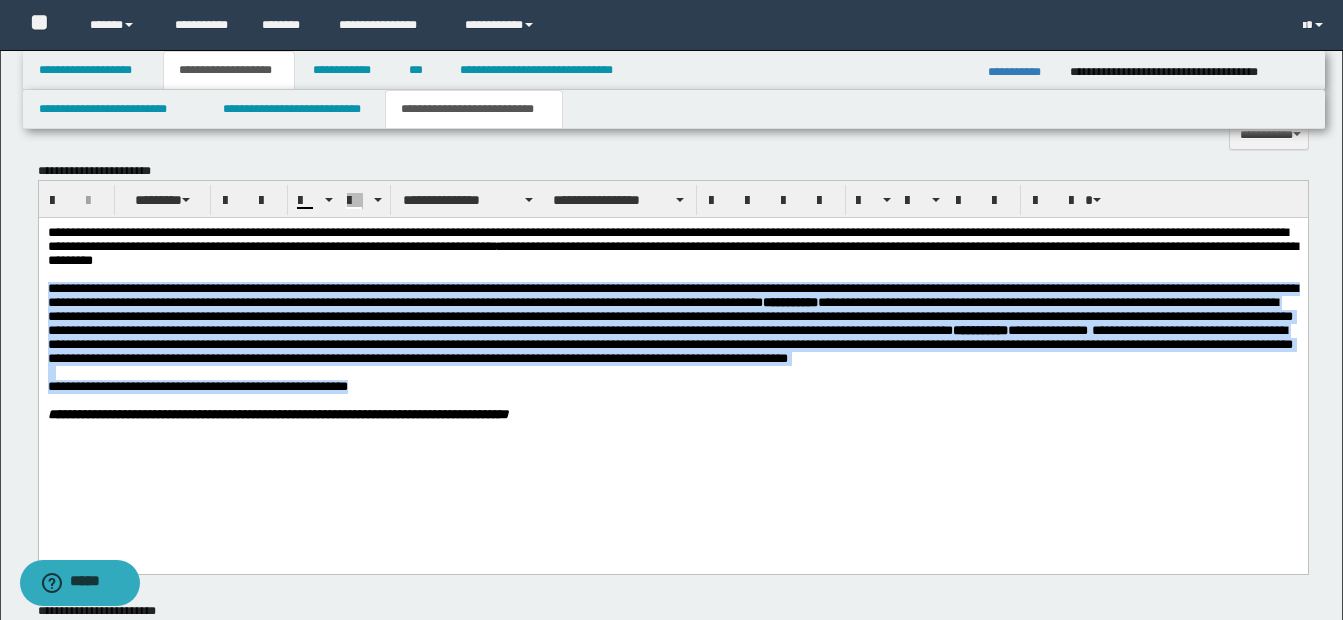 scroll, scrollTop: 1508, scrollLeft: 0, axis: vertical 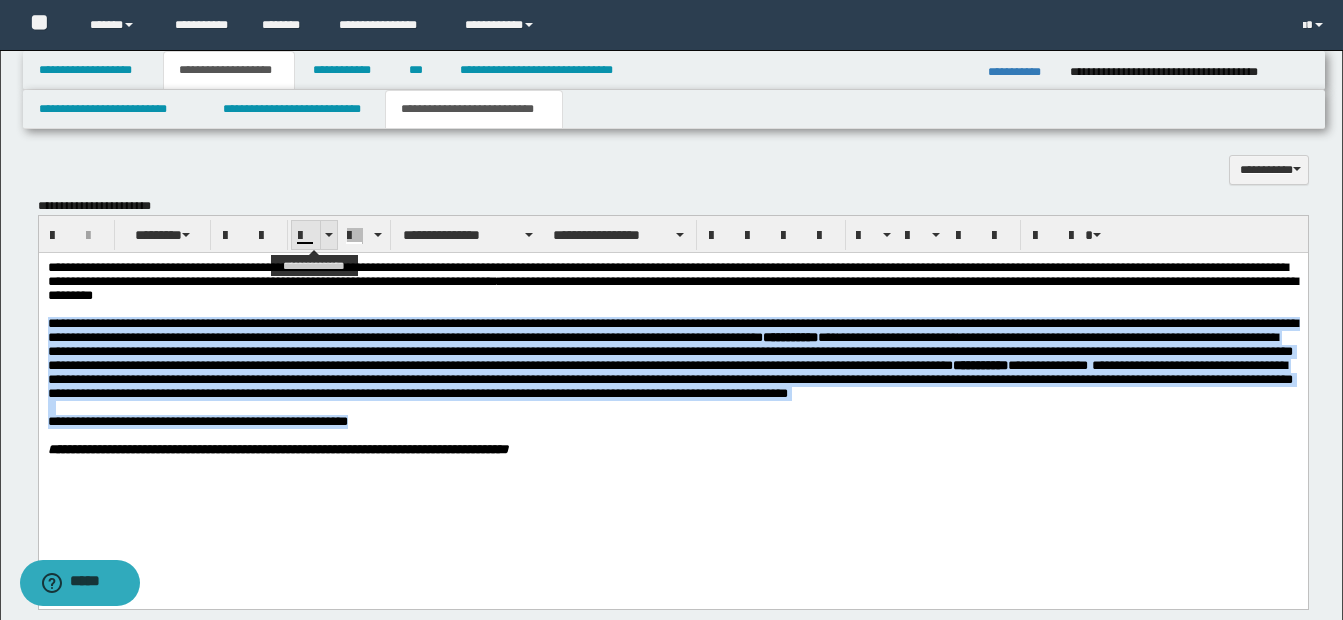 click at bounding box center (329, 235) 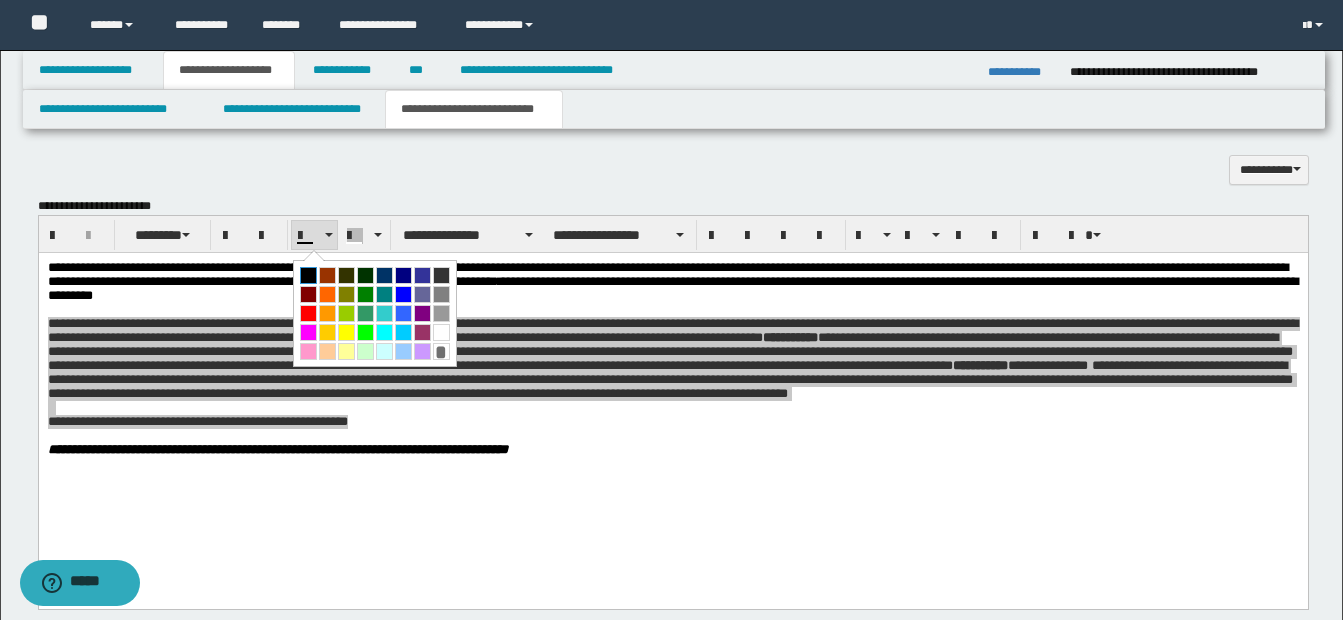 click at bounding box center [308, 275] 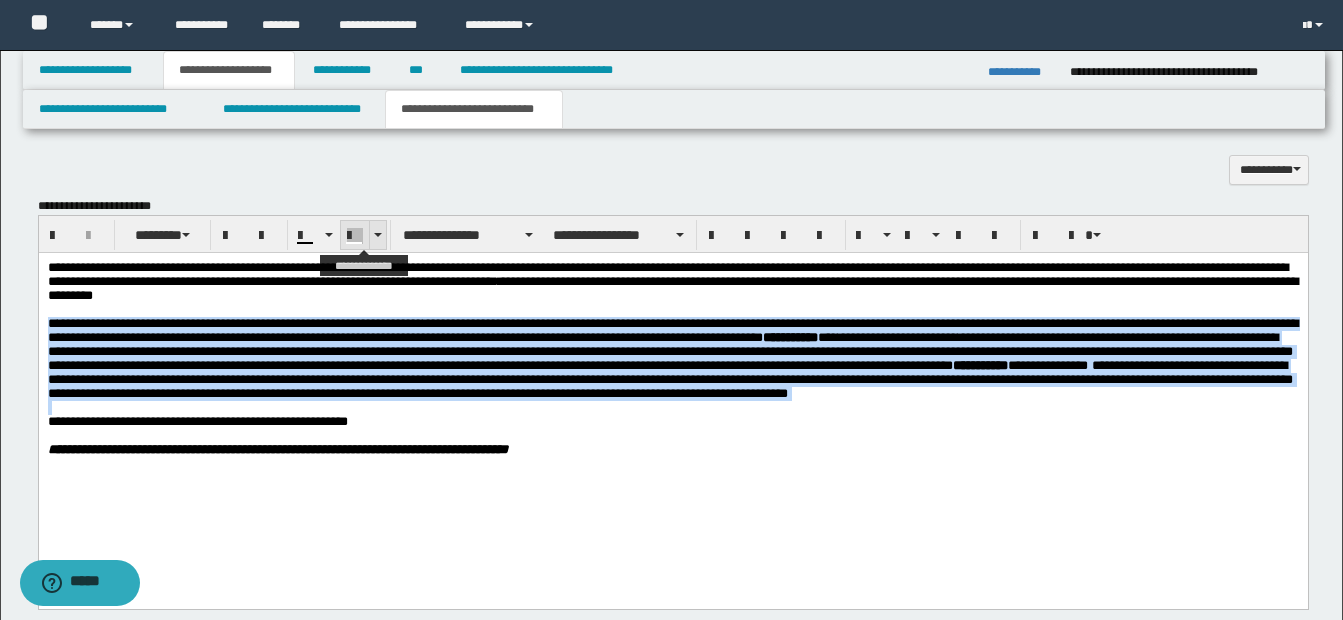 click at bounding box center (378, 235) 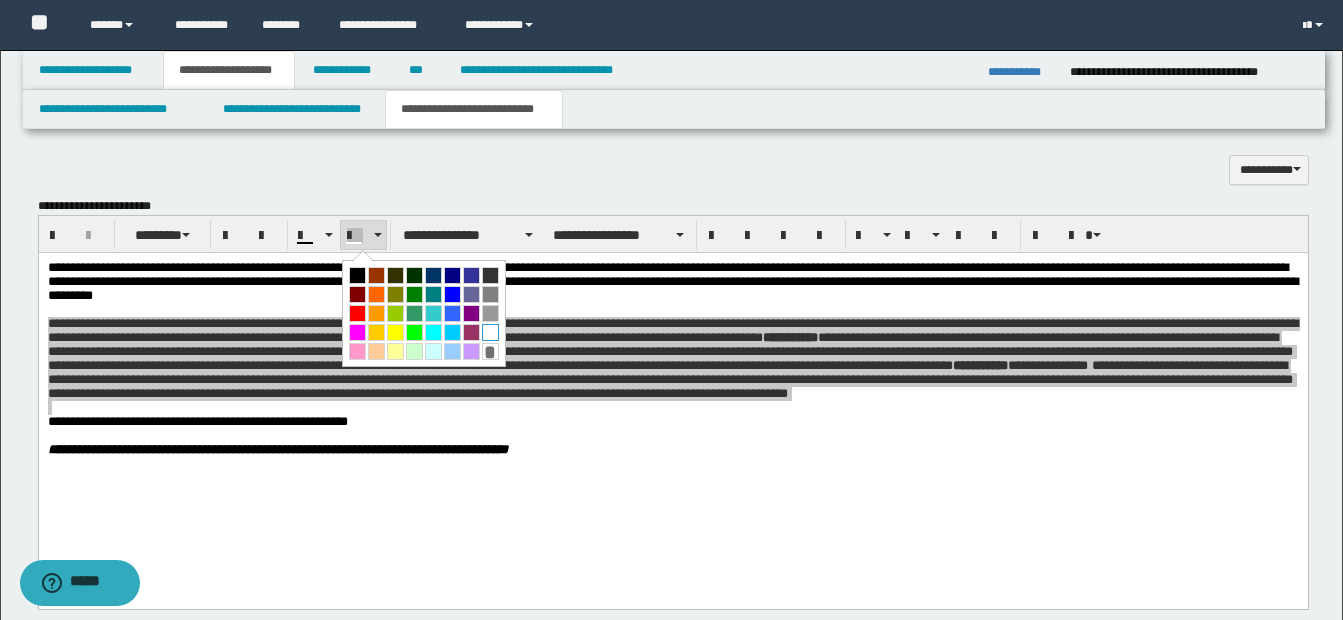 drag, startPoint x: 487, startPoint y: 332, endPoint x: 523, endPoint y: 197, distance: 139.71758 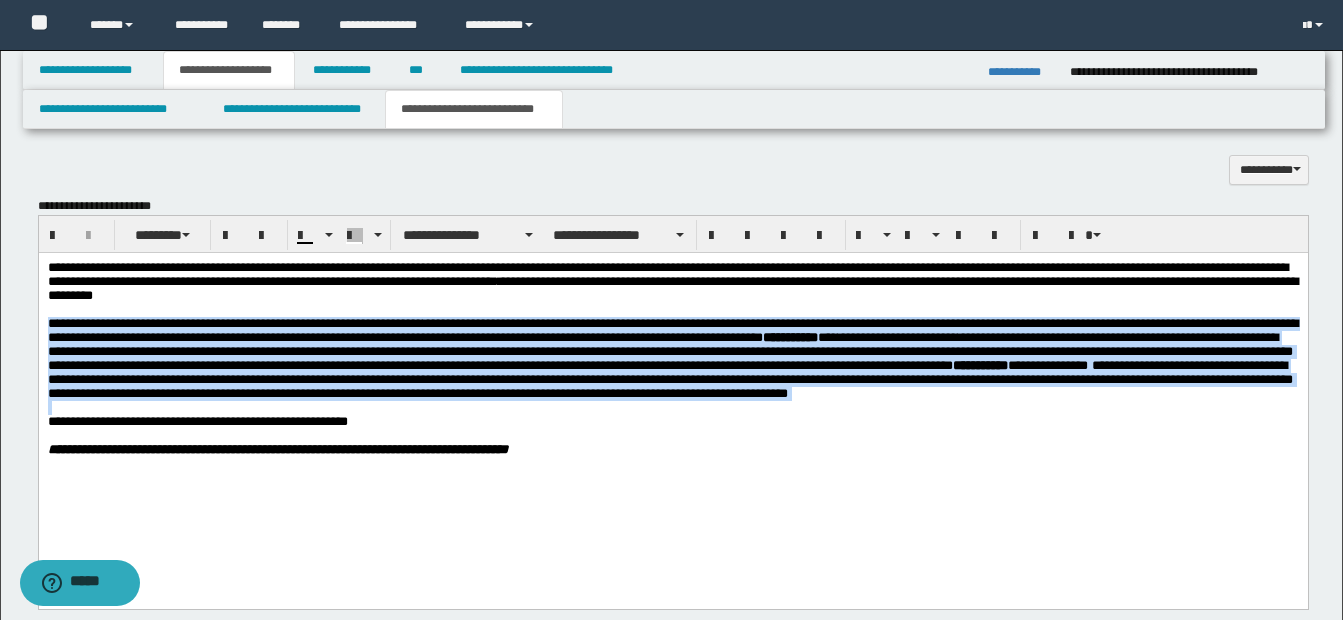 click at bounding box center (672, 408) 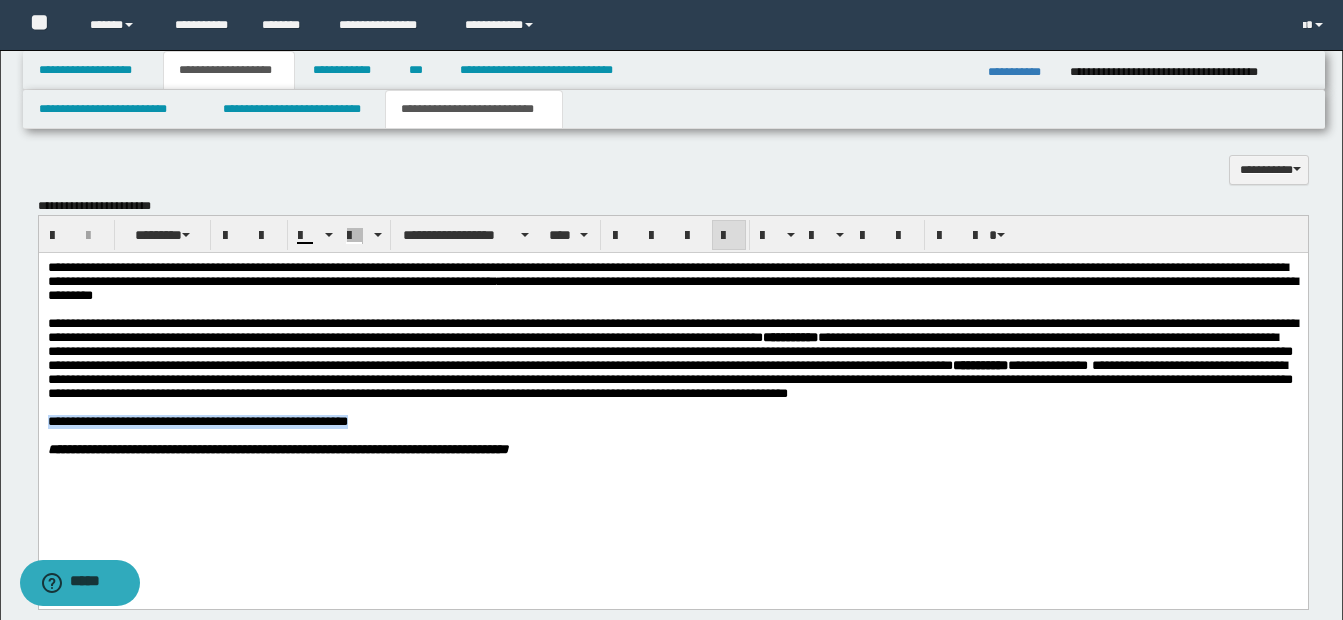 drag, startPoint x: 47, startPoint y: 457, endPoint x: 416, endPoint y: 456, distance: 369.00134 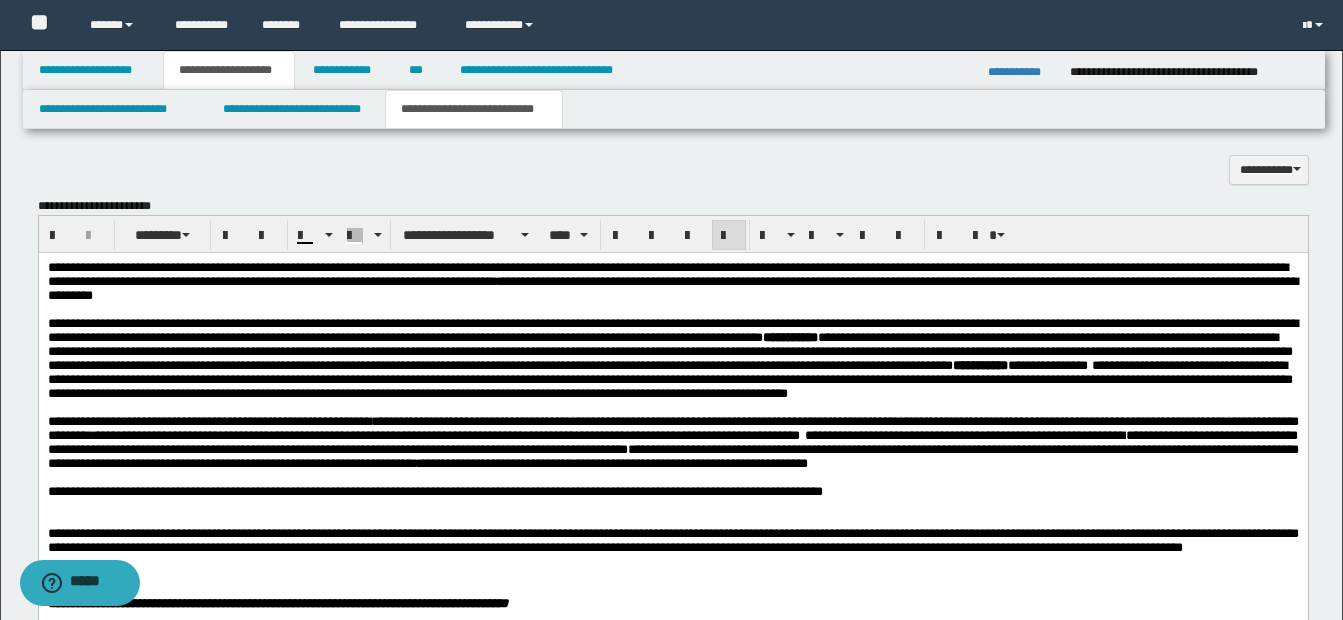 click on "**********" at bounding box center (672, 359) 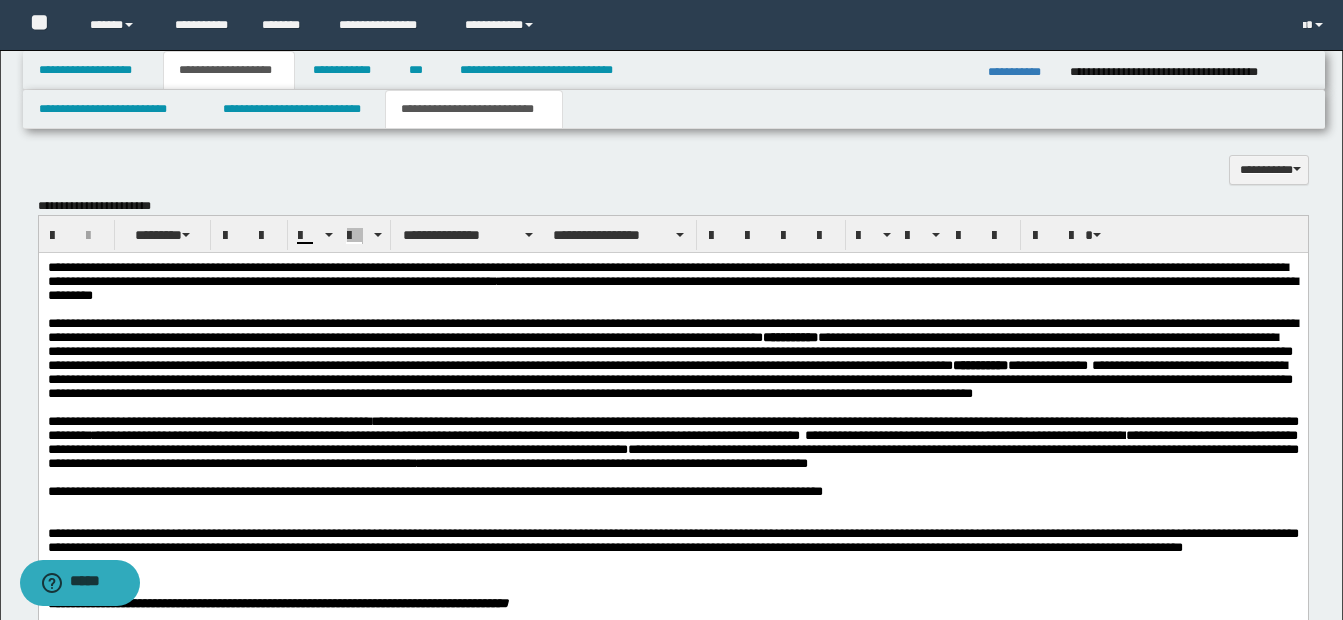 click on "**********" at bounding box center (672, 359) 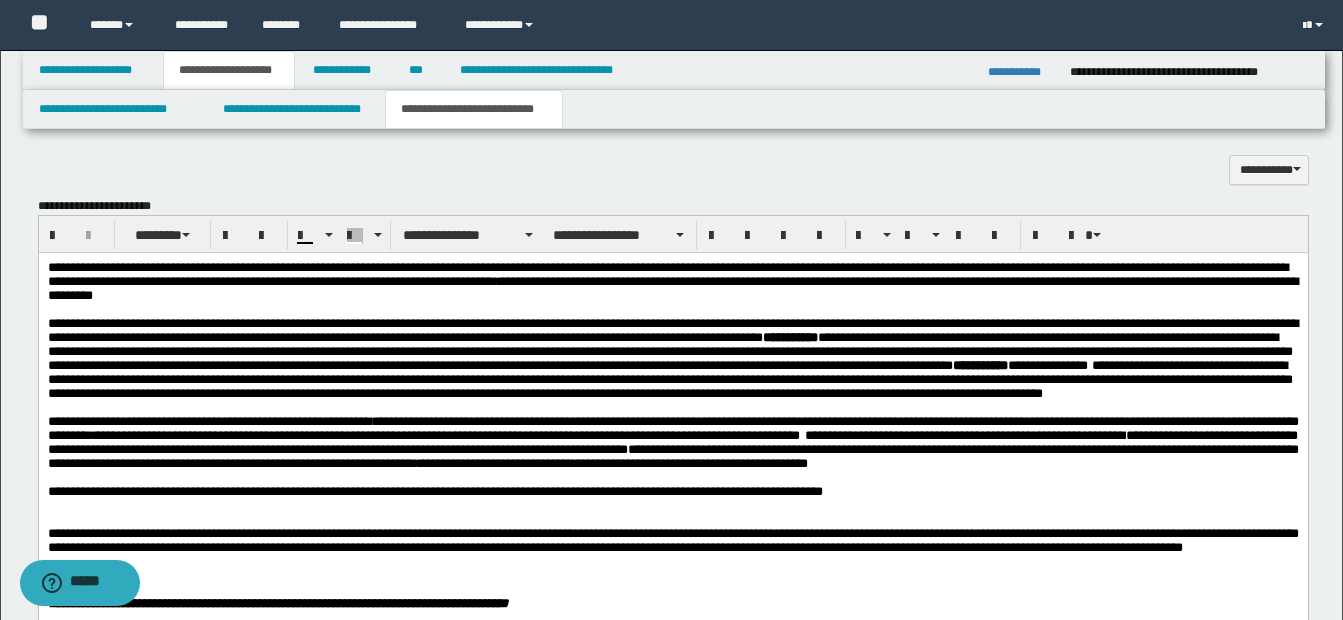 click on "**********" at bounding box center [672, 359] 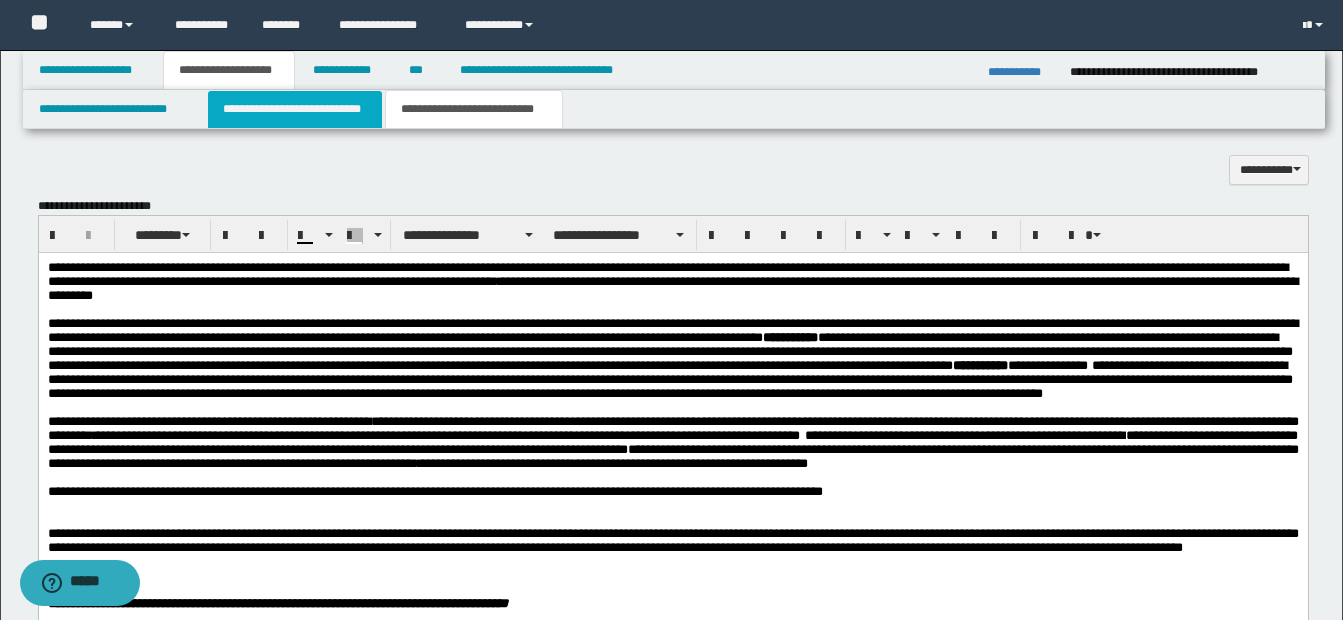 click on "**********" at bounding box center [295, 109] 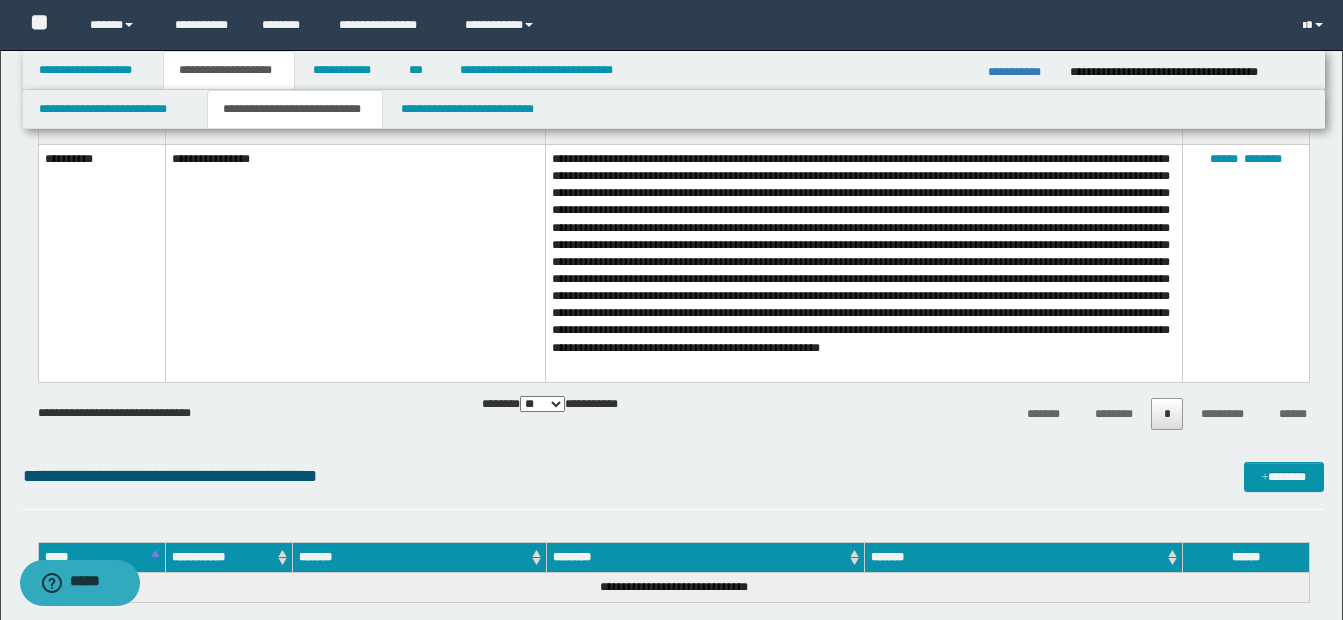 scroll, scrollTop: 3008, scrollLeft: 0, axis: vertical 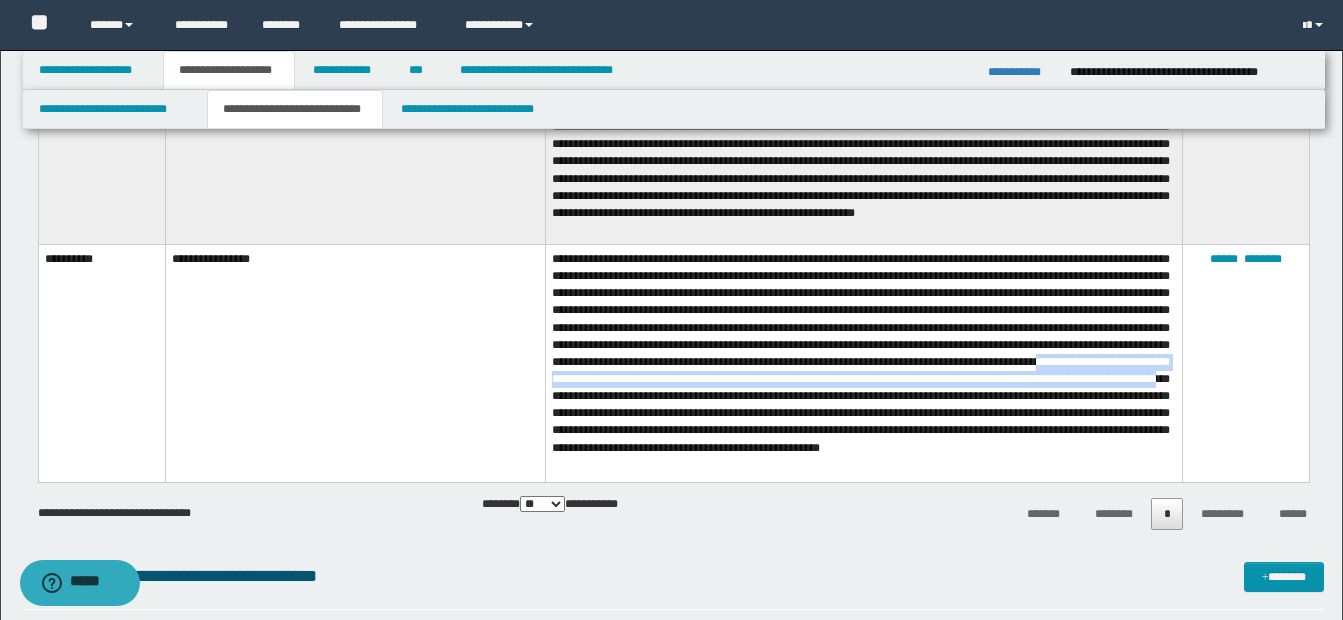 drag, startPoint x: 762, startPoint y: 384, endPoint x: 994, endPoint y: 396, distance: 232.31013 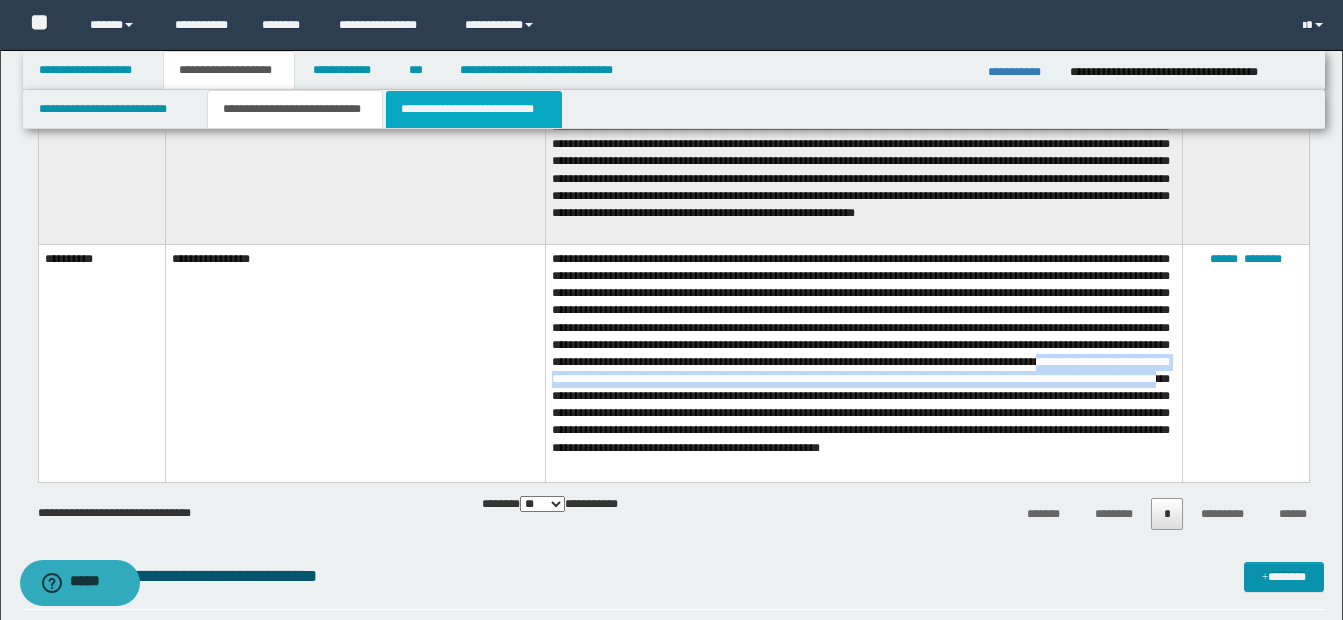 click on "**********" at bounding box center [474, 109] 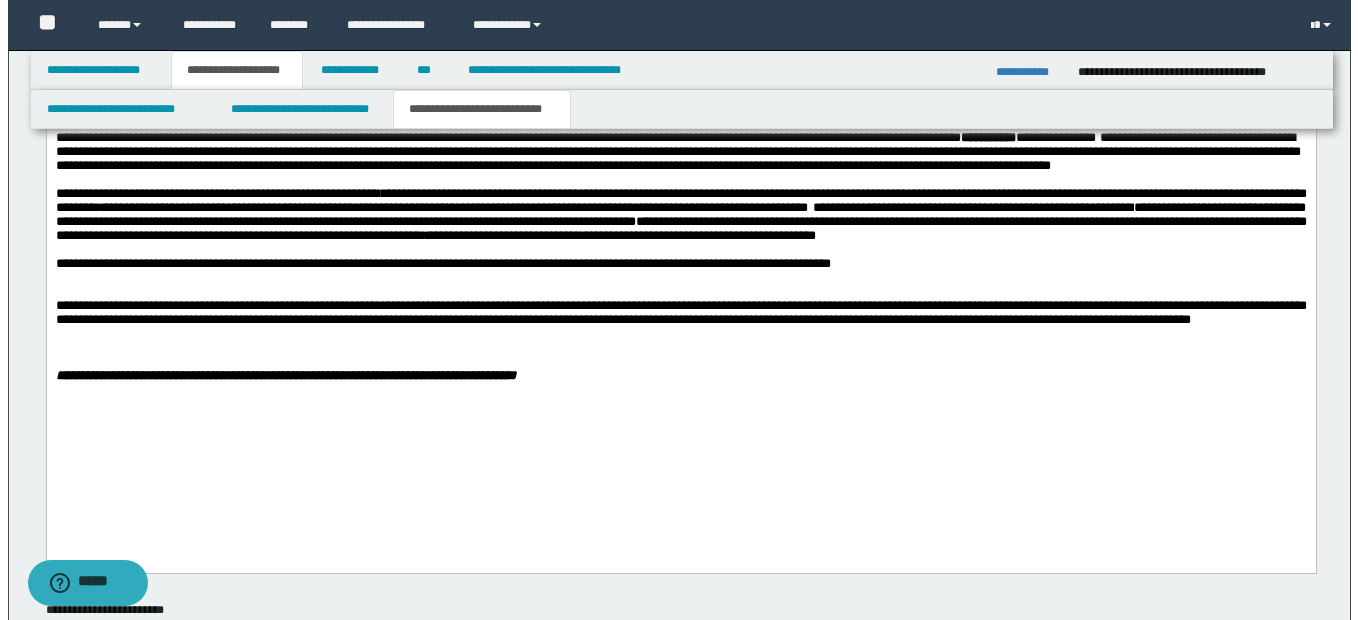 scroll, scrollTop: 1700, scrollLeft: 0, axis: vertical 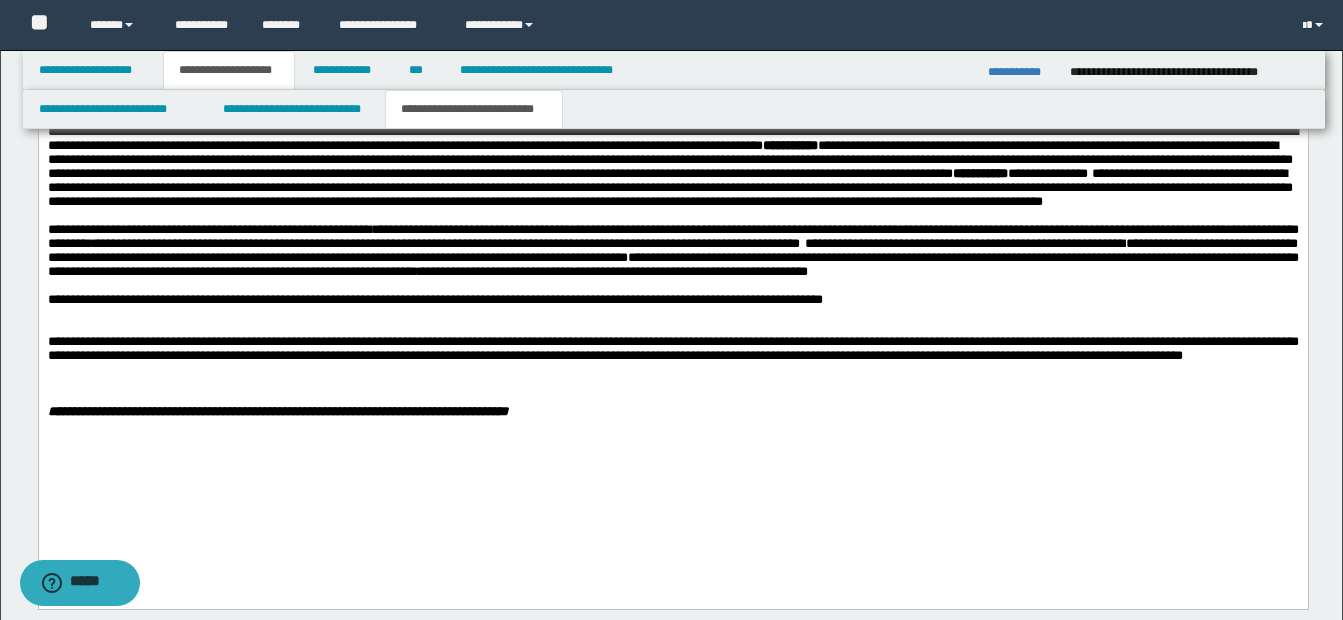 click on "**********" at bounding box center [672, 167] 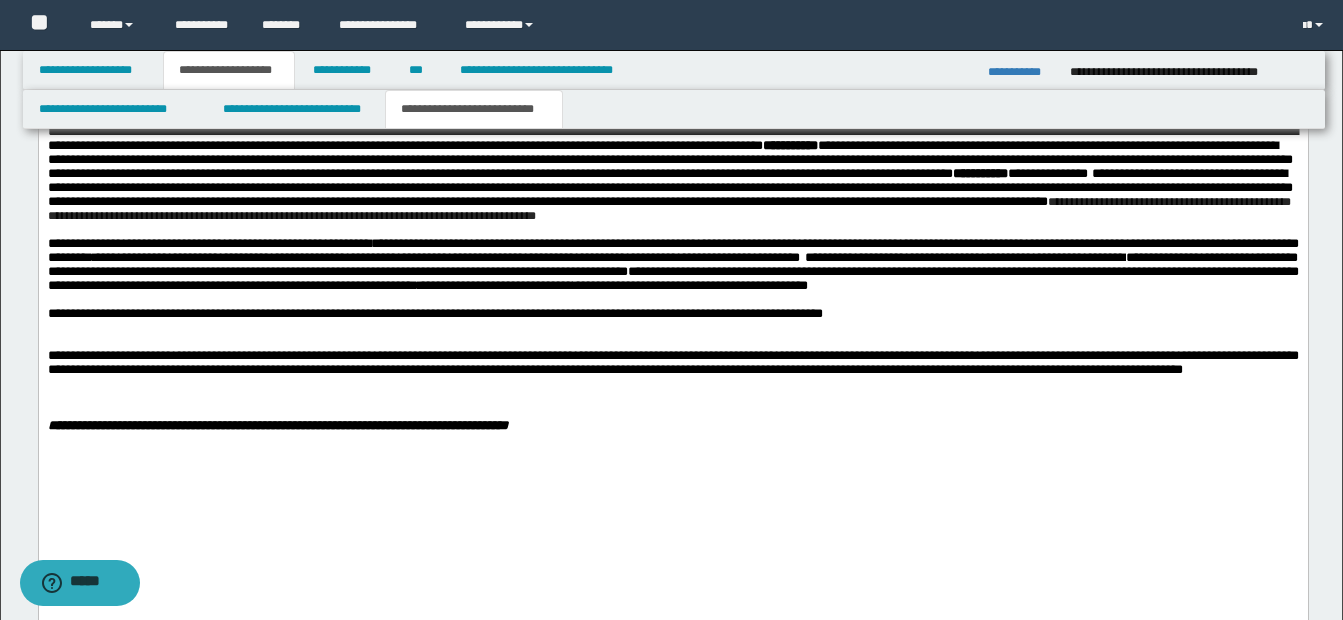 click on "**********" at bounding box center [668, 209] 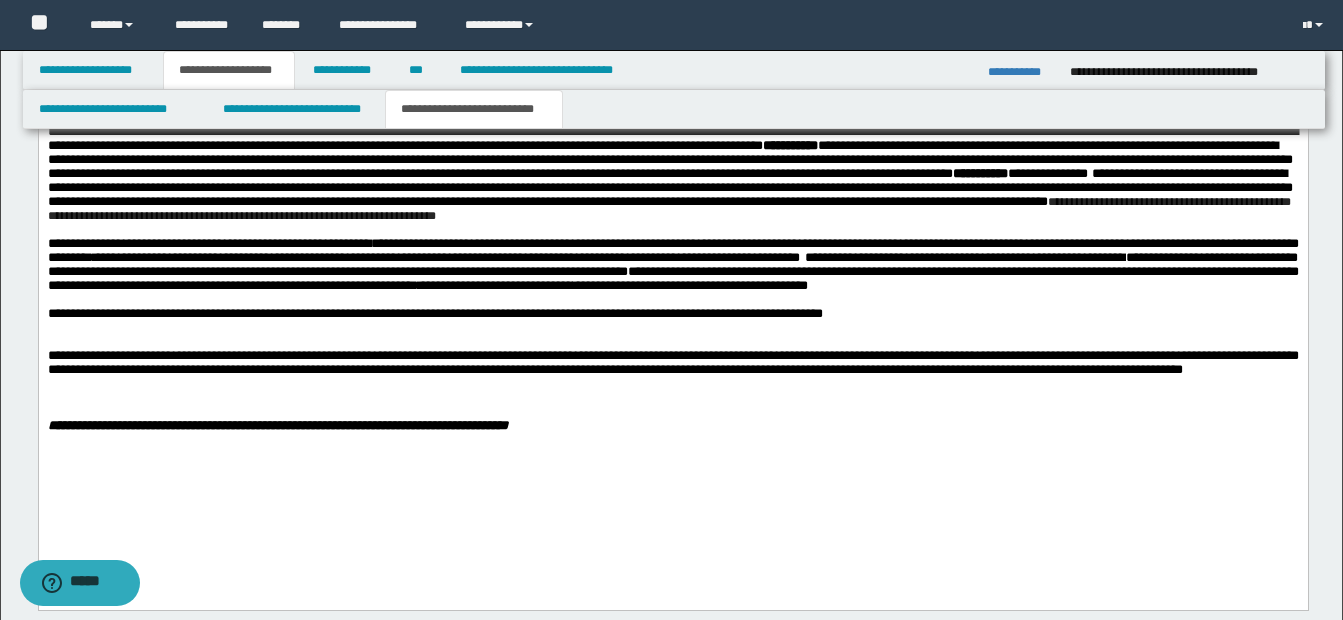 click on "**********" at bounding box center [668, 209] 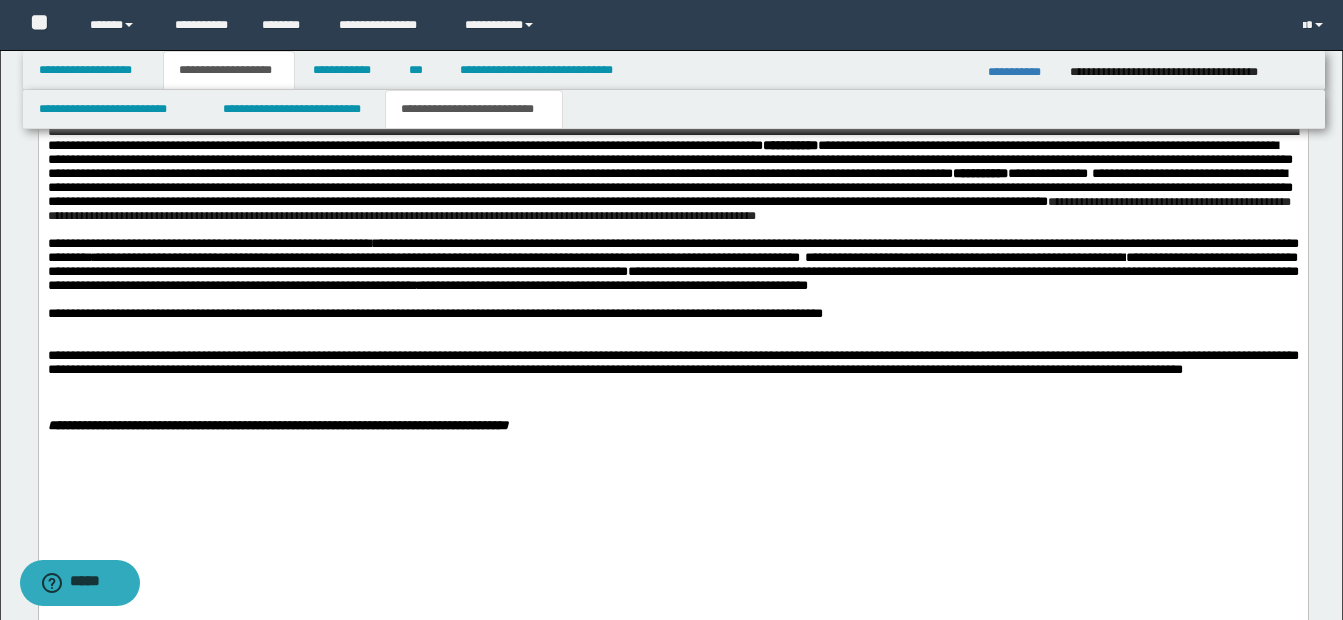 click on "**********" at bounding box center (668, 209) 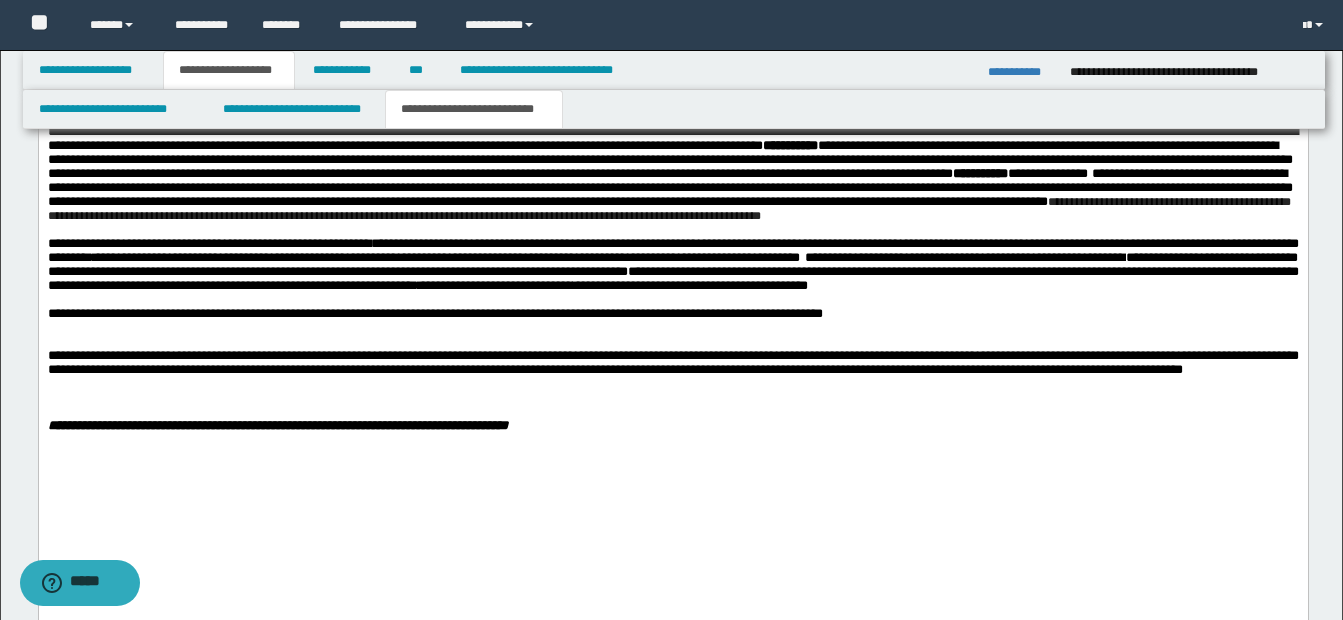 click on "**********" at bounding box center (668, 209) 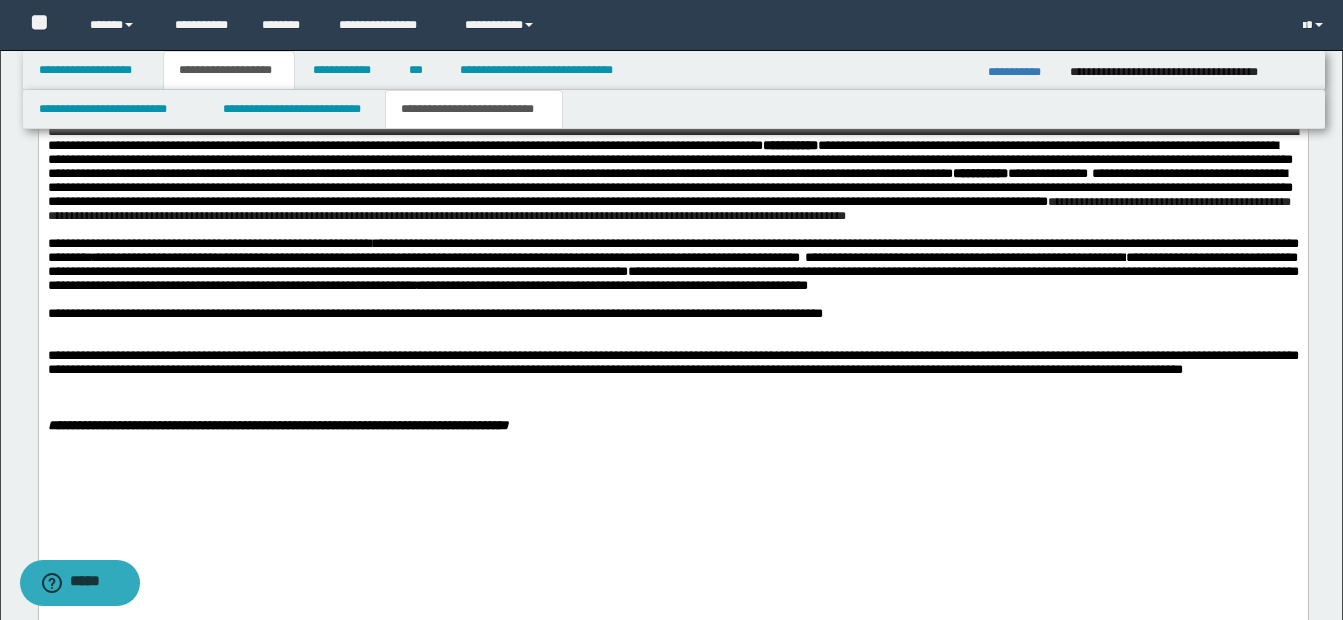 click on "**********" at bounding box center (668, 209) 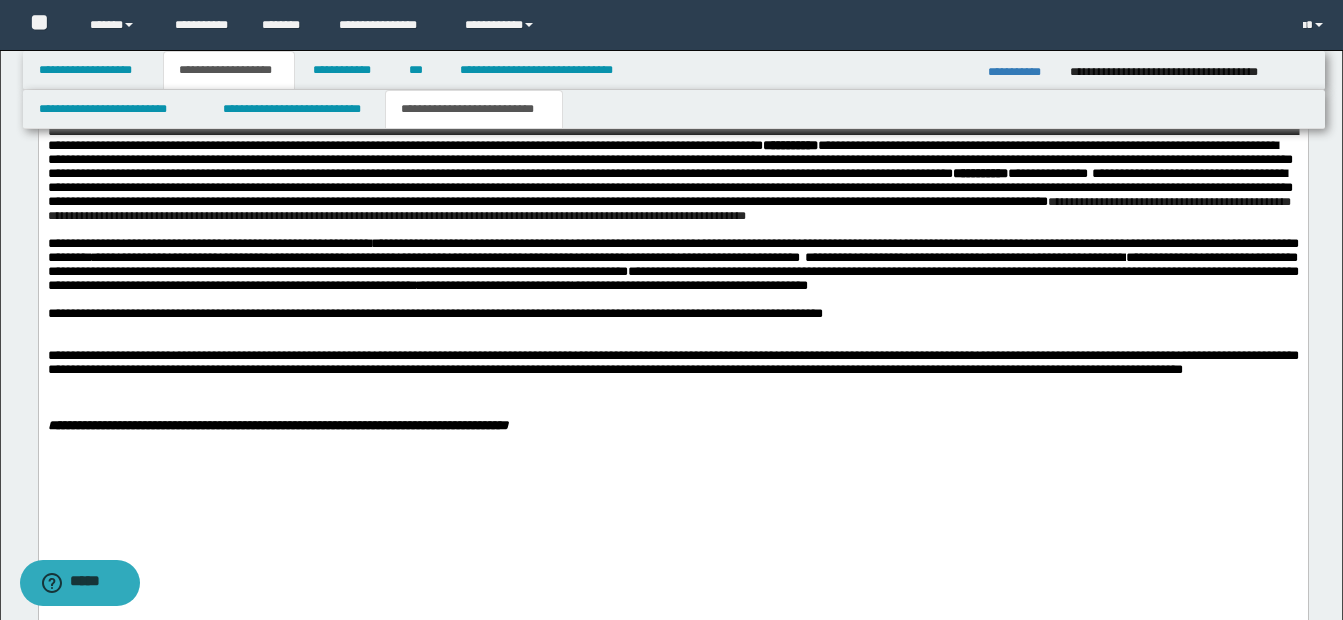 click on "**********" at bounding box center [668, 209] 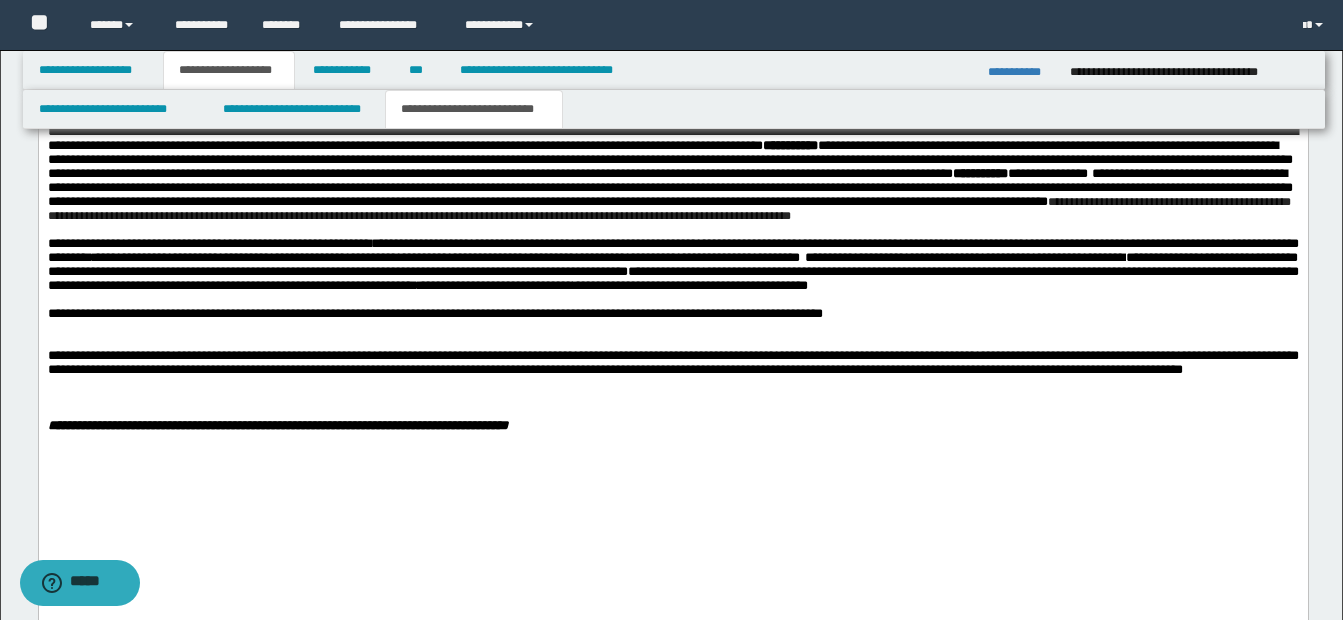 click on "**********" at bounding box center [672, 174] 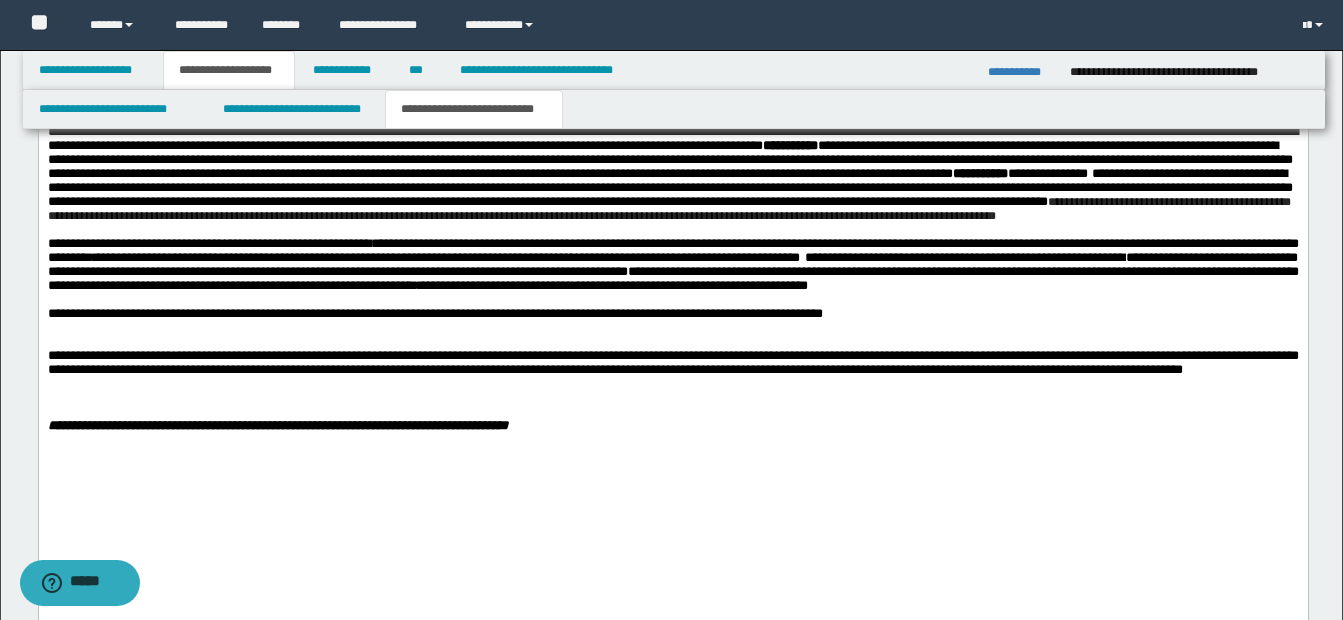 drag, startPoint x: 523, startPoint y: 253, endPoint x: 447, endPoint y: 296, distance: 87.32124 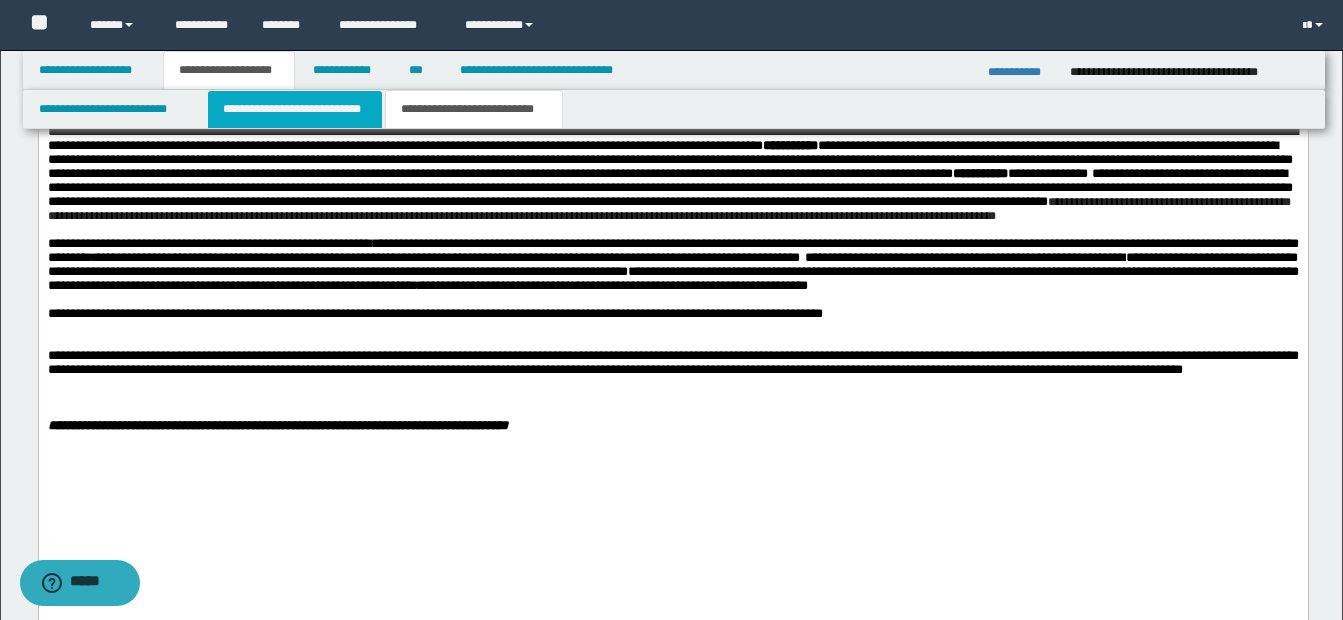 click on "**********" at bounding box center (295, 109) 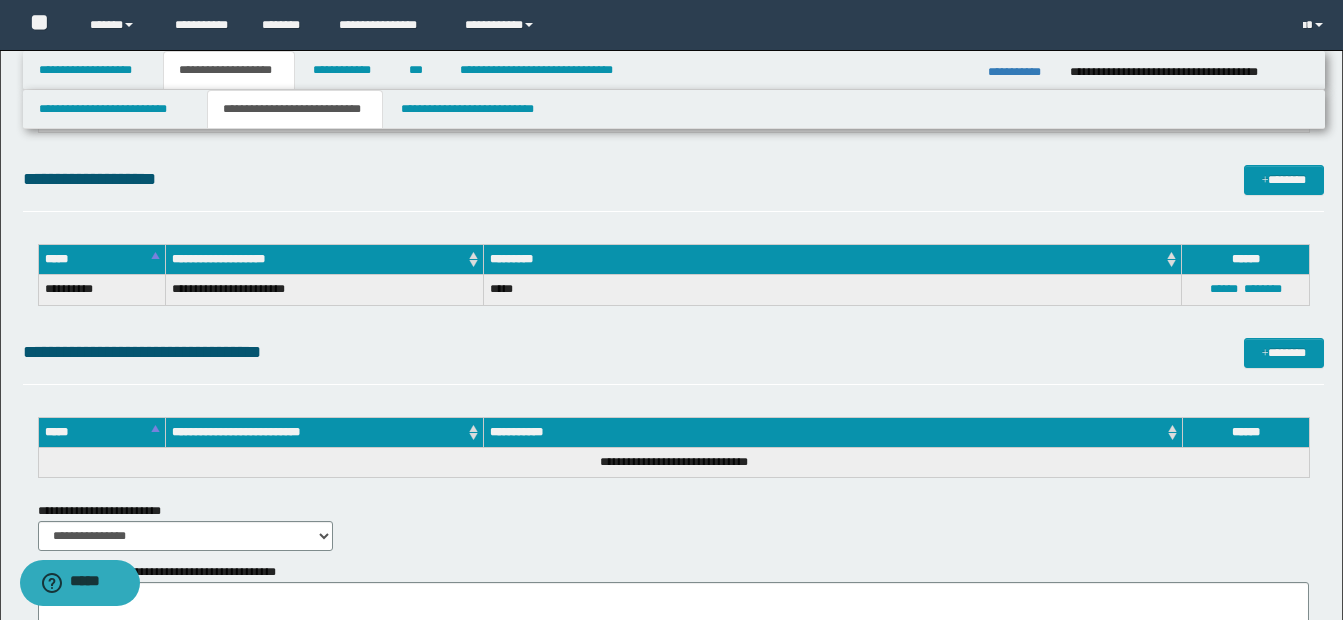 scroll, scrollTop: 3508, scrollLeft: 0, axis: vertical 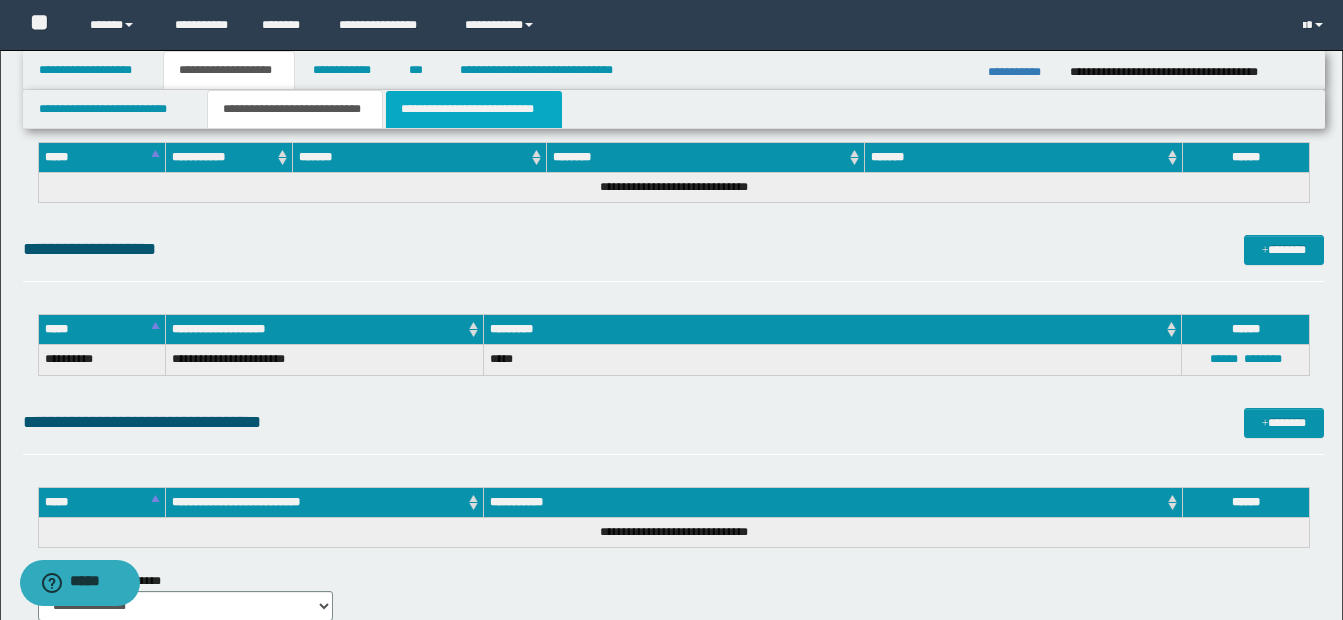 click on "**********" at bounding box center (474, 109) 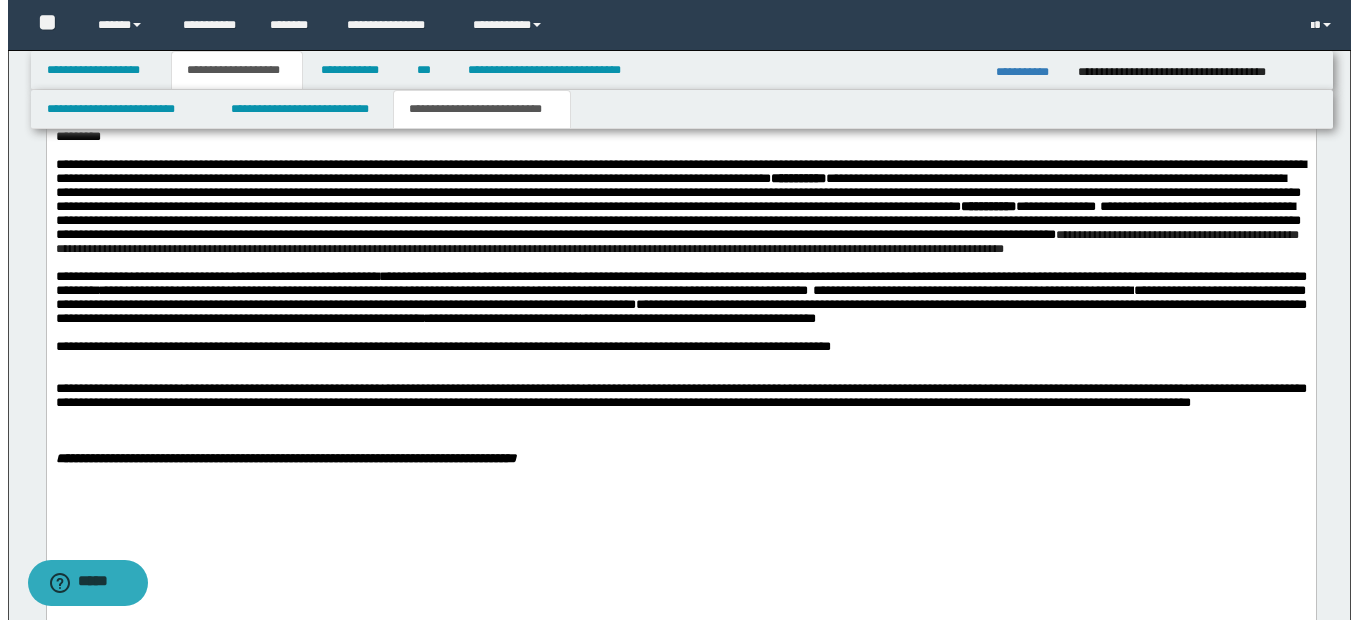 scroll, scrollTop: 1618, scrollLeft: 0, axis: vertical 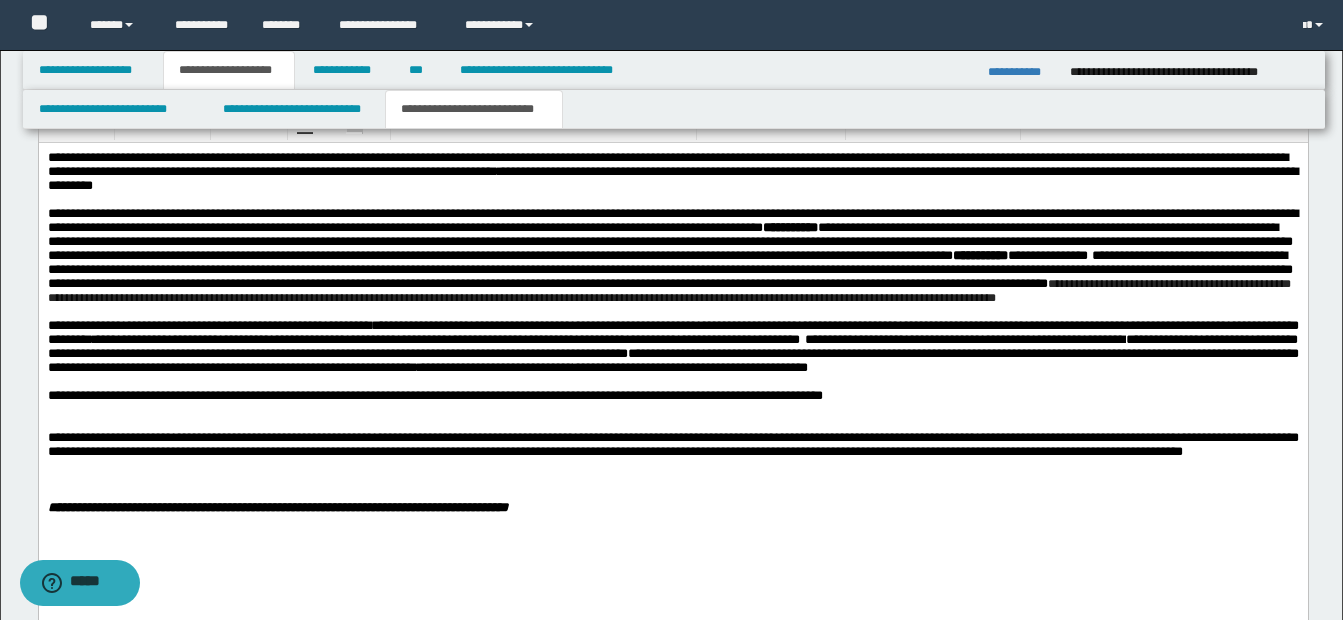 click on "**********" at bounding box center (672, 256) 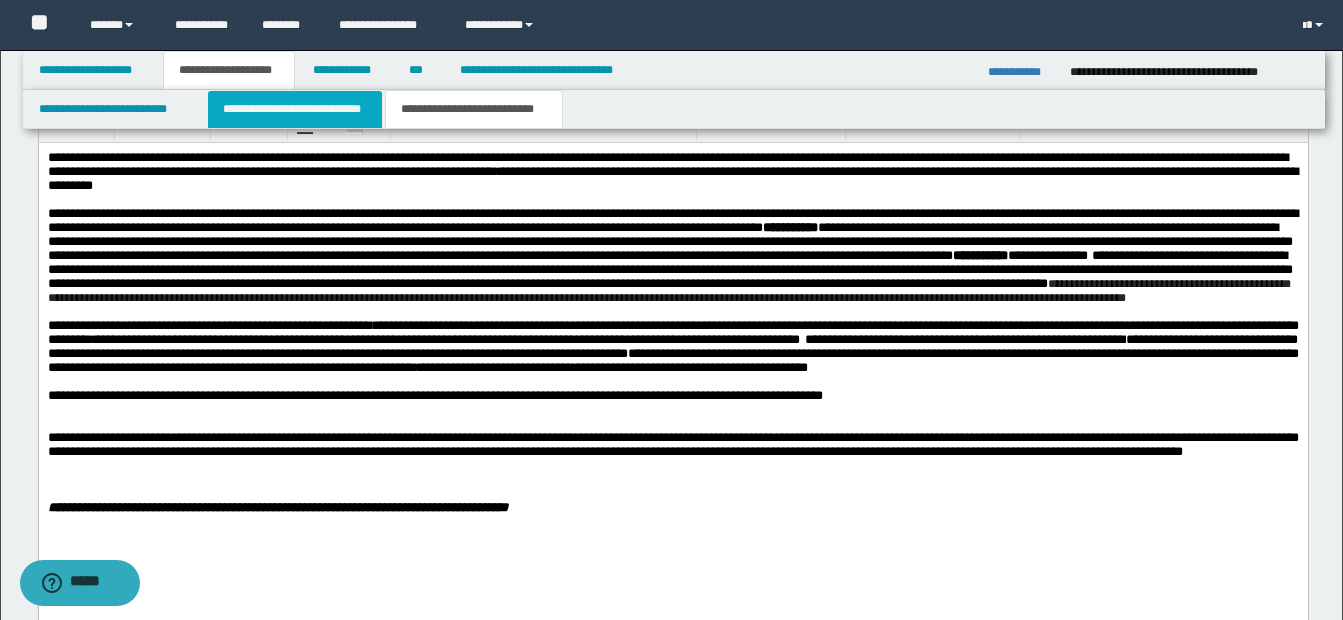 click on "**********" at bounding box center [295, 109] 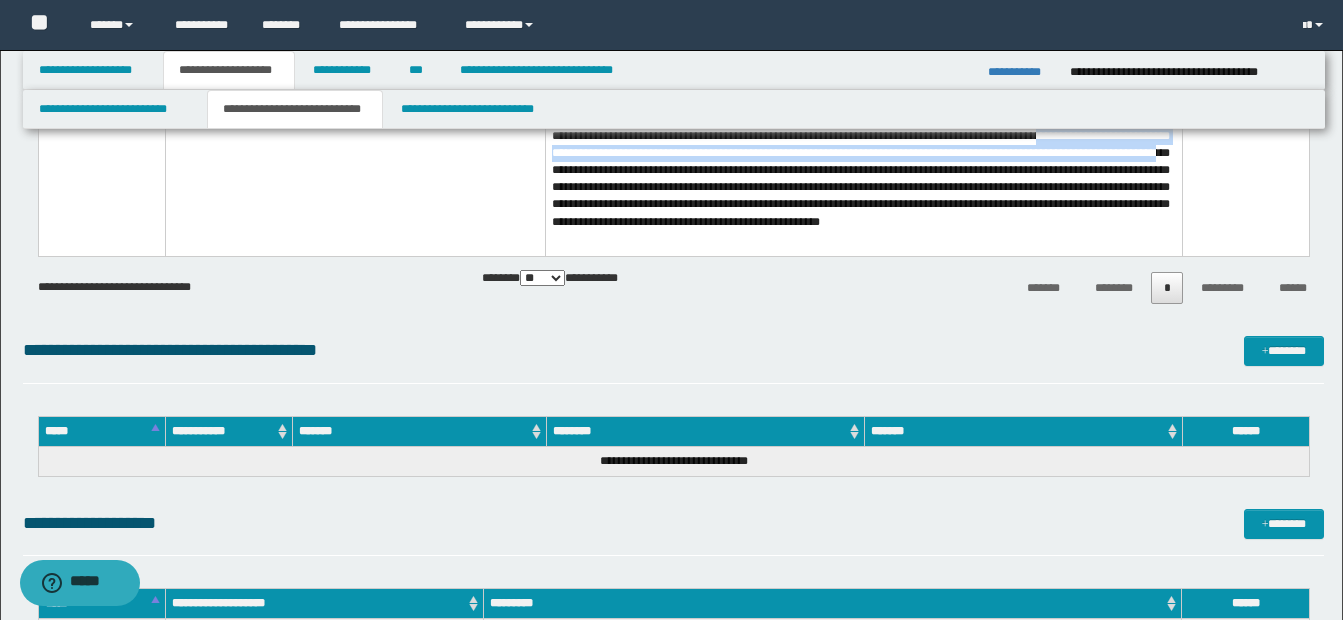scroll, scrollTop: 3418, scrollLeft: 0, axis: vertical 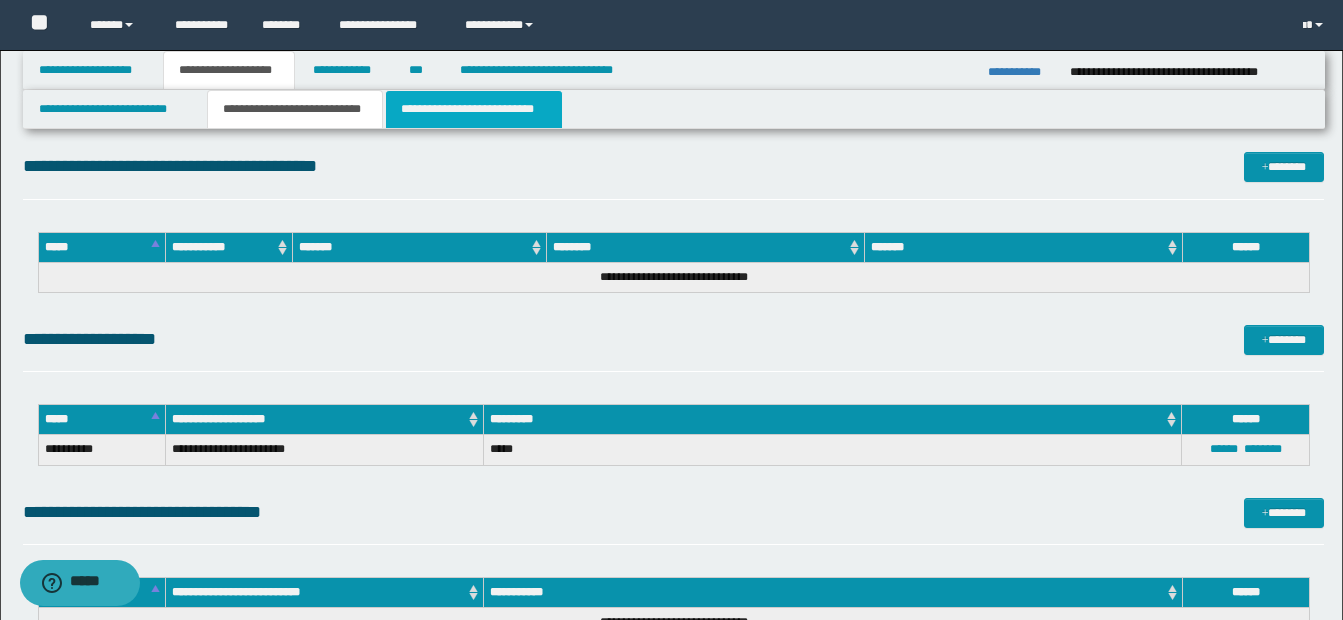 click on "**********" at bounding box center (474, 109) 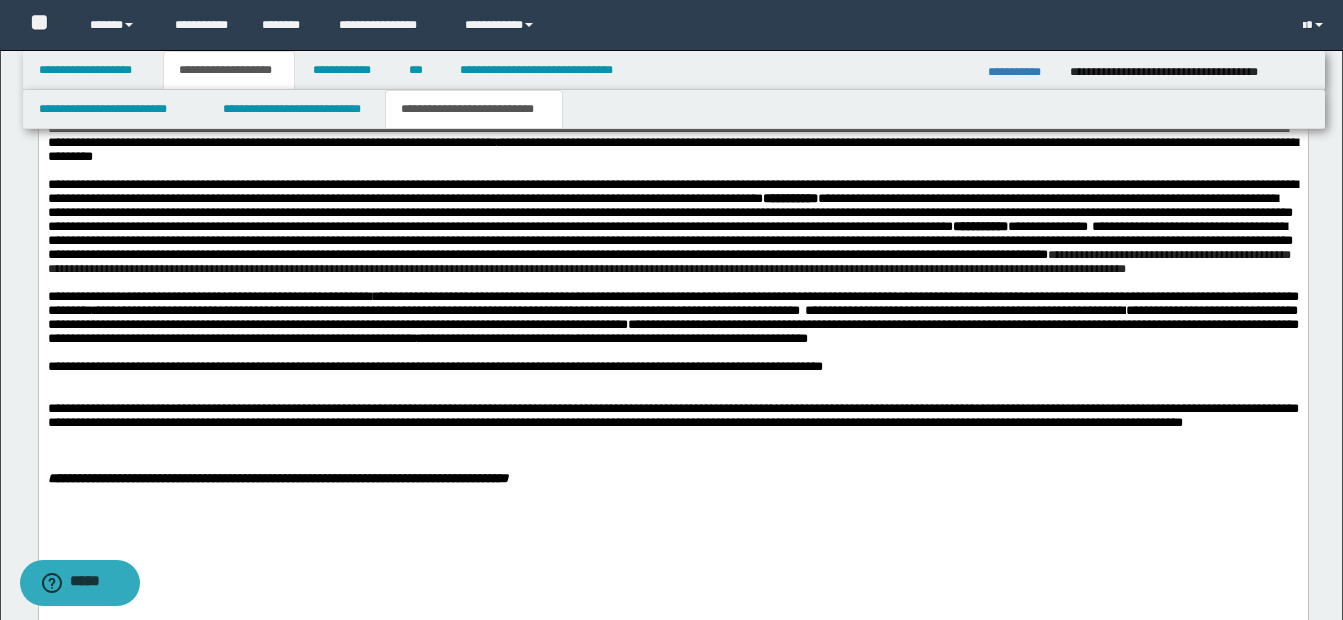 scroll, scrollTop: 1618, scrollLeft: 0, axis: vertical 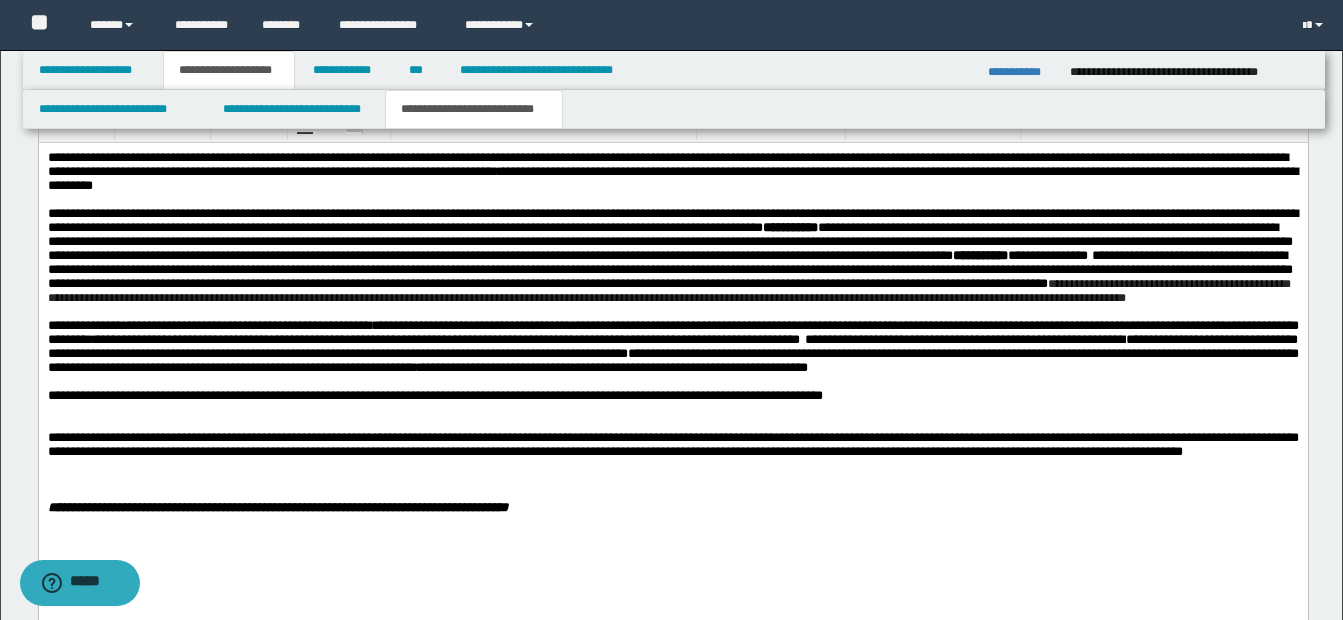 drag, startPoint x: 667, startPoint y: 338, endPoint x: 747, endPoint y: 371, distance: 86.53901 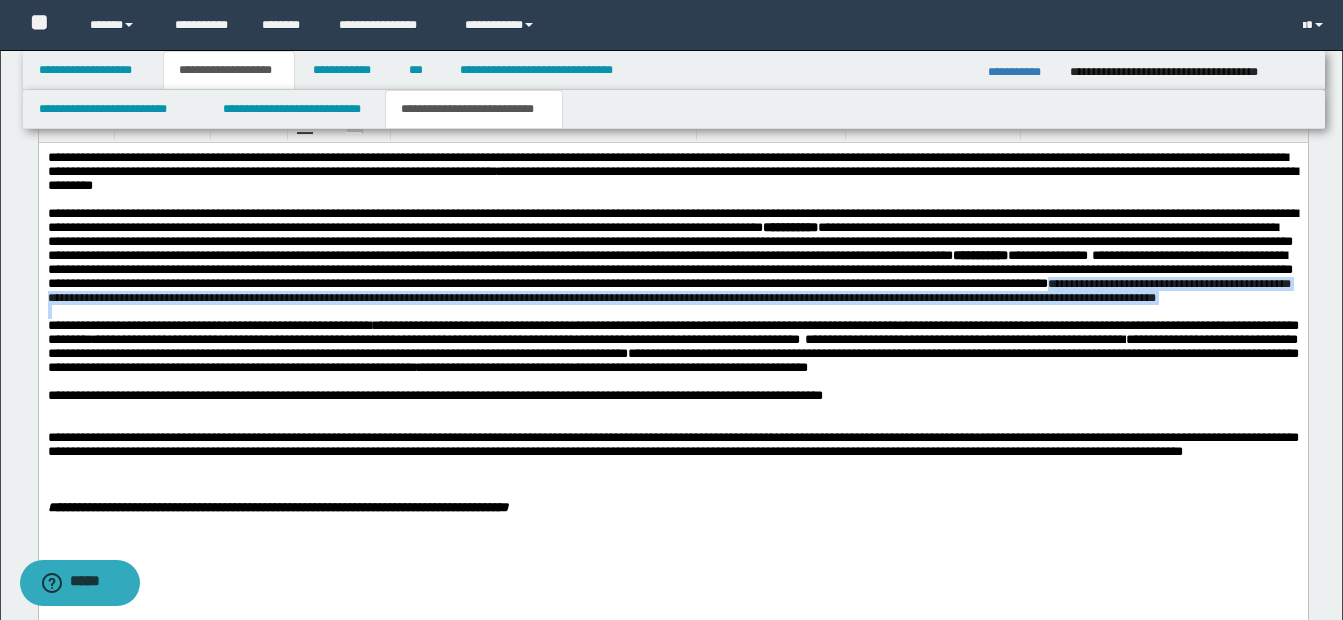 drag, startPoint x: 482, startPoint y: 322, endPoint x: 778, endPoint y: 345, distance: 296.89224 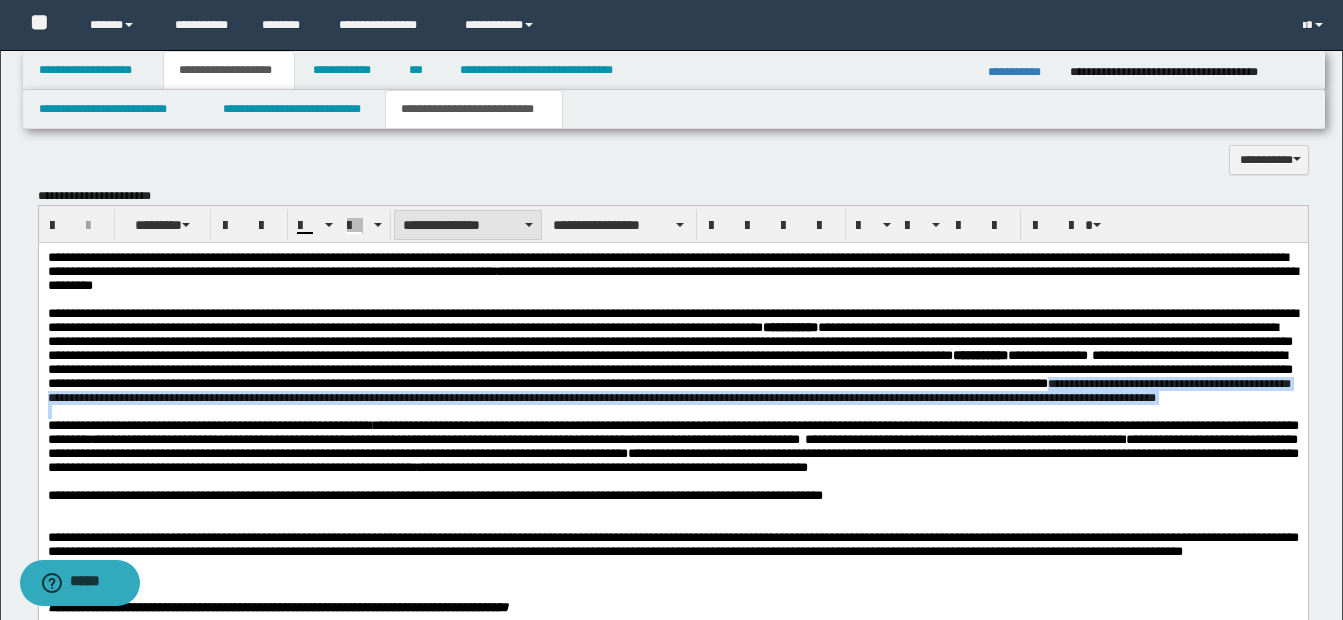 click on "**********" at bounding box center [468, 225] 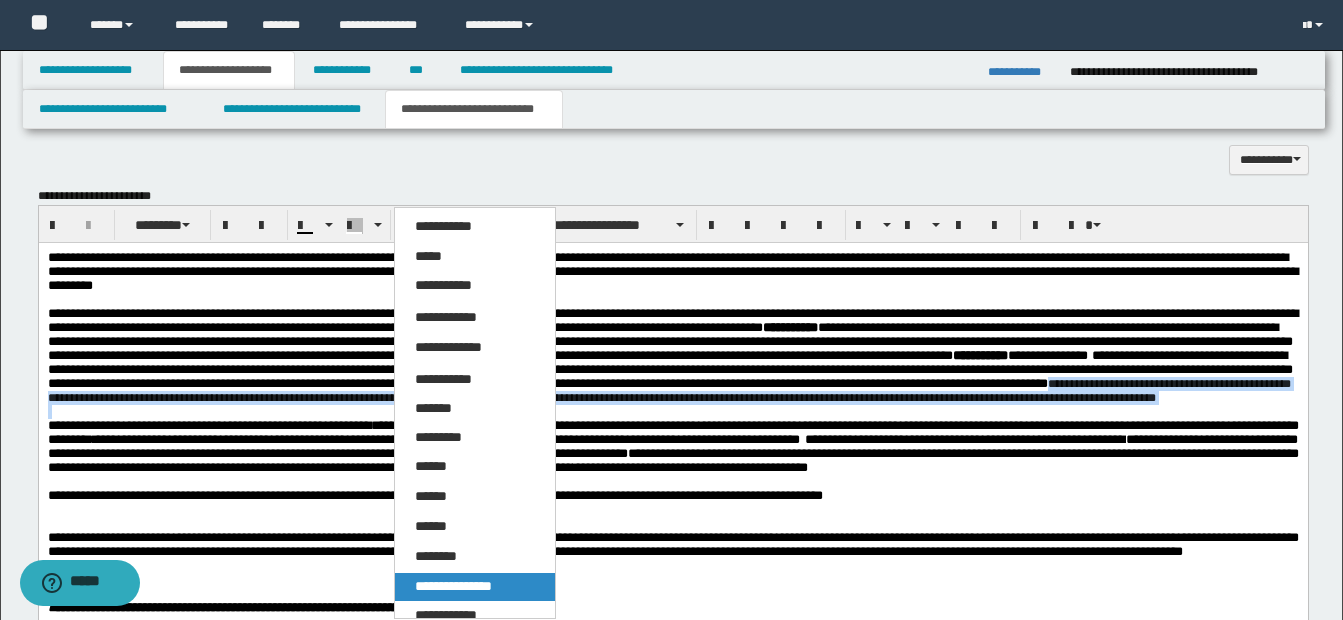 drag, startPoint x: 457, startPoint y: 586, endPoint x: 439, endPoint y: 311, distance: 275.58847 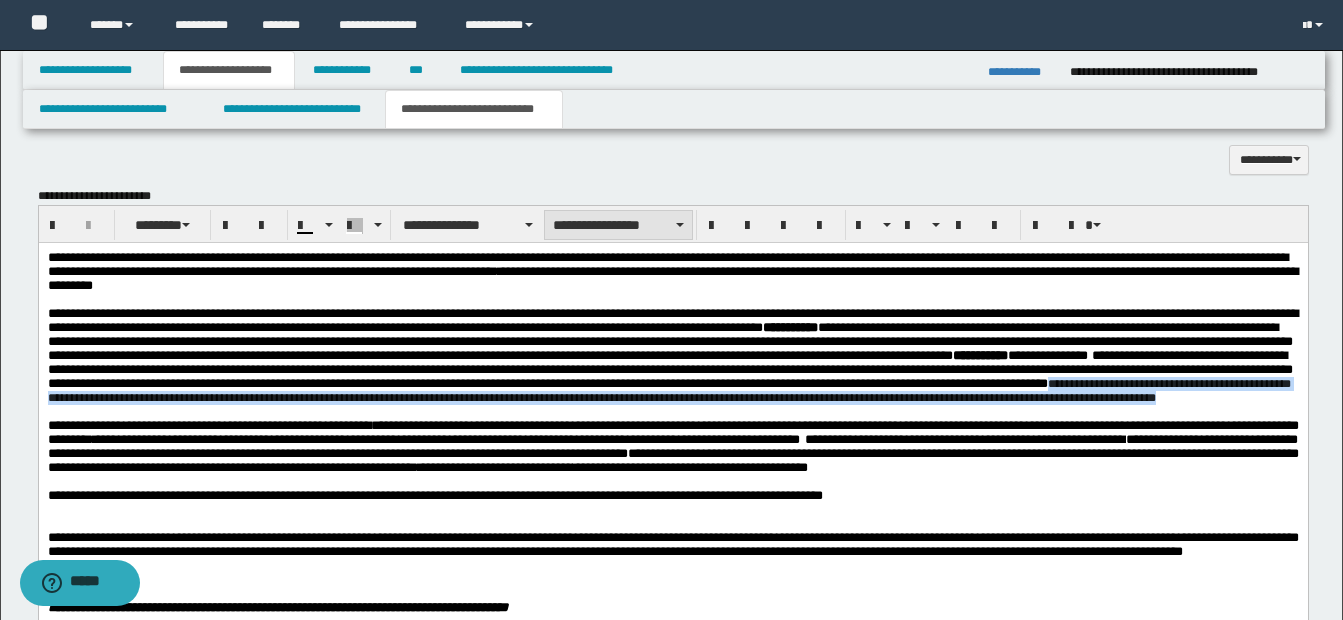 click on "**********" at bounding box center [618, 225] 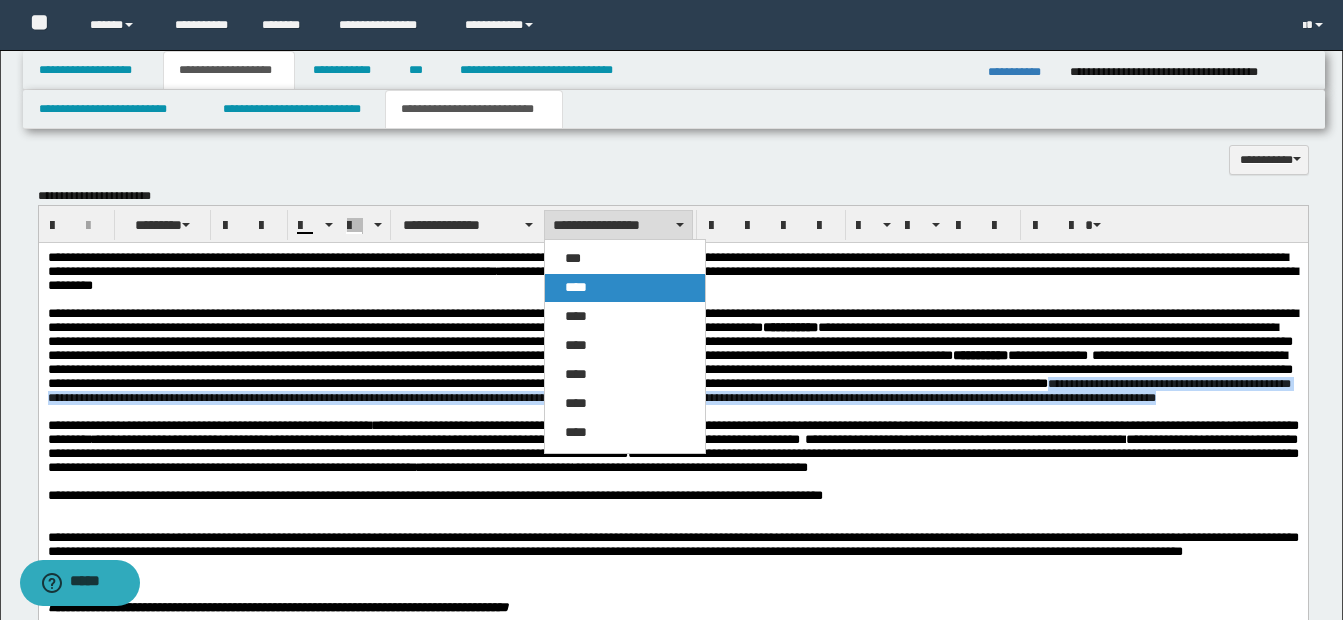 drag, startPoint x: 585, startPoint y: 284, endPoint x: 546, endPoint y: 42, distance: 245.12242 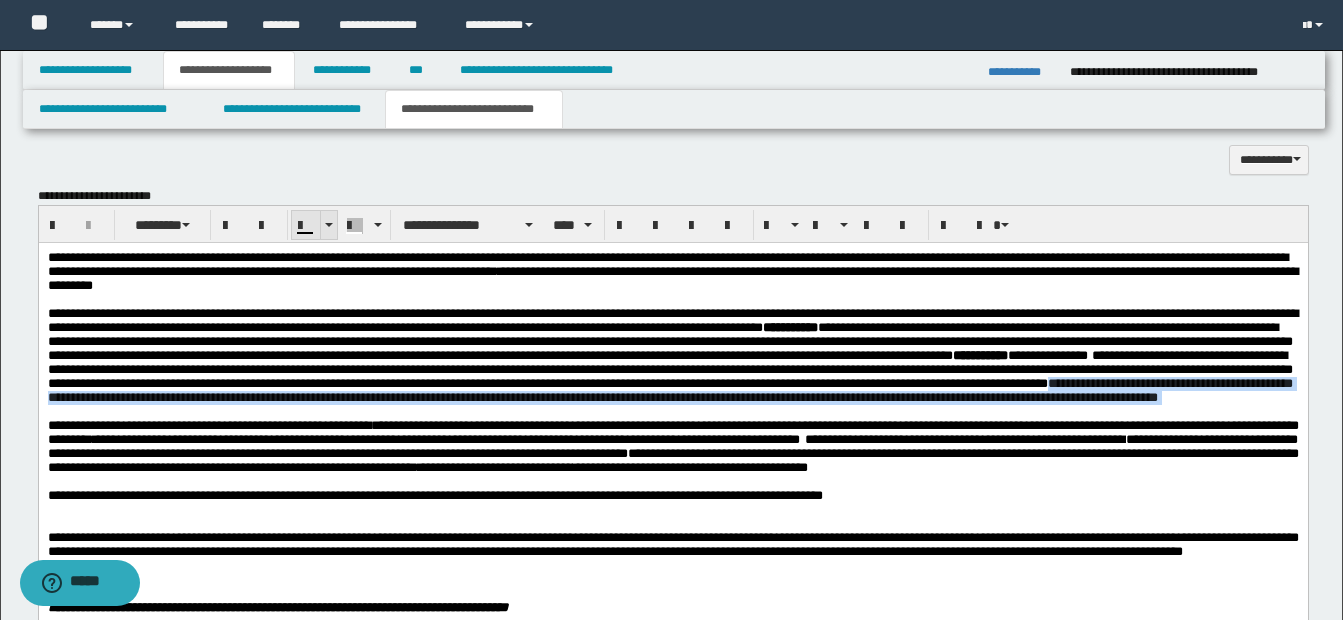 click at bounding box center [328, 225] 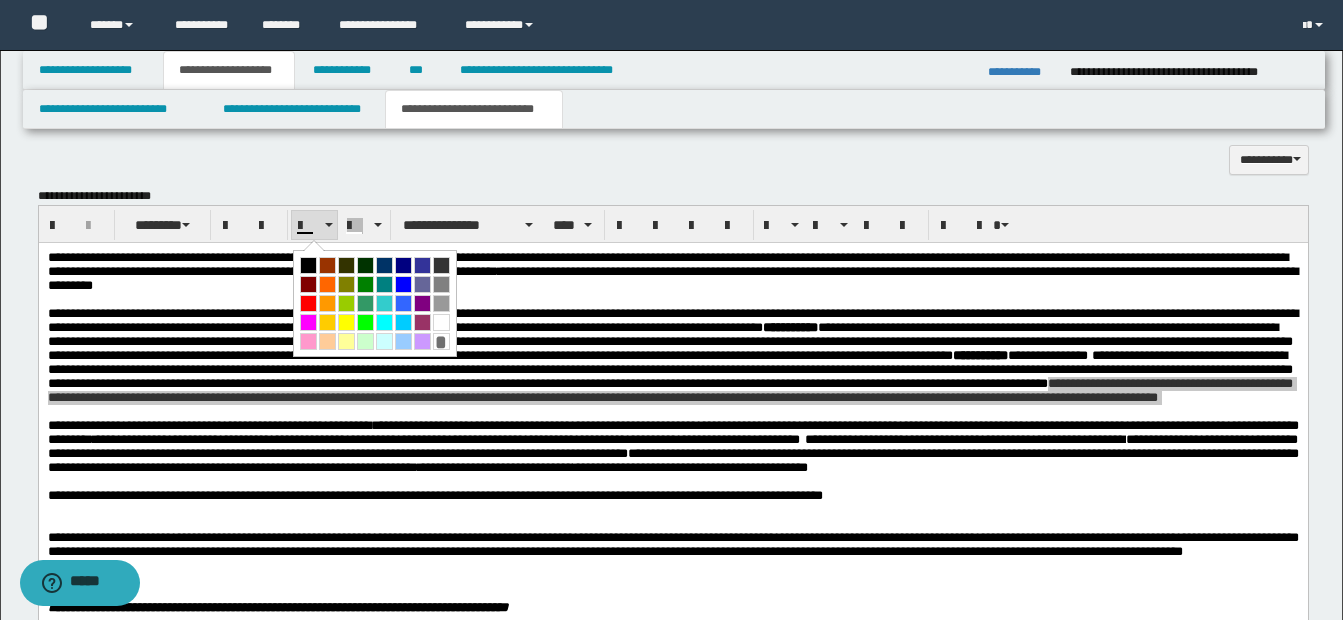 drag, startPoint x: 304, startPoint y: 264, endPoint x: 298, endPoint y: 5, distance: 259.0695 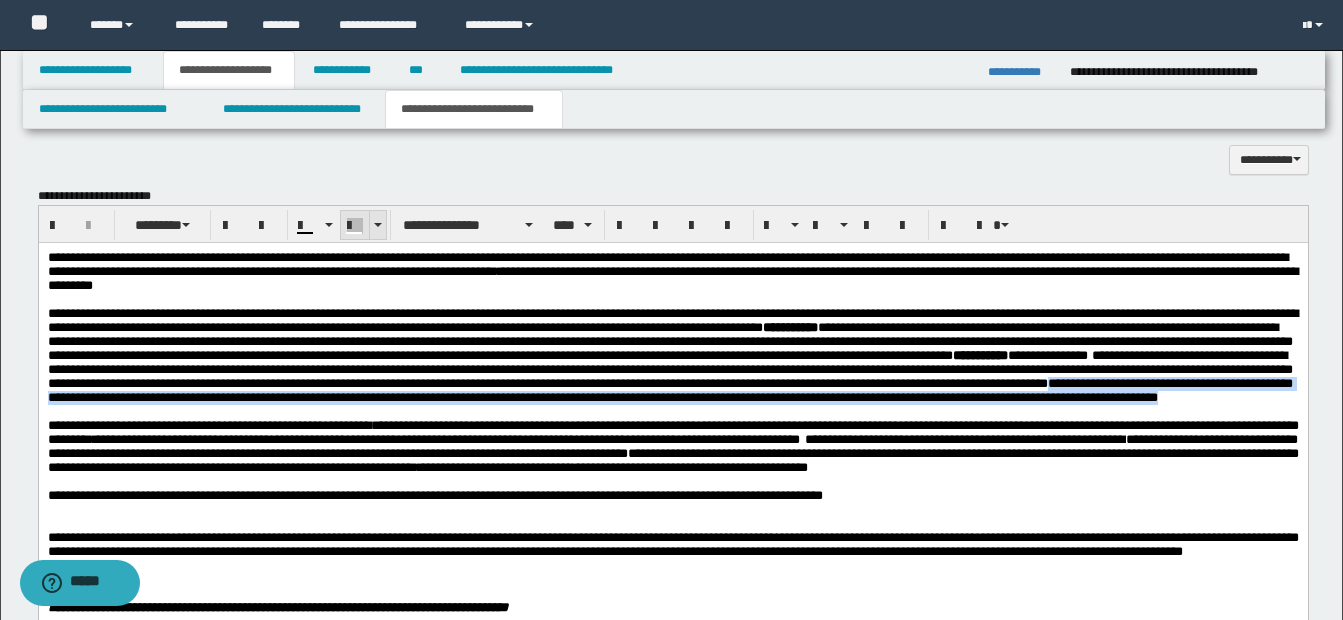 click at bounding box center [378, 225] 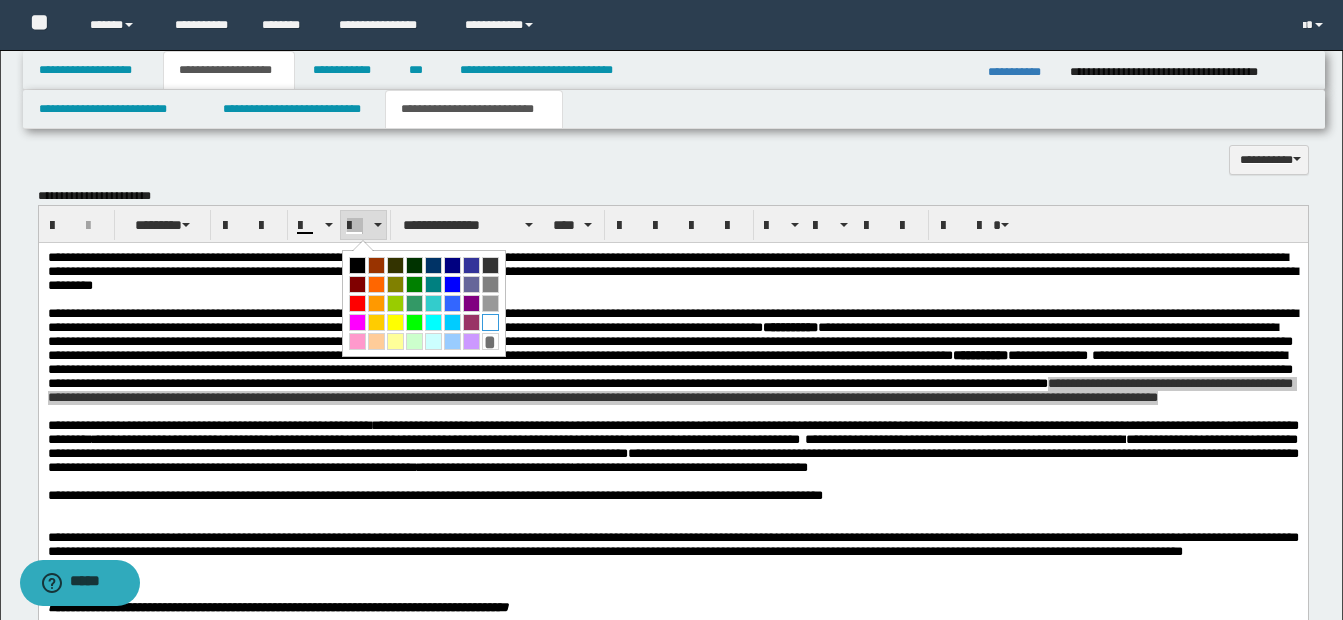 click at bounding box center [490, 322] 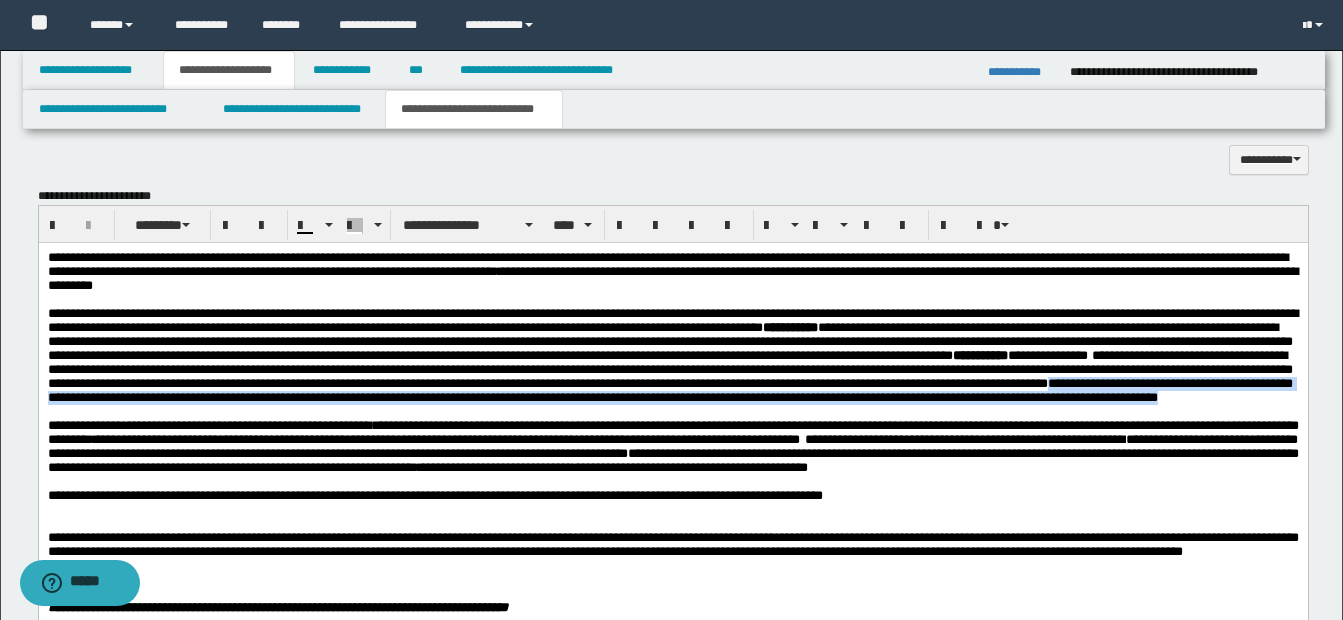 click on "**********" at bounding box center [669, 390] 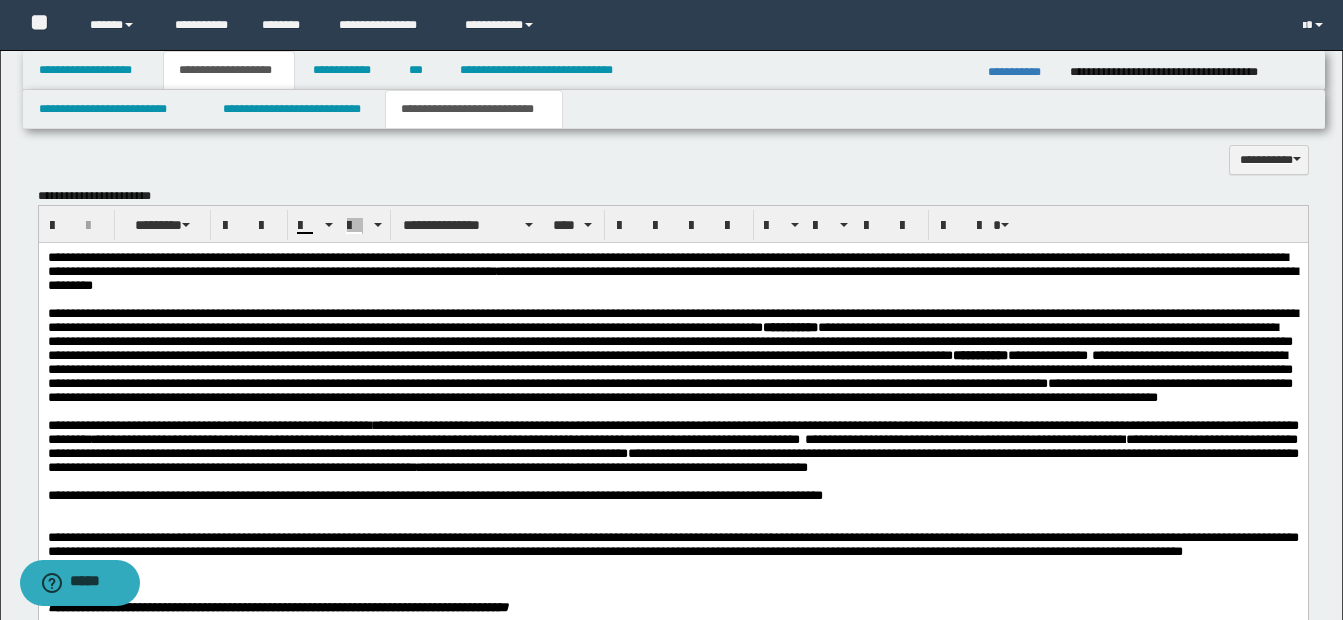 click on "**********" at bounding box center [672, 356] 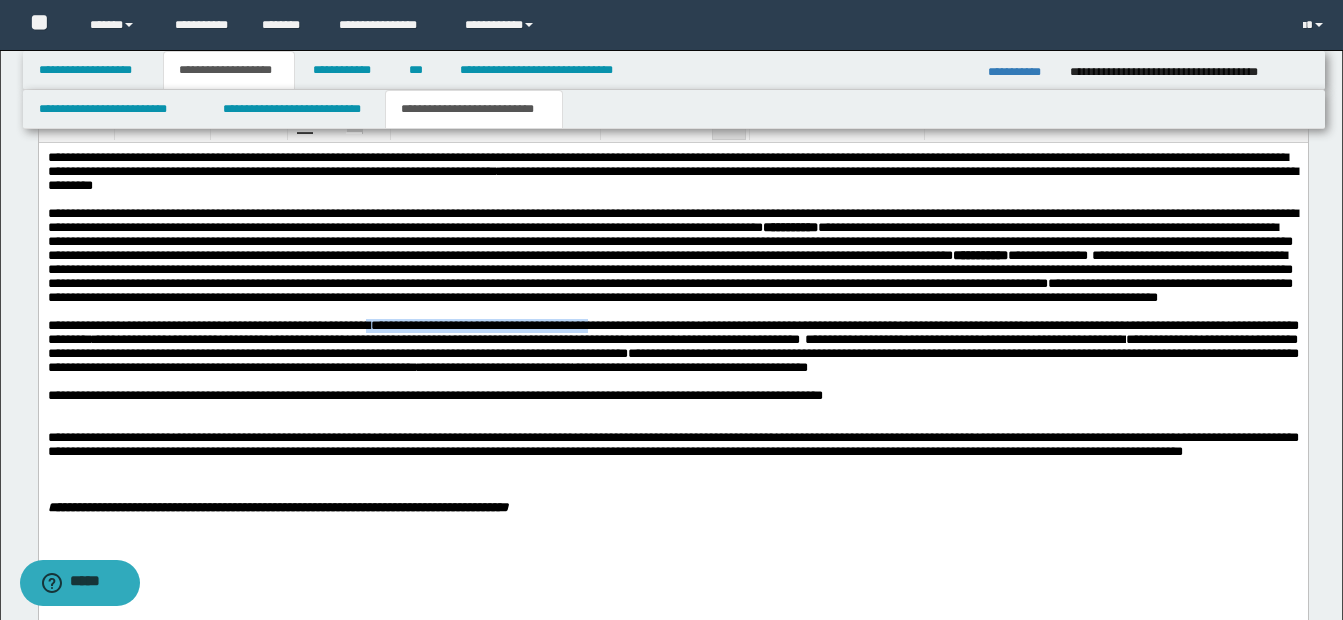 drag, startPoint x: 374, startPoint y: 361, endPoint x: 609, endPoint y: 370, distance: 235.17227 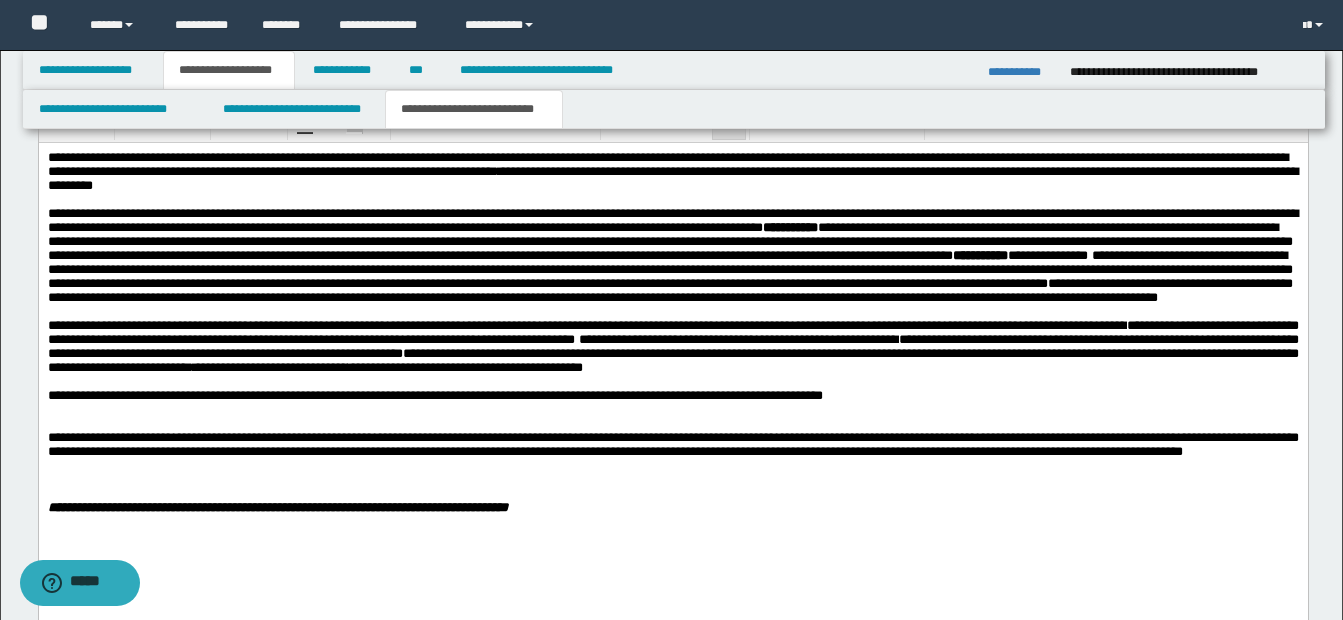click on "**********" at bounding box center [672, 346] 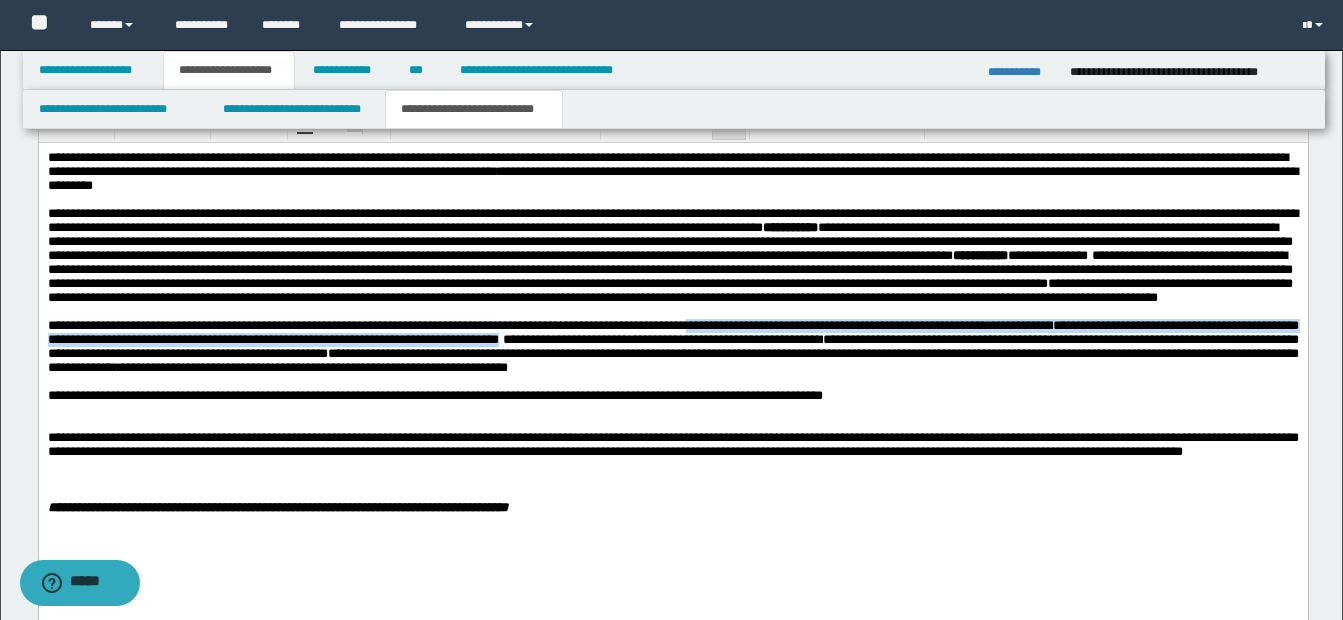 drag, startPoint x: 720, startPoint y: 365, endPoint x: 593, endPoint y: 380, distance: 127.88276 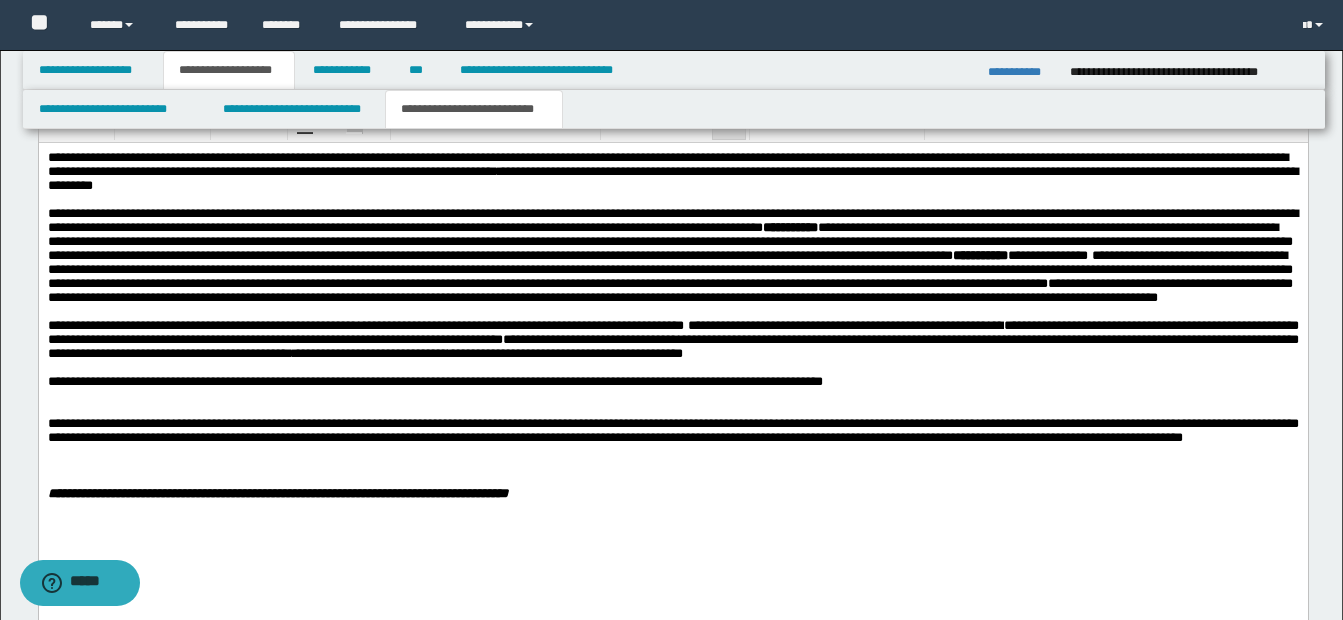 click on "**********" at bounding box center (842, 325) 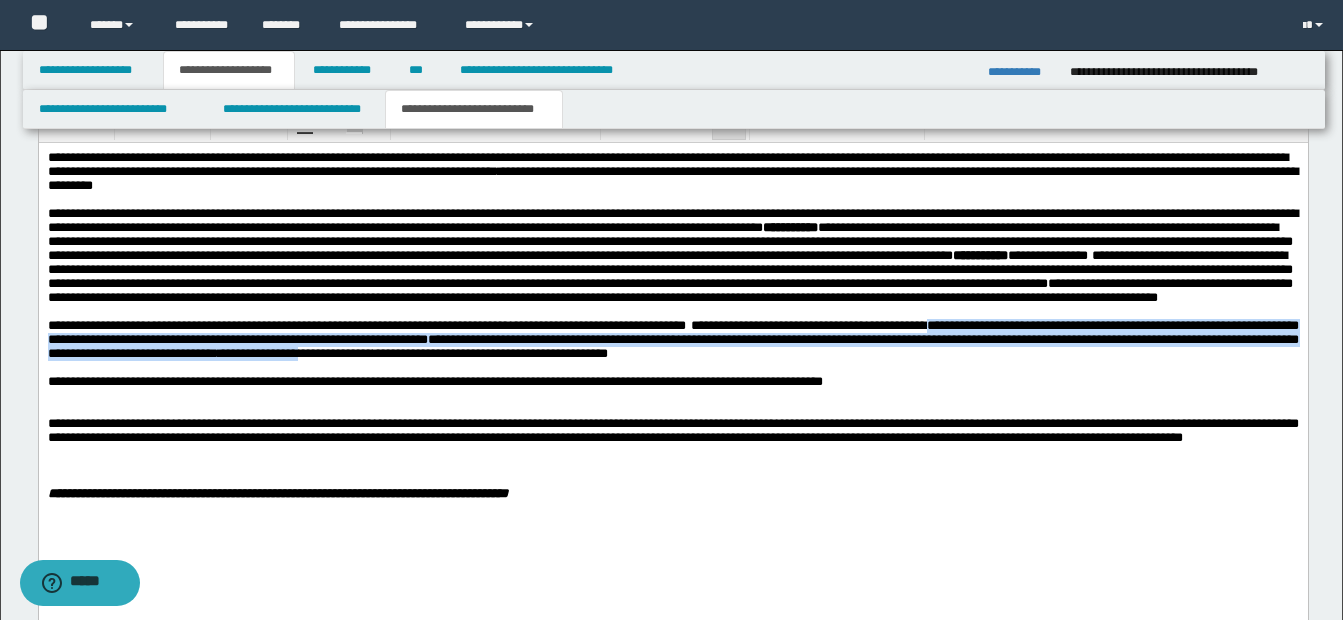 drag, startPoint x: 963, startPoint y: 366, endPoint x: 430, endPoint y: 402, distance: 534.21436 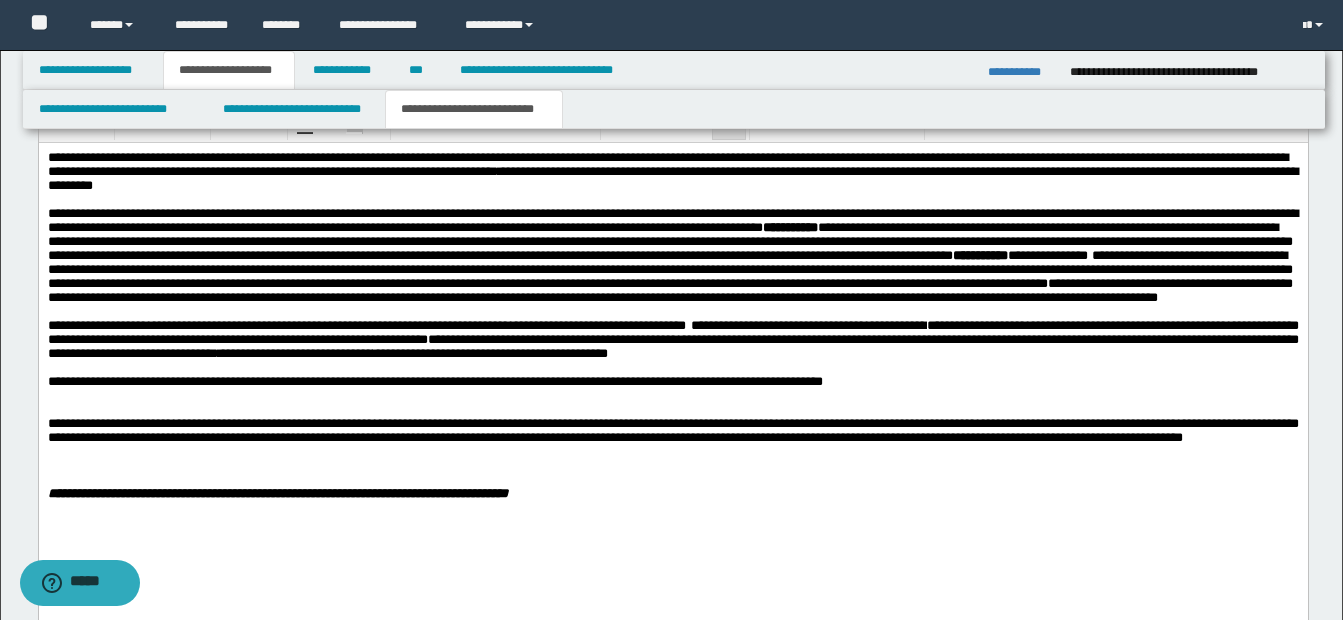 click at bounding box center (672, 396) 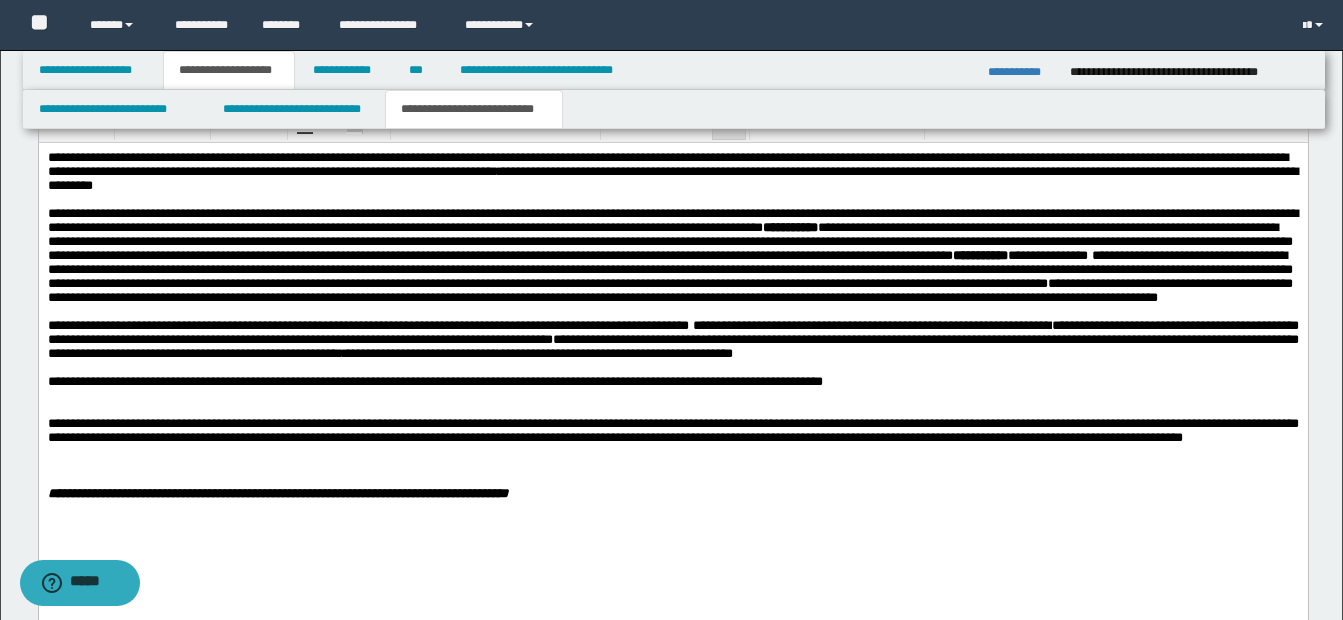 click on "**********" at bounding box center [868, 325] 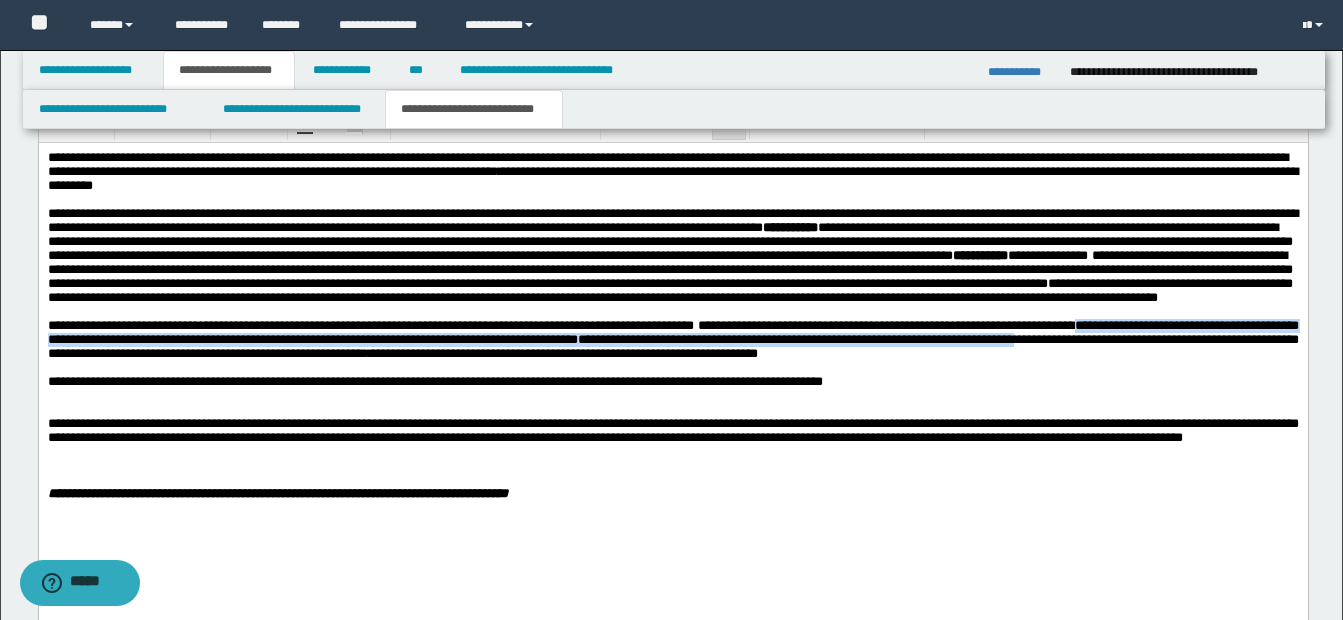 drag, startPoint x: 1101, startPoint y: 364, endPoint x: 1144, endPoint y: 387, distance: 48.76474 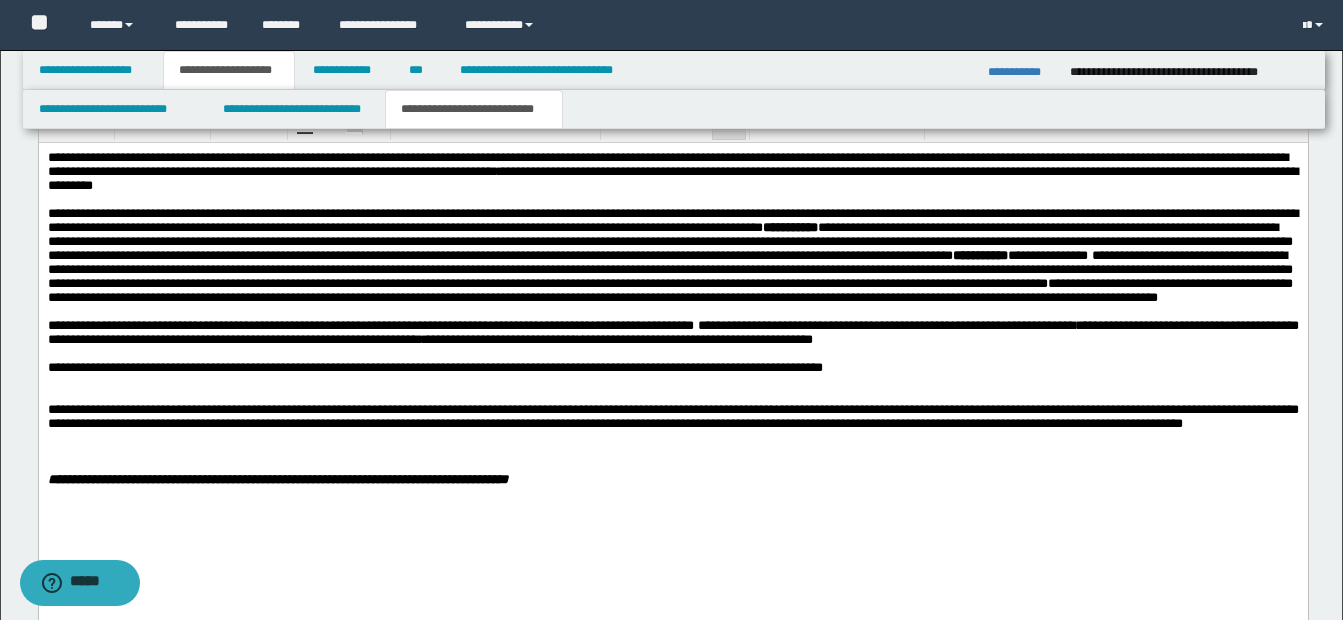 click on "**********" at bounding box center [672, 332] 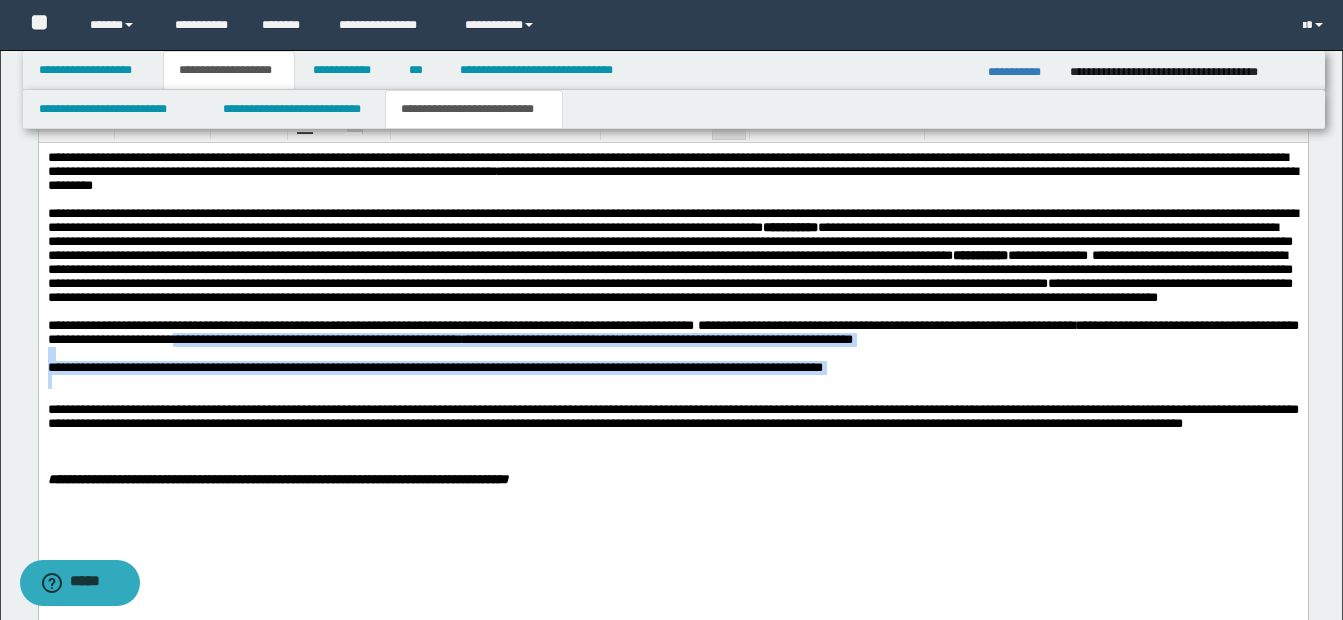 drag, startPoint x: 292, startPoint y: 381, endPoint x: 1157, endPoint y: 413, distance: 865.5917 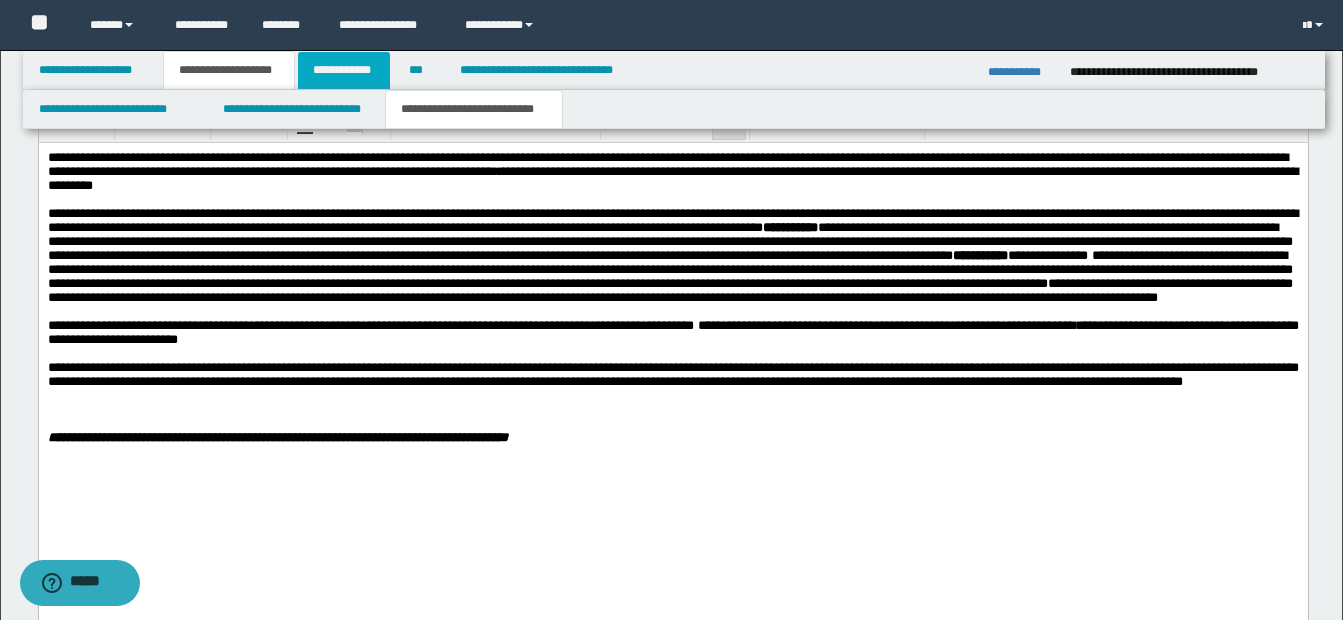 click on "**********" at bounding box center [344, 70] 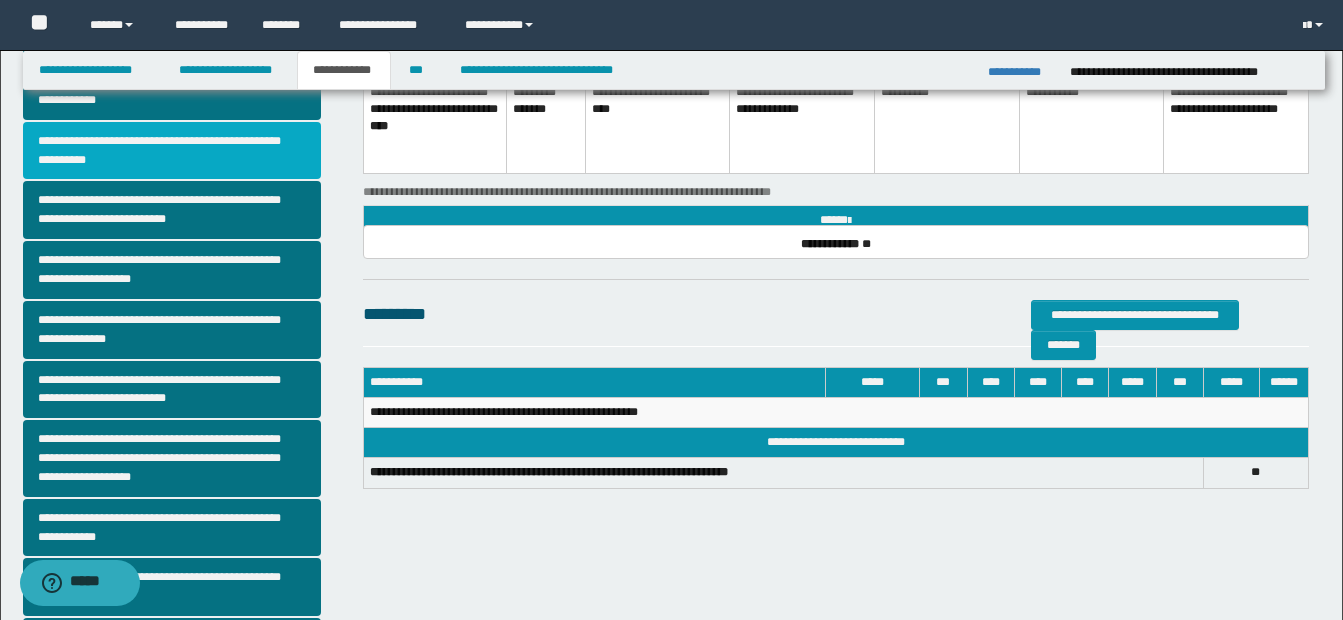 scroll, scrollTop: 0, scrollLeft: 0, axis: both 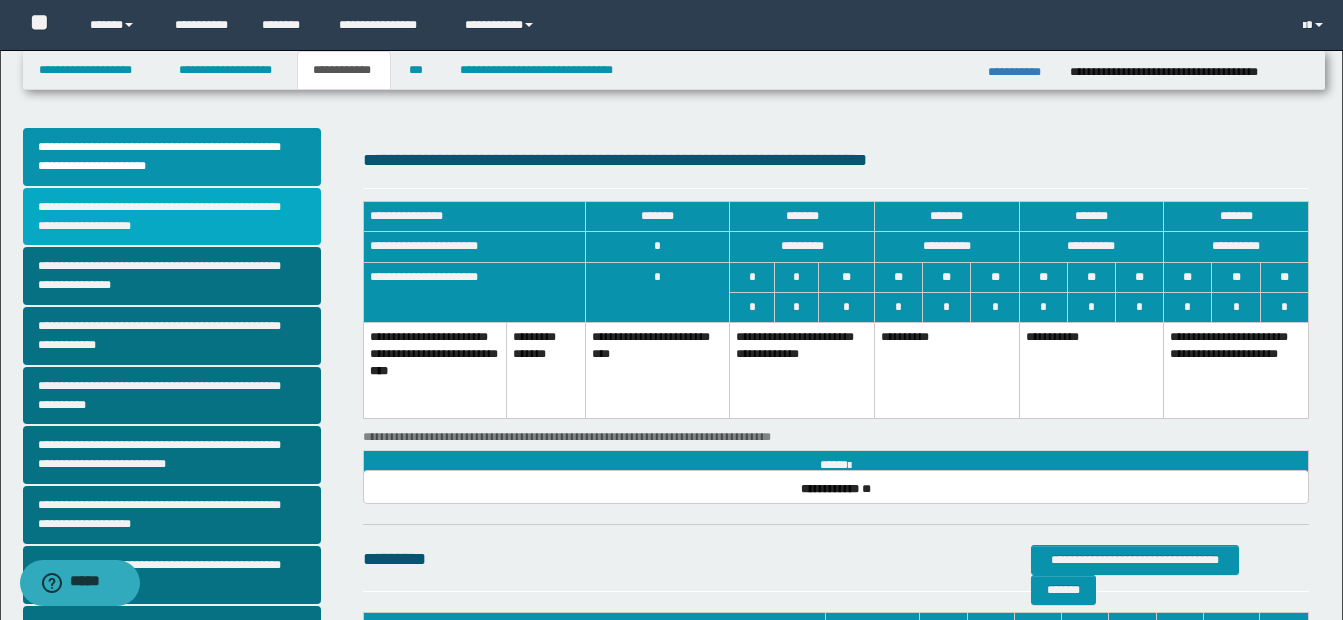 click on "**********" at bounding box center (172, 217) 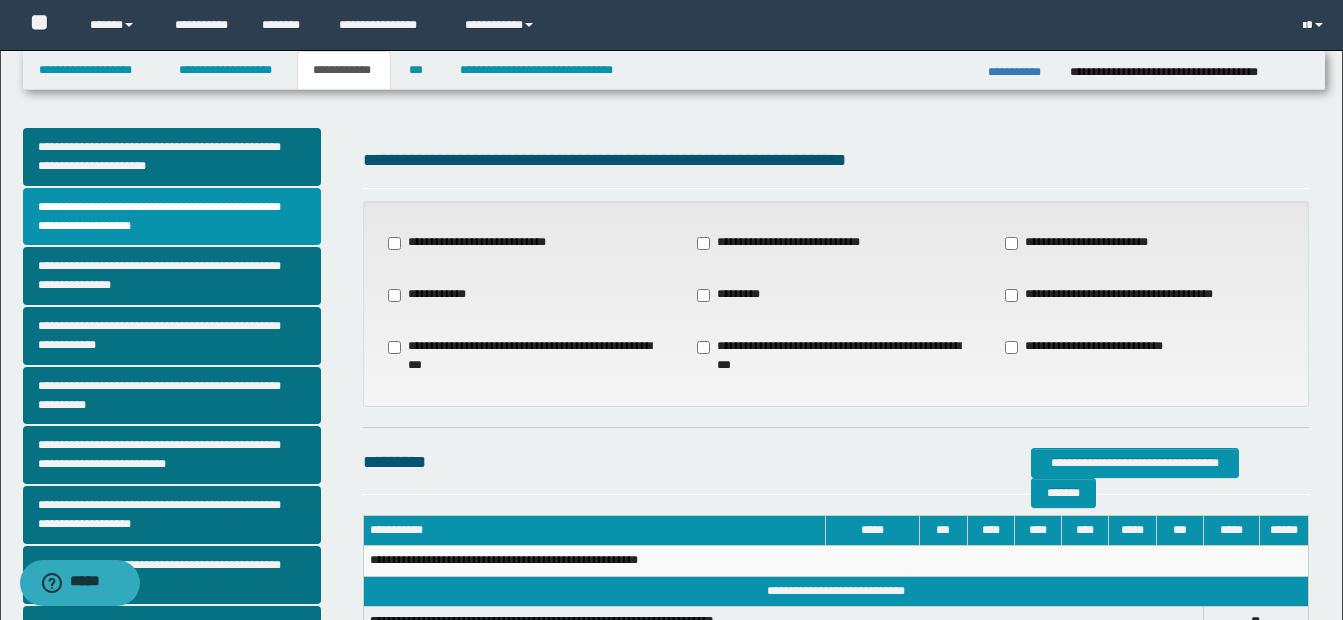 click on "**********" at bounding box center (1120, 295) 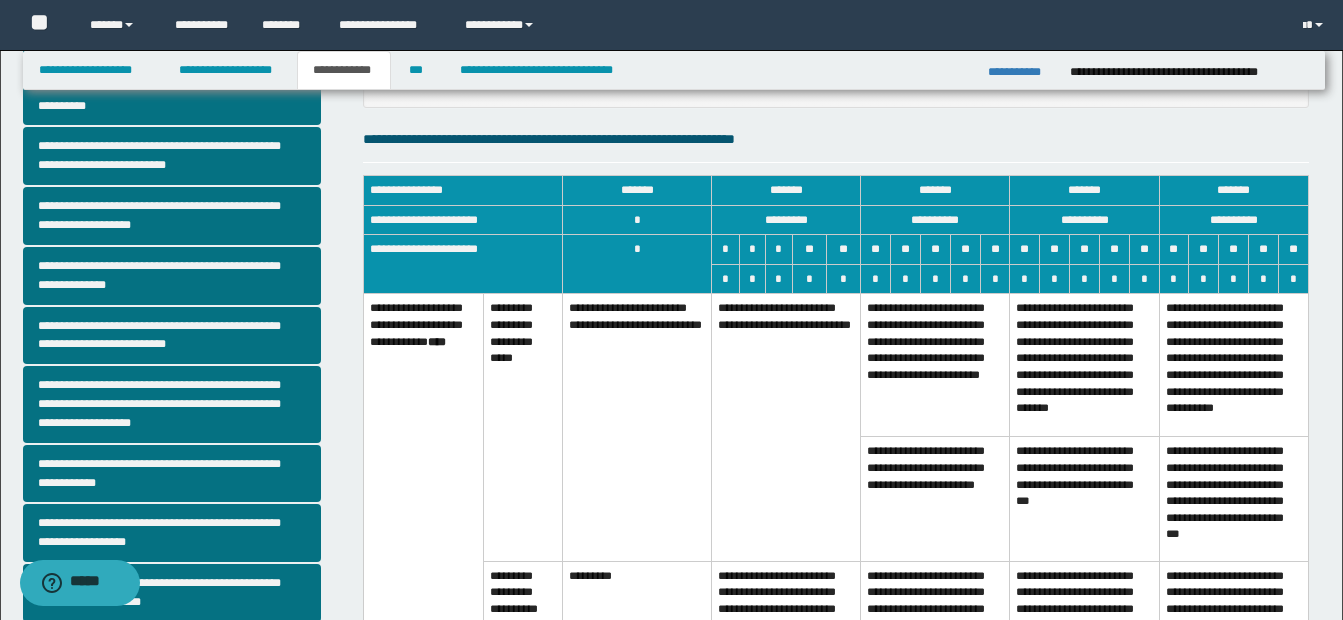 scroll, scrollTop: 300, scrollLeft: 0, axis: vertical 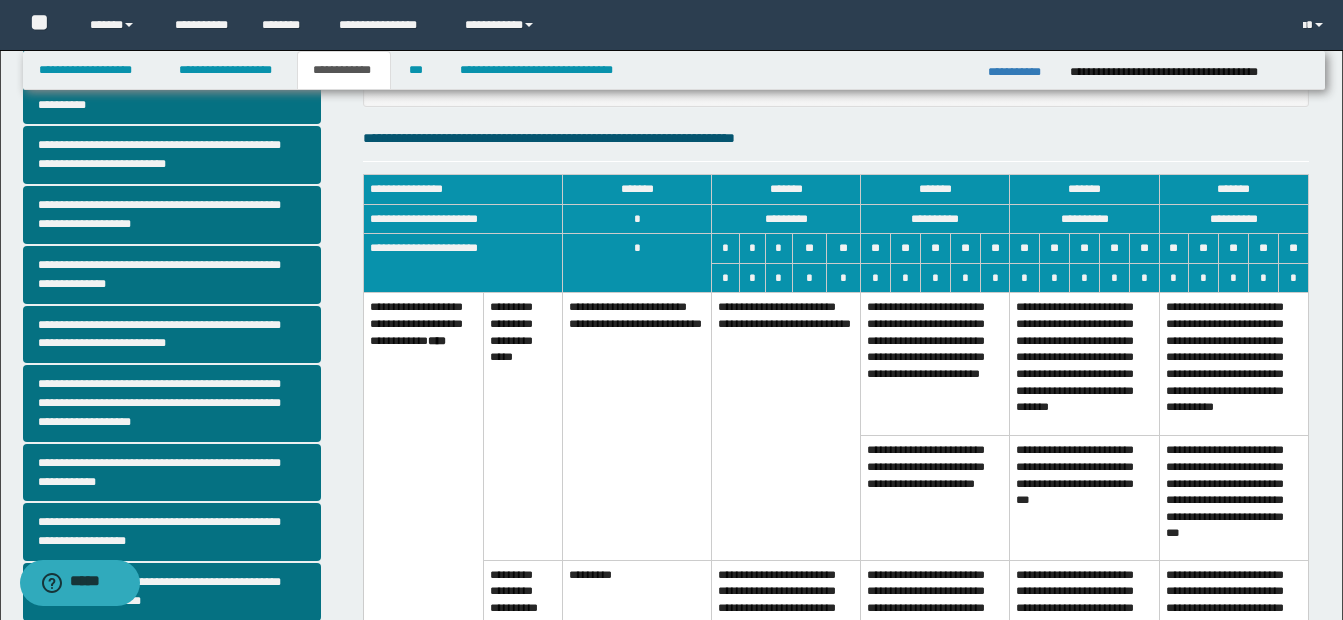 drag, startPoint x: 787, startPoint y: 436, endPoint x: 801, endPoint y: 516, distance: 81.21576 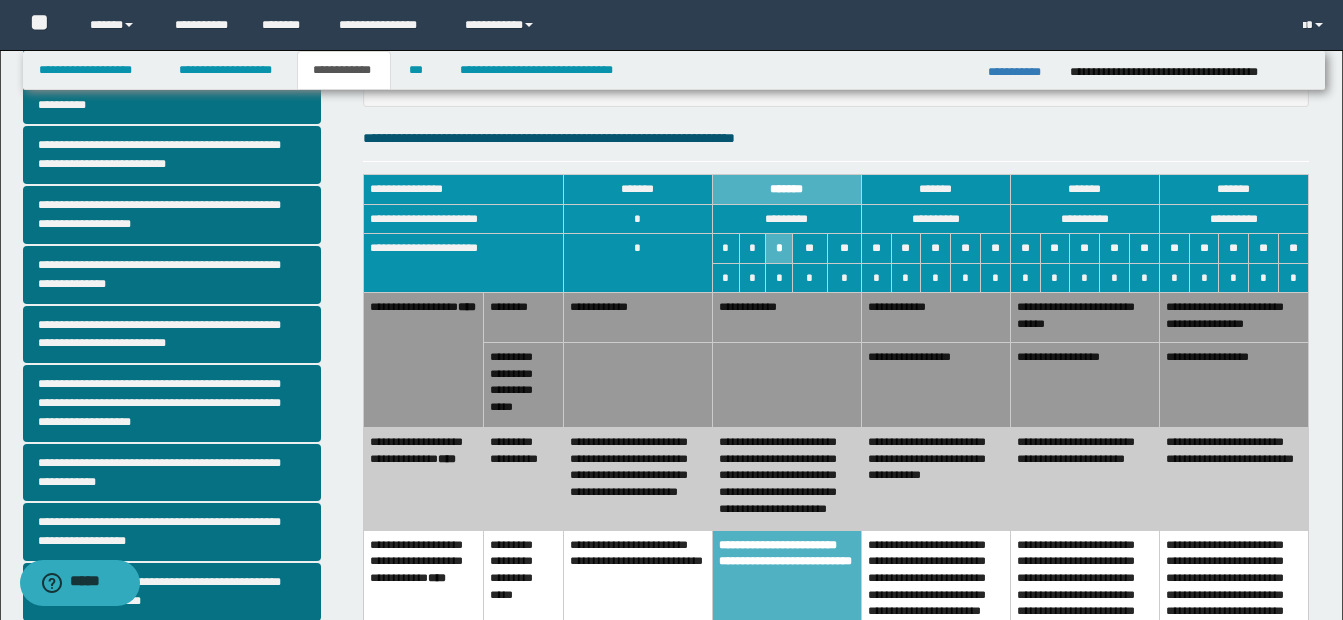 click on "**********" at bounding box center [935, 479] 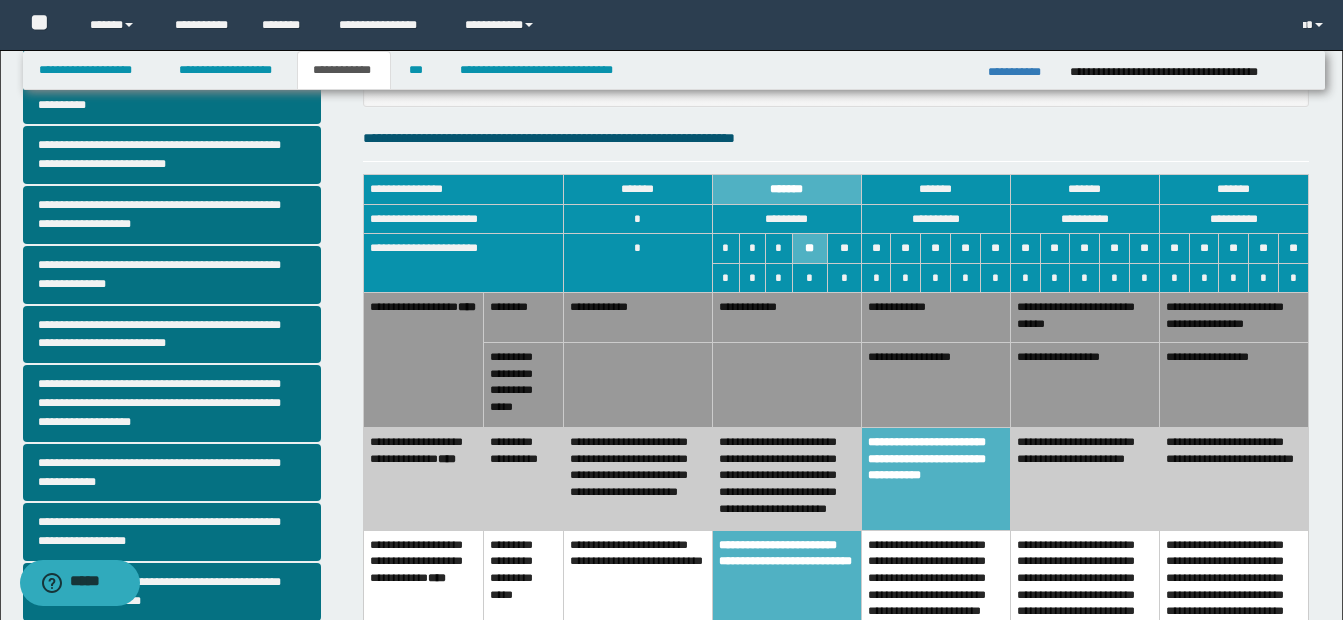 click on "**********" at bounding box center (786, 317) 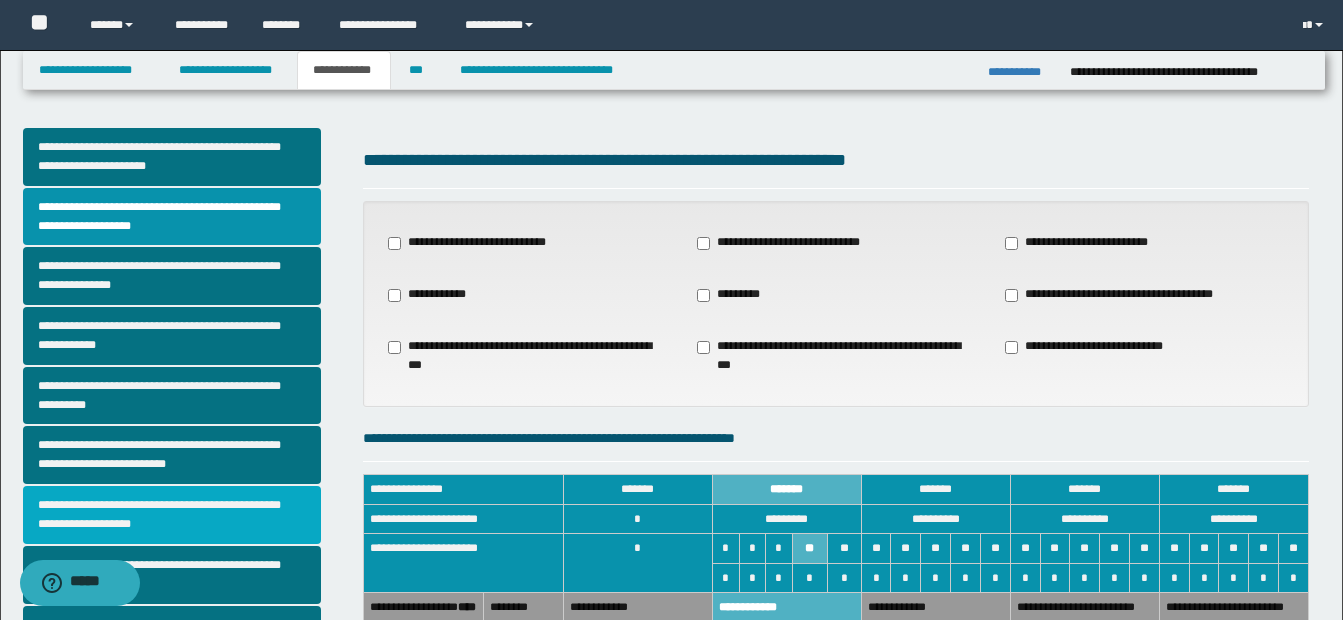 scroll, scrollTop: 100, scrollLeft: 0, axis: vertical 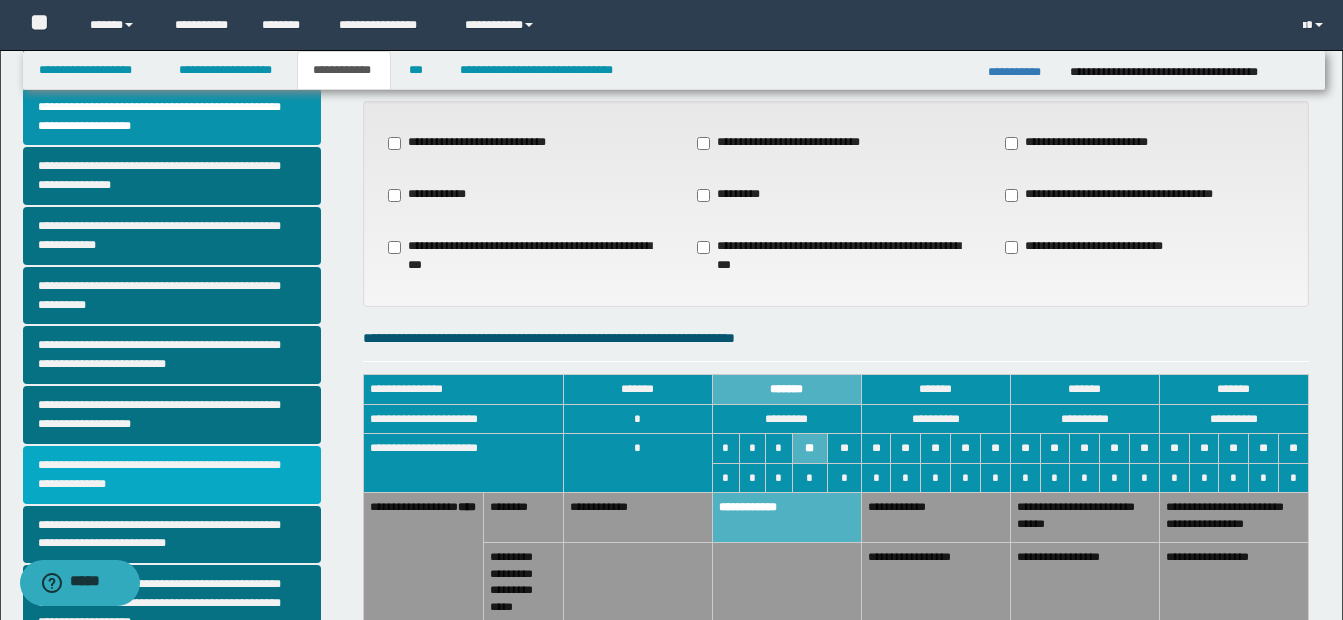click on "**********" at bounding box center [172, 475] 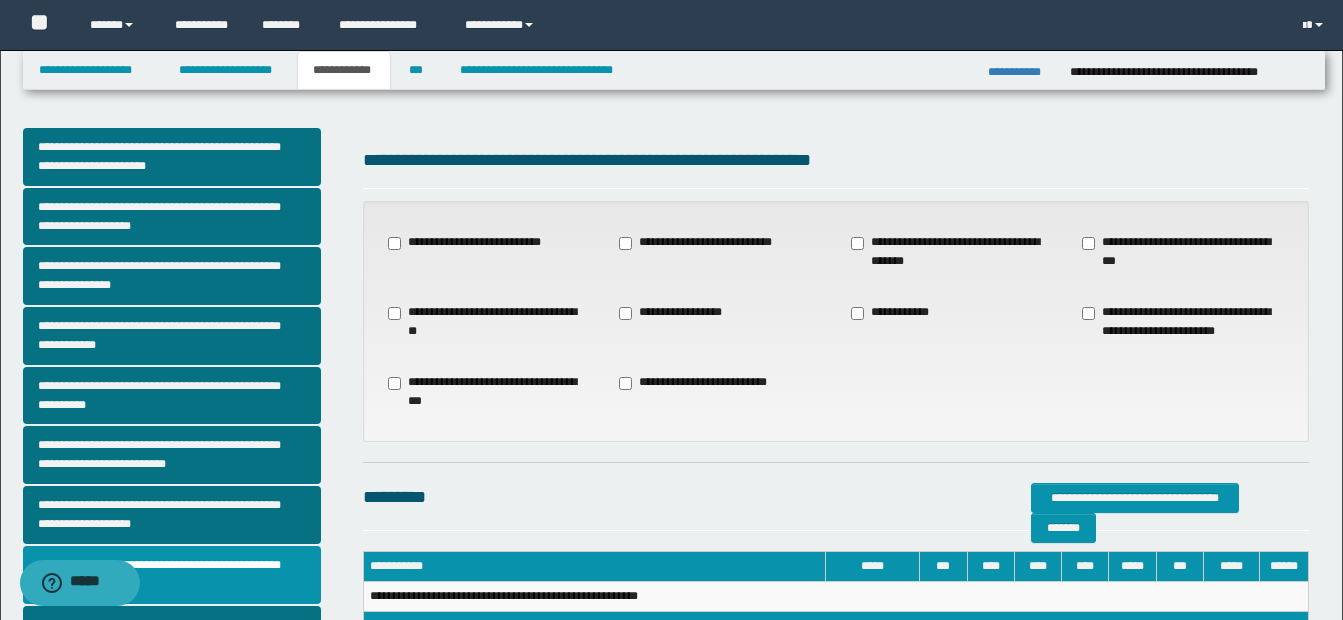 click on "**********" at bounding box center (468, 243) 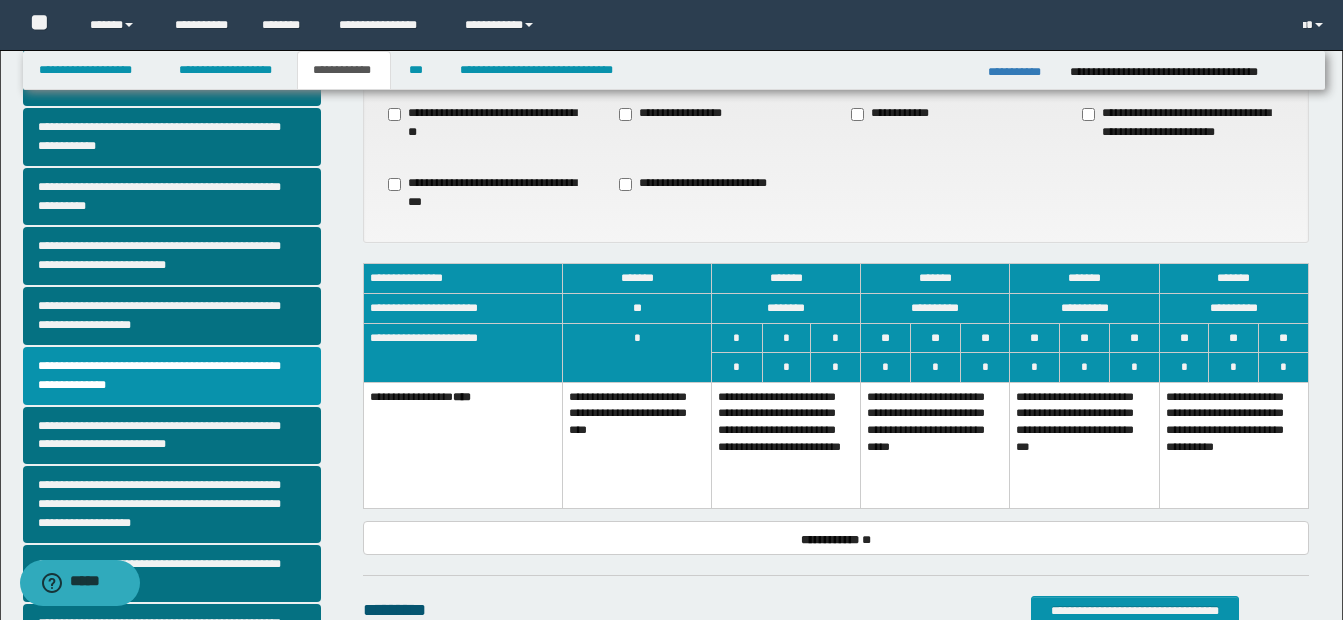 scroll, scrollTop: 200, scrollLeft: 0, axis: vertical 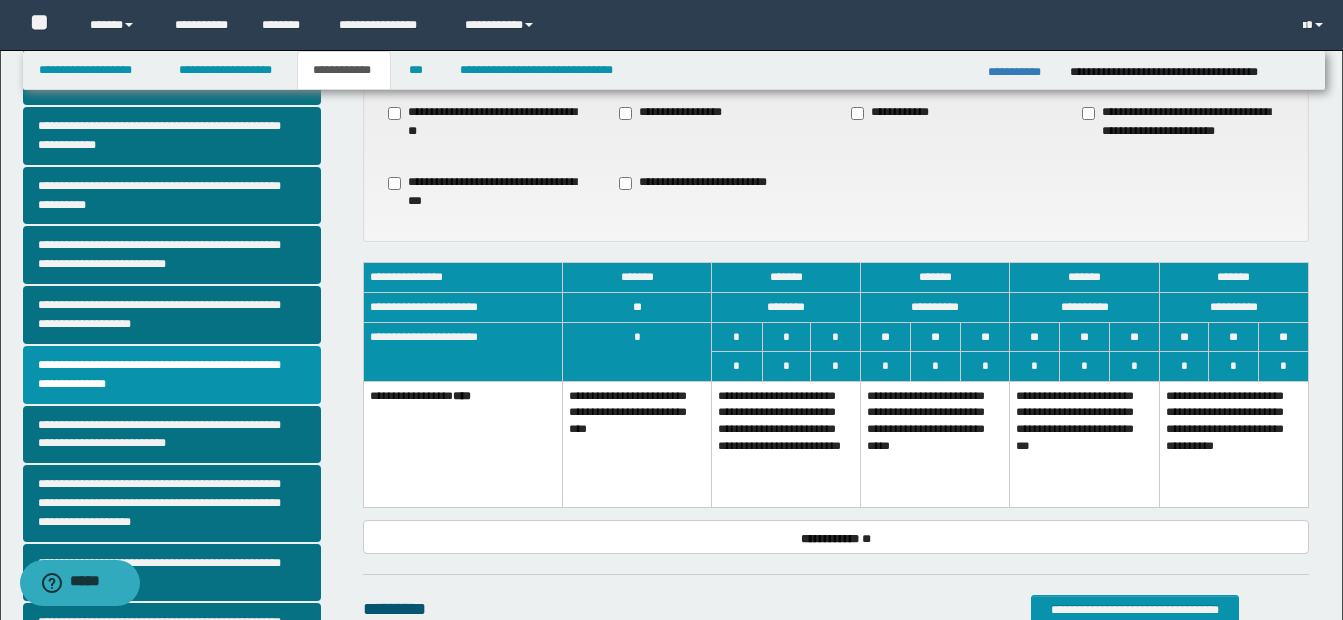 click on "**********" at bounding box center [1084, 444] 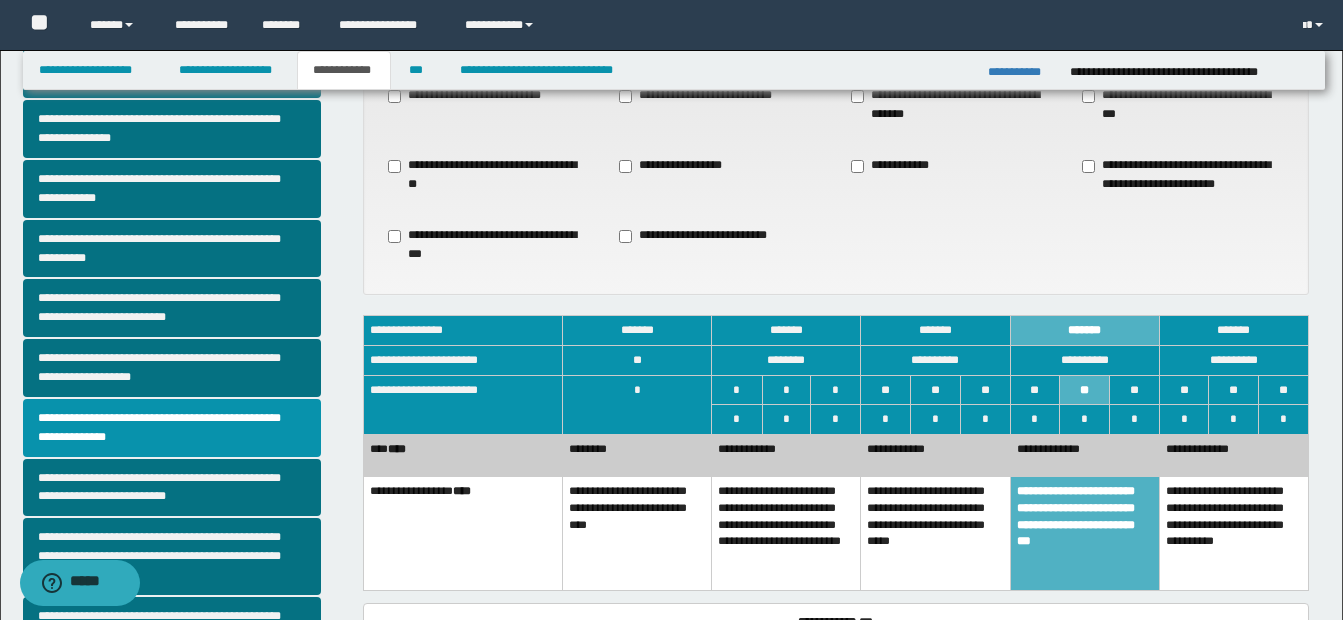 scroll, scrollTop: 100, scrollLeft: 0, axis: vertical 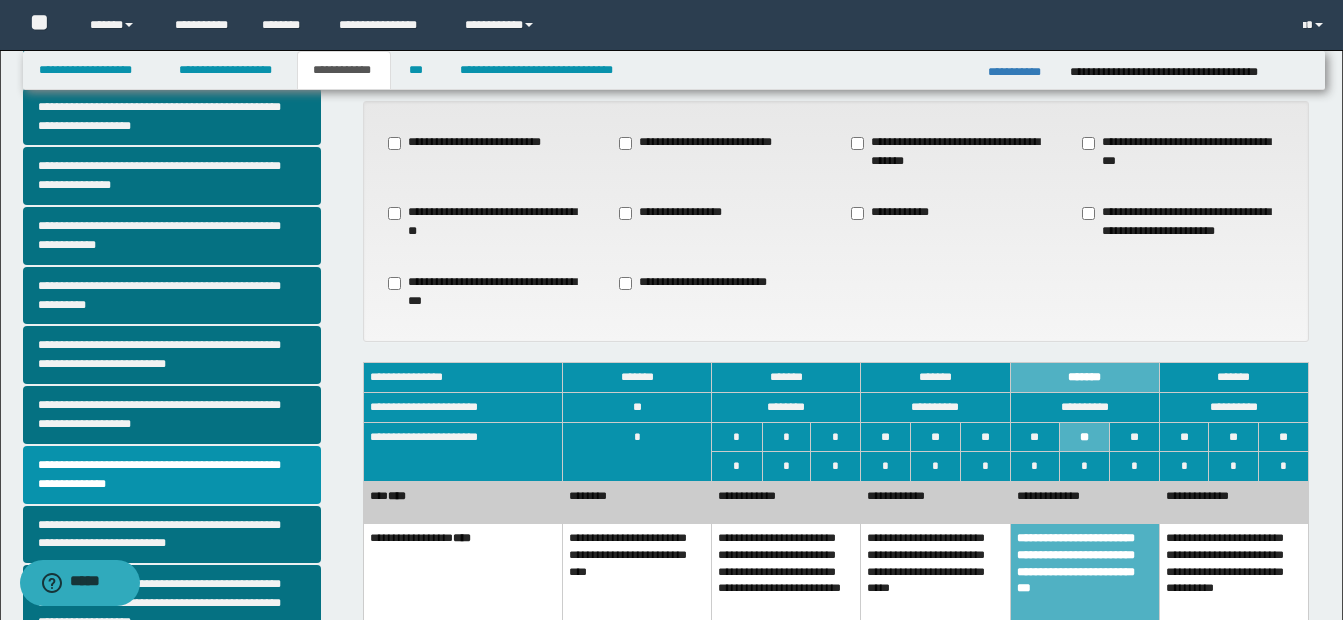 click on "**********" at bounding box center (935, 502) 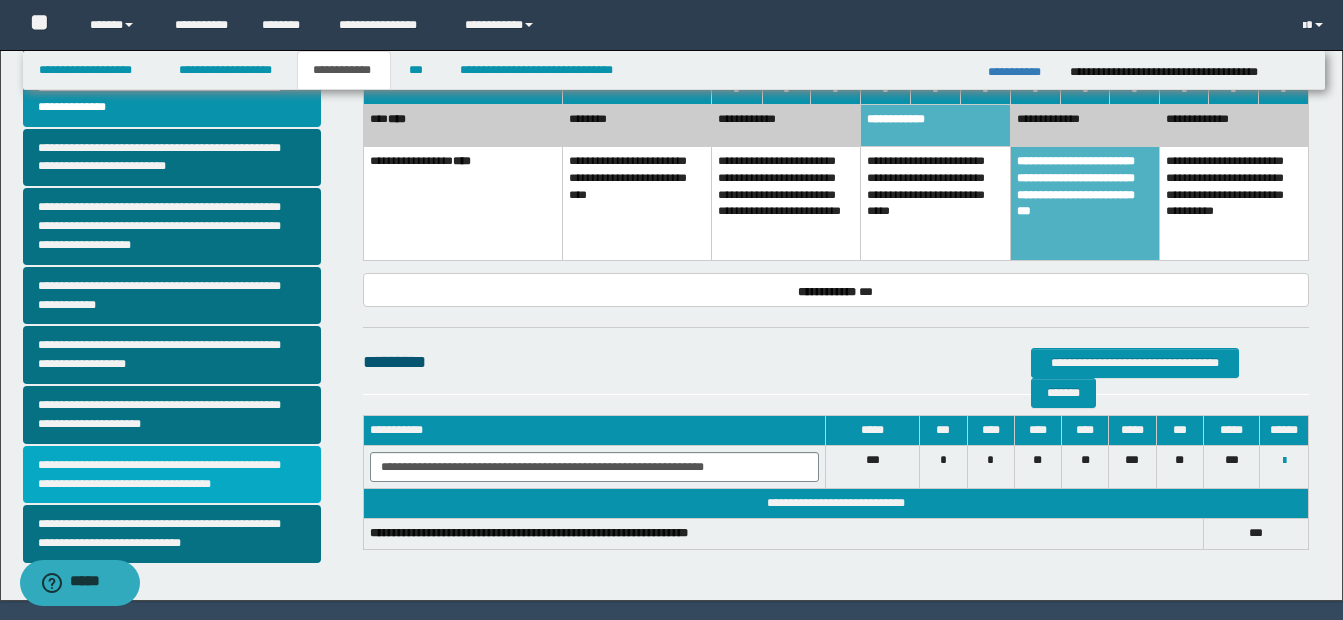 scroll, scrollTop: 500, scrollLeft: 0, axis: vertical 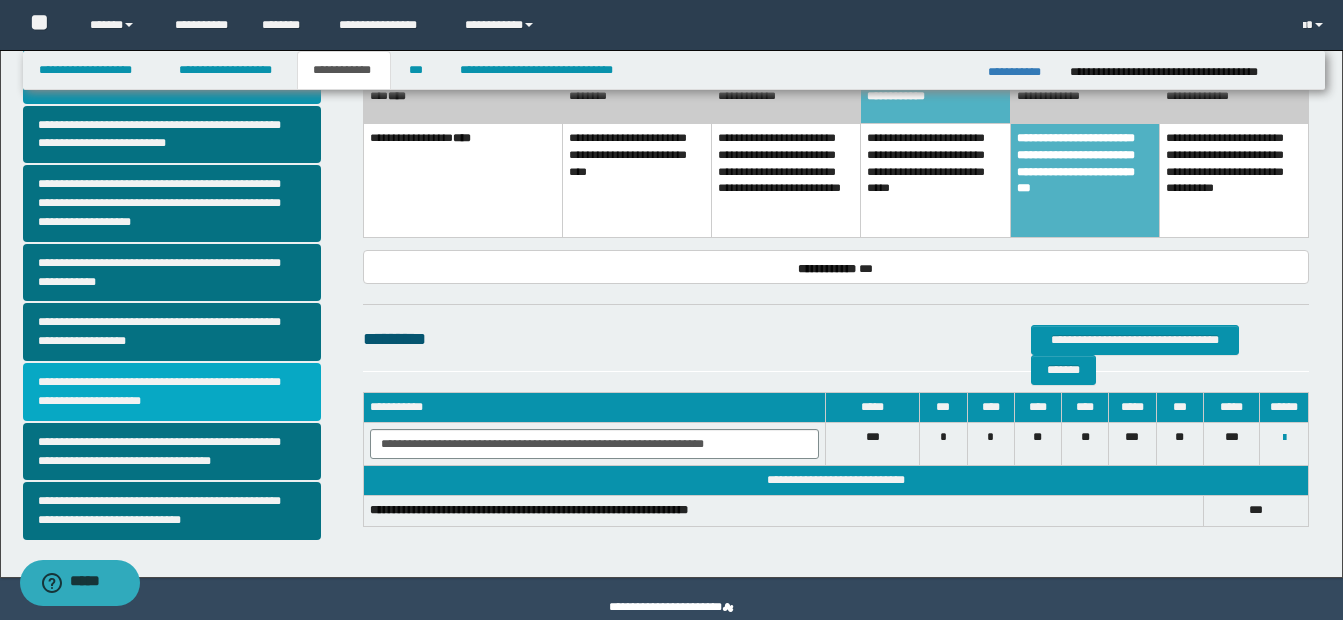 click on "**********" at bounding box center (172, 392) 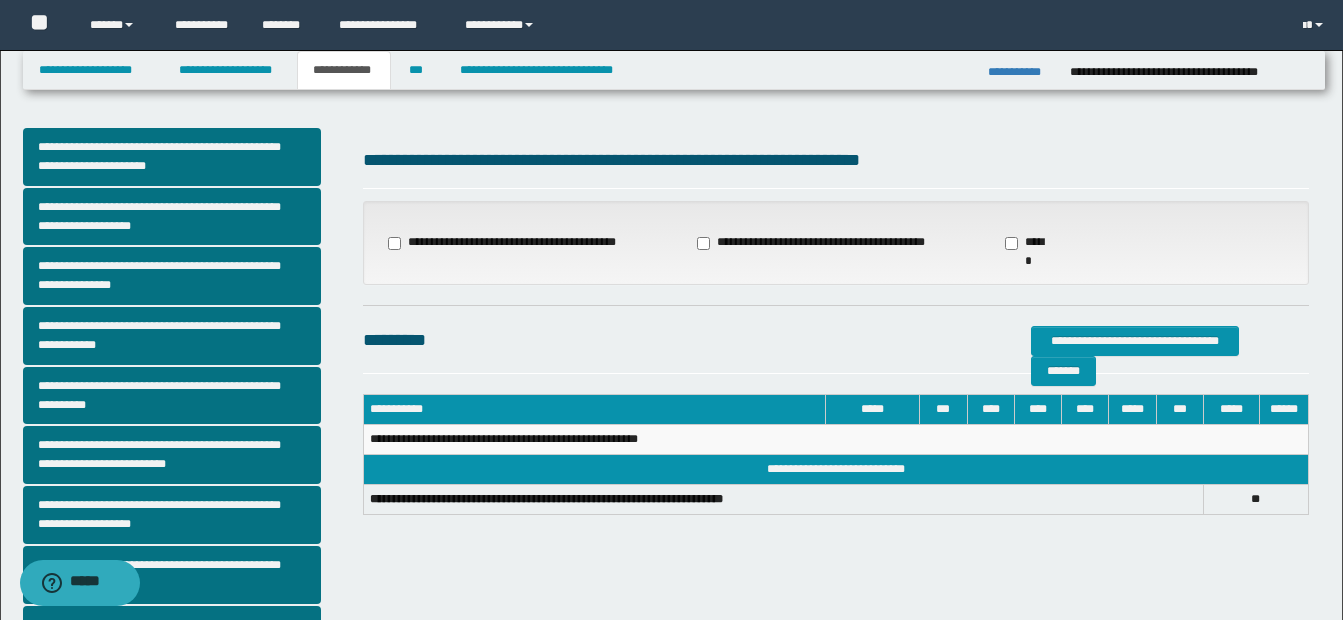 click on "**********" at bounding box center (836, 243) 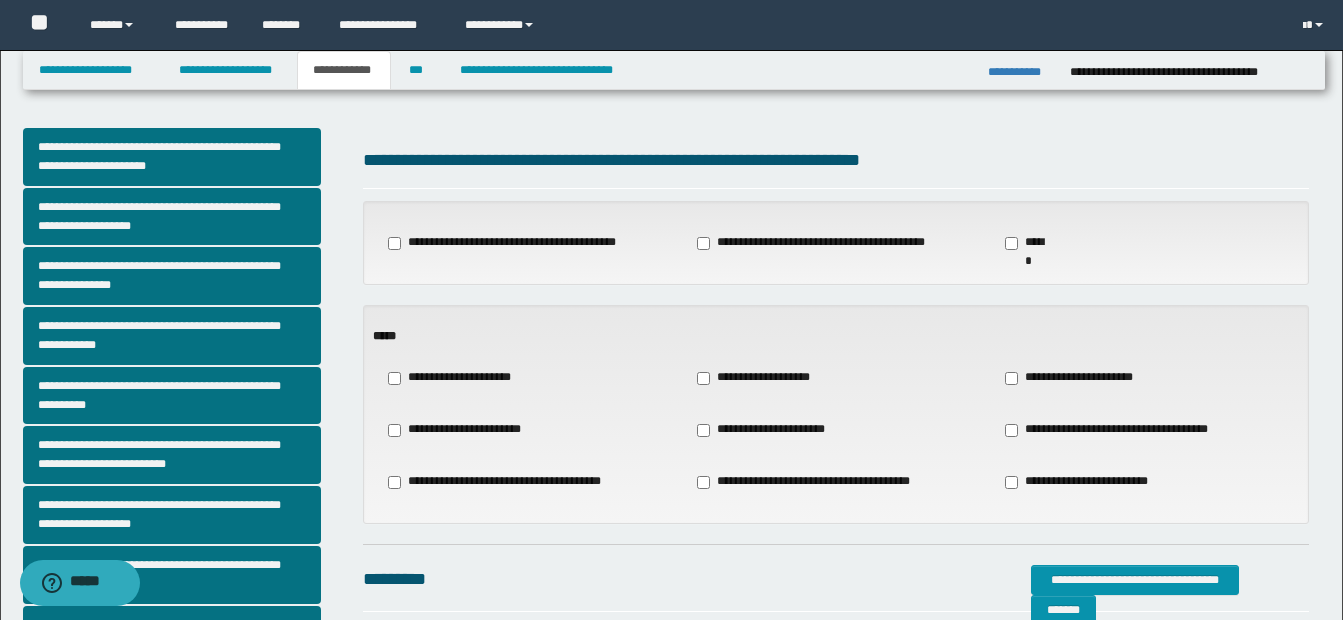 click on "**********" at bounding box center [761, 378] 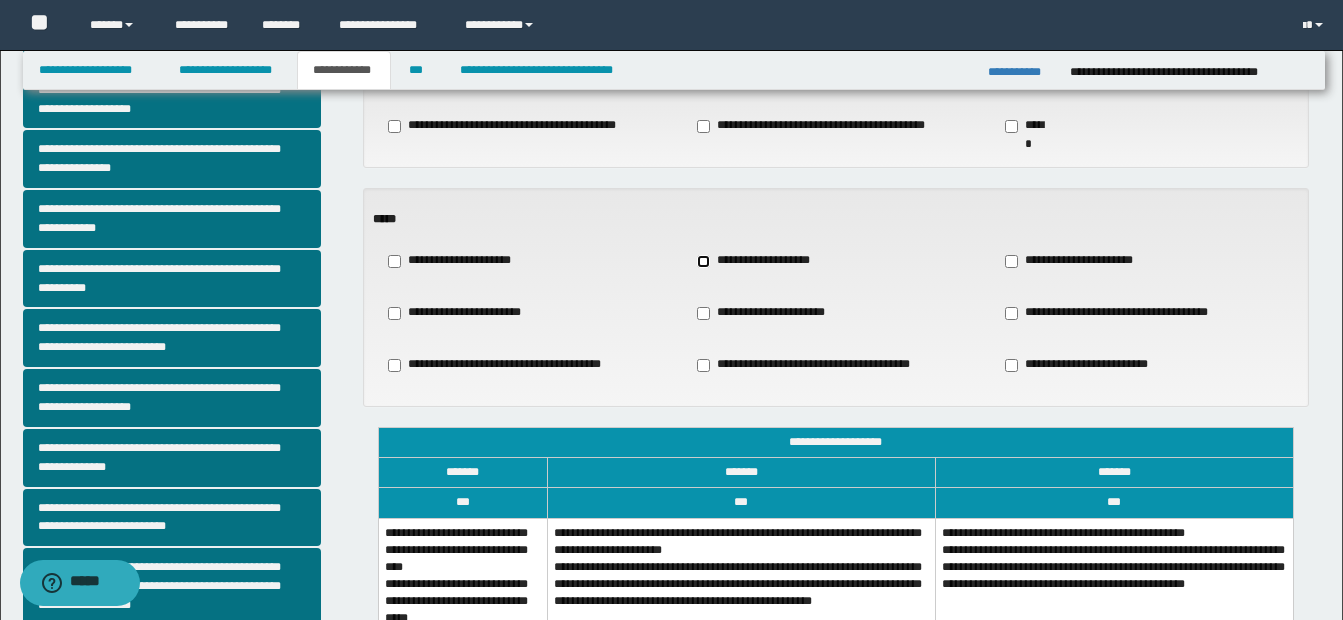 scroll, scrollTop: 300, scrollLeft: 0, axis: vertical 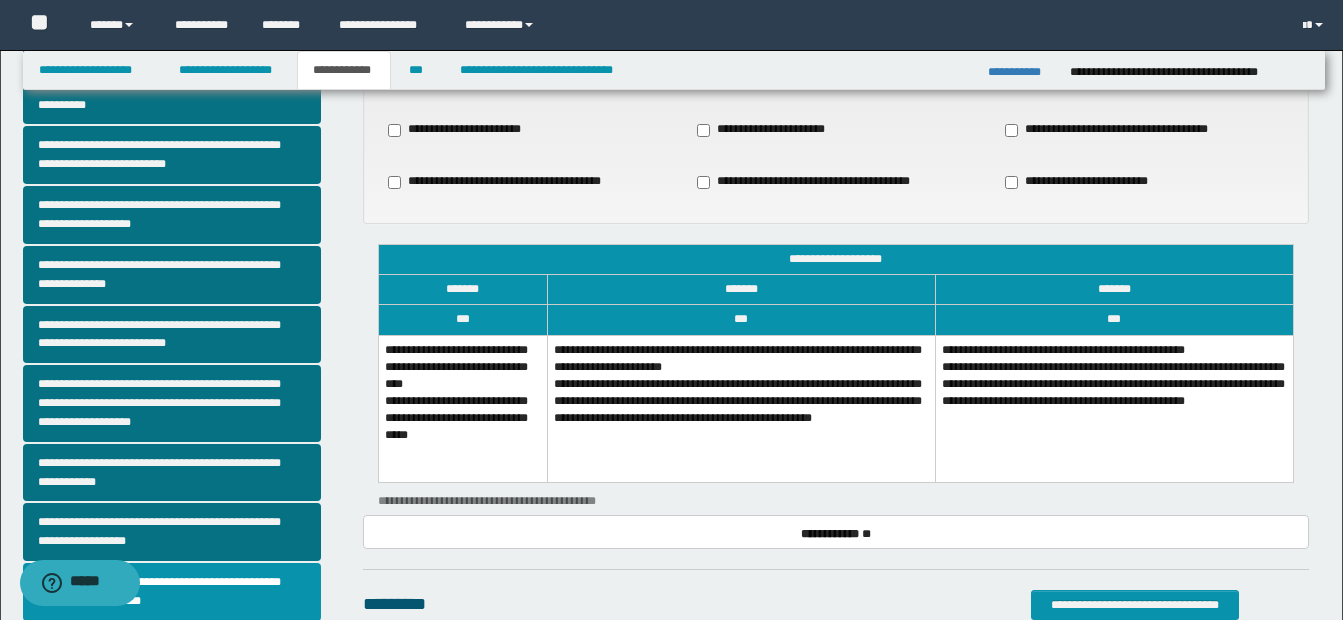 click on "**********" at bounding box center (462, 408) 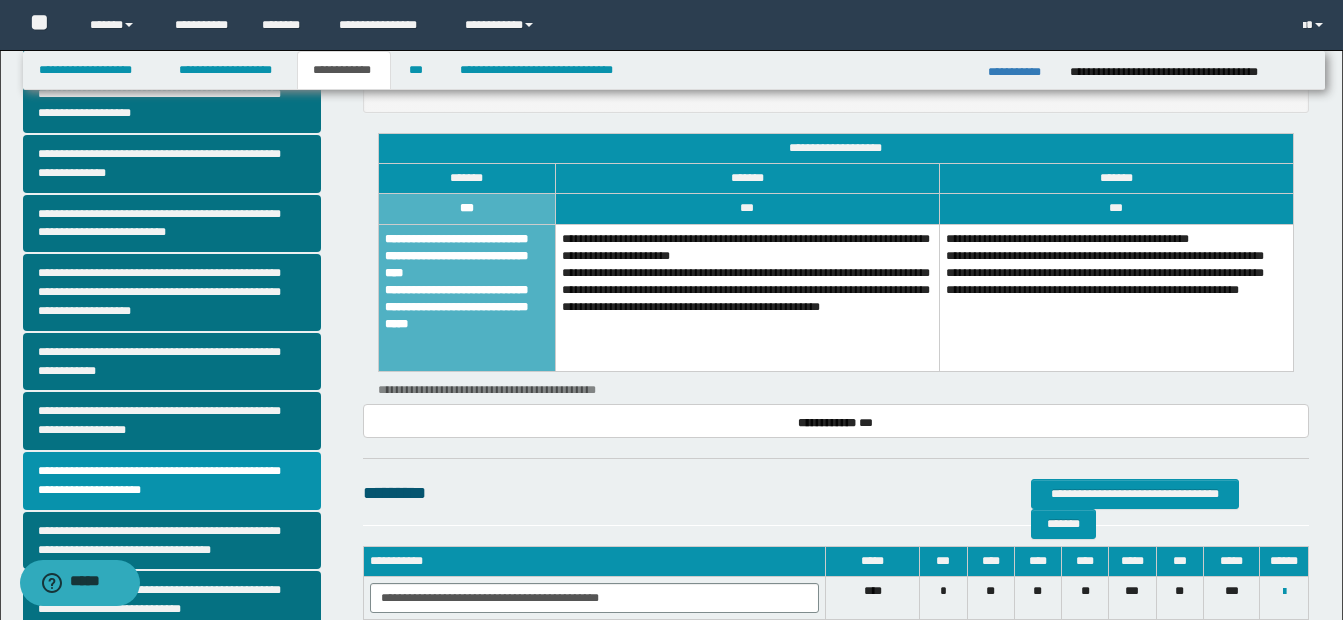 scroll, scrollTop: 200, scrollLeft: 0, axis: vertical 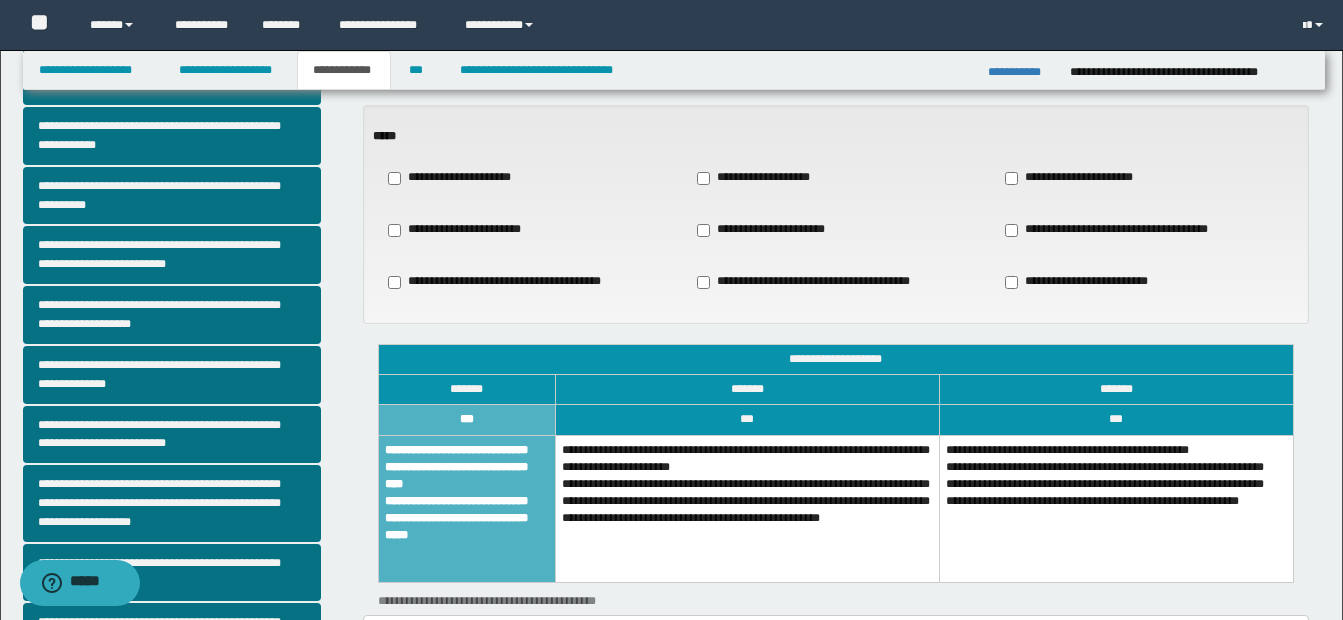 click on "**********" at bounding box center [761, 178] 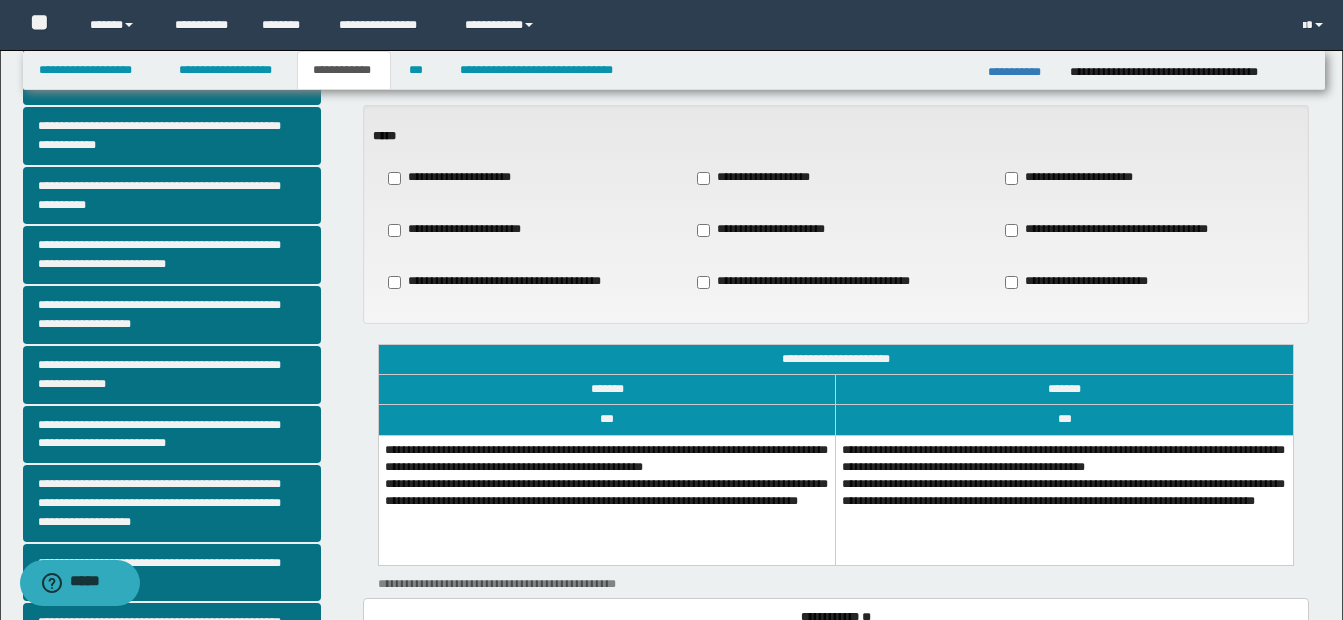 click on "**********" at bounding box center [607, 500] 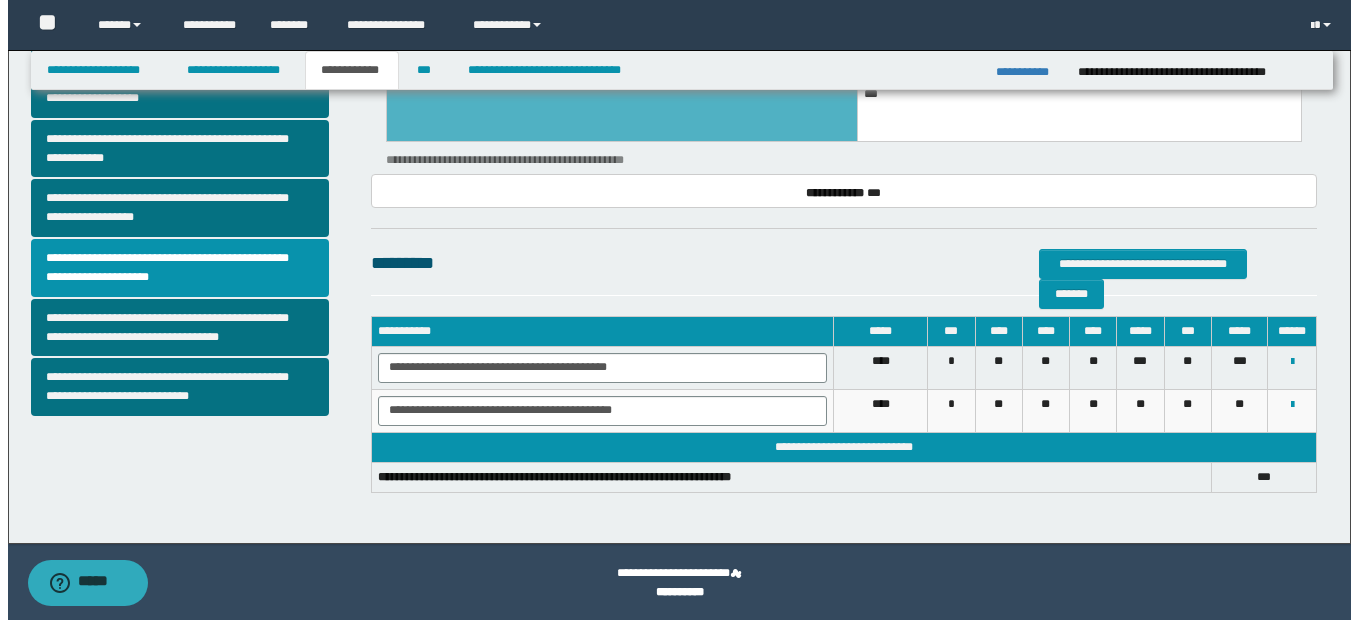 scroll, scrollTop: 626, scrollLeft: 0, axis: vertical 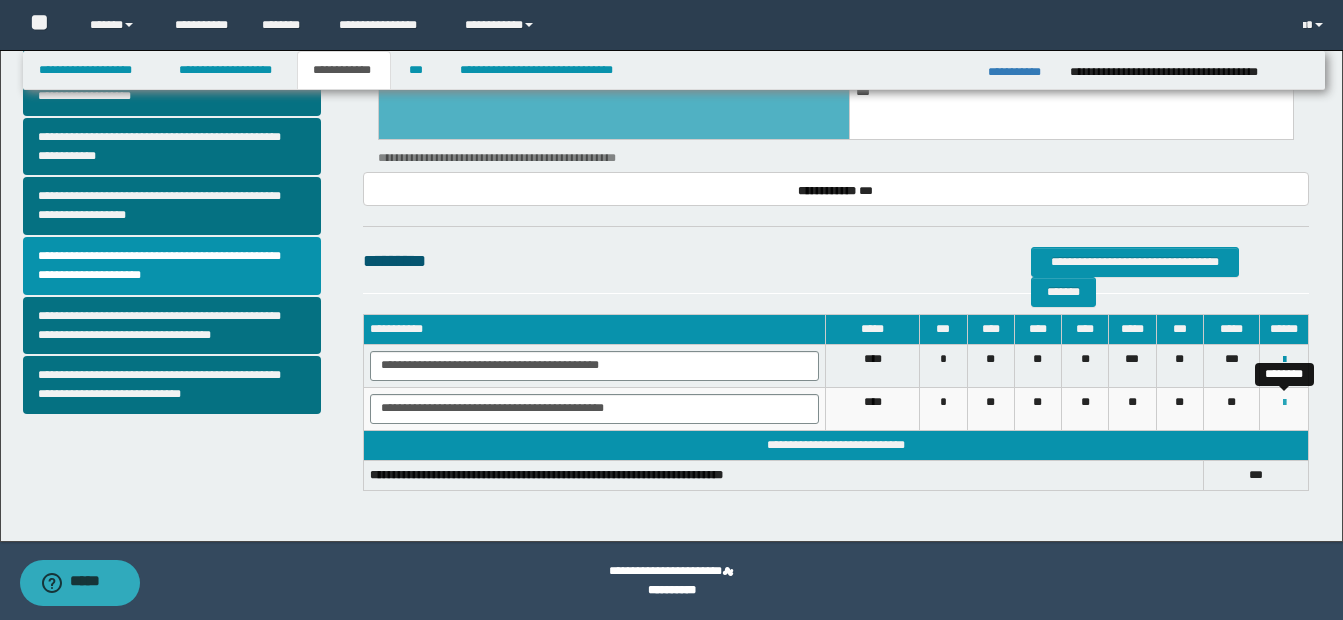 click at bounding box center (1284, 403) 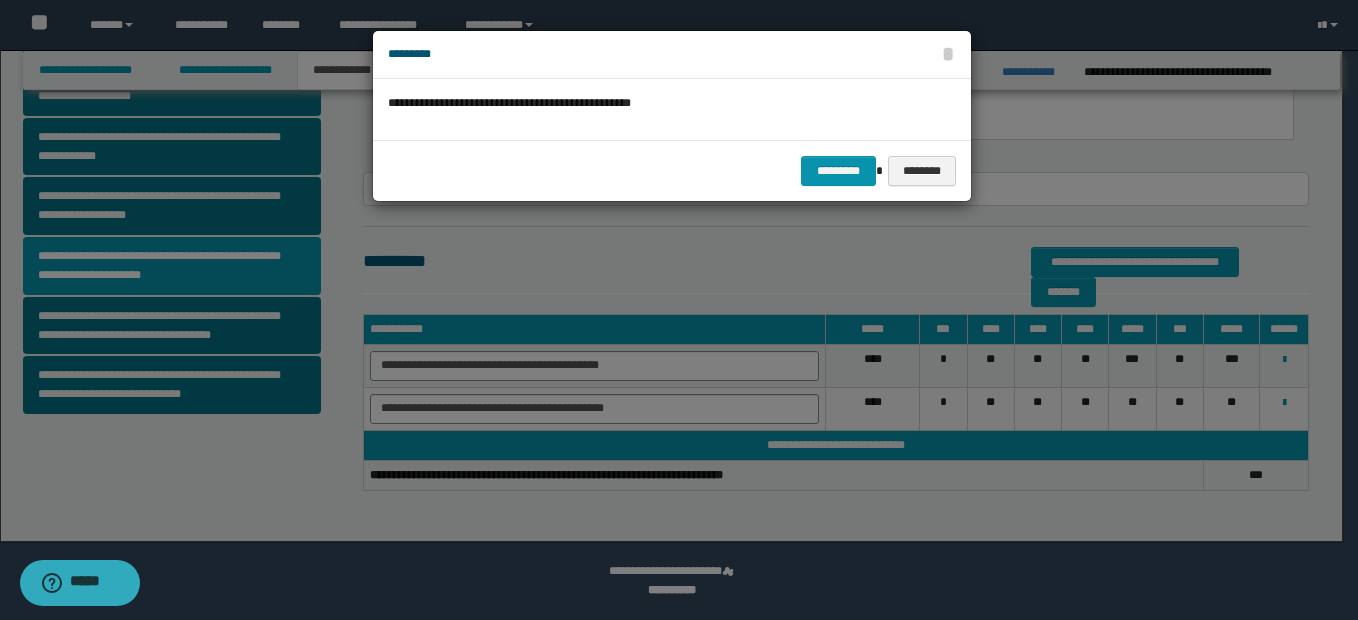 click on "*********
********" at bounding box center [672, 170] 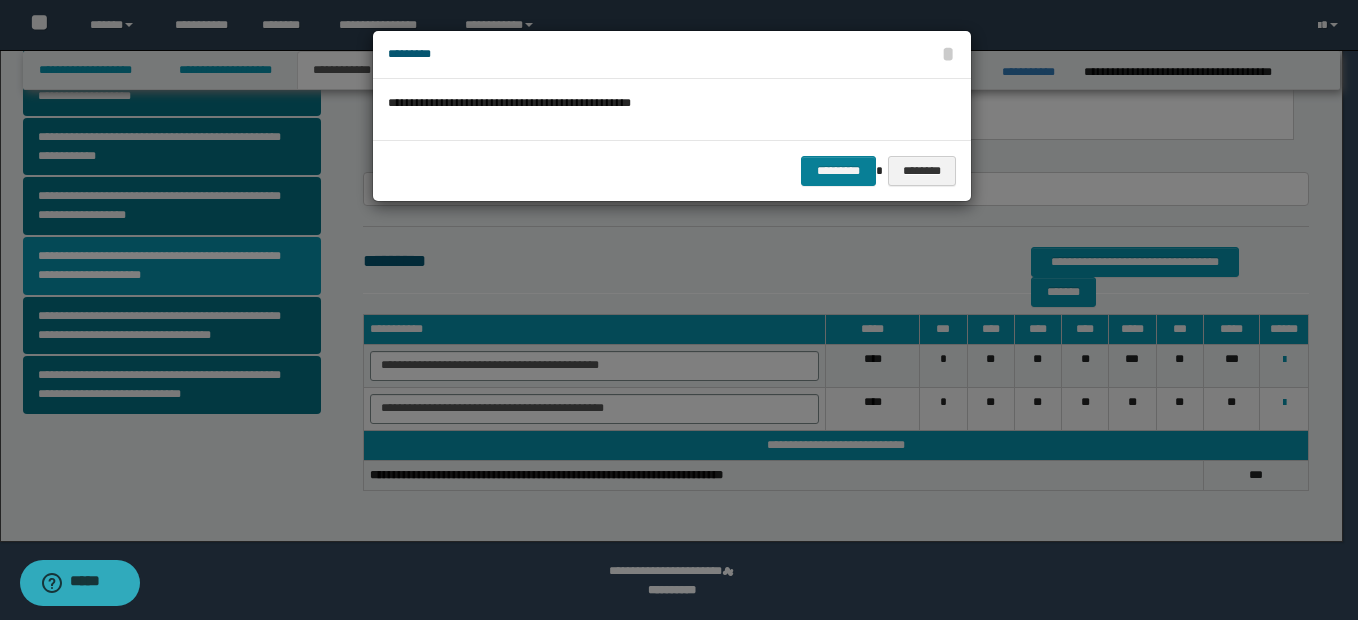 click on "*********
********" at bounding box center (672, 170) 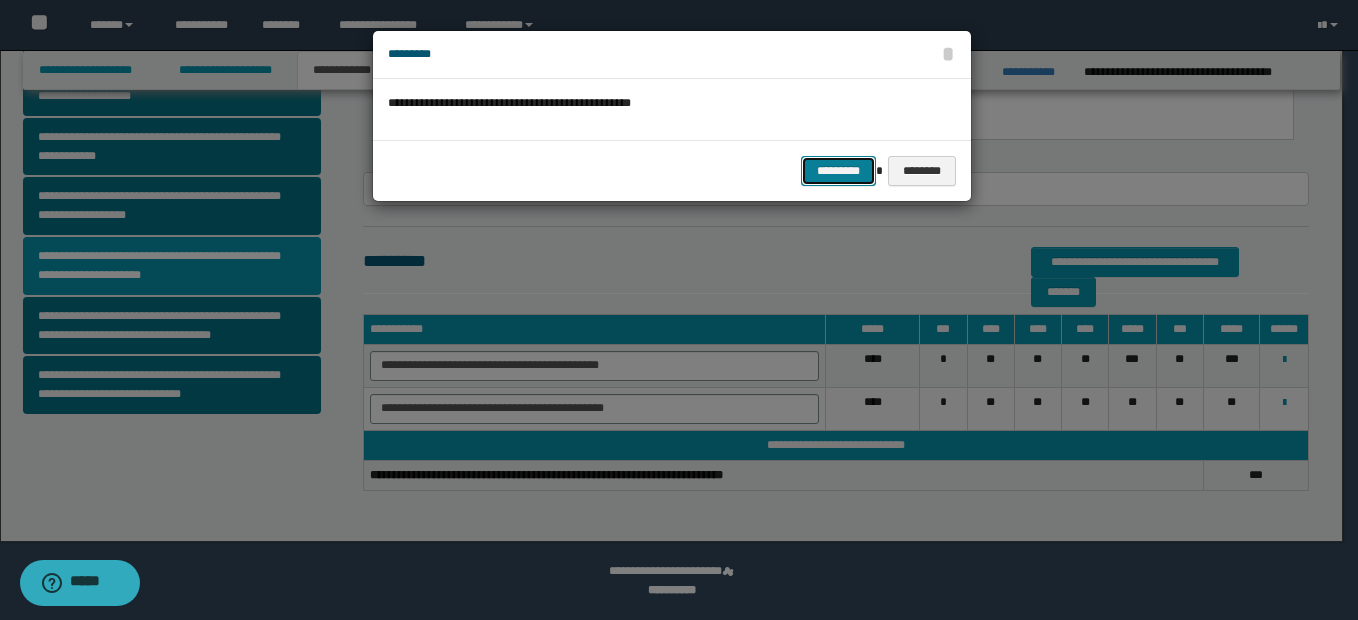 click on "*********" at bounding box center [838, 171] 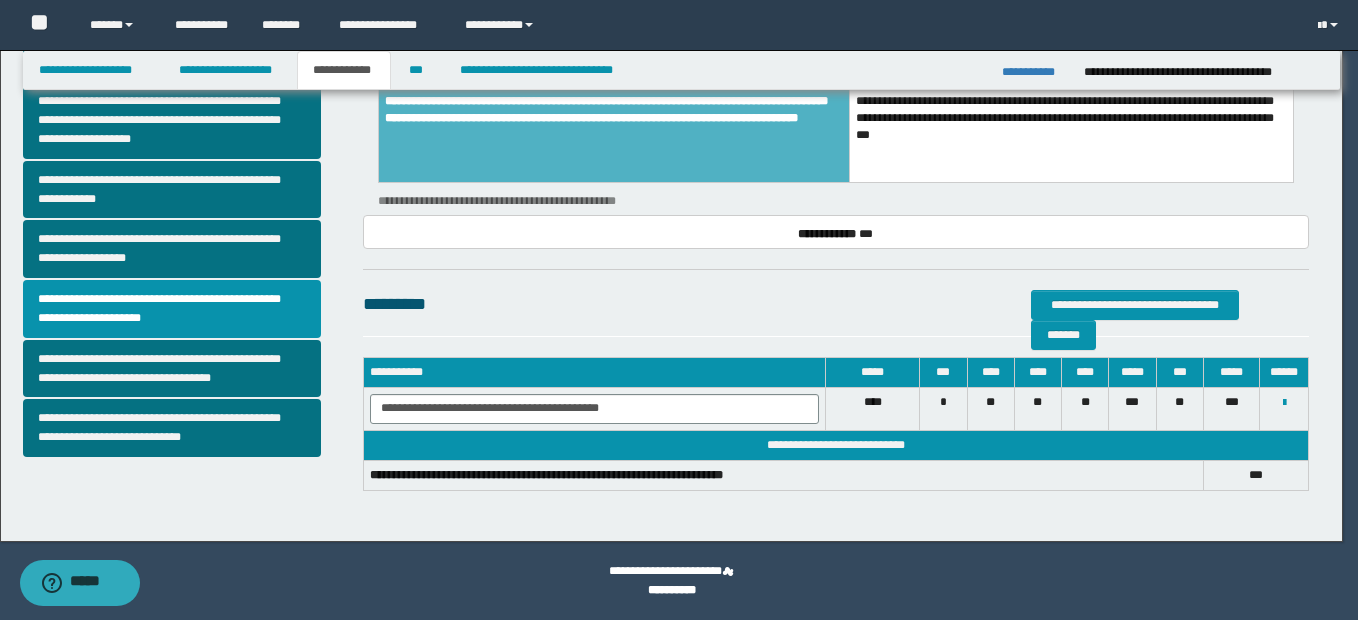 scroll, scrollTop: 583, scrollLeft: 0, axis: vertical 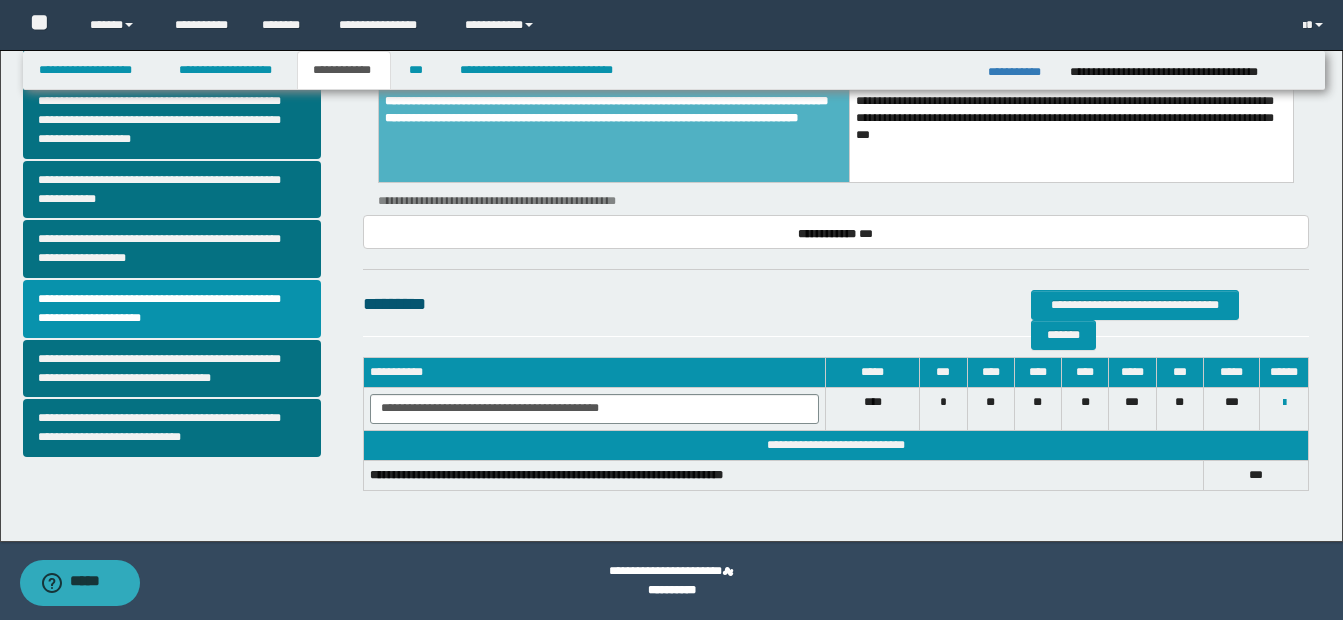 click at bounding box center (1284, 408) 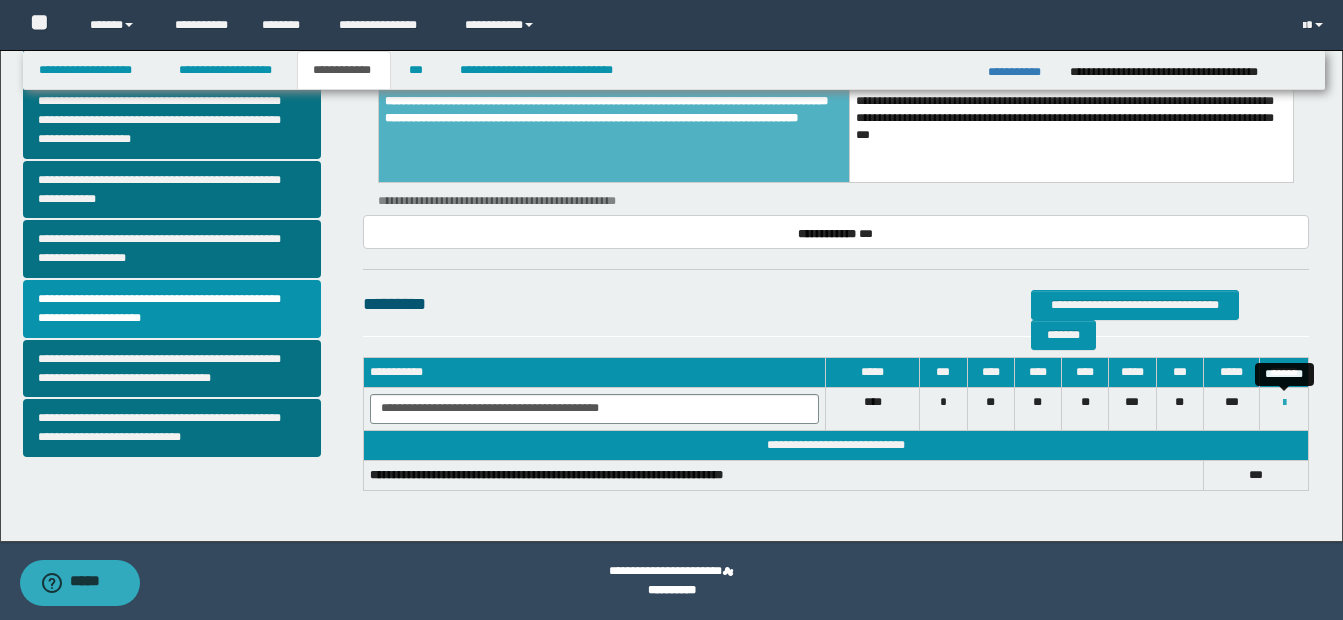 click at bounding box center (1284, 403) 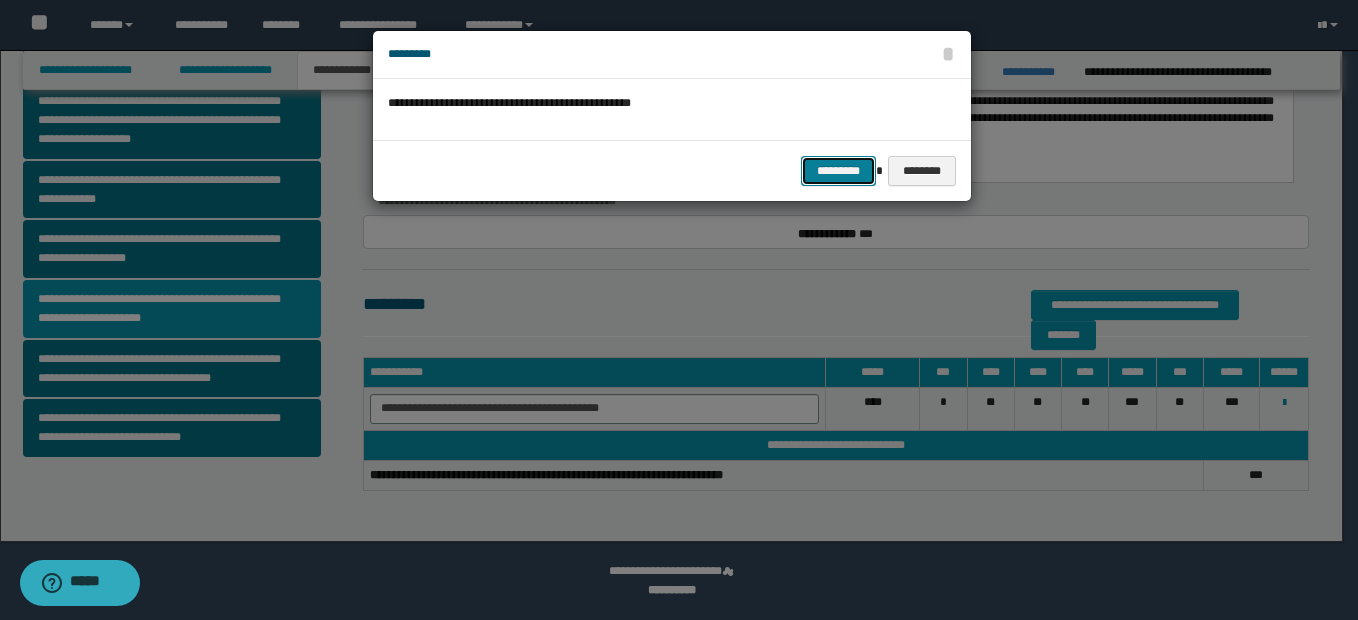 click on "*********" at bounding box center (838, 171) 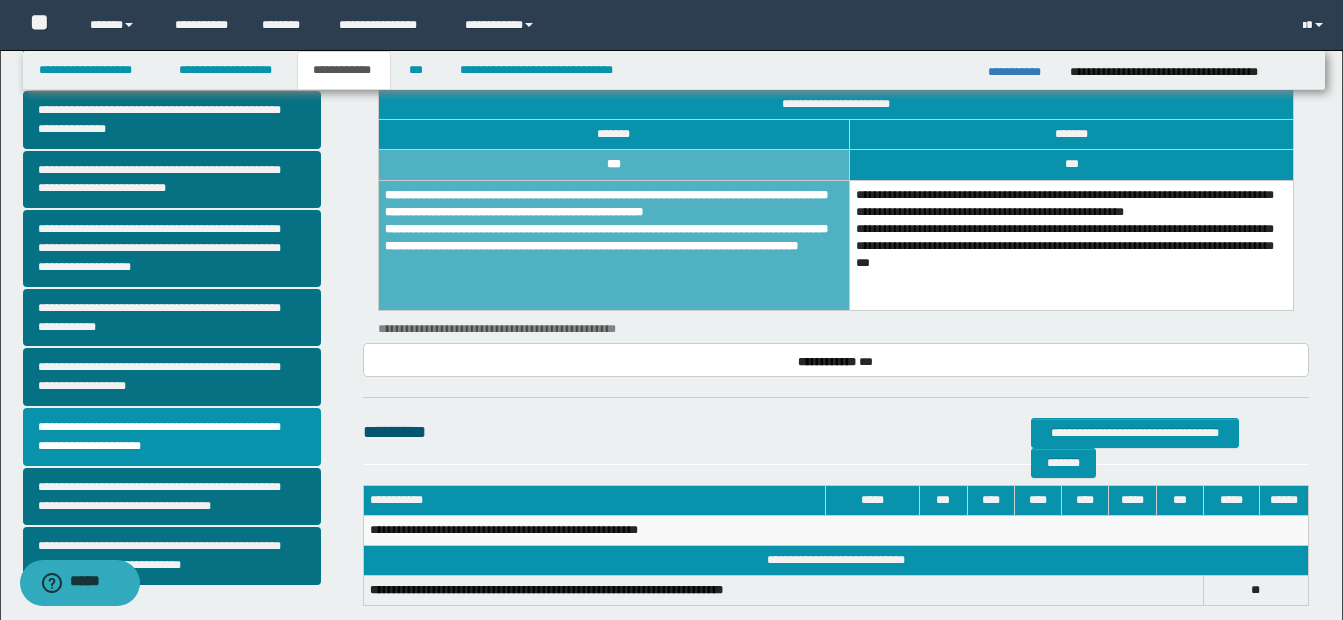 scroll, scrollTop: 170, scrollLeft: 0, axis: vertical 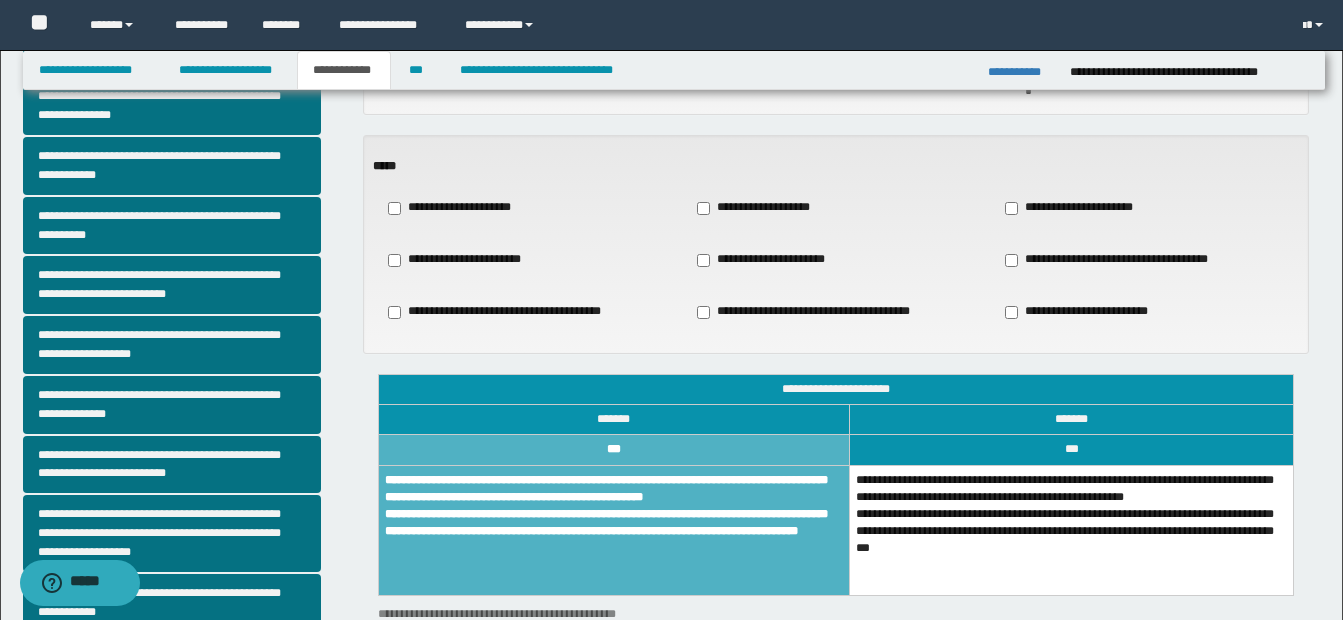 click on "**********" at bounding box center [836, 260] 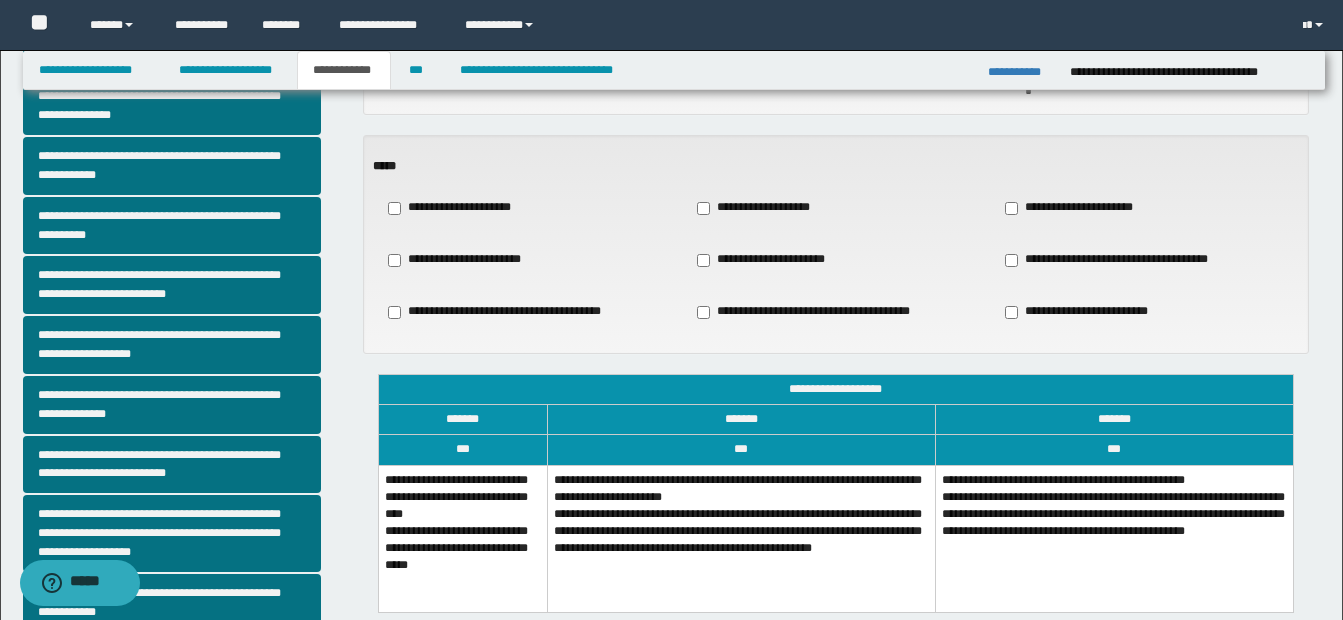 click on "**********" at bounding box center (761, 208) 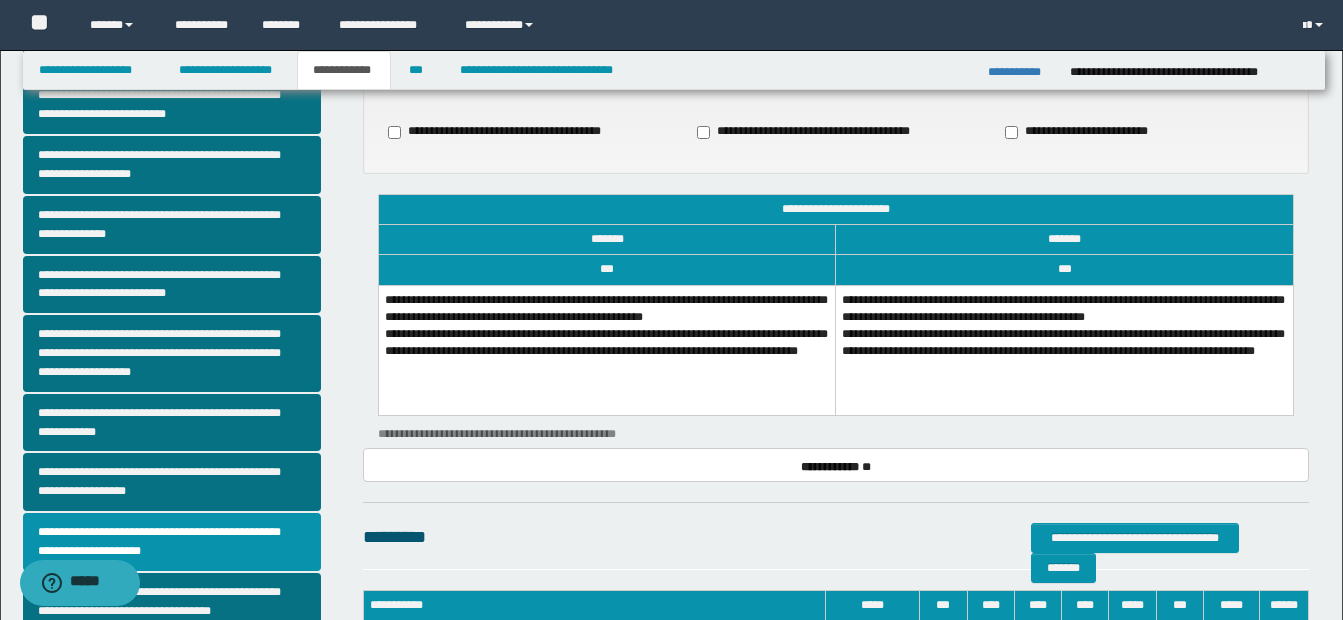 scroll, scrollTop: 370, scrollLeft: 0, axis: vertical 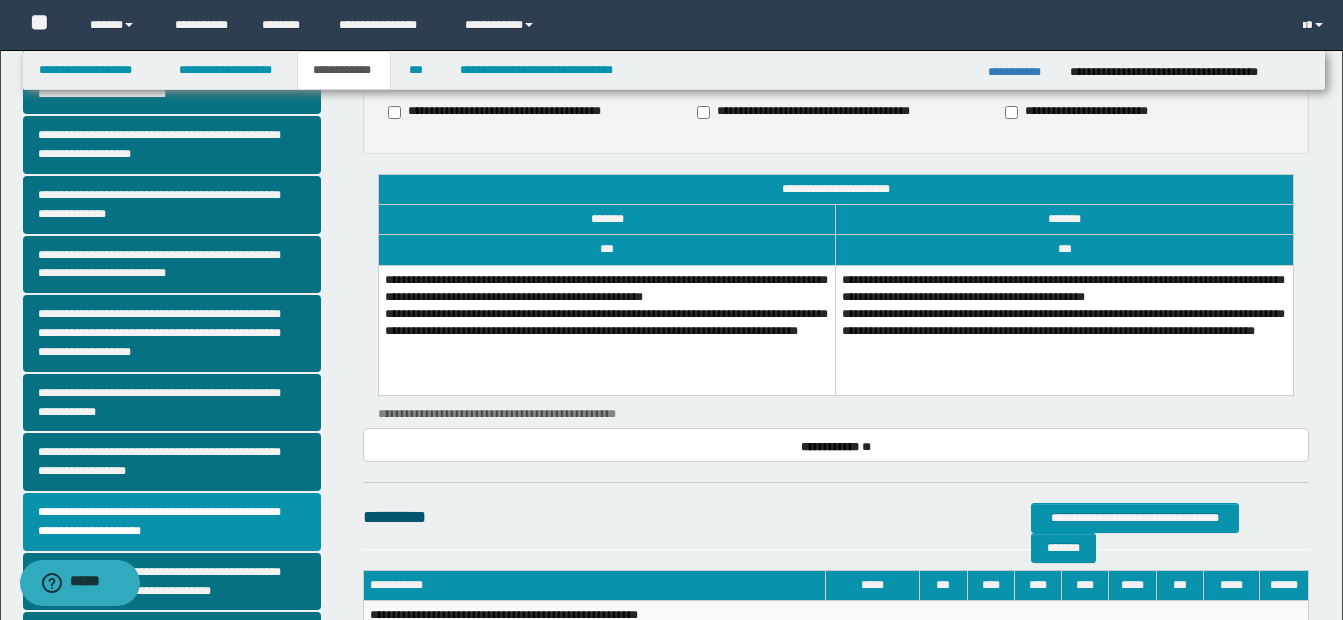 click on "**********" at bounding box center [607, 330] 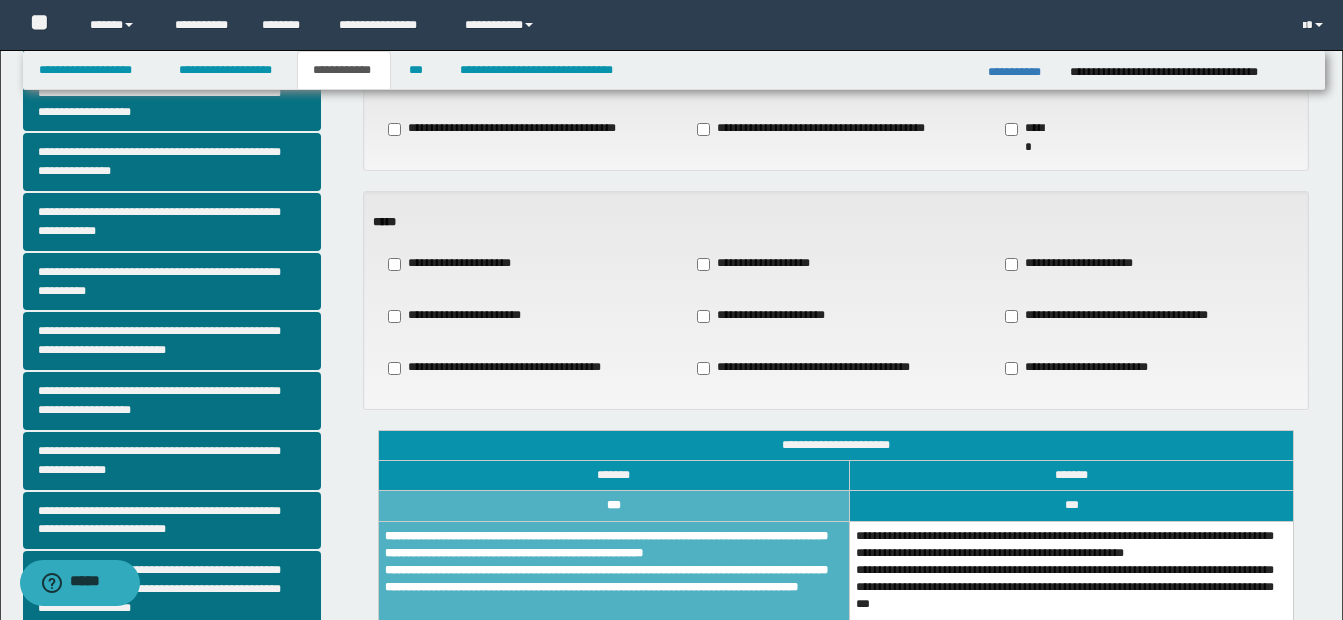 scroll, scrollTop: 83, scrollLeft: 0, axis: vertical 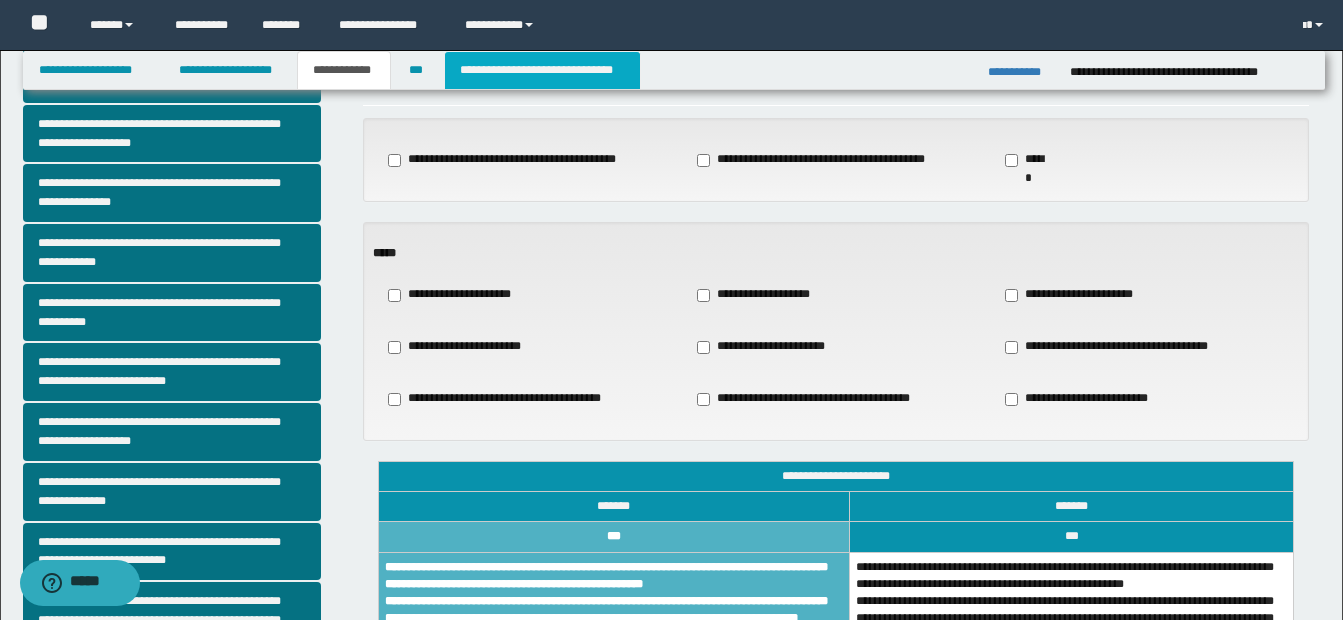 click on "**********" at bounding box center [542, 70] 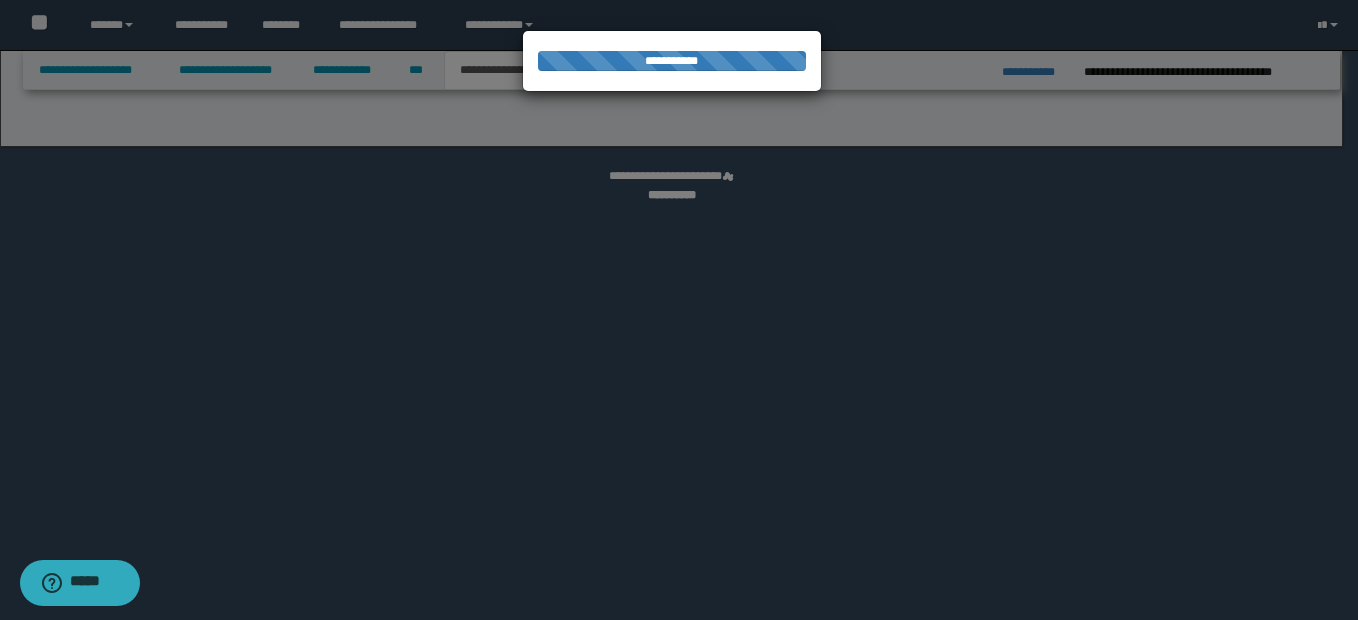 select on "*" 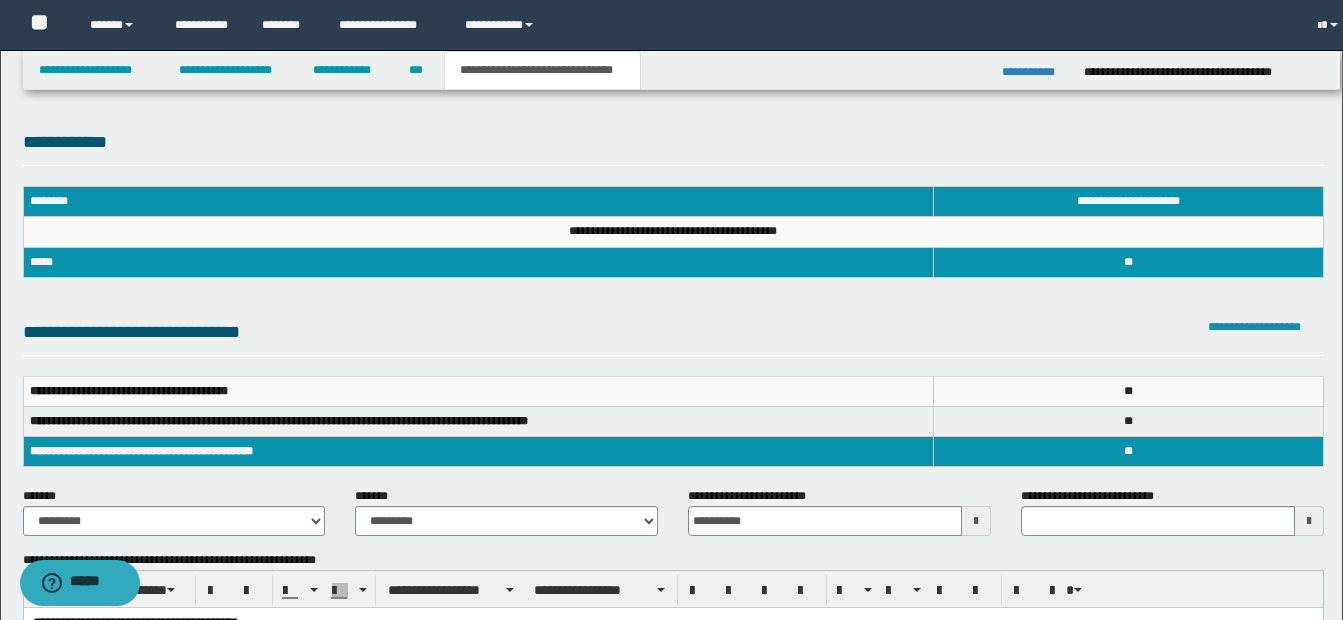 scroll, scrollTop: 0, scrollLeft: 0, axis: both 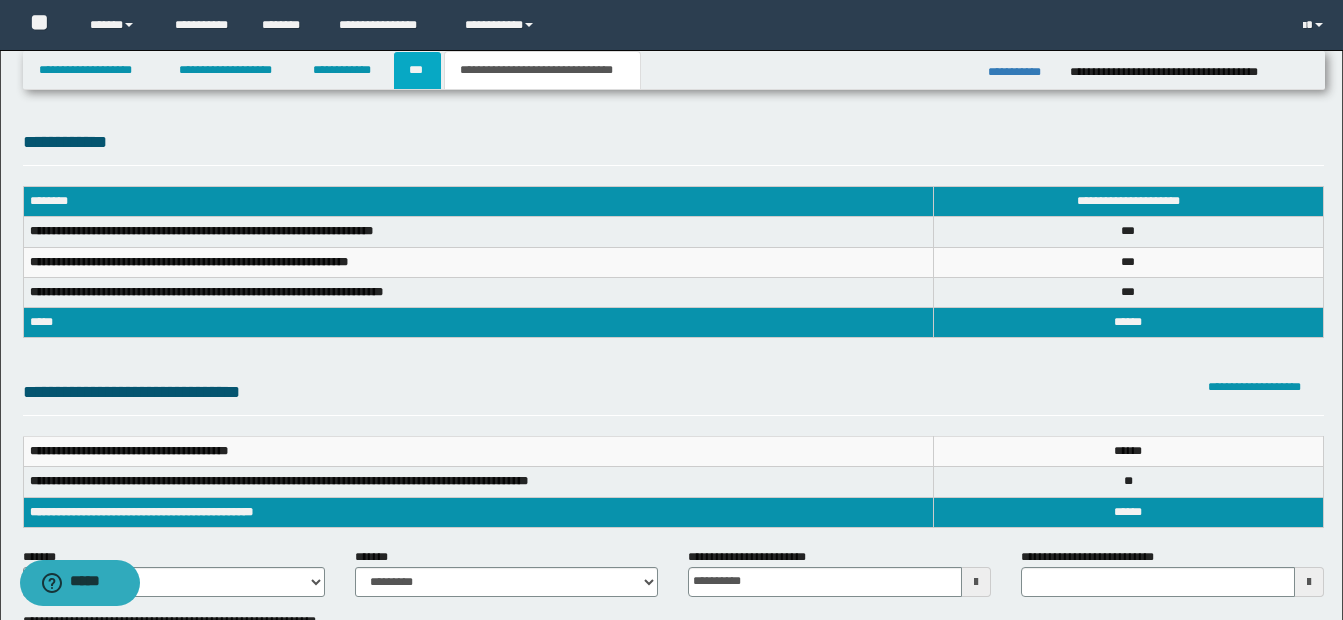 click on "***" at bounding box center [417, 70] 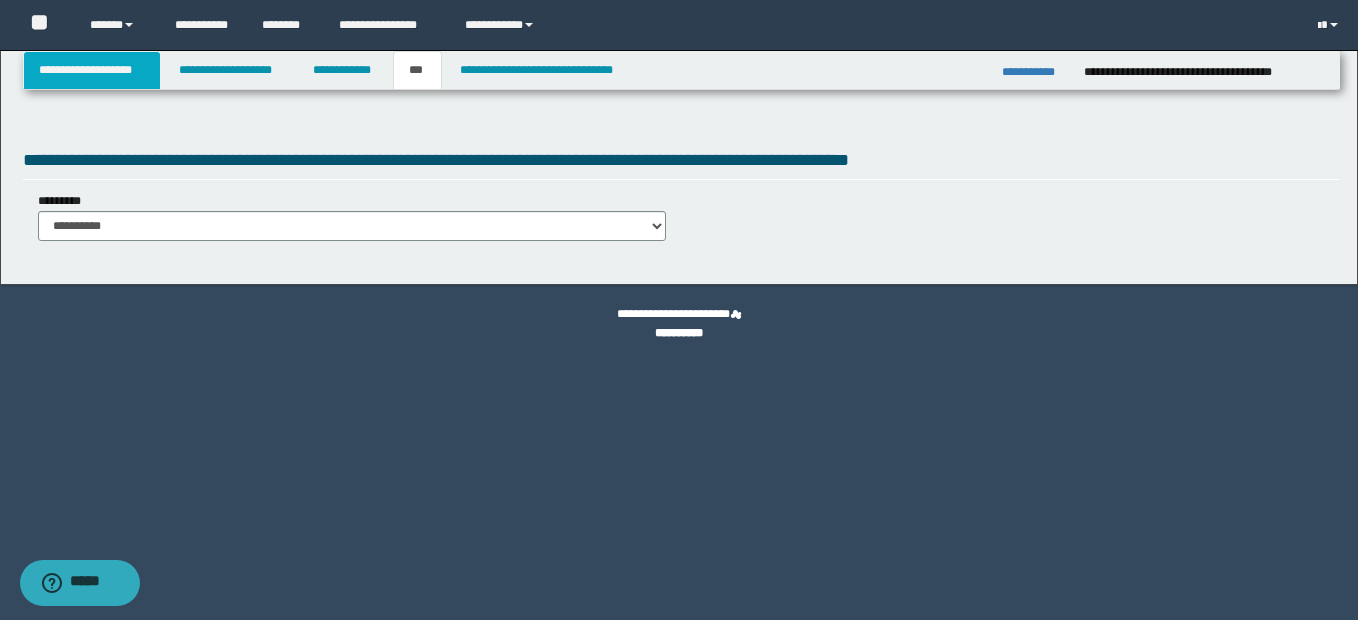 click on "**********" at bounding box center [92, 70] 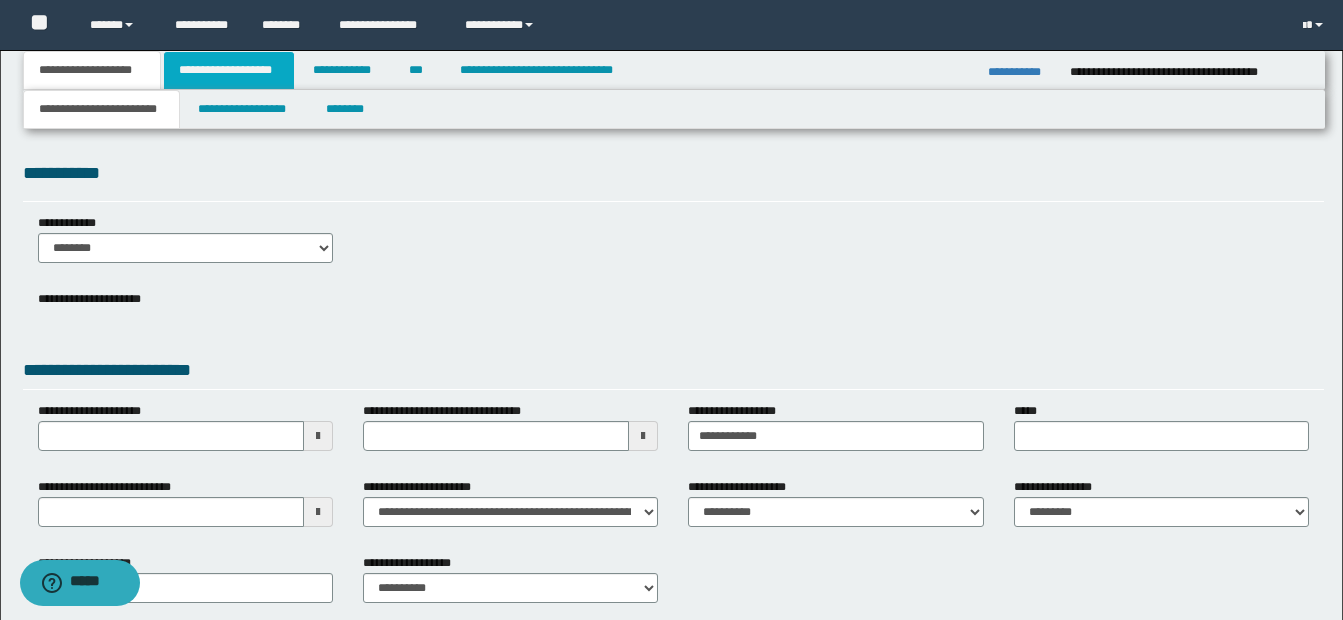 click on "**********" at bounding box center [229, 70] 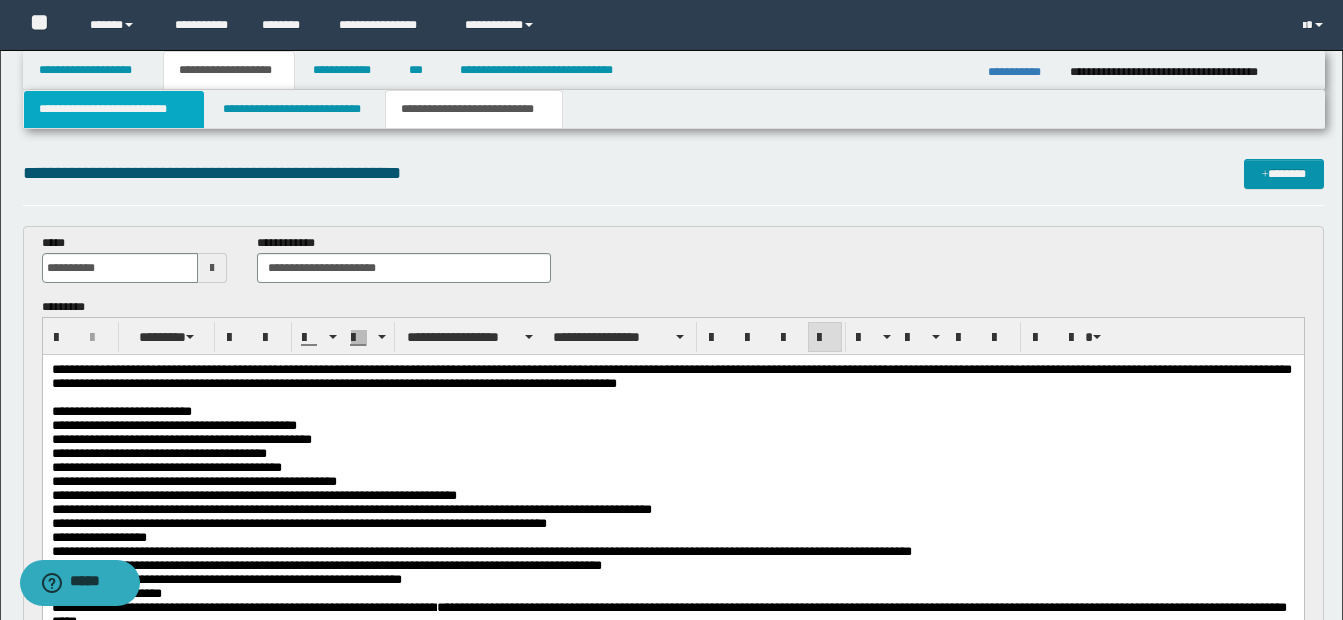 click on "**********" at bounding box center [114, 109] 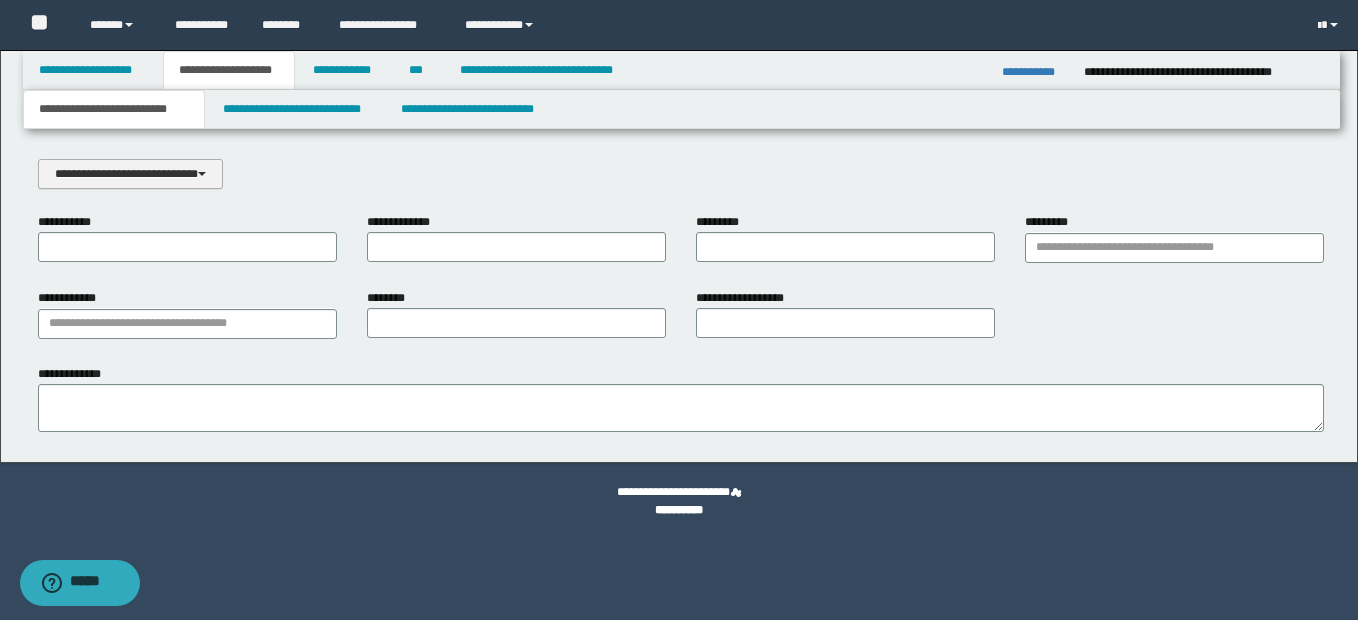 click on "**********" at bounding box center (130, 174) 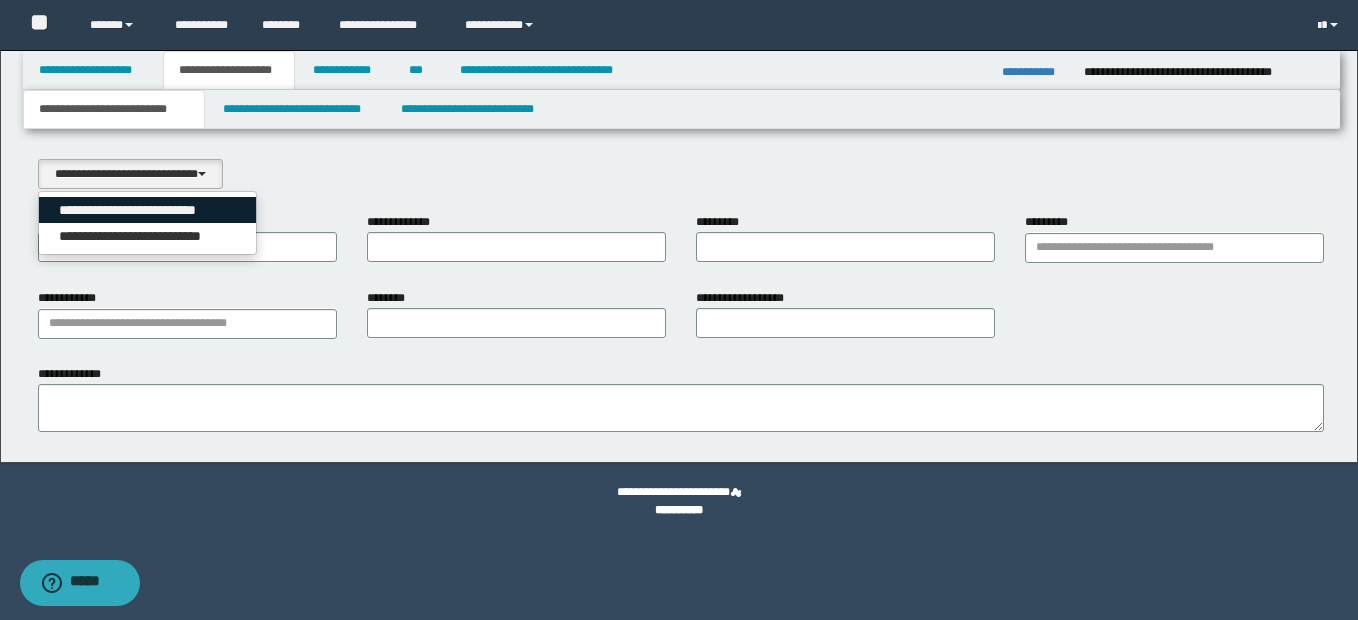 click on "**********" at bounding box center [148, 210] 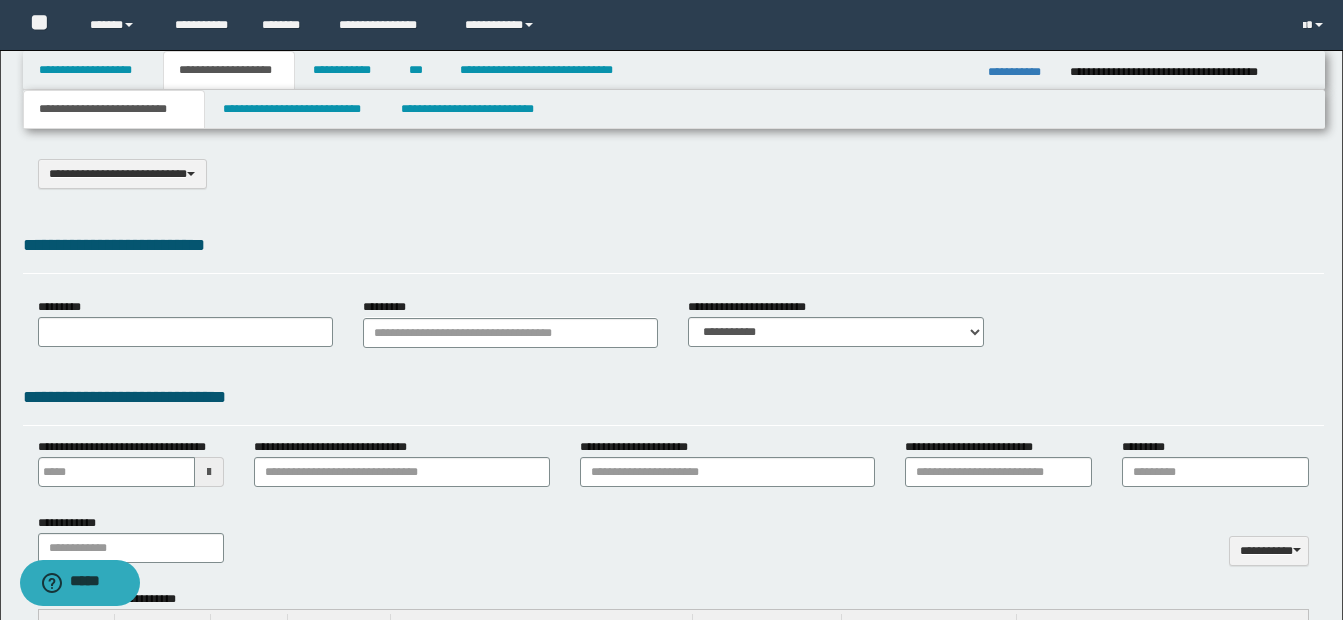 select on "*" 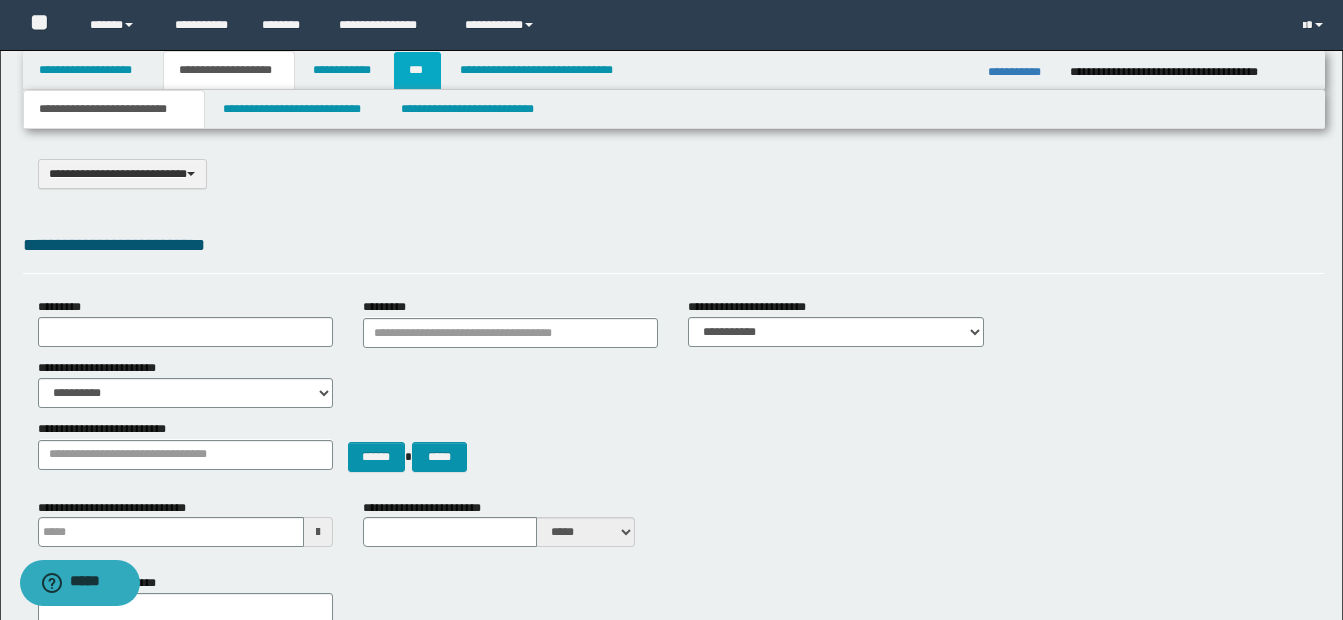click on "***" at bounding box center [417, 70] 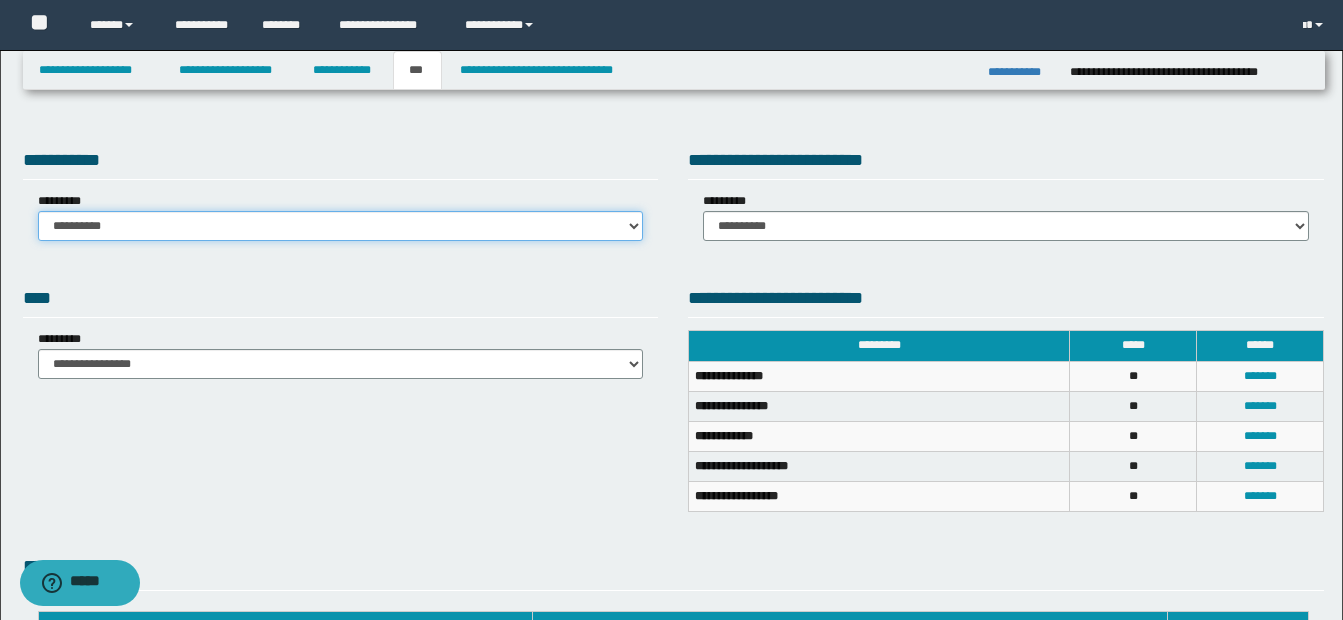 click on "**********" at bounding box center [341, 226] 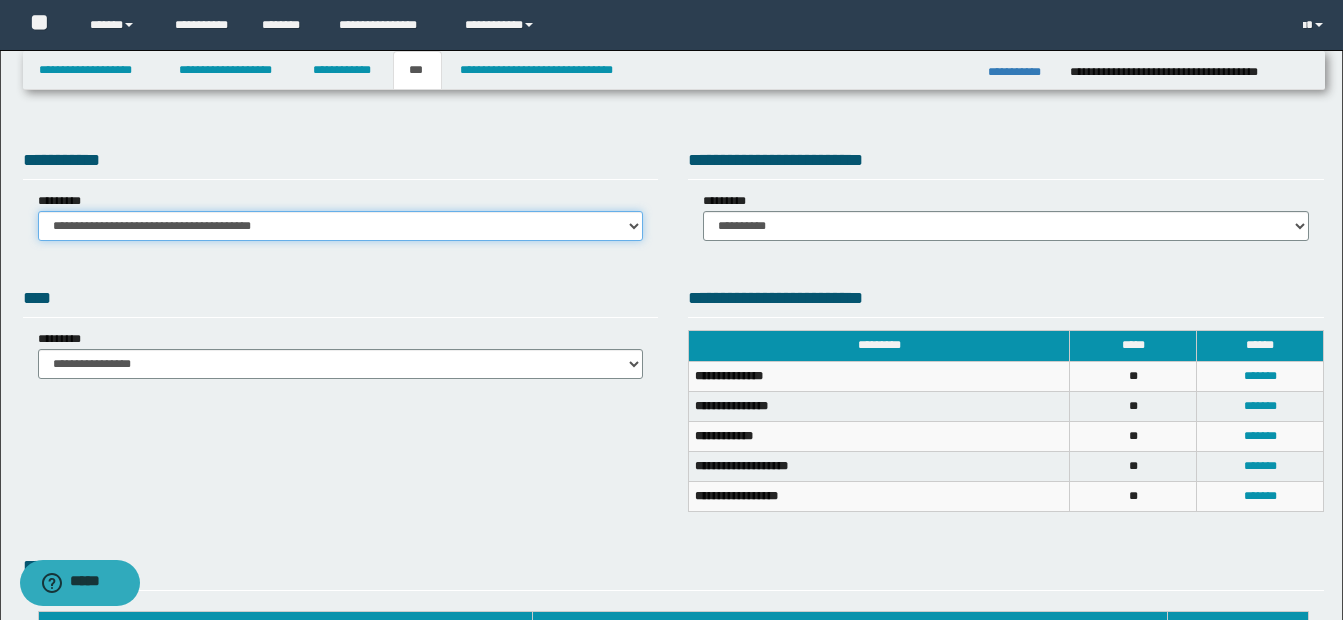 click on "**********" at bounding box center (341, 226) 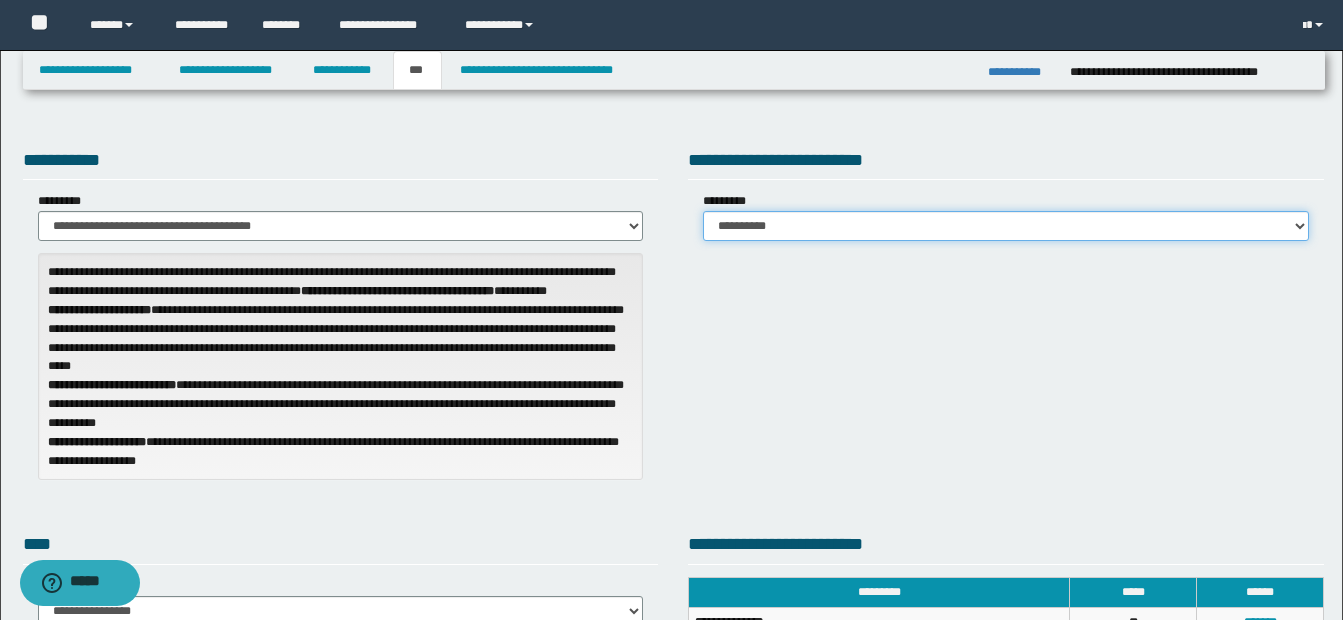 click on "**********" at bounding box center [1006, 226] 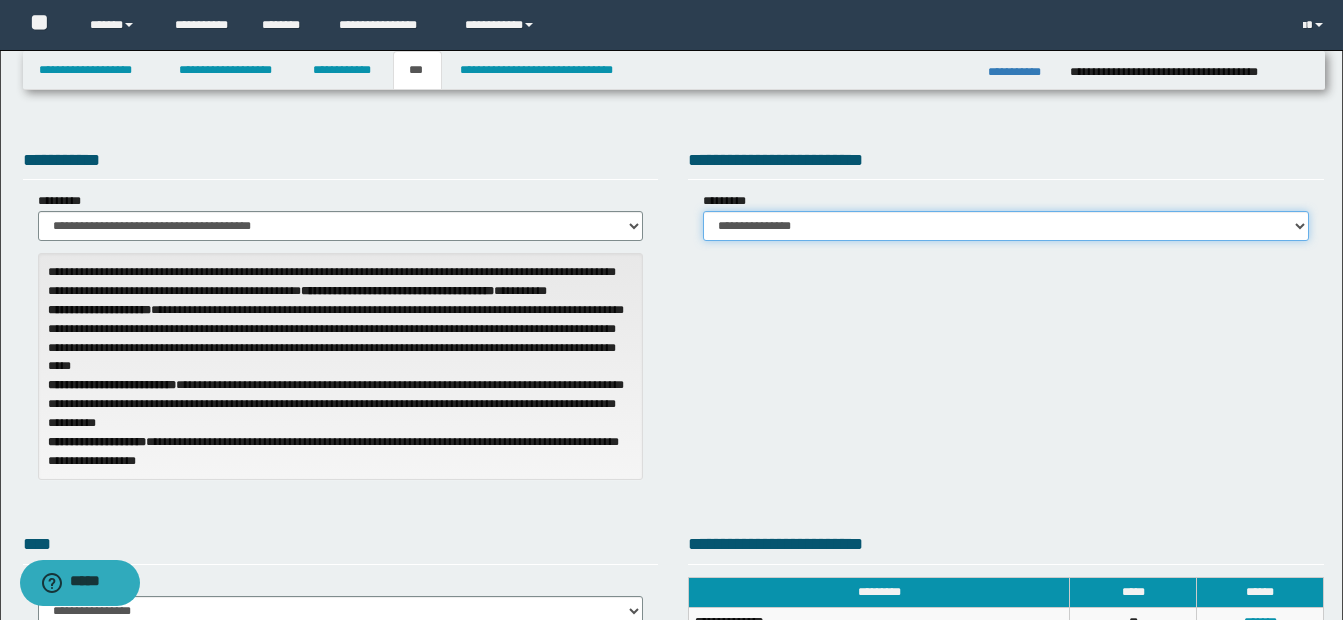 click on "**********" at bounding box center (1006, 226) 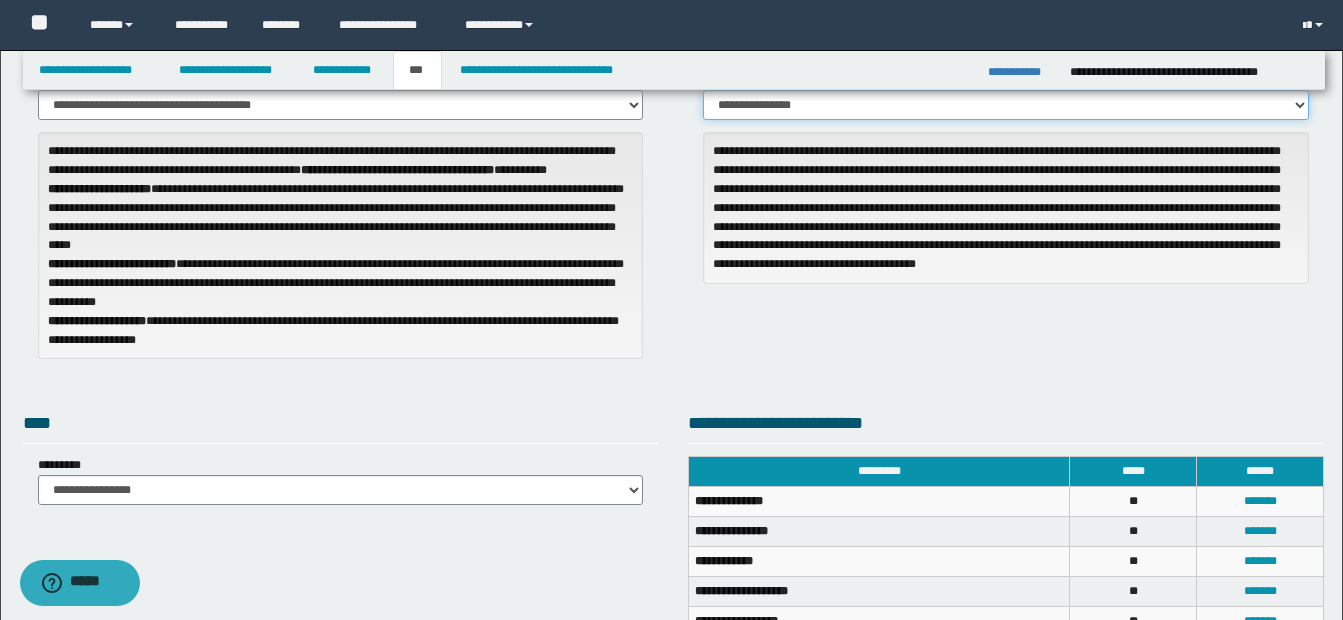 scroll, scrollTop: 300, scrollLeft: 0, axis: vertical 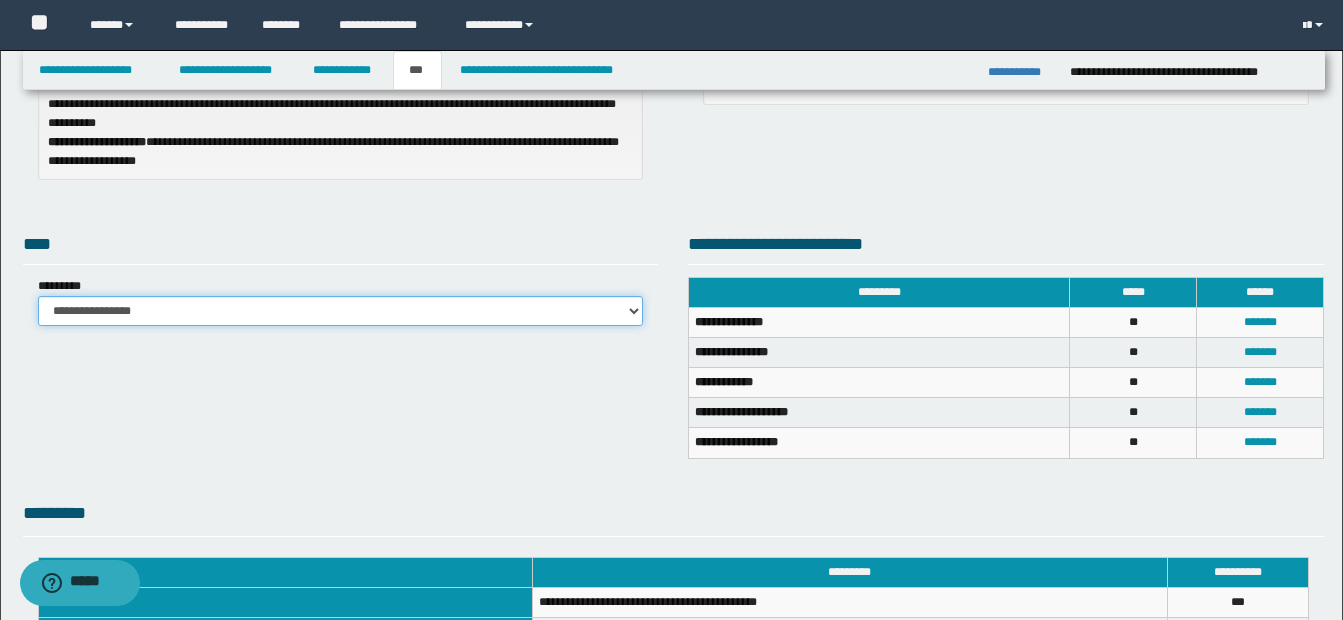 drag, startPoint x: 495, startPoint y: 310, endPoint x: 482, endPoint y: 329, distance: 23.021729 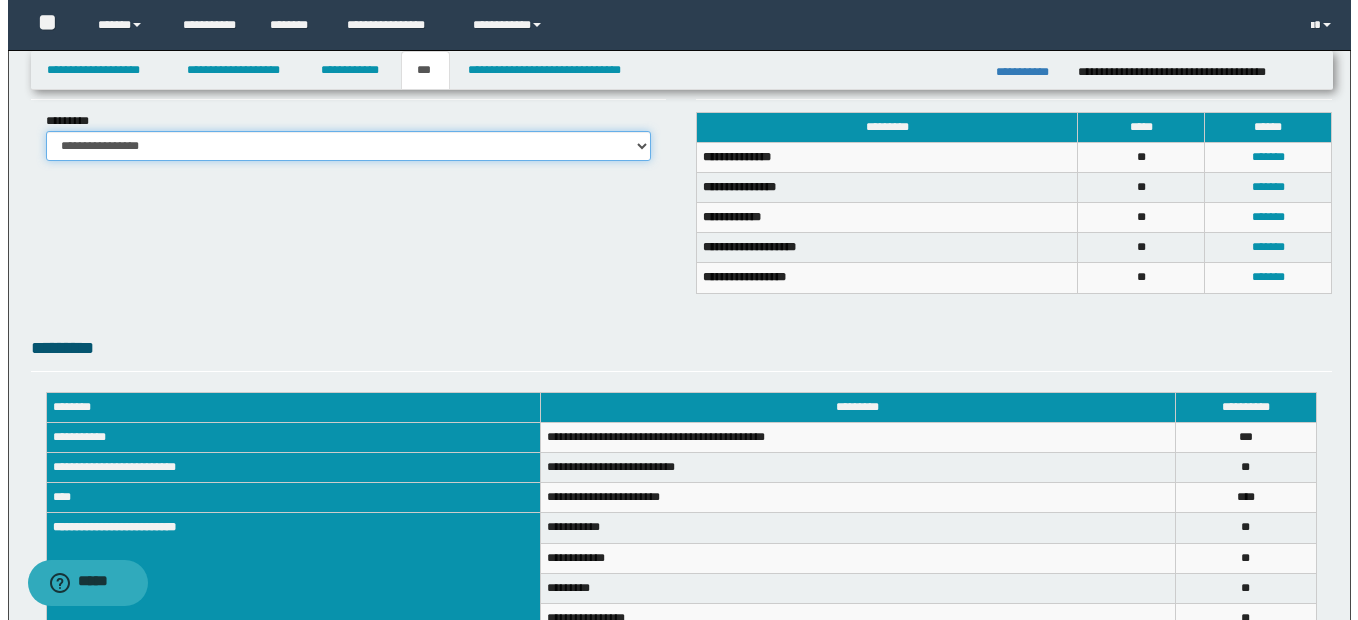 scroll, scrollTop: 500, scrollLeft: 0, axis: vertical 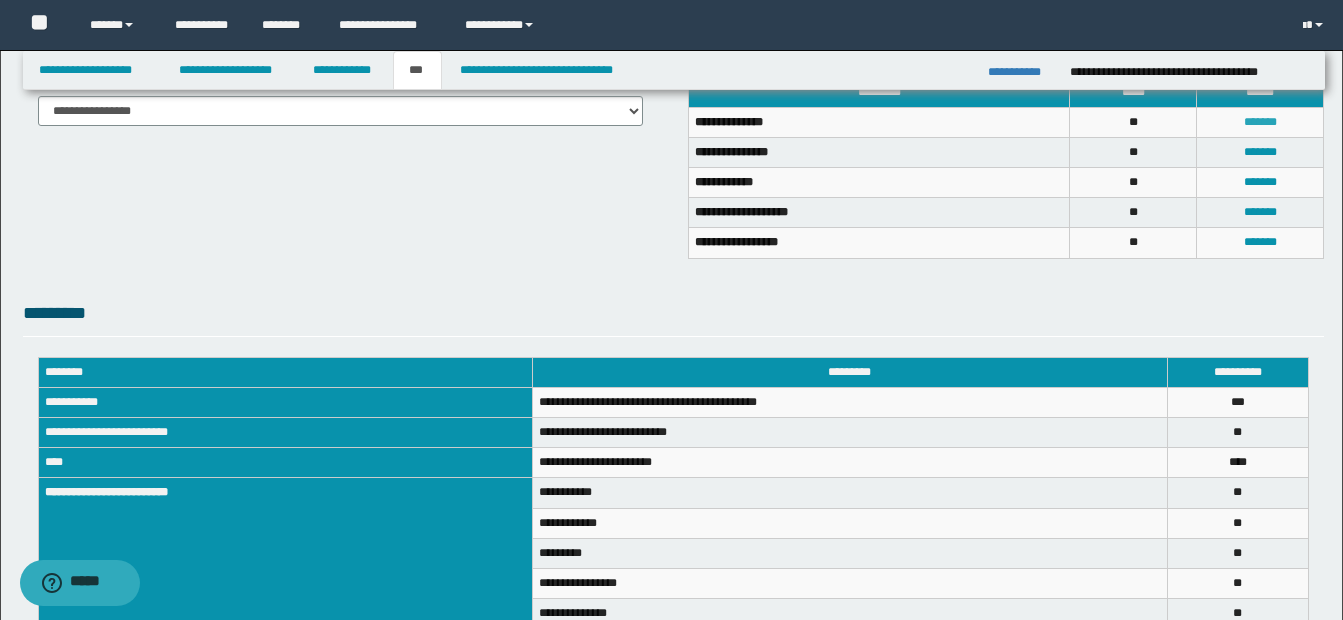 click on "*******" at bounding box center (1260, 122) 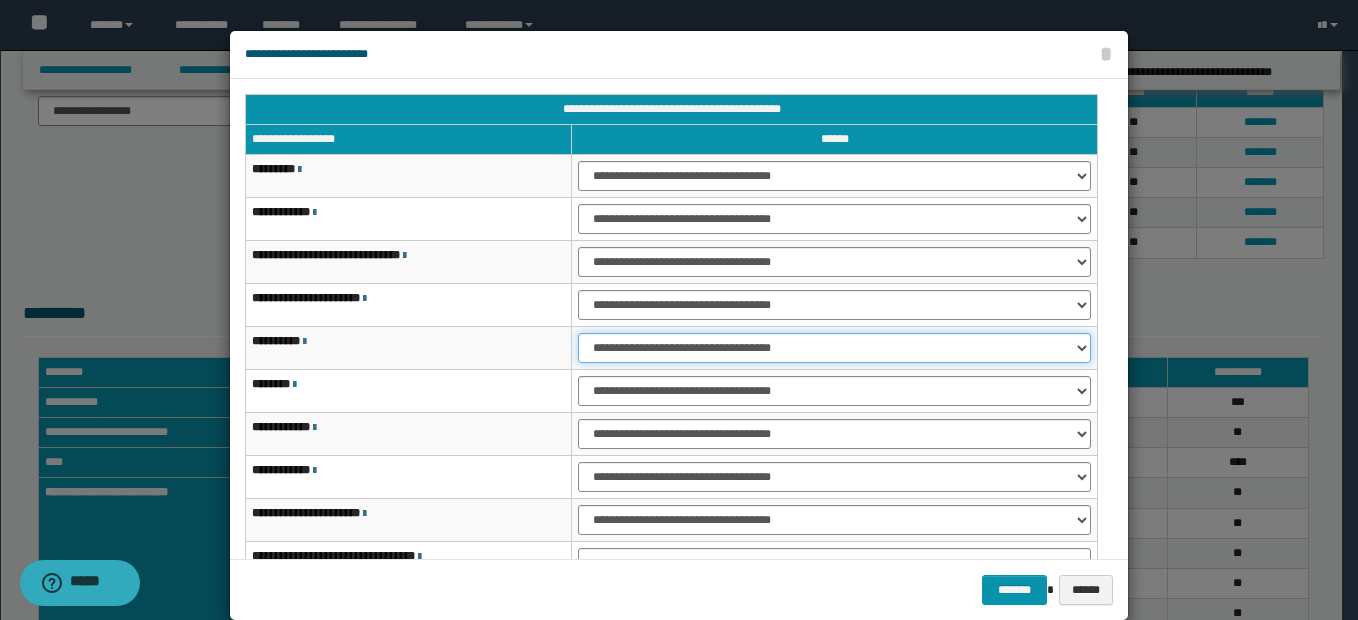 click on "**********" at bounding box center [834, 348] 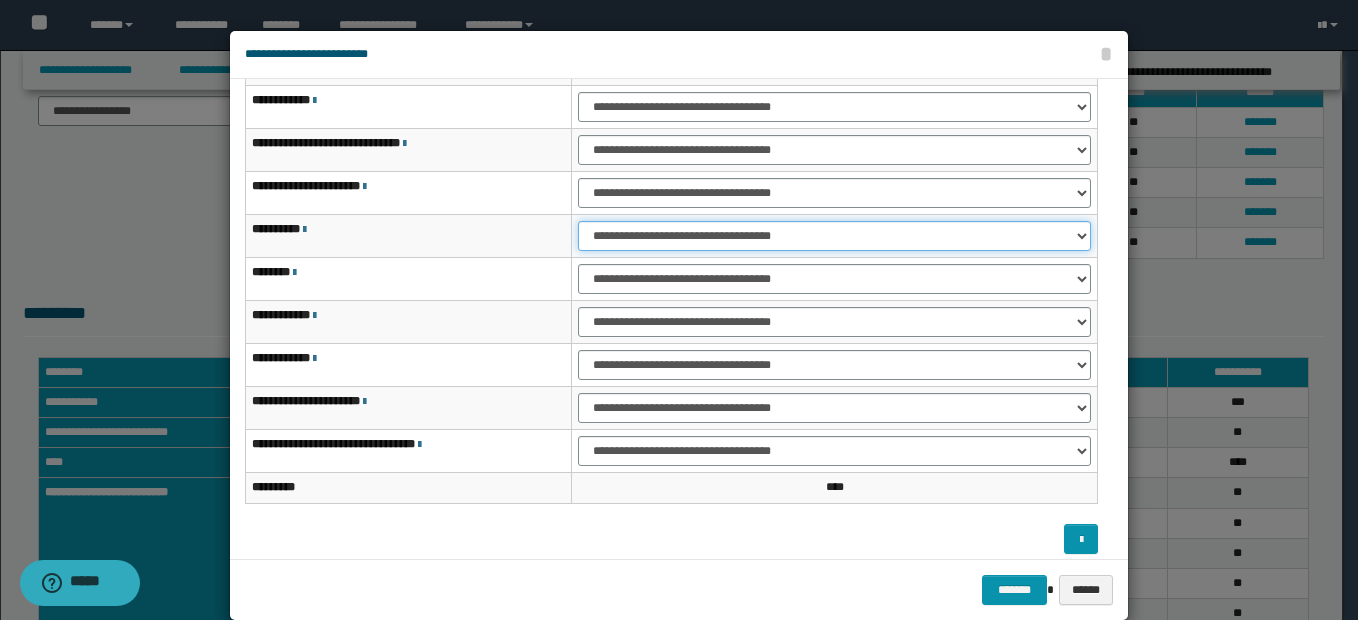 scroll, scrollTop: 121, scrollLeft: 0, axis: vertical 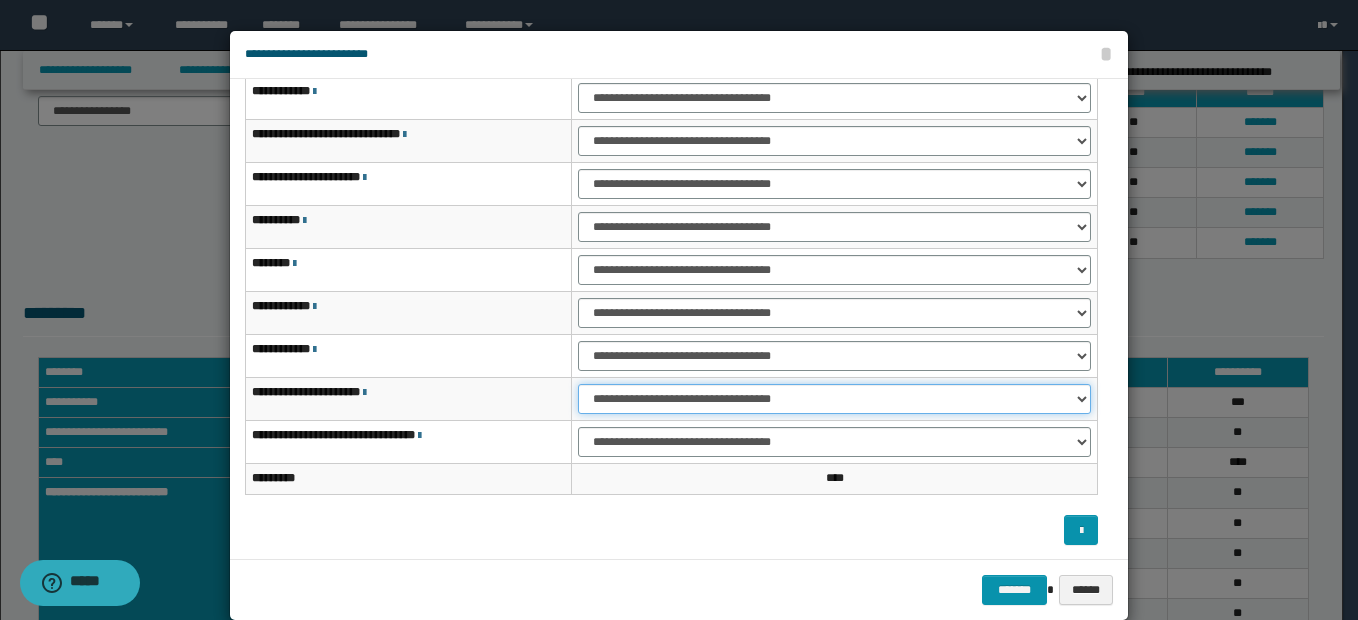 click on "**********" at bounding box center [834, 399] 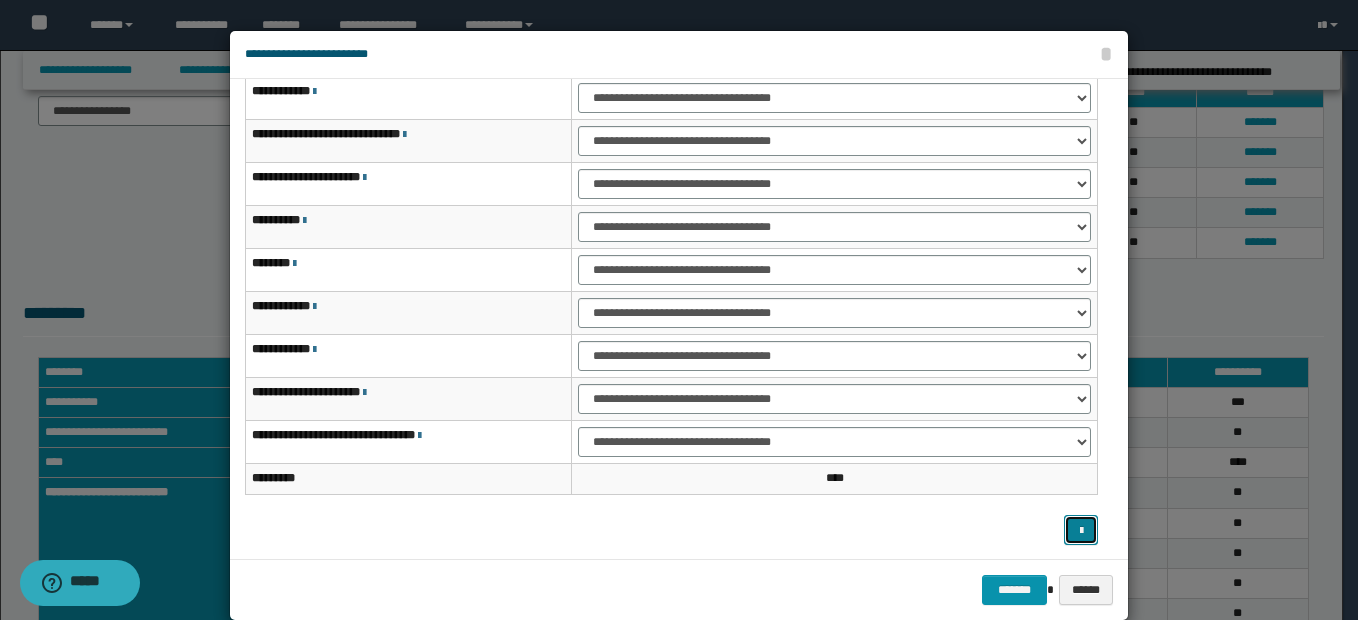 click at bounding box center (1081, 531) 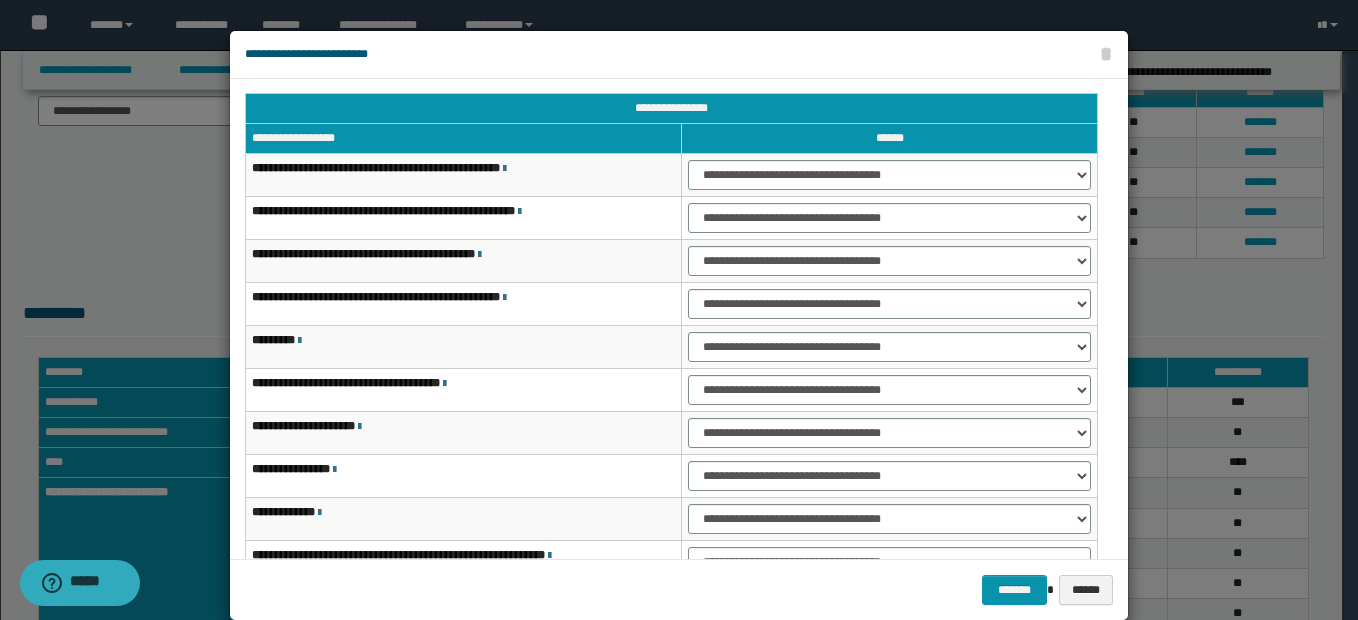 scroll, scrollTop: 121, scrollLeft: 0, axis: vertical 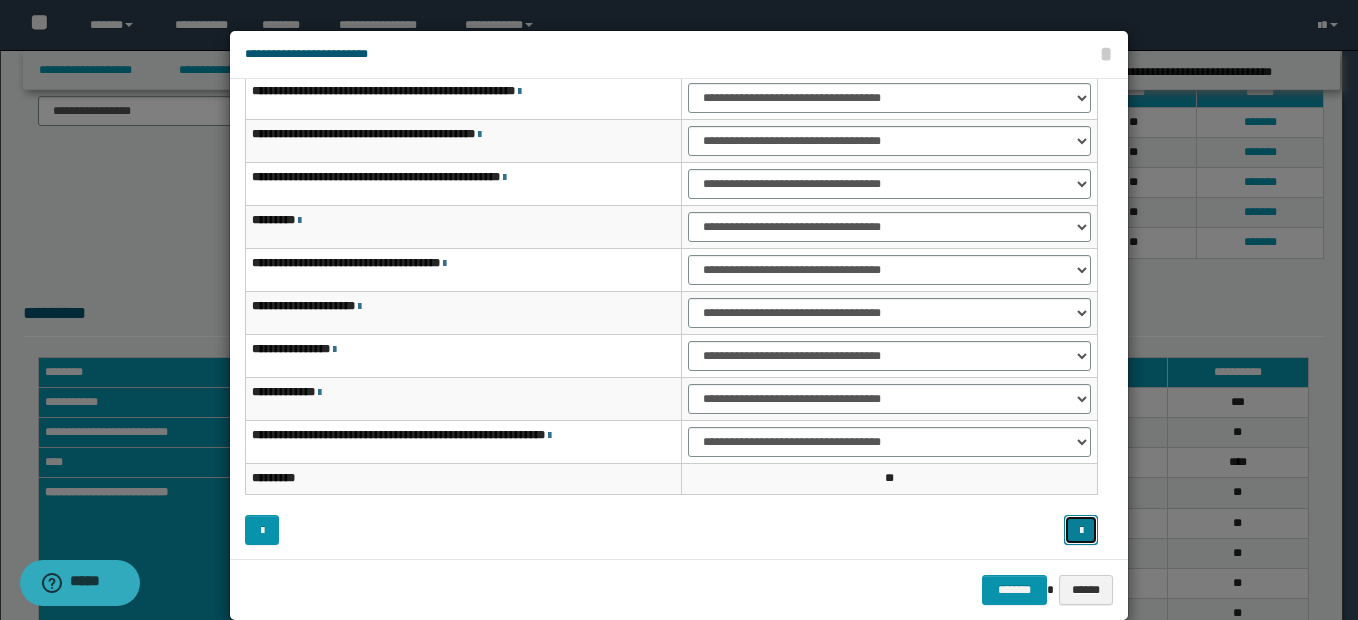click at bounding box center (1081, 530) 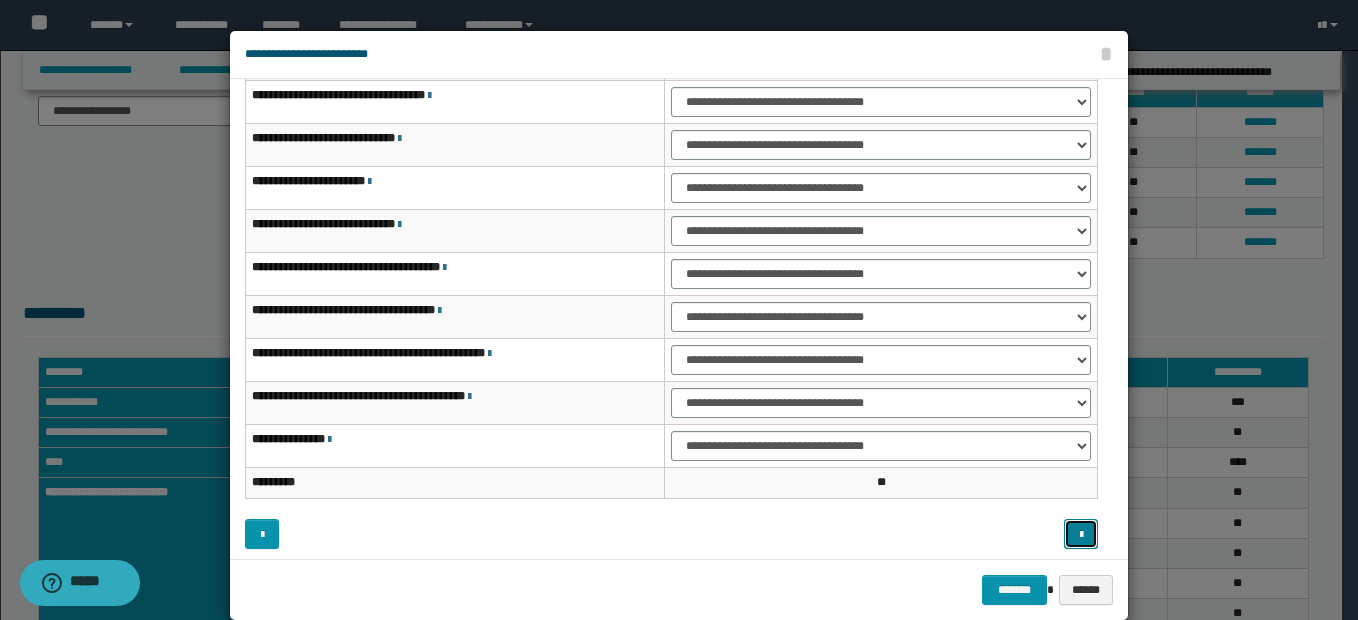 scroll, scrollTop: 121, scrollLeft: 0, axis: vertical 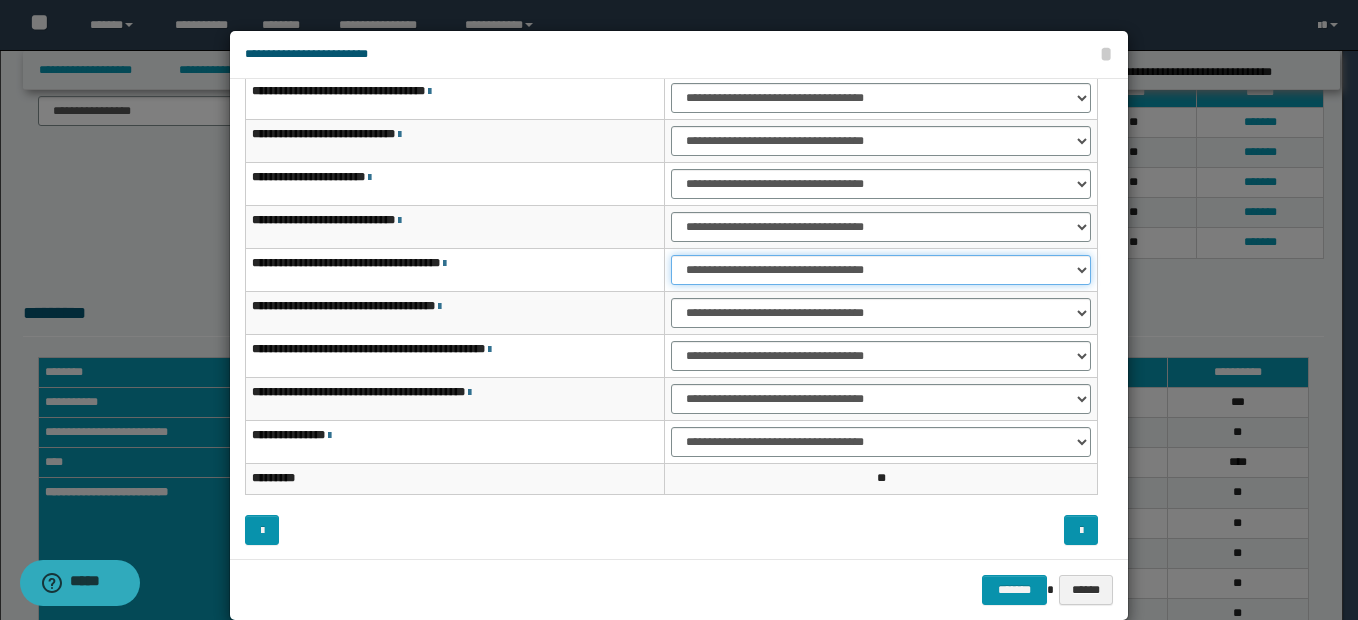 drag, startPoint x: 721, startPoint y: 270, endPoint x: 726, endPoint y: 287, distance: 17.720045 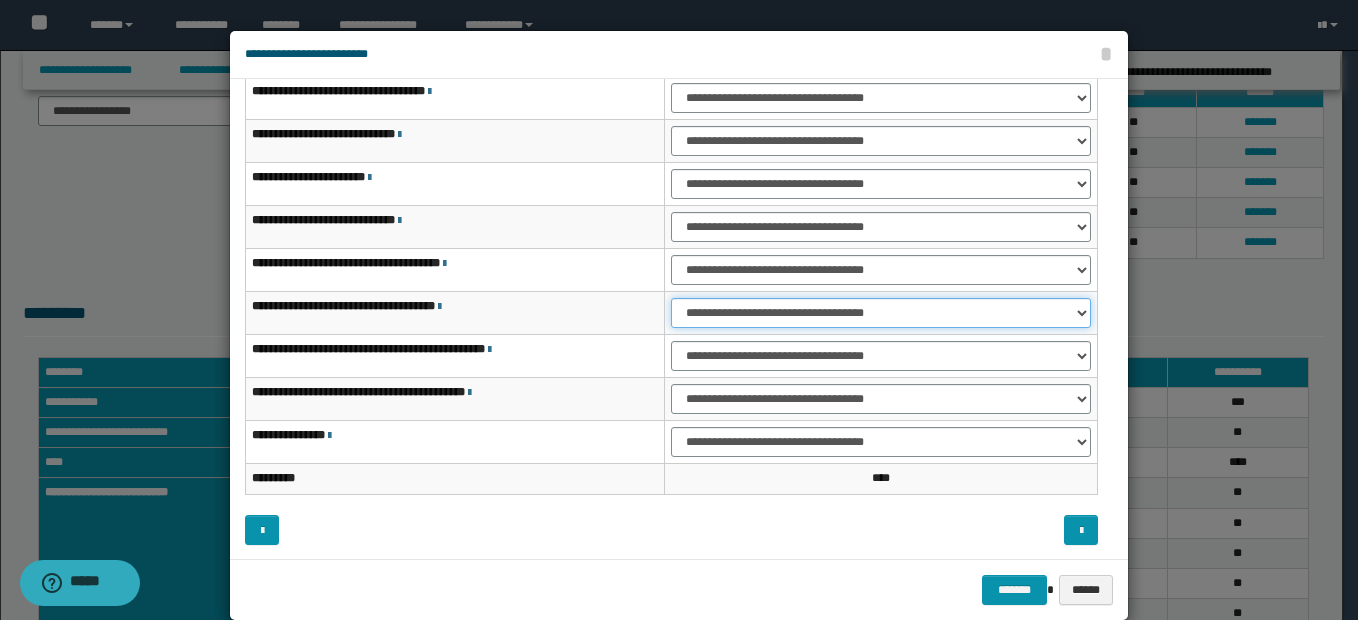 click on "**********" at bounding box center [881, 313] 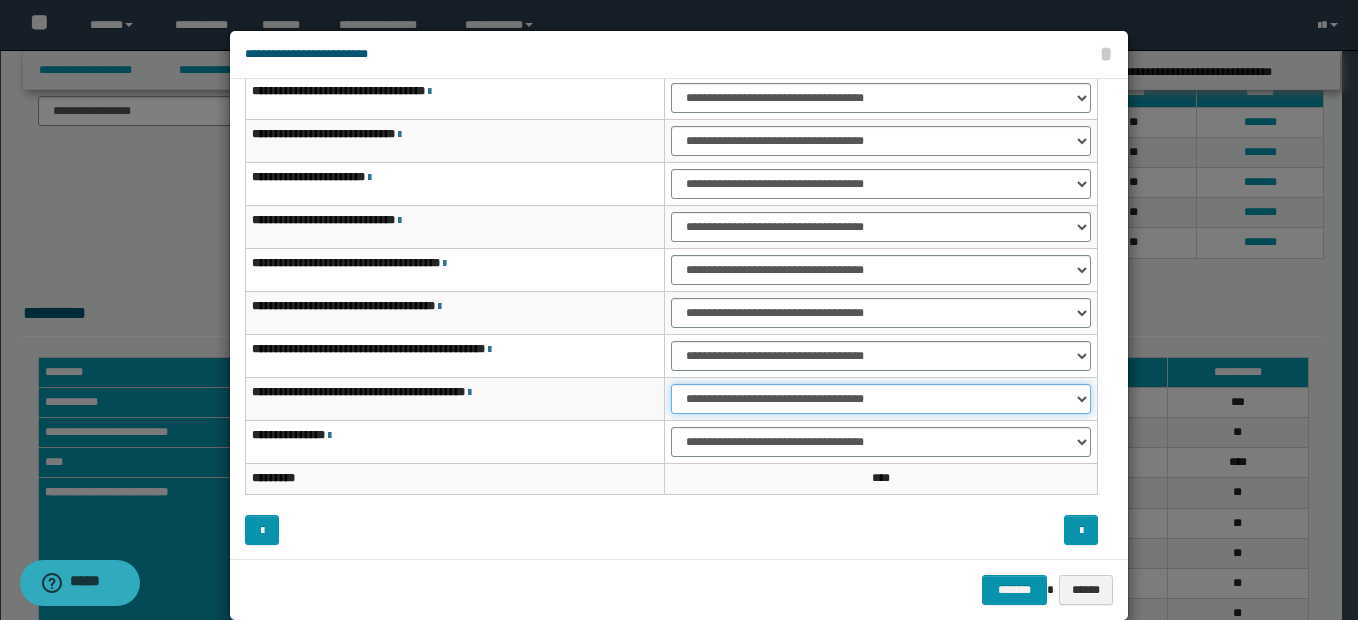 click on "**********" at bounding box center (881, 399) 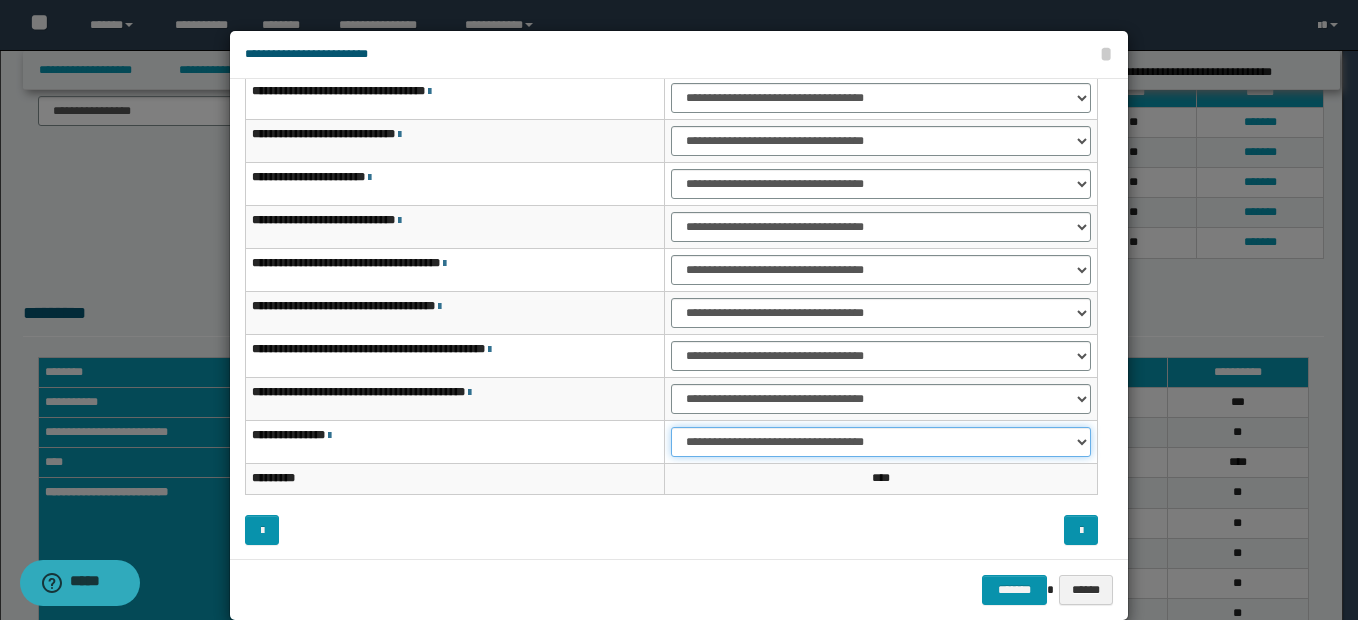 drag, startPoint x: 727, startPoint y: 439, endPoint x: 730, endPoint y: 458, distance: 19.235384 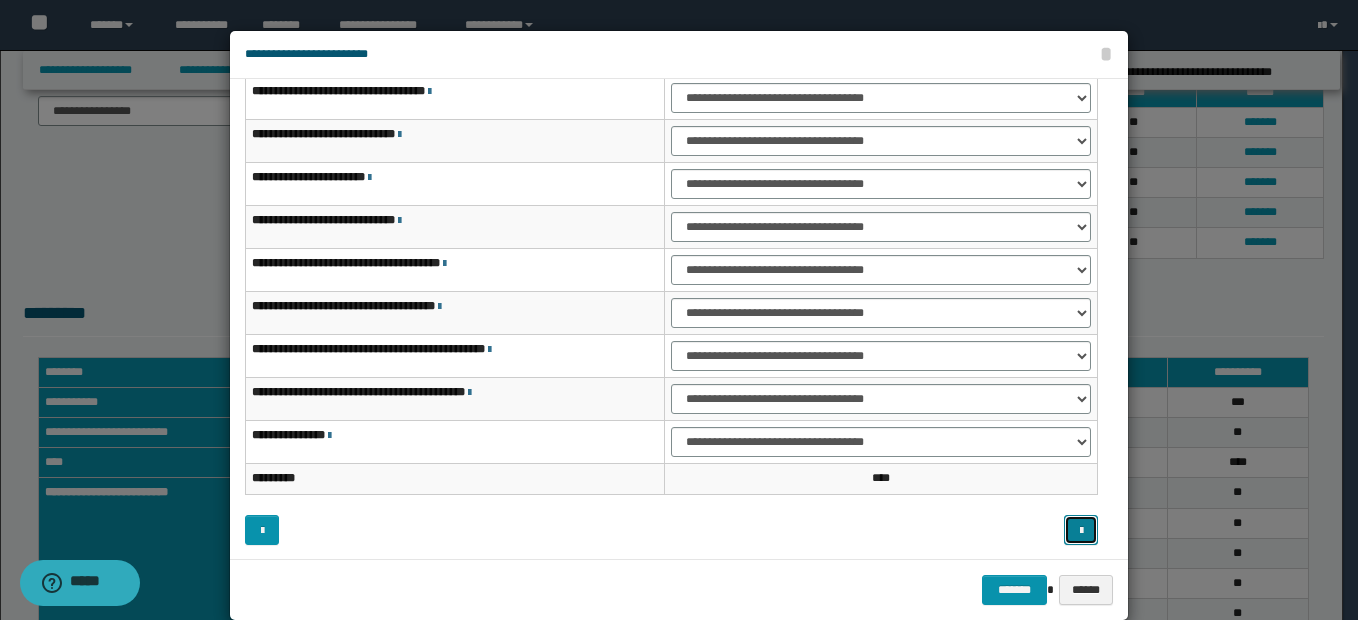 click at bounding box center (1081, 531) 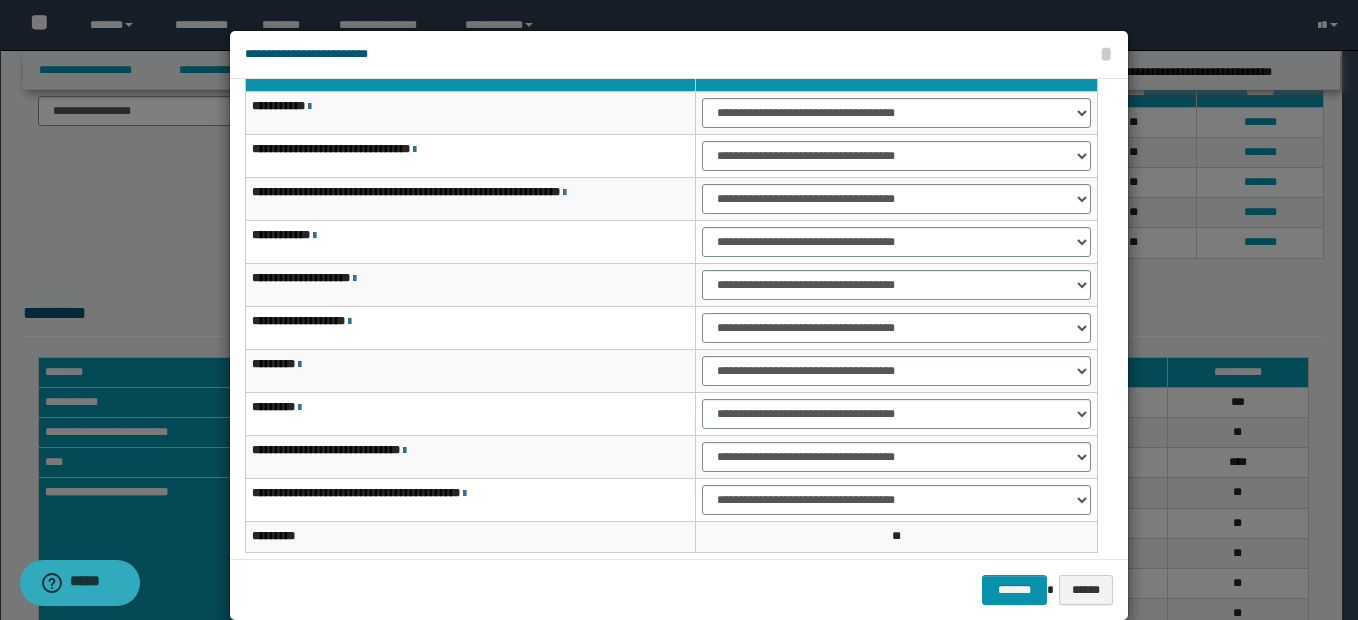 scroll, scrollTop: 121, scrollLeft: 0, axis: vertical 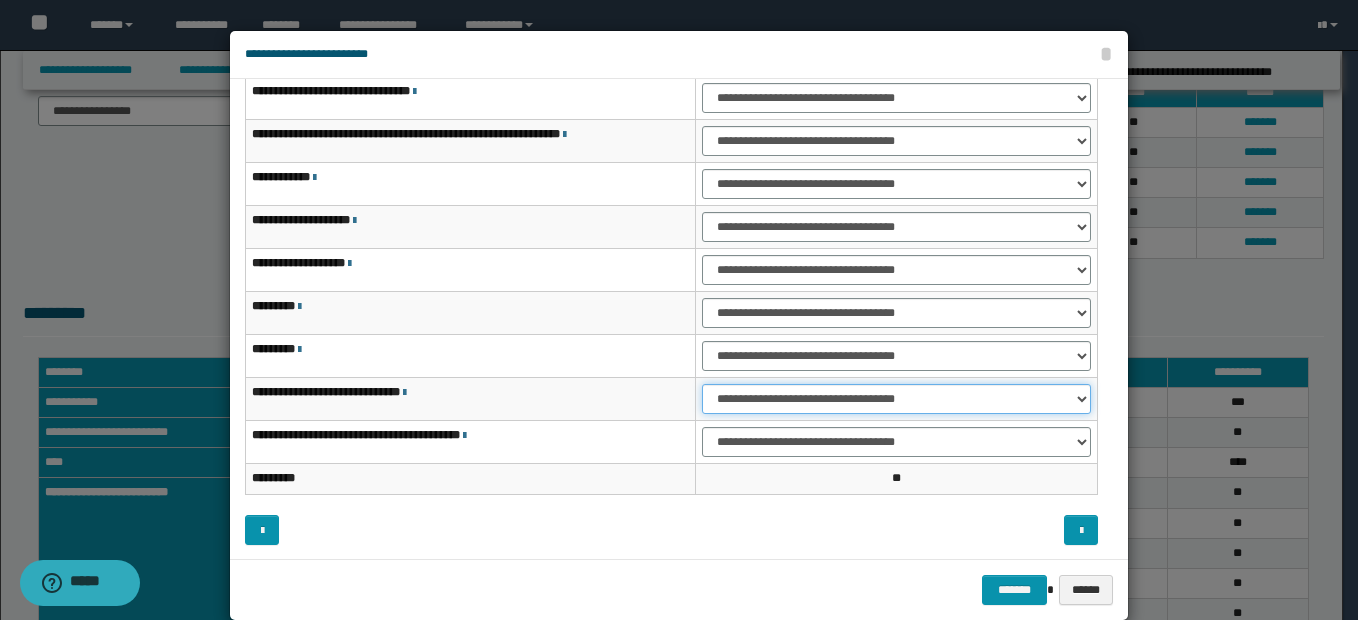 click on "**********" at bounding box center (896, 399) 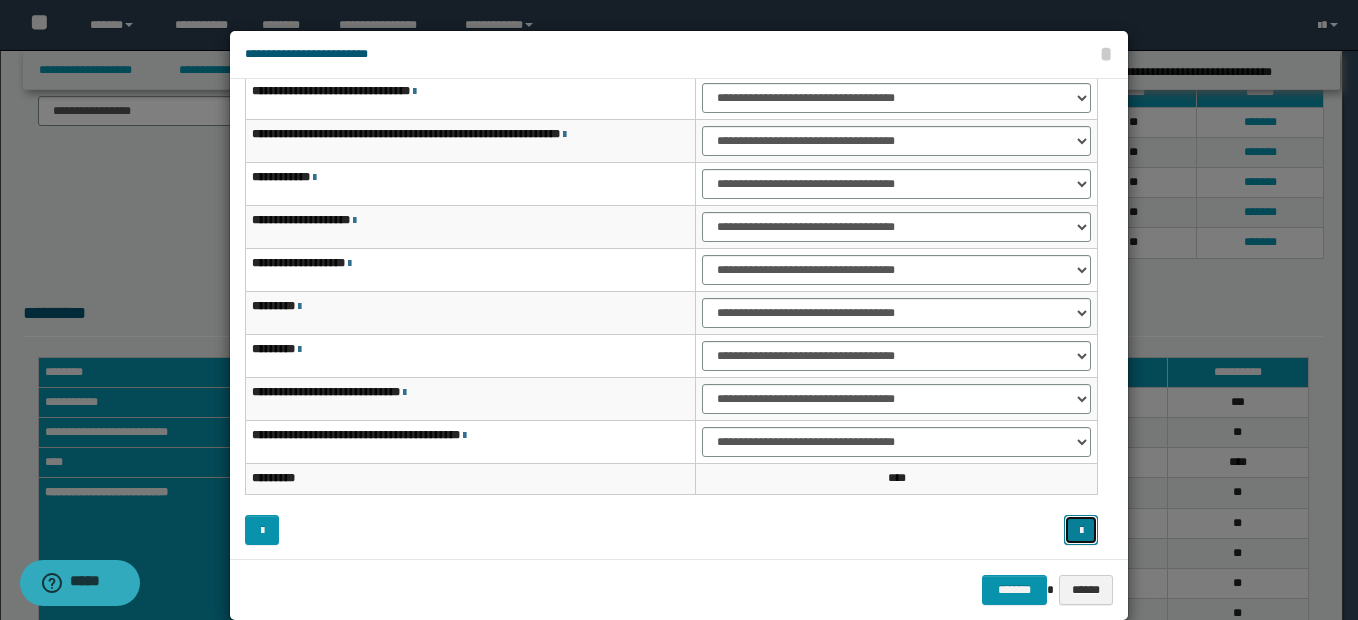 click at bounding box center (1081, 531) 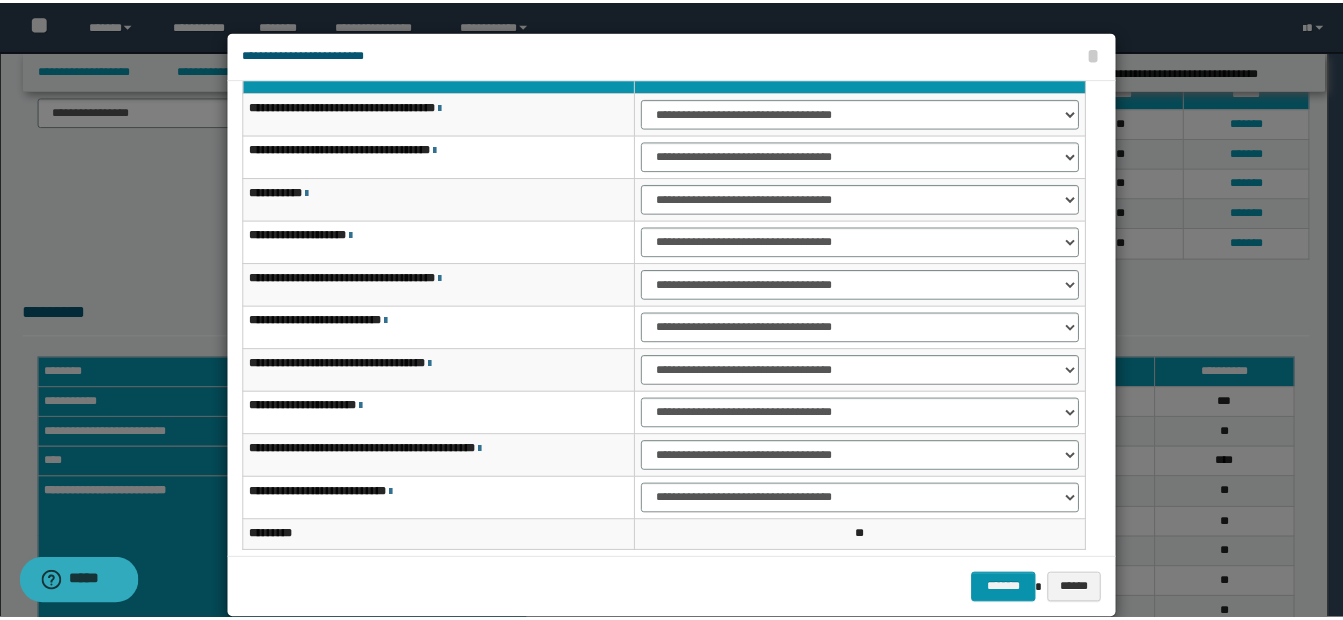 scroll, scrollTop: 121, scrollLeft: 0, axis: vertical 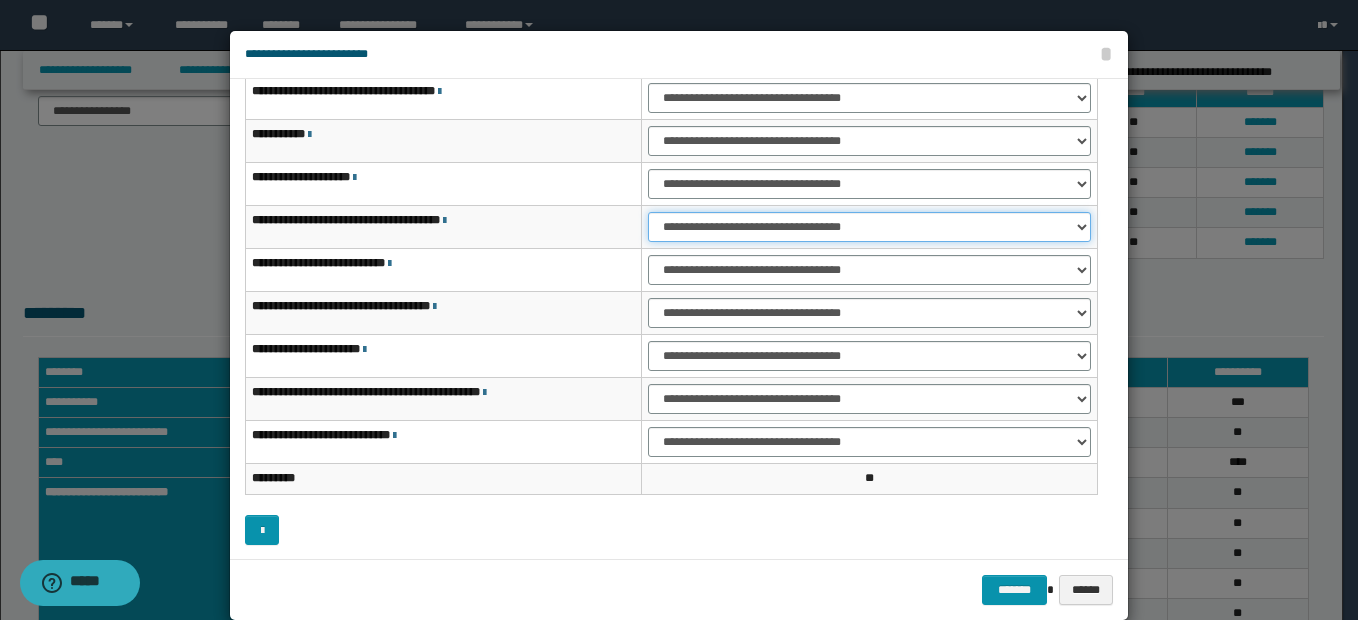 click on "**********" at bounding box center [869, 227] 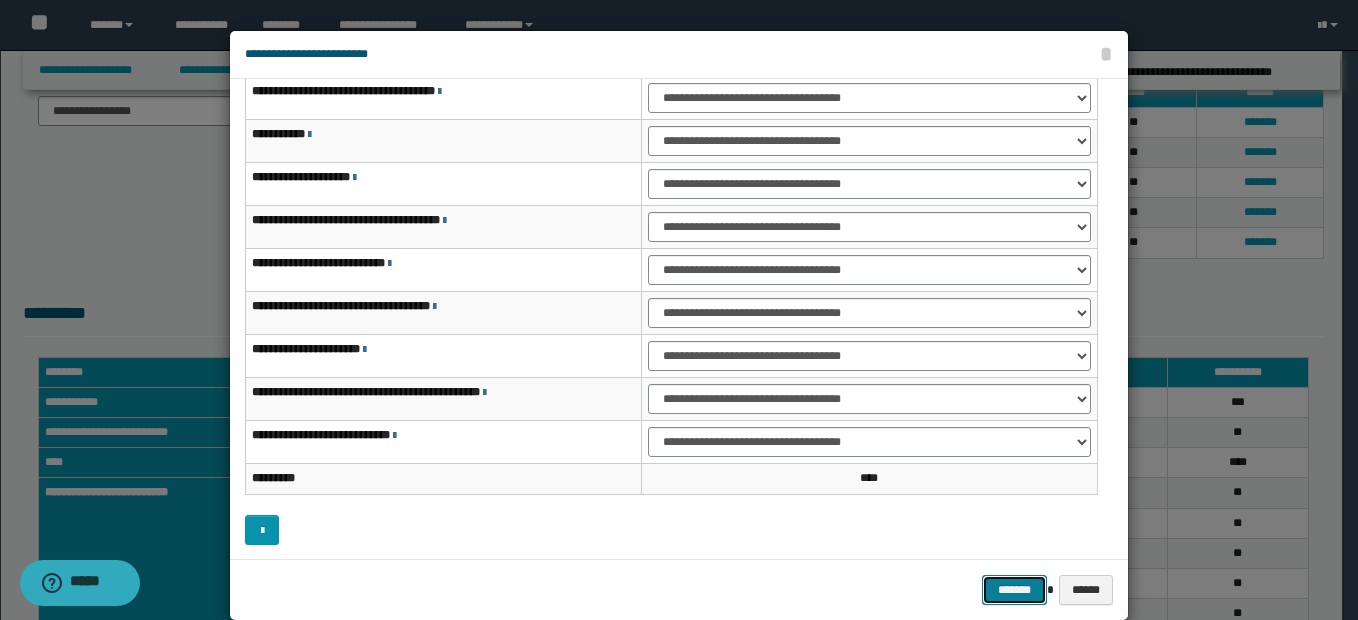 click on "*******" at bounding box center (1014, 590) 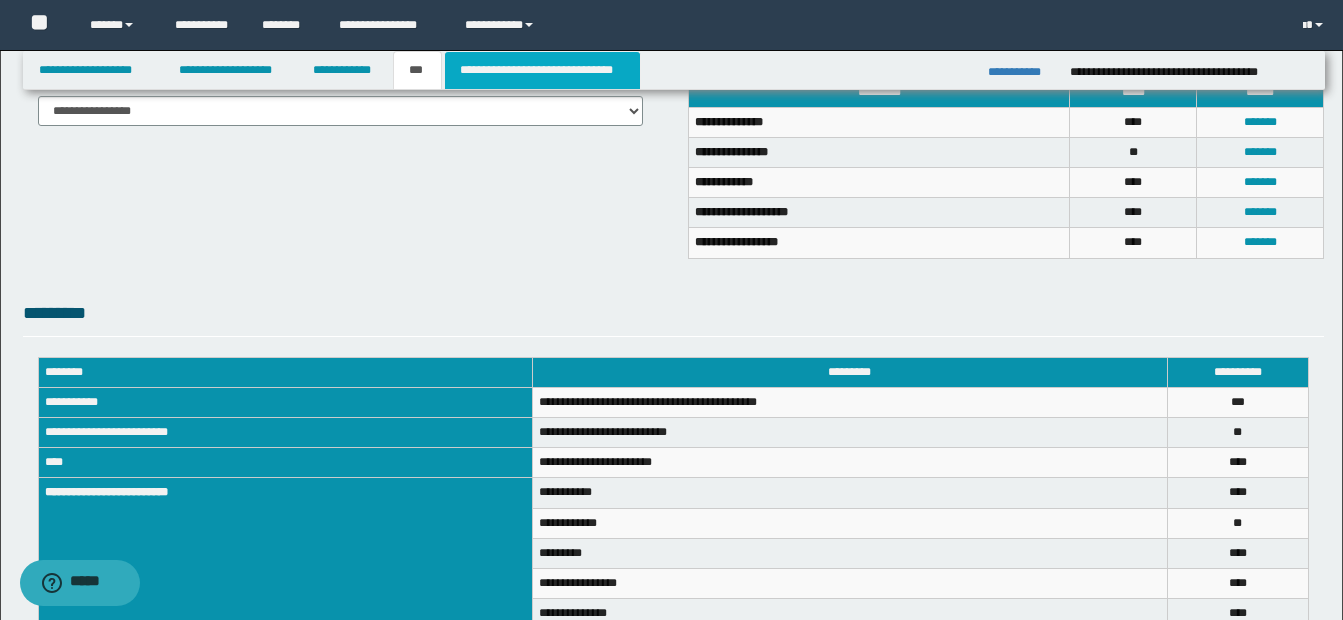 click on "**********" at bounding box center [542, 70] 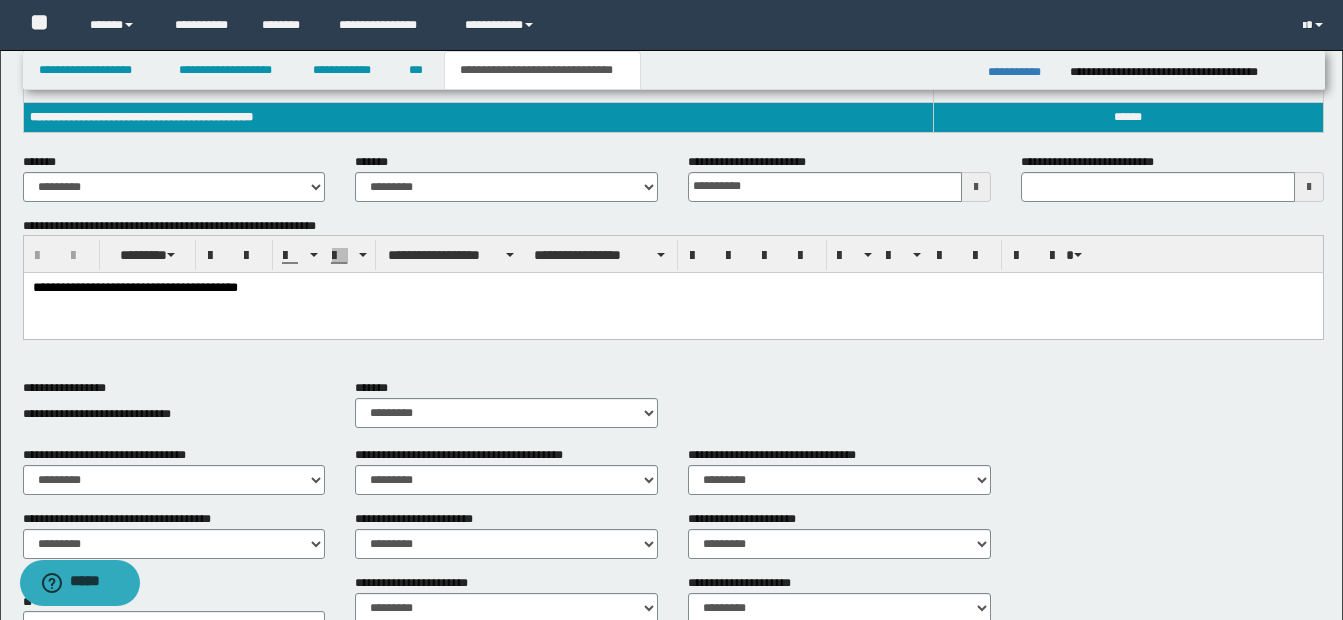scroll, scrollTop: 400, scrollLeft: 0, axis: vertical 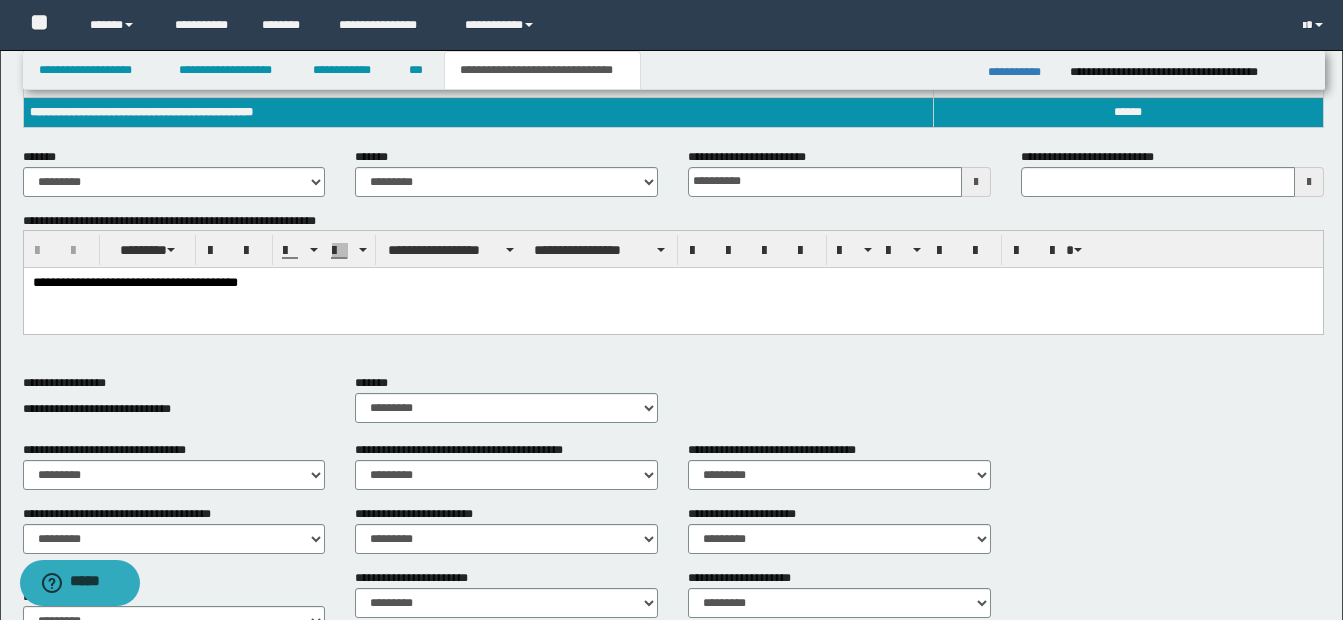 click on "**********" at bounding box center (672, 284) 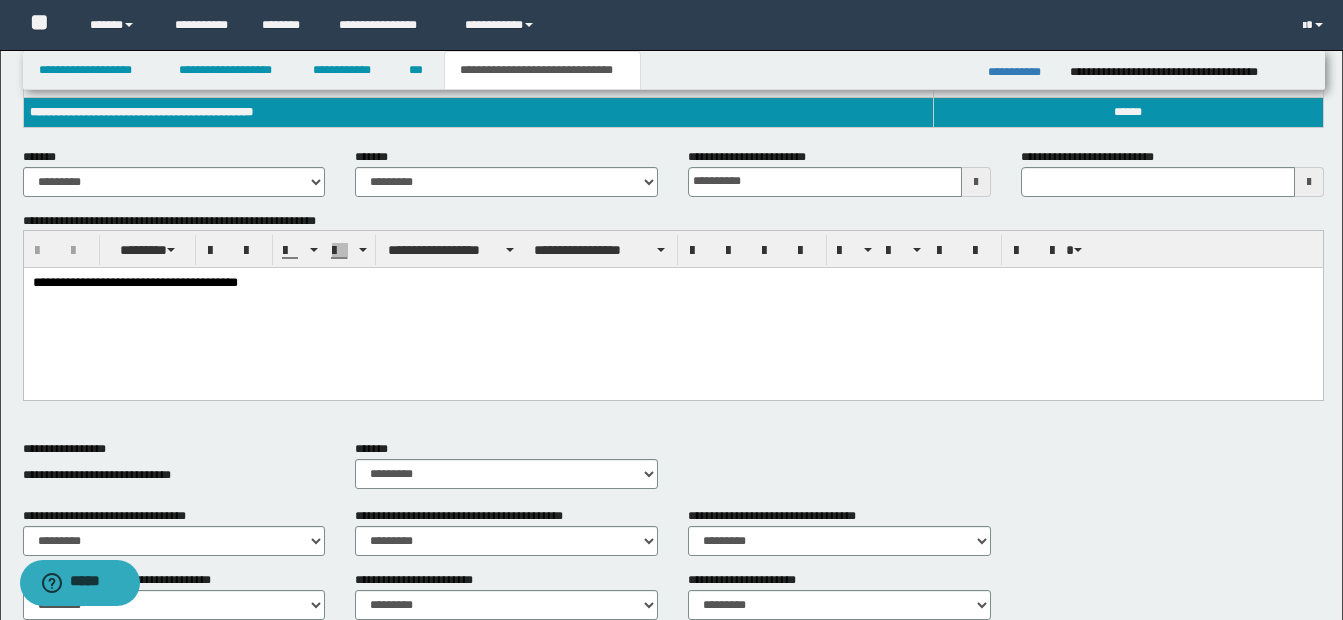 type 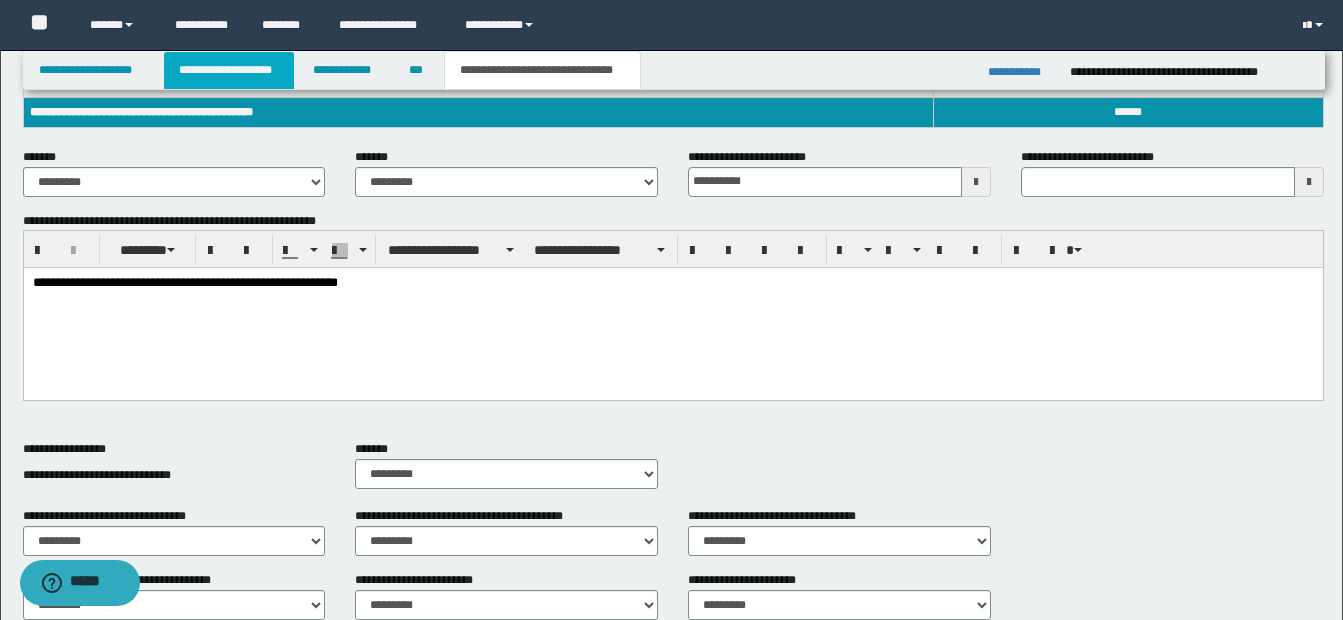 click on "**********" at bounding box center [229, 70] 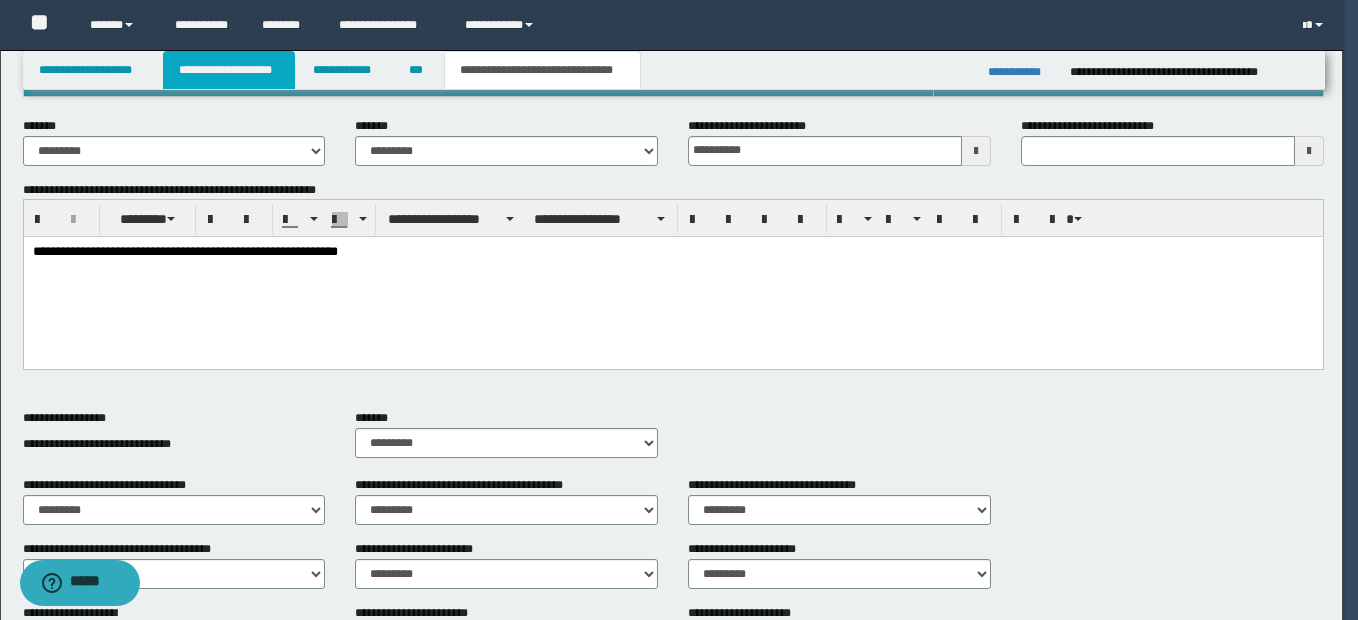 type 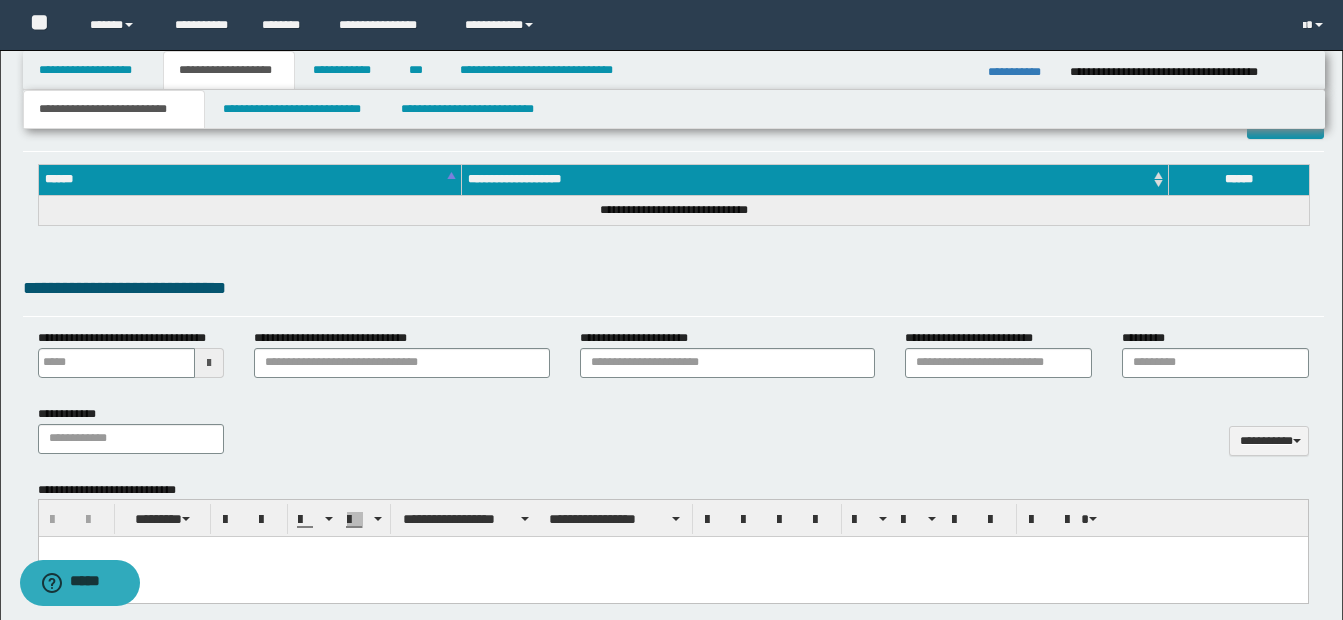 scroll, scrollTop: 431, scrollLeft: 0, axis: vertical 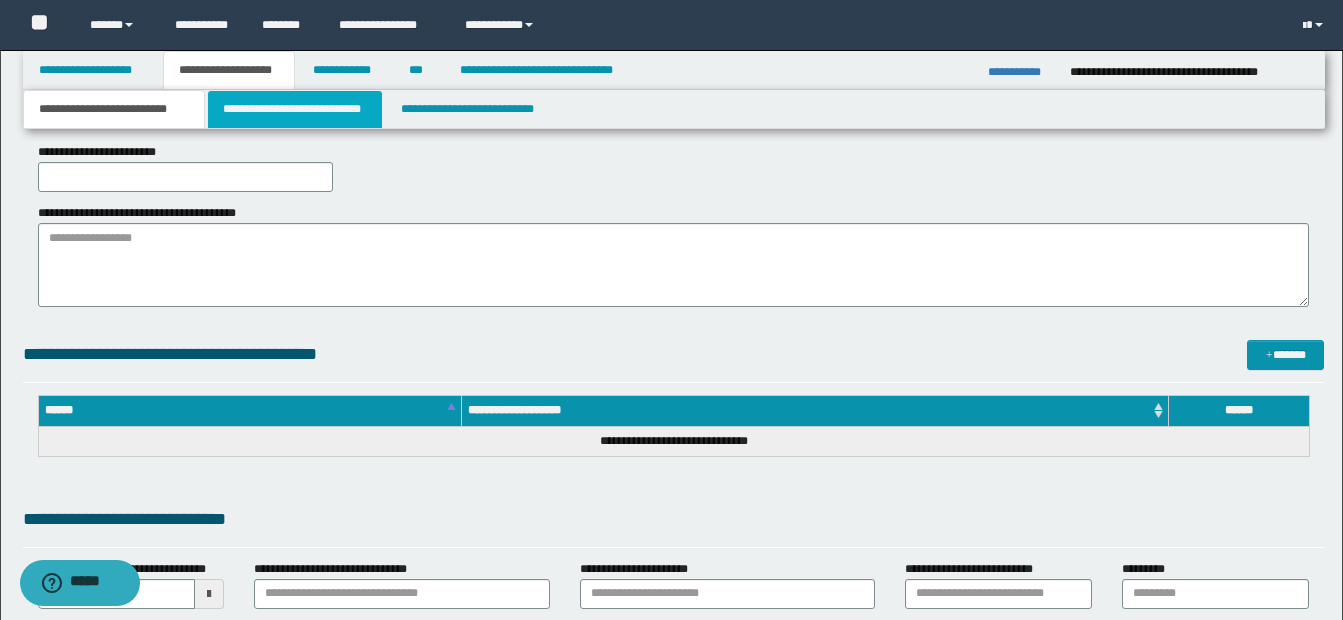 click on "**********" at bounding box center (295, 109) 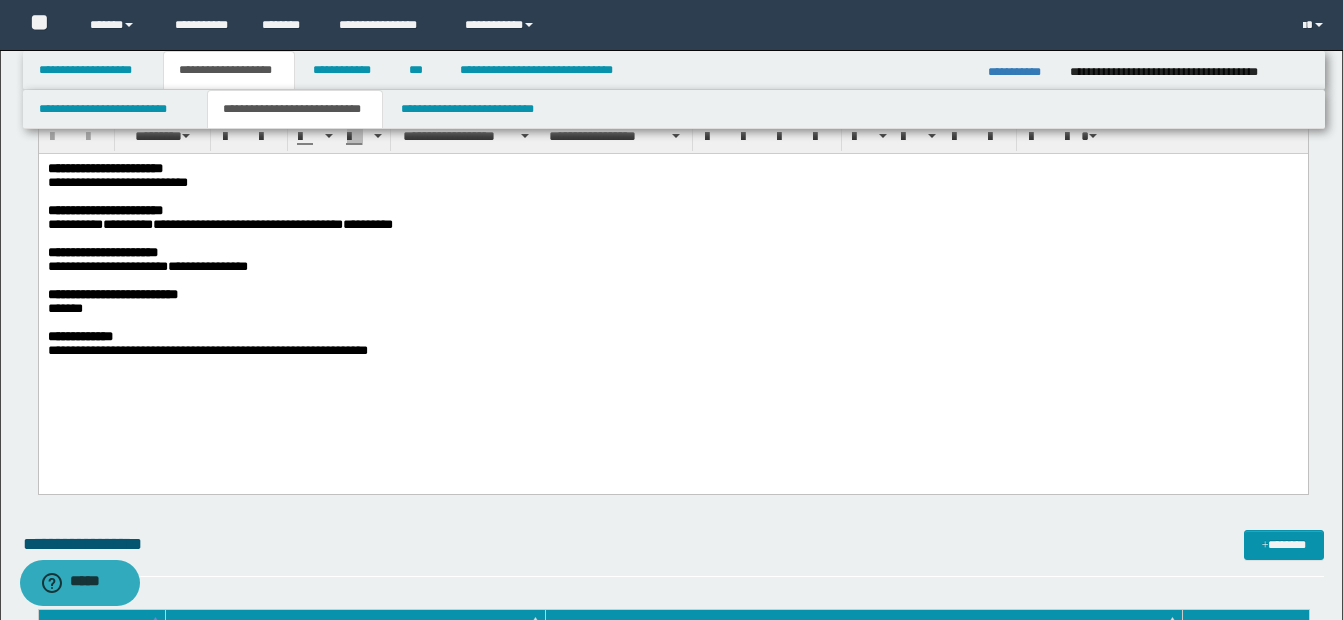 scroll, scrollTop: 1131, scrollLeft: 0, axis: vertical 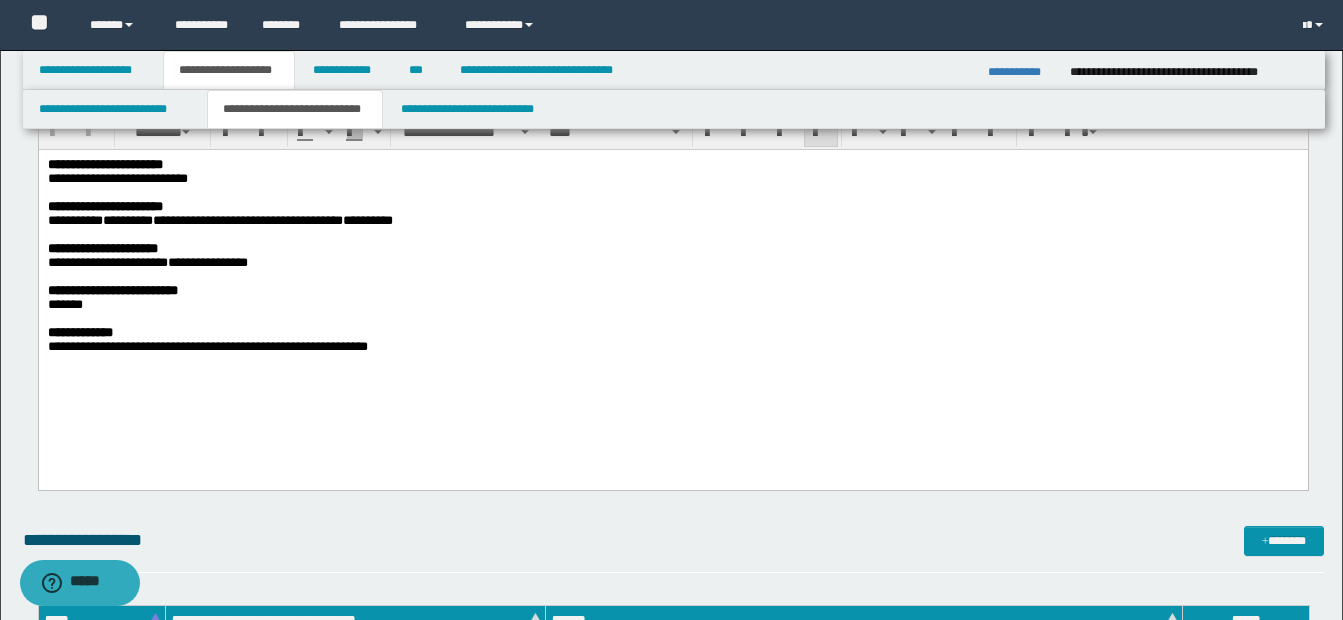 click on "**********" at bounding box center (672, 280) 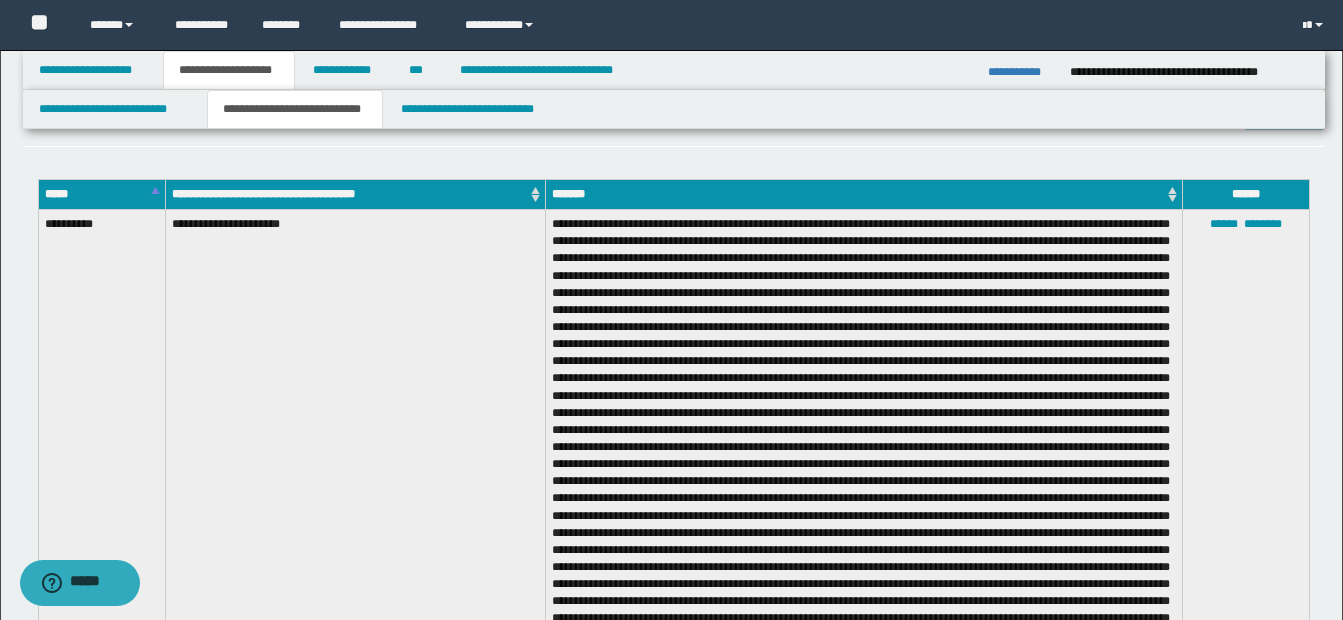 scroll, scrollTop: 1731, scrollLeft: 0, axis: vertical 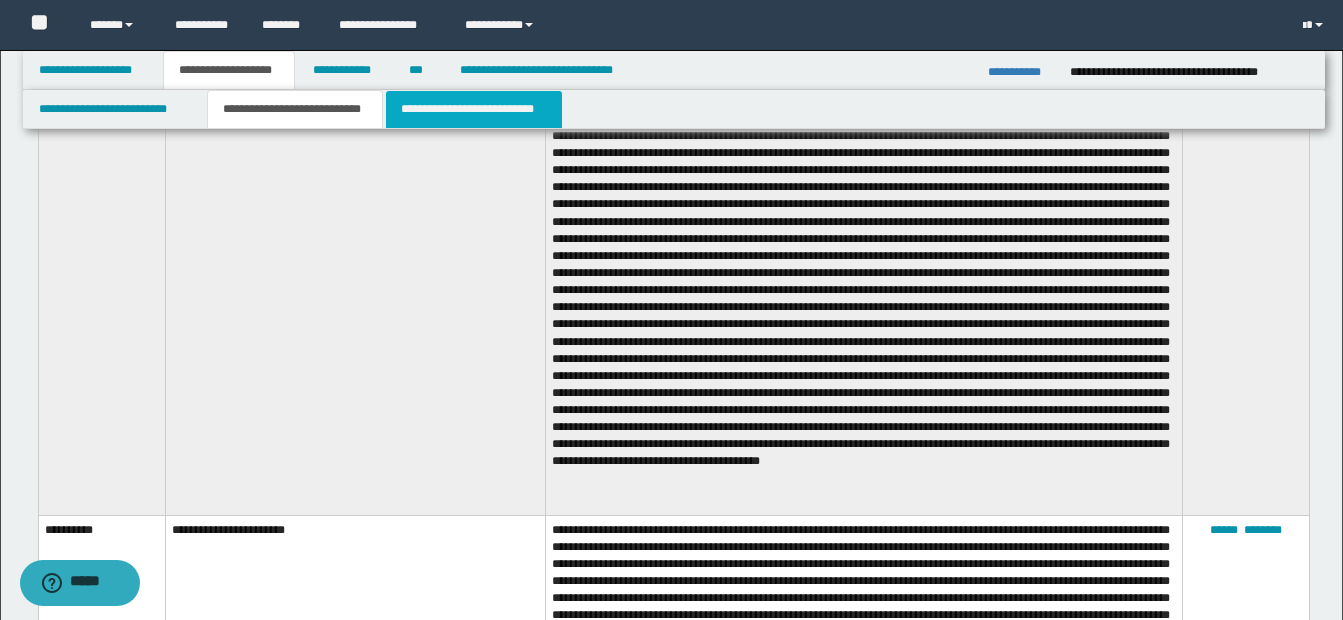 click on "**********" at bounding box center [474, 109] 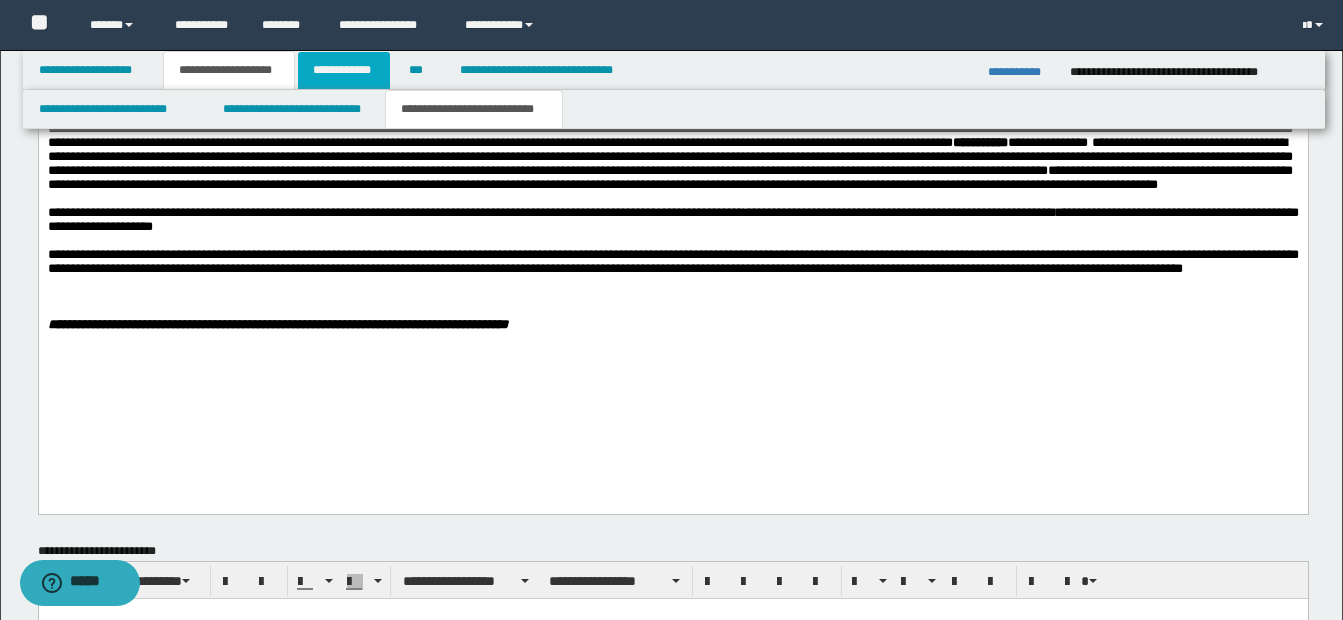 click on "**********" at bounding box center (344, 70) 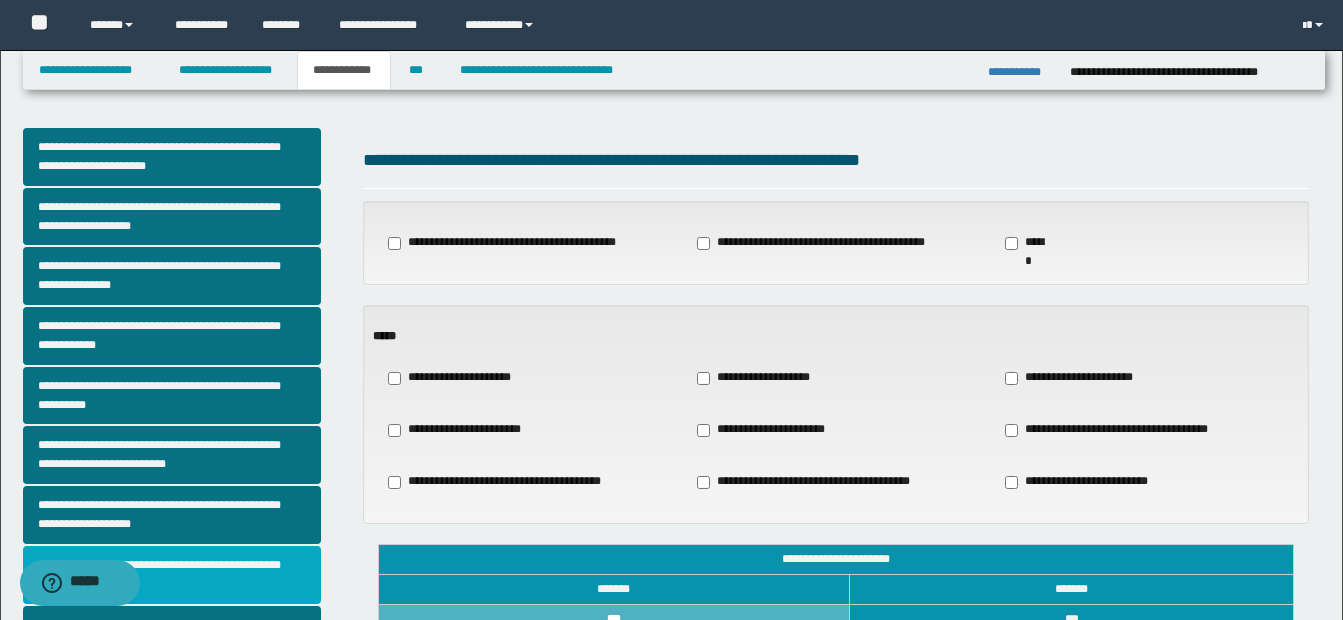 scroll, scrollTop: 100, scrollLeft: 0, axis: vertical 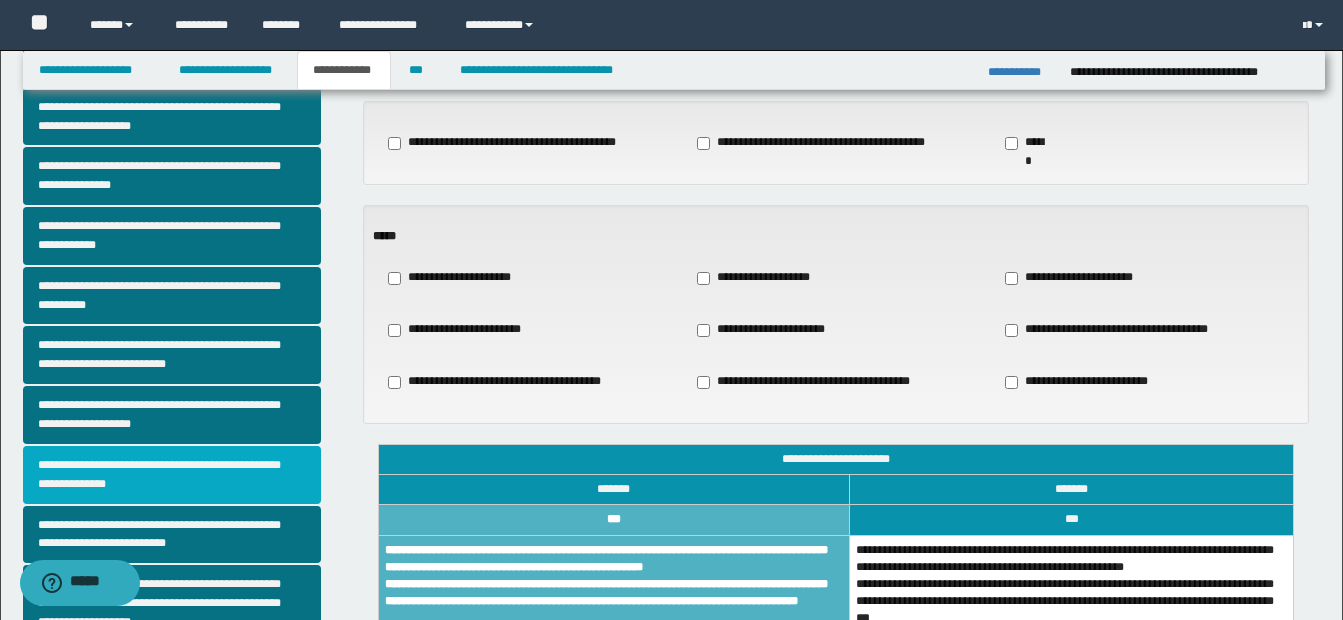 click on "**********" at bounding box center (172, 475) 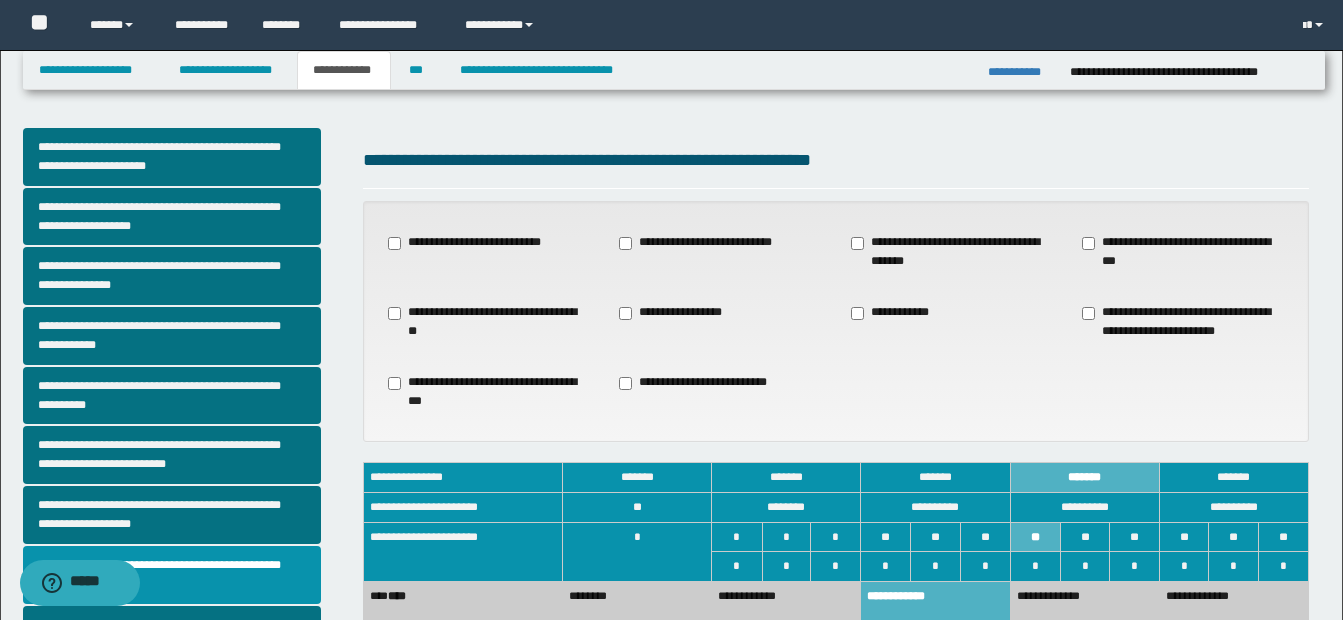 click on "**********" at bounding box center [674, 313] 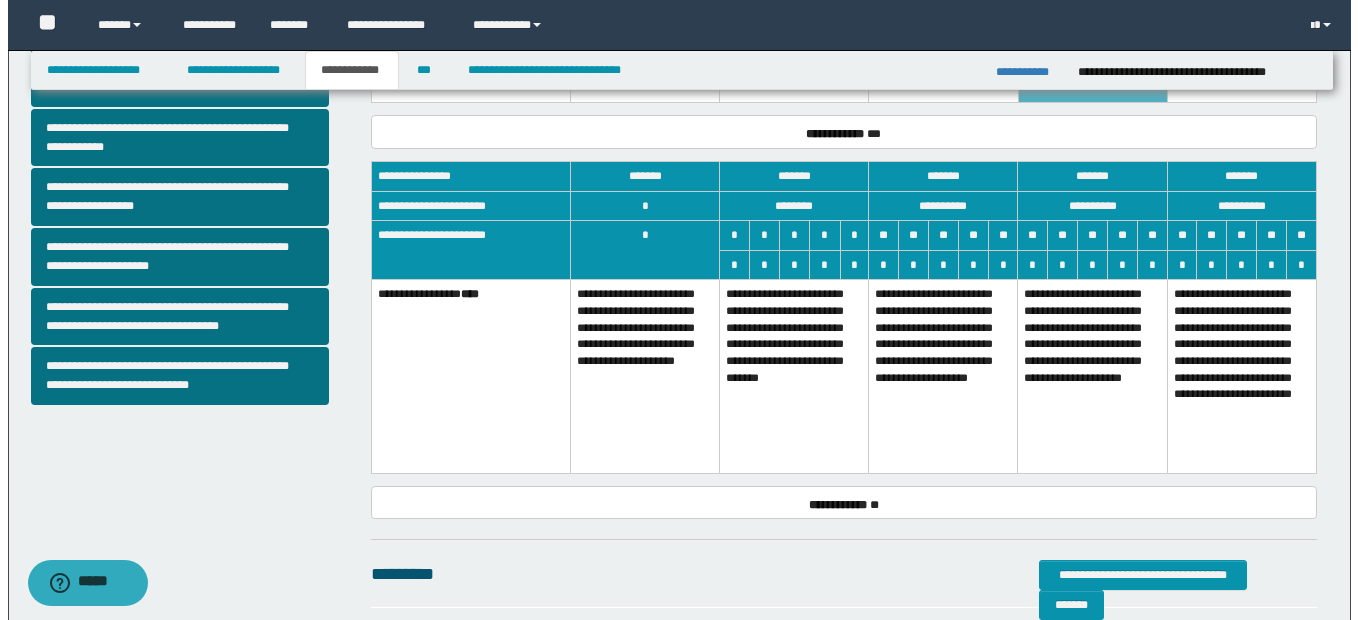 scroll, scrollTop: 600, scrollLeft: 0, axis: vertical 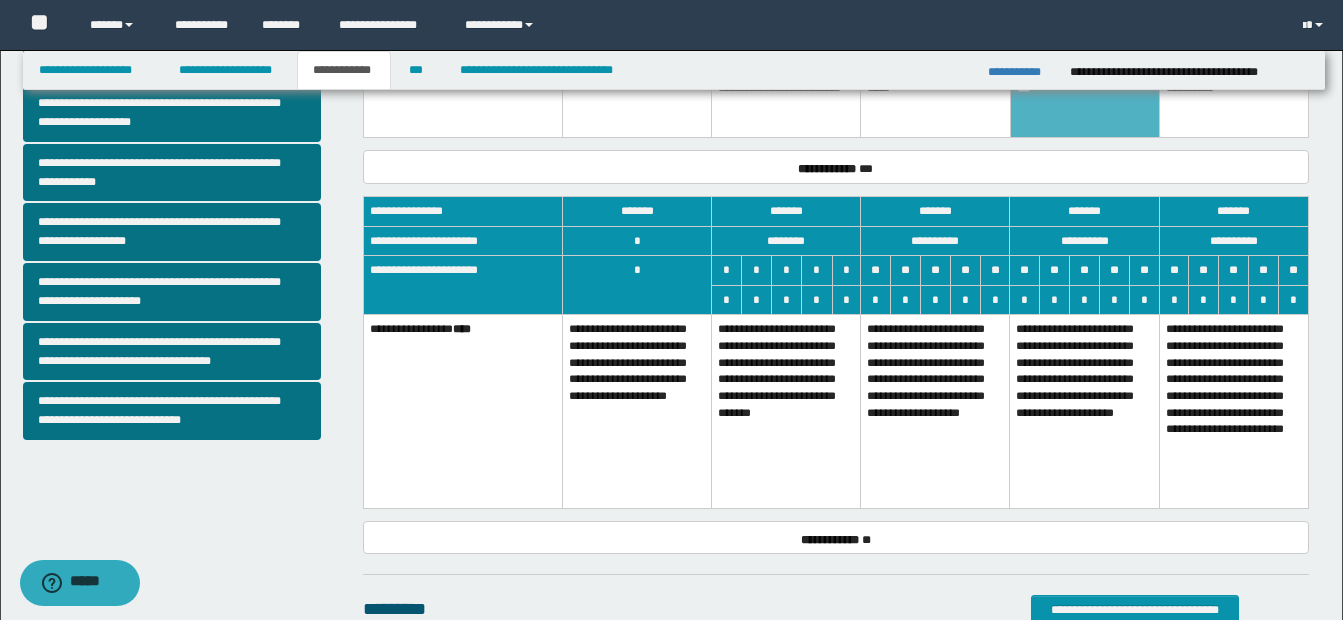 click on "**********" at bounding box center [935, 411] 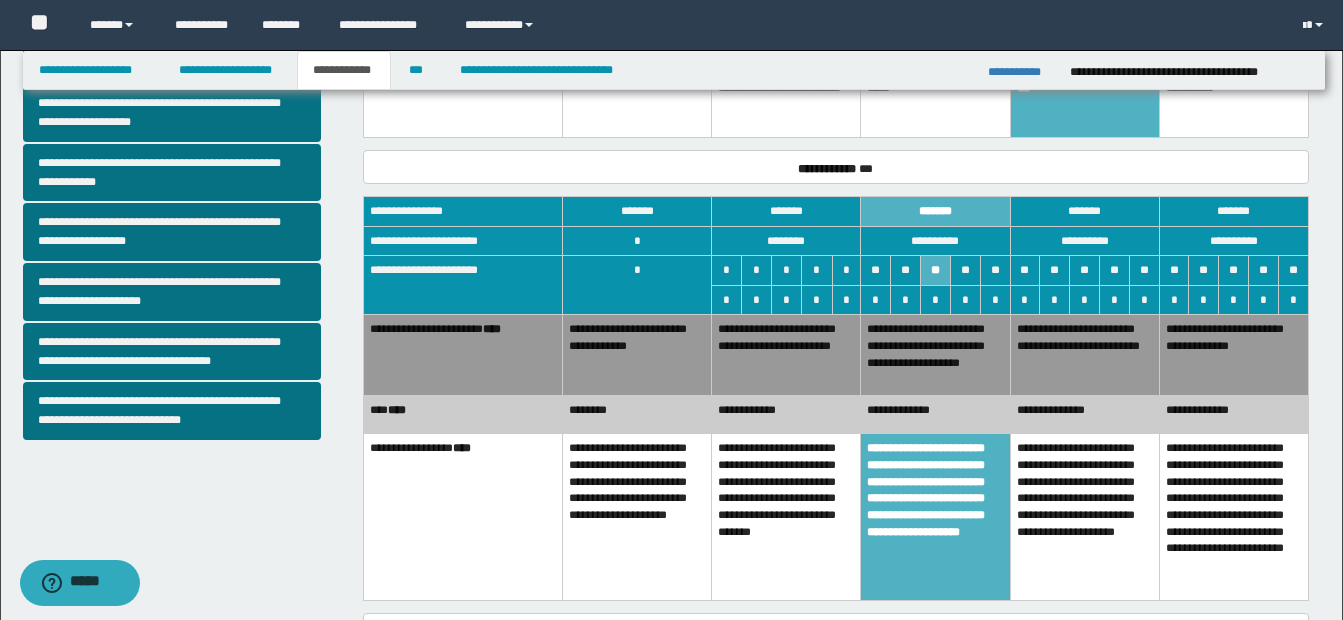 click on "**********" at bounding box center (786, 415) 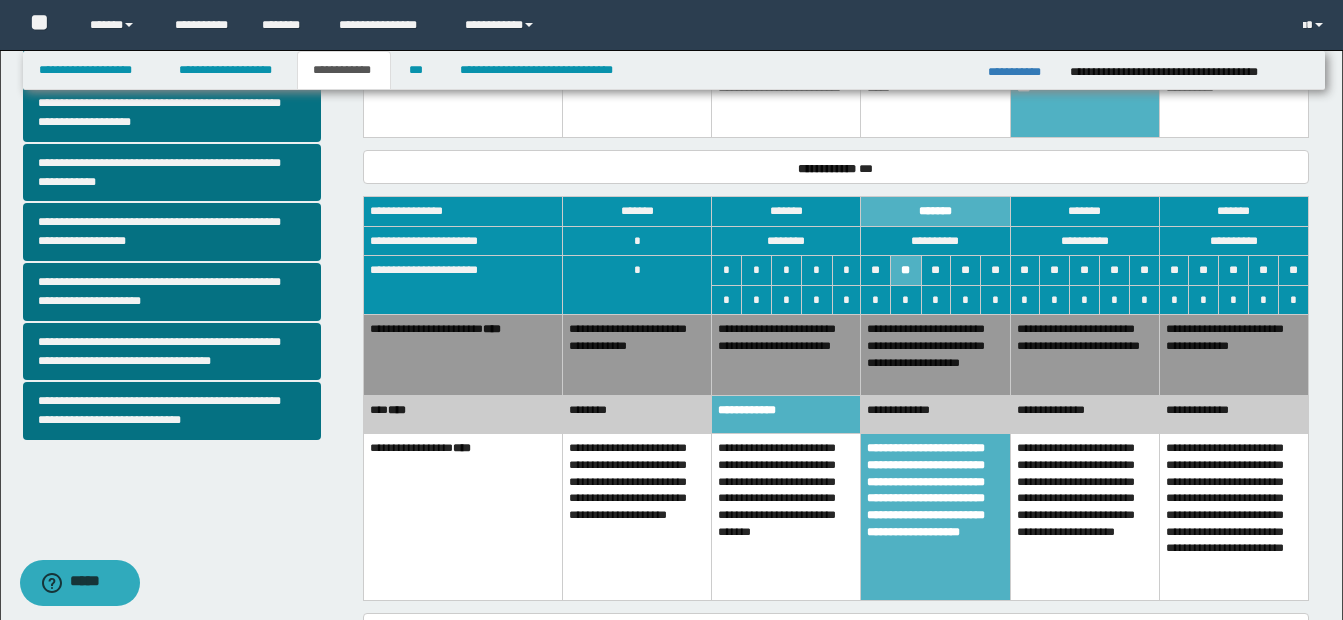 click on "**********" at bounding box center [786, 355] 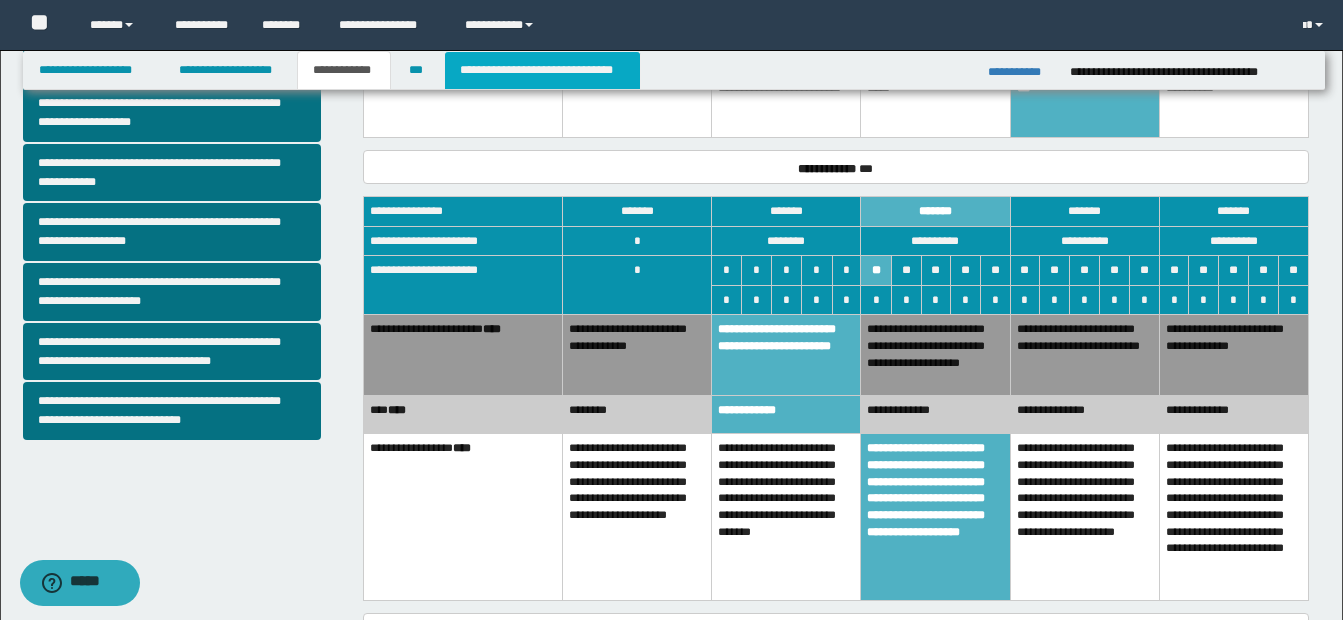 click on "**********" at bounding box center (542, 70) 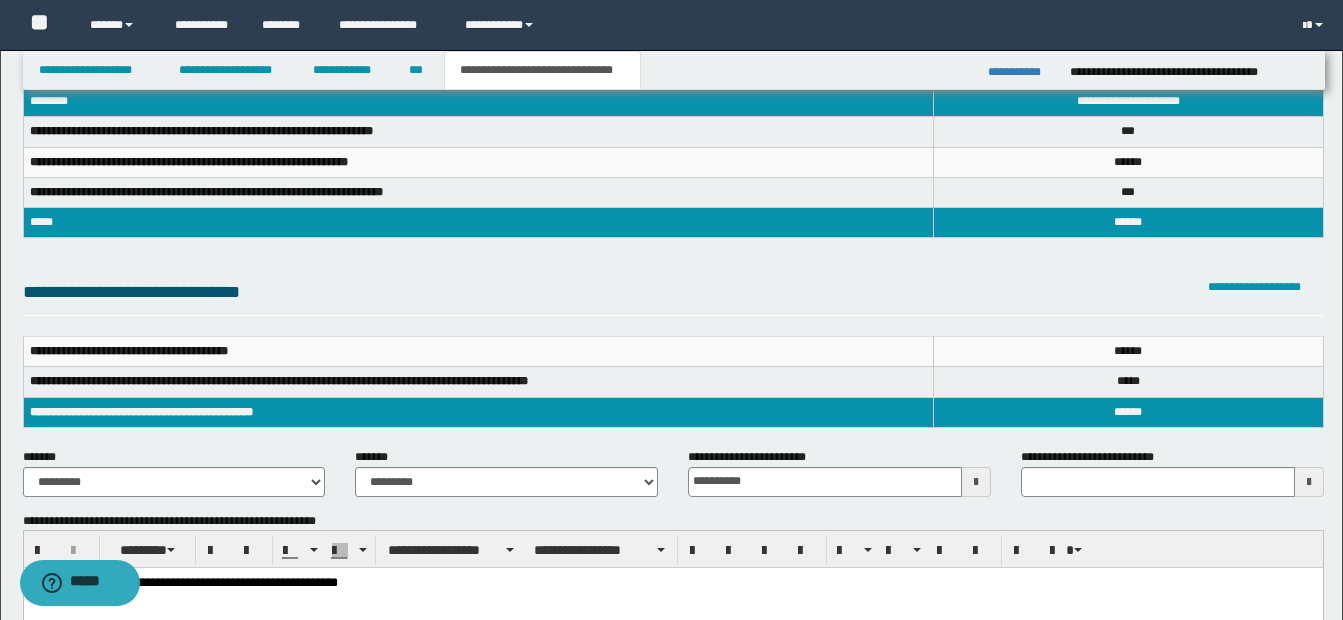 scroll, scrollTop: 0, scrollLeft: 0, axis: both 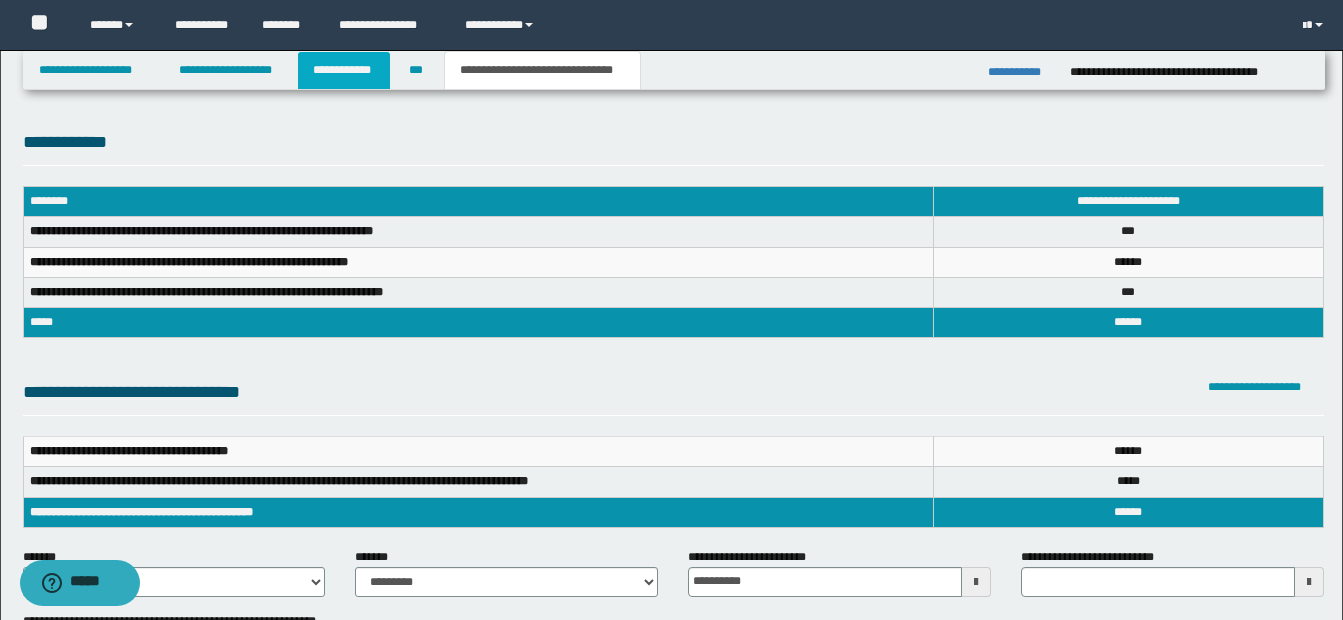click on "**********" at bounding box center (344, 70) 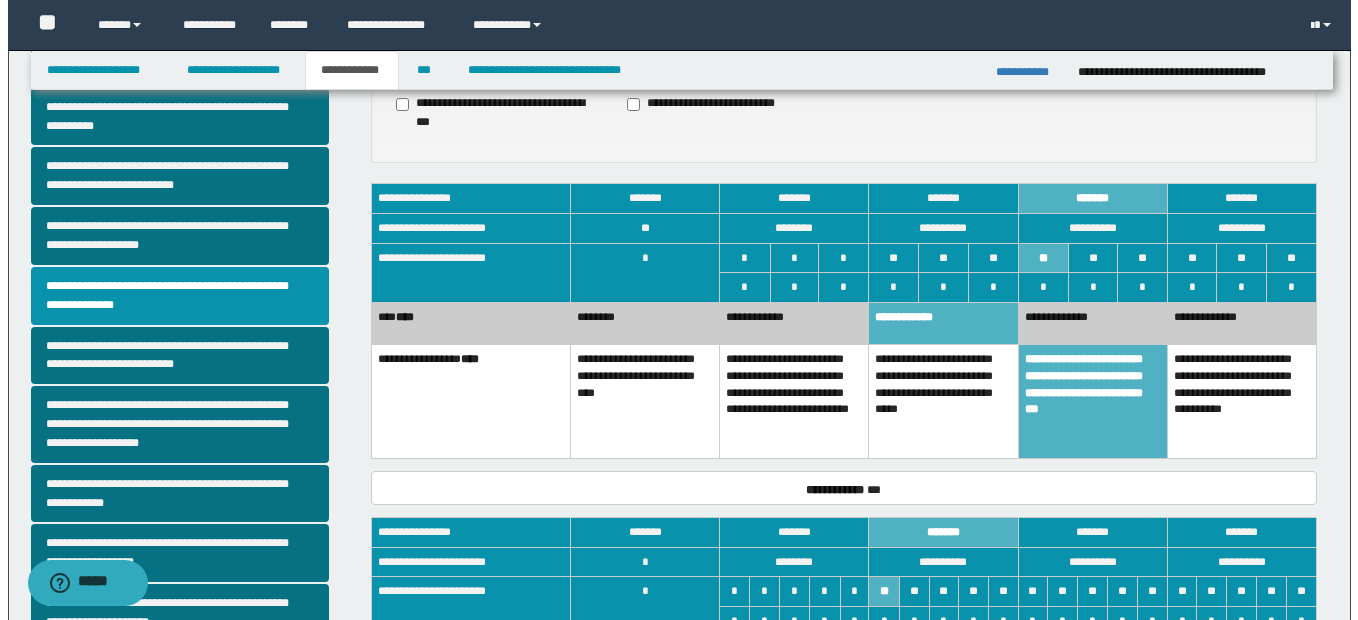 scroll, scrollTop: 0, scrollLeft: 0, axis: both 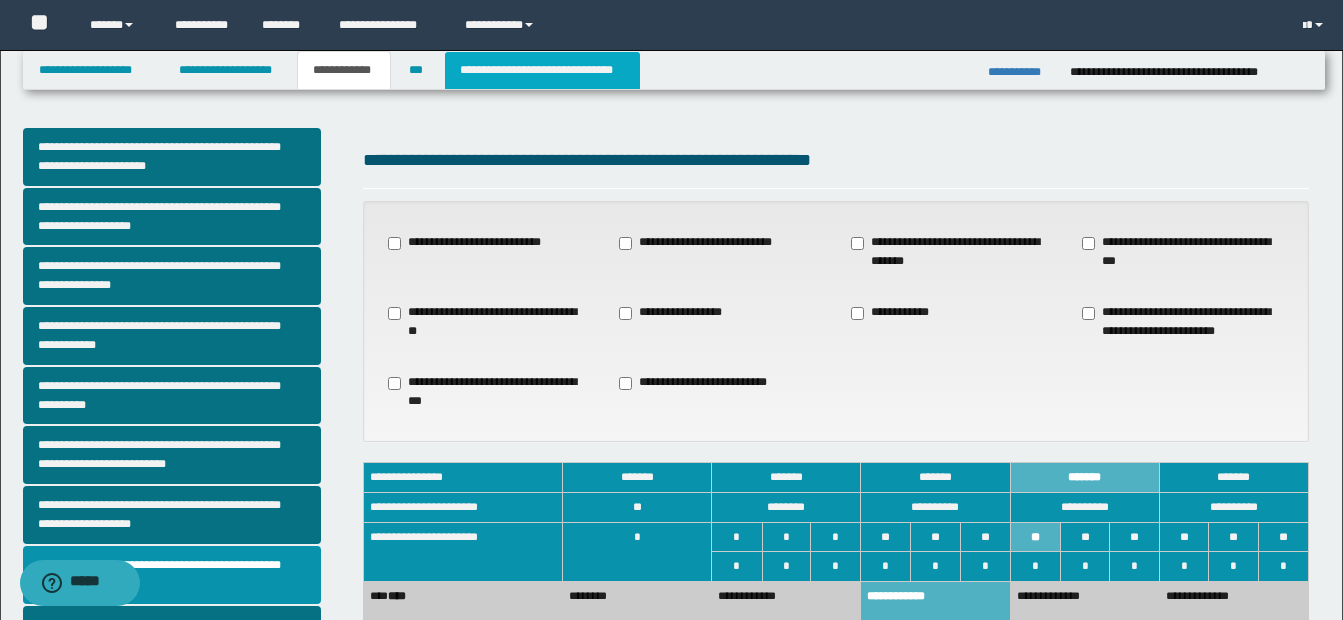 click on "**********" at bounding box center (542, 70) 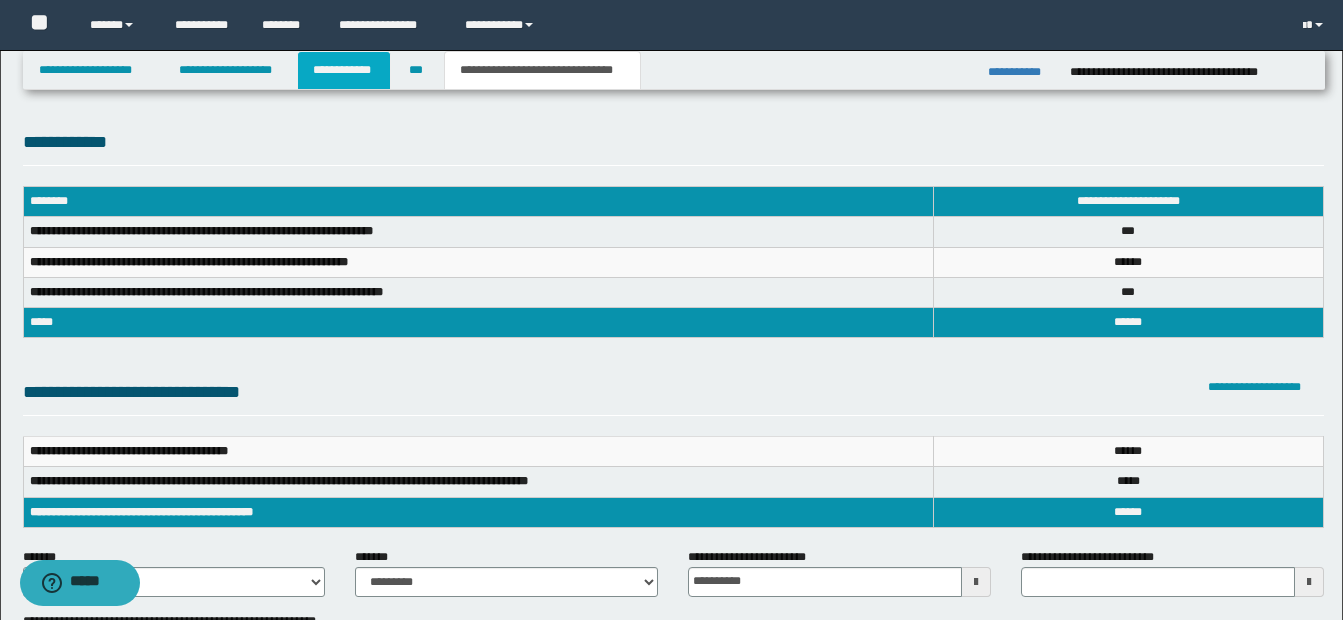 click on "**********" at bounding box center [344, 70] 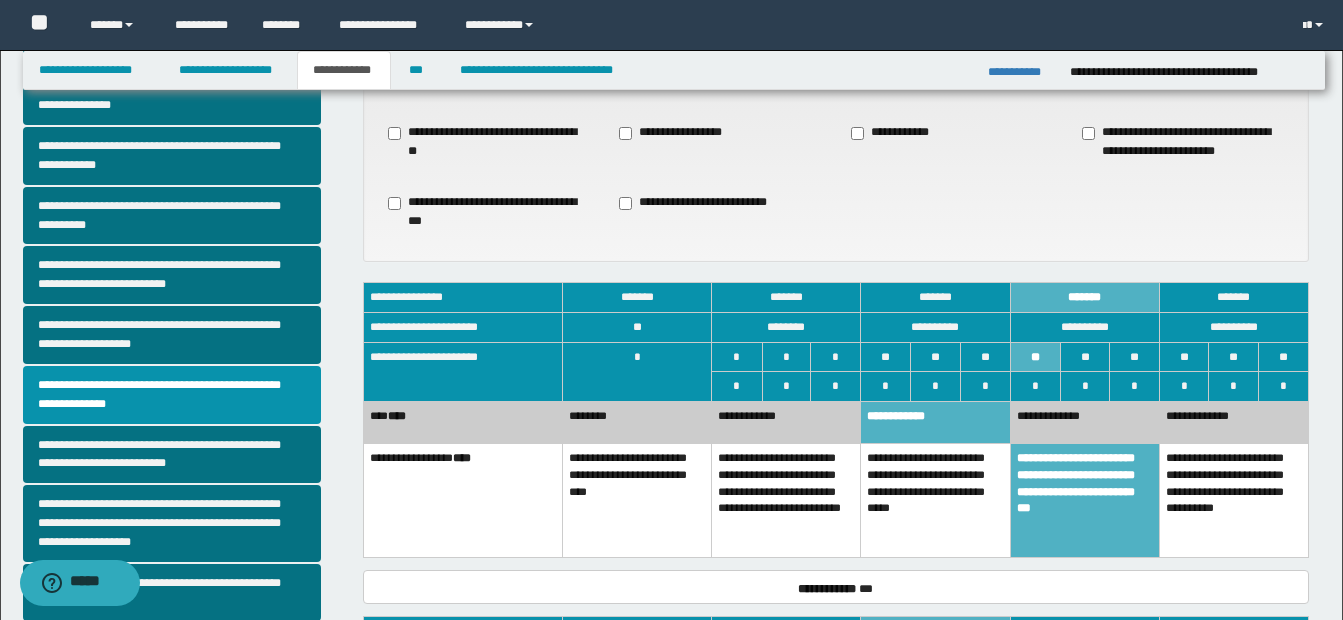 scroll, scrollTop: 0, scrollLeft: 0, axis: both 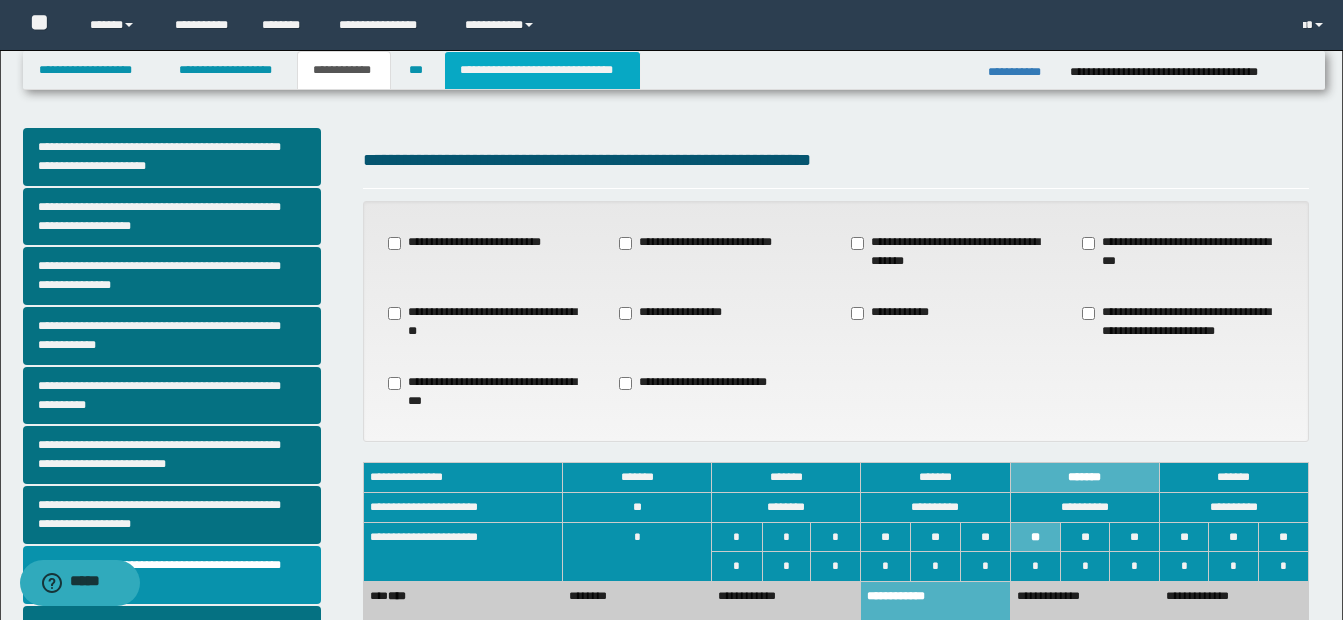 click on "**********" at bounding box center (542, 70) 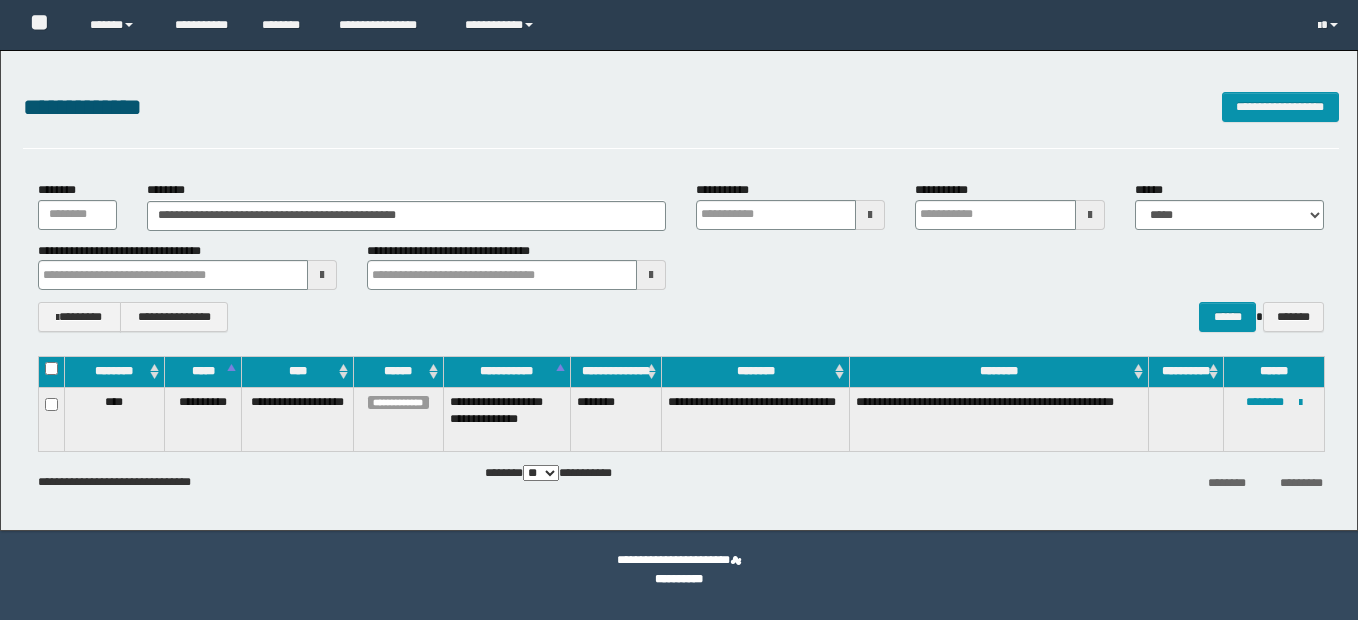 scroll, scrollTop: 0, scrollLeft: 0, axis: both 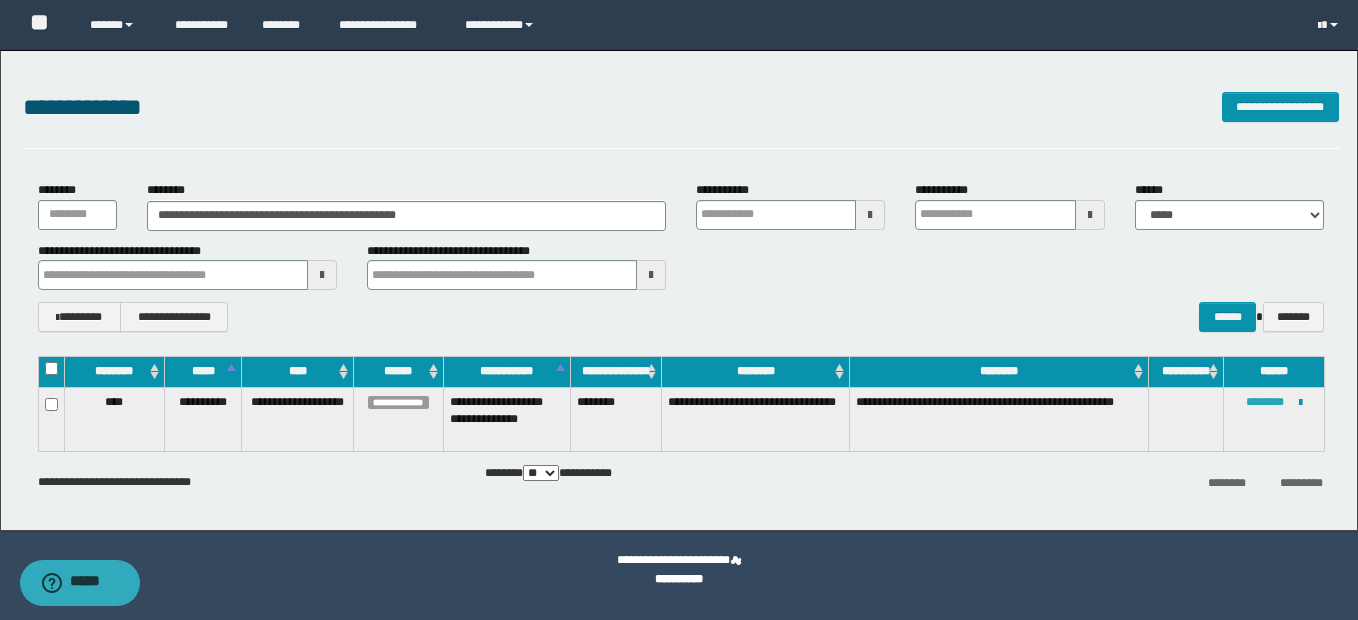 click on "********" at bounding box center (1265, 402) 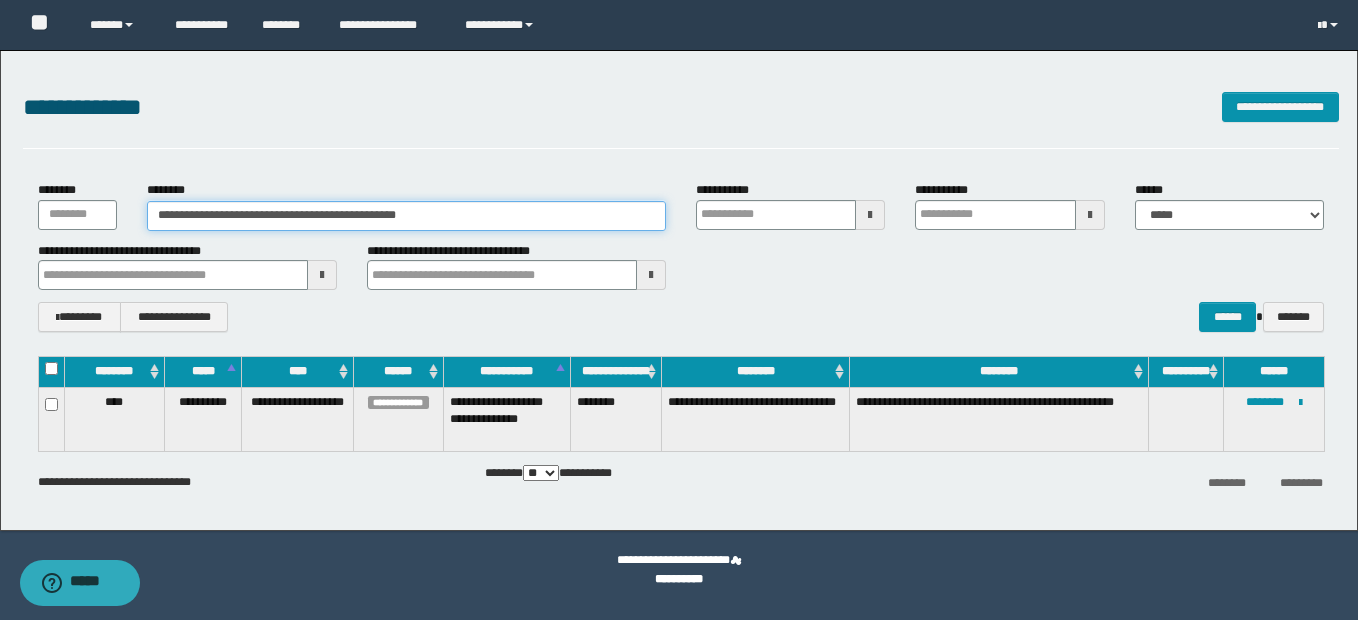 drag, startPoint x: 153, startPoint y: 213, endPoint x: 567, endPoint y: 217, distance: 414.01932 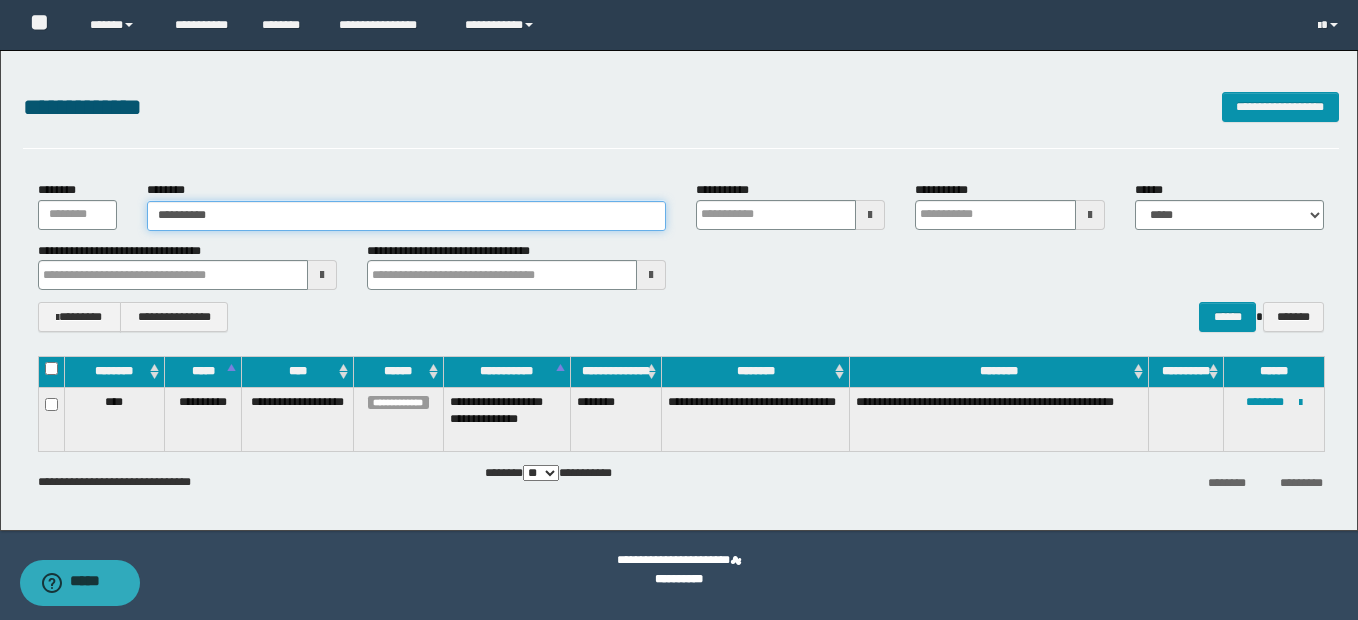 type on "**********" 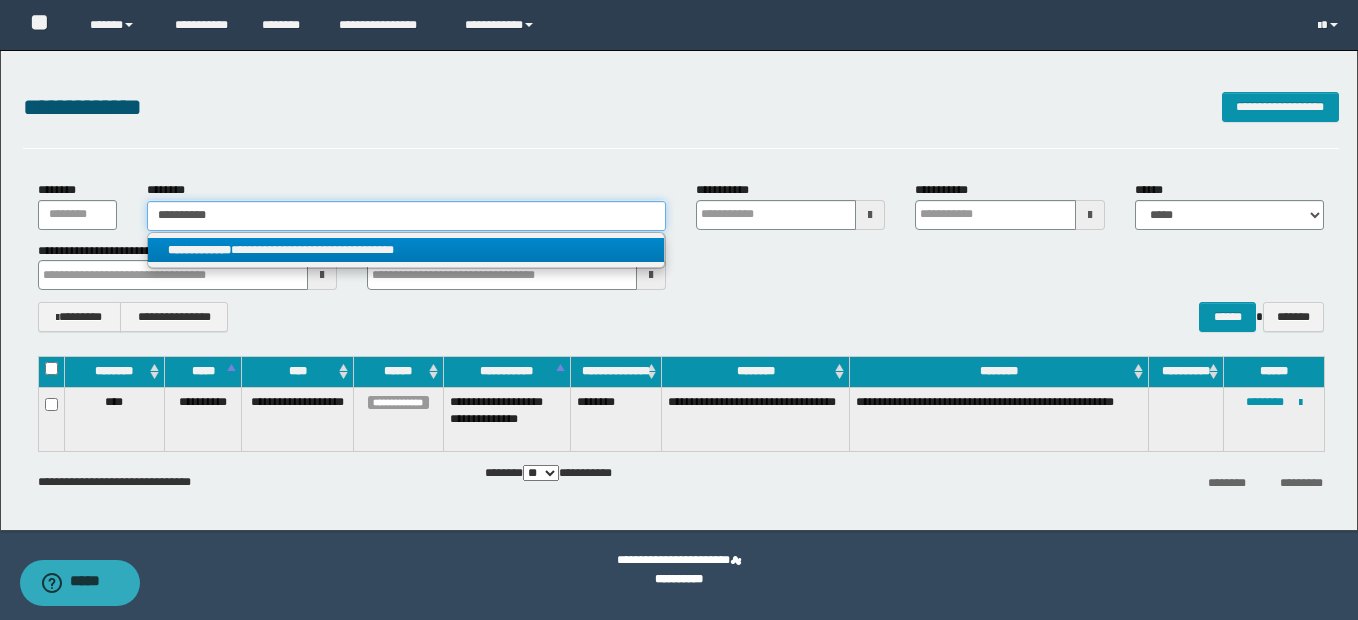 type on "**********" 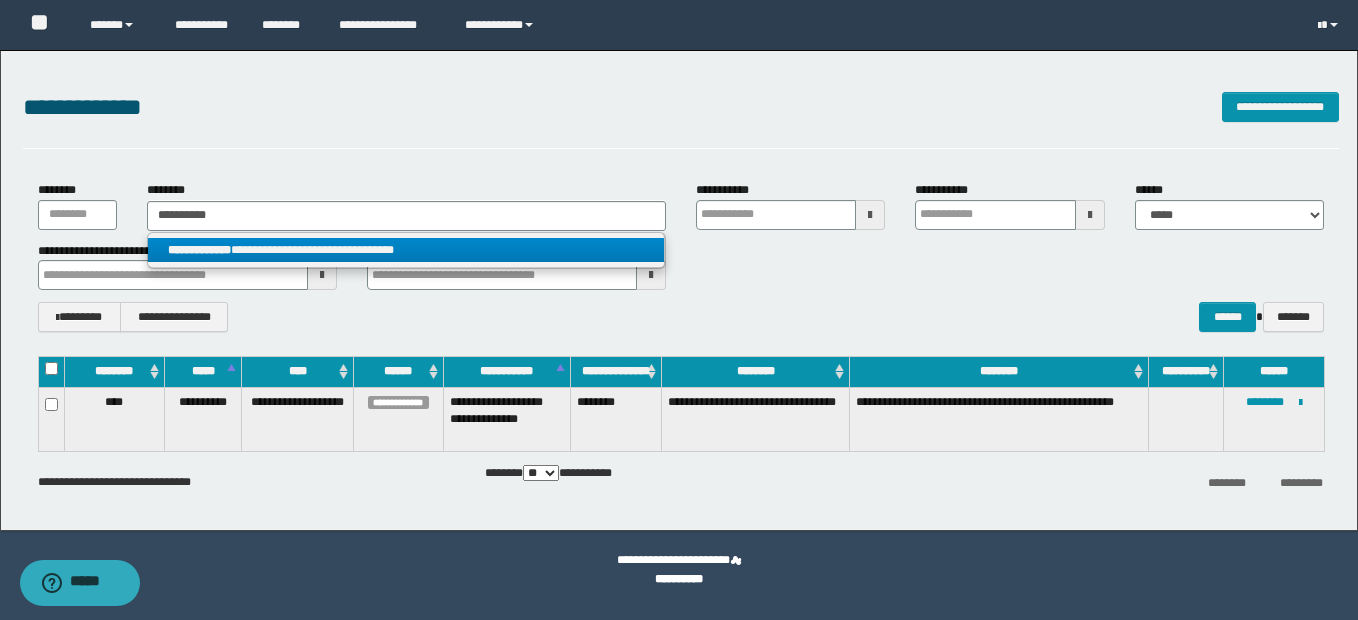 click on "**********" at bounding box center [406, 250] 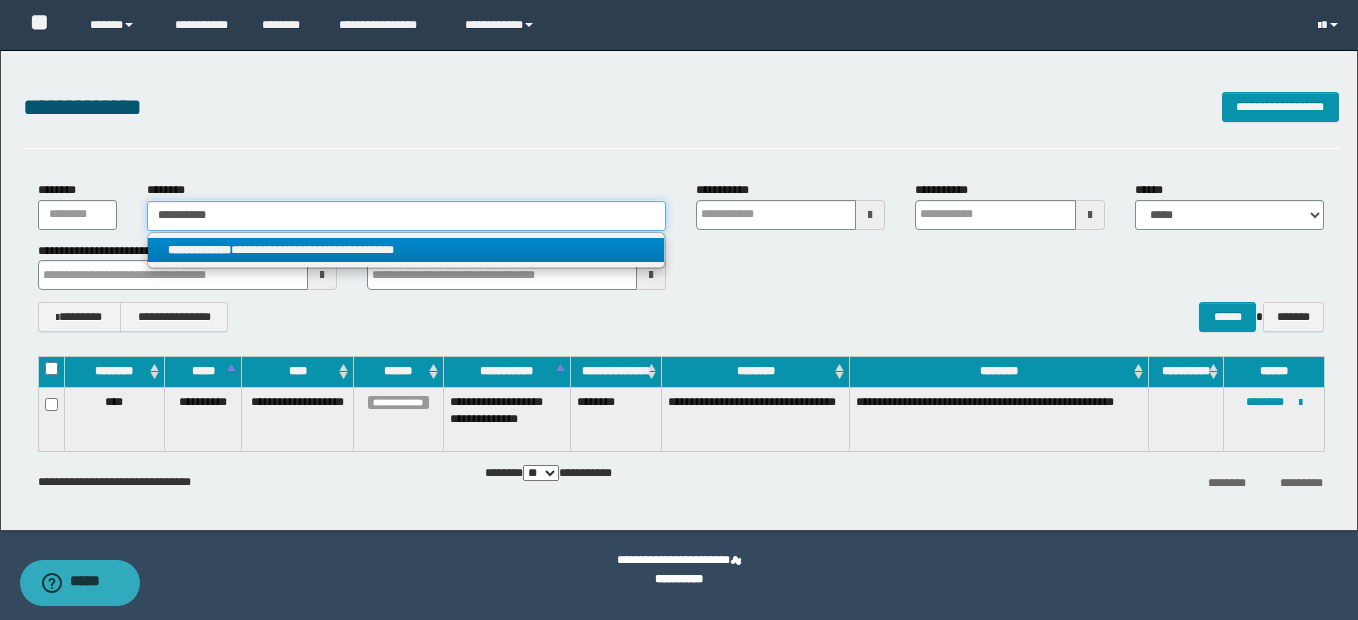 type 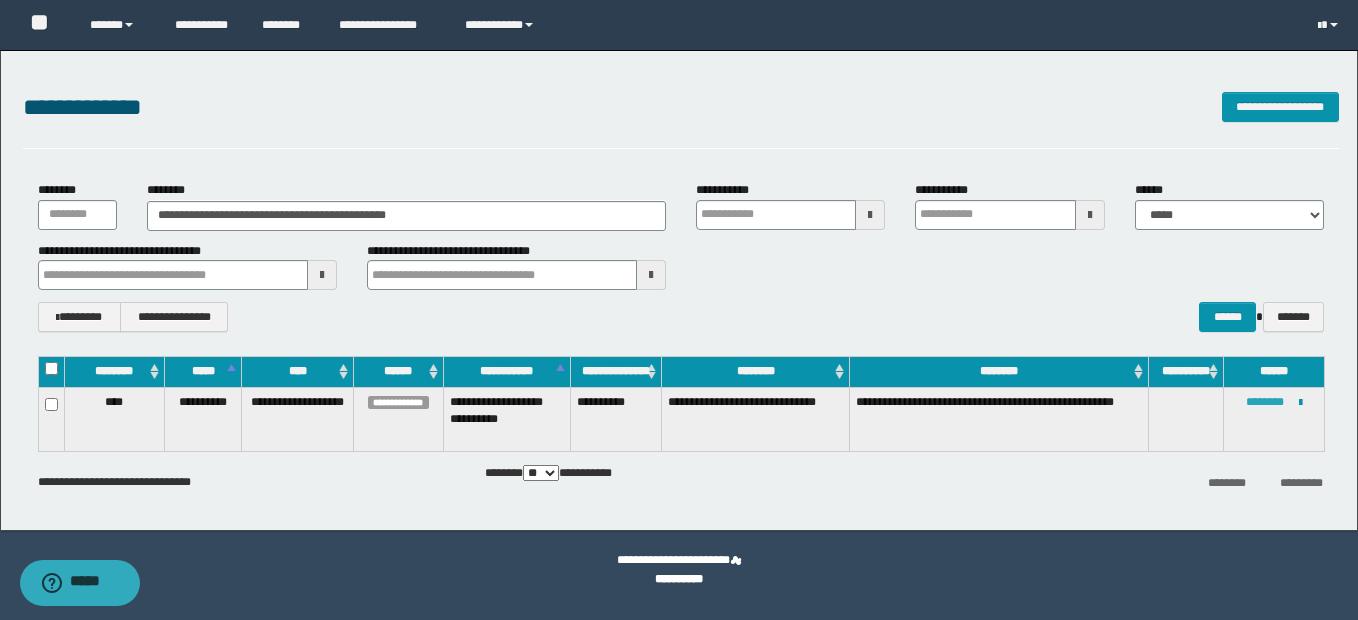 click on "********" at bounding box center (1265, 402) 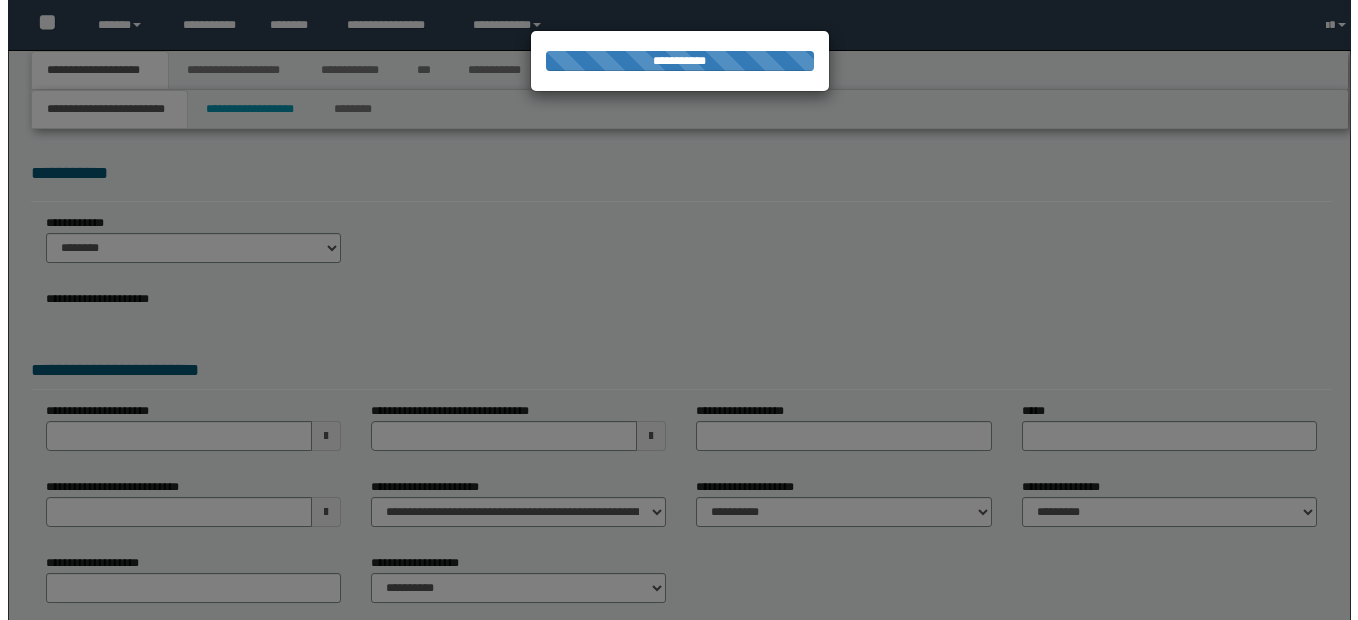 scroll, scrollTop: 0, scrollLeft: 0, axis: both 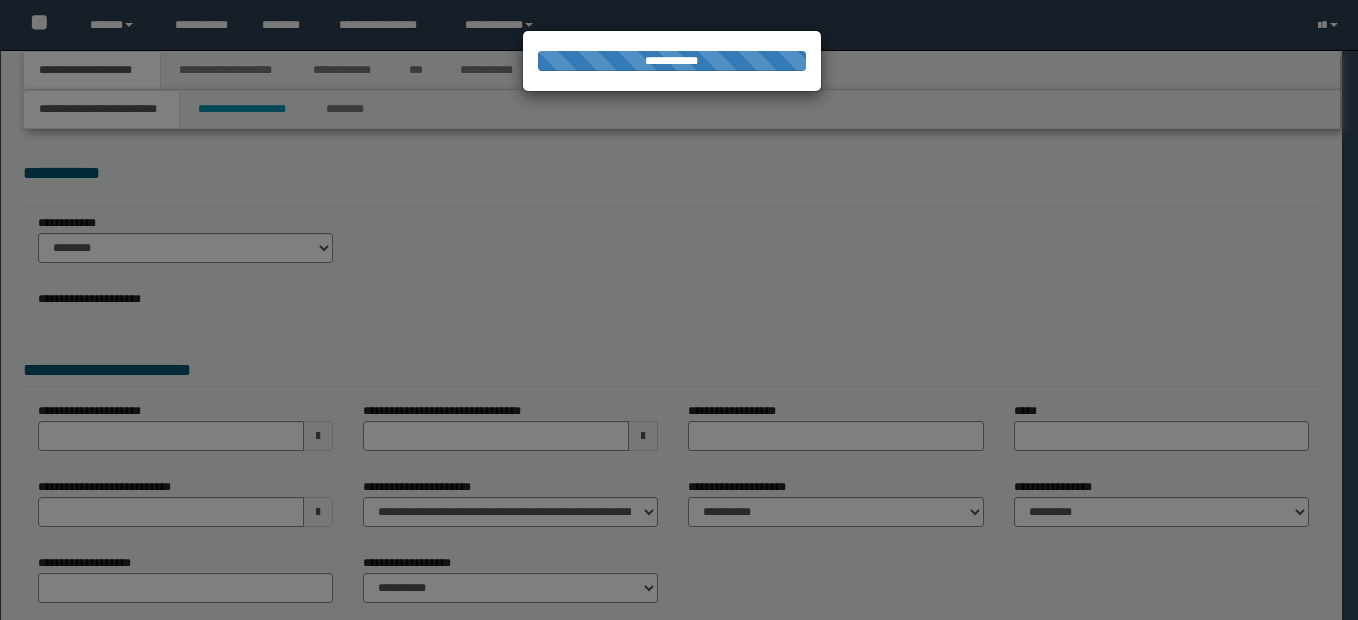 type on "**********" 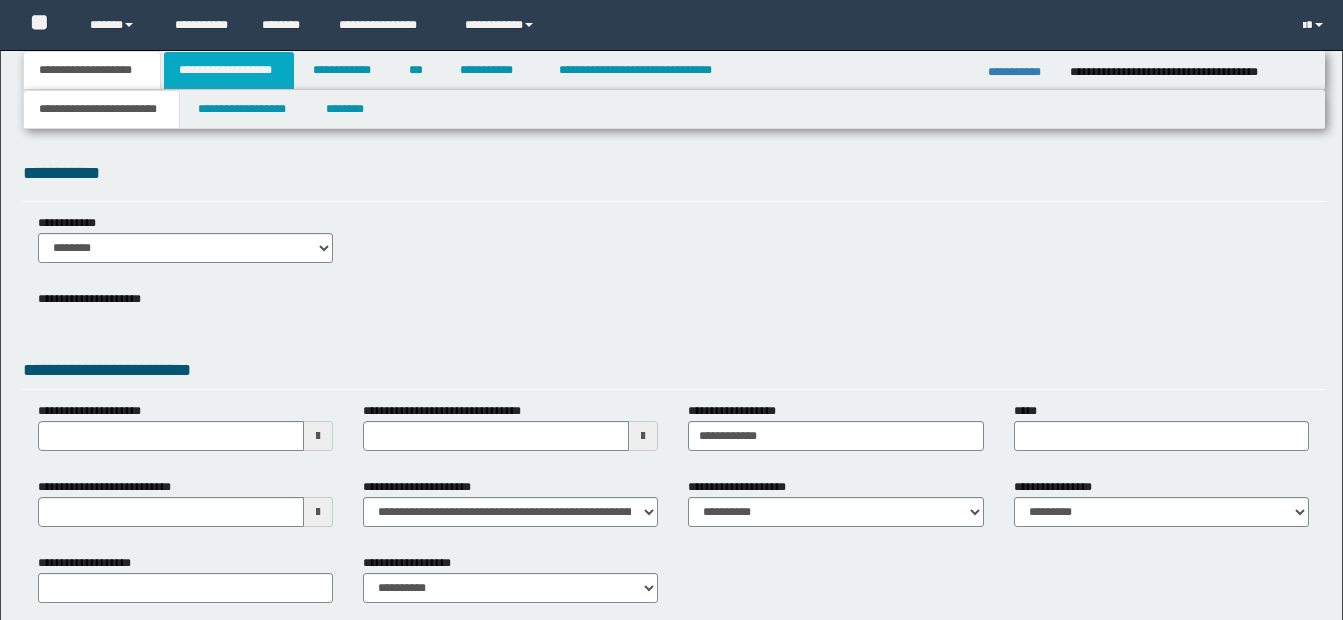click on "**********" at bounding box center (229, 70) 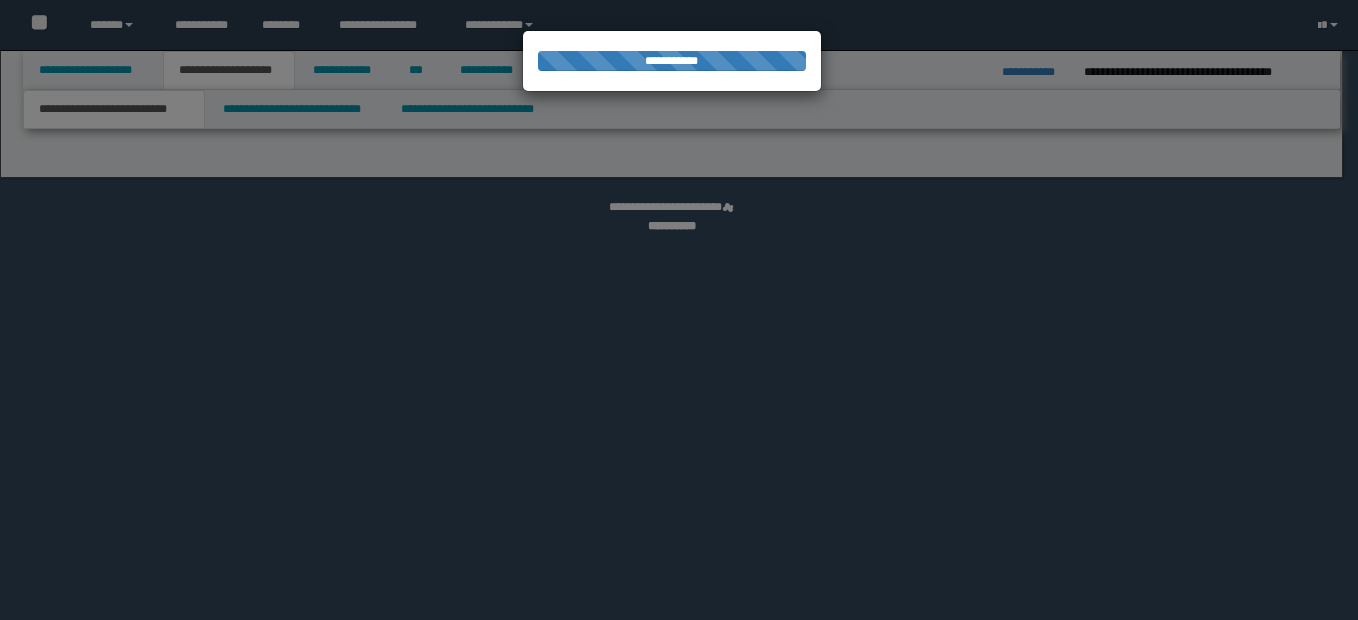 scroll, scrollTop: 0, scrollLeft: 0, axis: both 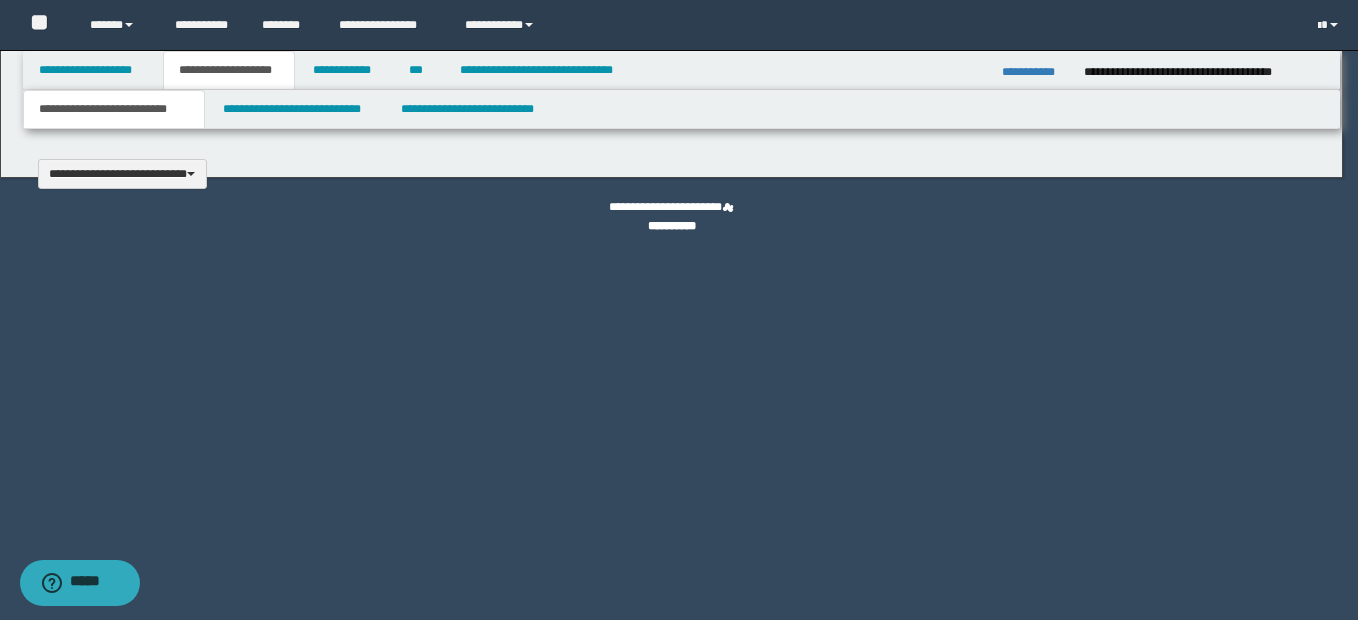 type 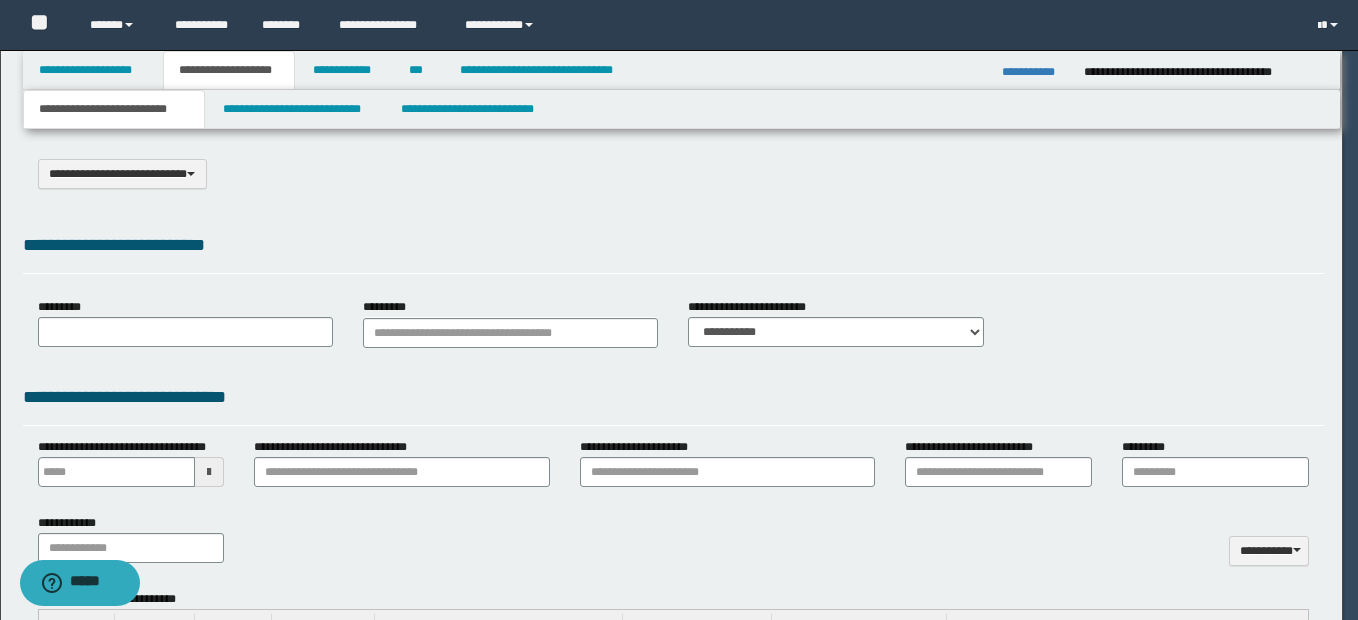 select on "*" 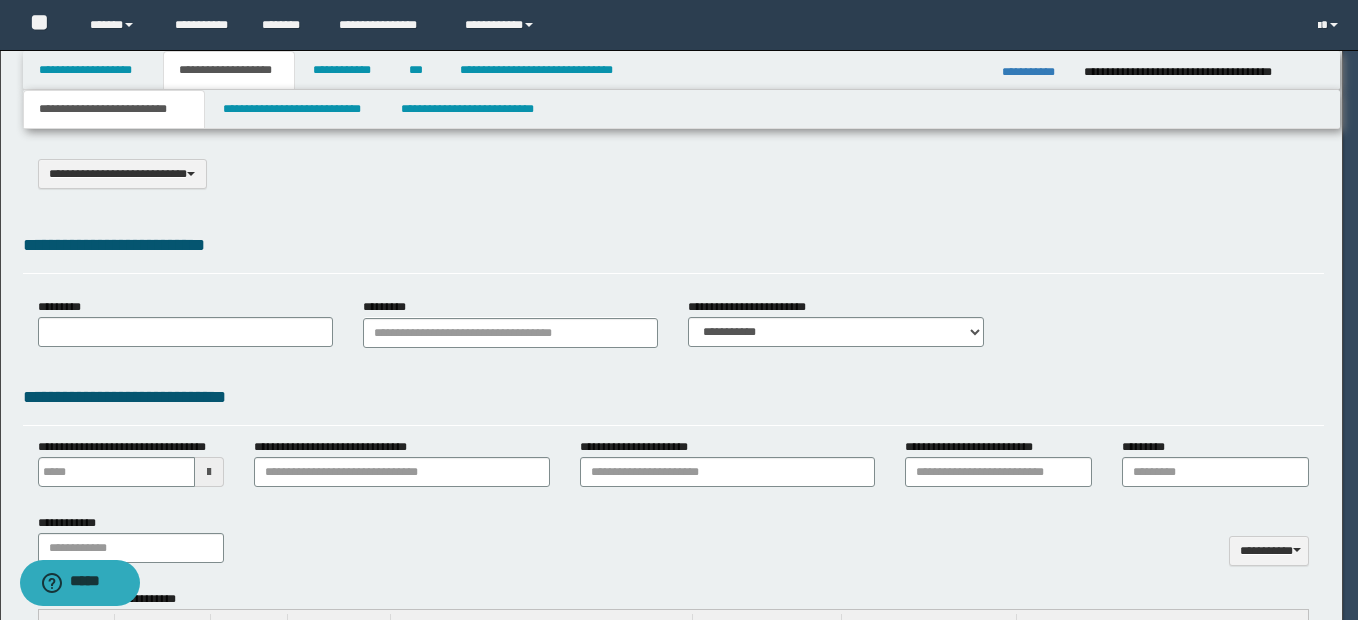 scroll, scrollTop: 0, scrollLeft: 0, axis: both 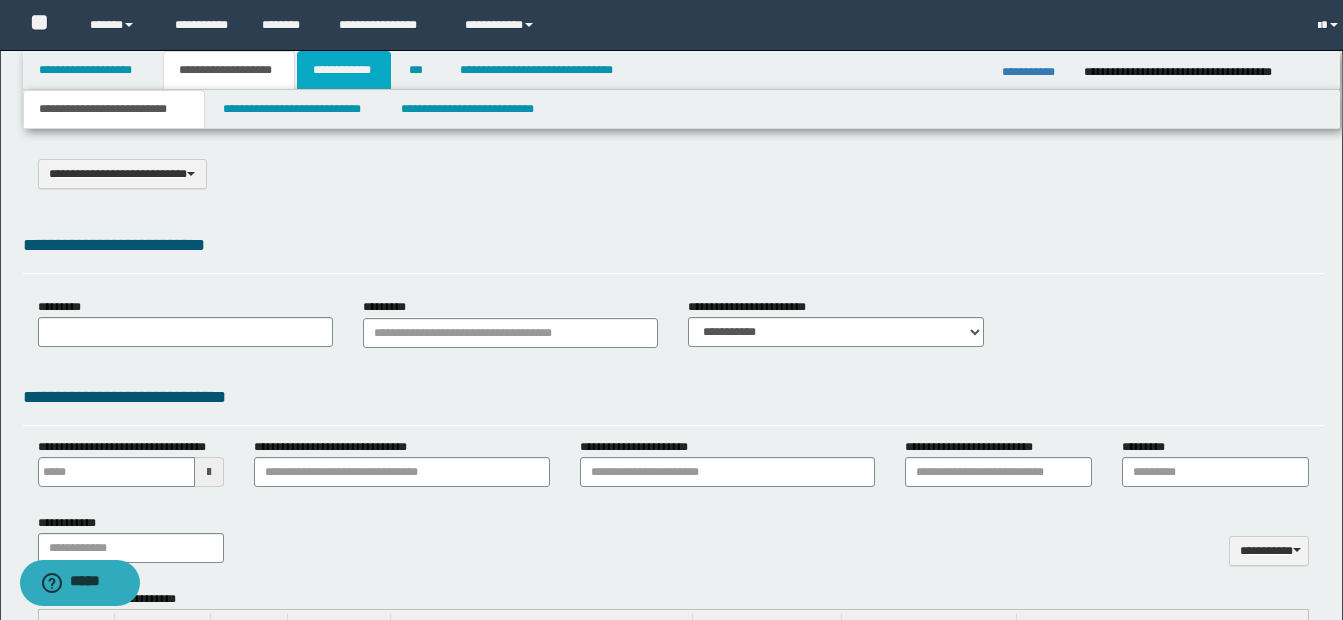 click on "**********" at bounding box center [344, 70] 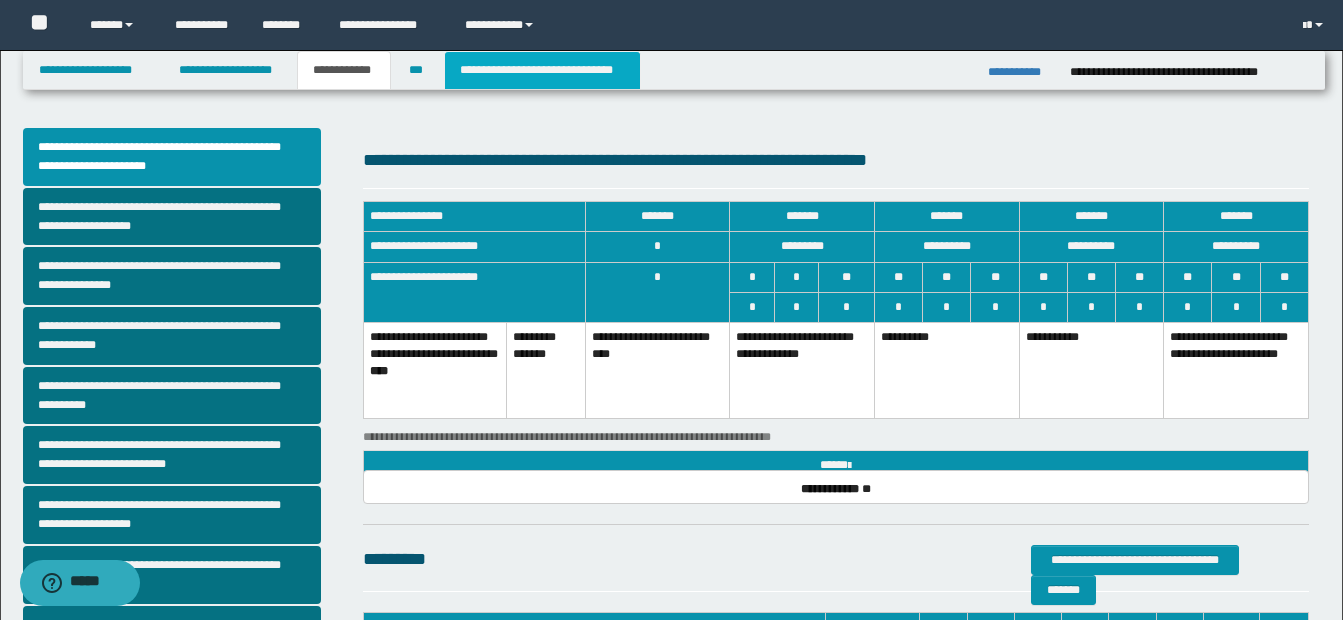click on "**********" at bounding box center [542, 70] 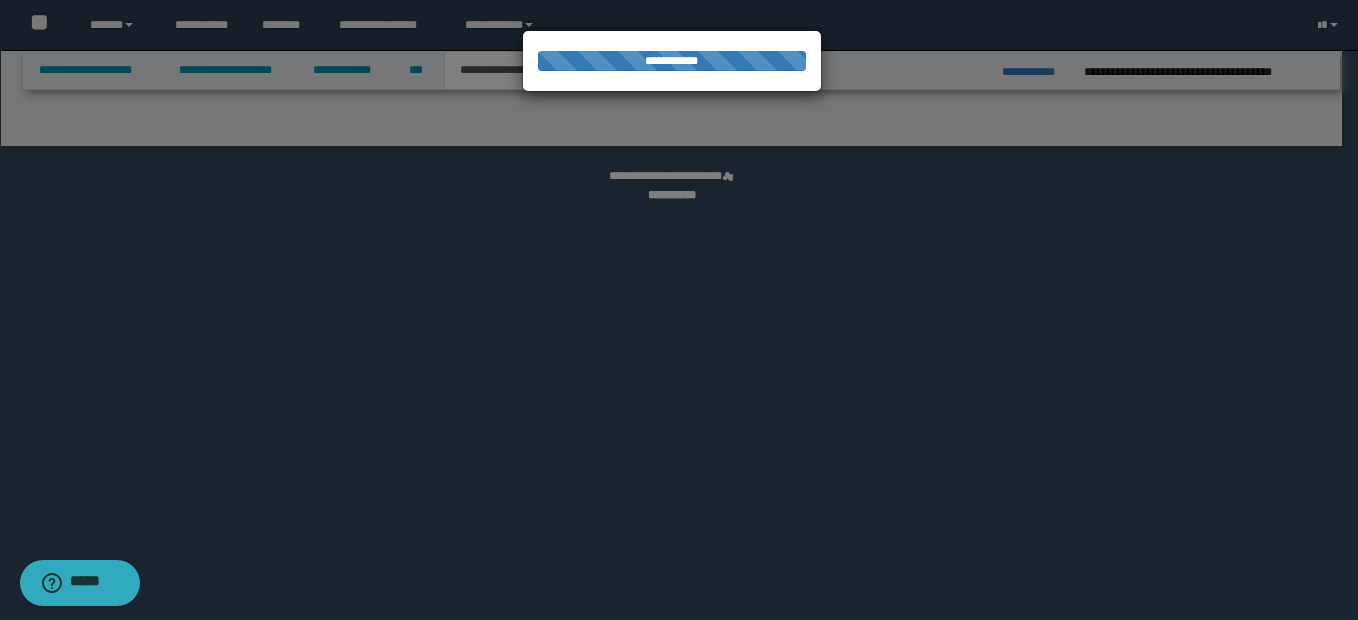 select on "*" 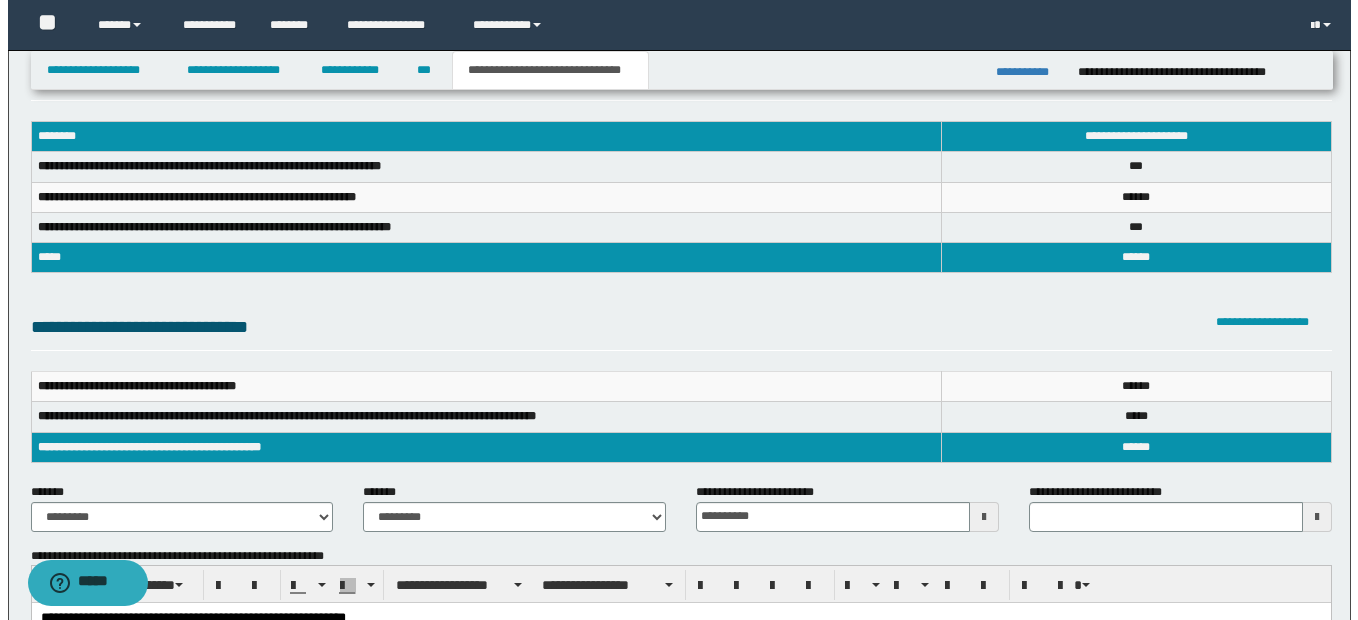 scroll, scrollTop: 100, scrollLeft: 0, axis: vertical 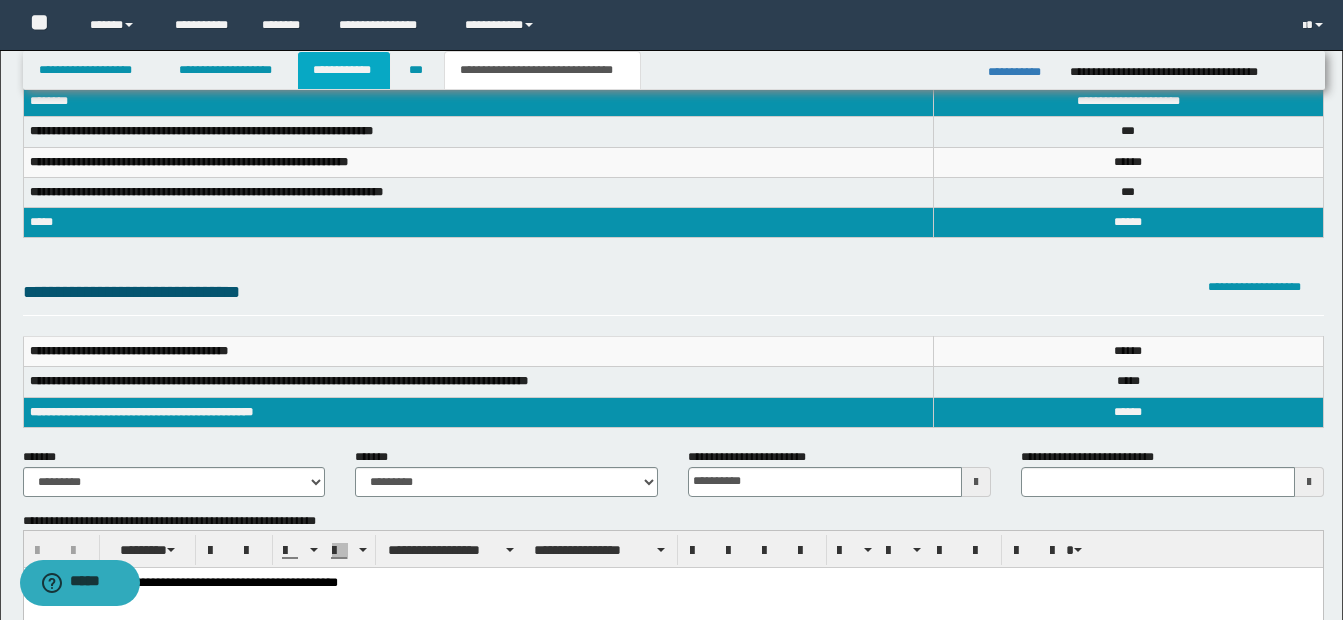 click on "**********" at bounding box center (344, 70) 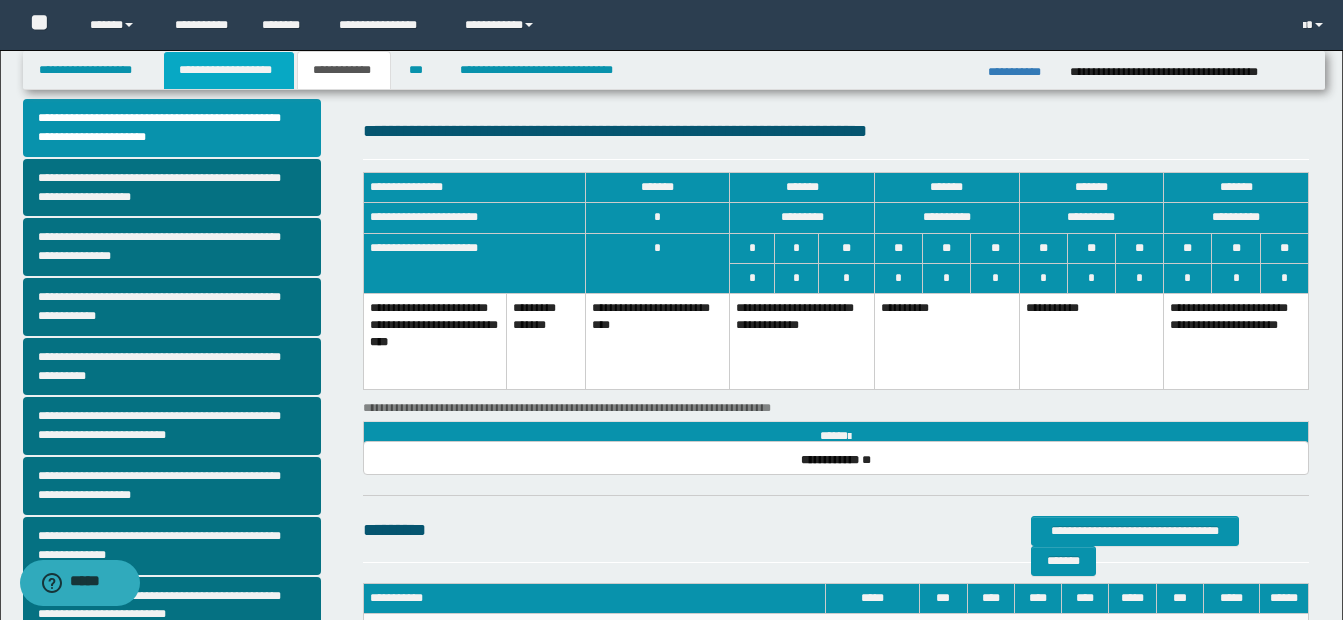 click on "**********" at bounding box center (229, 70) 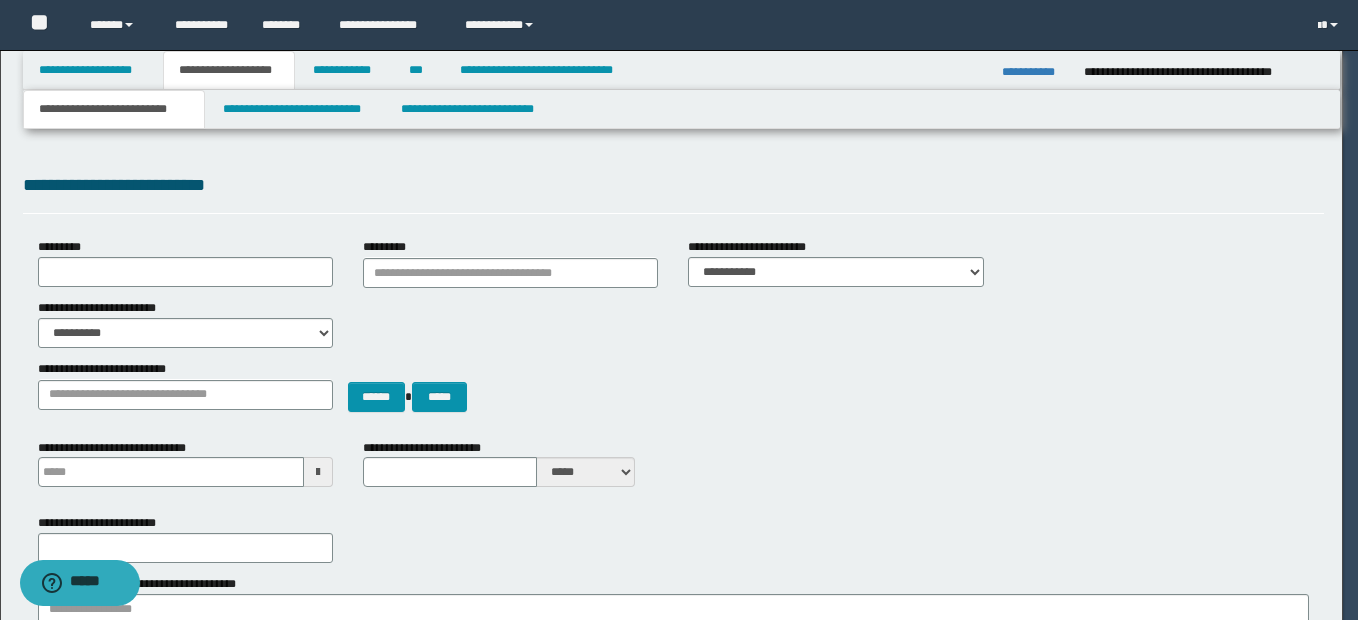 type 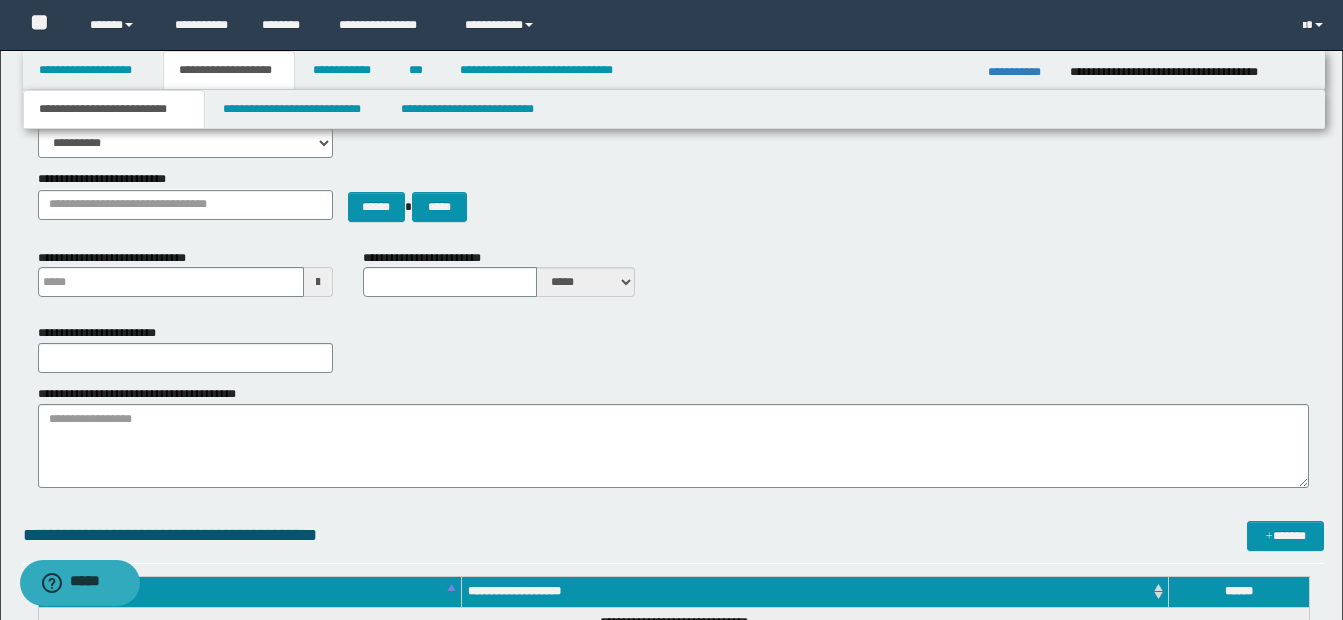 scroll, scrollTop: 660, scrollLeft: 0, axis: vertical 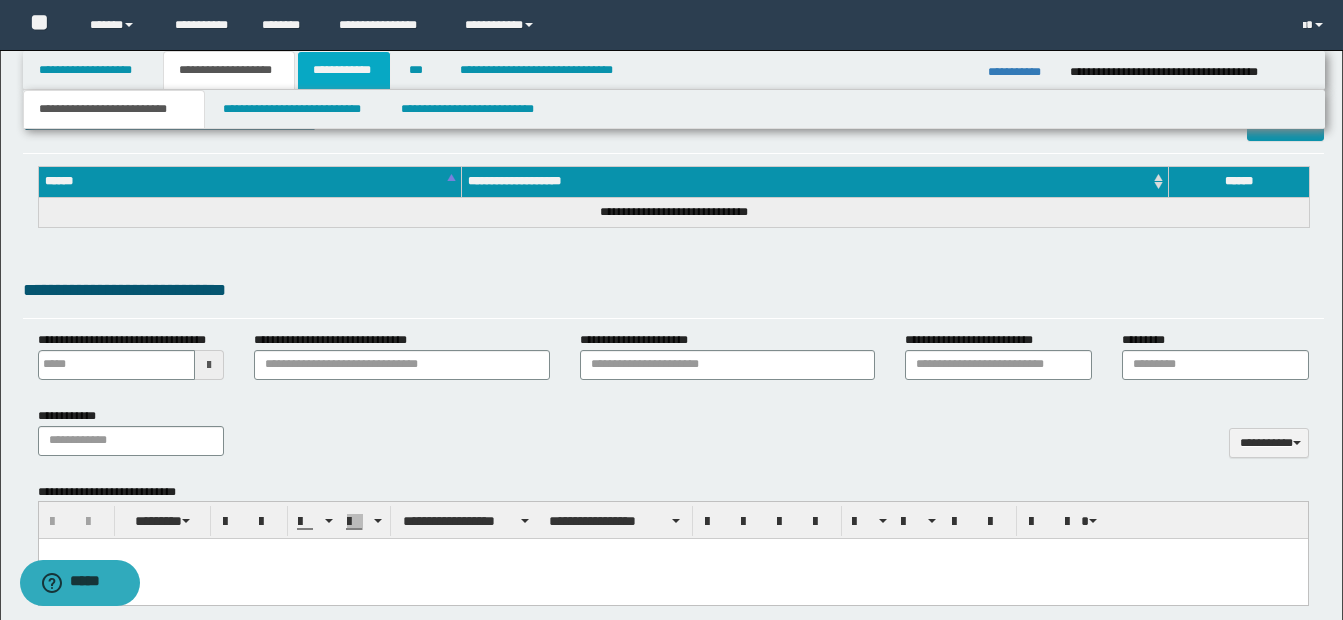 click on "**********" at bounding box center [344, 70] 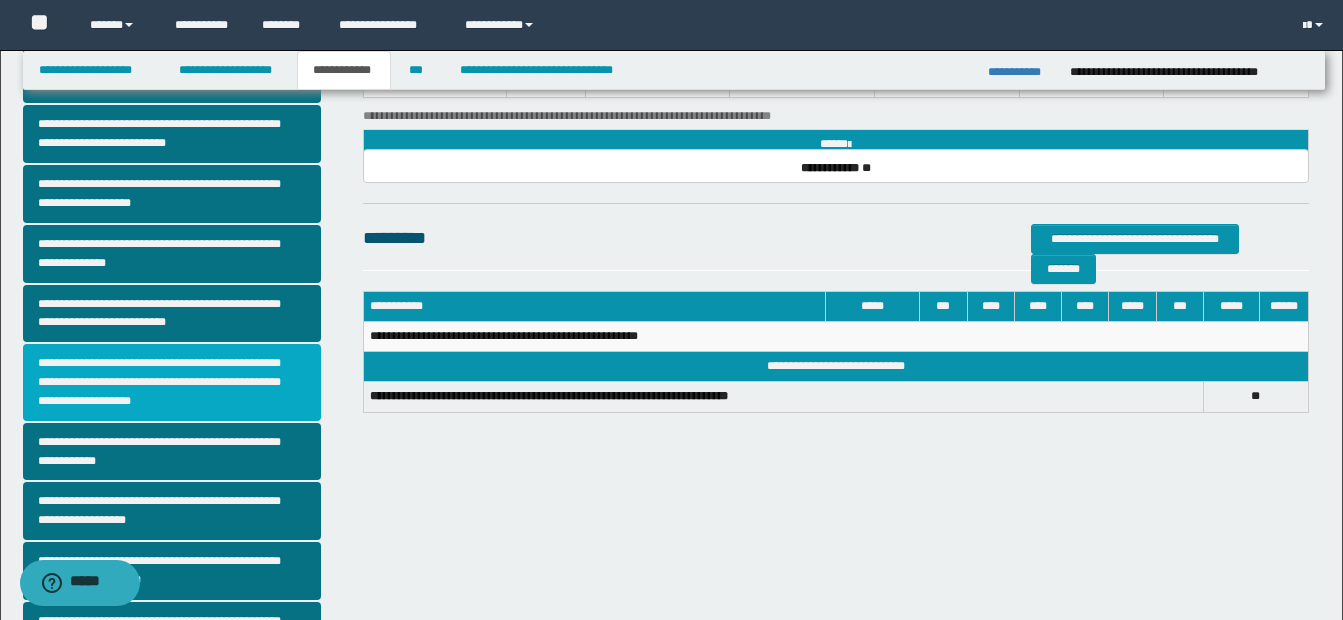 scroll, scrollTop: 329, scrollLeft: 0, axis: vertical 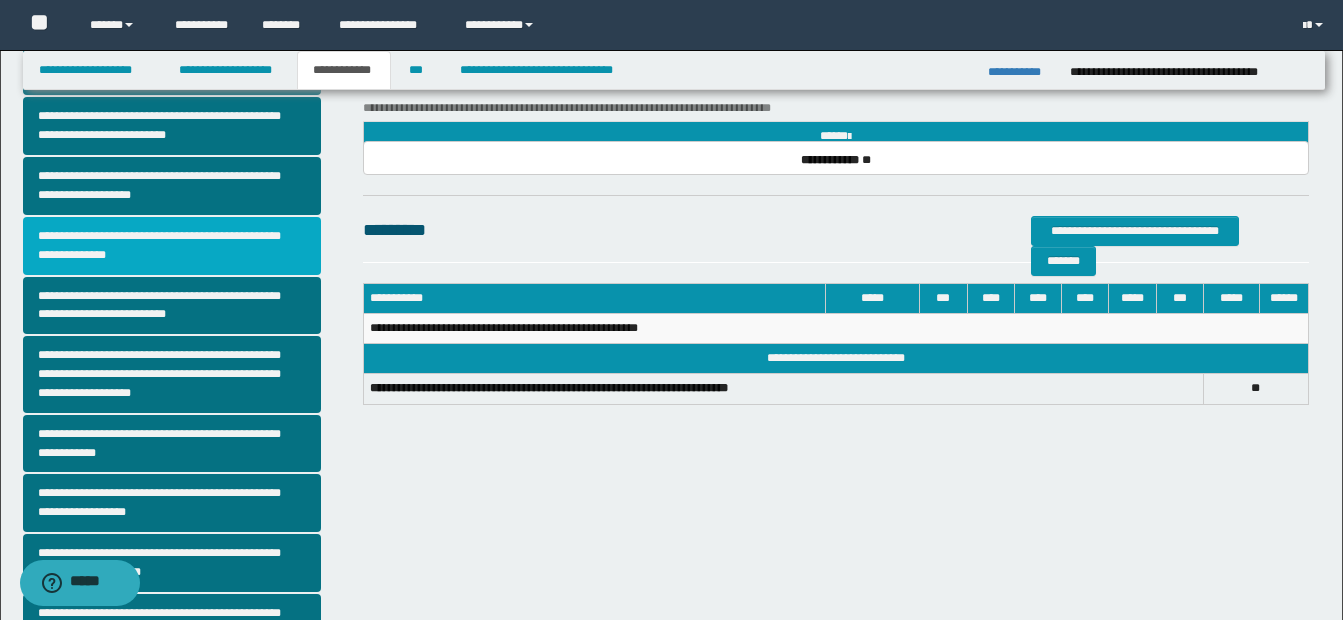 click on "**********" at bounding box center (172, 246) 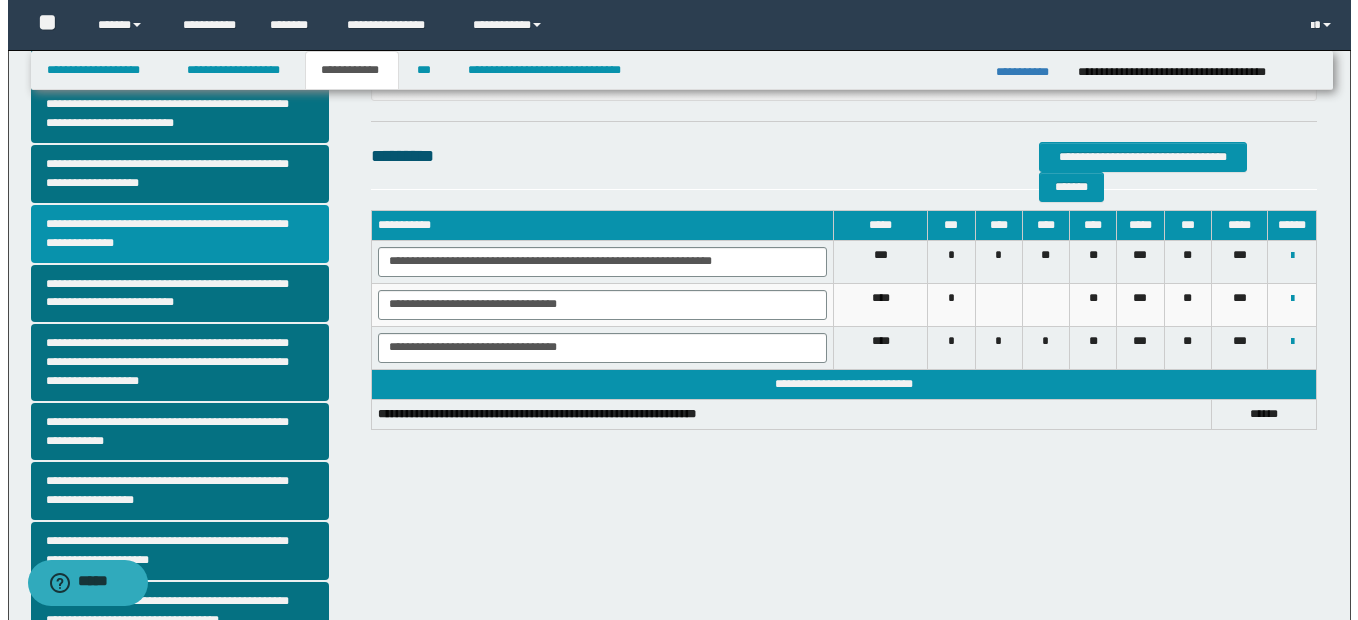 scroll, scrollTop: 400, scrollLeft: 0, axis: vertical 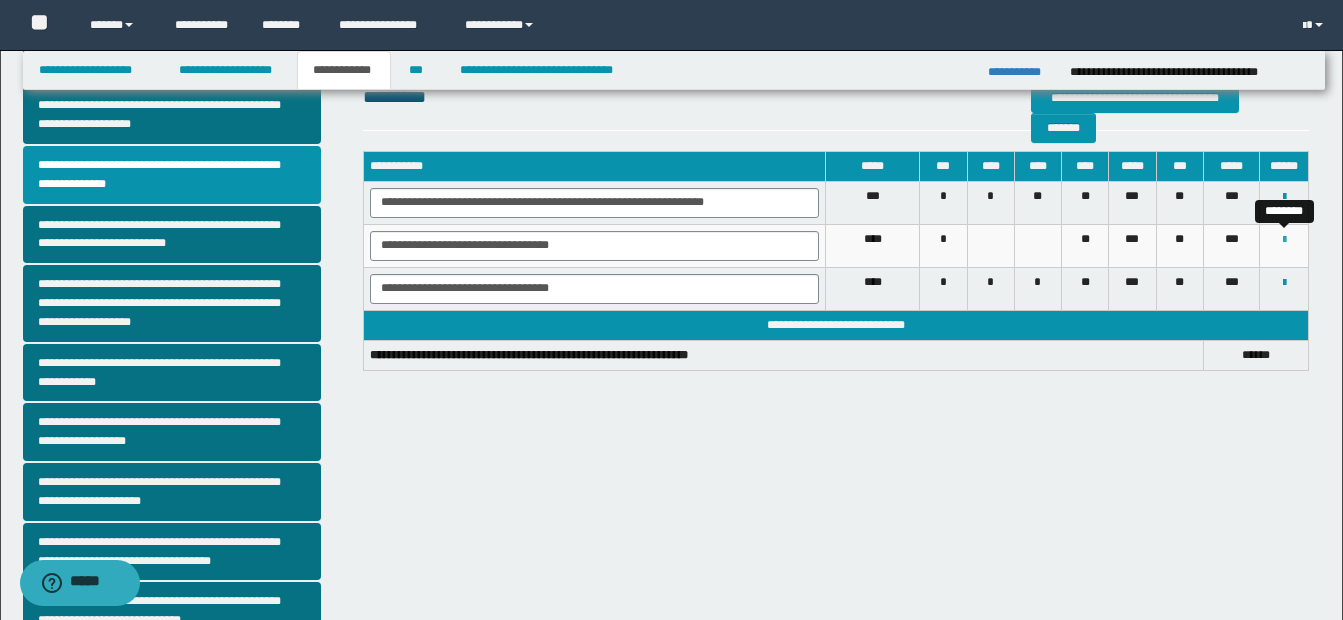 click at bounding box center [1284, 240] 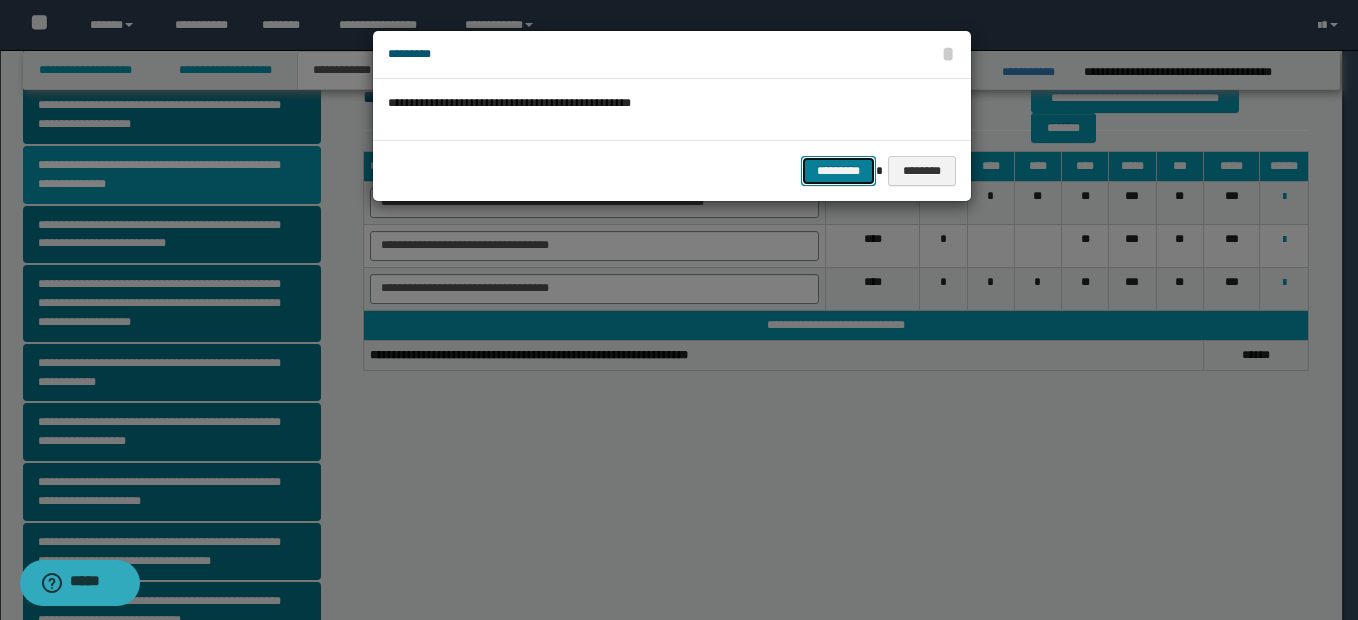 click on "*********" at bounding box center (838, 171) 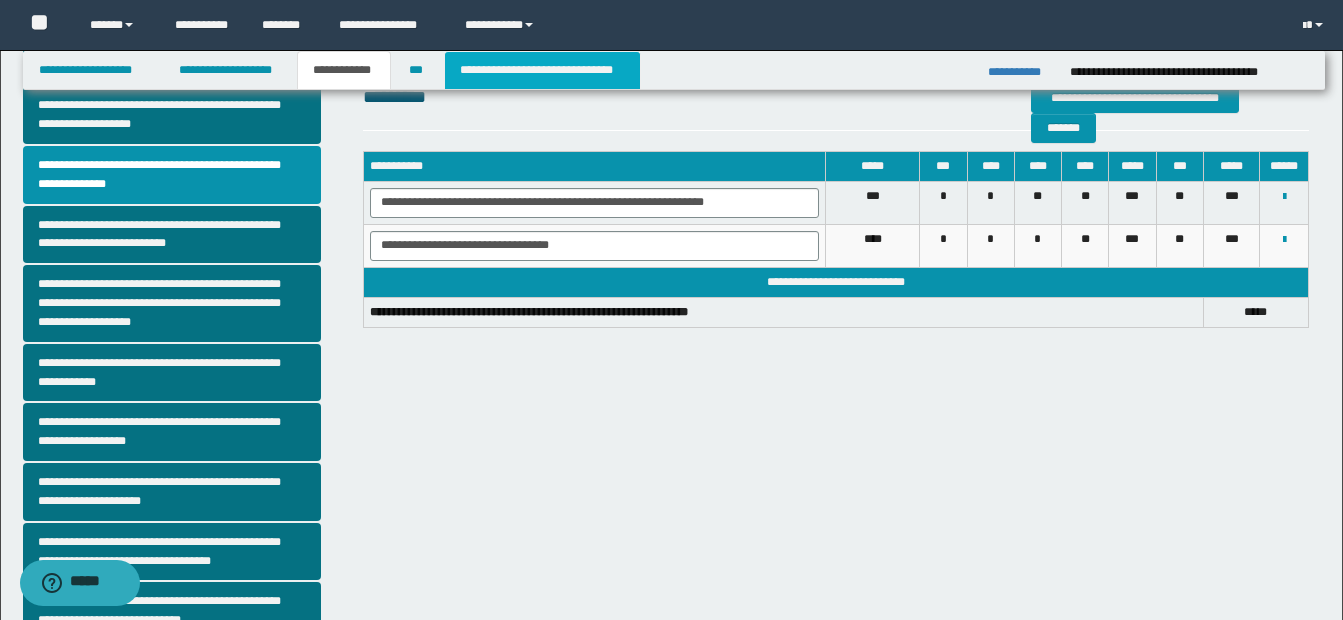 click on "**********" at bounding box center [542, 70] 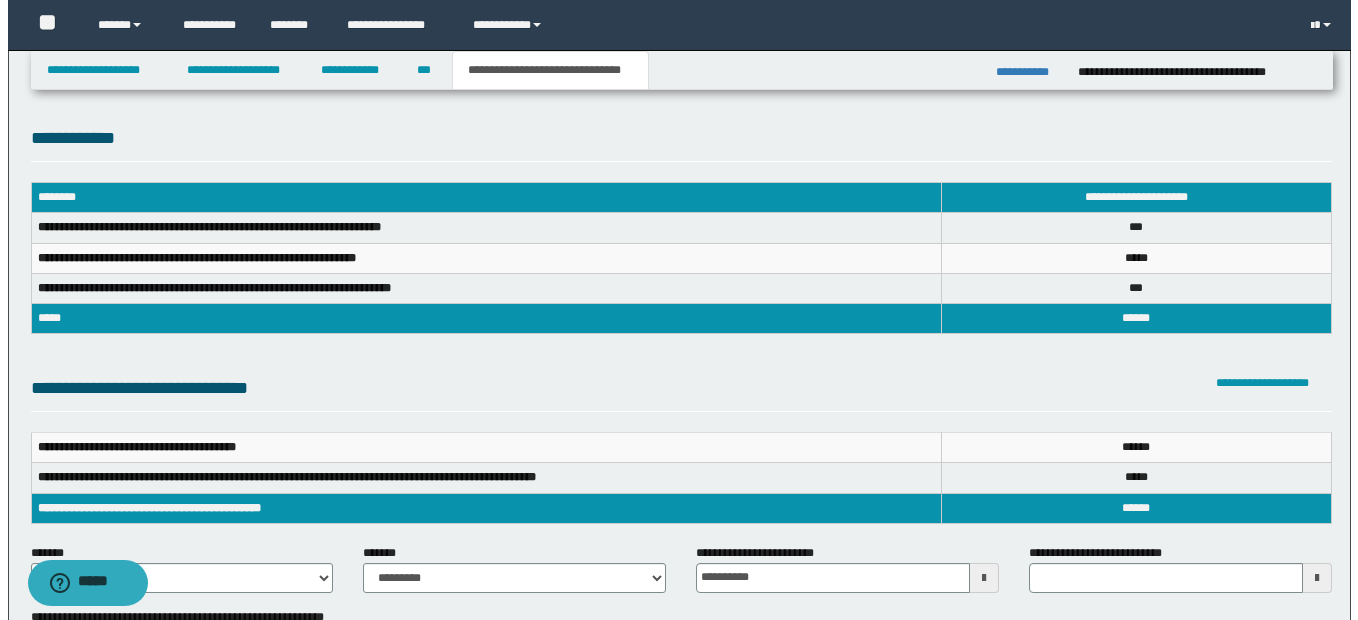 scroll, scrollTop: 0, scrollLeft: 0, axis: both 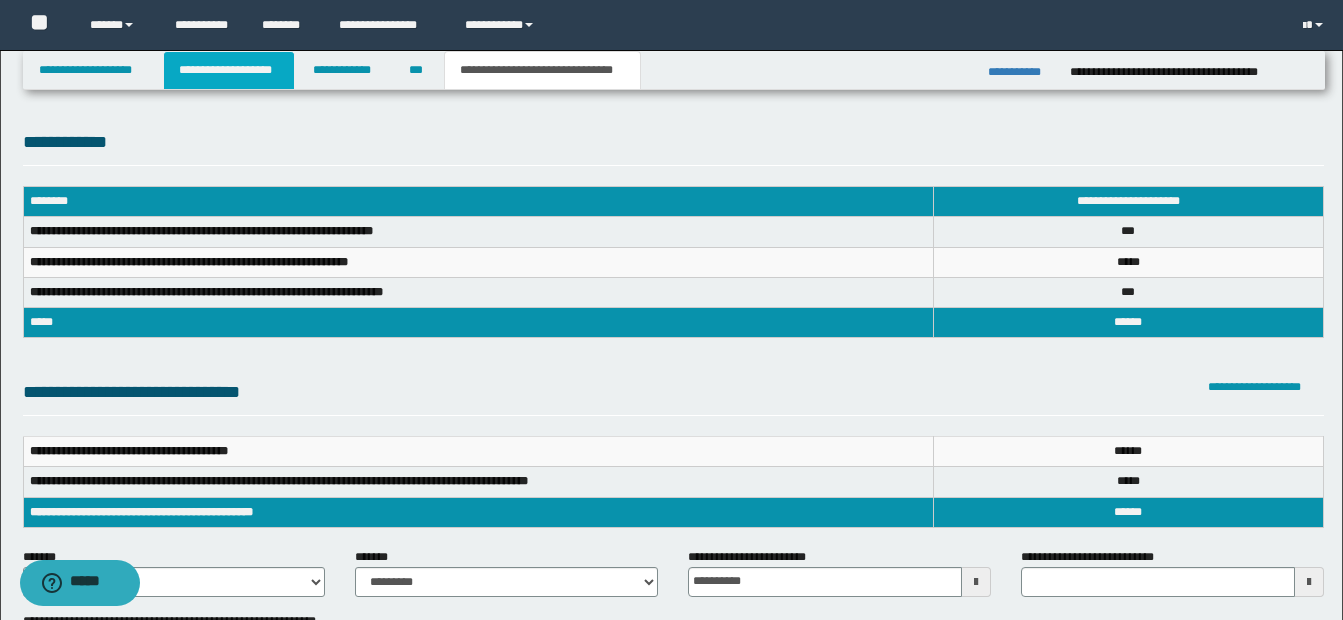 click on "**********" at bounding box center (229, 70) 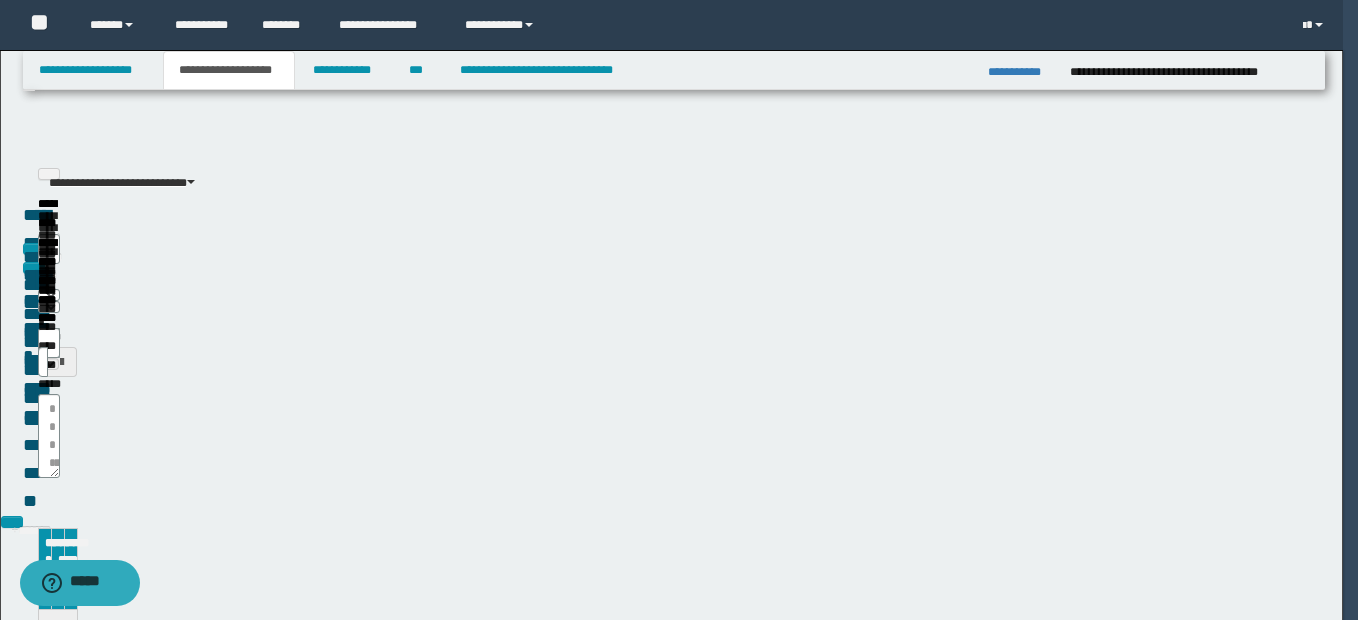 type 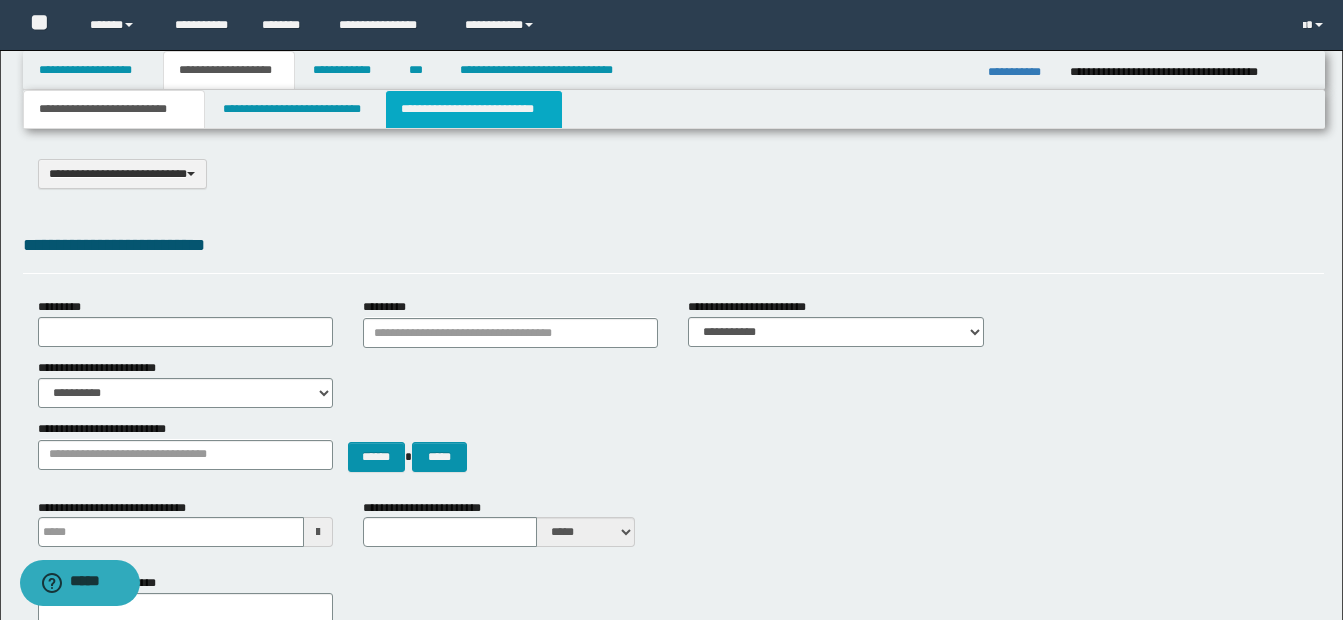 click on "**********" at bounding box center (474, 109) 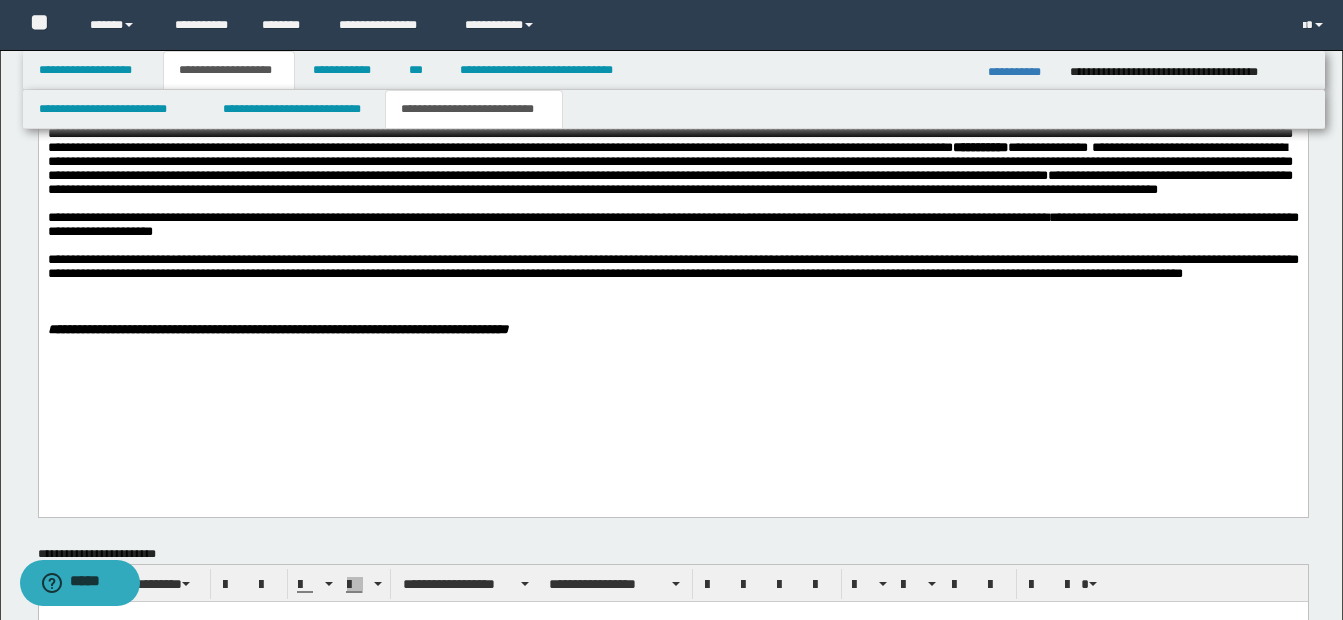 scroll, scrollTop: 1800, scrollLeft: 0, axis: vertical 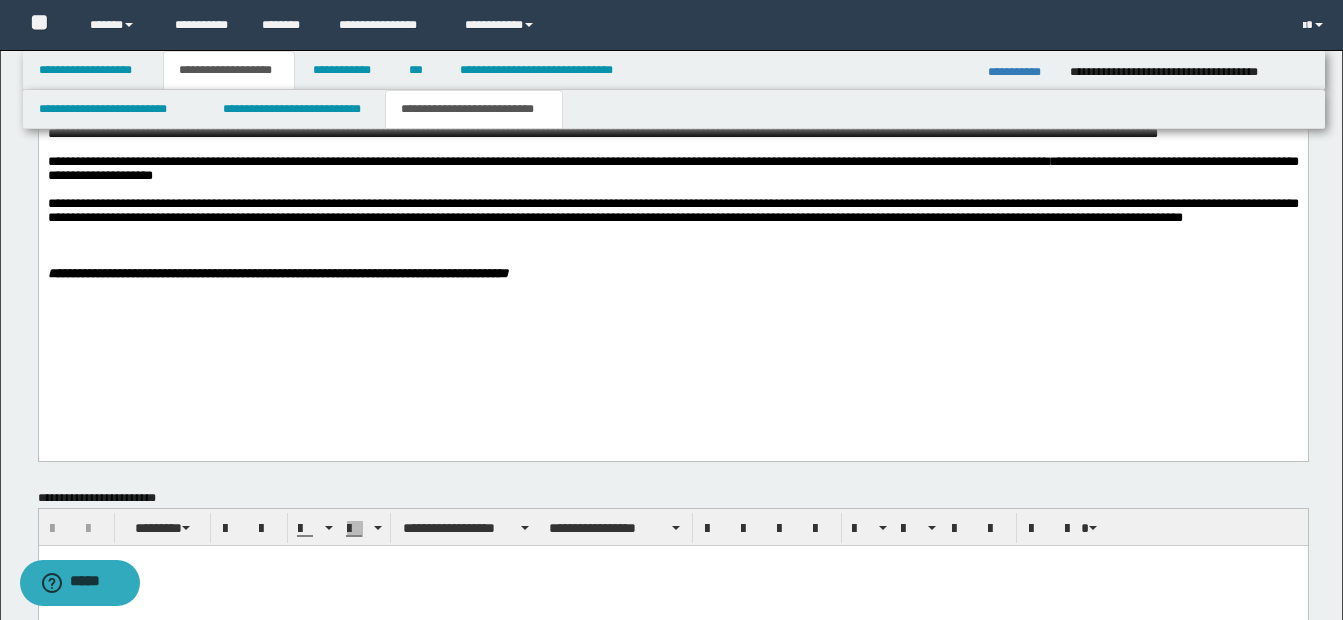 click on "**********" at bounding box center [672, 211] 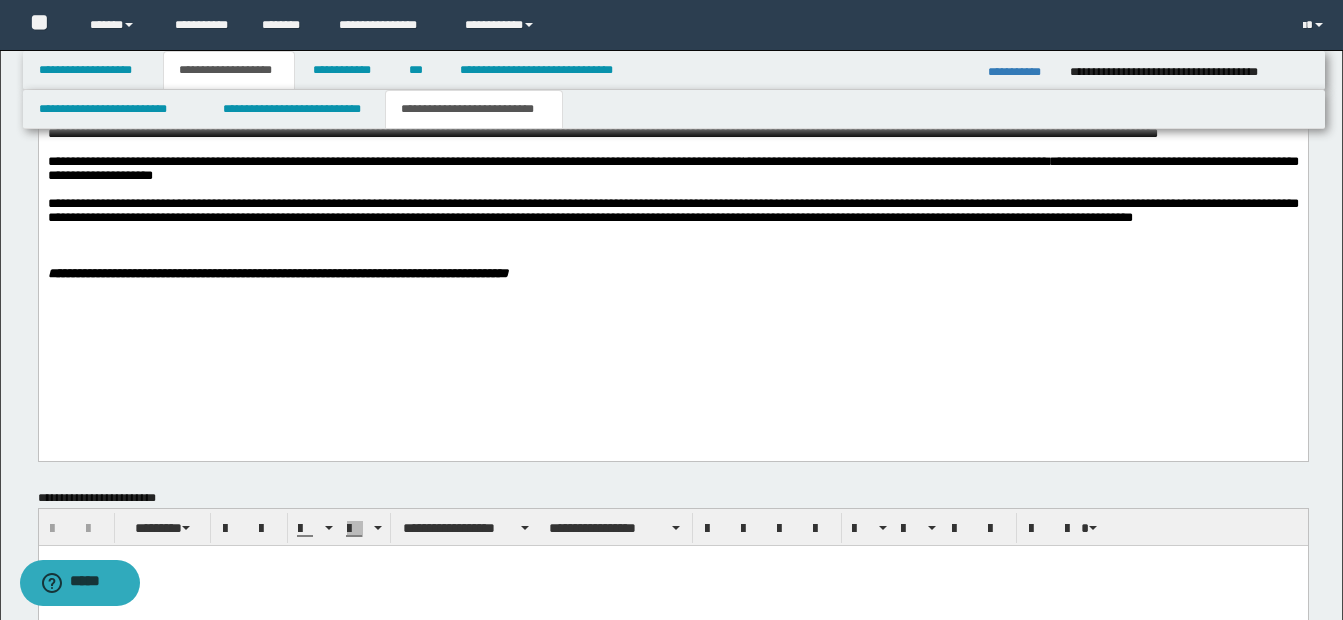 click on "**********" at bounding box center [672, 211] 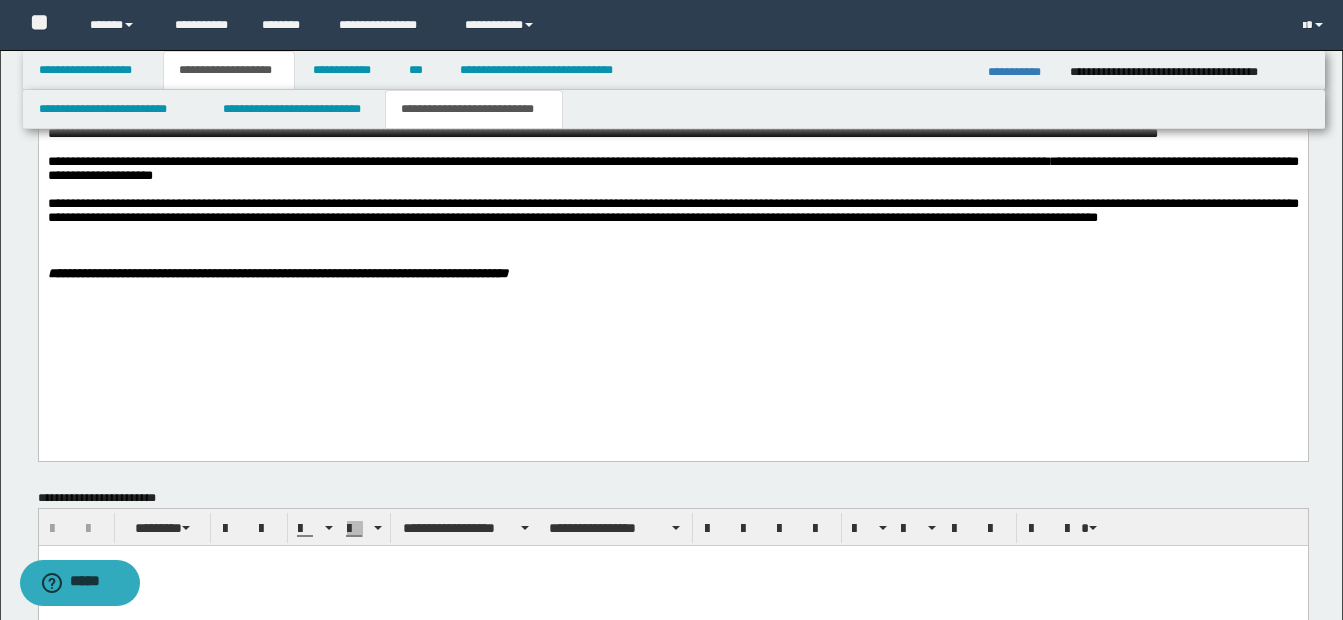 click on "**********" at bounding box center [672, 211] 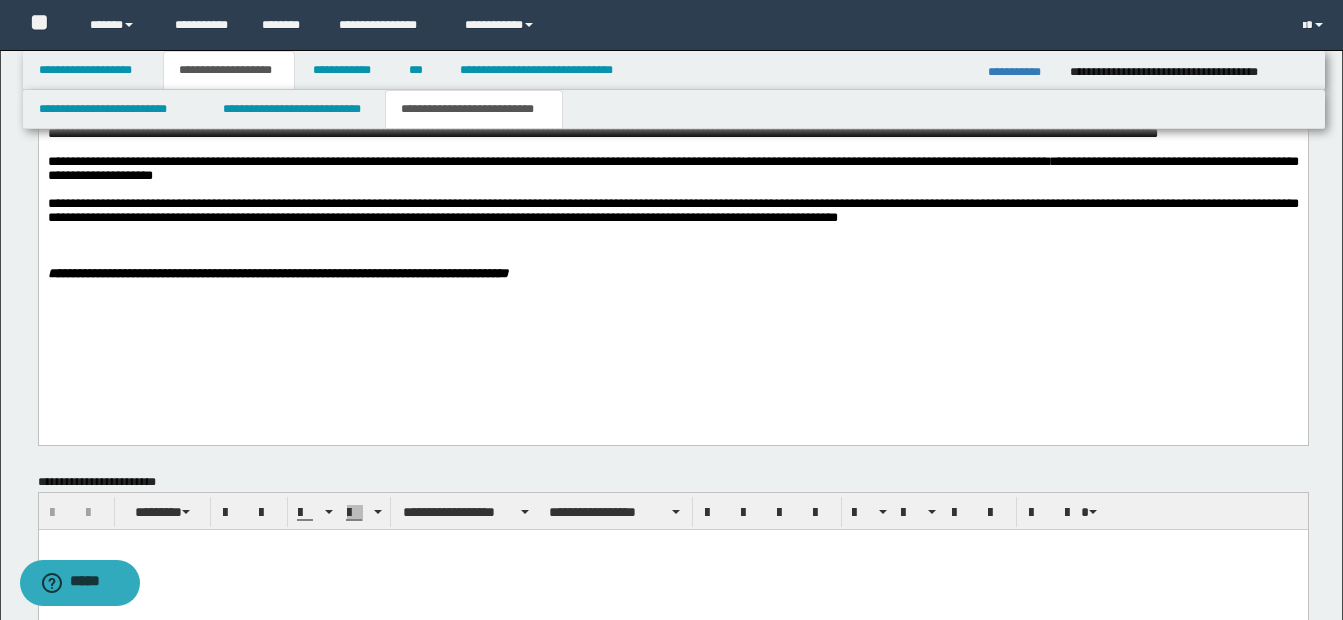 click on "**********" at bounding box center [672, 211] 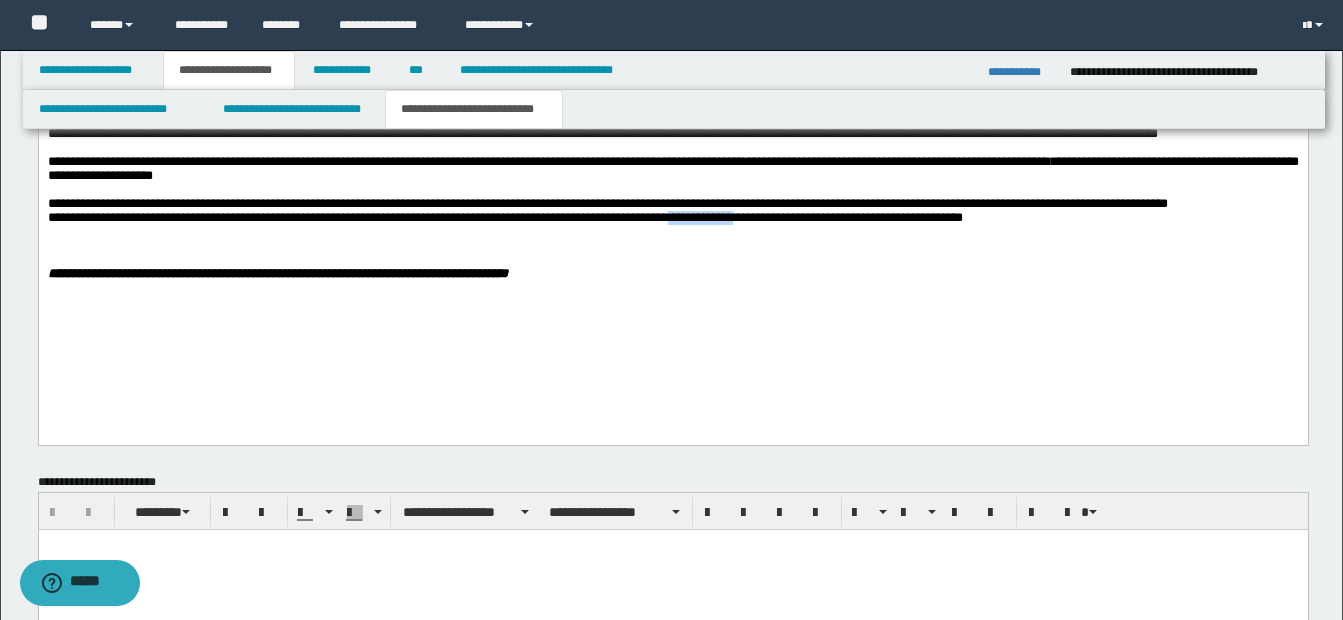drag, startPoint x: 715, startPoint y: 268, endPoint x: 794, endPoint y: 268, distance: 79 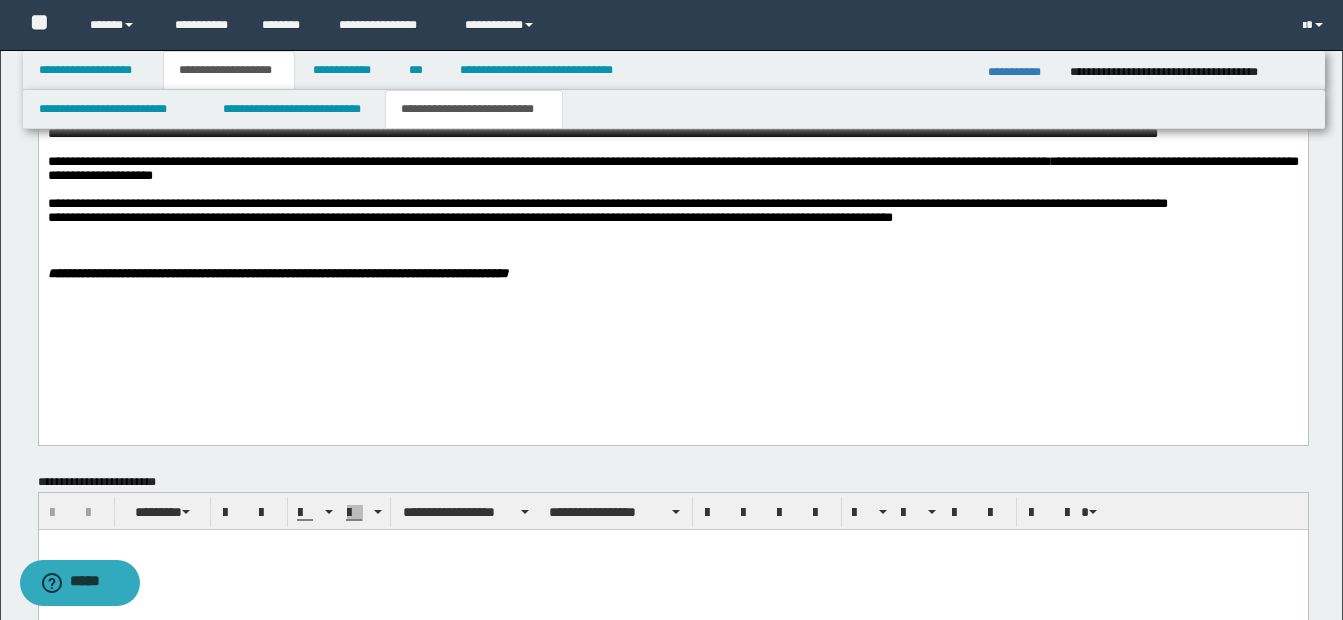 click on "**********" at bounding box center [672, 219] 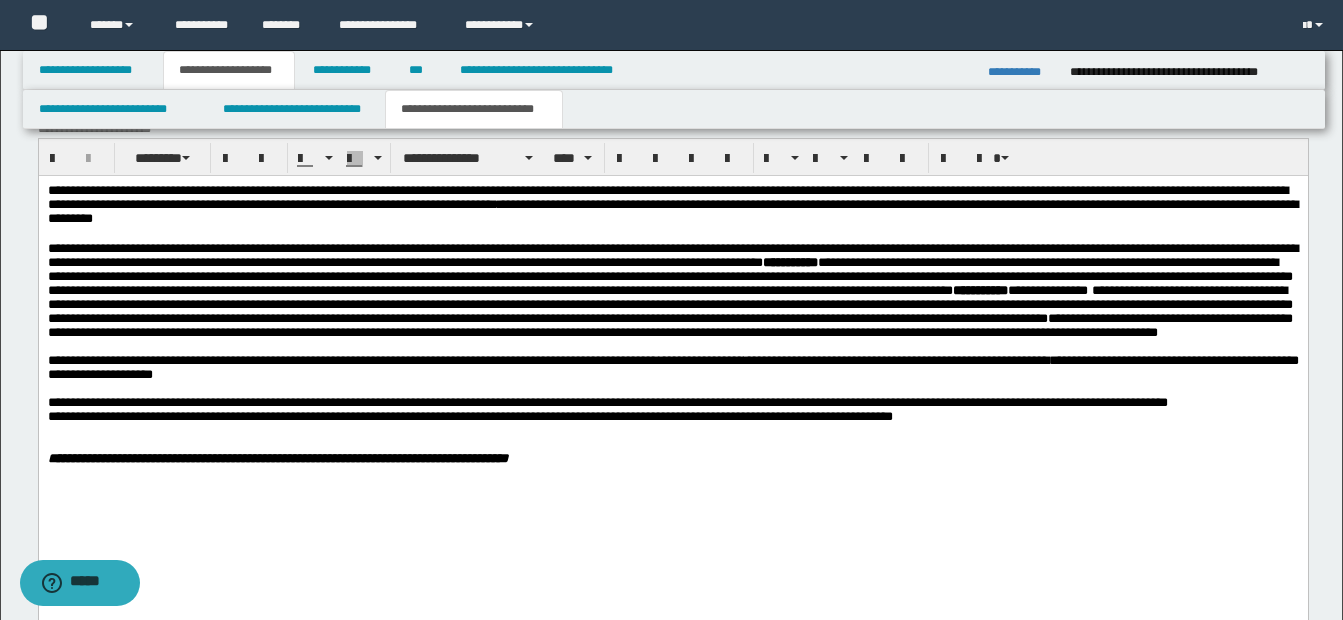 scroll, scrollTop: 1600, scrollLeft: 0, axis: vertical 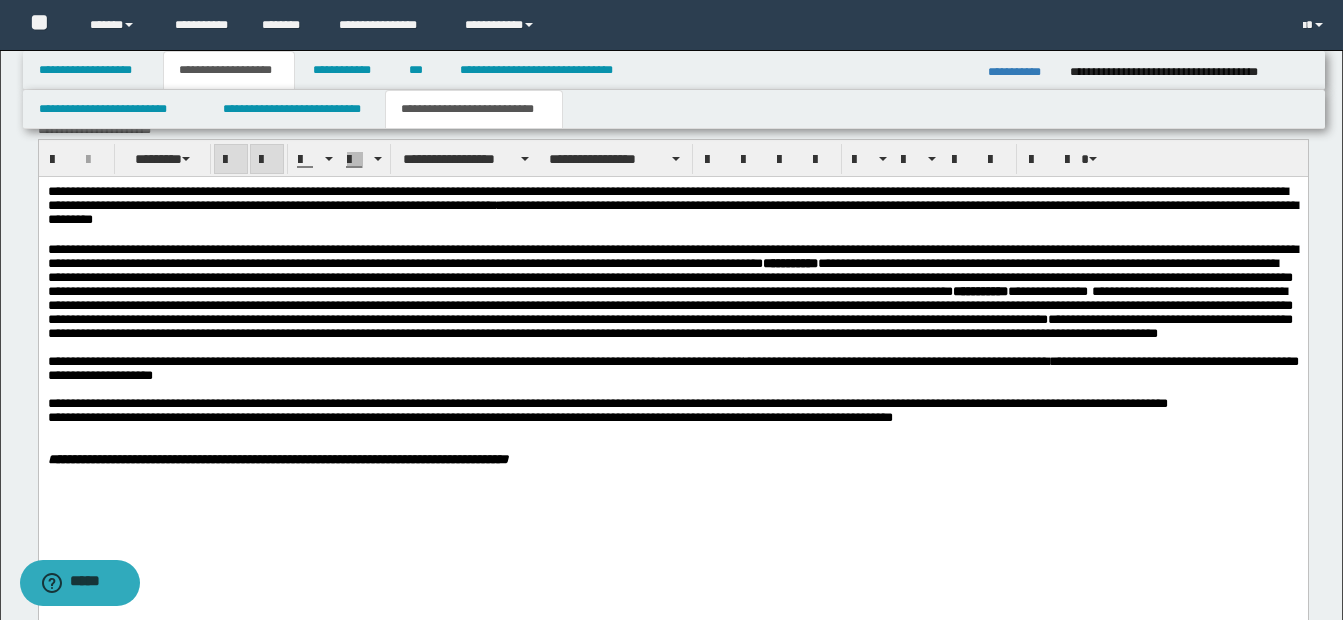 click on "**********" at bounding box center [672, 351] 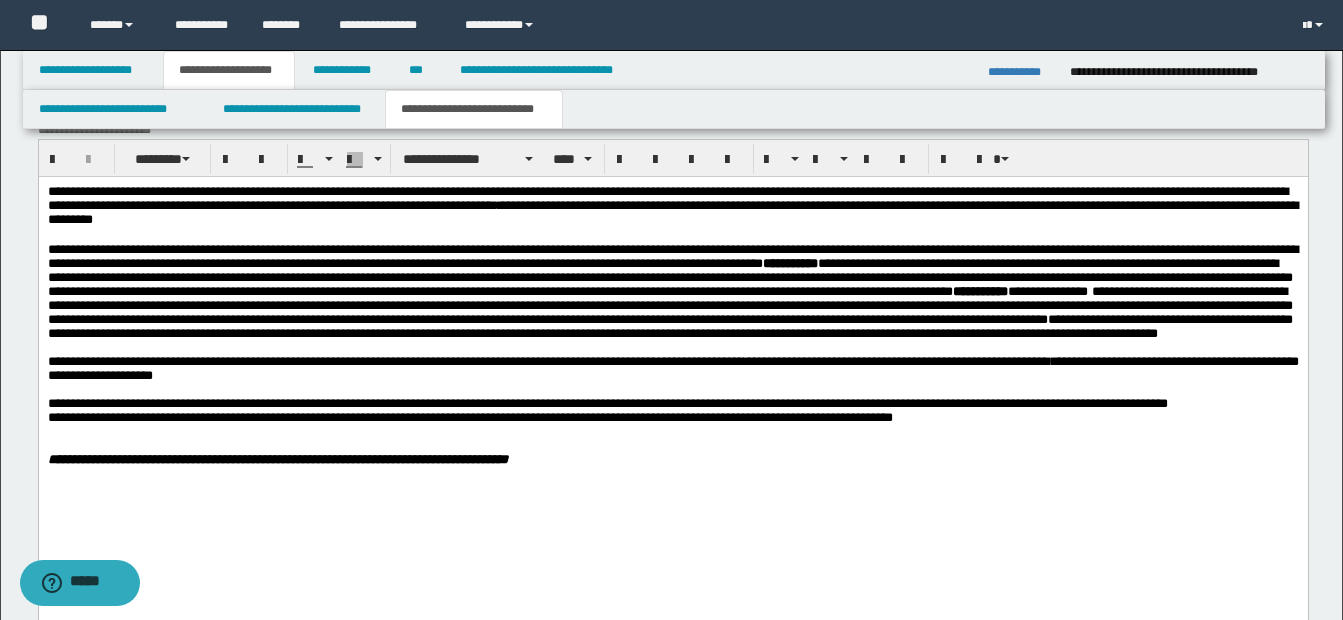 click on "**********" at bounding box center (669, 326) 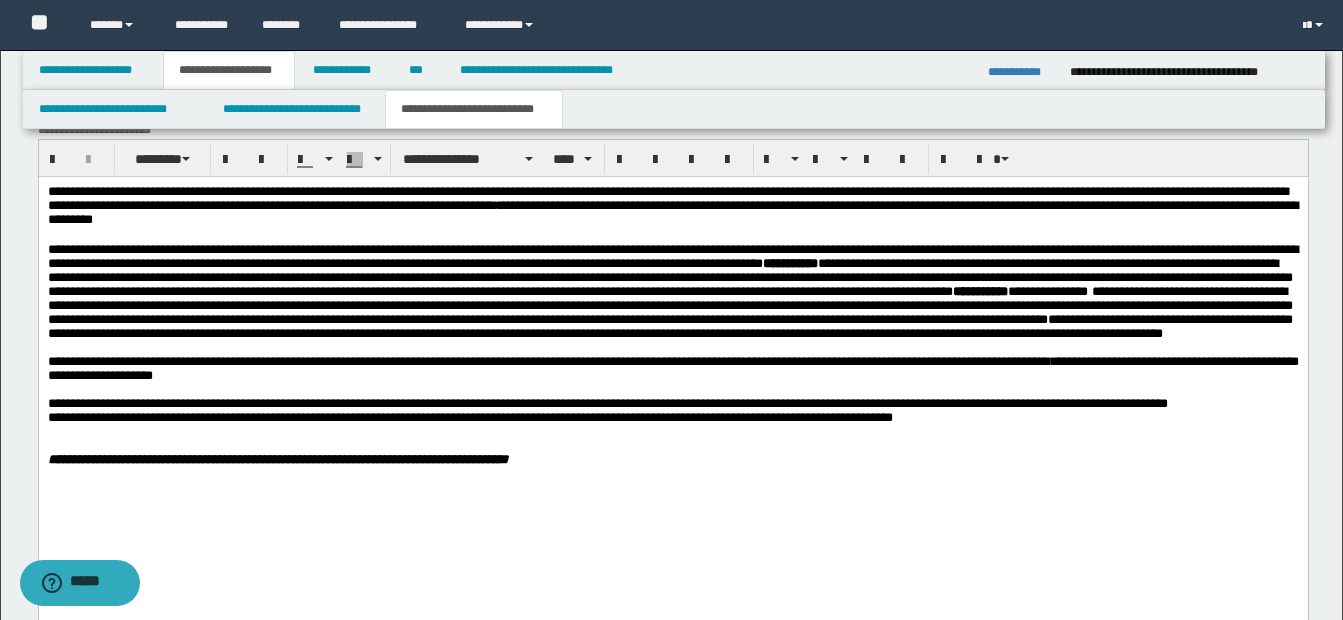 click on "**********" at bounding box center [672, 351] 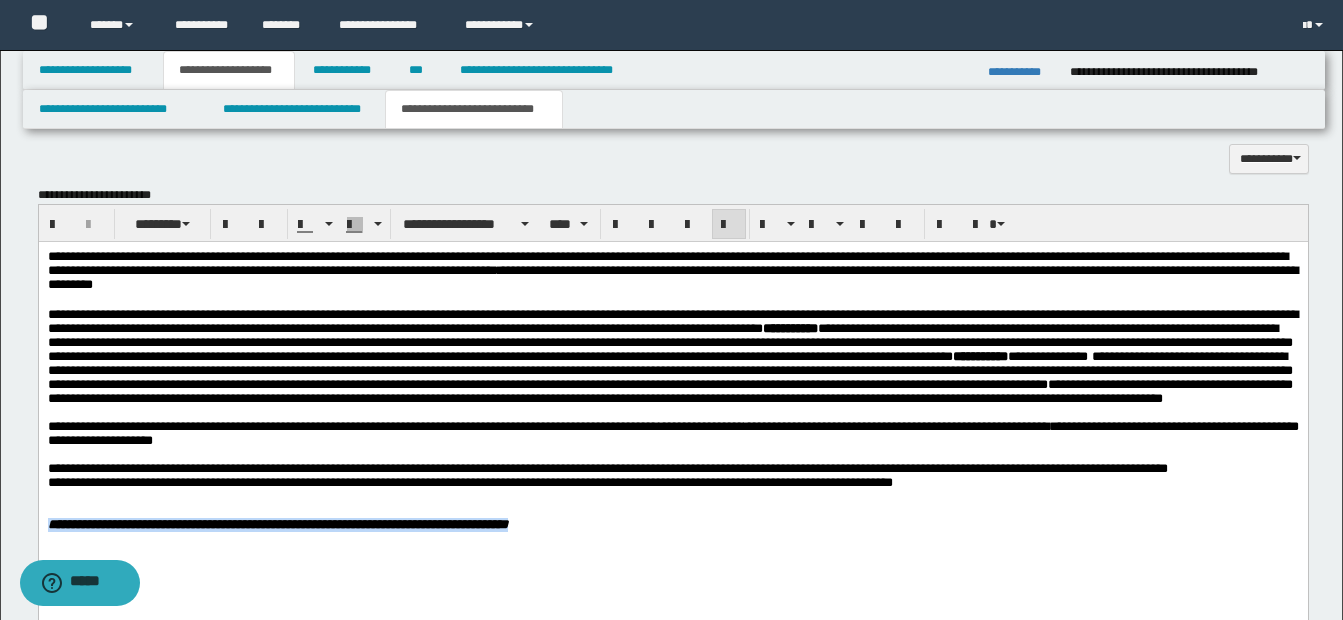 scroll, scrollTop: 1500, scrollLeft: 0, axis: vertical 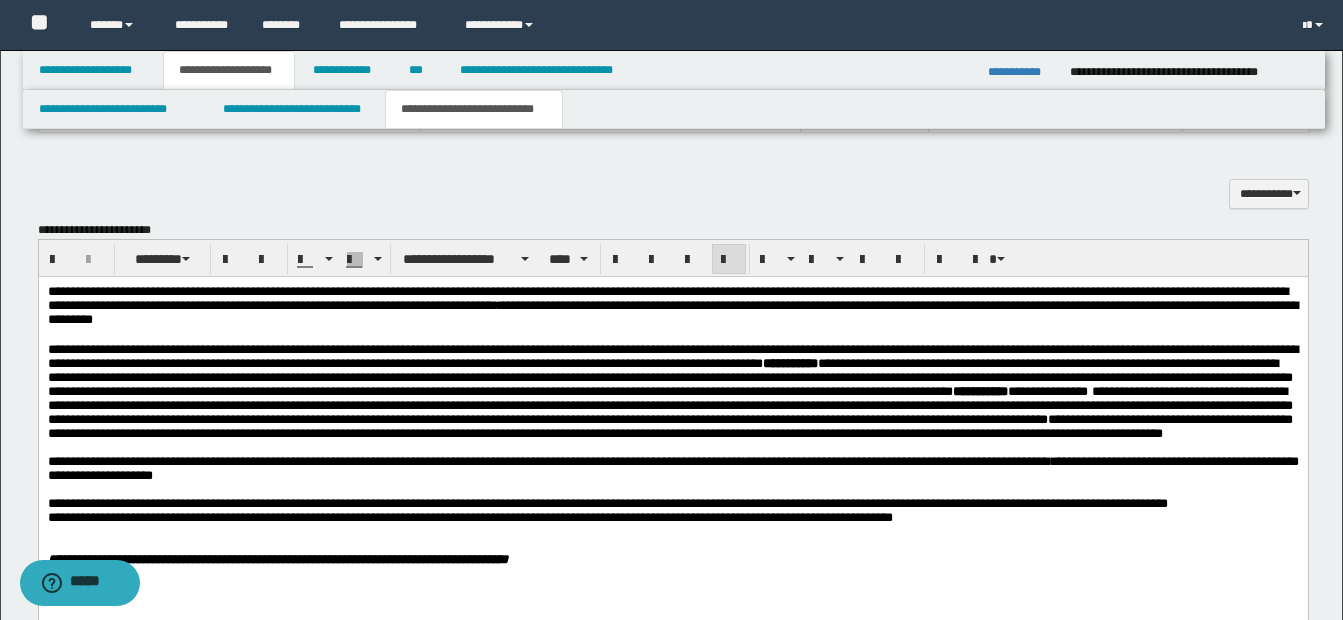 click on "**********" at bounding box center [607, 503] 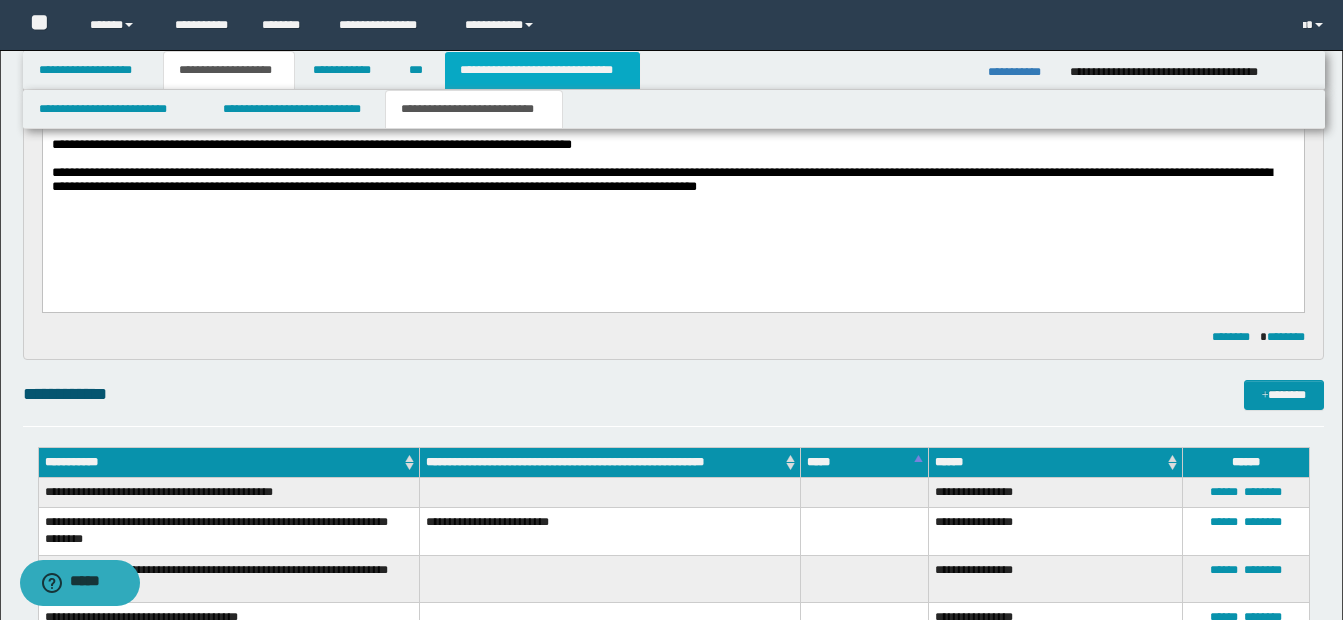 click on "**********" at bounding box center [542, 70] 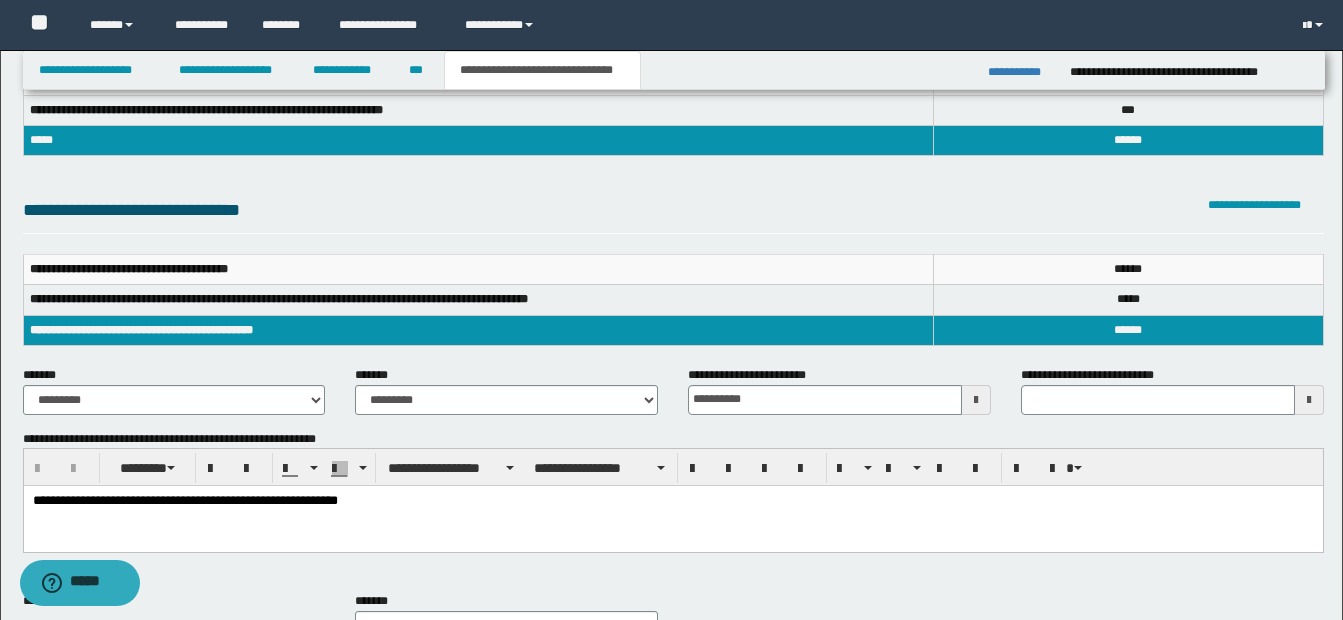 scroll, scrollTop: 207, scrollLeft: 0, axis: vertical 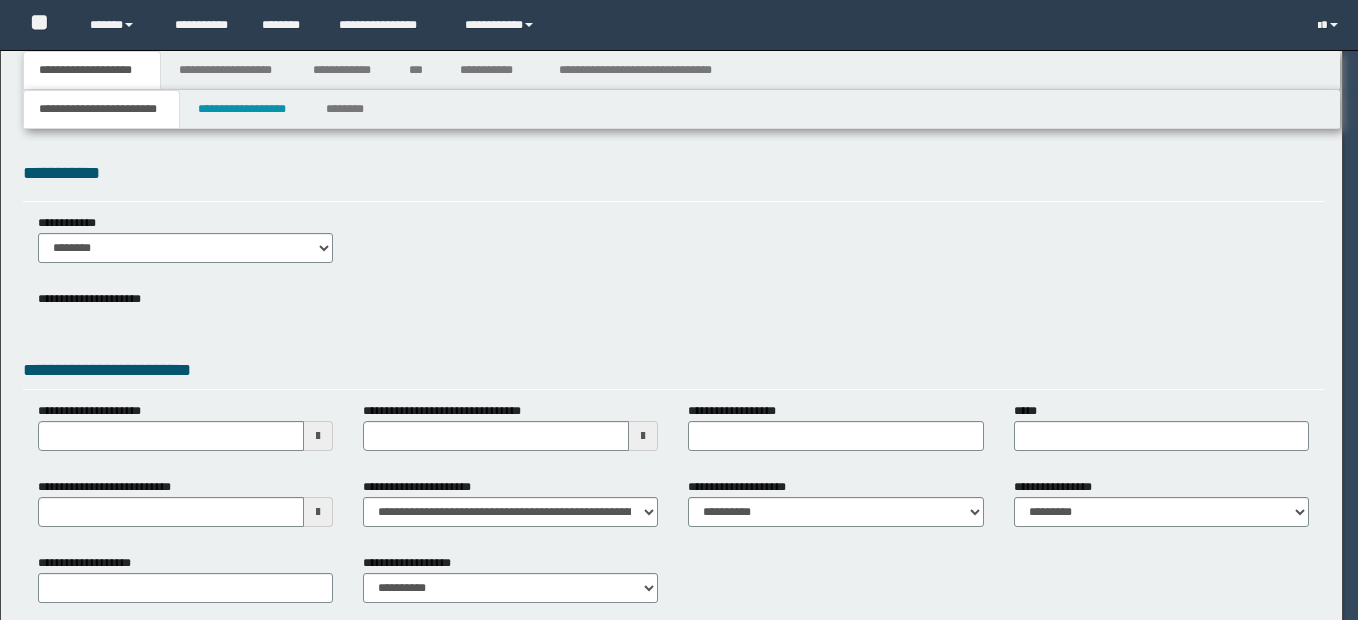 type on "**********" 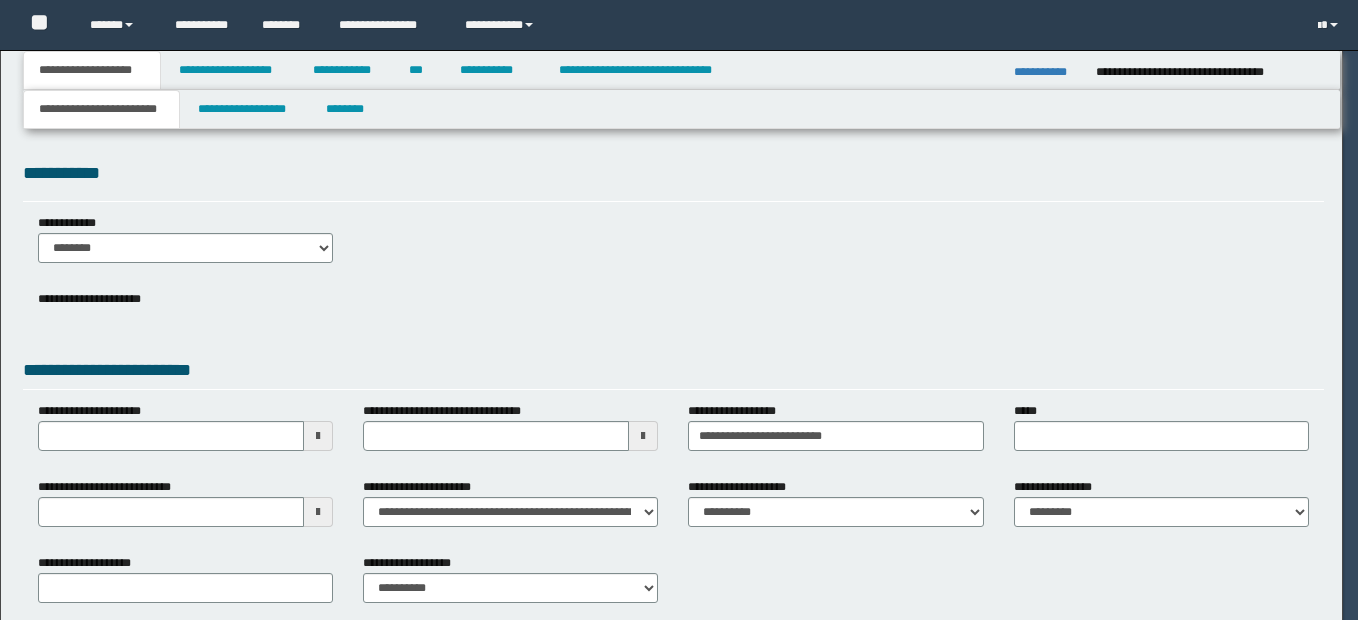 scroll, scrollTop: 0, scrollLeft: 0, axis: both 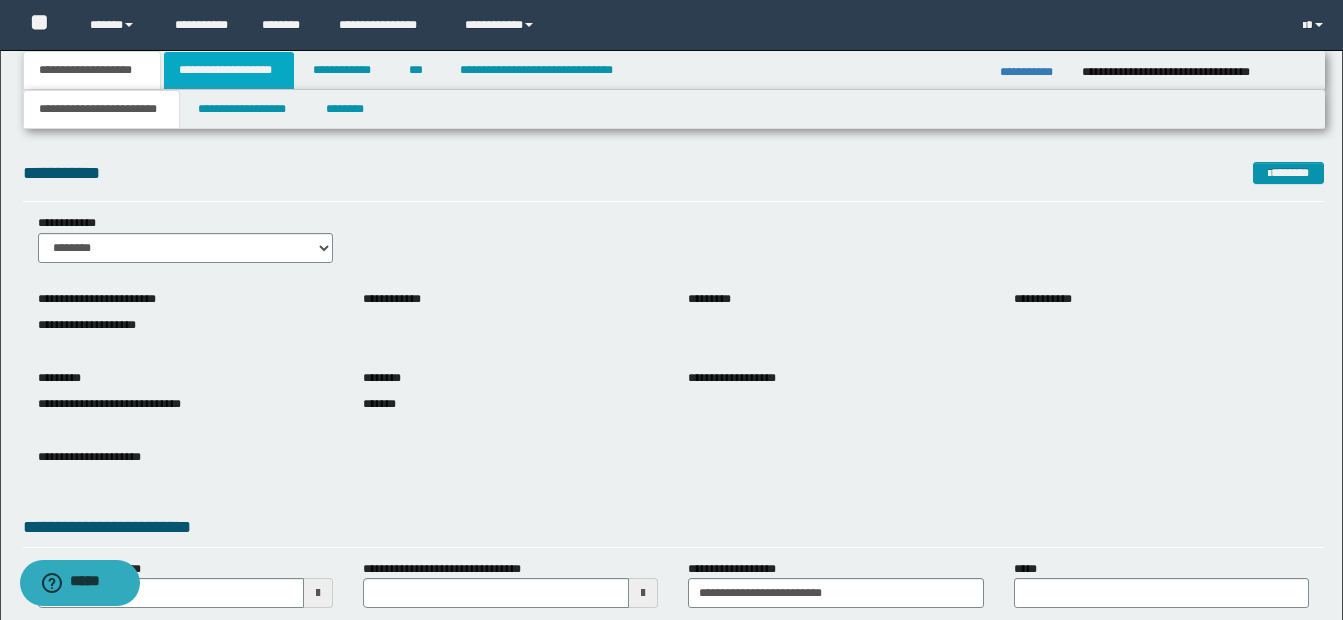 click on "**********" at bounding box center [229, 70] 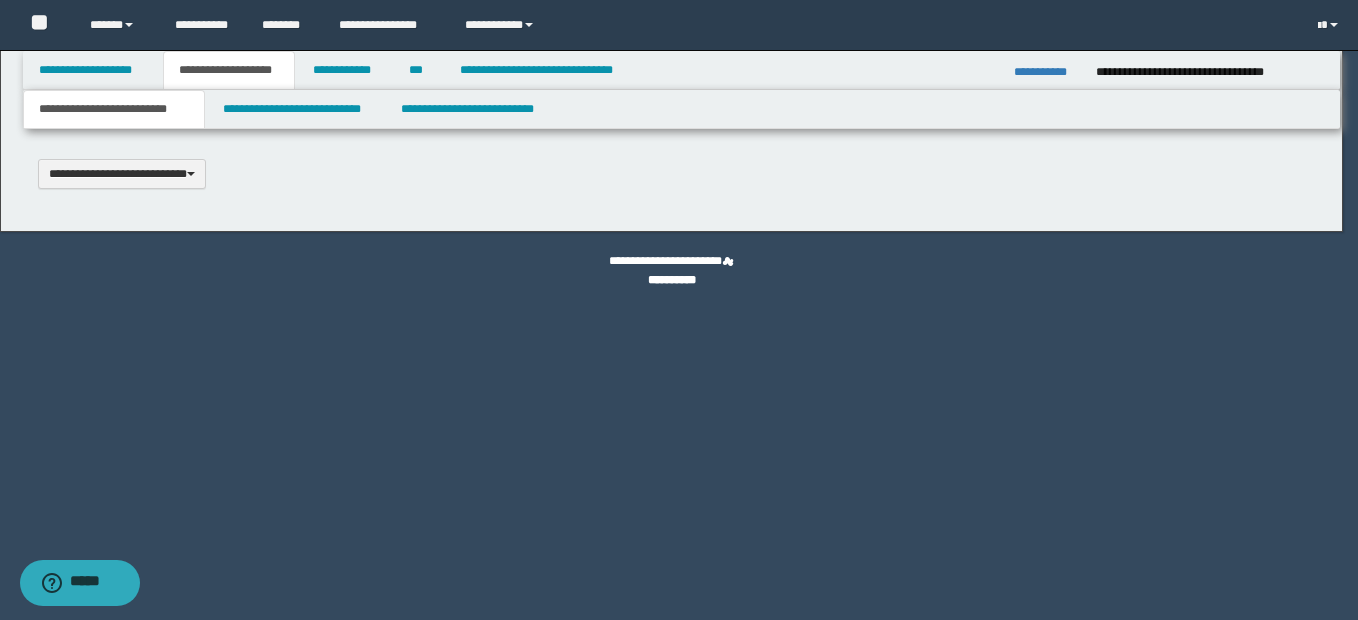 type 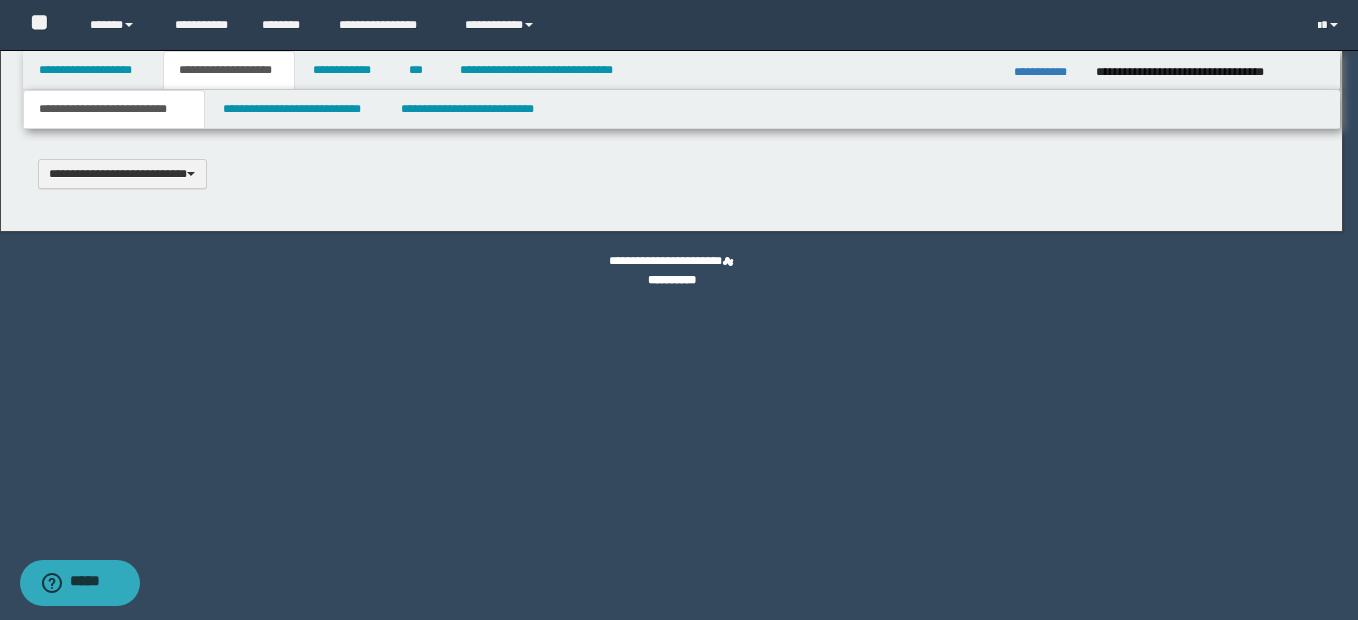 select on "*" 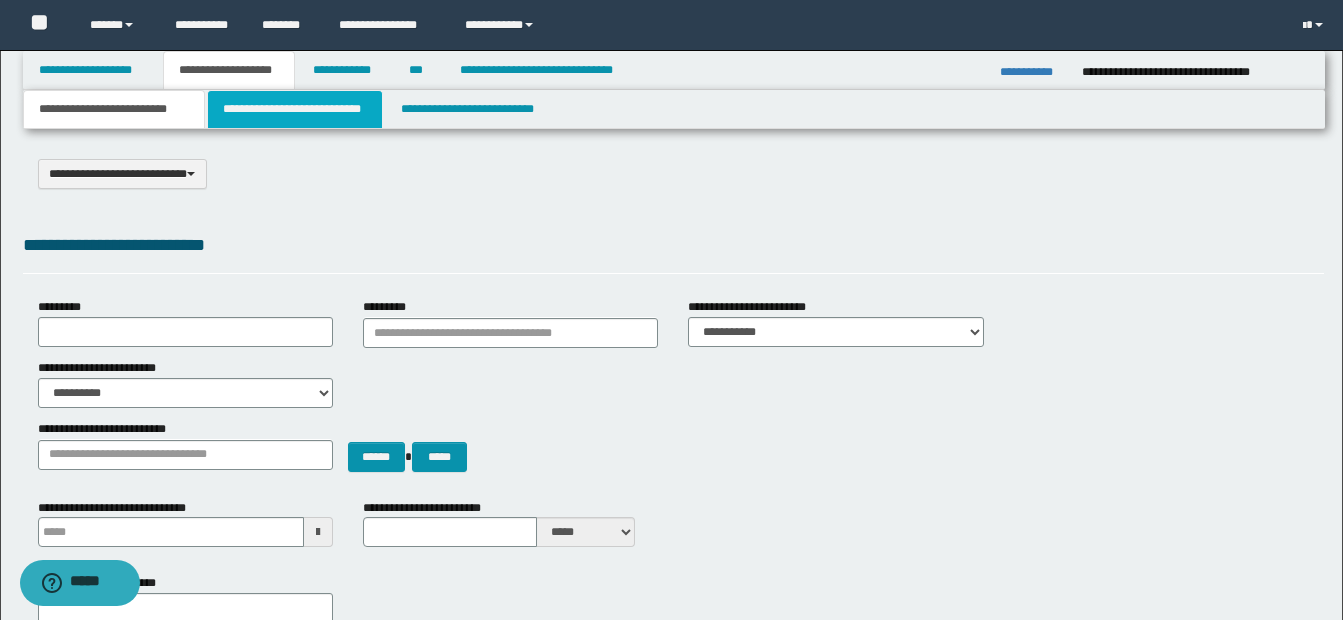 click on "**********" at bounding box center (295, 109) 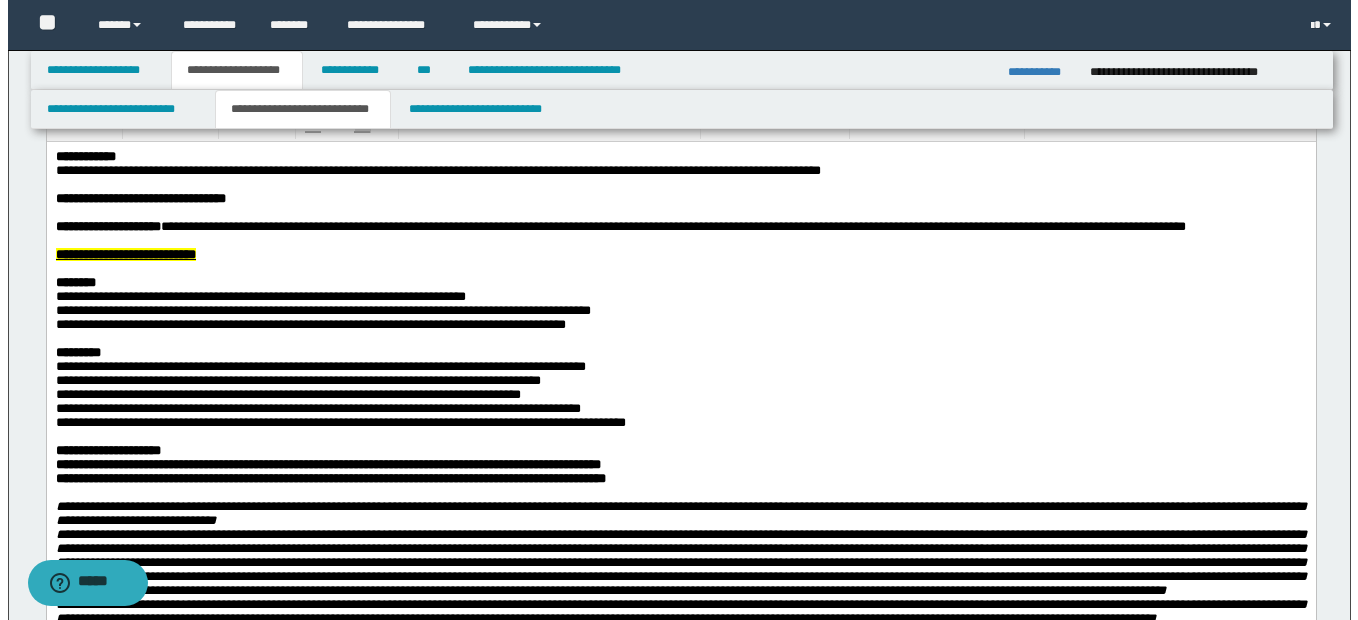 scroll, scrollTop: 0, scrollLeft: 0, axis: both 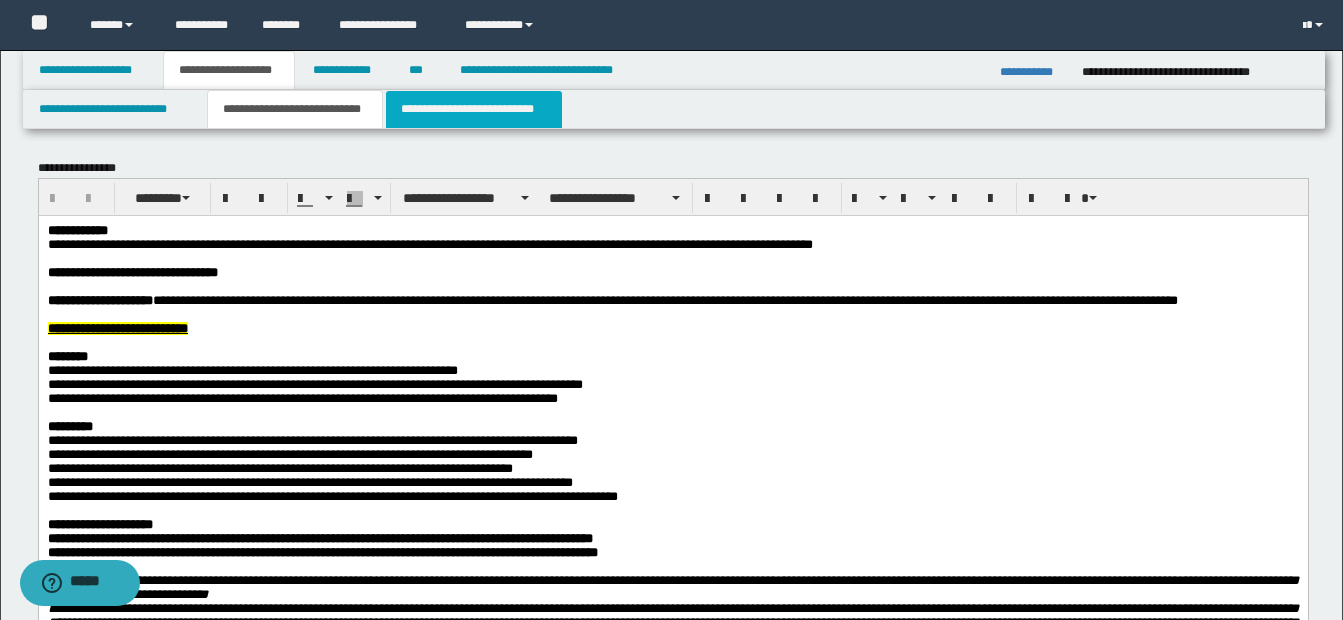 click on "**********" at bounding box center [474, 109] 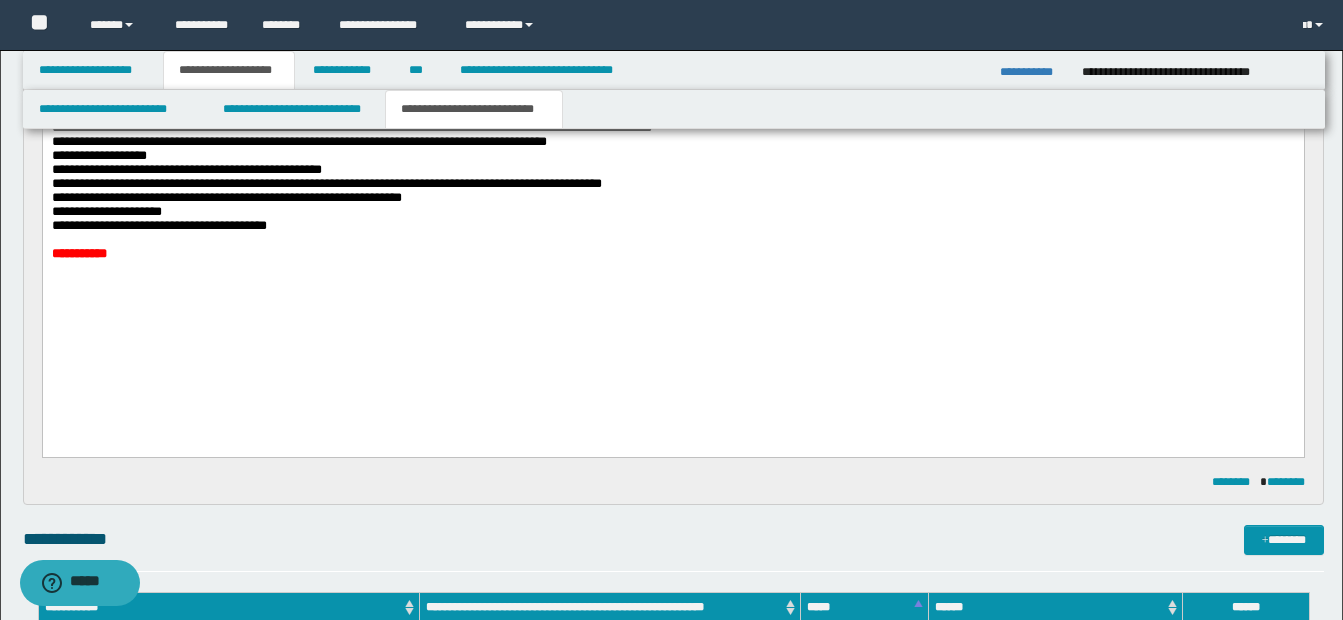 scroll, scrollTop: 400, scrollLeft: 0, axis: vertical 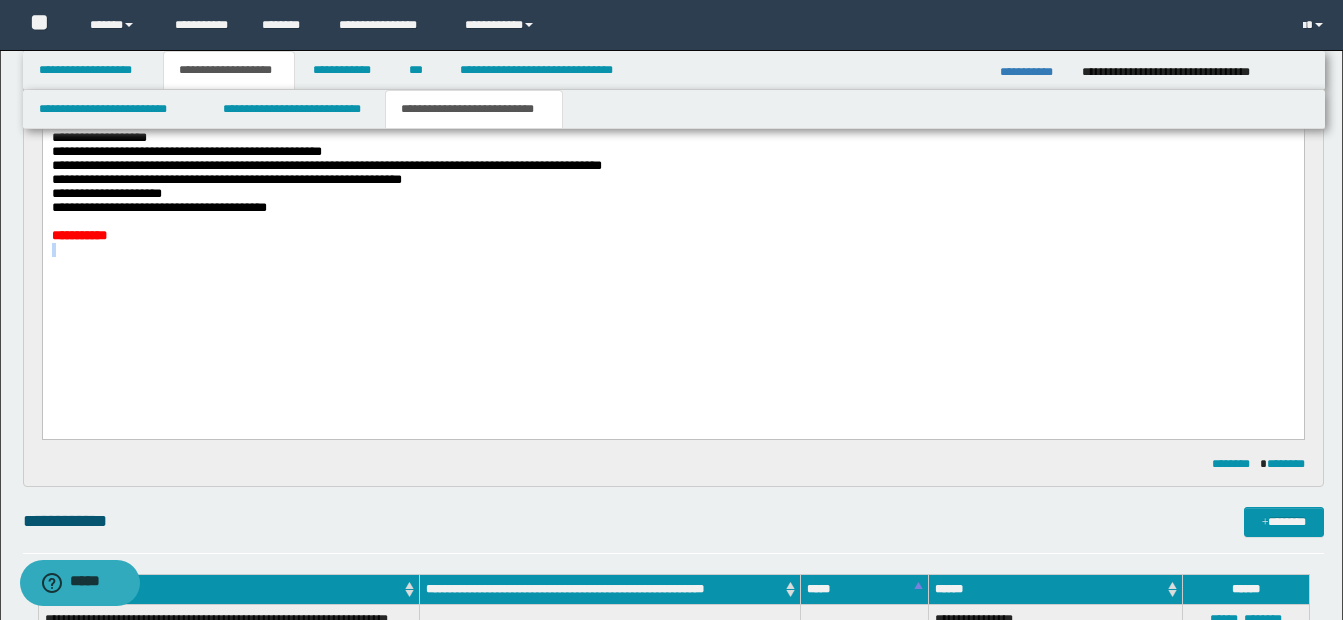 drag, startPoint x: -5, startPoint y: 304, endPoint x: 42, endPoint y: 260, distance: 64.381676 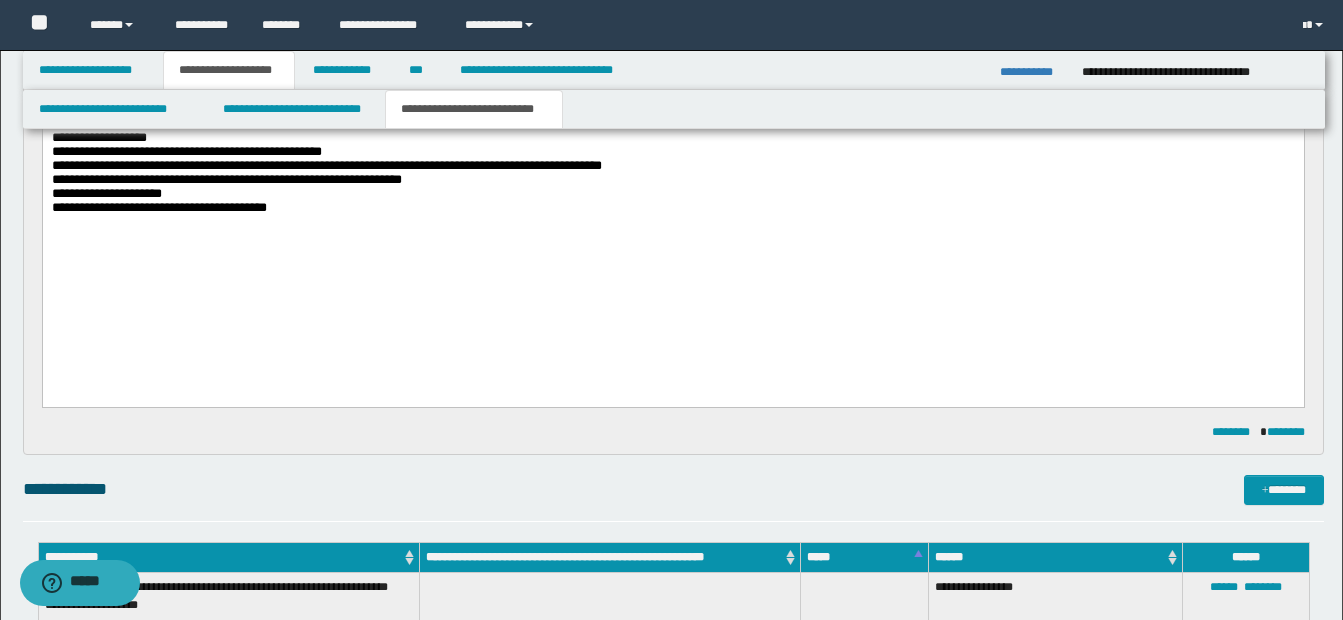click on "**********" at bounding box center [1041, 66] 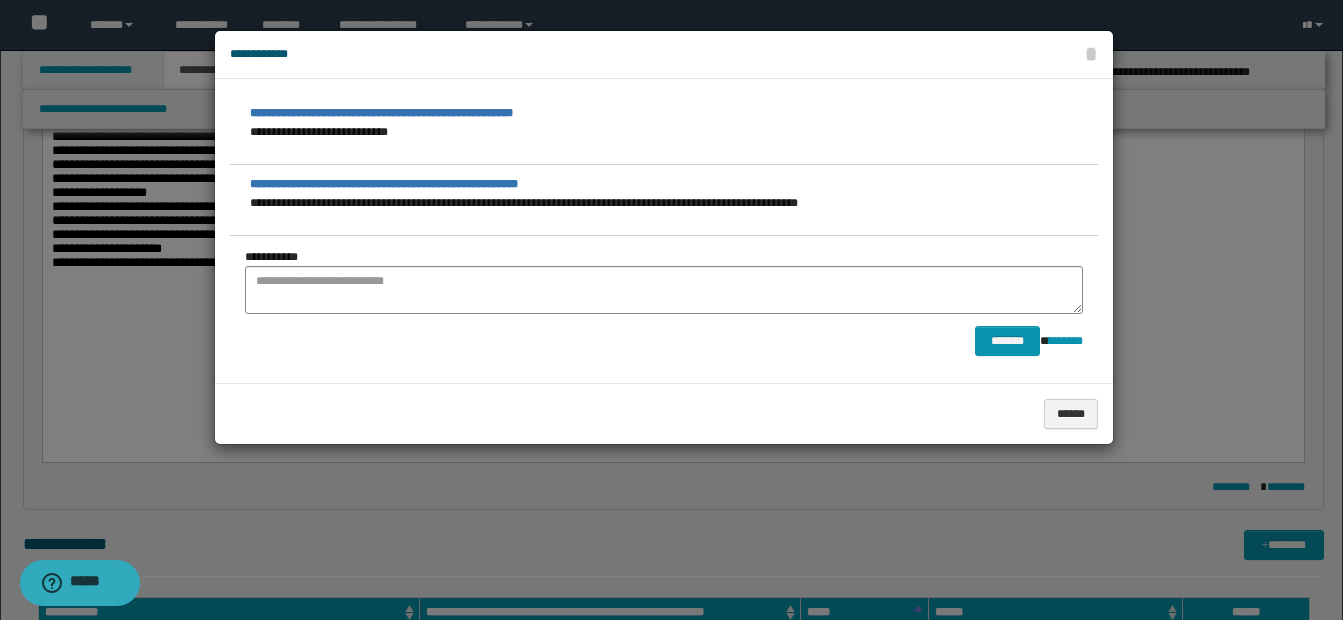 scroll, scrollTop: 300, scrollLeft: 0, axis: vertical 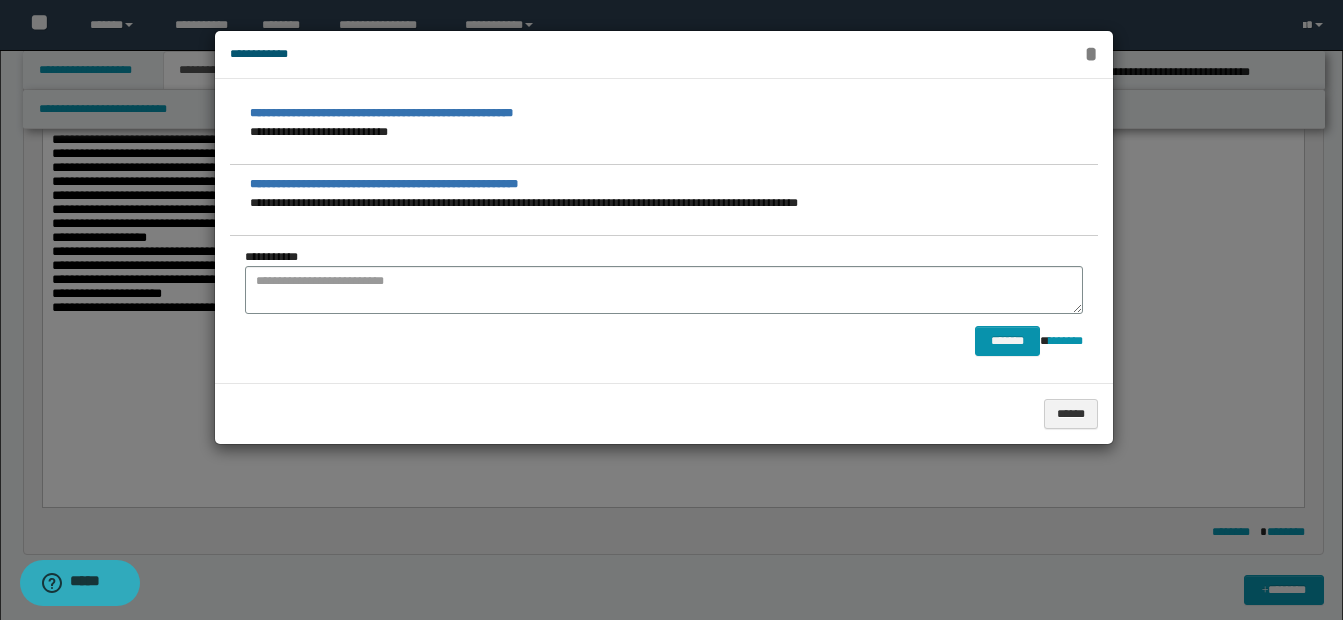 click on "*" at bounding box center [1090, 54] 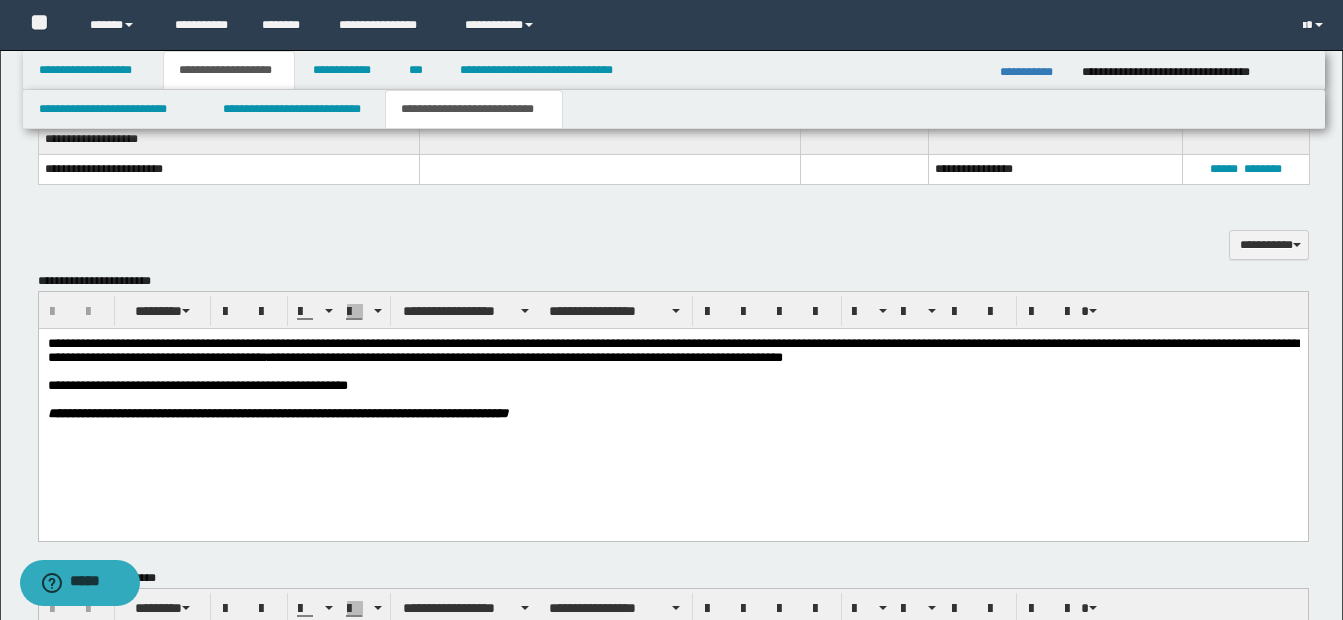 scroll, scrollTop: 900, scrollLeft: 0, axis: vertical 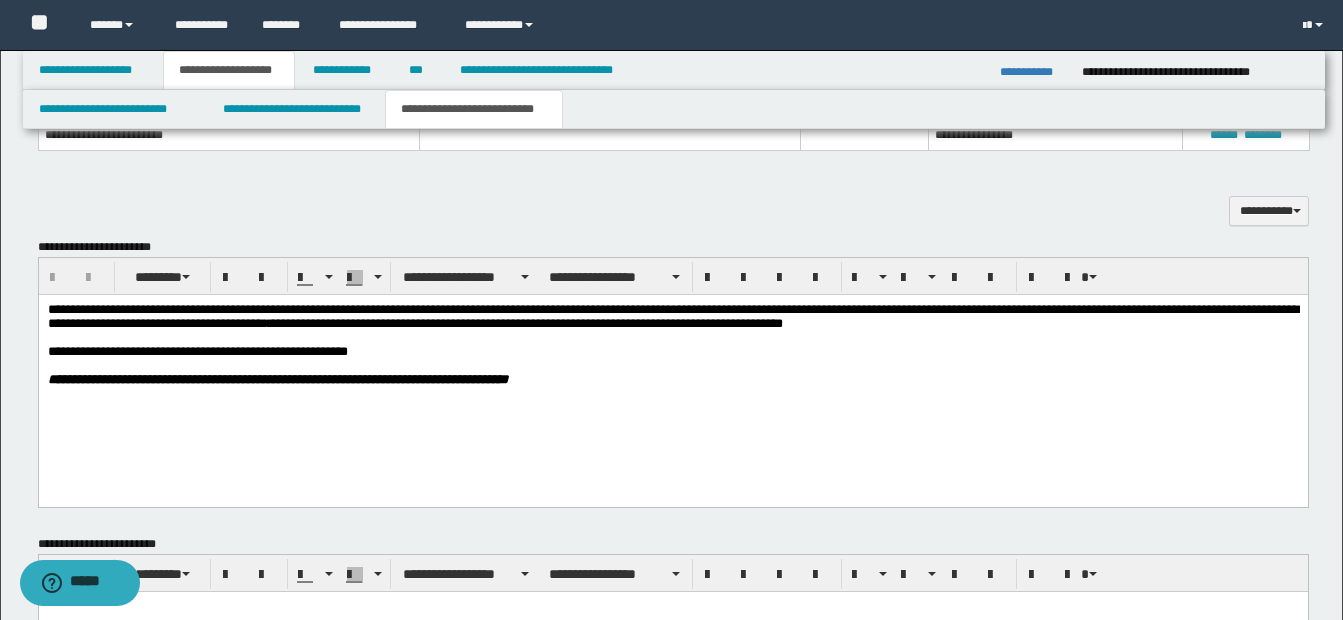 click on "**********" at bounding box center (696, 352) 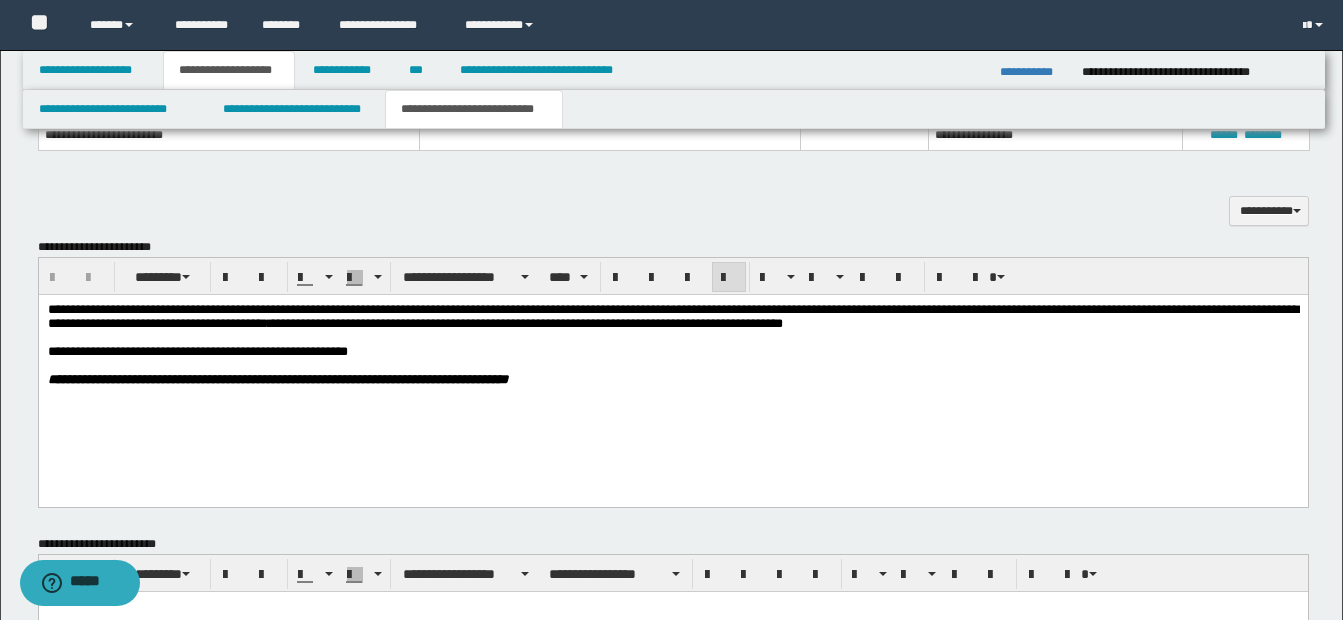click on "**********" at bounding box center (672, 317) 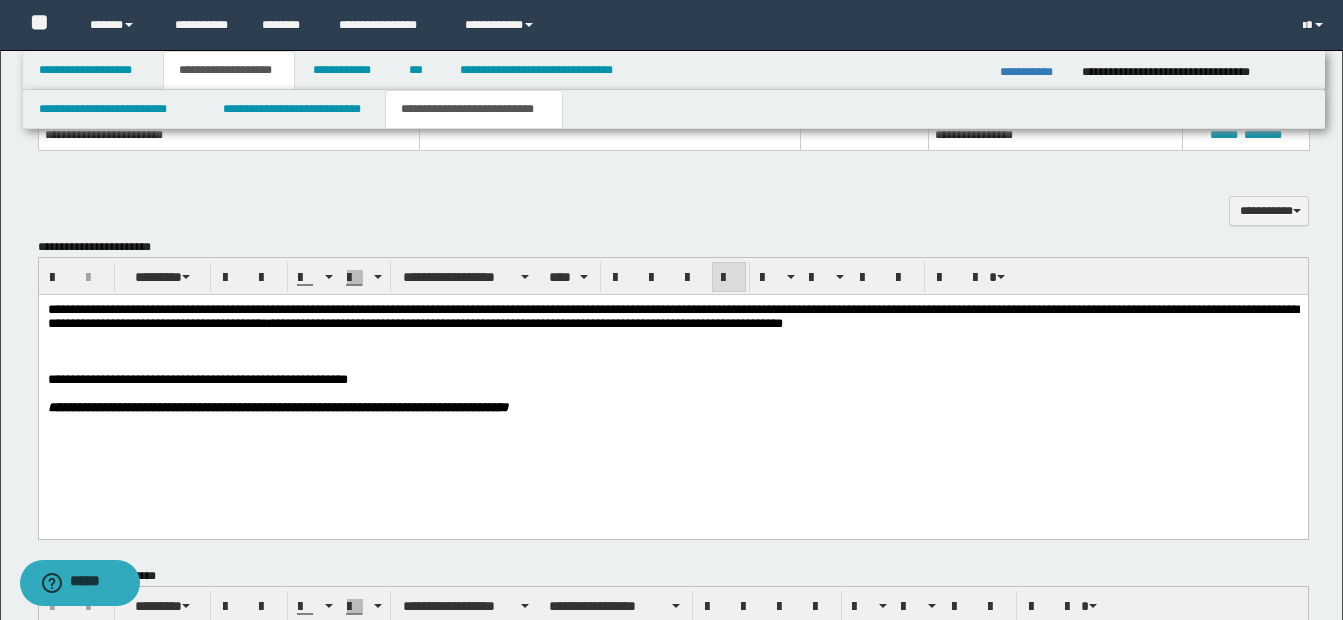 type 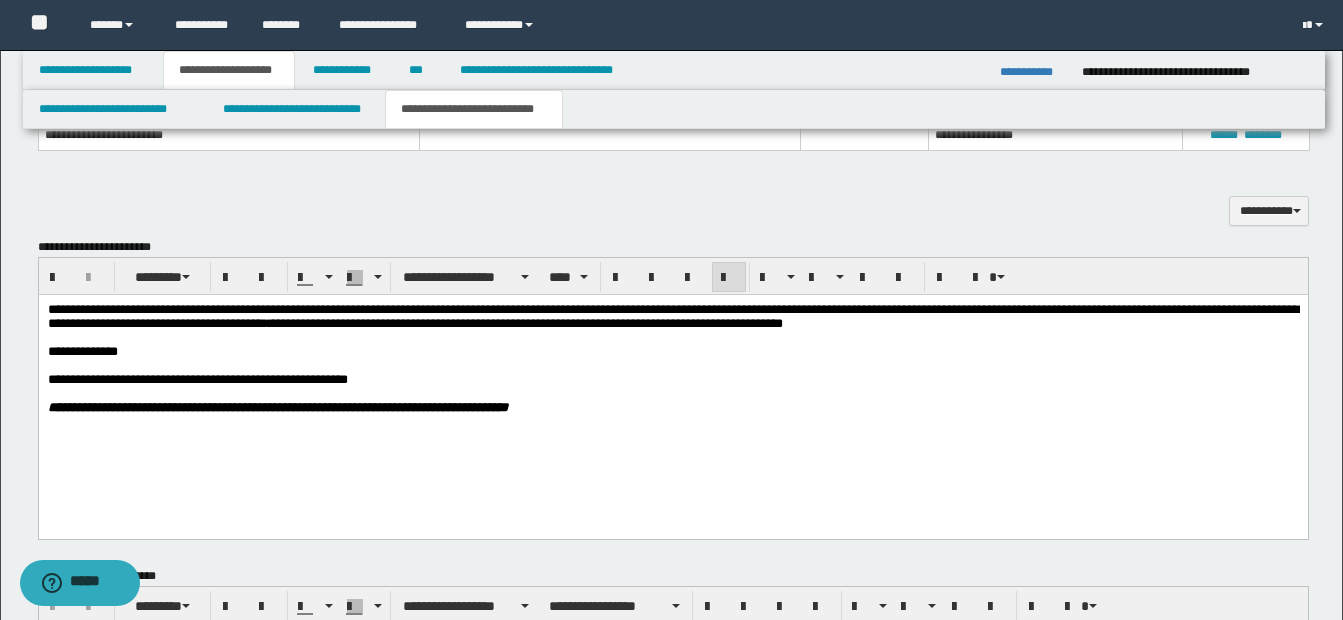 click on "**********" at bounding box center [672, 352] 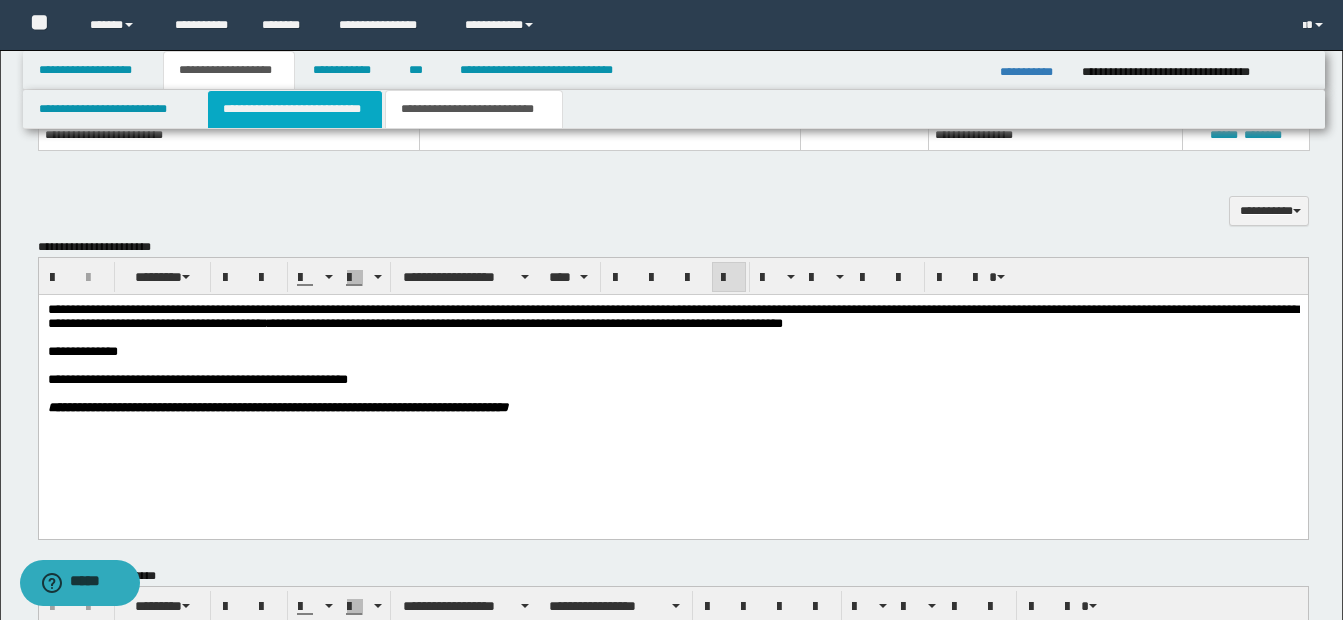 click on "**********" at bounding box center (295, 109) 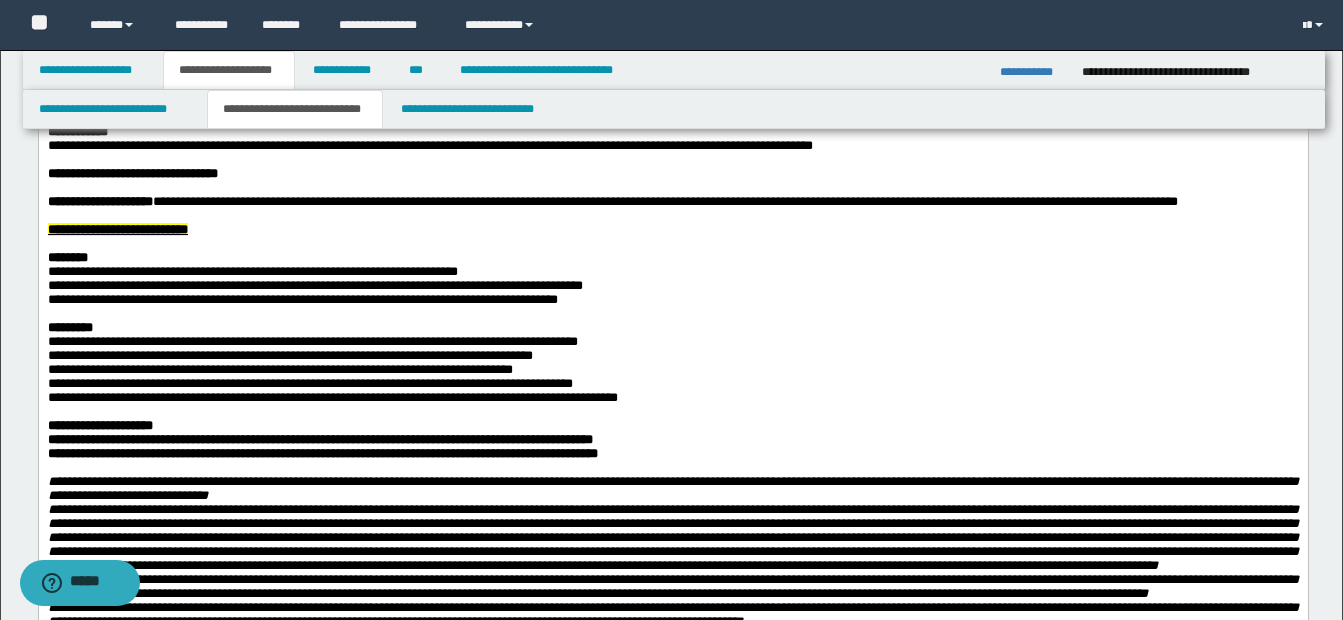 scroll, scrollTop: 0, scrollLeft: 0, axis: both 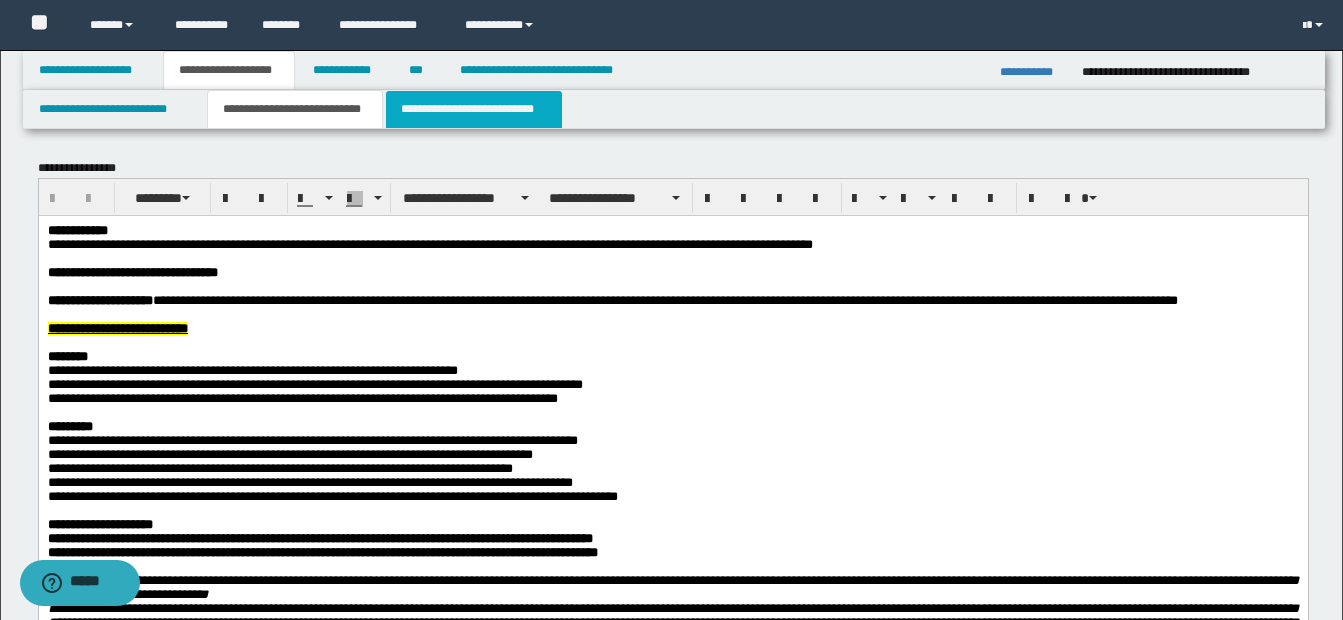 click on "**********" at bounding box center [474, 109] 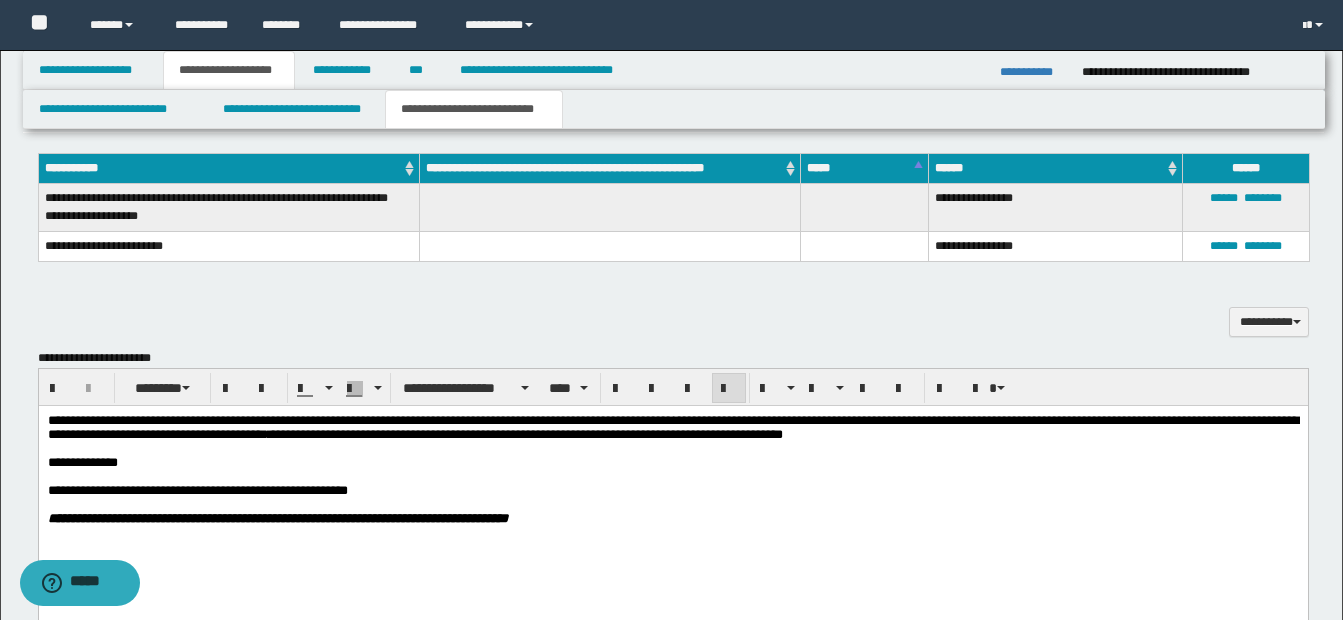 scroll, scrollTop: 800, scrollLeft: 0, axis: vertical 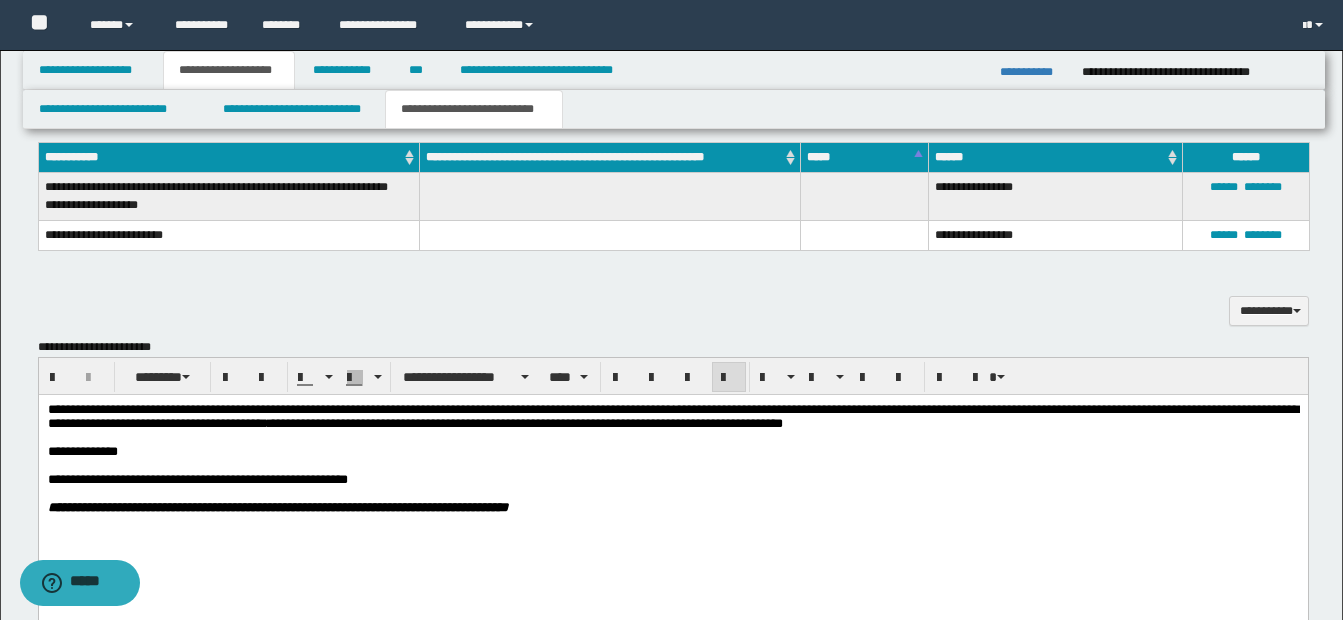 click on "**********" at bounding box center (672, 452) 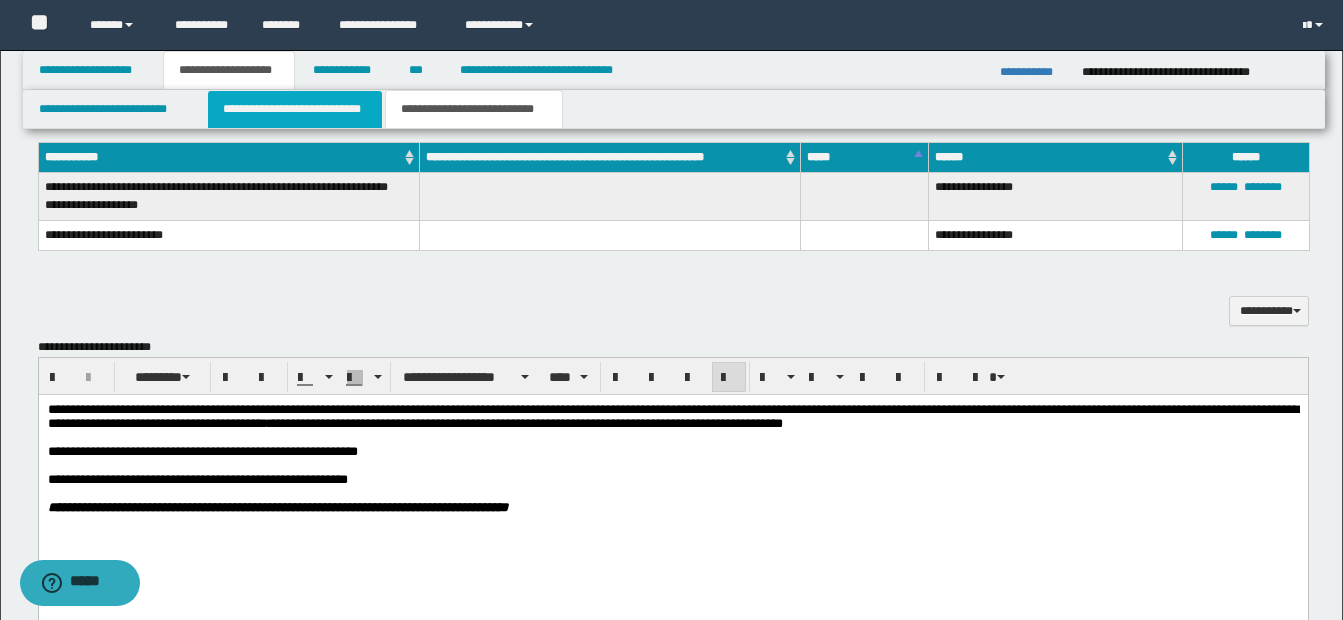 click on "**********" at bounding box center (295, 109) 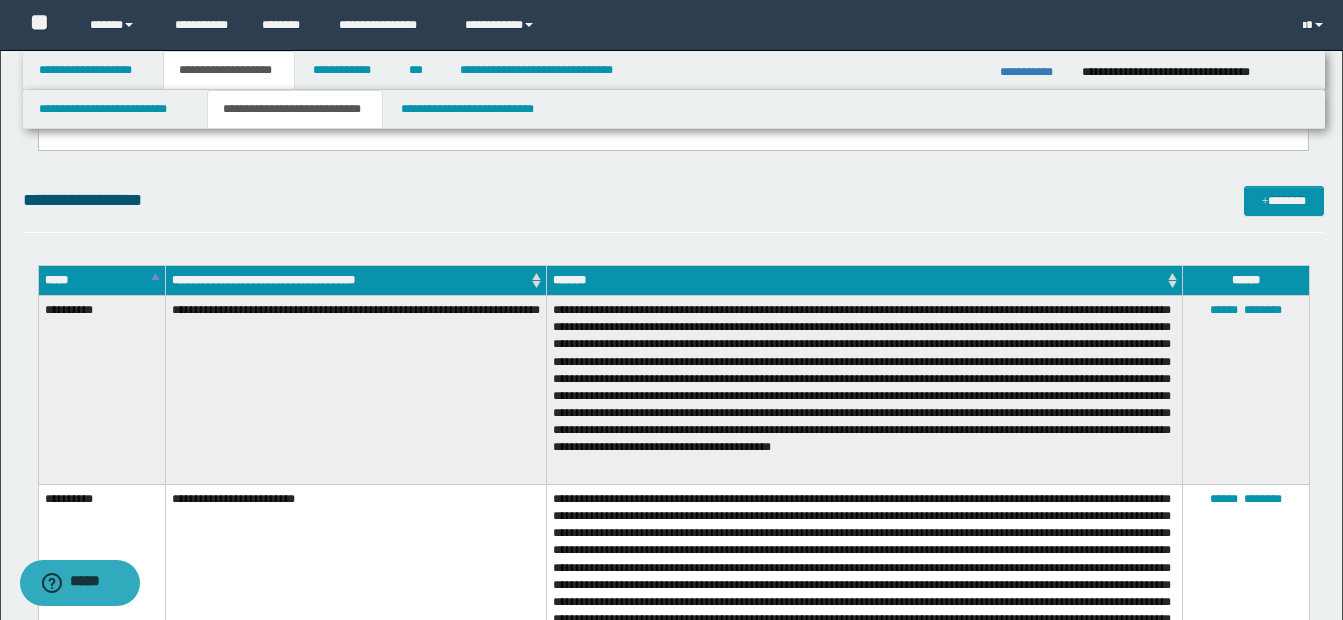 scroll, scrollTop: 1700, scrollLeft: 0, axis: vertical 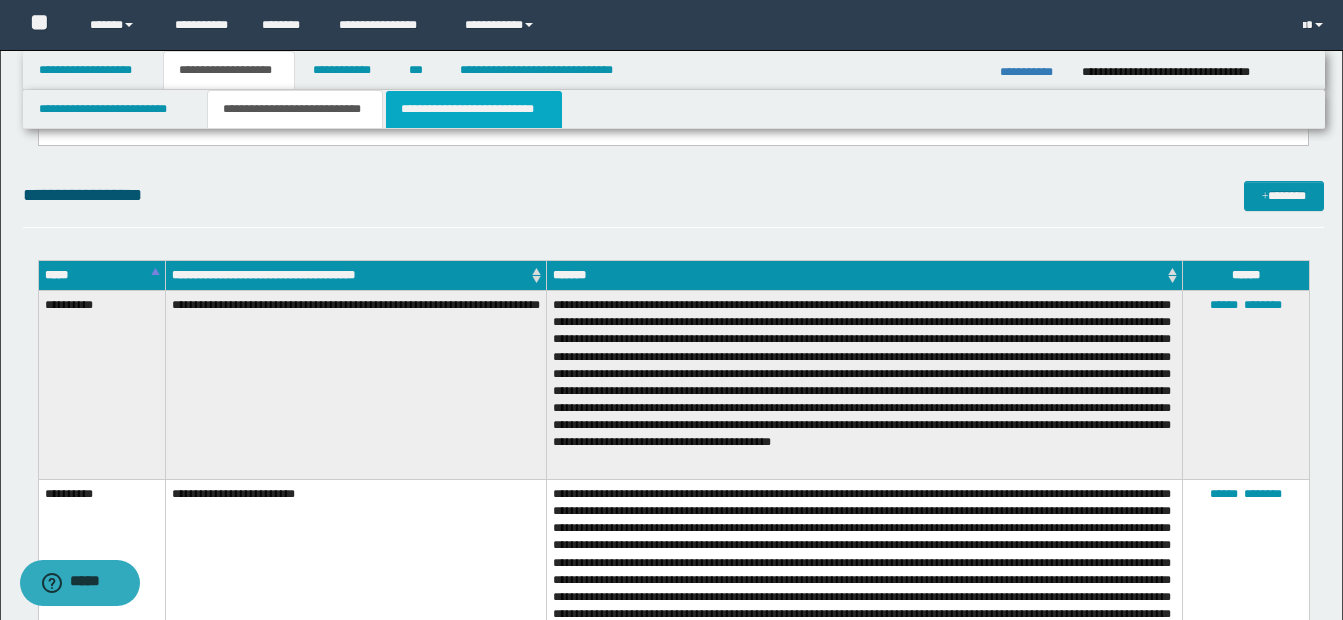 click on "**********" at bounding box center [474, 109] 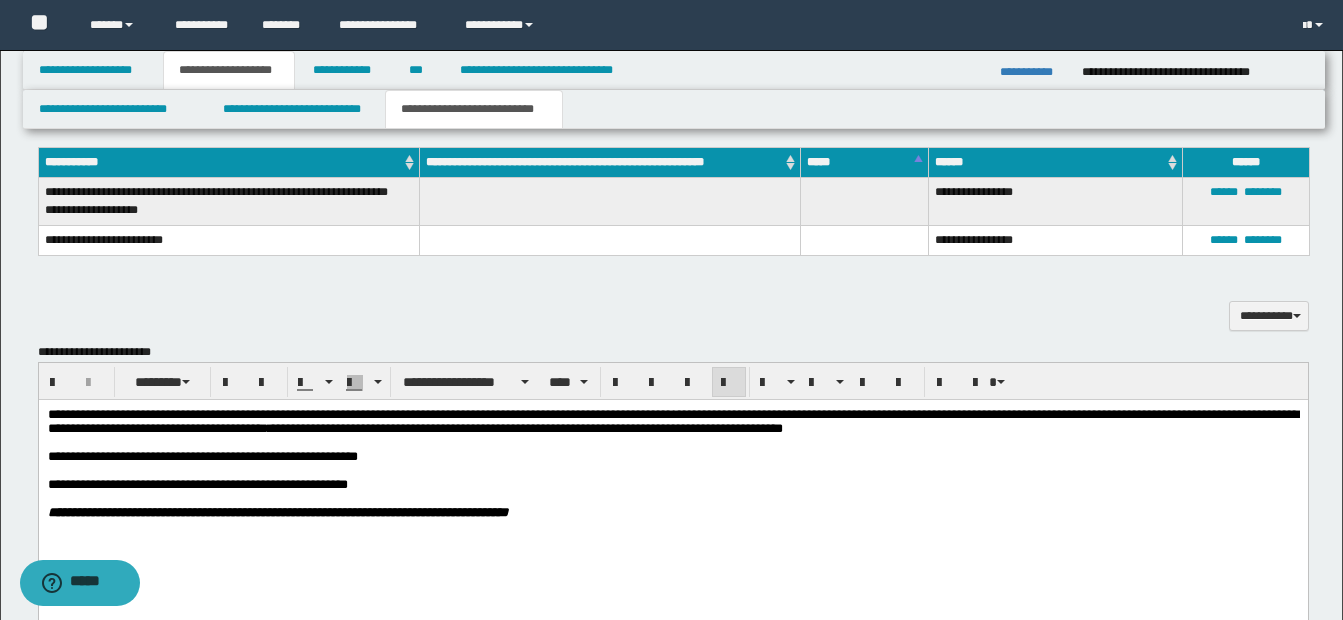 scroll, scrollTop: 800, scrollLeft: 0, axis: vertical 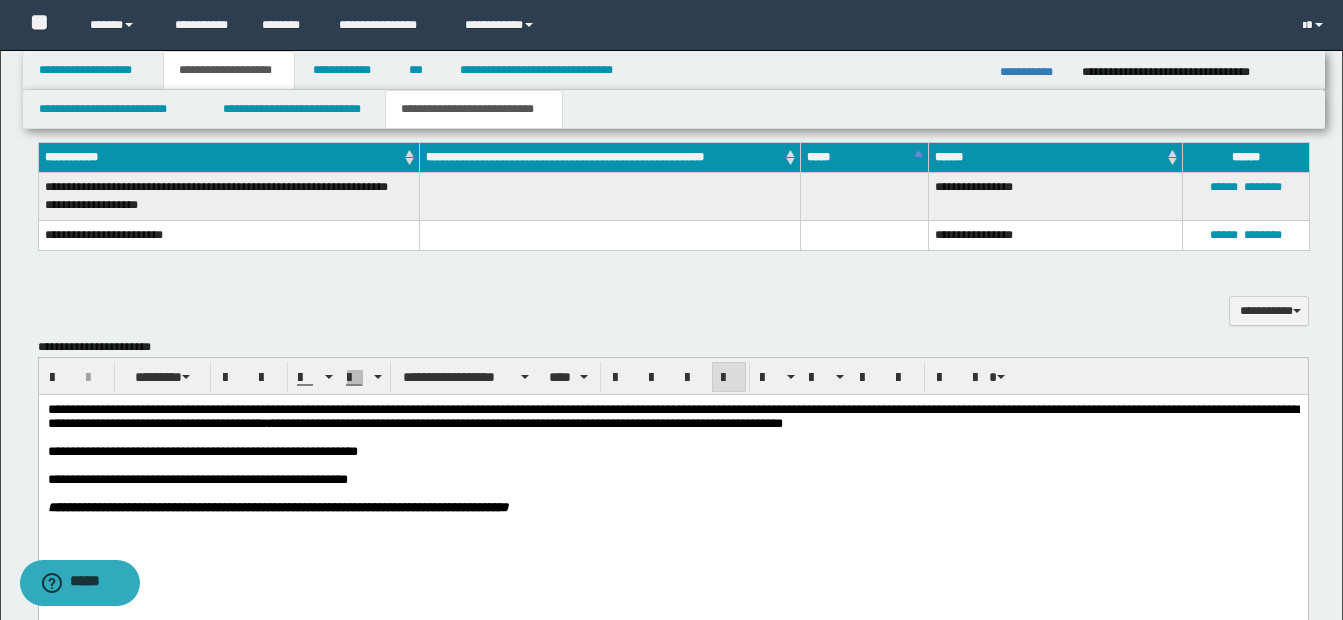 click on "**********" at bounding box center [672, 452] 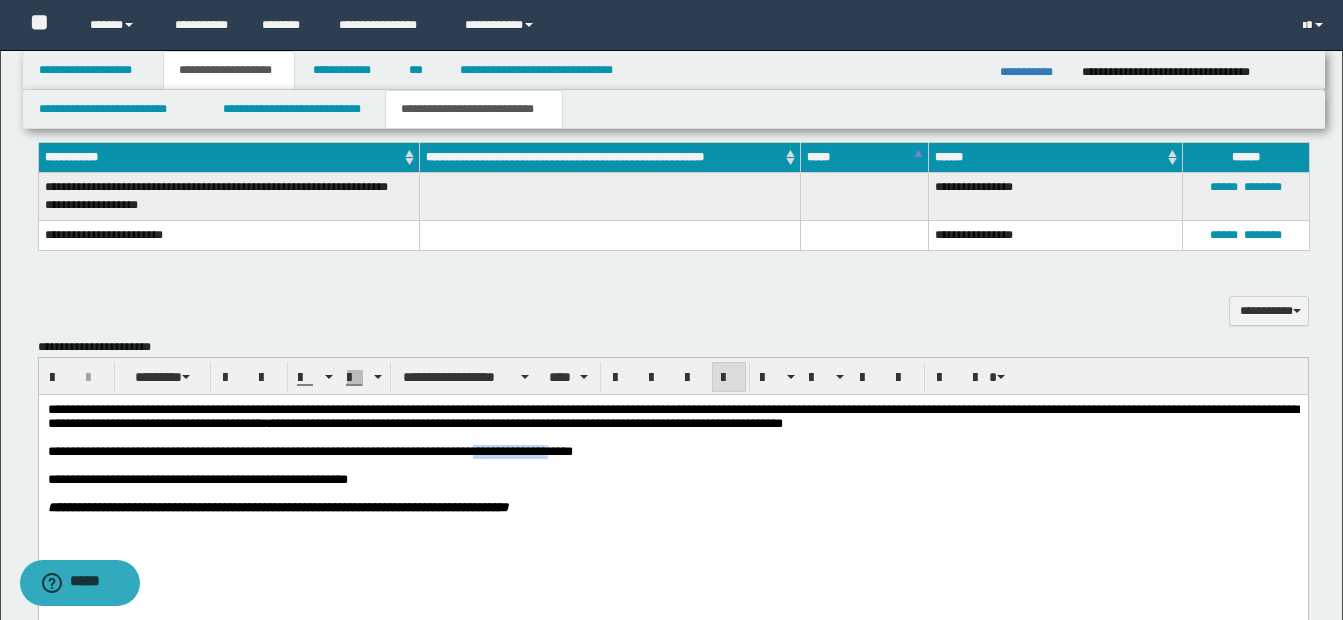 drag, startPoint x: 524, startPoint y: 461, endPoint x: 595, endPoint y: 461, distance: 71 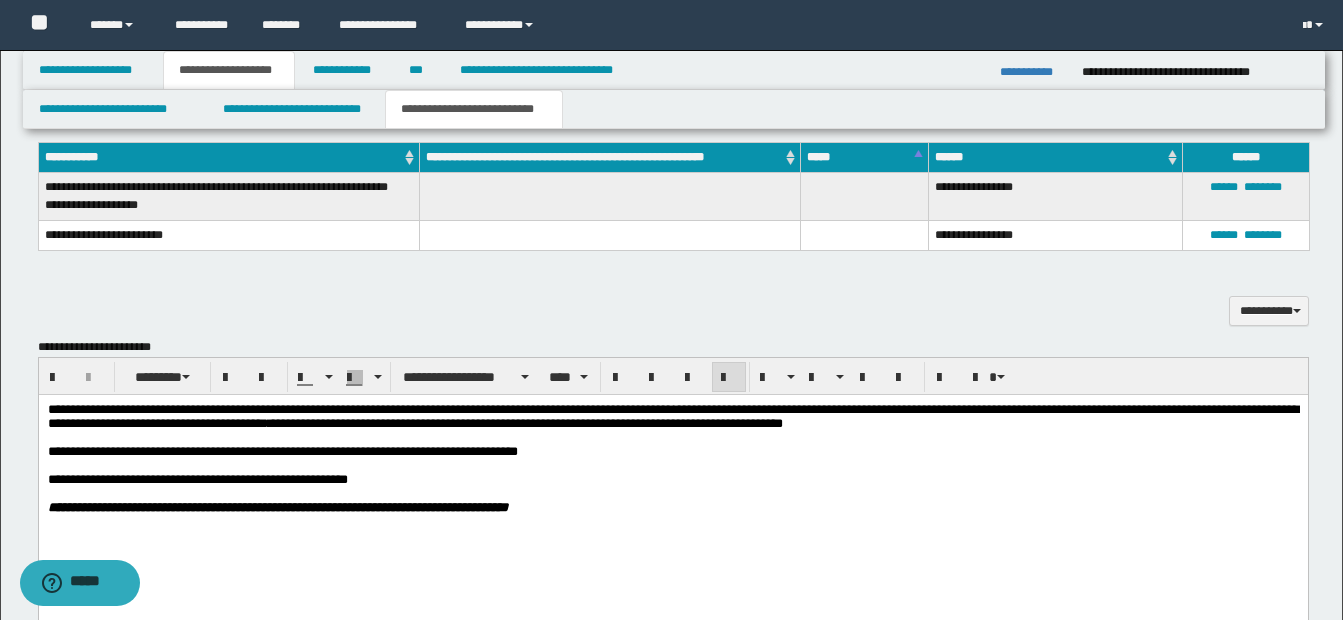 click on "**********" at bounding box center [672, 452] 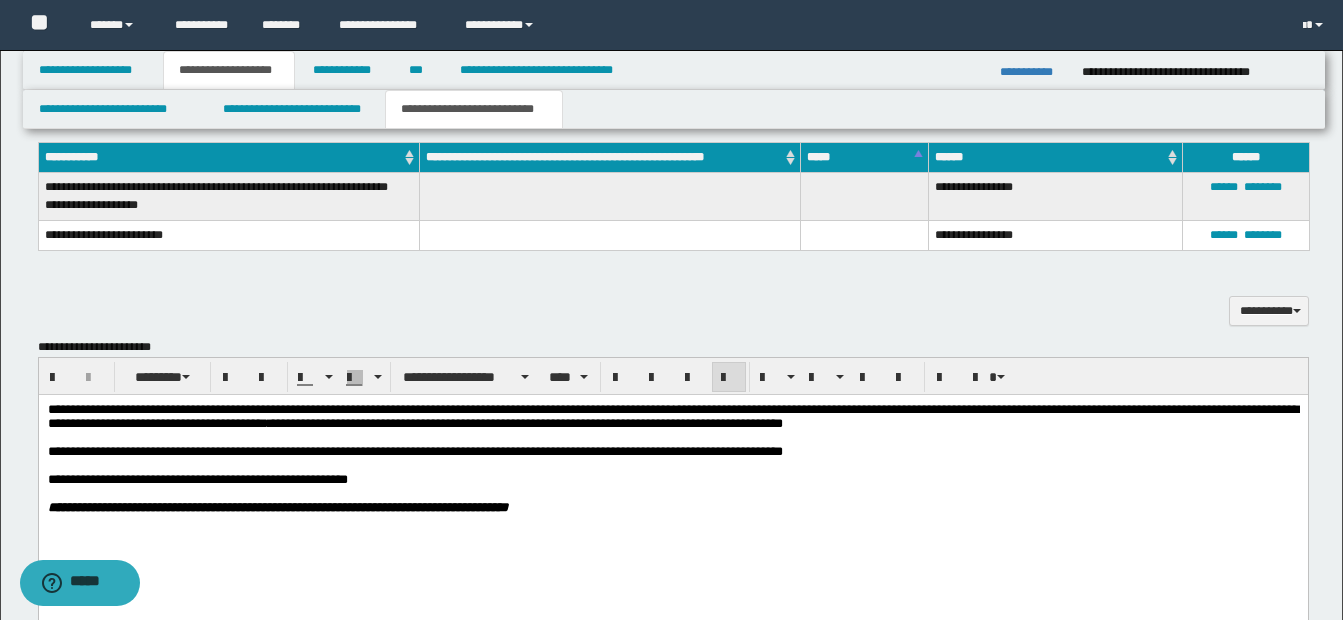 click on "**********" at bounding box center (414, 451) 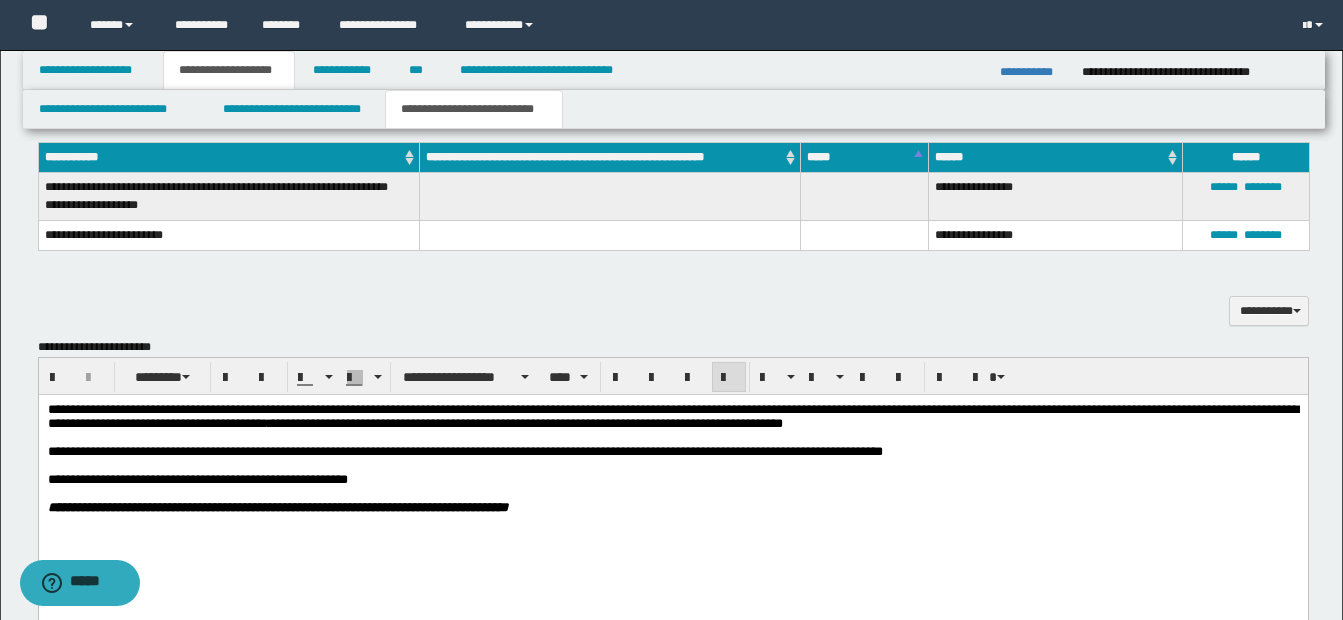 click on "**********" at bounding box center [464, 451] 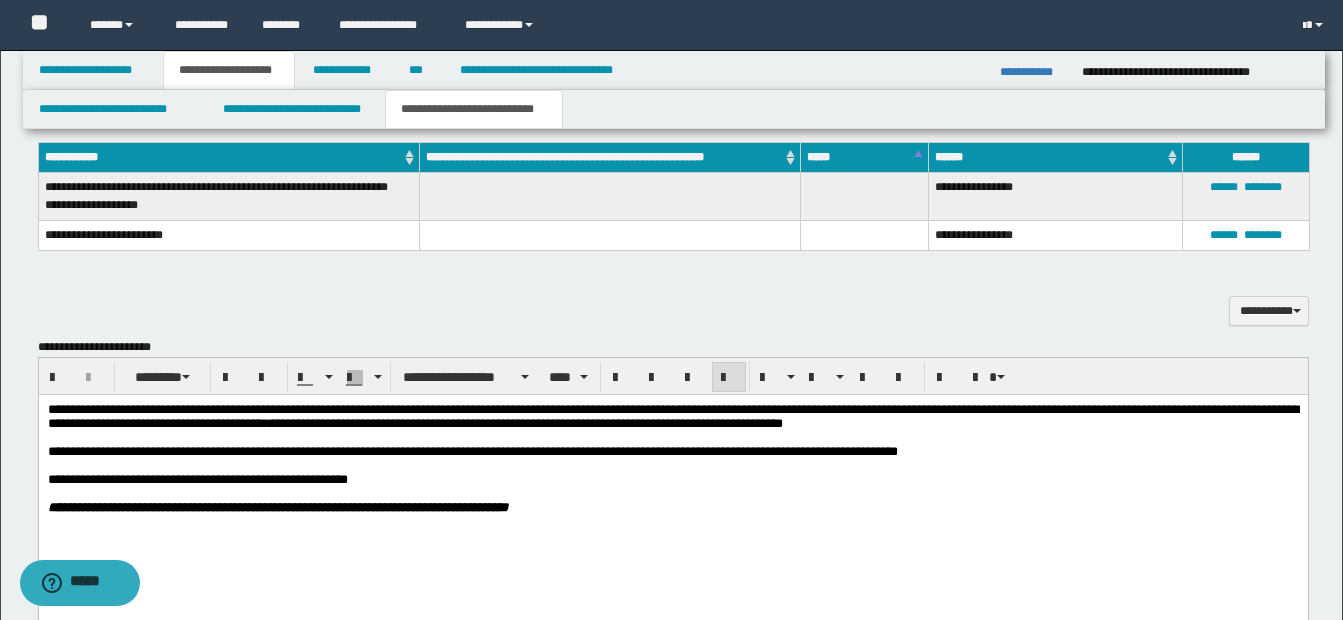 click on "**********" at bounding box center [472, 451] 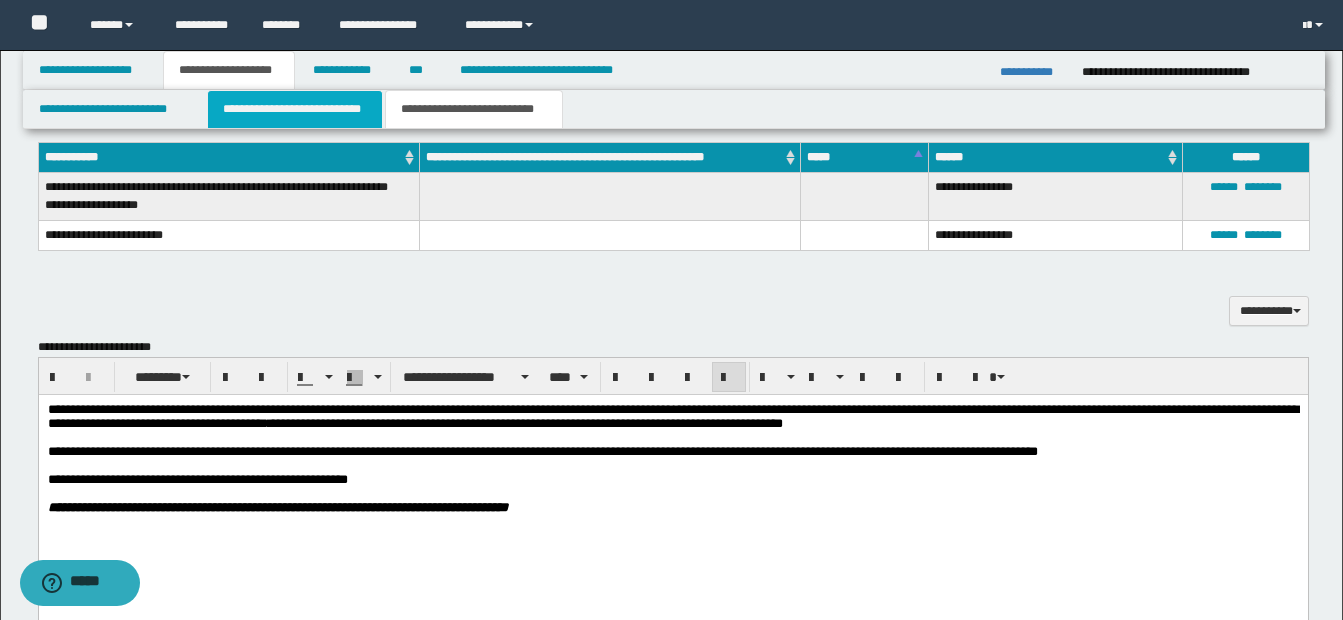 click on "**********" at bounding box center (295, 109) 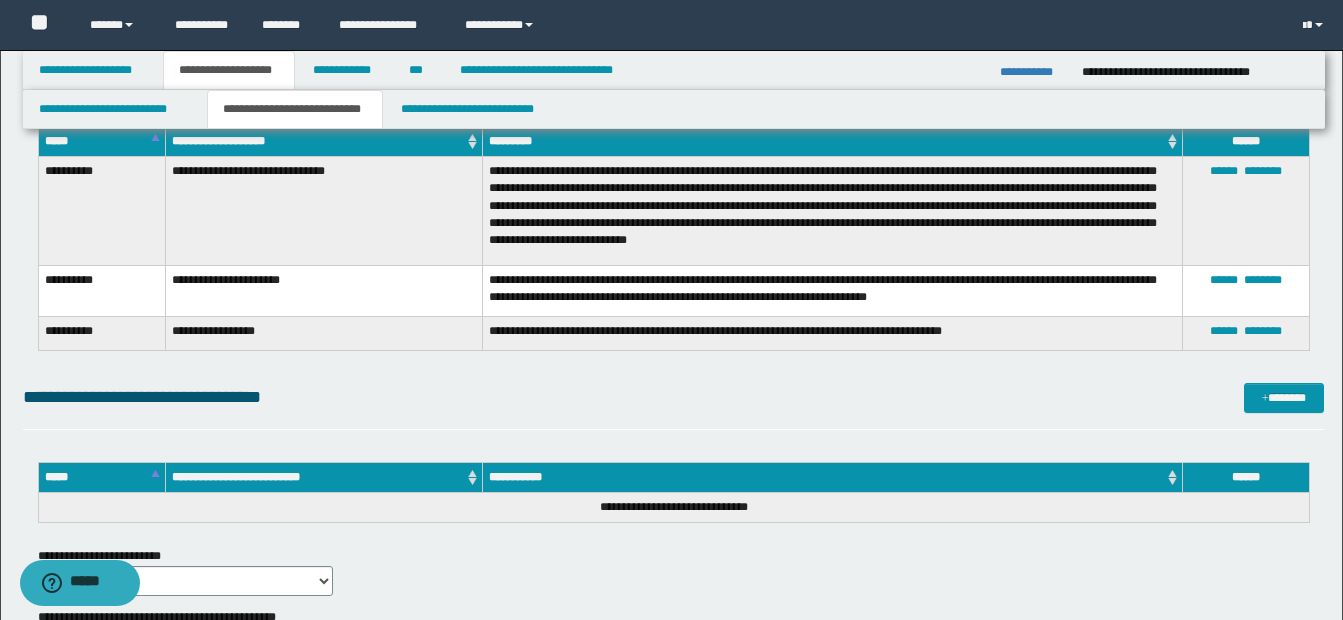 scroll, scrollTop: 3200, scrollLeft: 0, axis: vertical 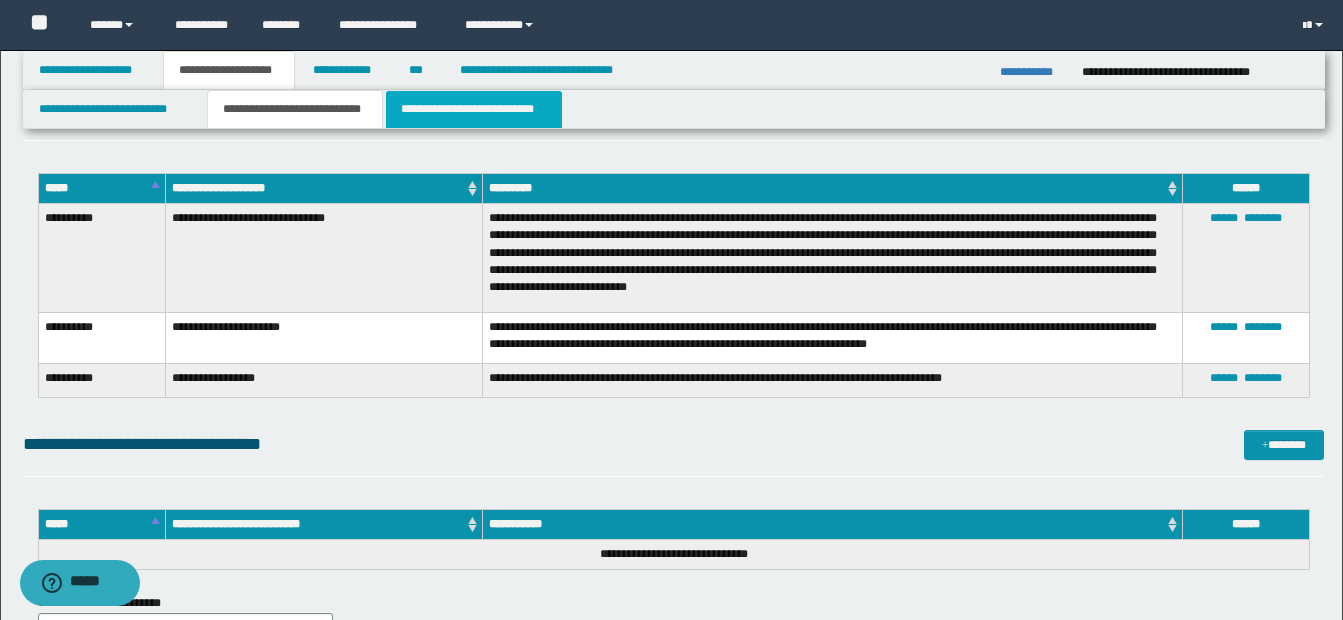 click on "**********" at bounding box center [474, 109] 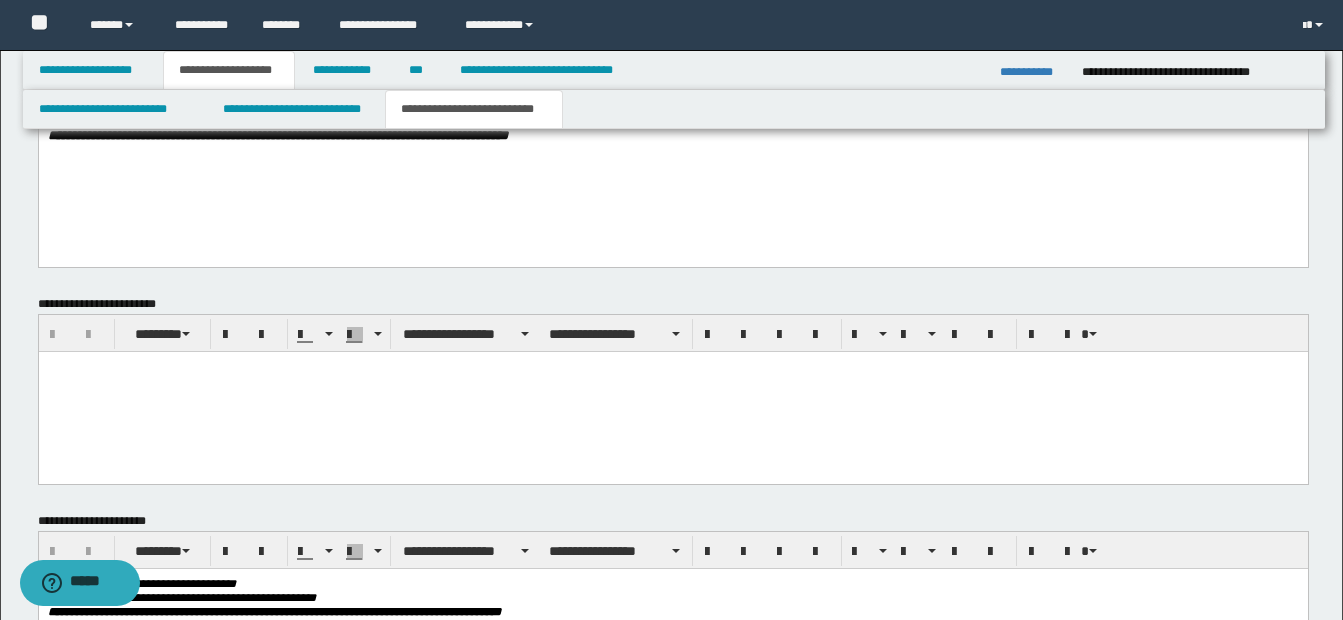scroll, scrollTop: 930, scrollLeft: 0, axis: vertical 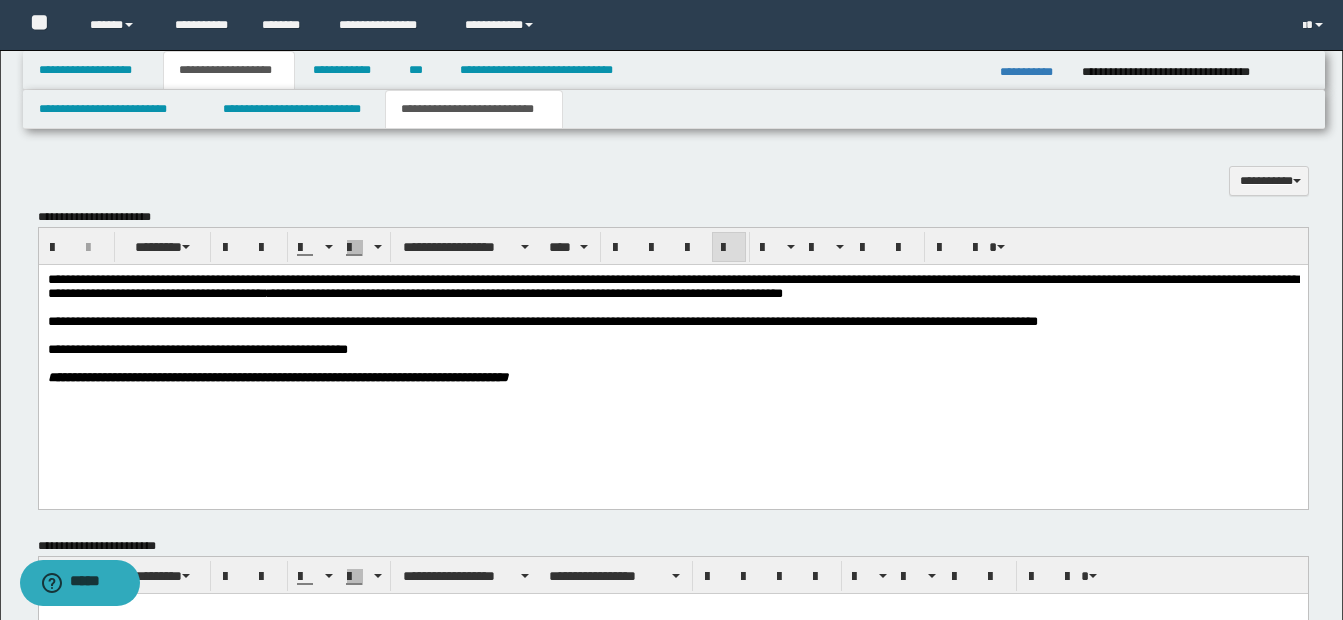 click on "**********" at bounding box center (672, 322) 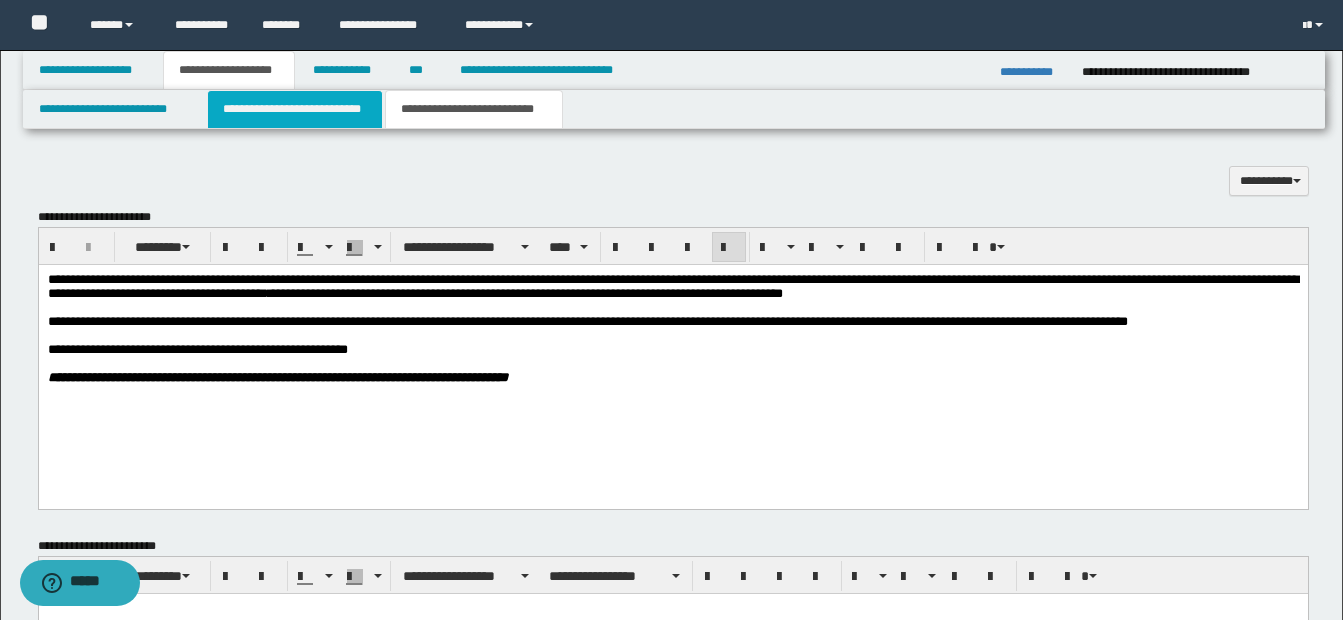 click on "**********" at bounding box center [295, 109] 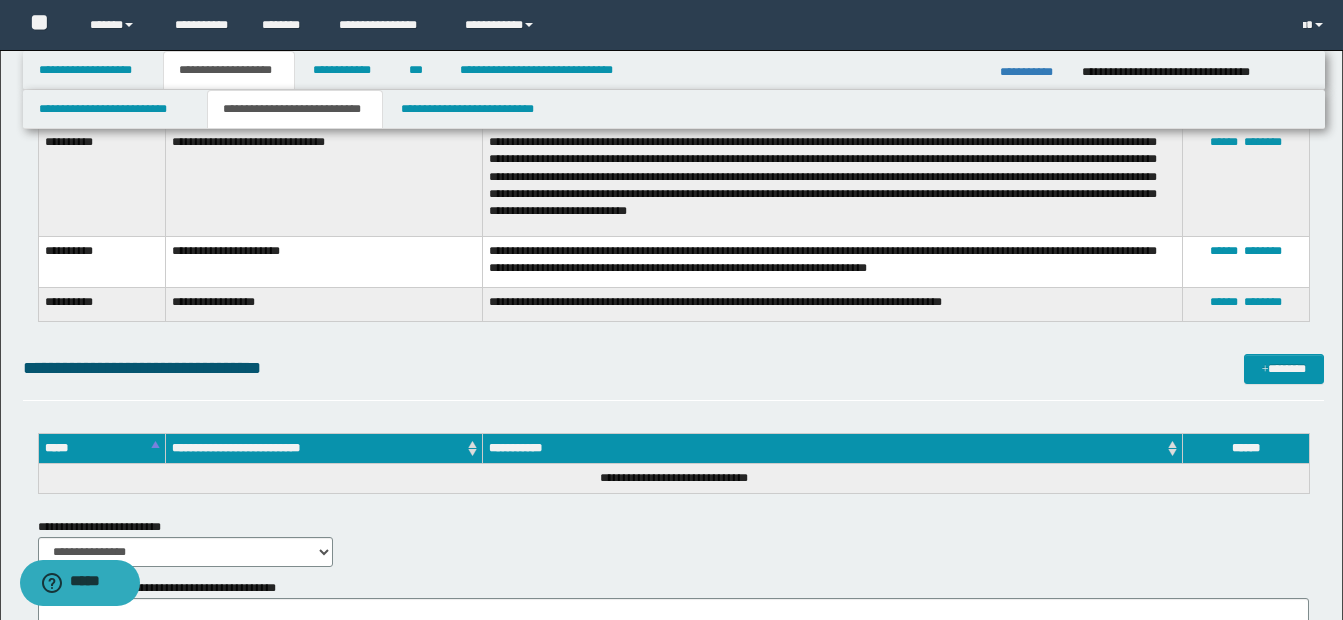 scroll, scrollTop: 3230, scrollLeft: 0, axis: vertical 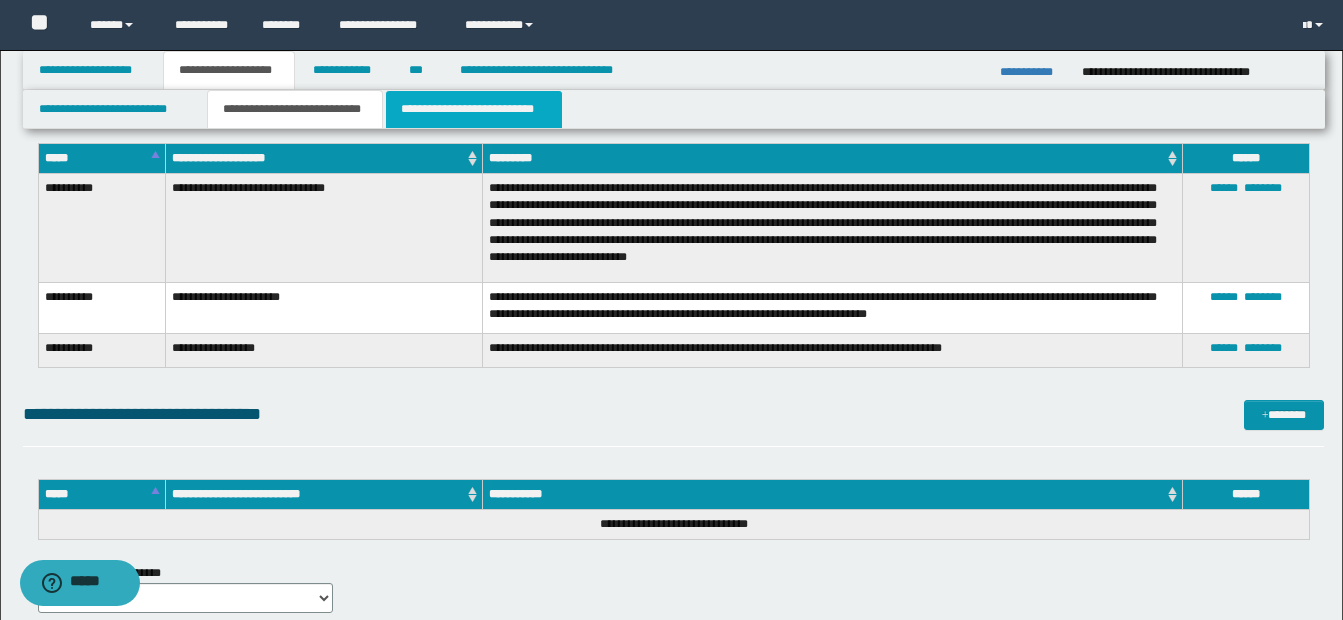 click on "**********" at bounding box center (474, 109) 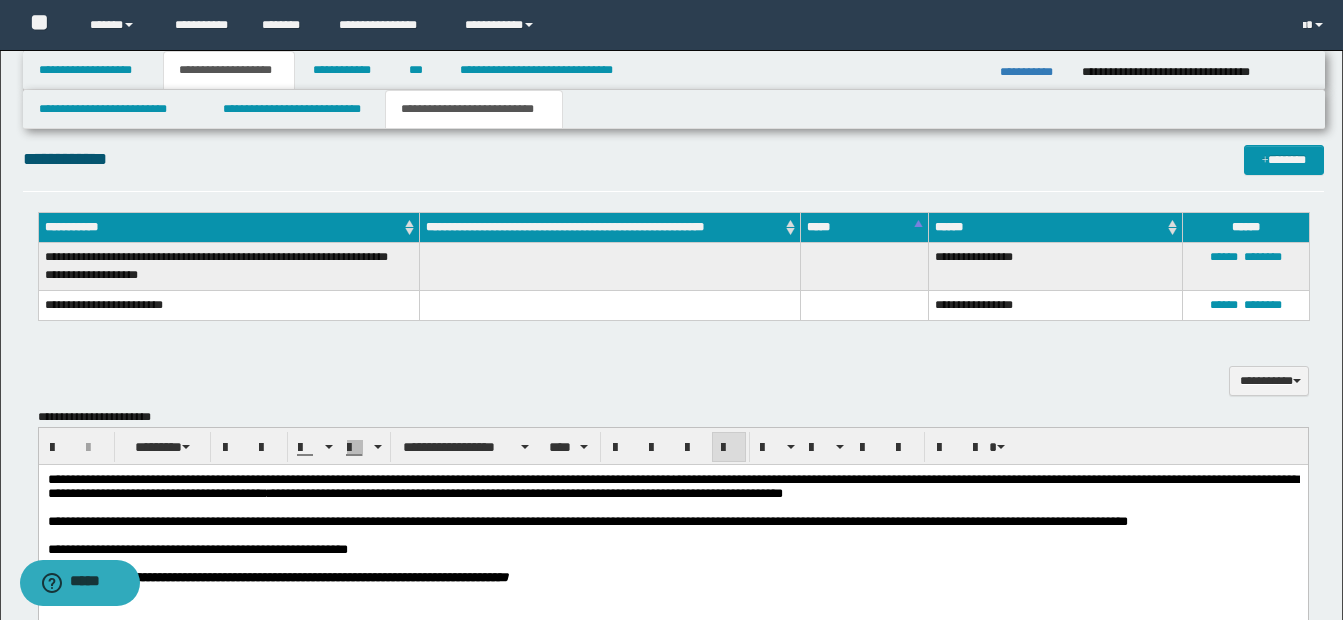 scroll, scrollTop: 830, scrollLeft: 0, axis: vertical 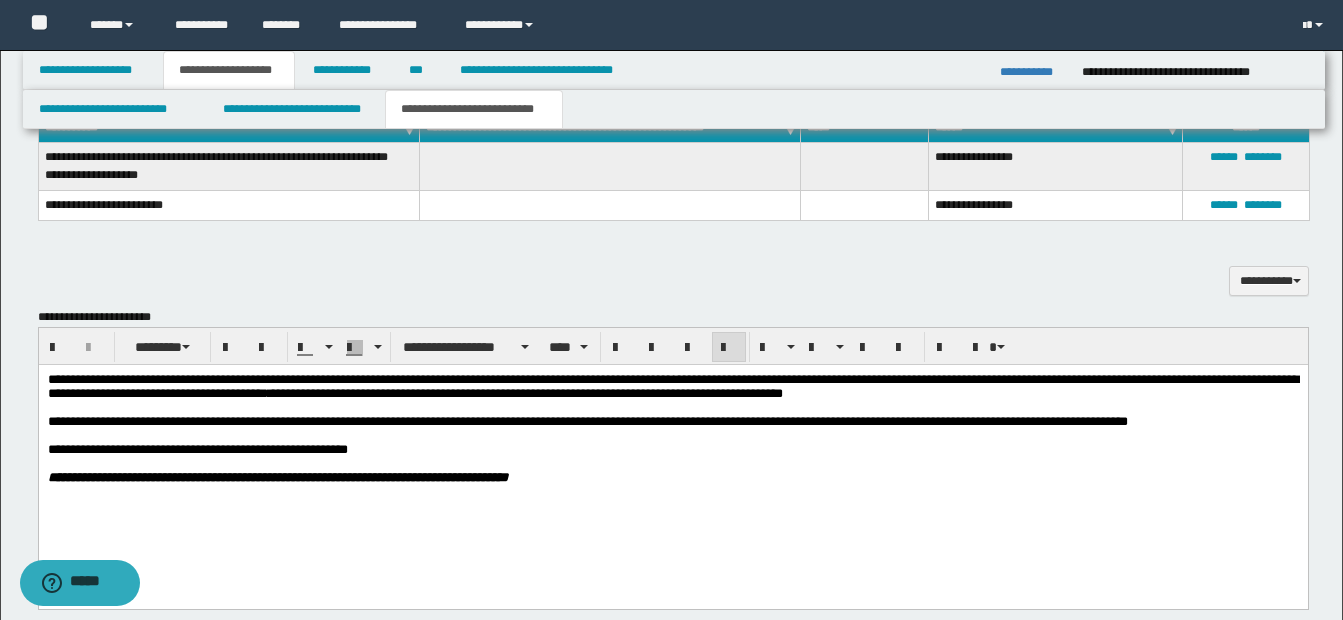 click on "**********" at bounding box center (587, 421) 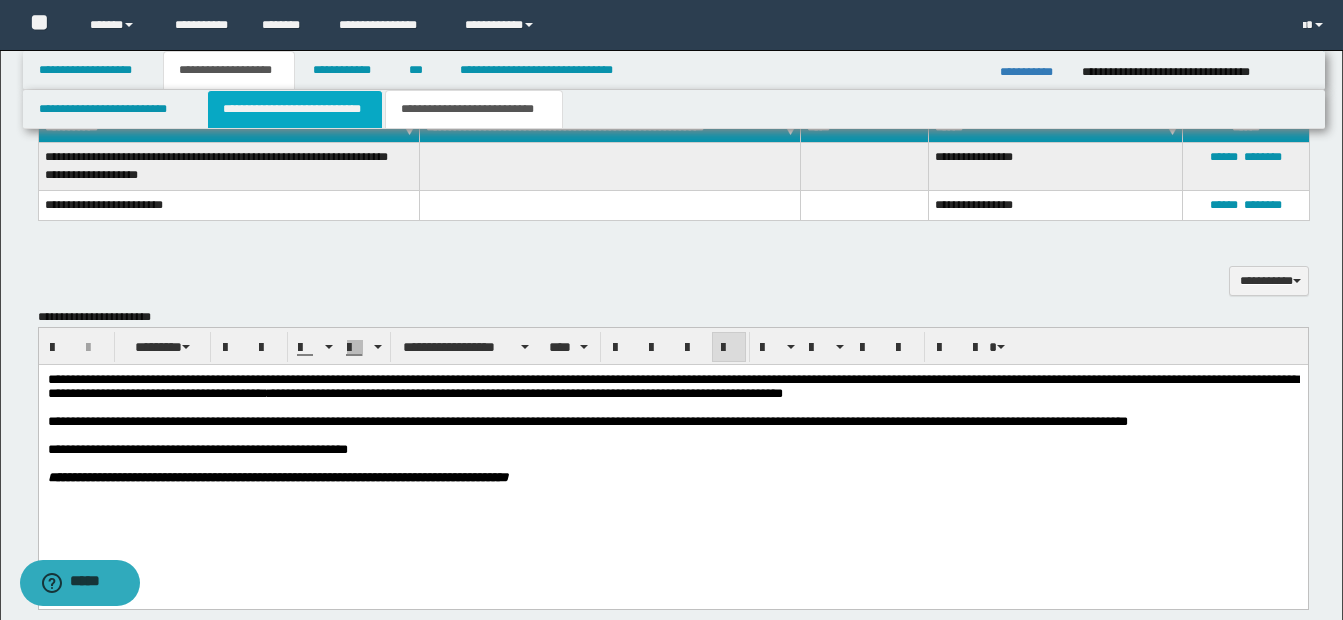 click on "**********" at bounding box center (295, 109) 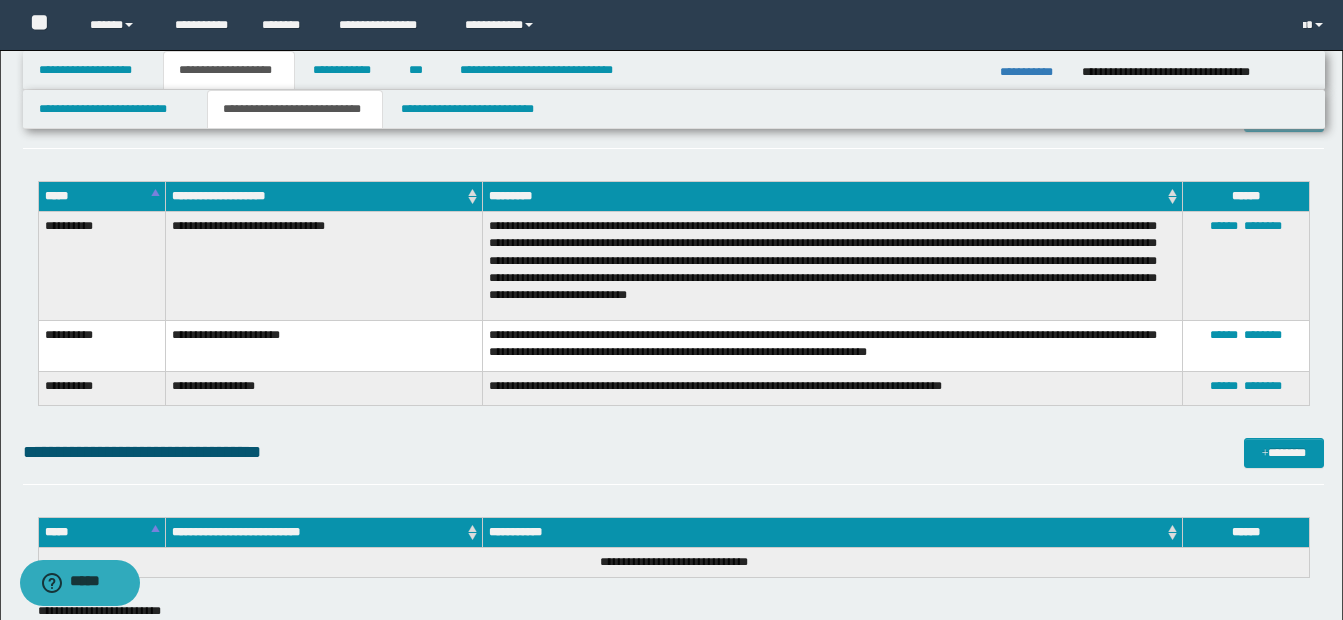 scroll, scrollTop: 3230, scrollLeft: 0, axis: vertical 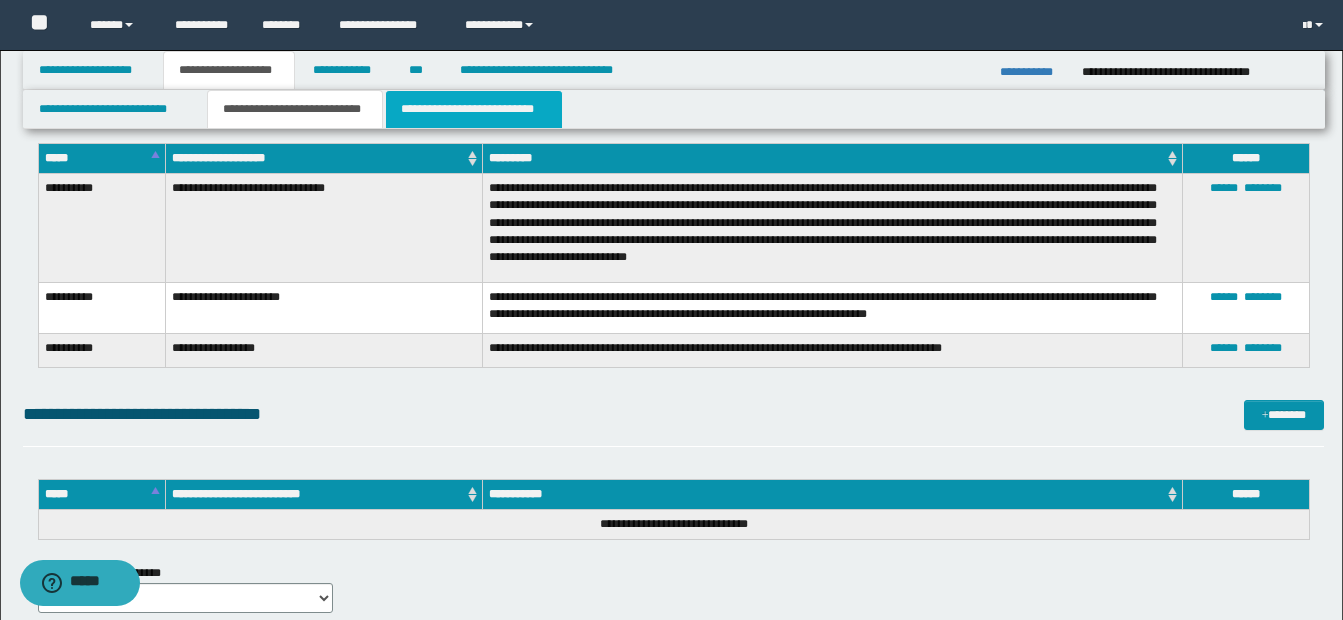 click on "**********" at bounding box center (474, 109) 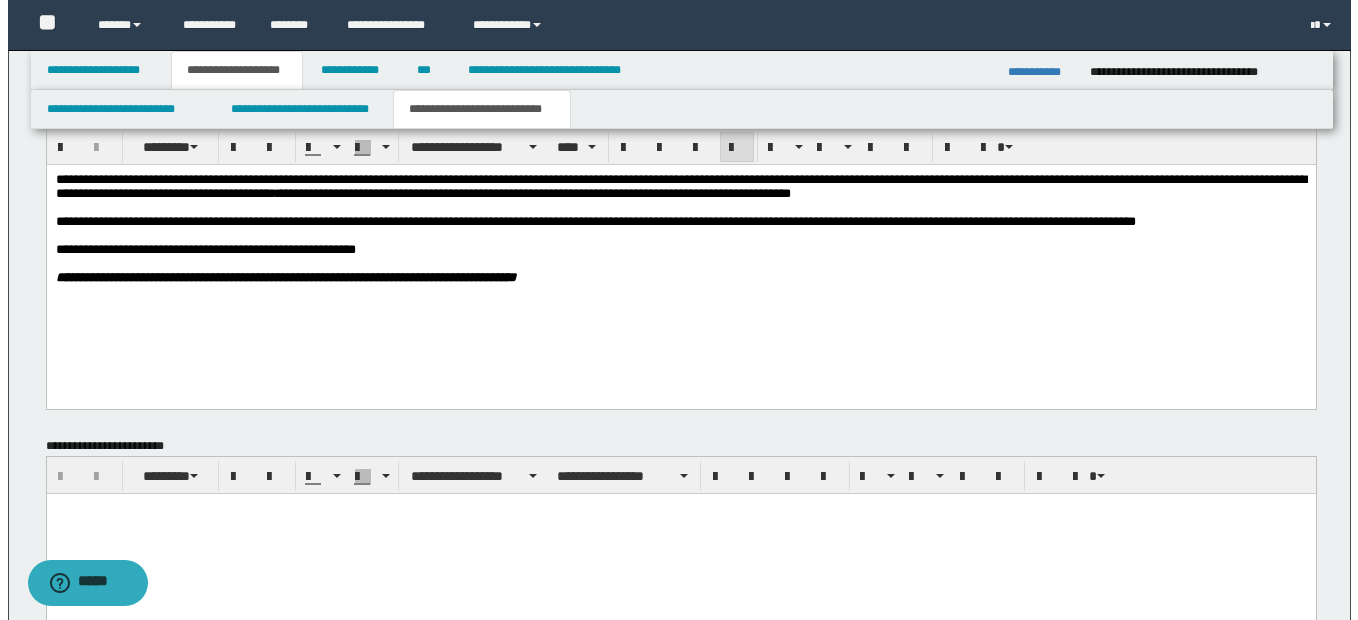 scroll, scrollTop: 930, scrollLeft: 0, axis: vertical 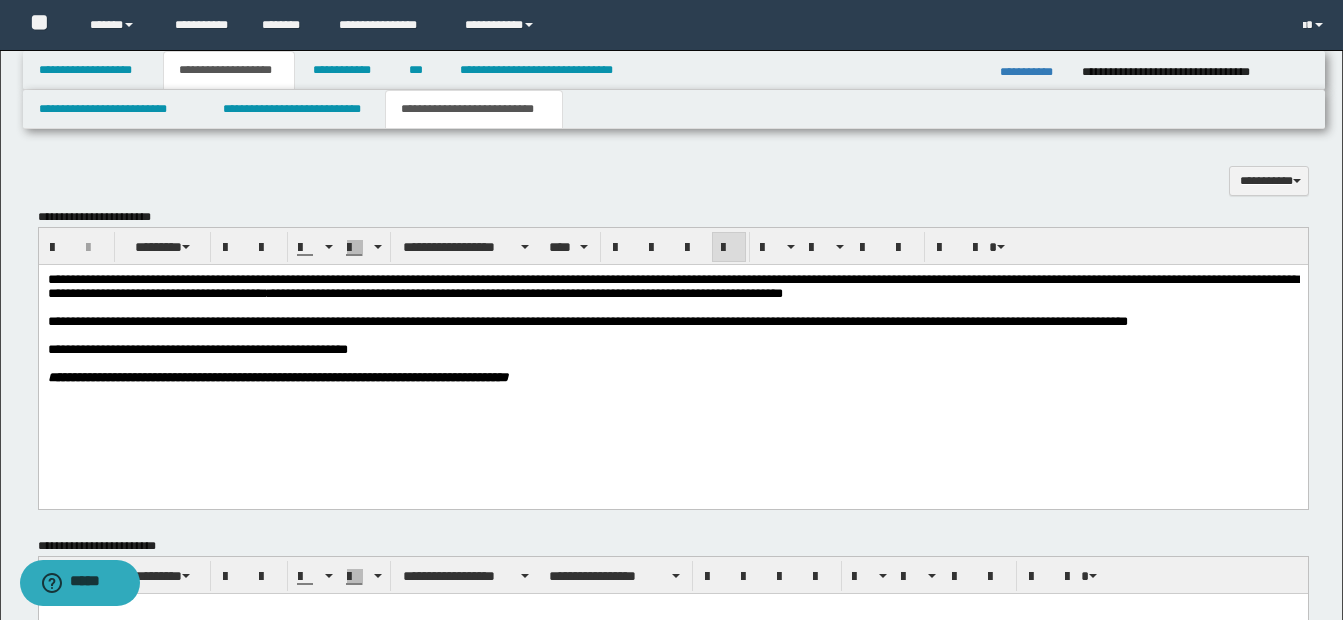 click on "**********" at bounding box center (587, 321) 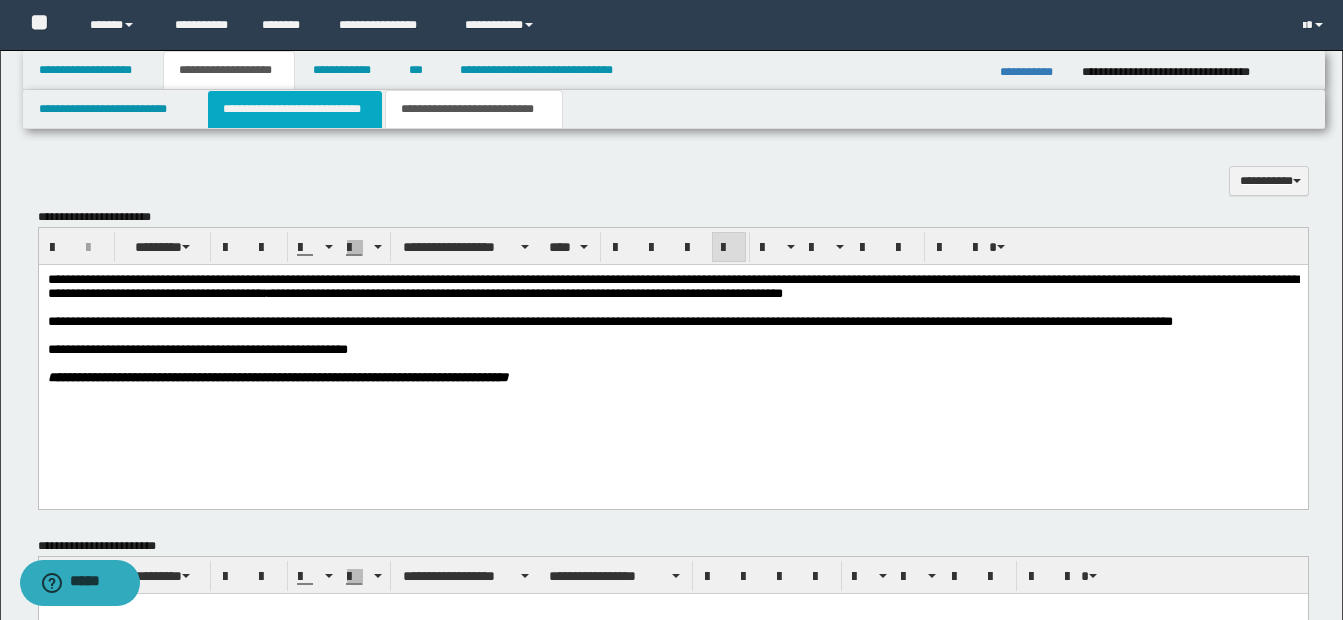 click on "**********" at bounding box center (295, 109) 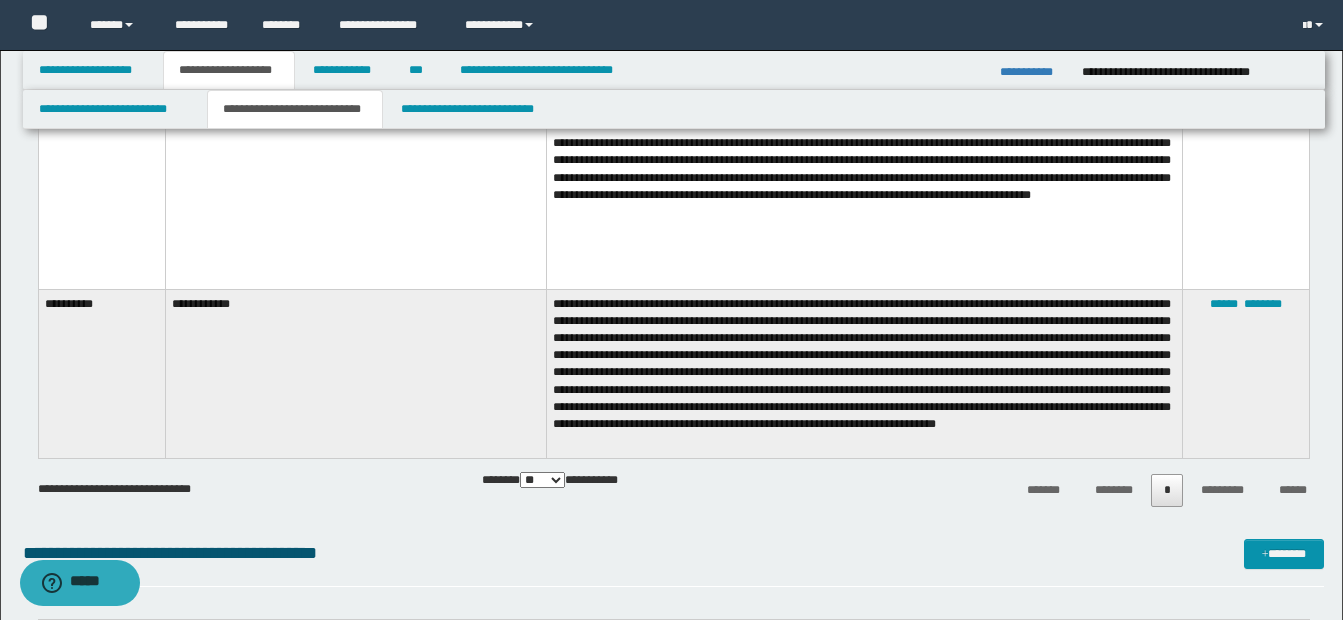 scroll, scrollTop: 2630, scrollLeft: 0, axis: vertical 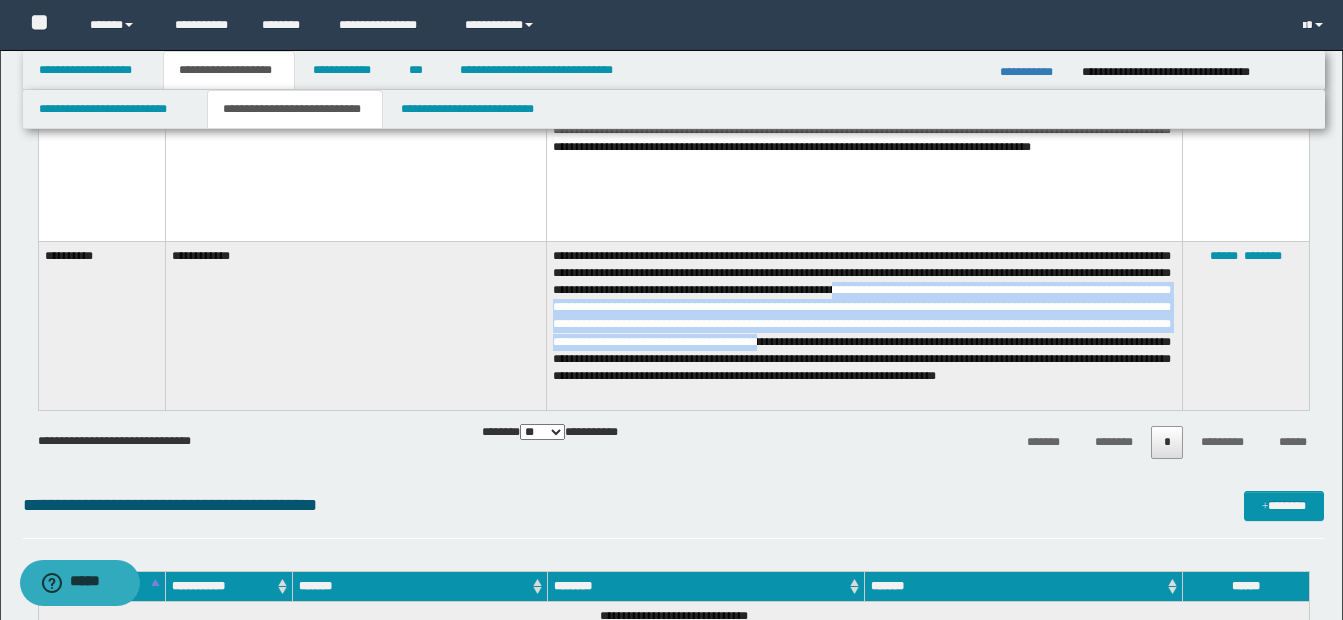 drag, startPoint x: 1002, startPoint y: 293, endPoint x: 1099, endPoint y: 341, distance: 108.226616 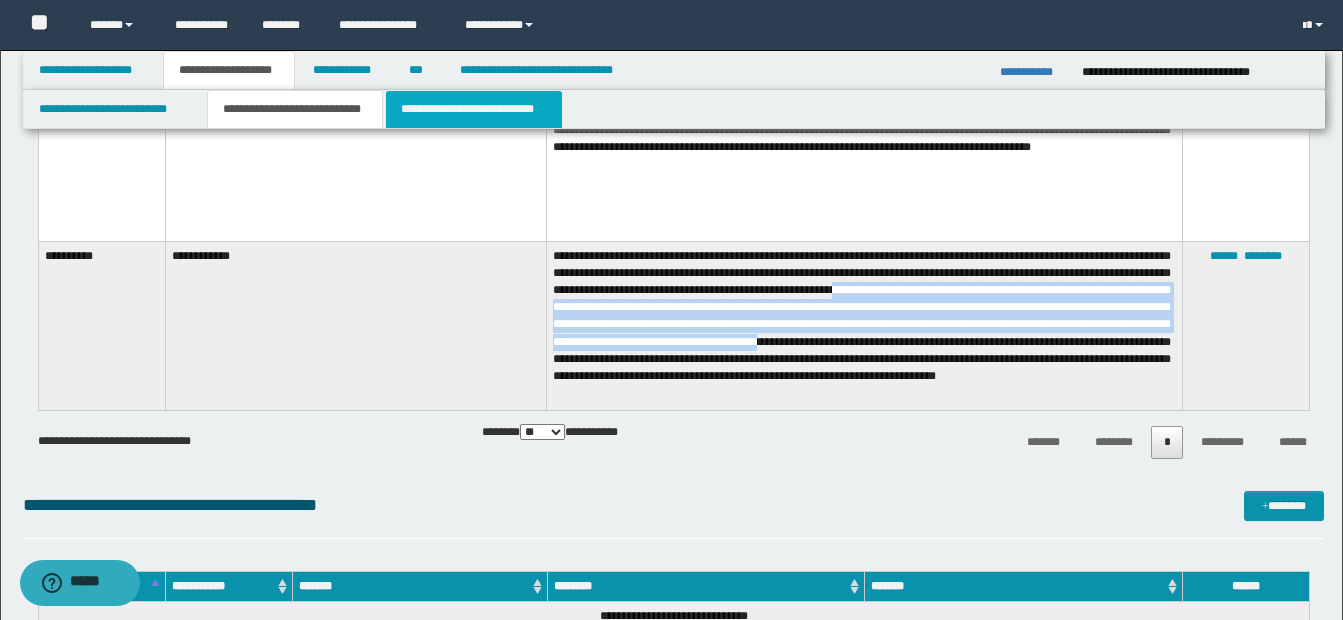 click on "**********" at bounding box center [474, 109] 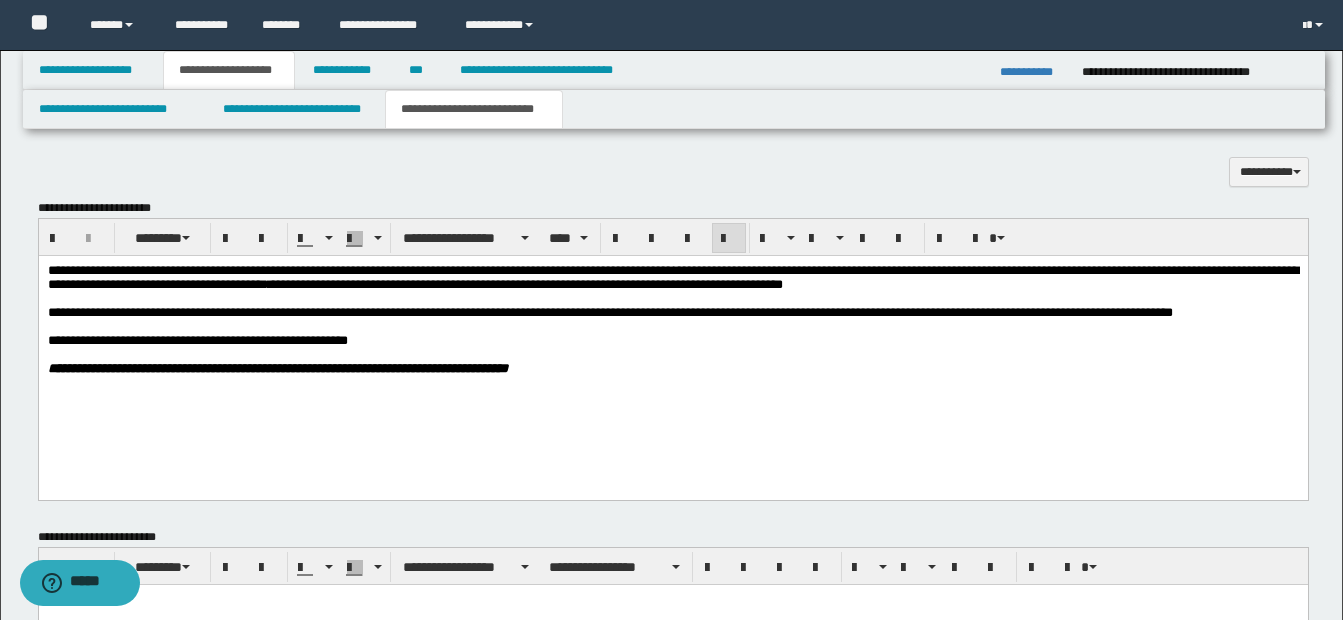 scroll, scrollTop: 930, scrollLeft: 0, axis: vertical 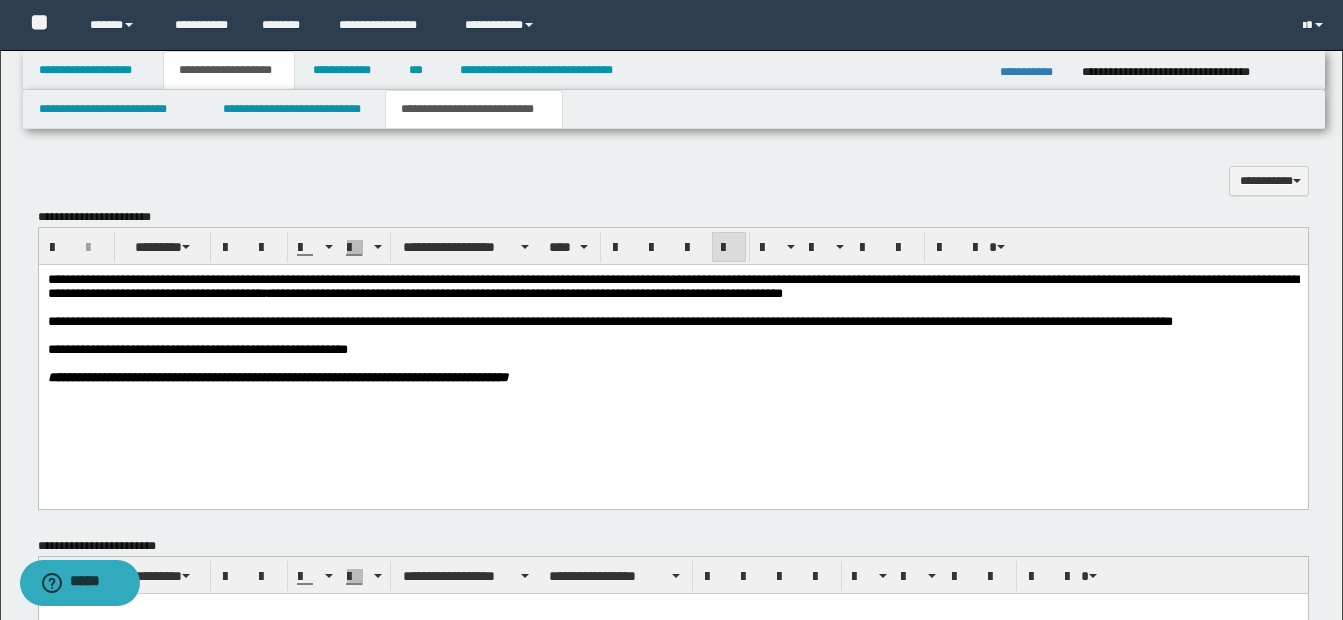 click on "**********" at bounding box center (672, 322) 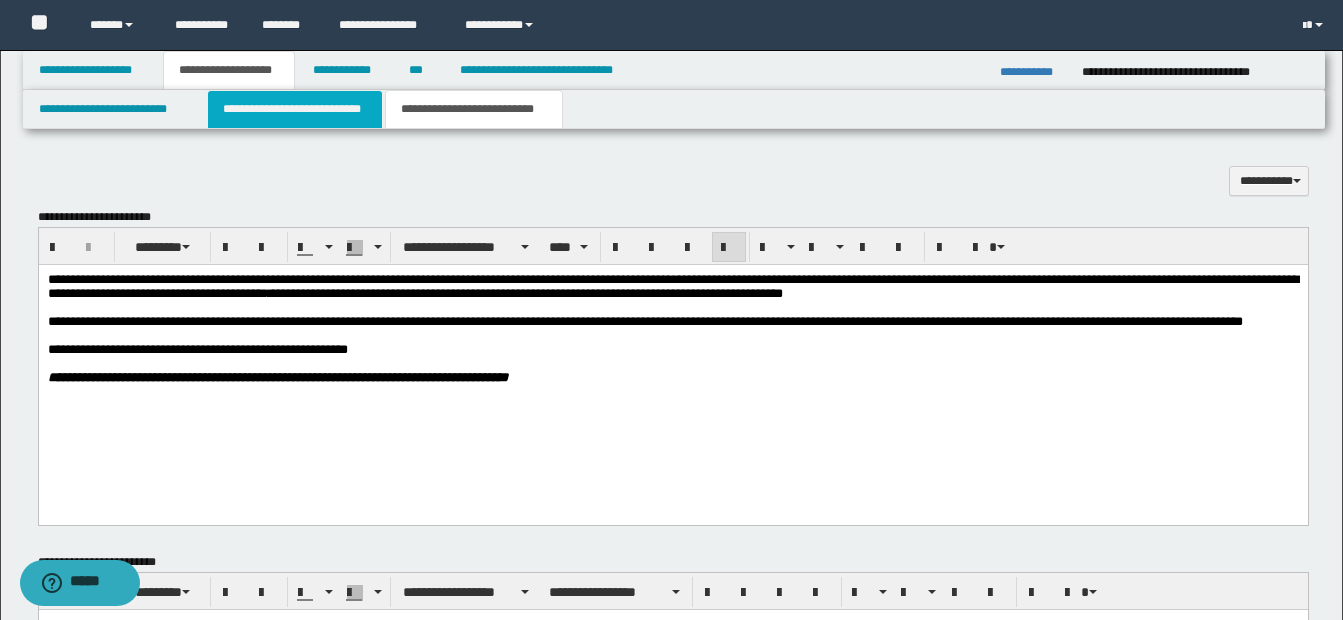 click on "**********" at bounding box center [295, 109] 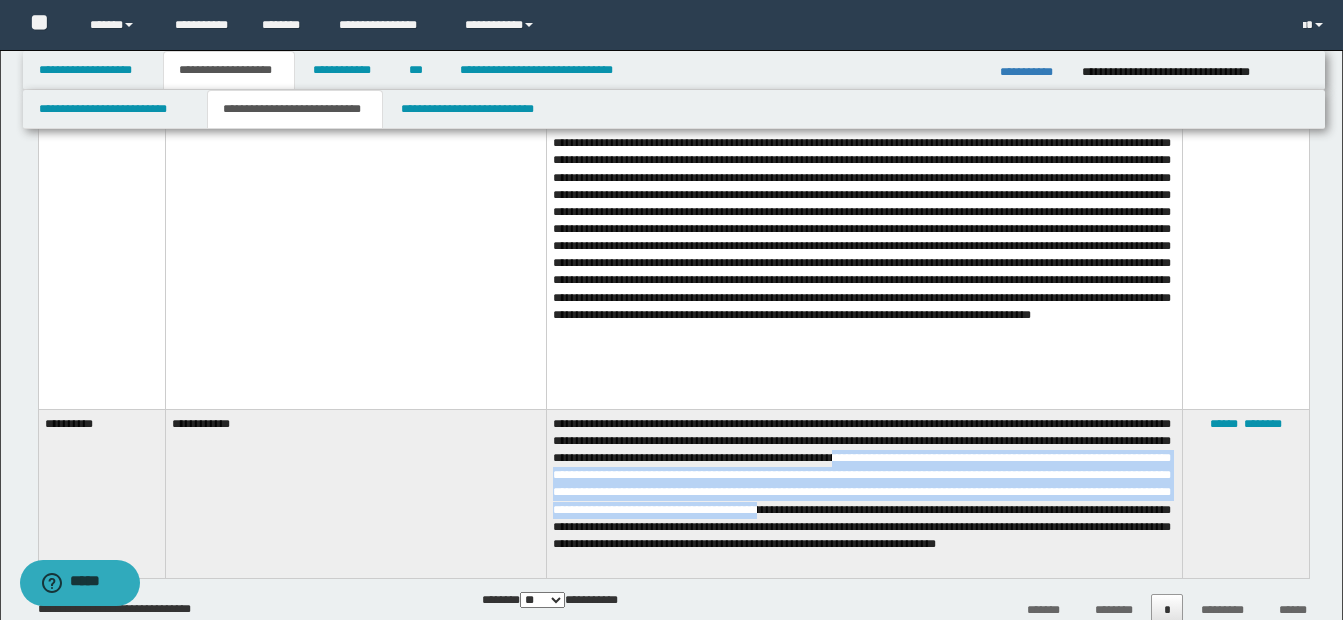 scroll, scrollTop: 2530, scrollLeft: 0, axis: vertical 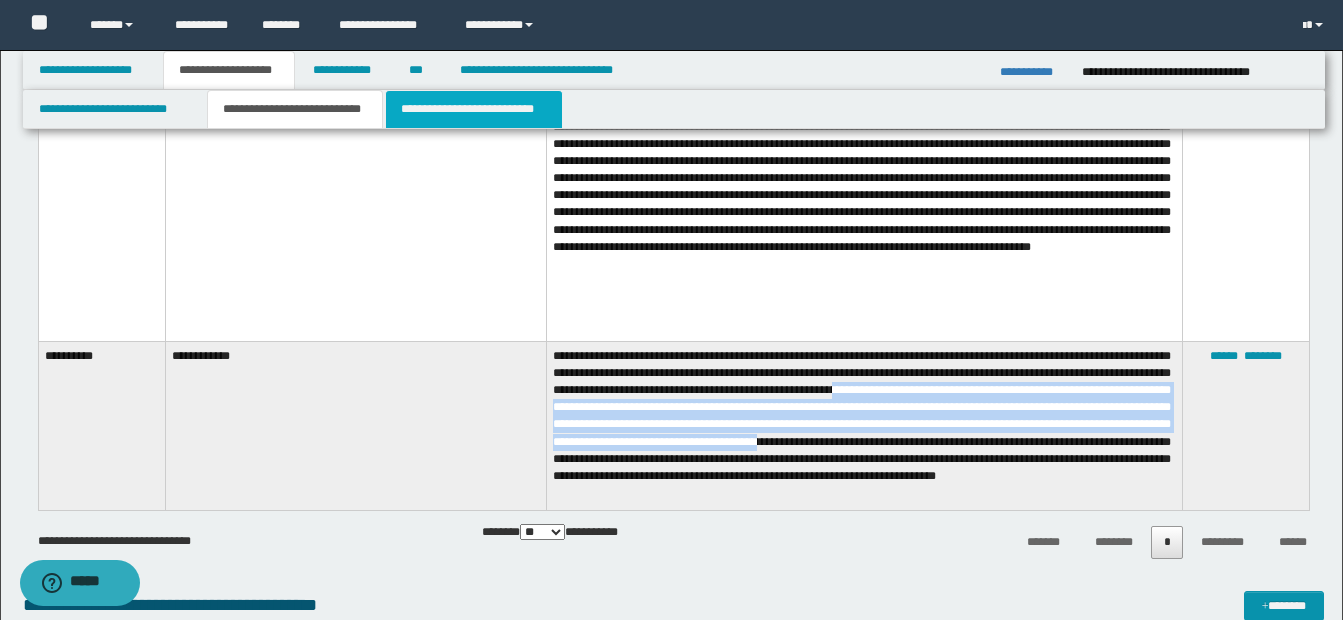 drag, startPoint x: 462, startPoint y: 123, endPoint x: 477, endPoint y: 133, distance: 18.027756 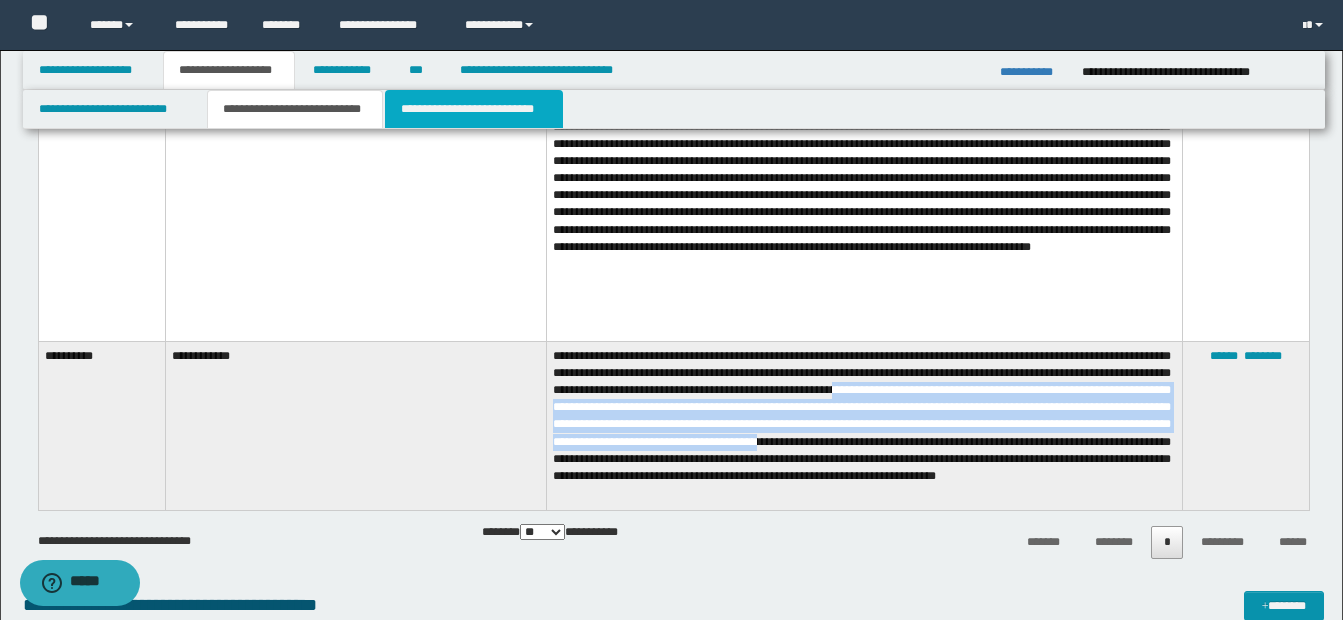 click on "**********" at bounding box center [474, 109] 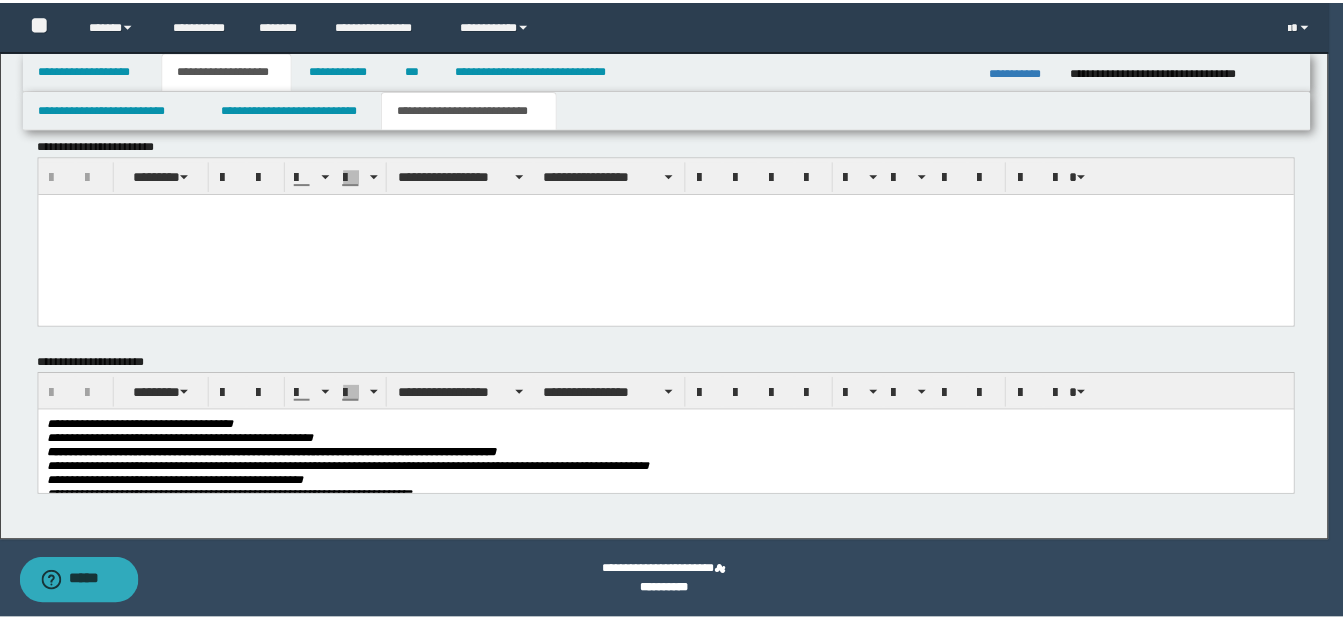 scroll, scrollTop: 846, scrollLeft: 0, axis: vertical 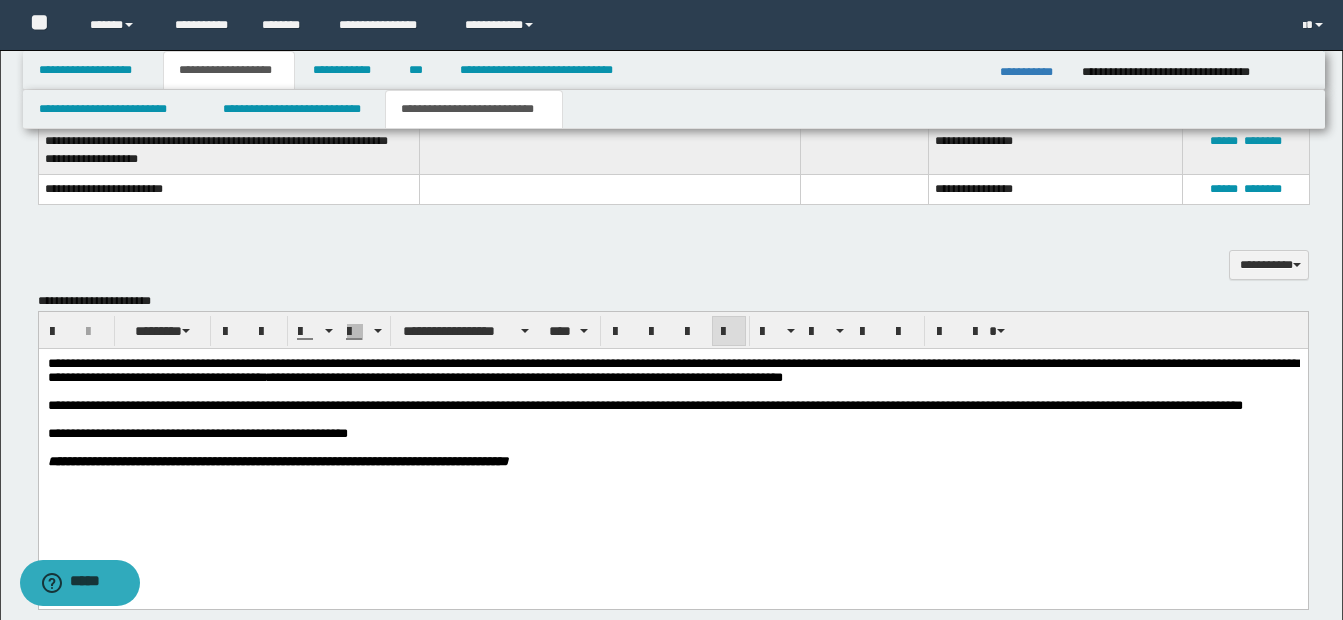 click on "**********" at bounding box center [644, 405] 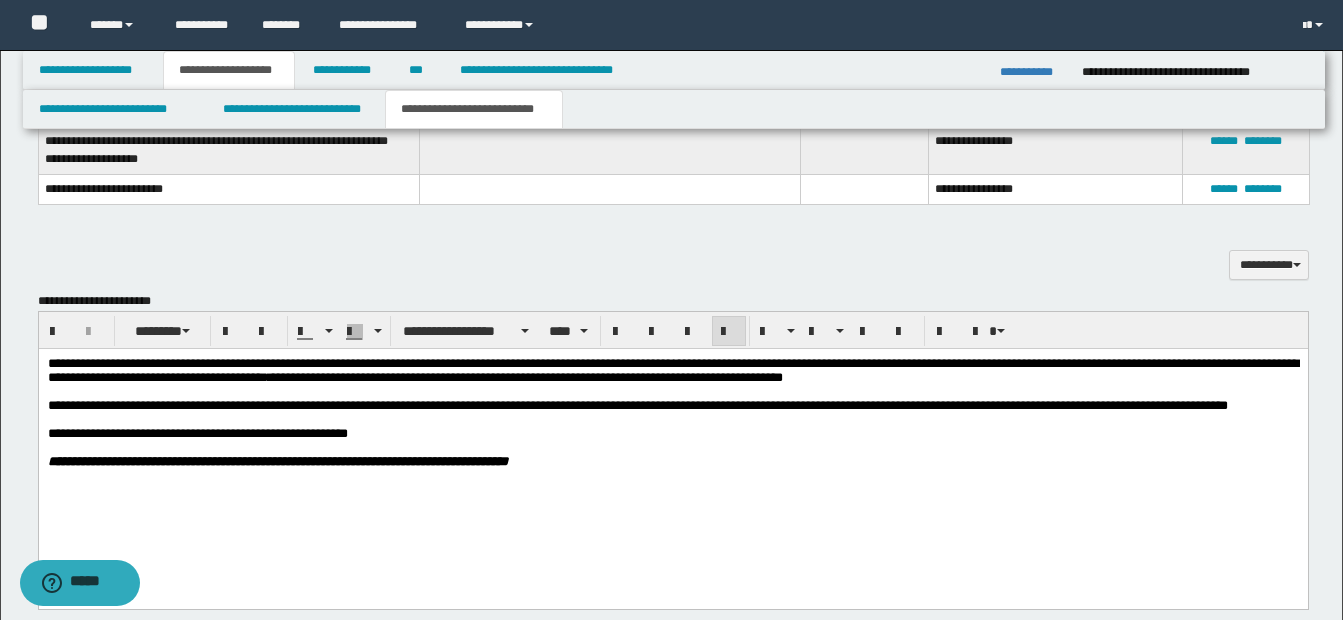 click on "**********" at bounding box center (672, 406) 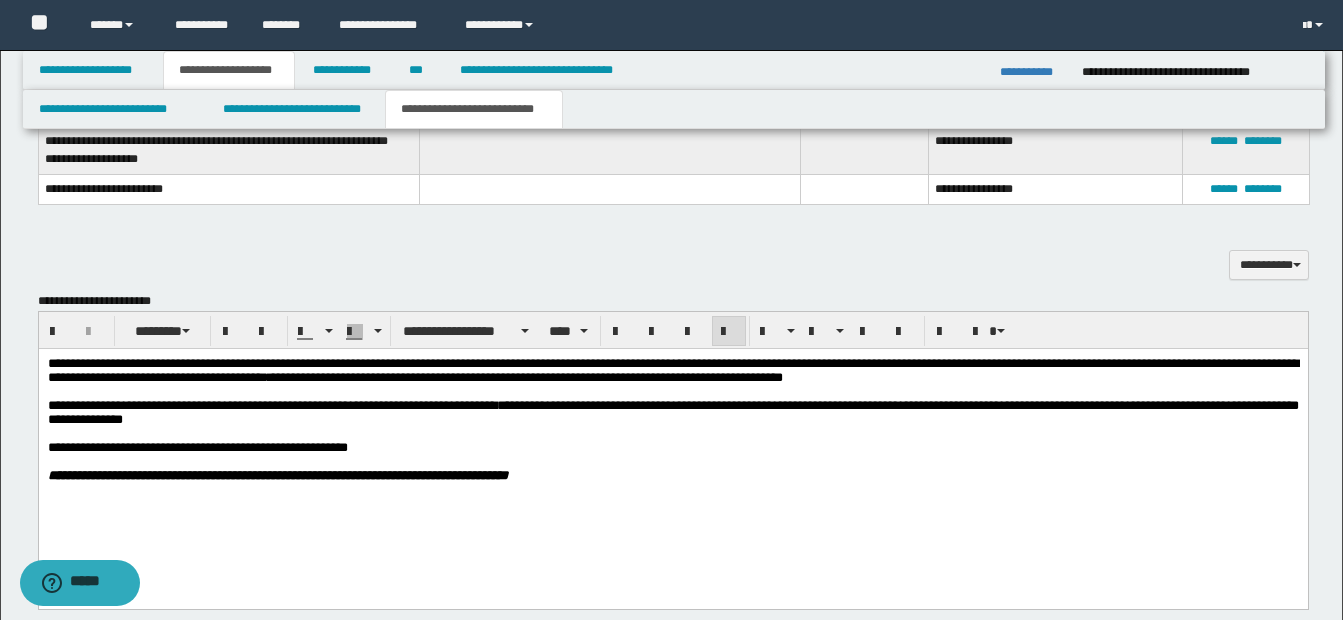 click on "**********" at bounding box center [672, 412] 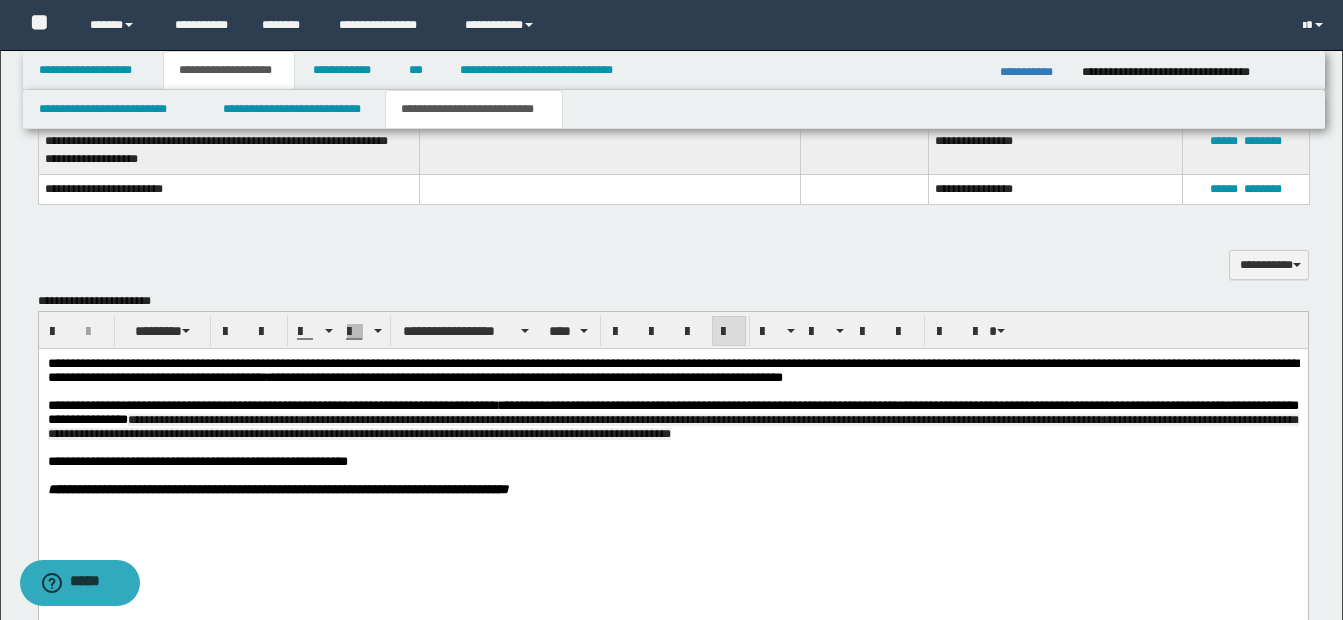 click on "**********" at bounding box center (672, 427) 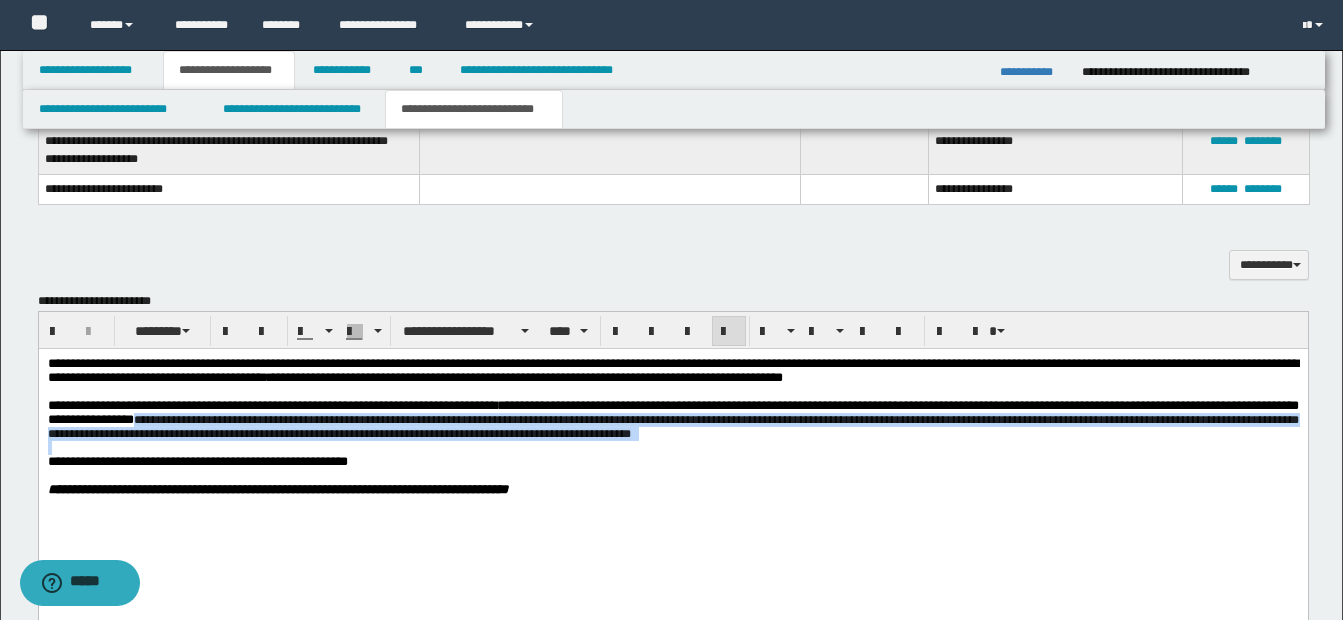 drag, startPoint x: 272, startPoint y: 429, endPoint x: 918, endPoint y: 463, distance: 646.8941 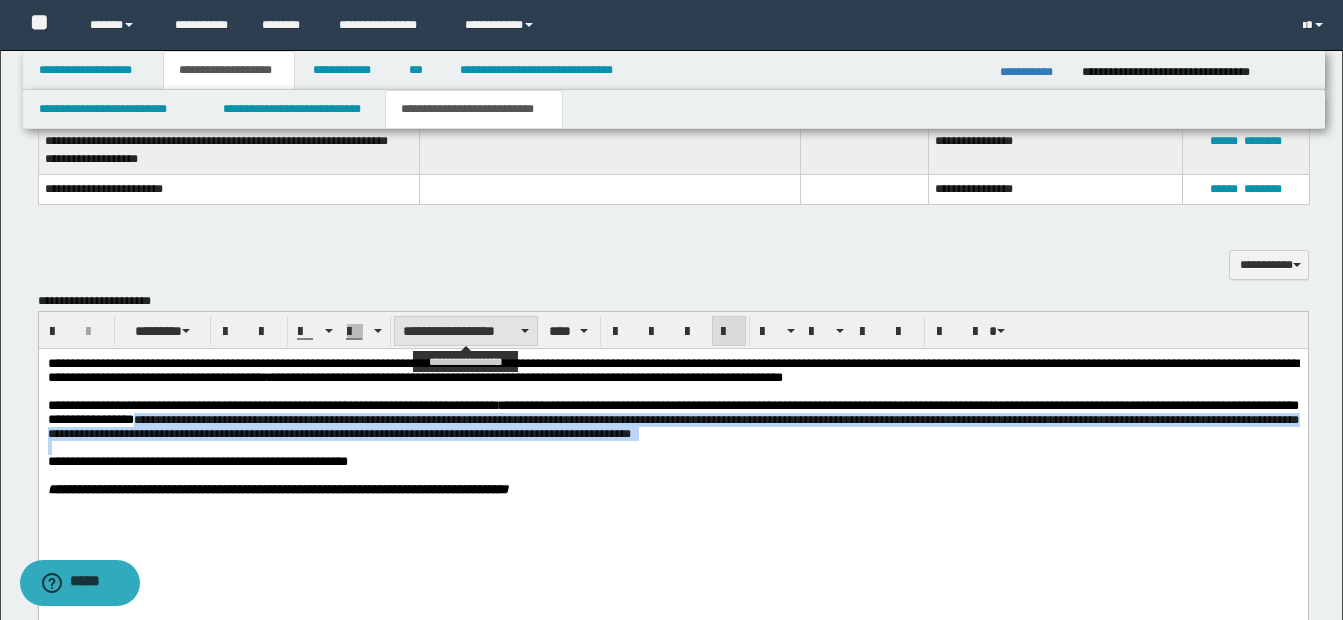 click on "**********" at bounding box center (466, 331) 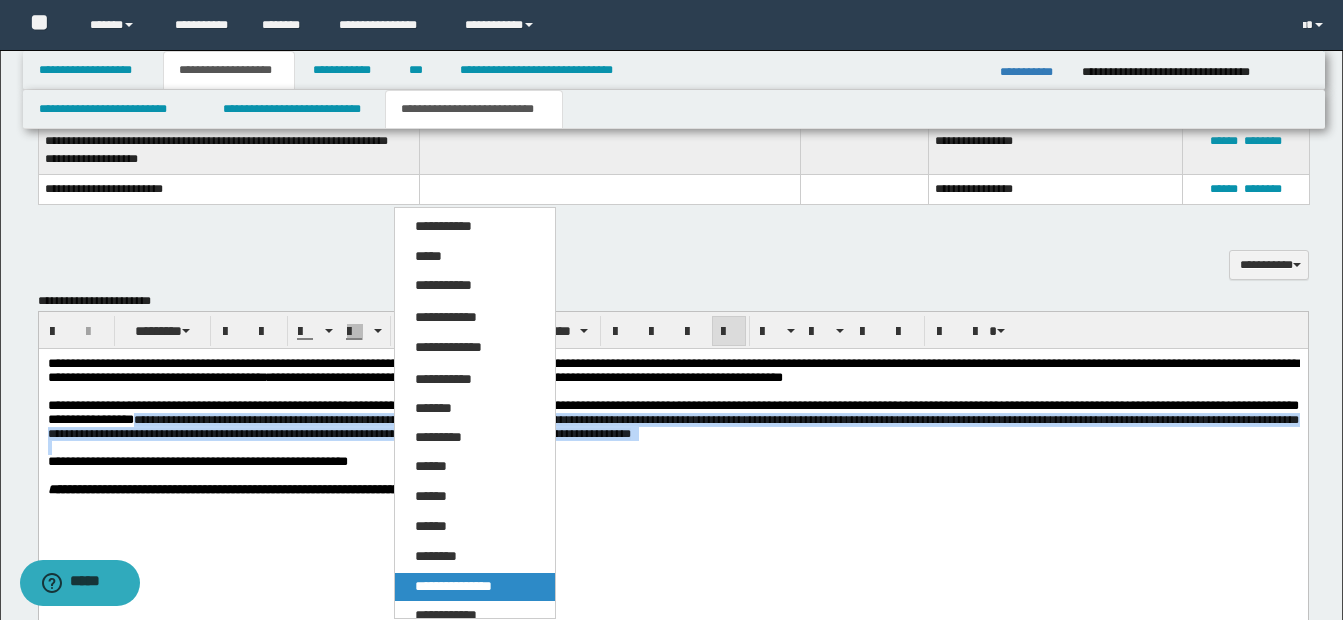 click on "**********" at bounding box center (453, 586) 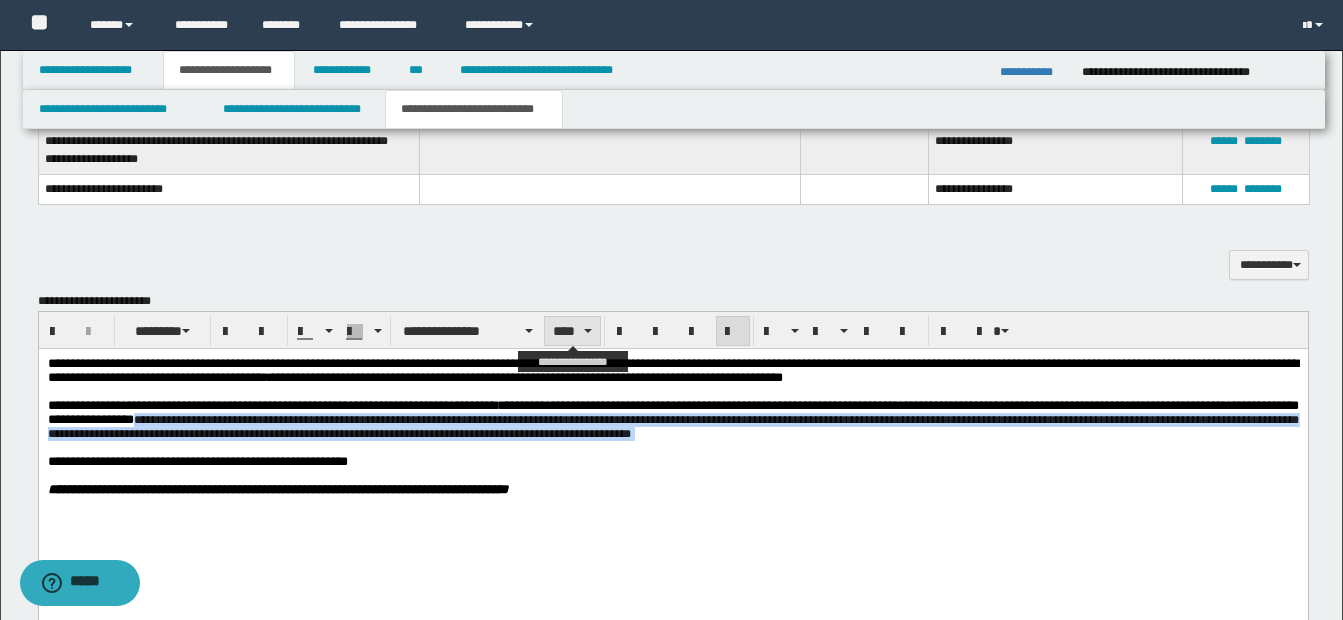 click on "****" at bounding box center [572, 331] 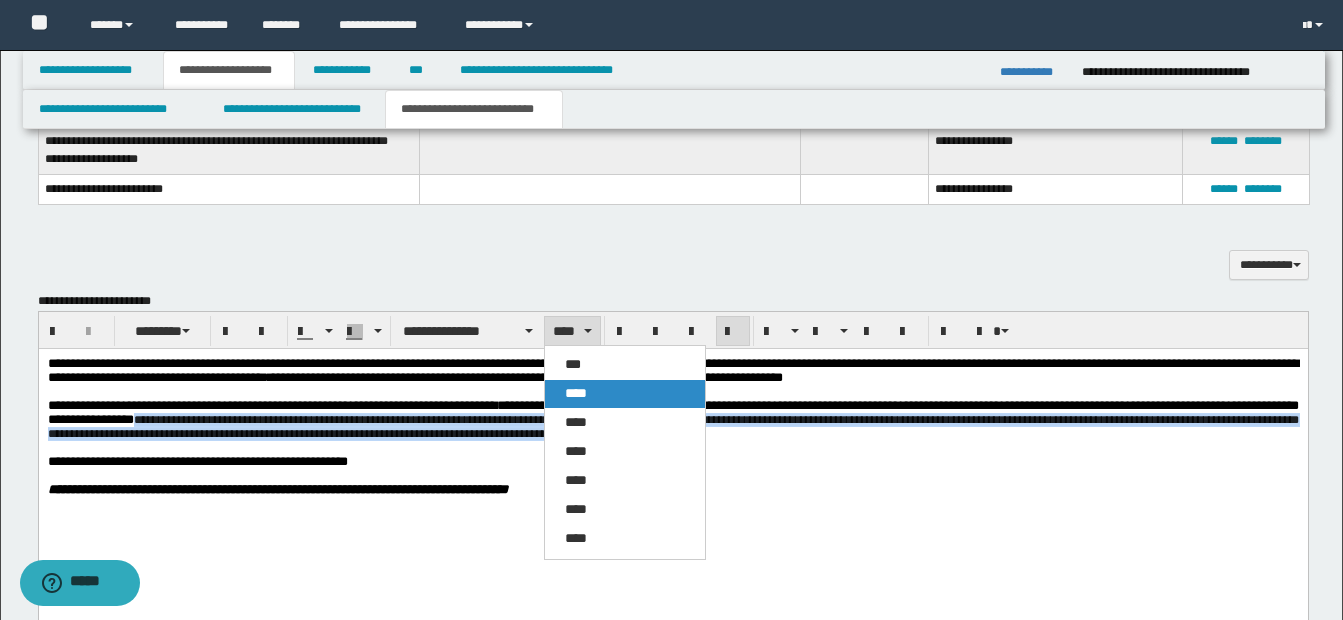 click on "****" at bounding box center (576, 393) 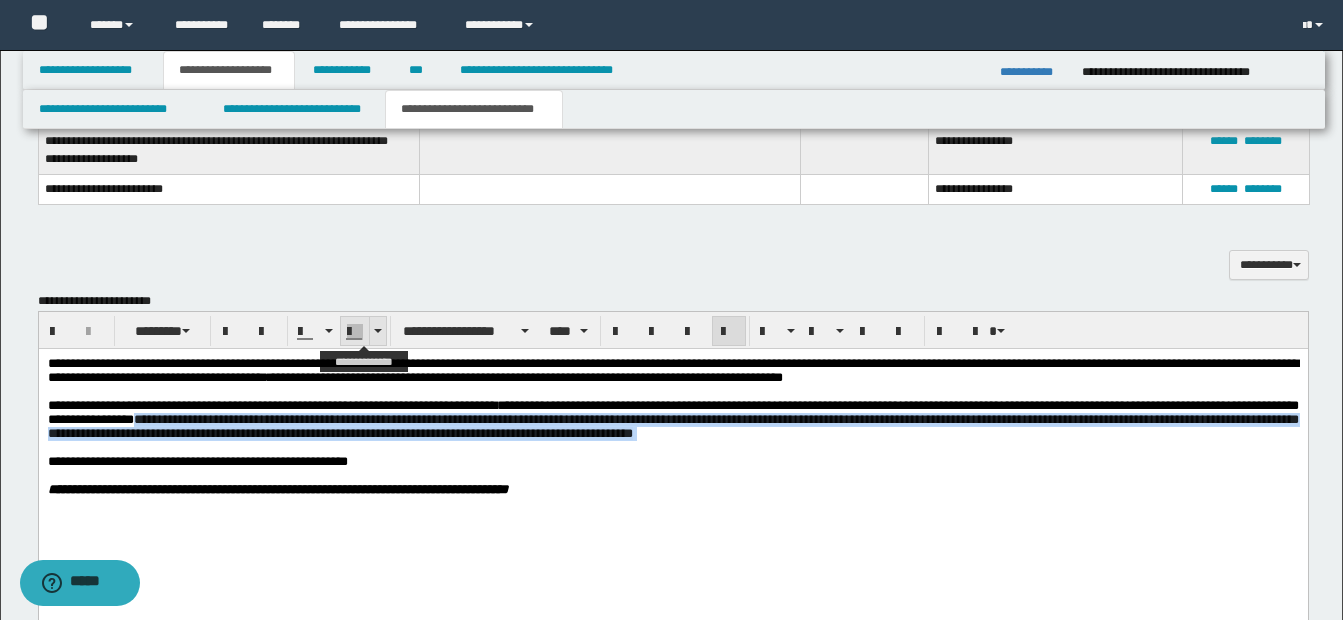 click at bounding box center [377, 331] 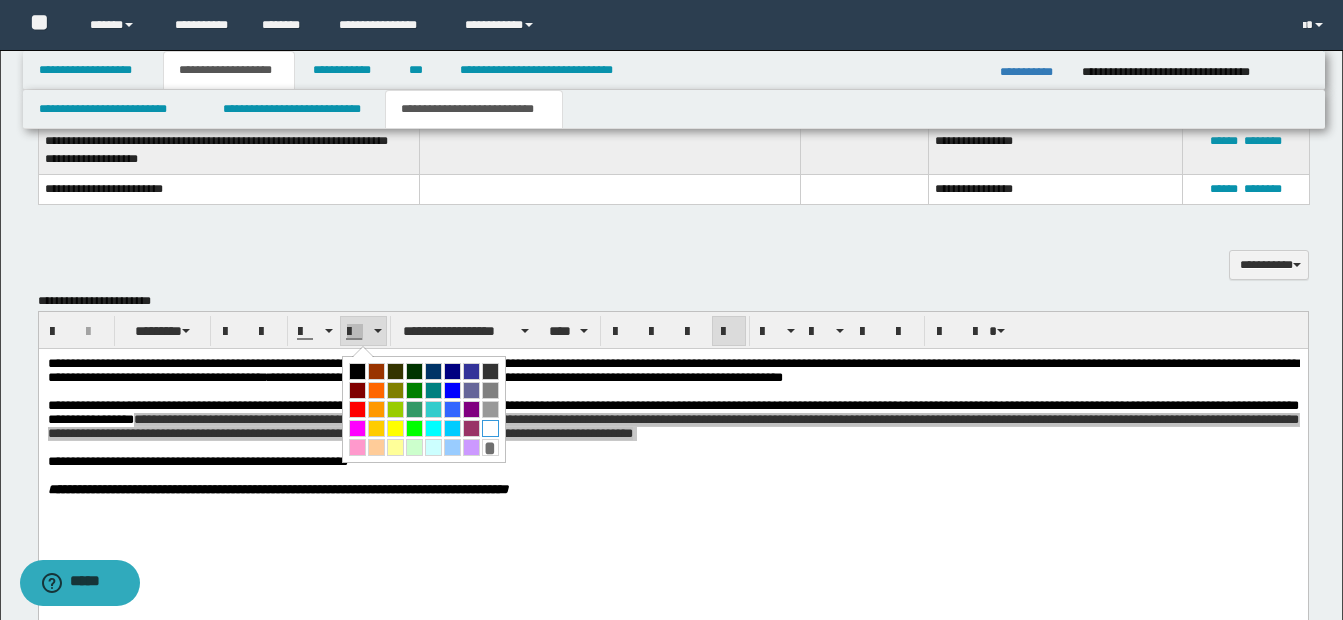 click at bounding box center (490, 428) 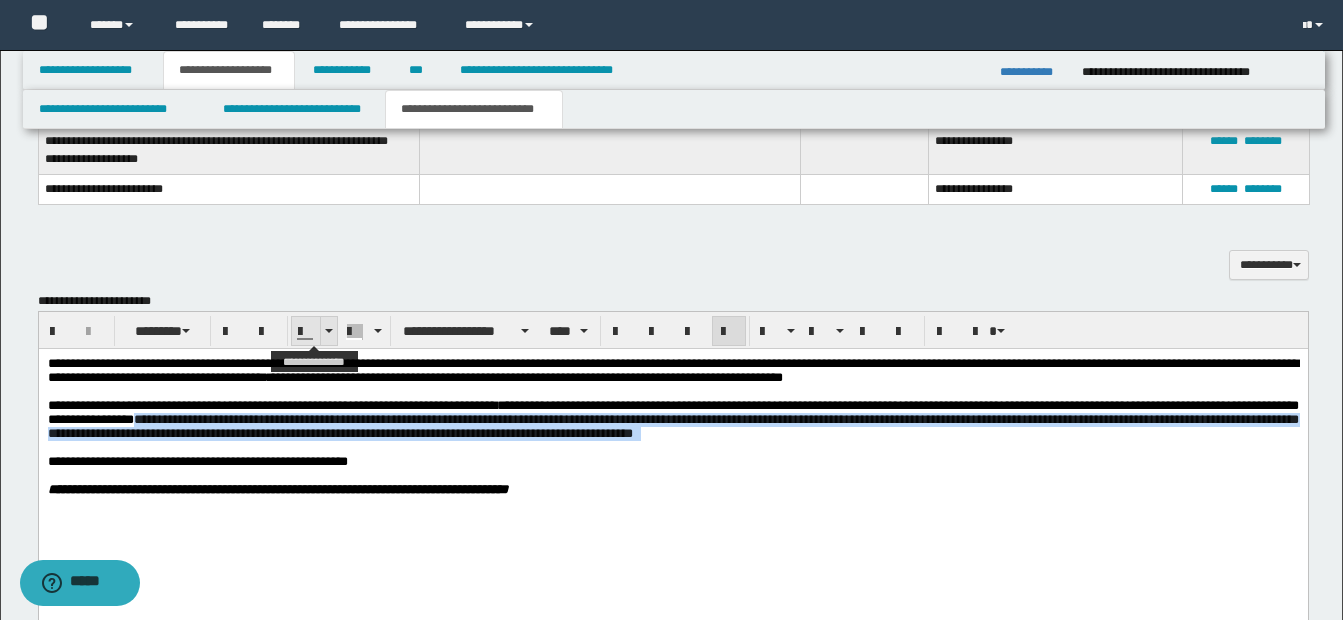click at bounding box center [329, 331] 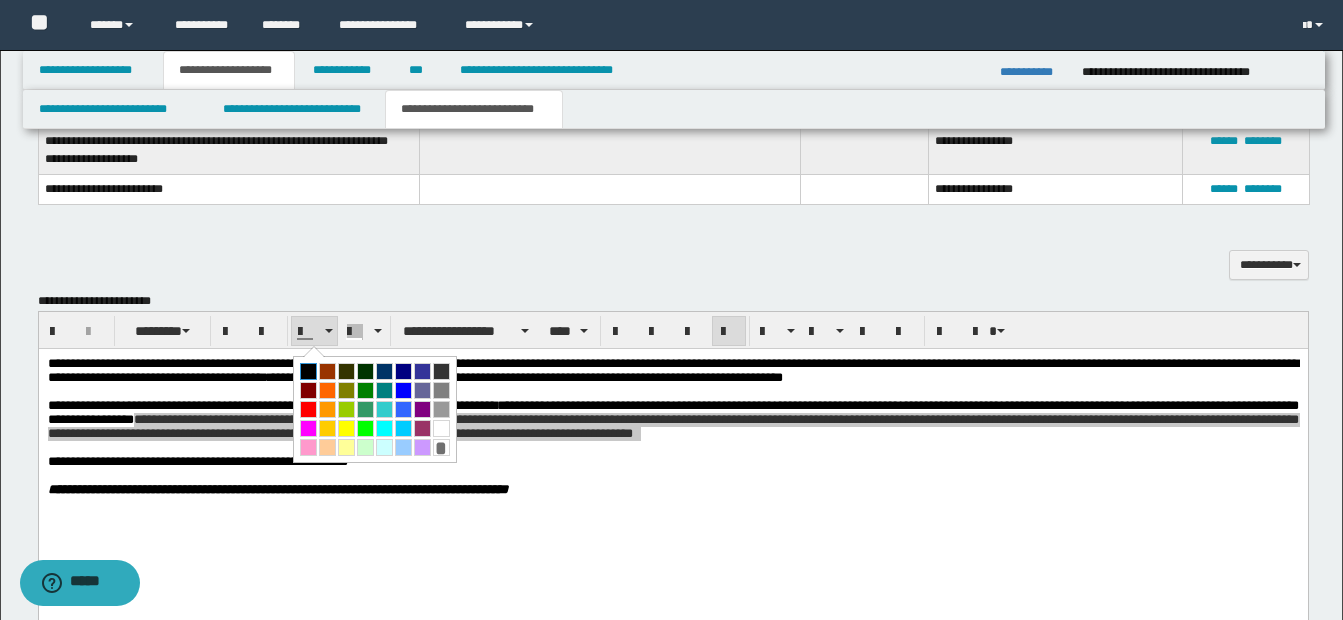 click at bounding box center [308, 371] 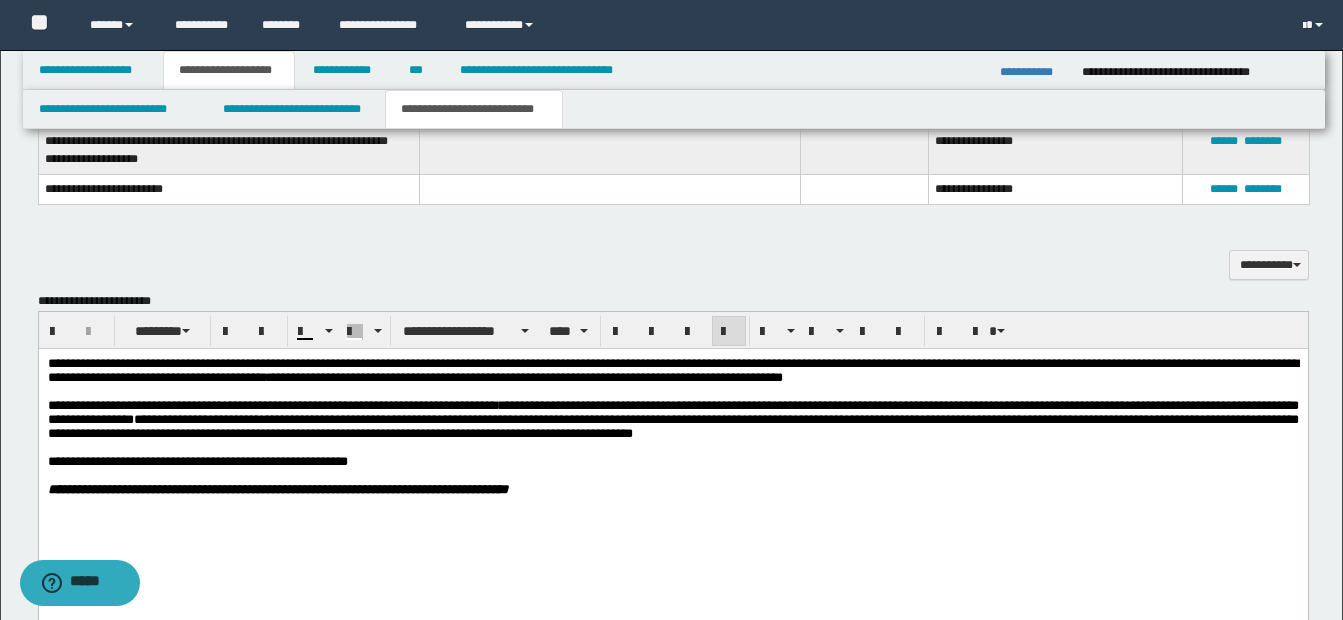 click on "**********" at bounding box center [696, 462] 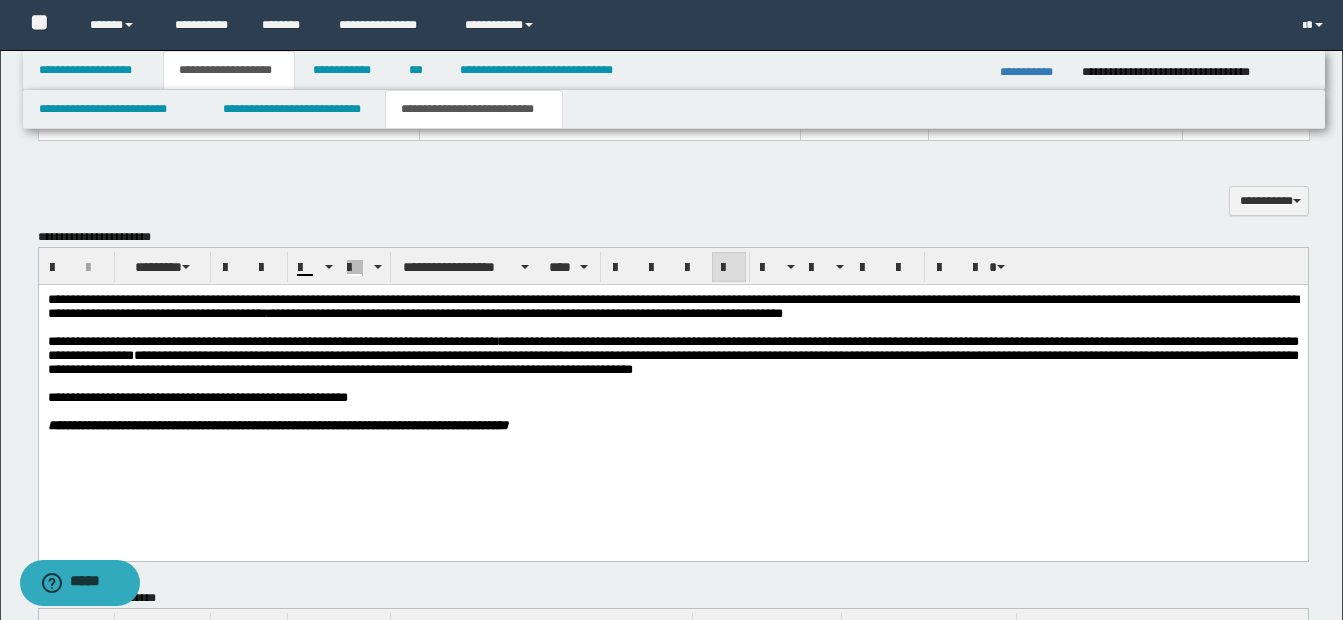 scroll, scrollTop: 946, scrollLeft: 0, axis: vertical 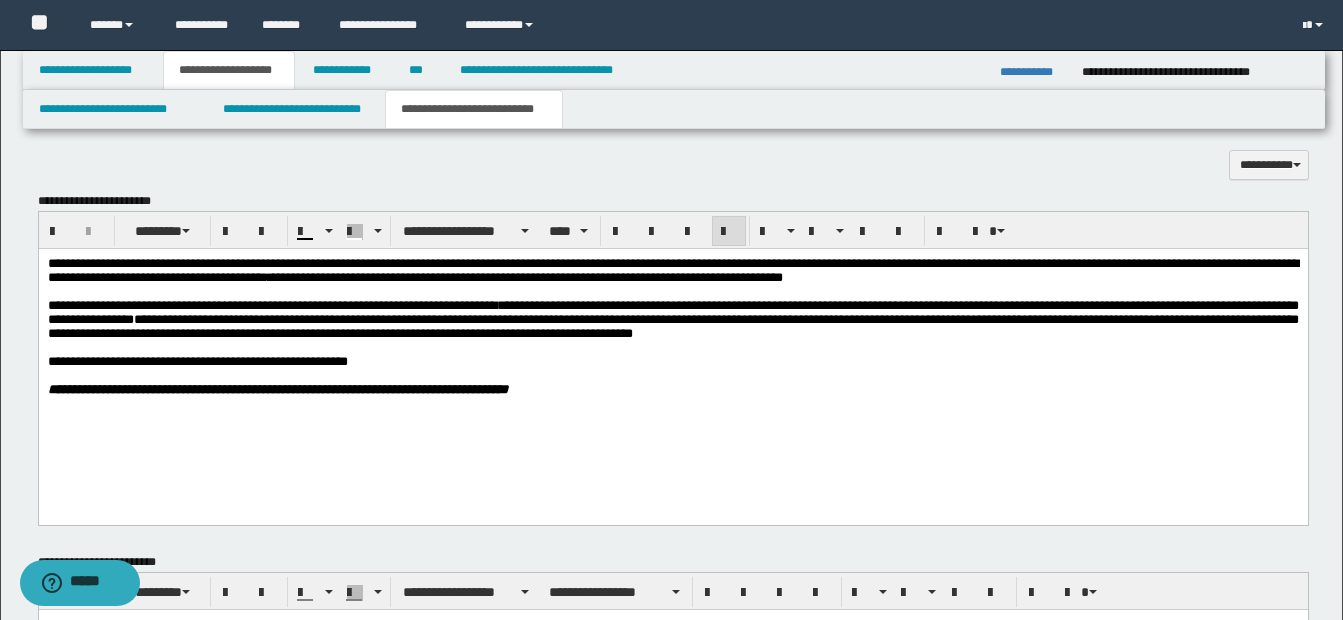 click on "**********" at bounding box center (672, 326) 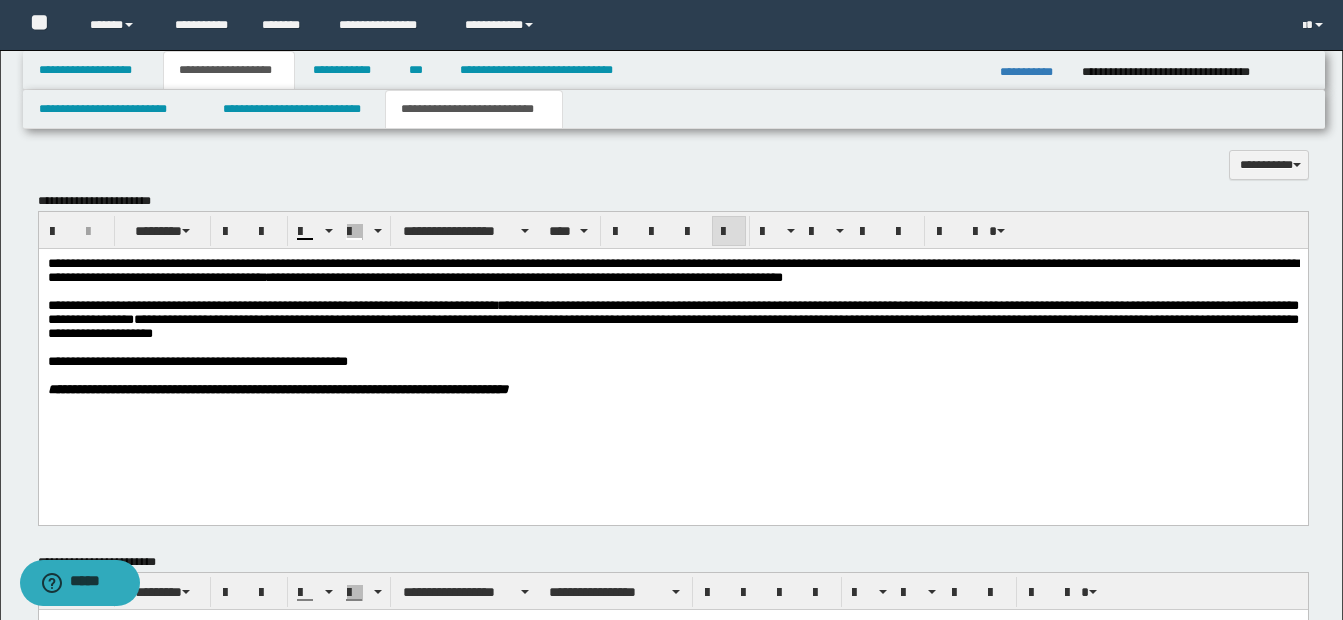 click on "**********" at bounding box center [672, 320] 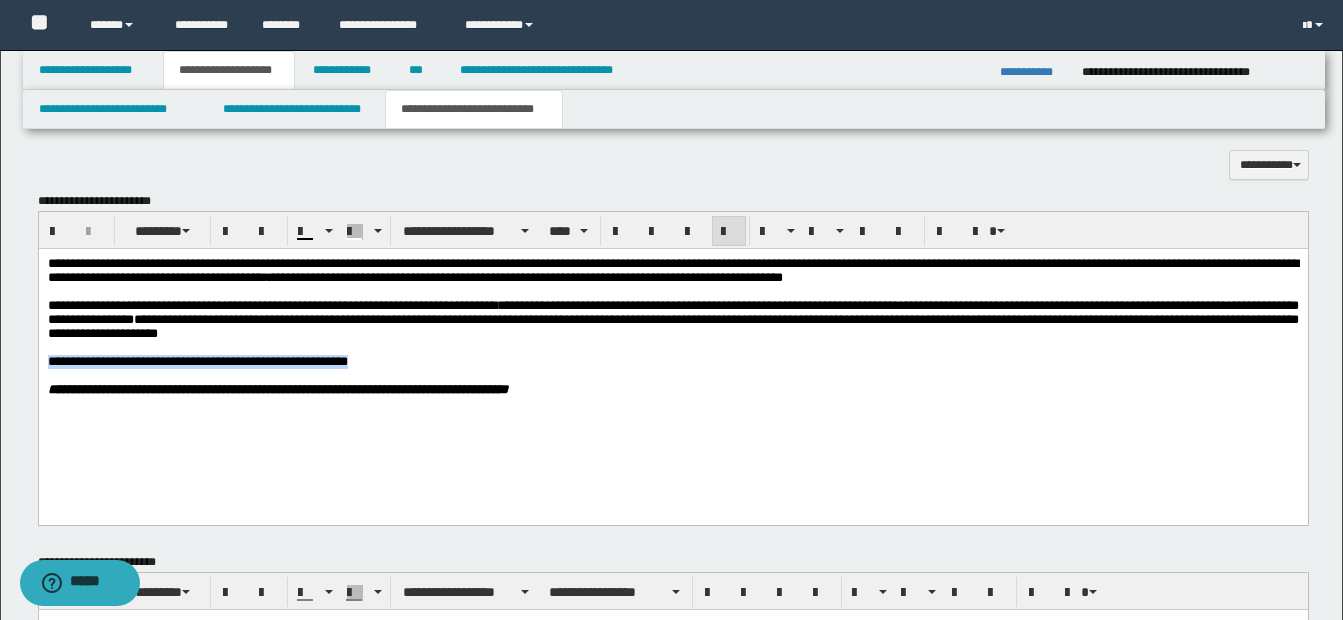 drag, startPoint x: 45, startPoint y: 371, endPoint x: 428, endPoint y: 371, distance: 383 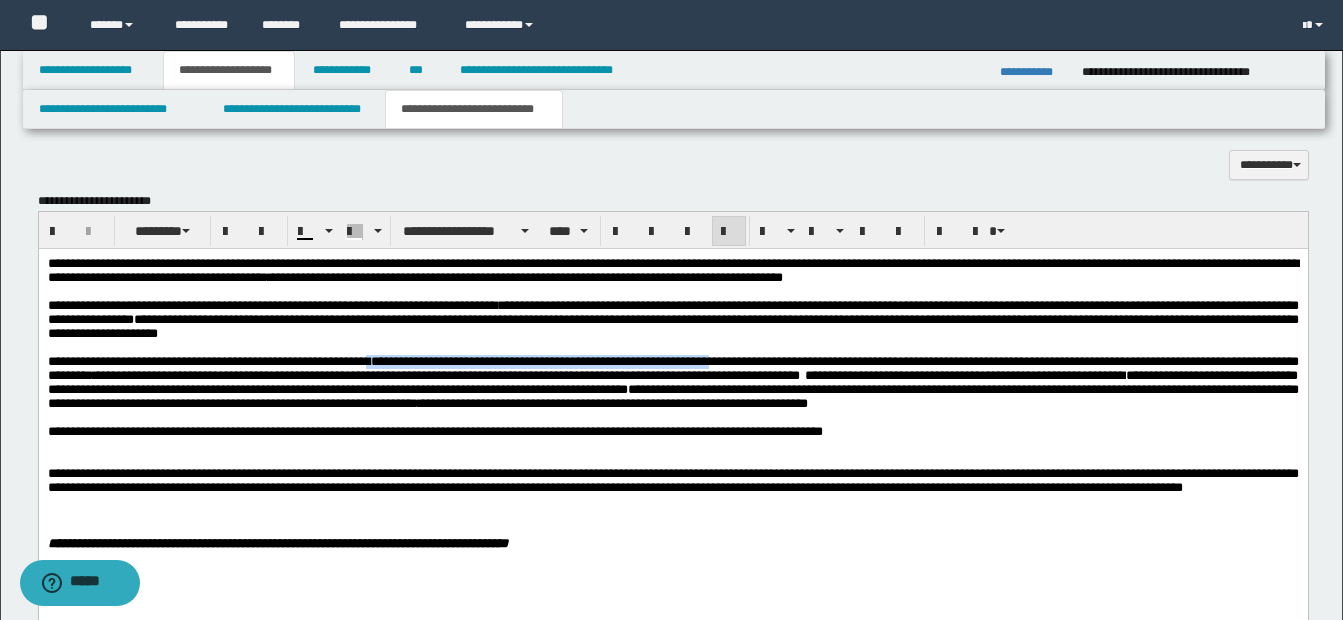 drag, startPoint x: 373, startPoint y: 374, endPoint x: 740, endPoint y: 374, distance: 367 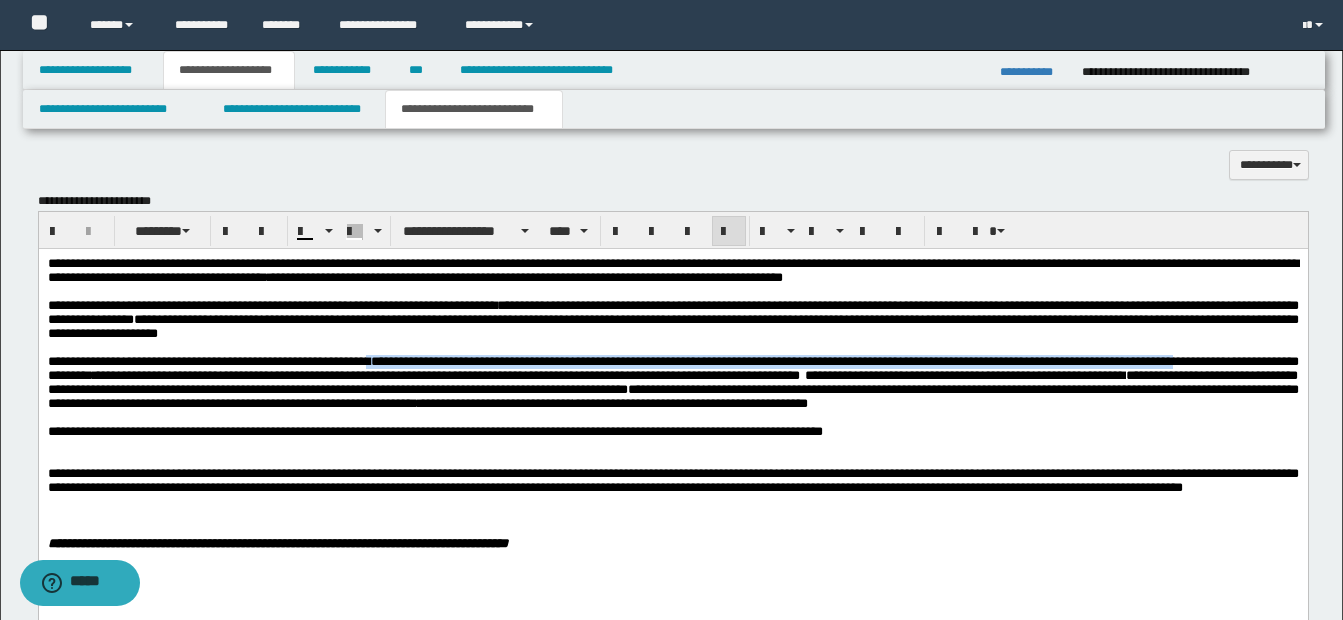 drag, startPoint x: 371, startPoint y: 373, endPoint x: 1217, endPoint y: 373, distance: 846 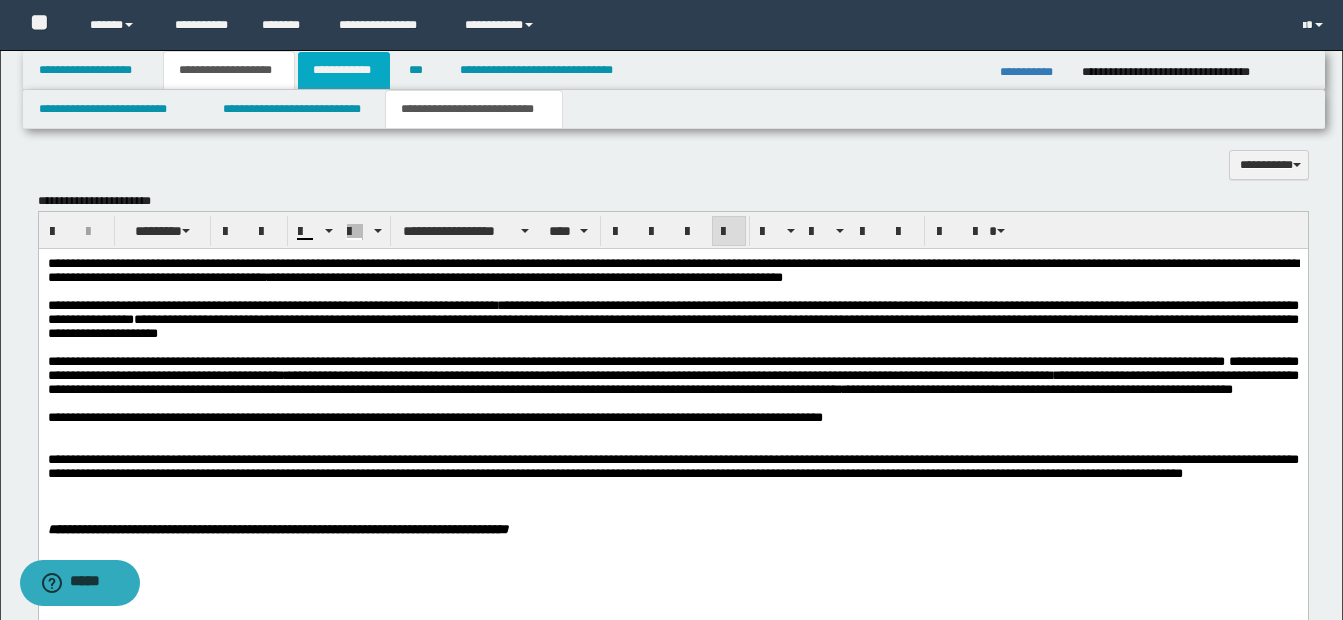 click on "**********" at bounding box center [344, 70] 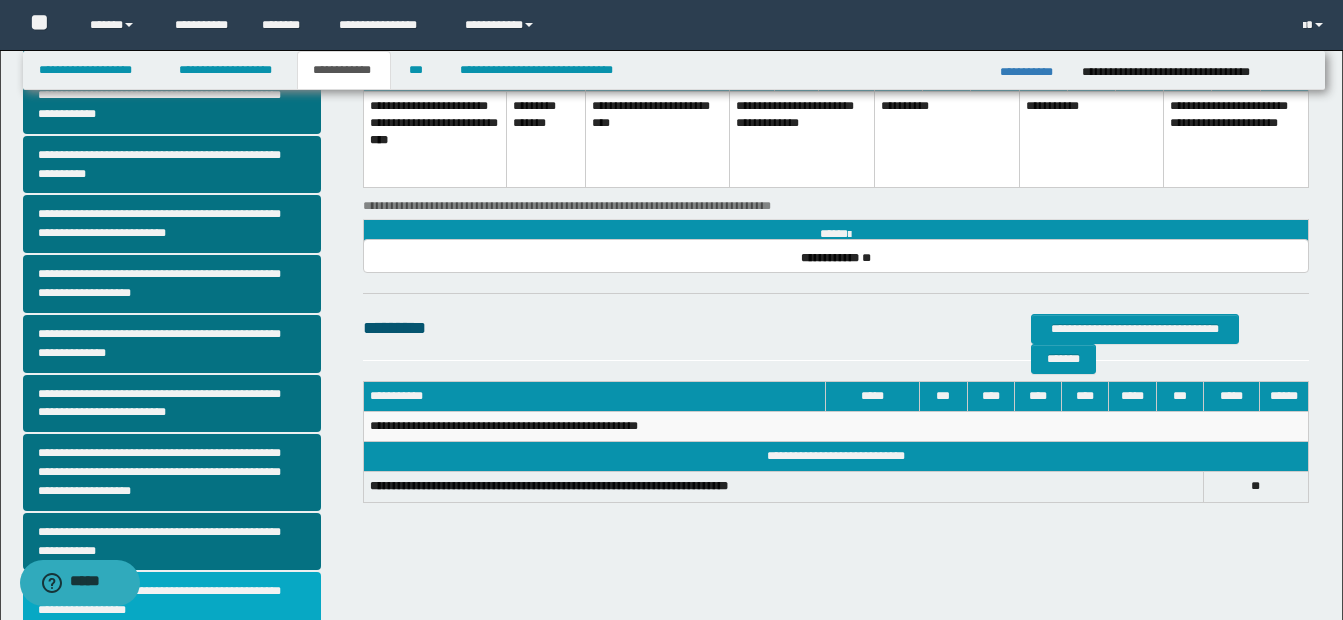scroll, scrollTop: 229, scrollLeft: 0, axis: vertical 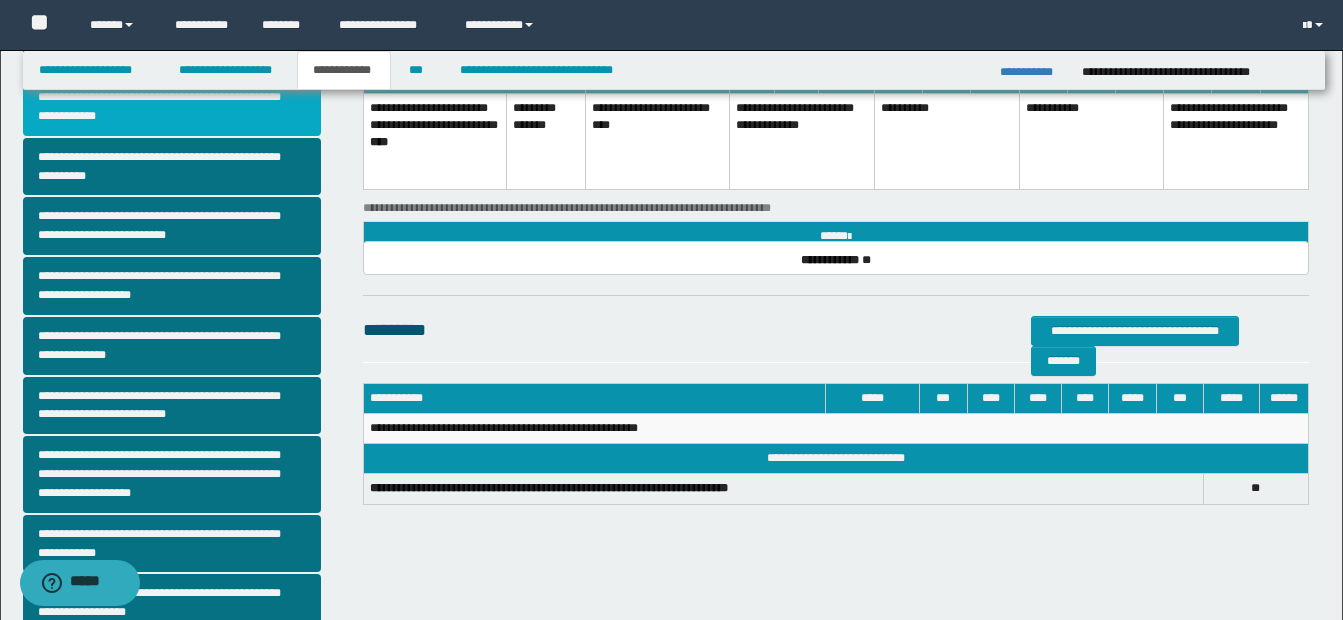 click on "**********" at bounding box center [172, 107] 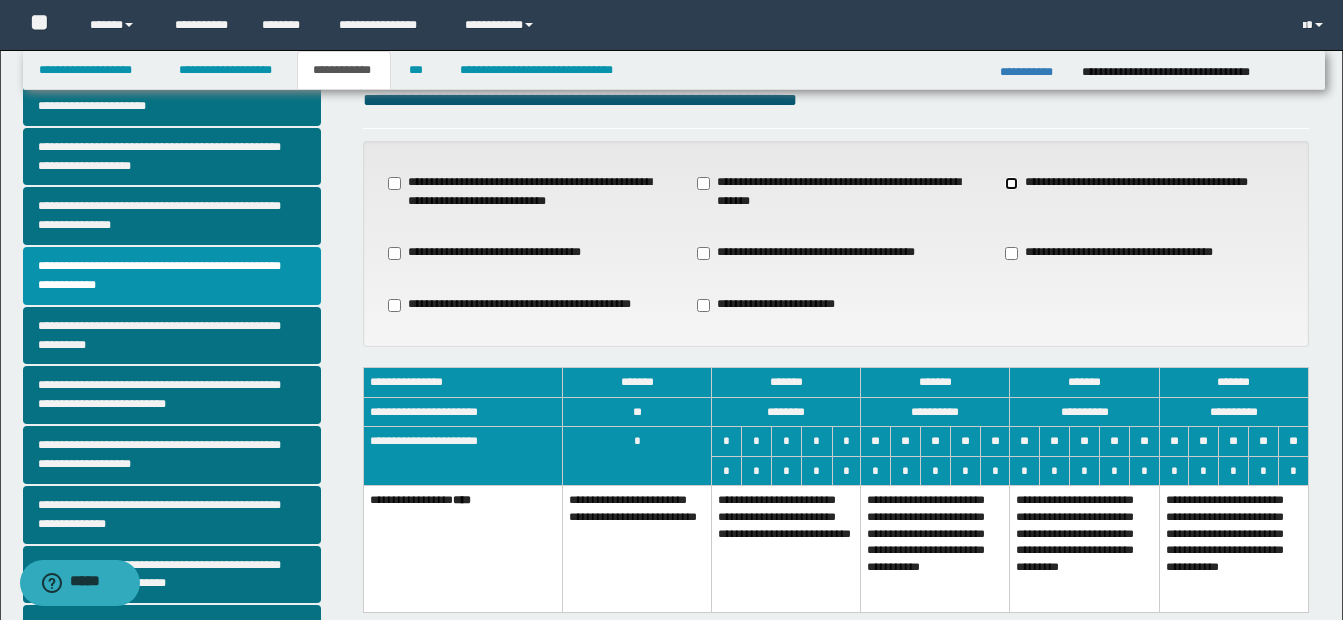 scroll, scrollTop: 200, scrollLeft: 0, axis: vertical 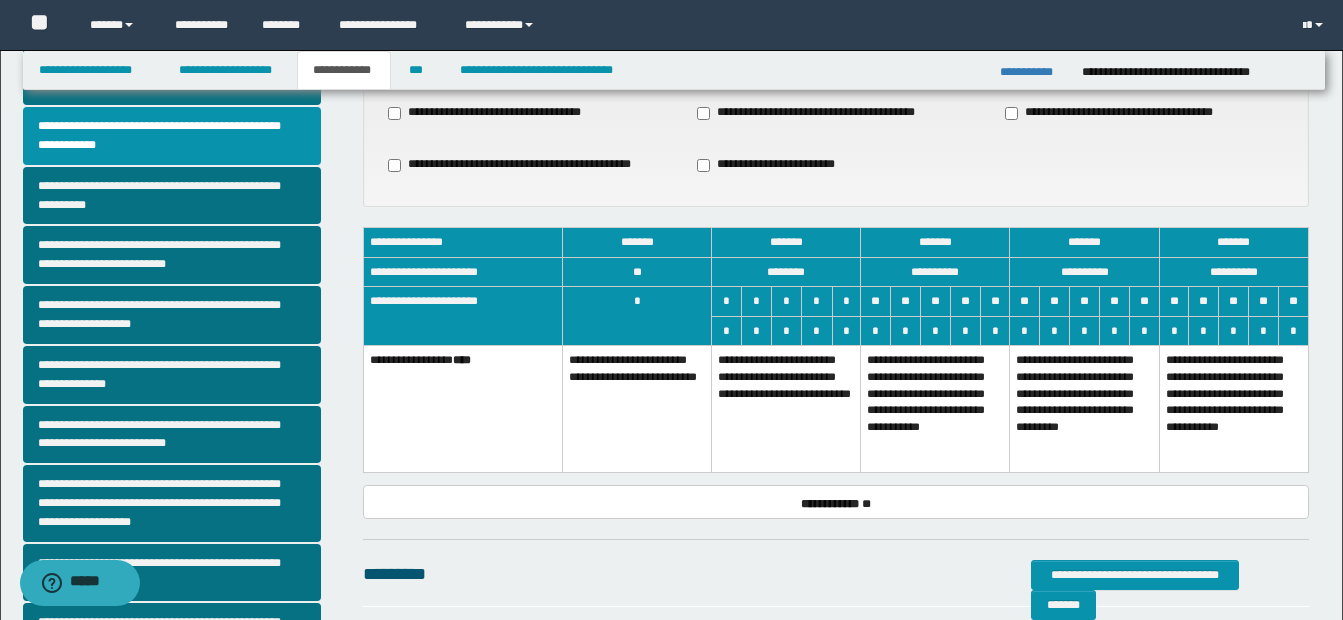 click on "**********" at bounding box center [1084, 409] 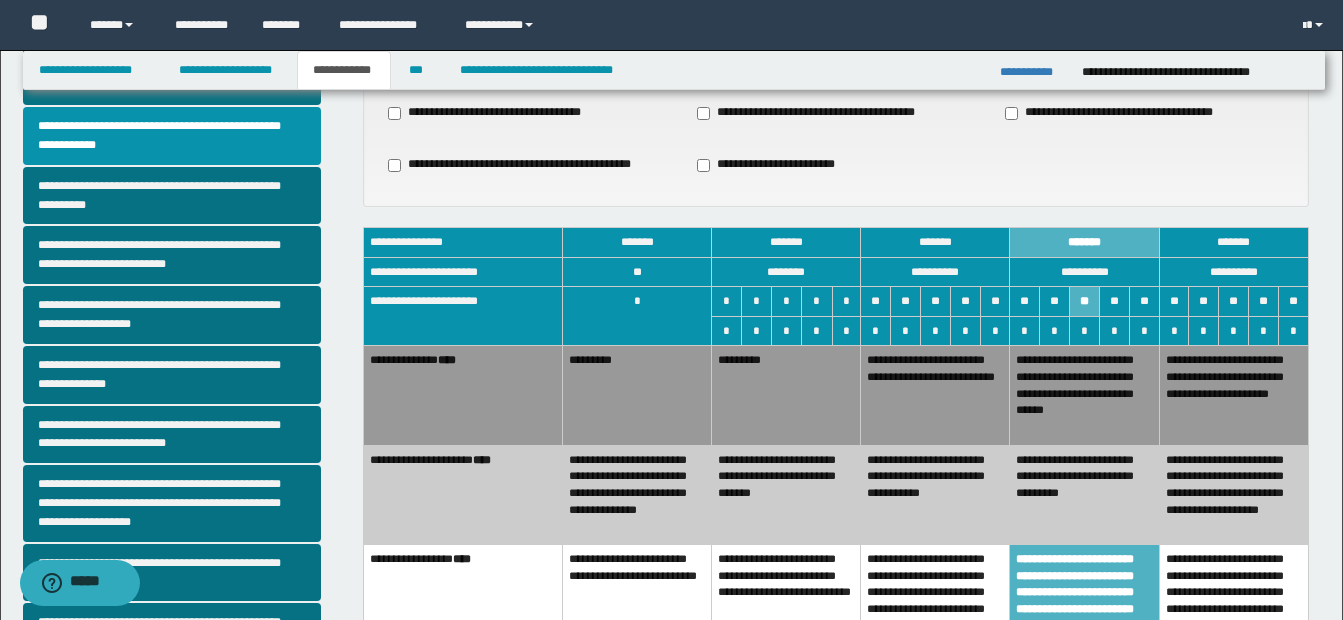 click on "**********" at bounding box center (786, 494) 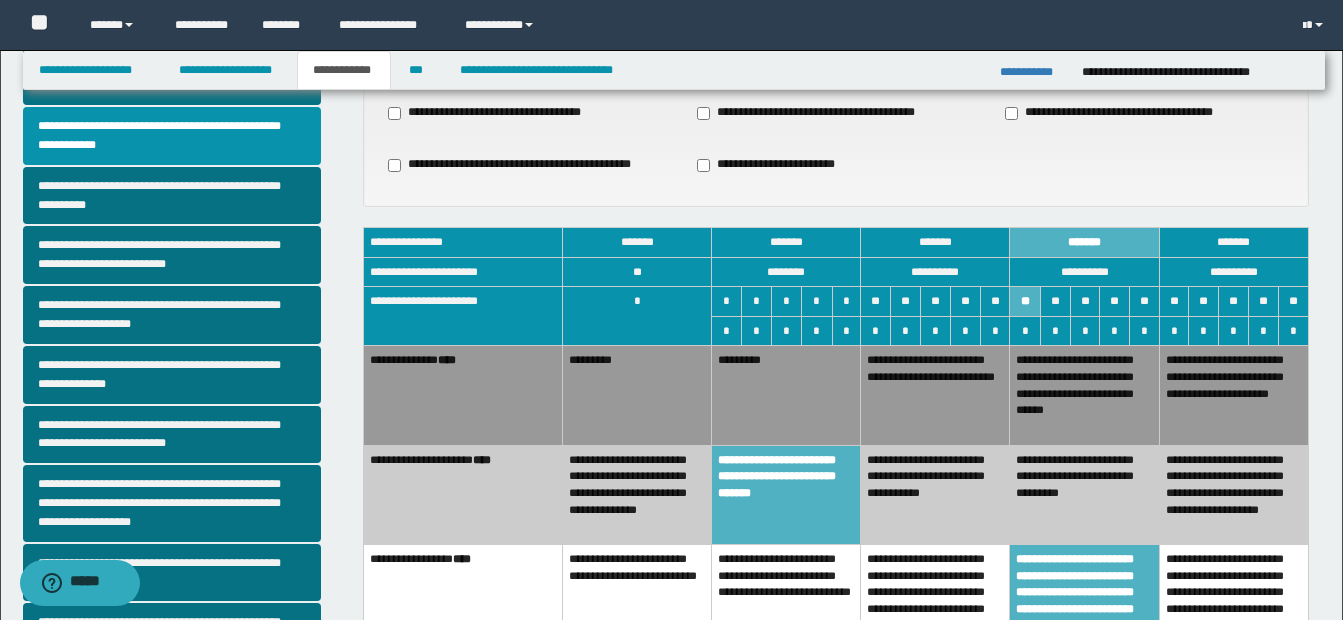 click on "*********" at bounding box center [786, 395] 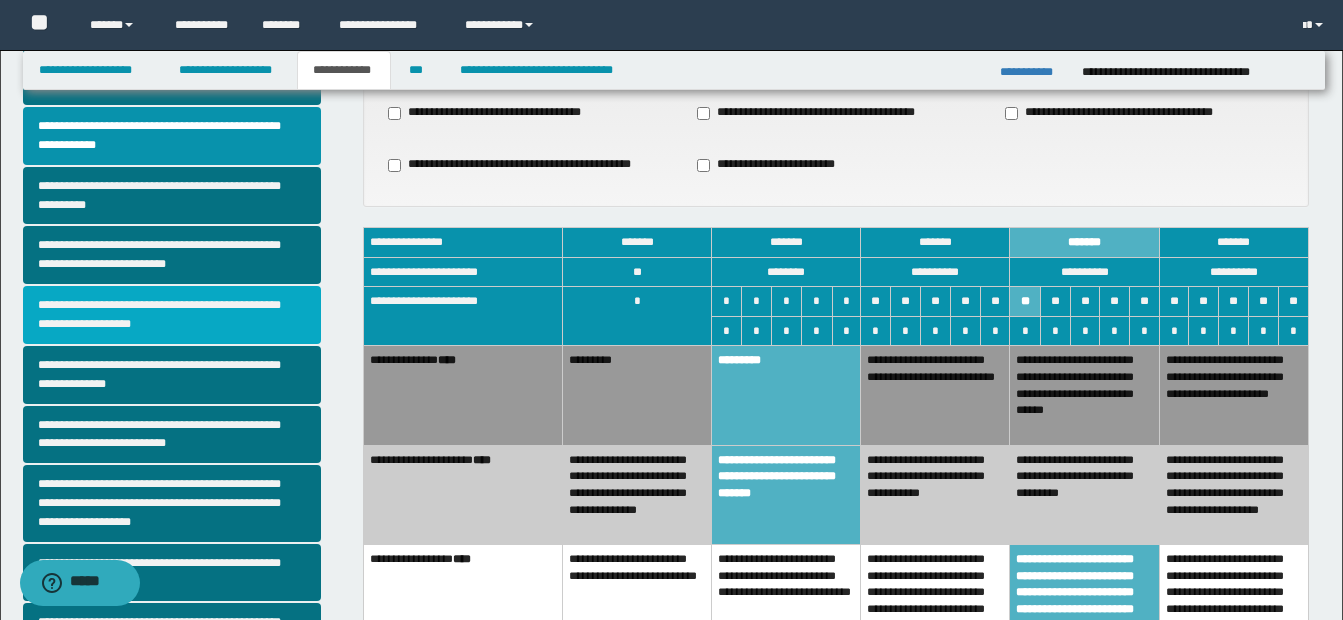 click on "**********" at bounding box center [172, 315] 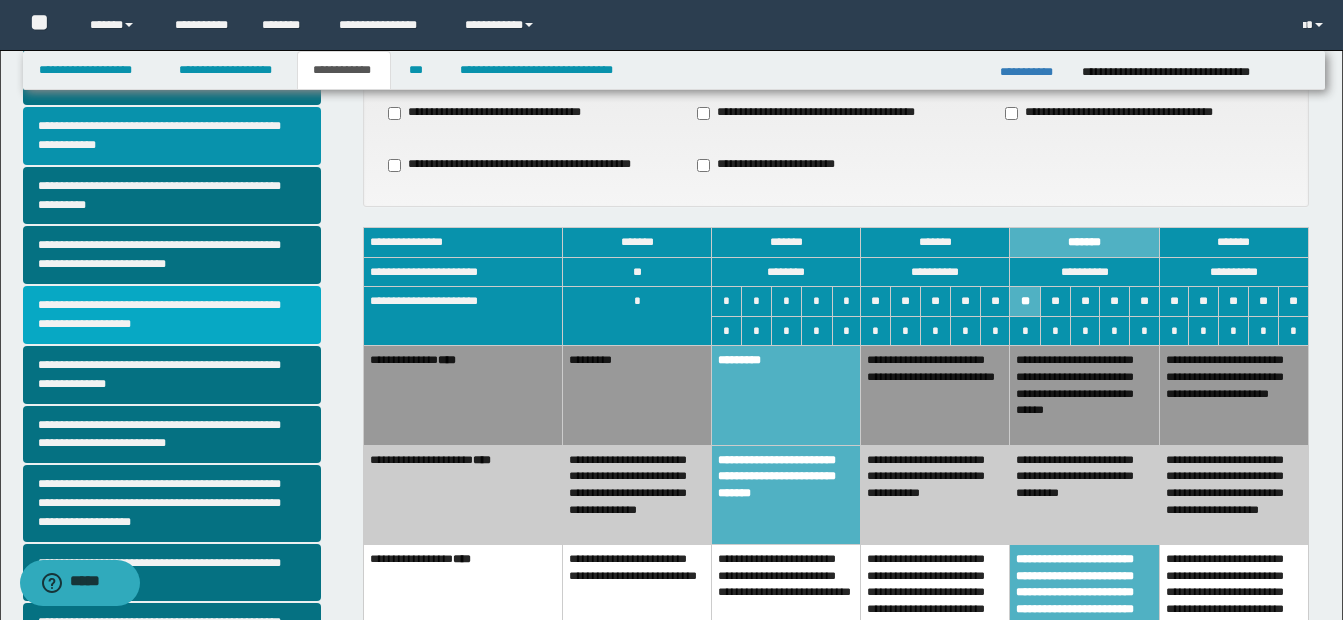 scroll, scrollTop: 0, scrollLeft: 0, axis: both 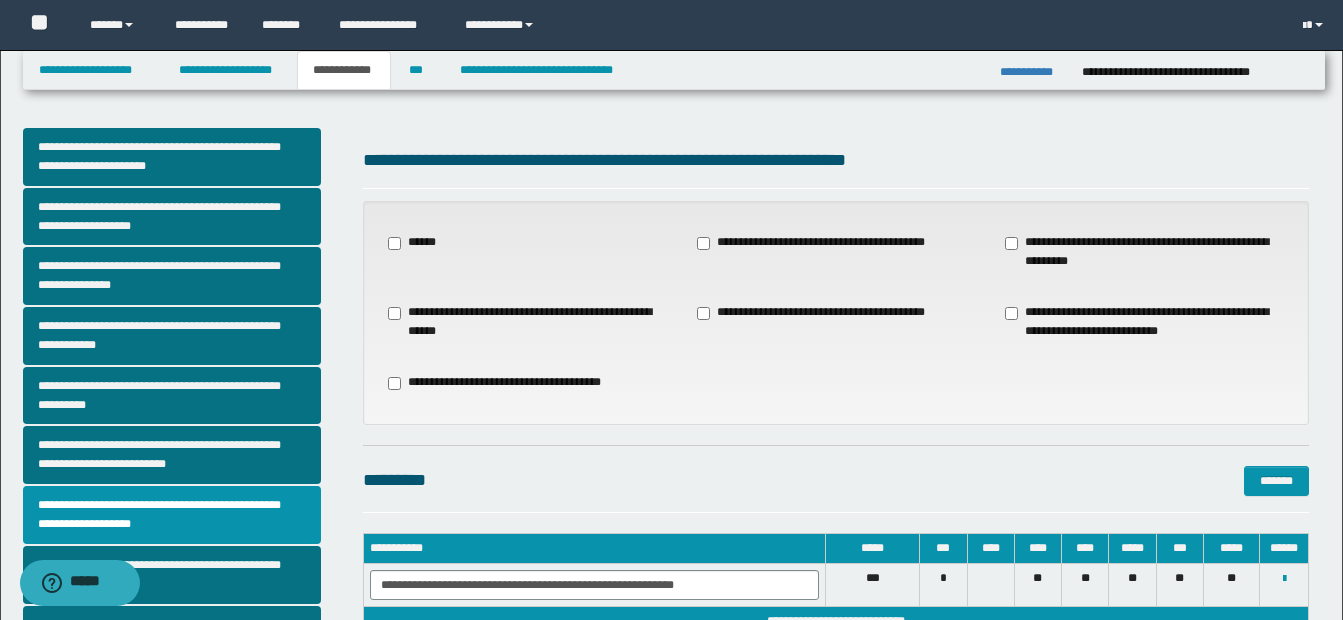 click on "**********" at bounding box center [1144, 252] 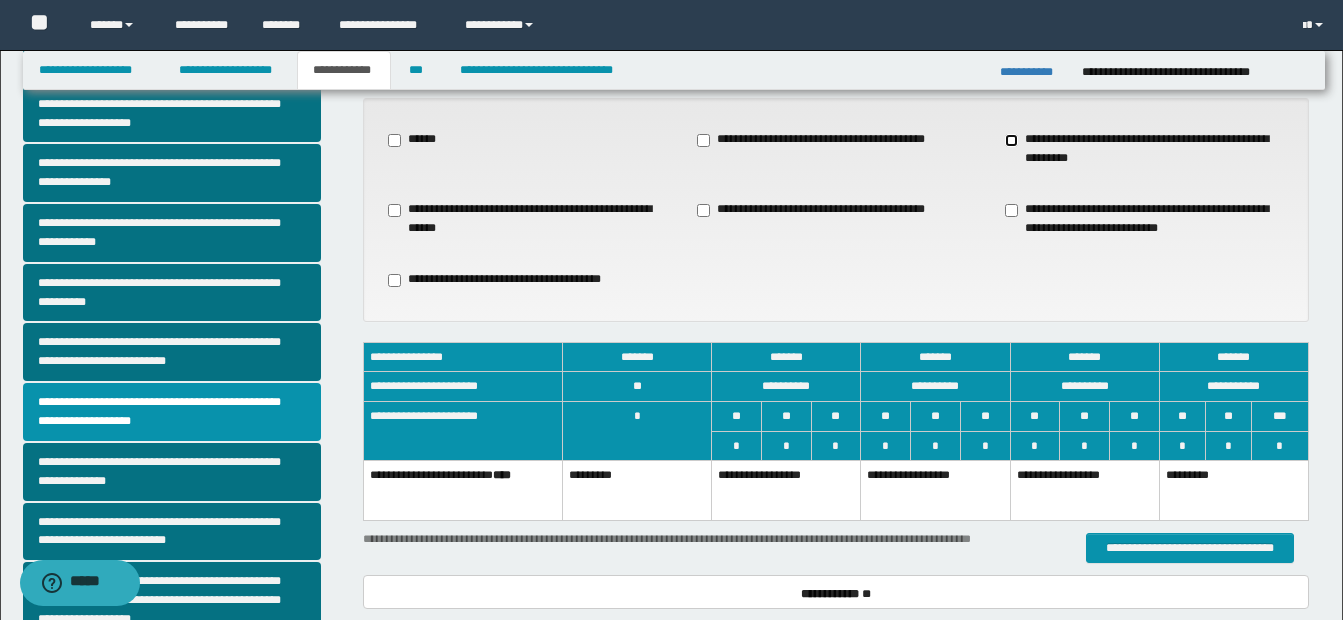 scroll, scrollTop: 300, scrollLeft: 0, axis: vertical 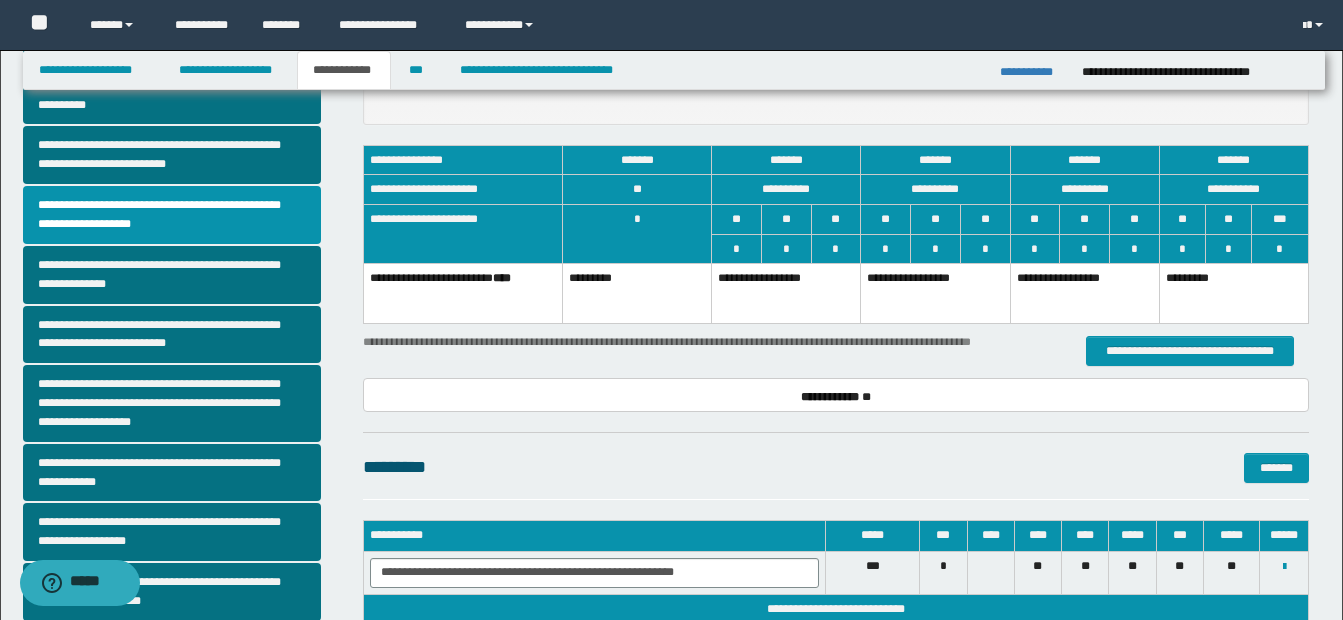 click on "*********" at bounding box center (636, 294) 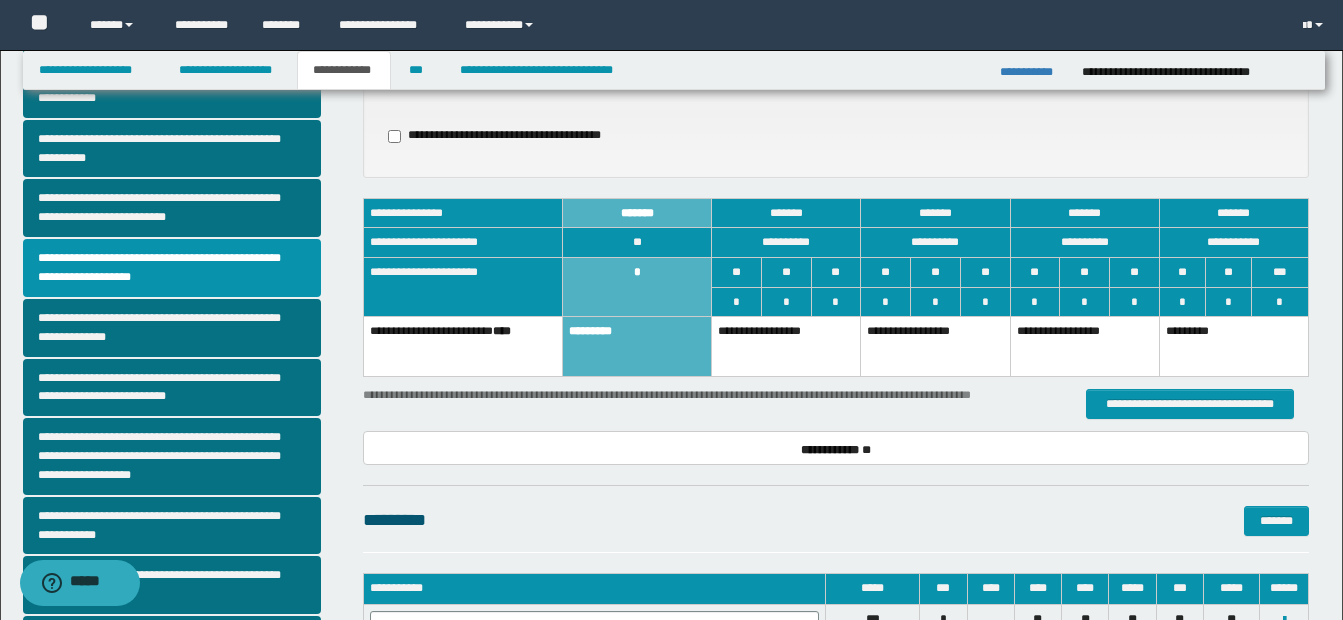 scroll, scrollTop: 200, scrollLeft: 0, axis: vertical 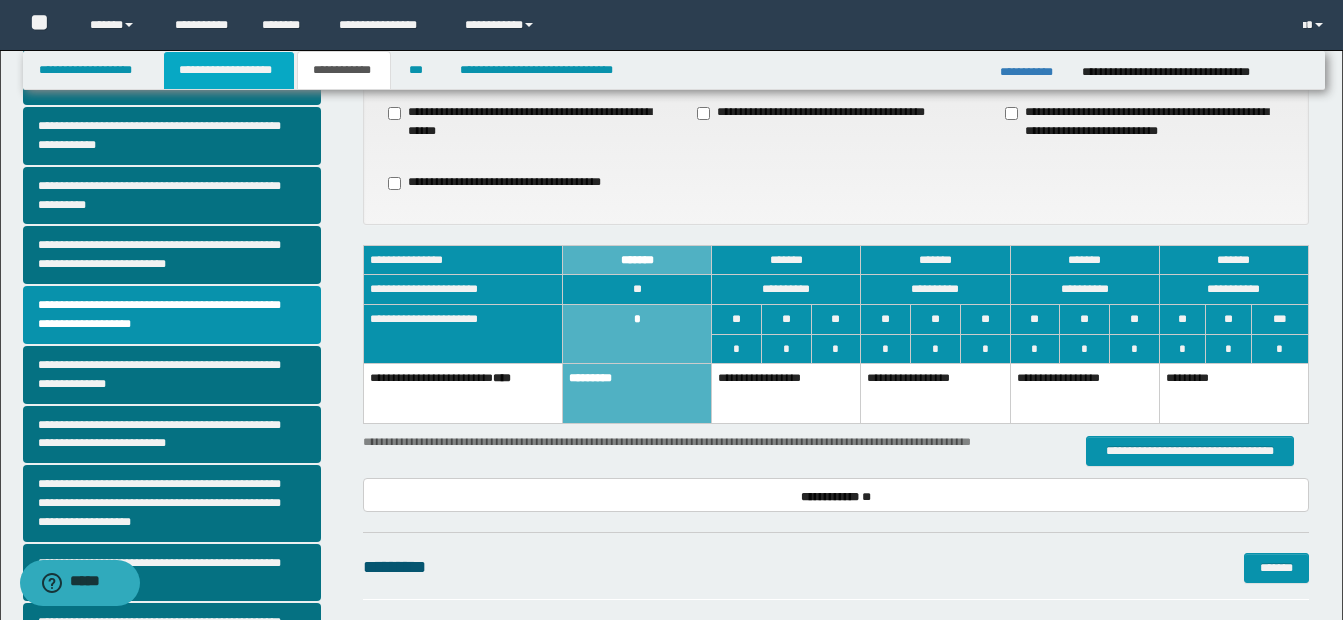 click on "**********" at bounding box center [229, 70] 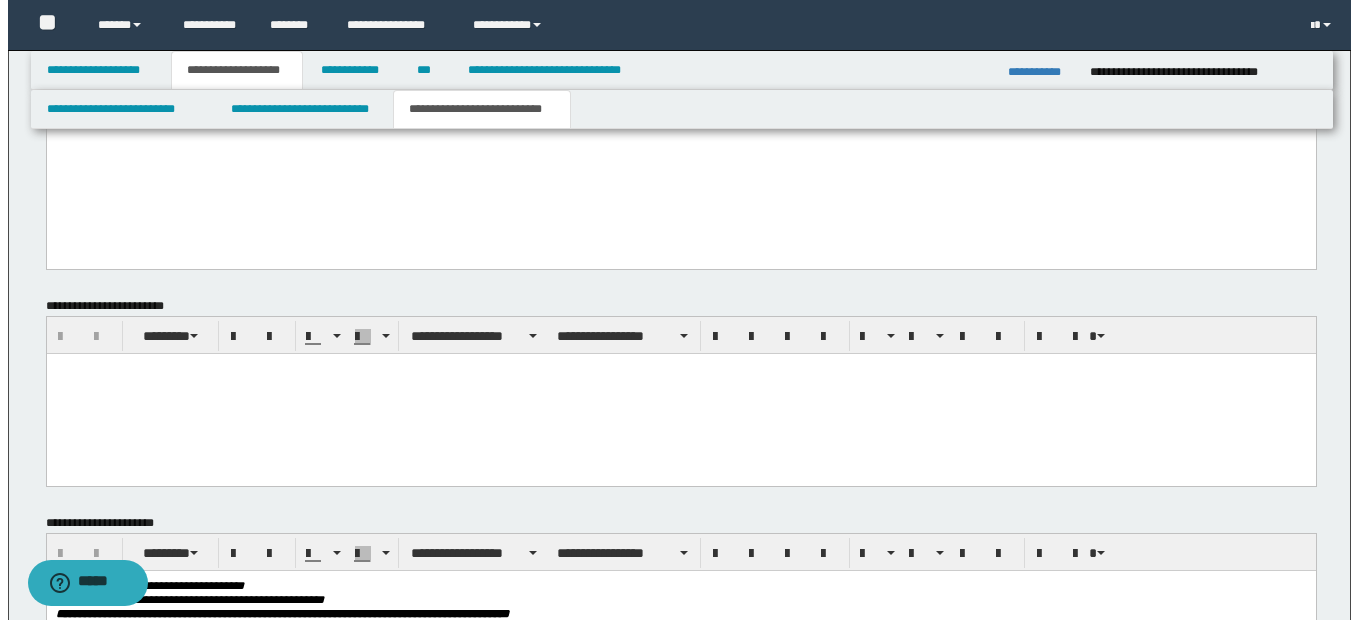 scroll, scrollTop: 1254, scrollLeft: 0, axis: vertical 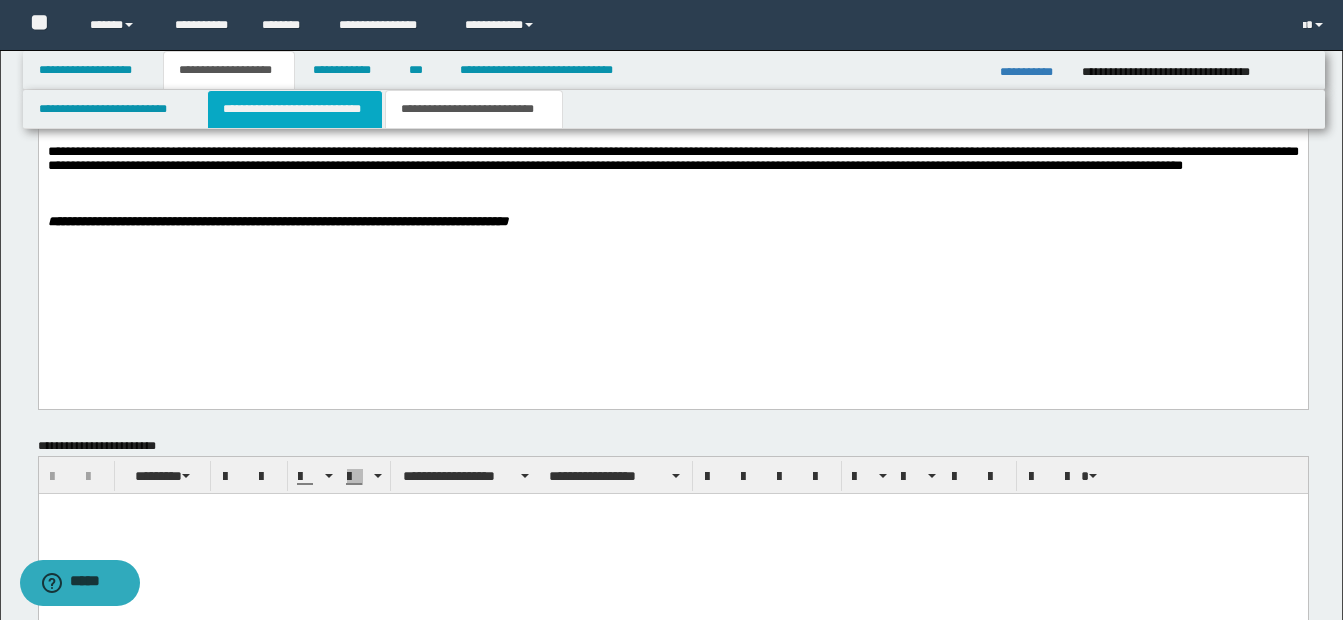 click on "**********" at bounding box center [295, 109] 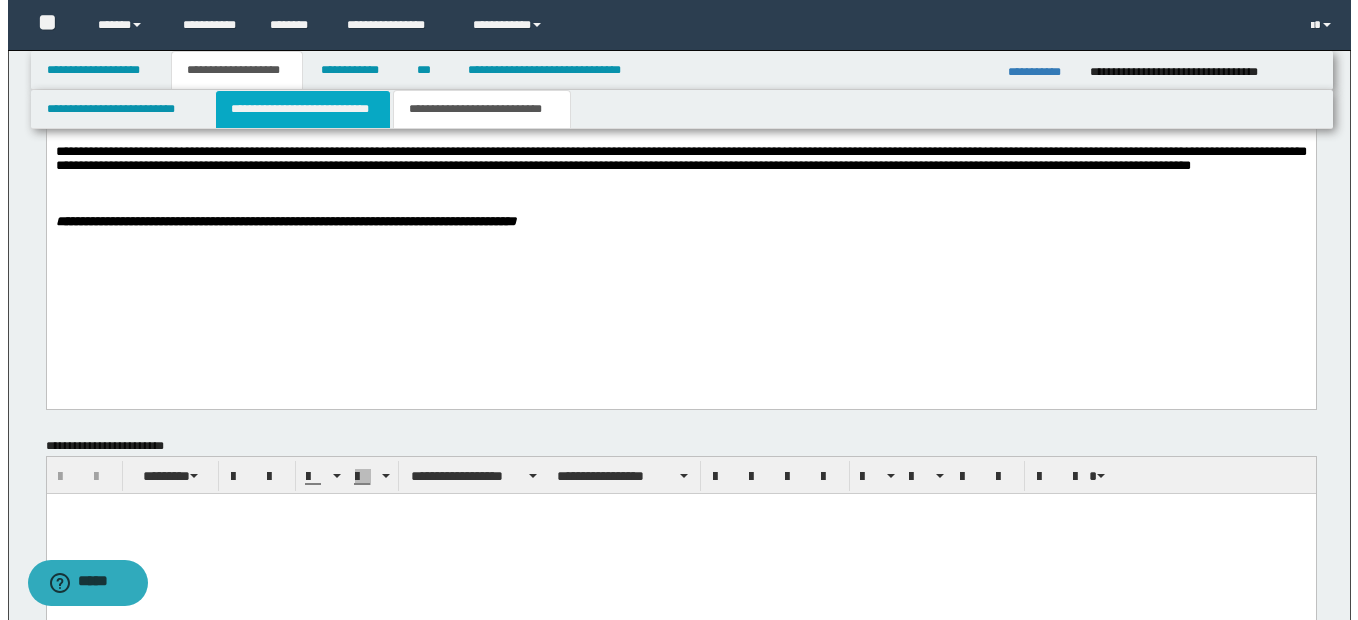 type 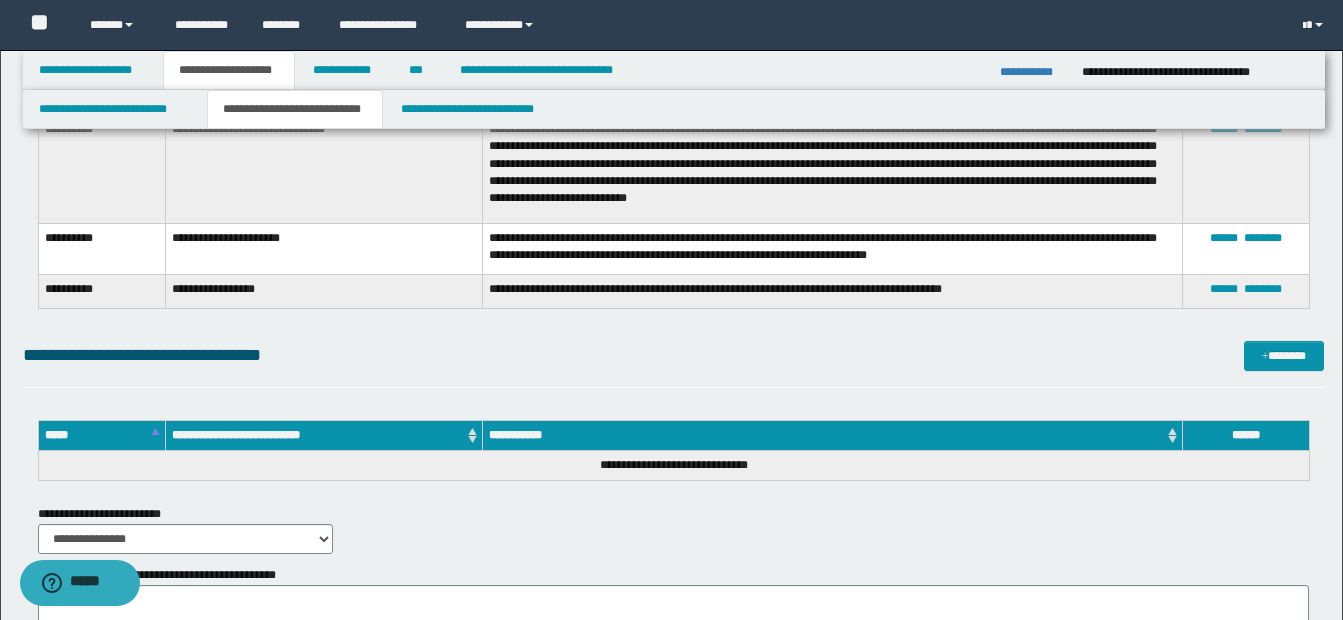 scroll, scrollTop: 3254, scrollLeft: 0, axis: vertical 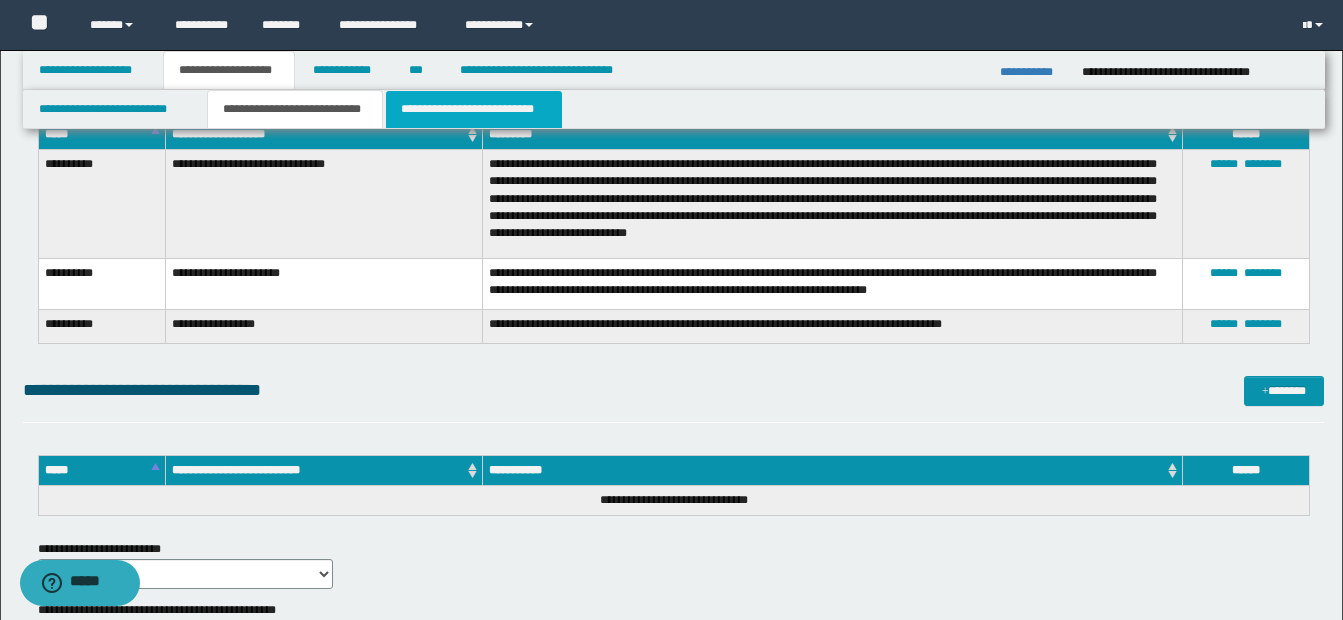 click on "**********" at bounding box center [474, 109] 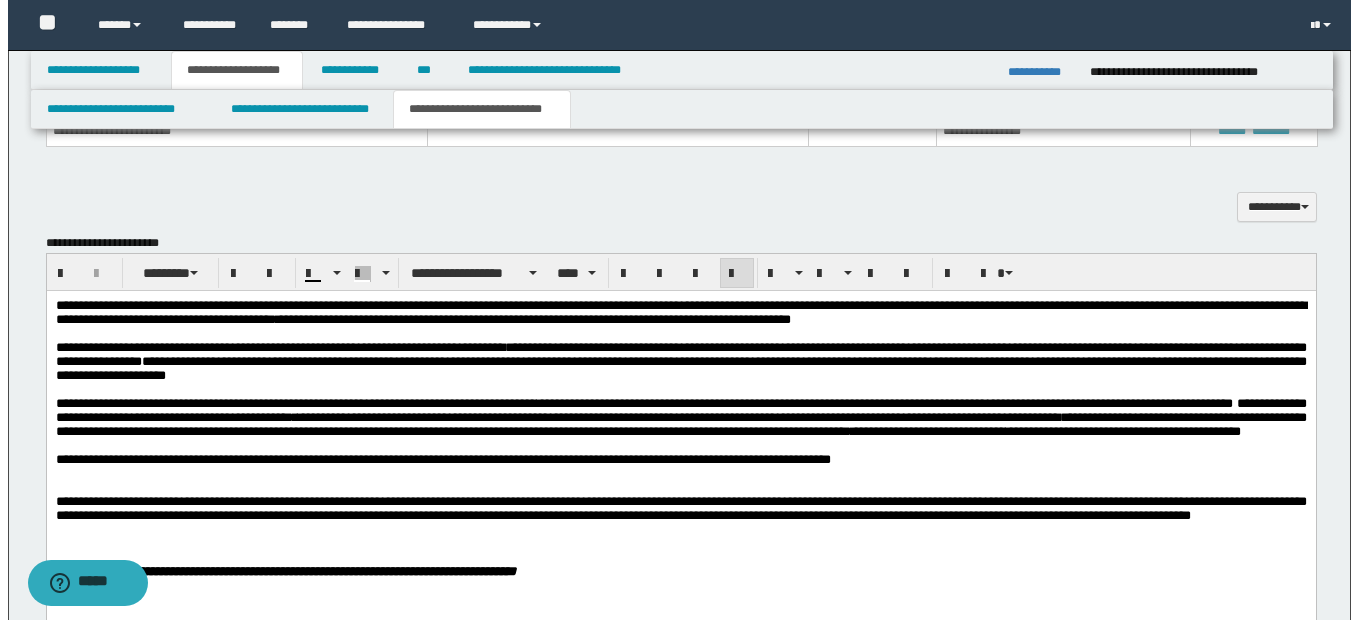 scroll, scrollTop: 854, scrollLeft: 0, axis: vertical 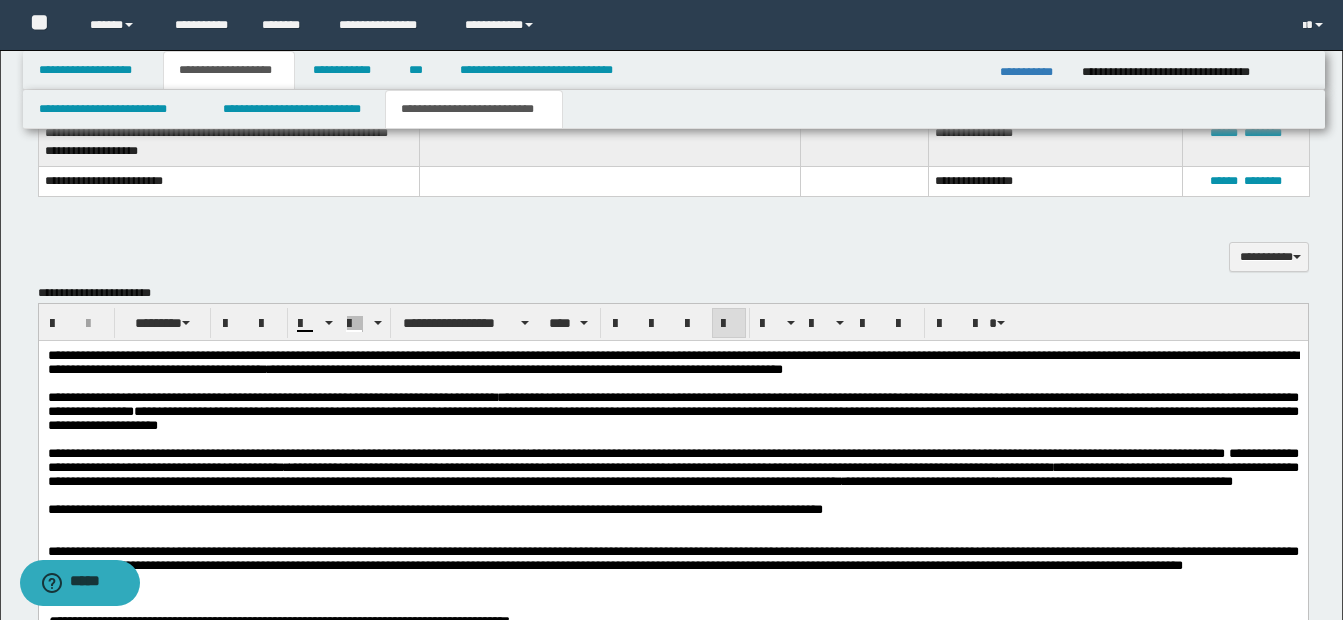click on "**********" at bounding box center [672, 411] 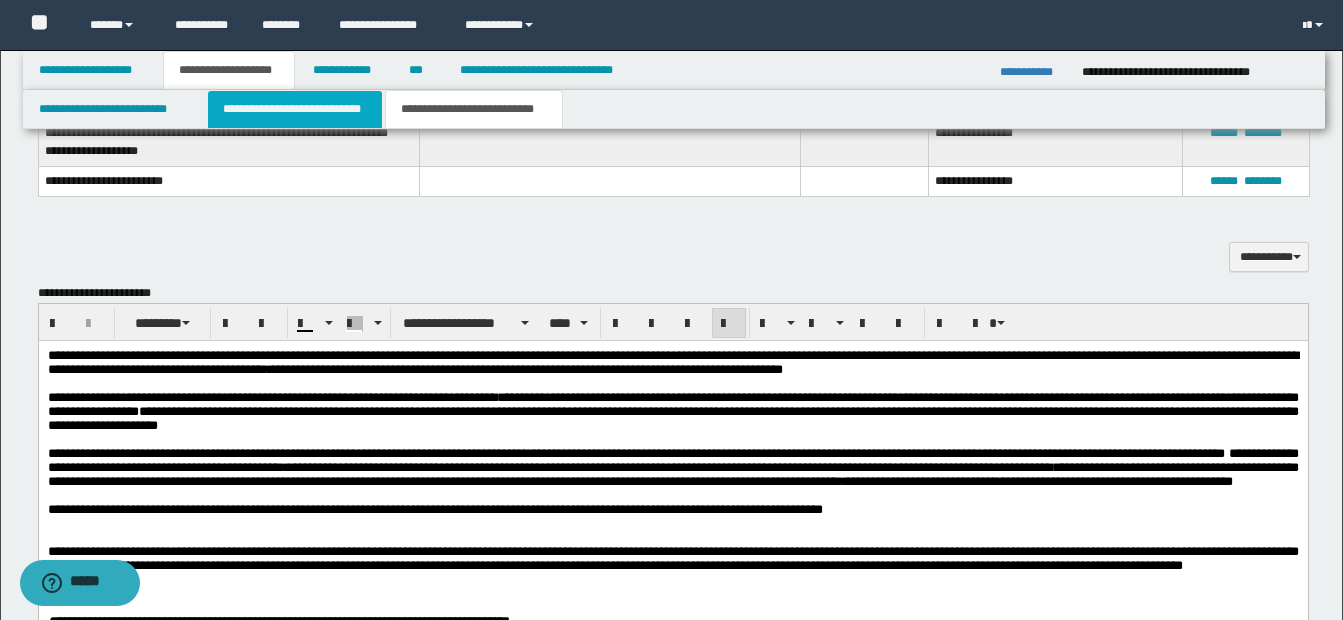 click on "**********" at bounding box center (295, 109) 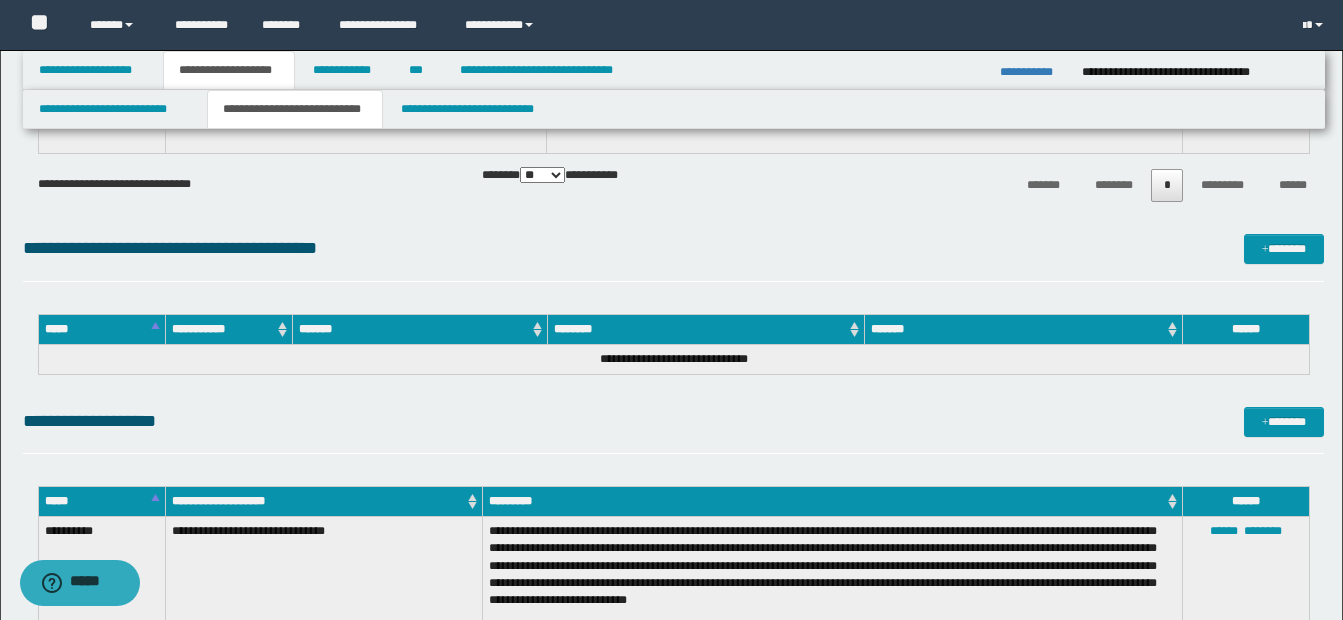 scroll, scrollTop: 3254, scrollLeft: 0, axis: vertical 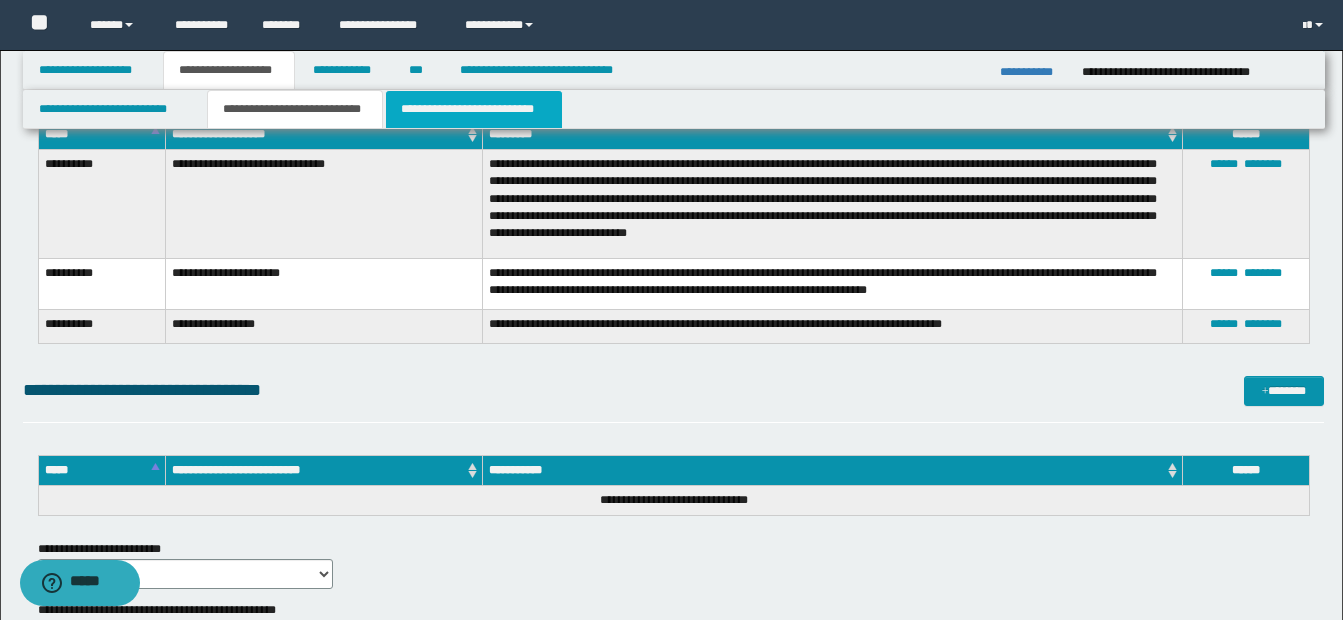 click on "**********" at bounding box center [474, 109] 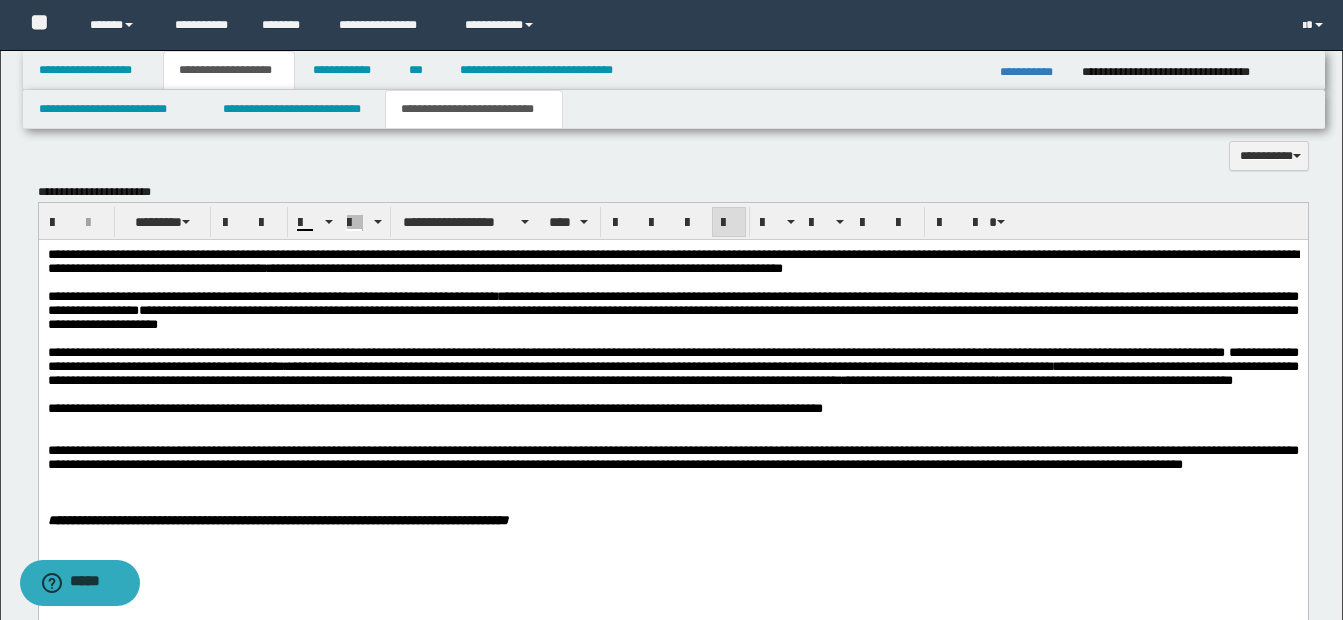 scroll, scrollTop: 954, scrollLeft: 0, axis: vertical 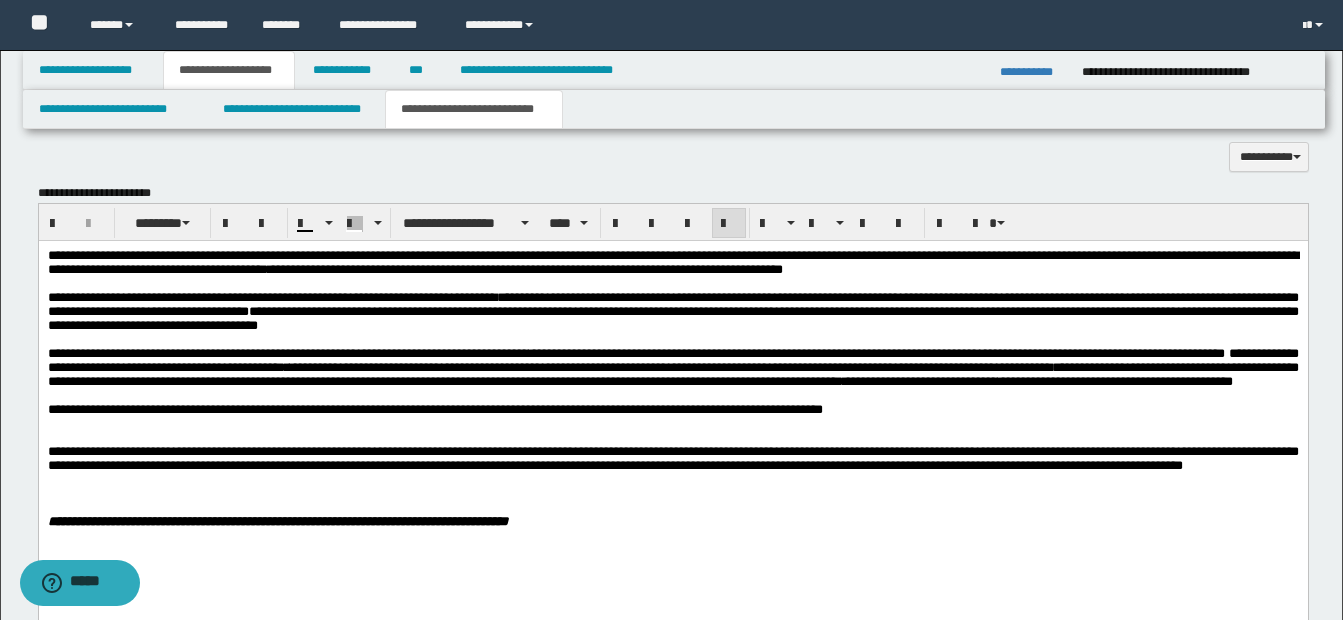 click on "**********" at bounding box center [672, 311] 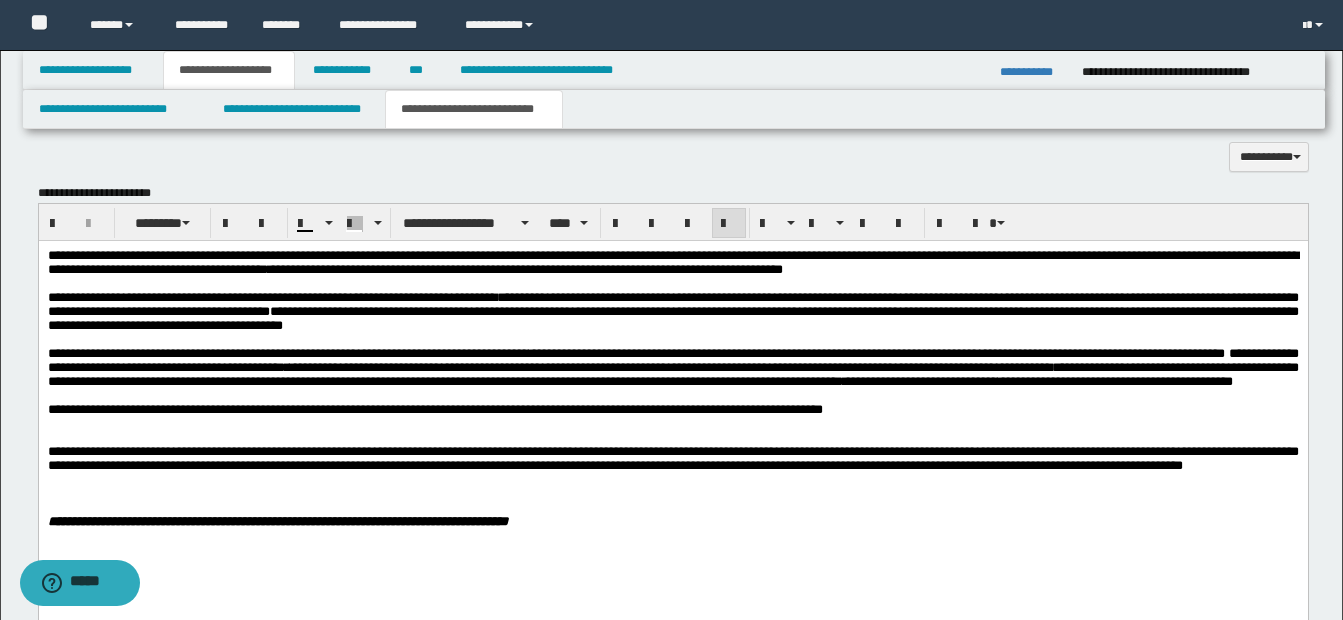 click on "**********" at bounding box center (672, 414) 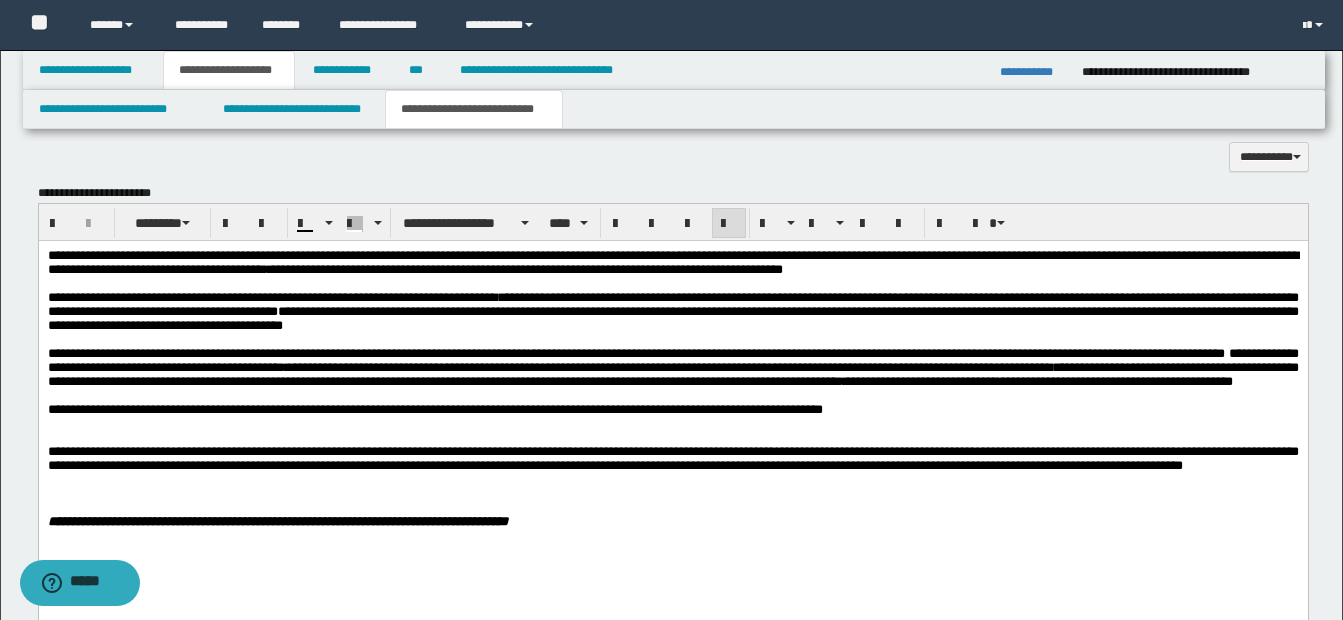 click on "**********" at bounding box center (672, 311) 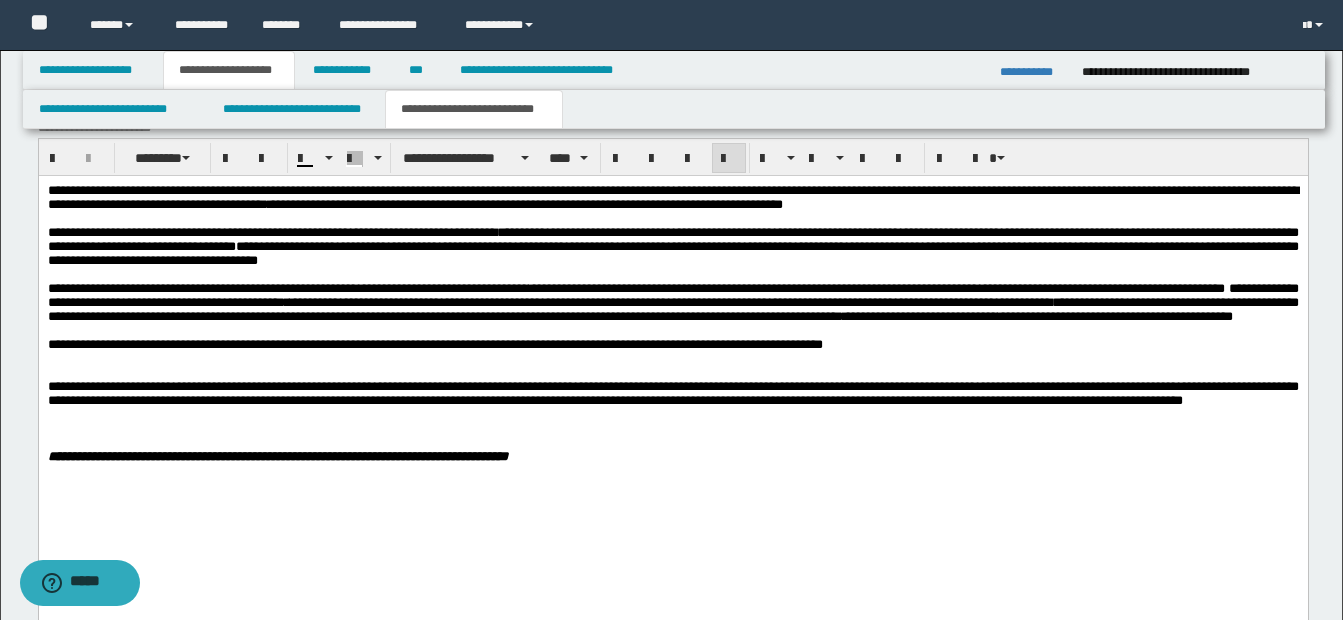 scroll, scrollTop: 1054, scrollLeft: 0, axis: vertical 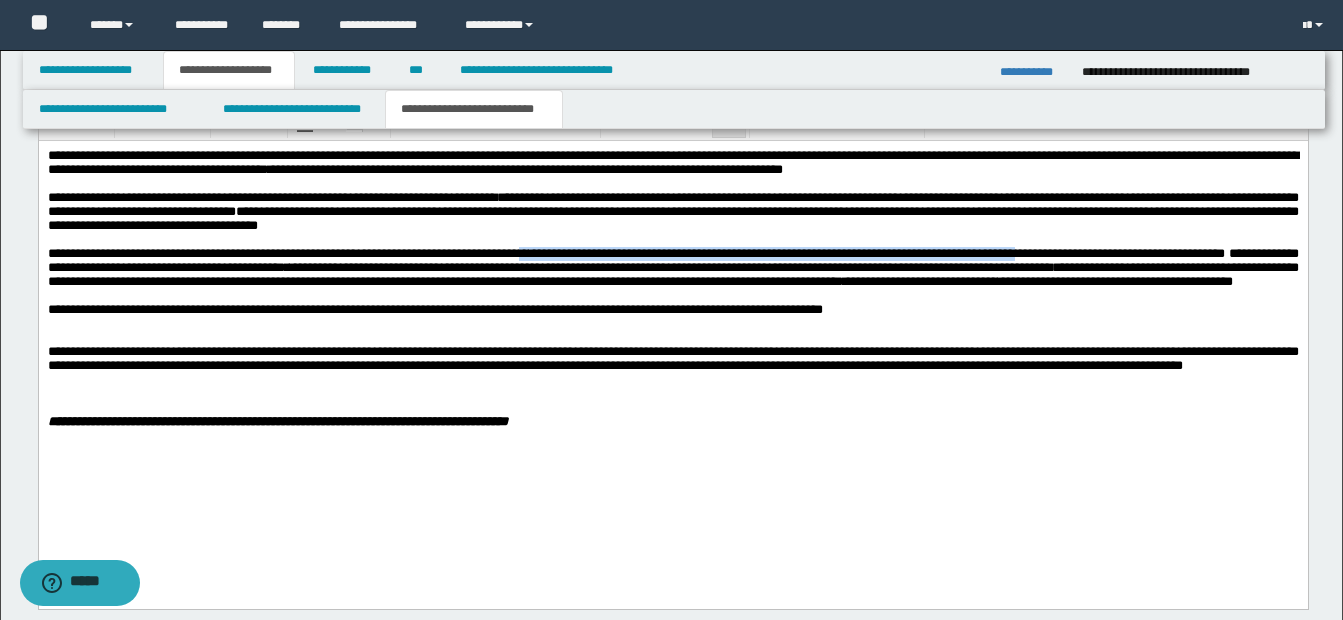 drag, startPoint x: 546, startPoint y: 270, endPoint x: 1067, endPoint y: 272, distance: 521.00385 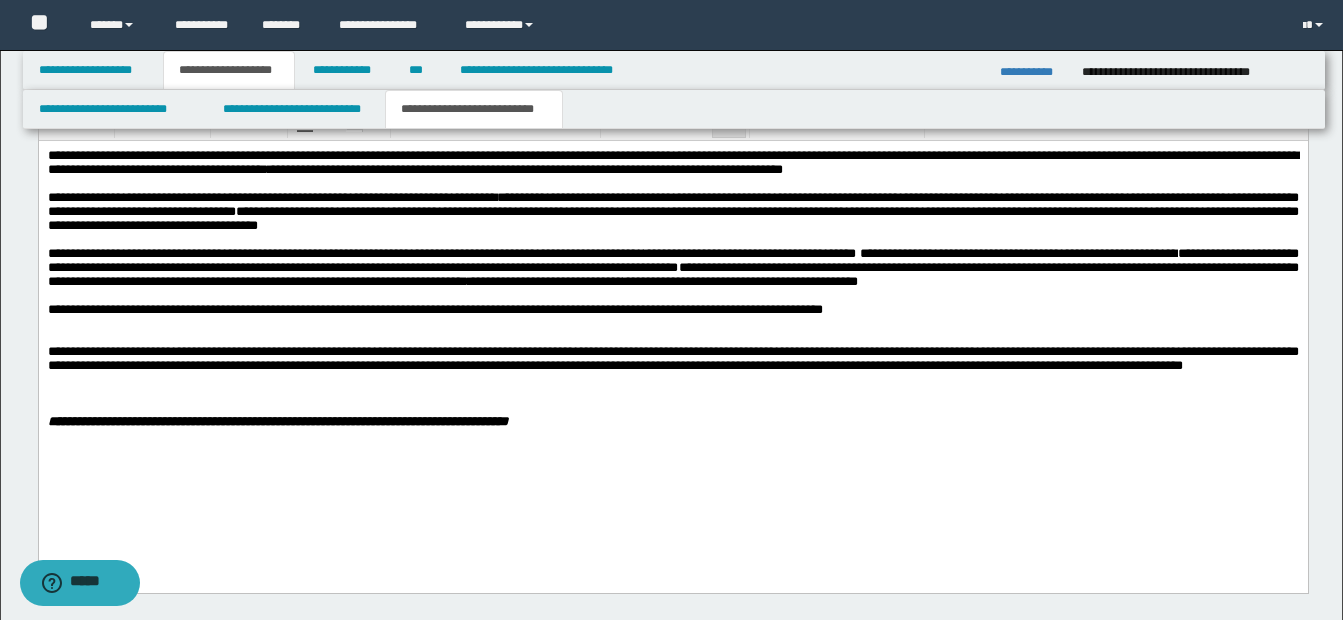 click on "**********" at bounding box center (749, 253) 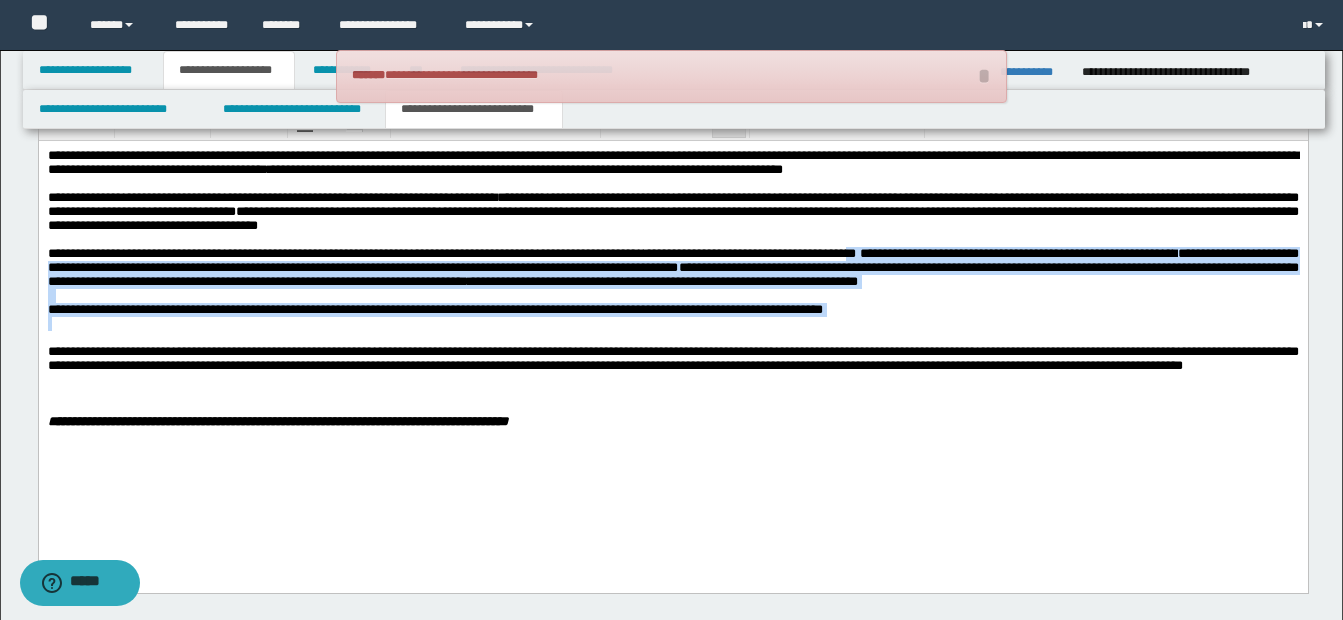 drag, startPoint x: 879, startPoint y: 268, endPoint x: 973, endPoint y: 341, distance: 119.01681 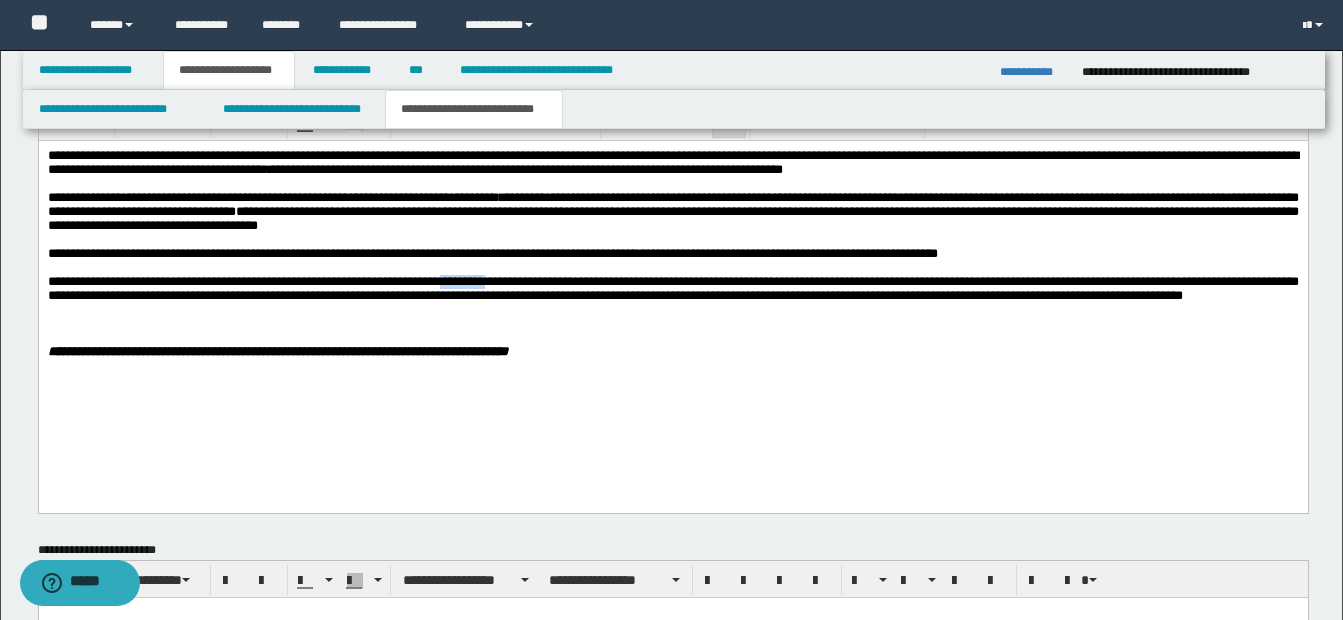 drag, startPoint x: 454, startPoint y: 300, endPoint x: 508, endPoint y: 301, distance: 54.00926 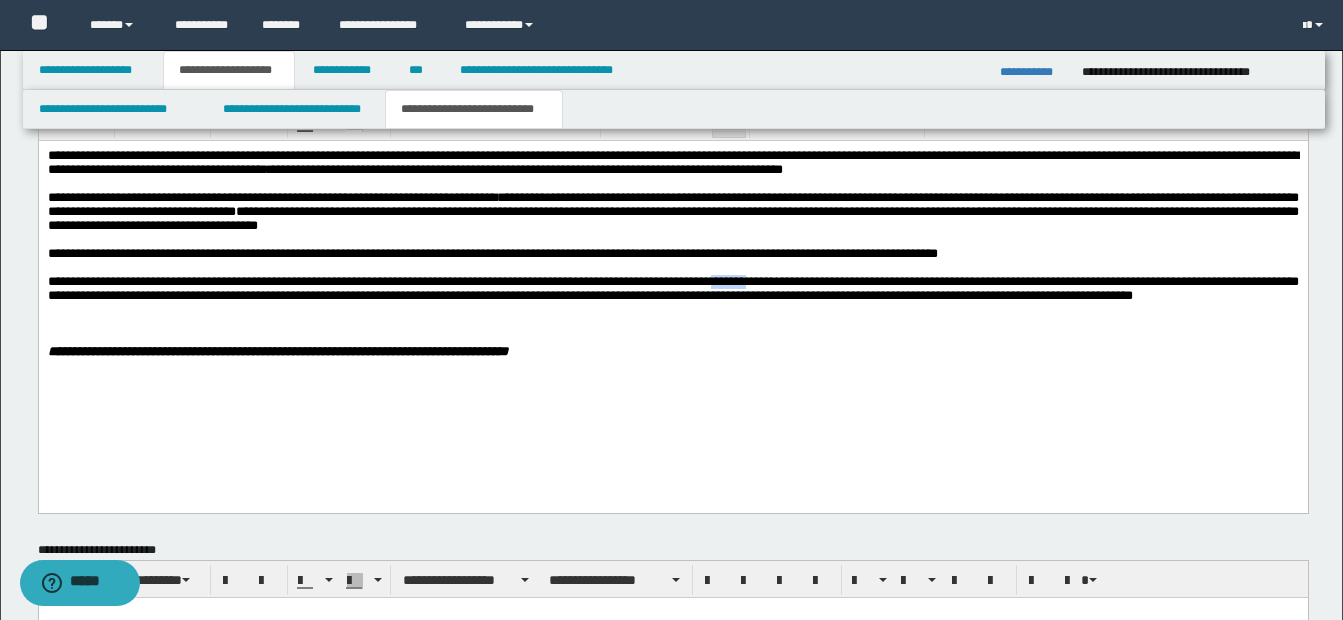 drag, startPoint x: 735, startPoint y: 299, endPoint x: 775, endPoint y: 299, distance: 40 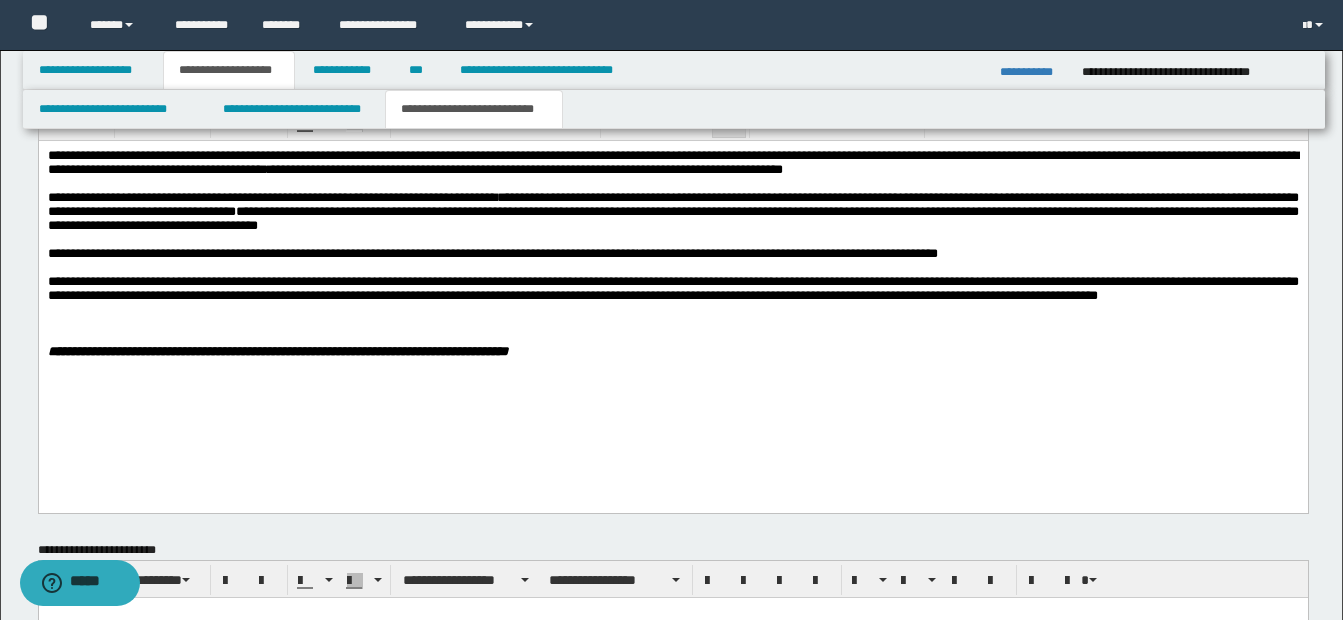 click on "**********" at bounding box center [672, 288] 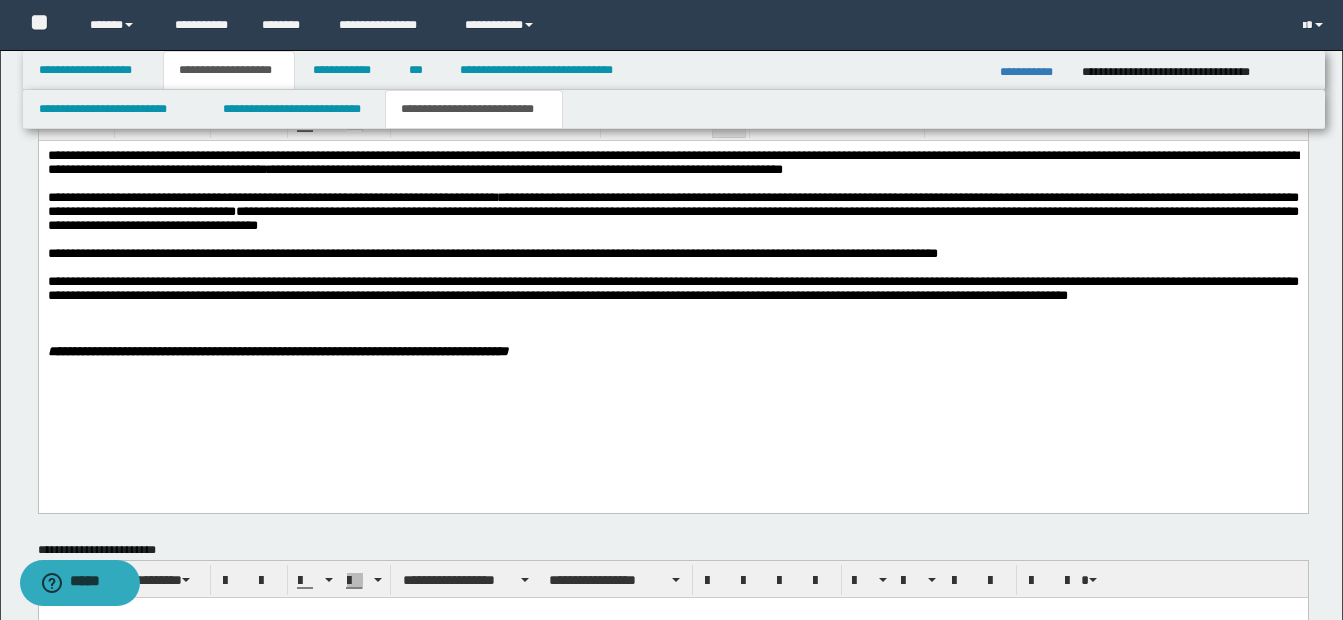 click on "**********" at bounding box center (672, 288) 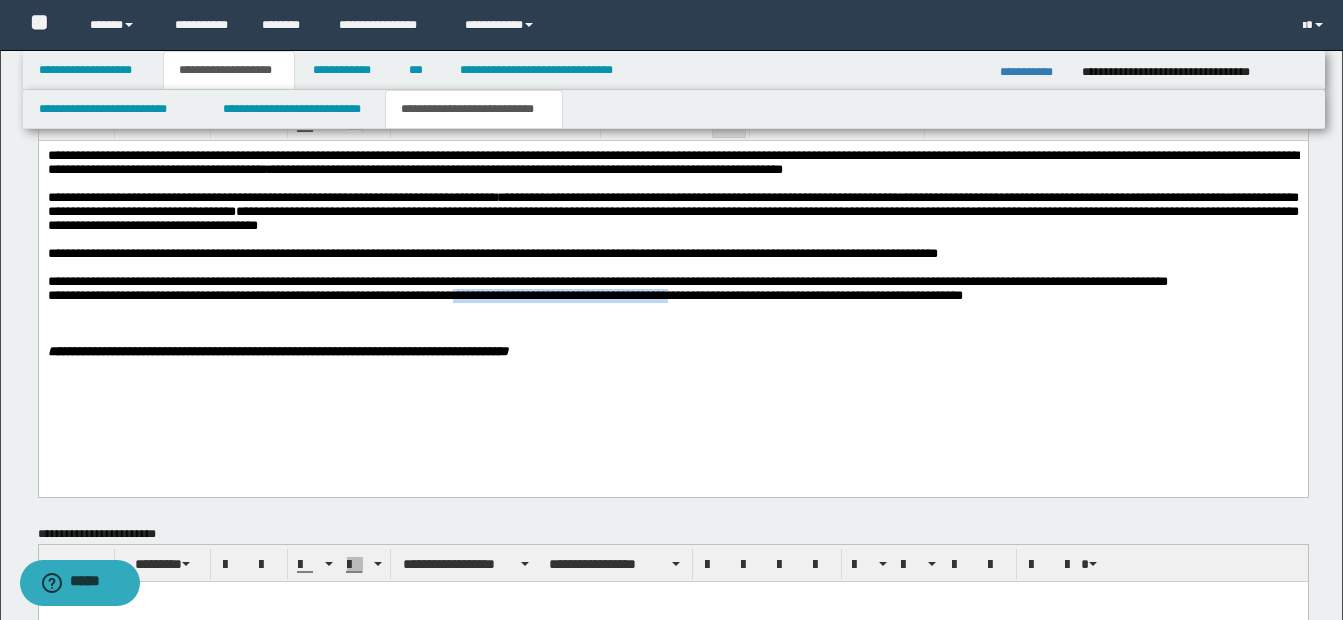 drag, startPoint x: 485, startPoint y: 319, endPoint x: 717, endPoint y: 323, distance: 232.03448 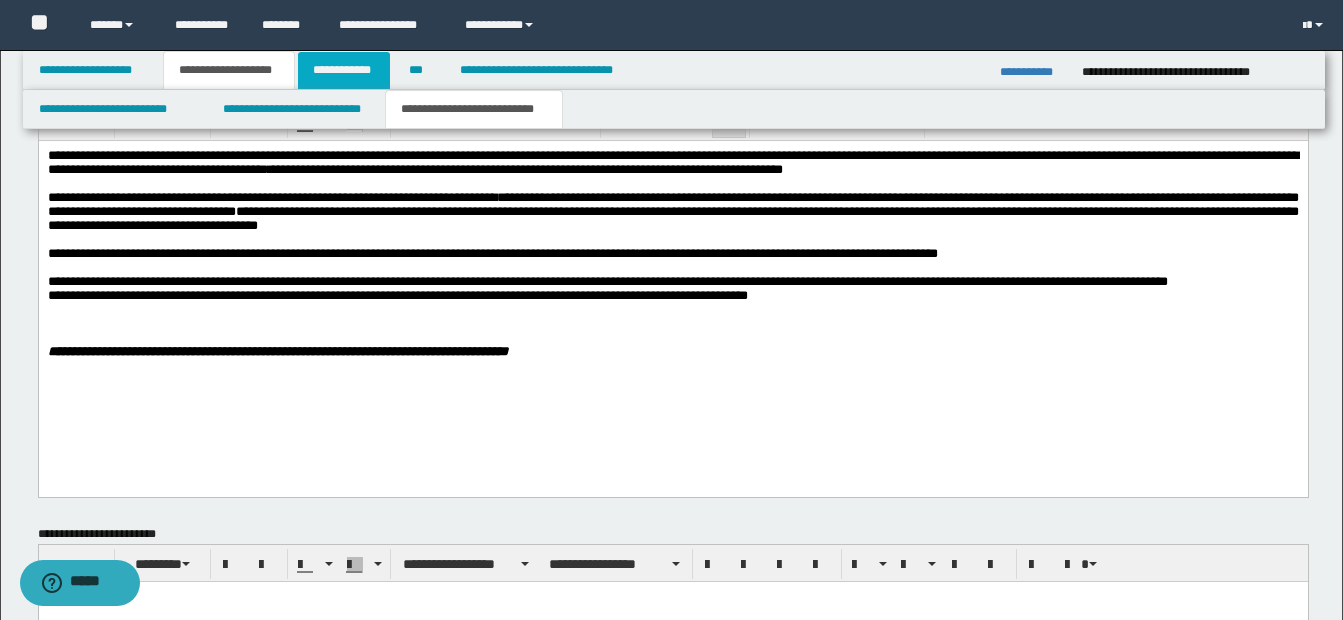 click on "**********" at bounding box center (344, 70) 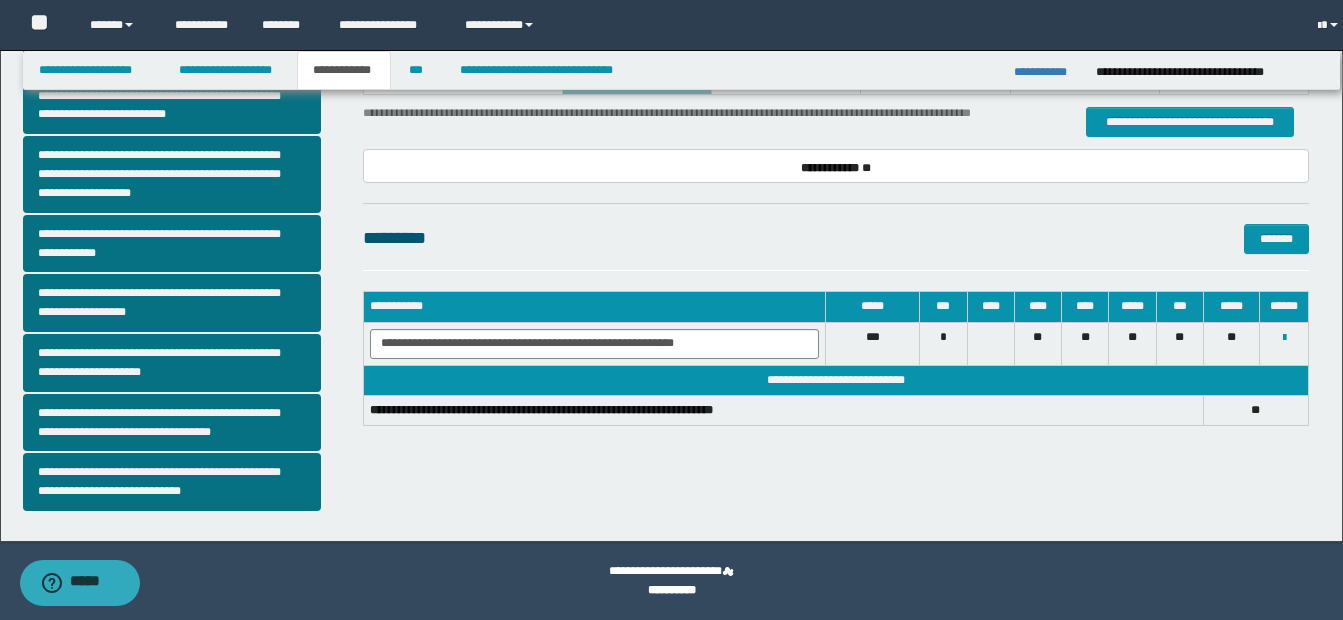scroll, scrollTop: 529, scrollLeft: 0, axis: vertical 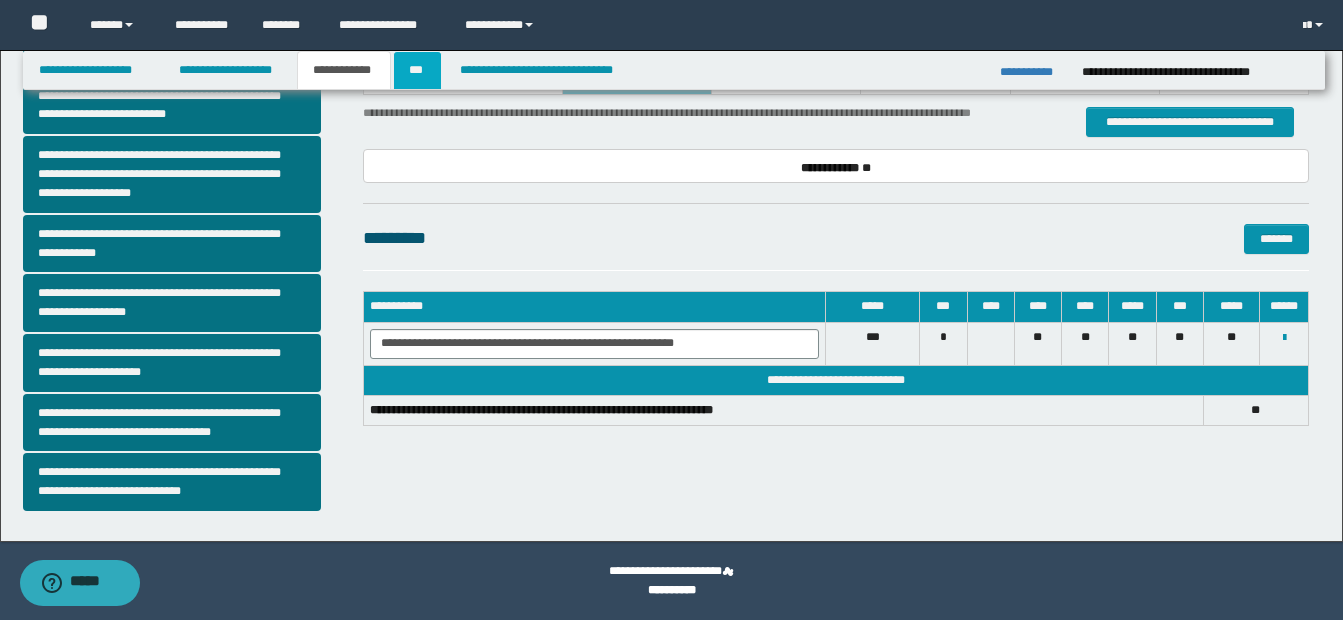 click on "***" at bounding box center [417, 70] 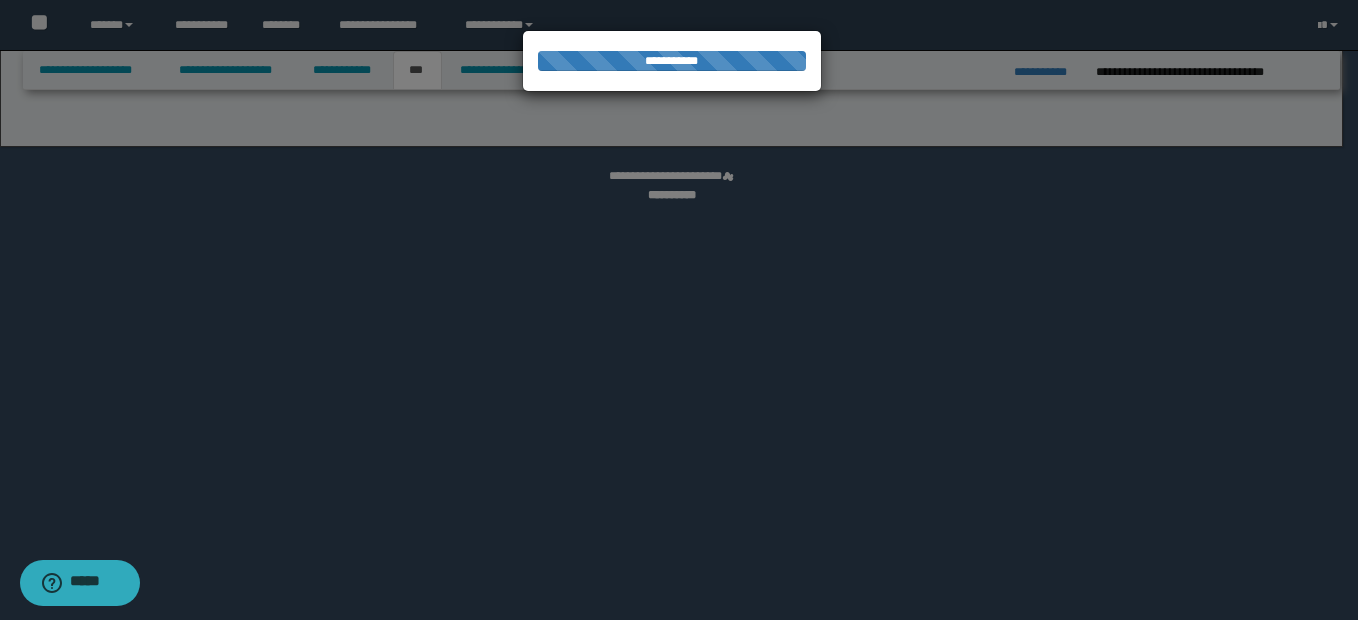 select on "*" 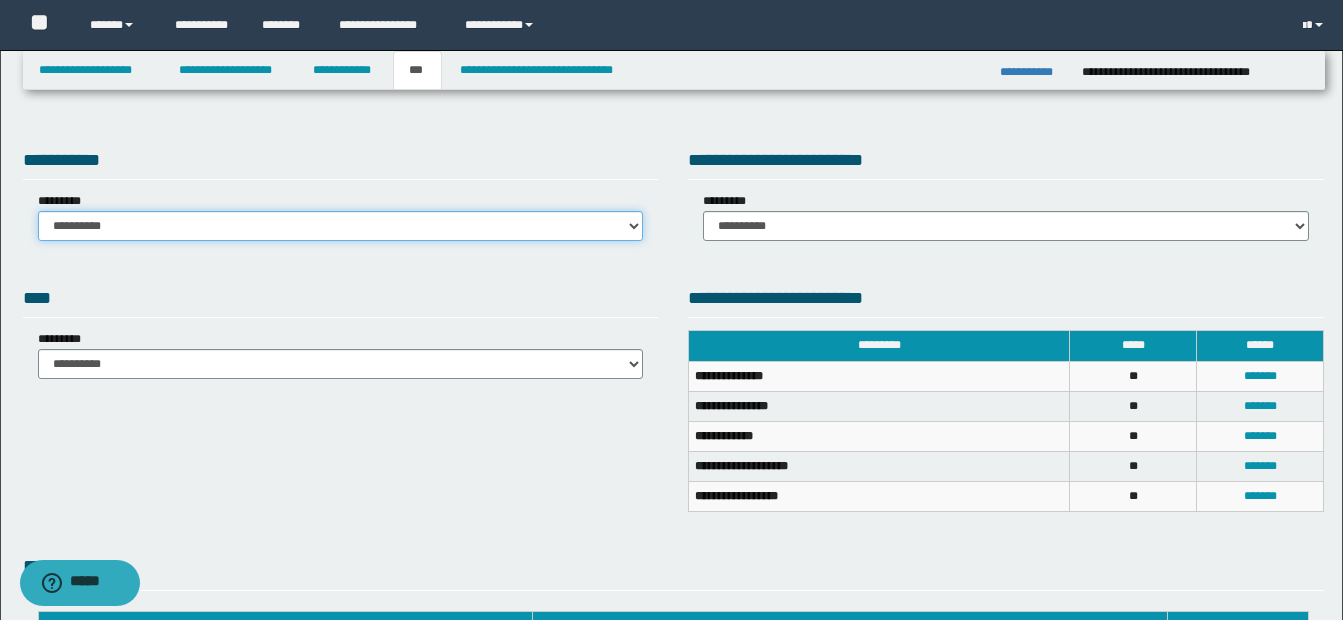 click on "**********" at bounding box center (341, 226) 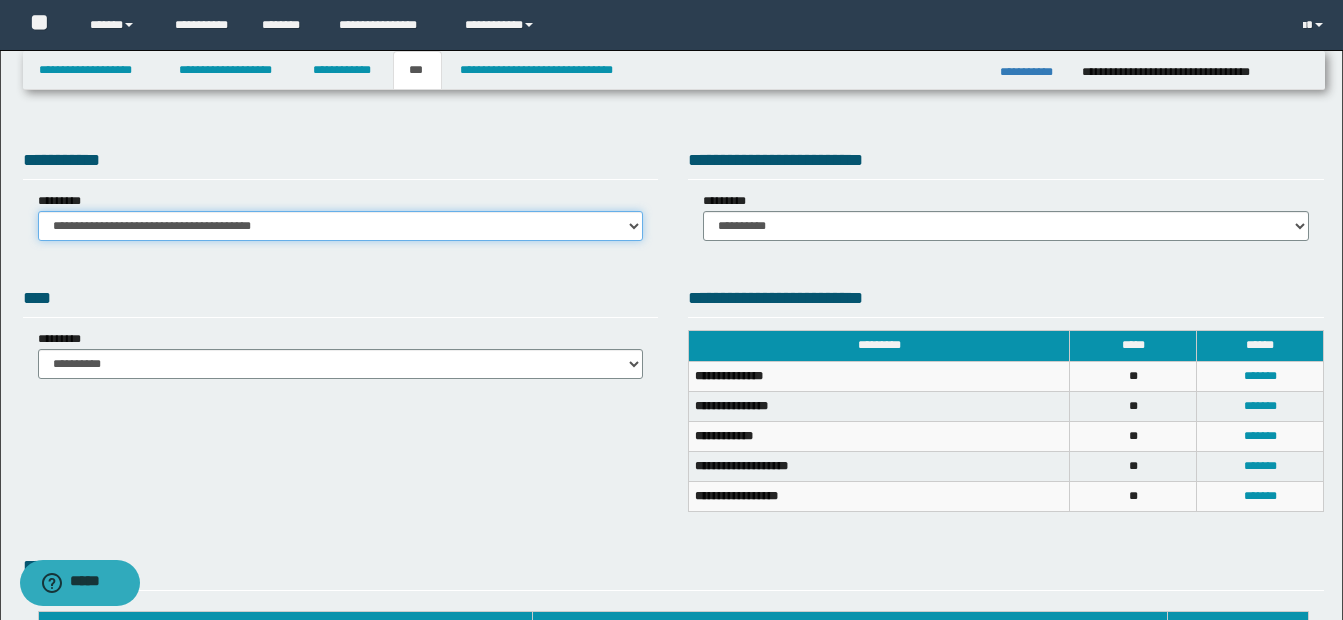 click on "**********" at bounding box center [341, 226] 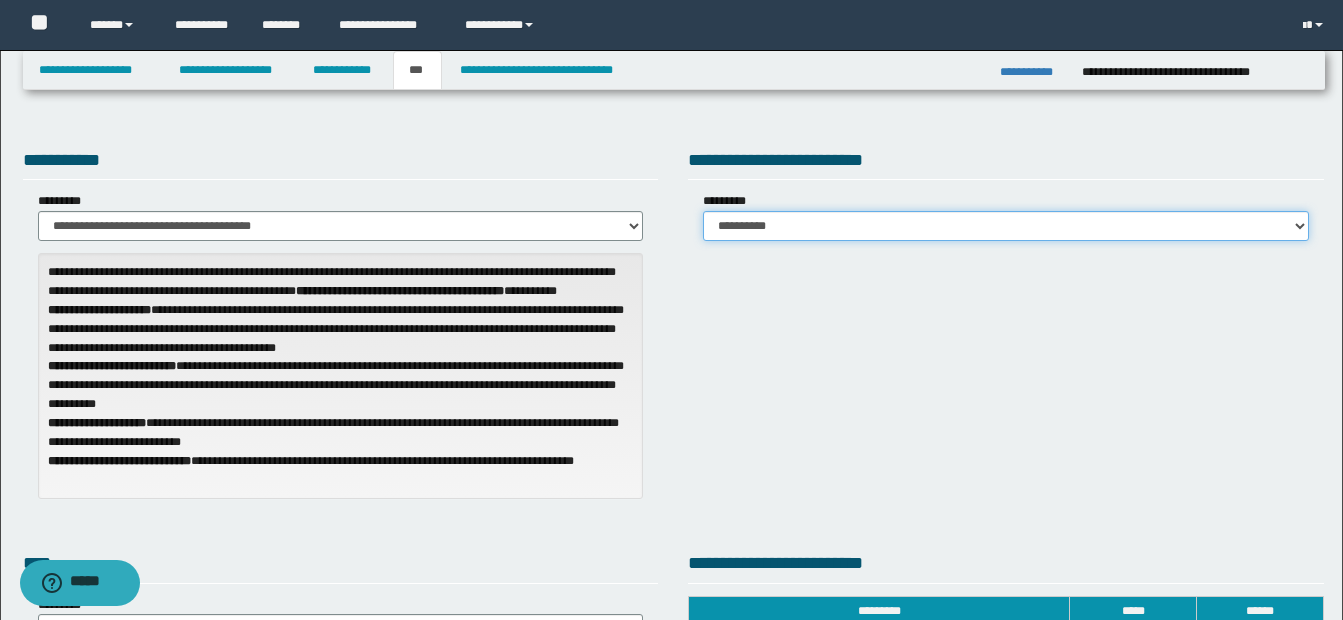 click on "**********" at bounding box center (1006, 226) 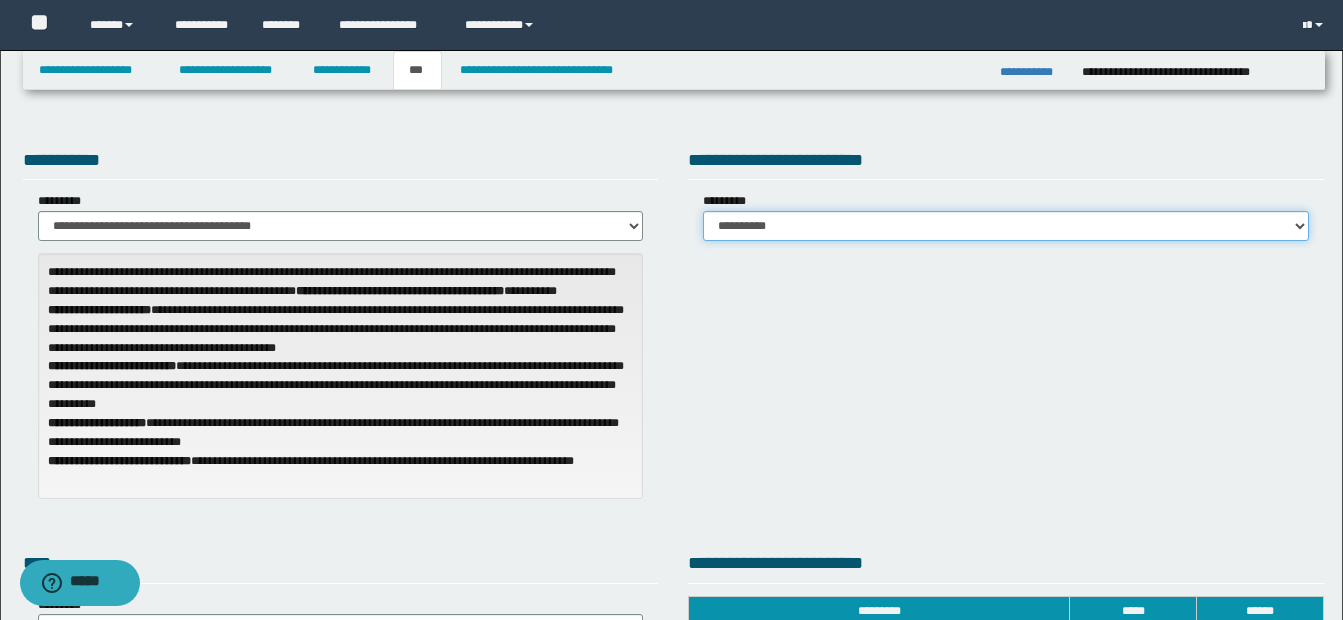 select on "*" 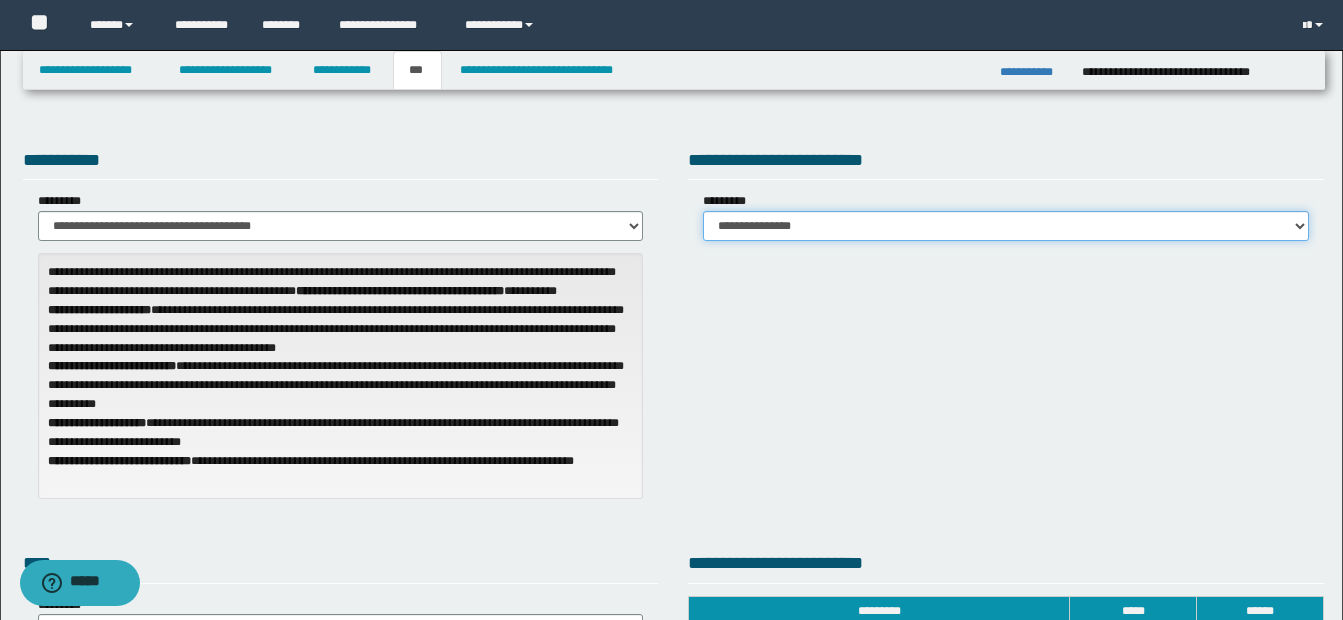 click on "**********" at bounding box center (1006, 226) 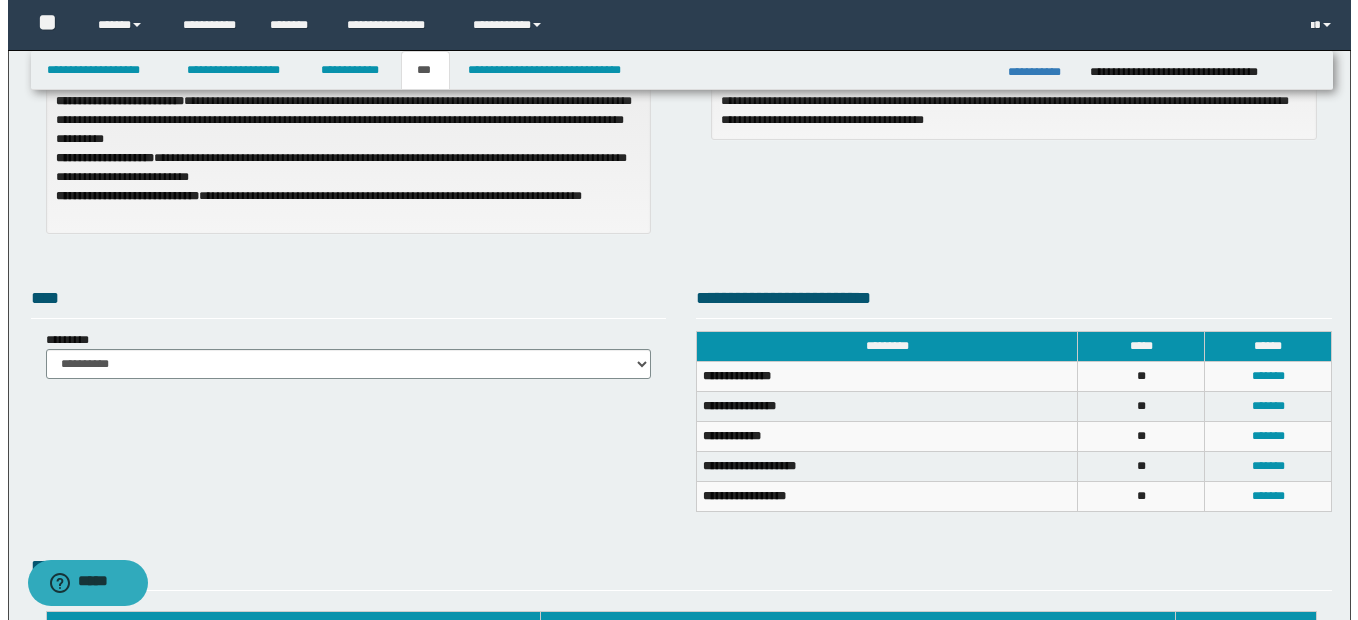 scroll, scrollTop: 300, scrollLeft: 0, axis: vertical 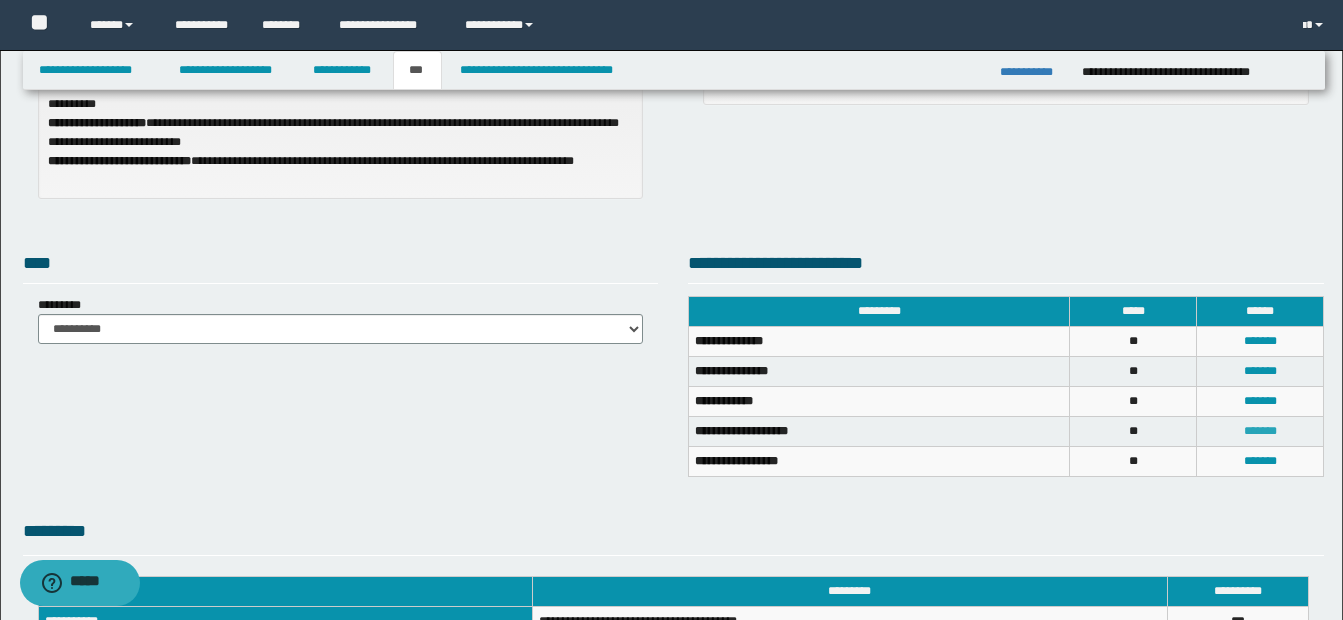 click on "*******" at bounding box center [1260, 431] 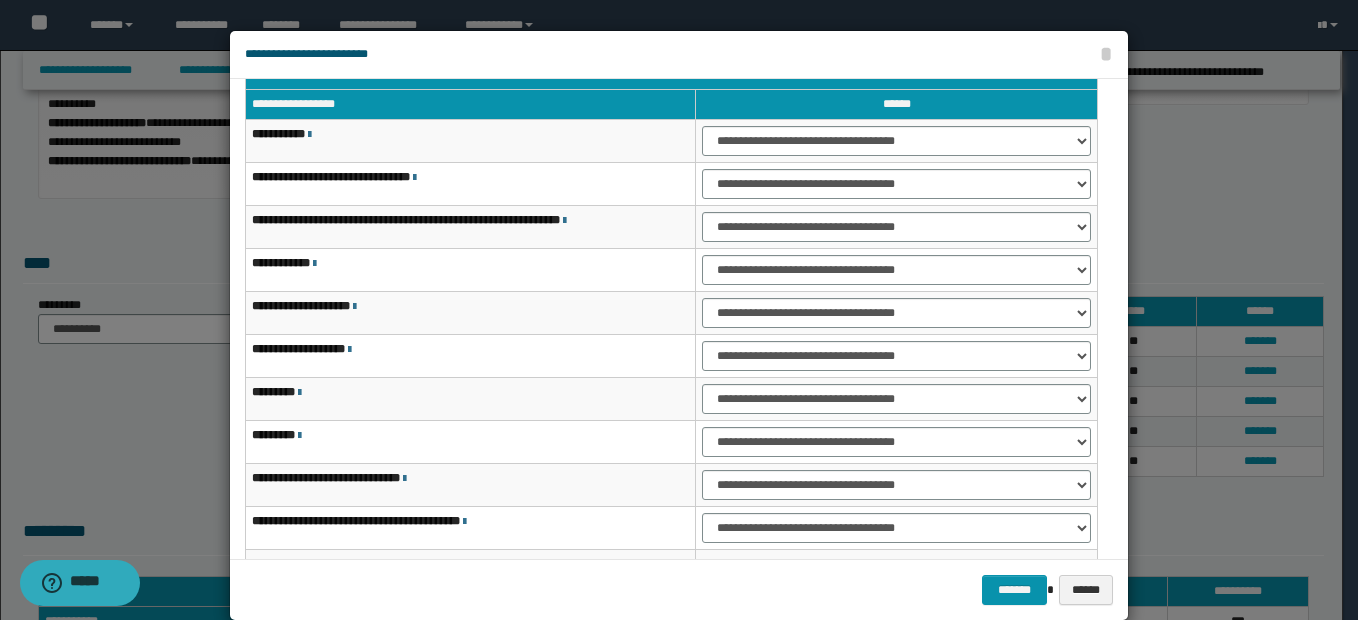 scroll, scrollTop: 0, scrollLeft: 0, axis: both 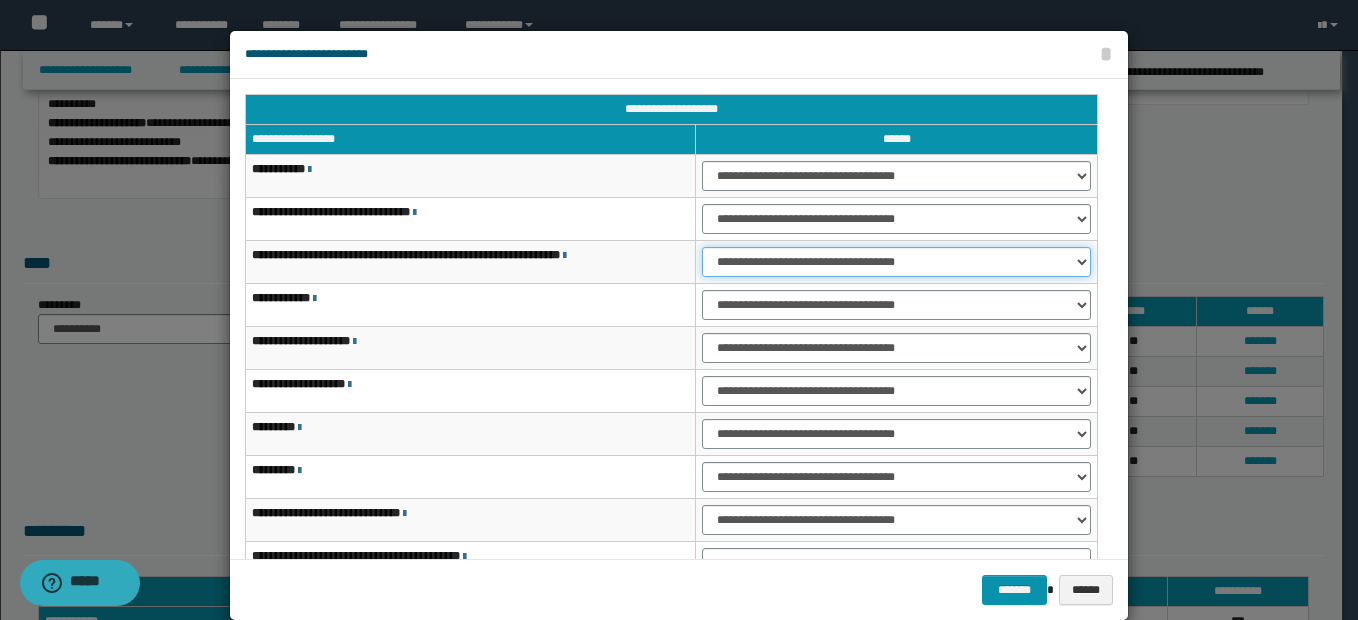 click on "**********" at bounding box center (896, 262) 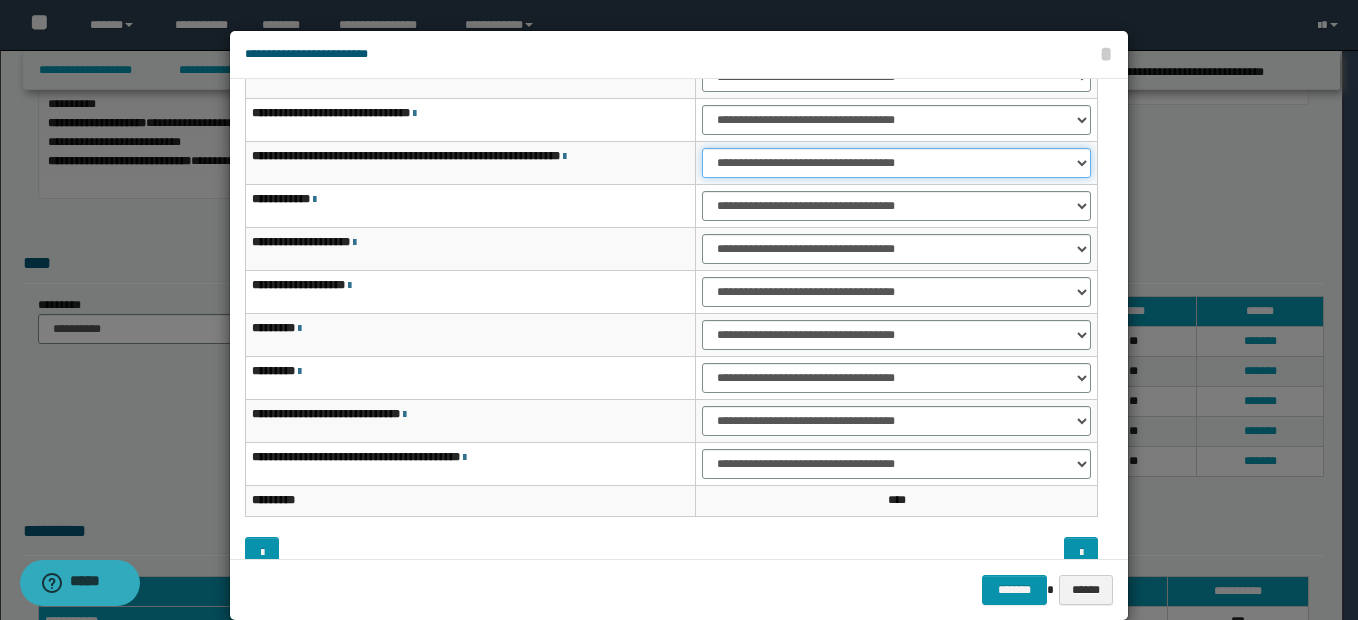 scroll, scrollTop: 100, scrollLeft: 0, axis: vertical 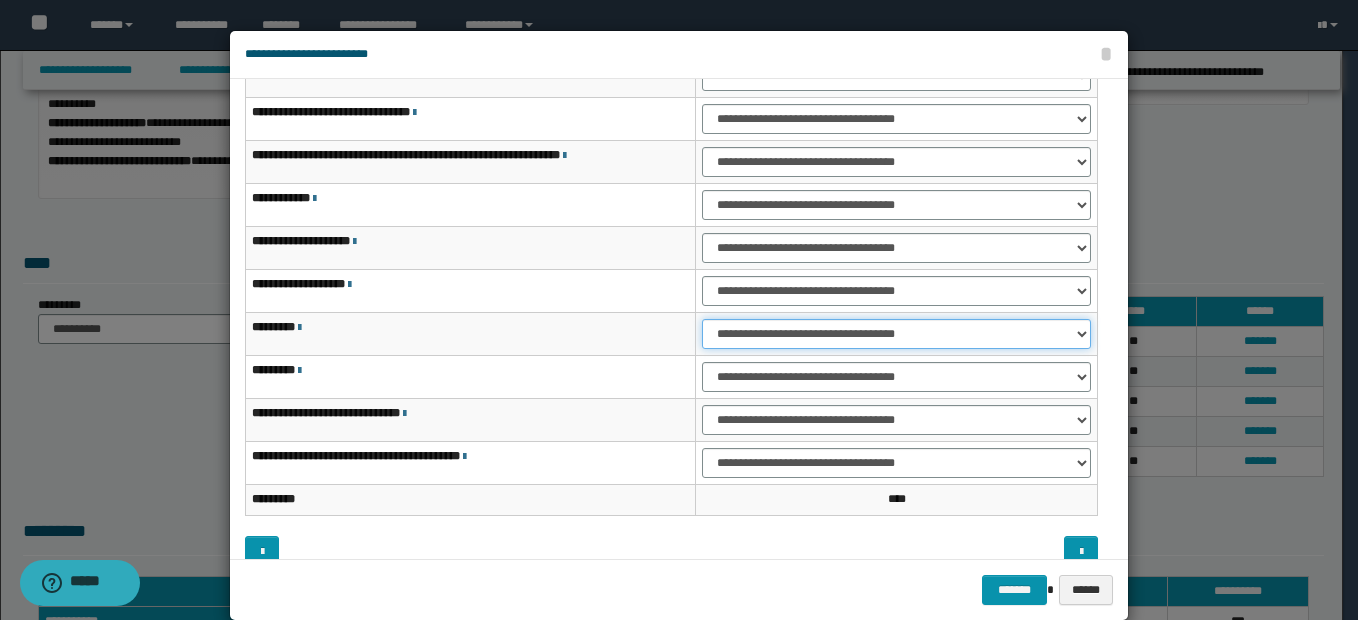 click on "**********" at bounding box center (896, 334) 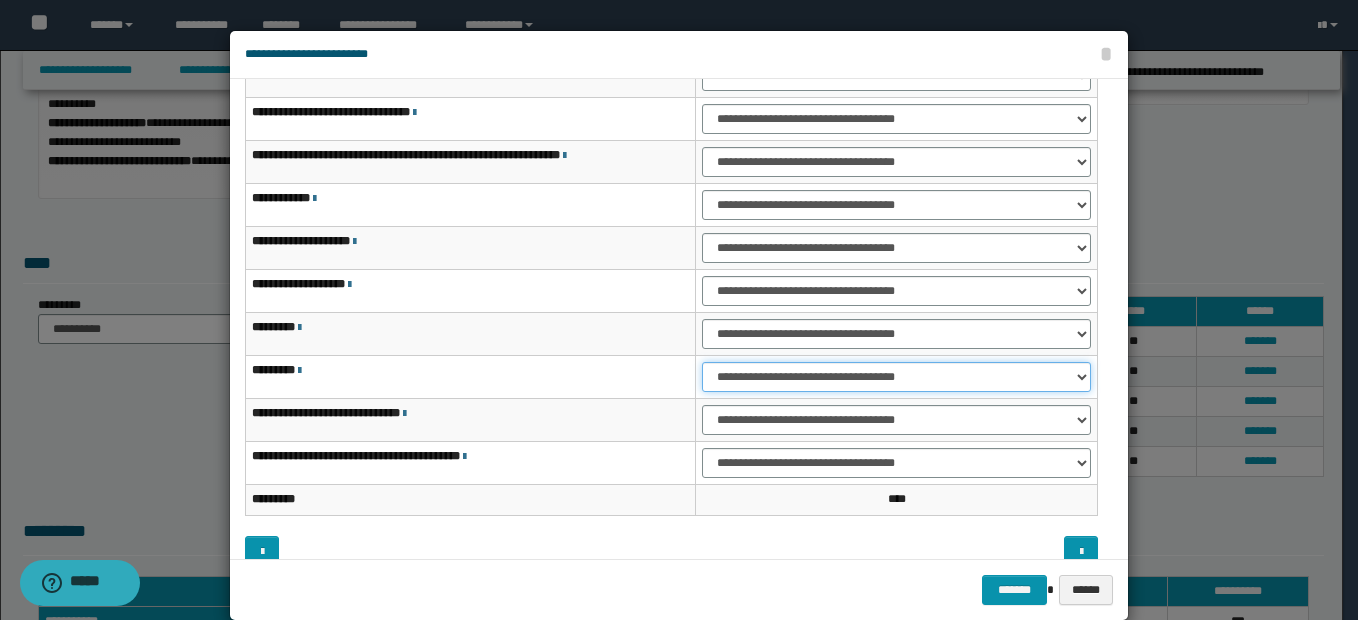 drag, startPoint x: 722, startPoint y: 383, endPoint x: 723, endPoint y: 395, distance: 12.0415945 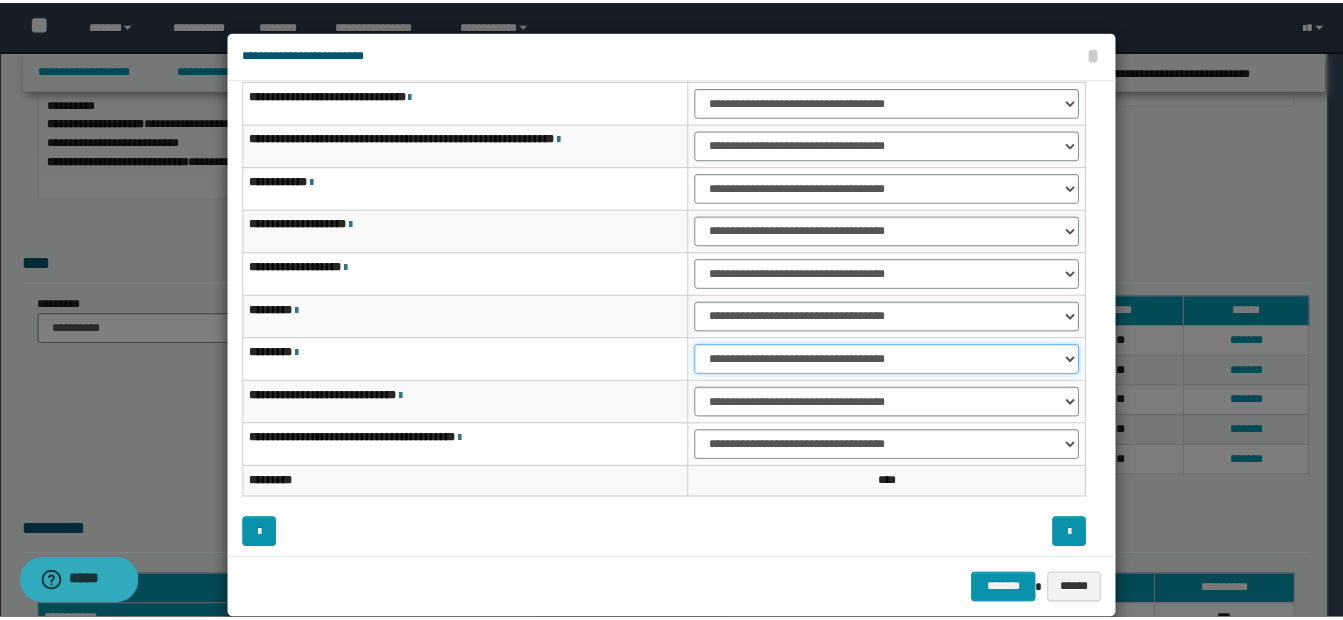scroll, scrollTop: 121, scrollLeft: 0, axis: vertical 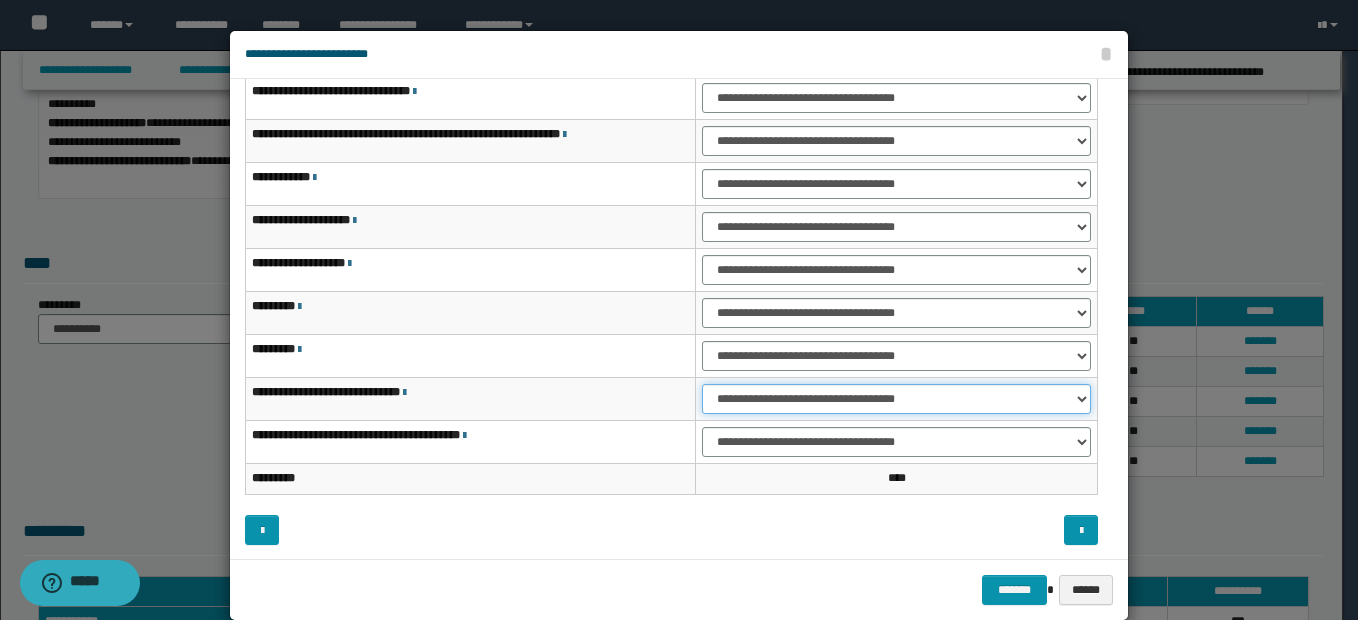 click on "**********" at bounding box center [896, 399] 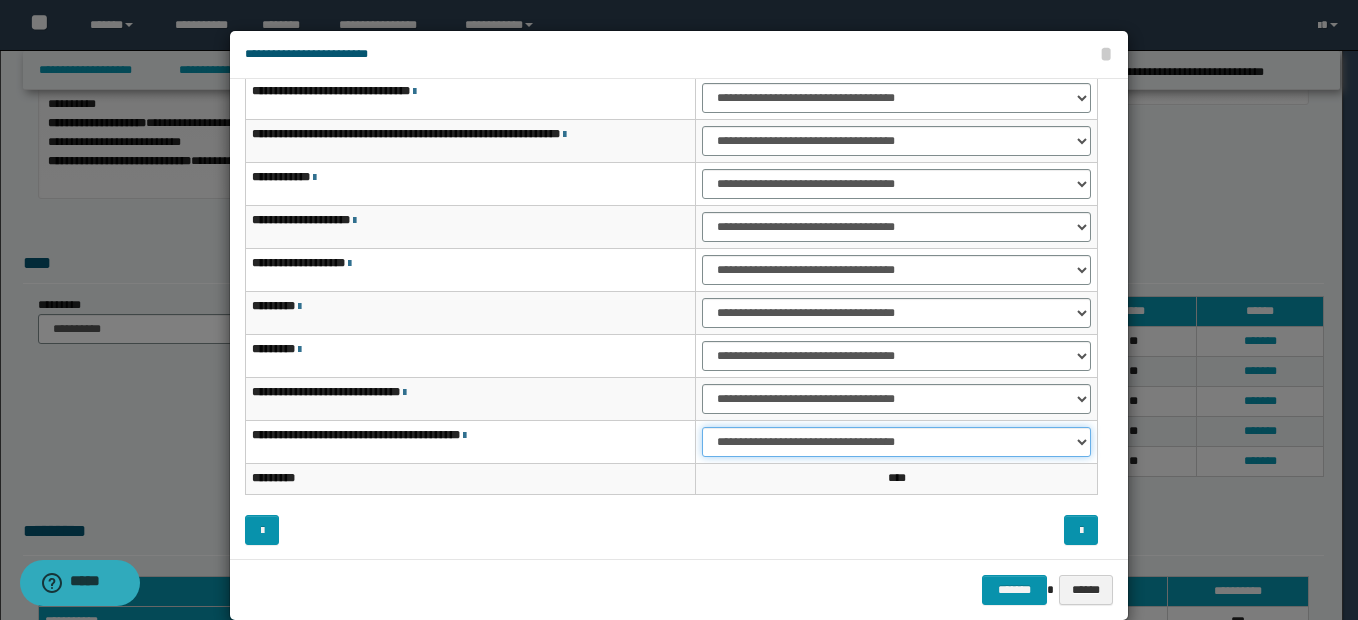 click on "**********" at bounding box center (896, 442) 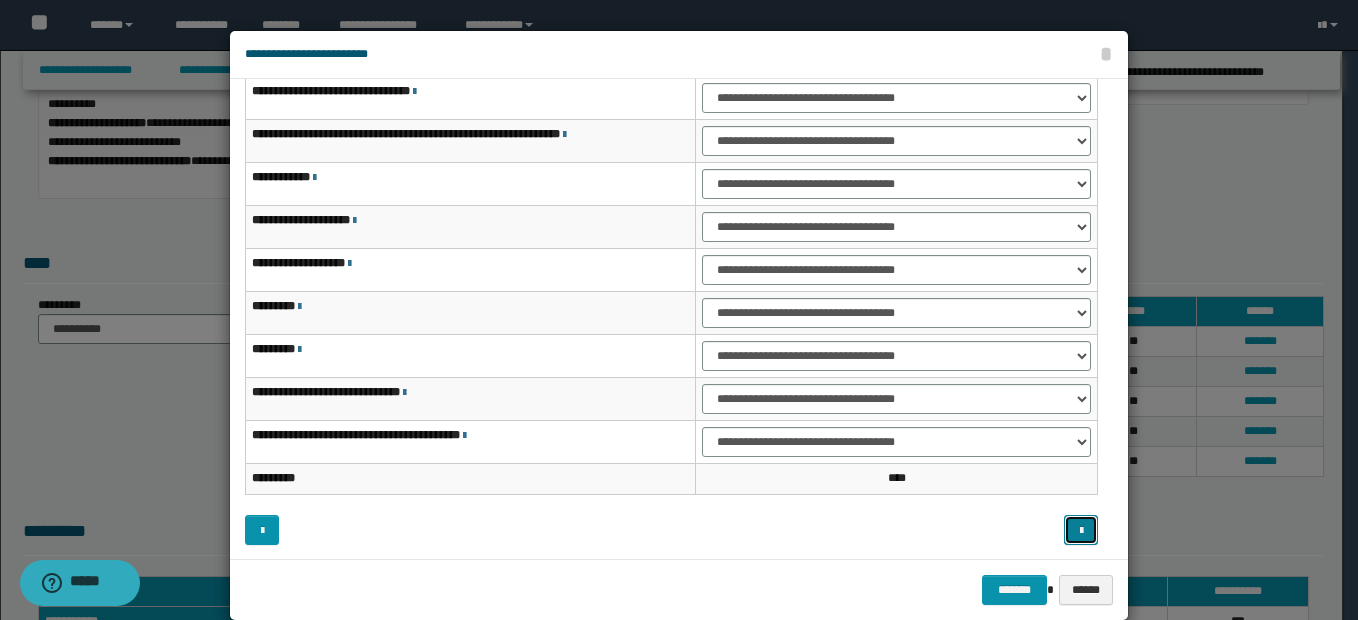 click at bounding box center [1081, 531] 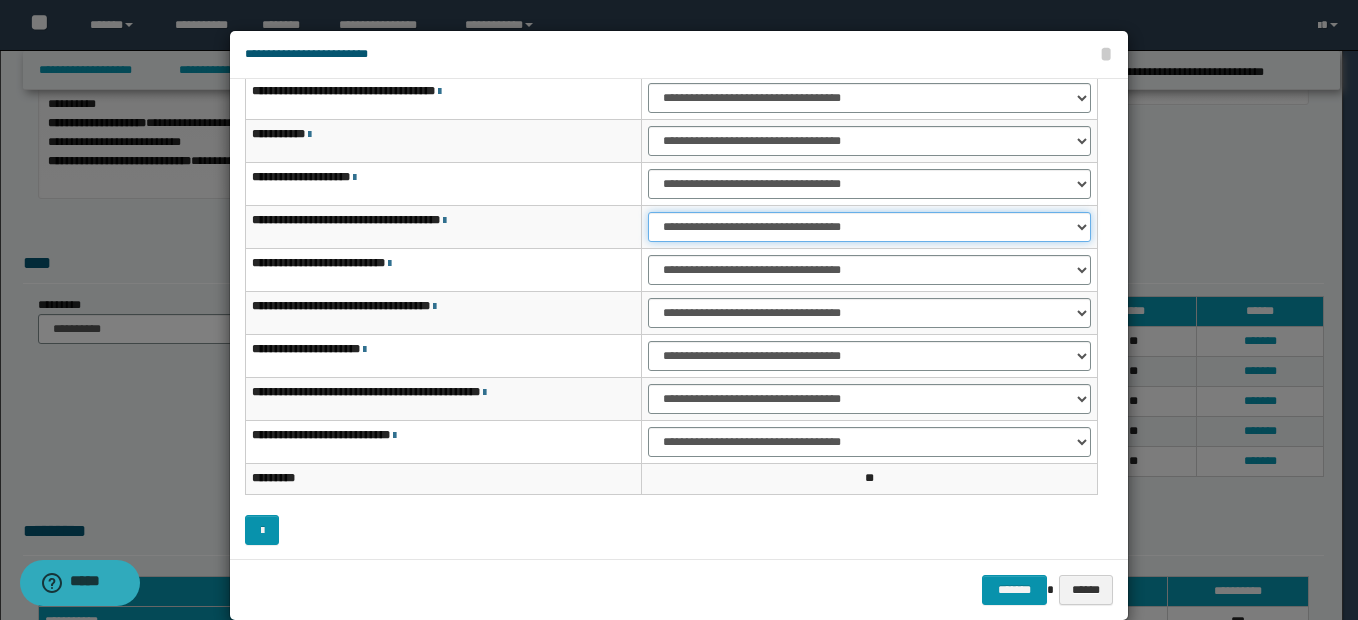 click on "**********" at bounding box center (869, 227) 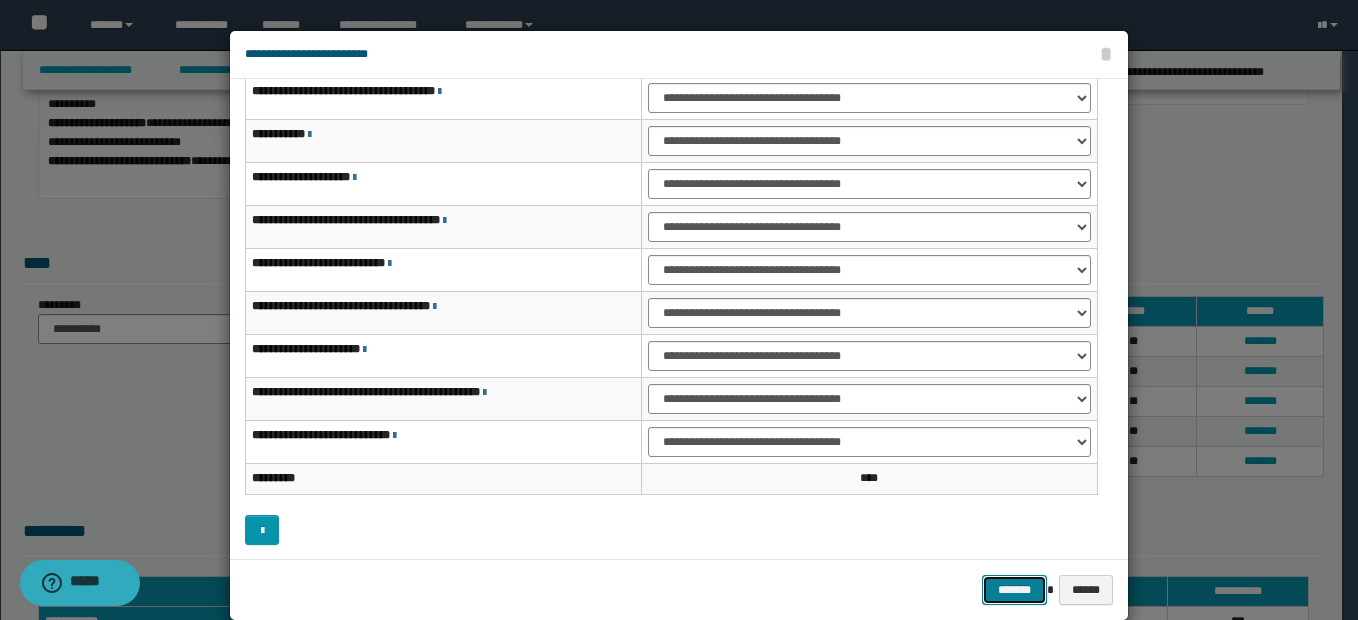 click on "*******" at bounding box center (1014, 590) 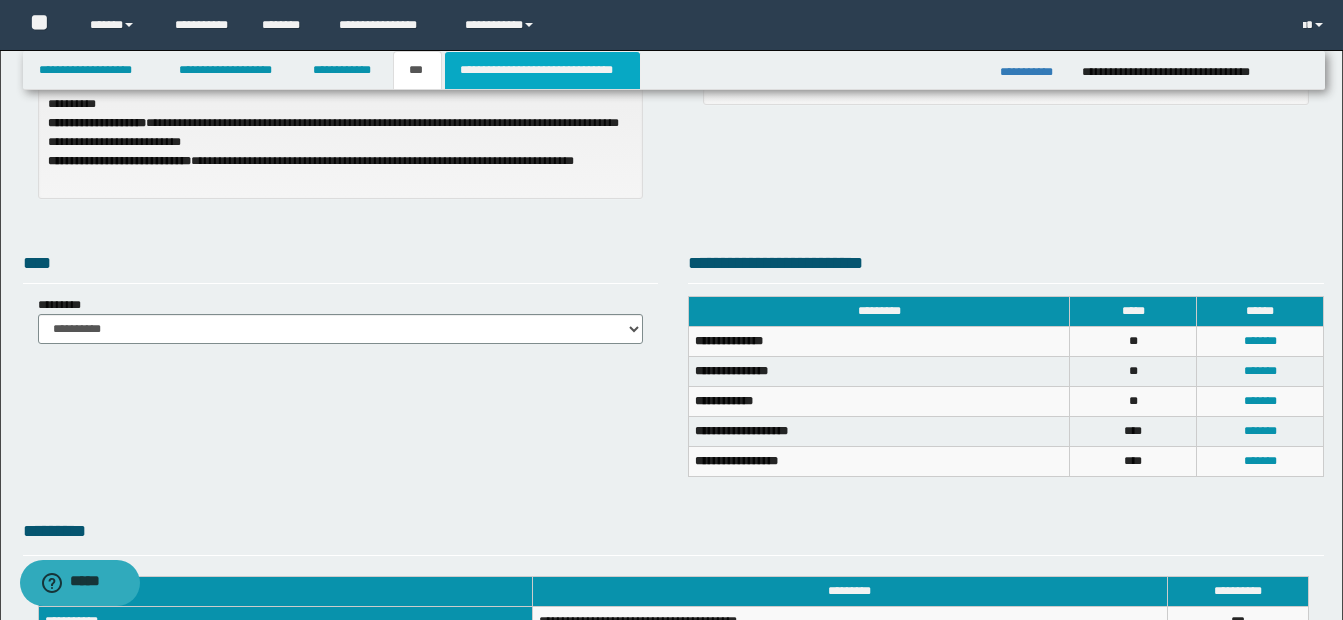 click on "**********" at bounding box center [542, 70] 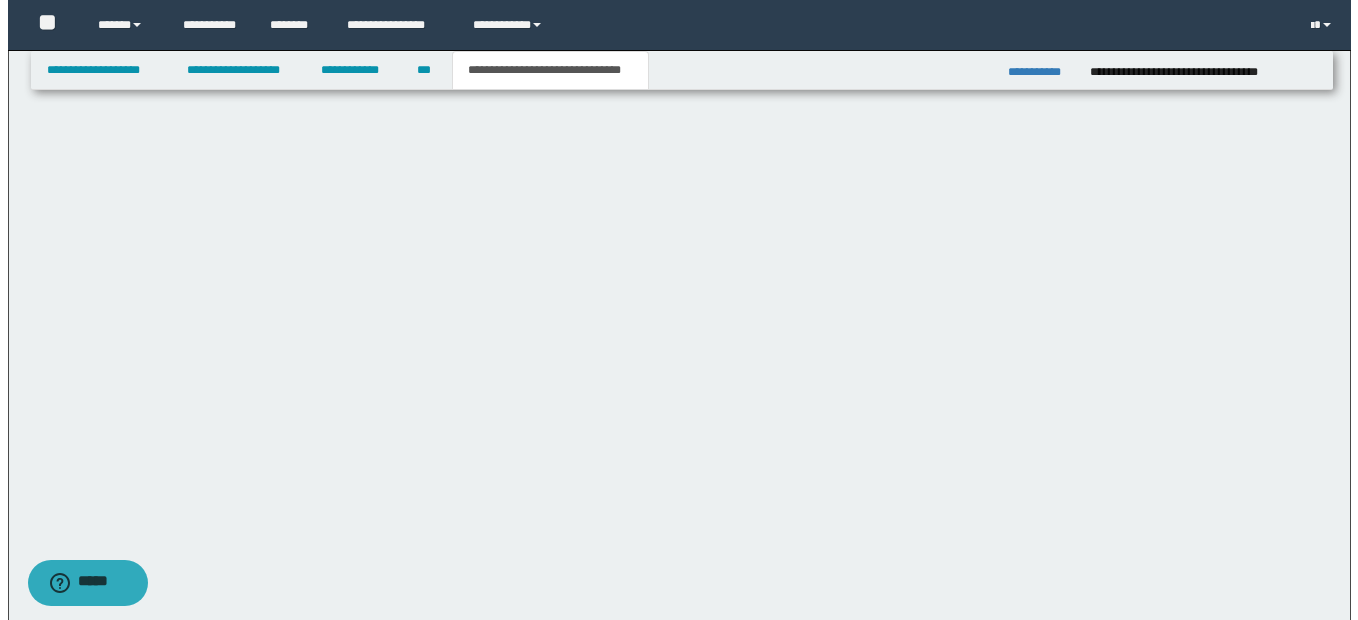 scroll, scrollTop: 0, scrollLeft: 0, axis: both 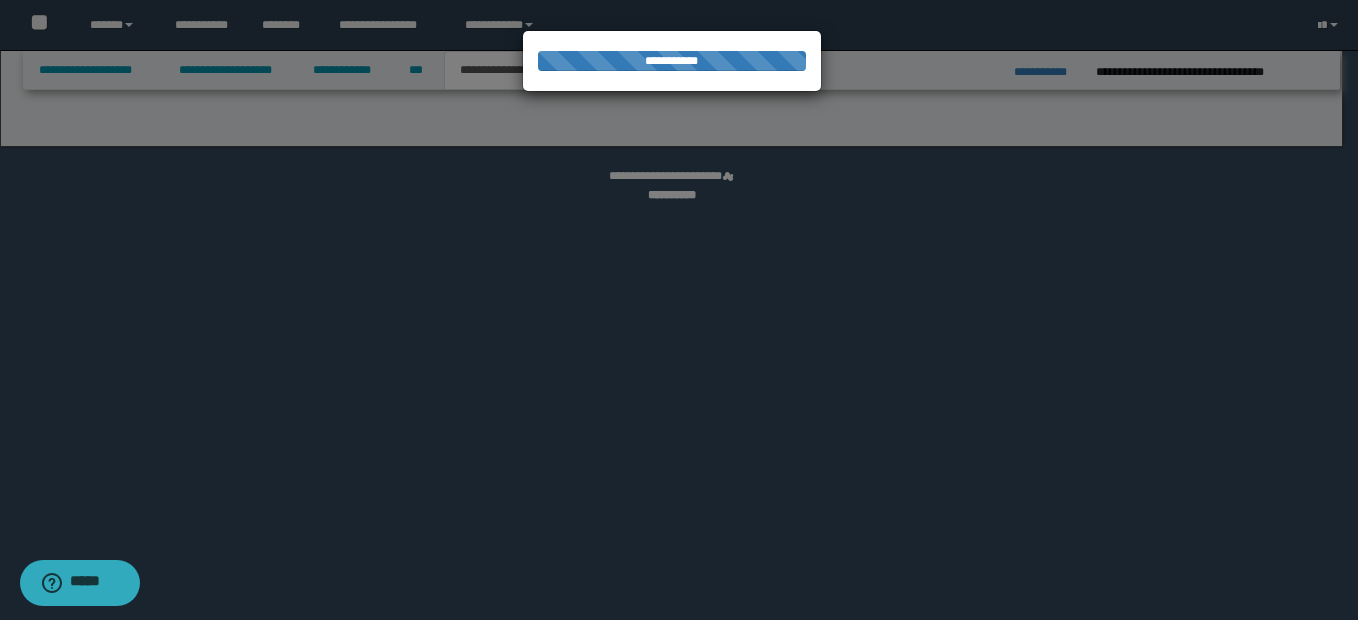 select on "*" 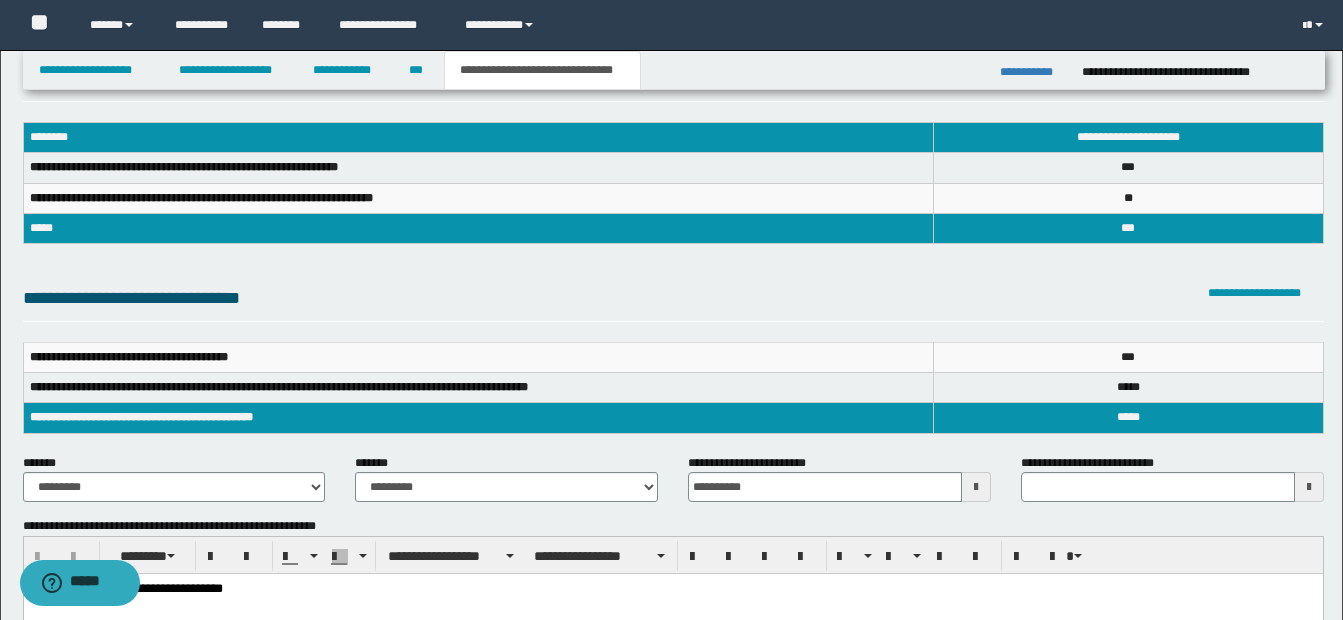 scroll, scrollTop: 100, scrollLeft: 0, axis: vertical 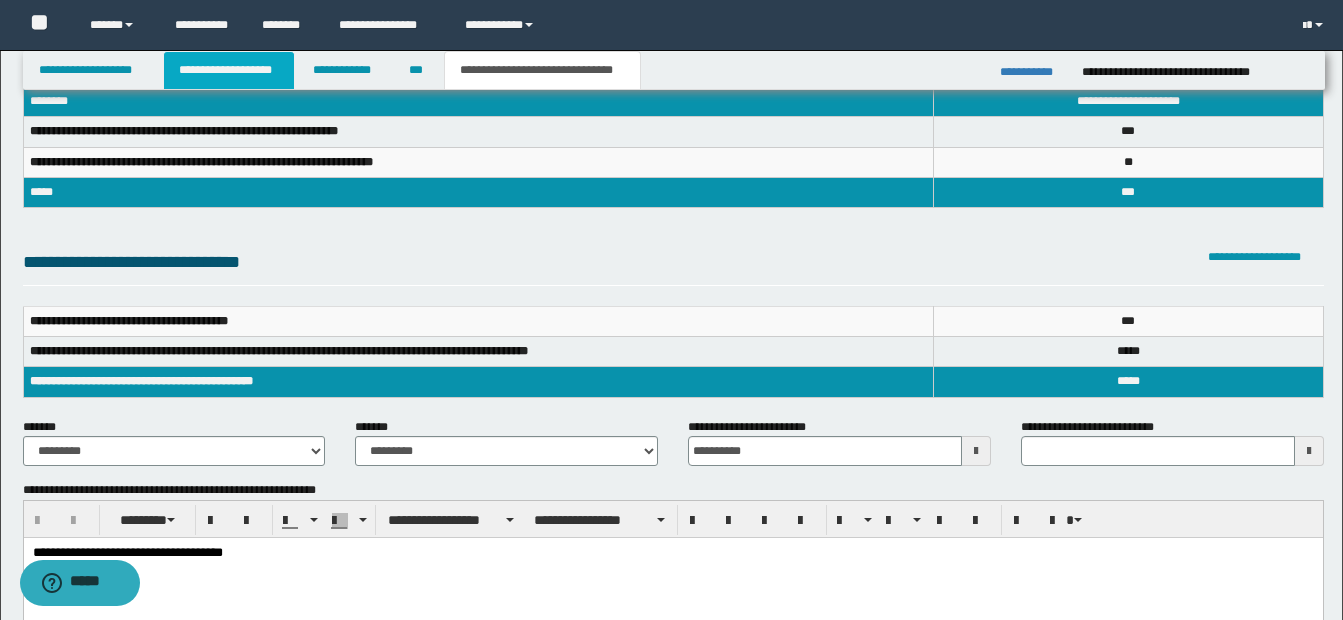 click on "**********" at bounding box center (229, 70) 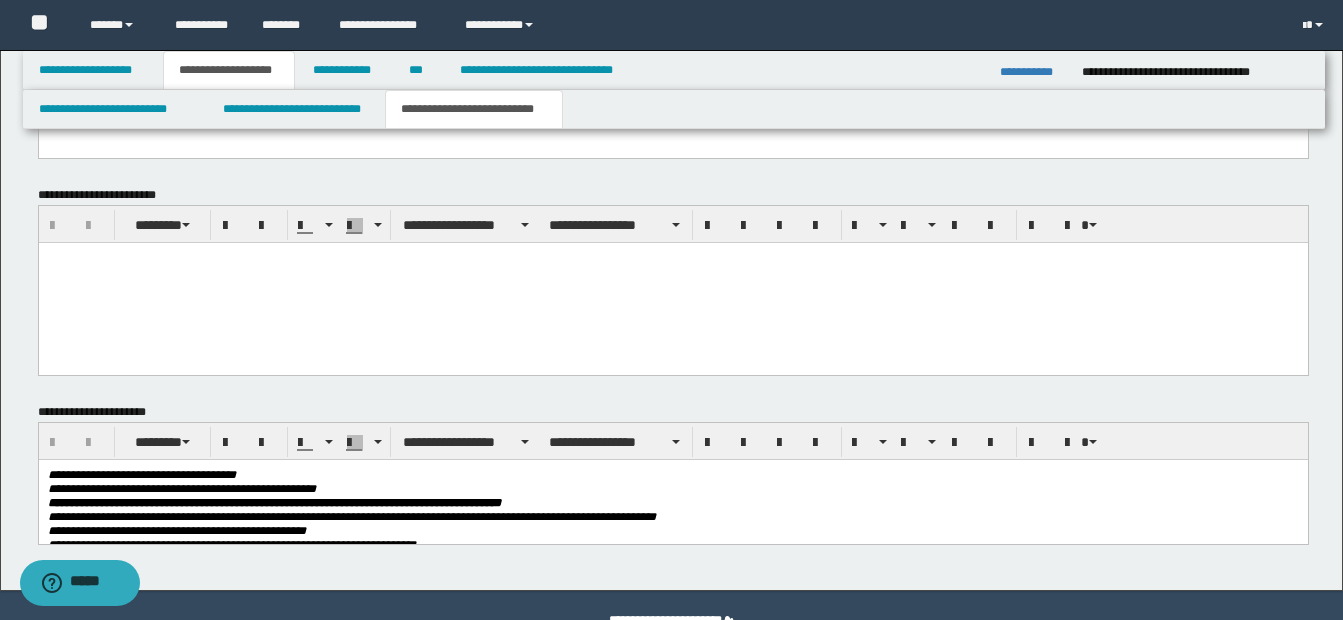 scroll, scrollTop: 1442, scrollLeft: 0, axis: vertical 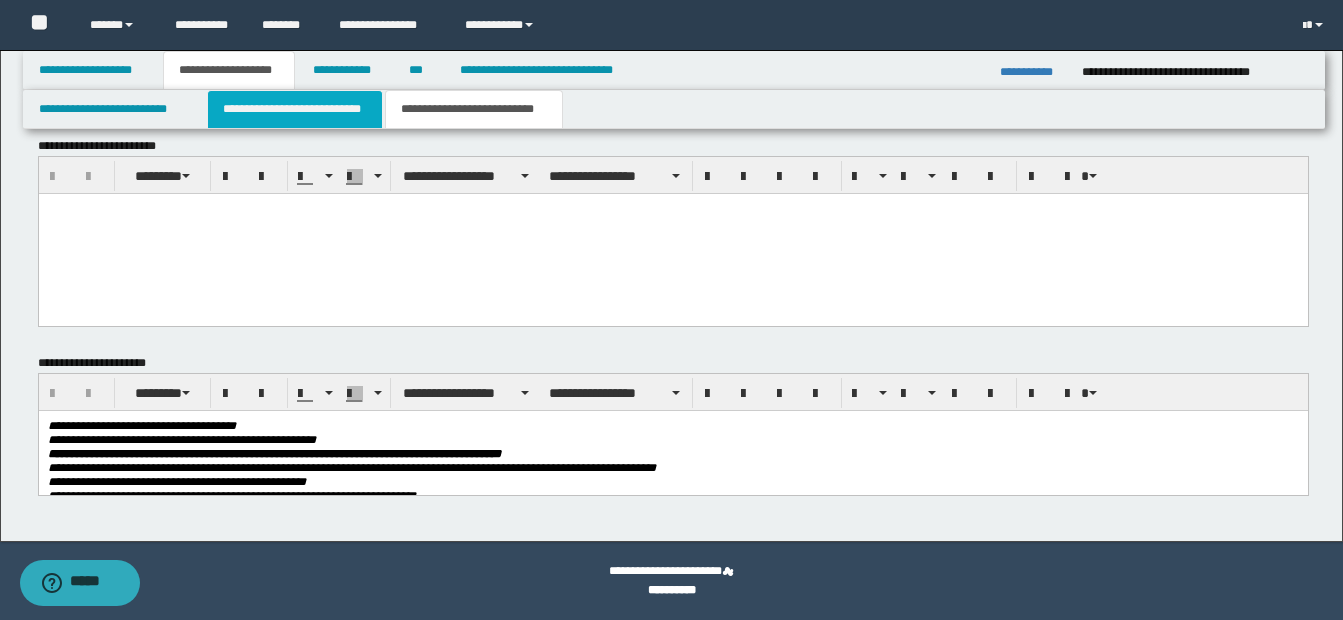 click on "**********" at bounding box center [295, 109] 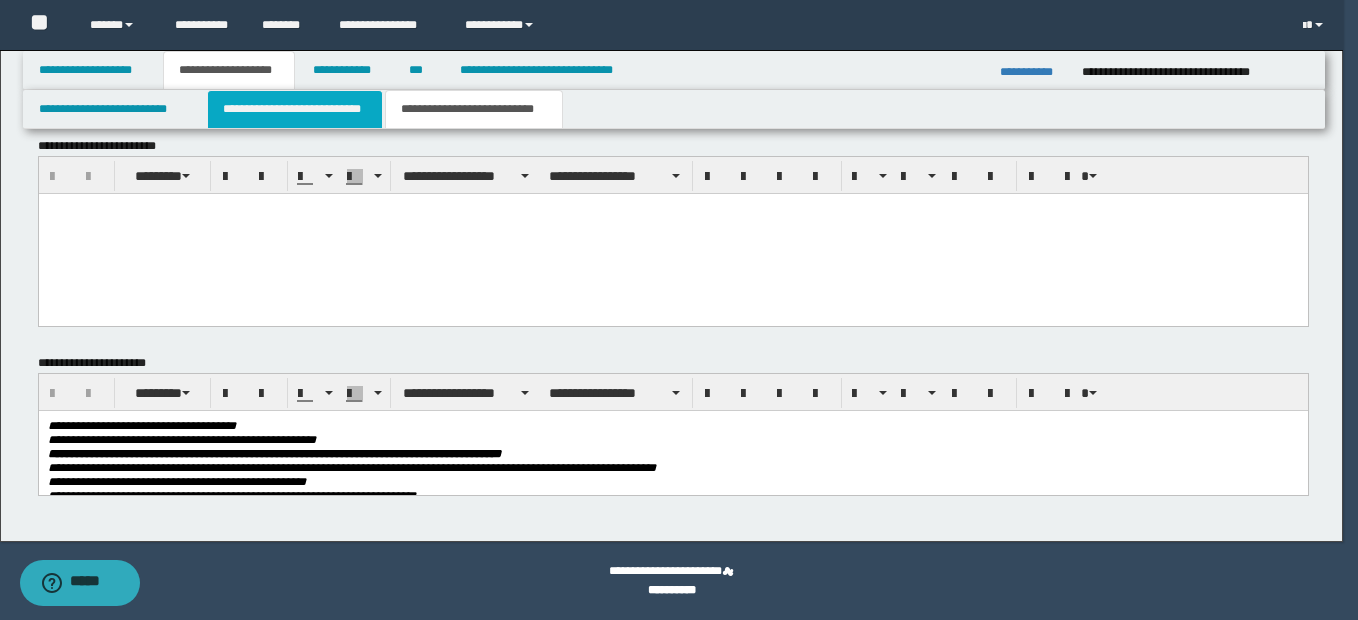 type 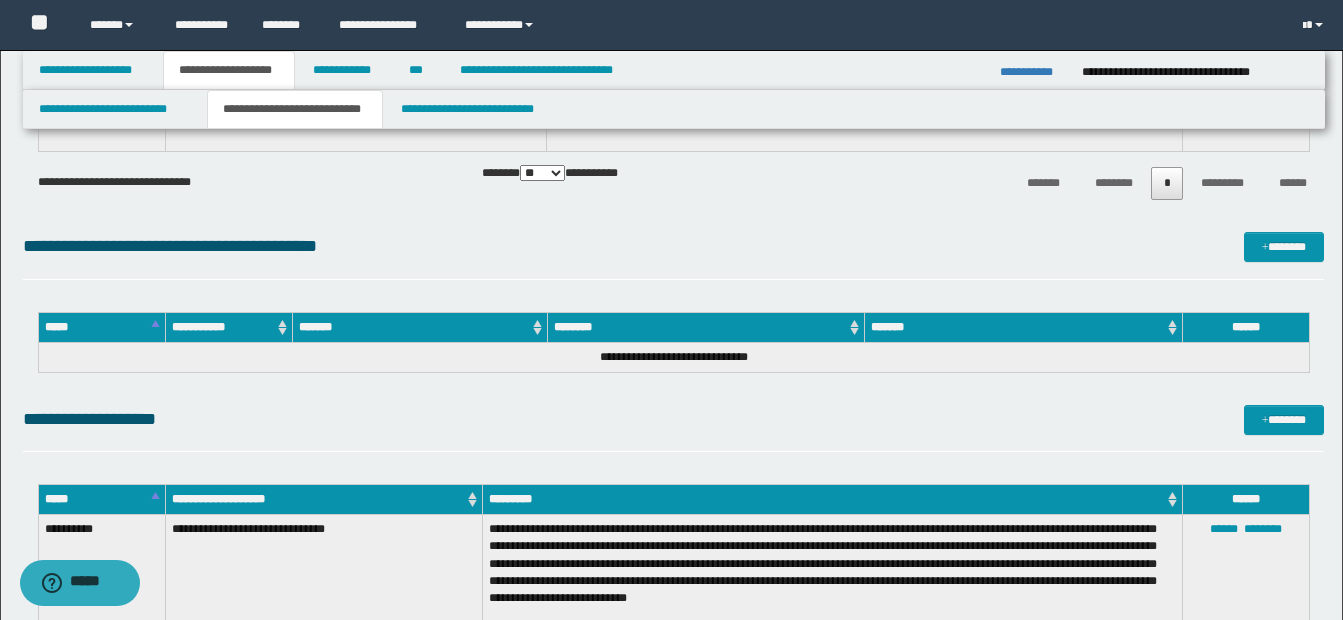 scroll, scrollTop: 2642, scrollLeft: 0, axis: vertical 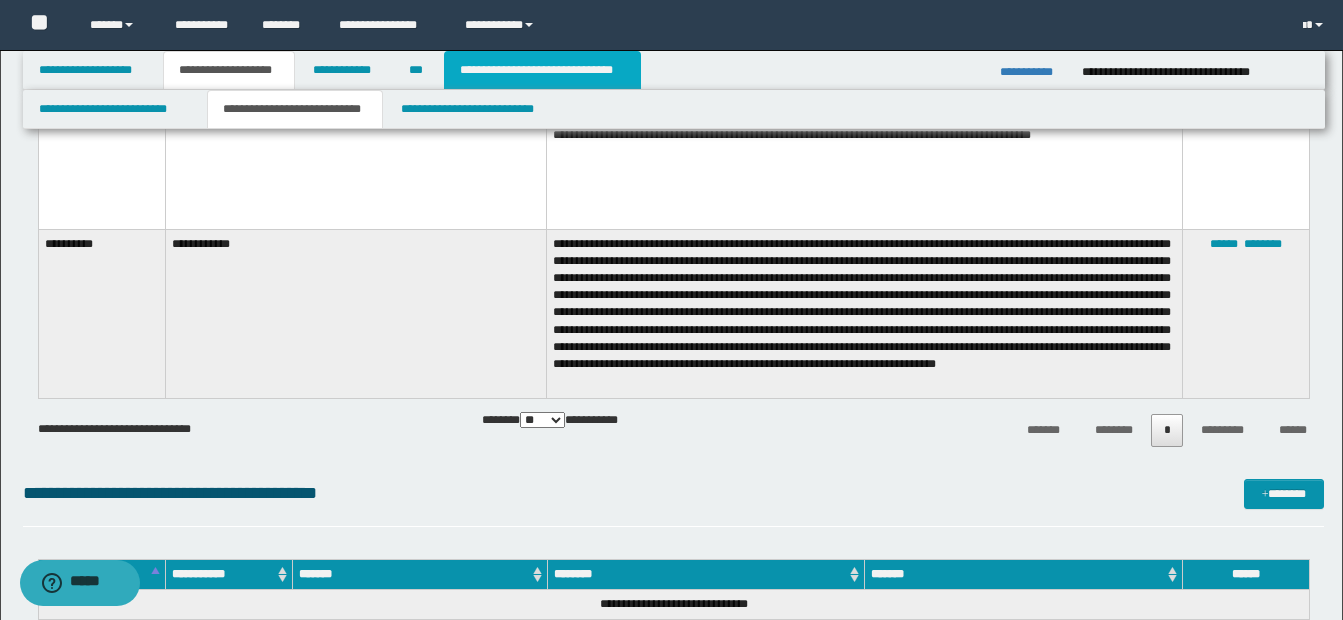 drag, startPoint x: 557, startPoint y: 73, endPoint x: 875, endPoint y: 385, distance: 445.49747 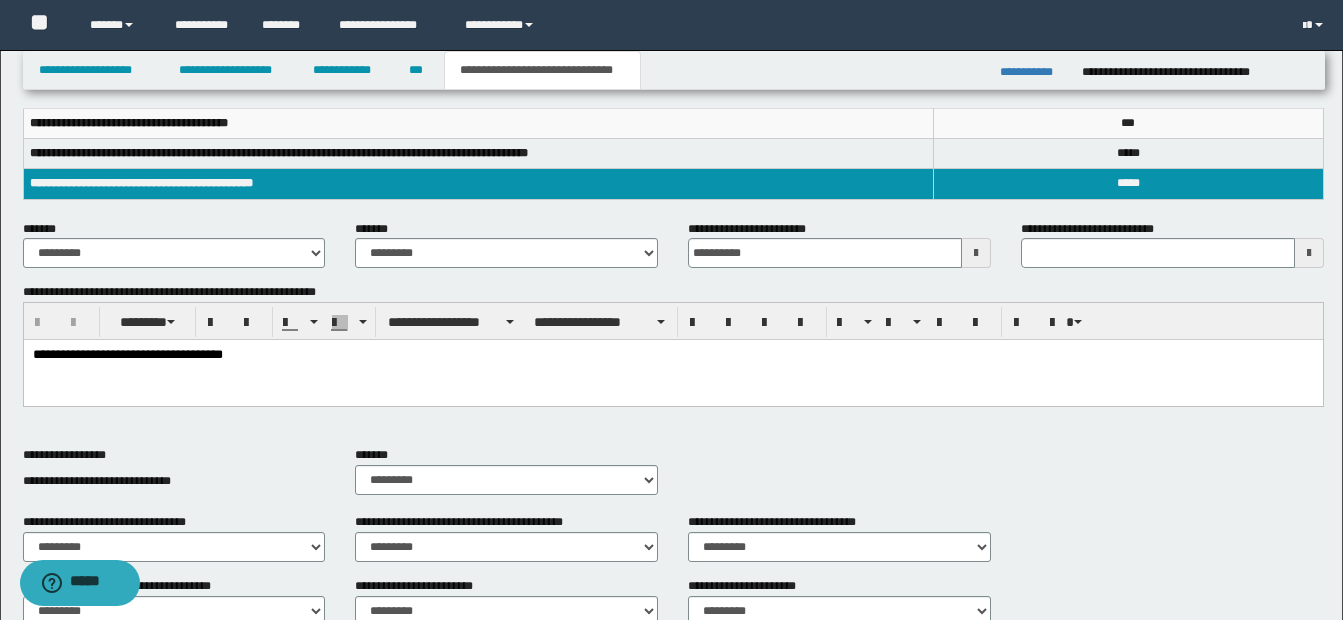 scroll, scrollTop: 177, scrollLeft: 0, axis: vertical 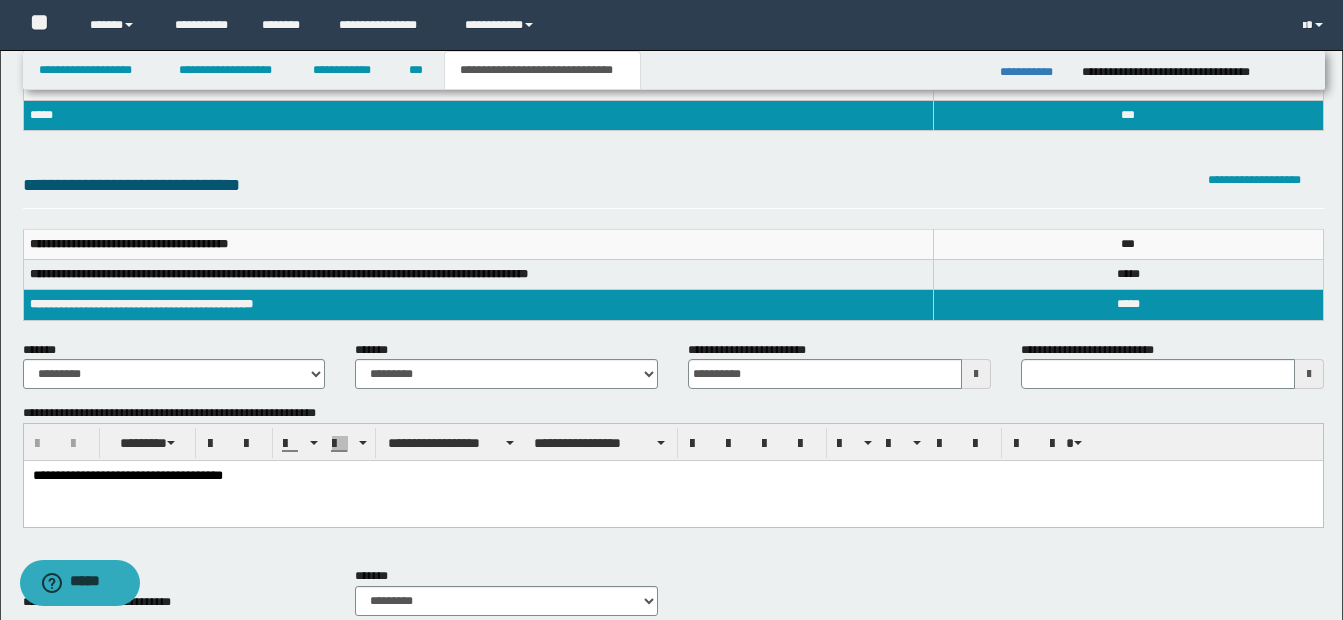 click at bounding box center (976, 374) 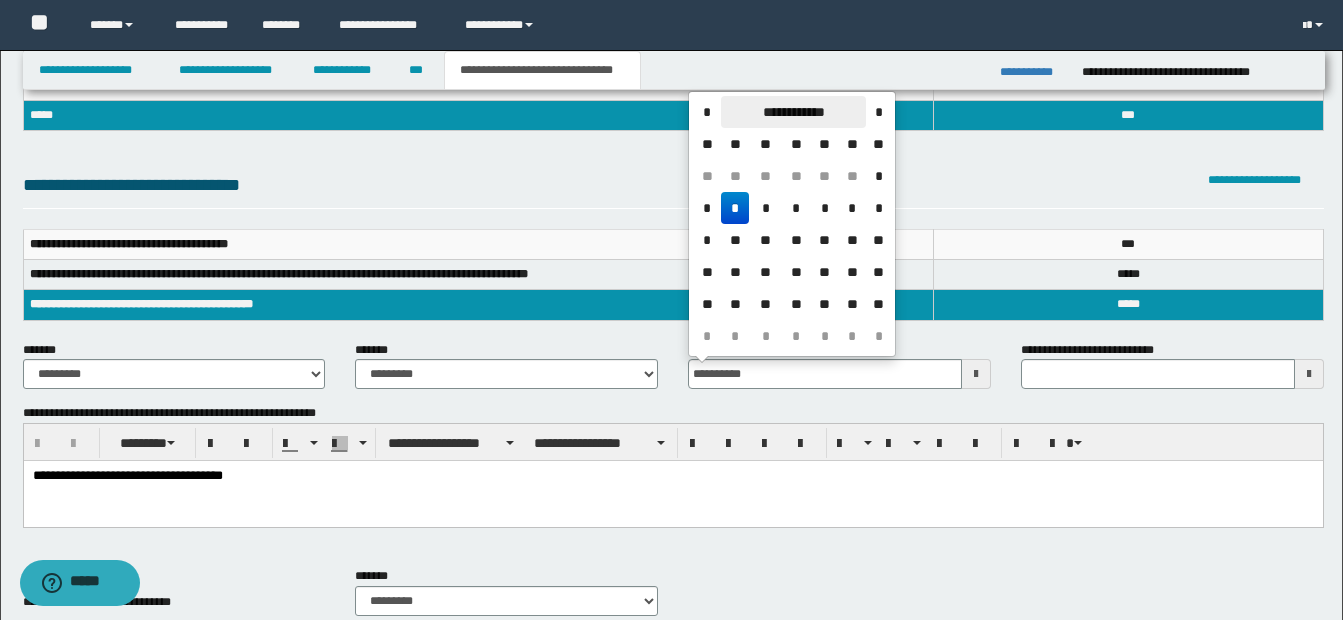 click on "**********" at bounding box center [793, 112] 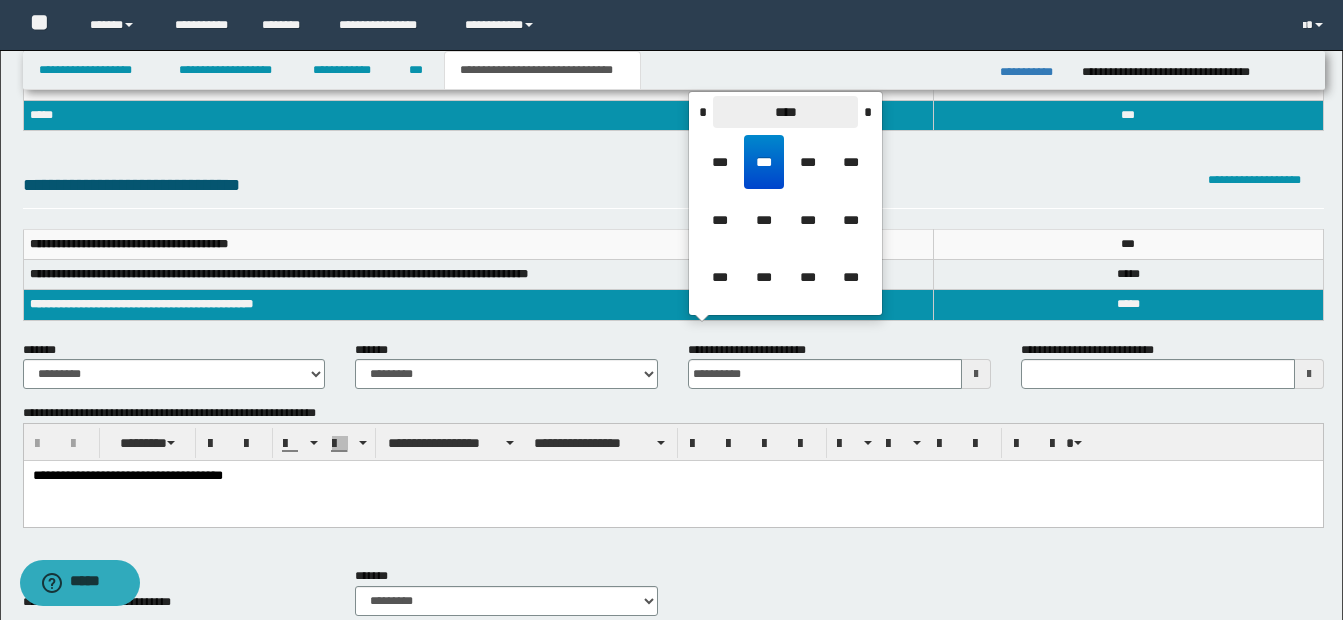 click on "****" at bounding box center [785, 112] 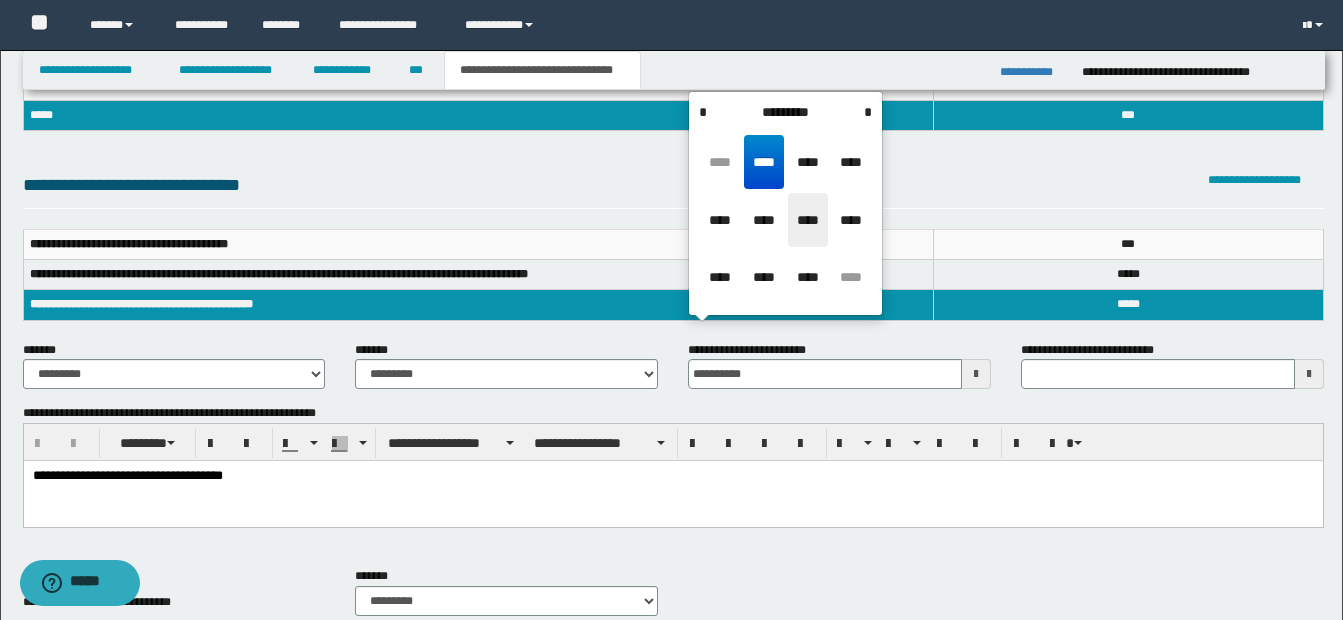 click on "****" at bounding box center [808, 220] 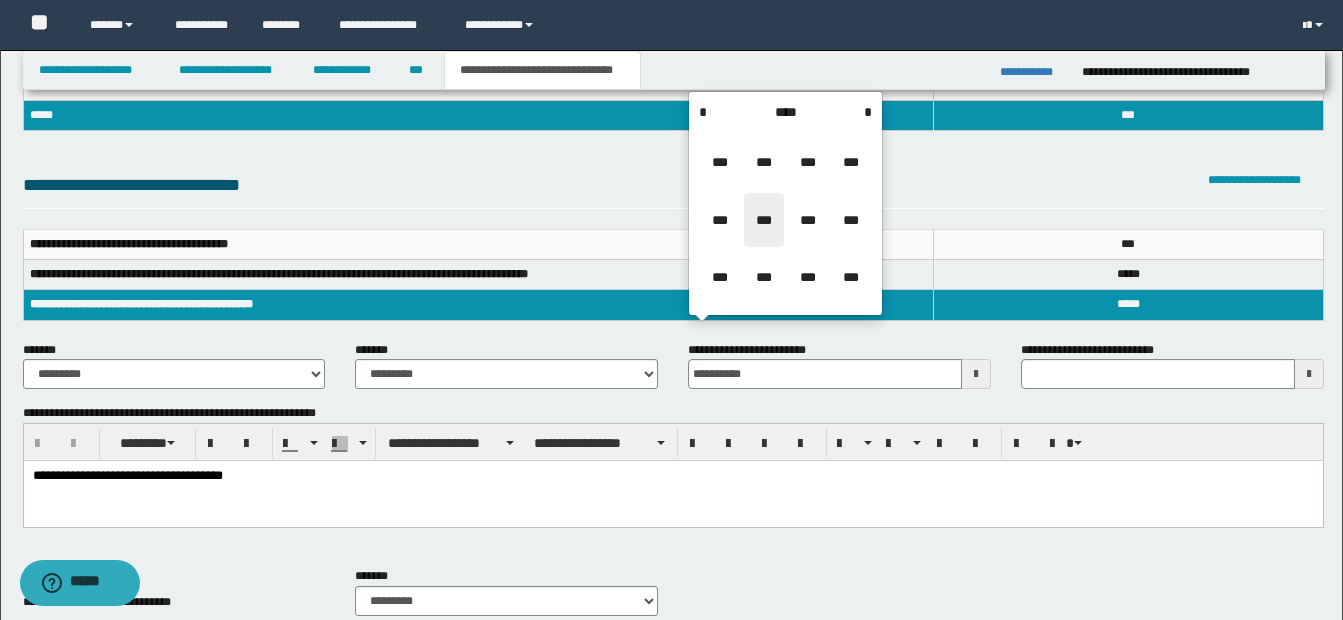 click on "***" at bounding box center (764, 220) 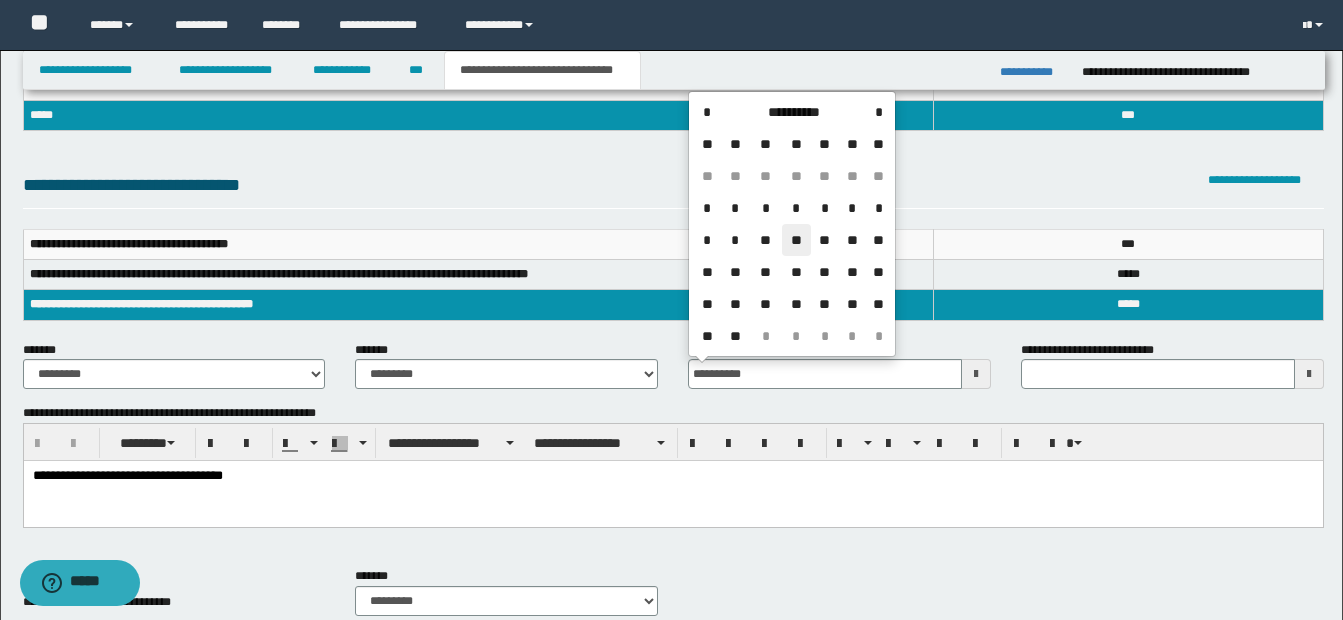click on "**" at bounding box center (796, 240) 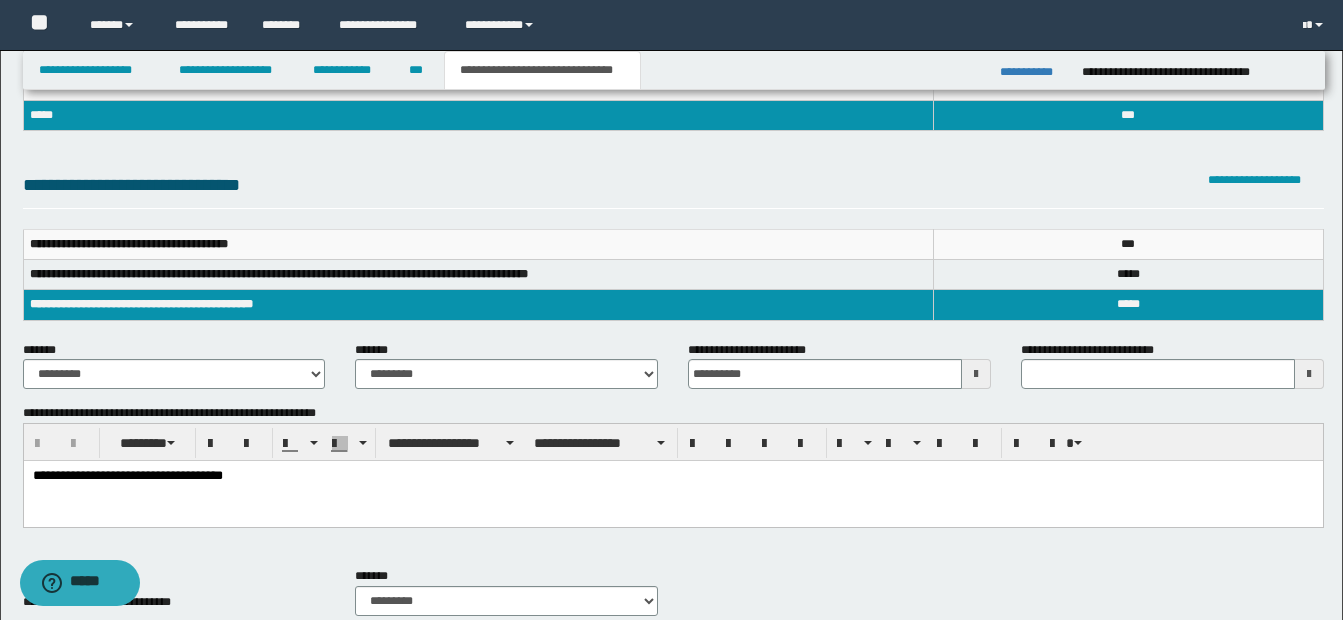 click at bounding box center [673, 494] 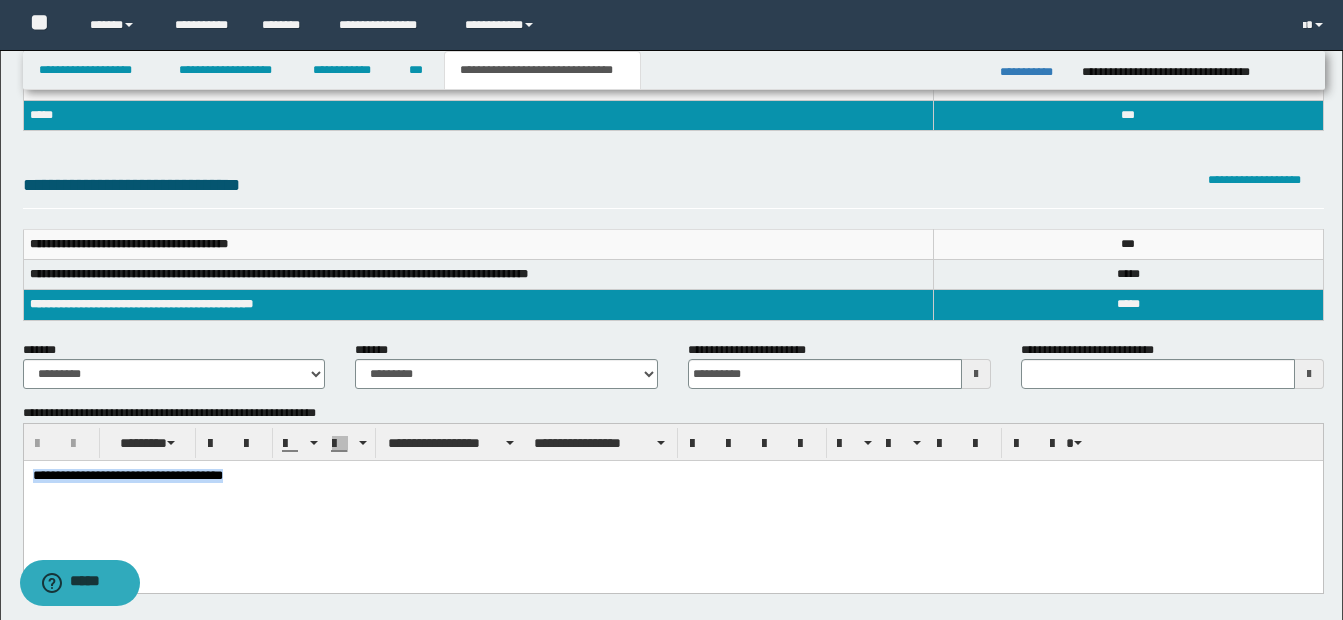 drag, startPoint x: 302, startPoint y: 476, endPoint x: 28, endPoint y: 941, distance: 539.7231 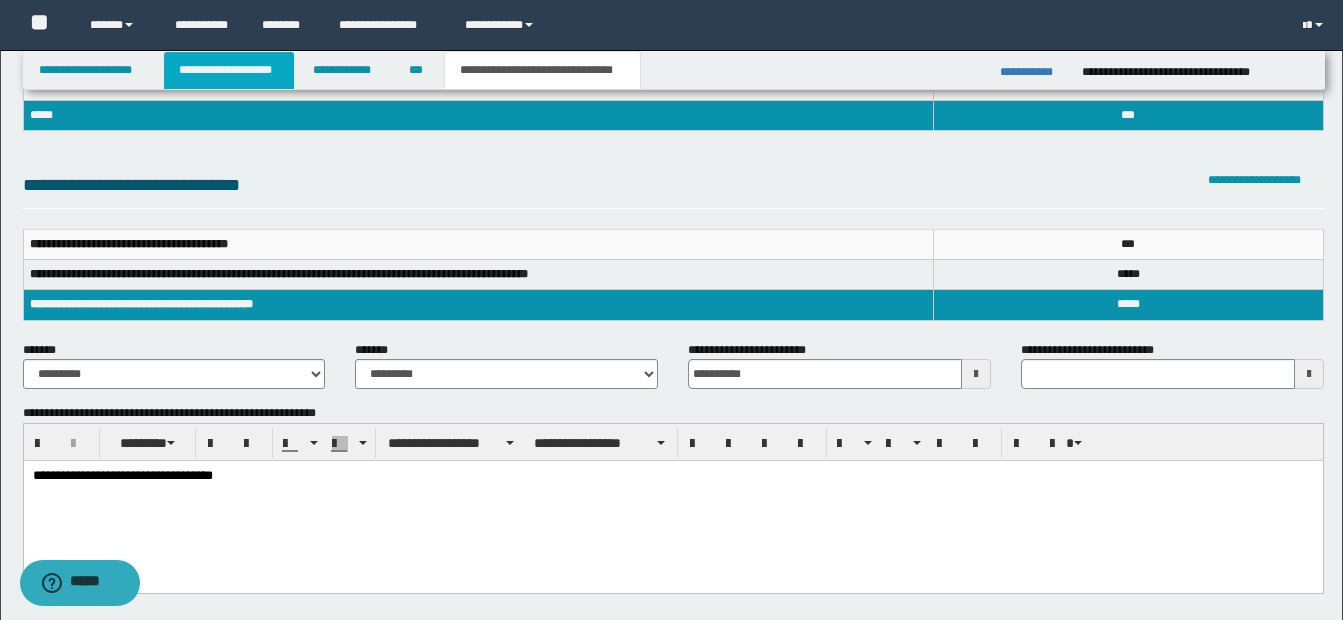 click on "**********" at bounding box center [229, 70] 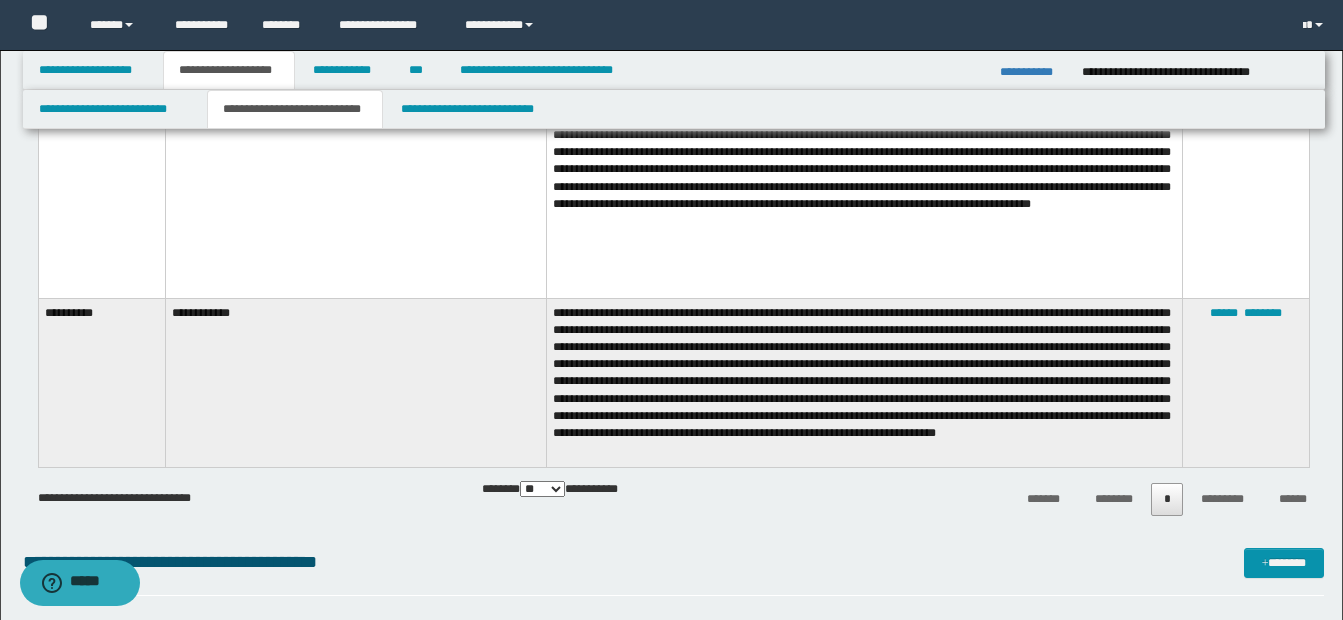 scroll, scrollTop: 2608, scrollLeft: 0, axis: vertical 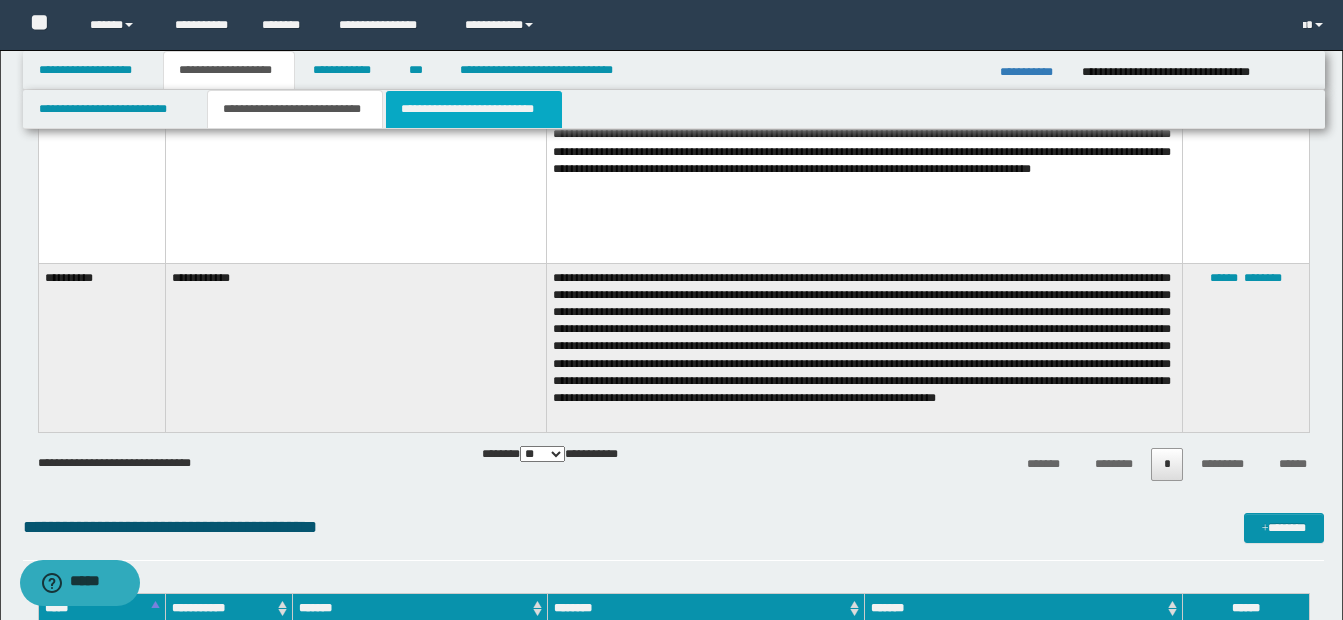click on "**********" at bounding box center (474, 109) 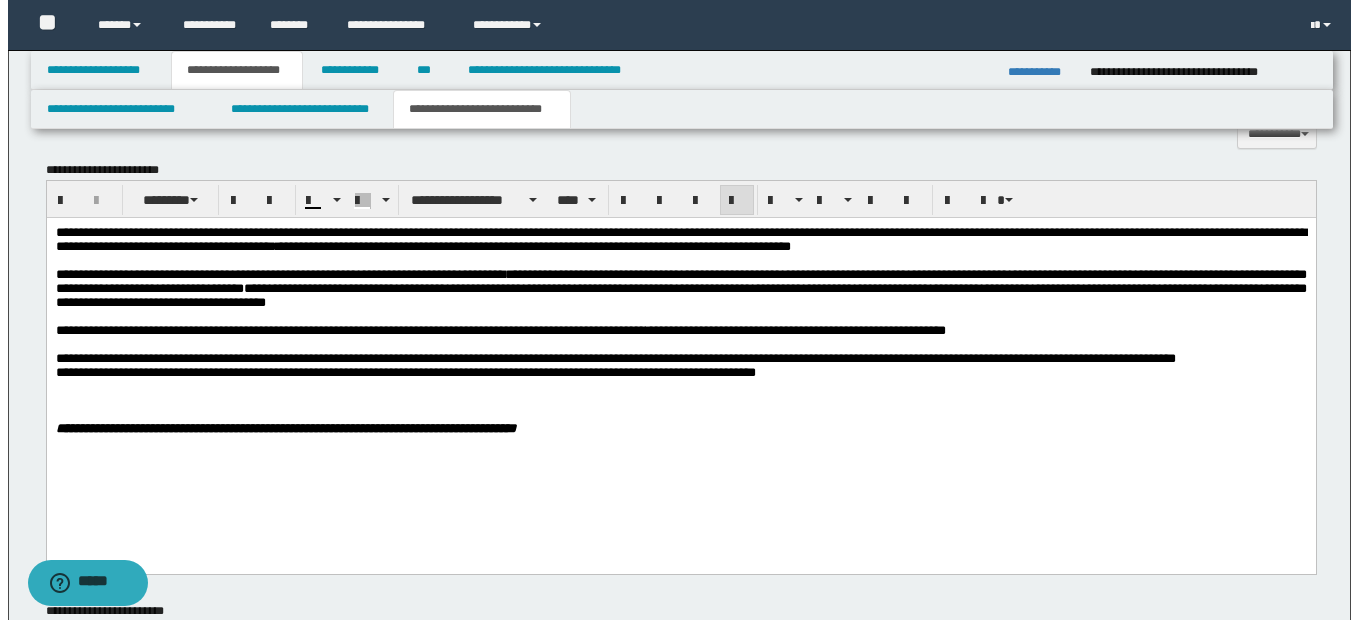 scroll, scrollTop: 942, scrollLeft: 0, axis: vertical 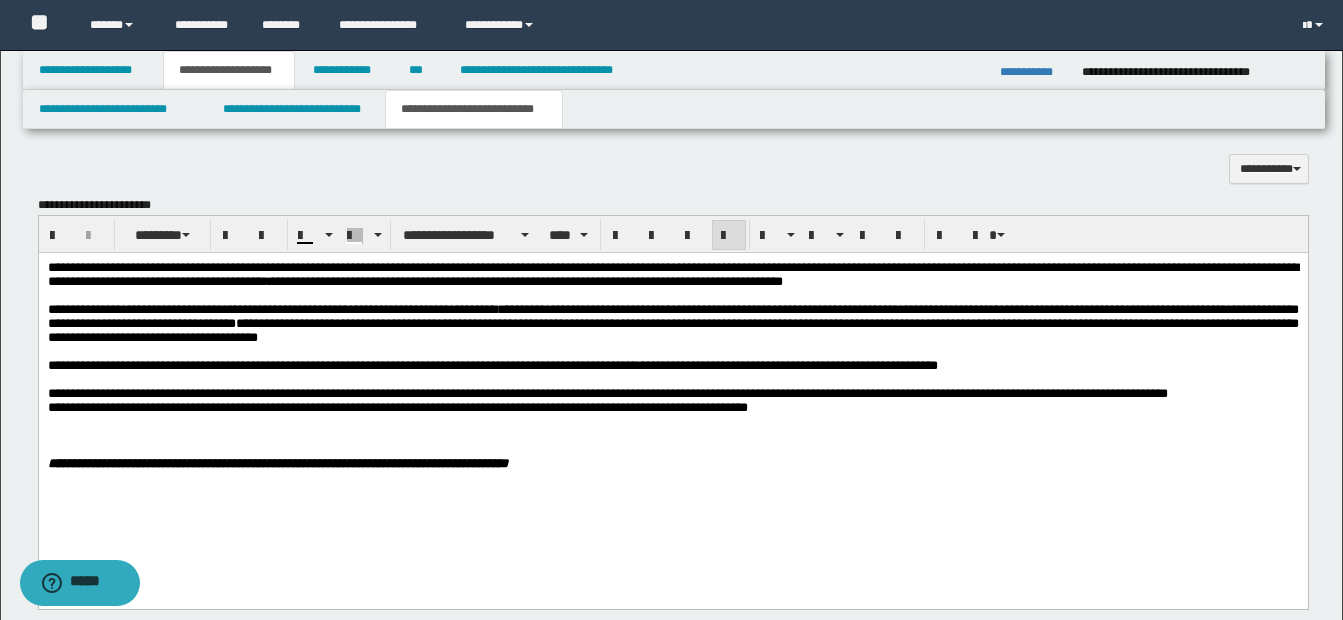 drag, startPoint x: 448, startPoint y: 329, endPoint x: 454, endPoint y: 340, distance: 12.529964 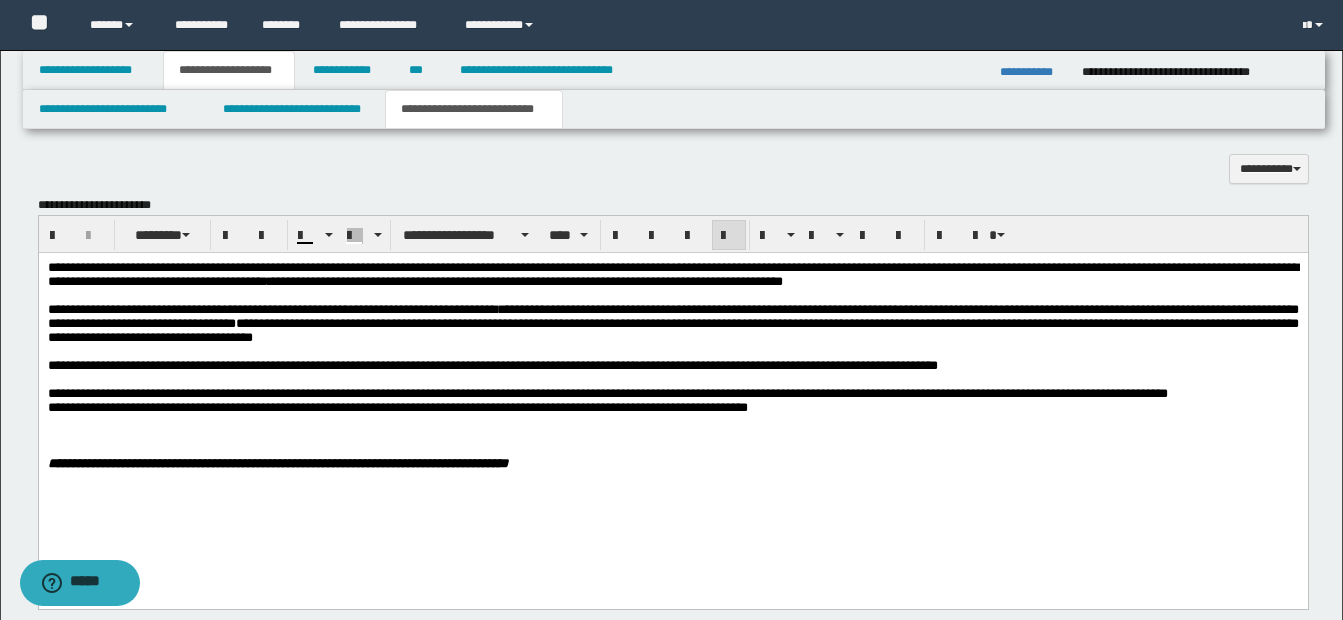 click on "**********" at bounding box center (672, 323) 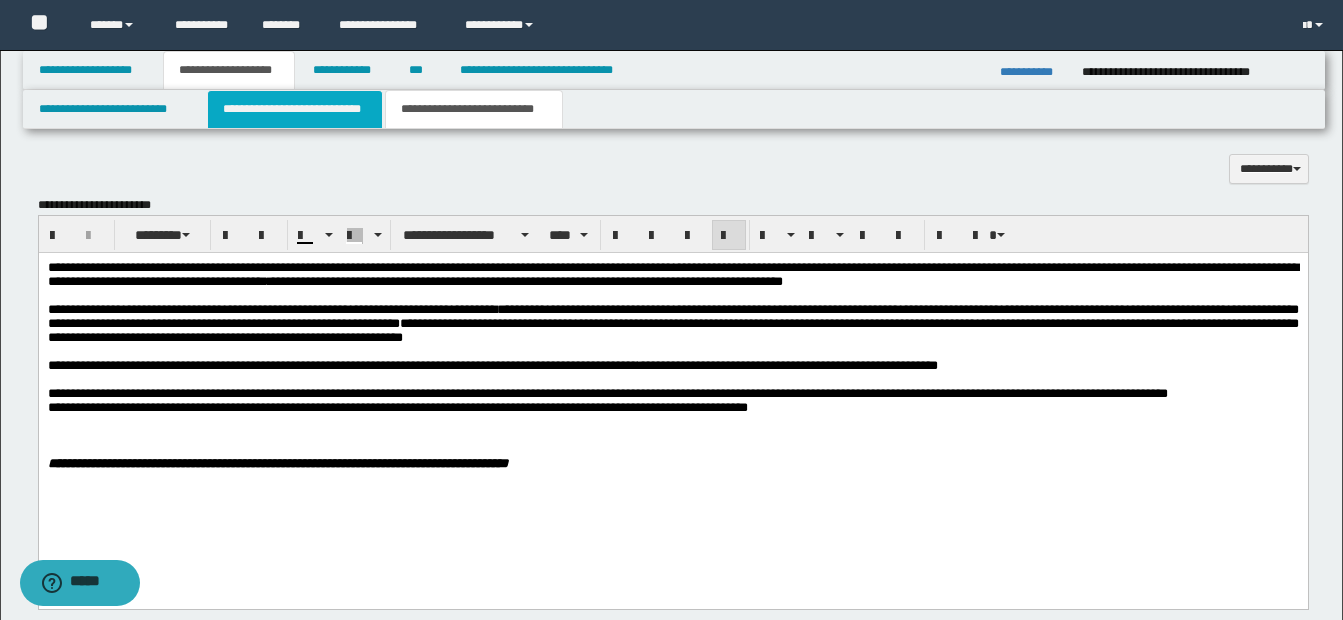 click on "**********" at bounding box center (295, 109) 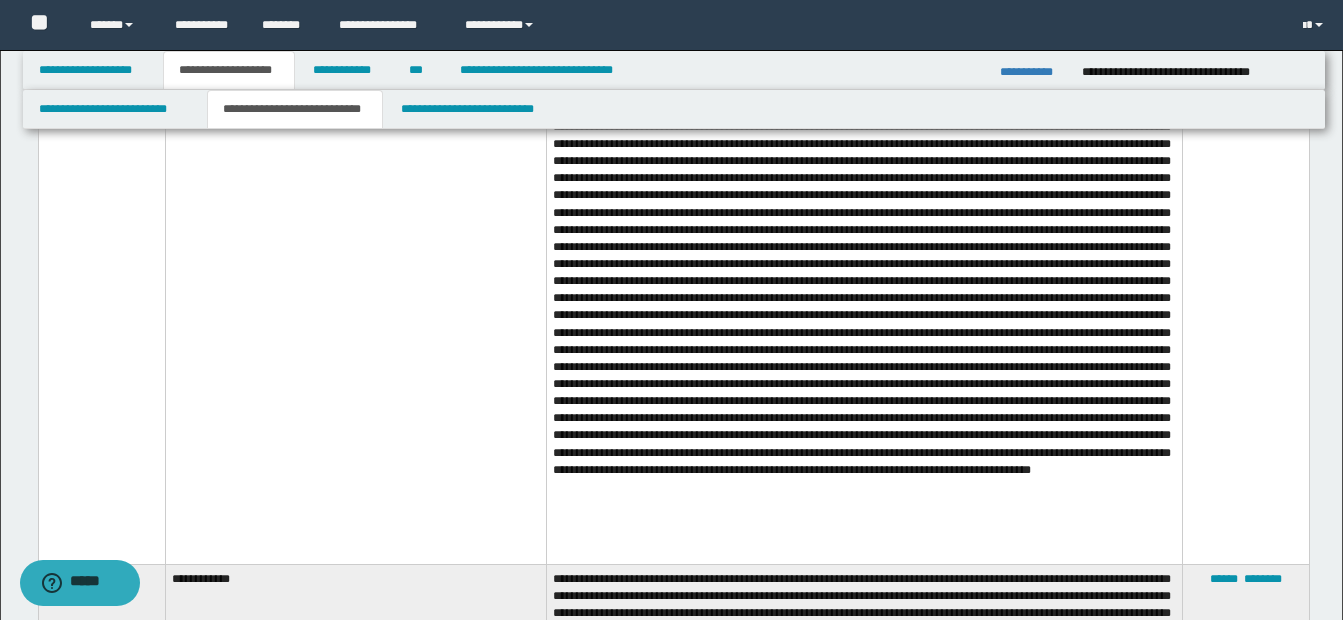 scroll, scrollTop: 2342, scrollLeft: 0, axis: vertical 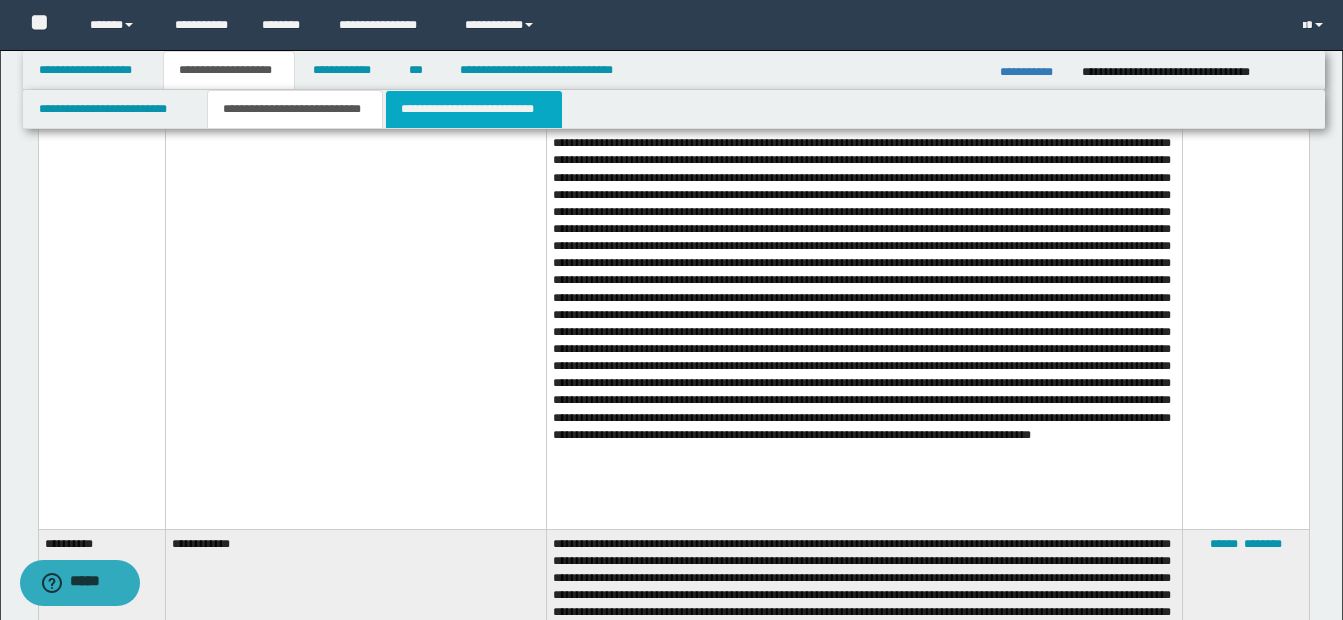 click on "**********" at bounding box center (474, 109) 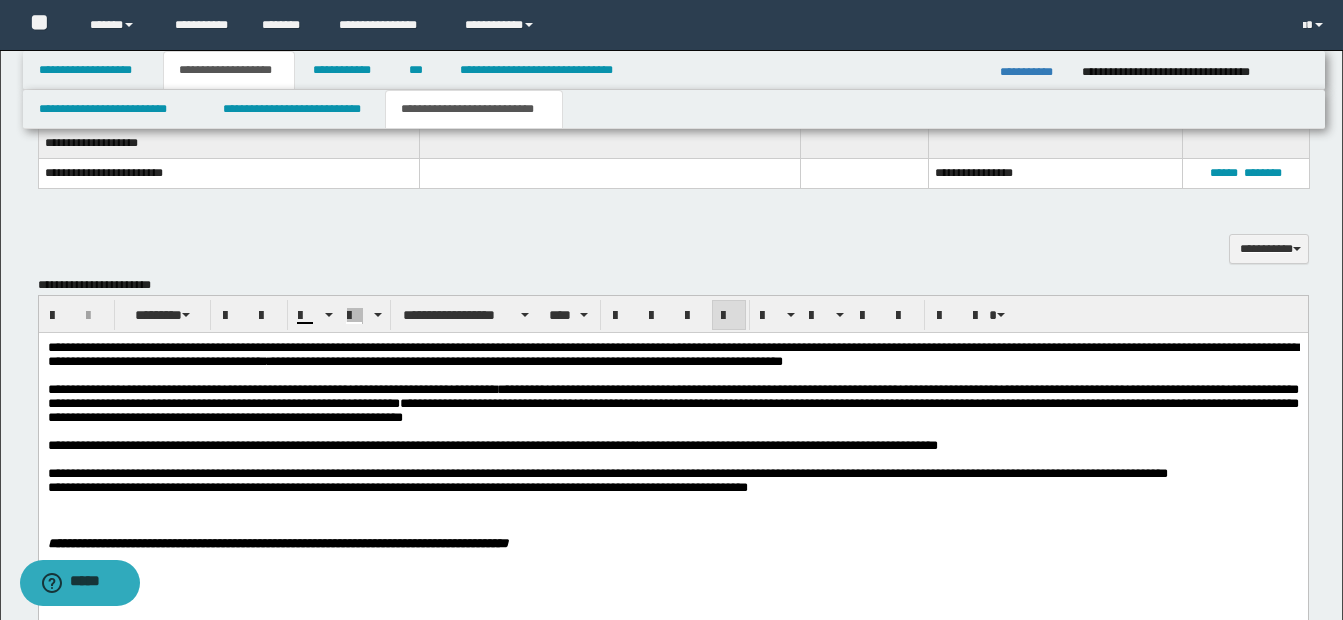 scroll, scrollTop: 842, scrollLeft: 0, axis: vertical 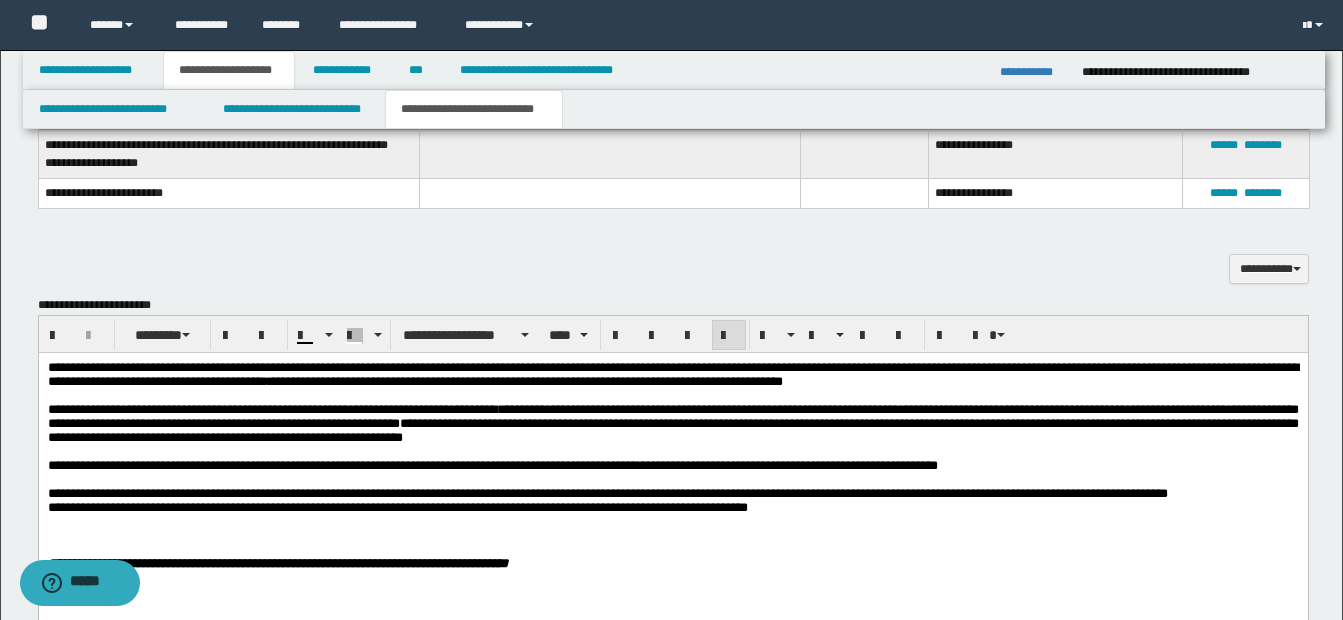 click on "**********" at bounding box center (672, 423) 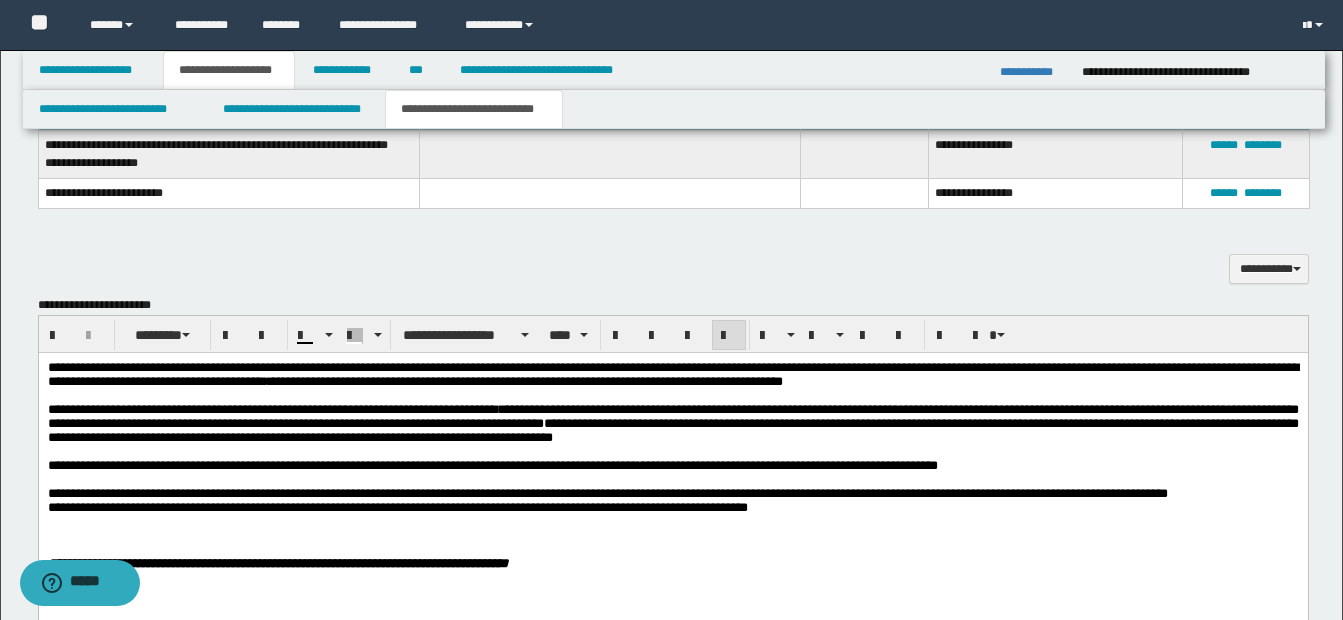 click at bounding box center (672, 536) 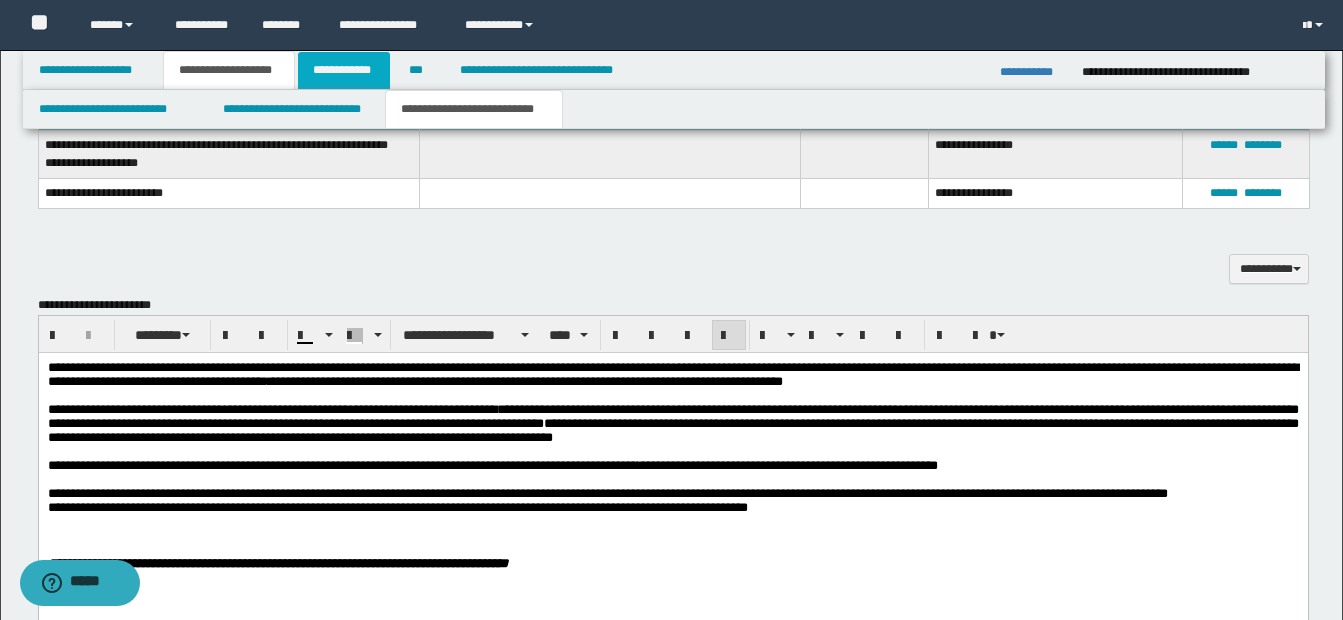 click on "**********" at bounding box center (344, 70) 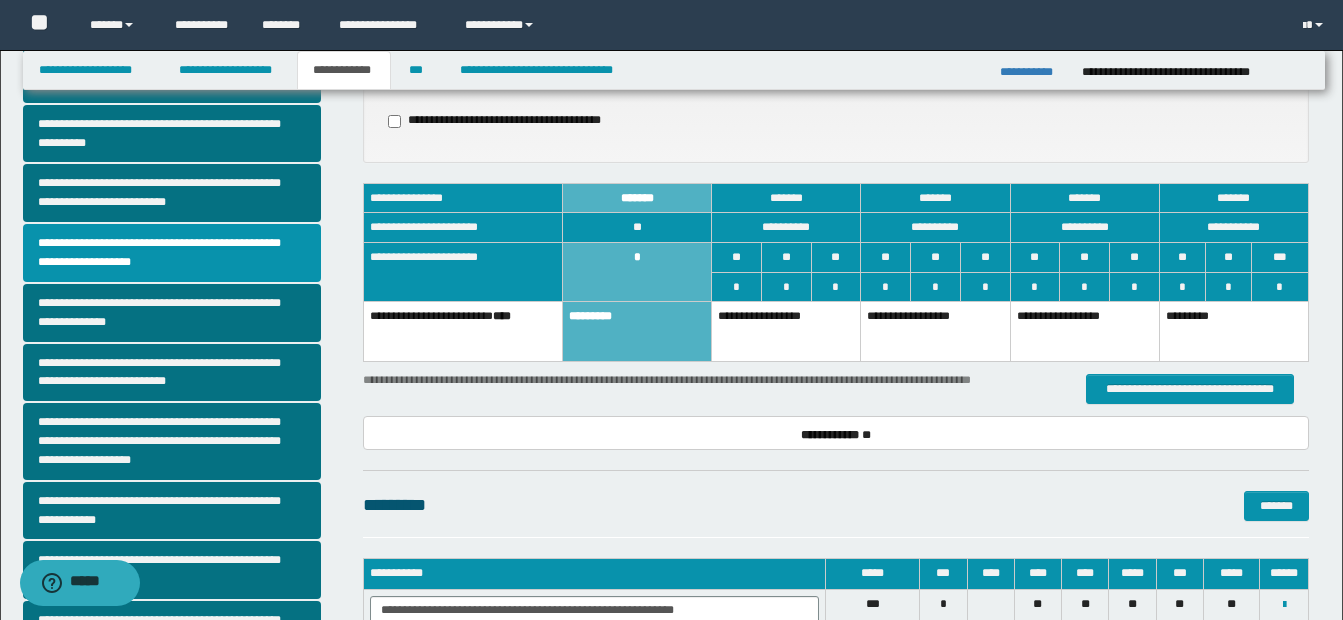 scroll, scrollTop: 29, scrollLeft: 0, axis: vertical 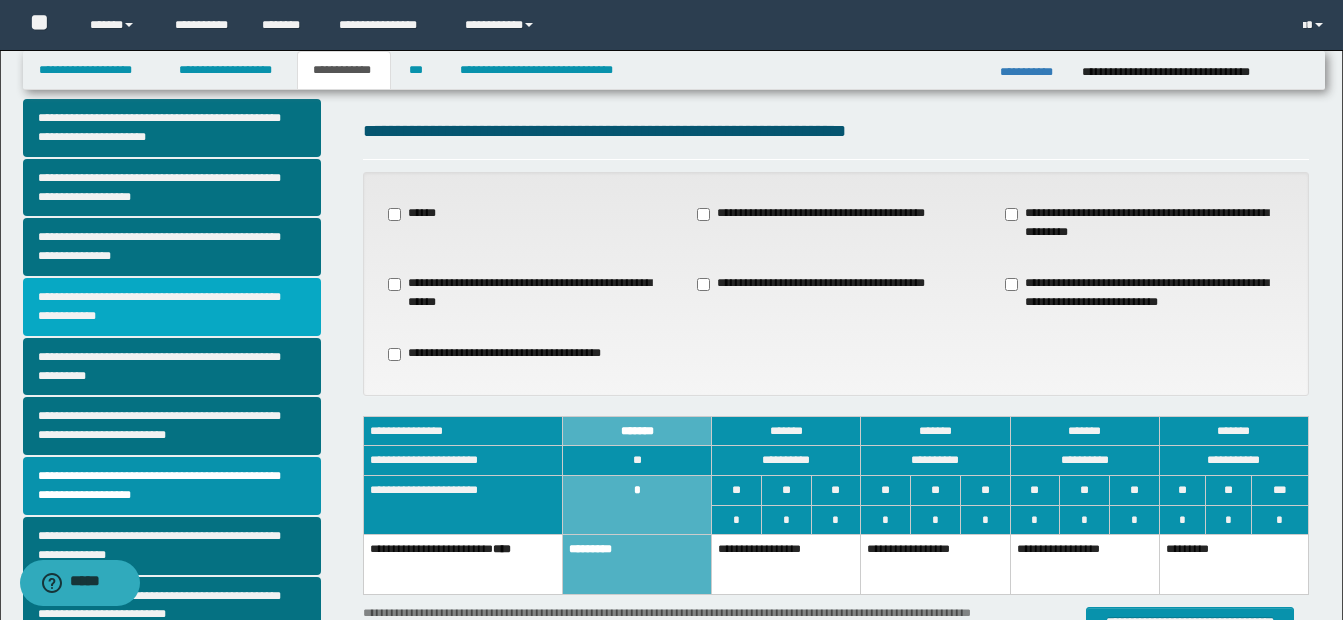 click on "**********" at bounding box center [172, 307] 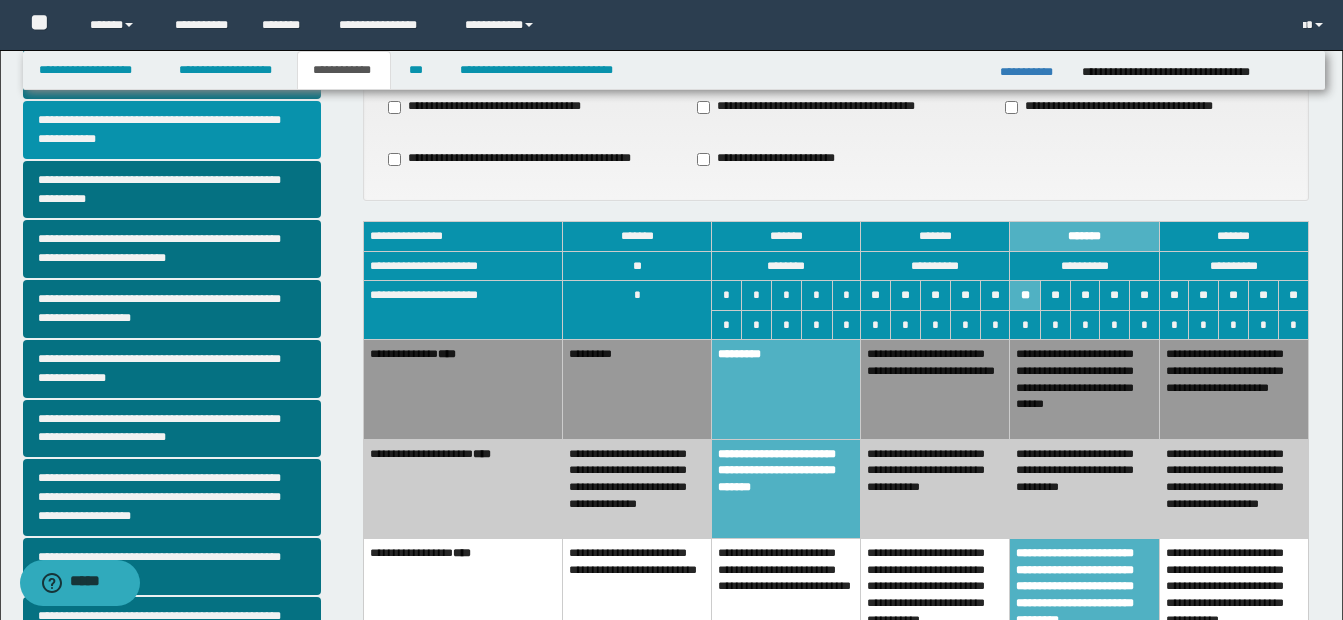 scroll, scrollTop: 400, scrollLeft: 0, axis: vertical 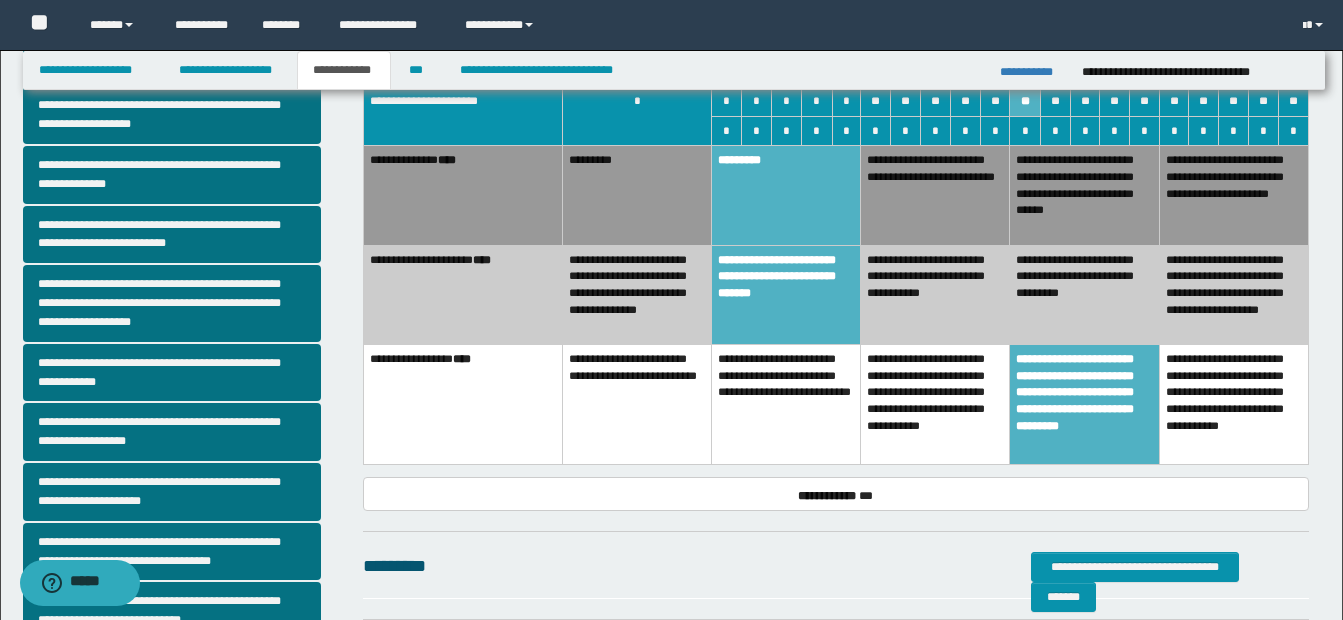 click on "**********" at bounding box center (935, 294) 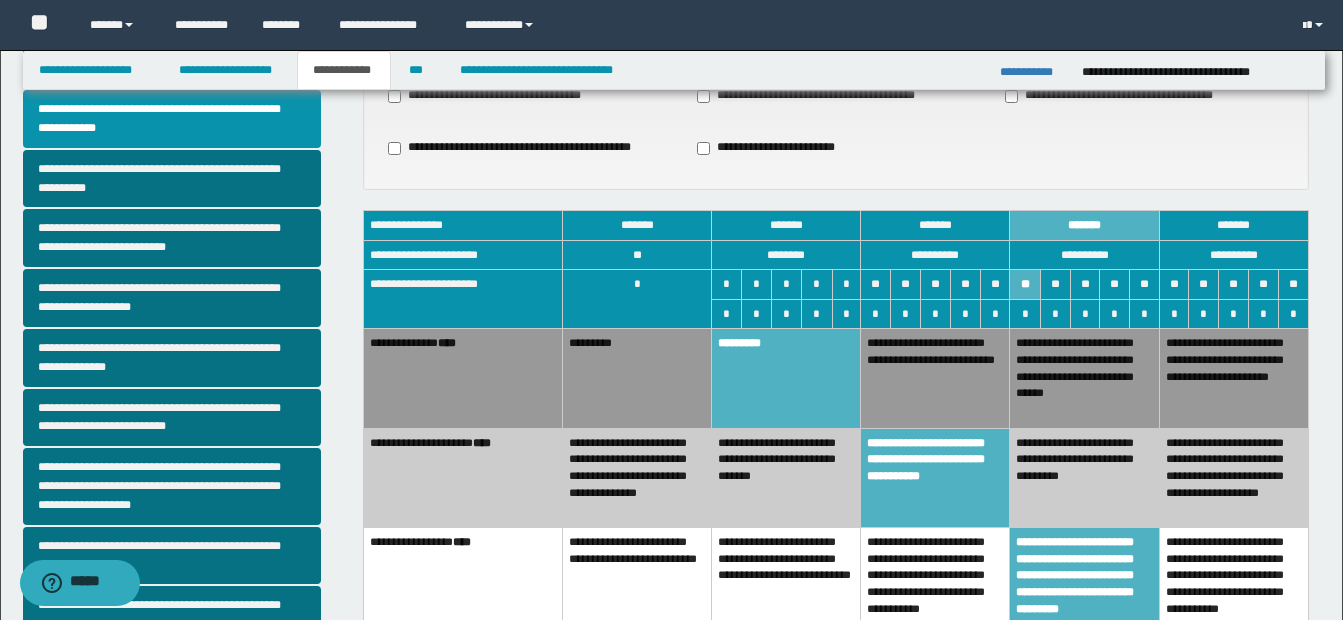 scroll, scrollTop: 200, scrollLeft: 0, axis: vertical 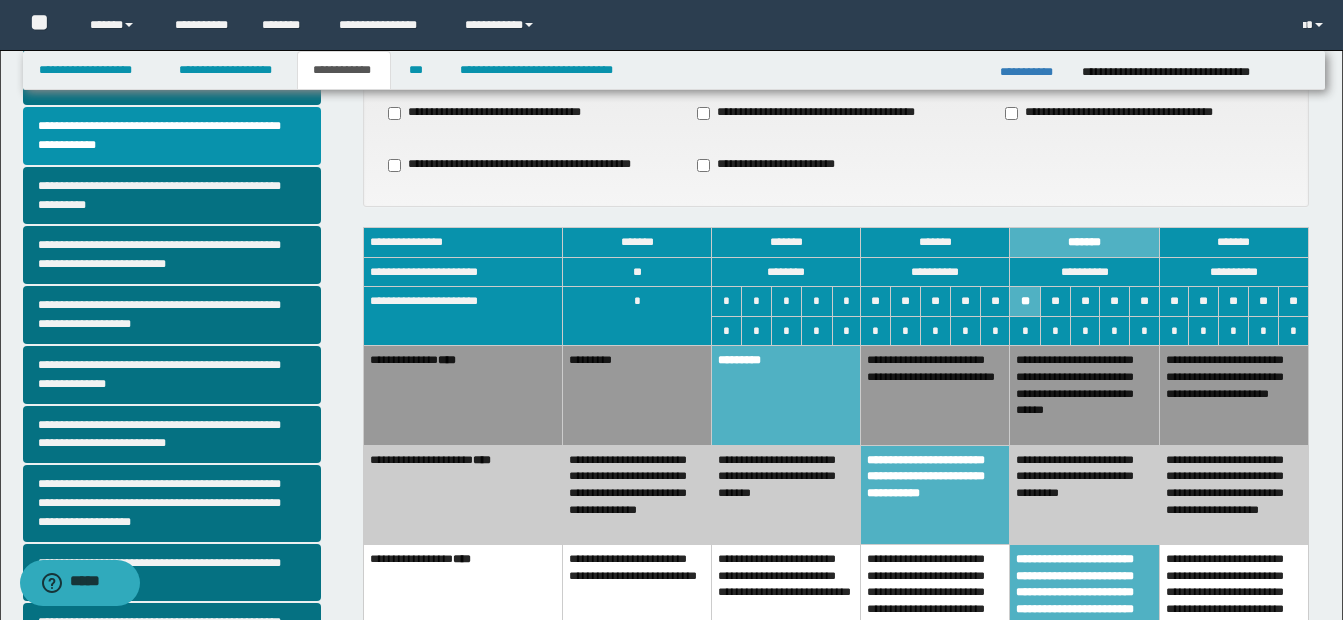 click on "*********" at bounding box center (786, 395) 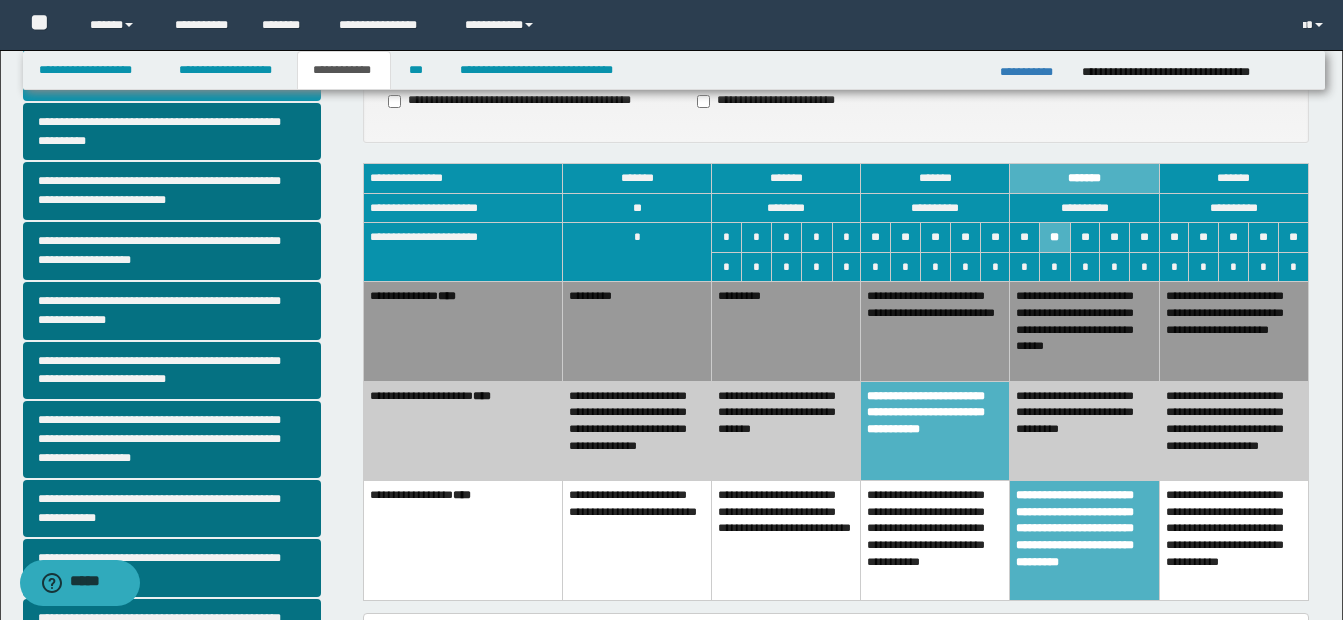 scroll, scrollTop: 300, scrollLeft: 0, axis: vertical 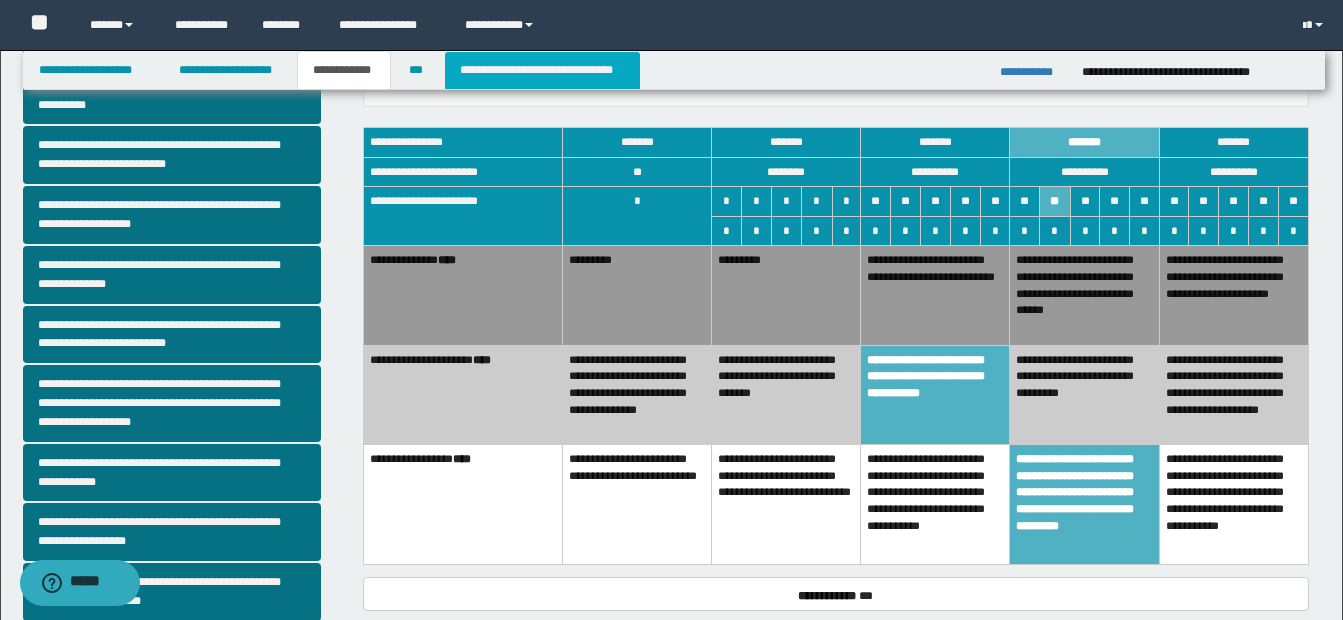 click on "**********" at bounding box center [542, 70] 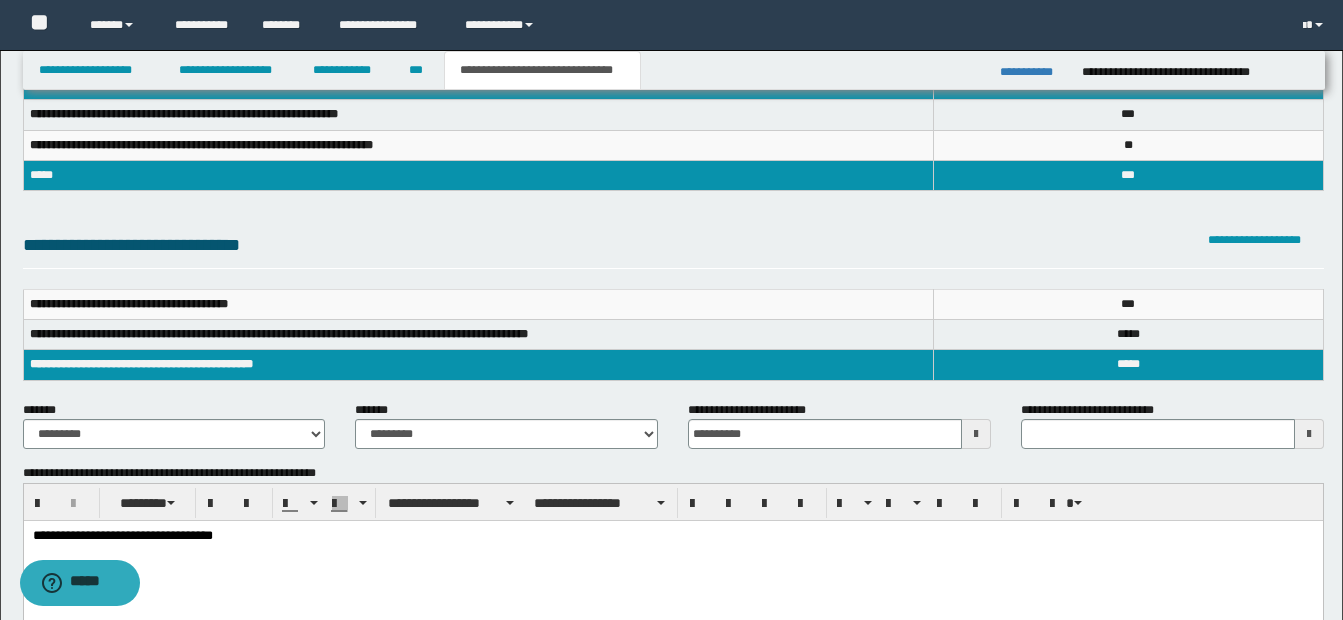 scroll, scrollTop: 300, scrollLeft: 0, axis: vertical 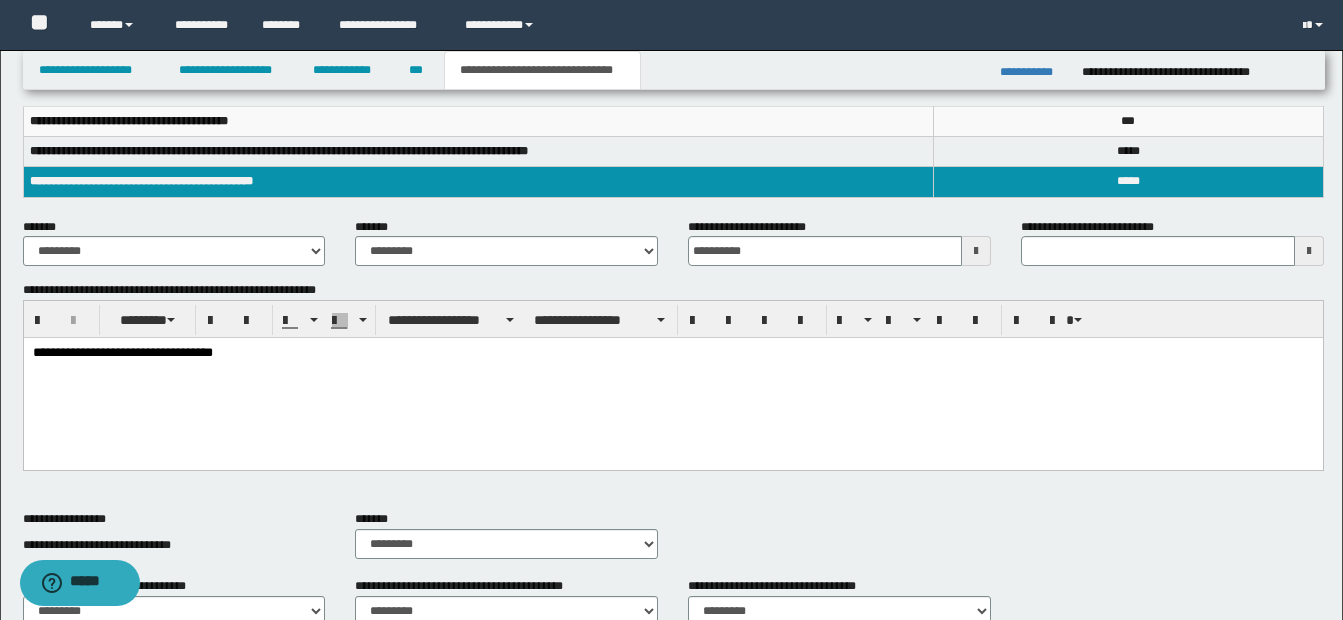 click on "**********" at bounding box center (672, 379) 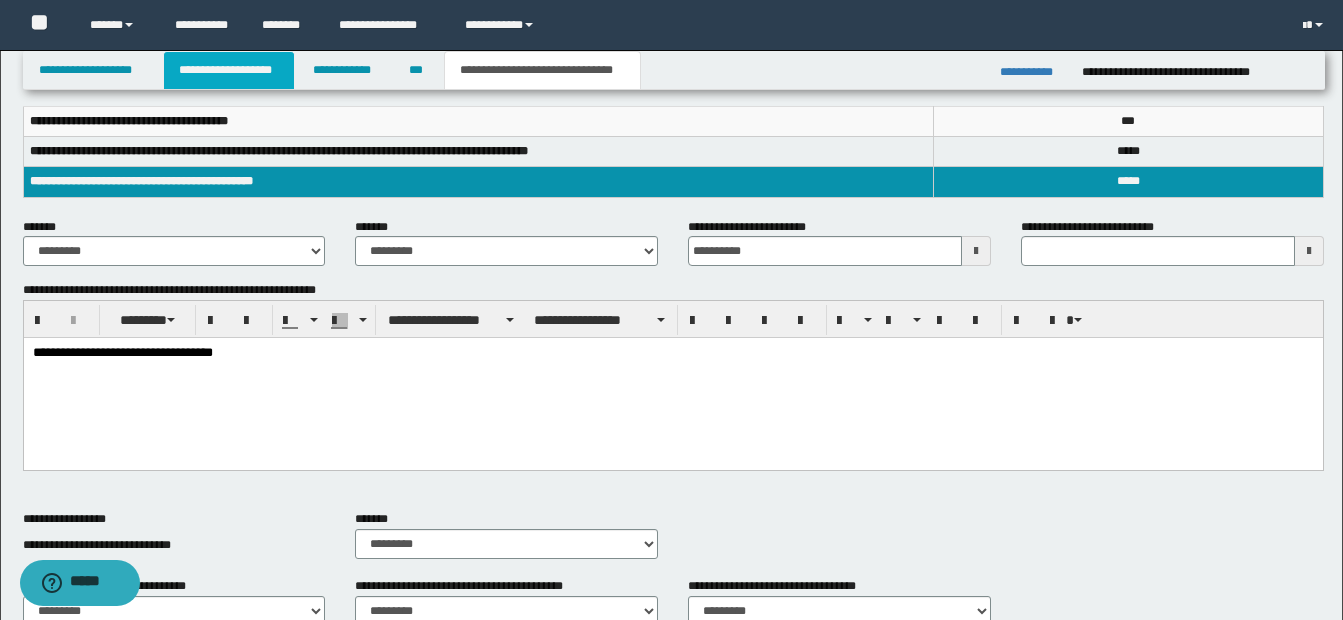 click on "**********" at bounding box center (229, 70) 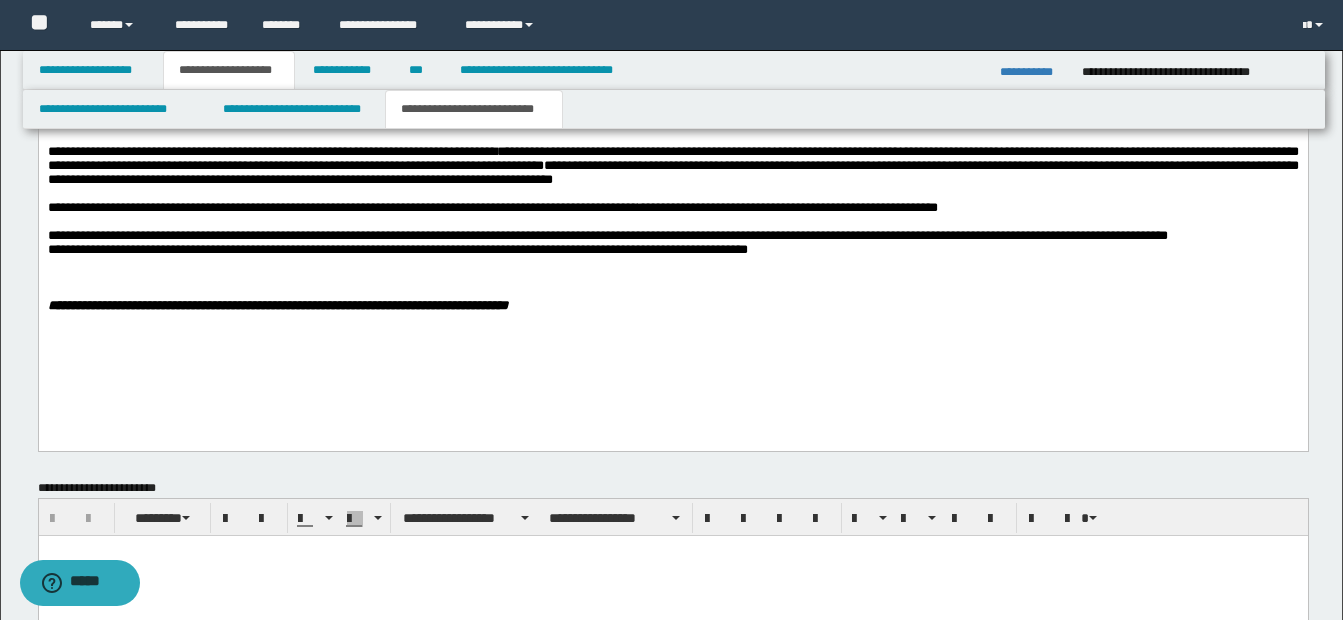 scroll, scrollTop: 1000, scrollLeft: 0, axis: vertical 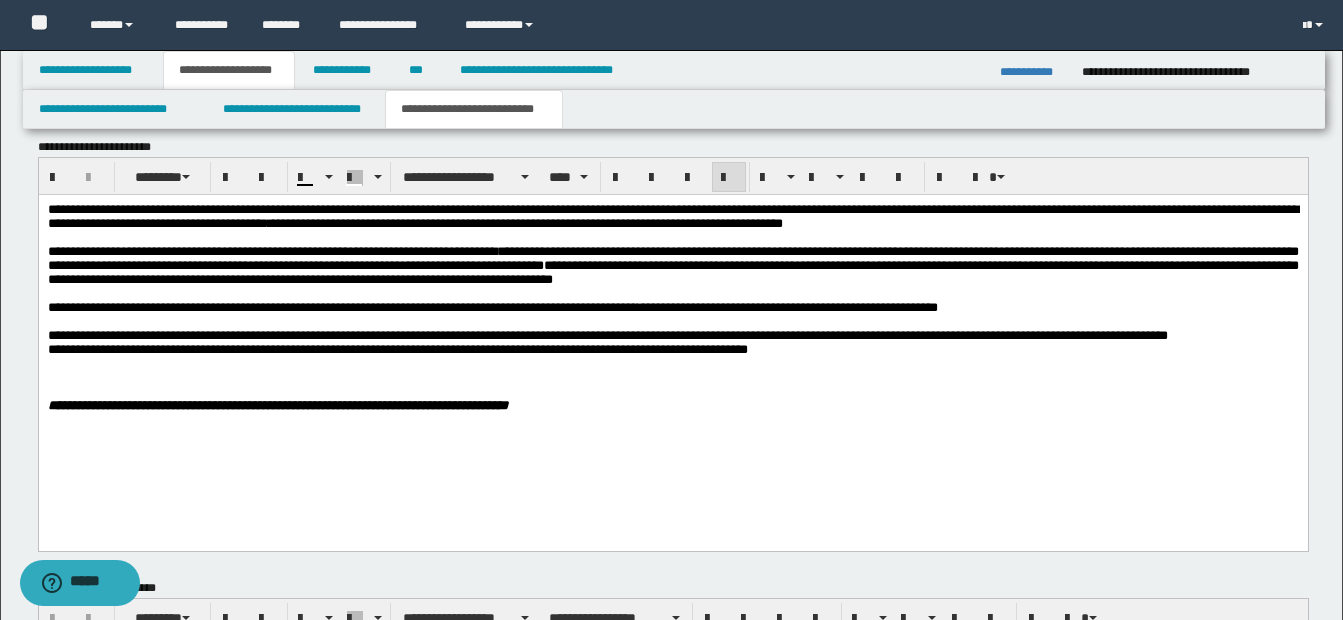 click on "**********" at bounding box center (672, 265) 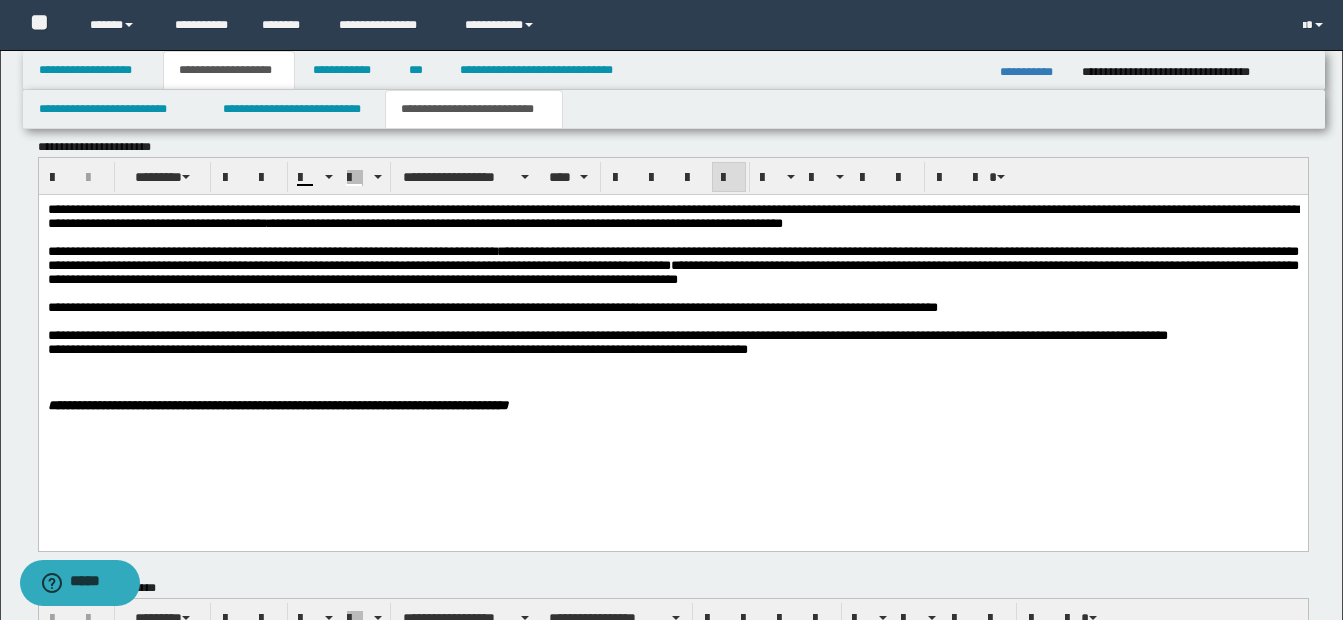click at bounding box center (696, 392) 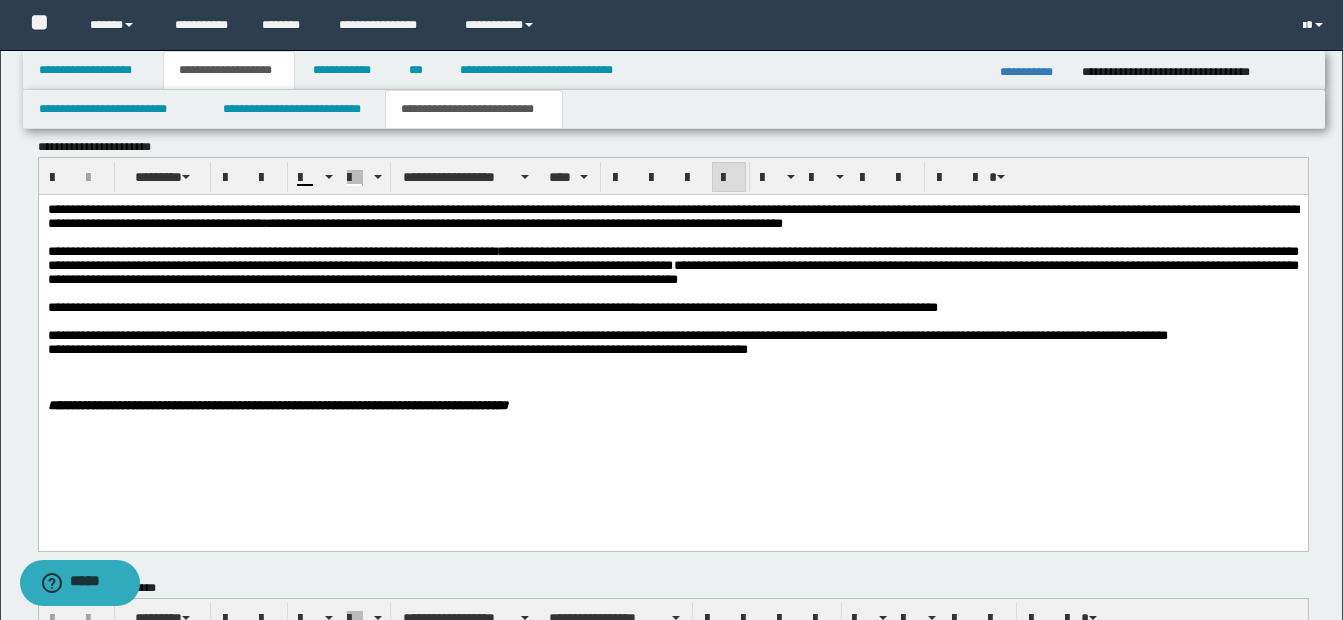 click on "**********" at bounding box center [672, 406] 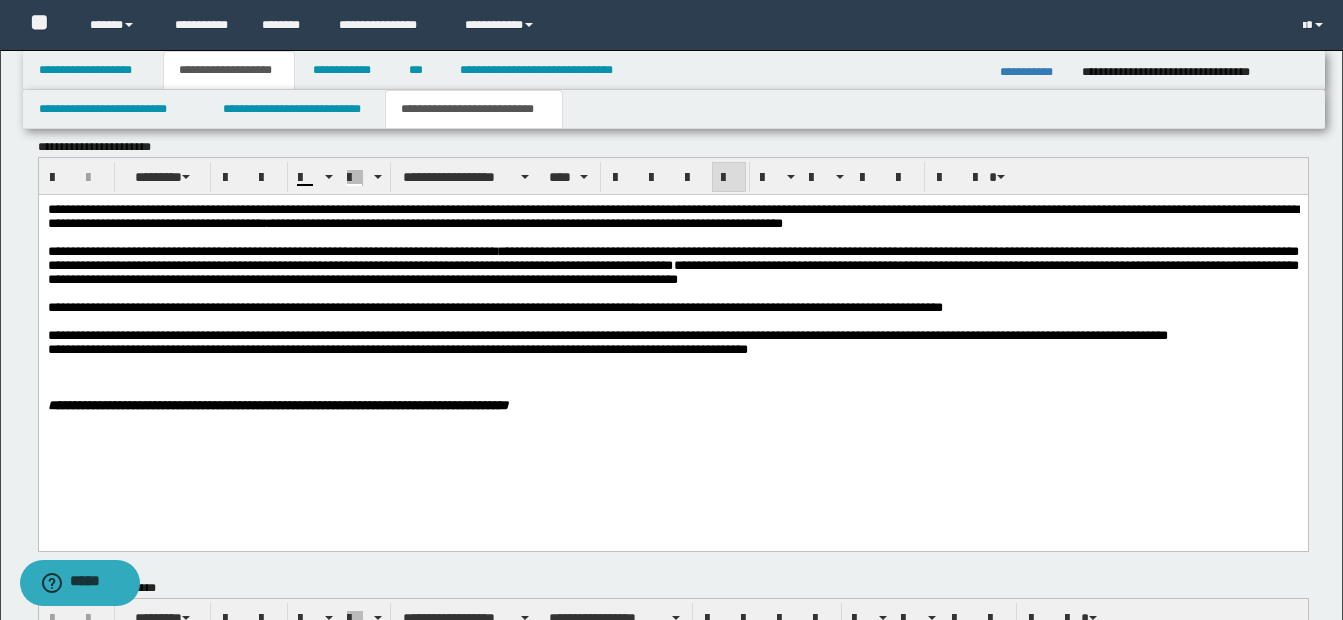 click on "**********" at bounding box center (672, 406) 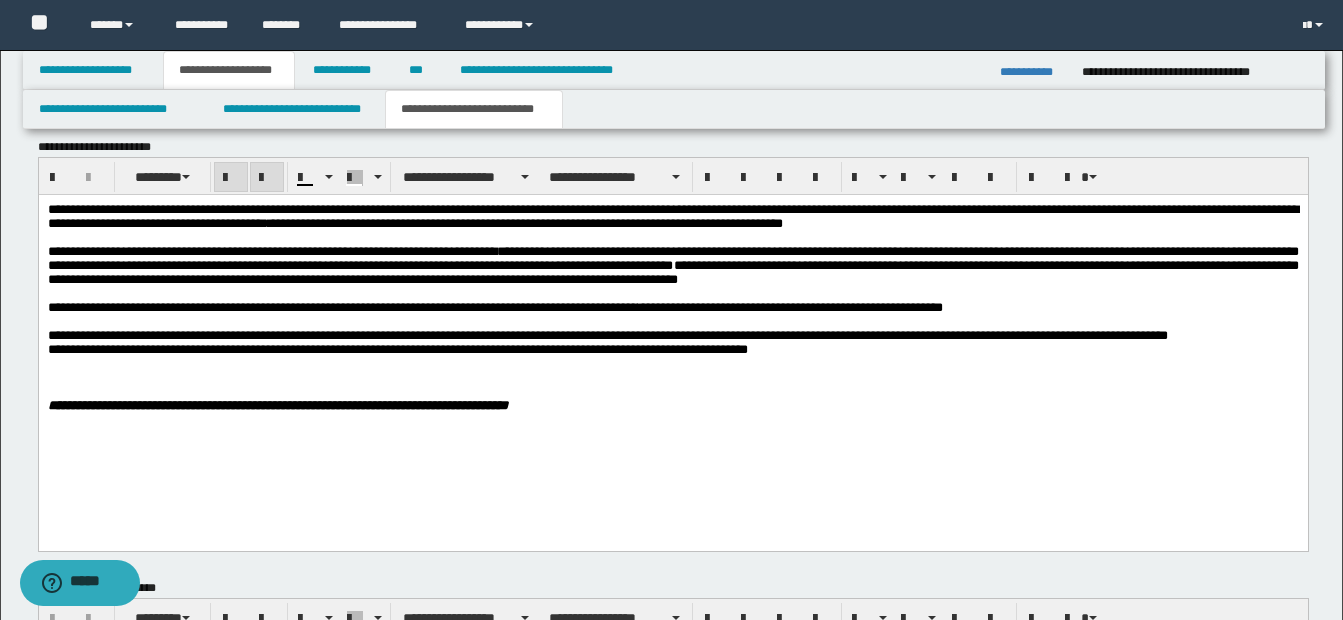 click at bounding box center (696, 392) 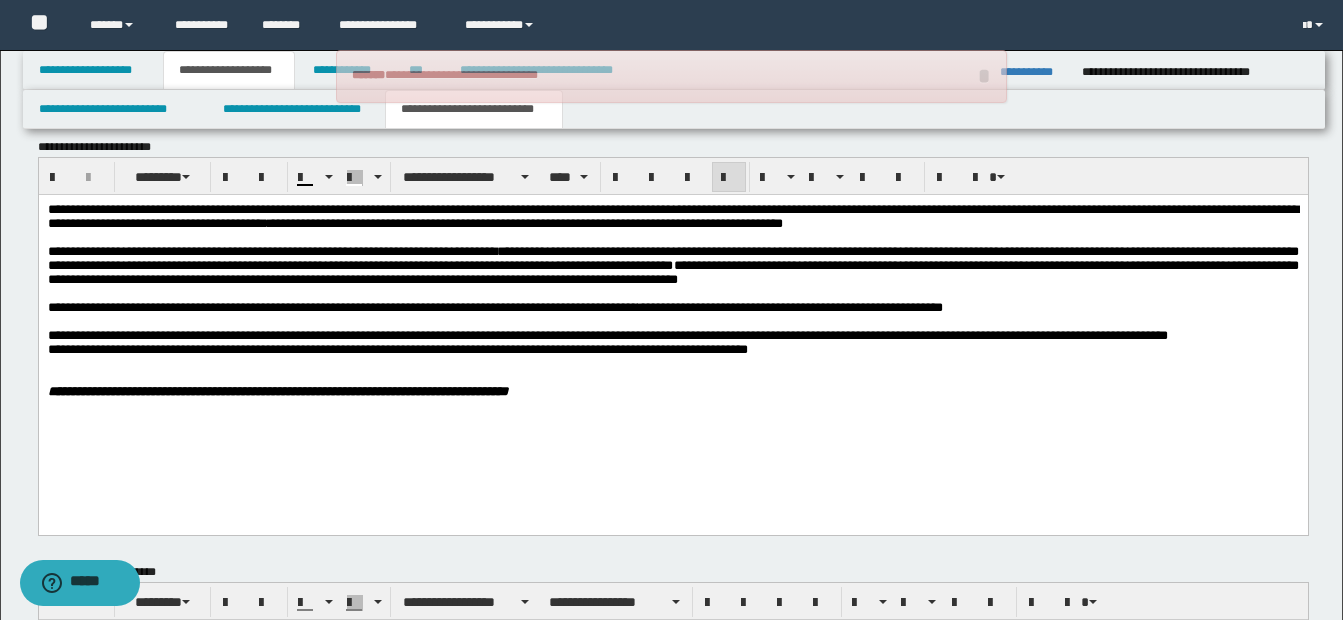 click at bounding box center (672, 378) 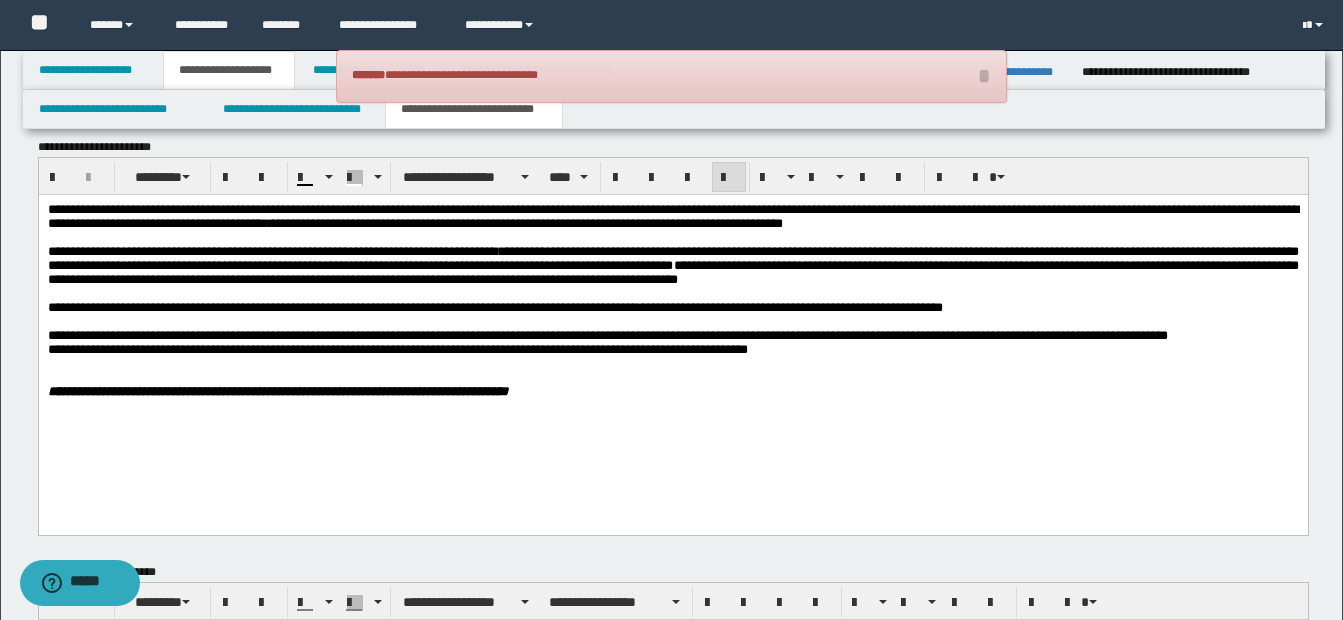 click at bounding box center [672, 378] 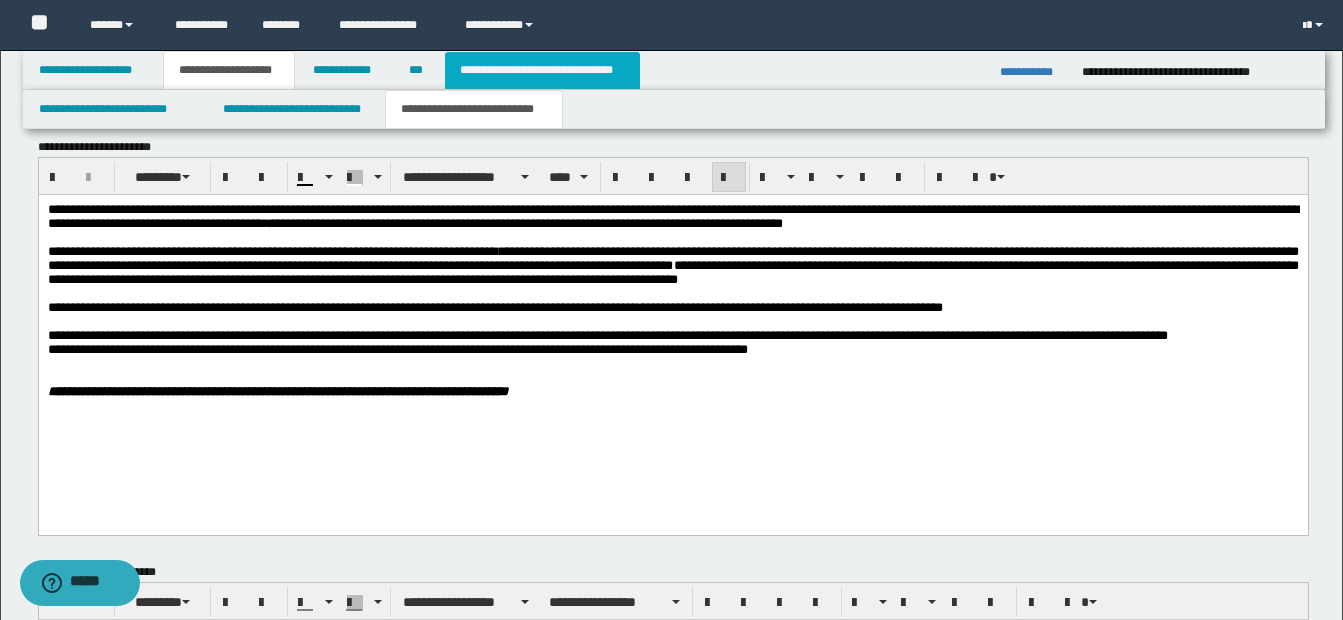 click on "**********" at bounding box center [542, 70] 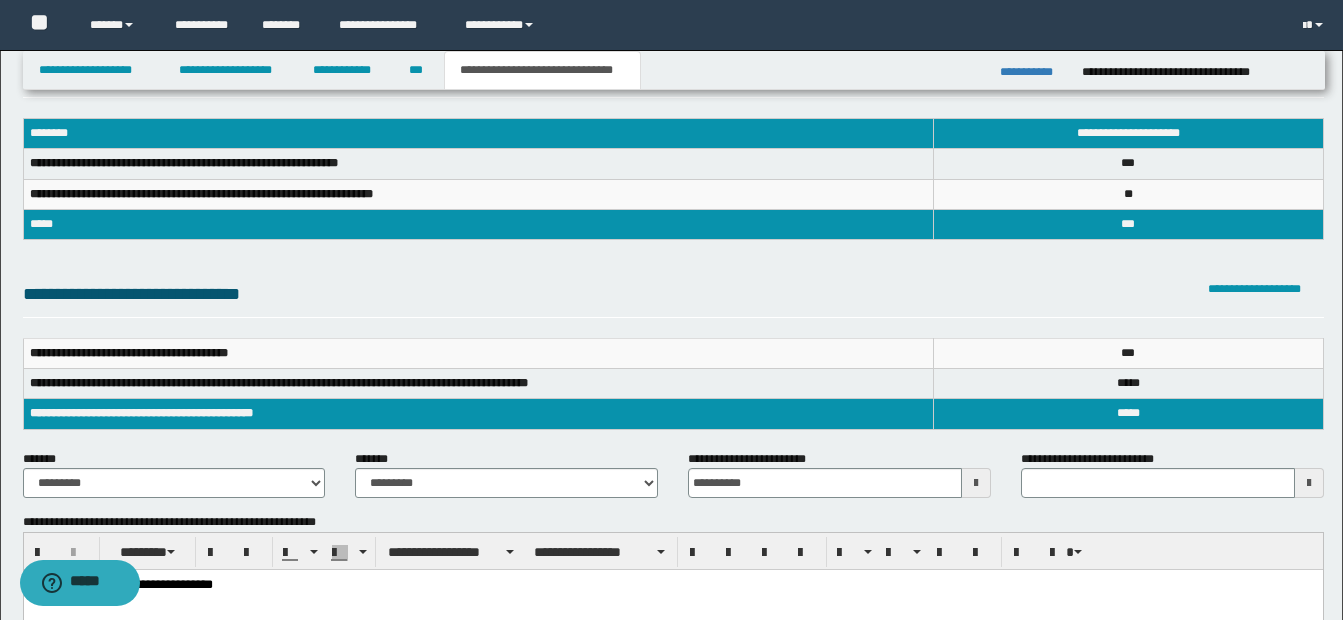 scroll, scrollTop: 0, scrollLeft: 0, axis: both 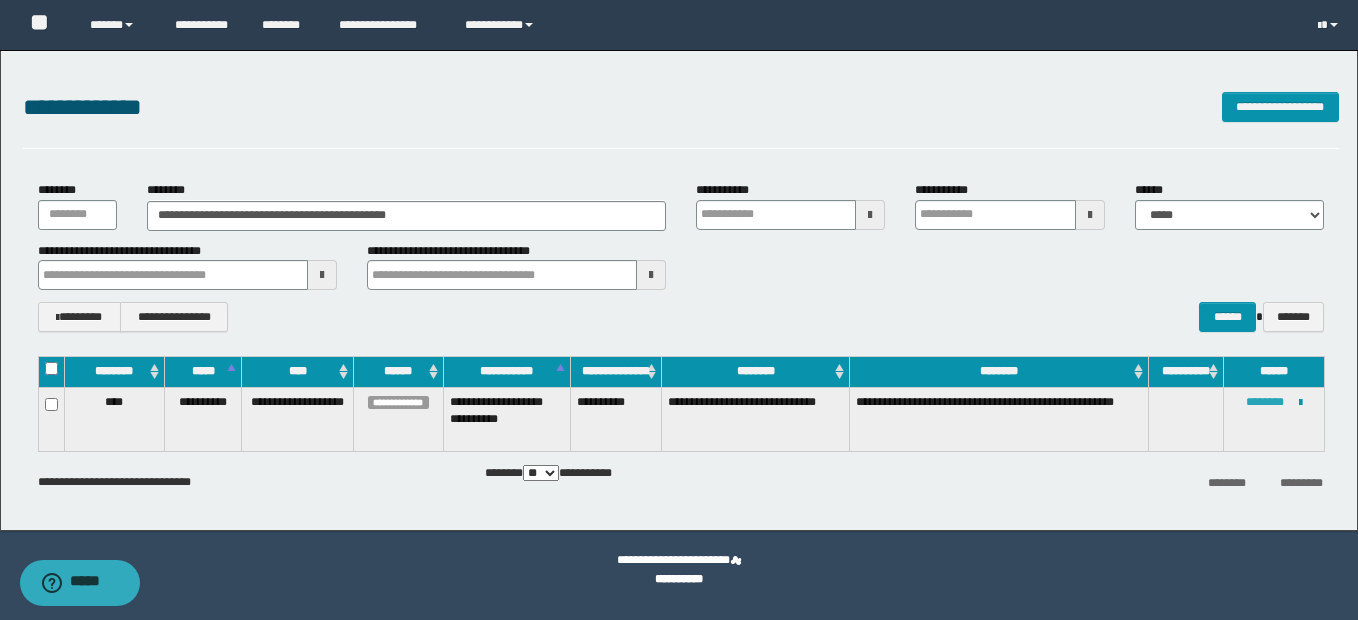 click on "********" at bounding box center [1265, 402] 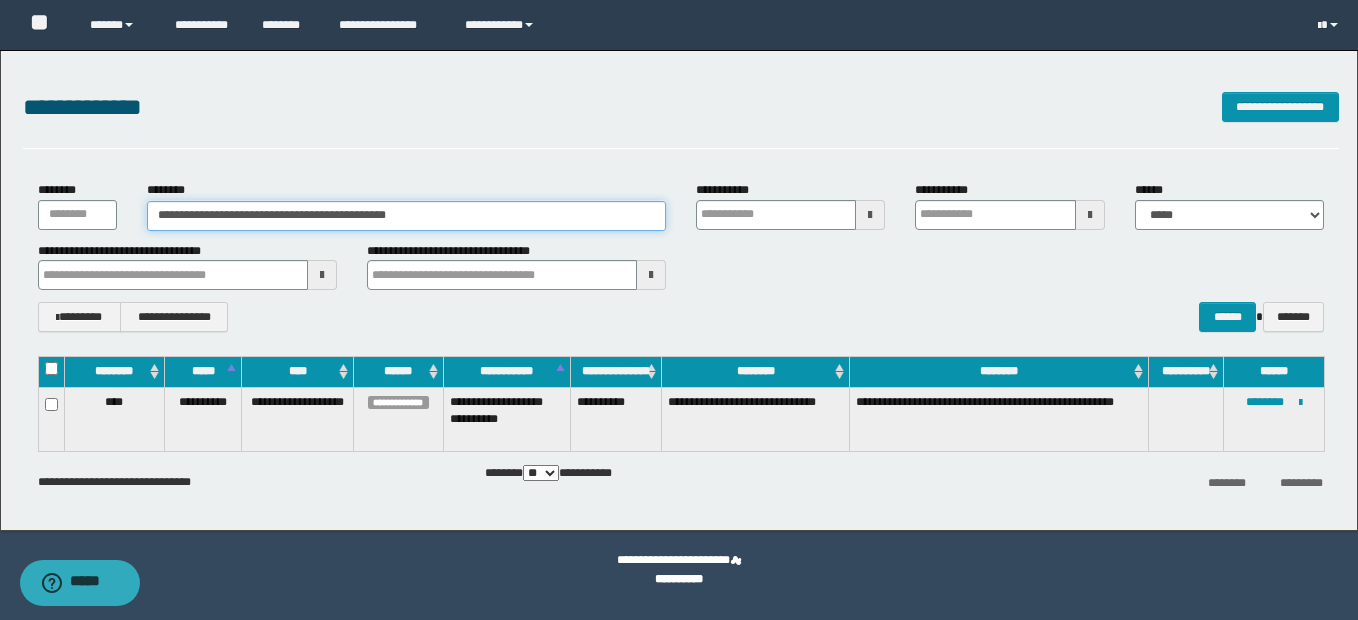 drag, startPoint x: 159, startPoint y: 216, endPoint x: 535, endPoint y: 216, distance: 376 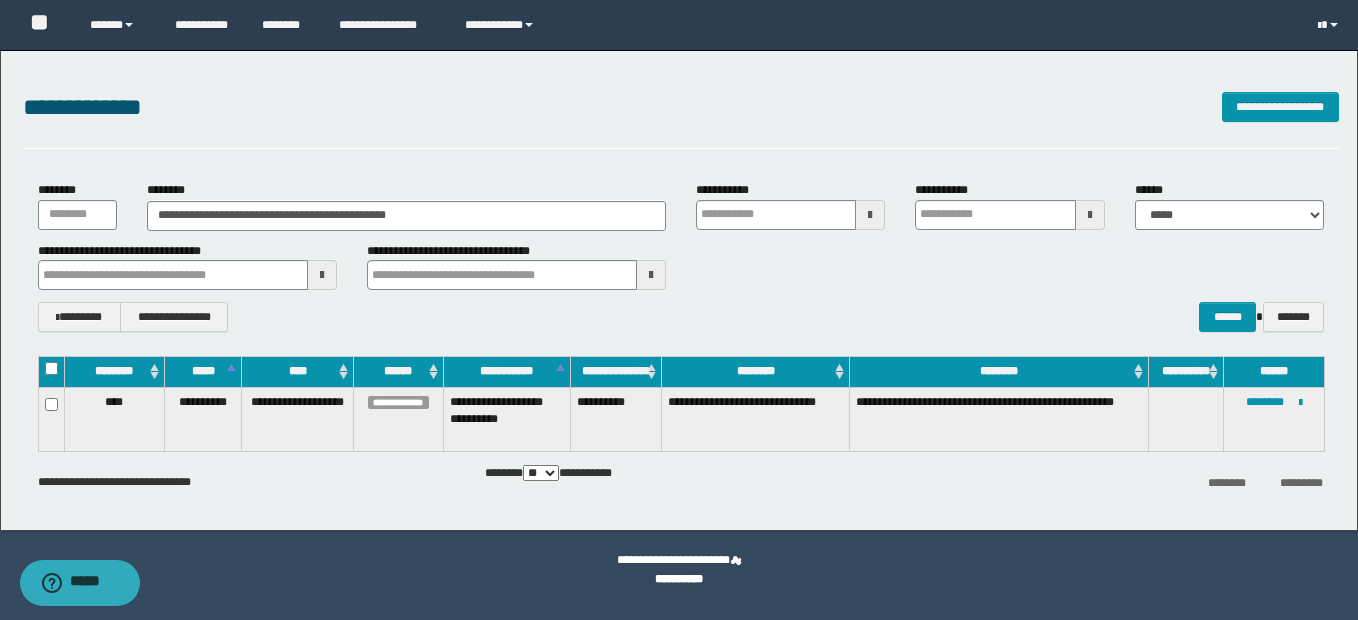 drag, startPoint x: 506, startPoint y: 231, endPoint x: 275, endPoint y: 147, distance: 245.79869 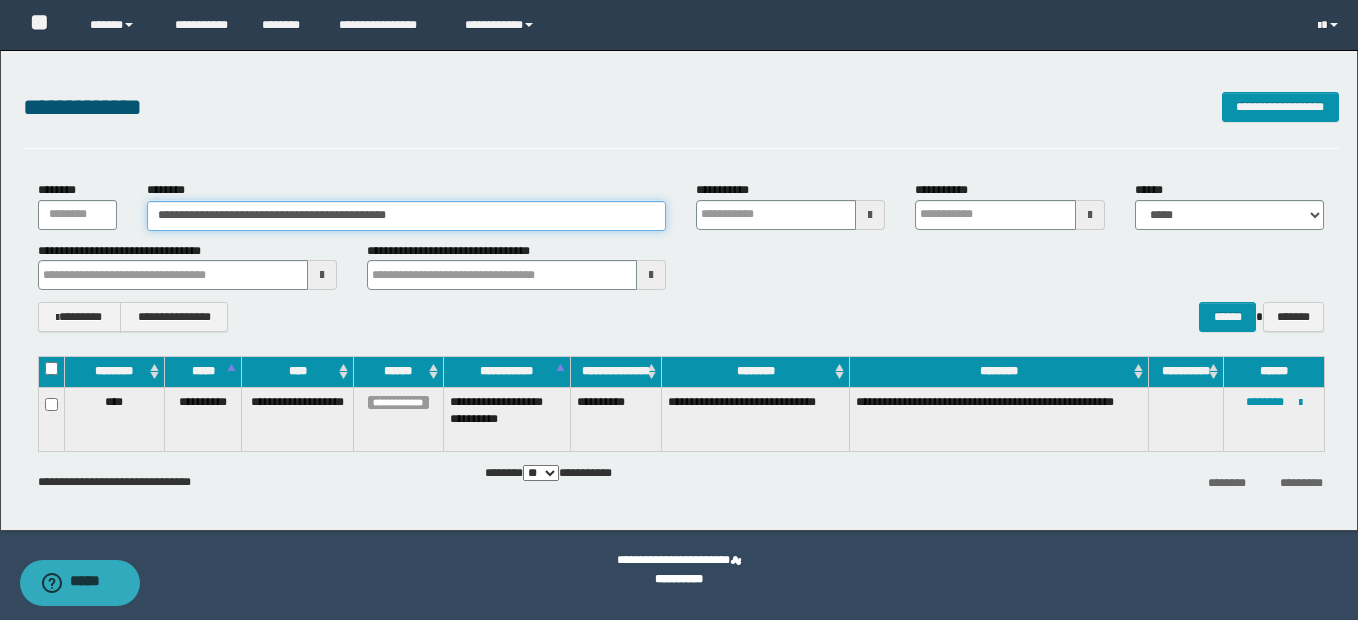 drag, startPoint x: 153, startPoint y: 213, endPoint x: 495, endPoint y: 214, distance: 342.00146 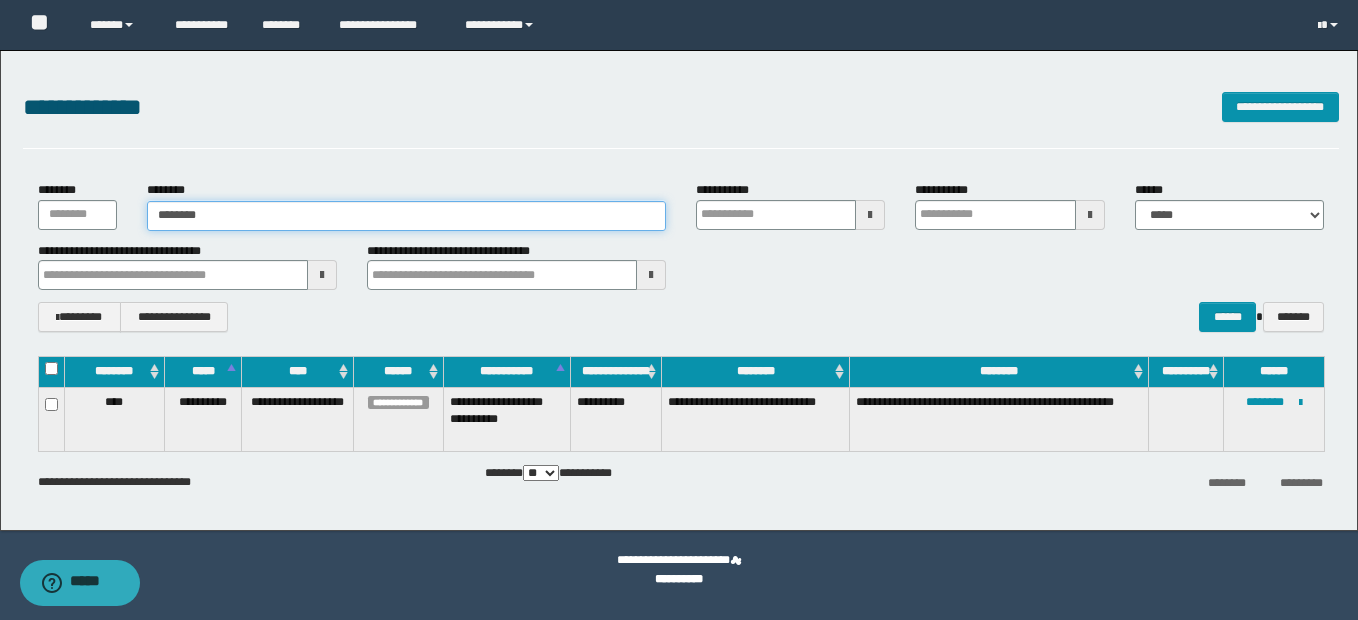 type on "********" 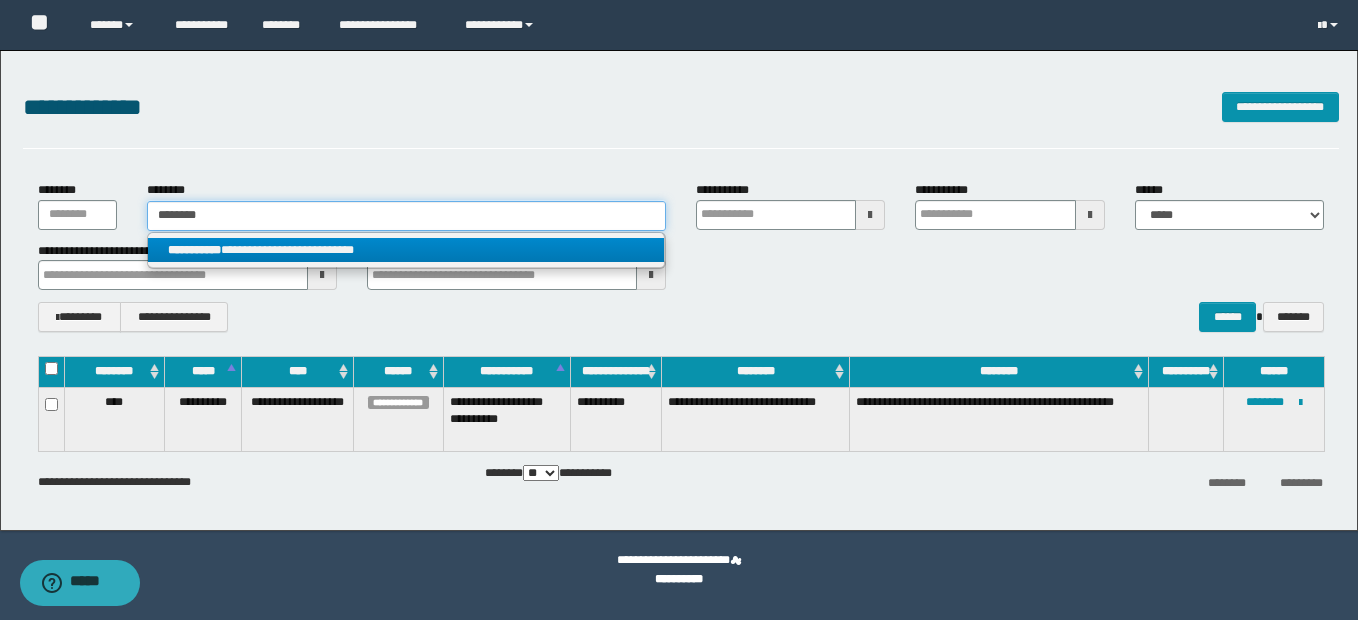type on "********" 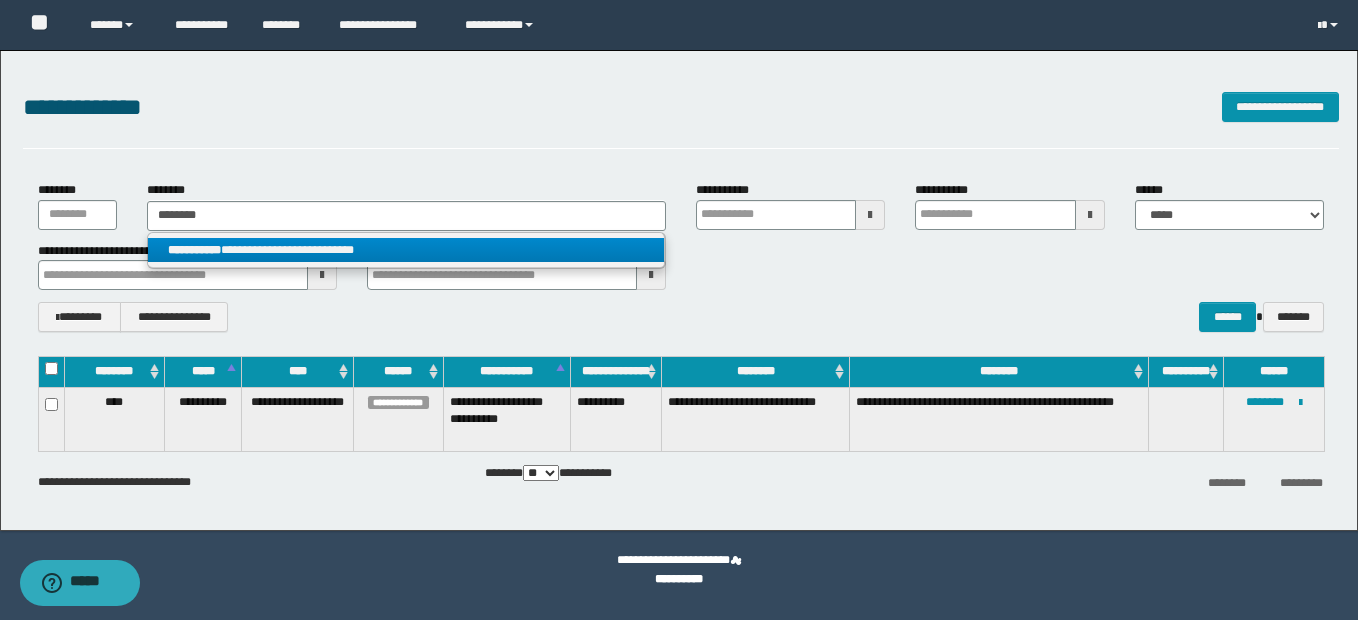 click on "**********" at bounding box center [406, 250] 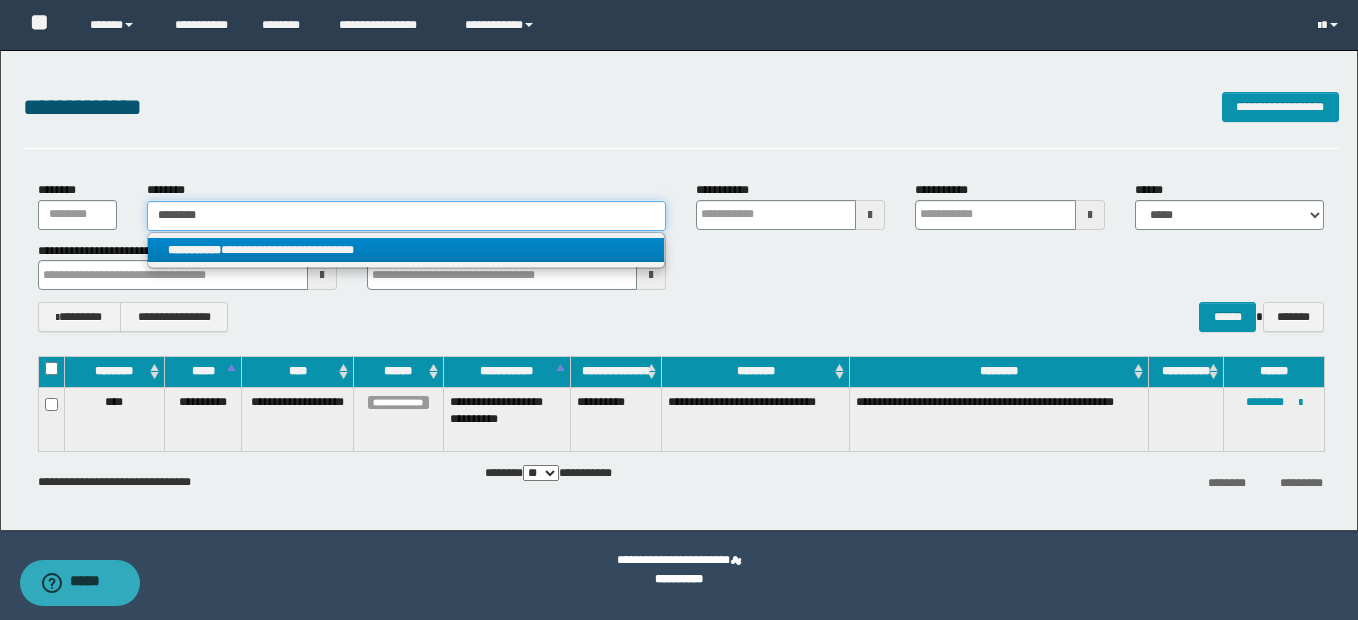 type 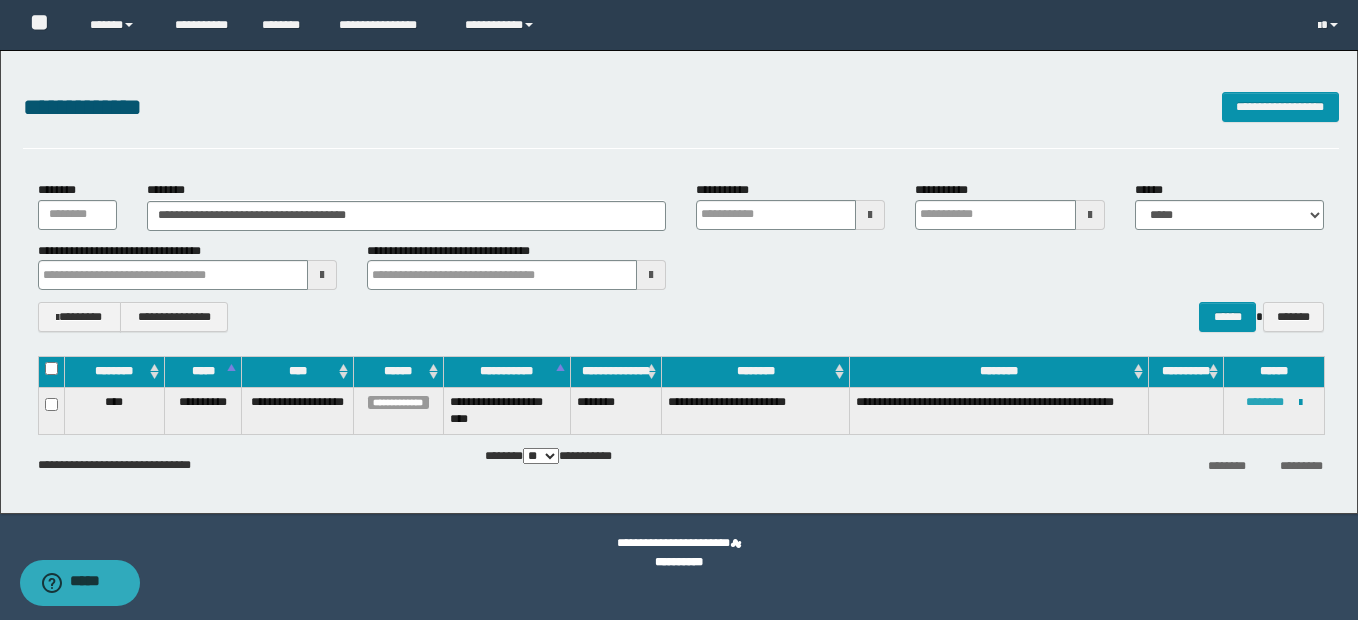 click on "********" at bounding box center (1265, 402) 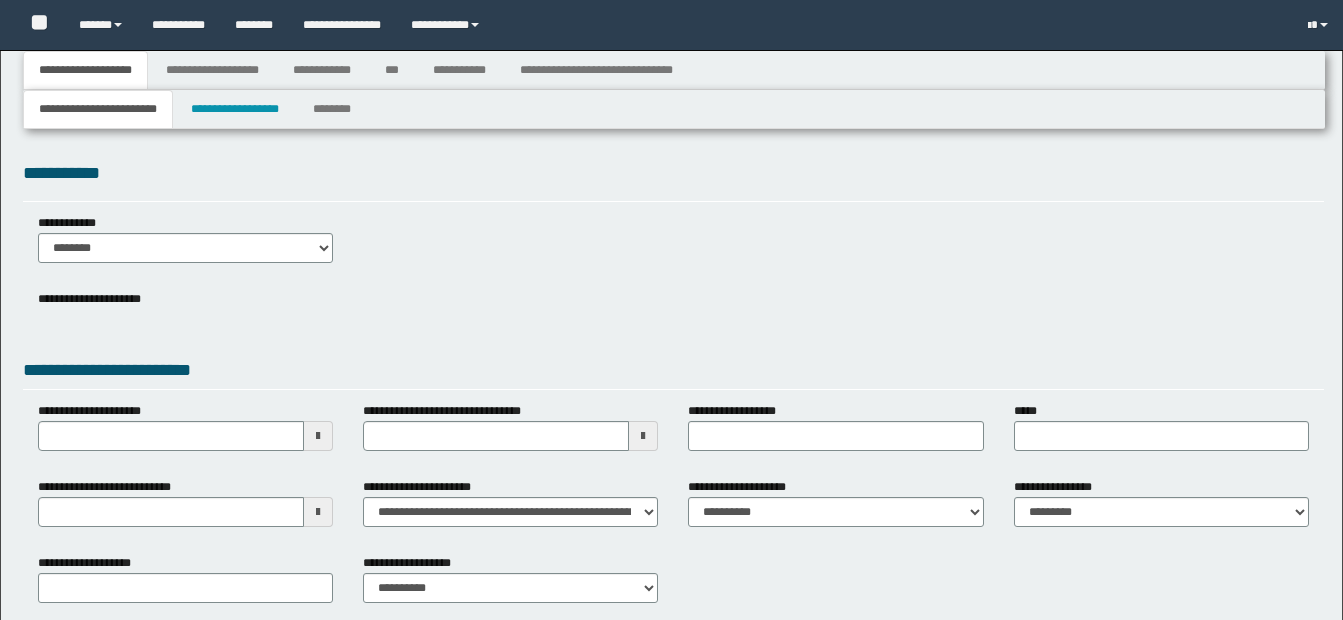 type 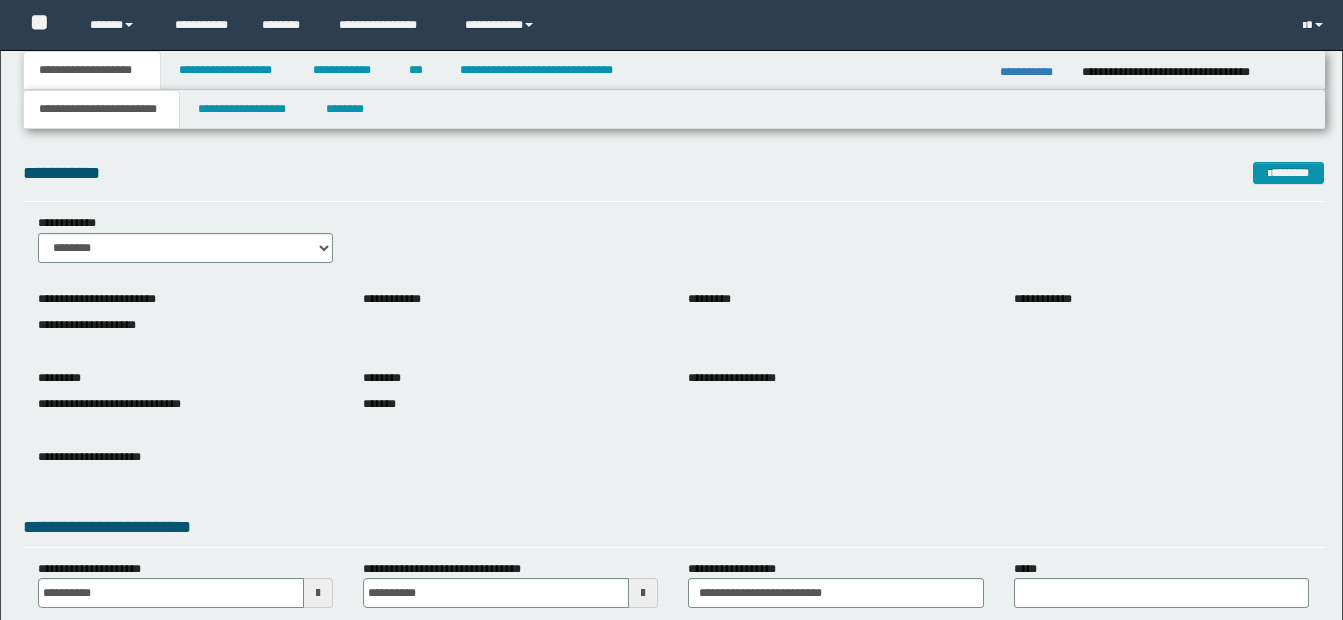 scroll, scrollTop: 0, scrollLeft: 0, axis: both 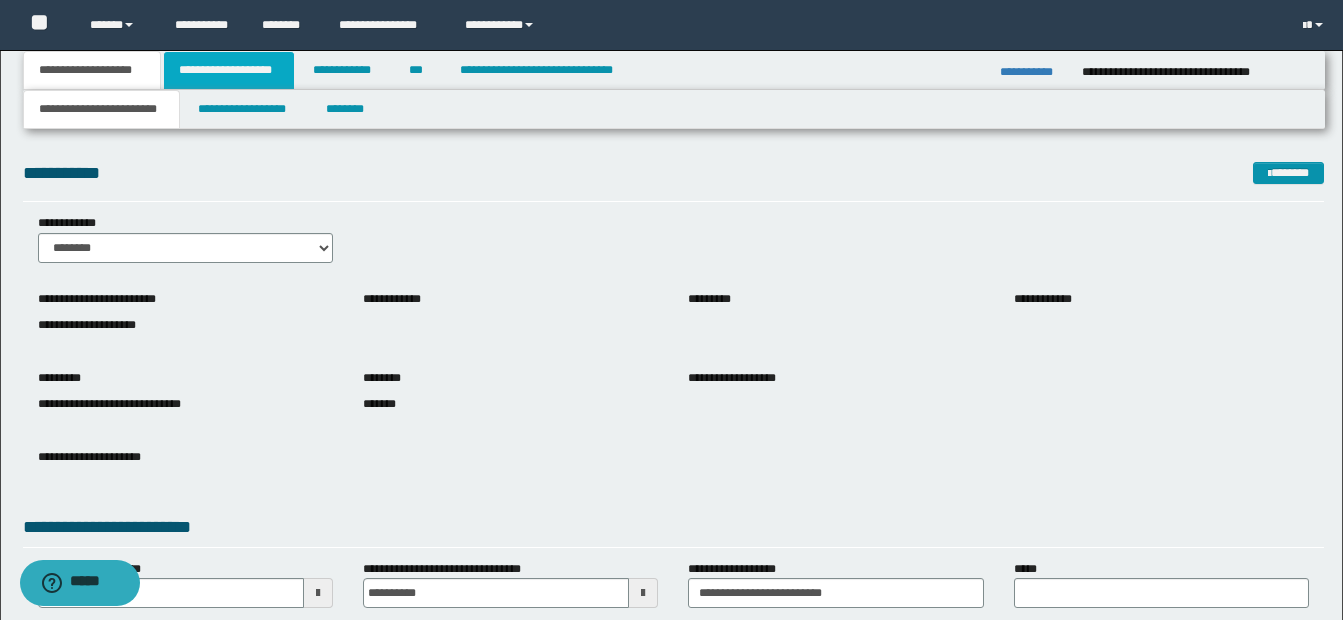 click on "**********" at bounding box center (229, 70) 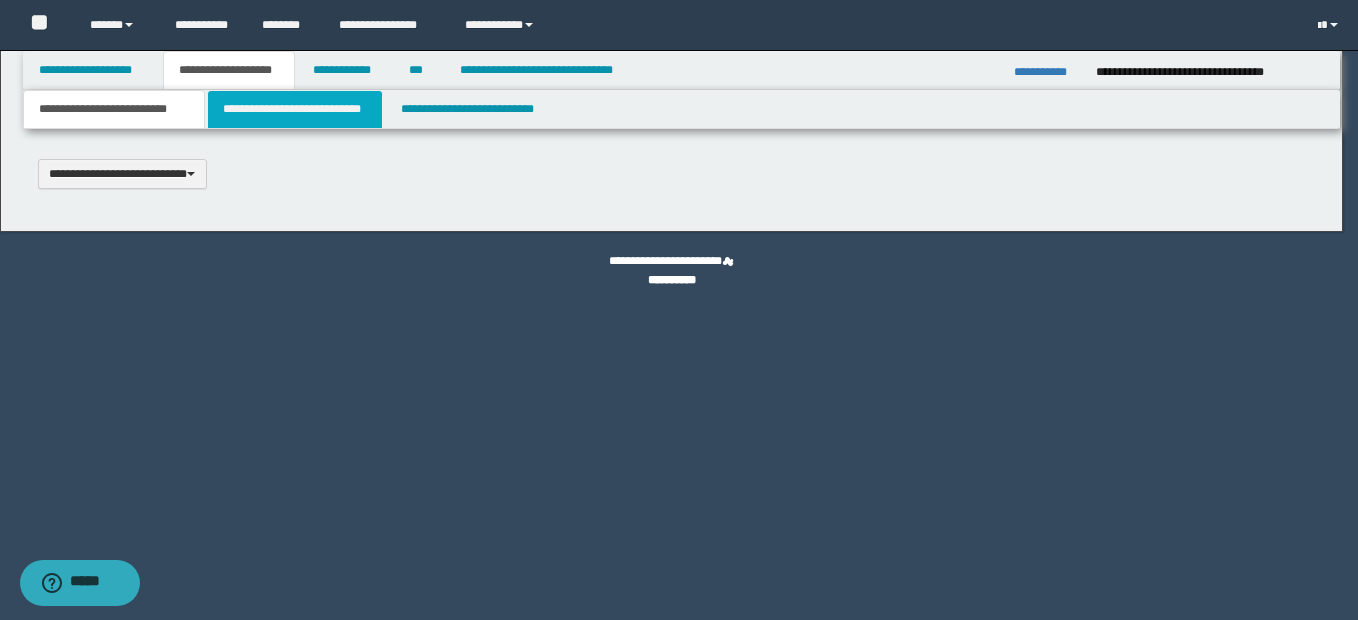 scroll, scrollTop: 0, scrollLeft: 0, axis: both 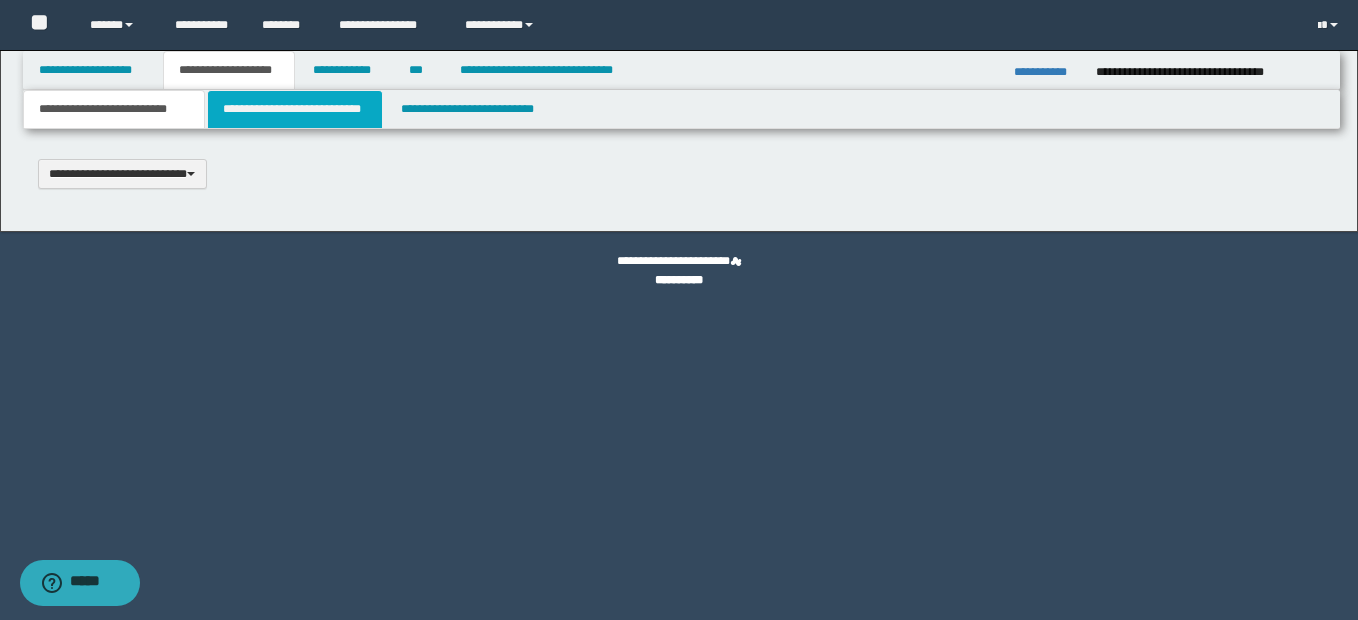 click on "**********" at bounding box center (295, 109) 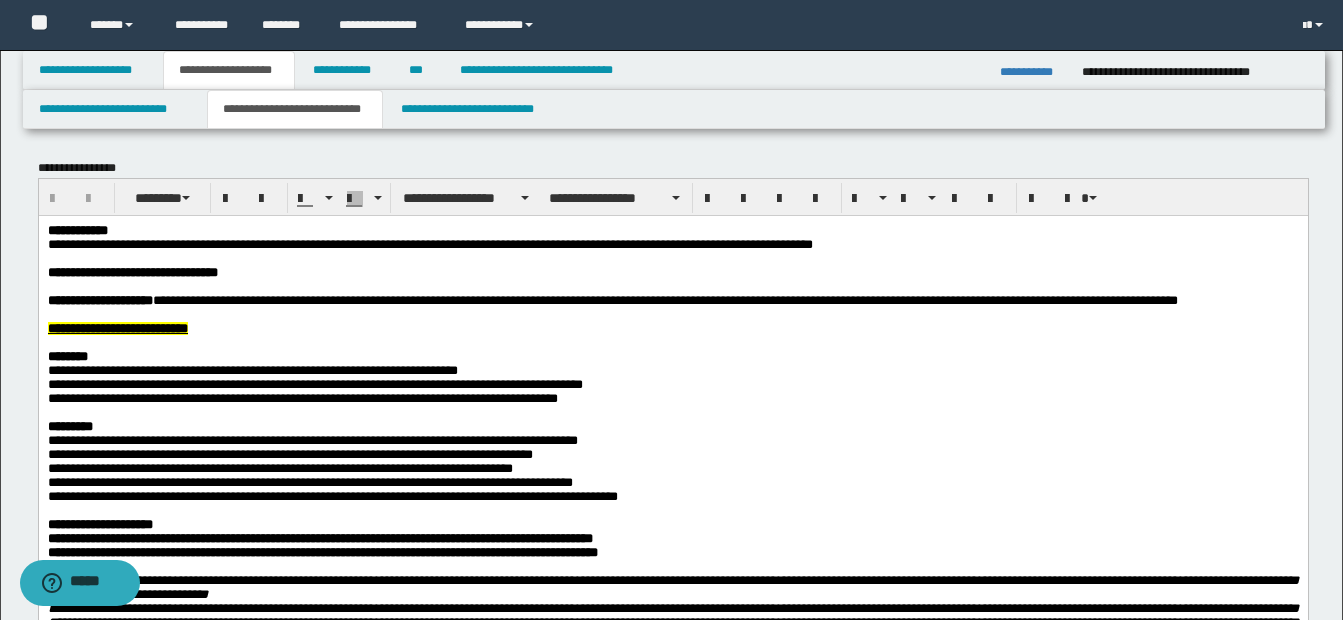 scroll, scrollTop: 100, scrollLeft: 0, axis: vertical 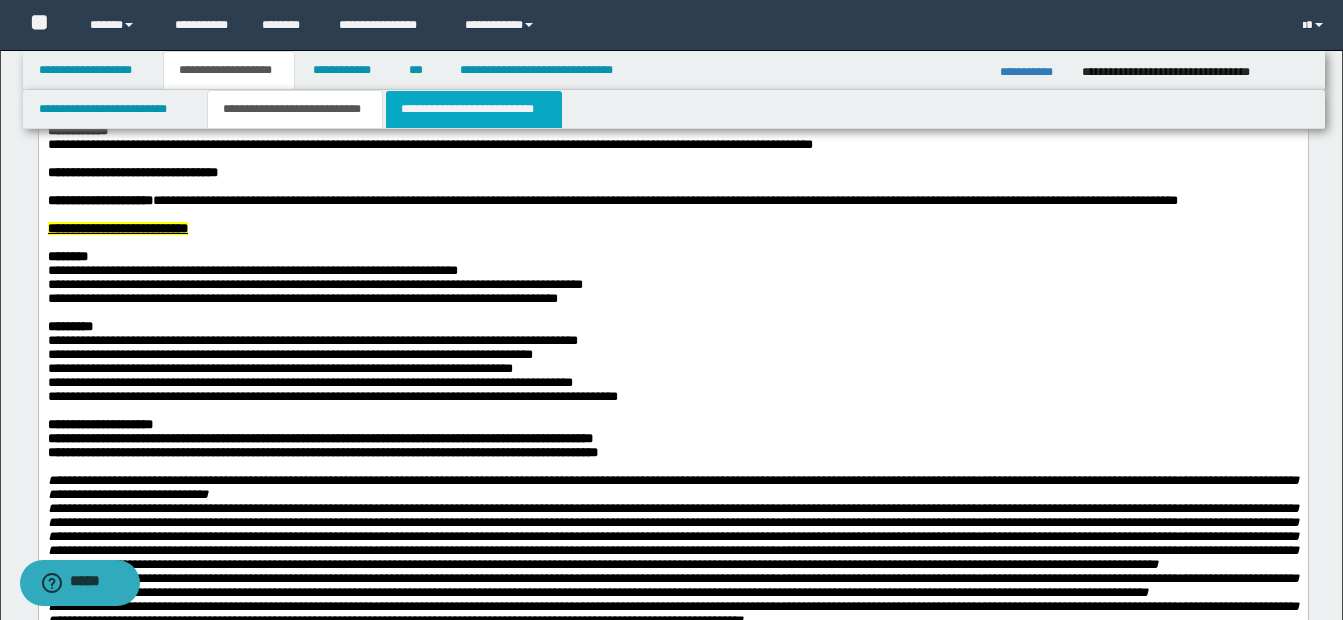 click on "**********" at bounding box center (474, 109) 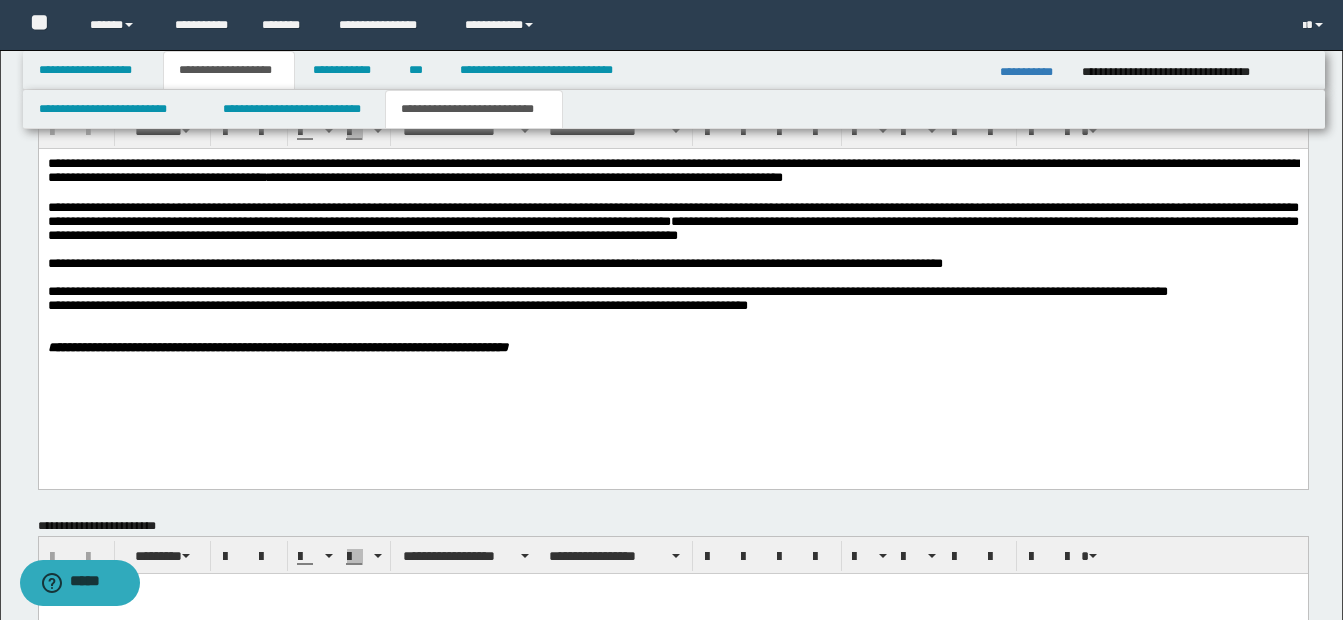 scroll, scrollTop: 1000, scrollLeft: 0, axis: vertical 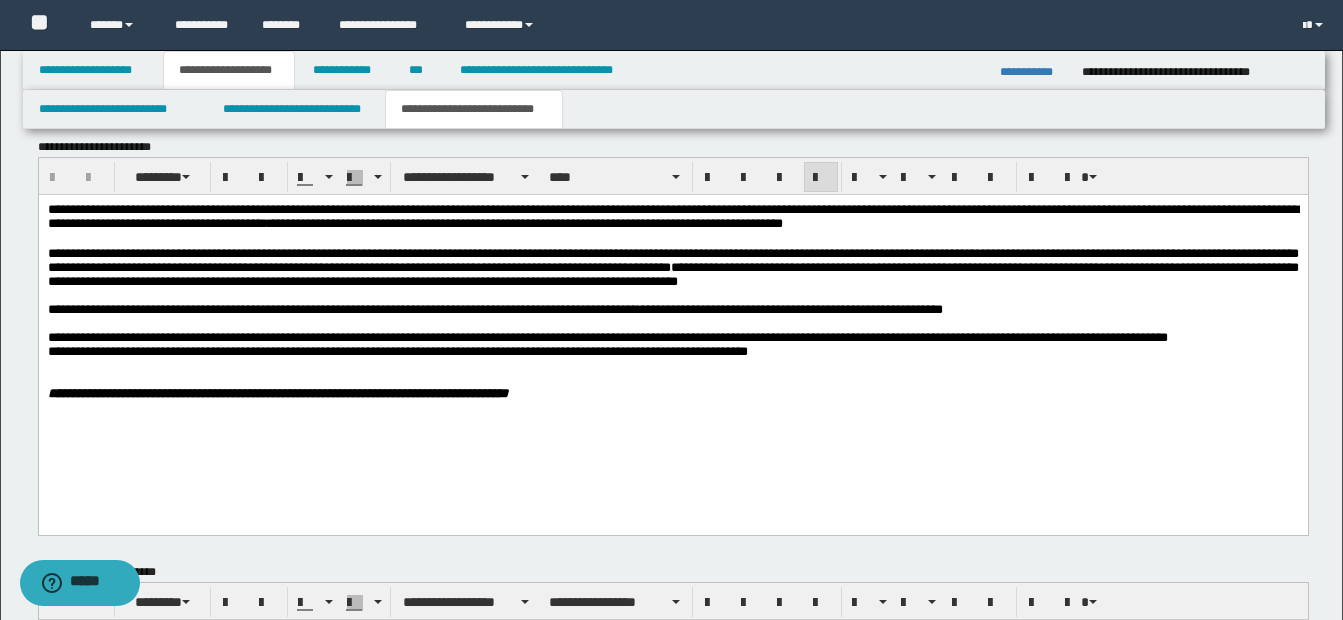 click on "**********" at bounding box center [789, 309] 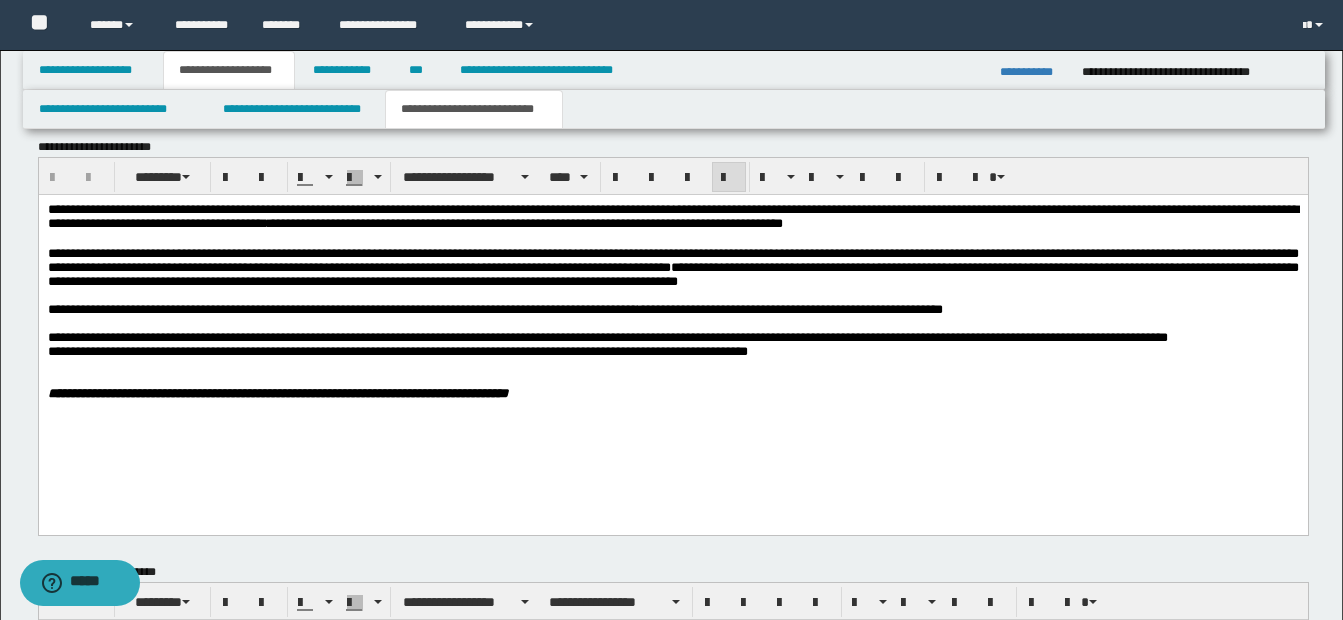 type 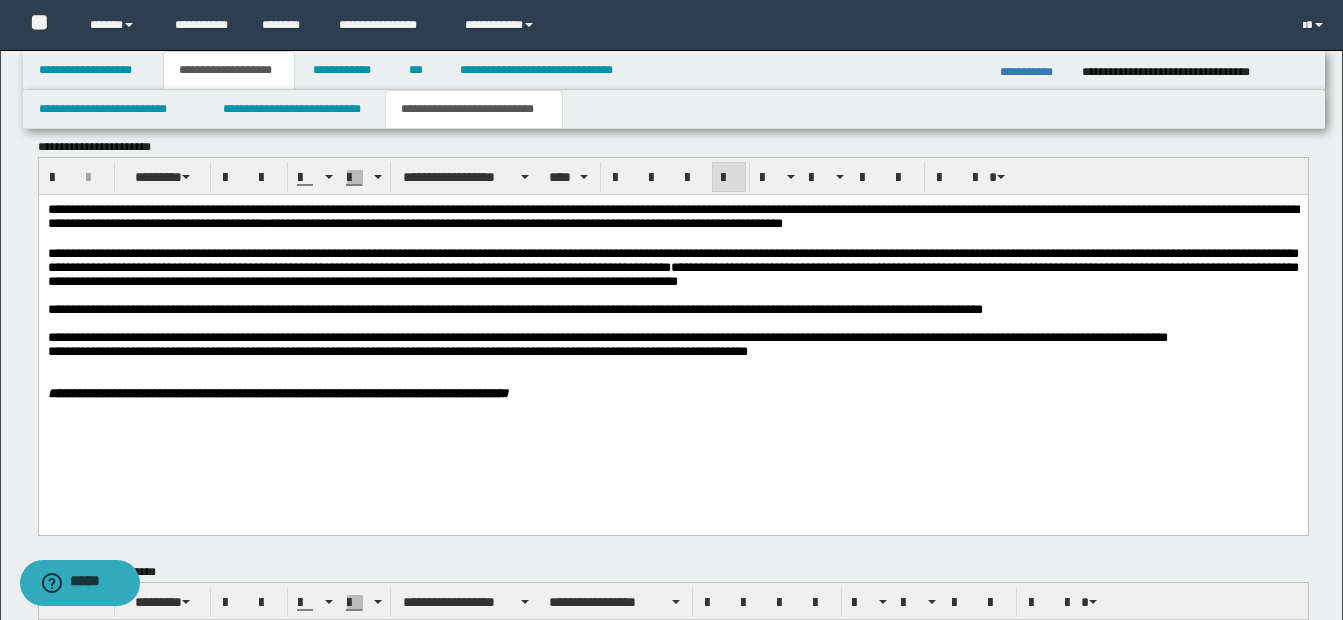 click on "**********" at bounding box center [672, 394] 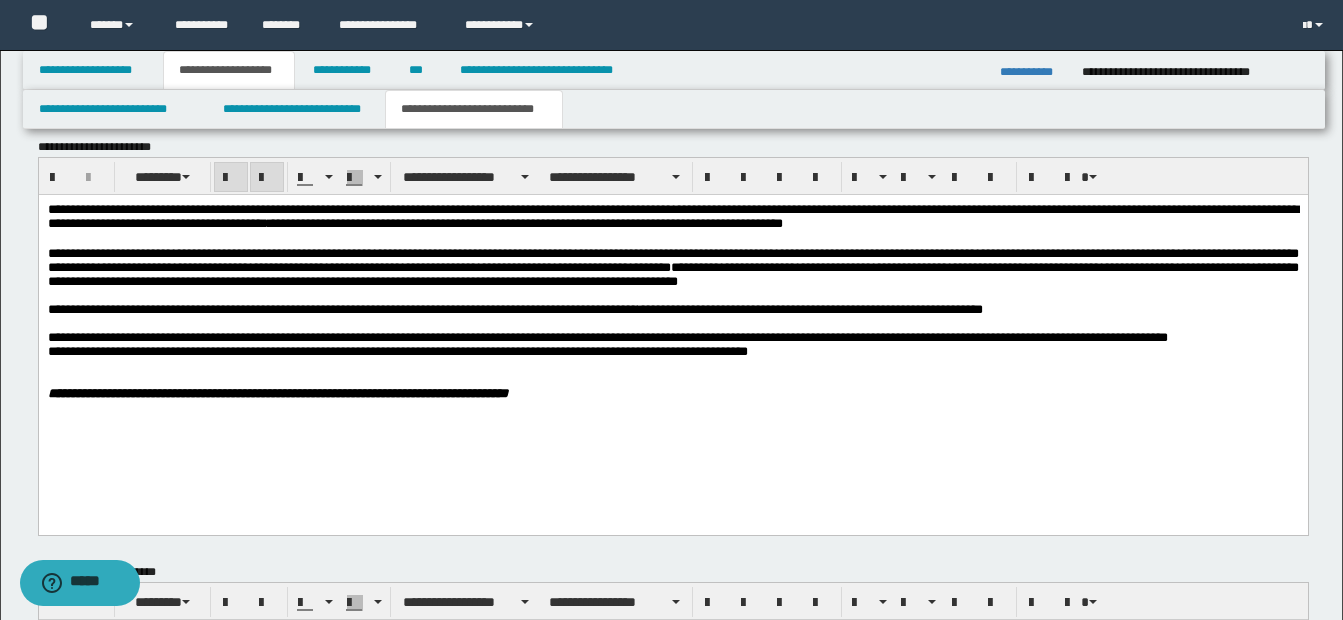click on "**********" at bounding box center [672, 394] 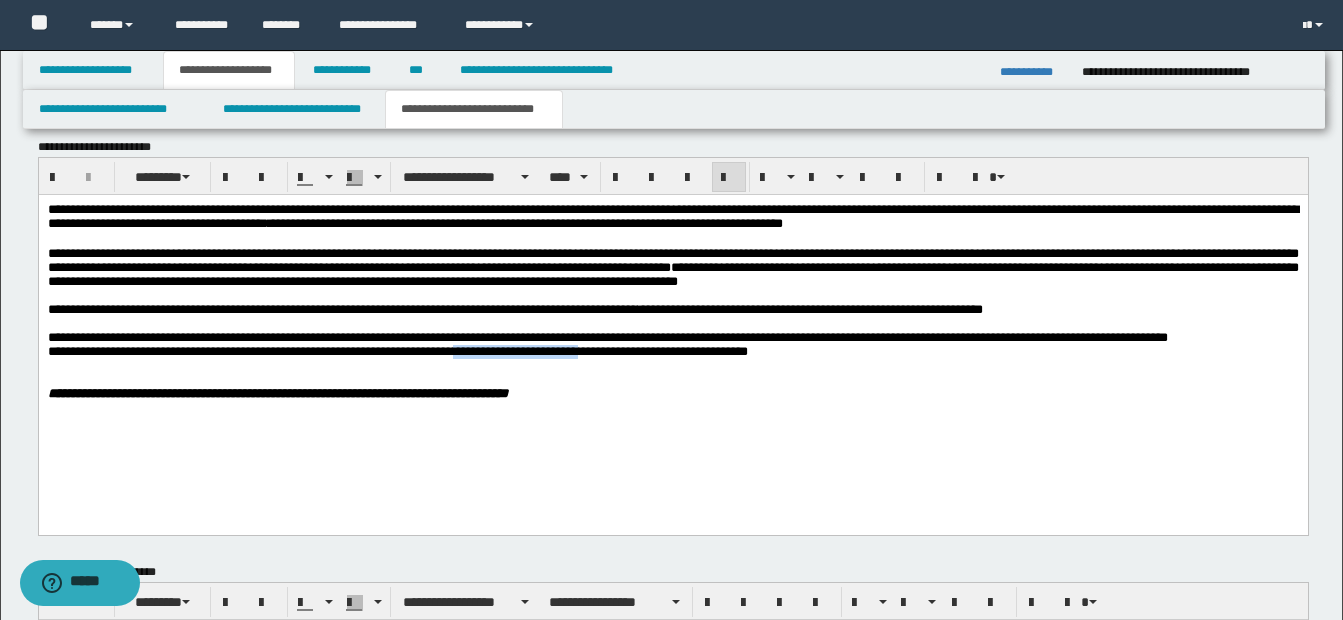 drag, startPoint x: 484, startPoint y: 369, endPoint x: 626, endPoint y: 373, distance: 142.05632 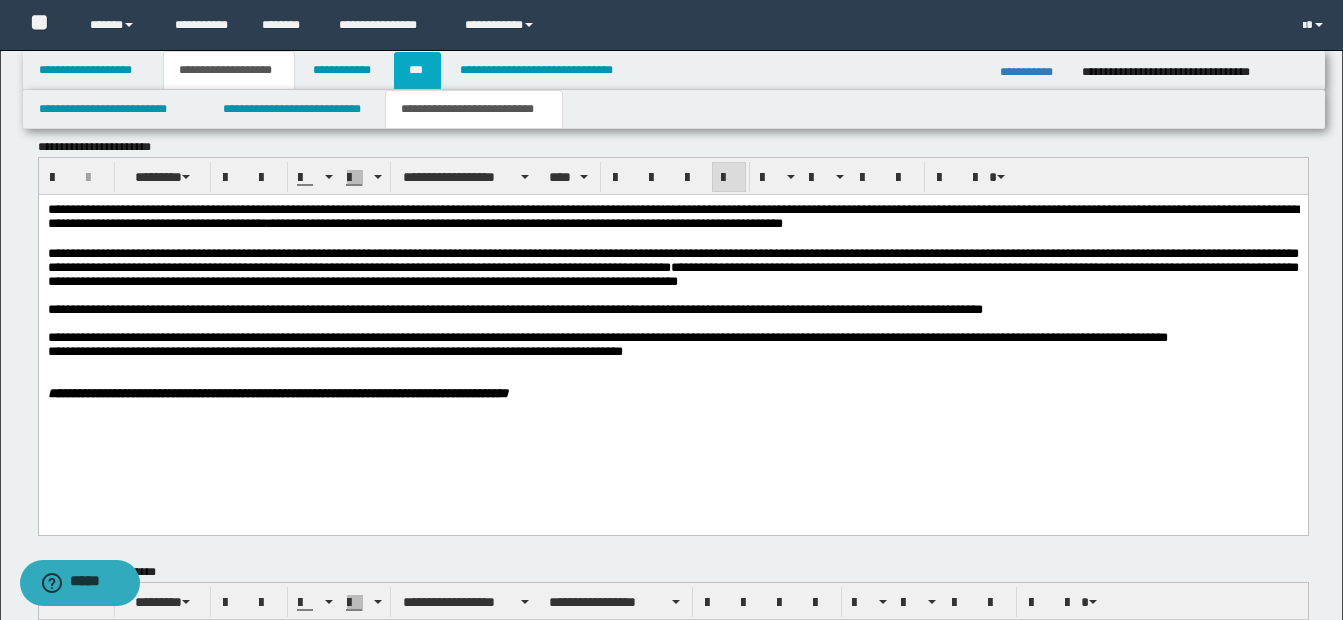 click on "***" at bounding box center [417, 70] 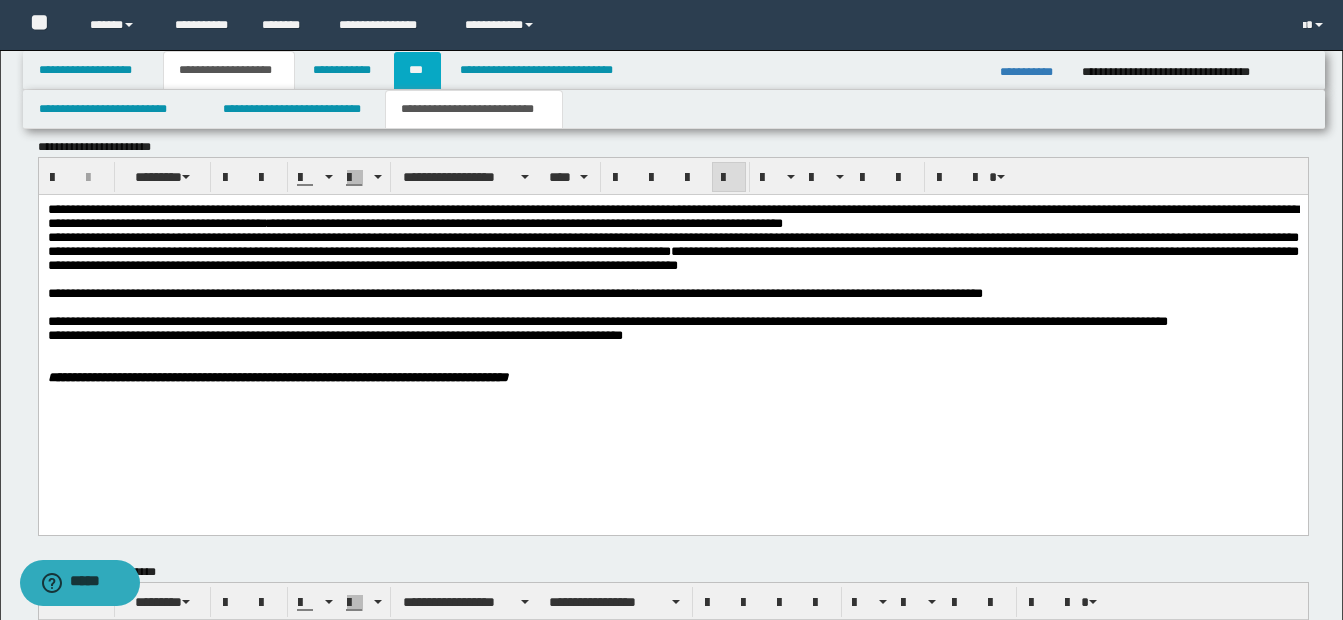 scroll, scrollTop: 0, scrollLeft: 0, axis: both 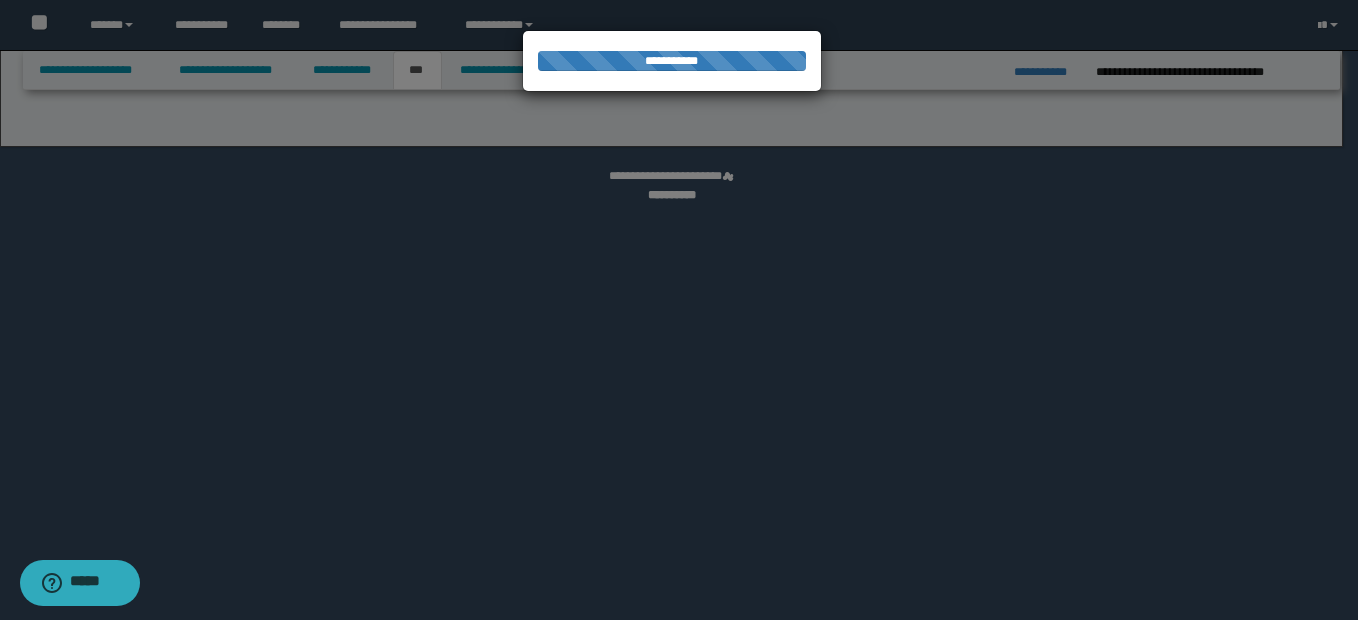 select on "**" 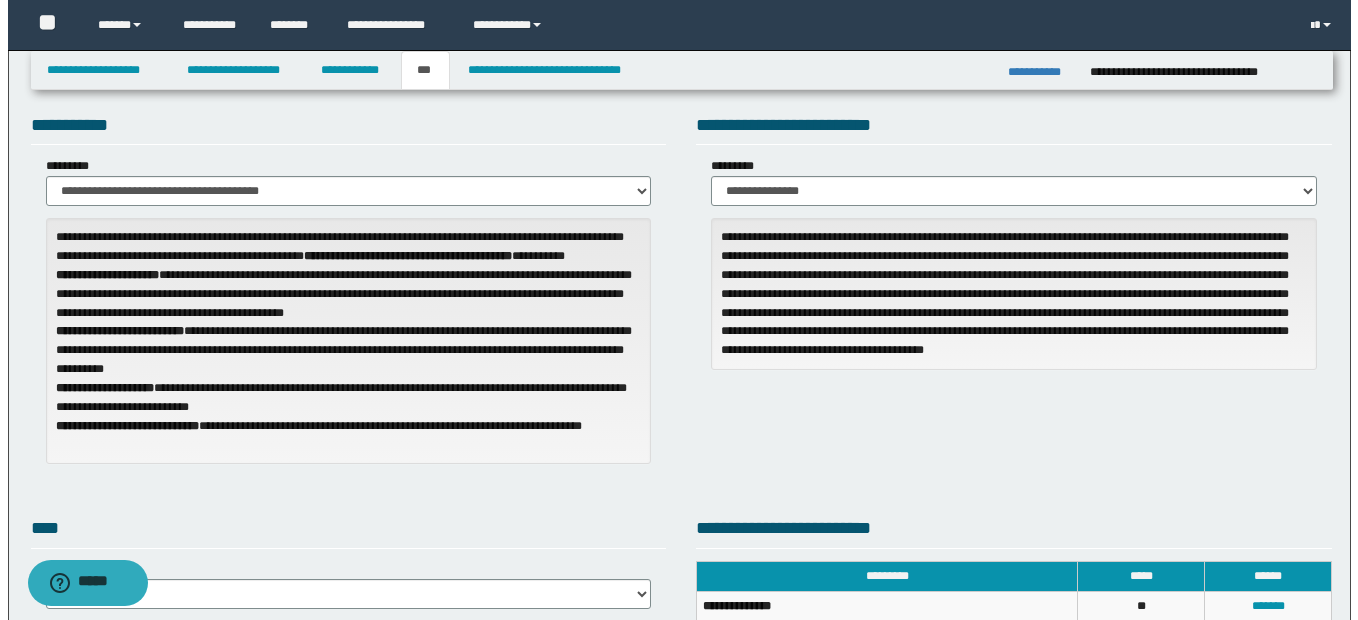 scroll, scrollTop: 0, scrollLeft: 0, axis: both 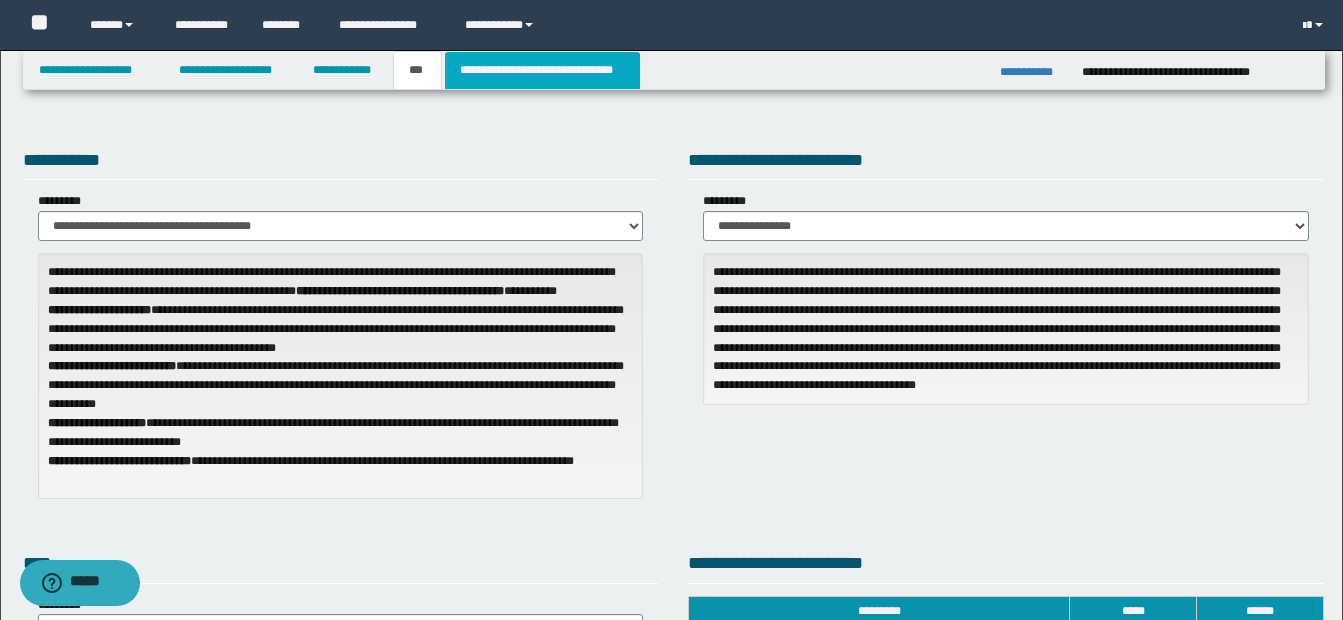 click on "**********" at bounding box center [542, 70] 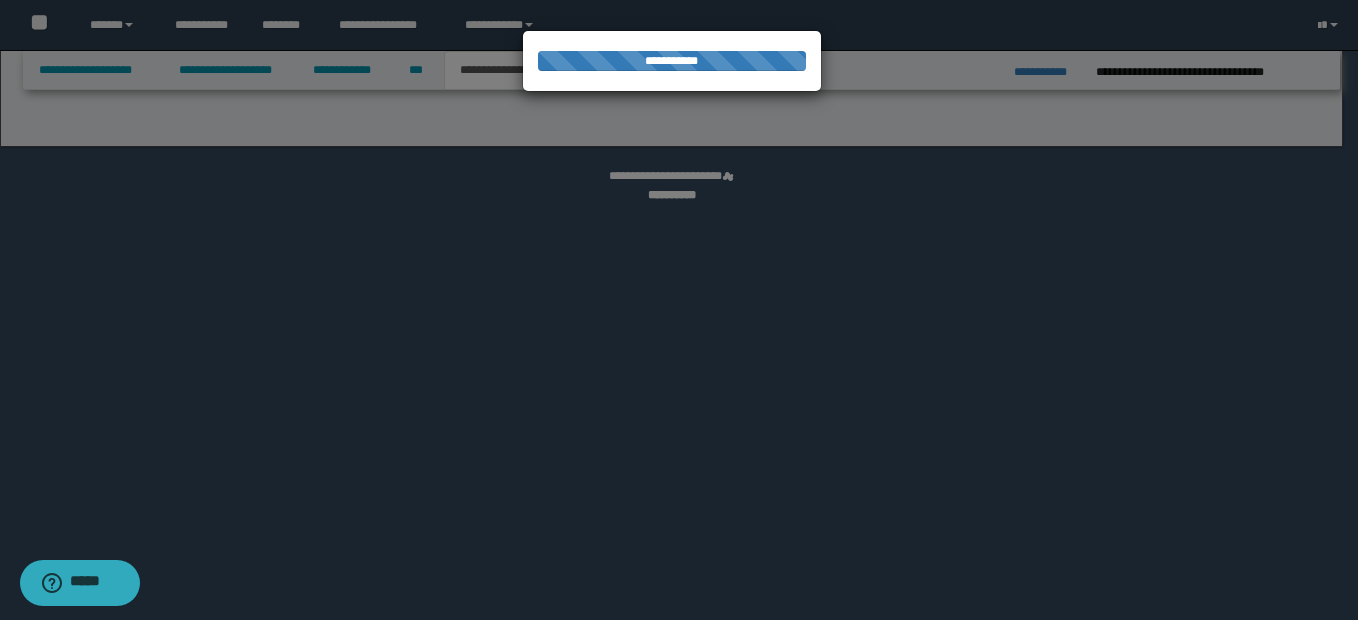 select on "*" 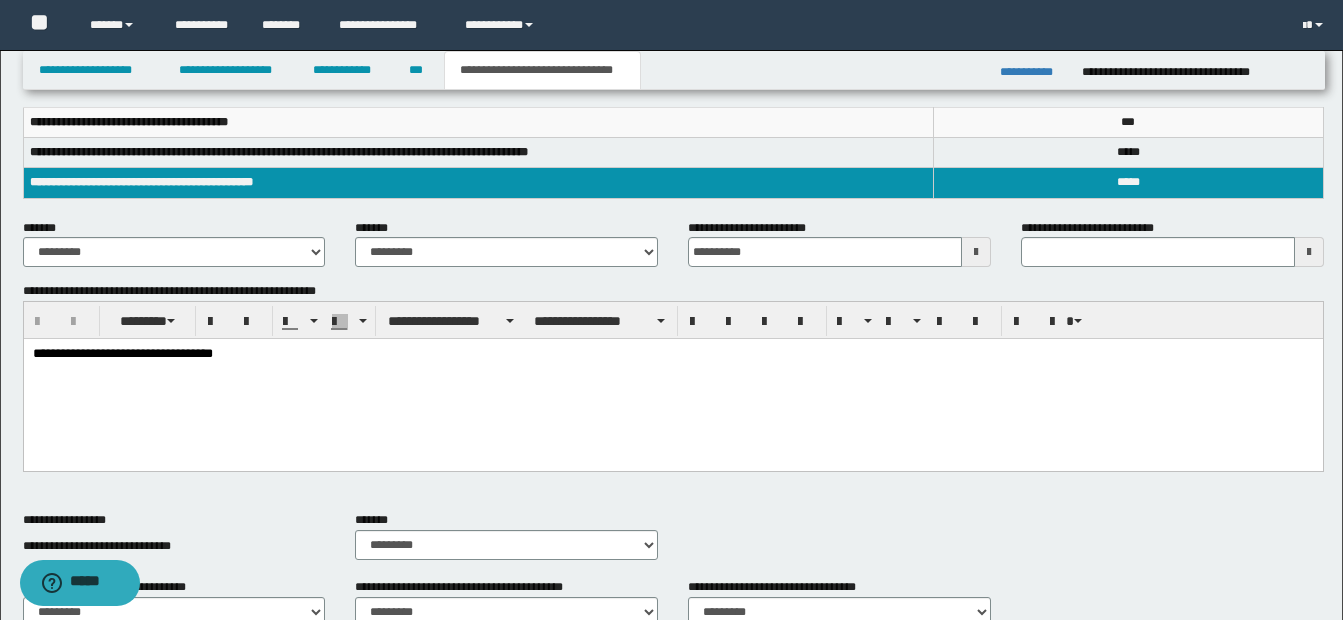 scroll, scrollTop: 300, scrollLeft: 0, axis: vertical 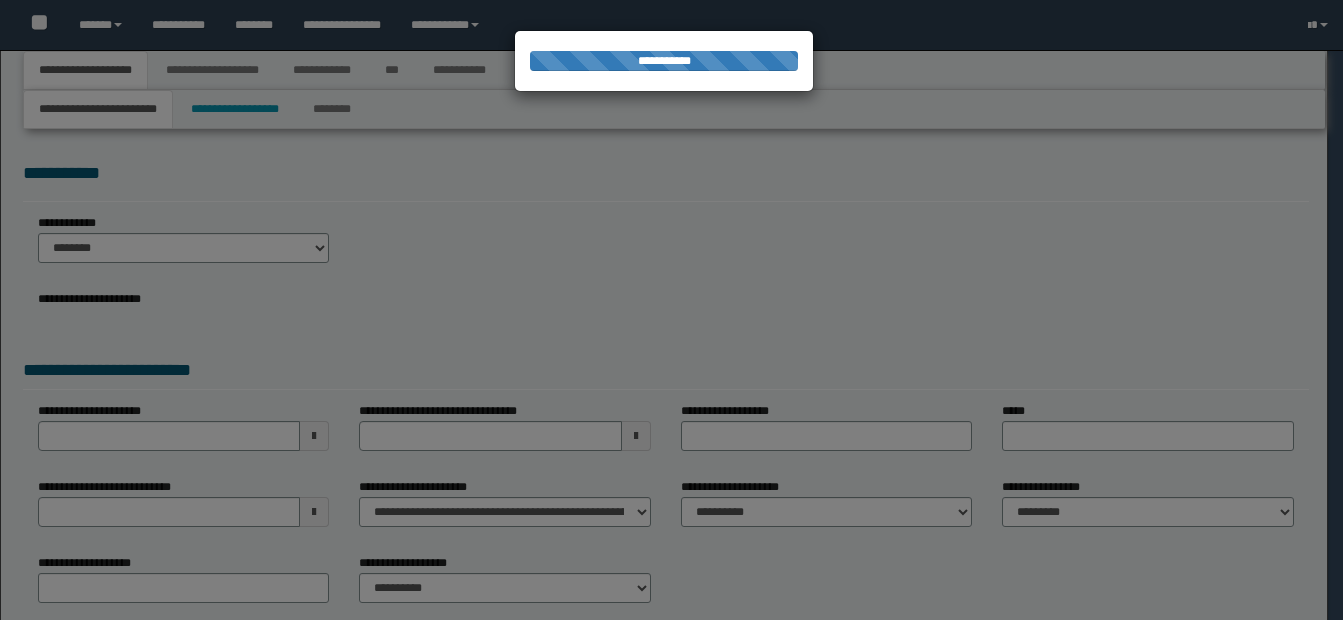 type on "**********" 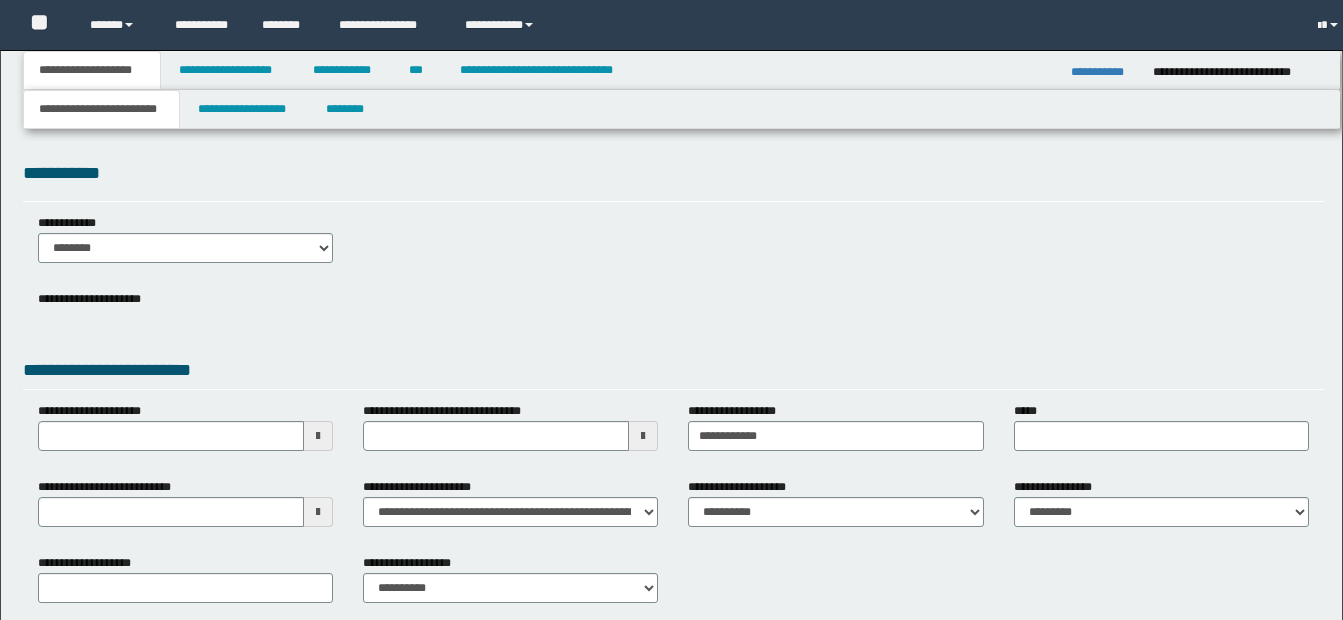 scroll, scrollTop: 0, scrollLeft: 0, axis: both 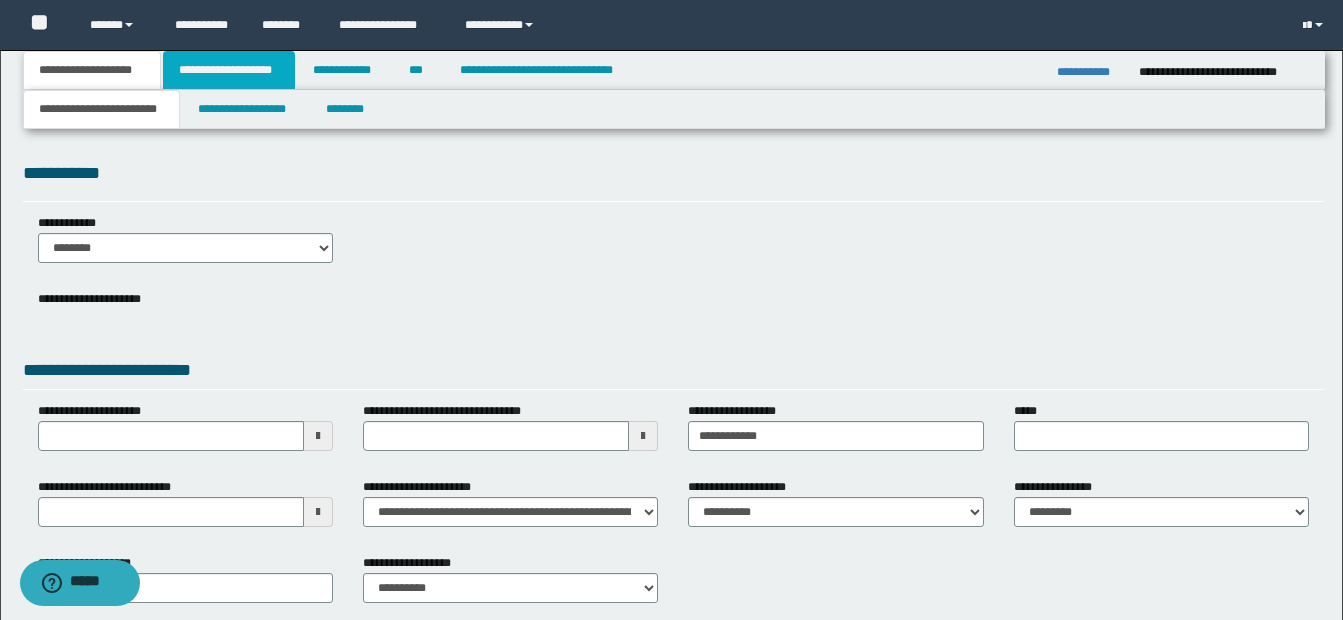 drag, startPoint x: 238, startPoint y: 67, endPoint x: 288, endPoint y: 107, distance: 64.03124 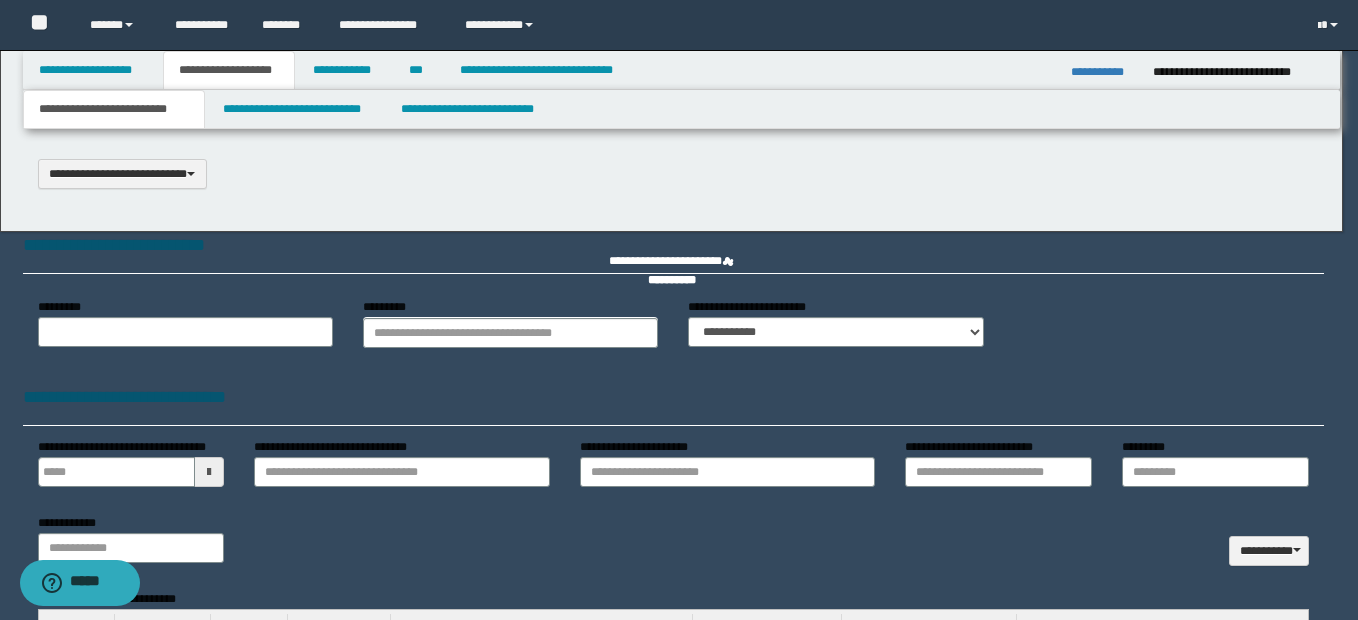 select on "*" 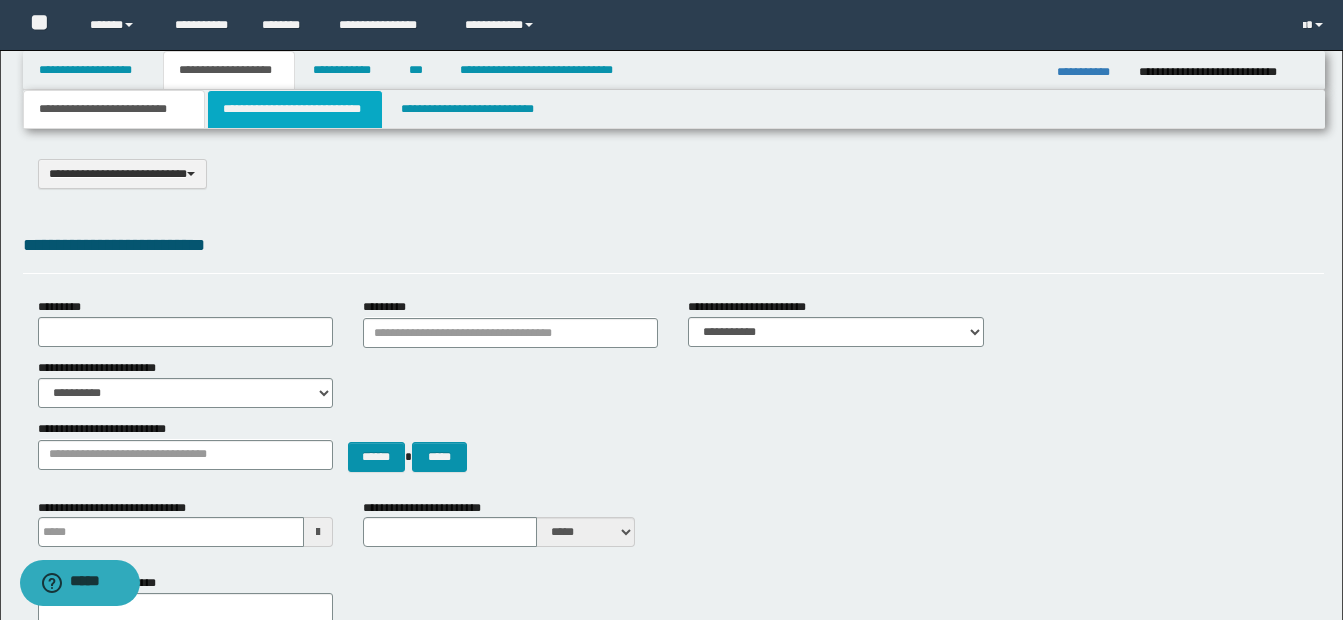 click on "**********" at bounding box center [295, 109] 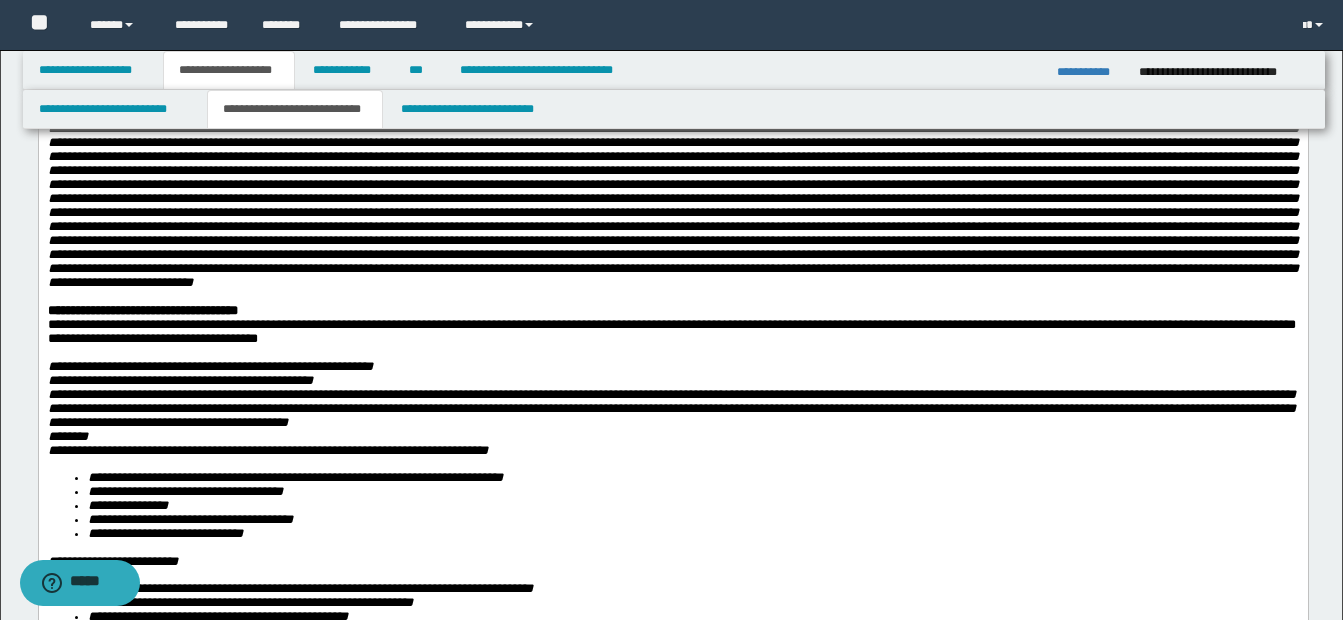 scroll, scrollTop: 600, scrollLeft: 0, axis: vertical 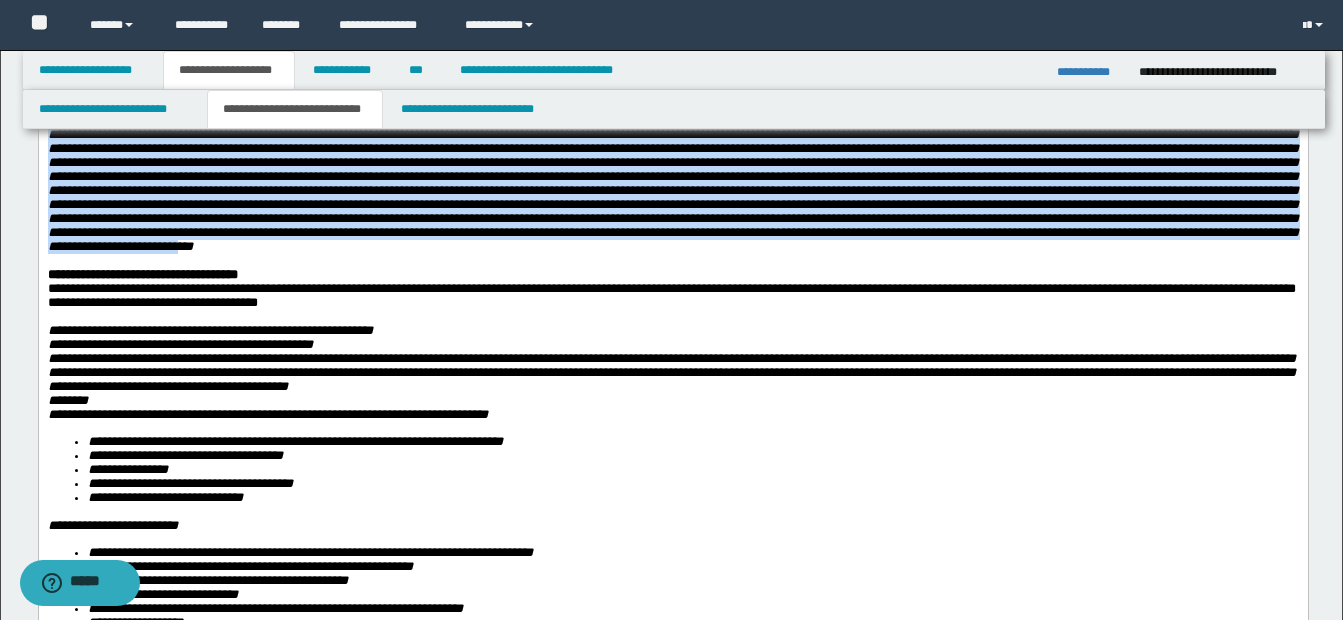 drag, startPoint x: 898, startPoint y: 159, endPoint x: 285, endPoint y: 345, distance: 640.59735 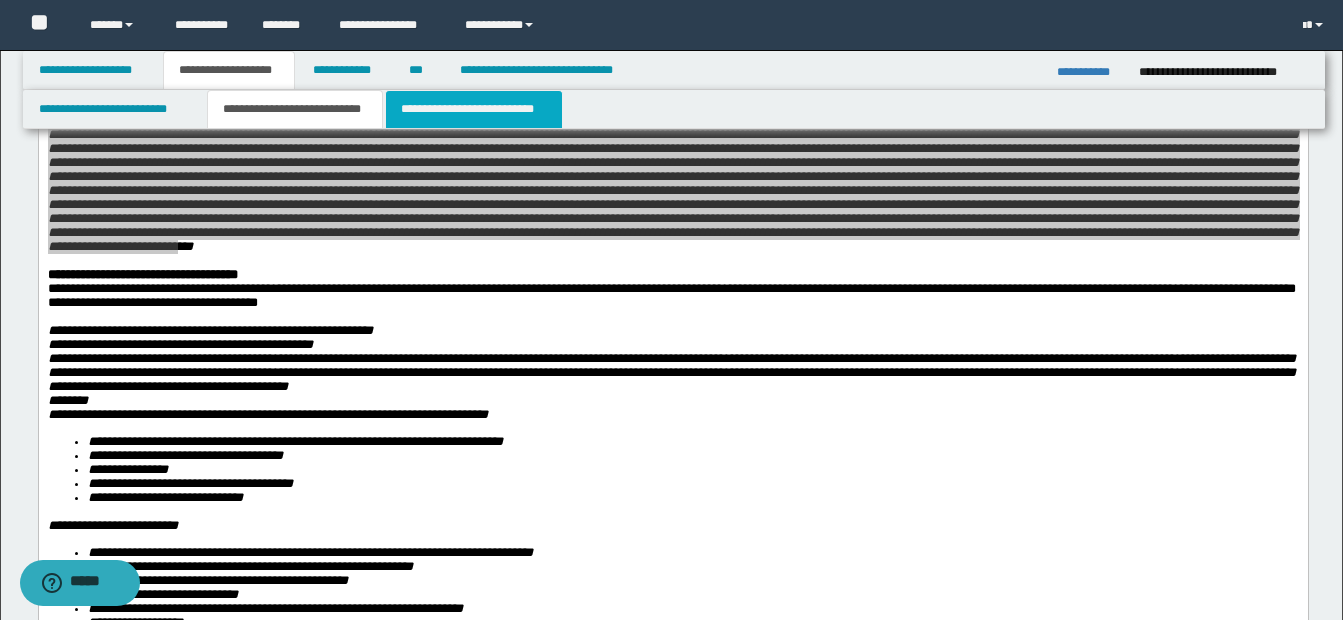 click on "**********" at bounding box center [474, 109] 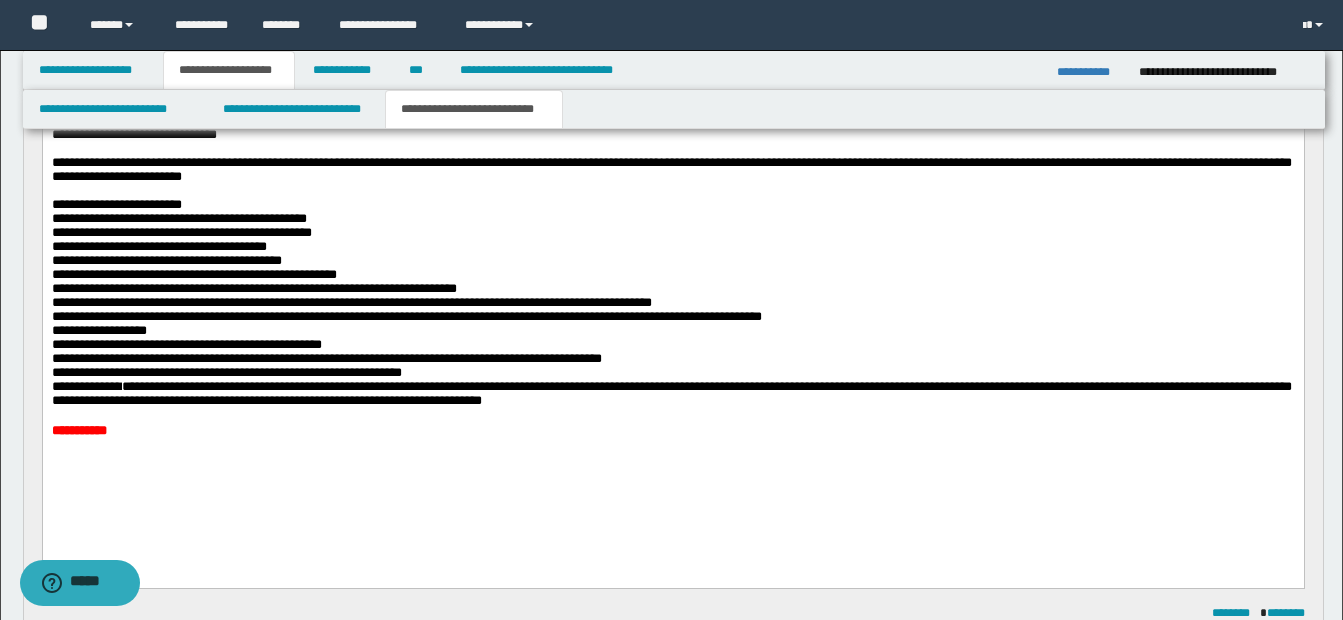 scroll, scrollTop: 1000, scrollLeft: 0, axis: vertical 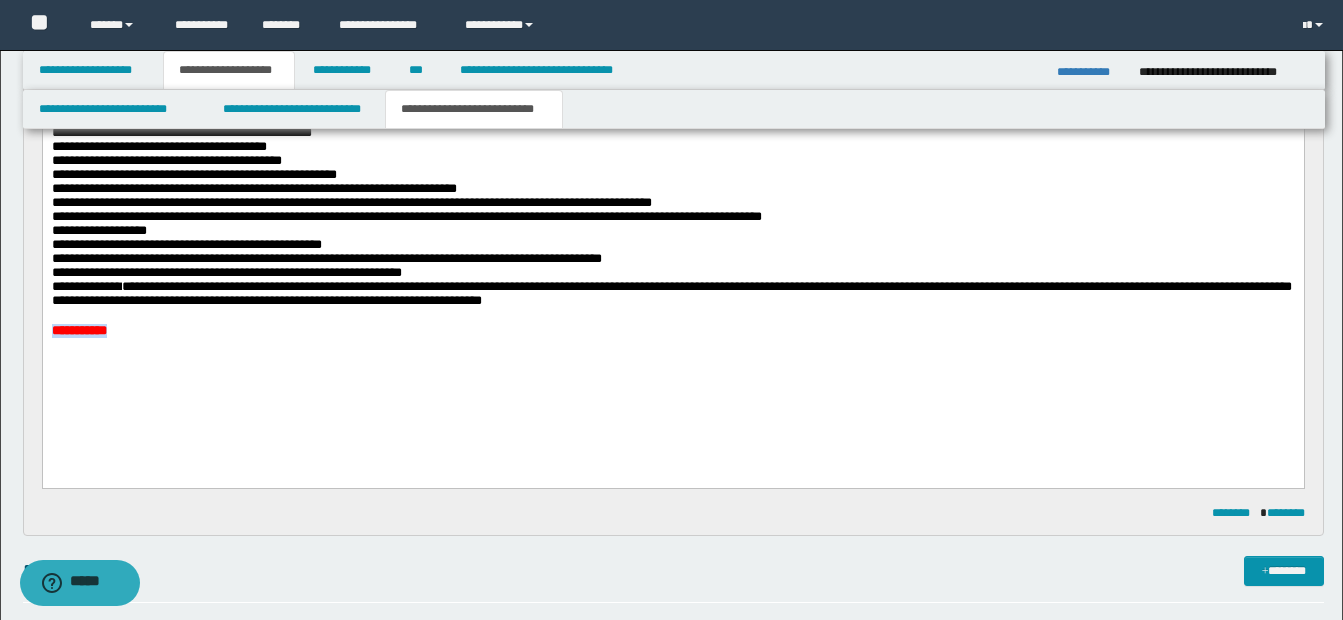 drag, startPoint x: 211, startPoint y: 371, endPoint x: 35, endPoint y: 388, distance: 176.81912 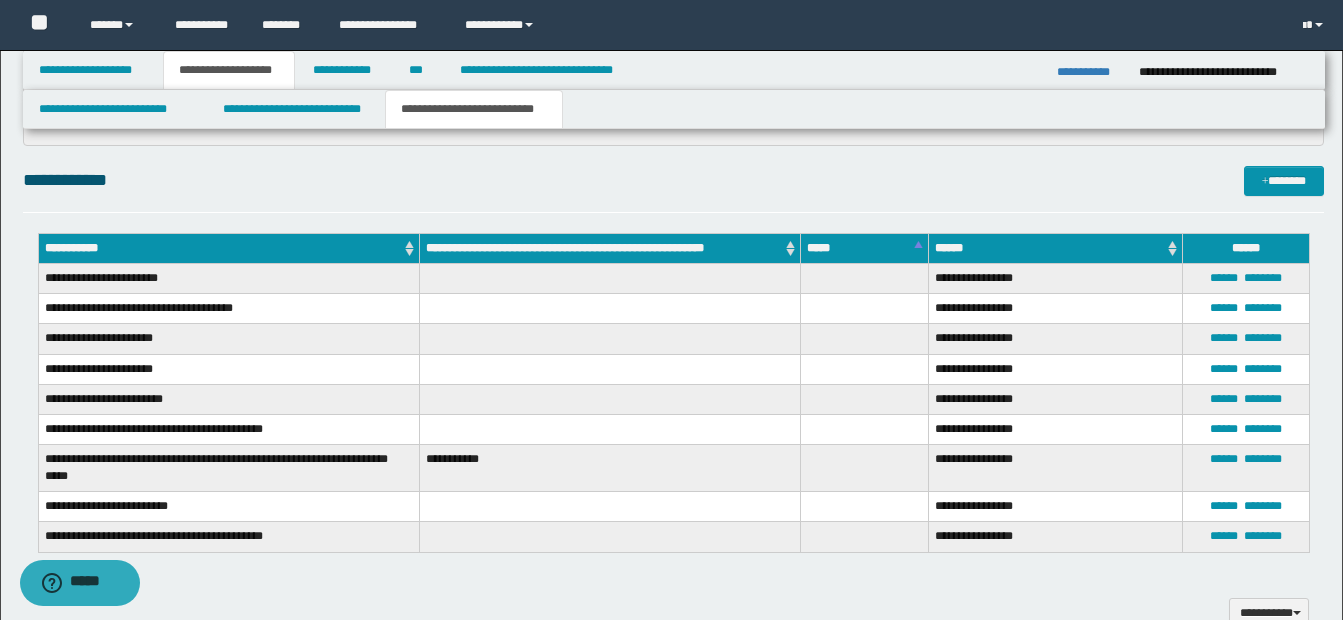 scroll, scrollTop: 1700, scrollLeft: 0, axis: vertical 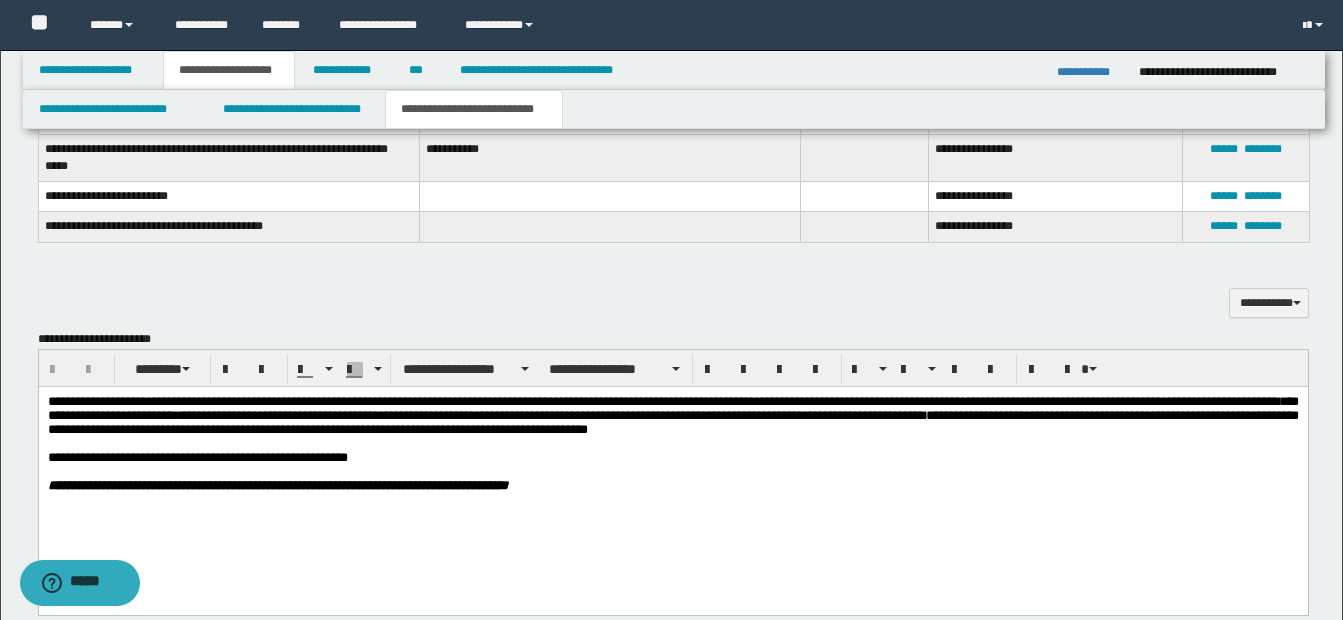 click at bounding box center (672, 443) 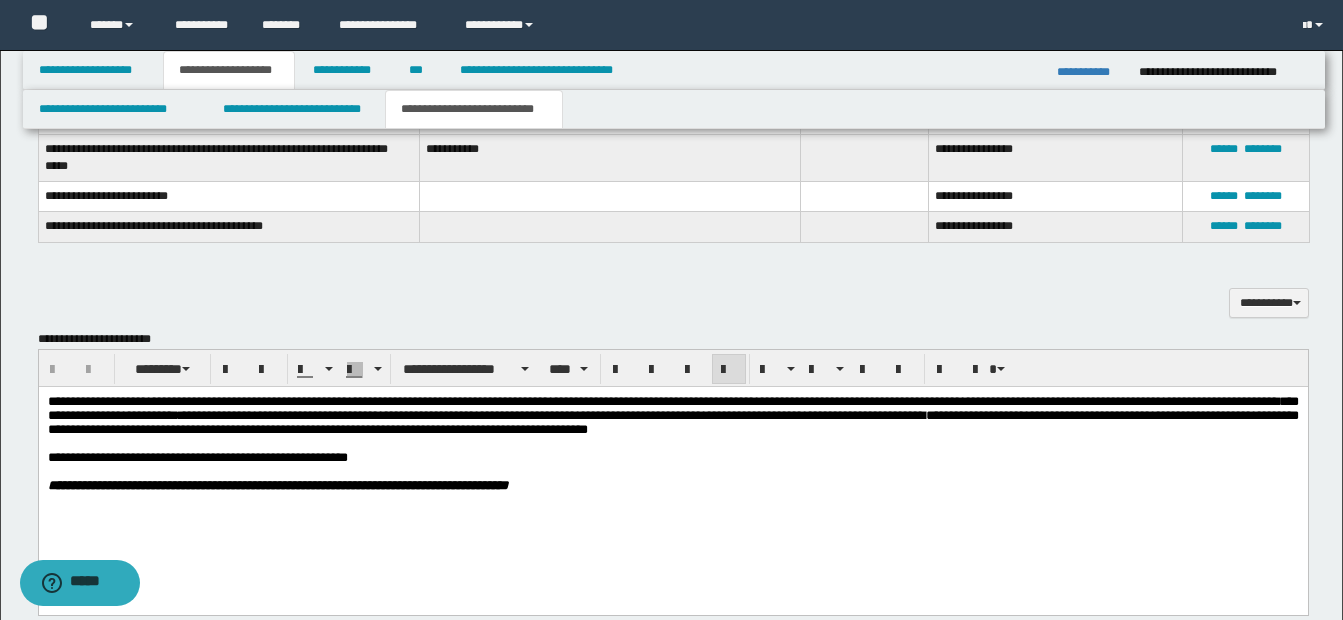 click on "**********" at bounding box center (672, 415) 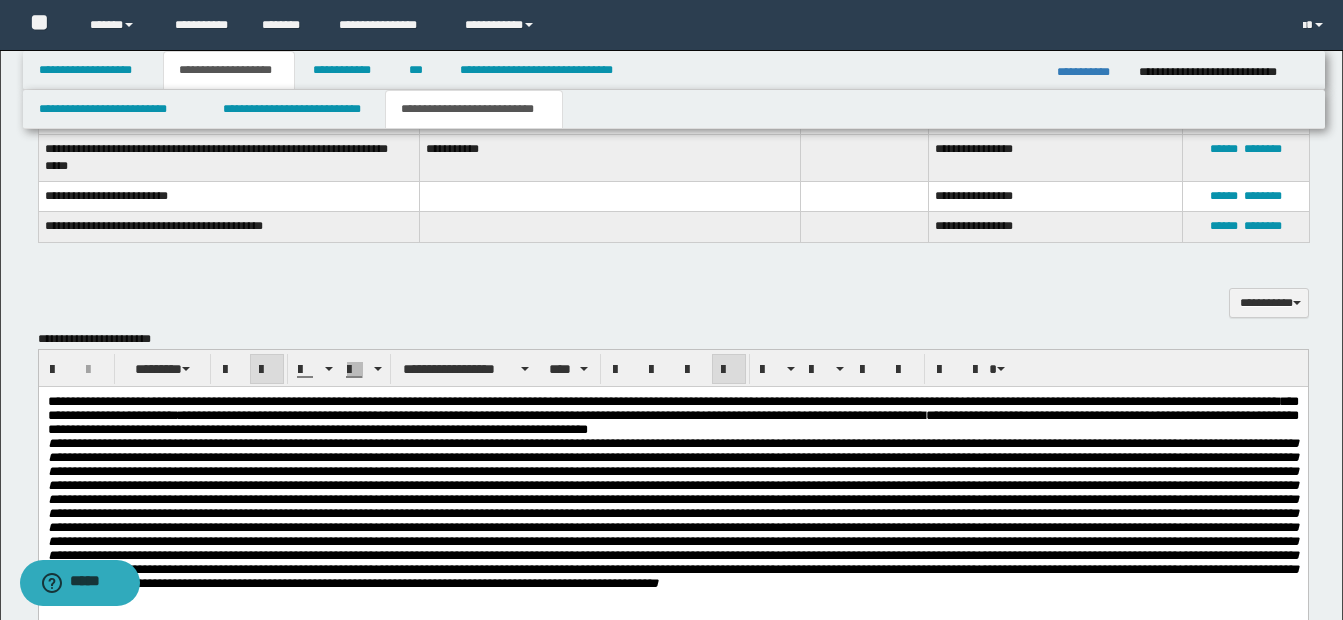 click at bounding box center [672, 512] 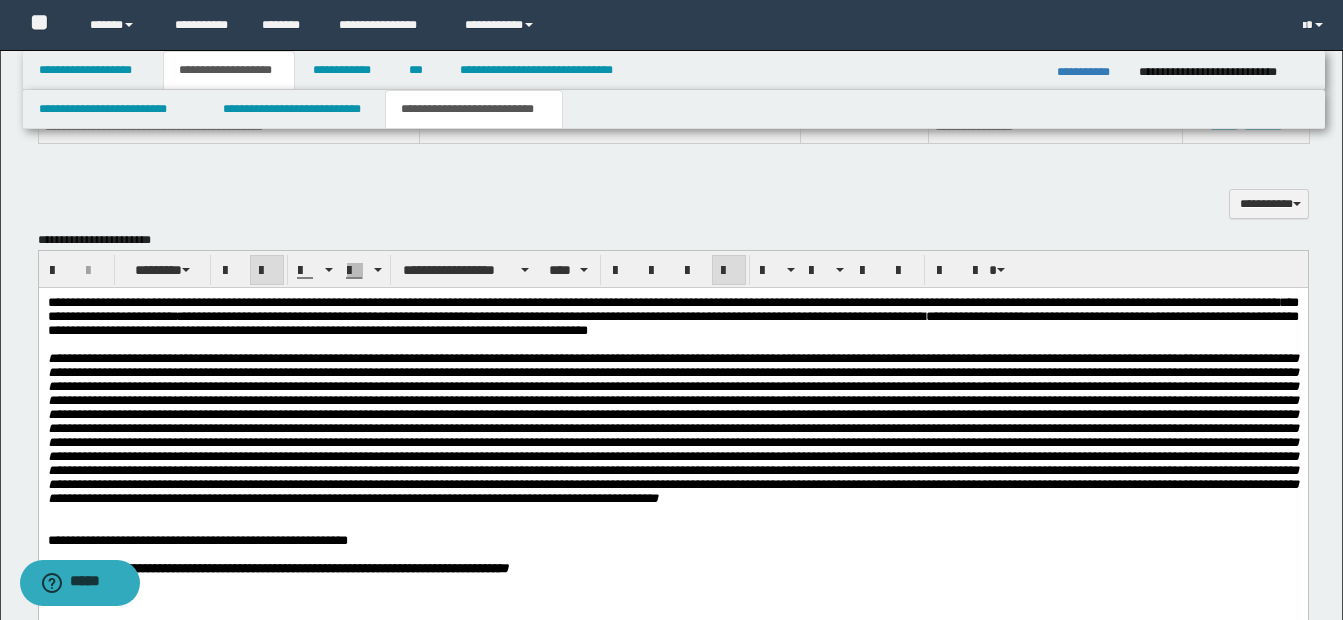 scroll, scrollTop: 1800, scrollLeft: 0, axis: vertical 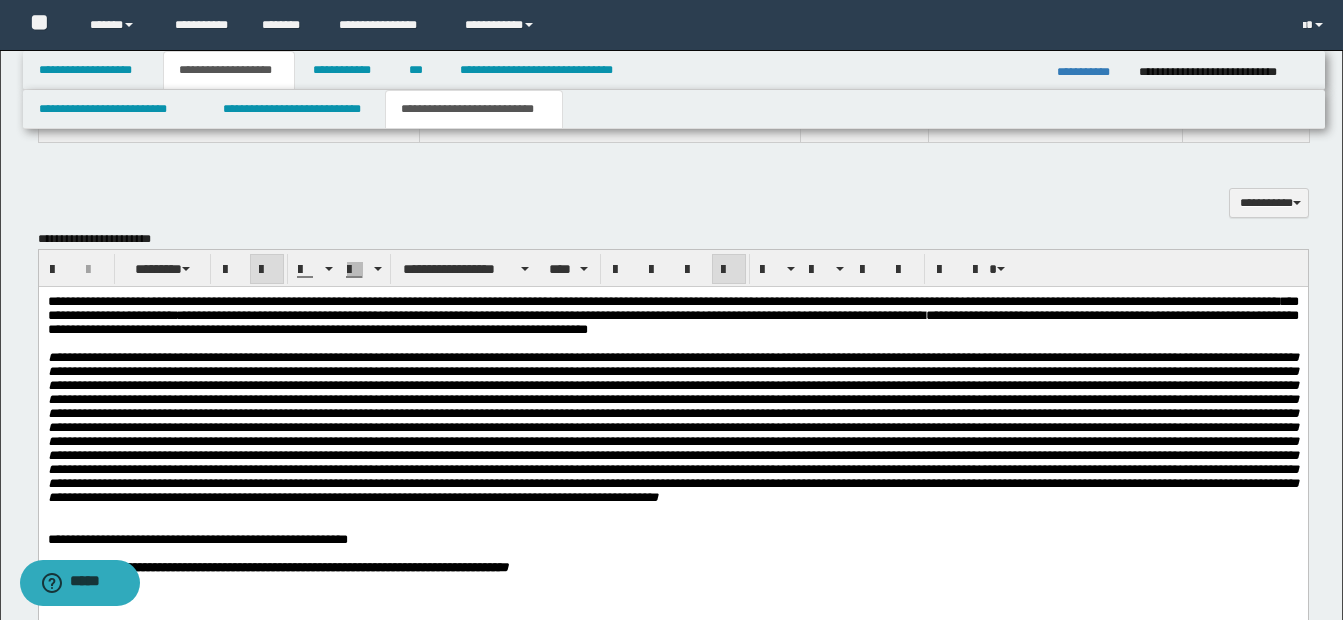 click at bounding box center (672, 426) 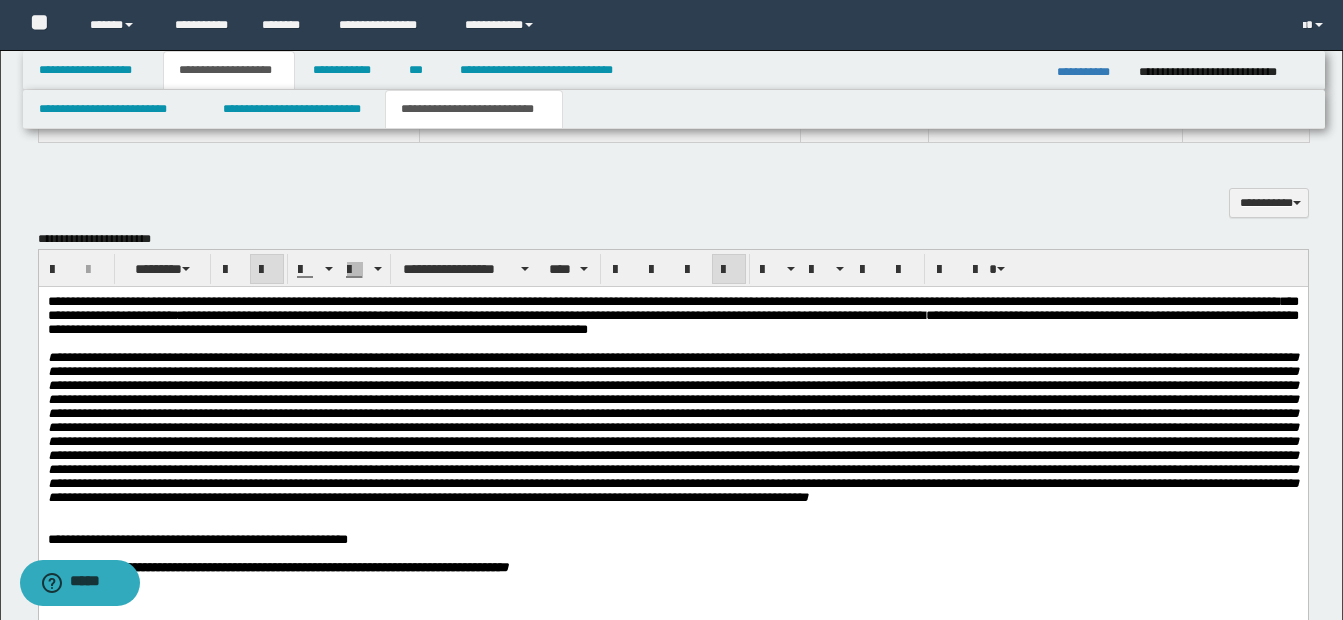 click at bounding box center (672, 426) 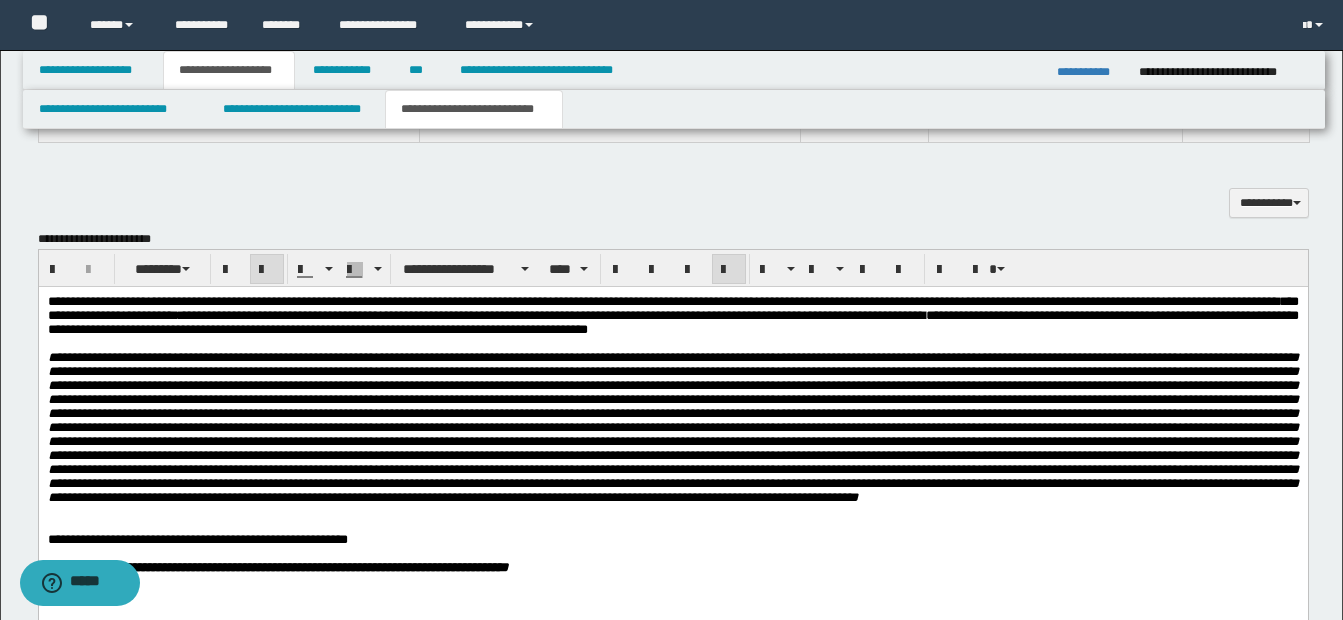 click at bounding box center (672, 426) 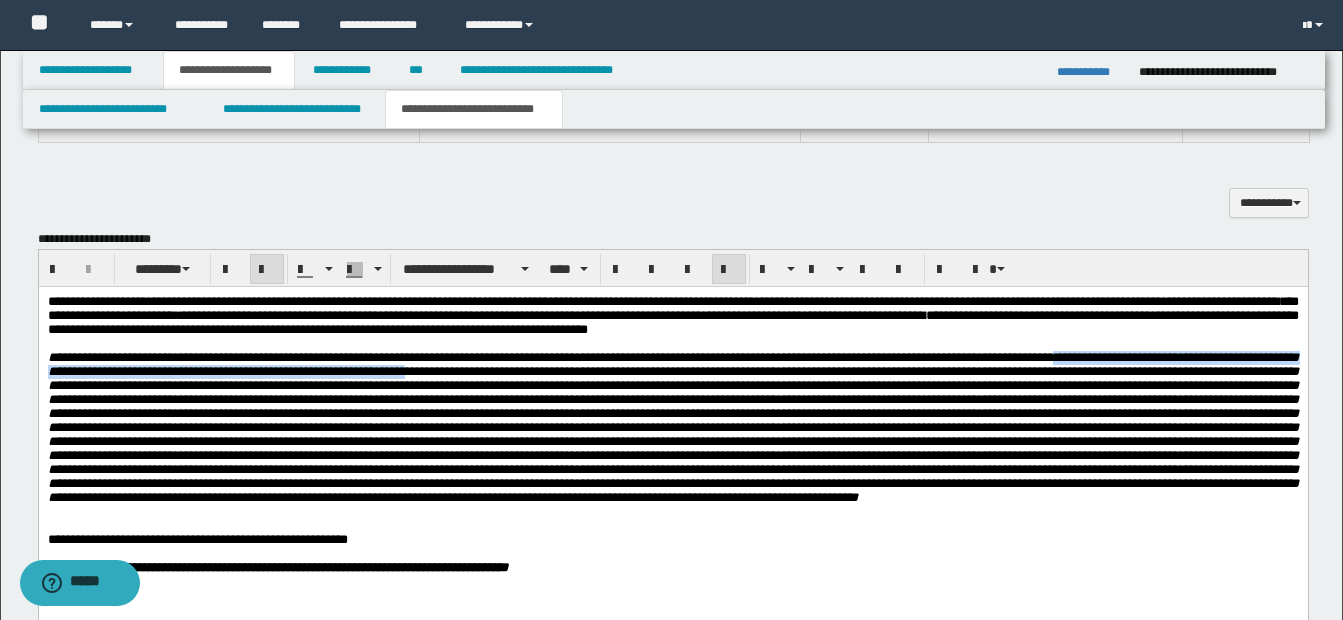 drag, startPoint x: 1166, startPoint y: 366, endPoint x: 562, endPoint y: 383, distance: 604.2392 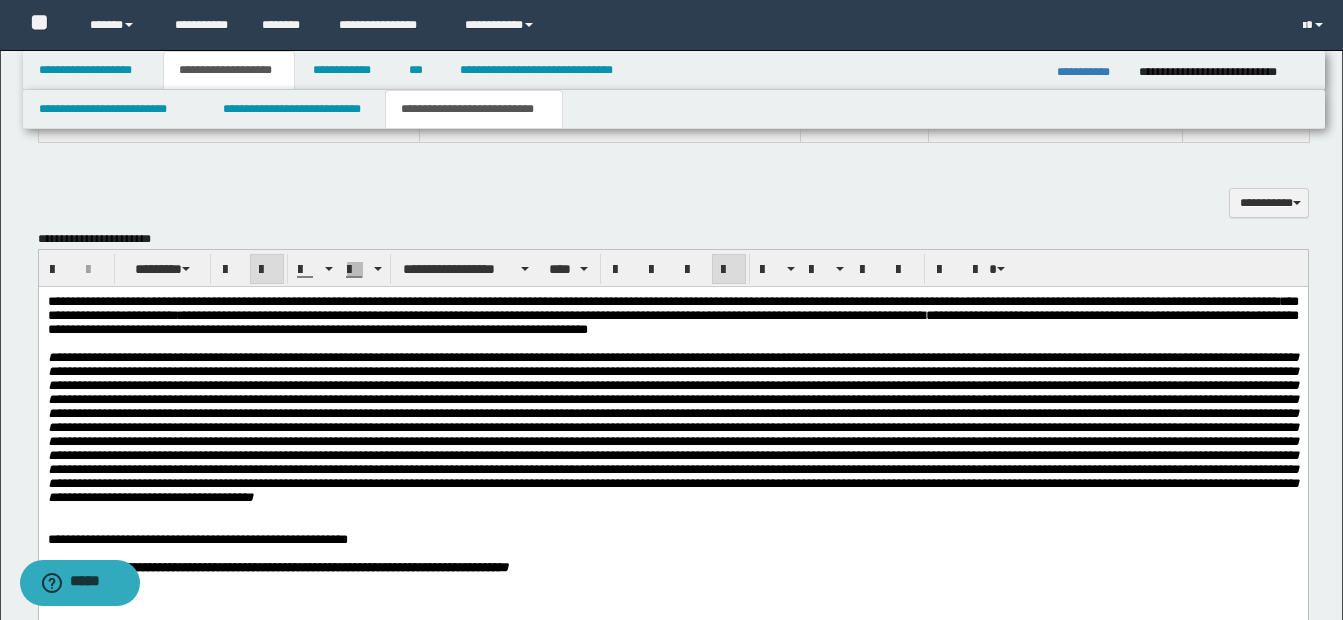 click at bounding box center [672, 426] 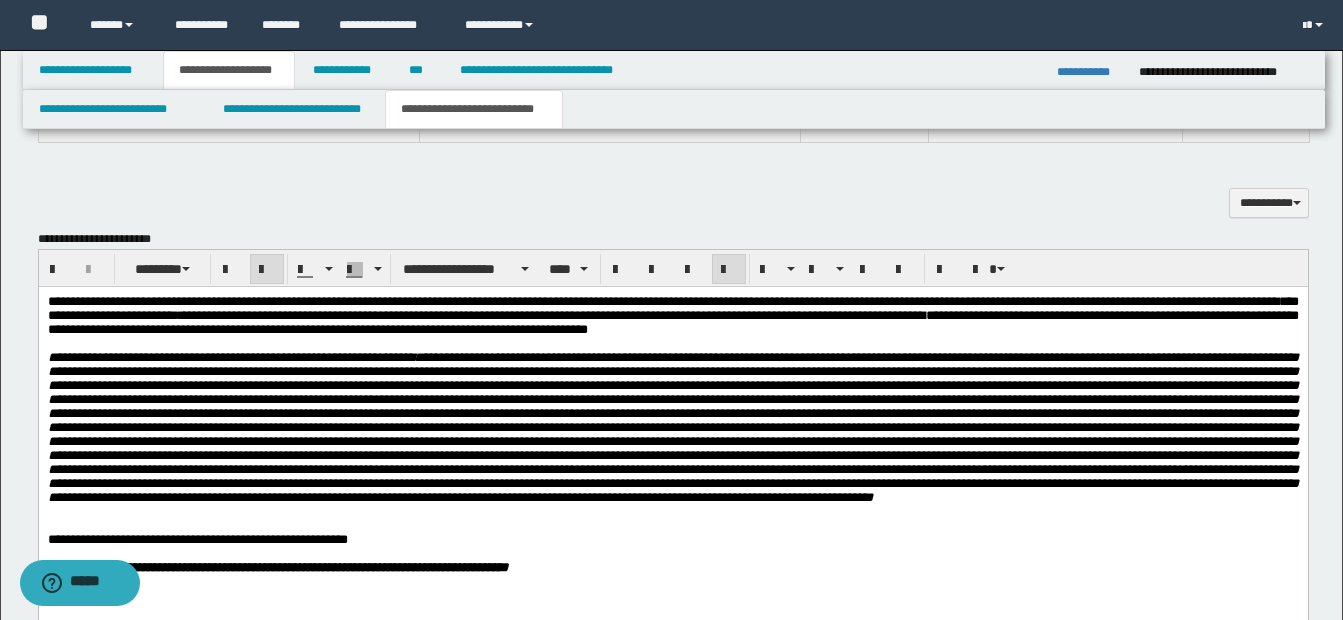 click on "**********" at bounding box center [672, 426] 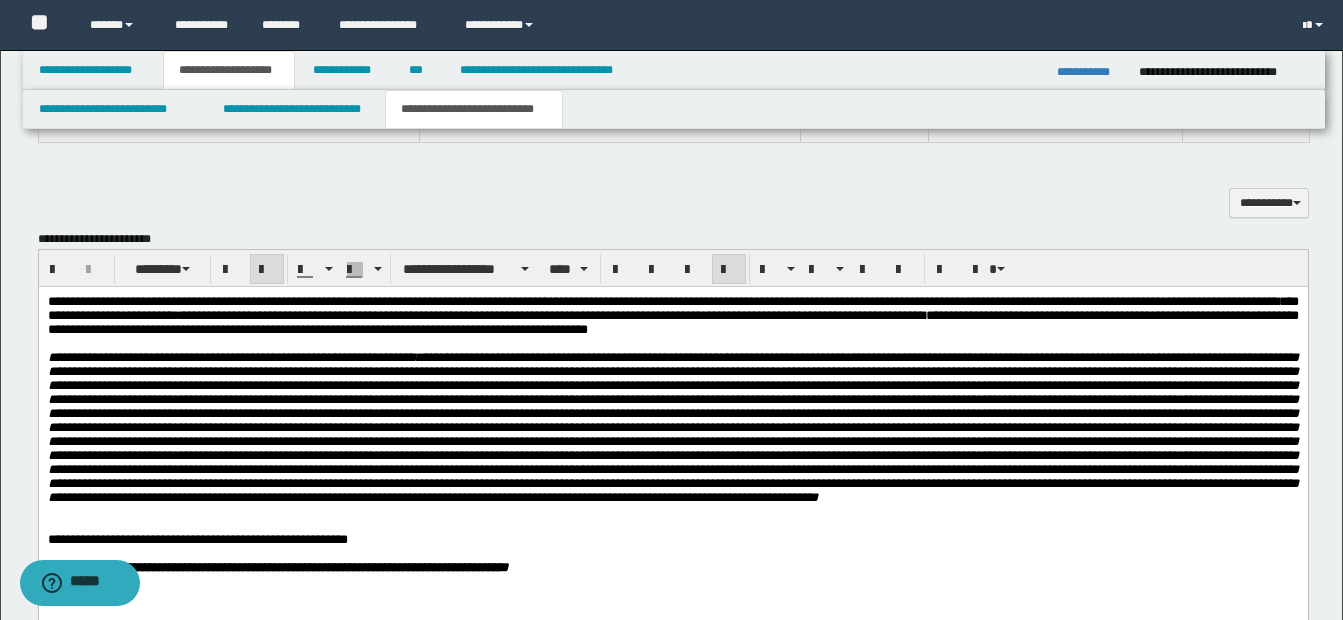 click on "**********" at bounding box center [672, 426] 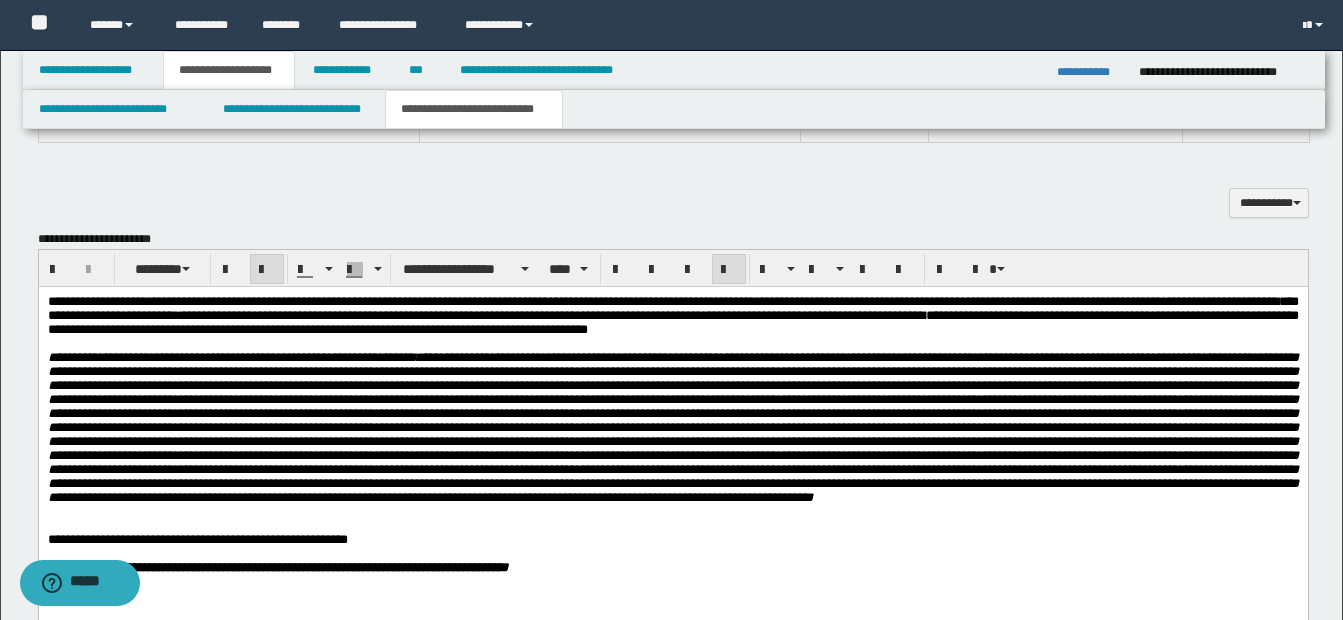 click on "**********" at bounding box center (672, 426) 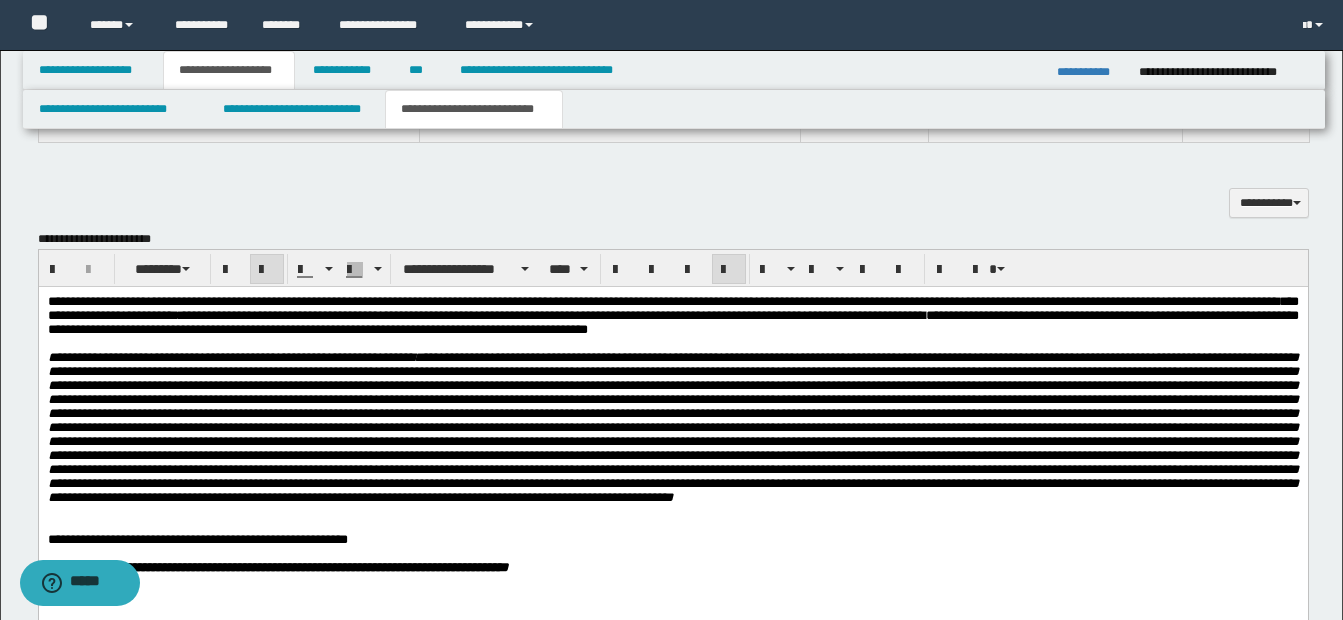 click on "**********" at bounding box center (672, 426) 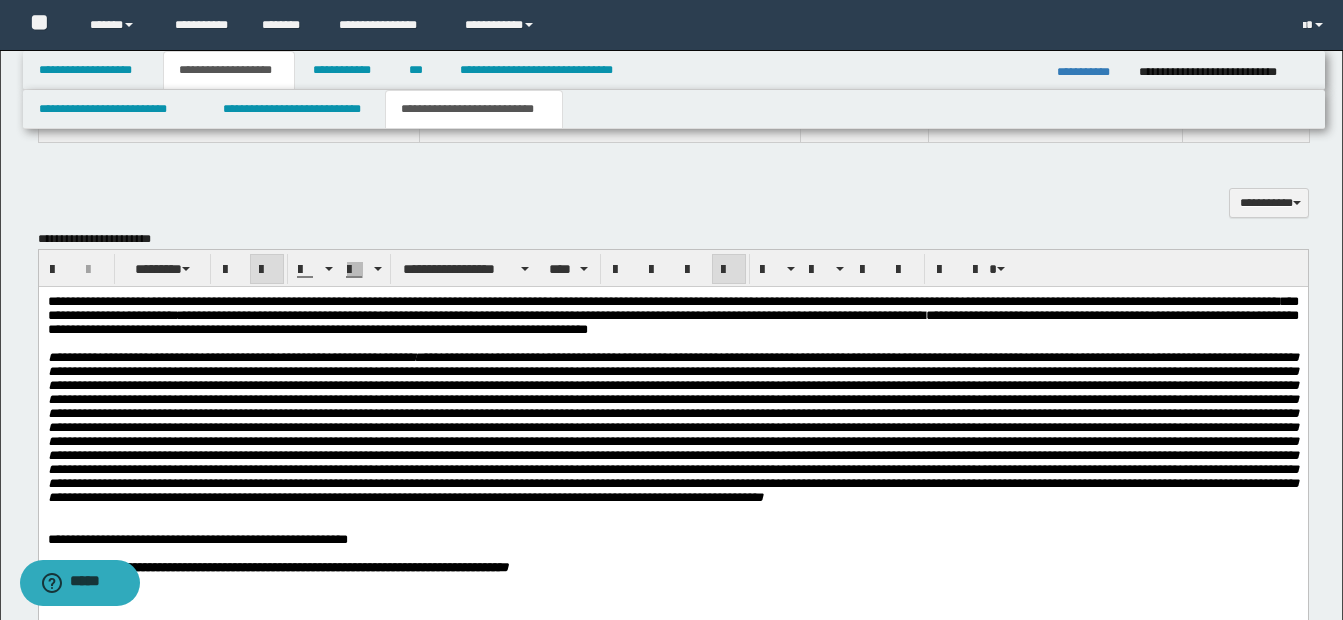 click on "**********" at bounding box center (672, 426) 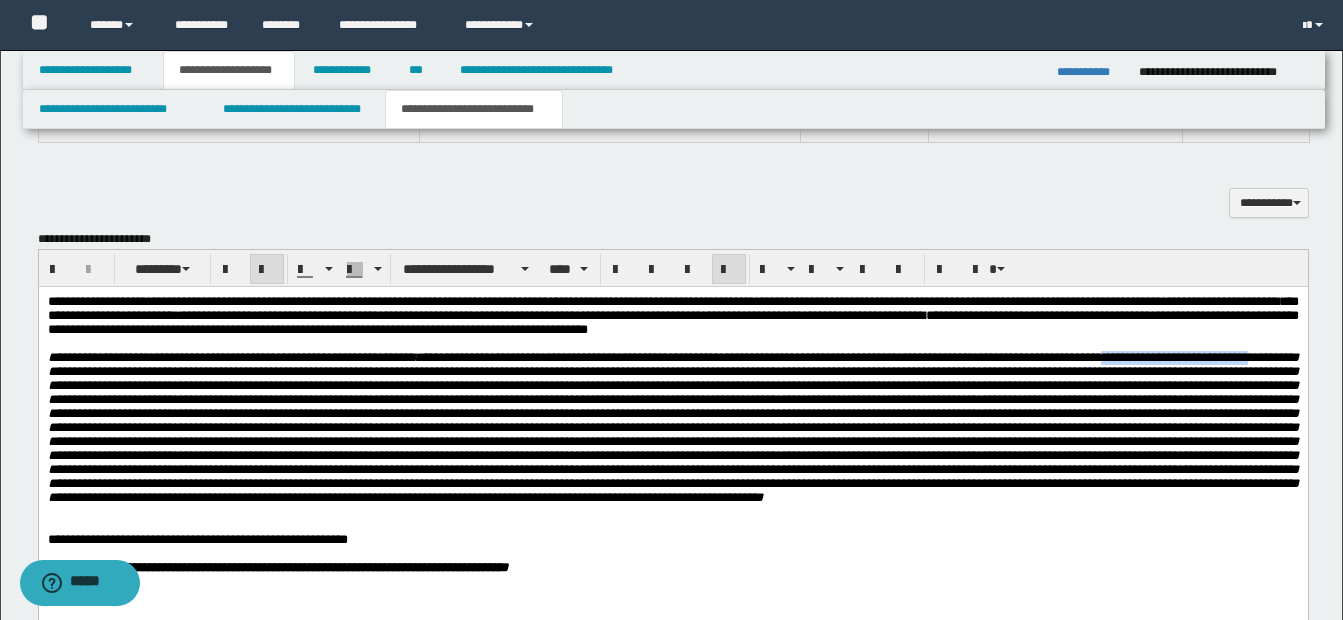 drag, startPoint x: 1178, startPoint y: 364, endPoint x: 91, endPoint y: 387, distance: 1087.2433 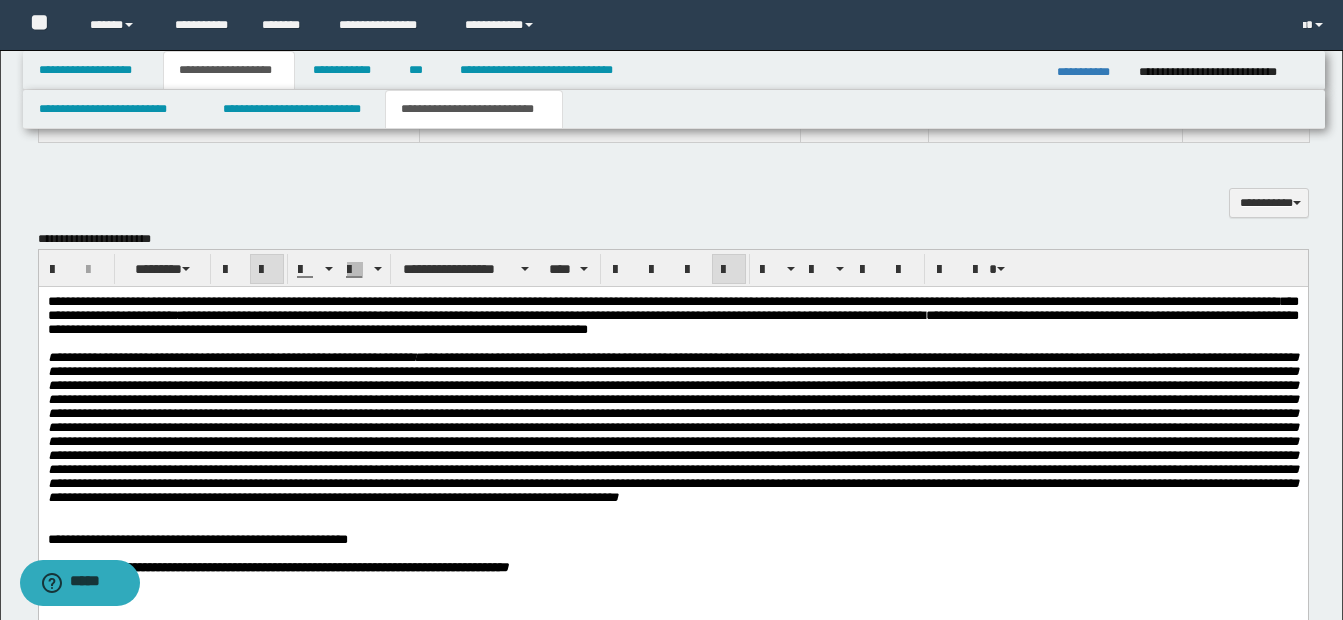 click on "**********" at bounding box center [672, 426] 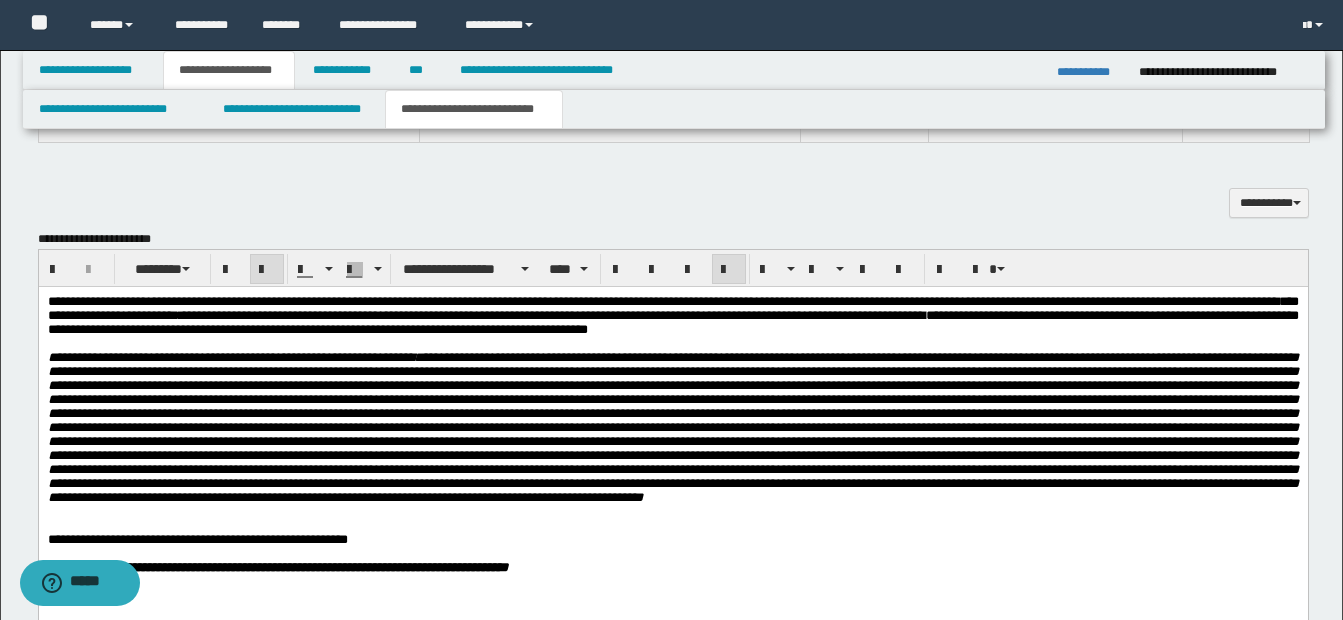 click on "**********" at bounding box center [672, 426] 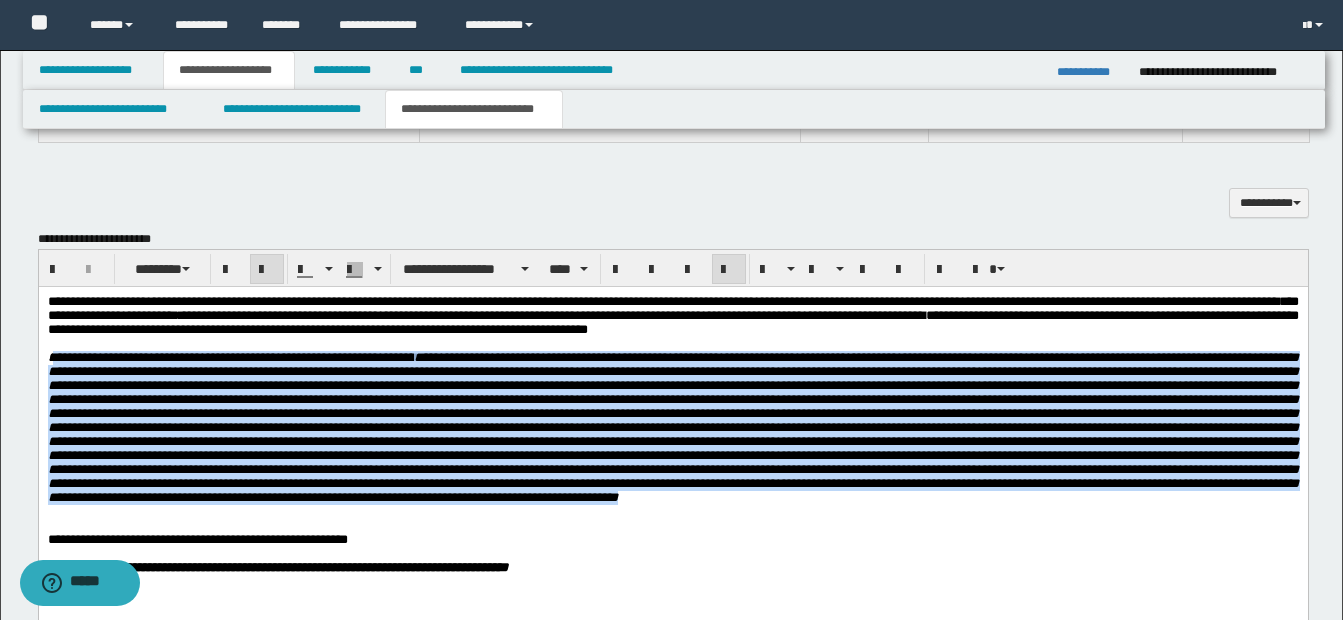 drag, startPoint x: 52, startPoint y: 367, endPoint x: 720, endPoint y: 545, distance: 691.3089 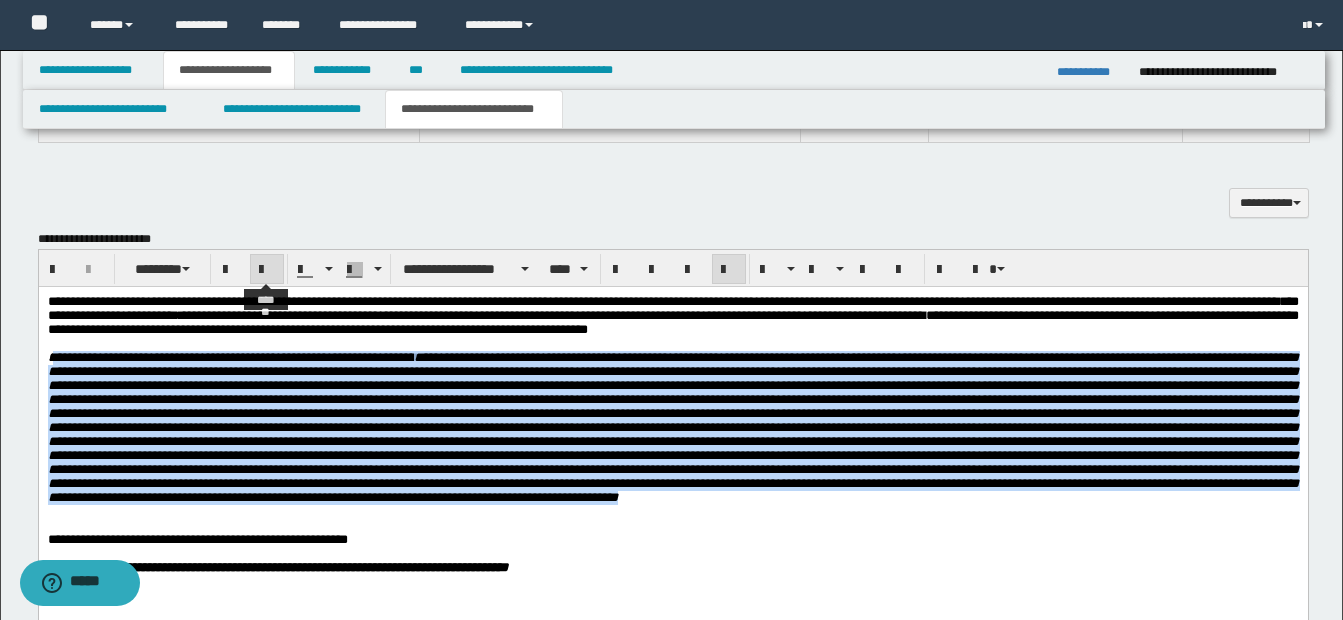 click at bounding box center (267, 270) 